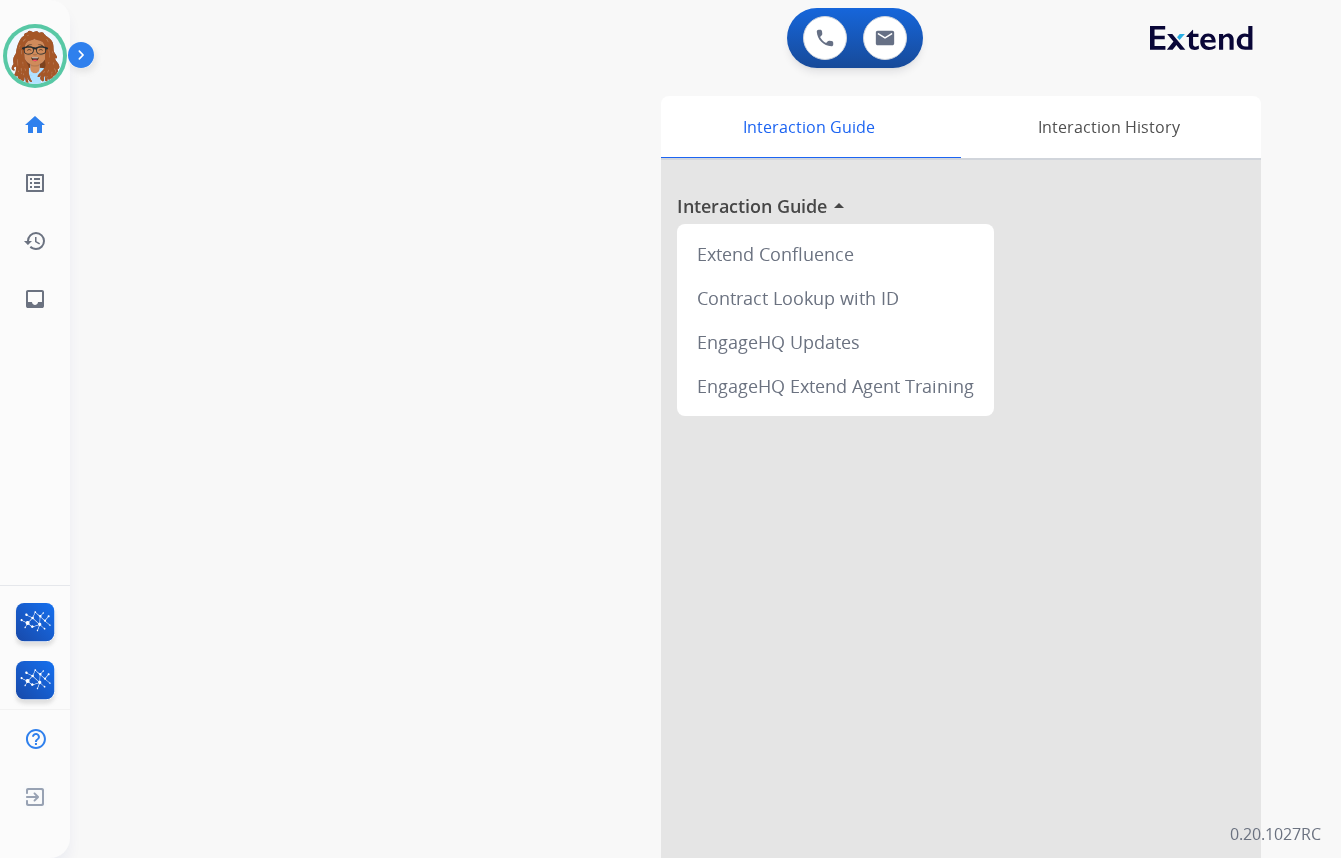 scroll, scrollTop: 0, scrollLeft: 0, axis: both 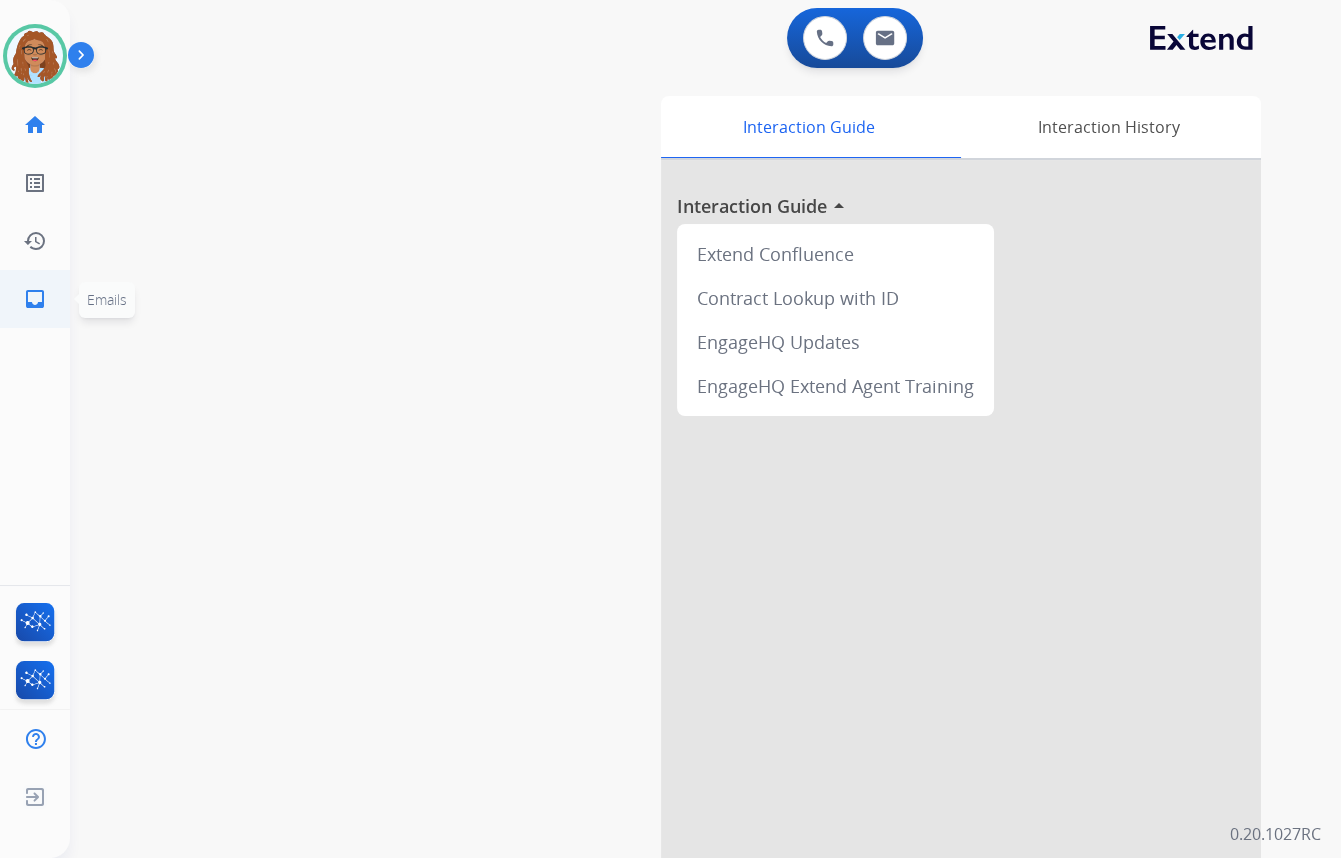 click on "inbox" 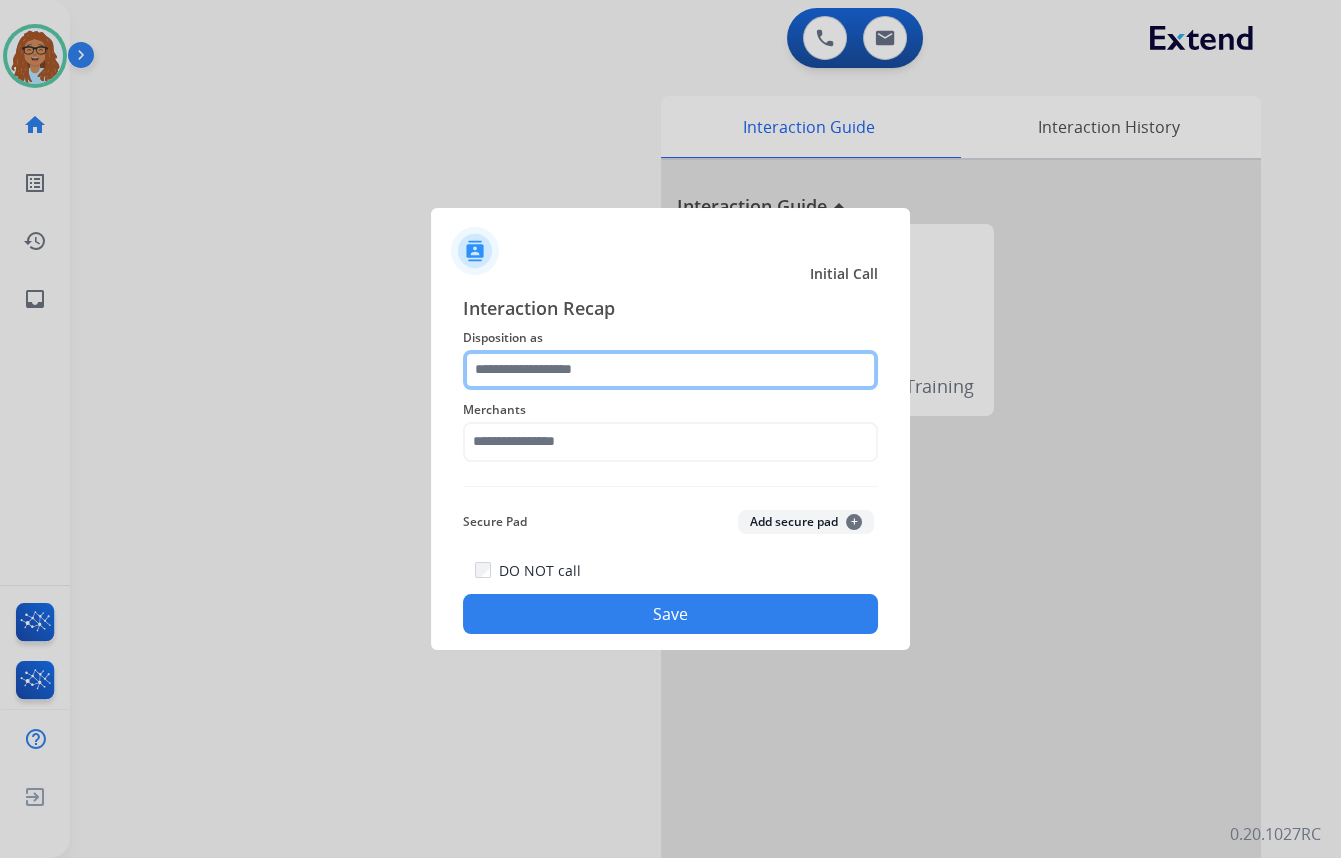 click 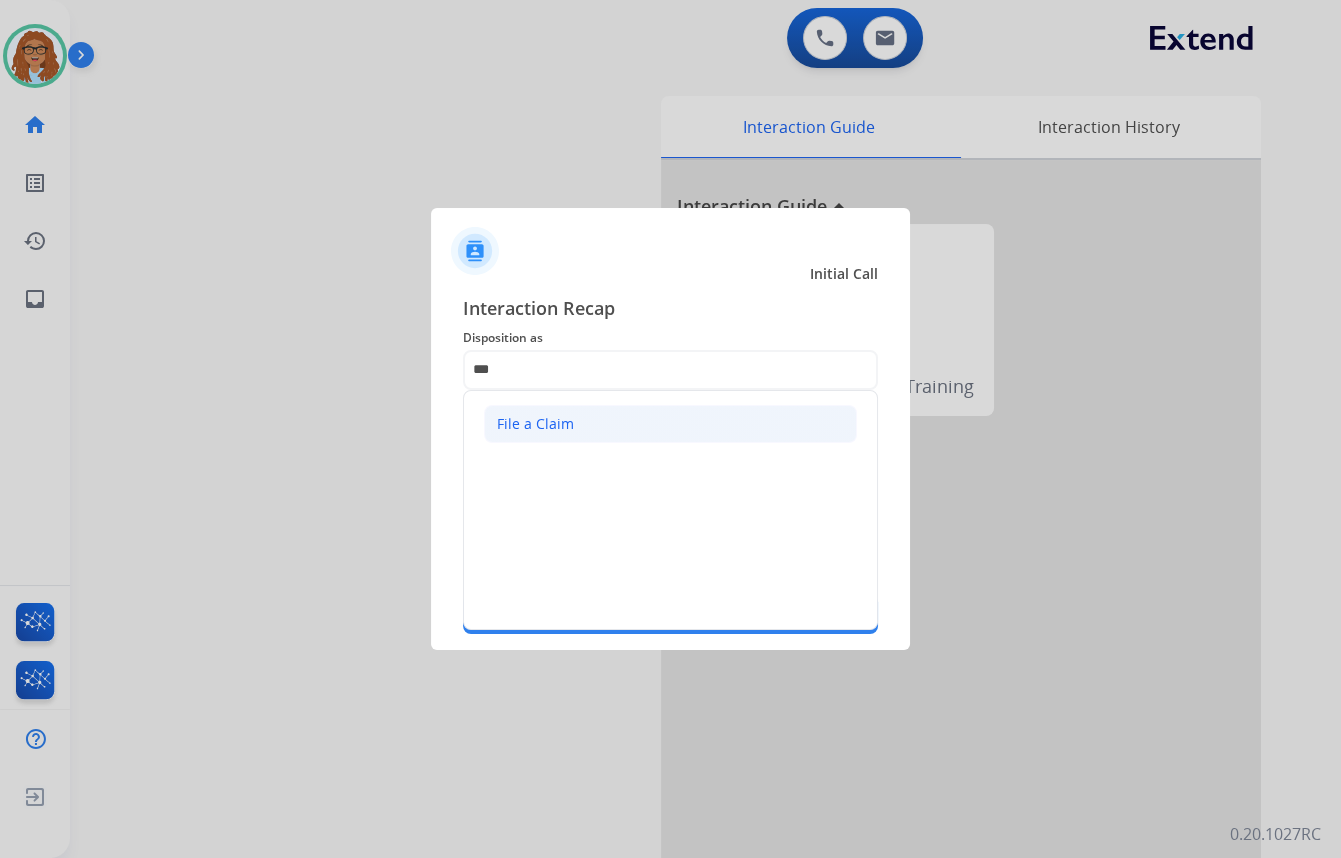 click on "File a Claim" 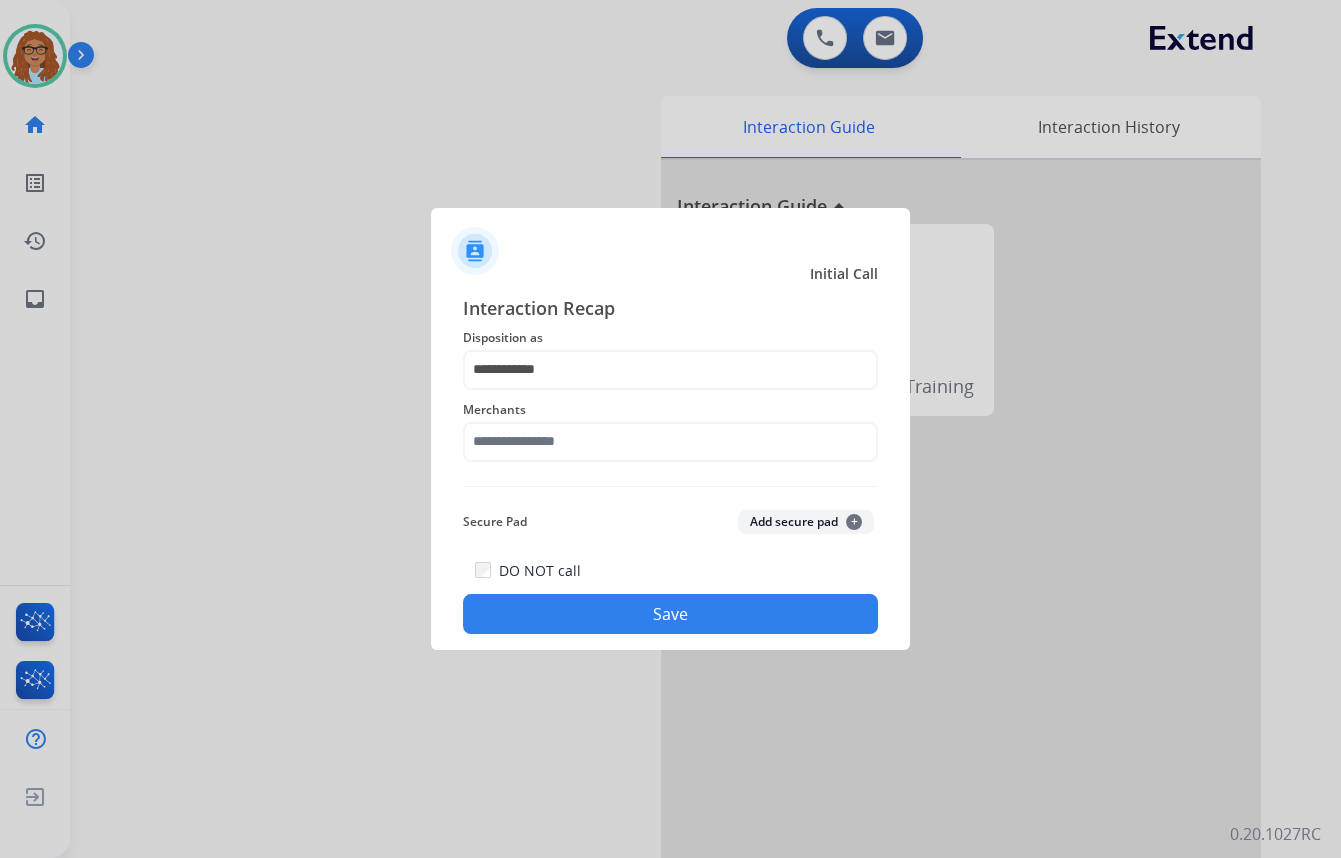 click on "Merchants" 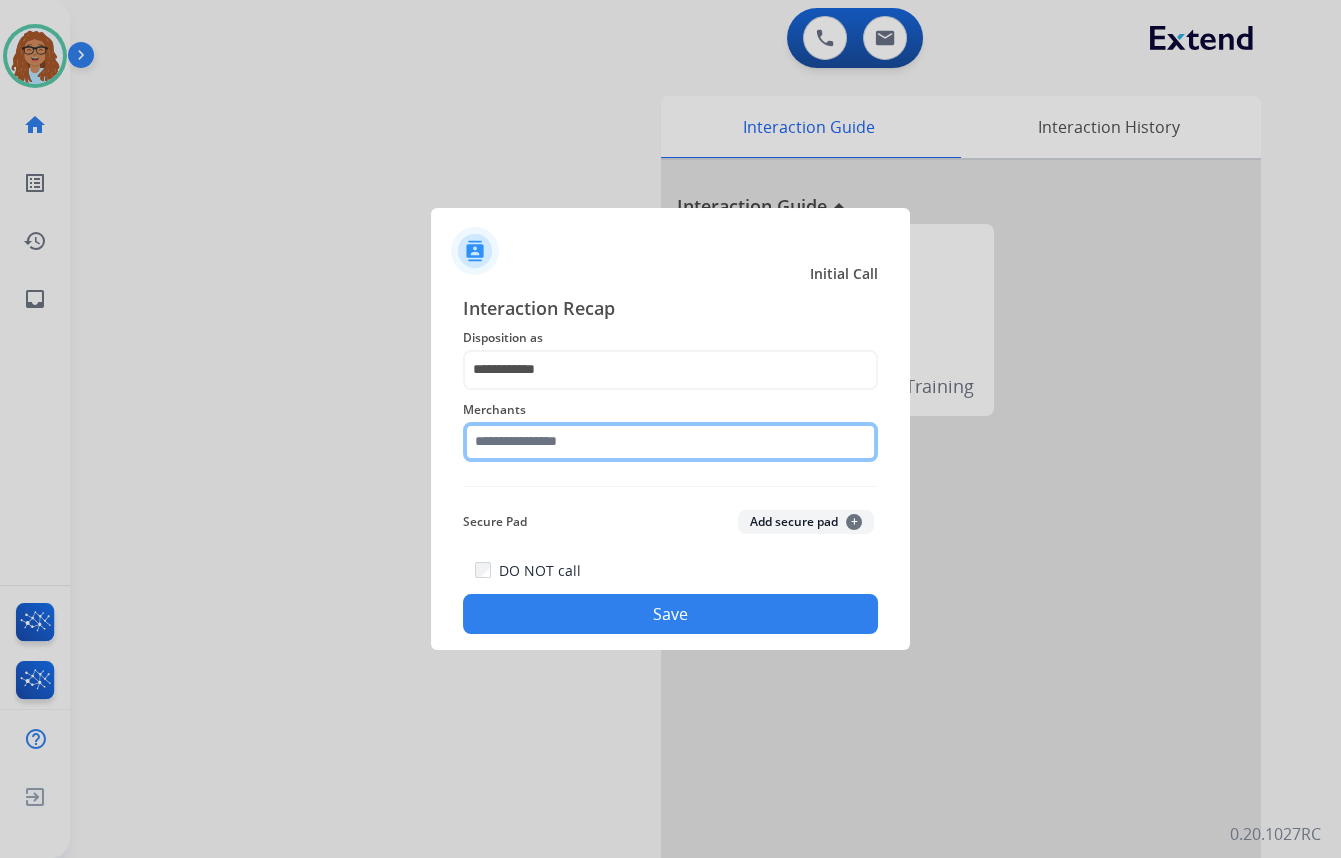 click 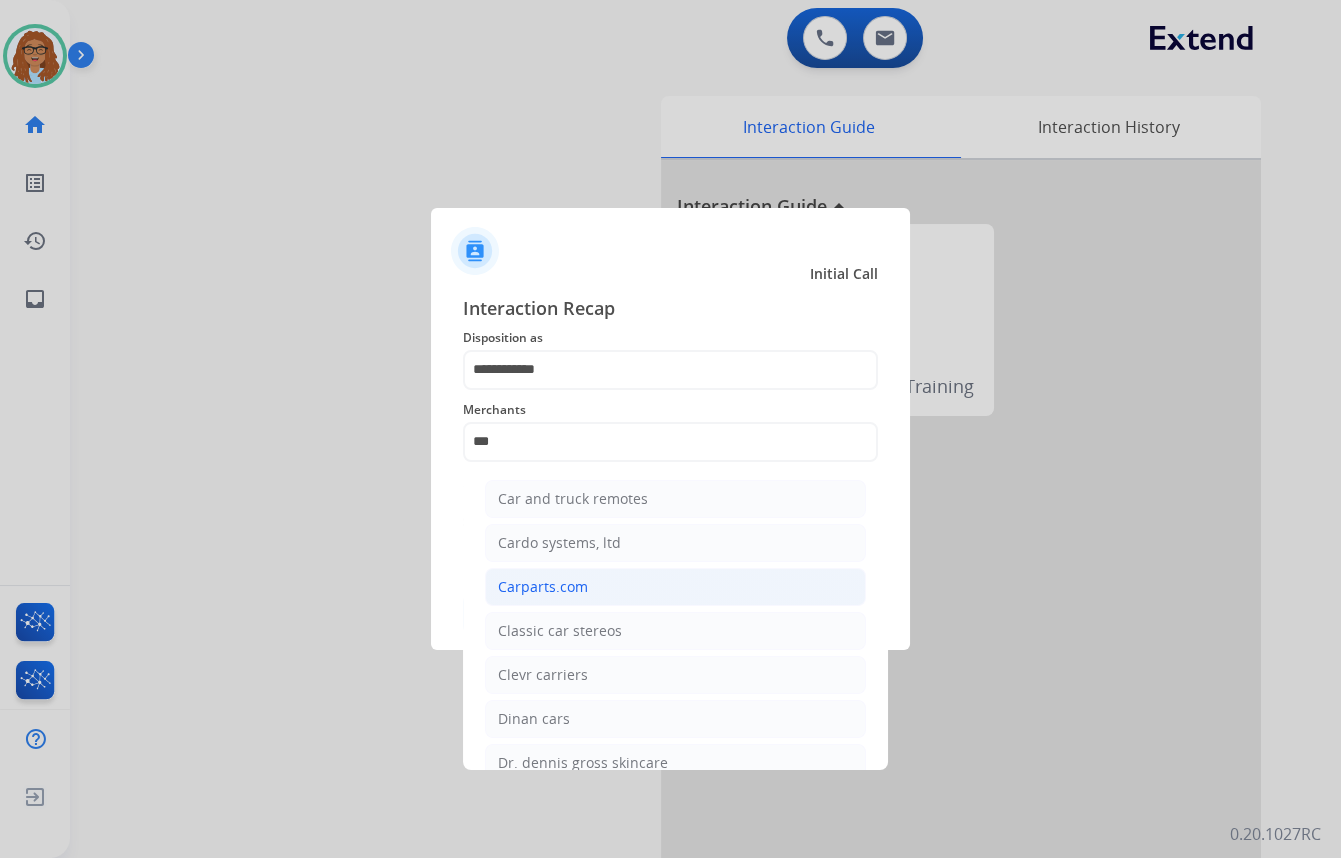 click on "Carparts.com" 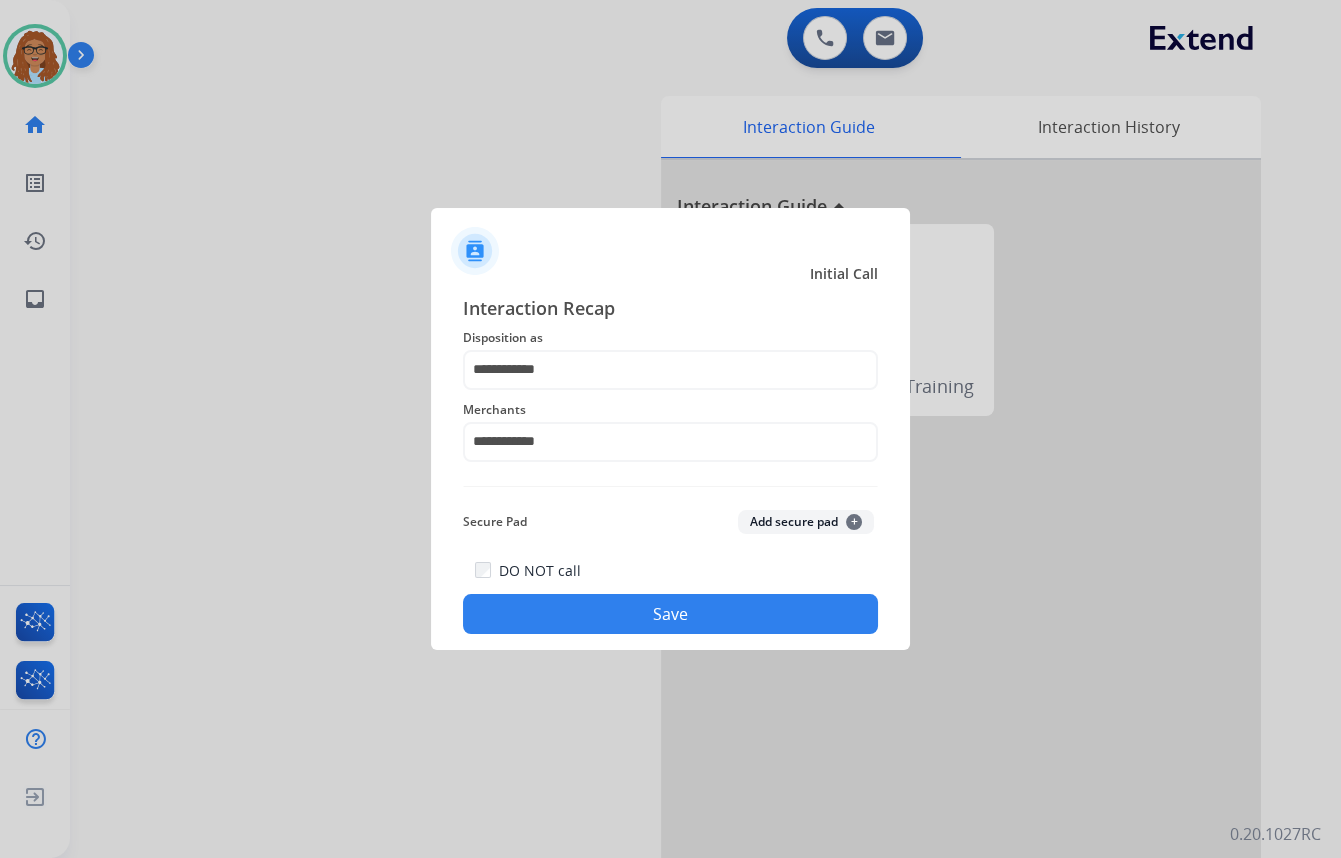 click on "Save" 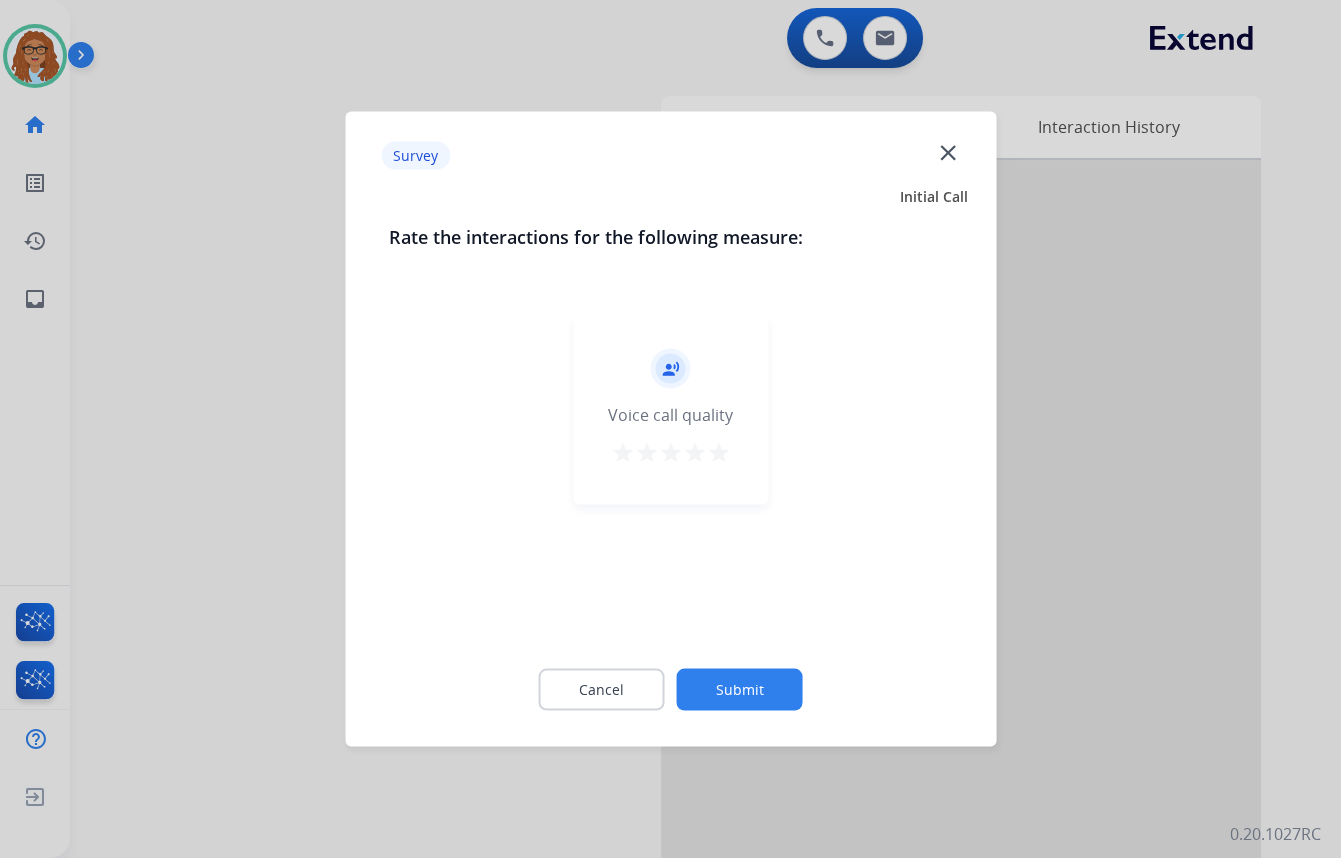click on "close" 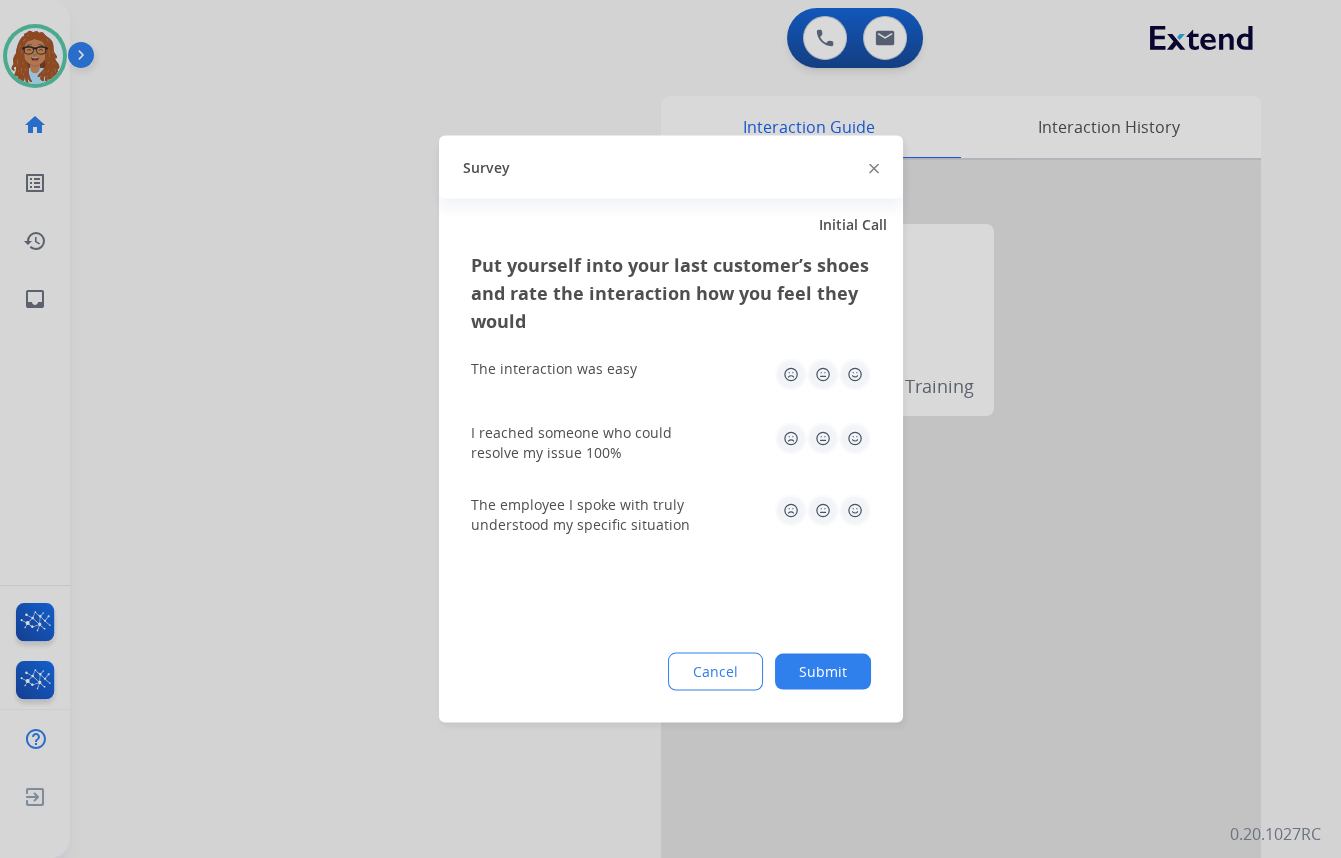 click 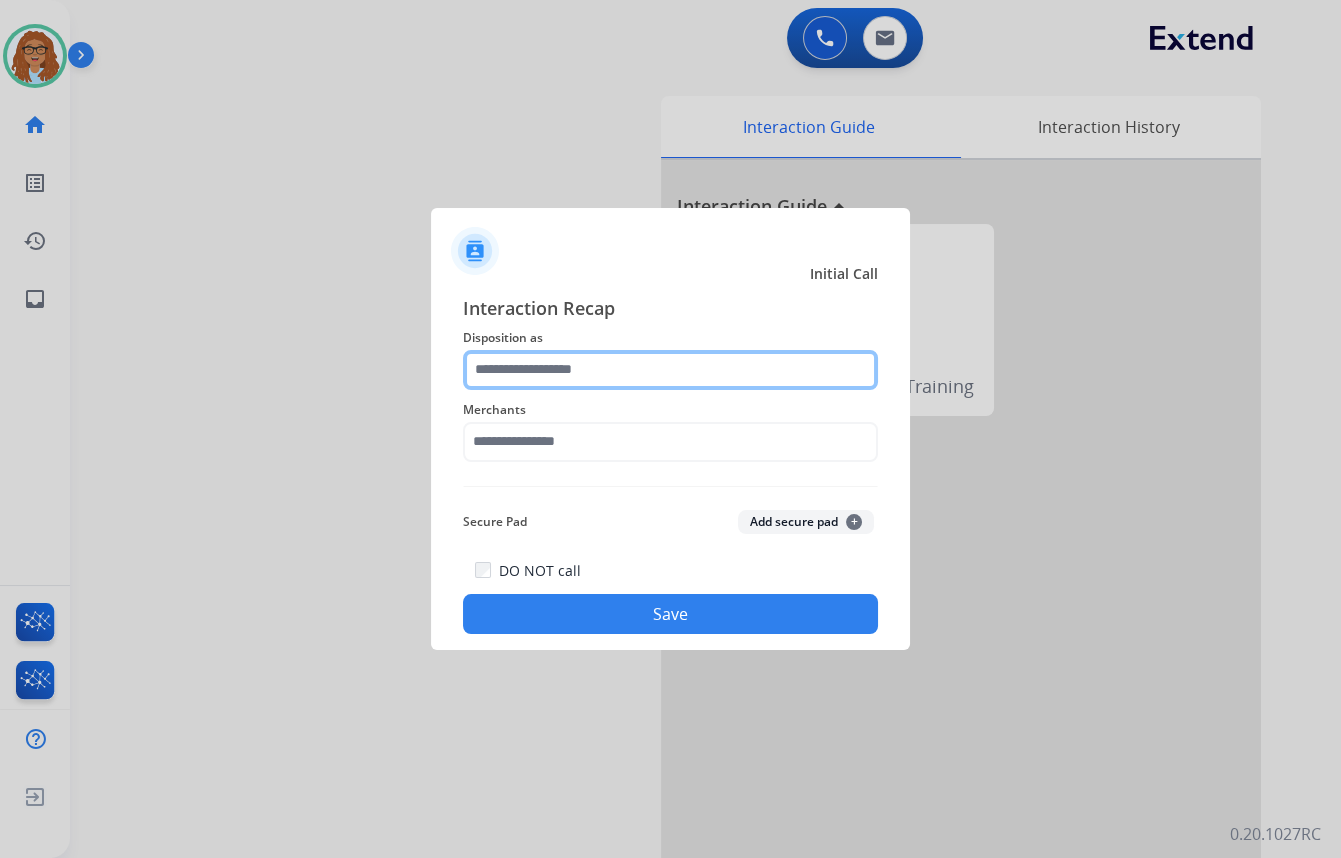 click 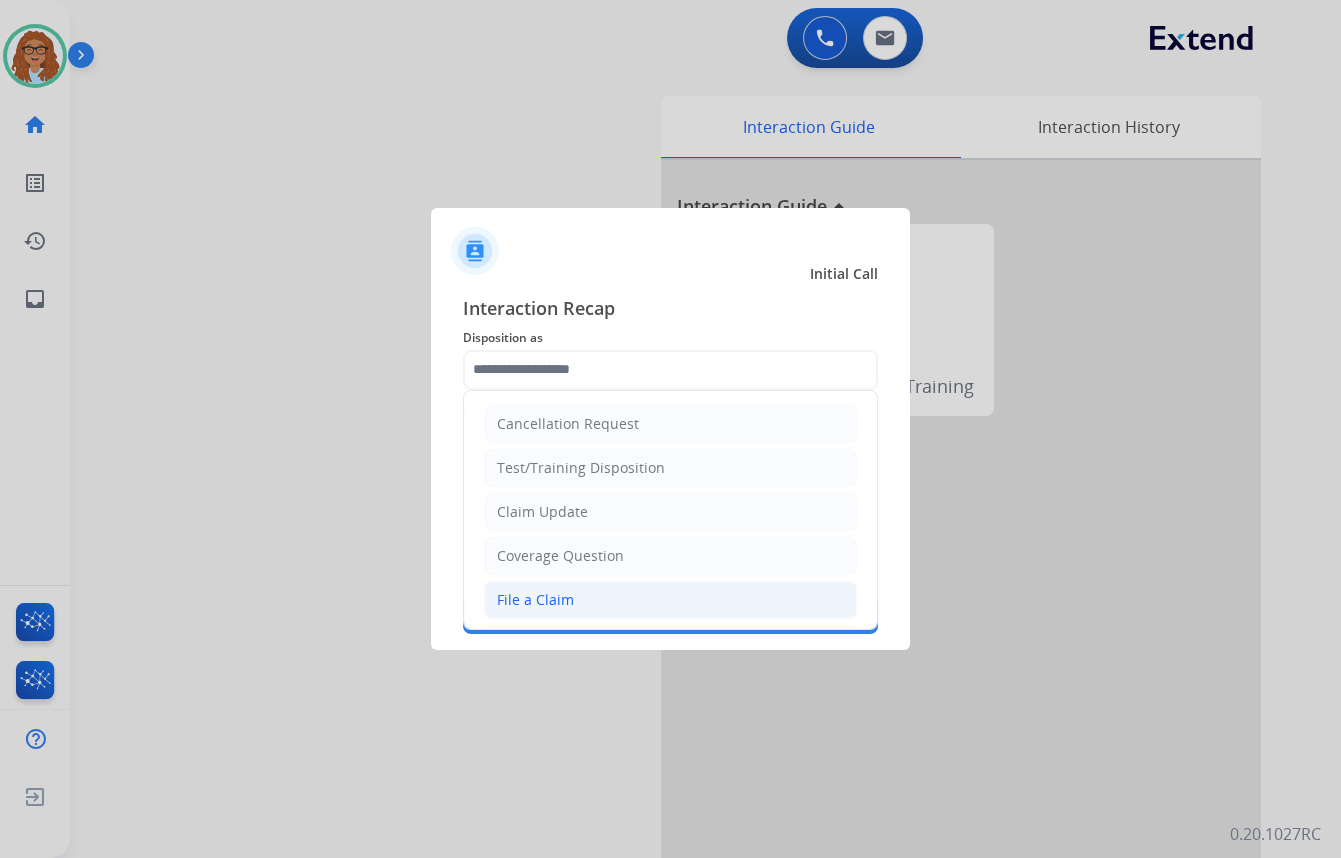 drag, startPoint x: 525, startPoint y: 593, endPoint x: 555, endPoint y: 481, distance: 115.948265 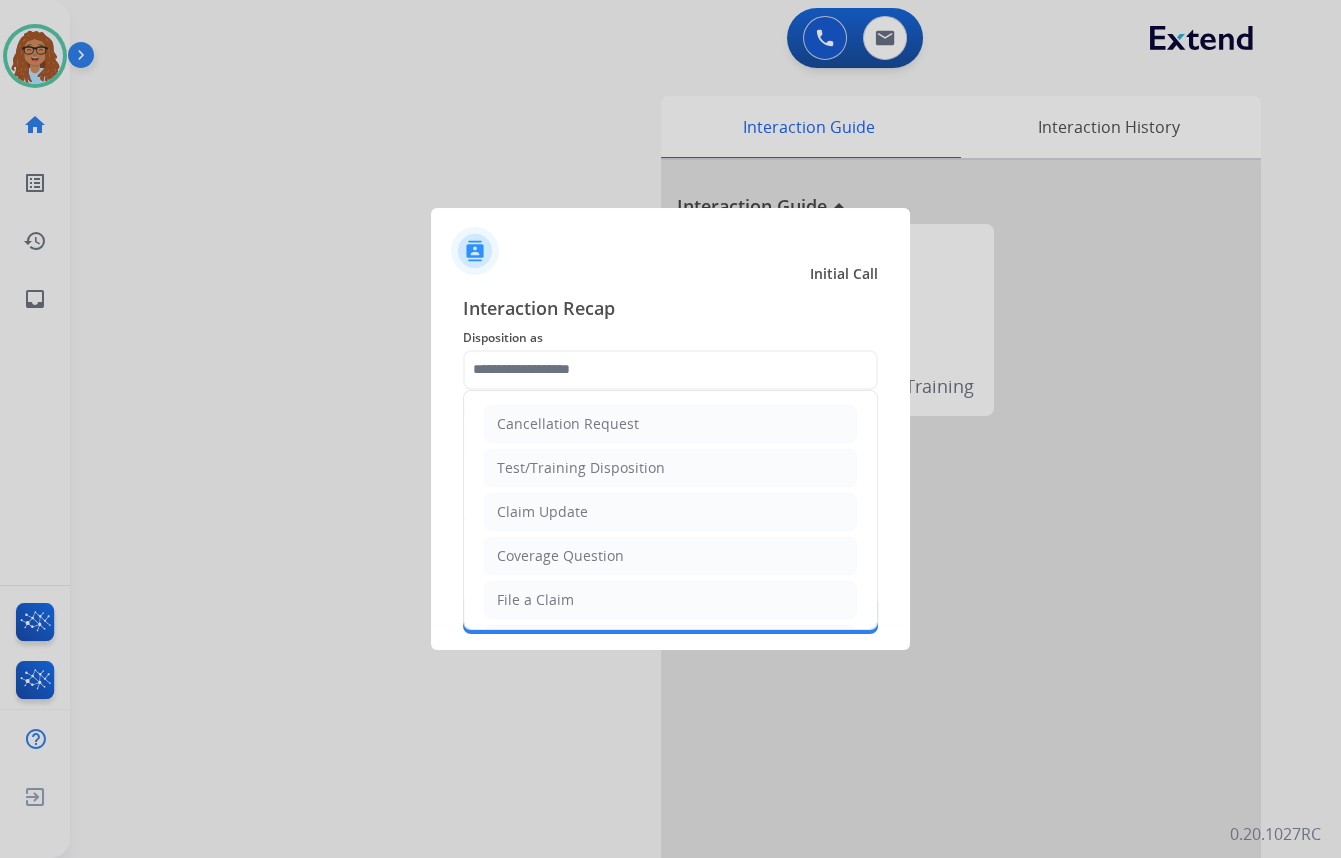 click on "File a Claim" 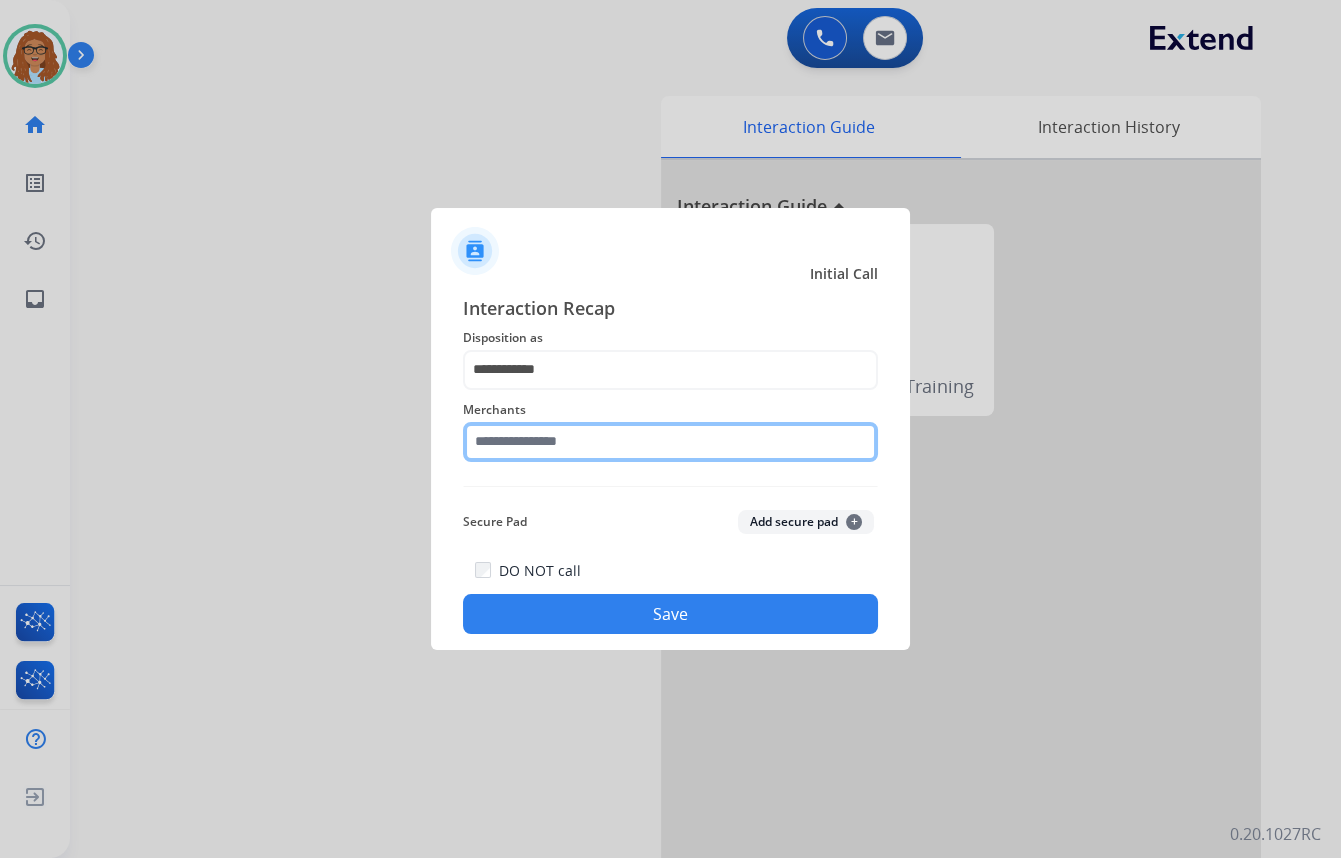 click 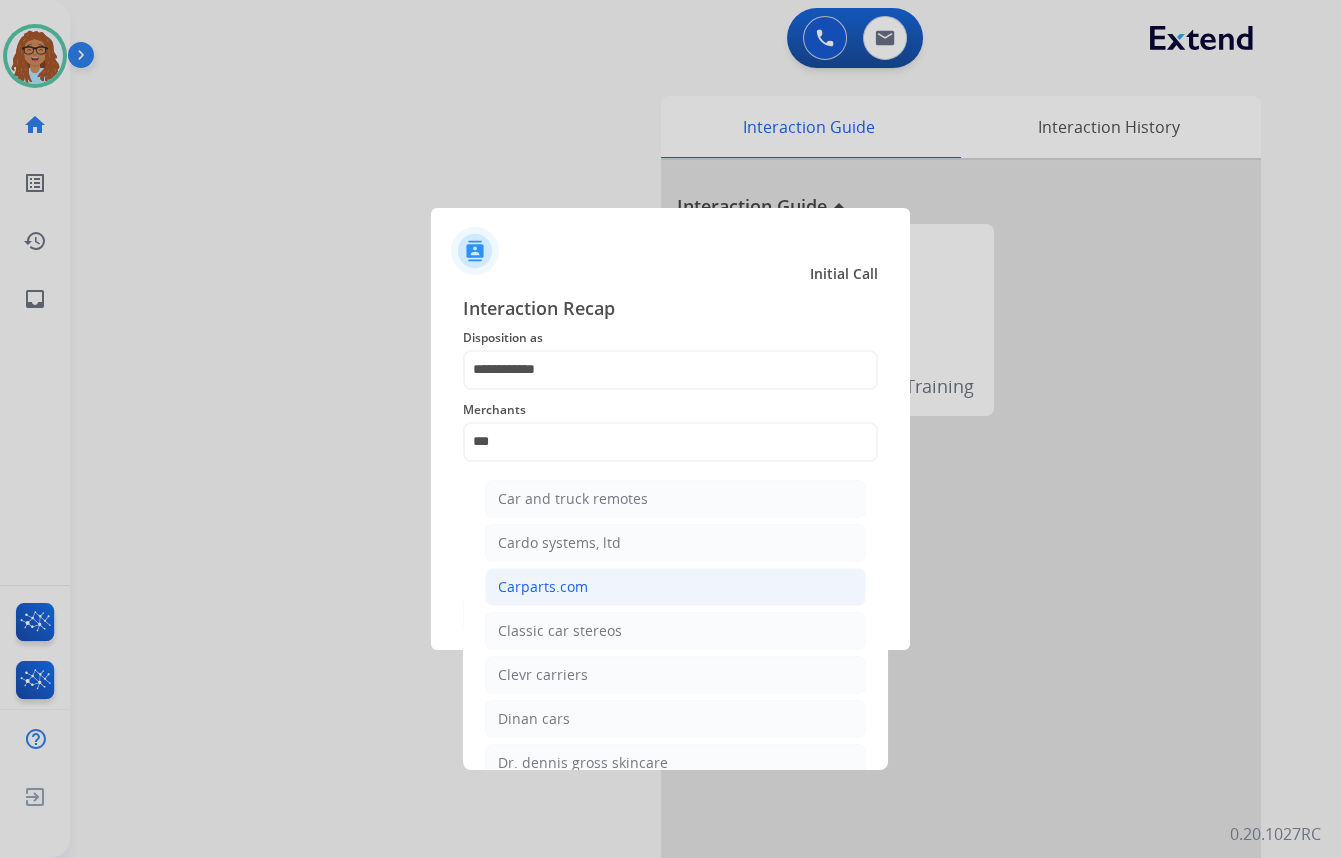 click on "Carparts.com" 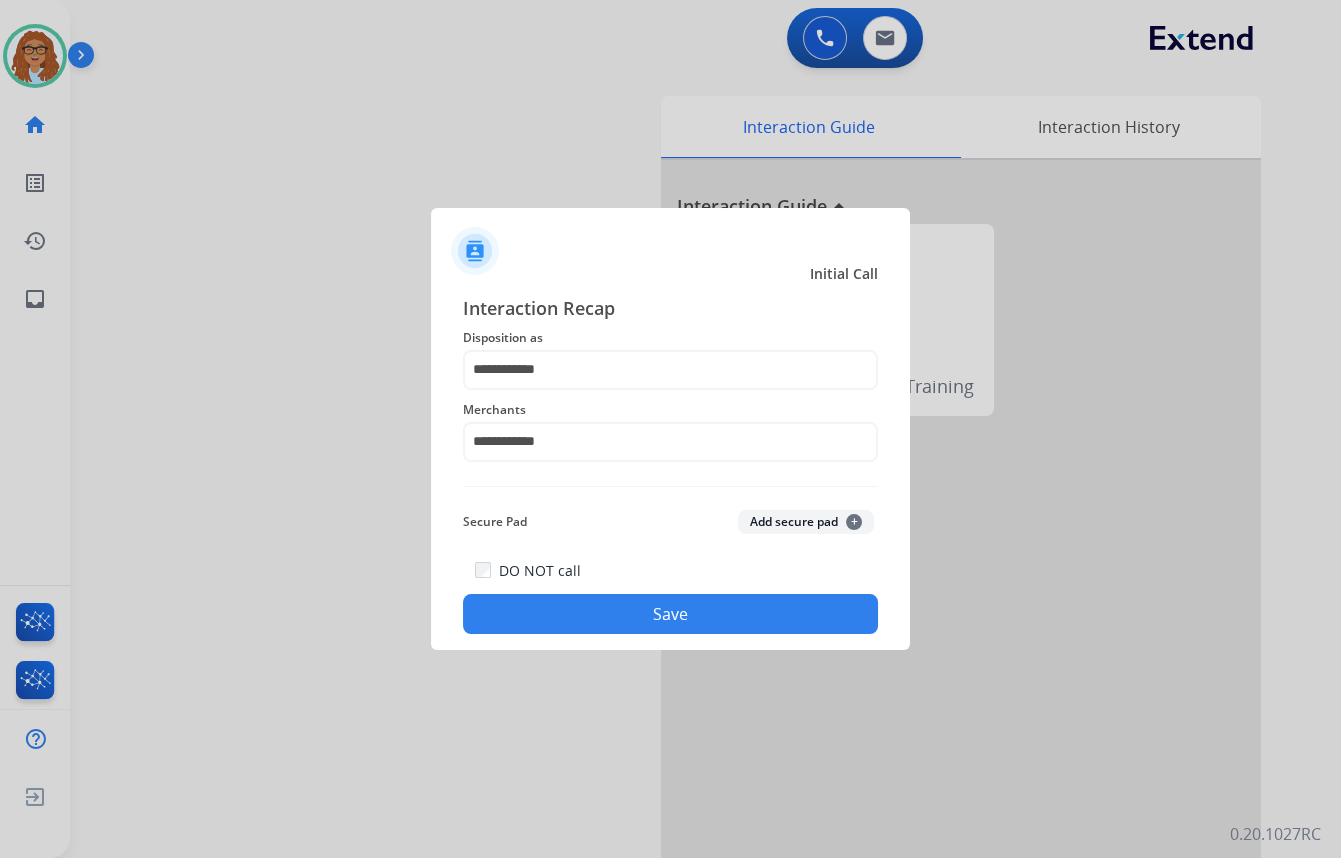 click on "Save" 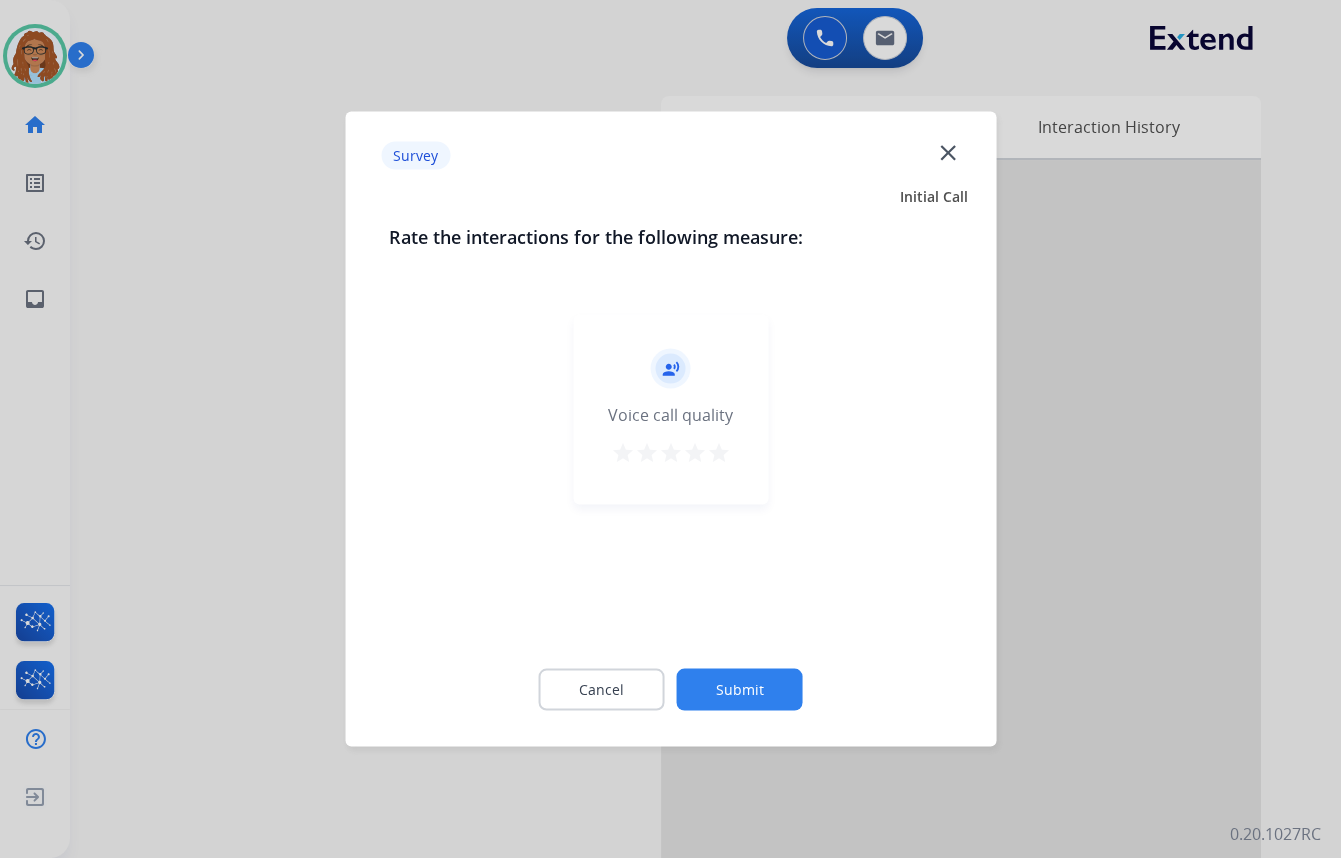click on "close" 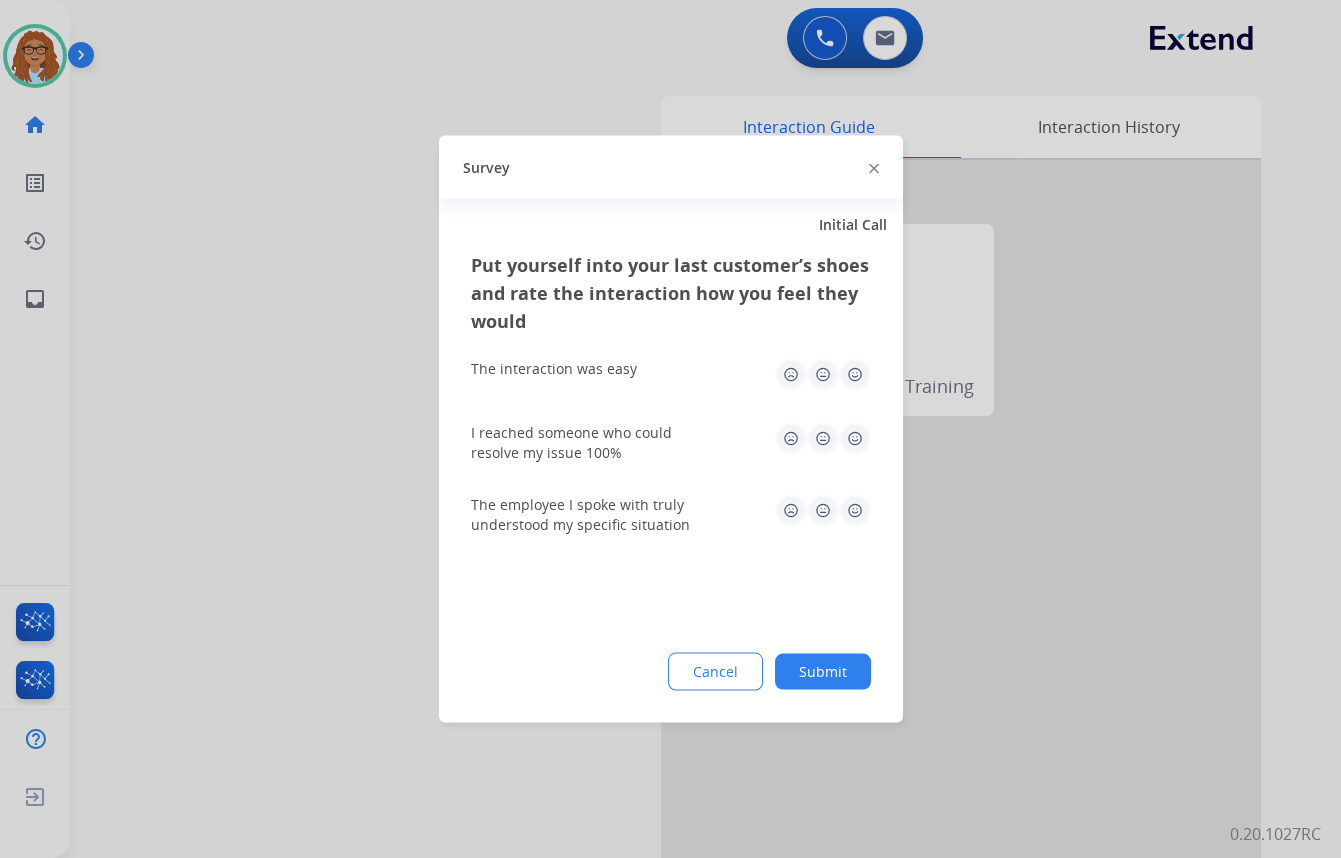 click 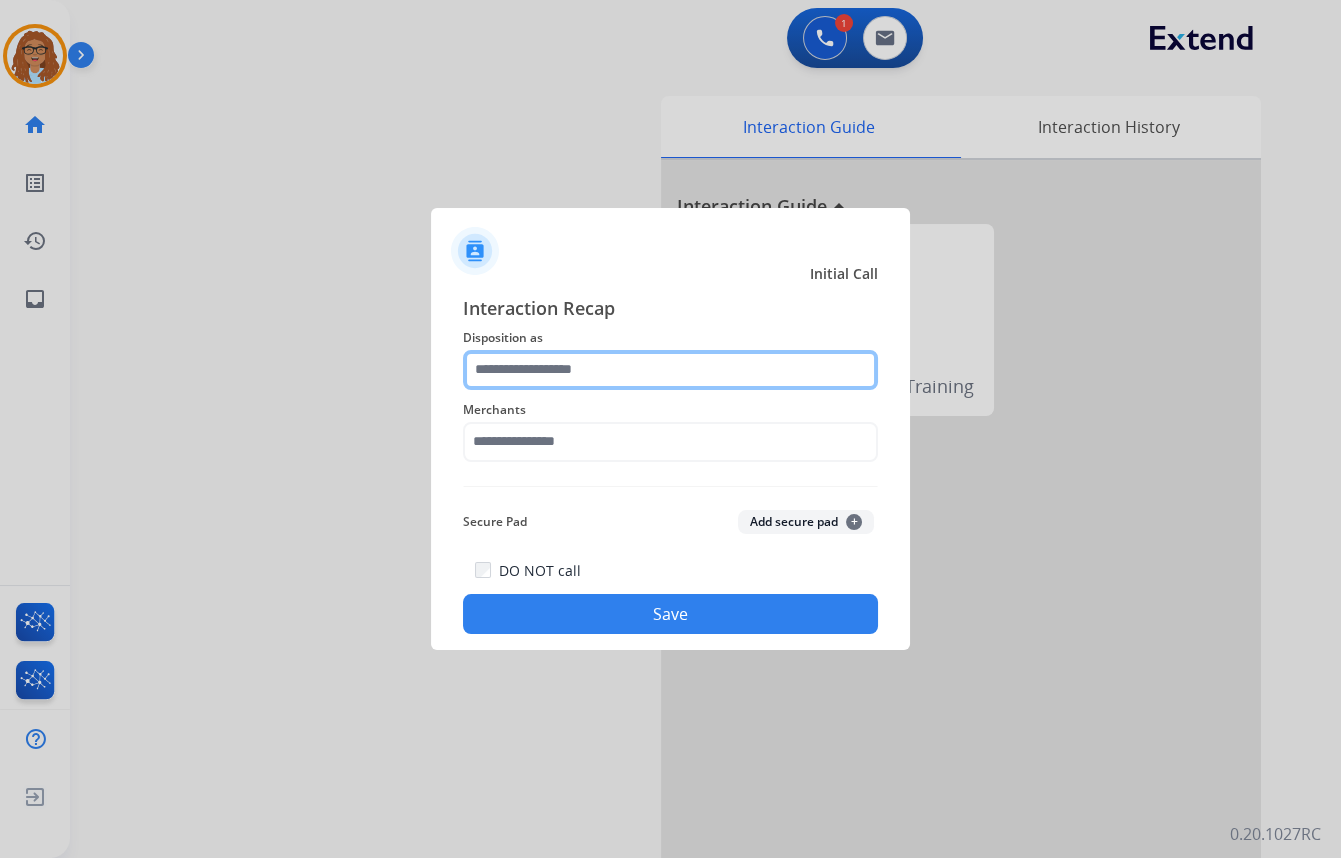 click 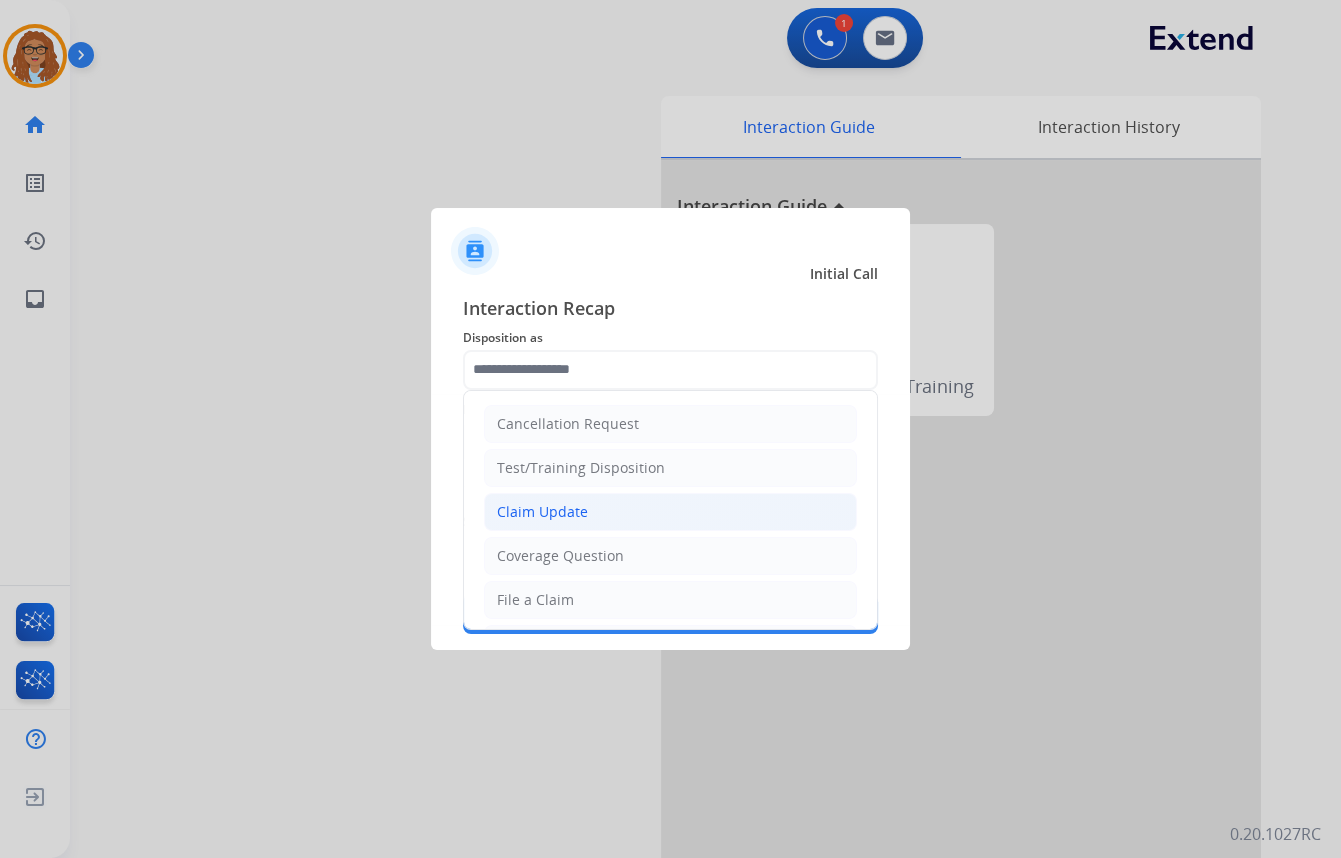 click on "Claim Update" 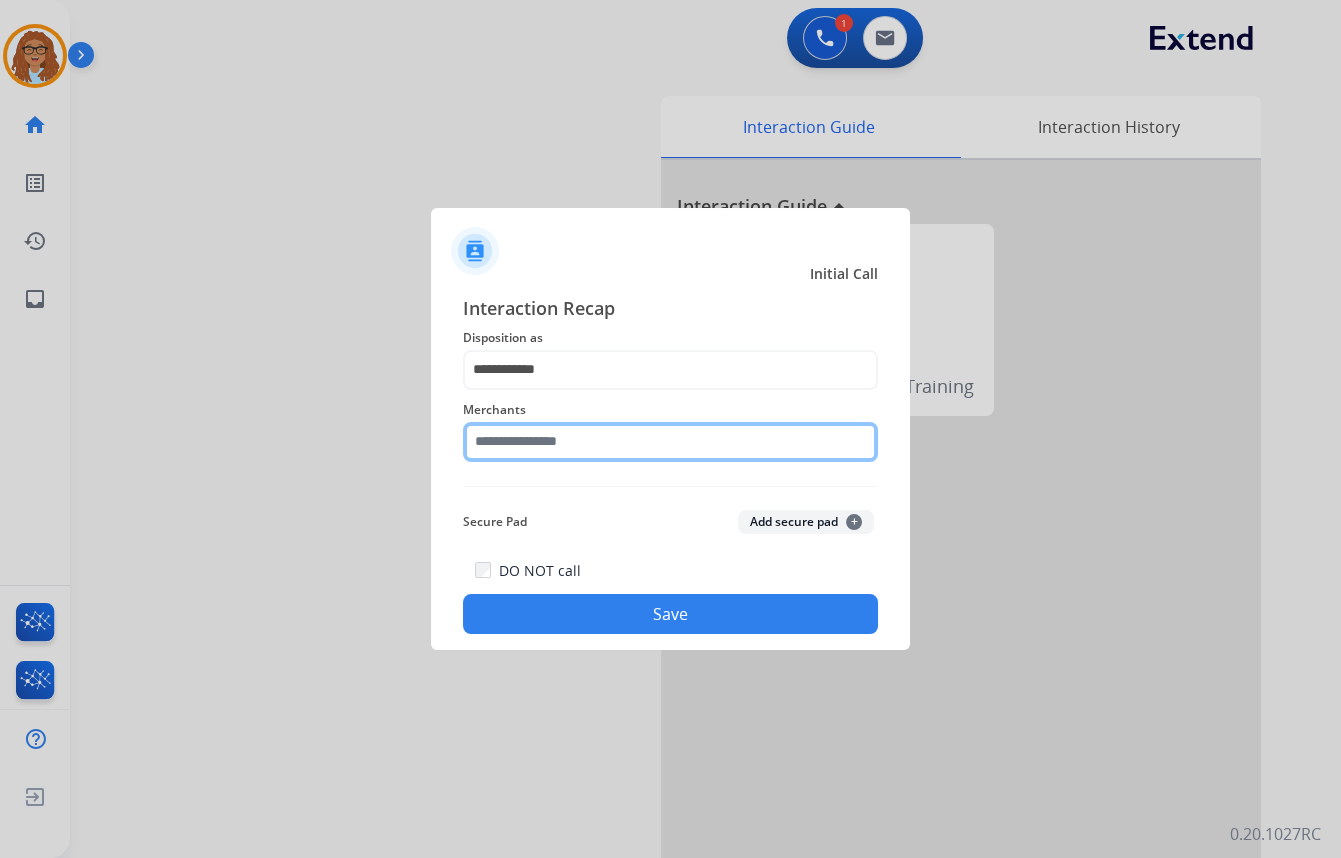 click 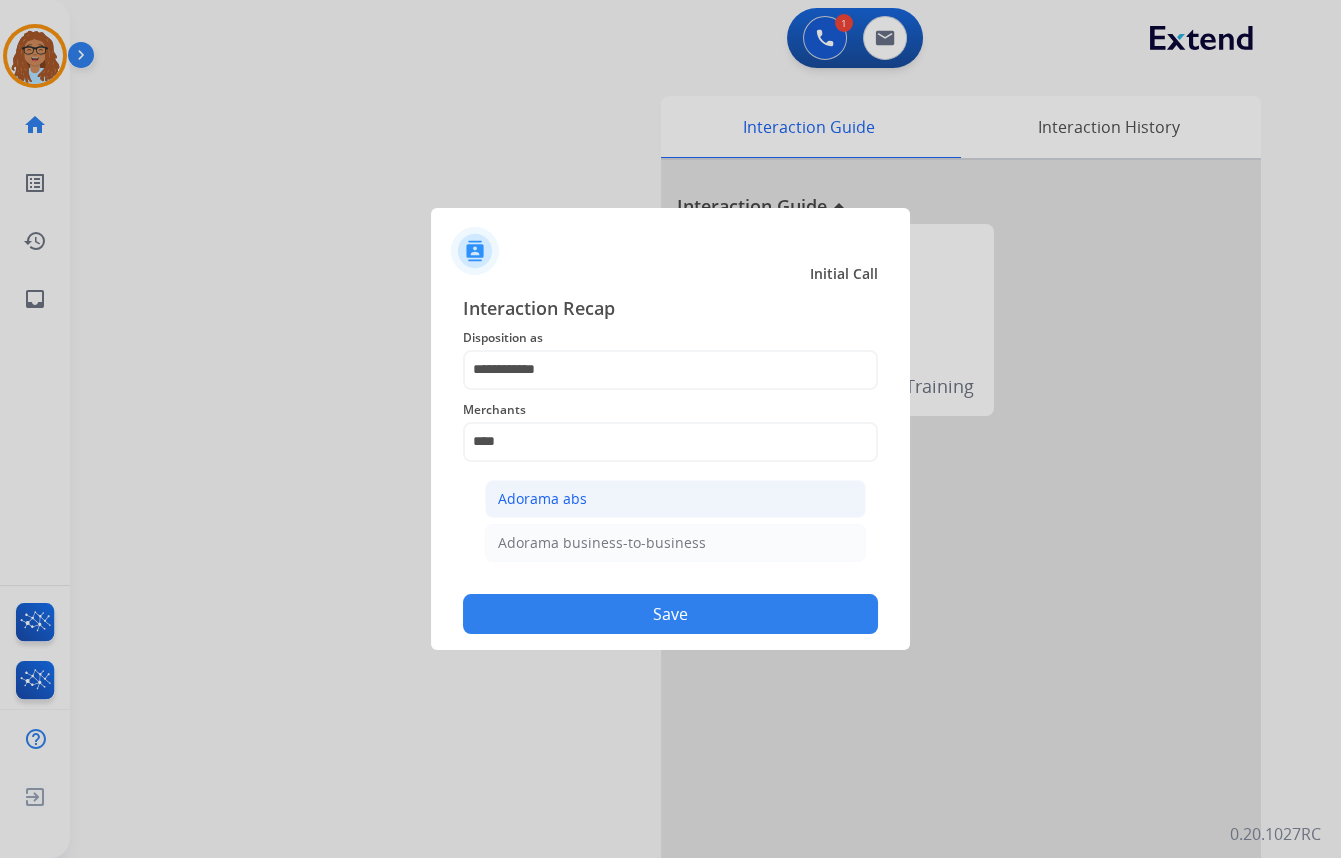 click on "Adorama abs" 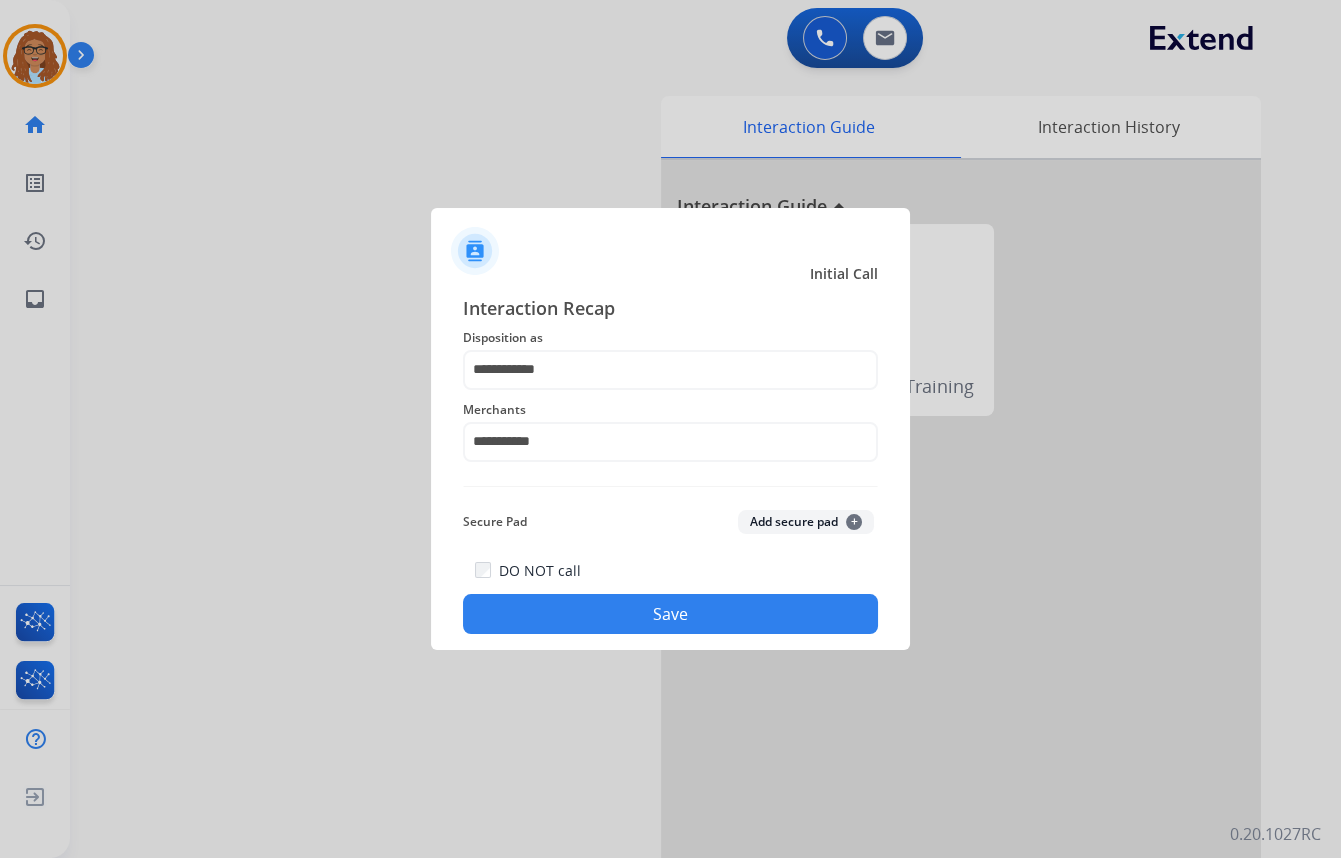 click on "Save" 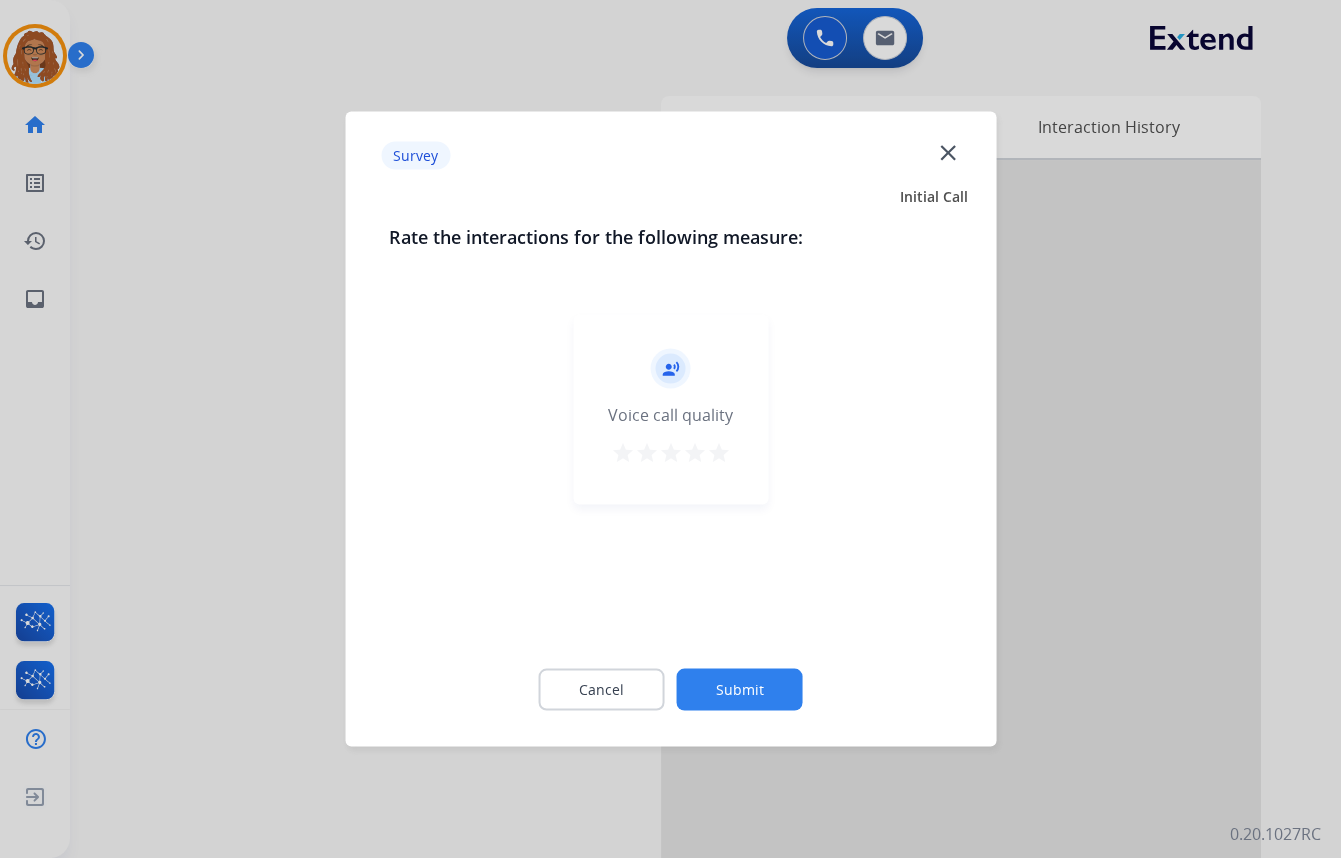 click on "close" 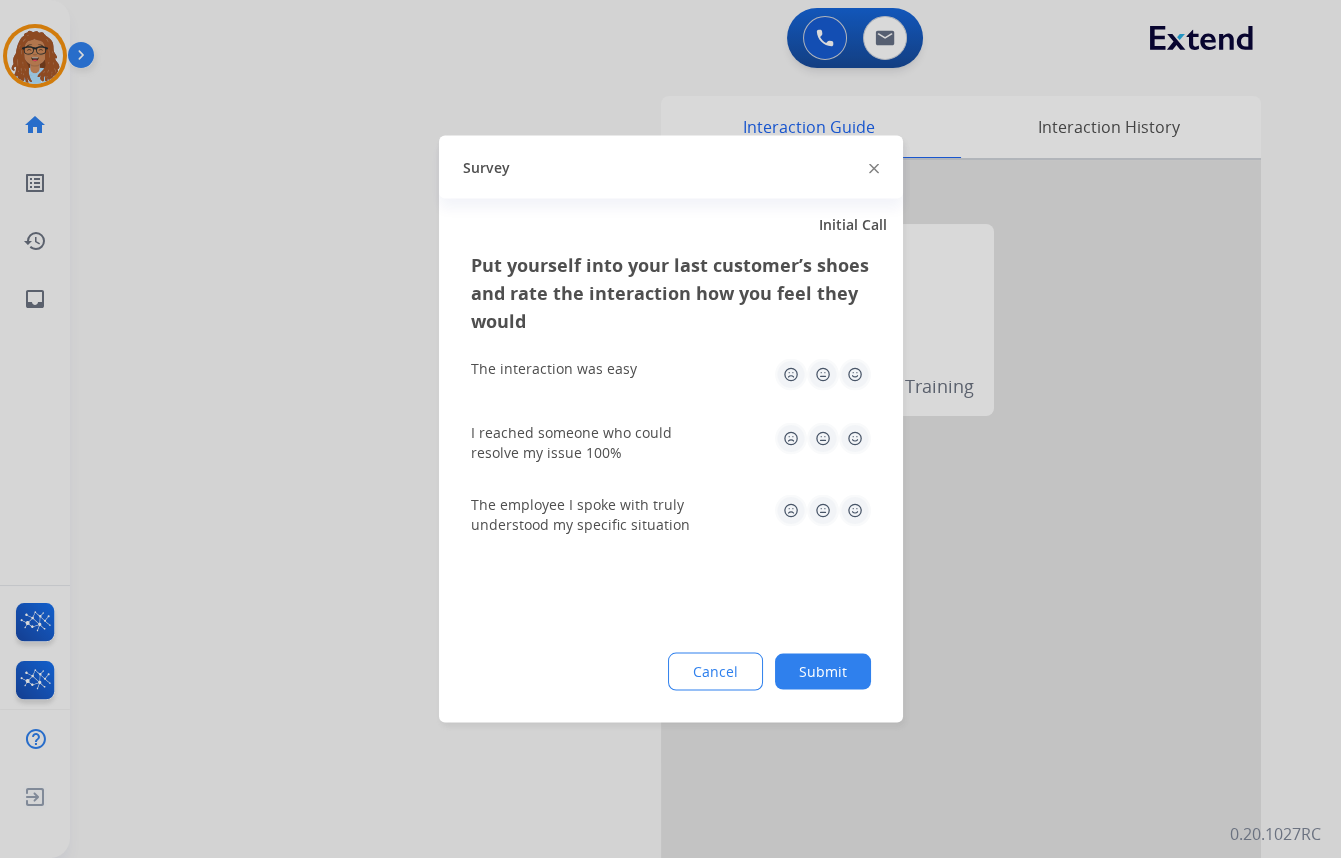 click 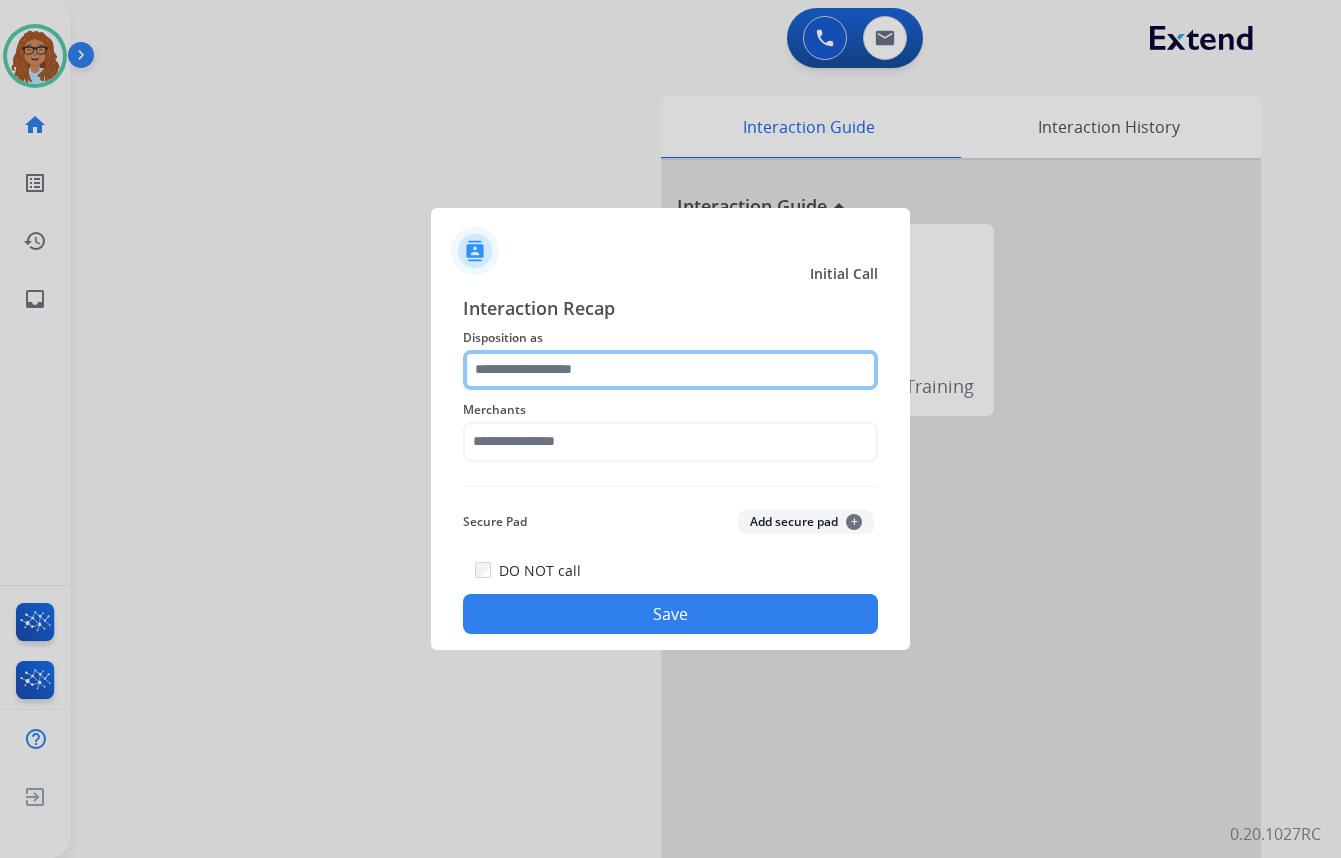 scroll, scrollTop: 0, scrollLeft: 0, axis: both 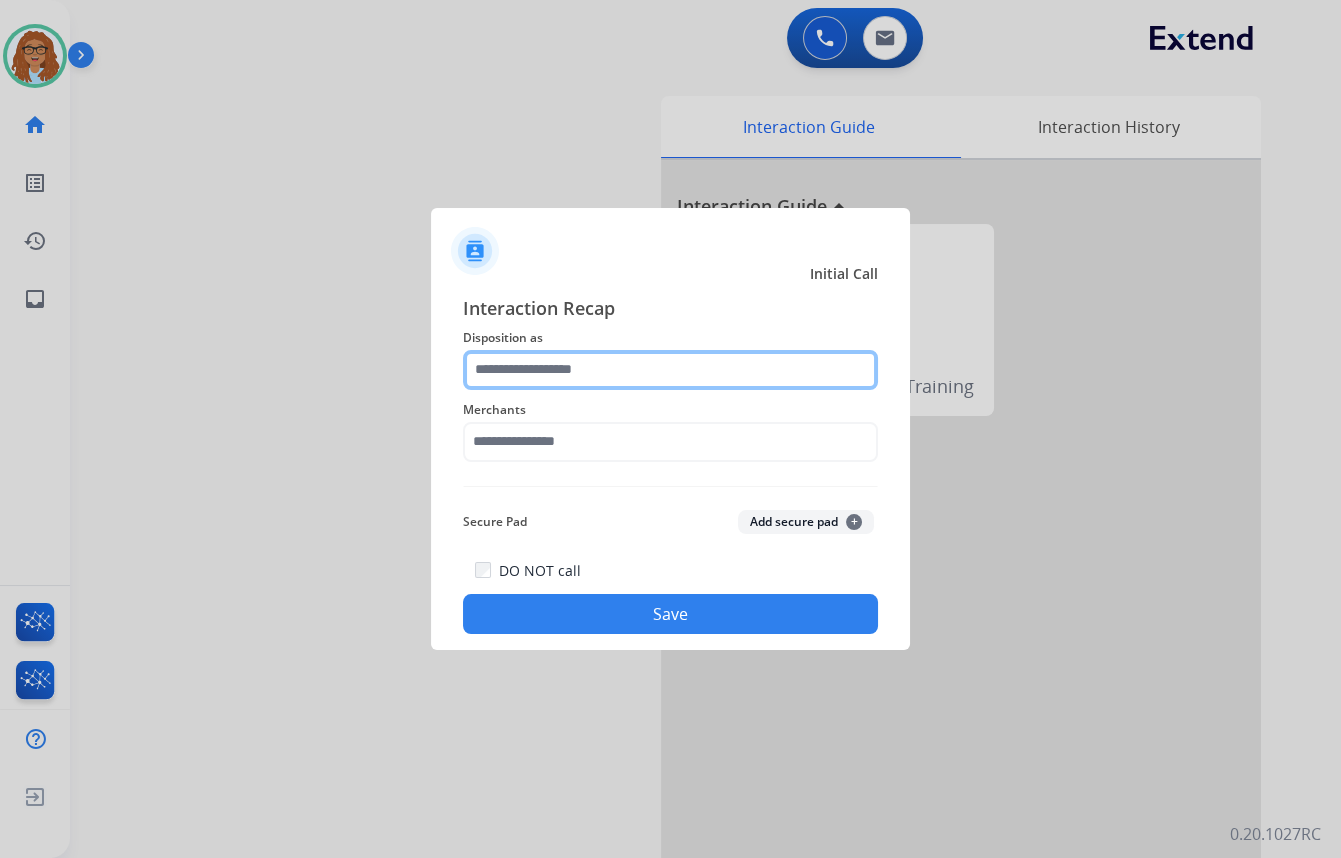 click 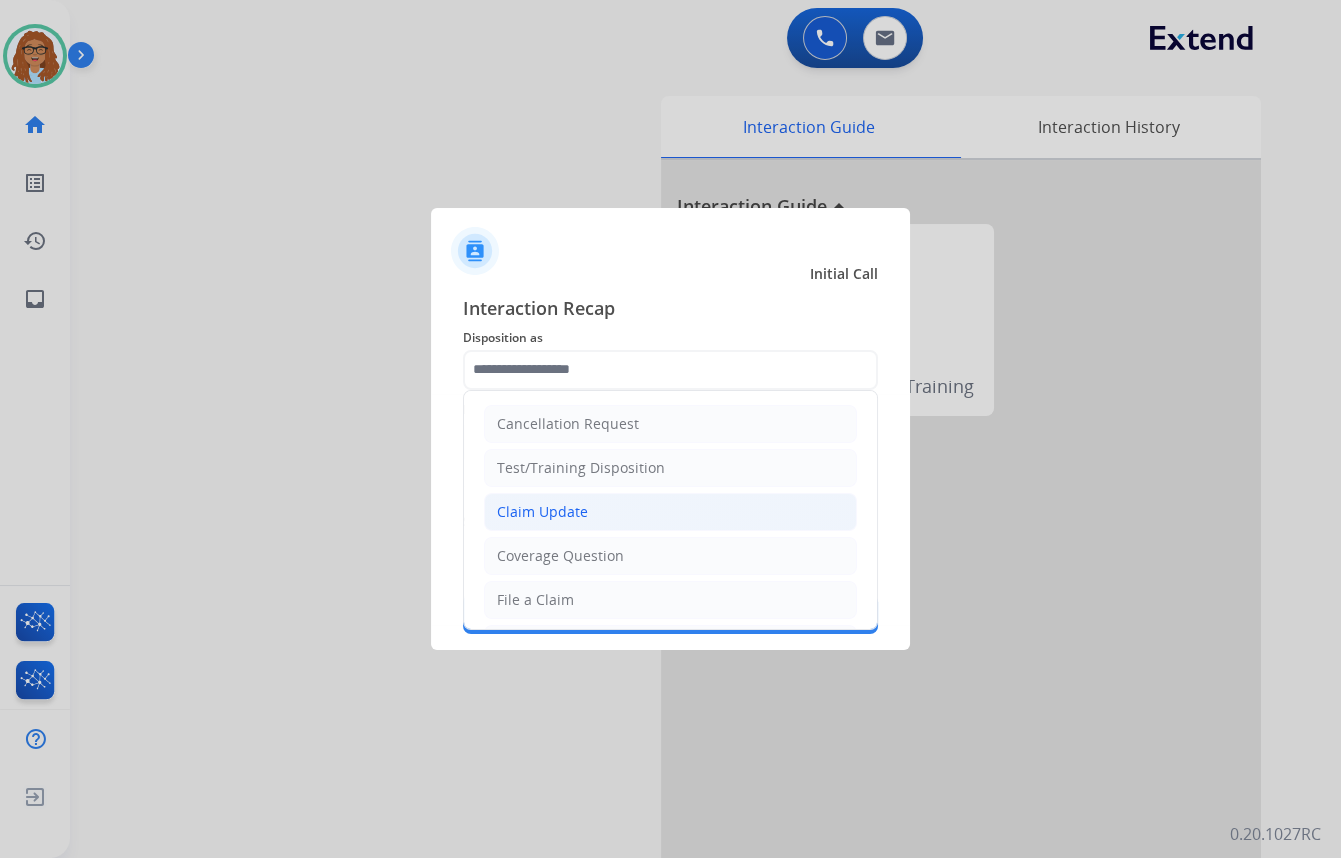 click on "Claim Update" 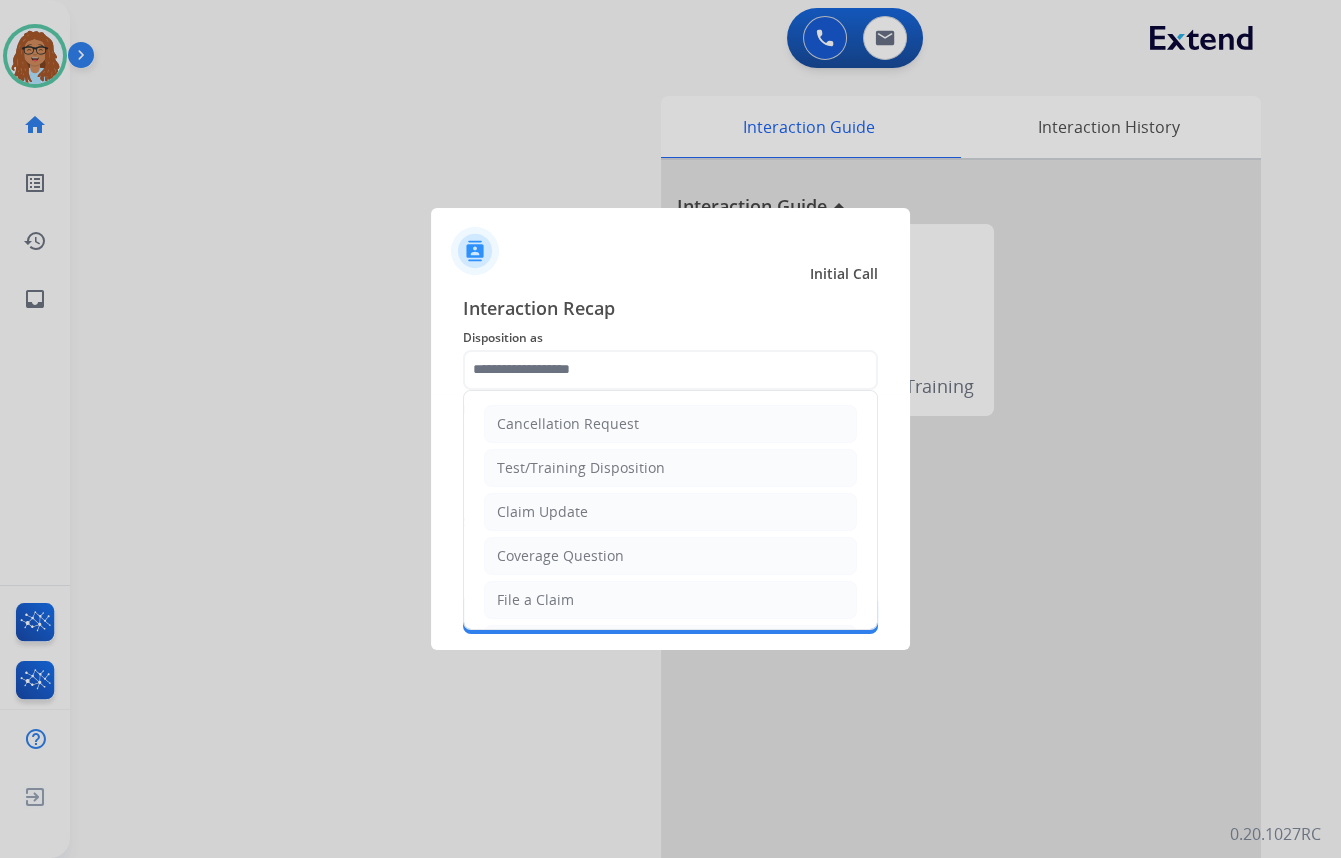 type on "**********" 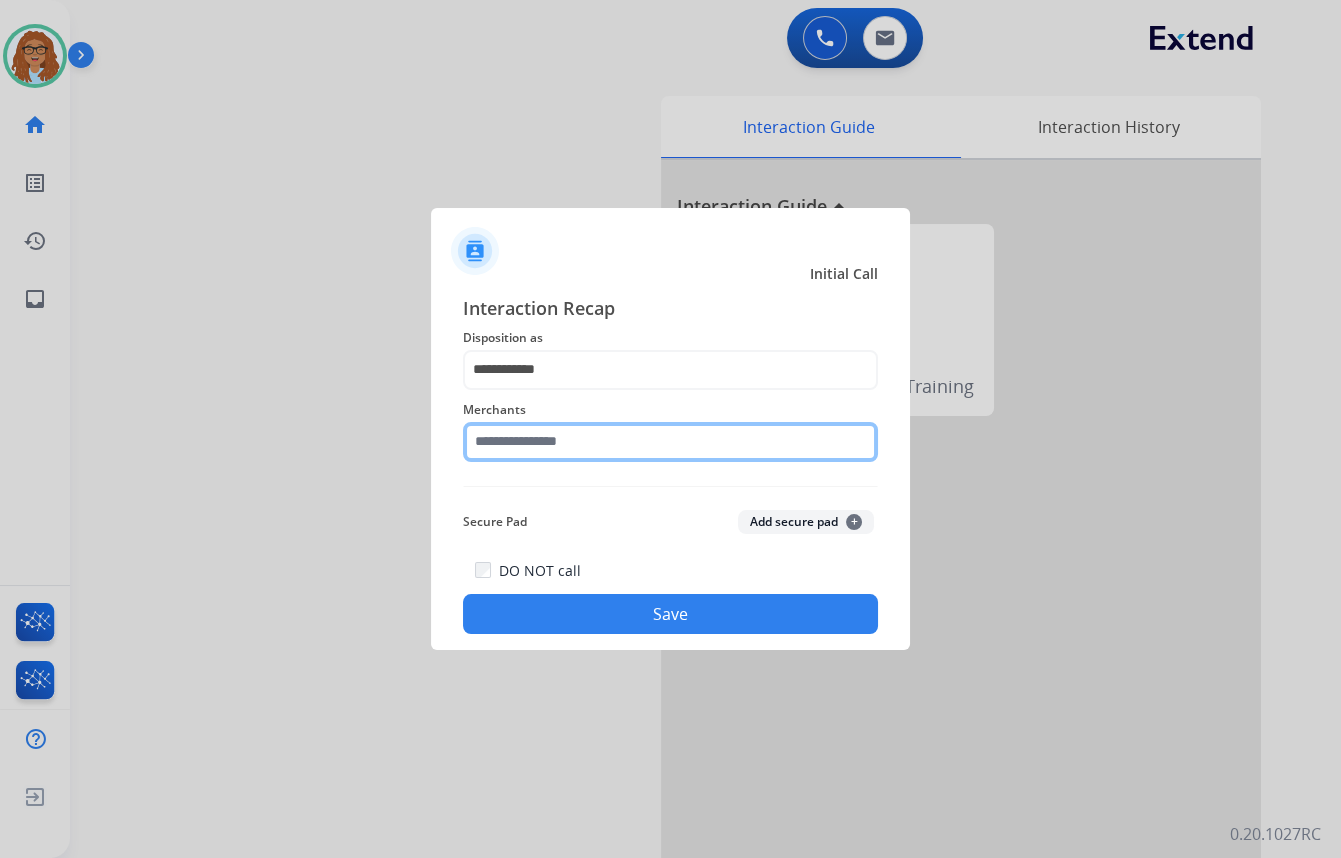 click 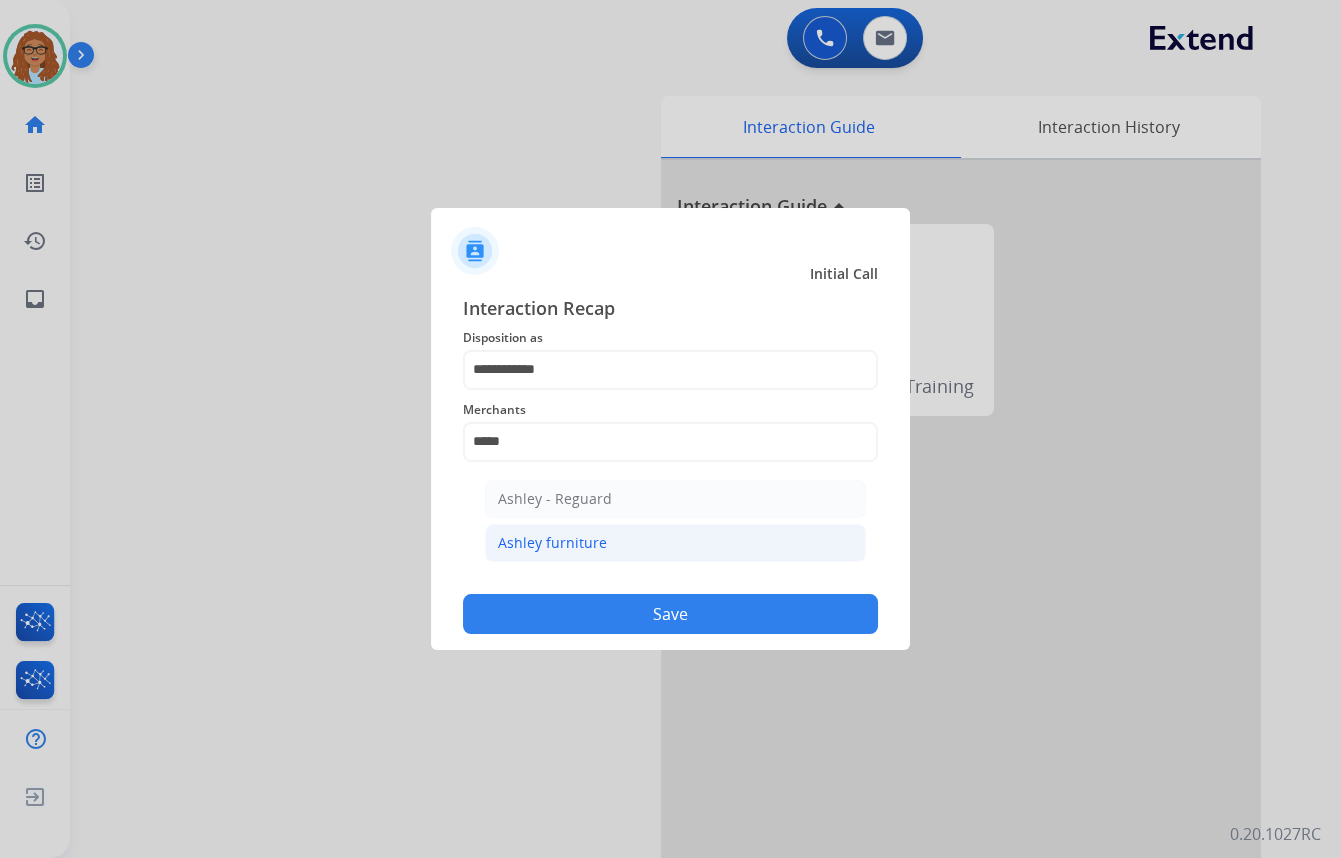 click on "Ashley furniture" 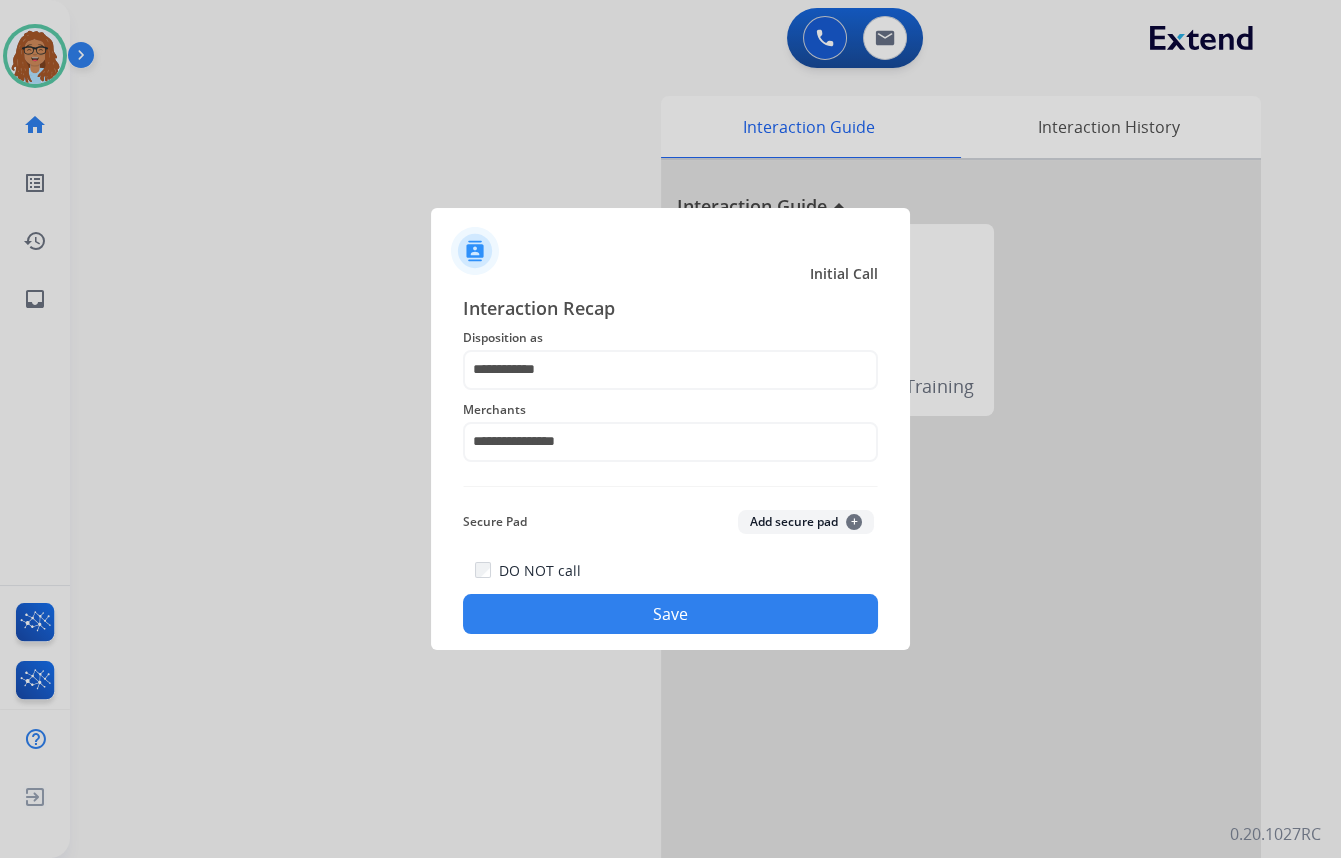 click on "Save" 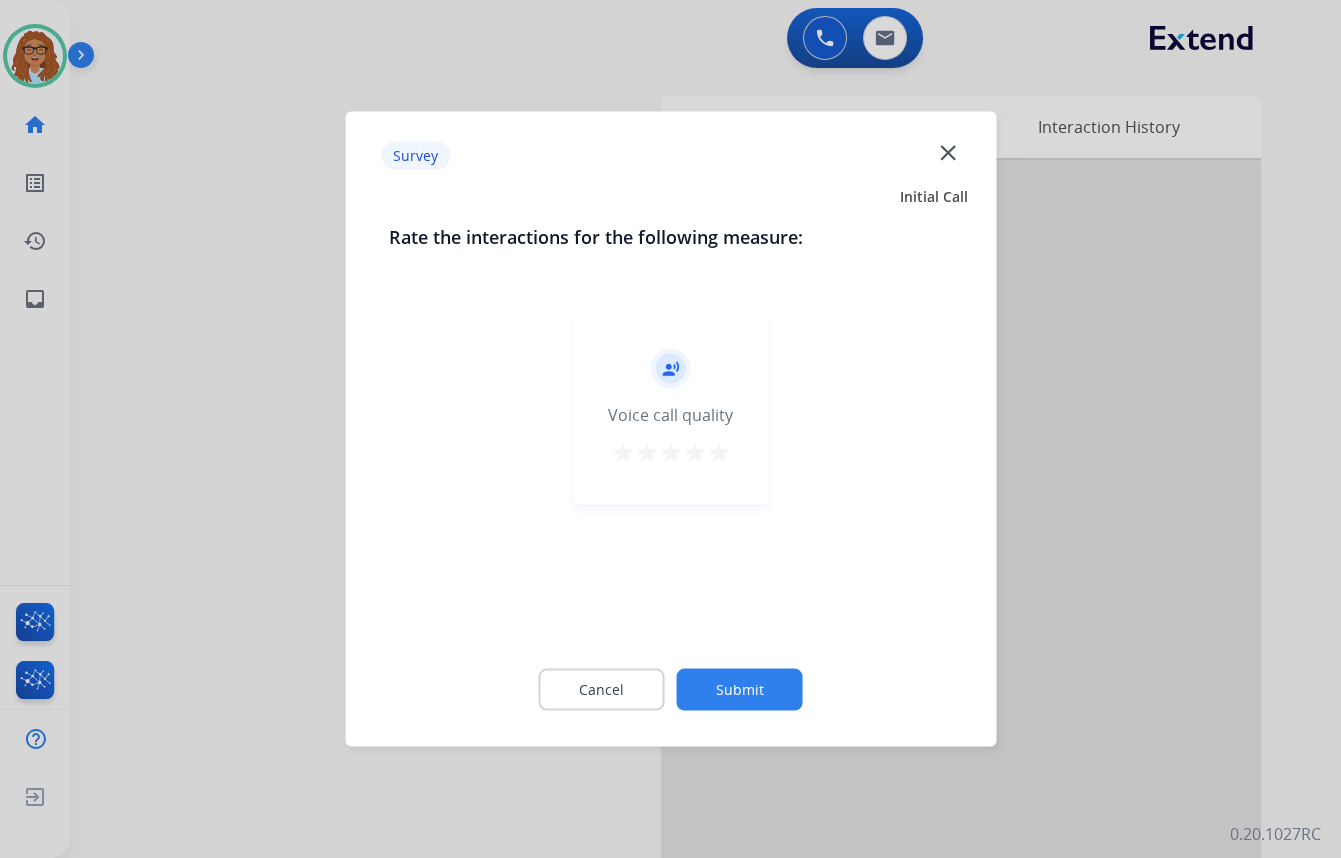 click on "close" 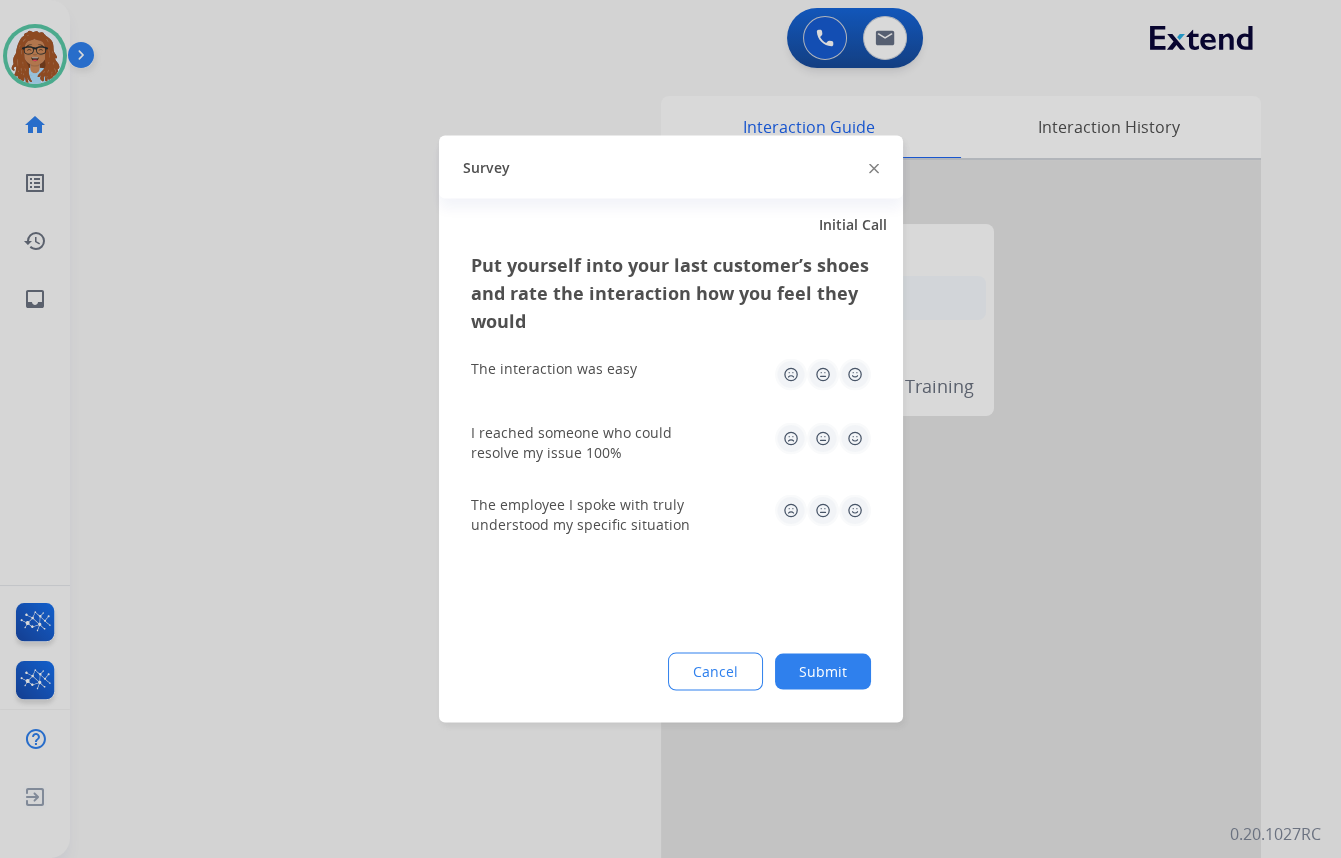 drag, startPoint x: 874, startPoint y: 162, endPoint x: 691, endPoint y: 281, distance: 218.2888 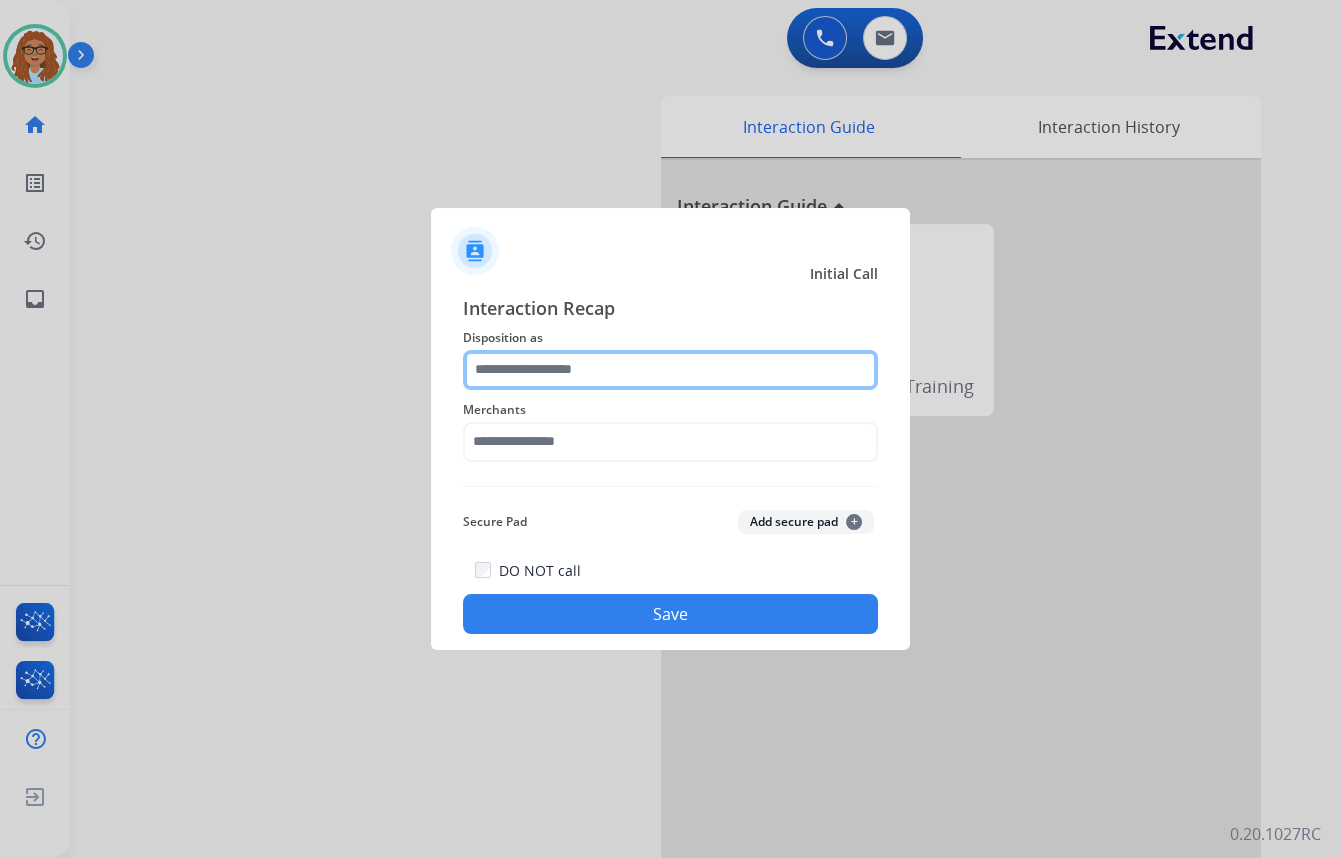 click 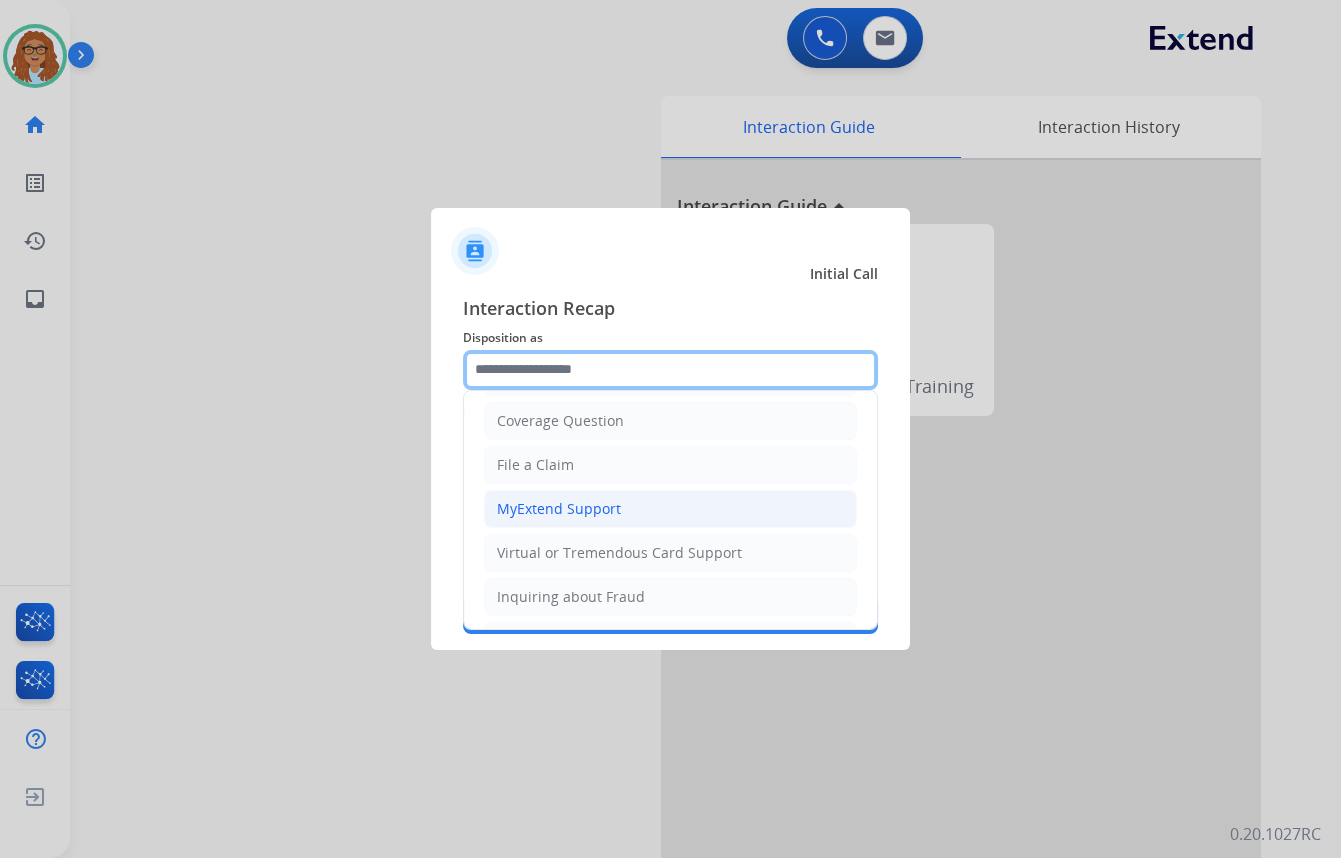 scroll, scrollTop: 90, scrollLeft: 0, axis: vertical 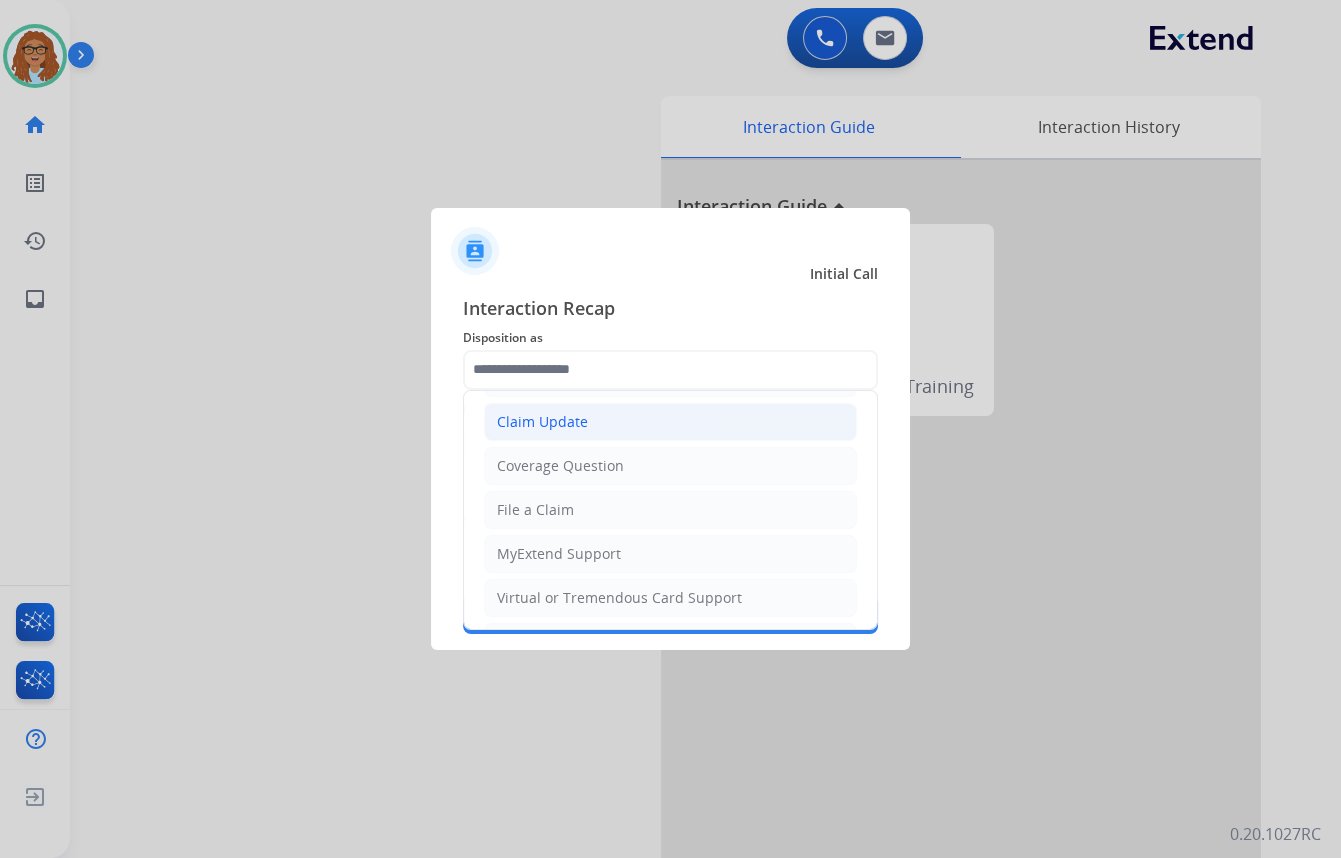 click on "Claim Update" 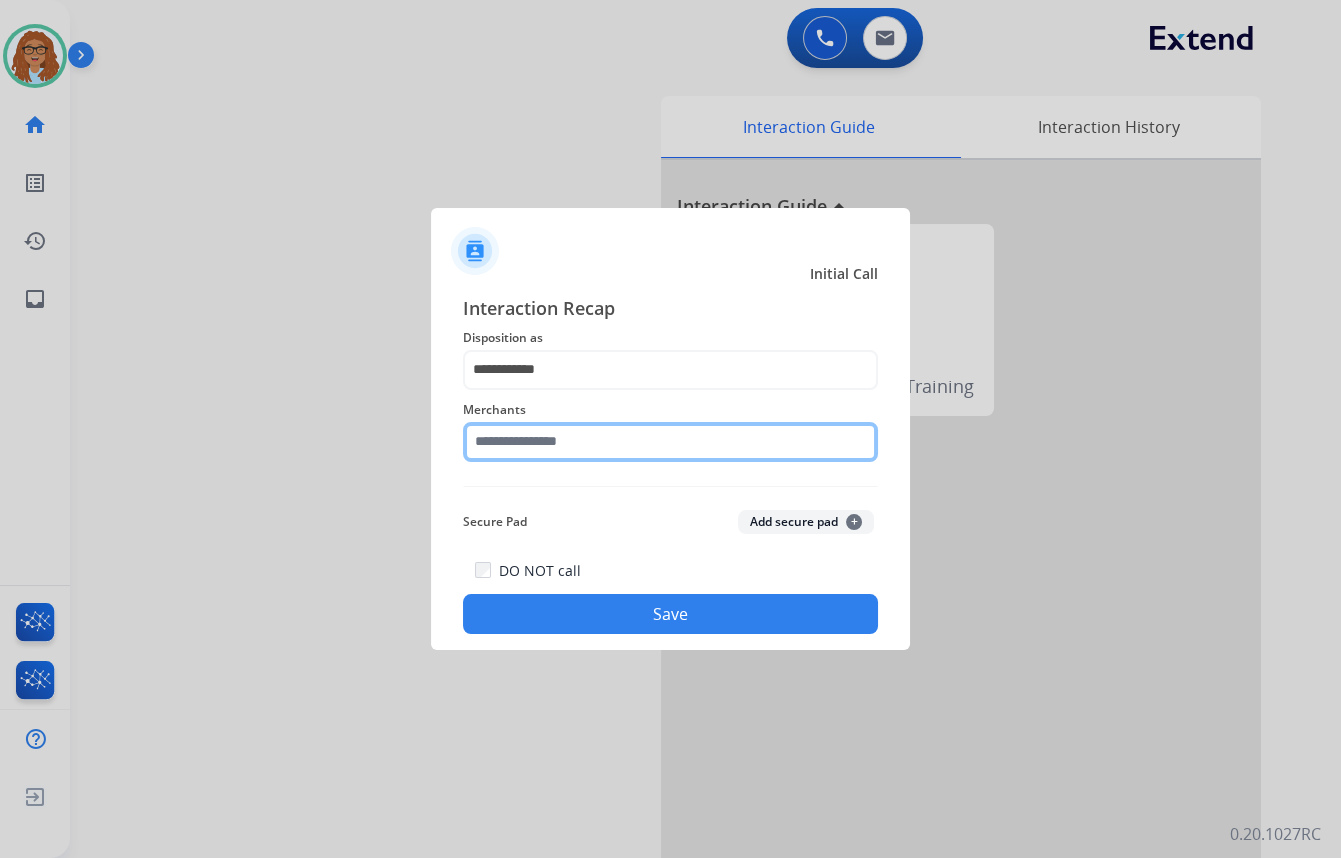 click 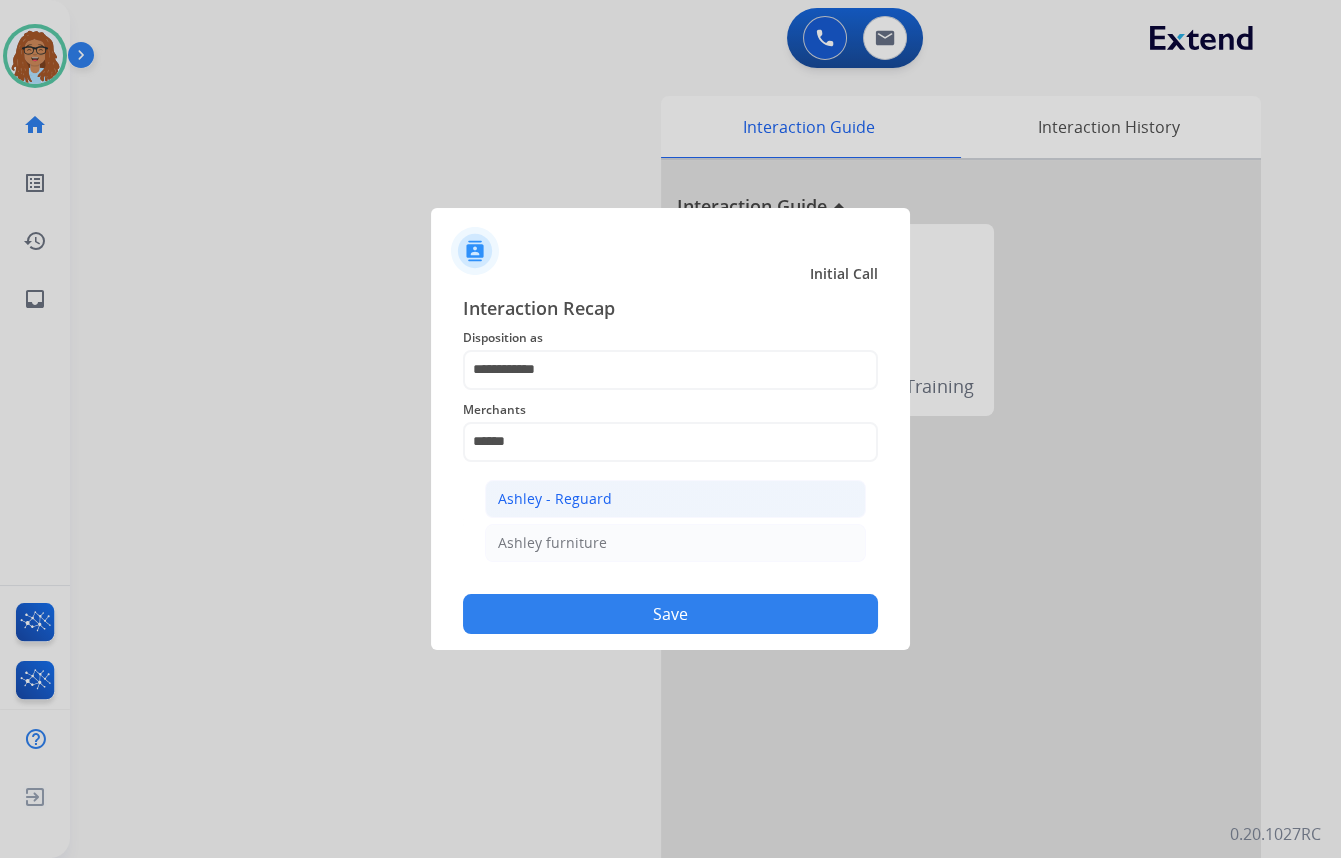 click on "Ashley - Reguard" 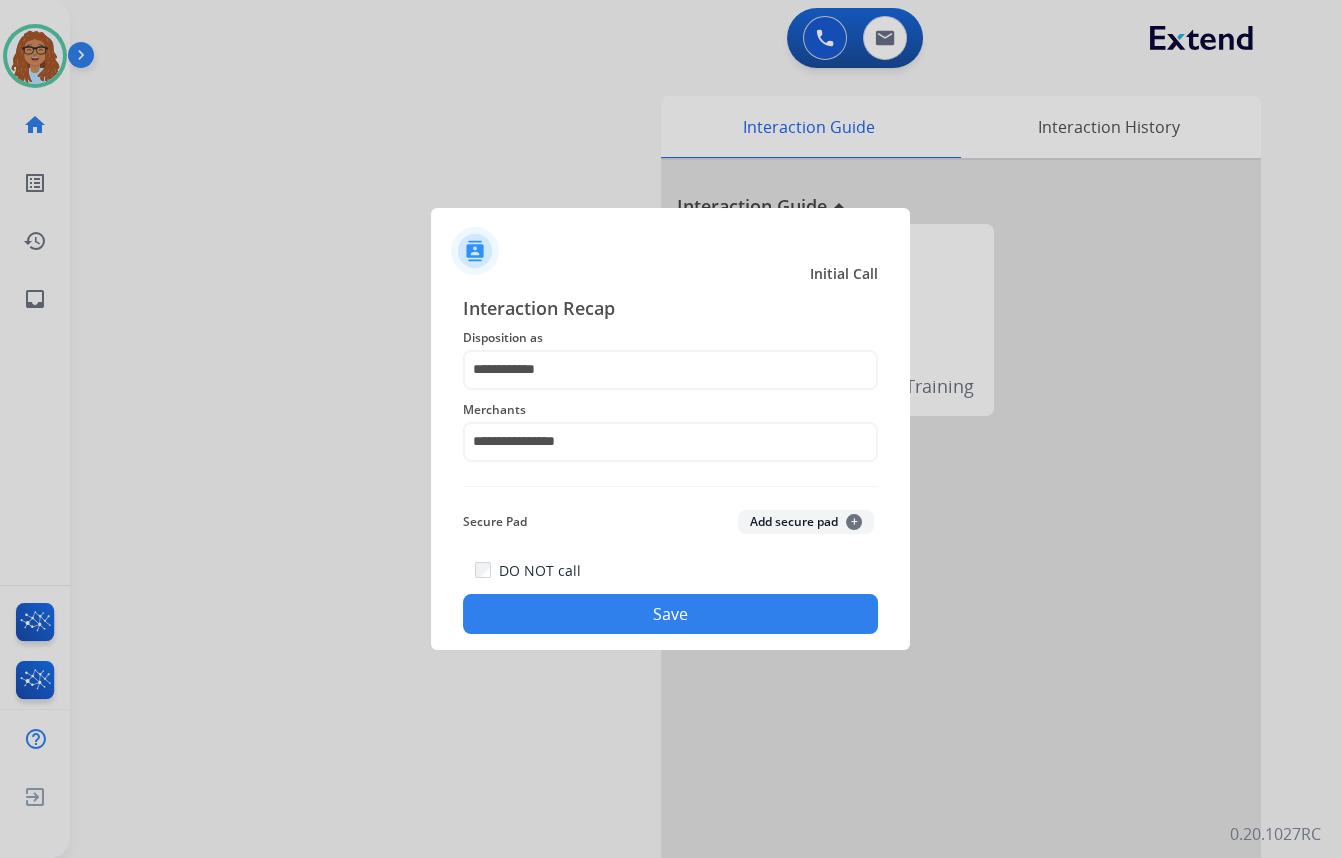 click on "Save" 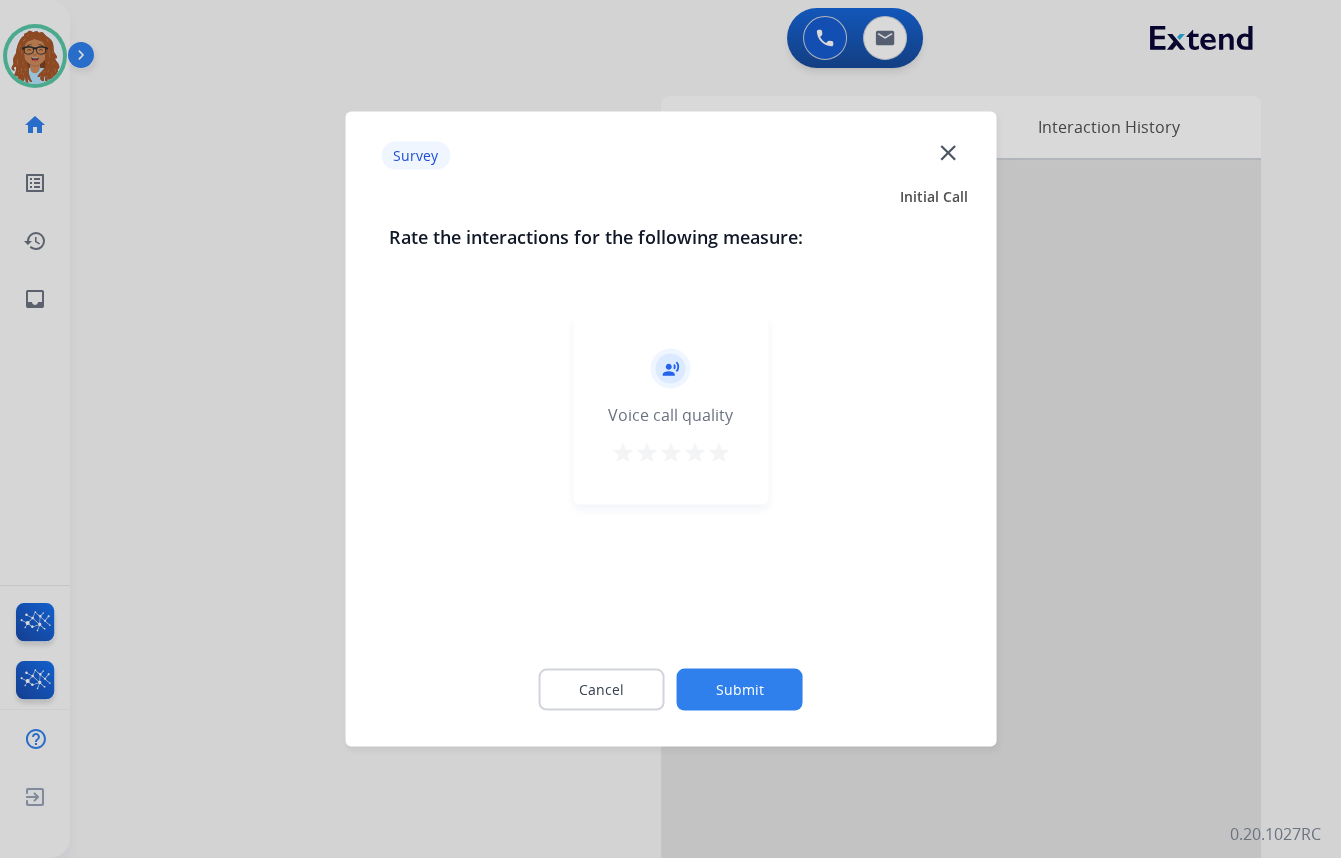 click on "close" 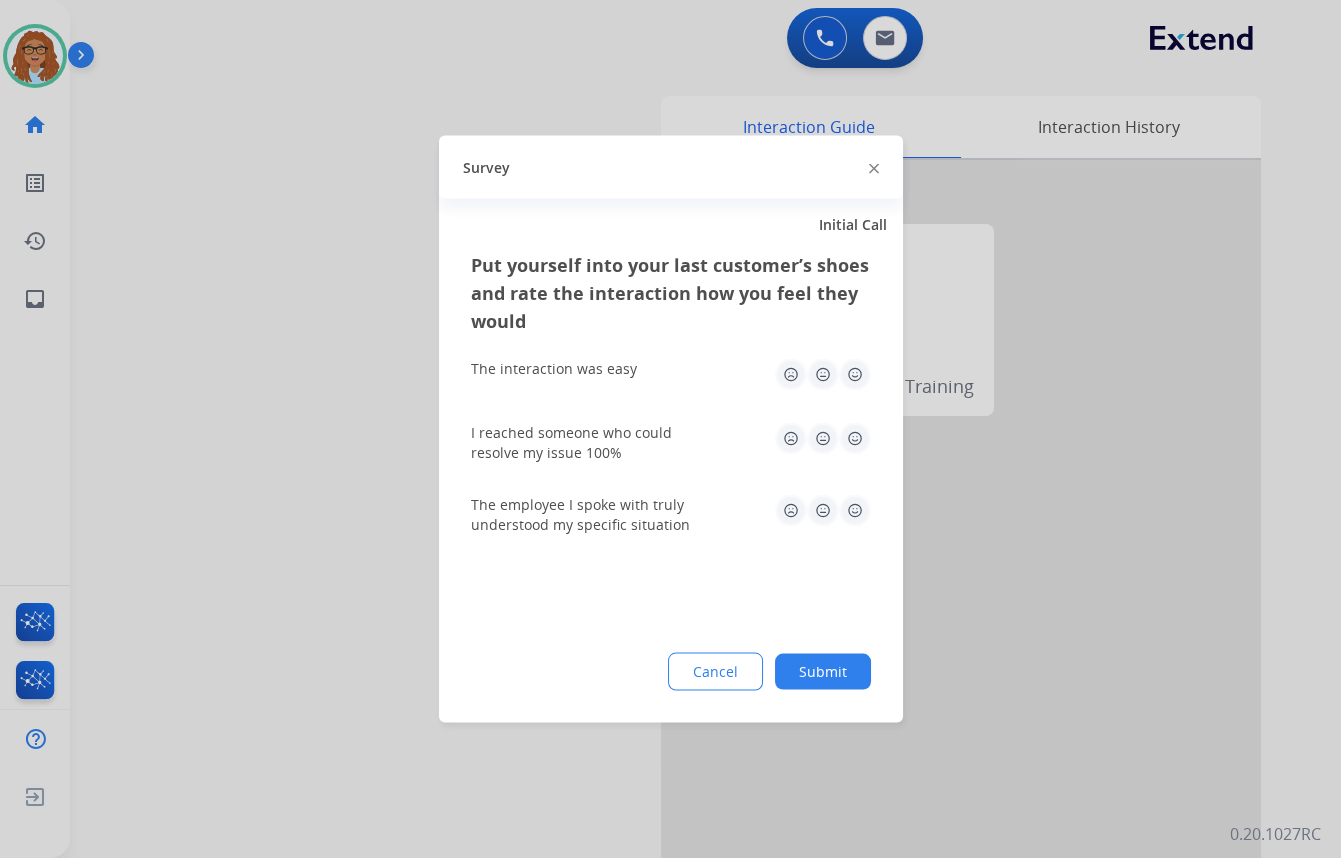 click 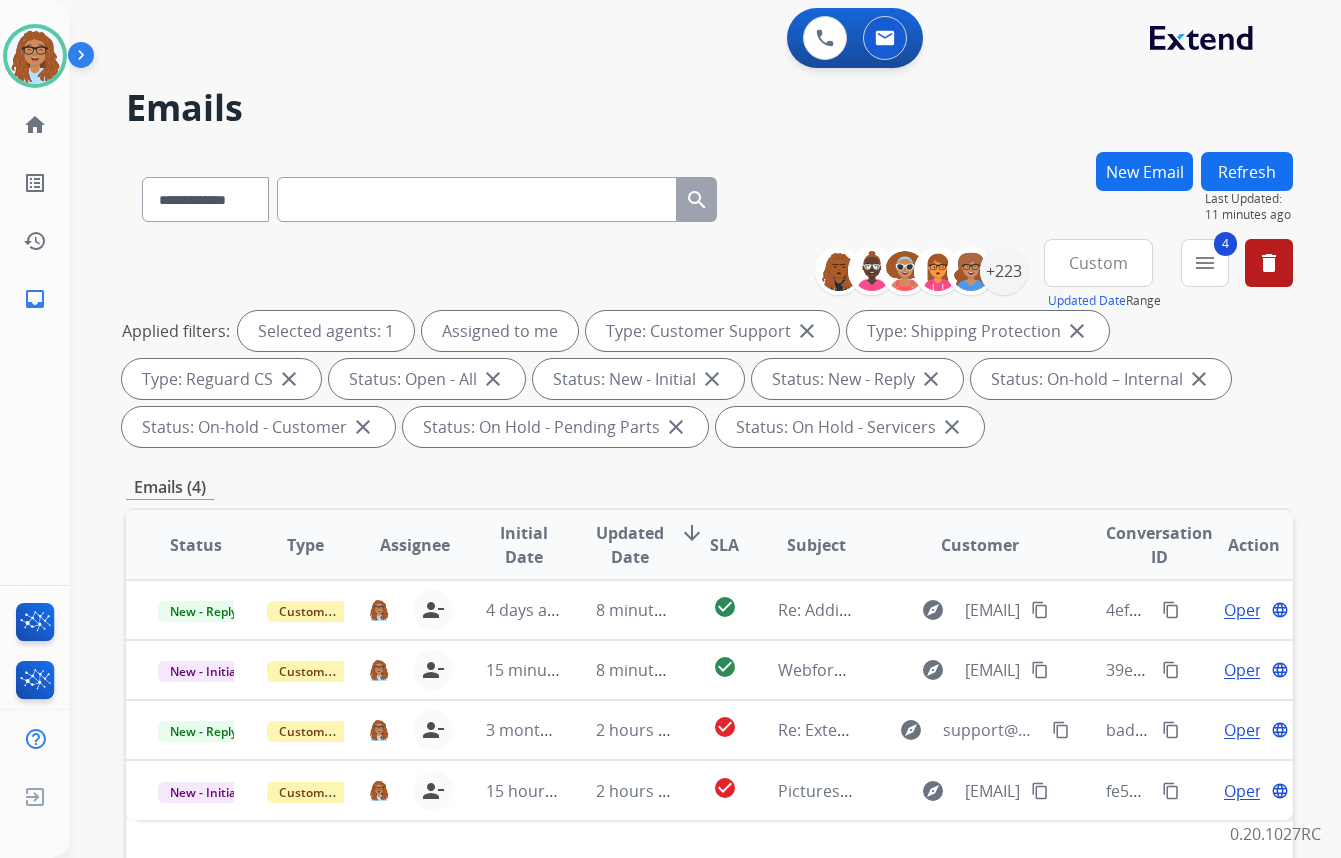 scroll, scrollTop: 0, scrollLeft: 0, axis: both 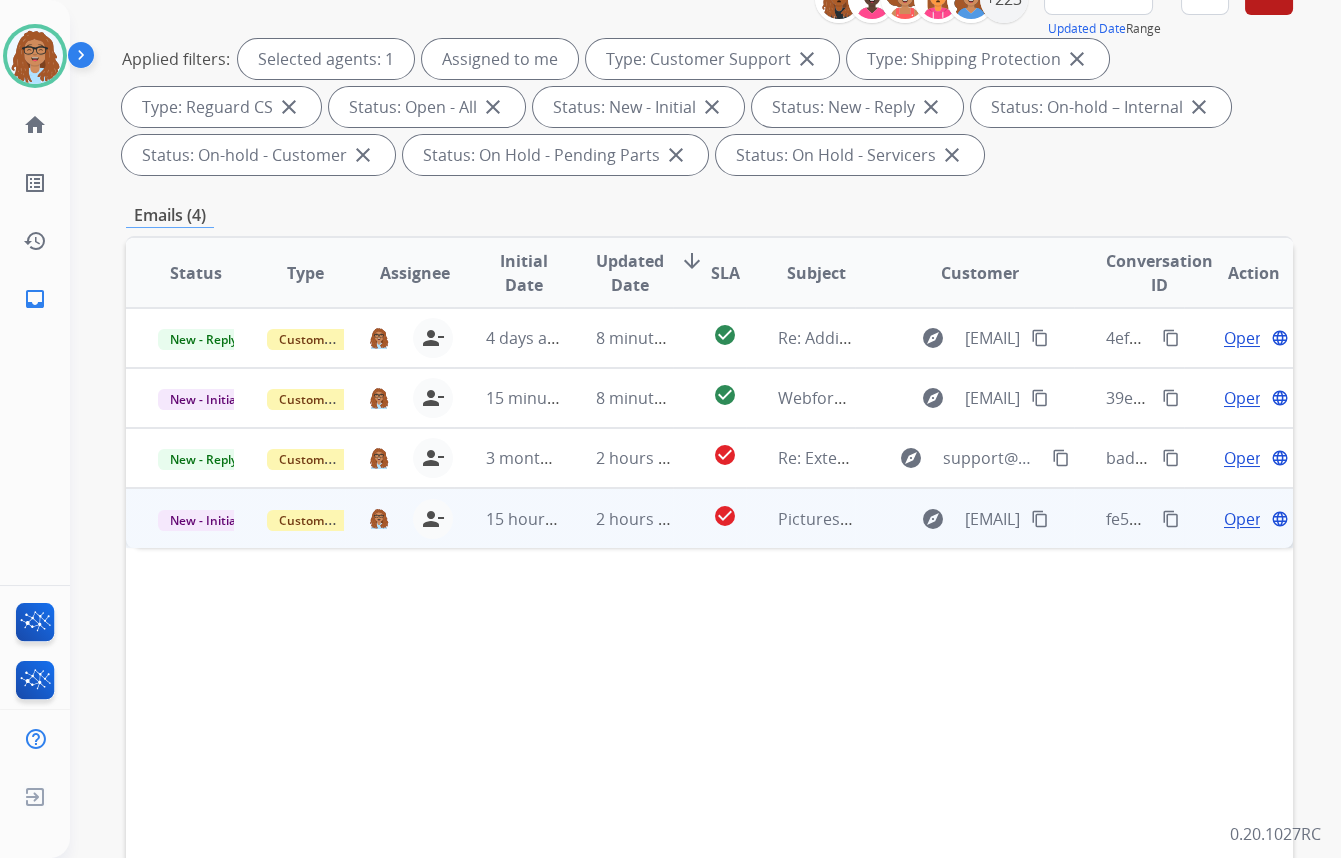 click on "Open" at bounding box center (1244, 519) 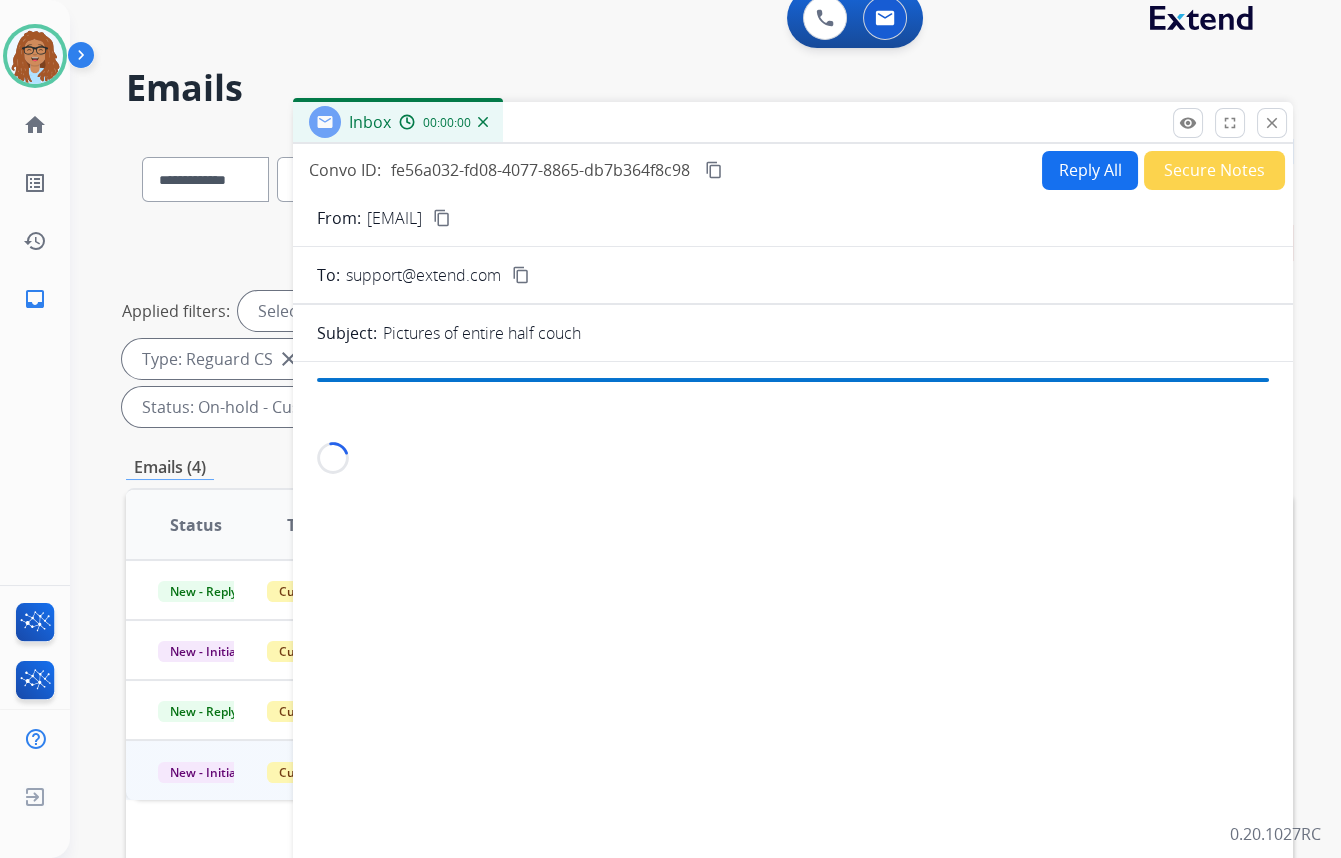 scroll, scrollTop: 0, scrollLeft: 0, axis: both 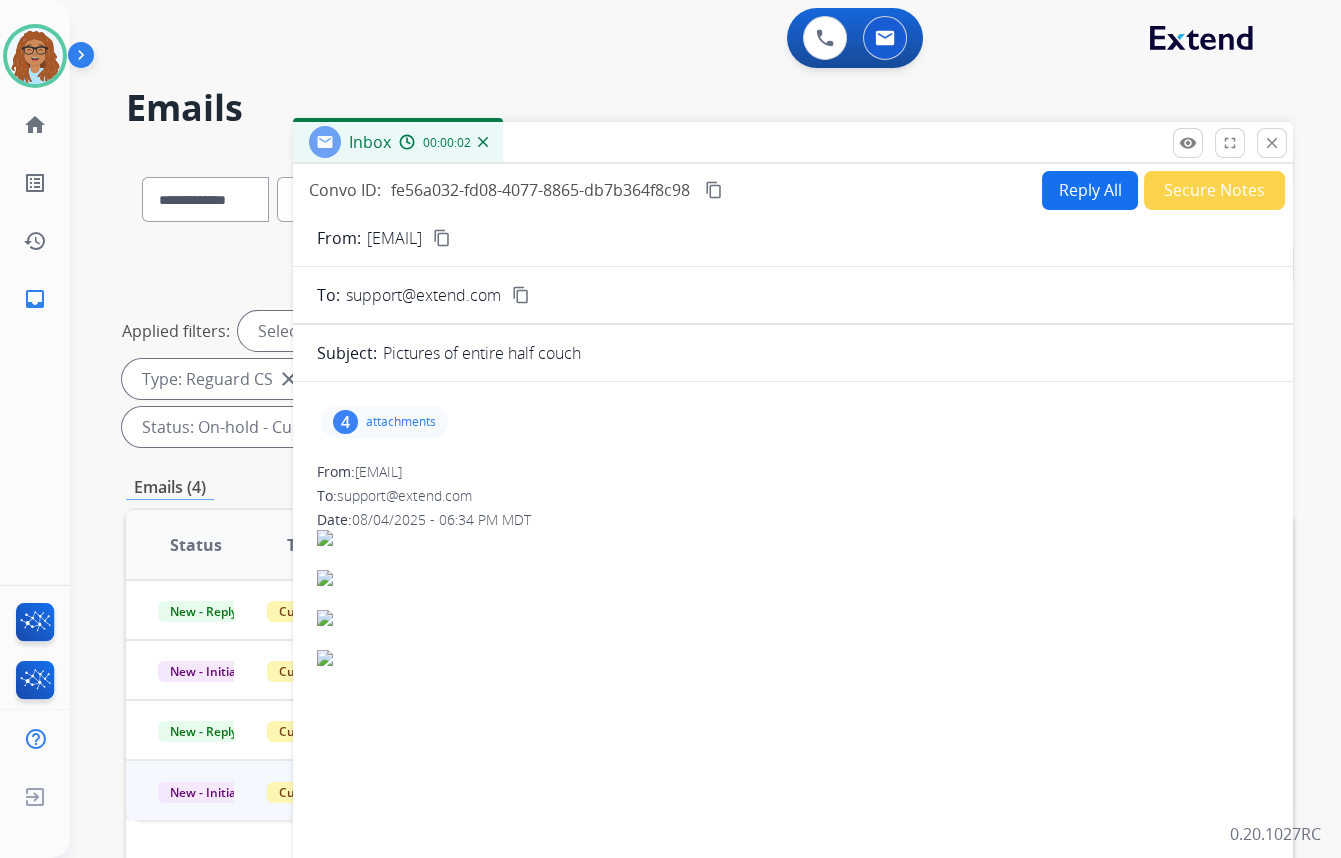 click on "Reply All" at bounding box center (1090, 190) 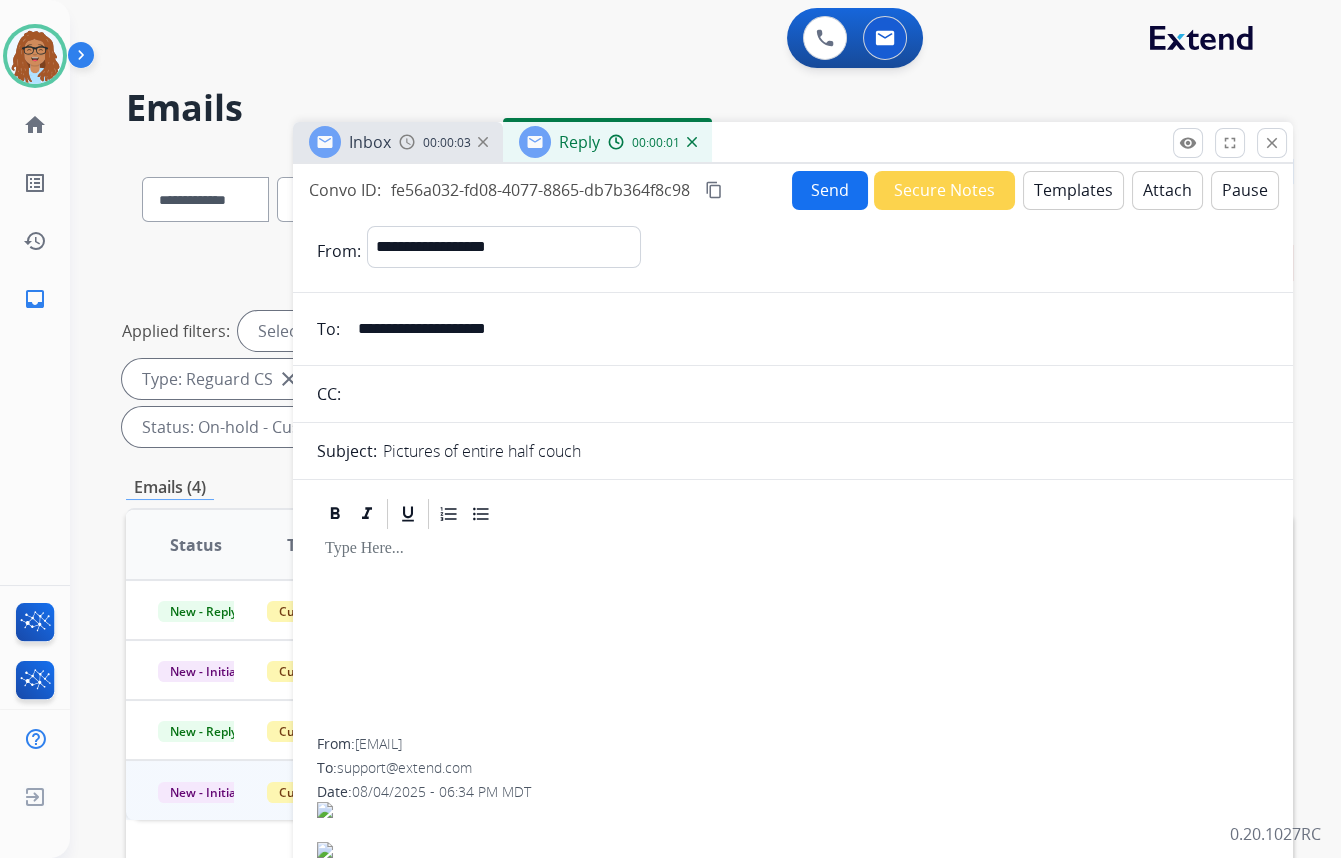 drag, startPoint x: 558, startPoint y: 327, endPoint x: 282, endPoint y: 327, distance: 276 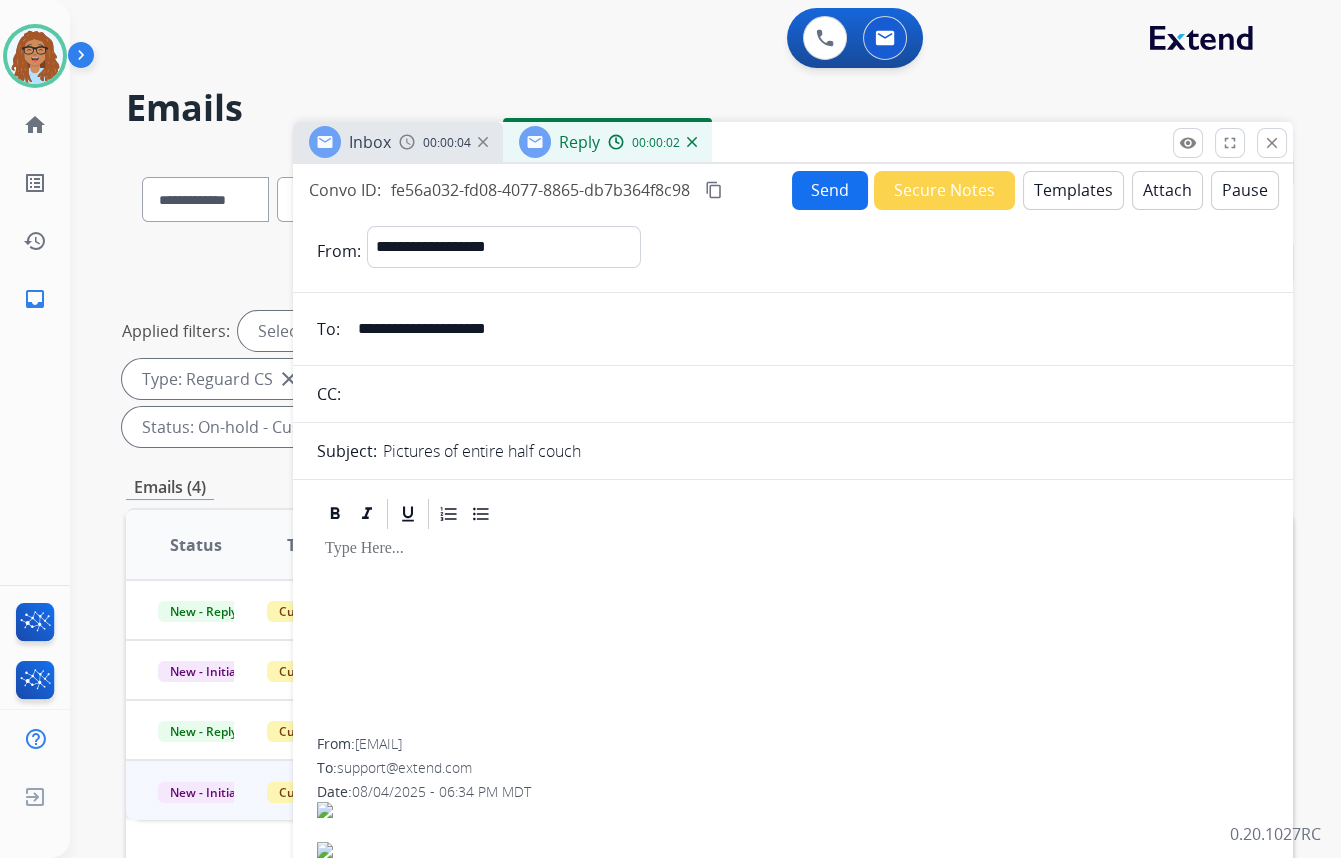 drag, startPoint x: 454, startPoint y: 387, endPoint x: 469, endPoint y: 385, distance: 15.132746 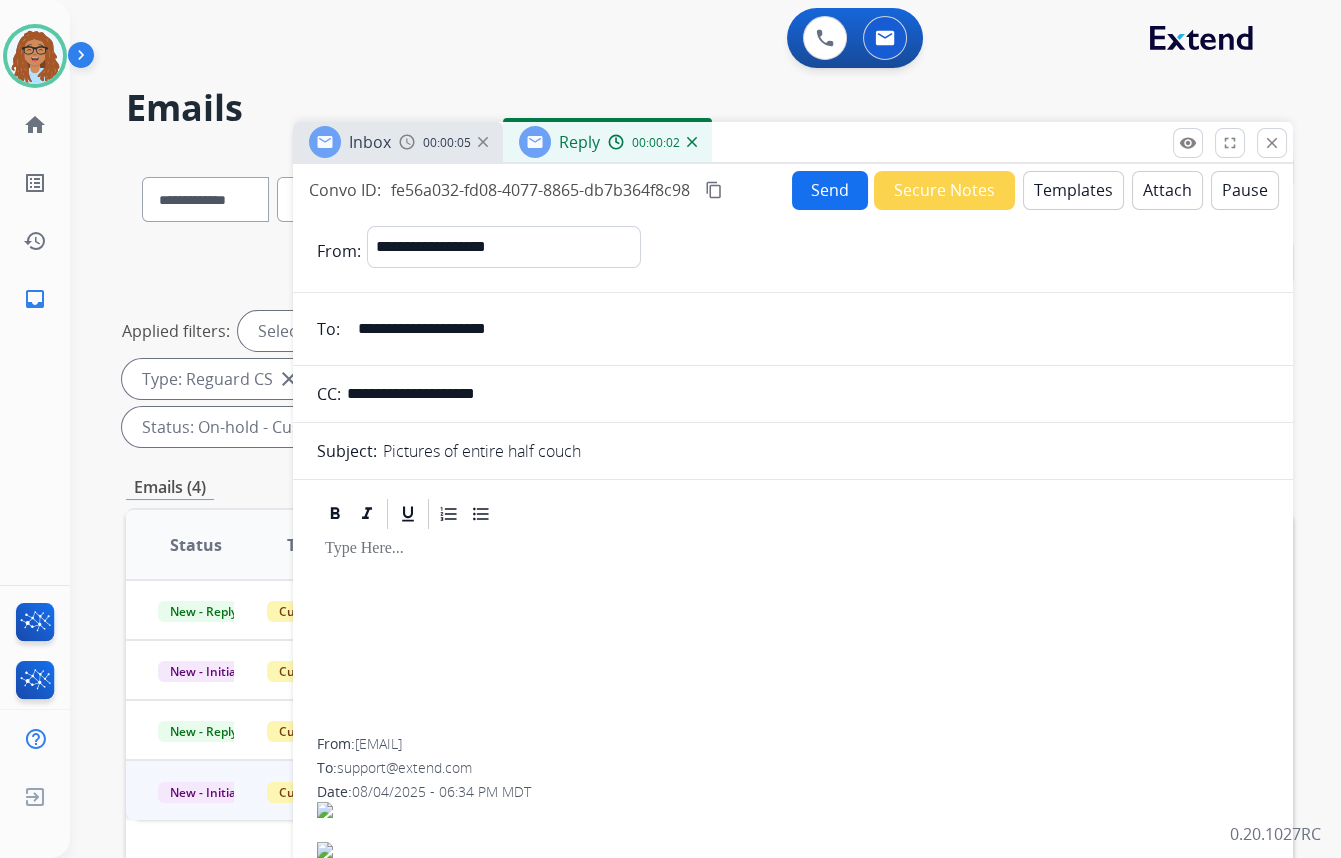 type on "**********" 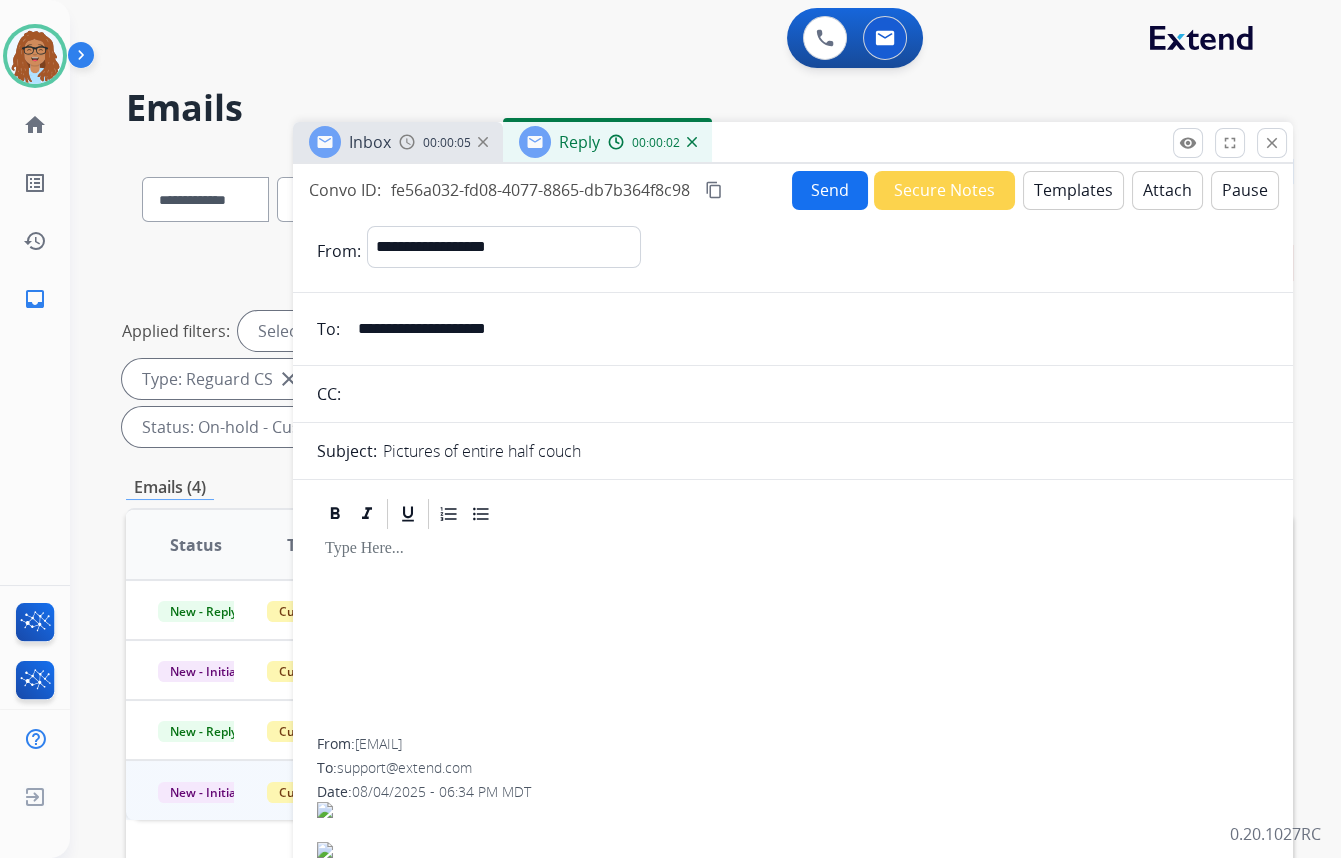 click on "Templates" at bounding box center [1073, 190] 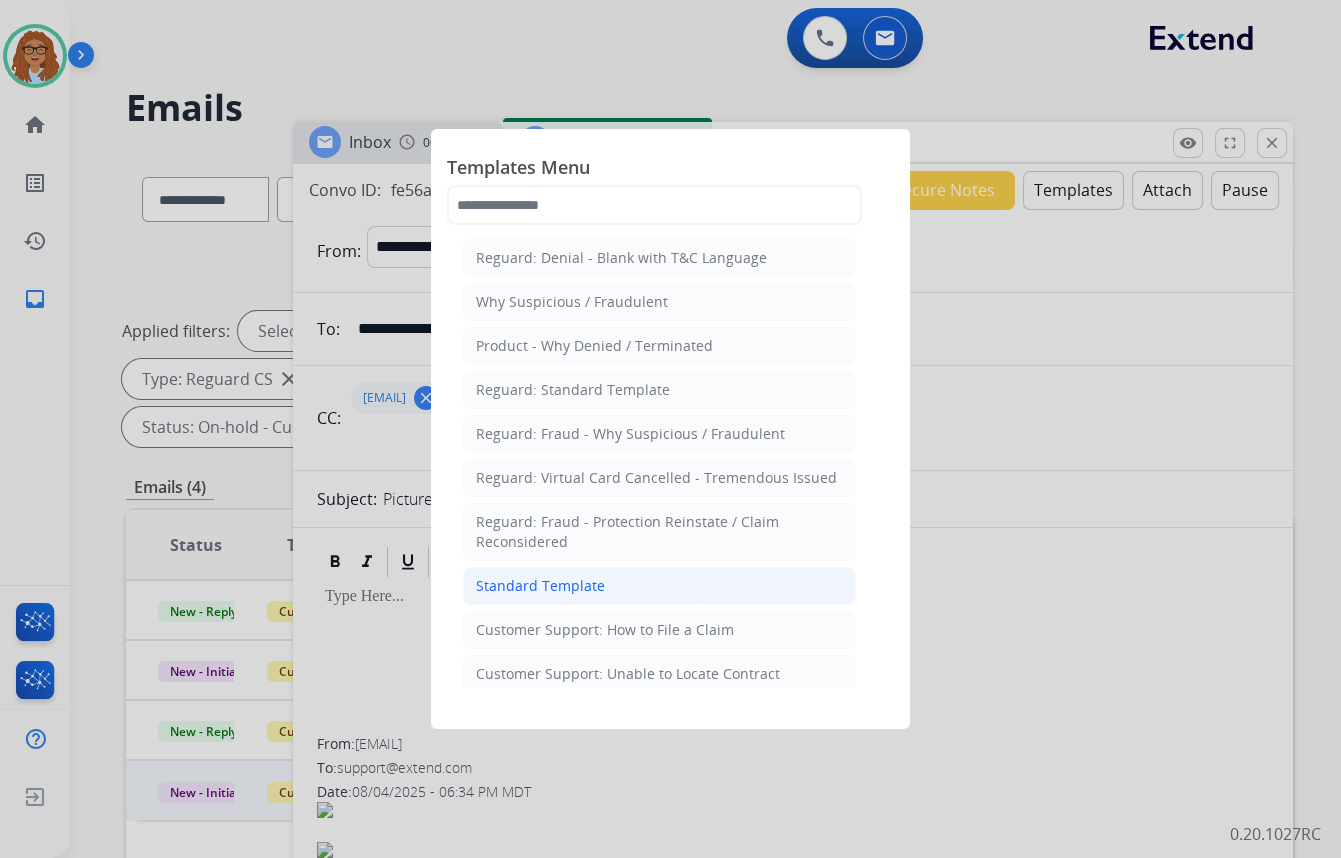 click on "Standard Template" 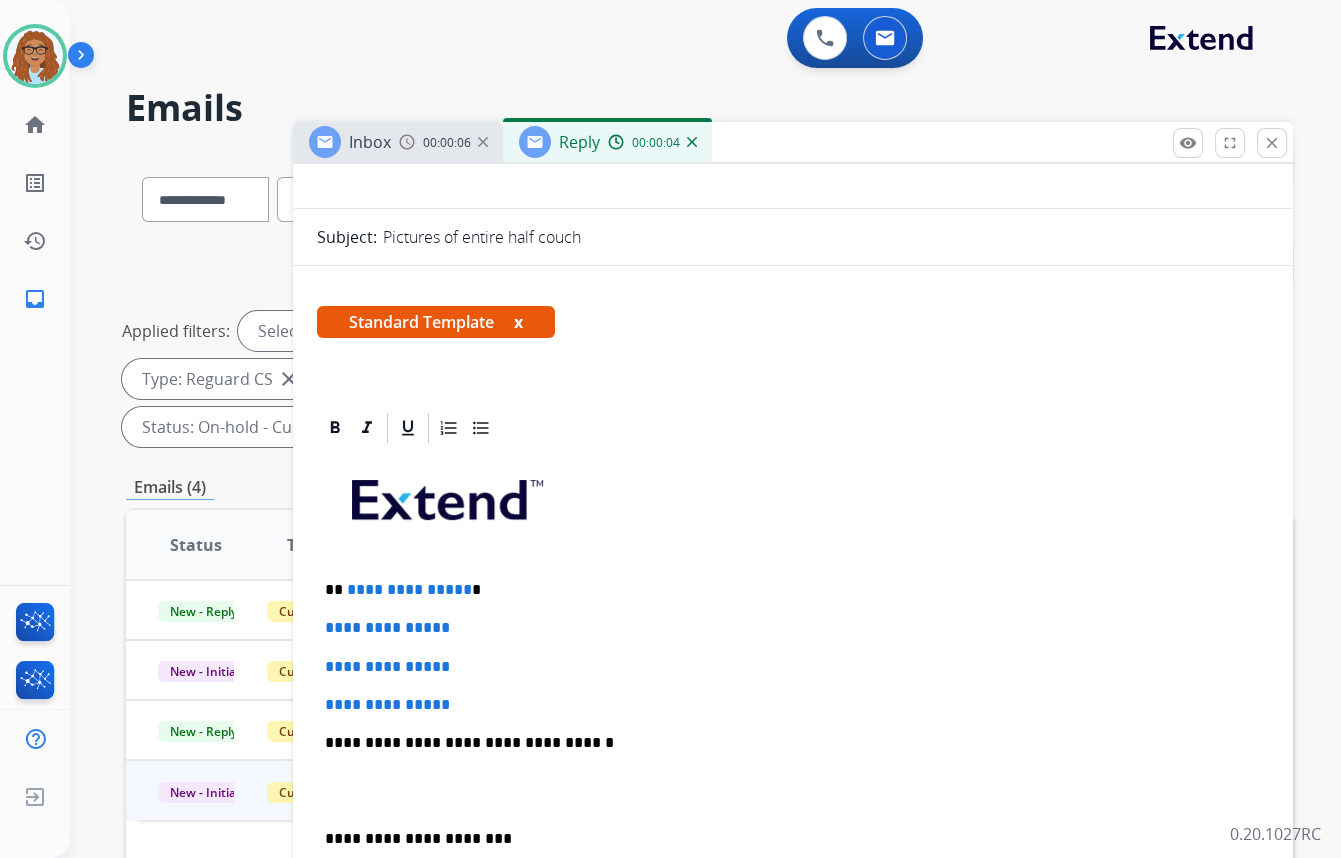 scroll, scrollTop: 272, scrollLeft: 0, axis: vertical 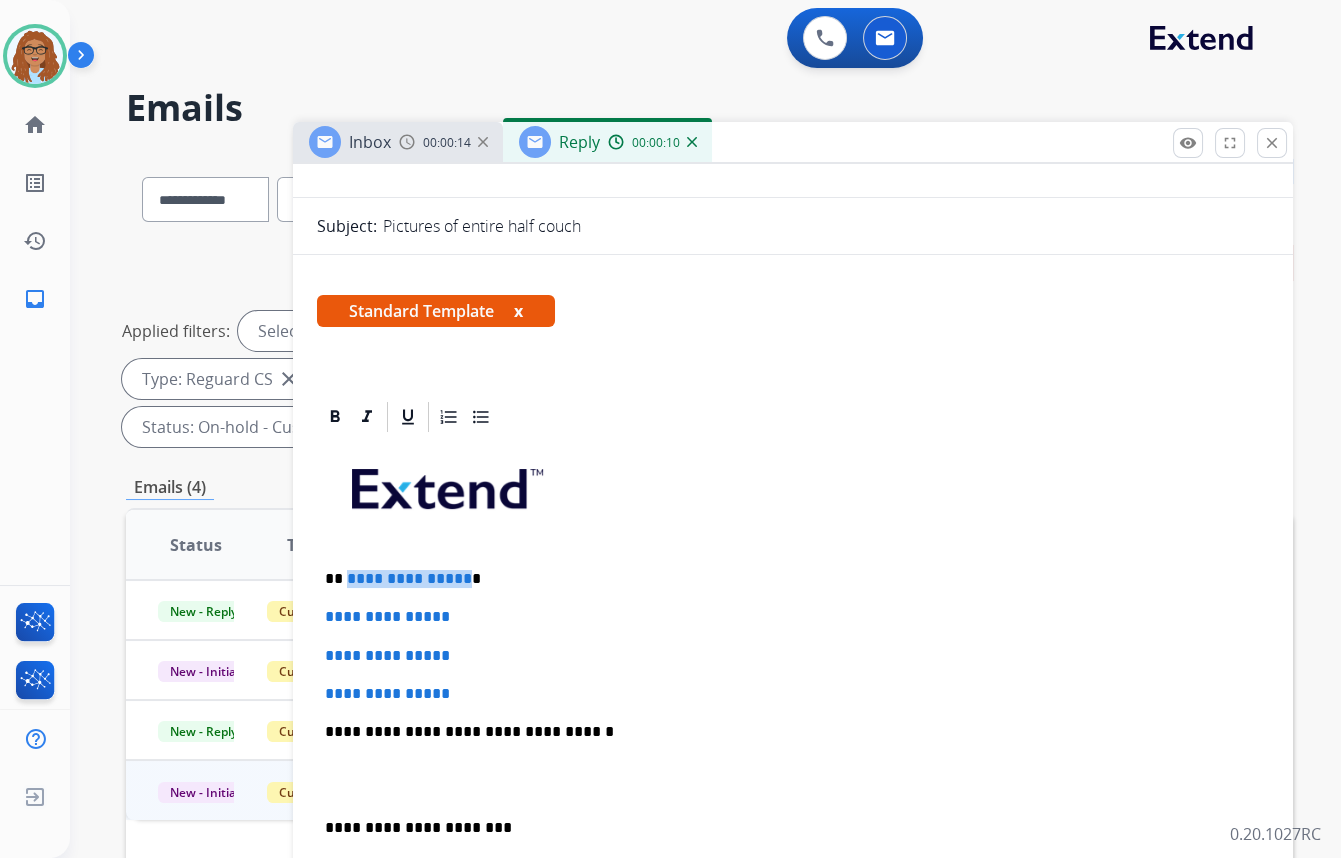 drag, startPoint x: 459, startPoint y: 568, endPoint x: 346, endPoint y: 583, distance: 113.99123 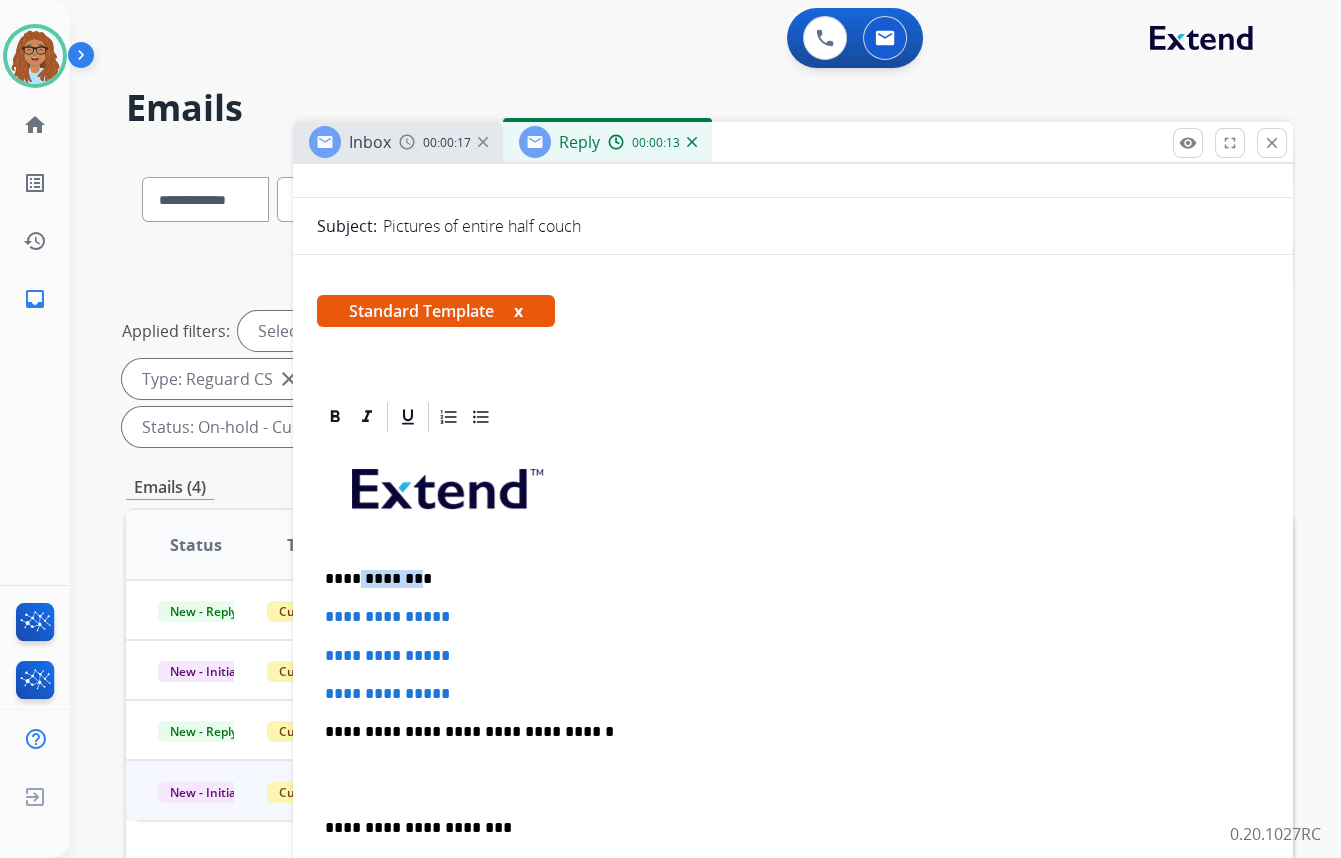 drag, startPoint x: 433, startPoint y: 570, endPoint x: 356, endPoint y: 576, distance: 77.23341 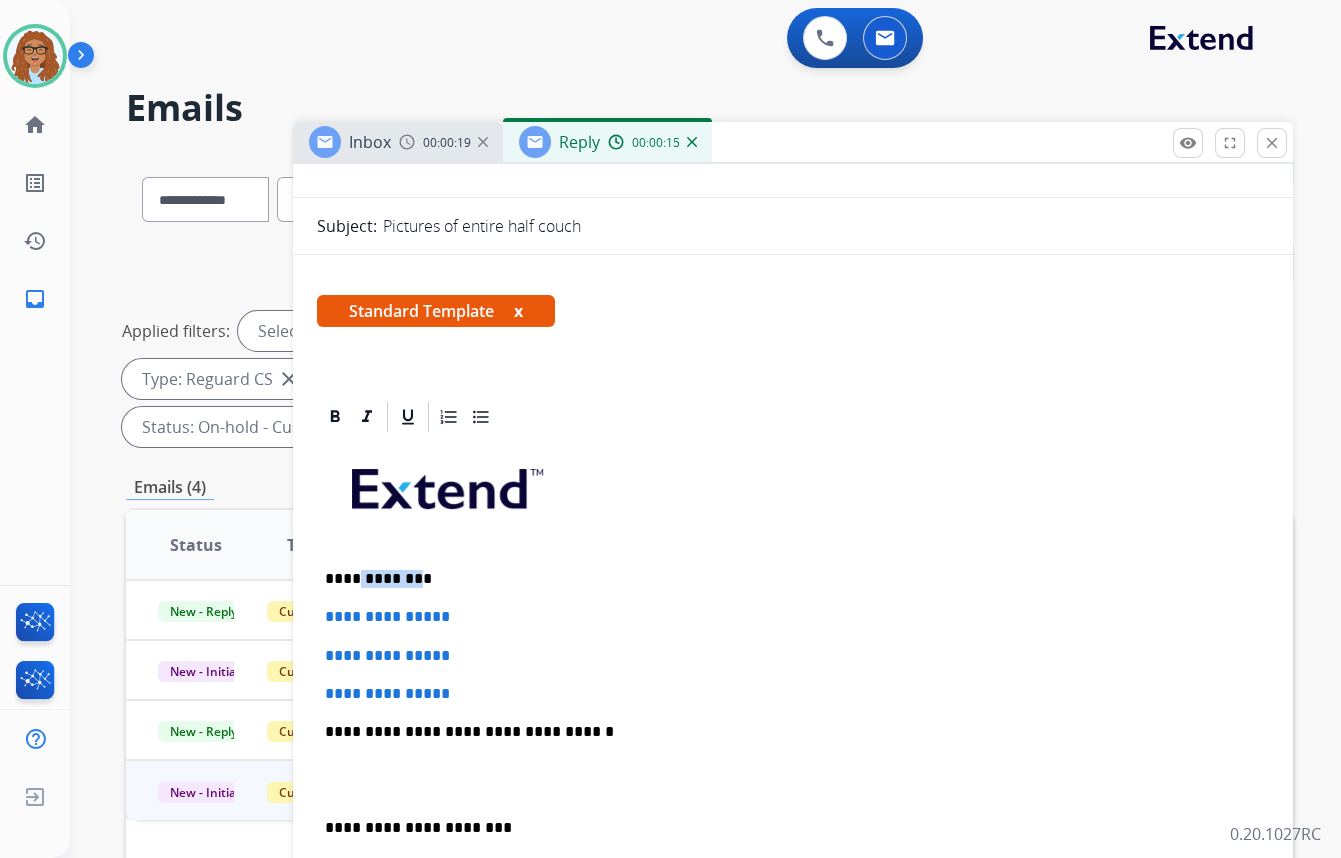 type 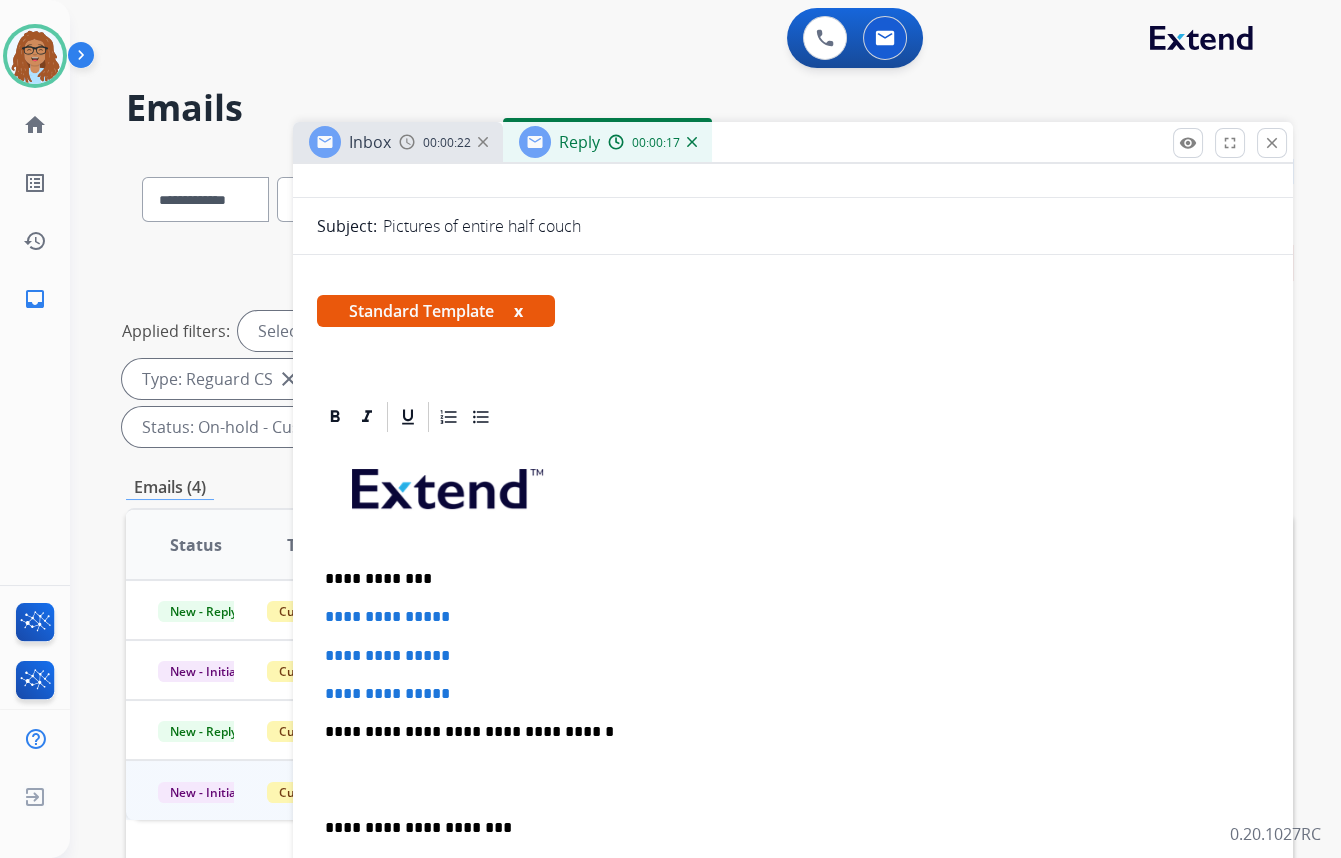 click on "**********" at bounding box center (785, 579) 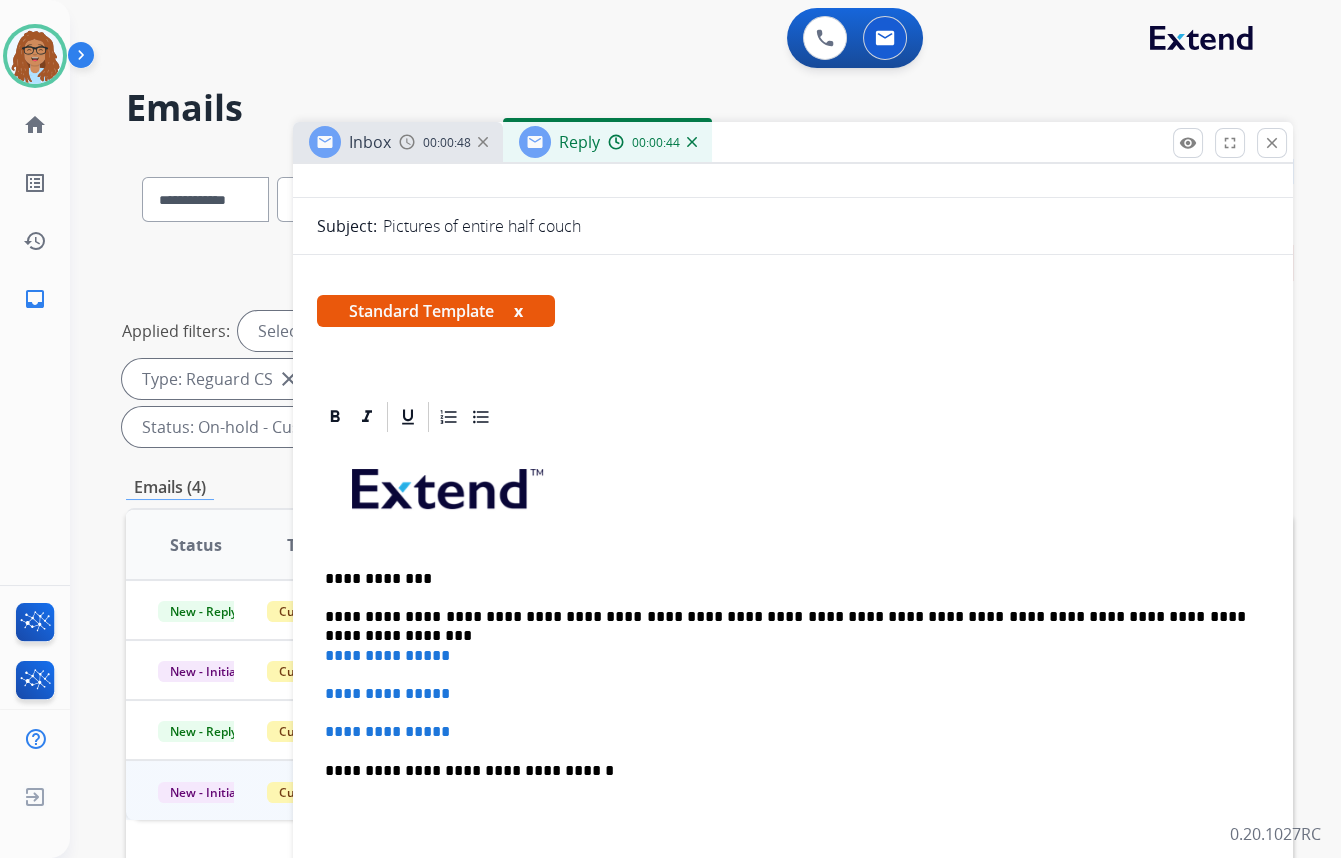 click on "**********" at bounding box center [785, 617] 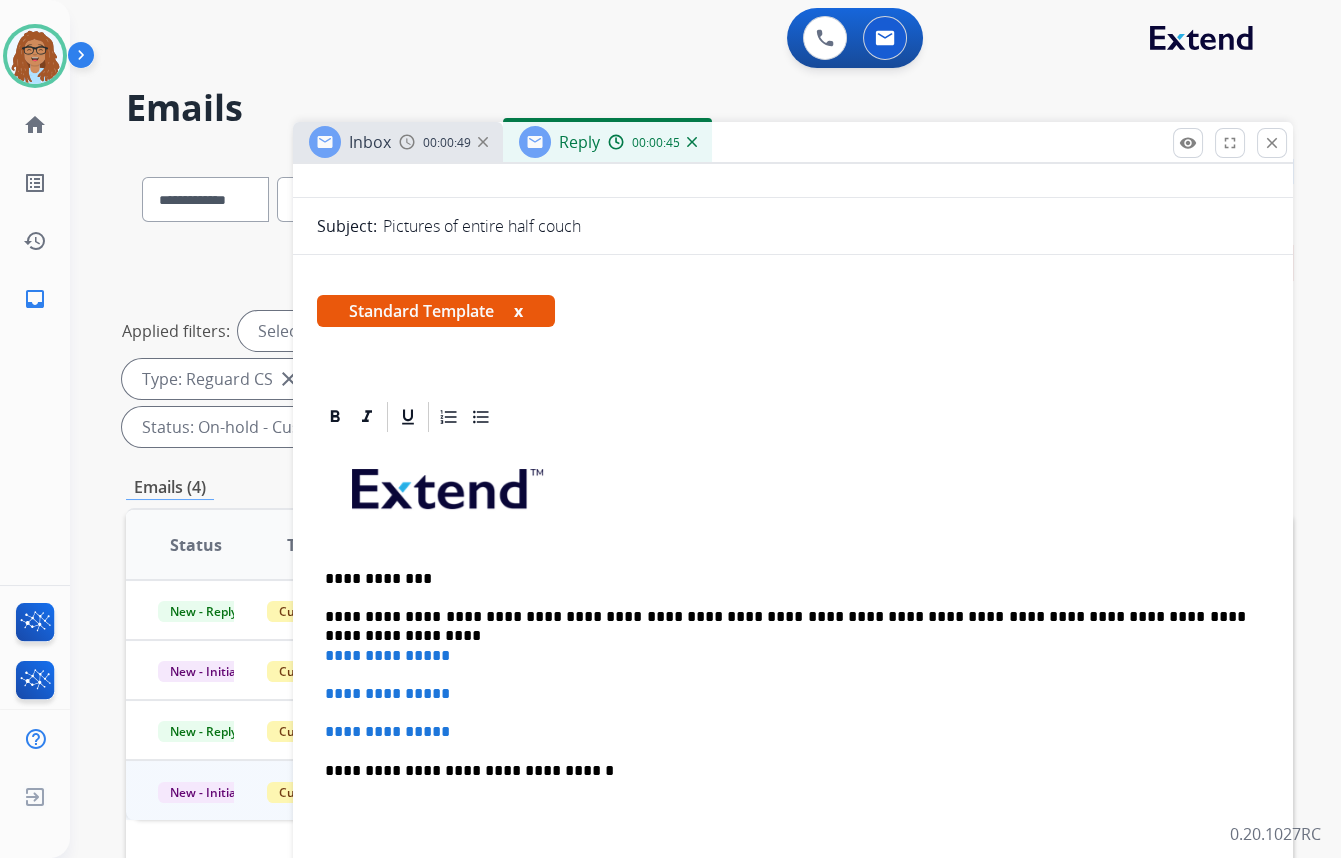 click on "**********" at bounding box center (785, 617) 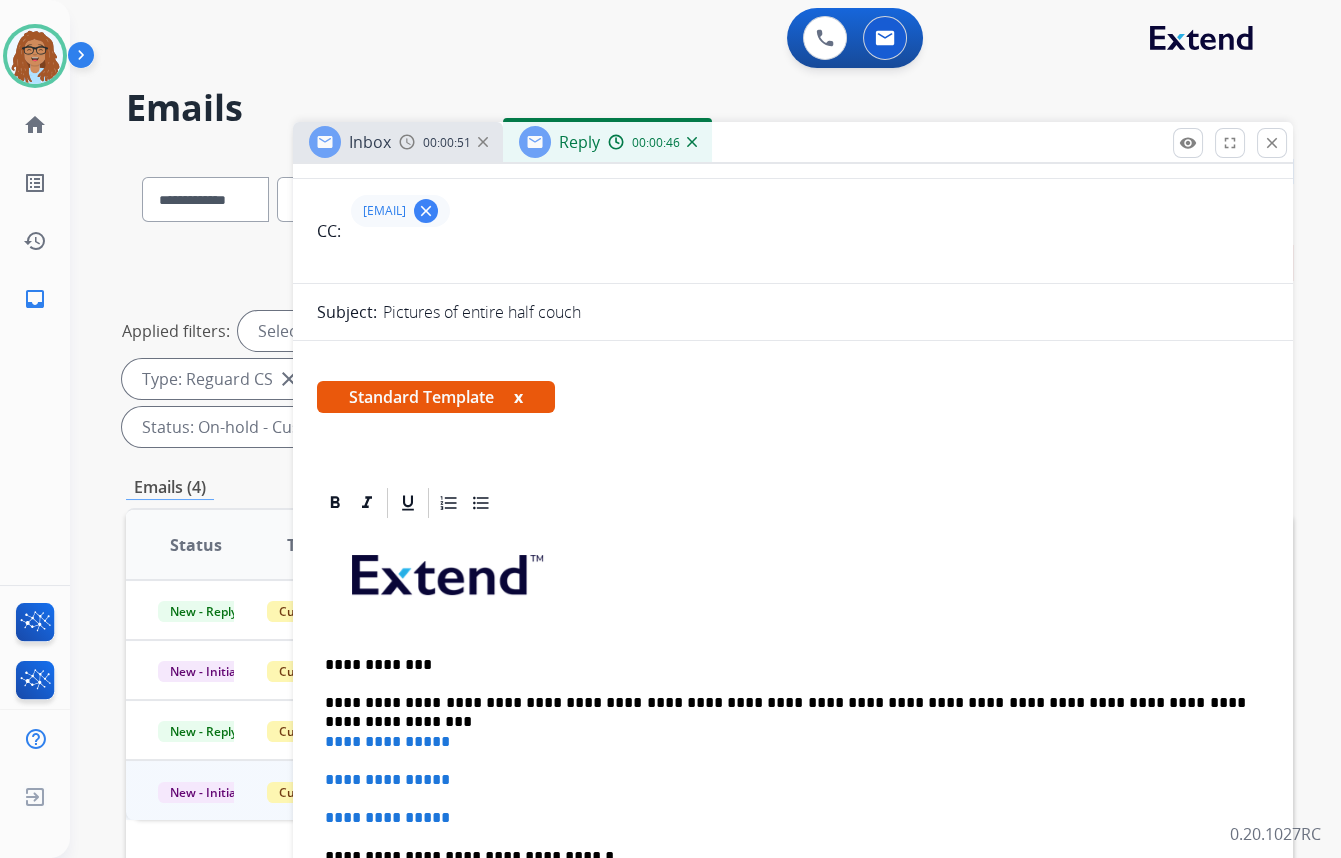 scroll, scrollTop: 181, scrollLeft: 0, axis: vertical 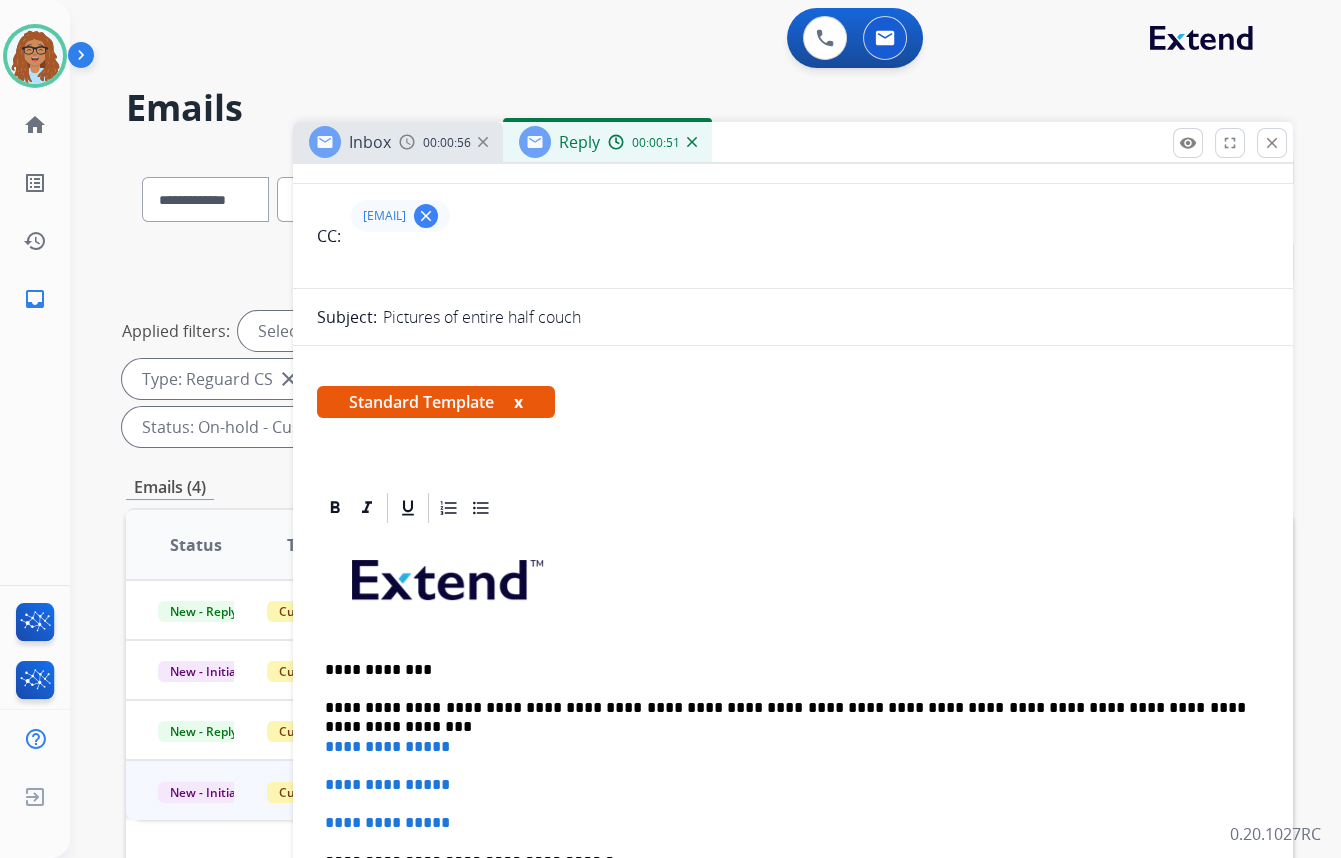 click on "**********" at bounding box center [785, 708] 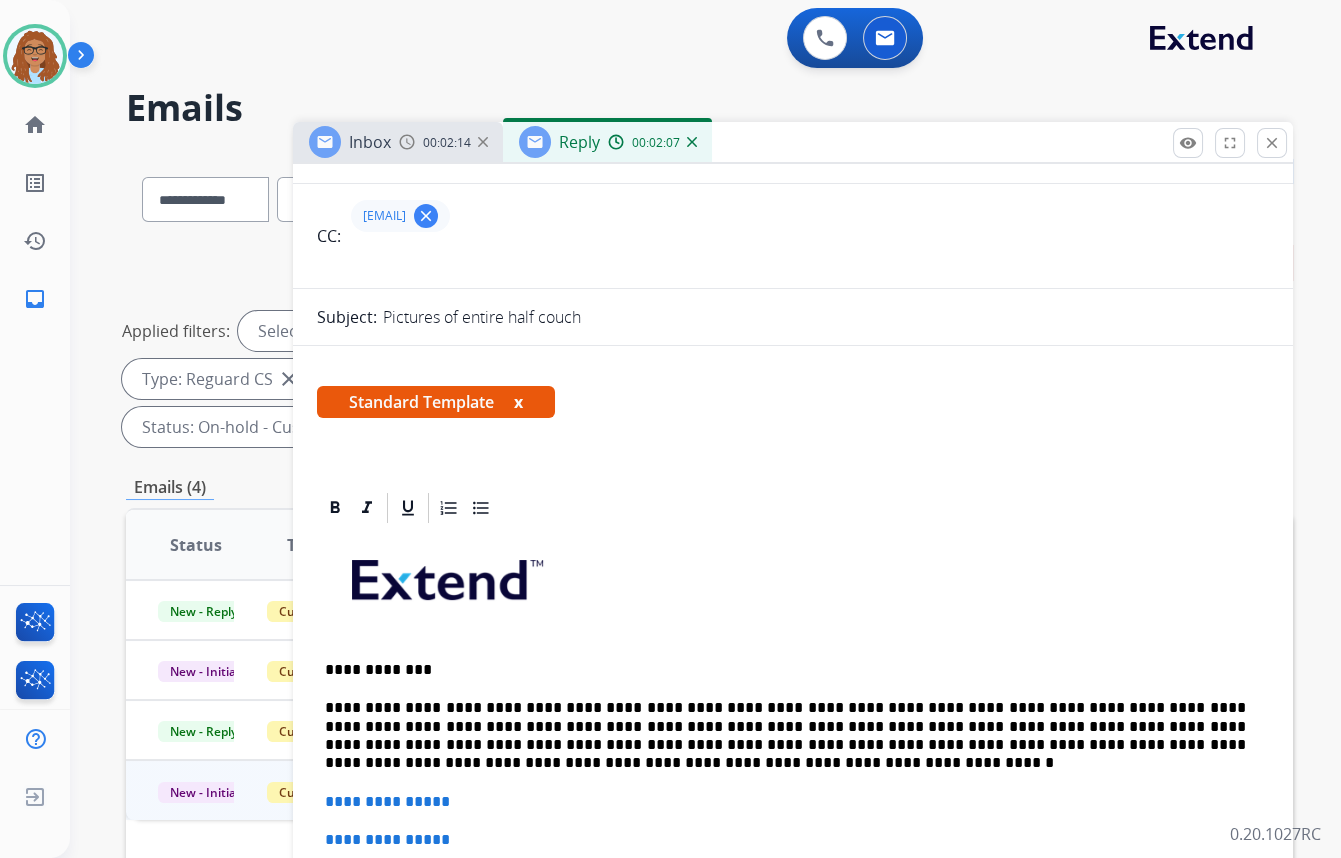 click on "**********" at bounding box center (785, 736) 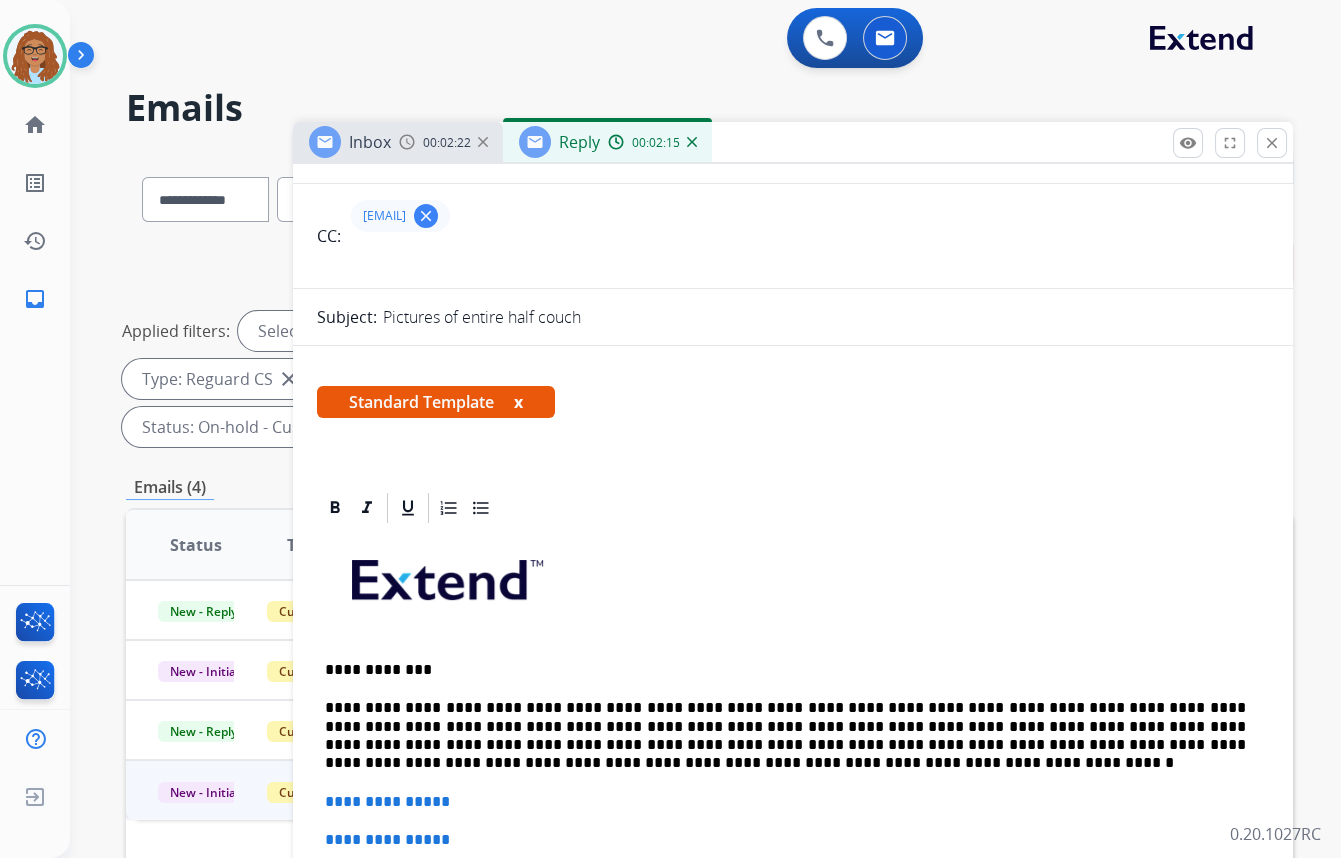 click on "**********" at bounding box center [785, 736] 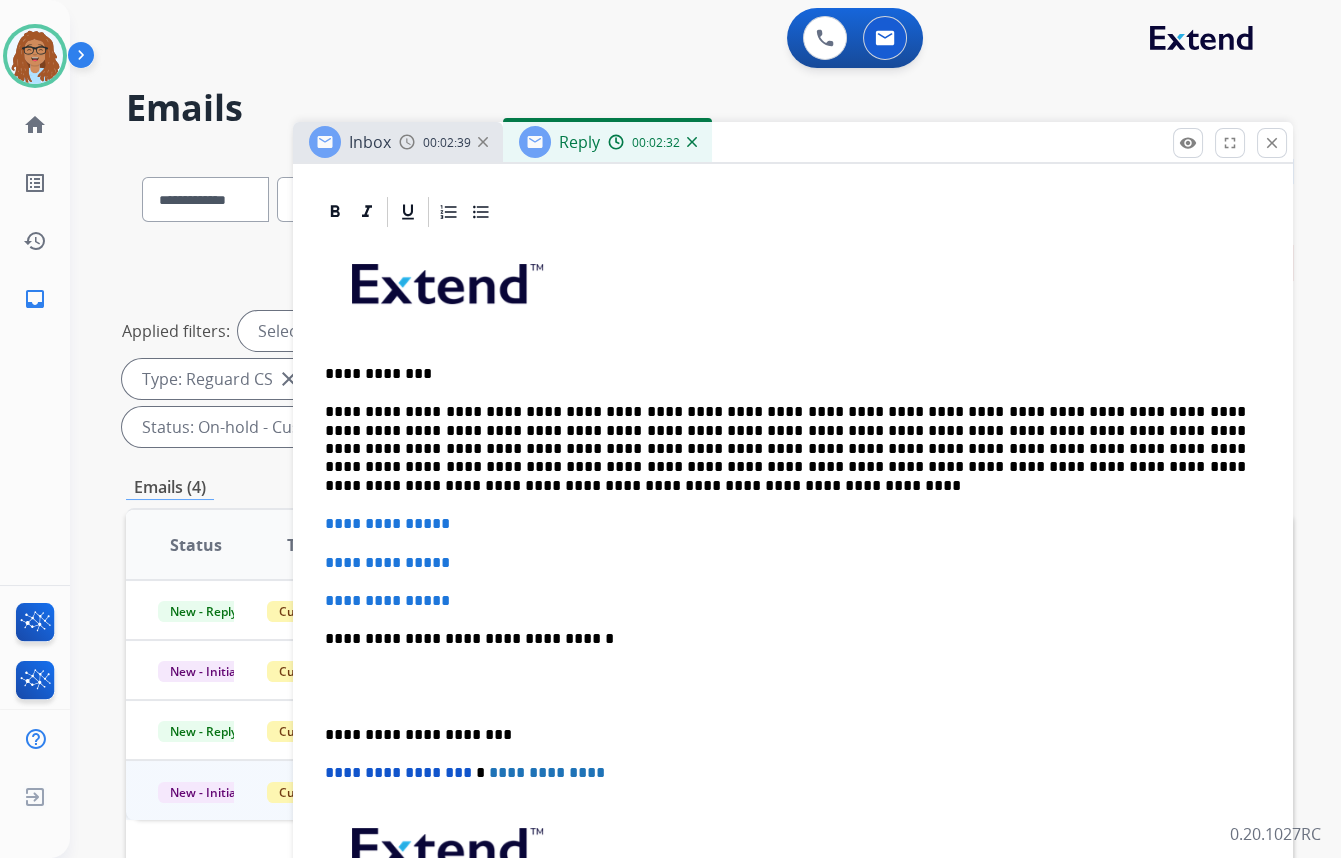 scroll, scrollTop: 545, scrollLeft: 0, axis: vertical 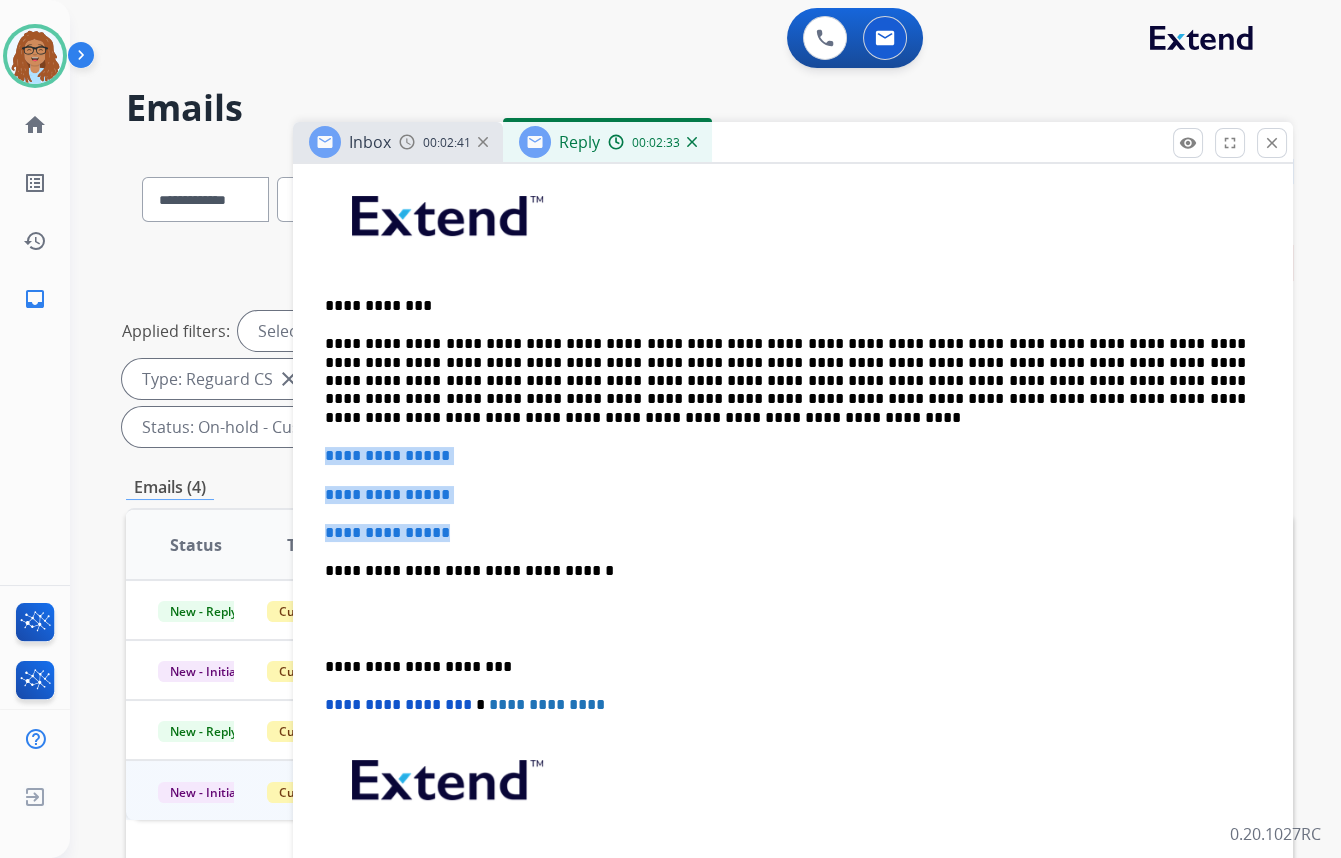 drag, startPoint x: 389, startPoint y: 528, endPoint x: 323, endPoint y: 459, distance: 95.48299 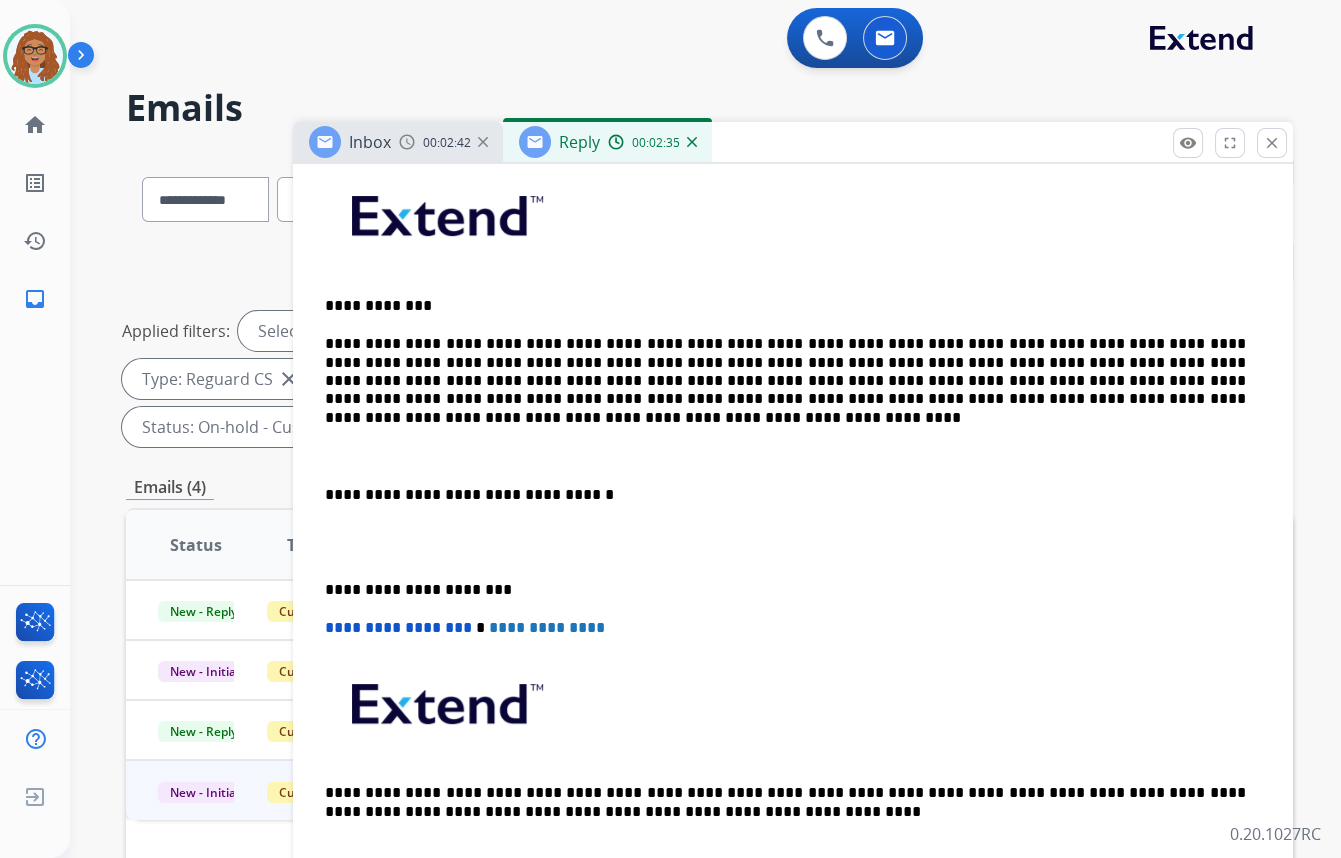 click on "**********" at bounding box center [785, 495] 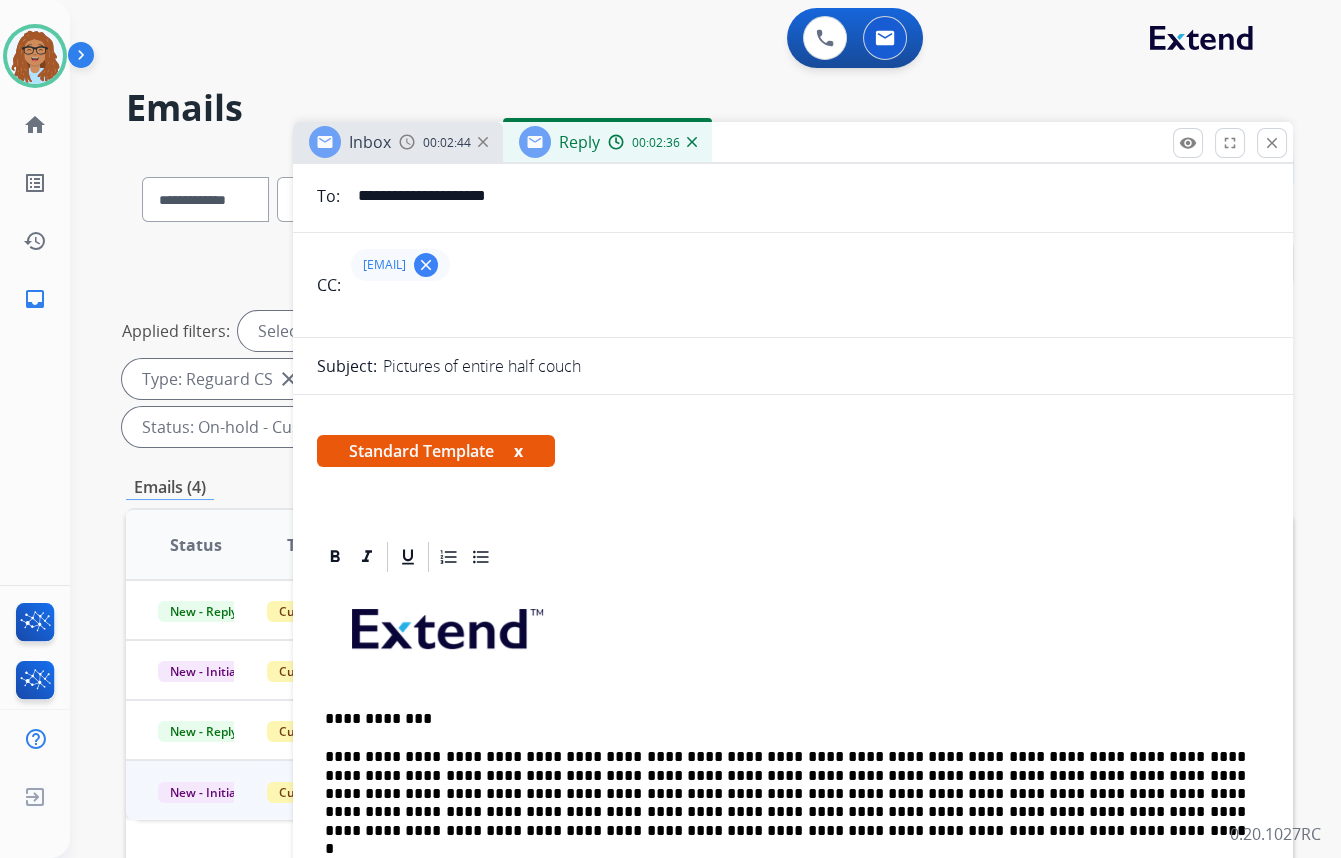 scroll, scrollTop: 0, scrollLeft: 0, axis: both 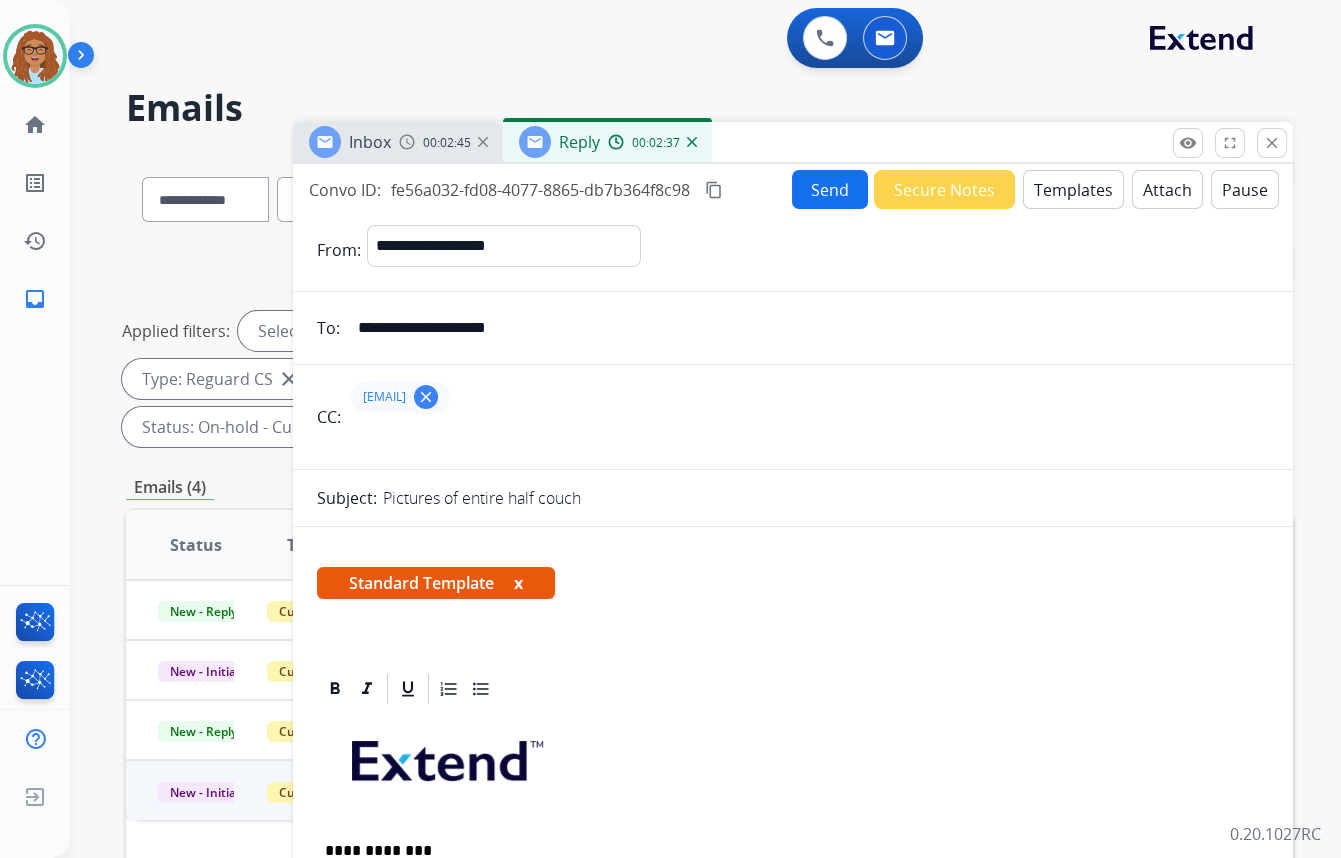 click on "Send" at bounding box center [830, 189] 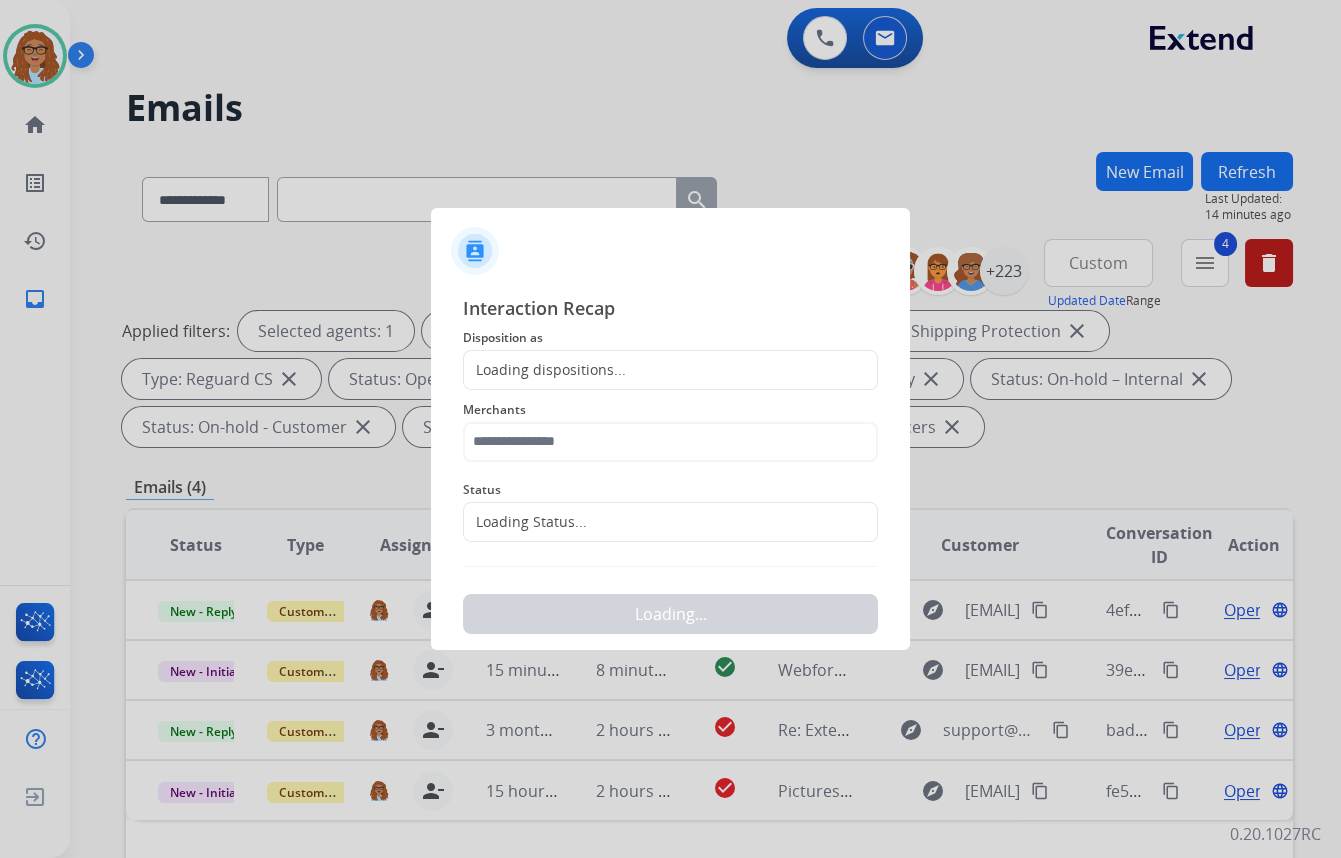 click on "Loading dispositions..." 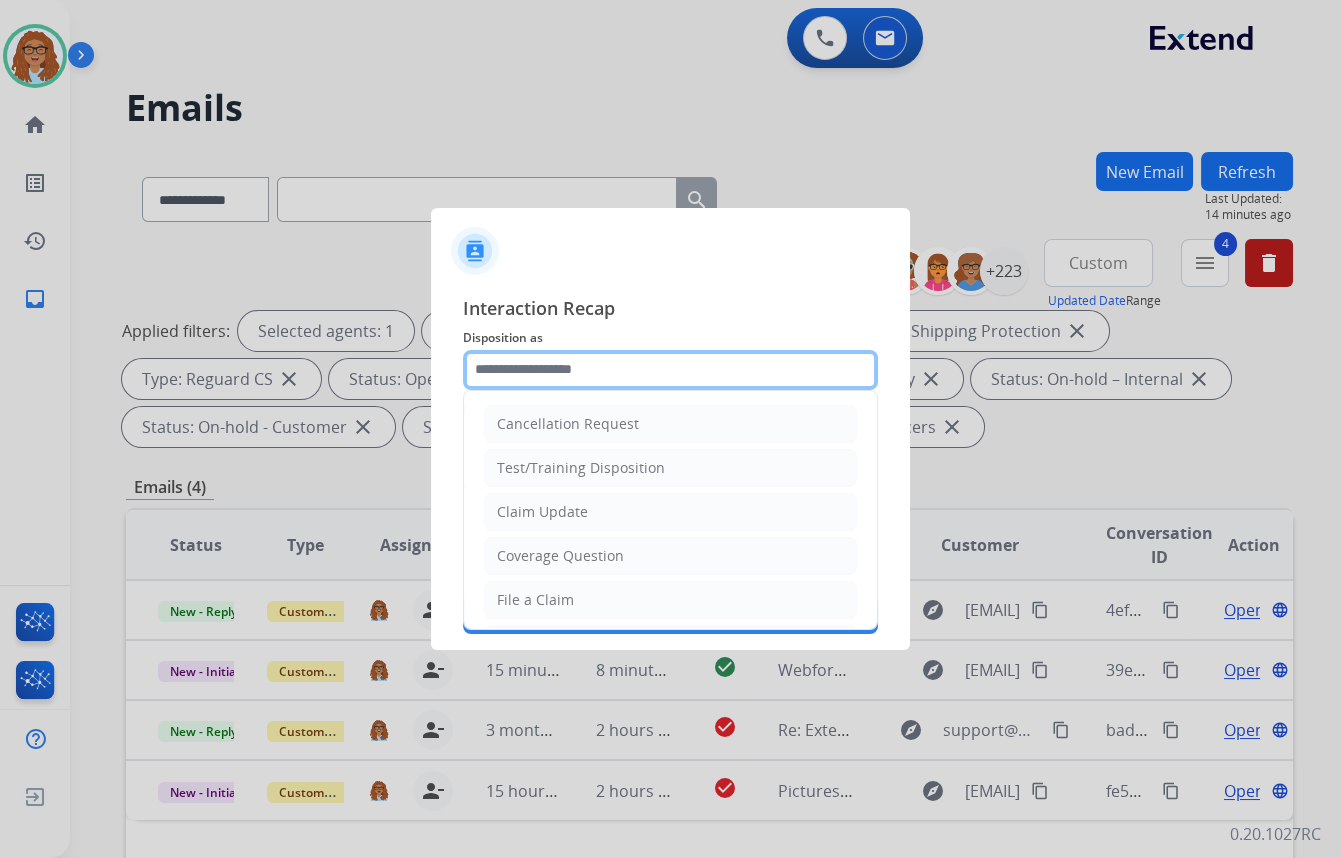 click 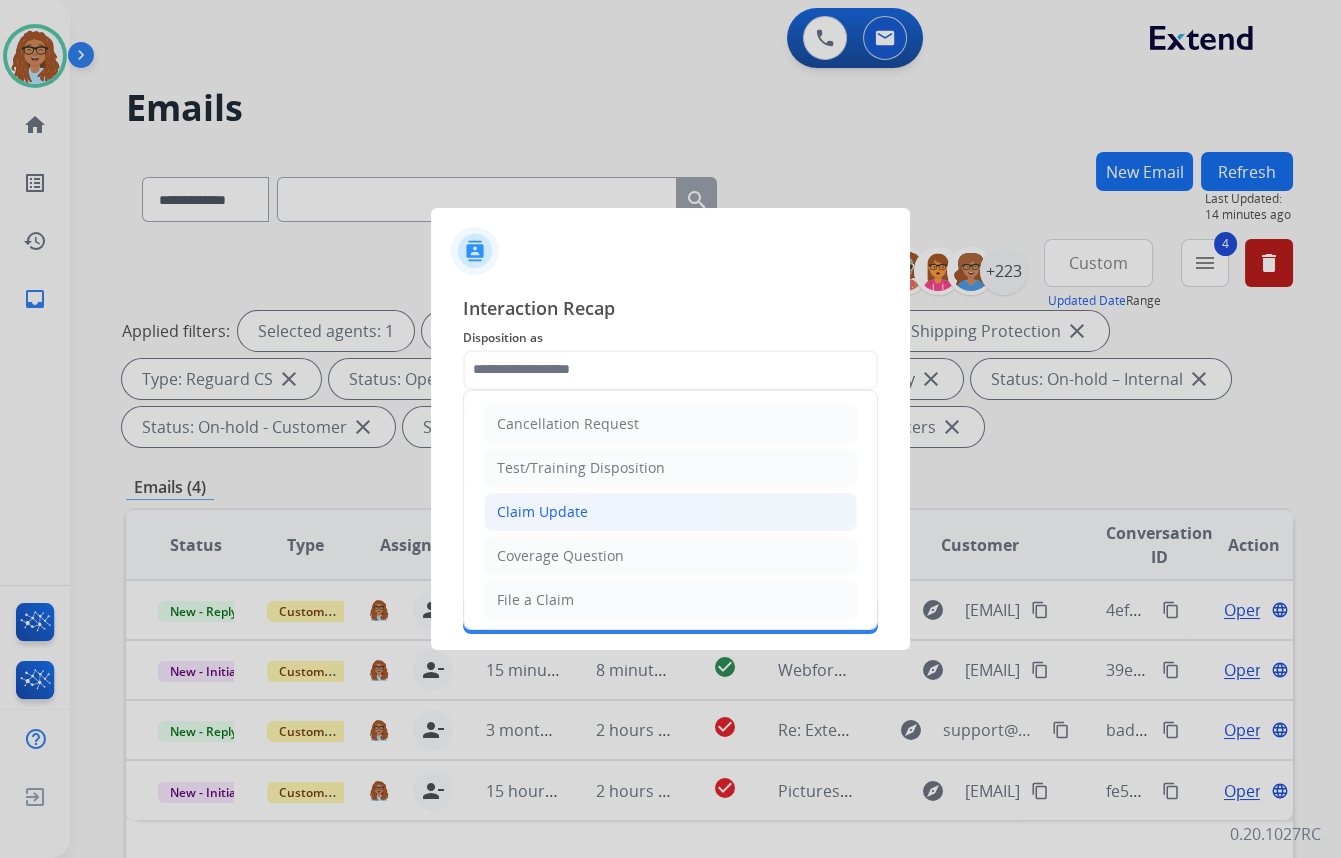 click on "Claim Update" 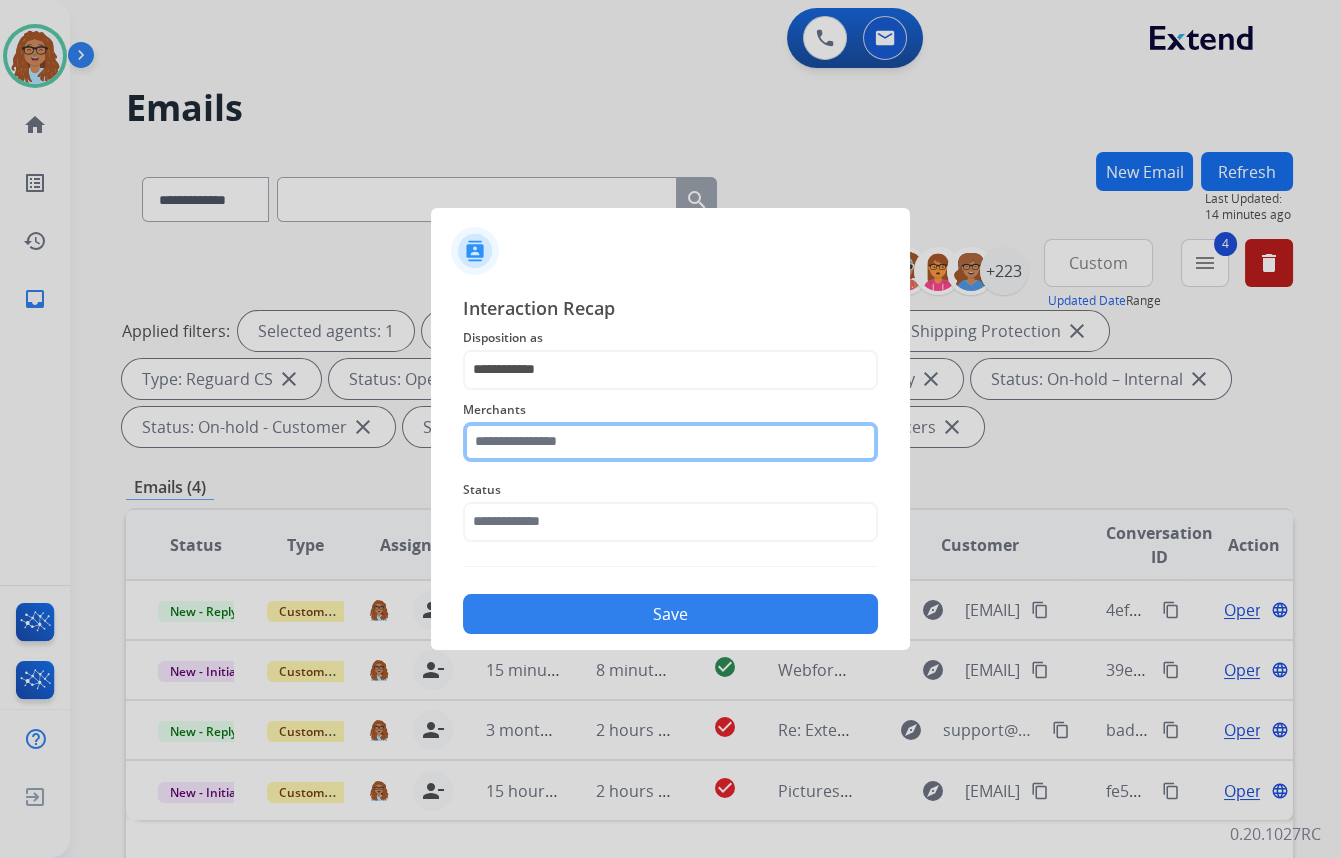 click 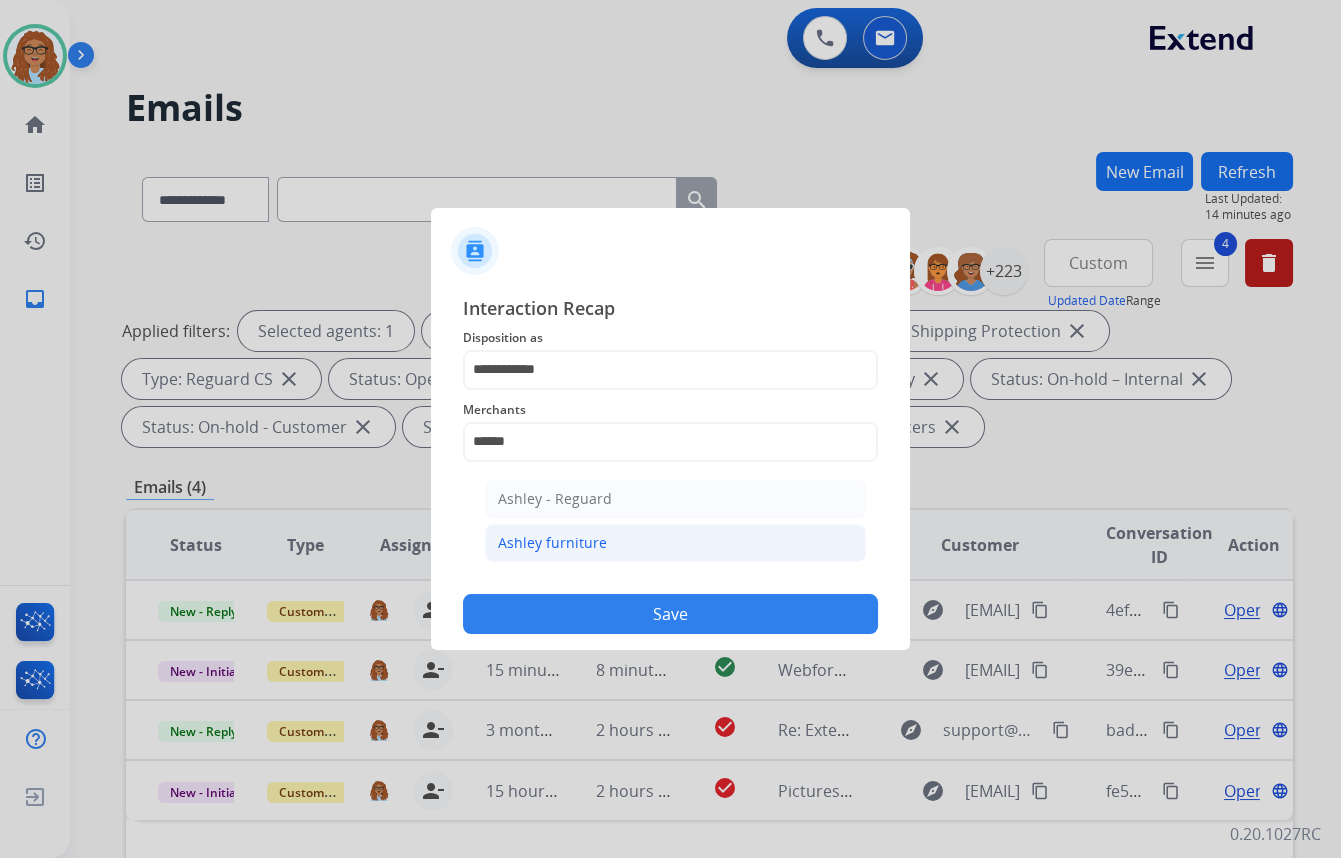 click on "Ashley furniture" 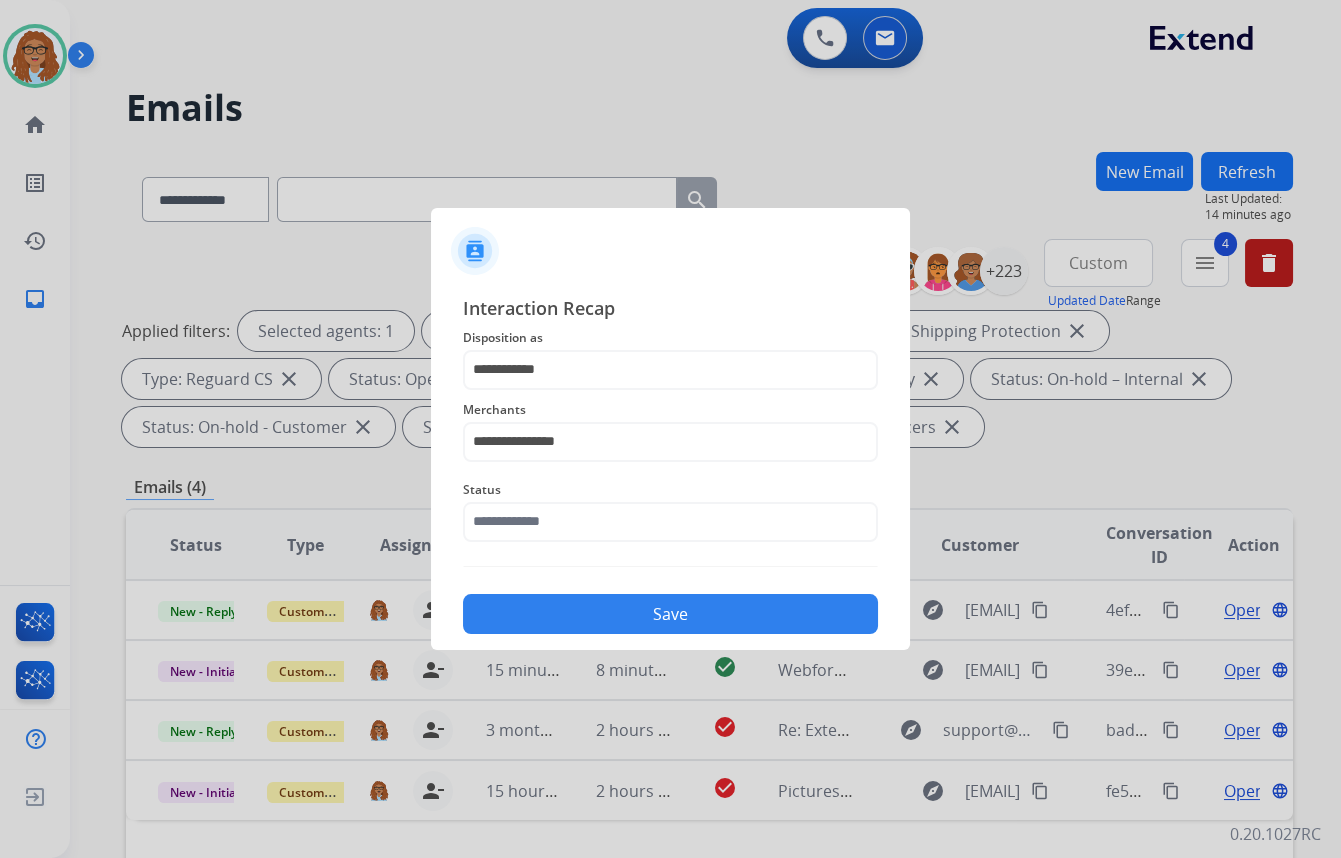 click on "Status" 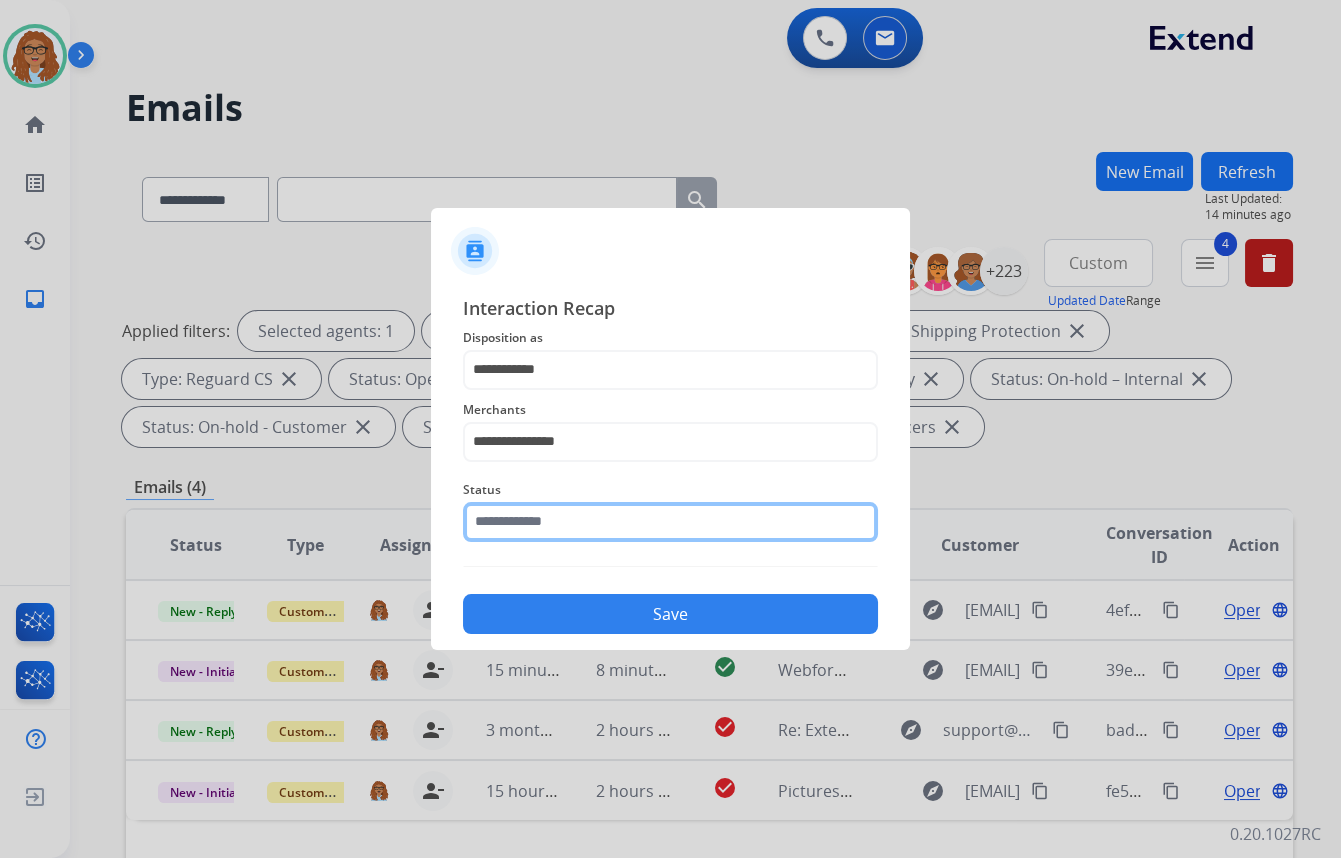 click 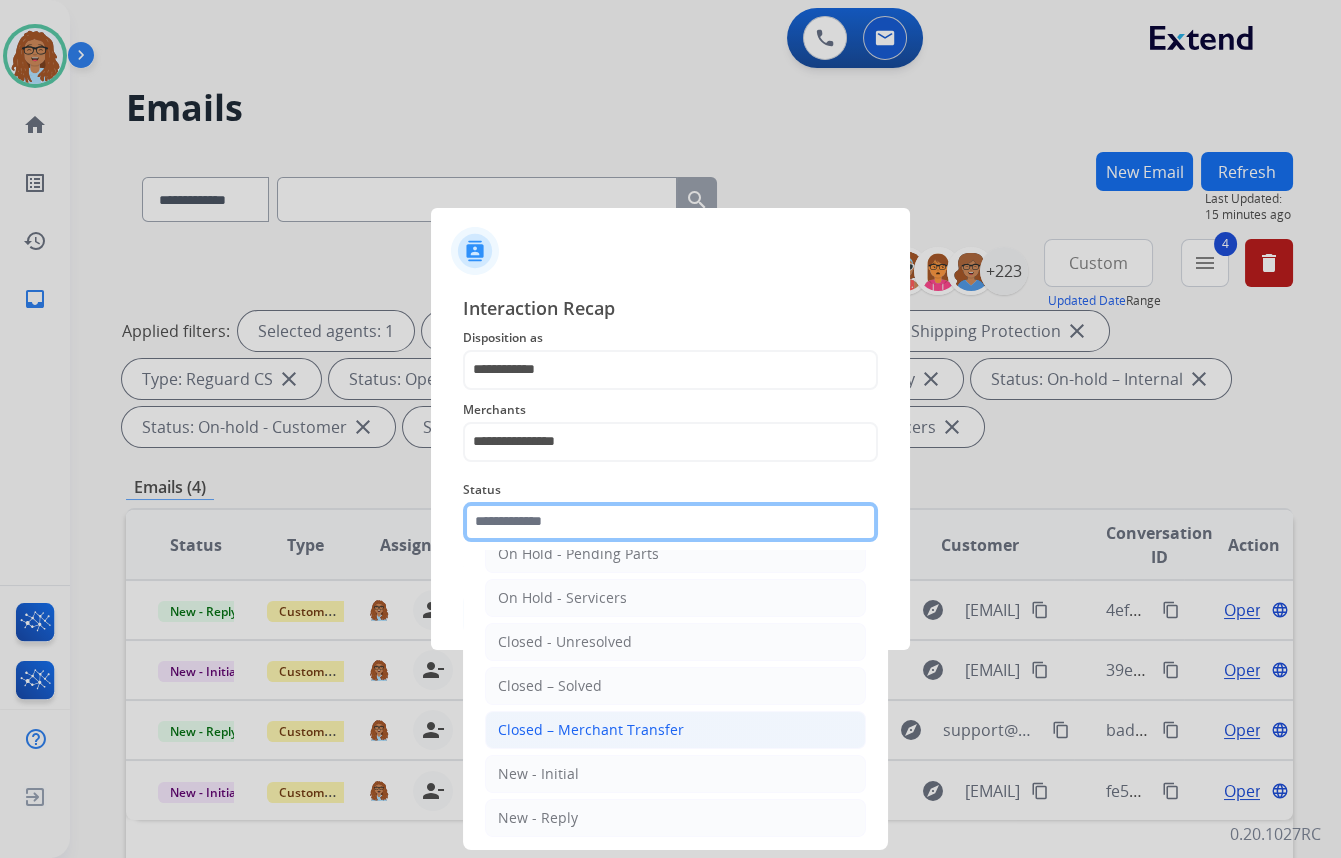 scroll, scrollTop: 118, scrollLeft: 0, axis: vertical 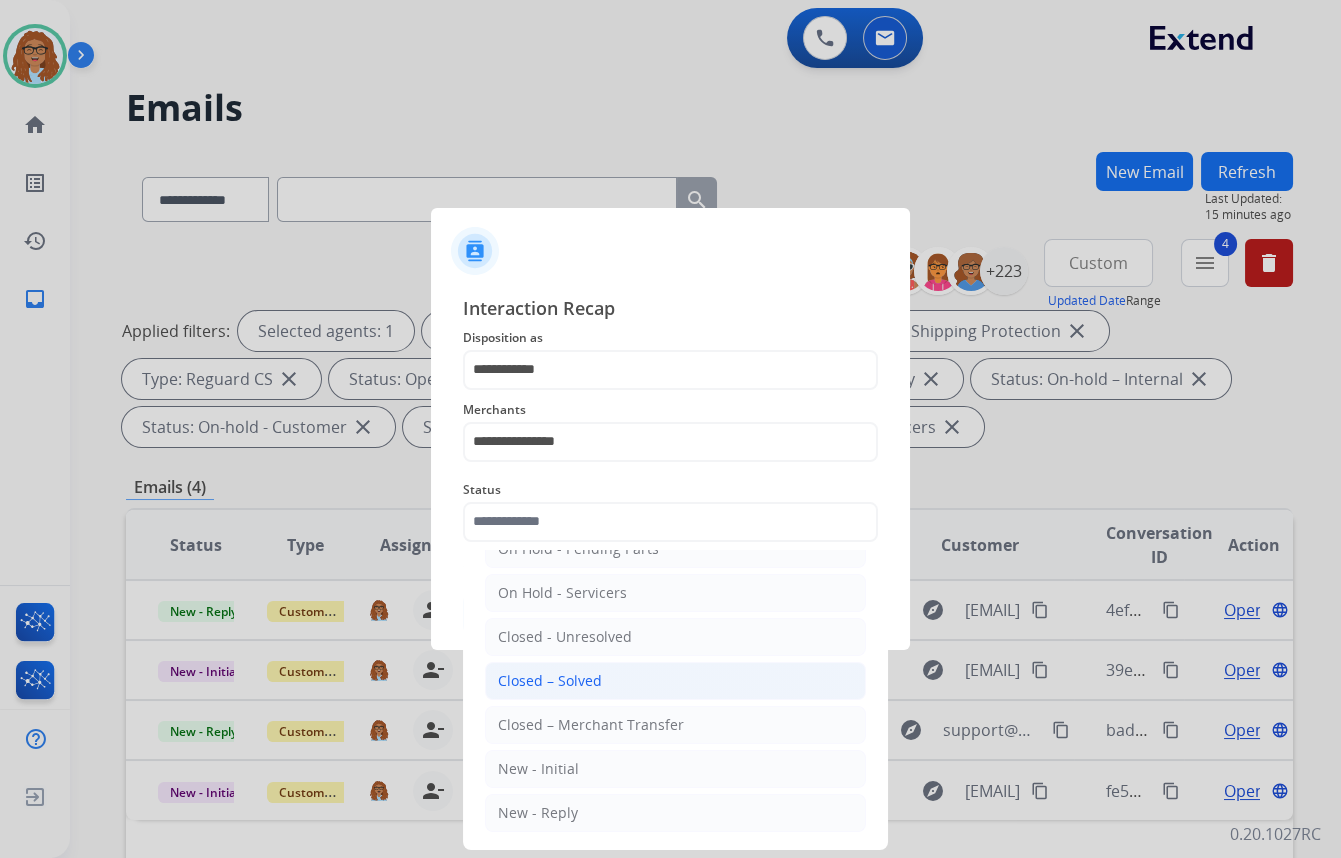 click on "Closed – Solved" 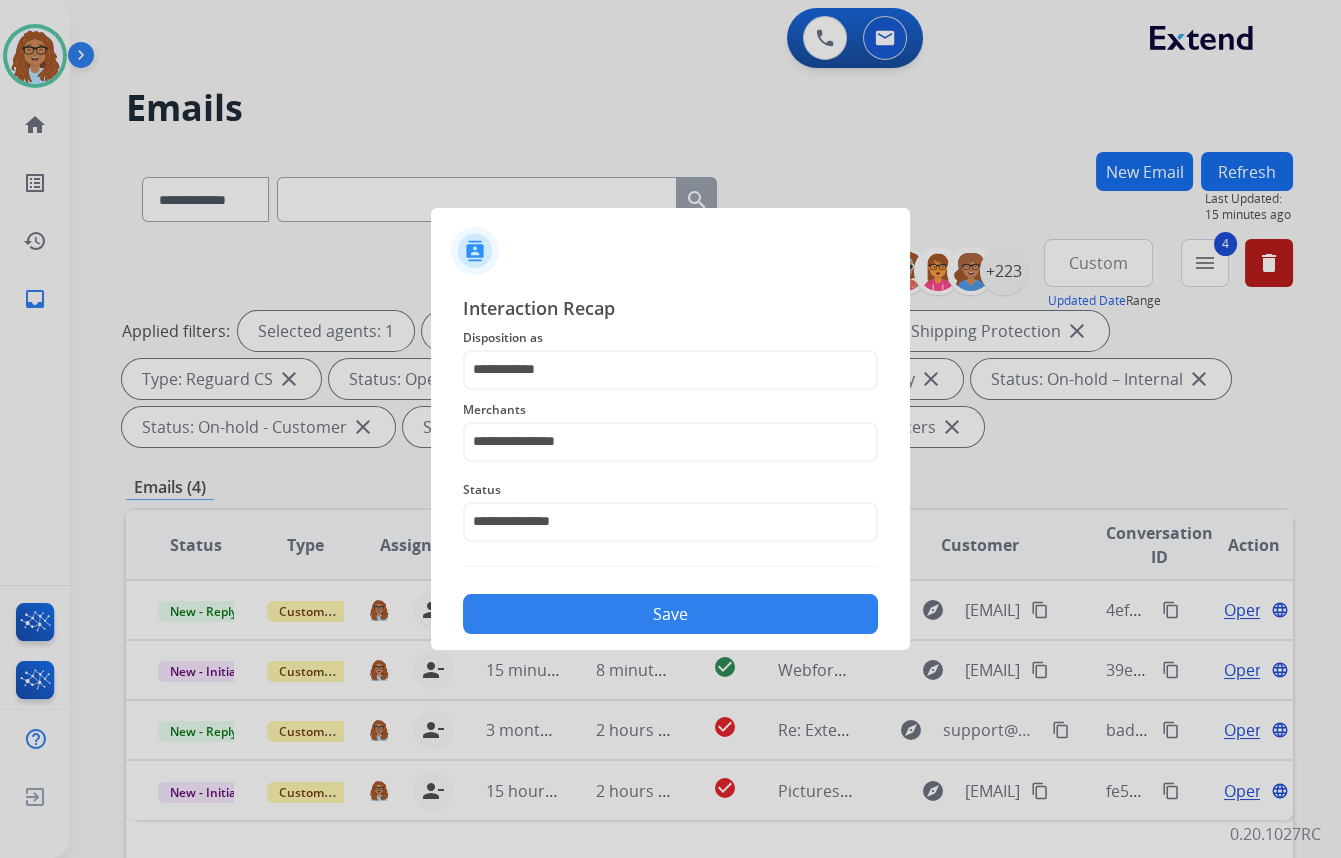 click on "Save" 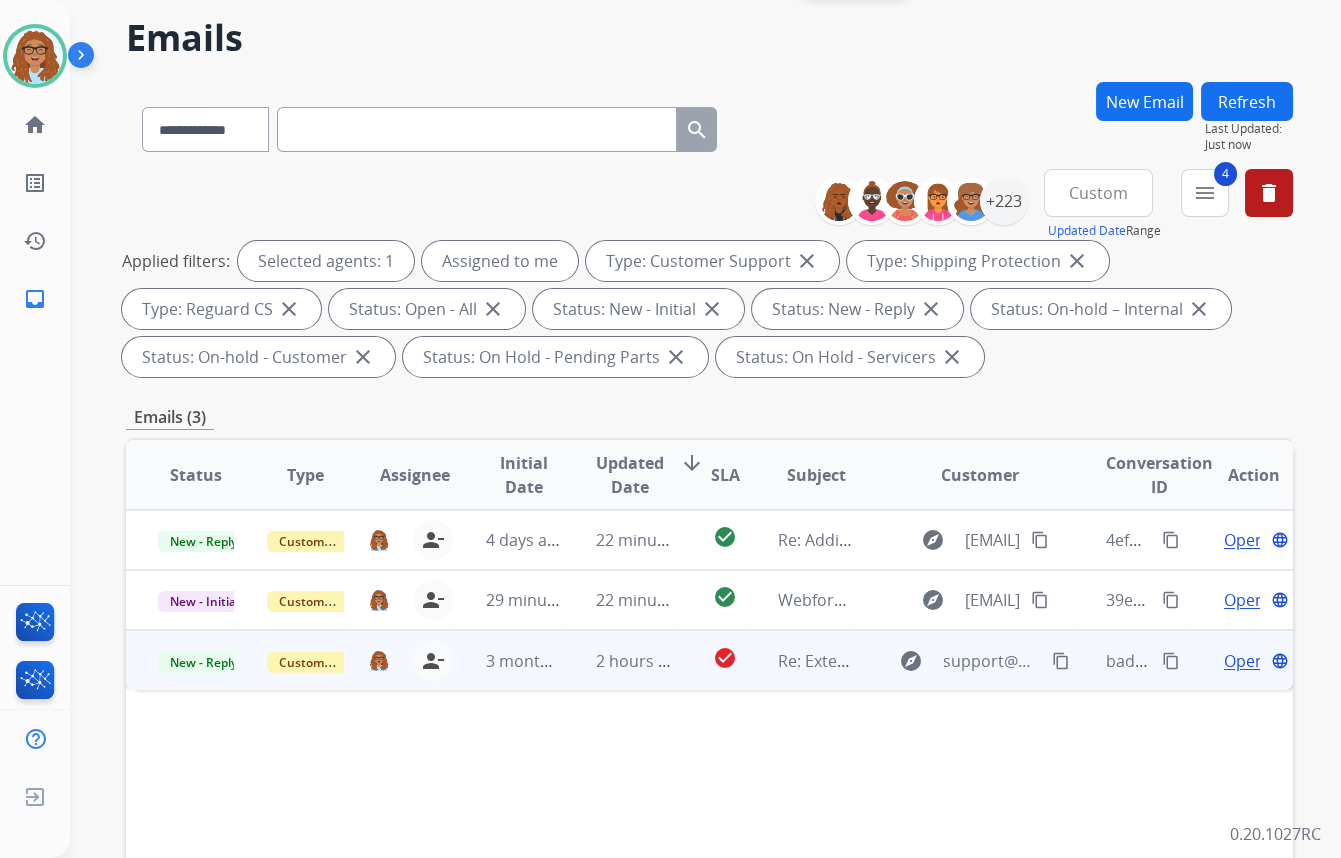 scroll, scrollTop: 90, scrollLeft: 0, axis: vertical 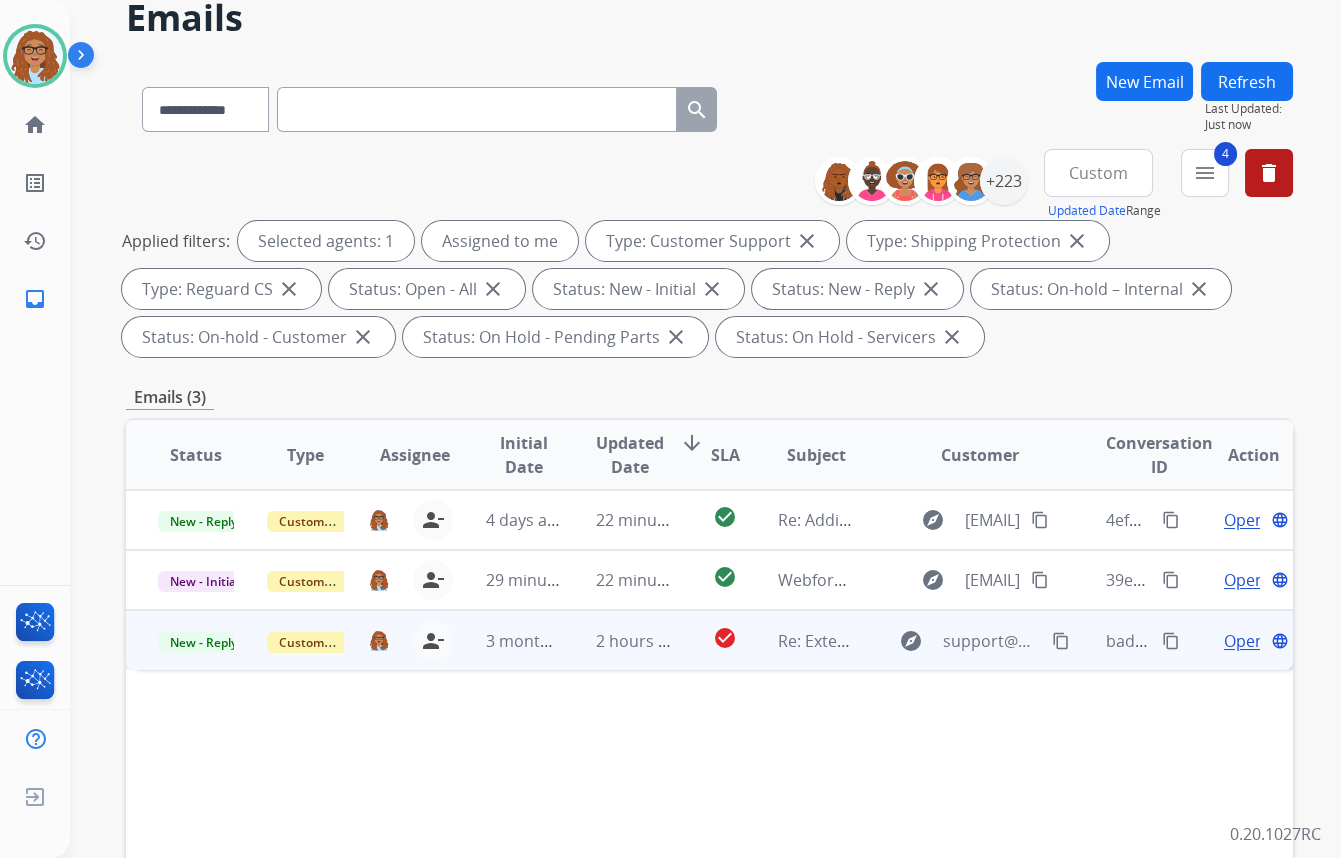 click on "content_copy" at bounding box center [1171, 641] 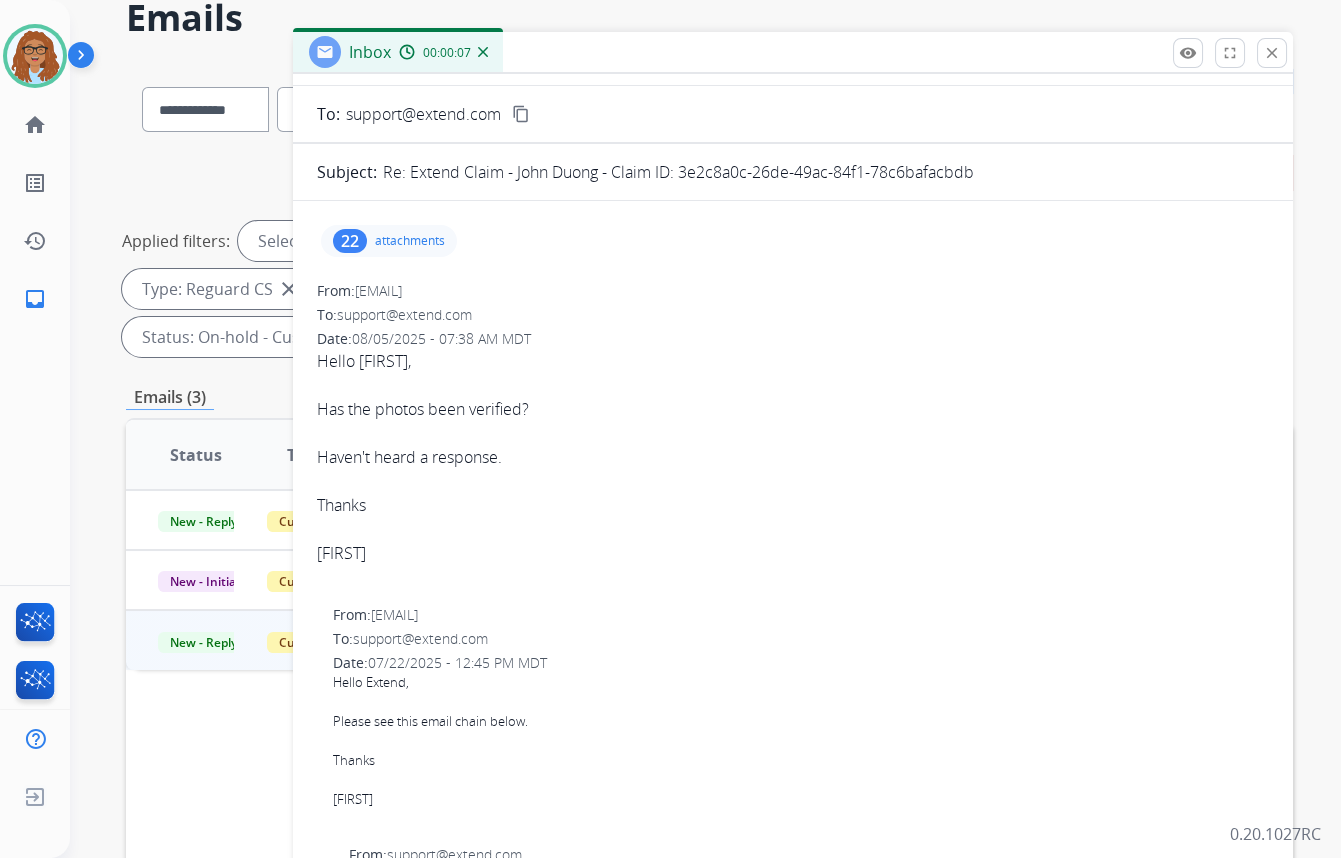 scroll, scrollTop: 0, scrollLeft: 0, axis: both 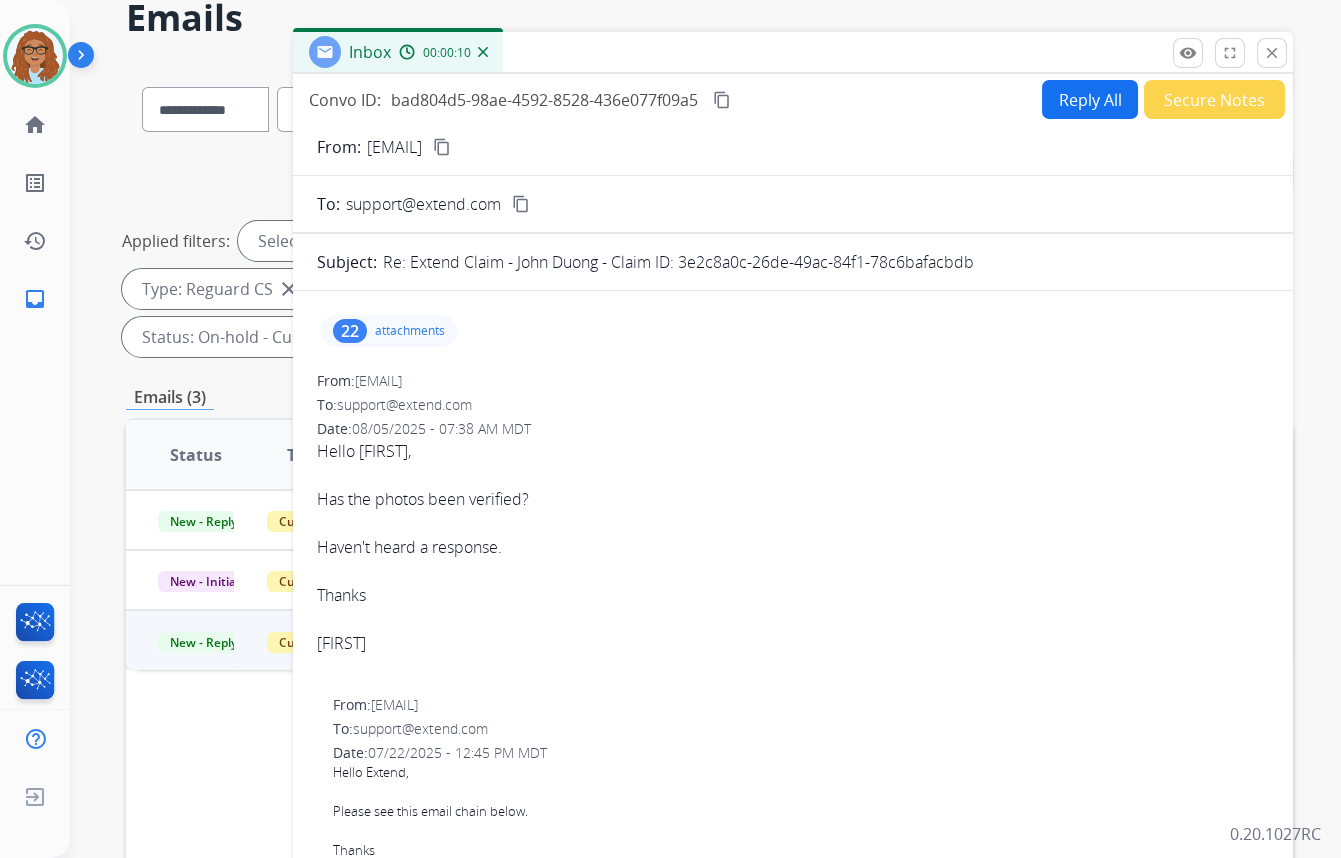 drag, startPoint x: 981, startPoint y: 259, endPoint x: 915, endPoint y: 261, distance: 66.0303 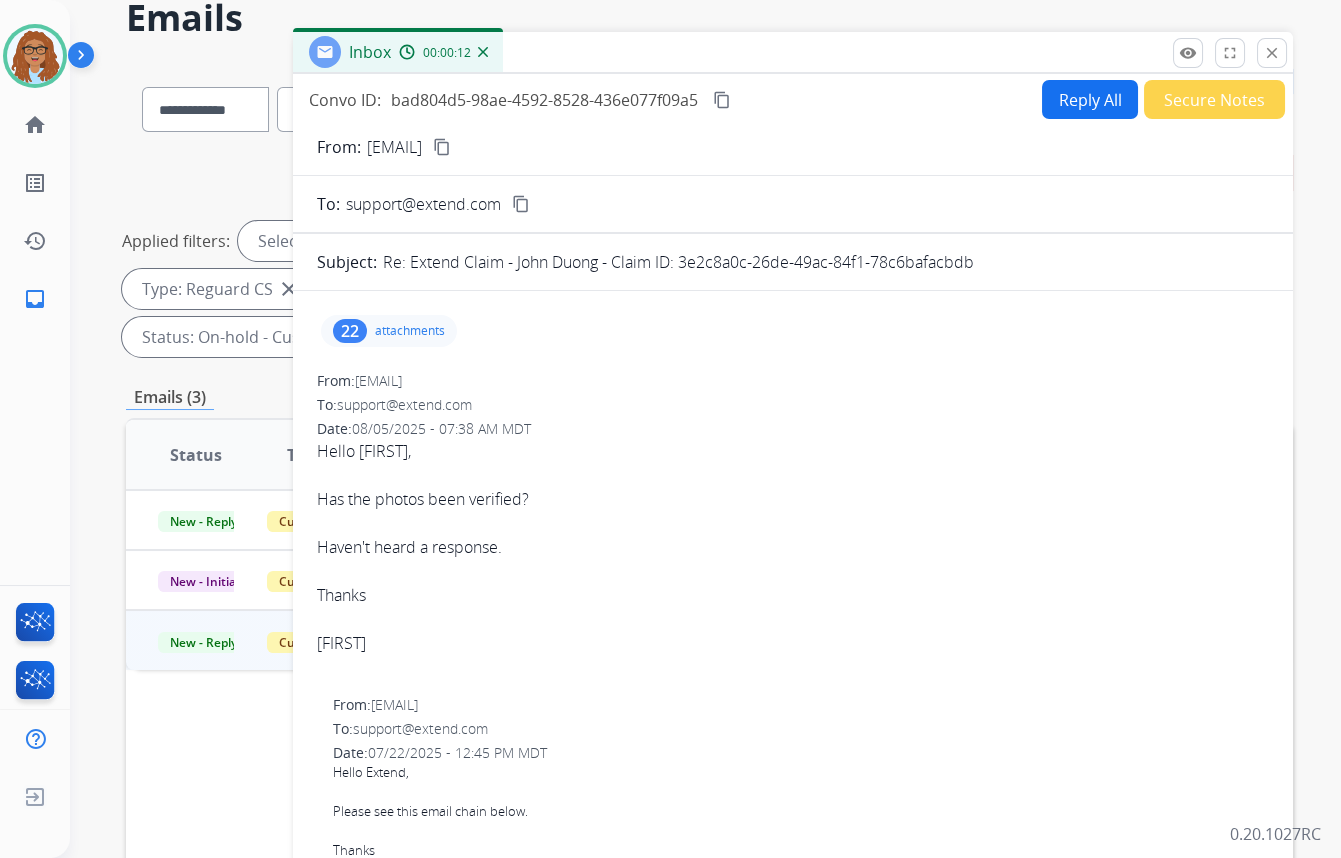 click on "content_copy" at bounding box center [442, 147] 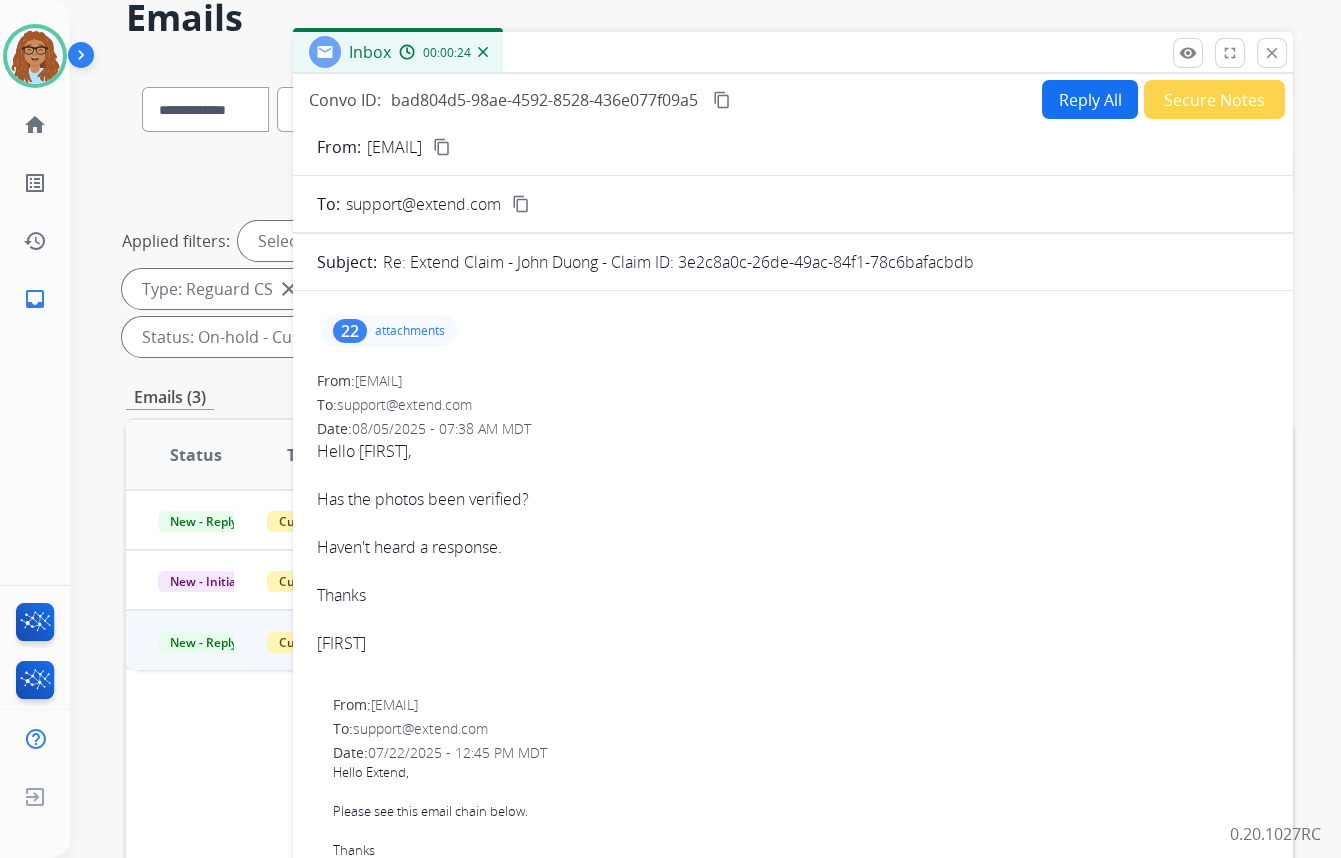 drag, startPoint x: 978, startPoint y: 261, endPoint x: 684, endPoint y: 255, distance: 294.06122 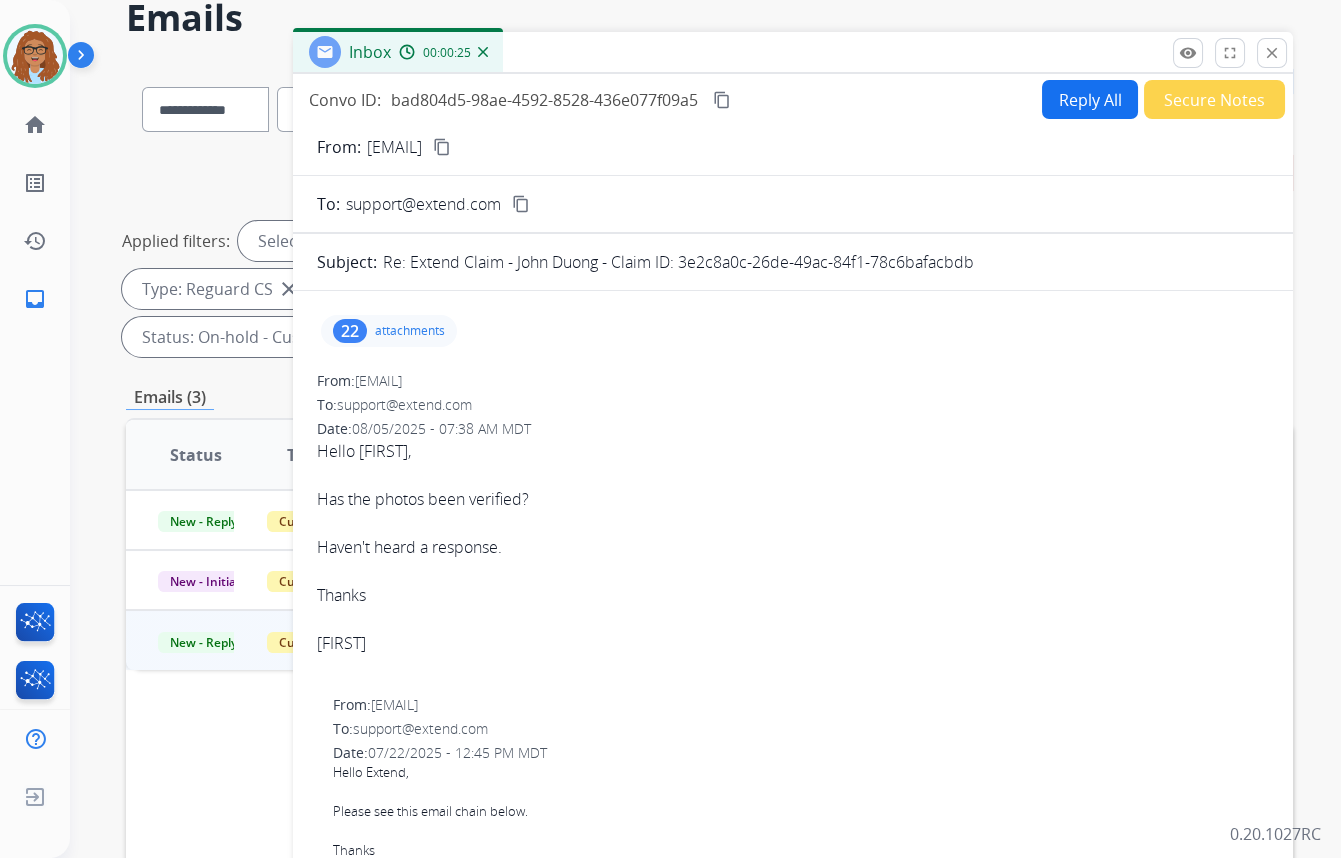 copy on "3e2c8a0c-26de-49ac-84f1-78c6bafacbdb" 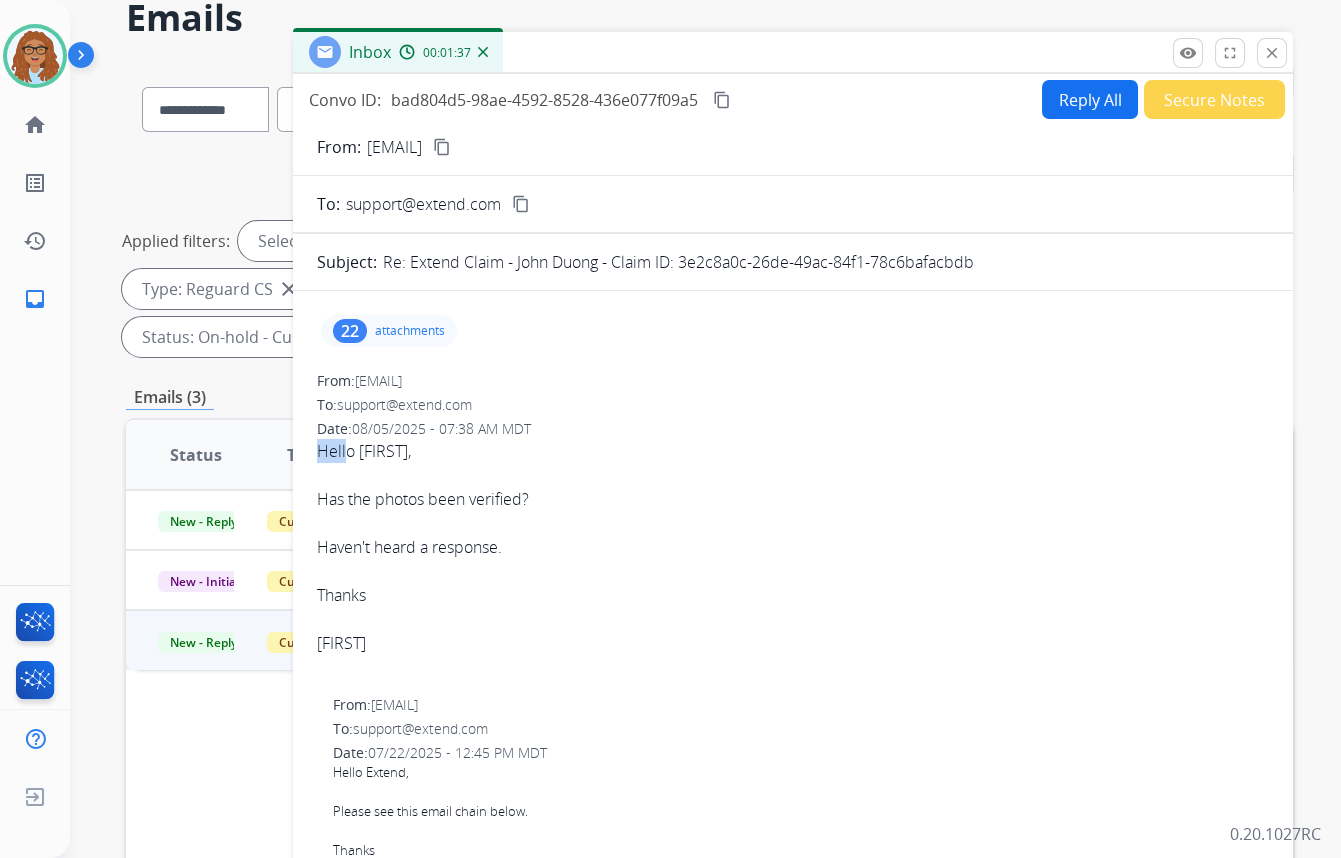 drag, startPoint x: 315, startPoint y: 449, endPoint x: 345, endPoint y: 449, distance: 30 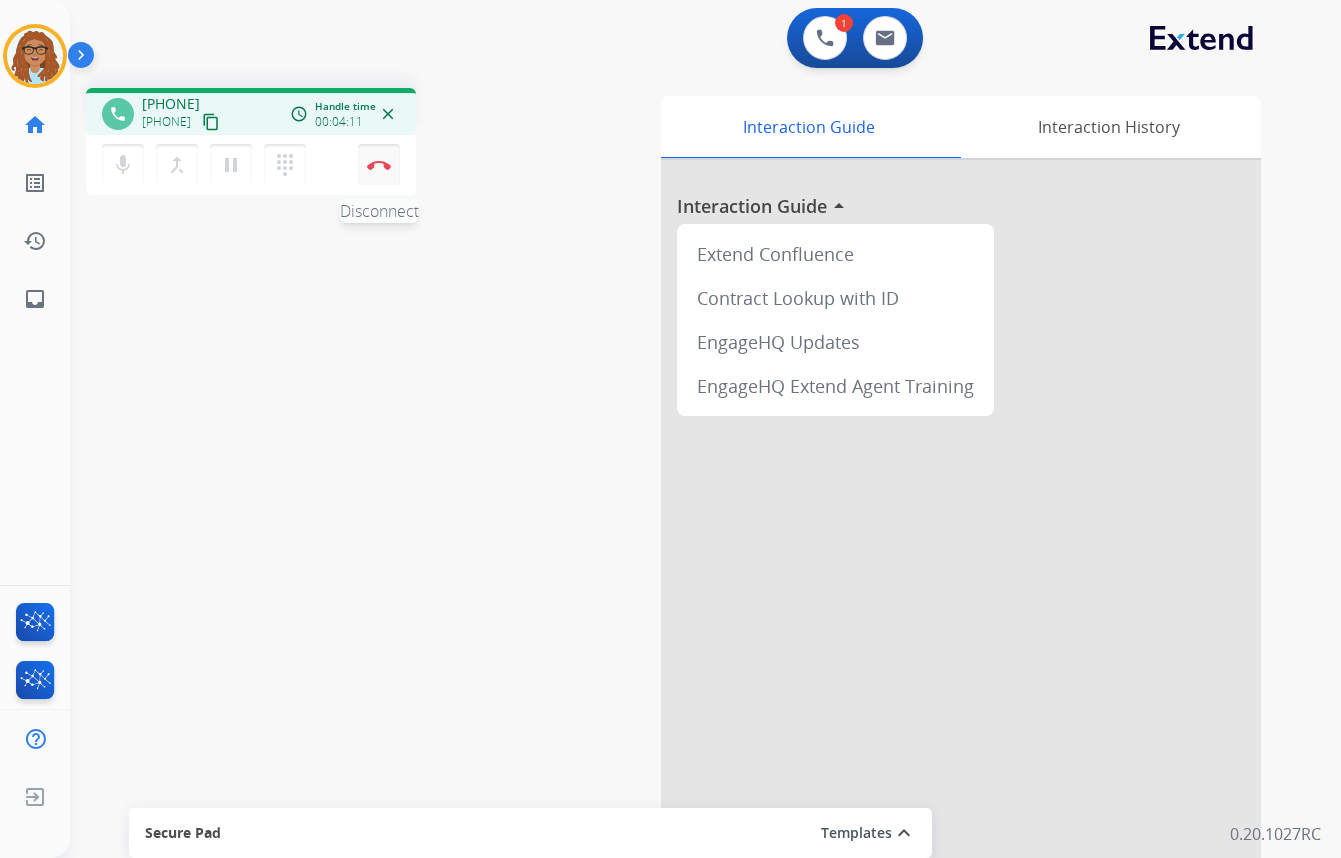 click on "Disconnect" at bounding box center [379, 165] 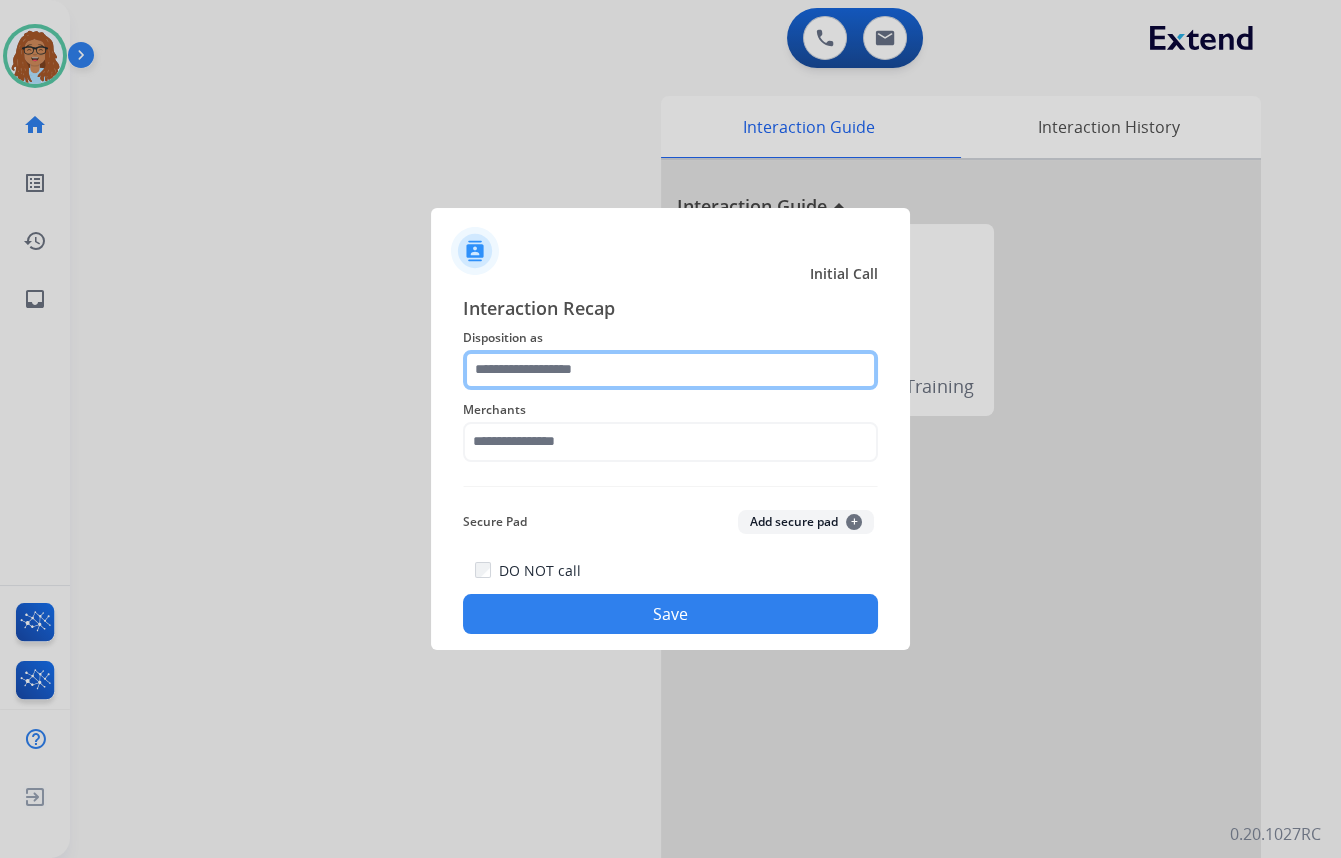 click 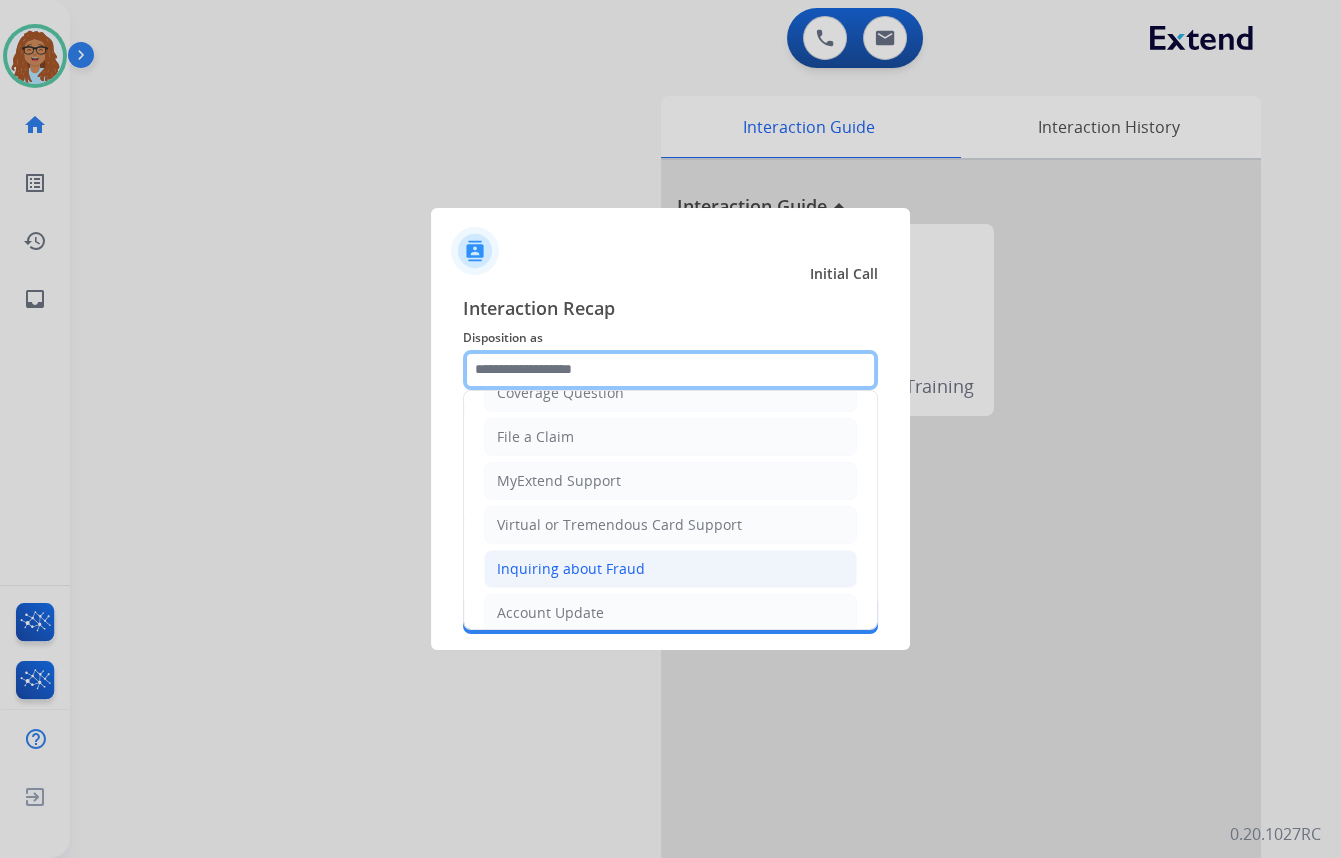 scroll, scrollTop: 181, scrollLeft: 0, axis: vertical 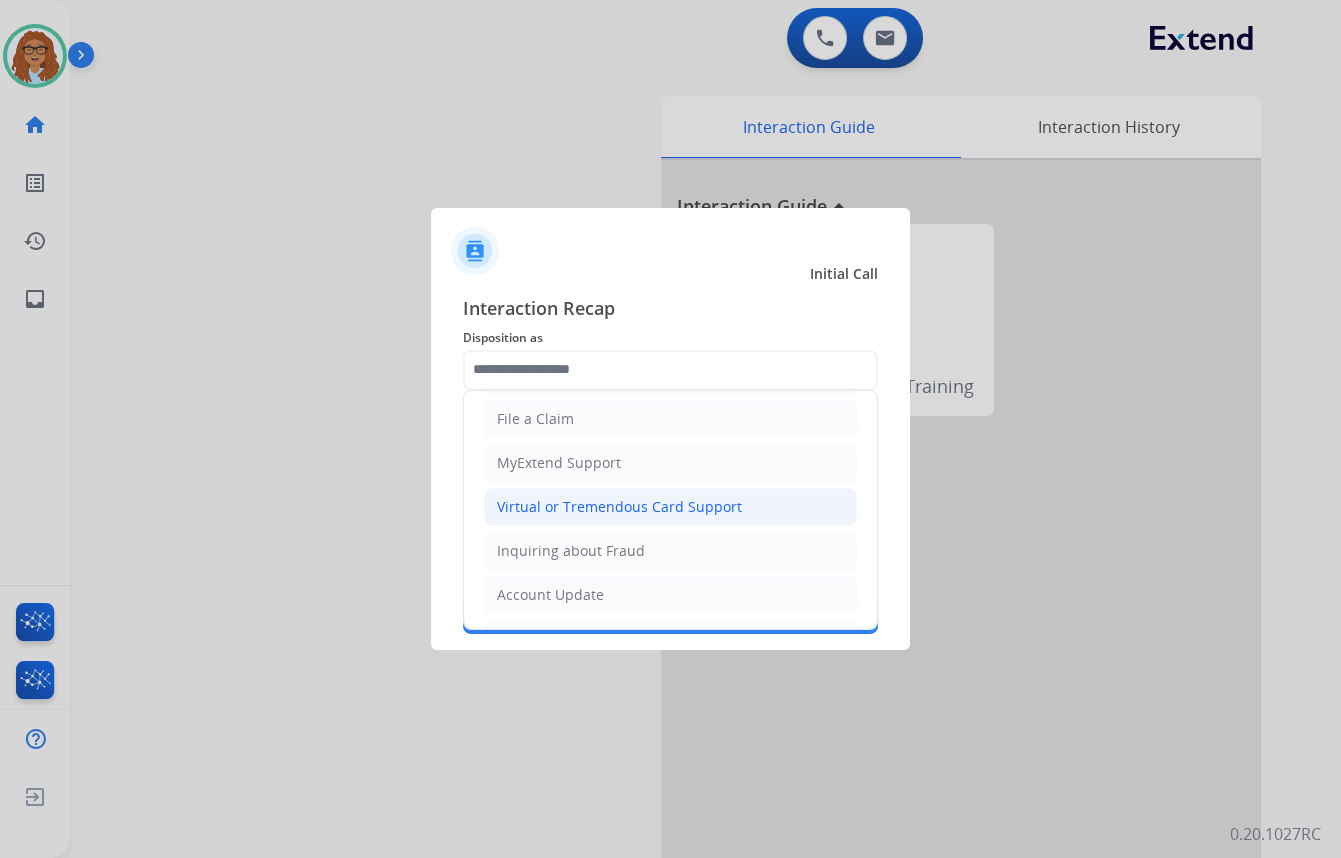 click on "Virtual or Tremendous Card Support" 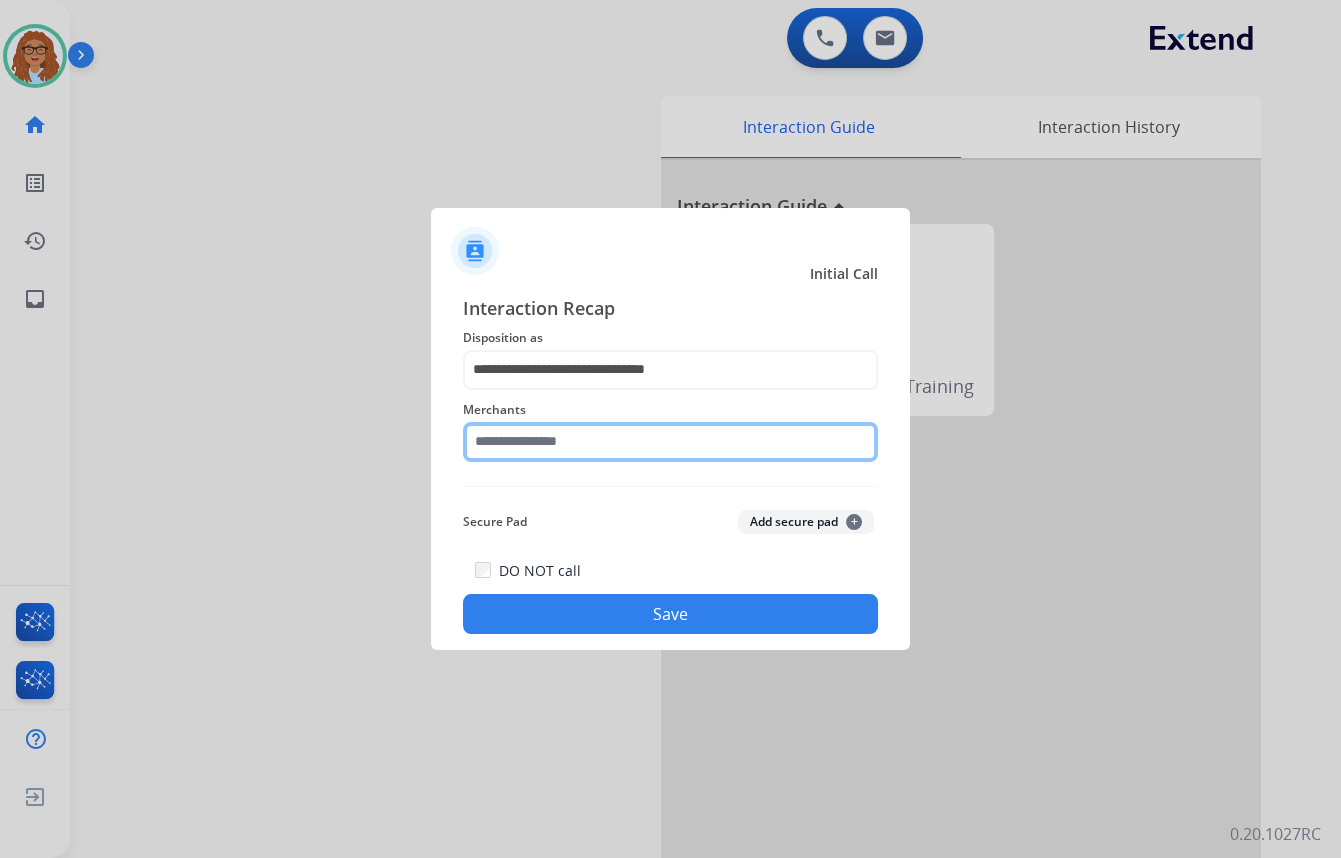 click 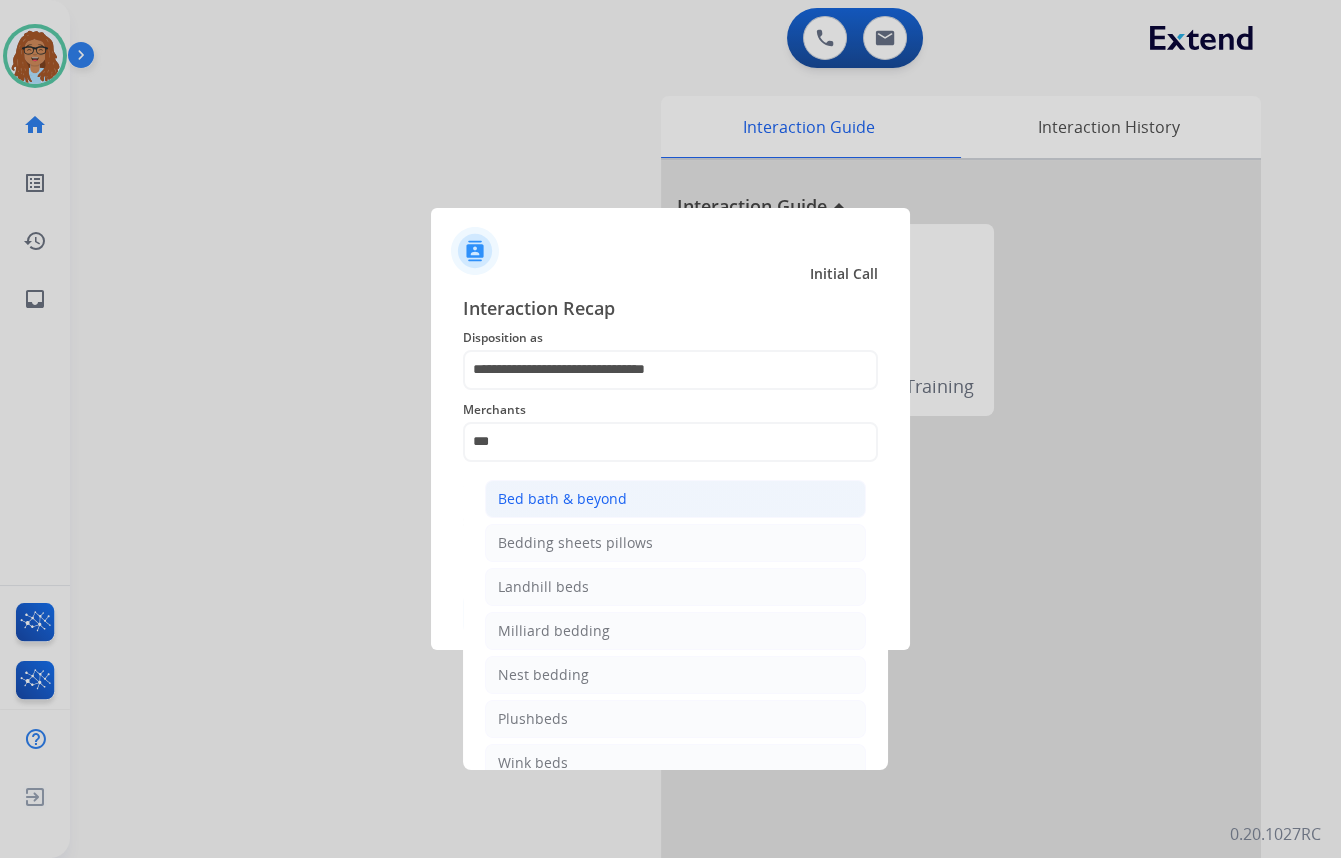drag, startPoint x: 566, startPoint y: 491, endPoint x: 565, endPoint y: 507, distance: 16.03122 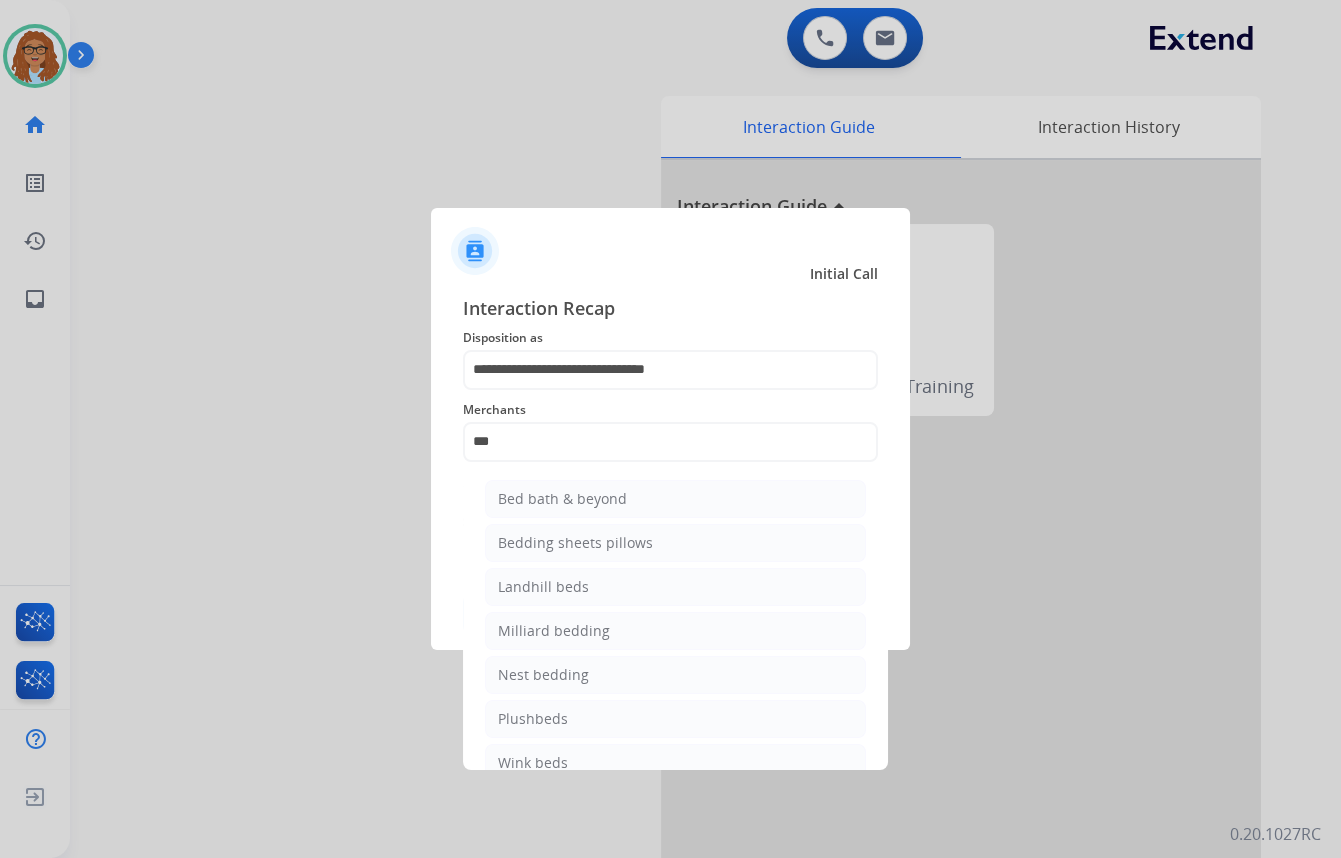 click on "Bed bath & beyond" 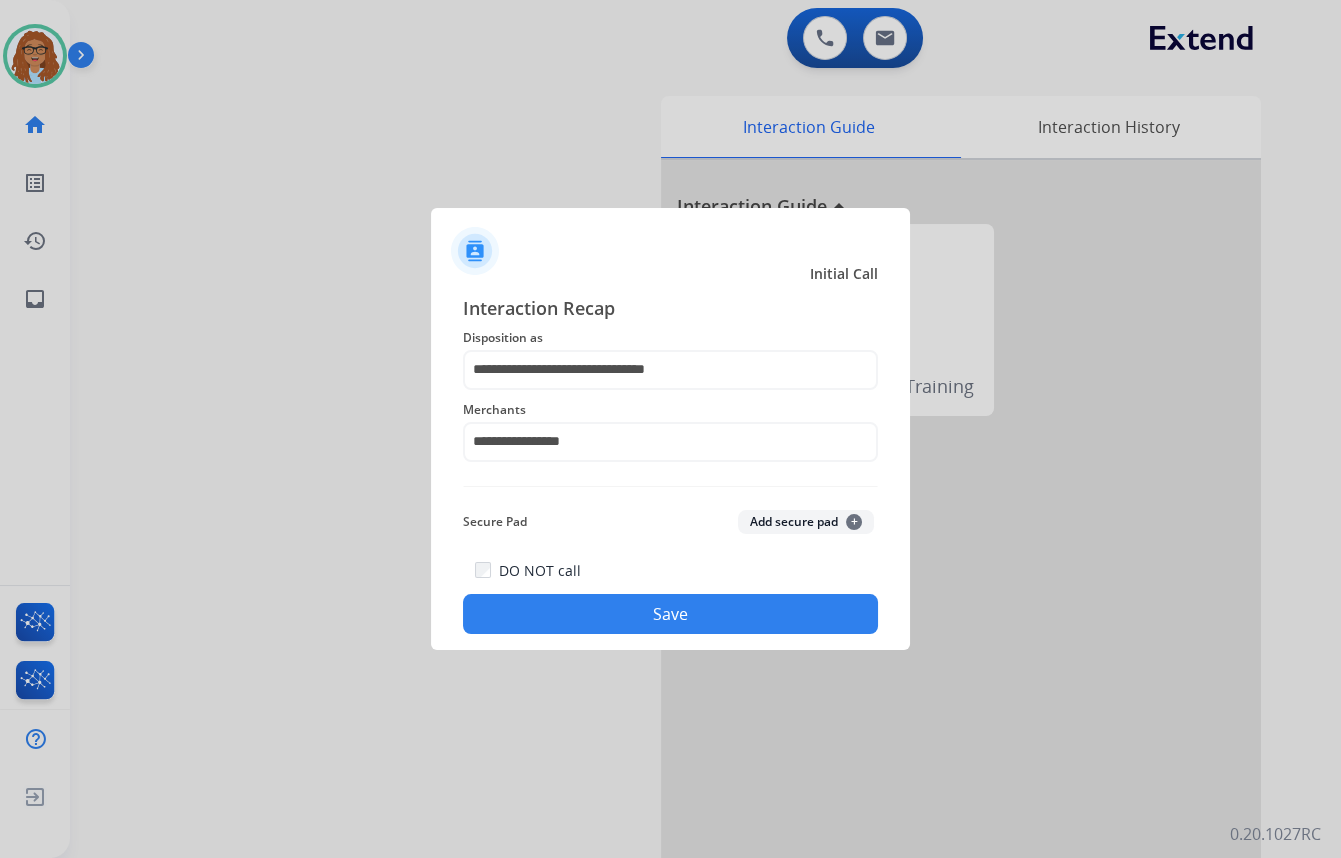 click on "Save" 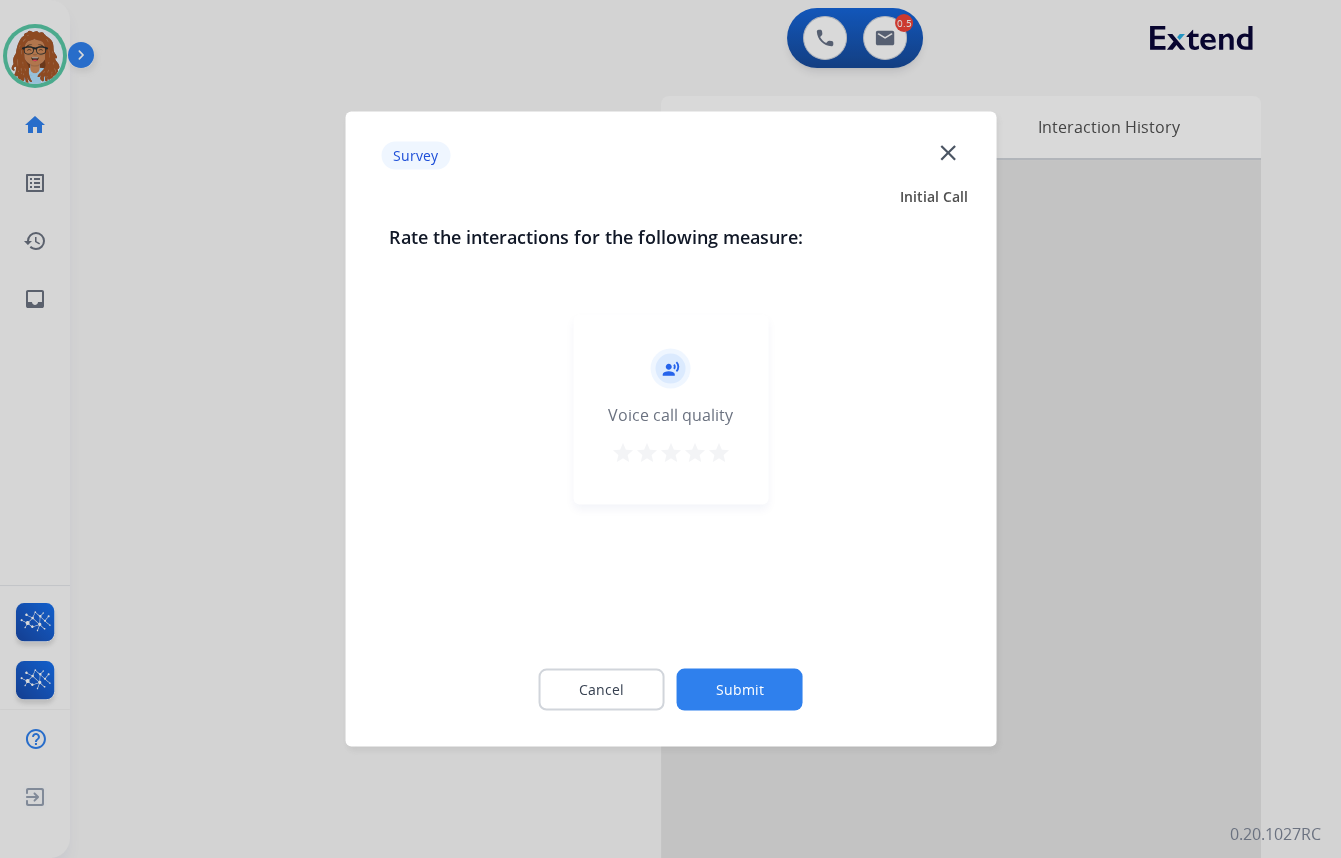 click on "close" 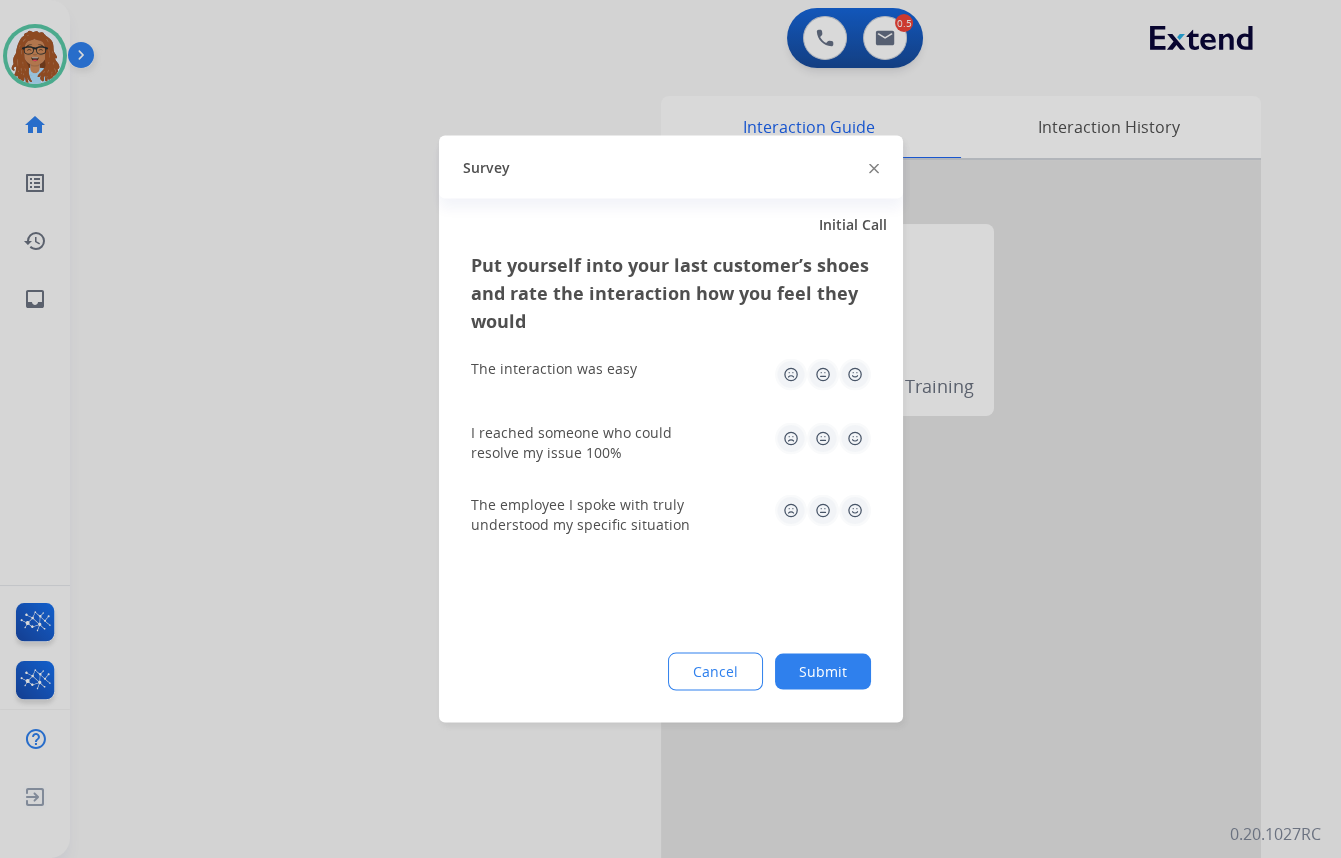 click 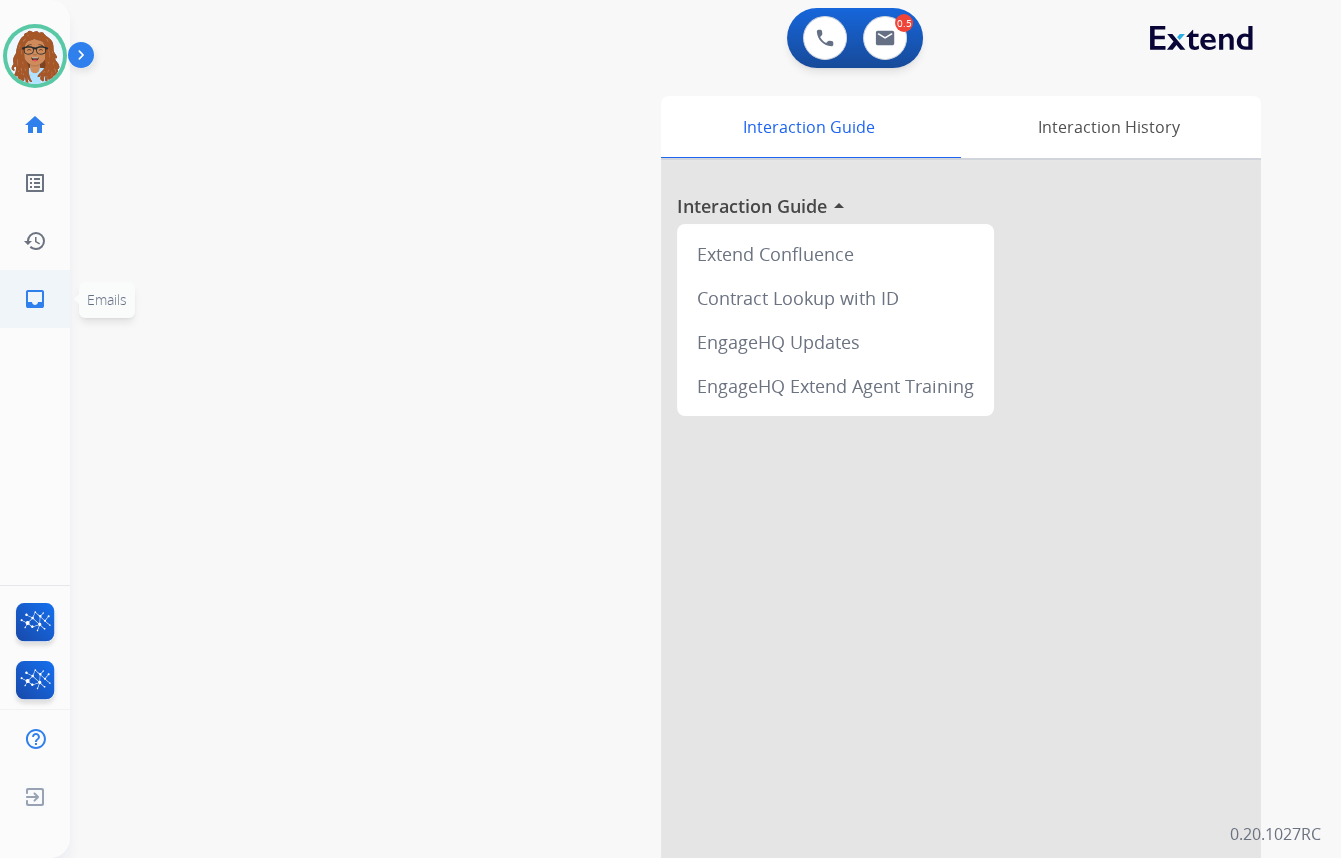 click on "inbox" 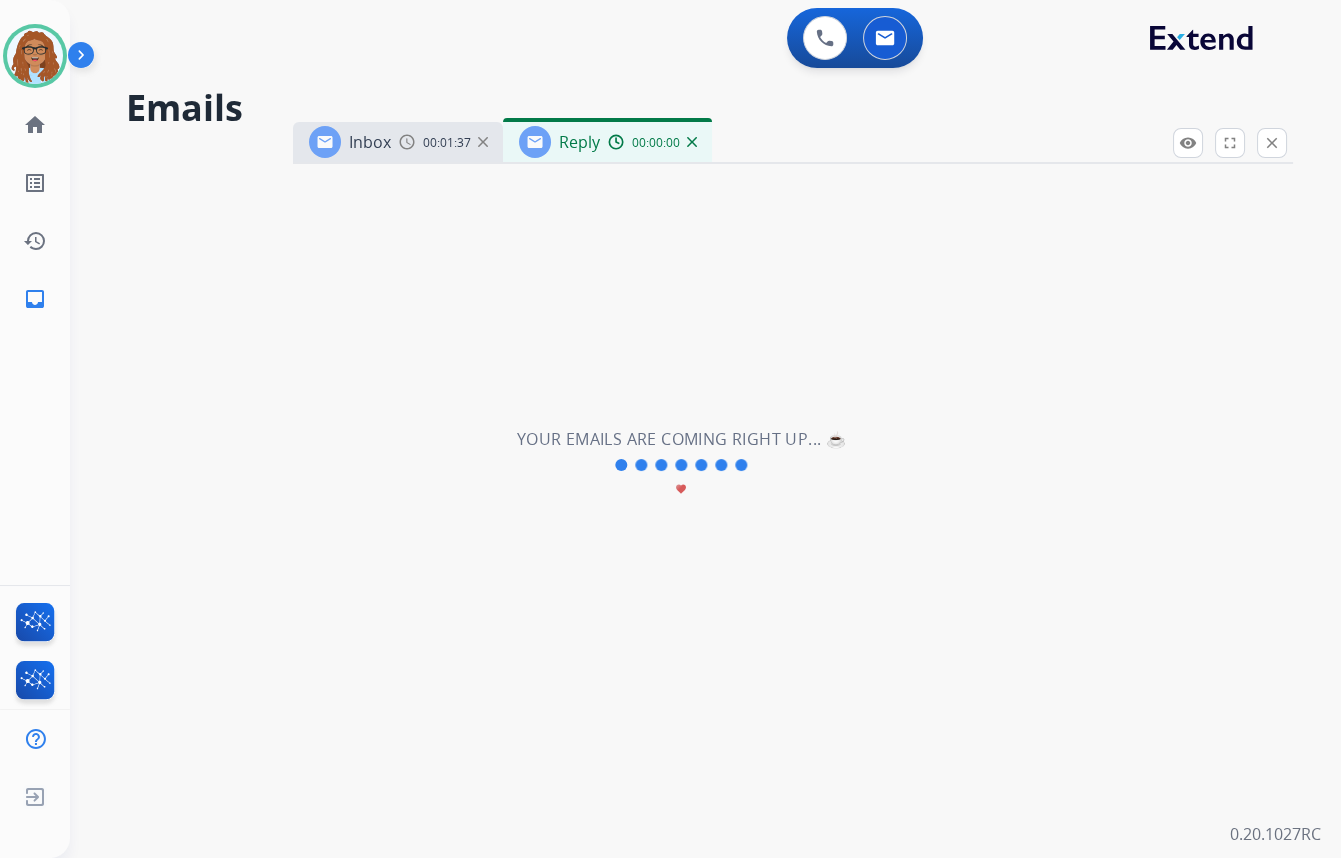 select on "**********" 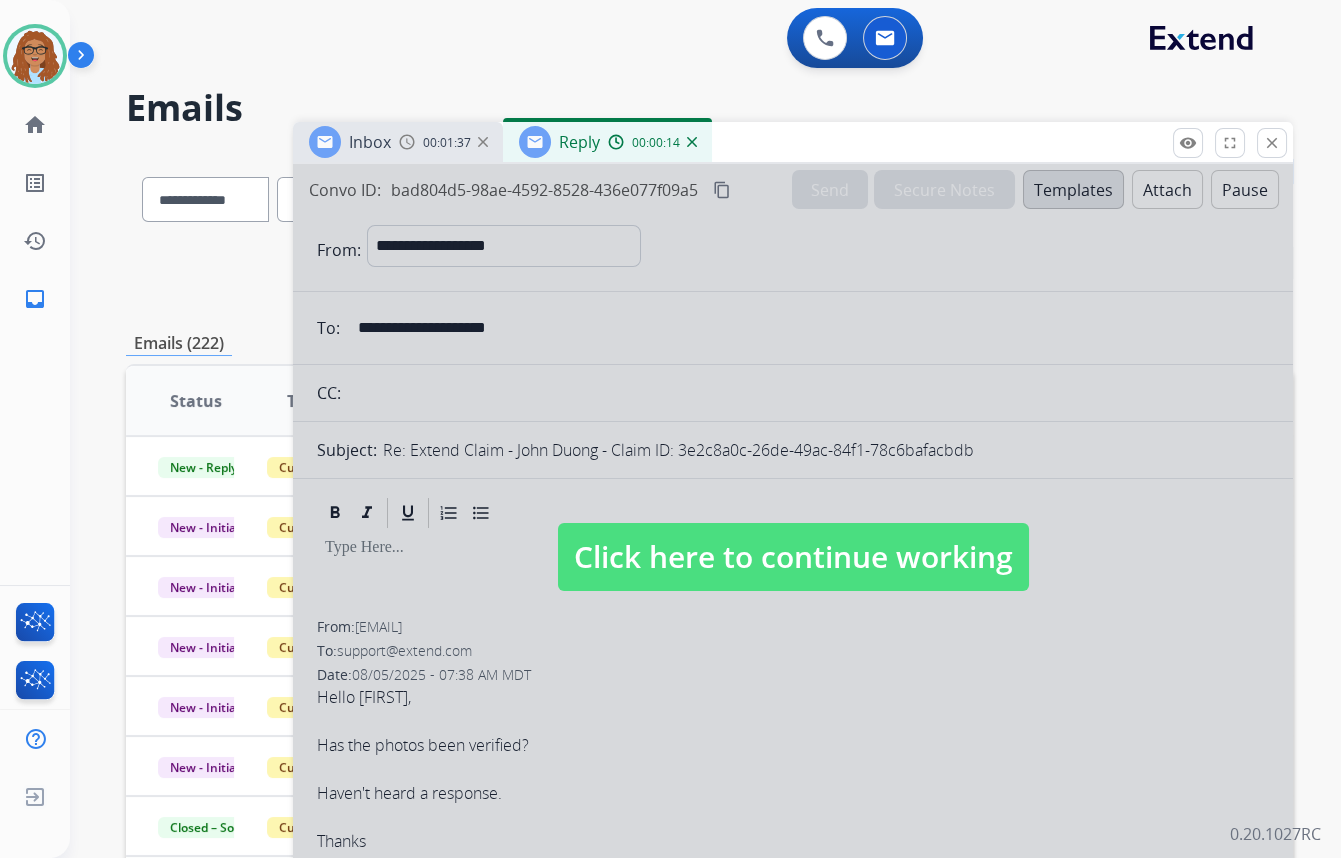 click on "Click here to continue working" at bounding box center [793, 557] 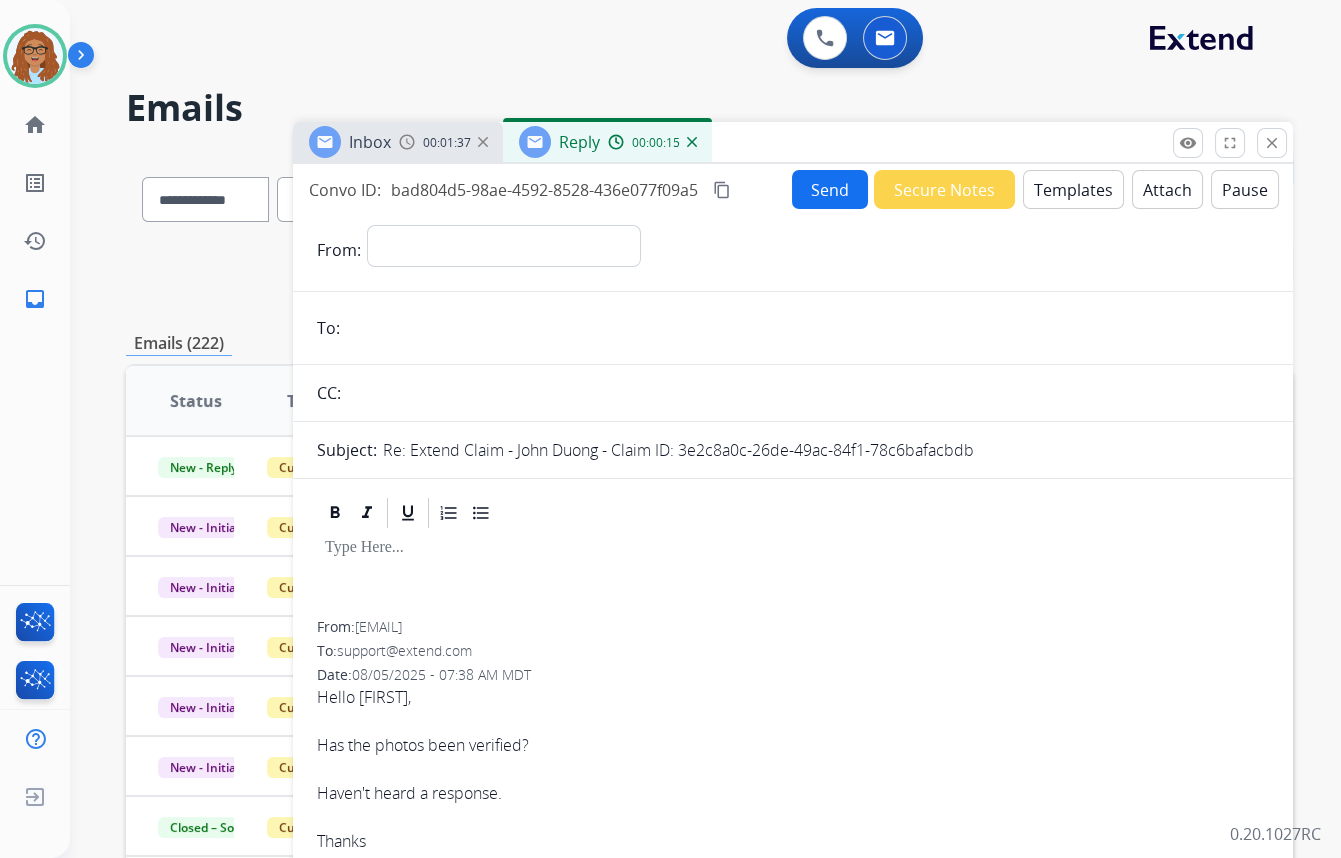 click at bounding box center [692, 142] 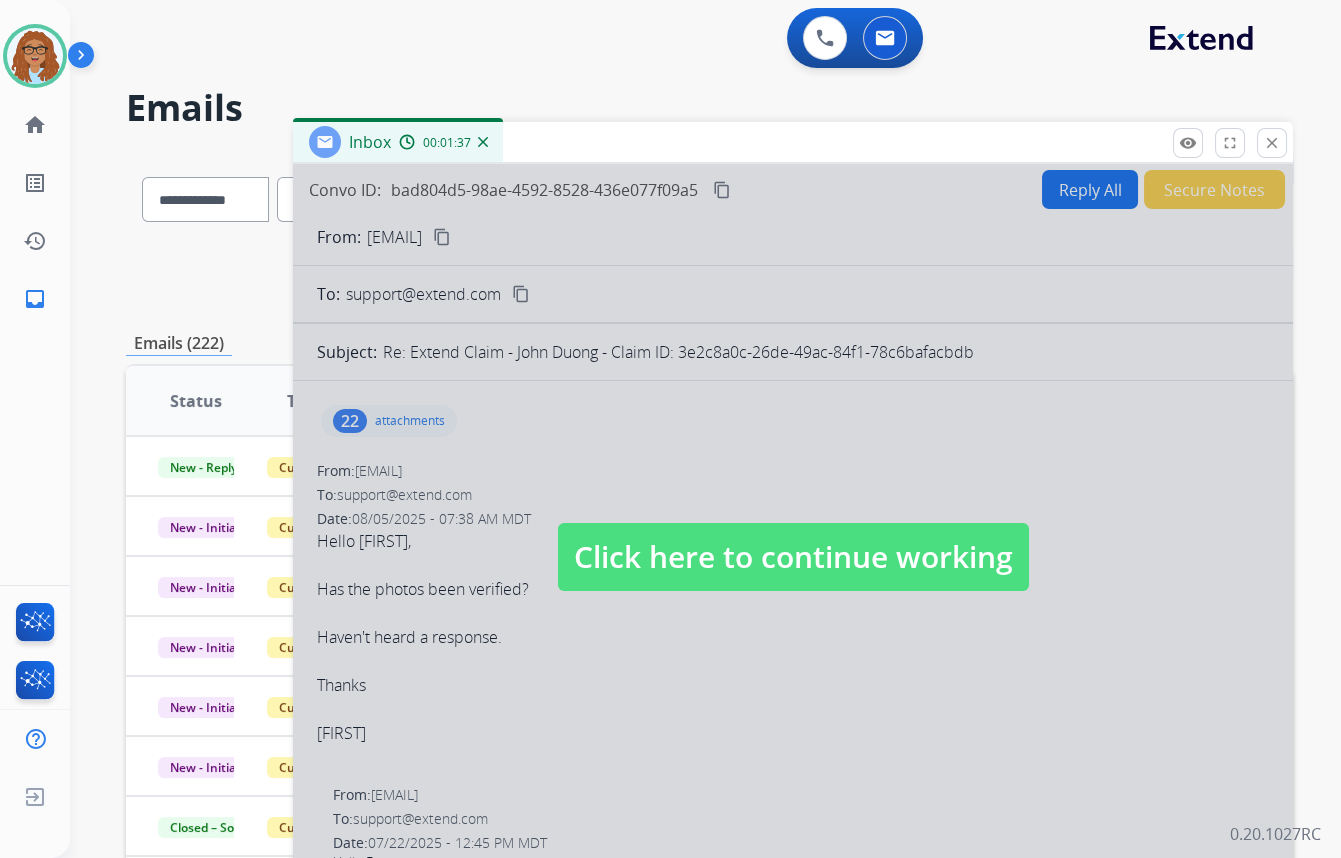 click on "Click here to continue working" at bounding box center [793, 557] 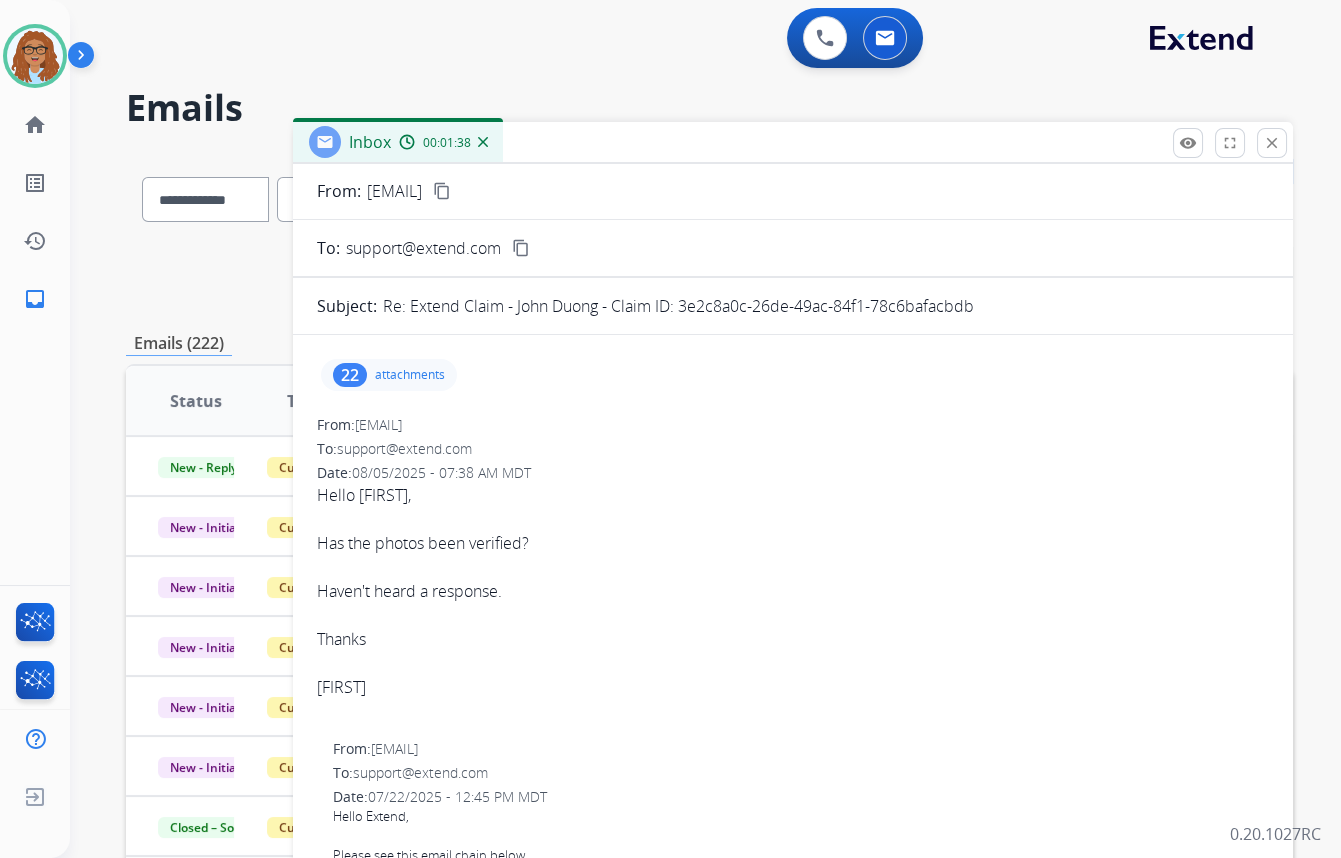 scroll, scrollTop: 90, scrollLeft: 0, axis: vertical 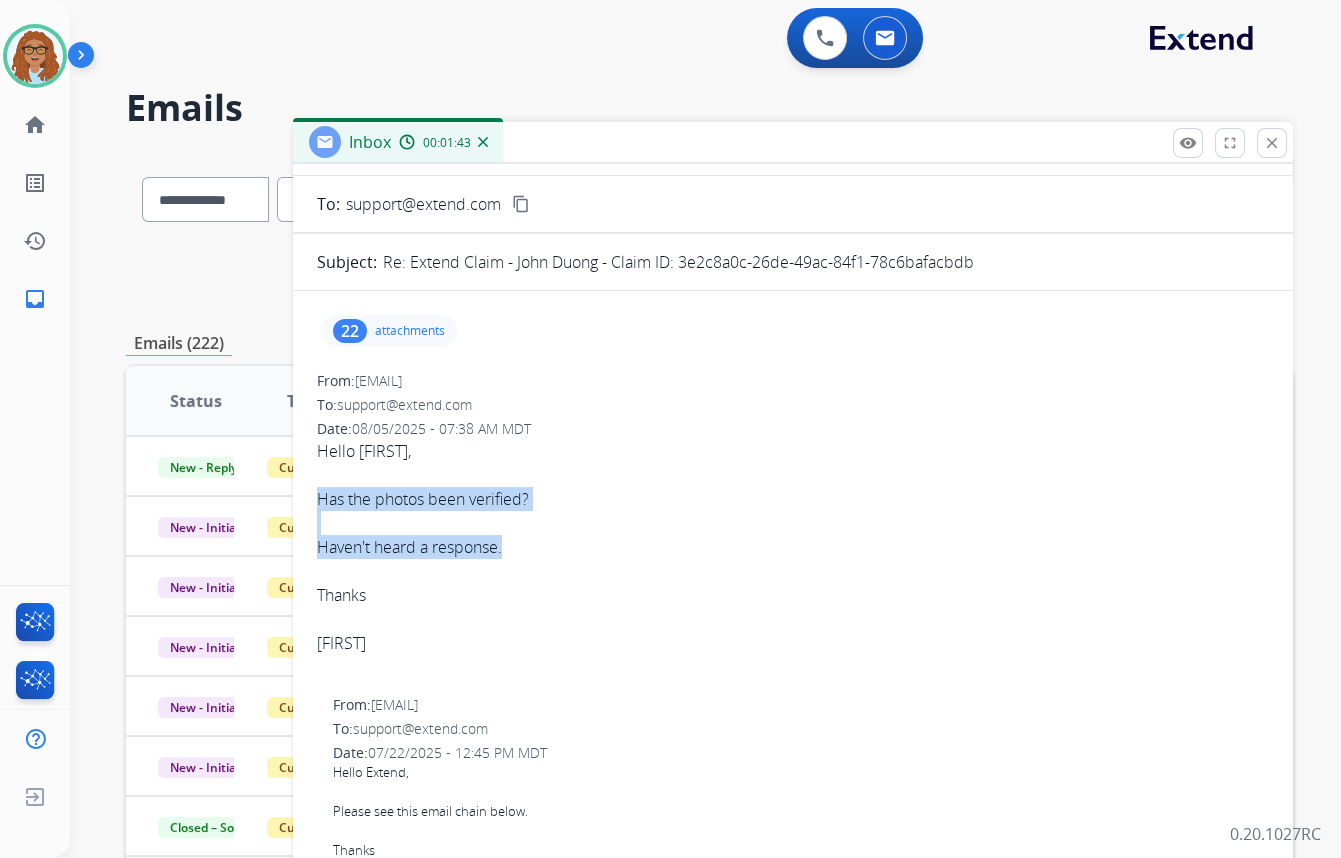 drag, startPoint x: 314, startPoint y: 494, endPoint x: 513, endPoint y: 552, distance: 207.28 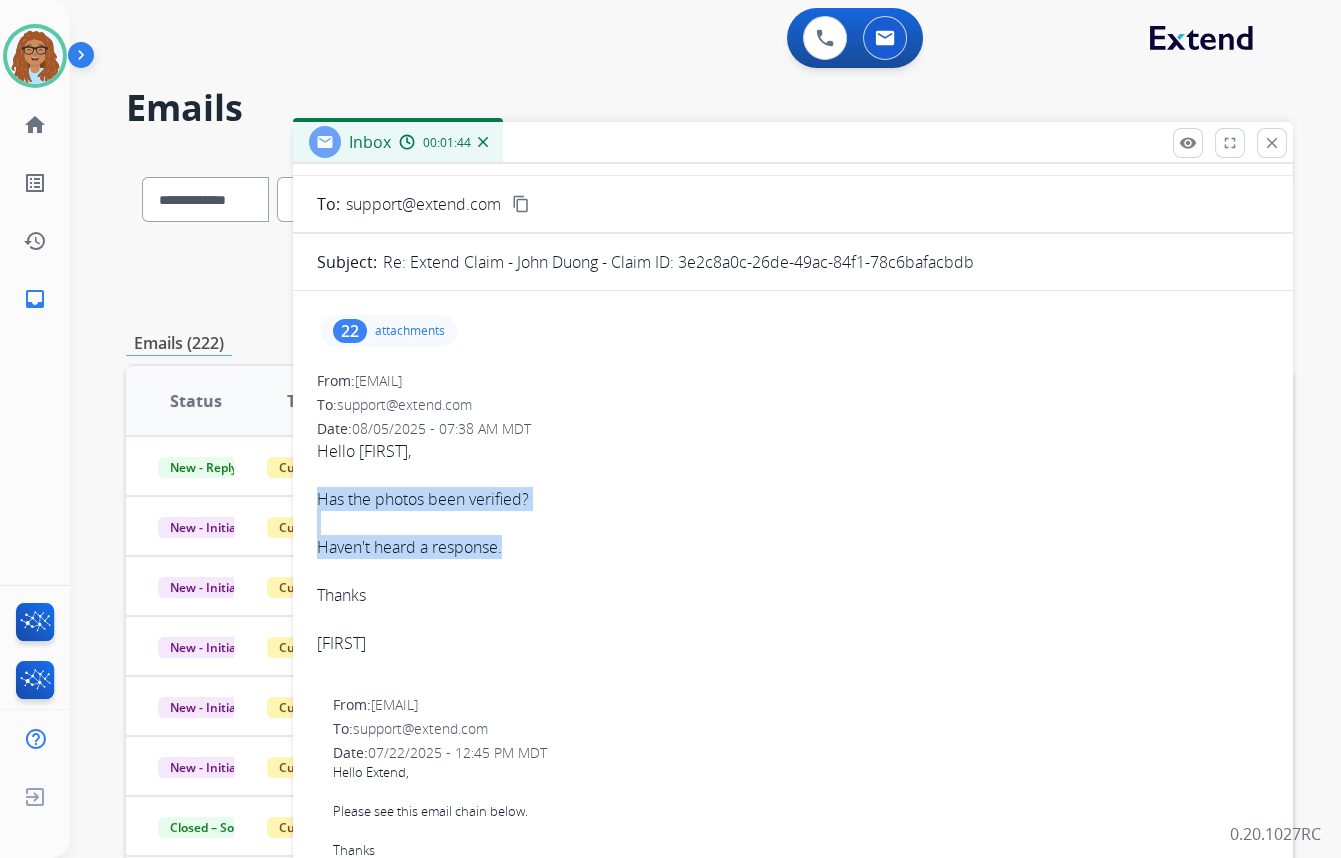 copy on "Has the photos been verified? Haven't heard a response." 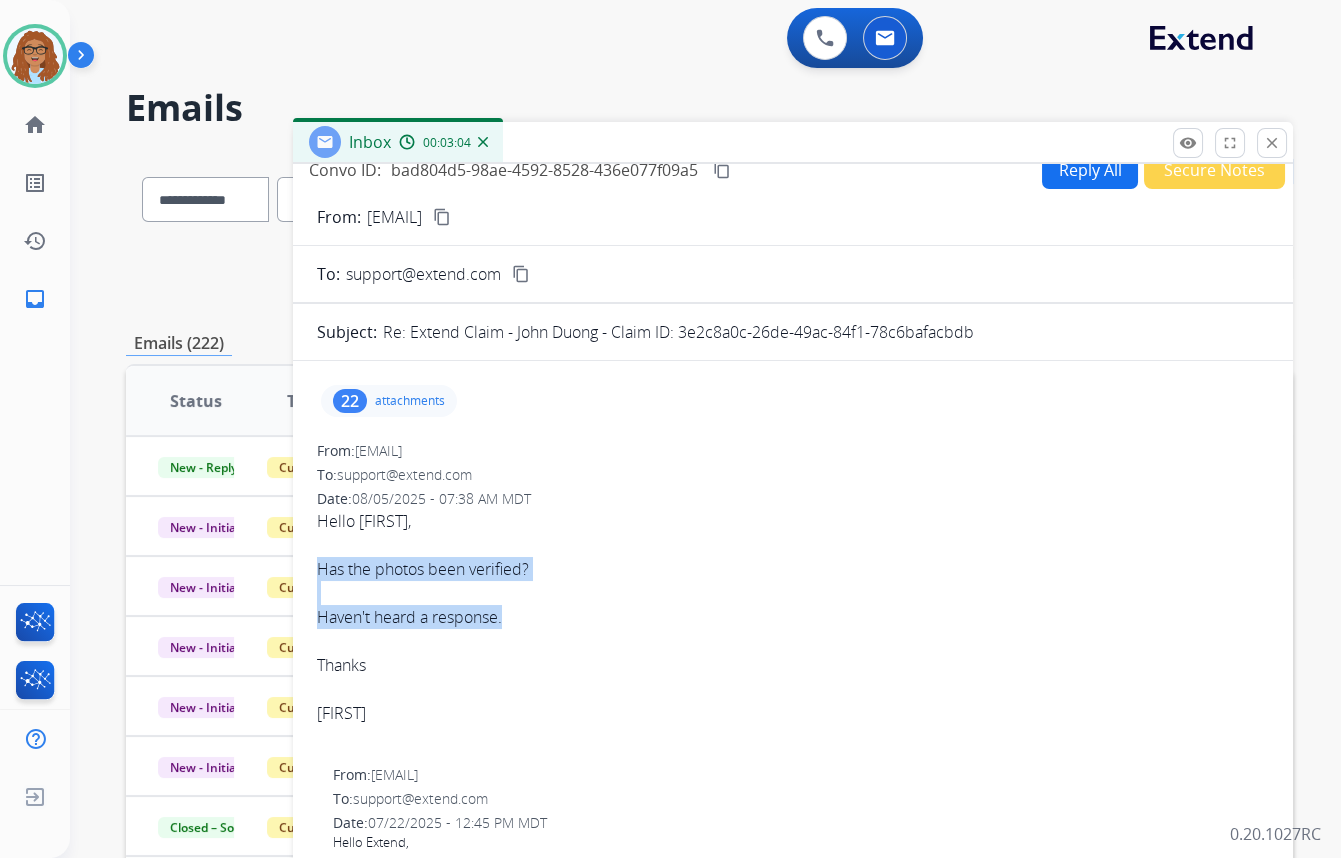 scroll, scrollTop: 0, scrollLeft: 0, axis: both 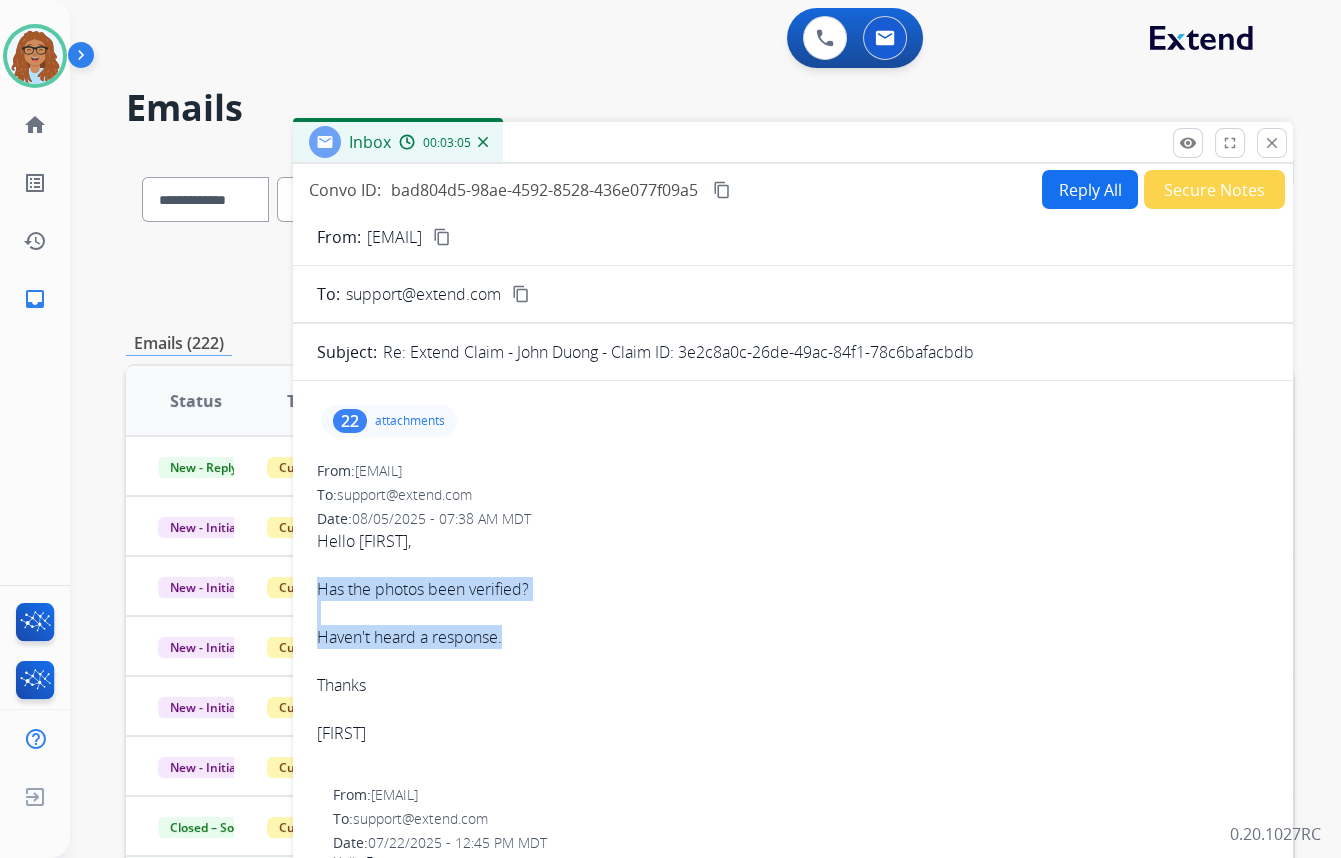 click on "Reply All" at bounding box center (1090, 189) 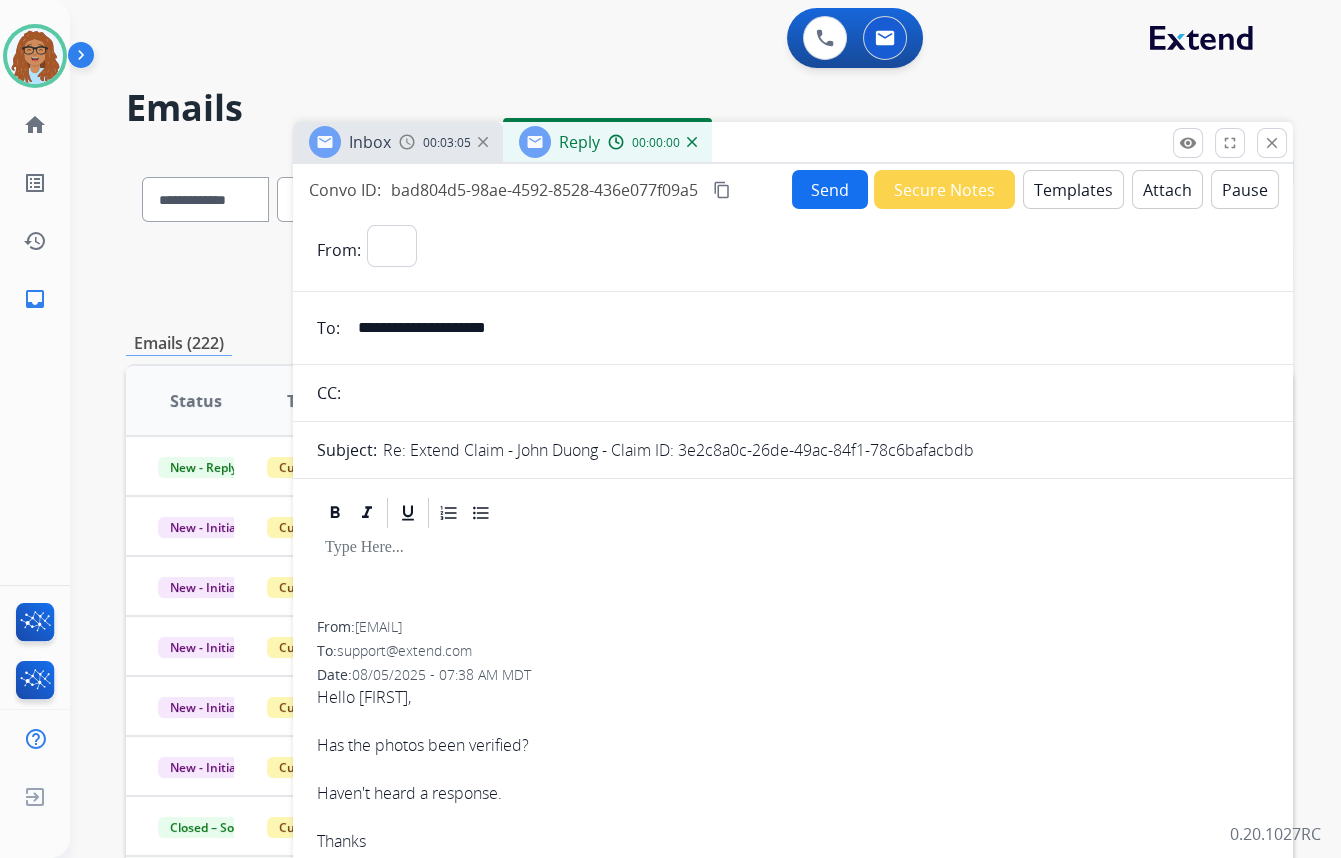select on "**********" 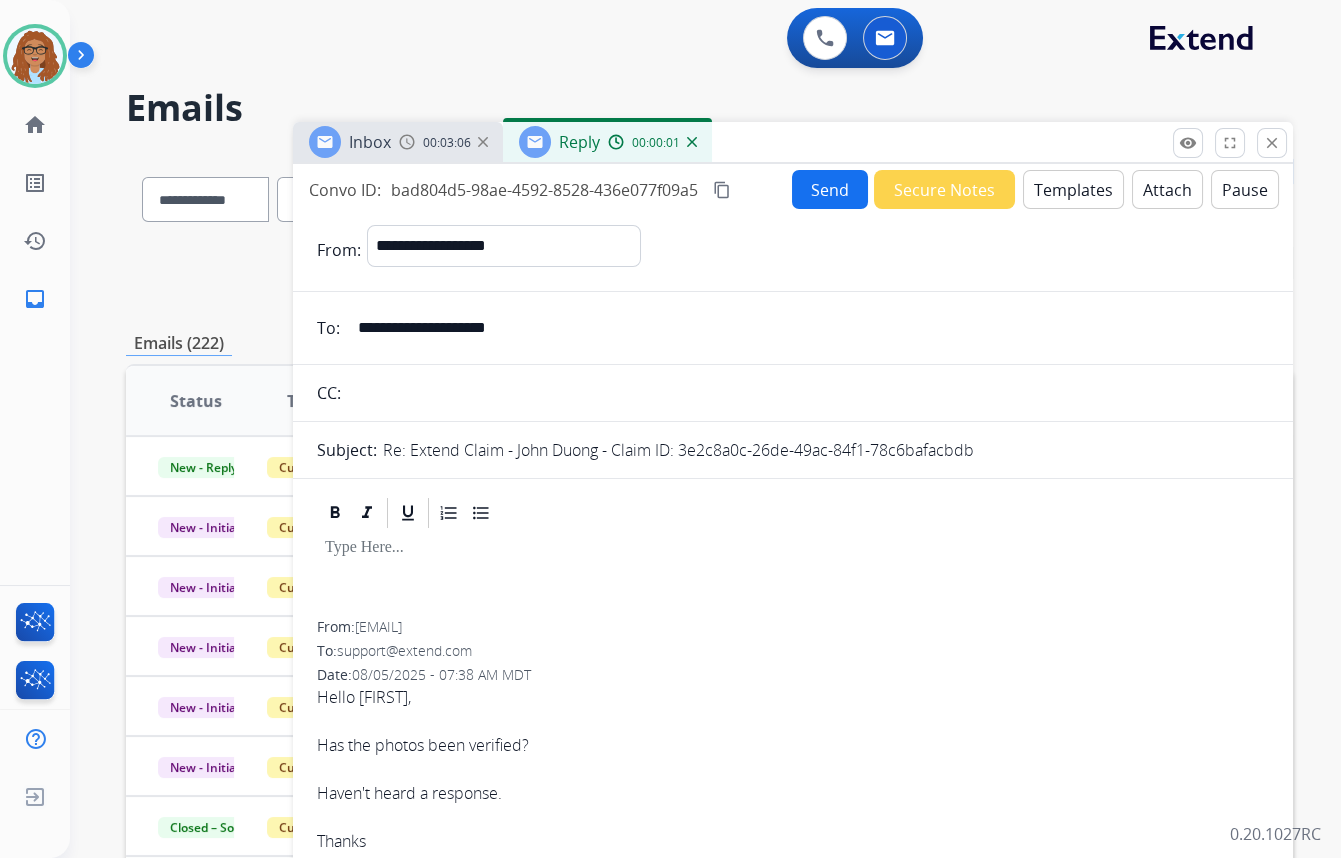 click on "**********" at bounding box center [709, 645] 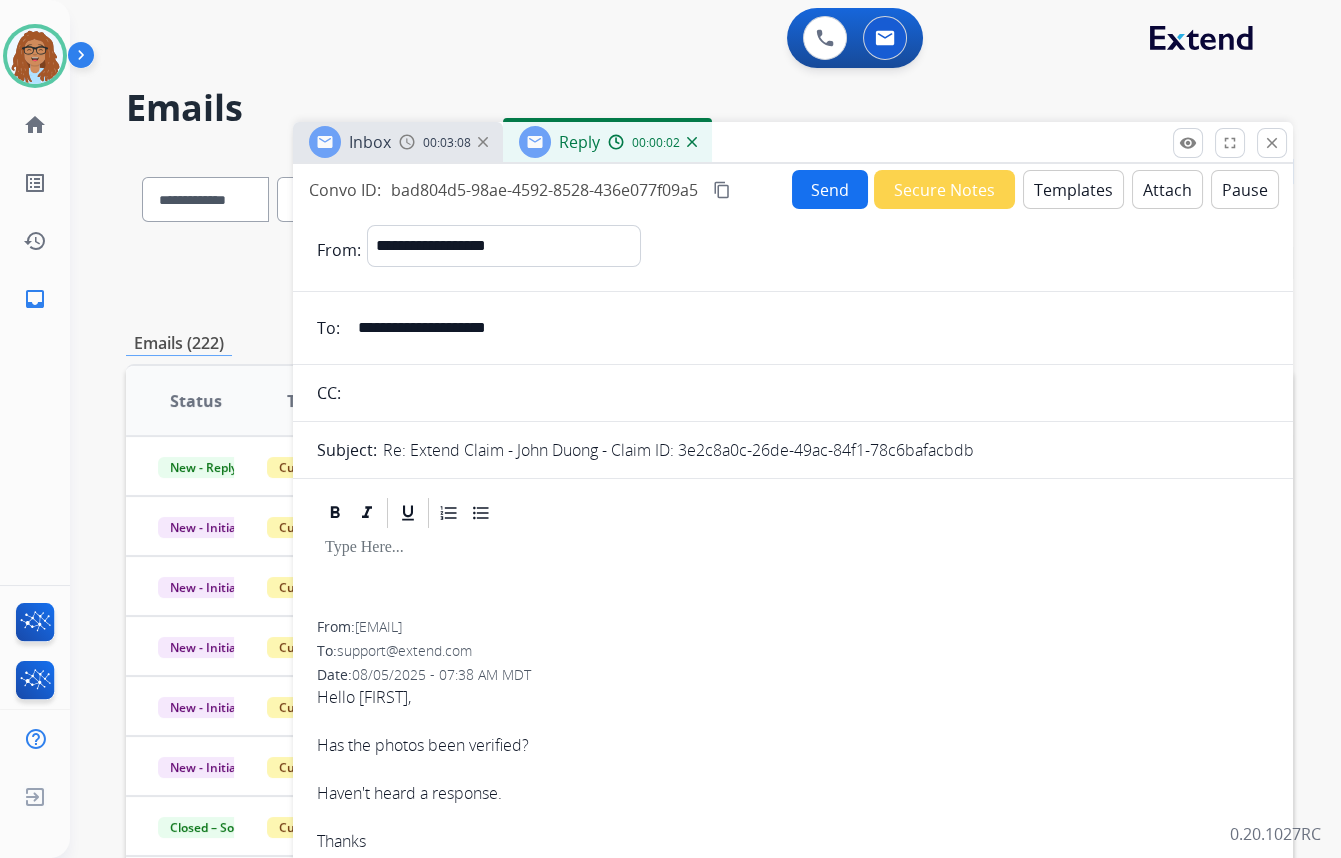 drag, startPoint x: 517, startPoint y: 383, endPoint x: 545, endPoint y: 370, distance: 30.870699 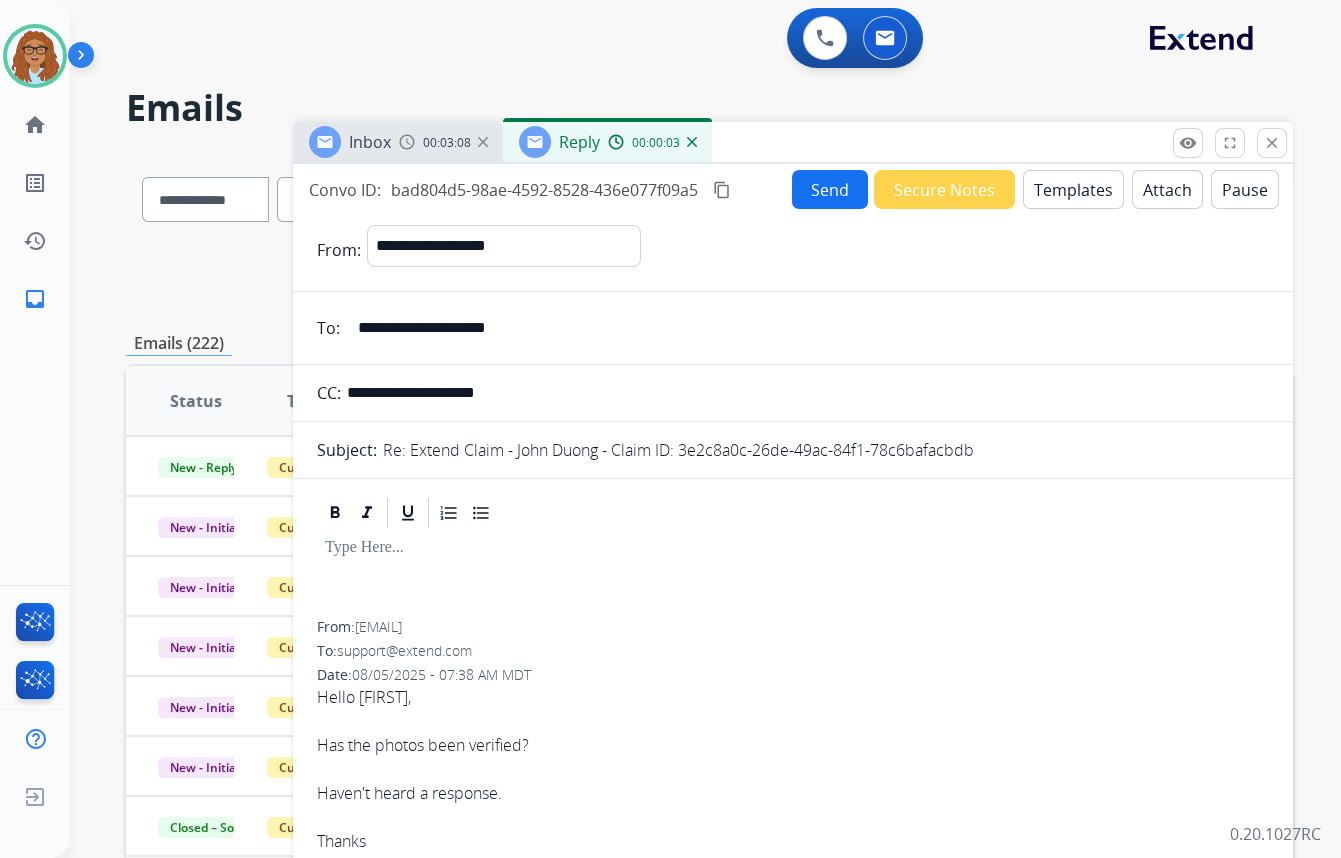 type on "**********" 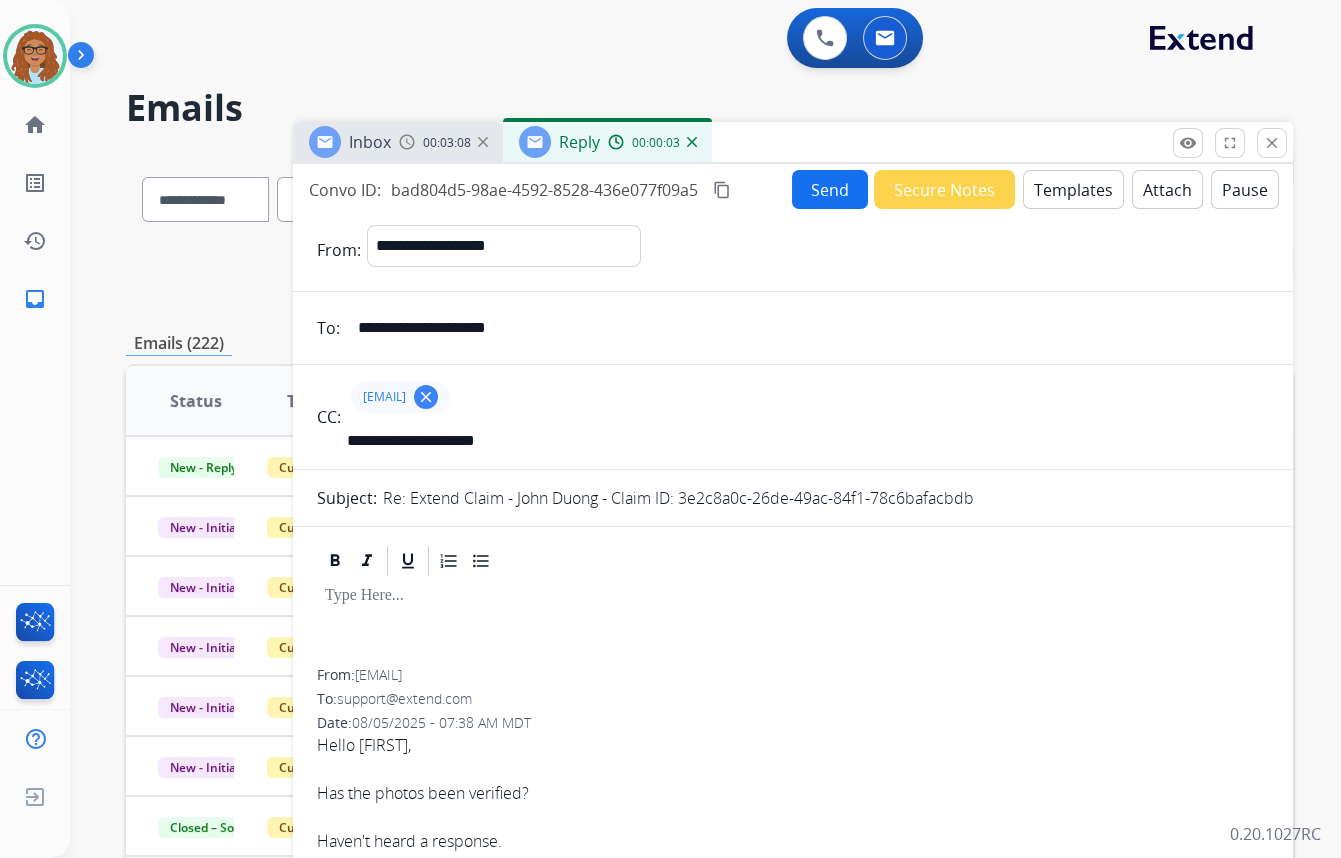 type 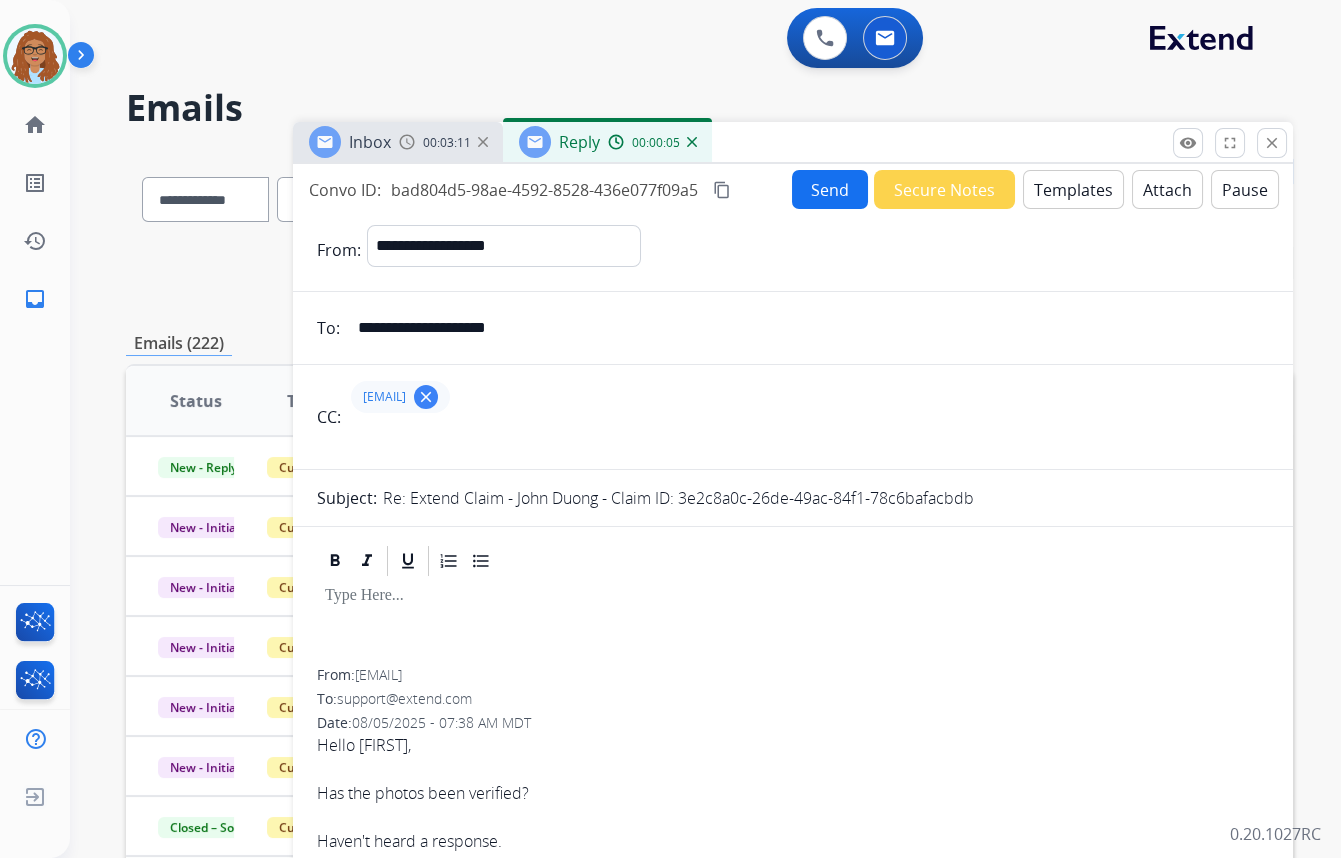 click on "Templates" at bounding box center (1073, 189) 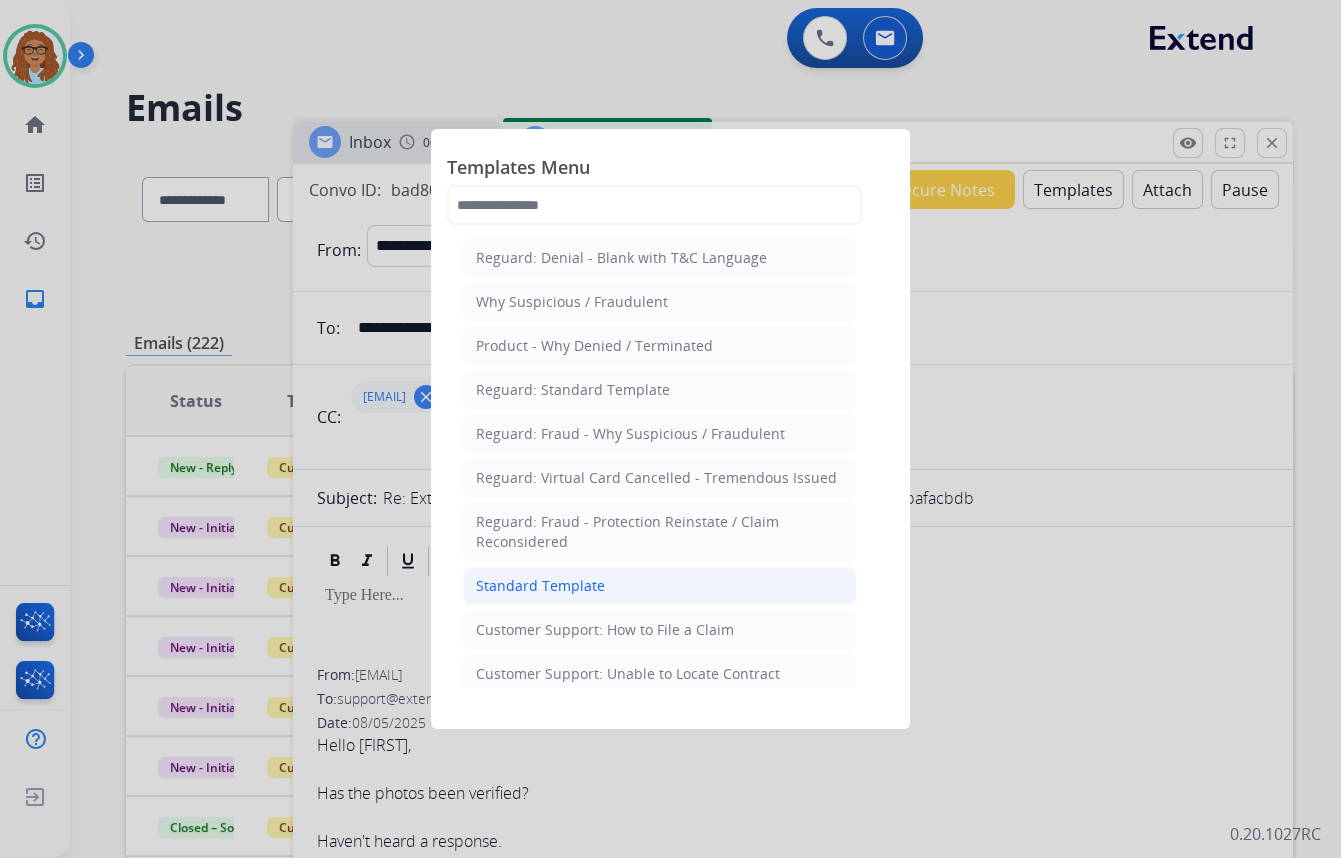 click on "Standard Template" 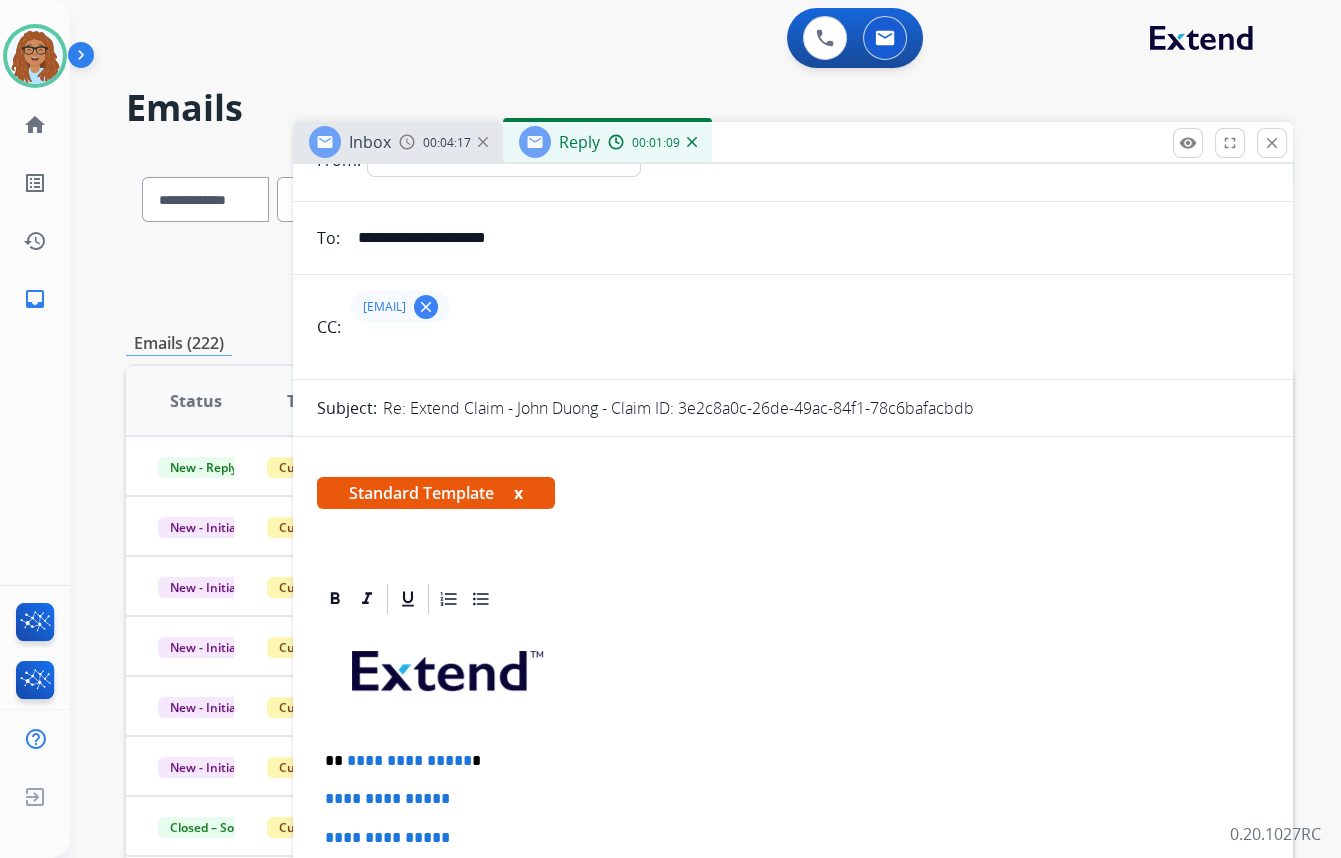 scroll, scrollTop: 0, scrollLeft: 0, axis: both 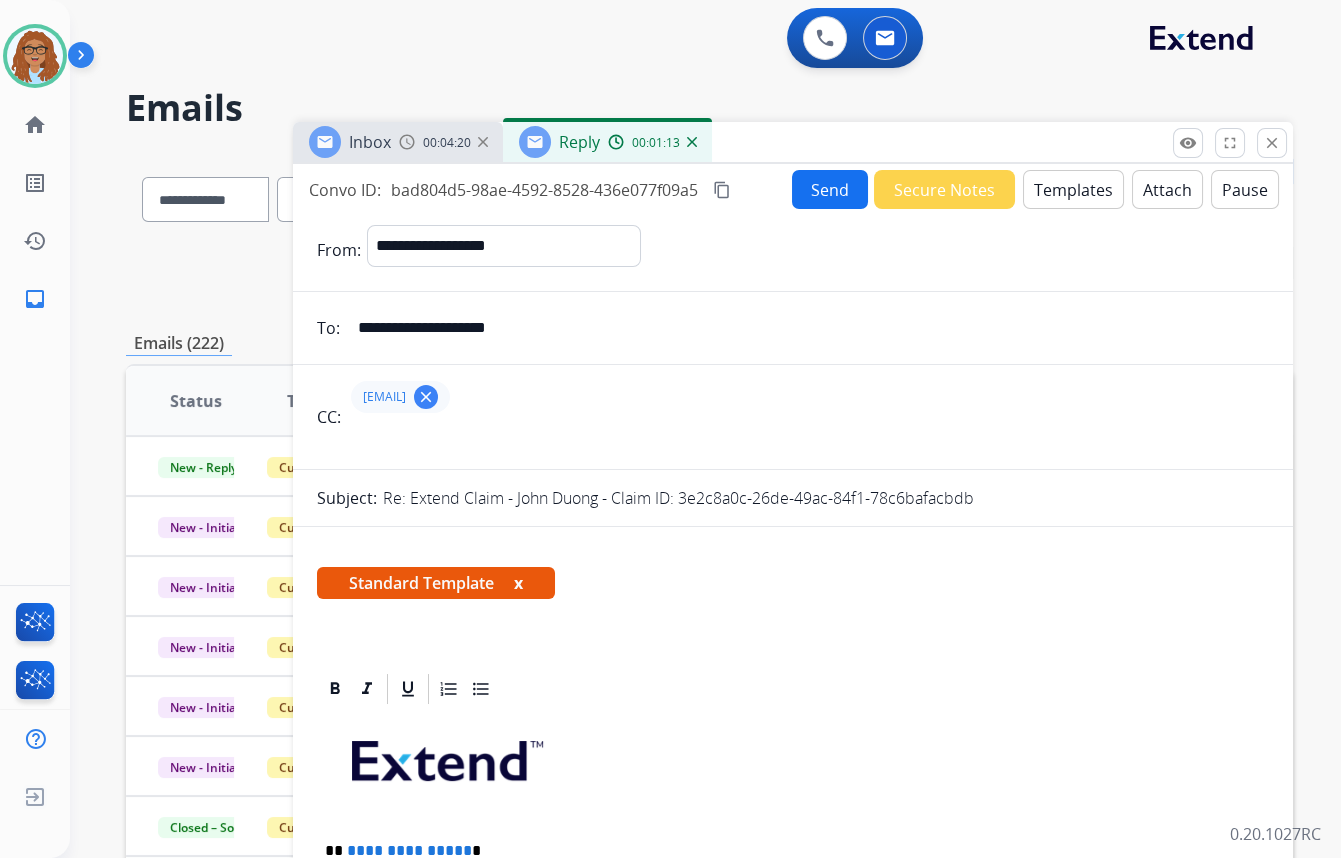 click at bounding box center [407, 142] 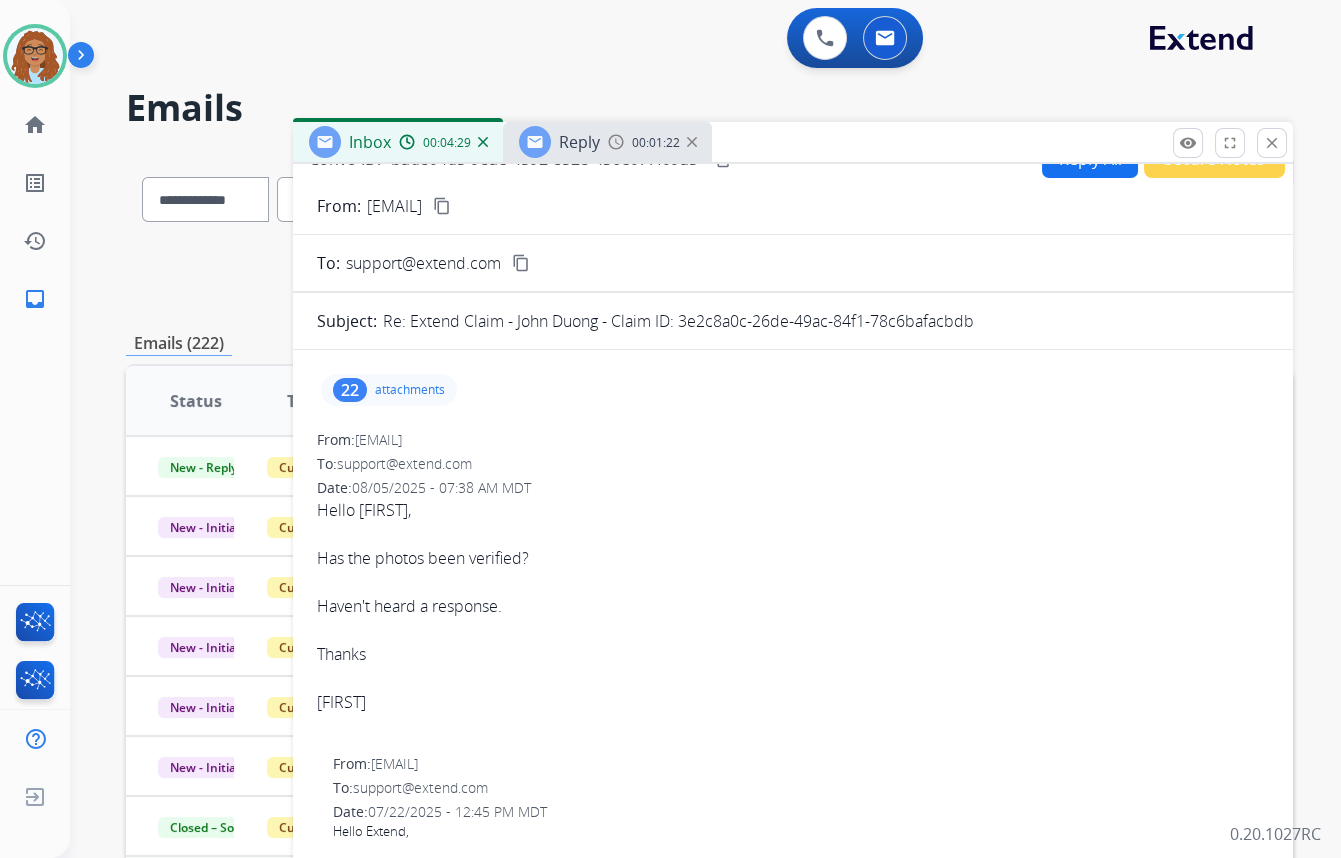 scroll, scrollTop: 0, scrollLeft: 0, axis: both 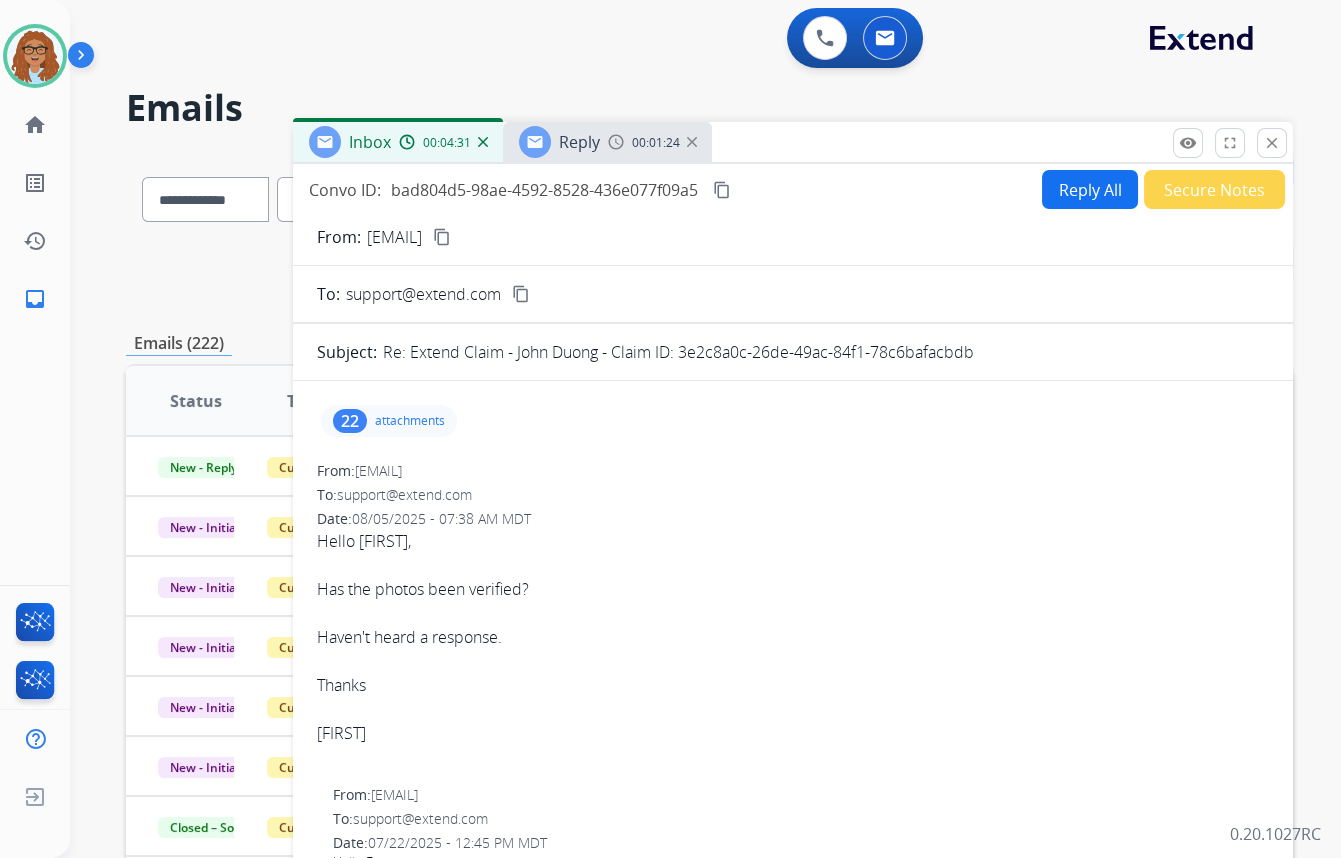 click on "Reply" at bounding box center (579, 142) 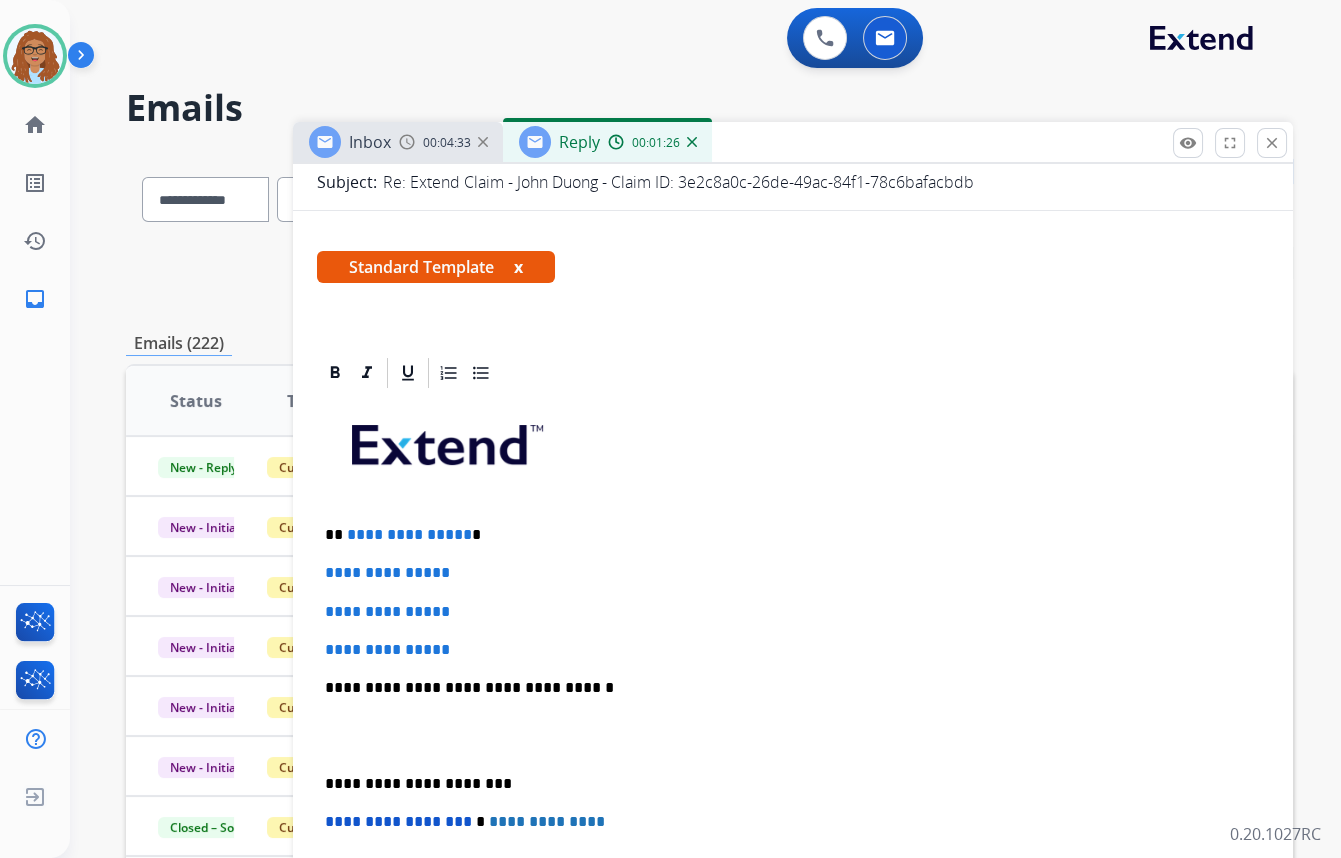 scroll, scrollTop: 363, scrollLeft: 0, axis: vertical 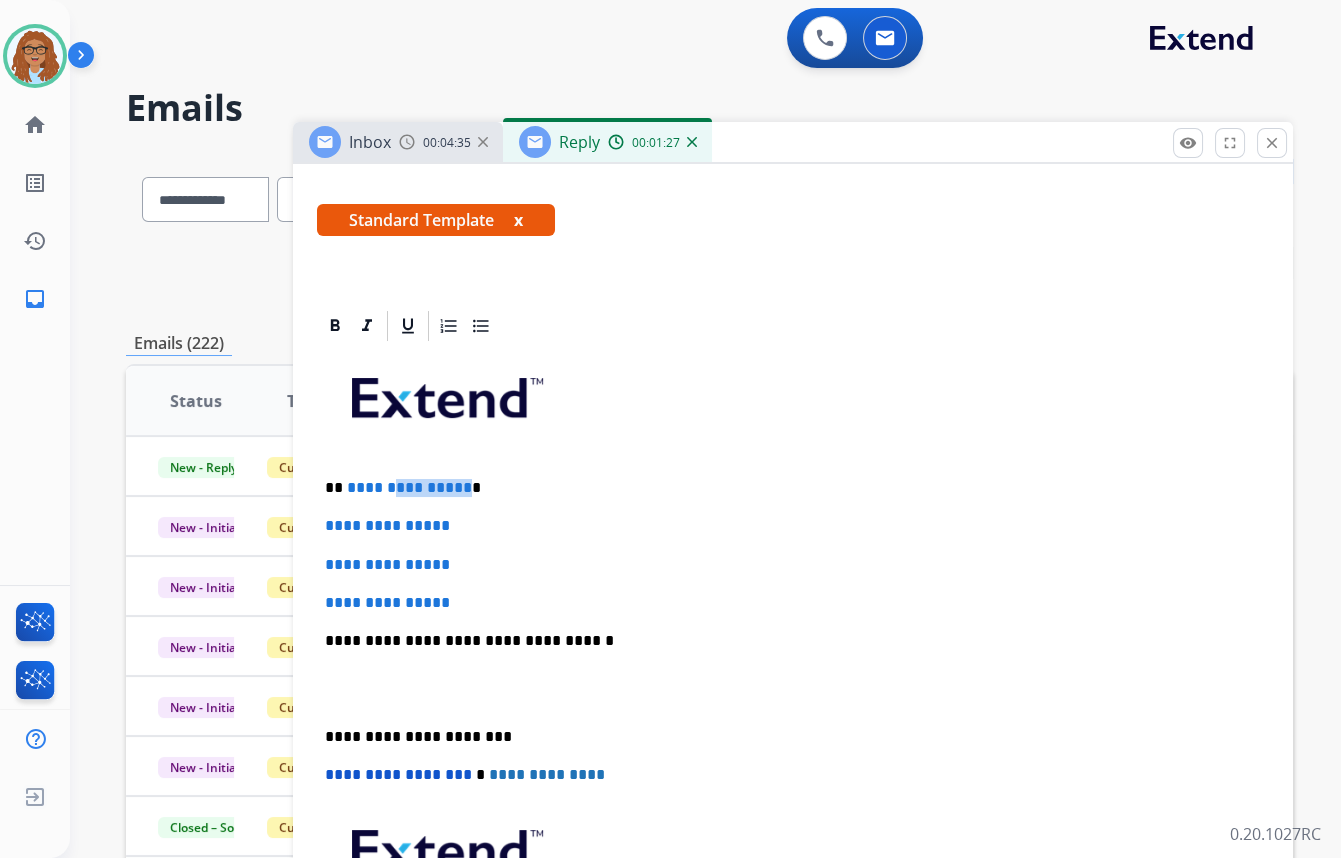 drag, startPoint x: 459, startPoint y: 472, endPoint x: 365, endPoint y: 486, distance: 95.036835 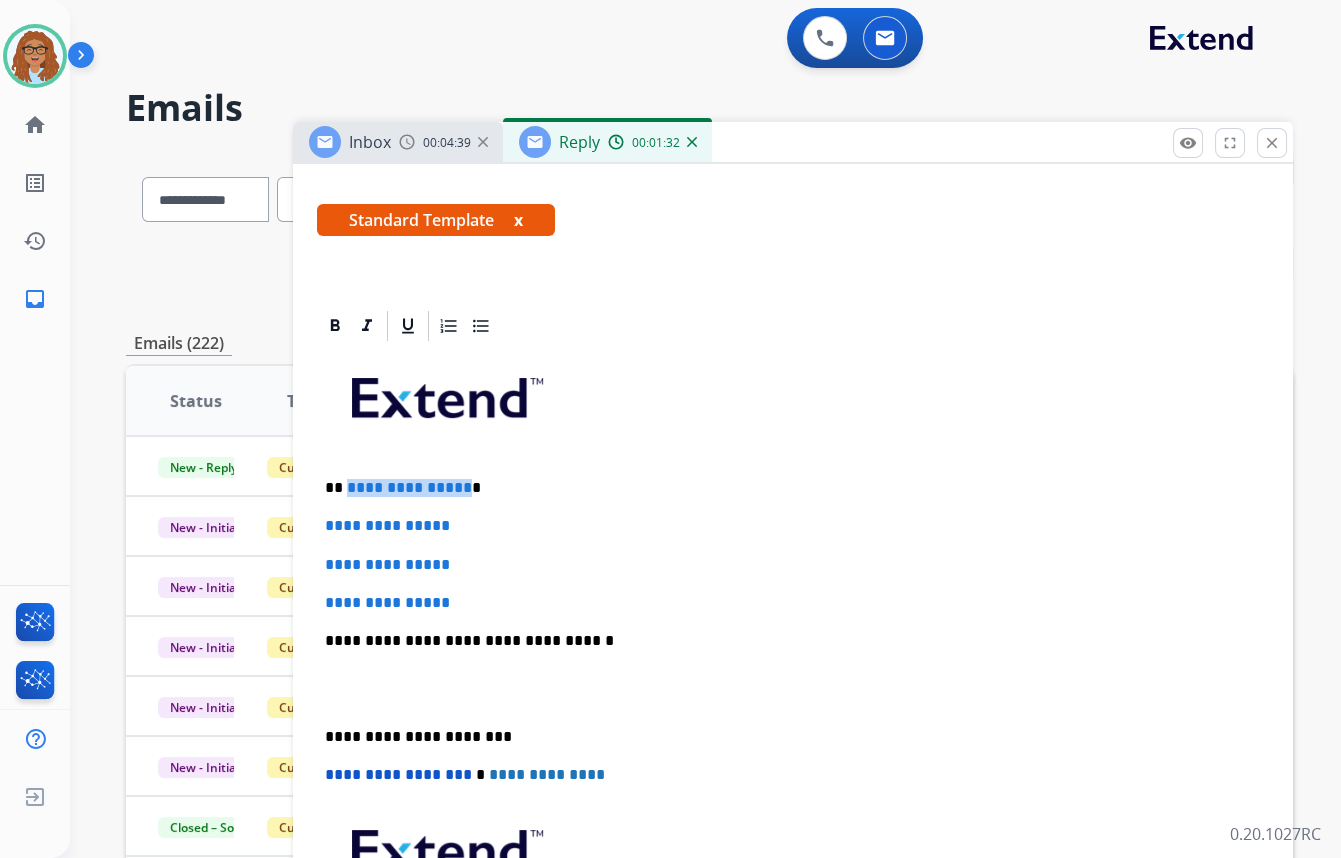 drag, startPoint x: 459, startPoint y: 475, endPoint x: 346, endPoint y: 486, distance: 113.534134 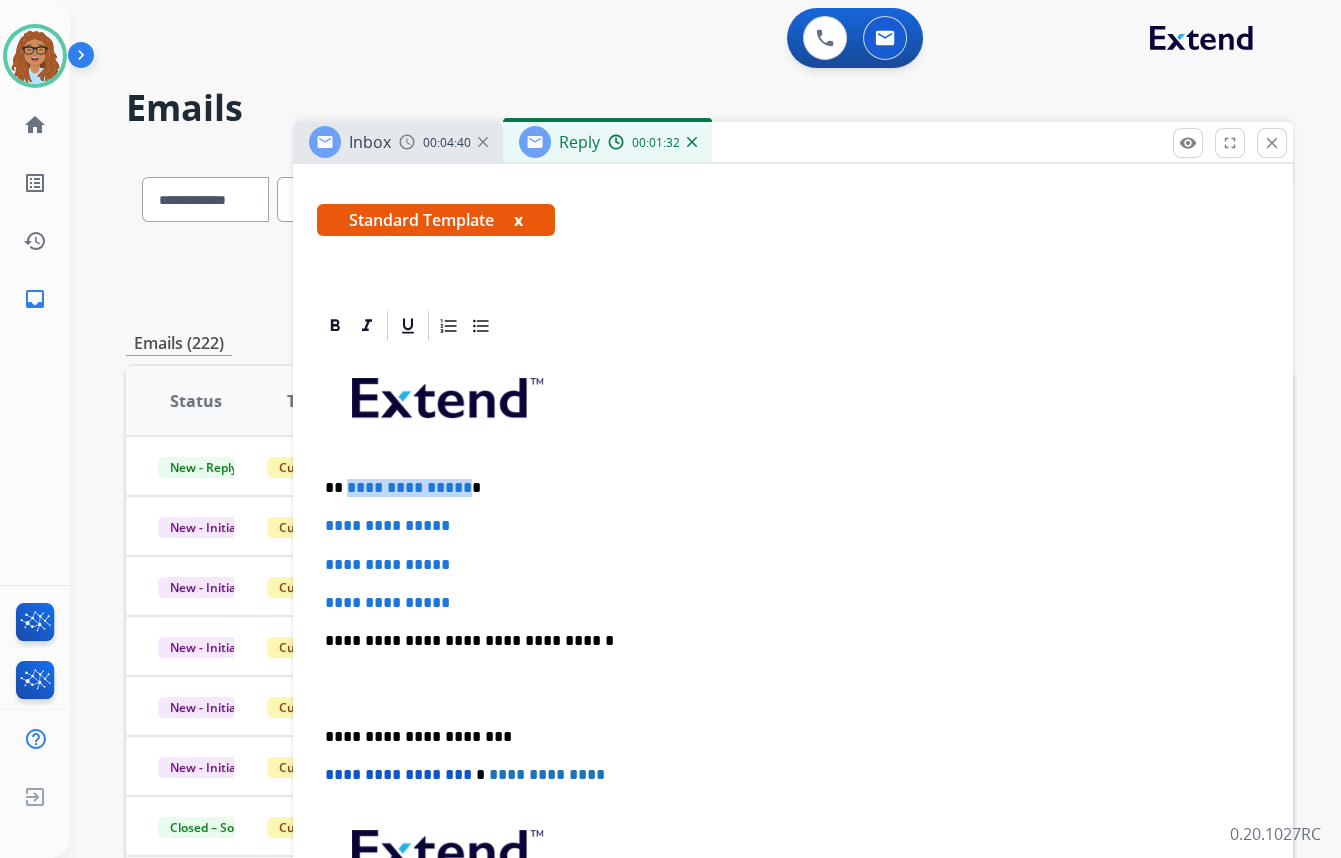 paste 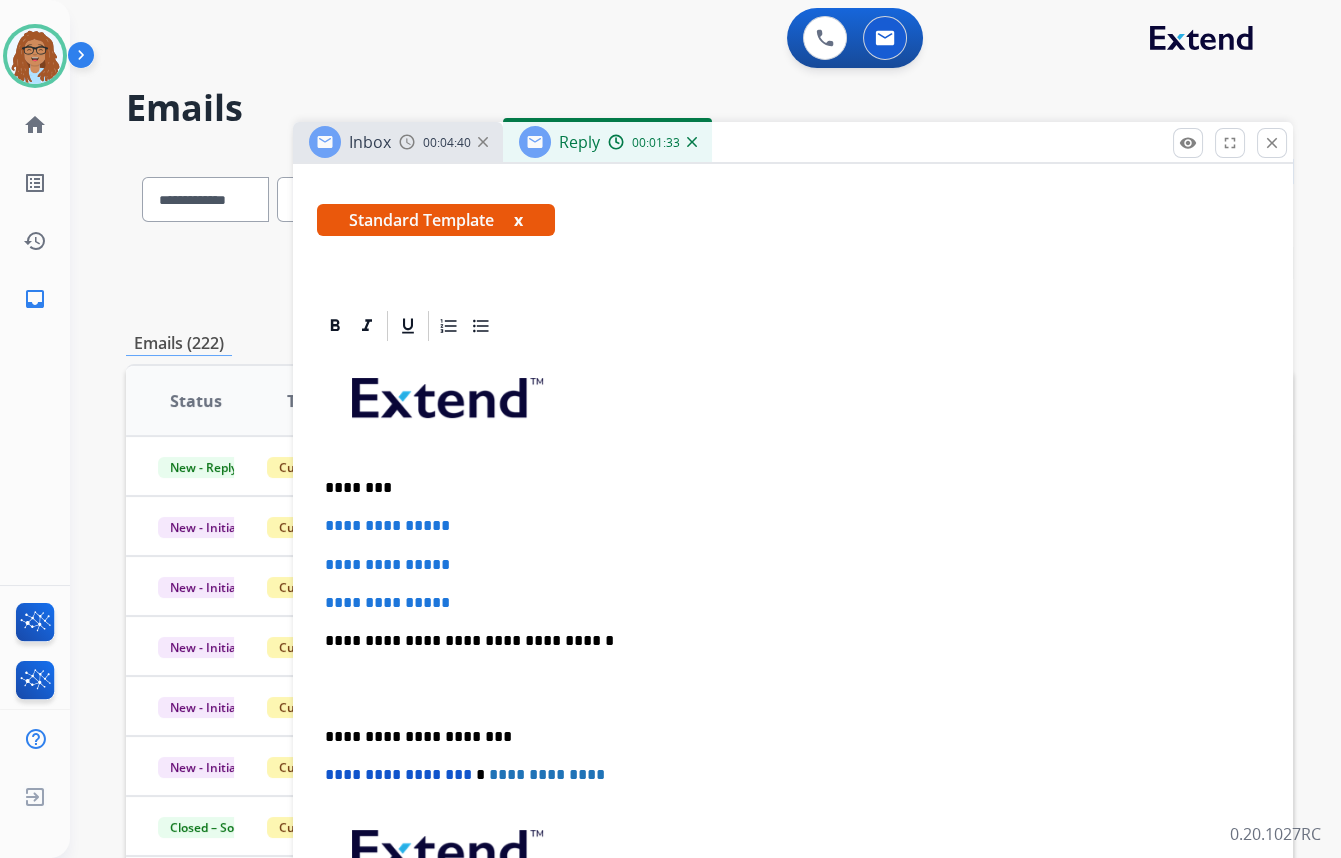 click on "********" at bounding box center (785, 488) 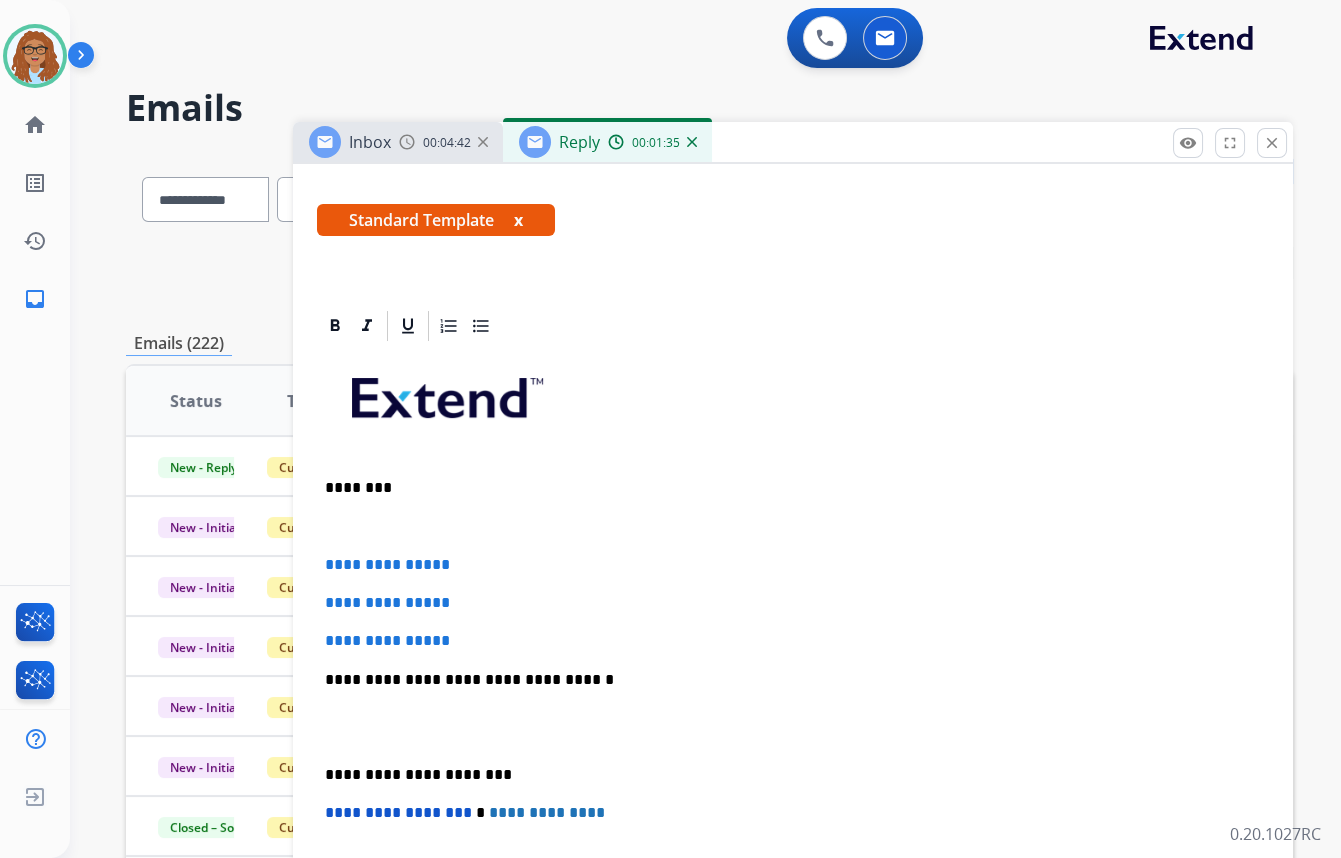 type 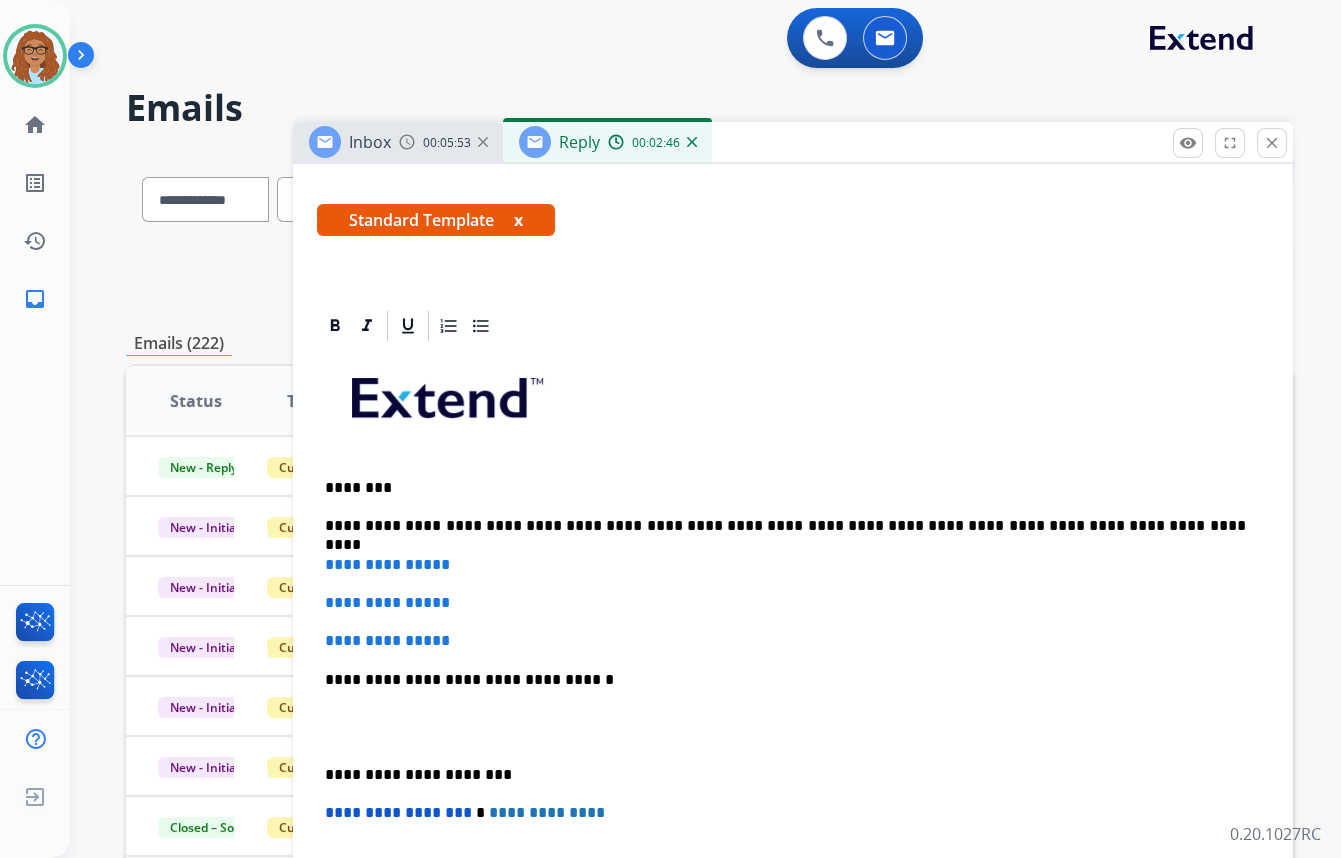 click on "**********" at bounding box center (785, 526) 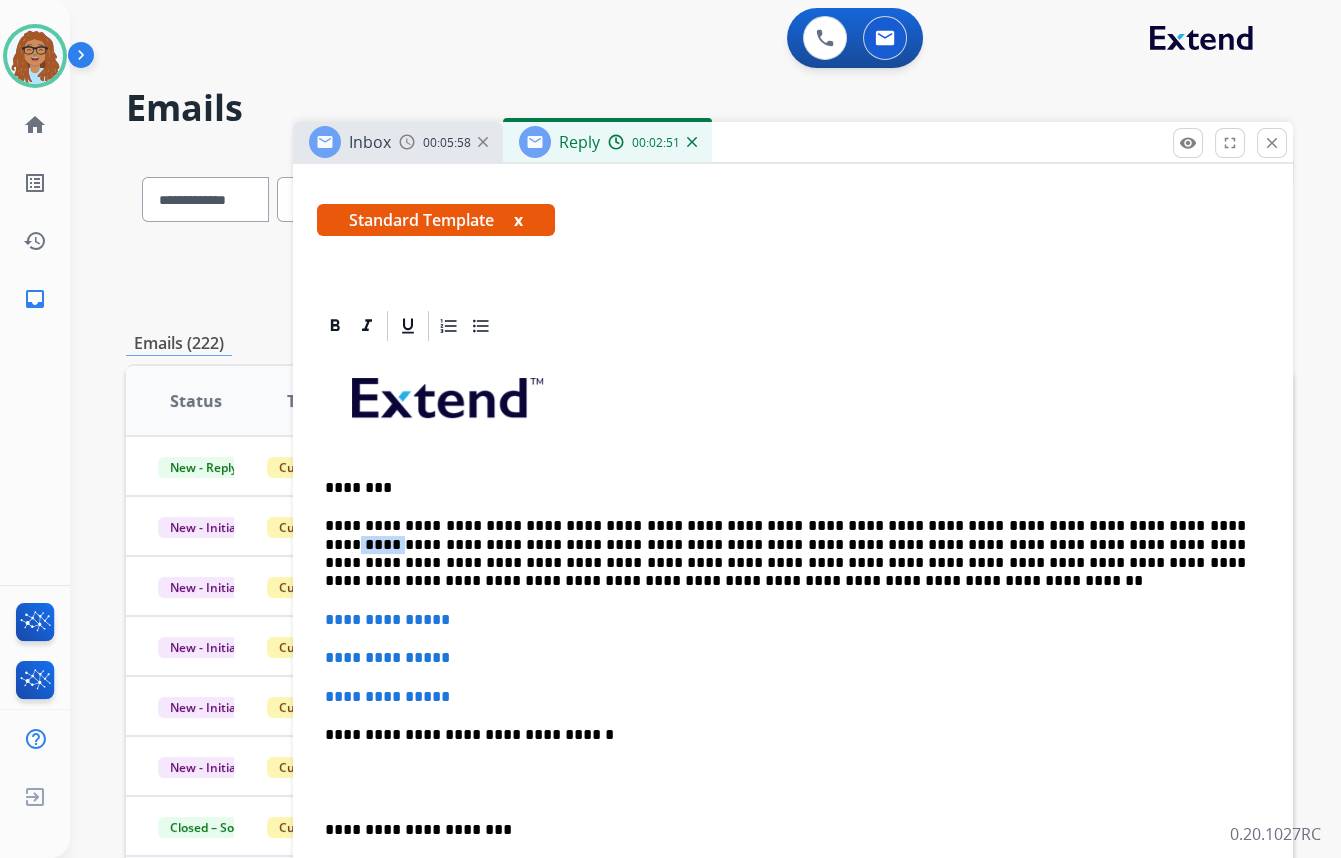 drag, startPoint x: 1140, startPoint y: 524, endPoint x: 1101, endPoint y: 527, distance: 39.115215 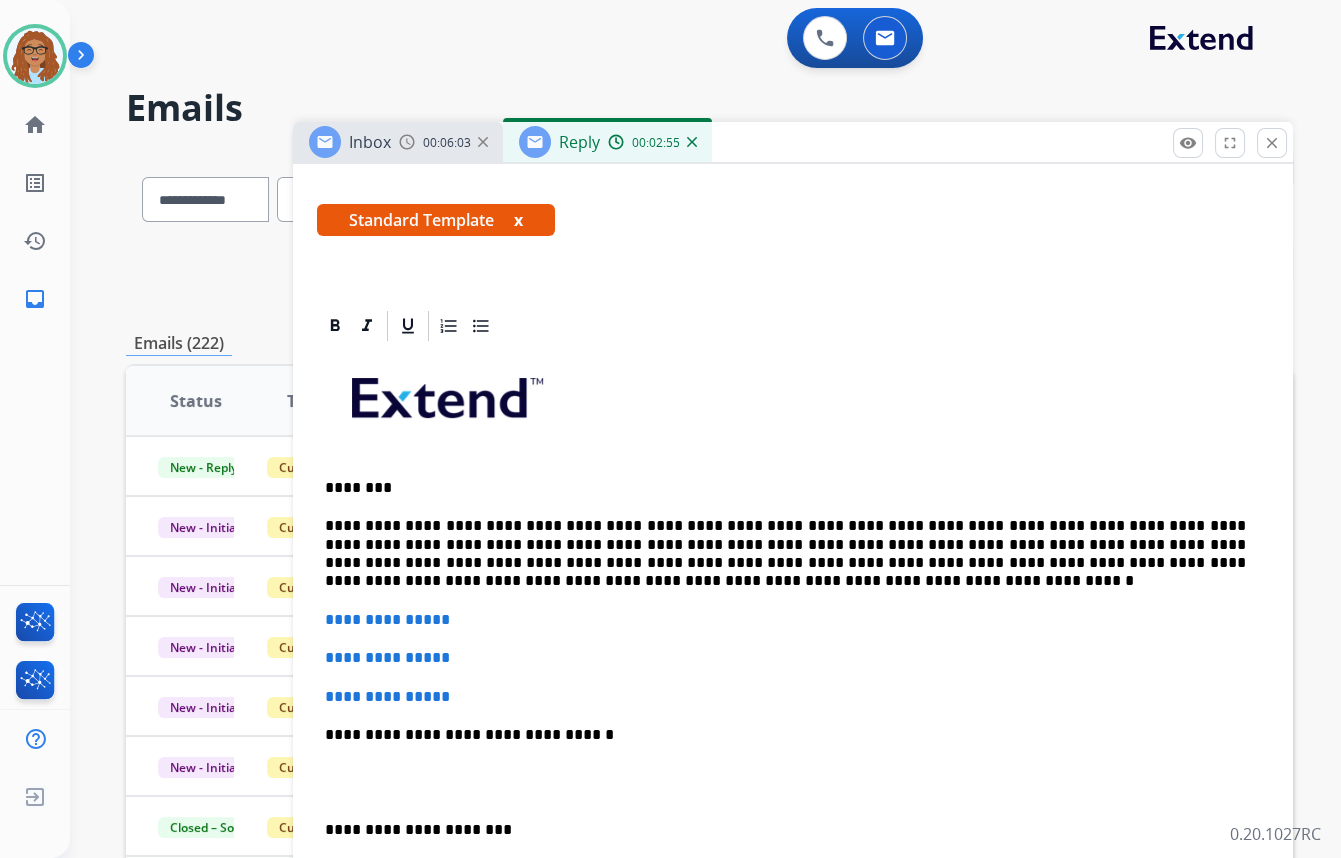 click on "**********" at bounding box center (785, 554) 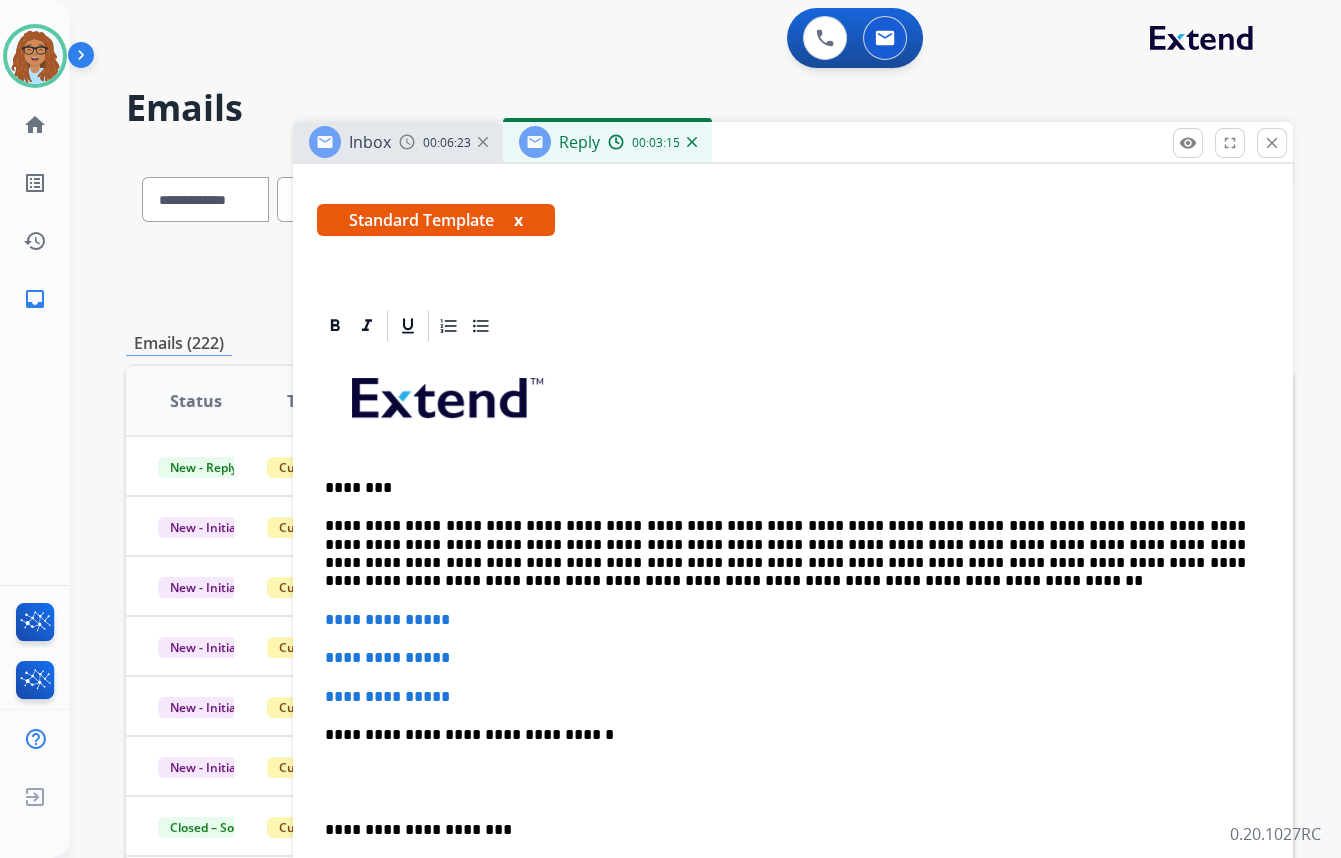 click on "**********" at bounding box center [785, 554] 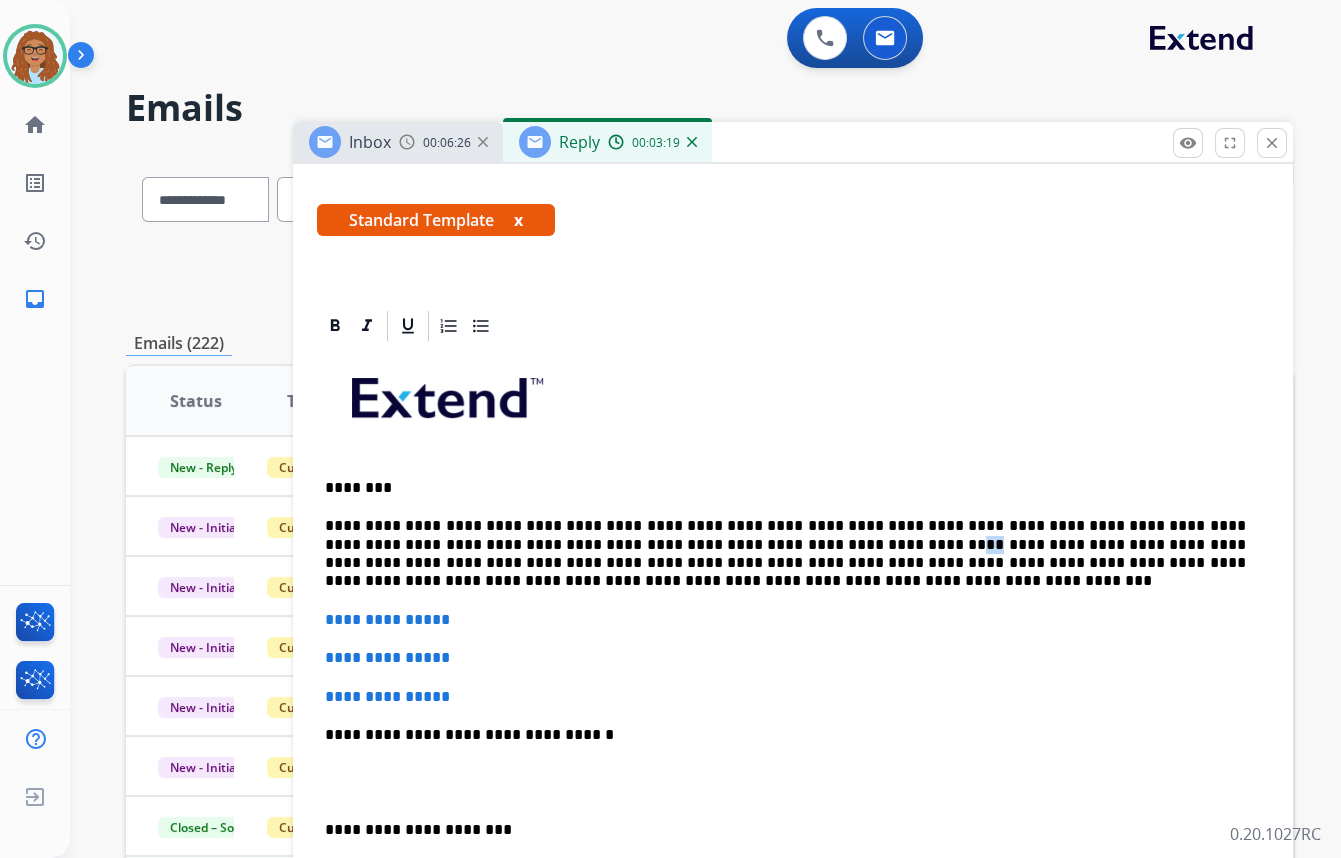 drag, startPoint x: 704, startPoint y: 540, endPoint x: 686, endPoint y: 540, distance: 18 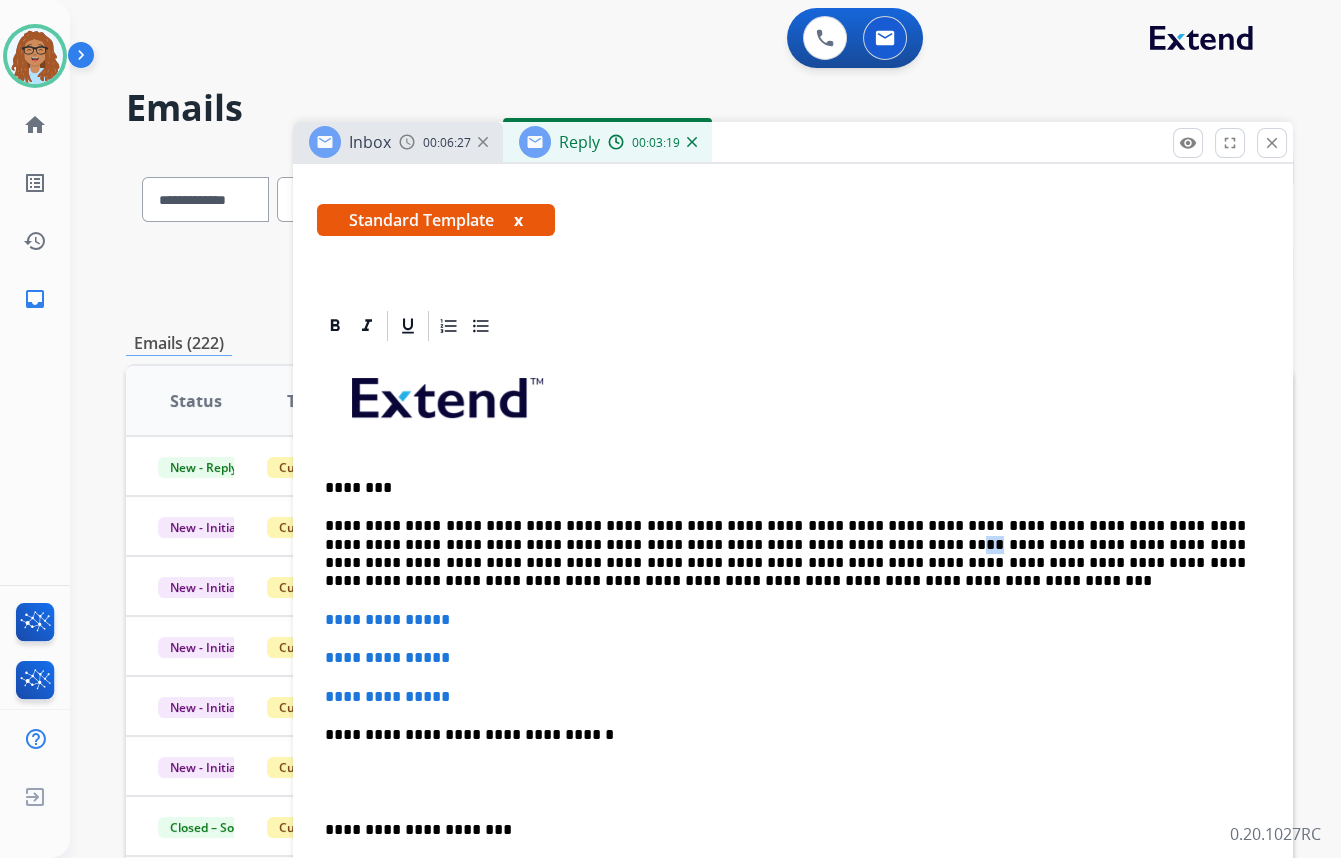 click on "**********" at bounding box center (785, 554) 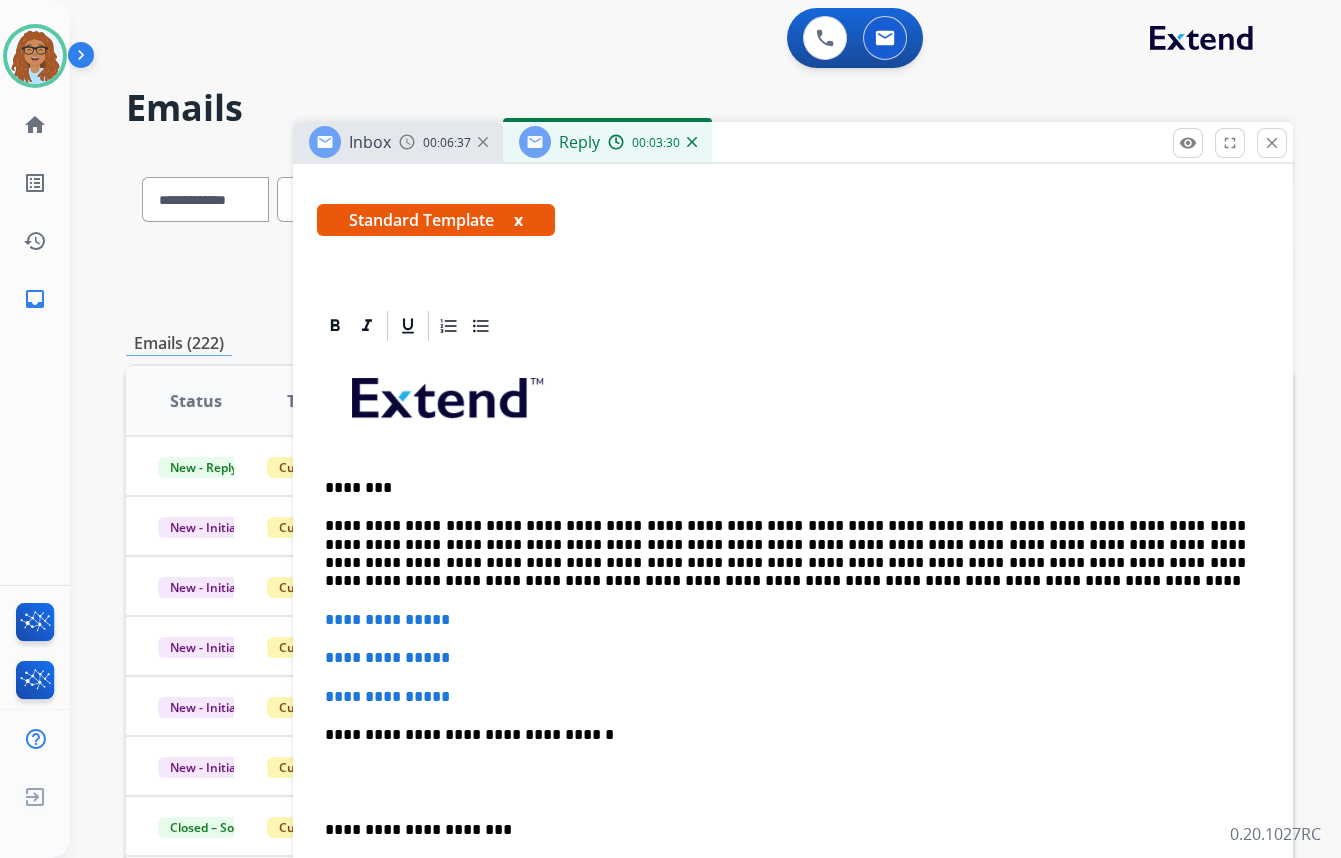 click on "**********" at bounding box center [785, 554] 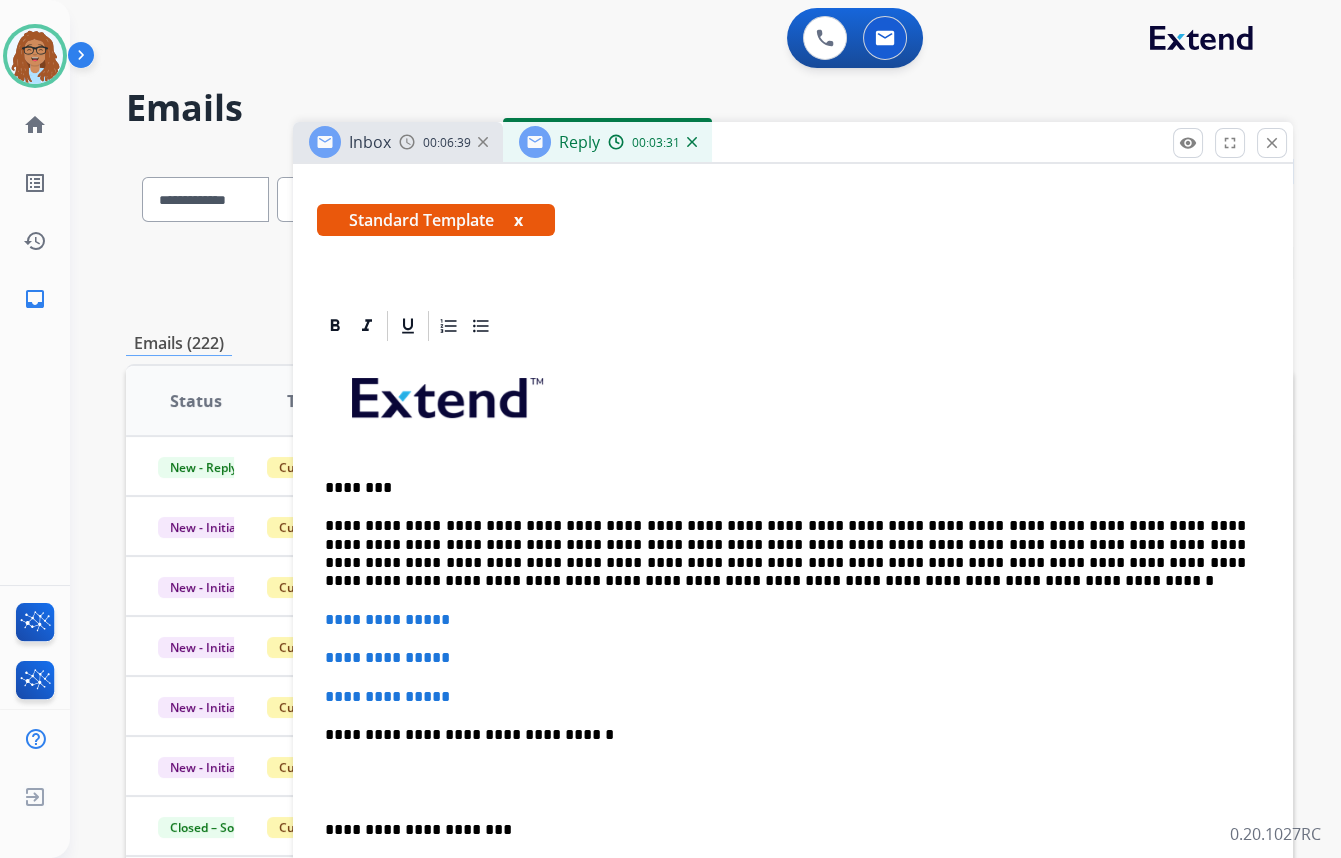 click on "**********" at bounding box center (785, 554) 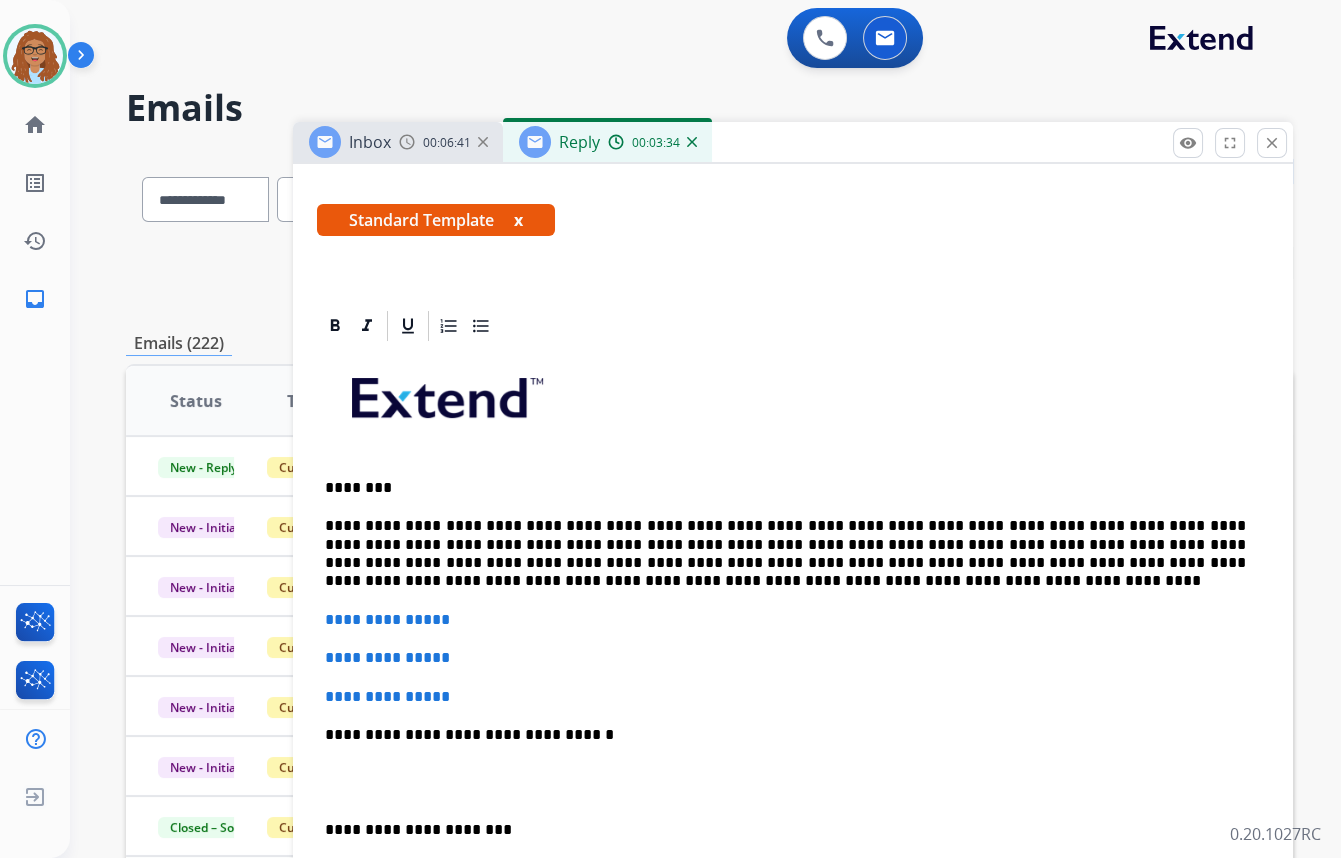 click on "**********" at bounding box center [785, 554] 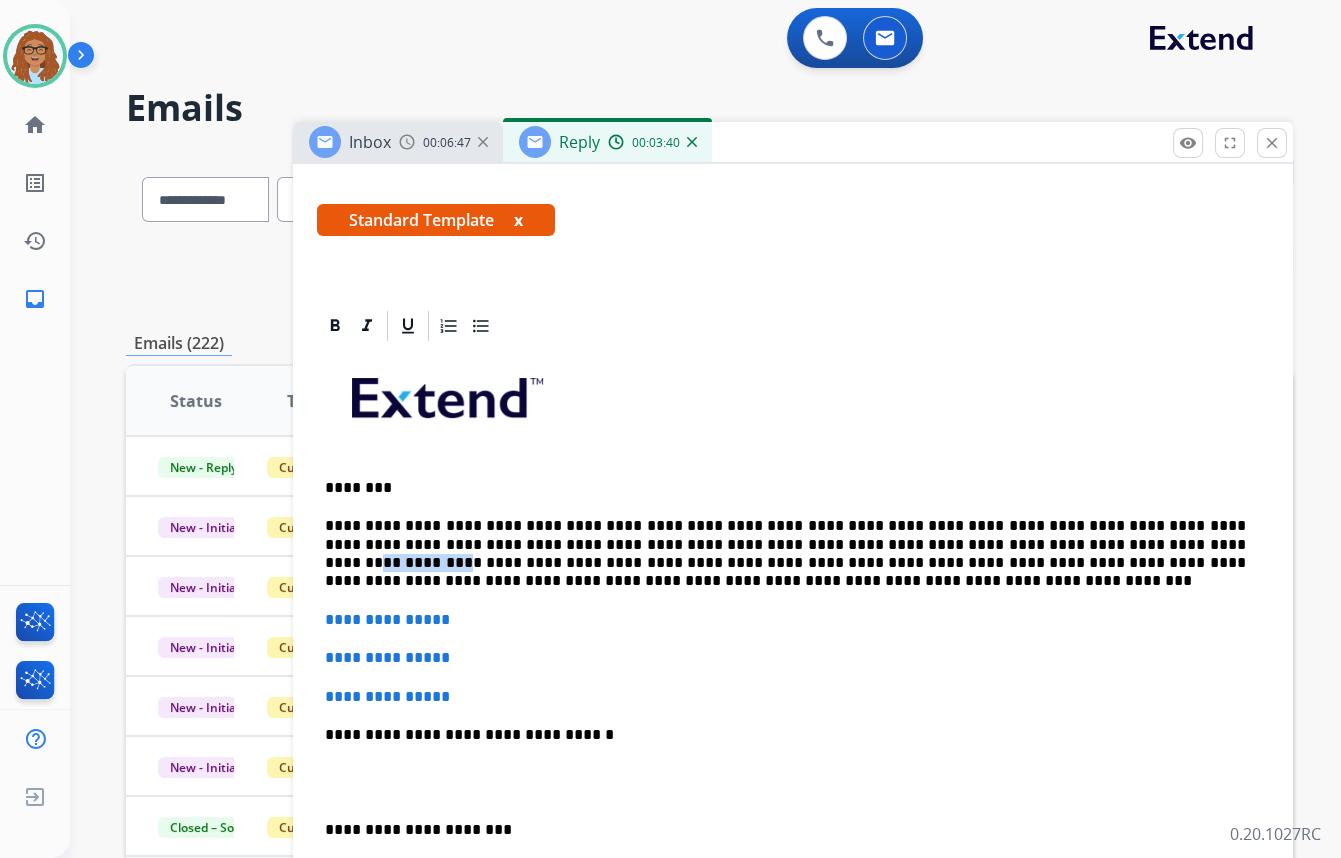 drag, startPoint x: 1045, startPoint y: 541, endPoint x: 976, endPoint y: 542, distance: 69.00725 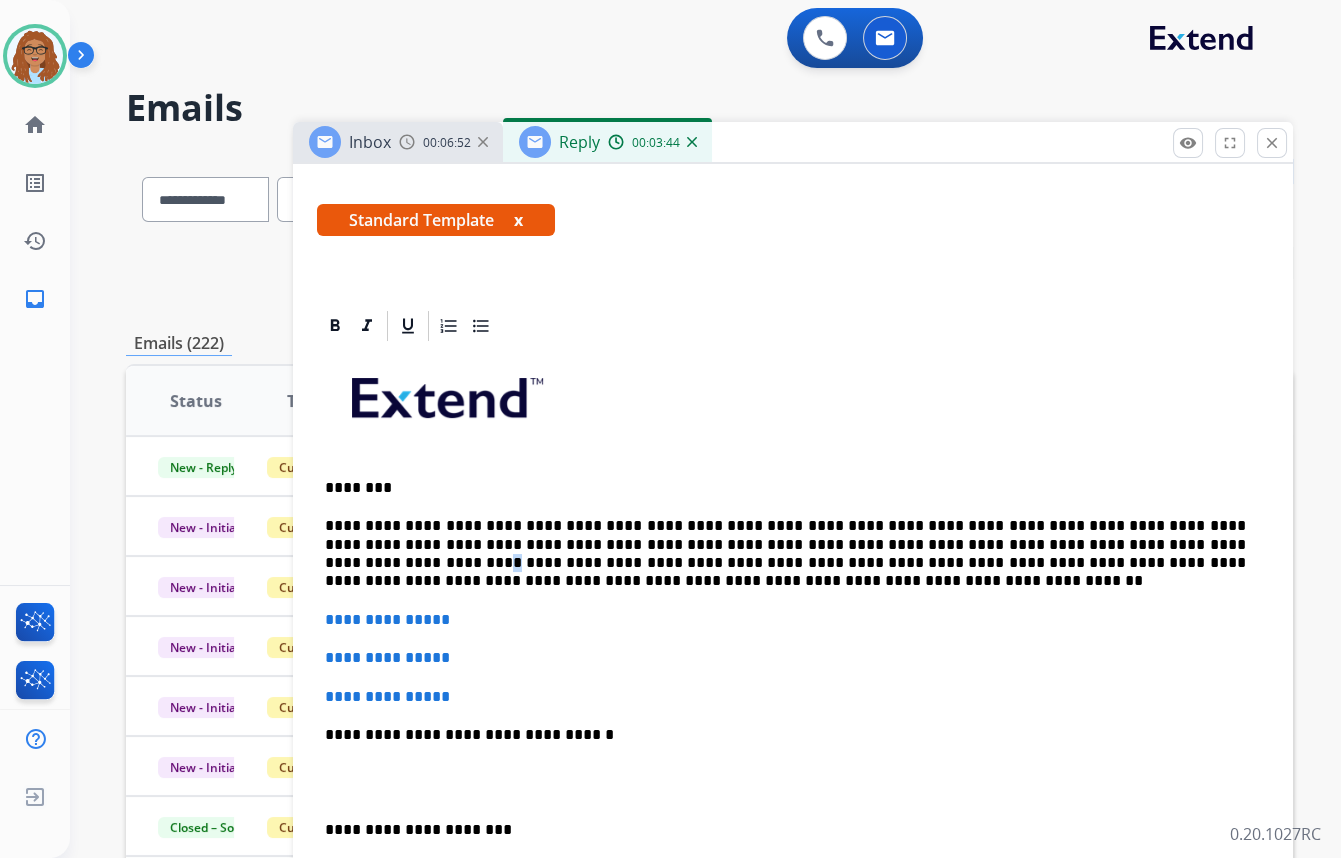click on "**********" at bounding box center [785, 554] 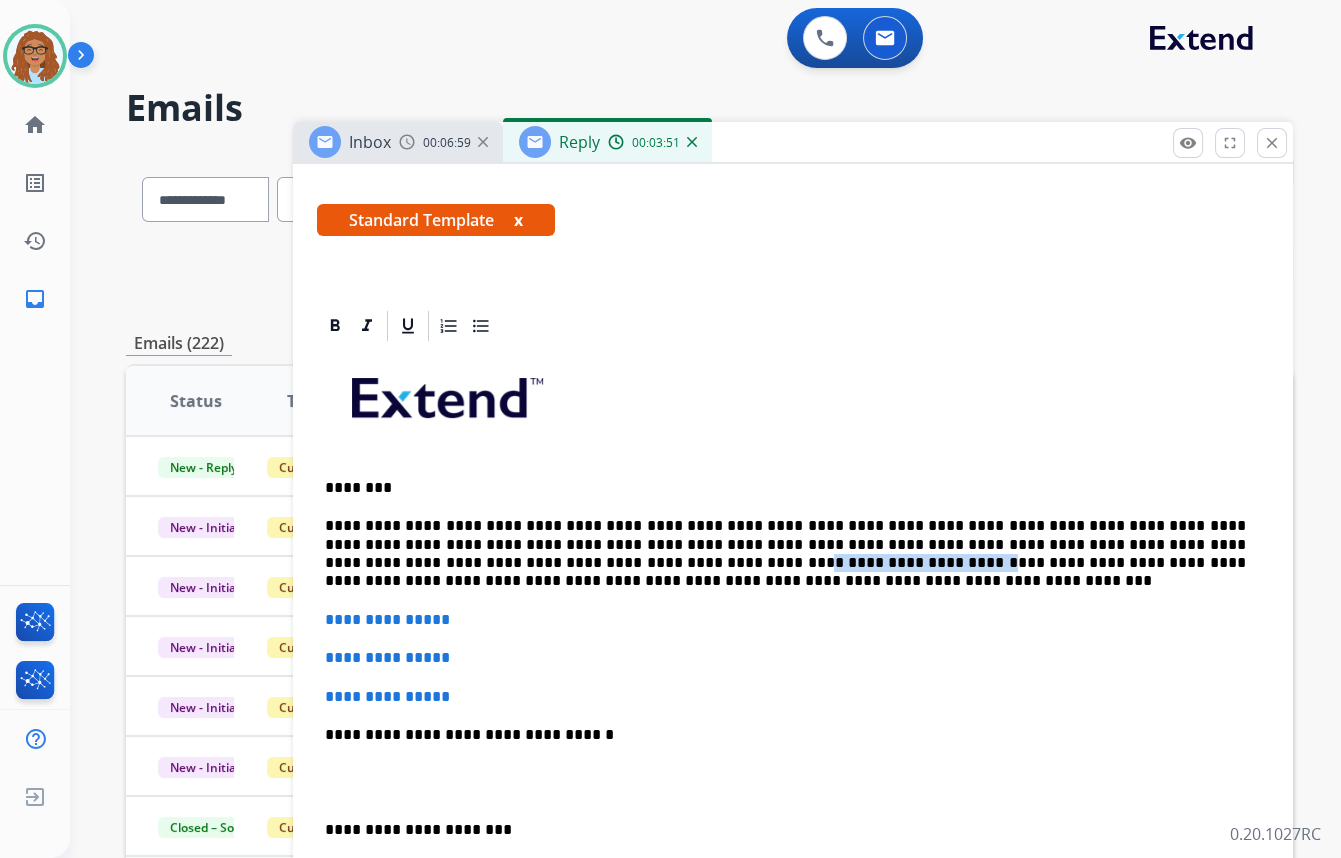 drag, startPoint x: 542, startPoint y: 560, endPoint x: 383, endPoint y: 563, distance: 159.0283 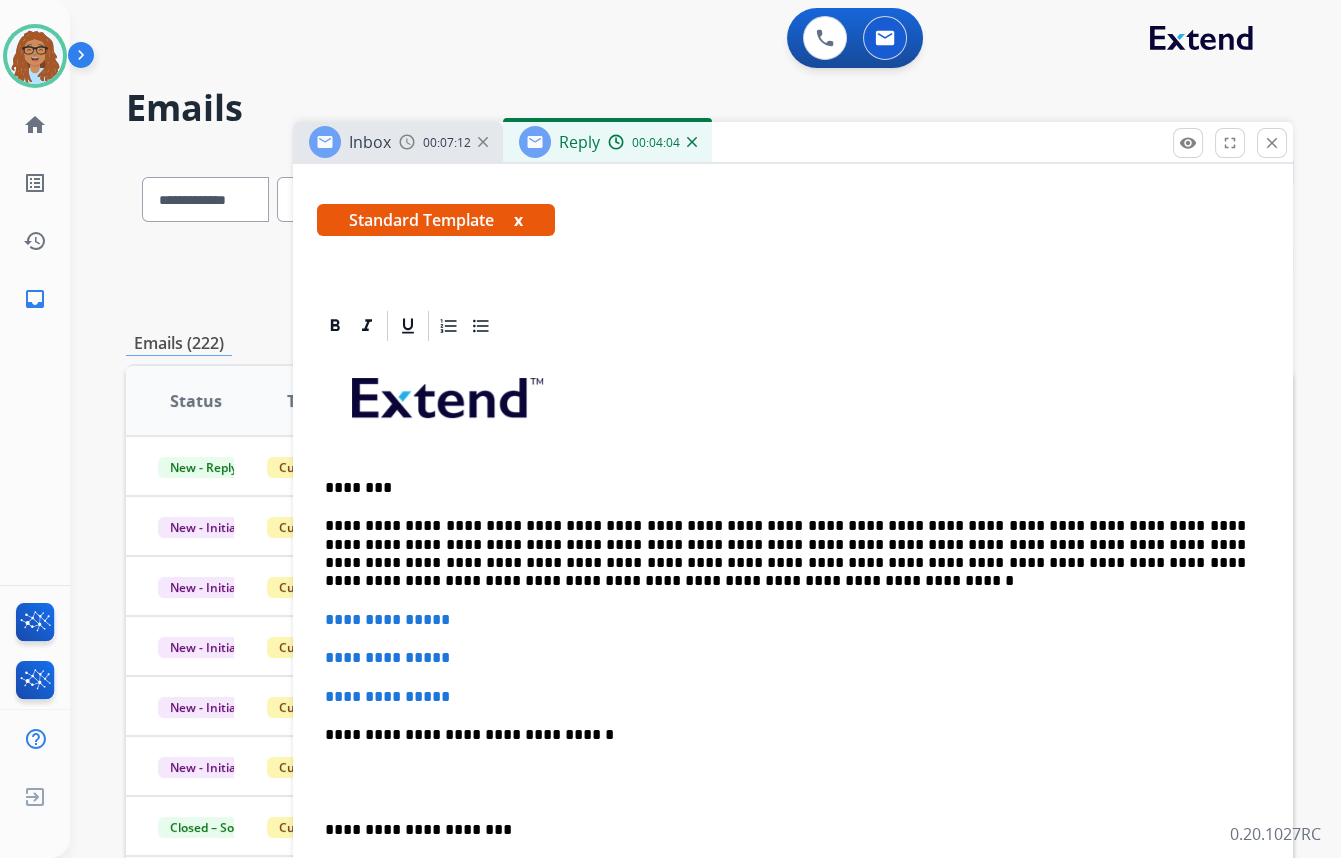 click on "**********" at bounding box center [785, 554] 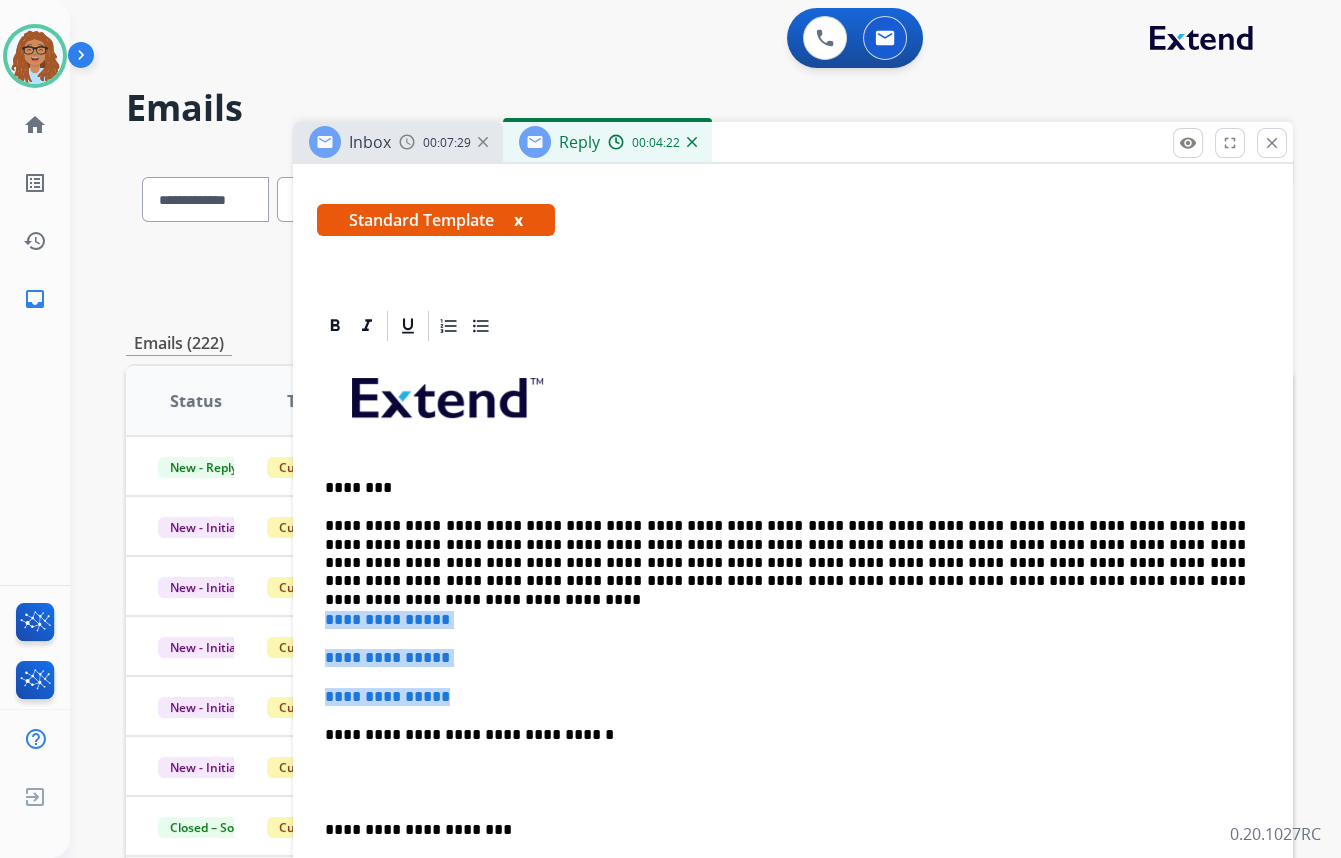 drag, startPoint x: 331, startPoint y: 671, endPoint x: 309, endPoint y: 613, distance: 62.03225 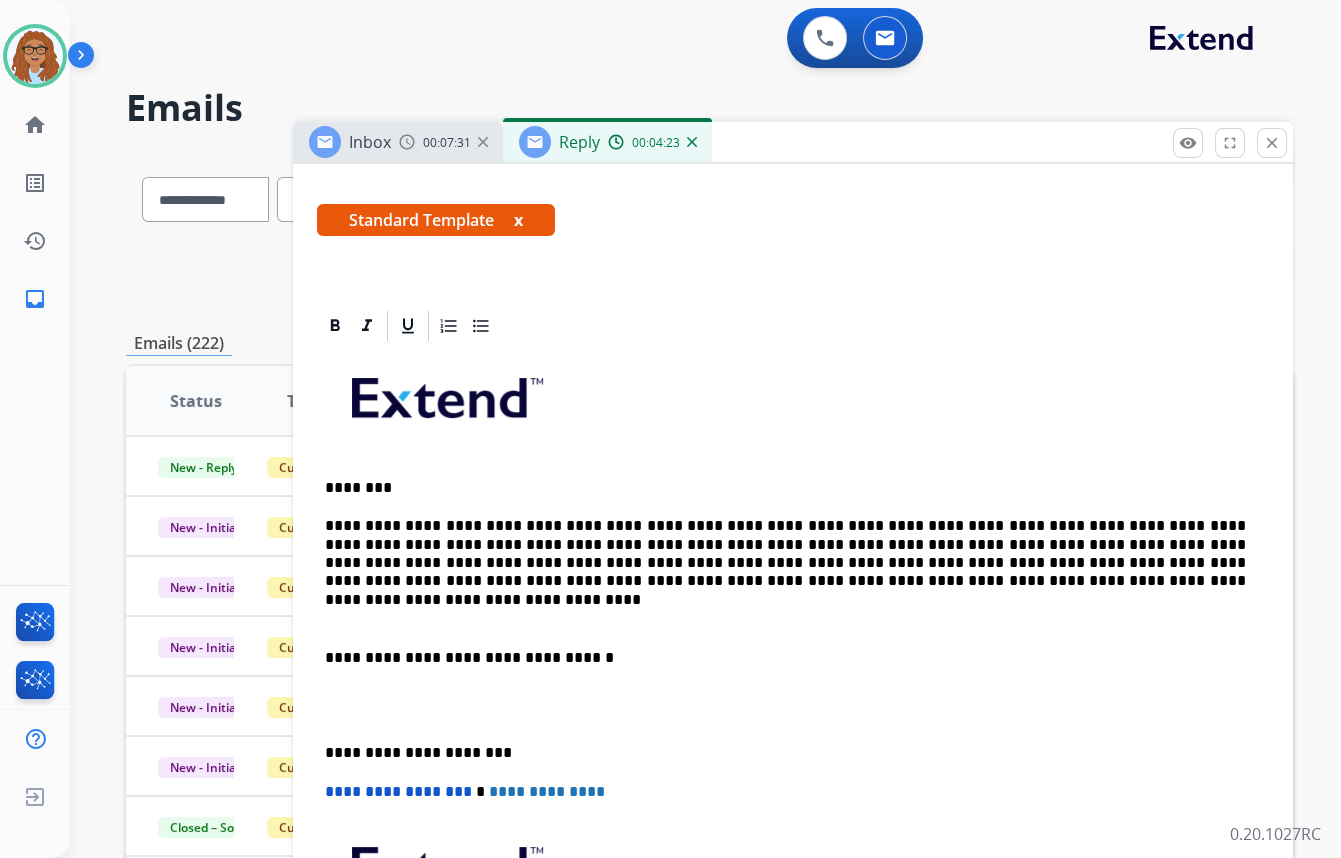 click on "**********" at bounding box center (793, 696) 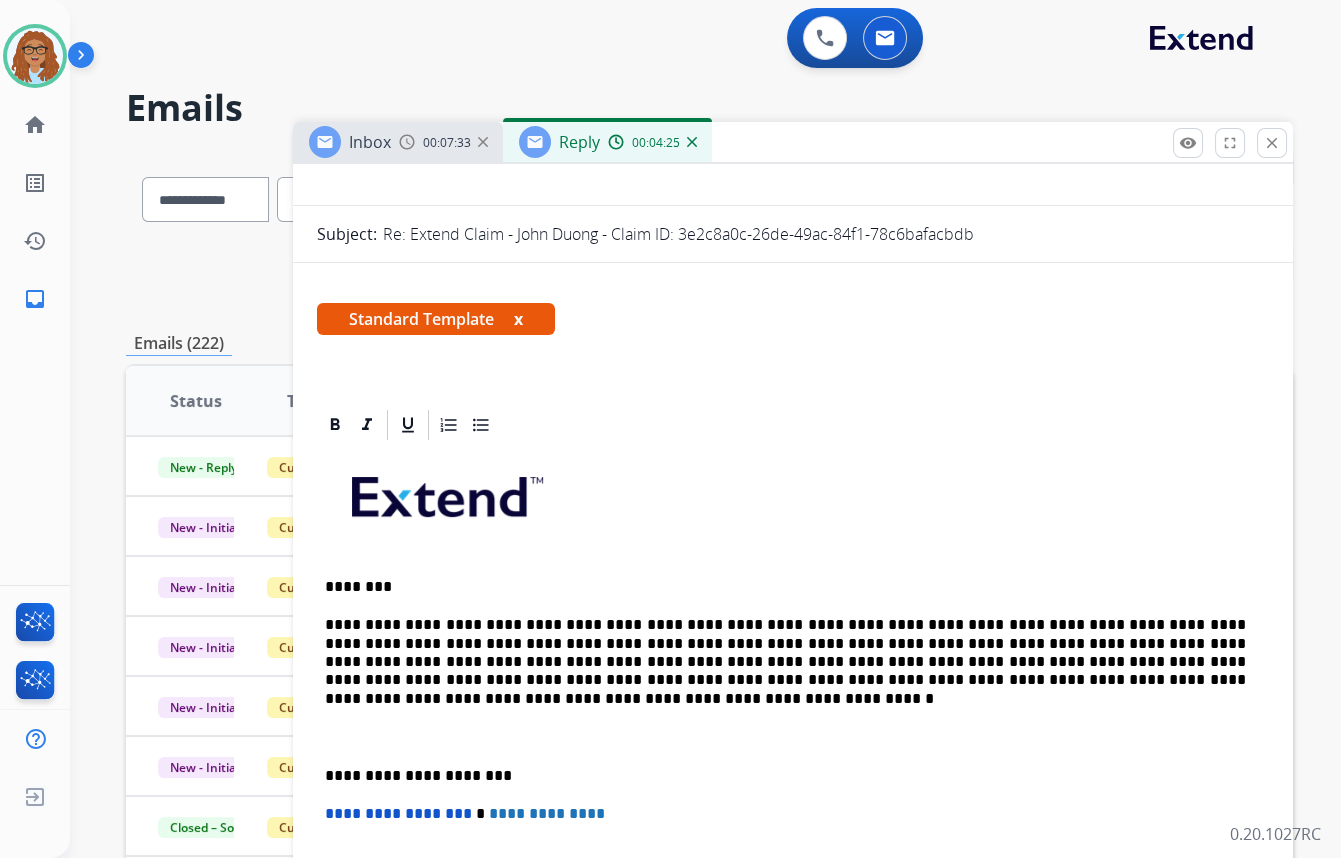 scroll, scrollTop: 0, scrollLeft: 0, axis: both 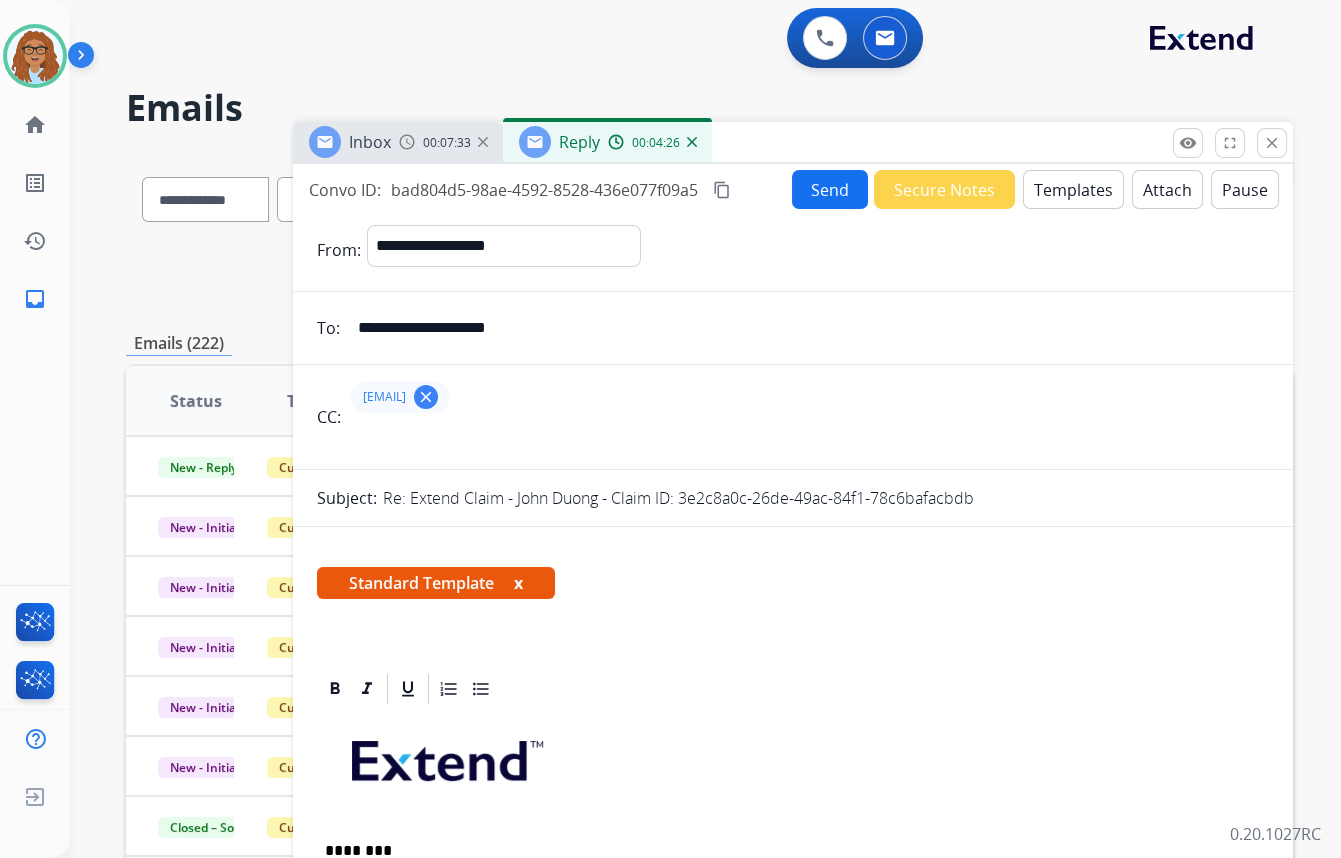 click on "Send" at bounding box center (830, 189) 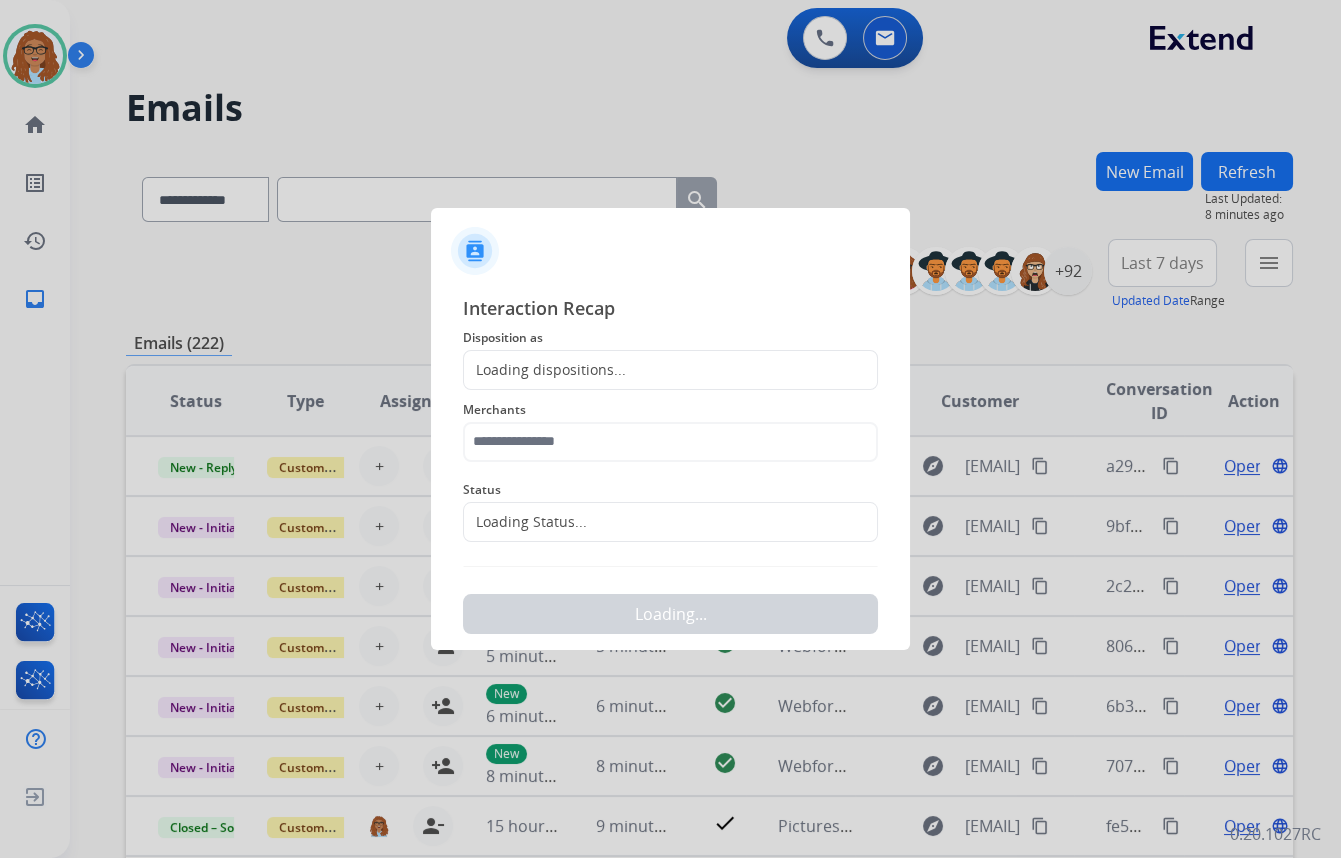 click on "Loading dispositions..." 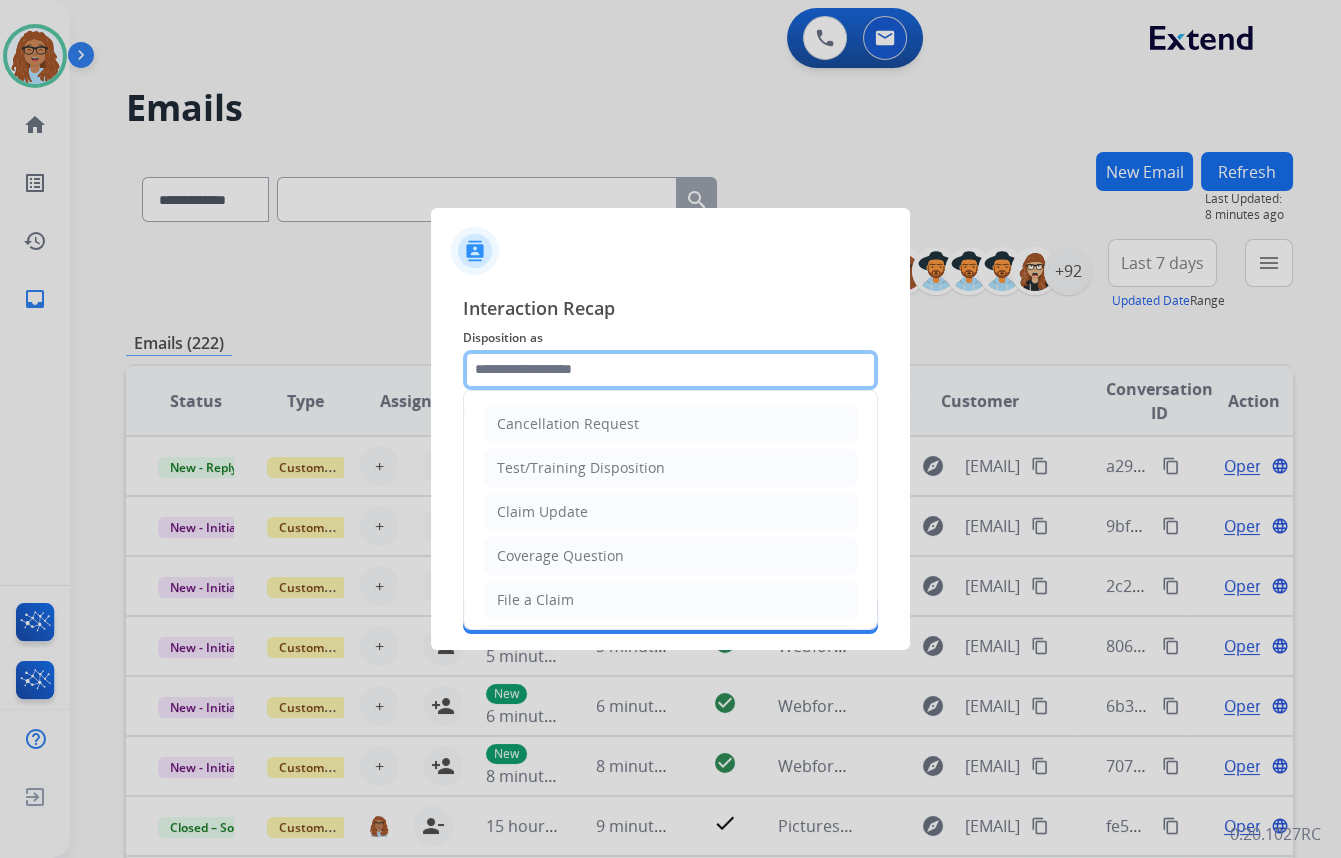 click 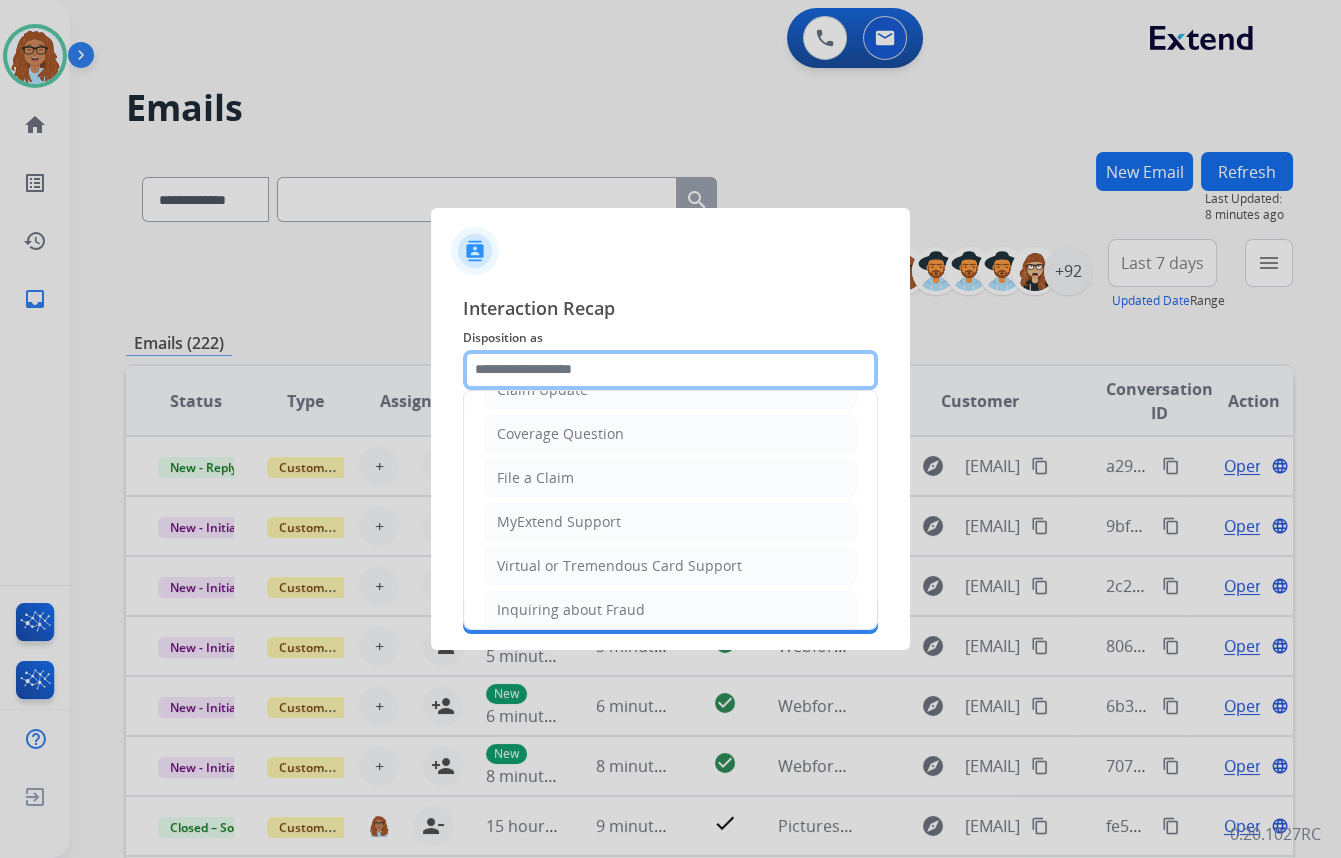 scroll, scrollTop: 309, scrollLeft: 0, axis: vertical 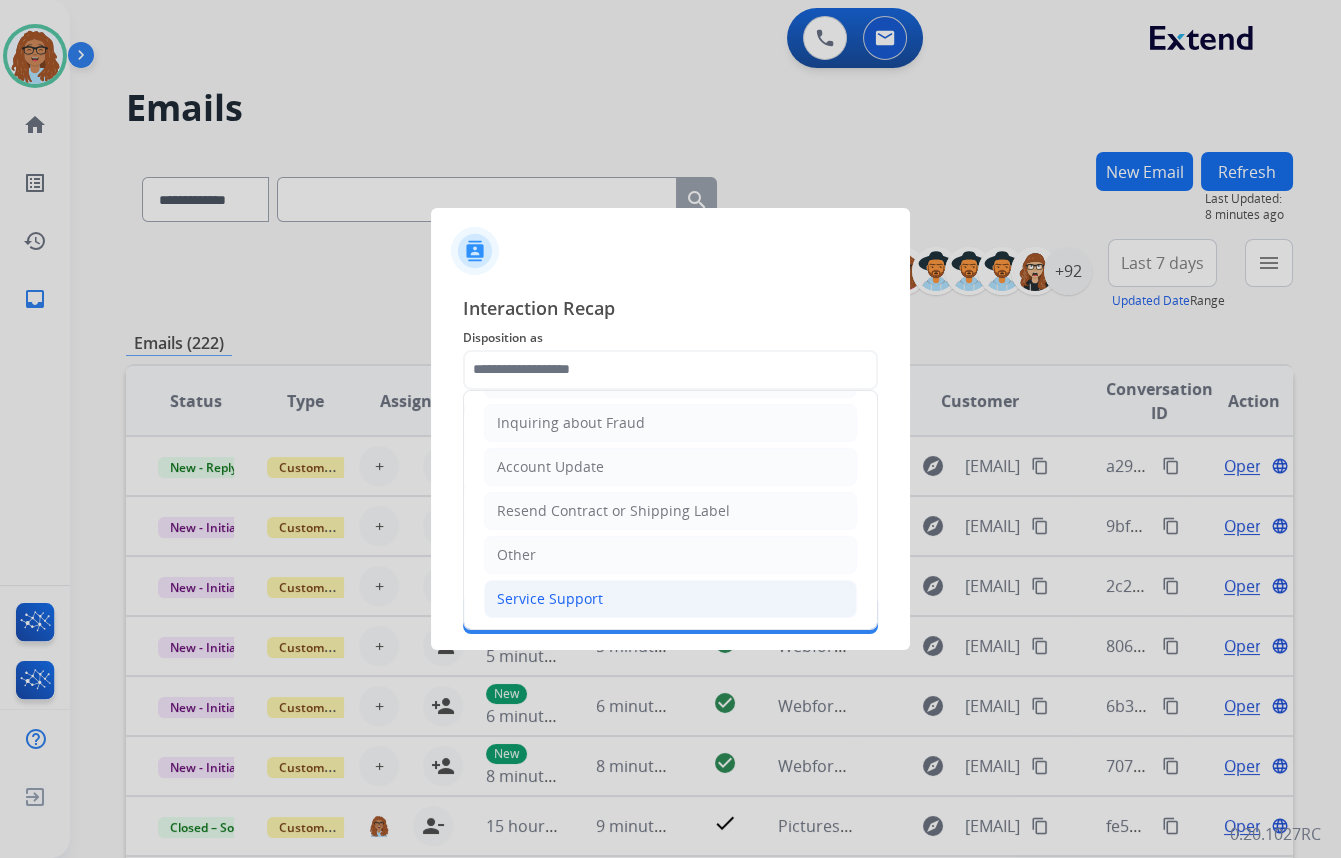 click on "Service Support" 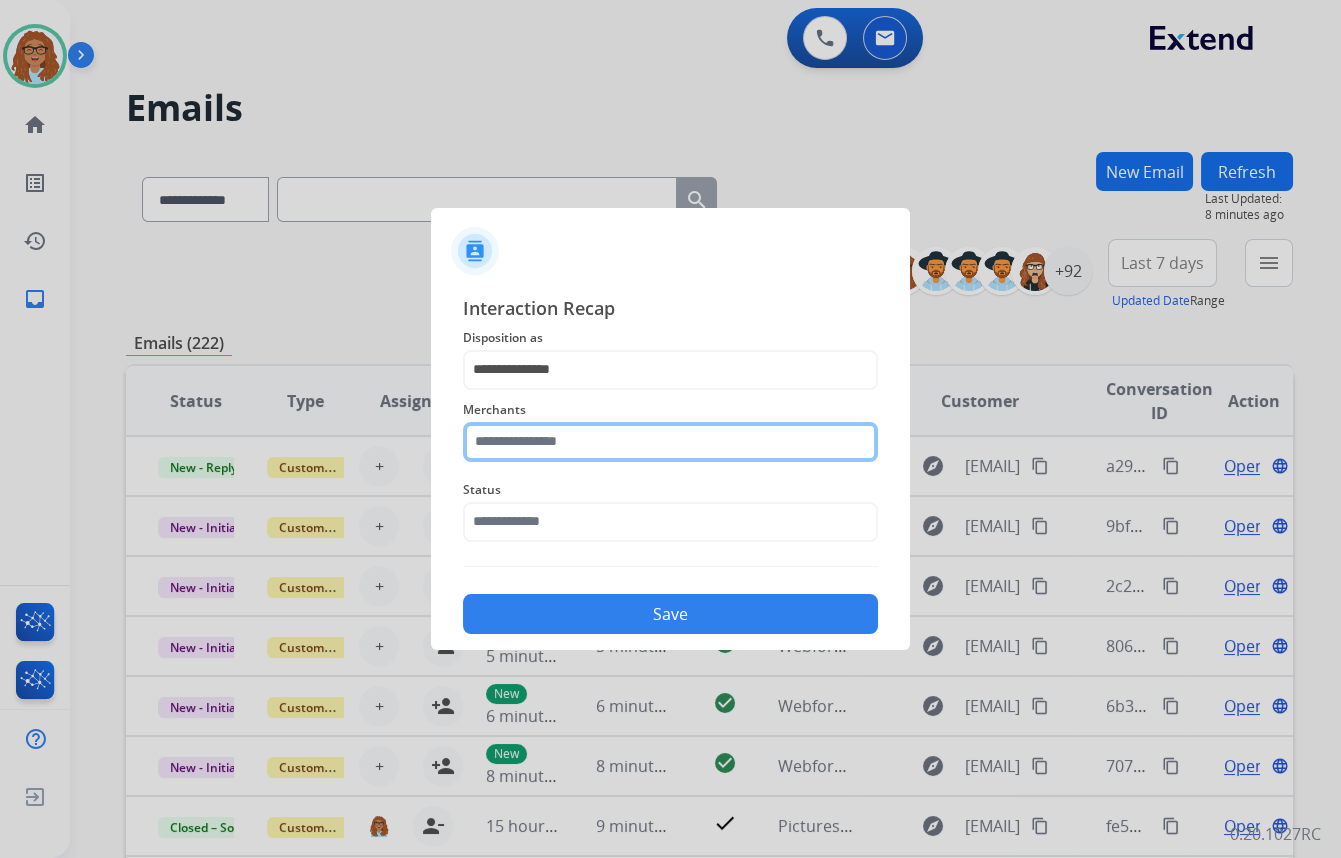 click 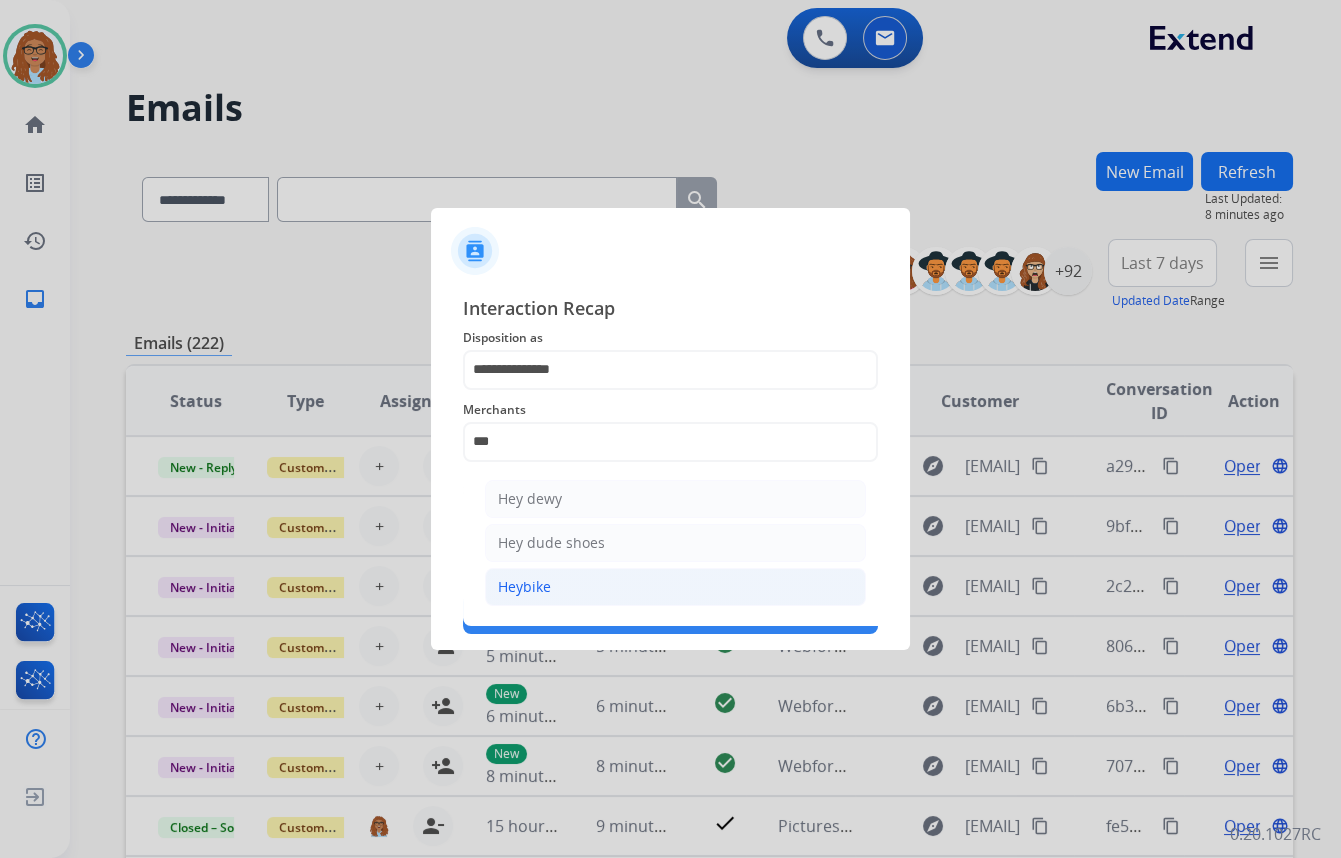 click on "Heybike" 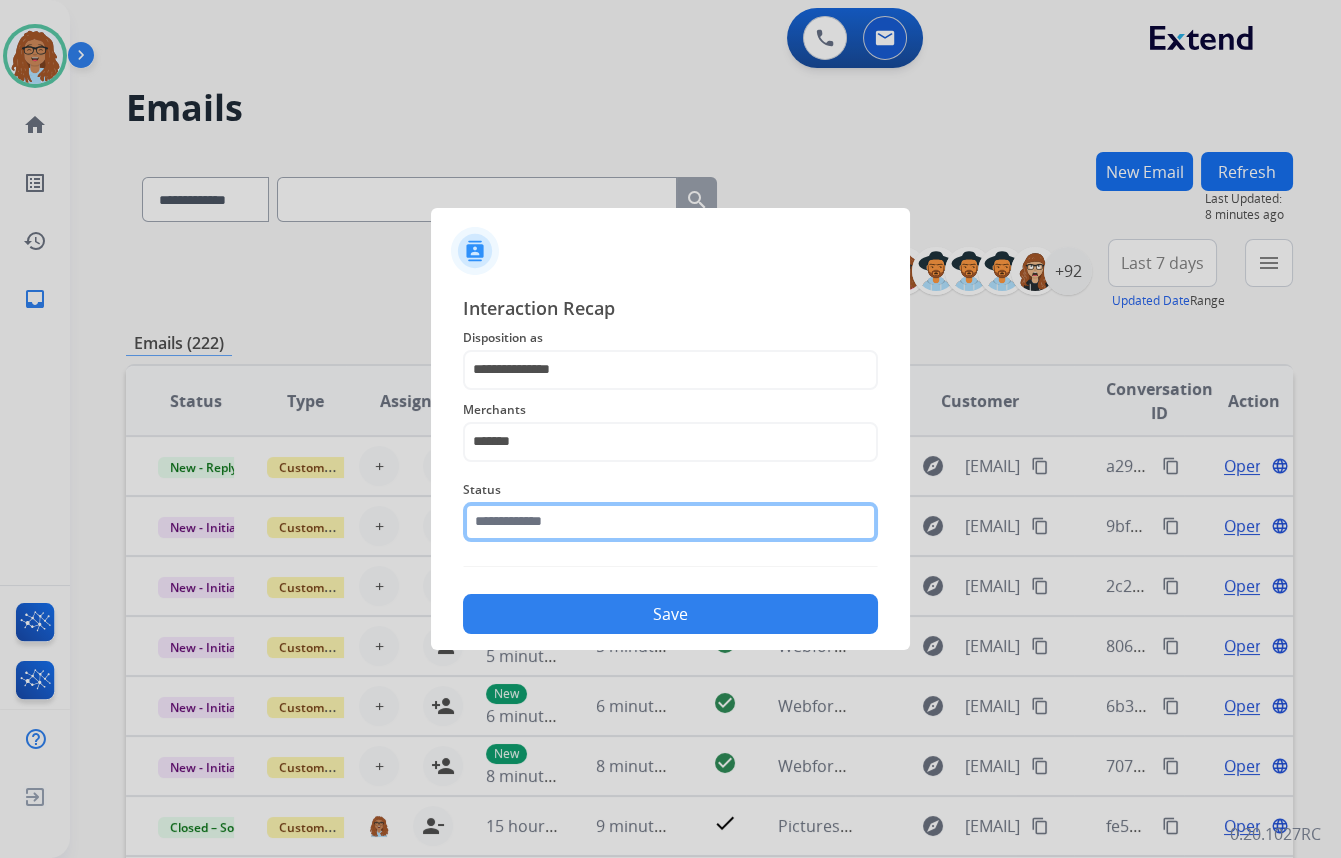 click 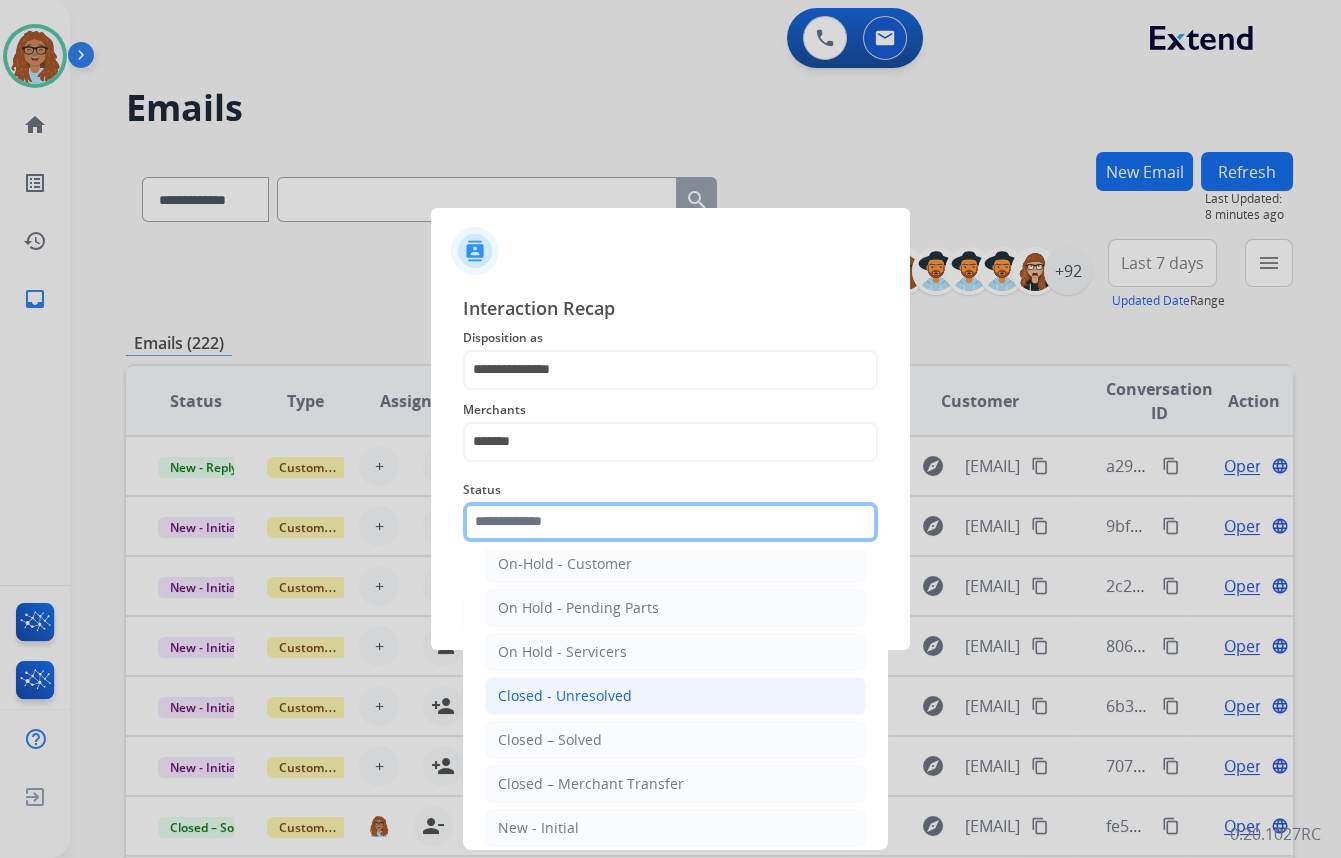scroll, scrollTop: 90, scrollLeft: 0, axis: vertical 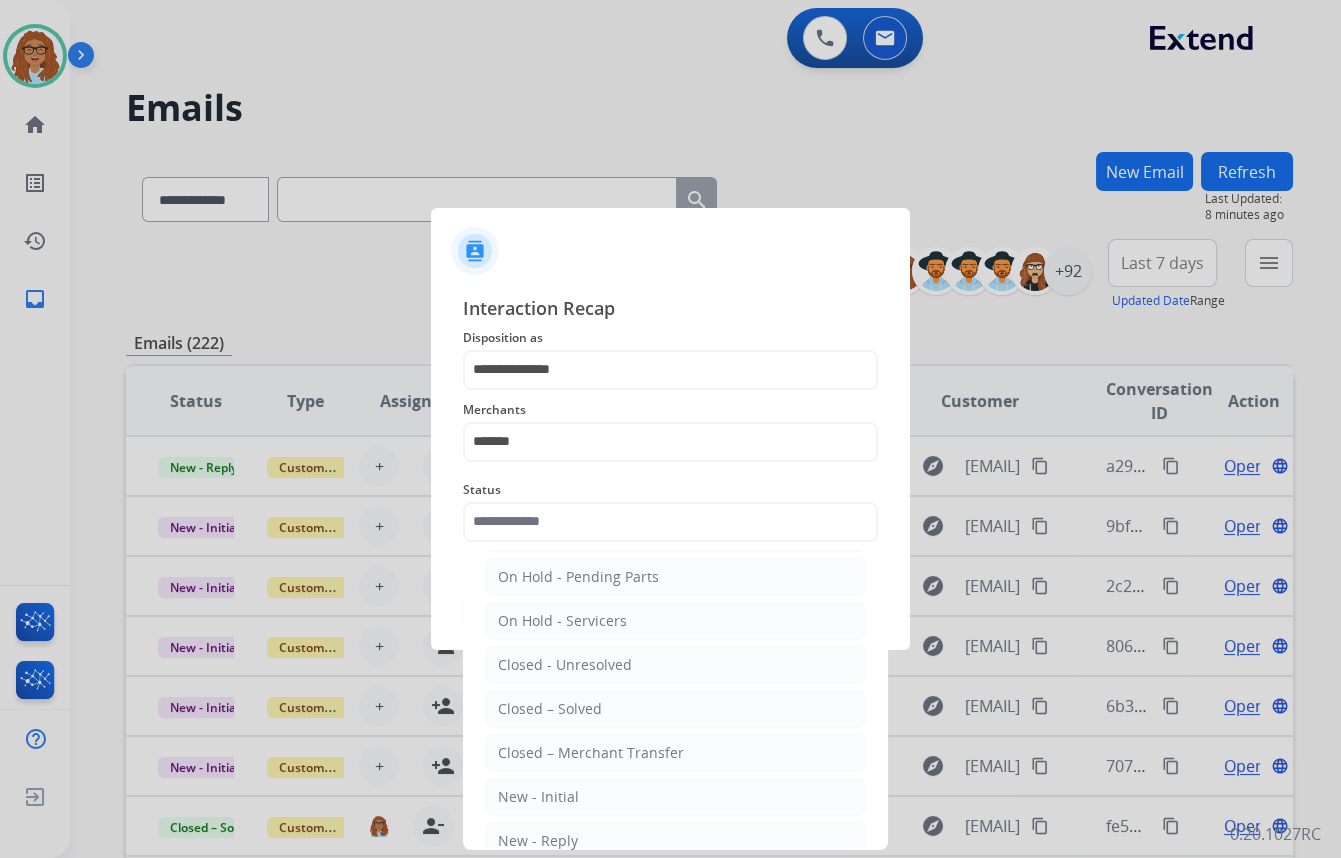drag, startPoint x: 551, startPoint y: 704, endPoint x: 560, endPoint y: 689, distance: 17.492855 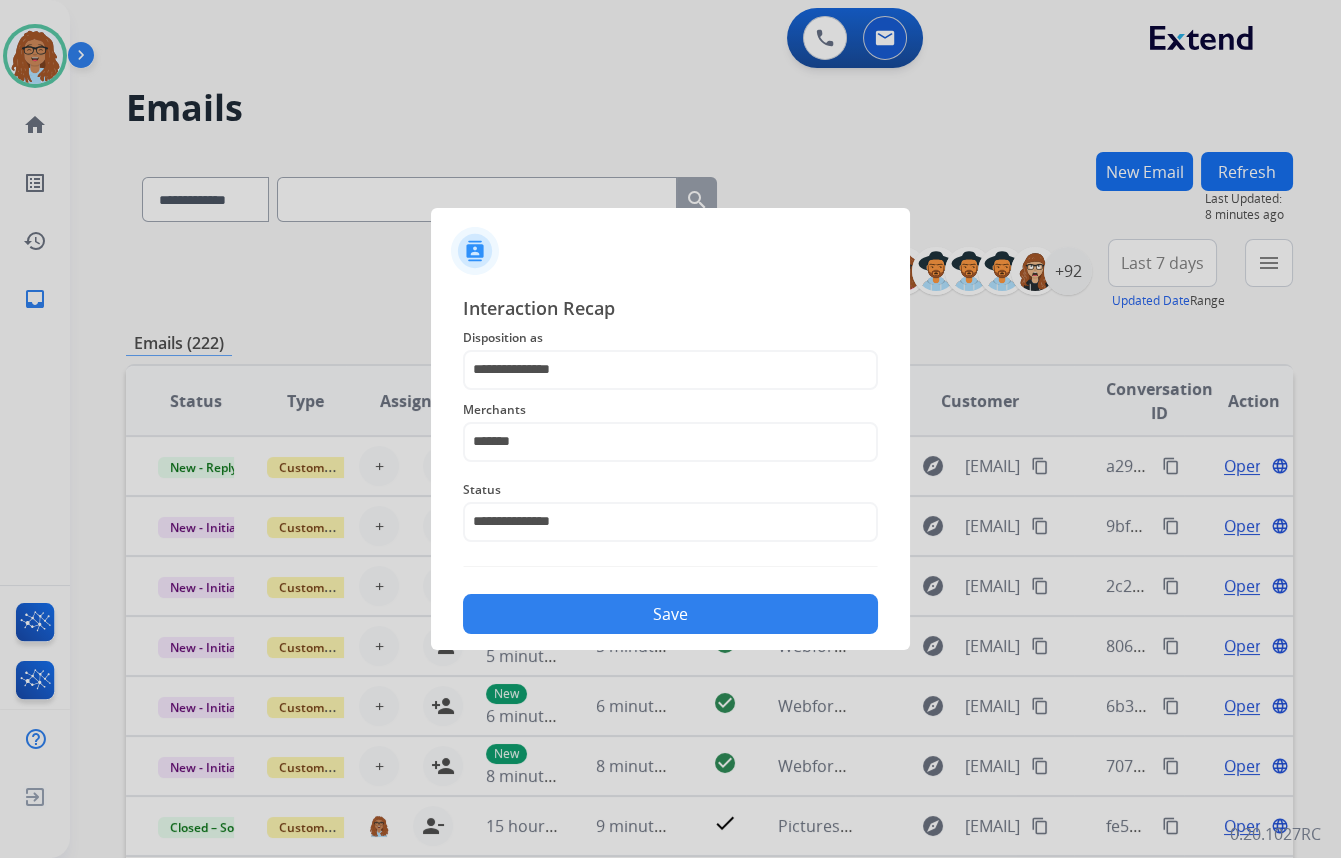 click on "Save" 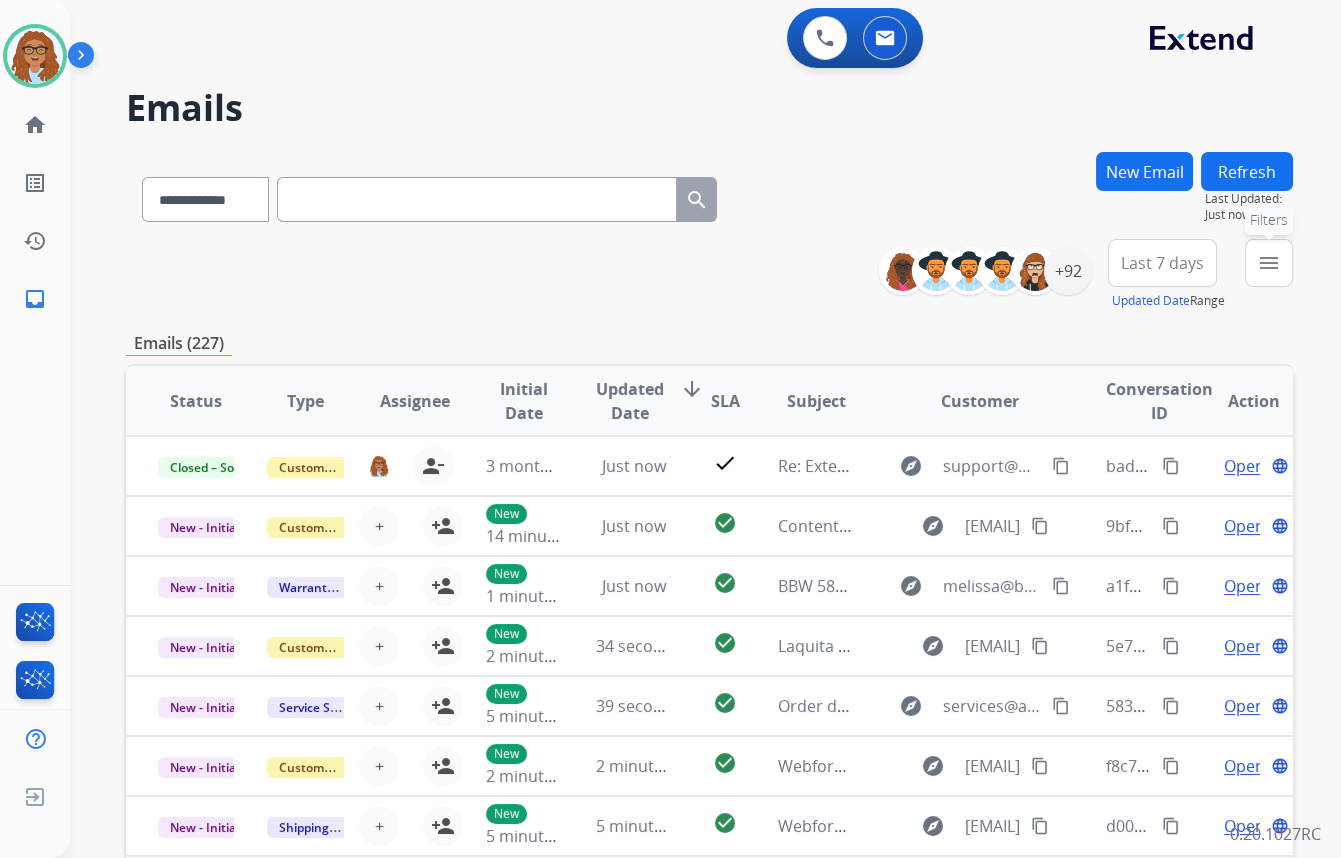 drag, startPoint x: 1269, startPoint y: 259, endPoint x: 1215, endPoint y: 283, distance: 59.093147 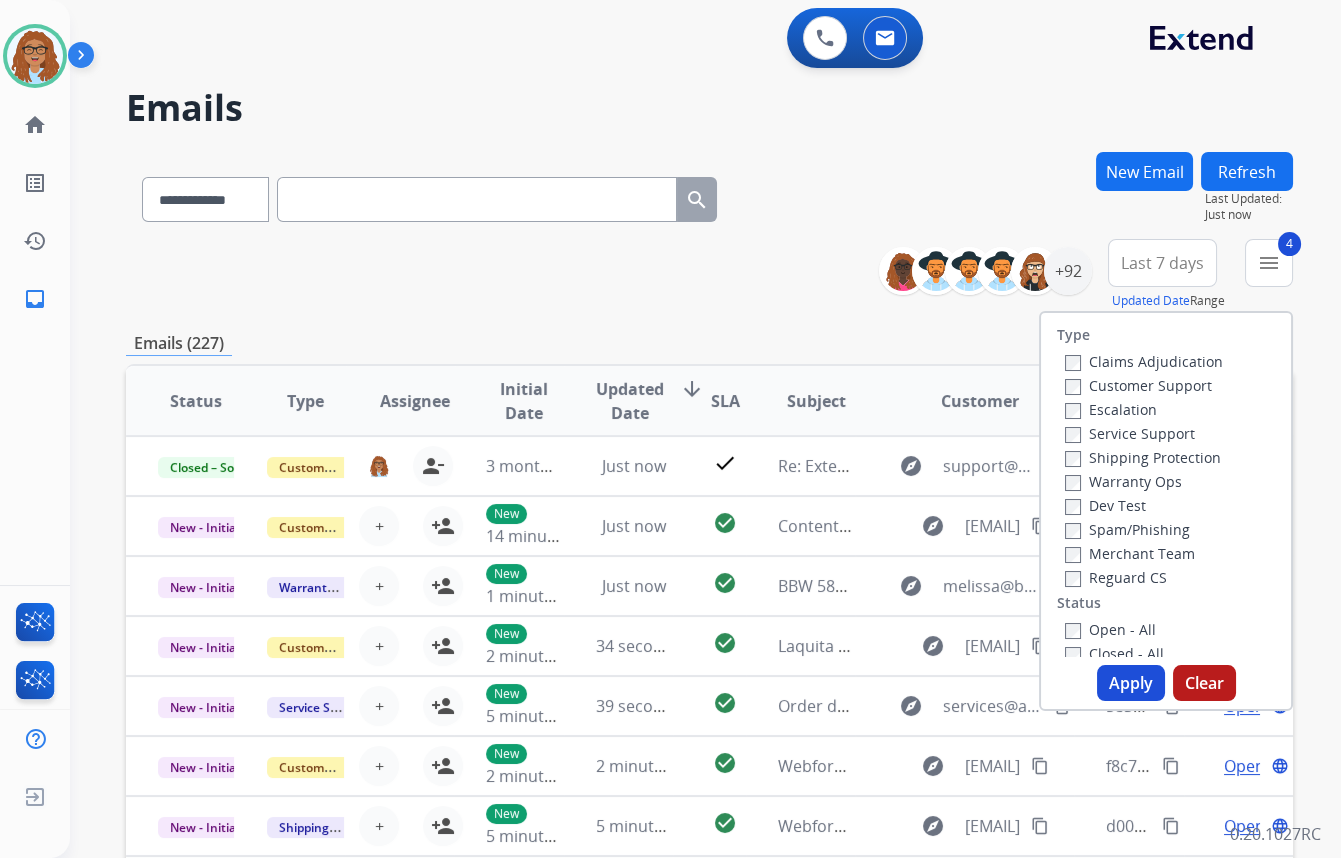 drag, startPoint x: 1094, startPoint y: 673, endPoint x: 1203, endPoint y: 694, distance: 111.0045 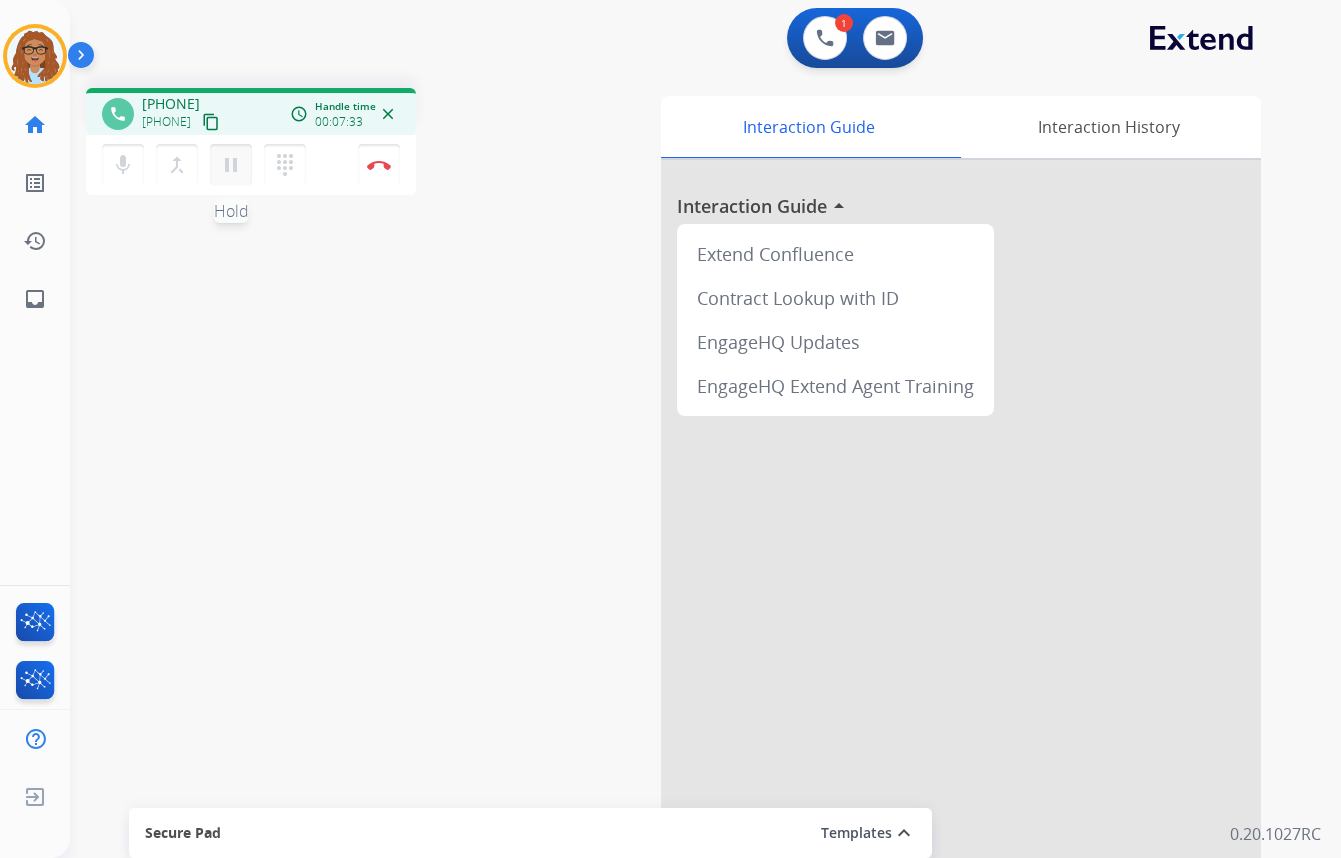 click on "pause Hold" at bounding box center [231, 165] 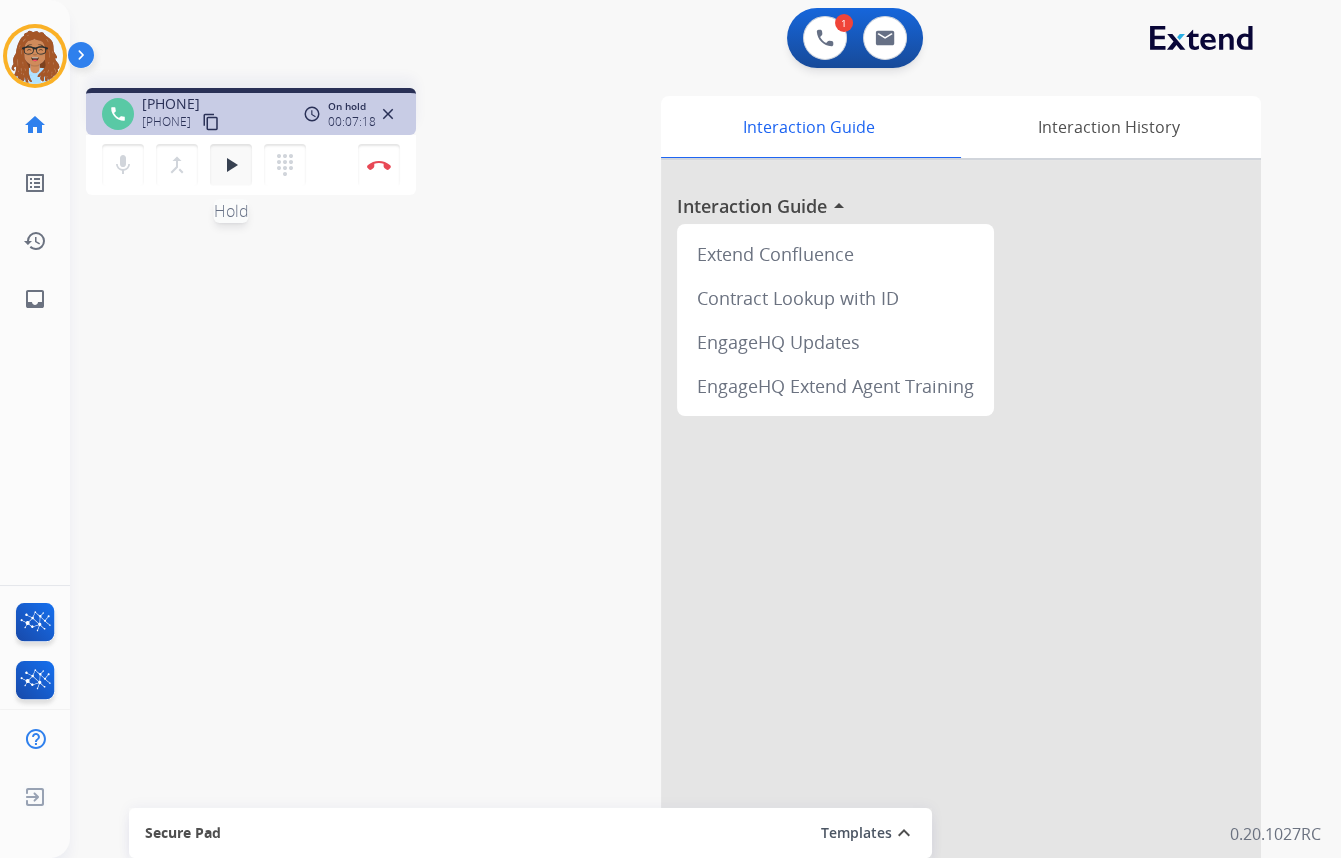 click on "play_arrow" at bounding box center [231, 165] 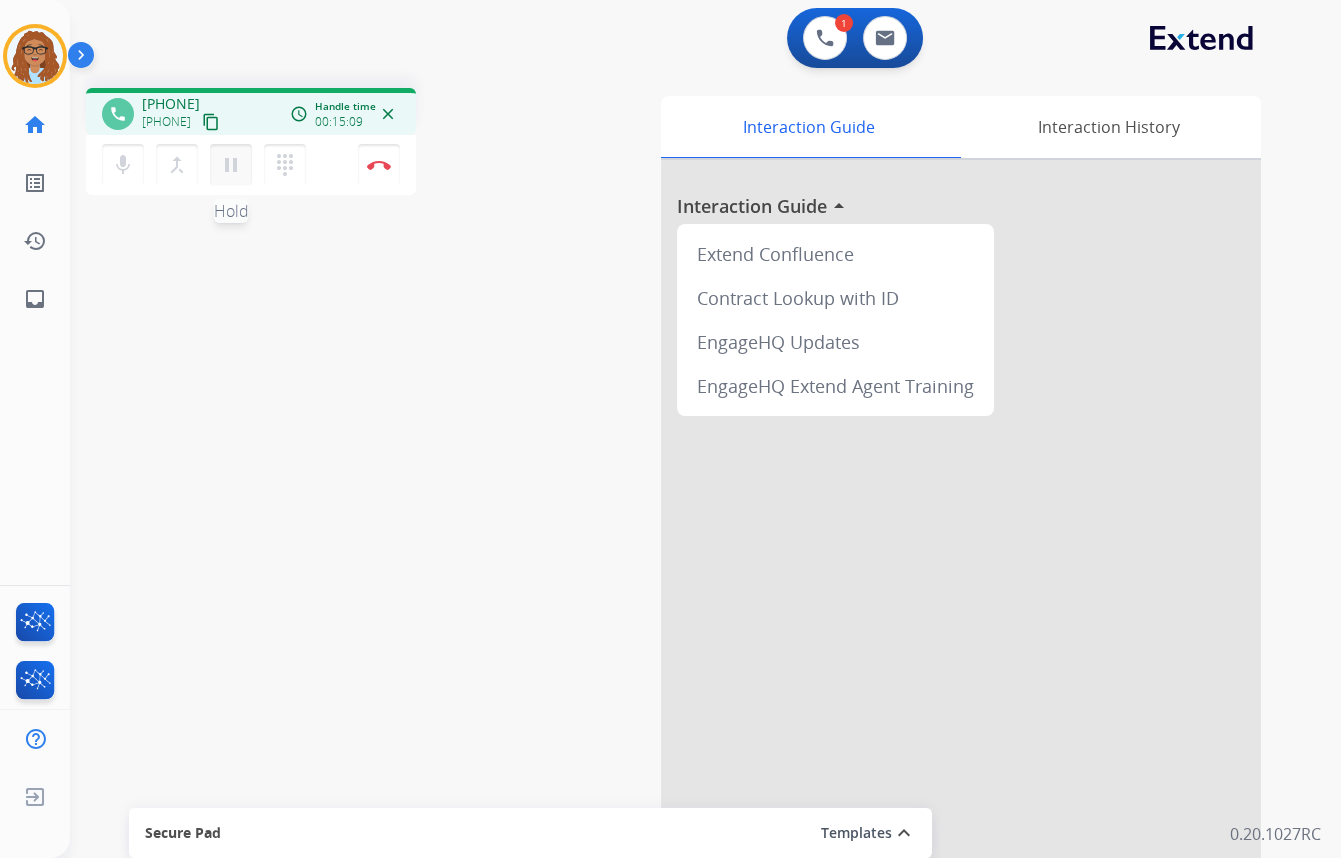 click on "pause" at bounding box center (231, 165) 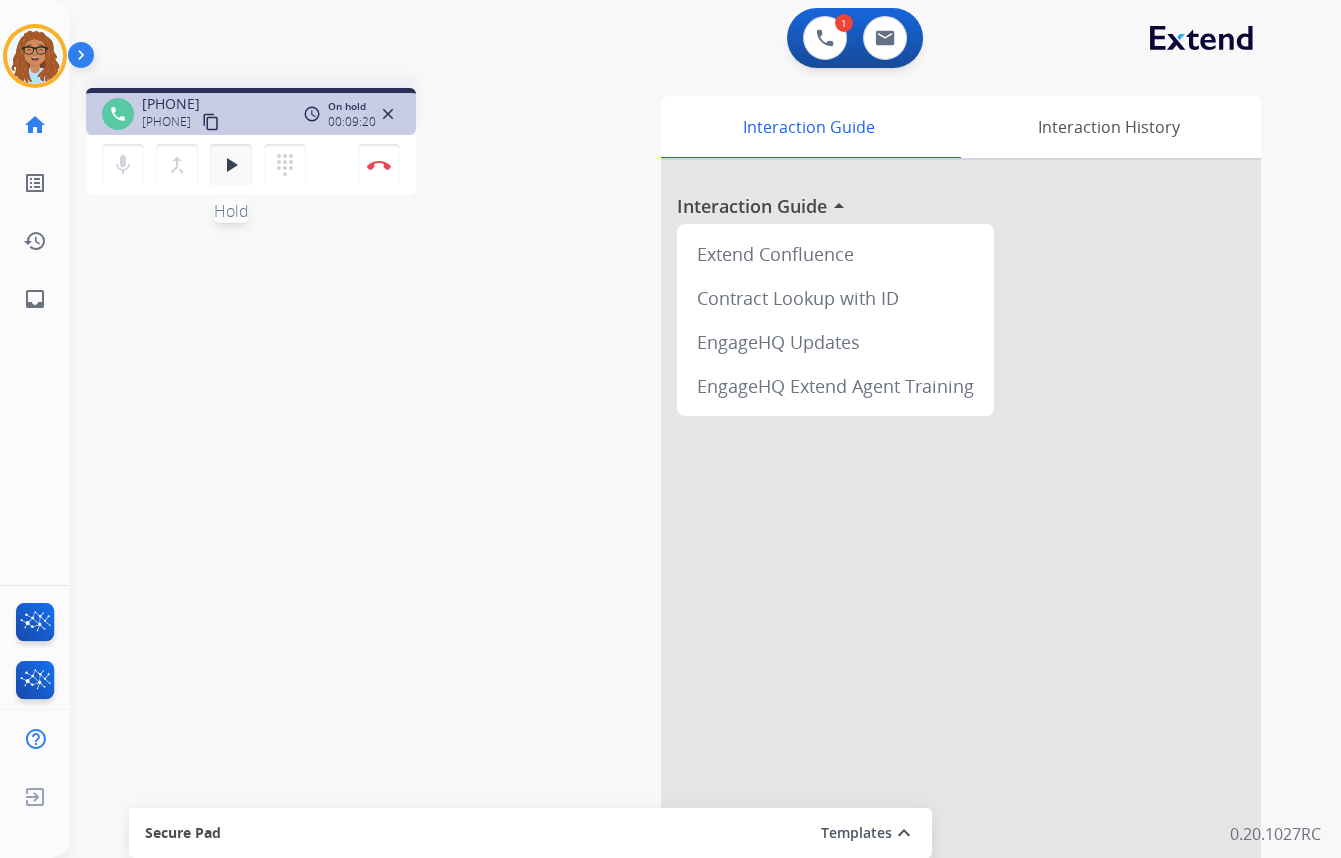 click on "play_arrow" at bounding box center (231, 165) 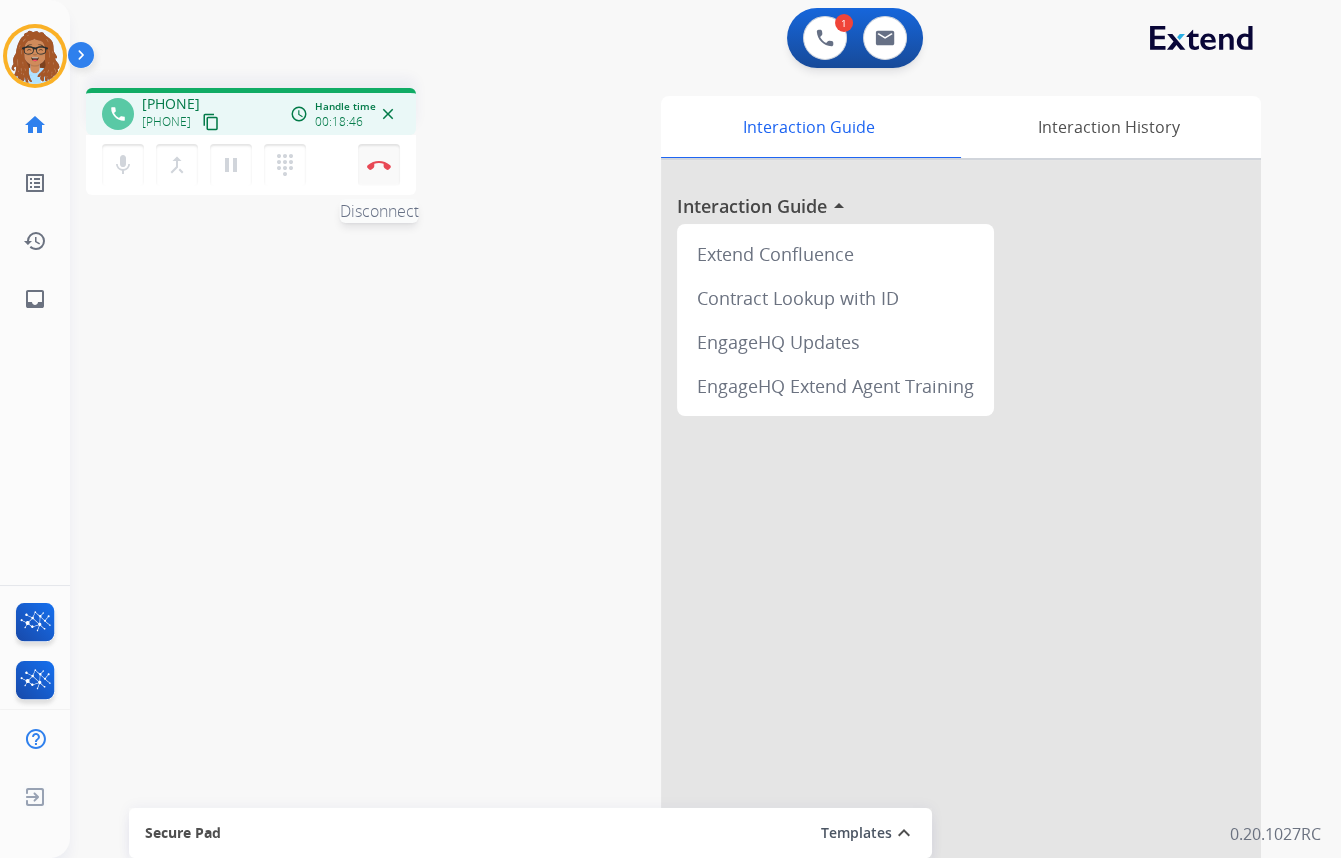 click on "Disconnect" at bounding box center [379, 165] 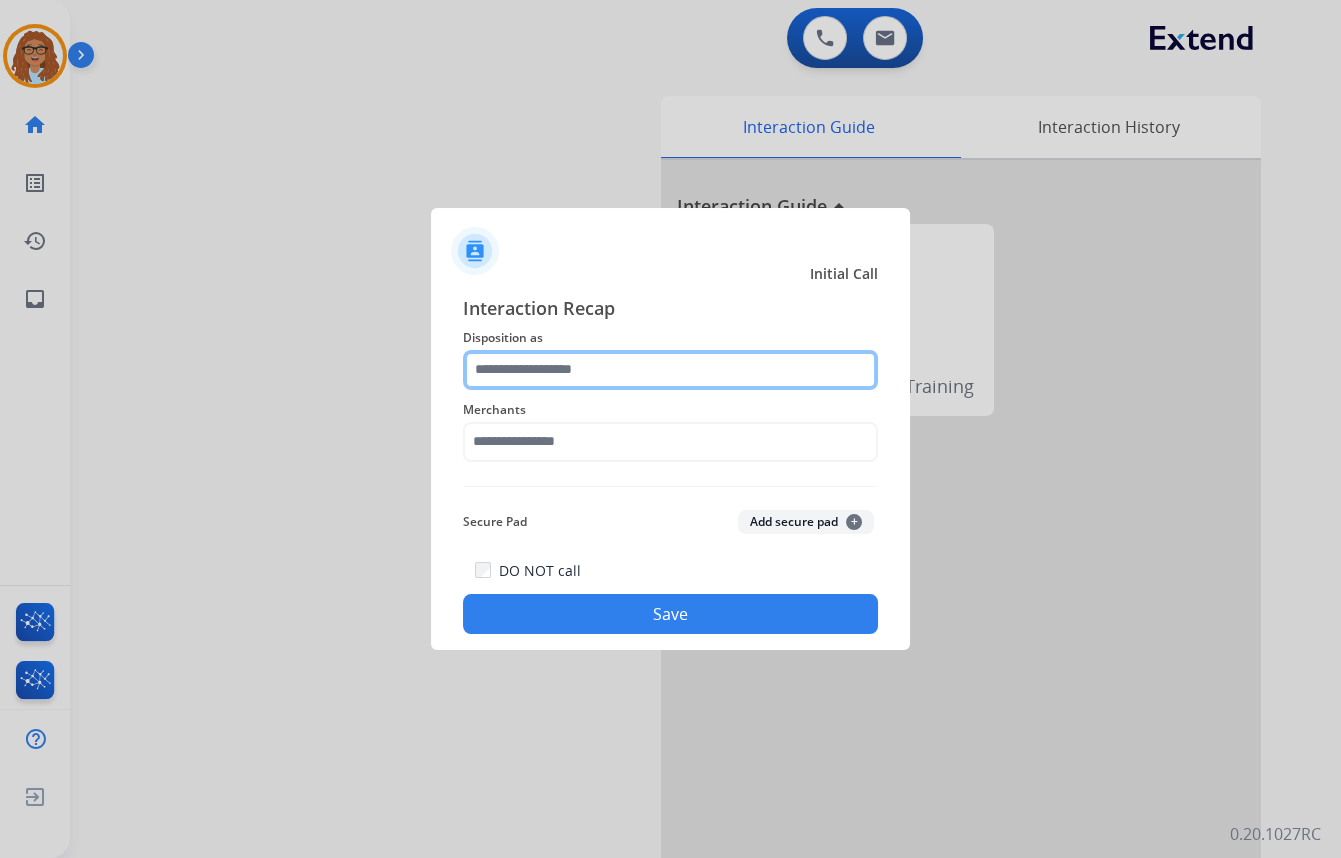 click 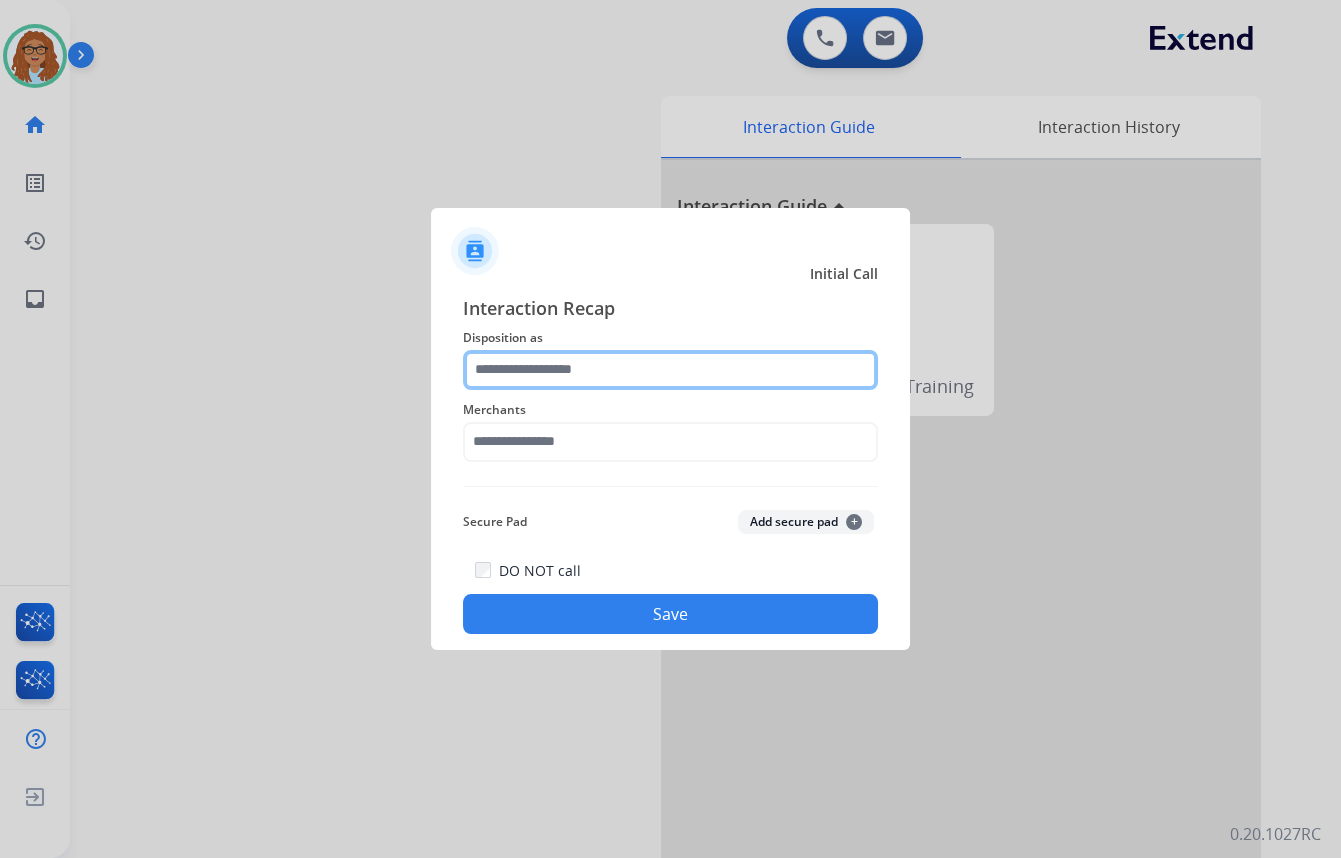 click 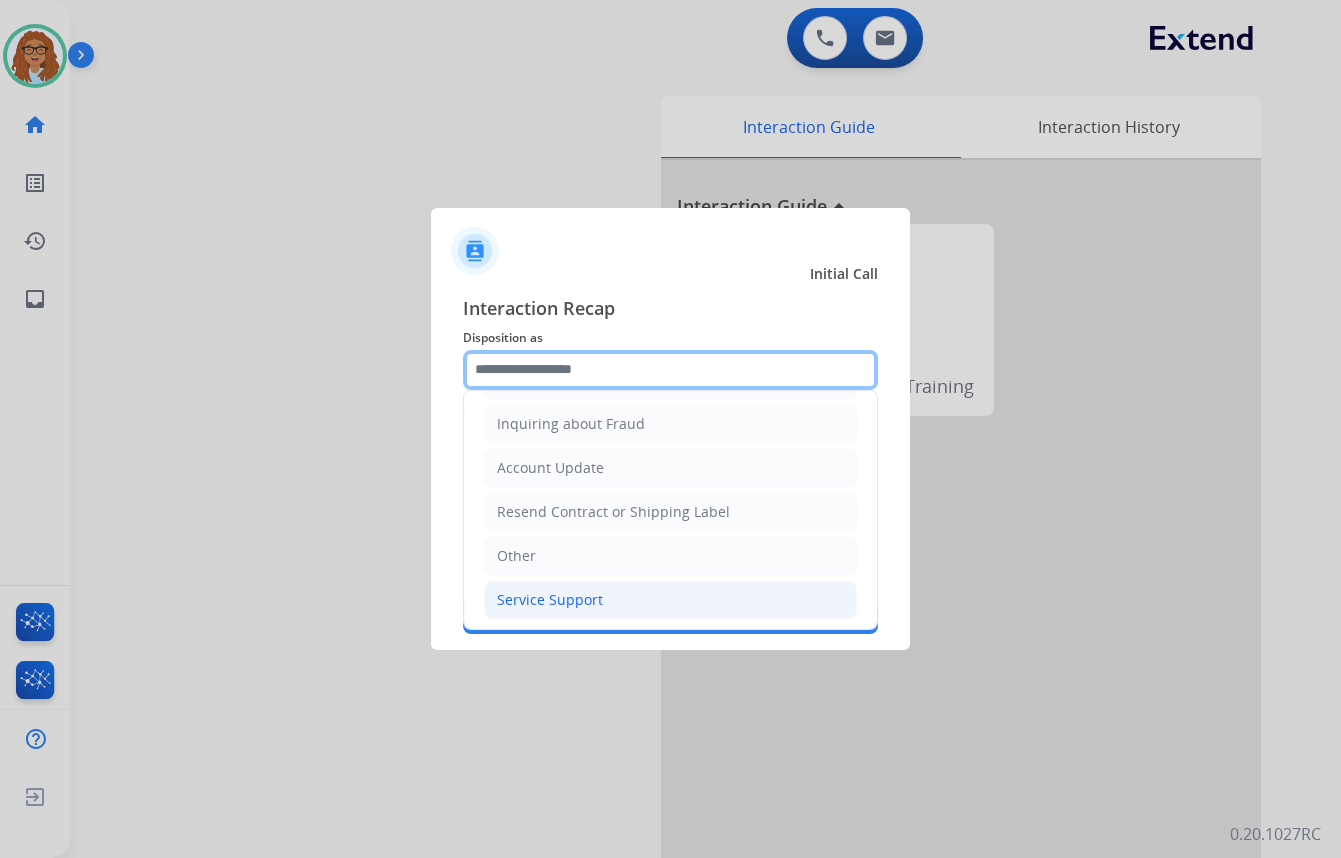 scroll, scrollTop: 309, scrollLeft: 0, axis: vertical 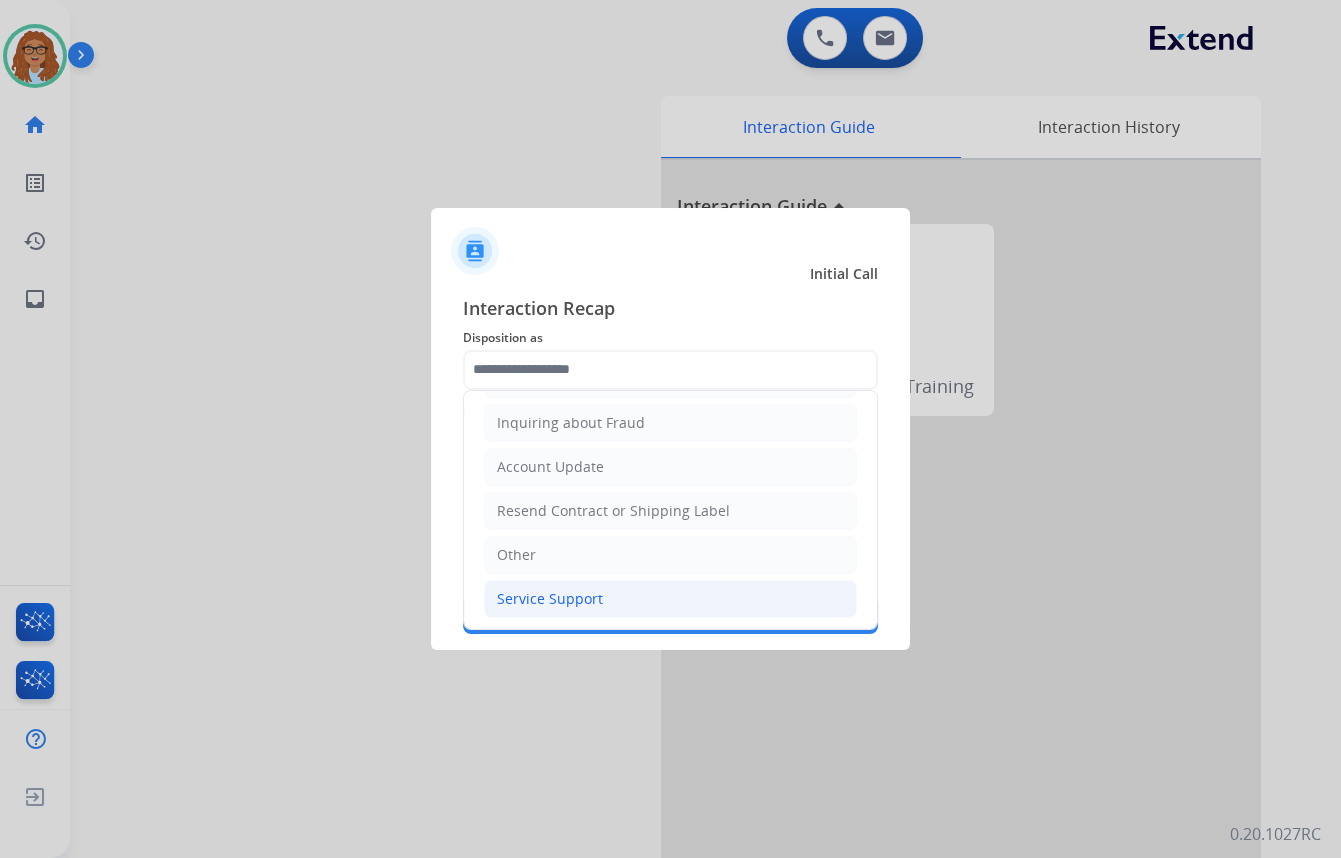click on "Service Support" 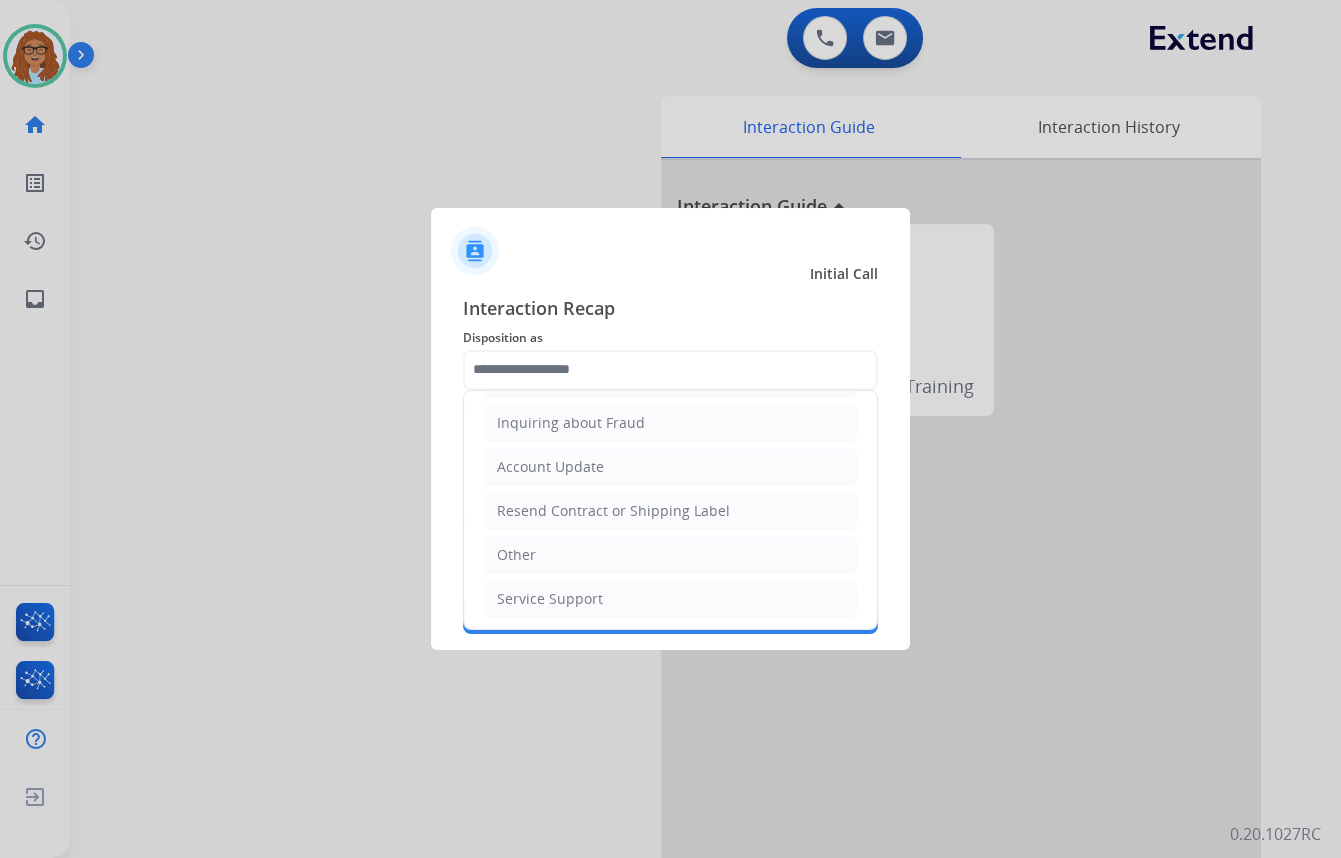 type on "**********" 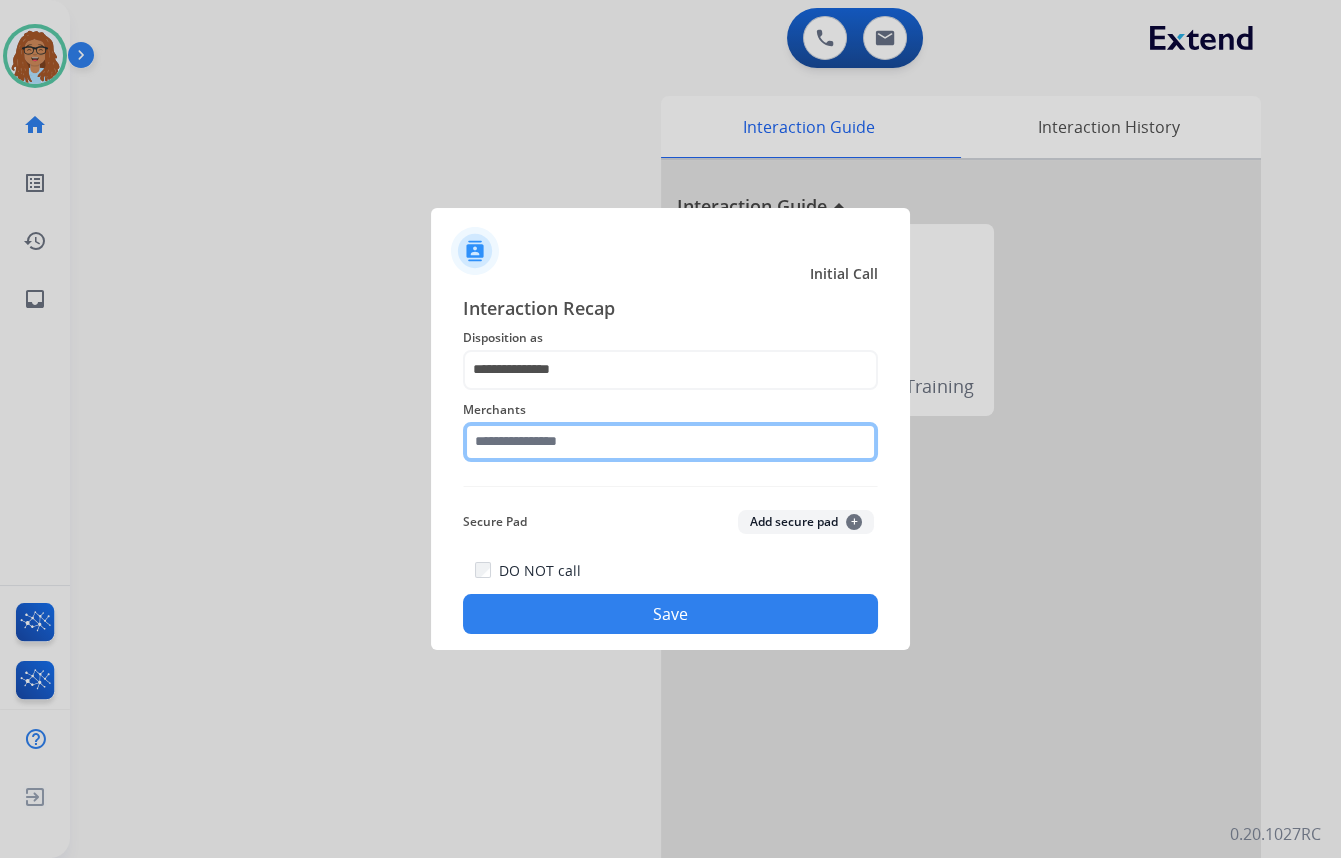click 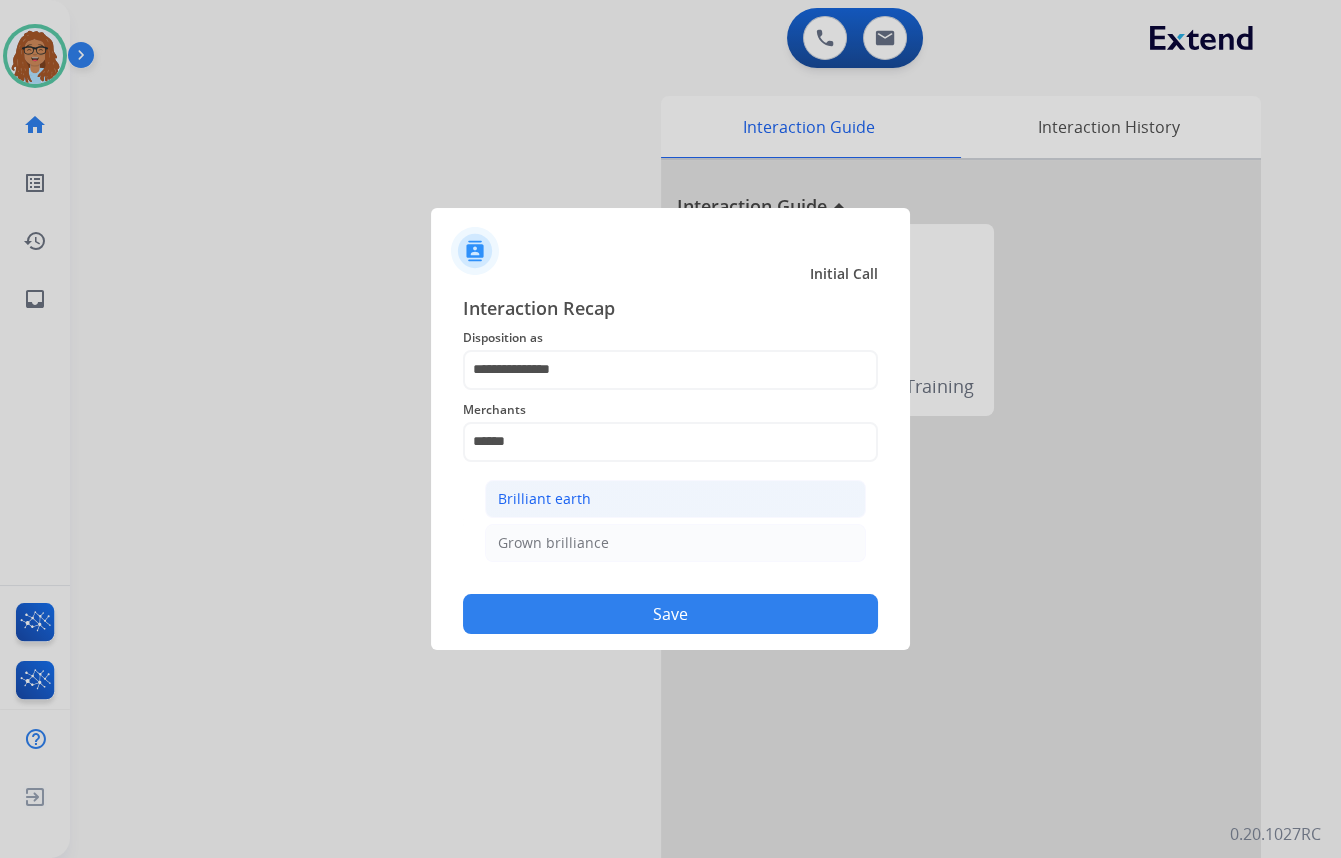 click on "Brilliant earth" 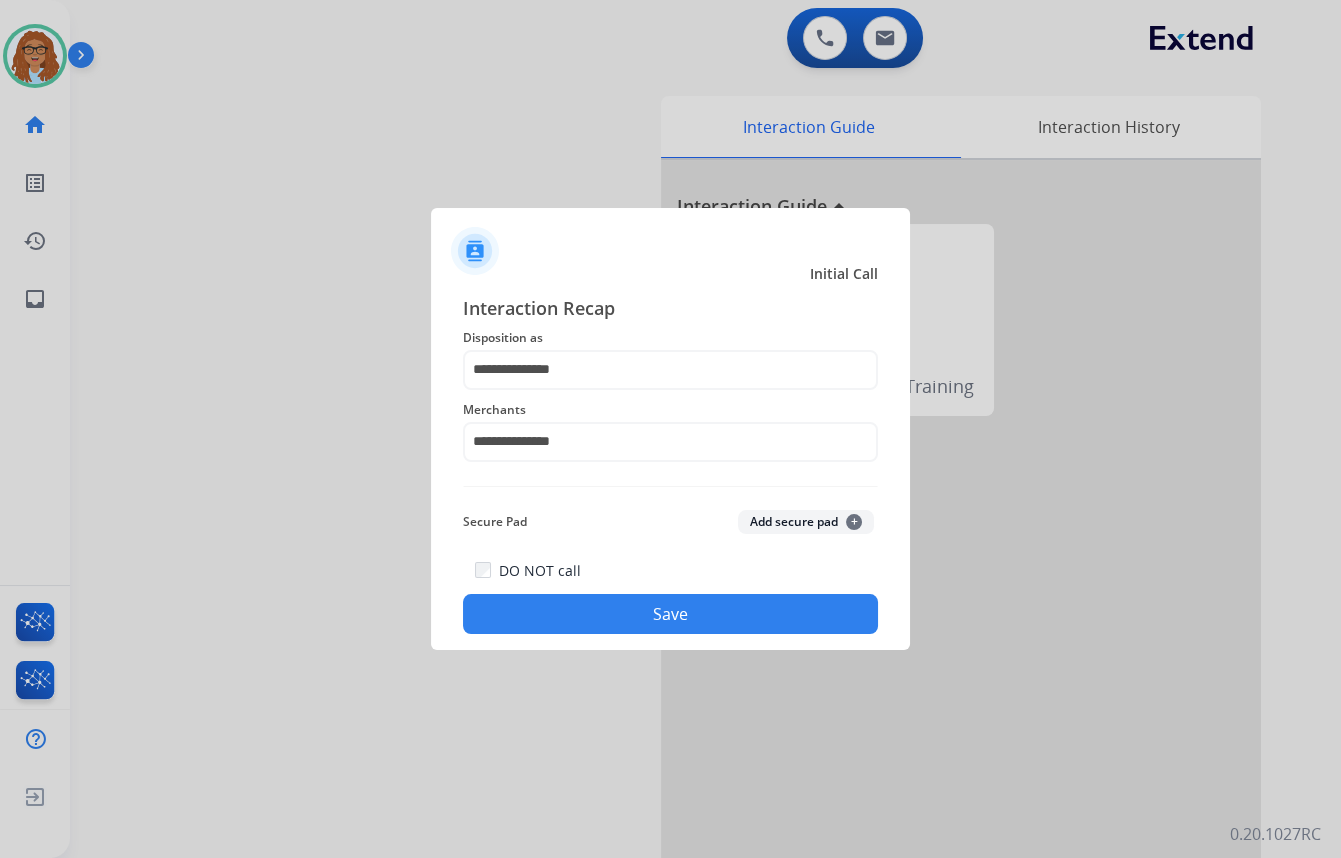 click on "Save" 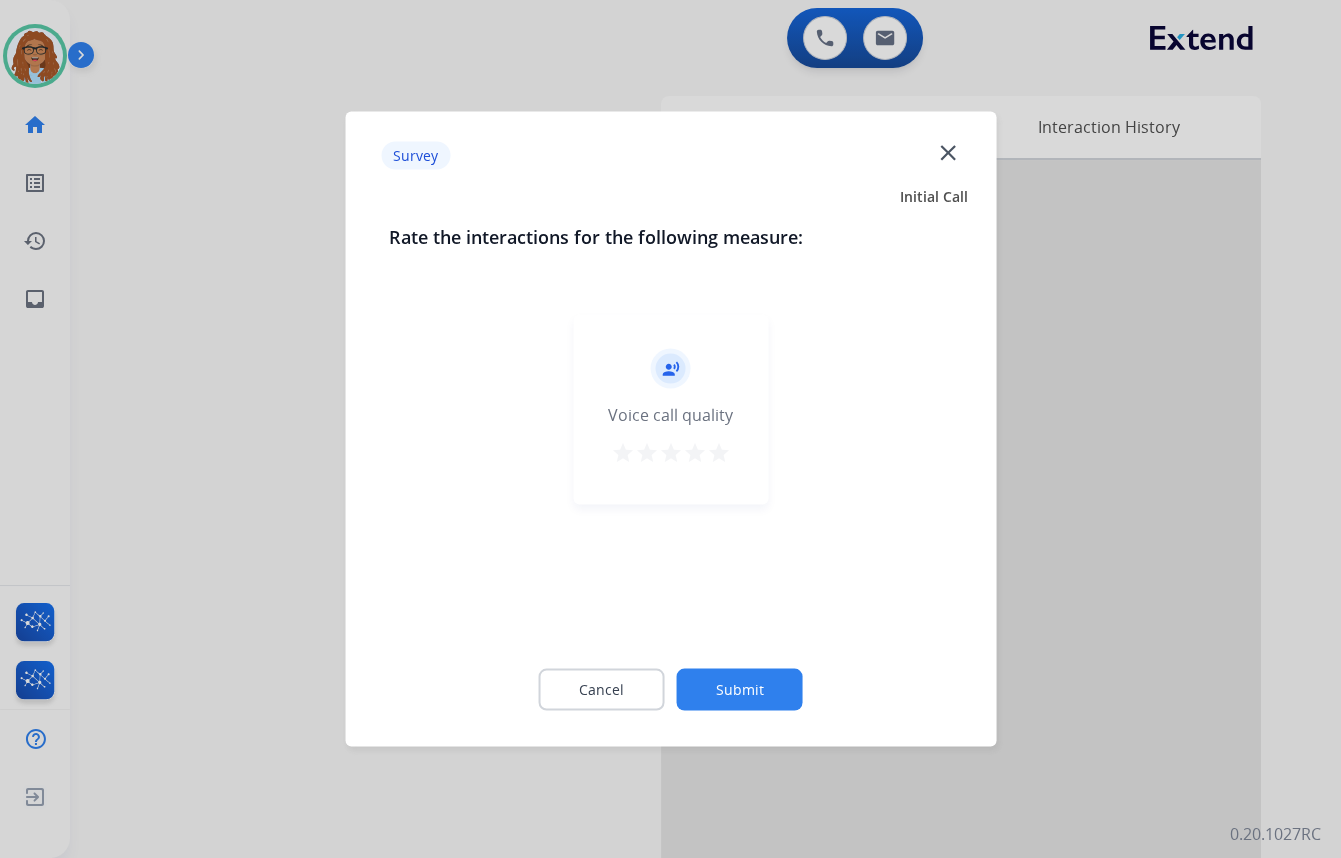 click on "close" 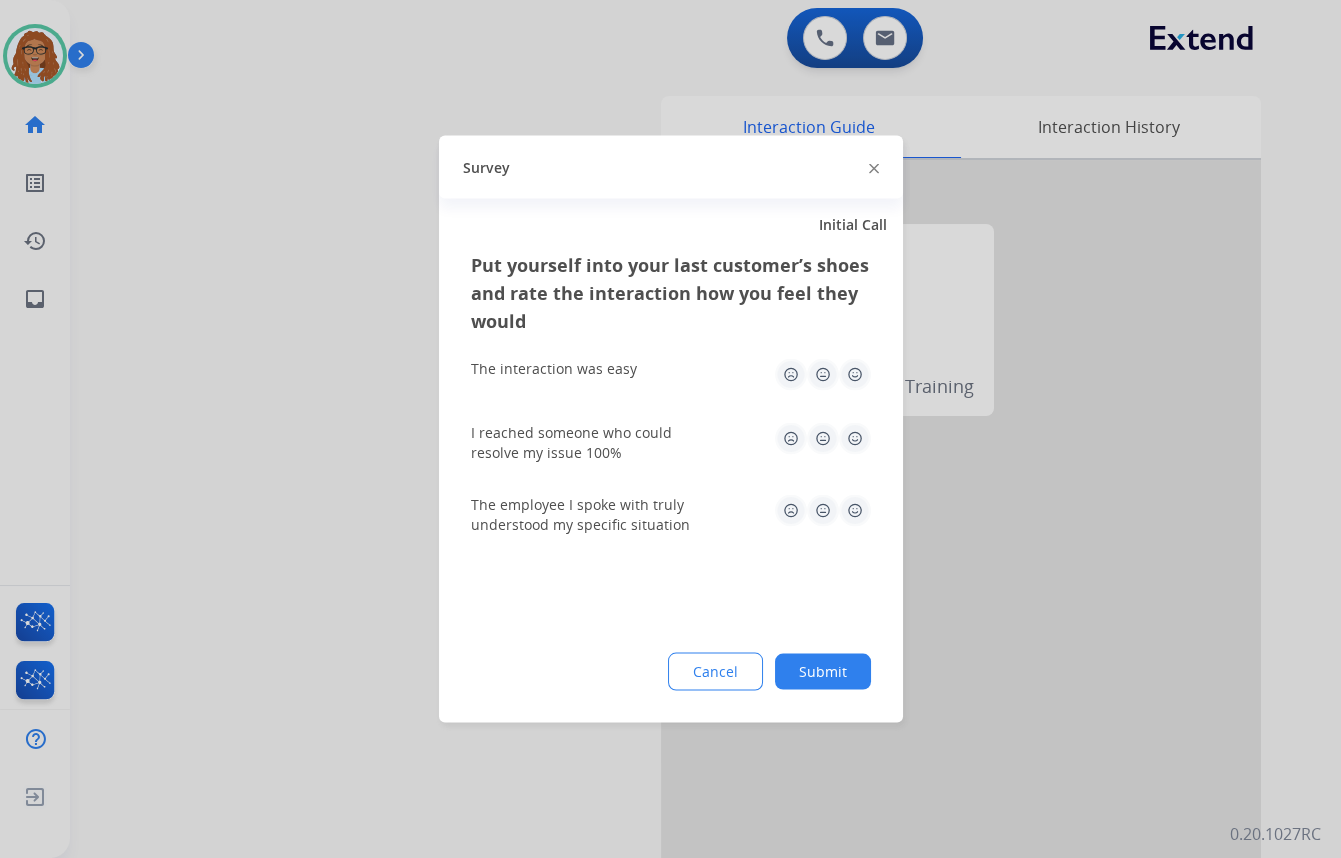 click on "Survey" 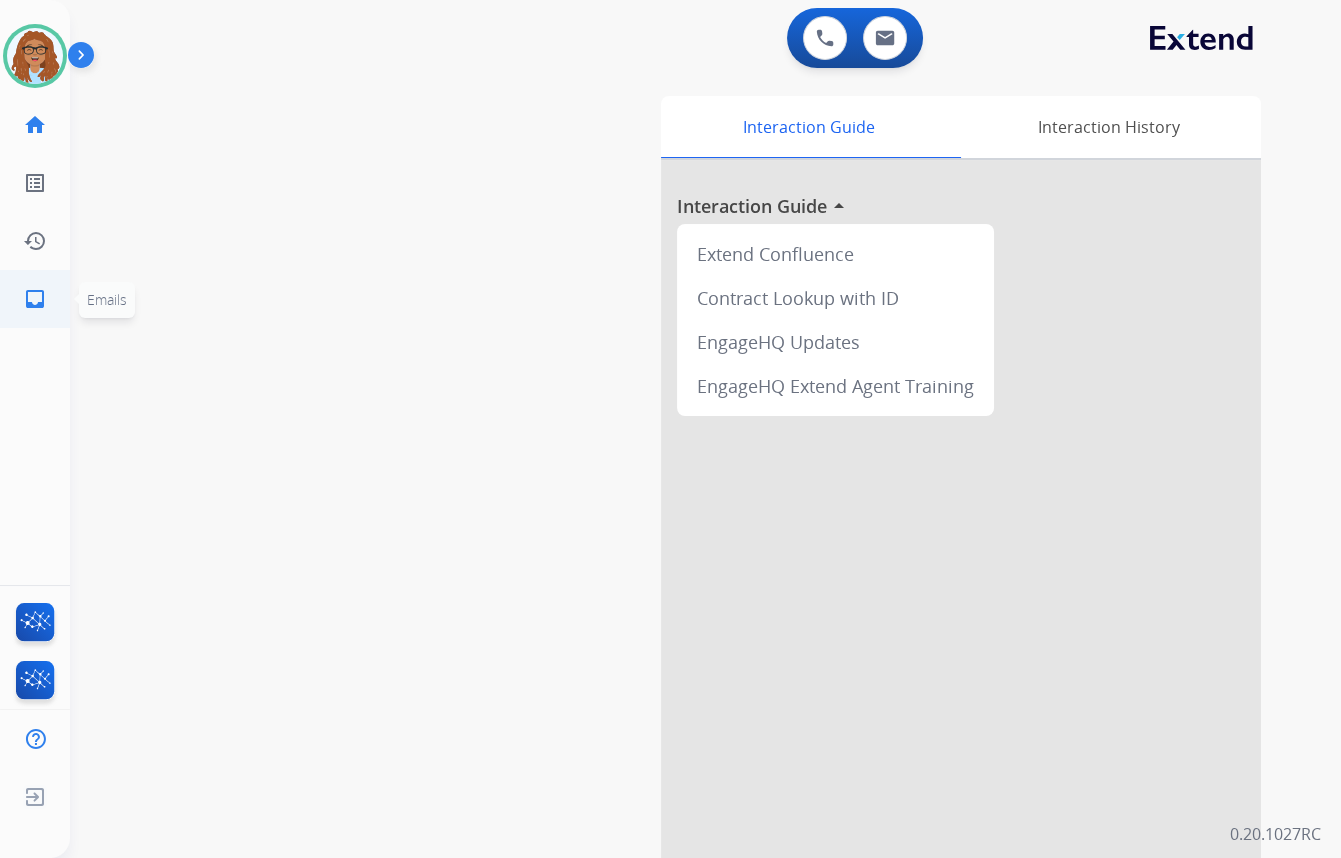 click on "inbox" 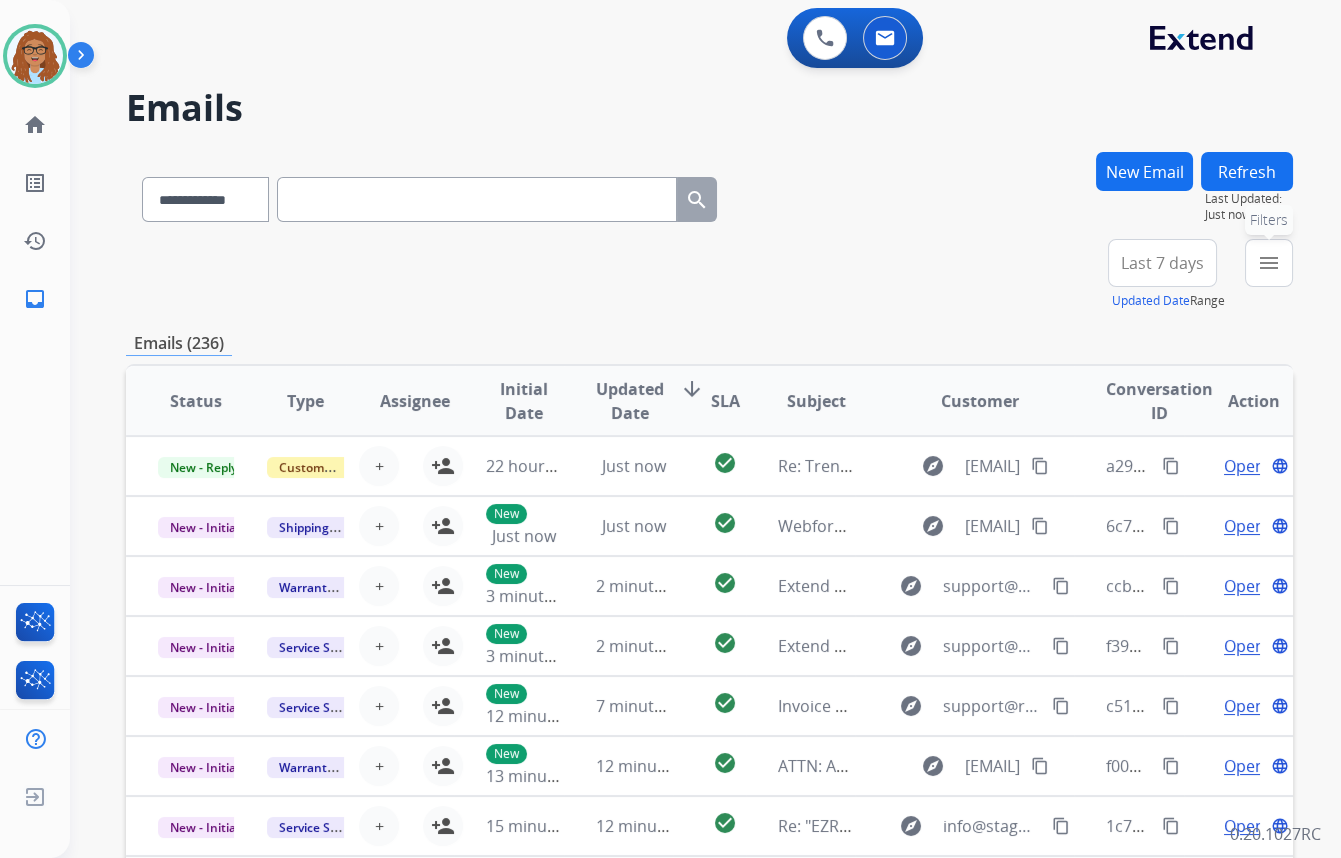 drag, startPoint x: 1280, startPoint y: 267, endPoint x: 1340, endPoint y: 445, distance: 187.84036 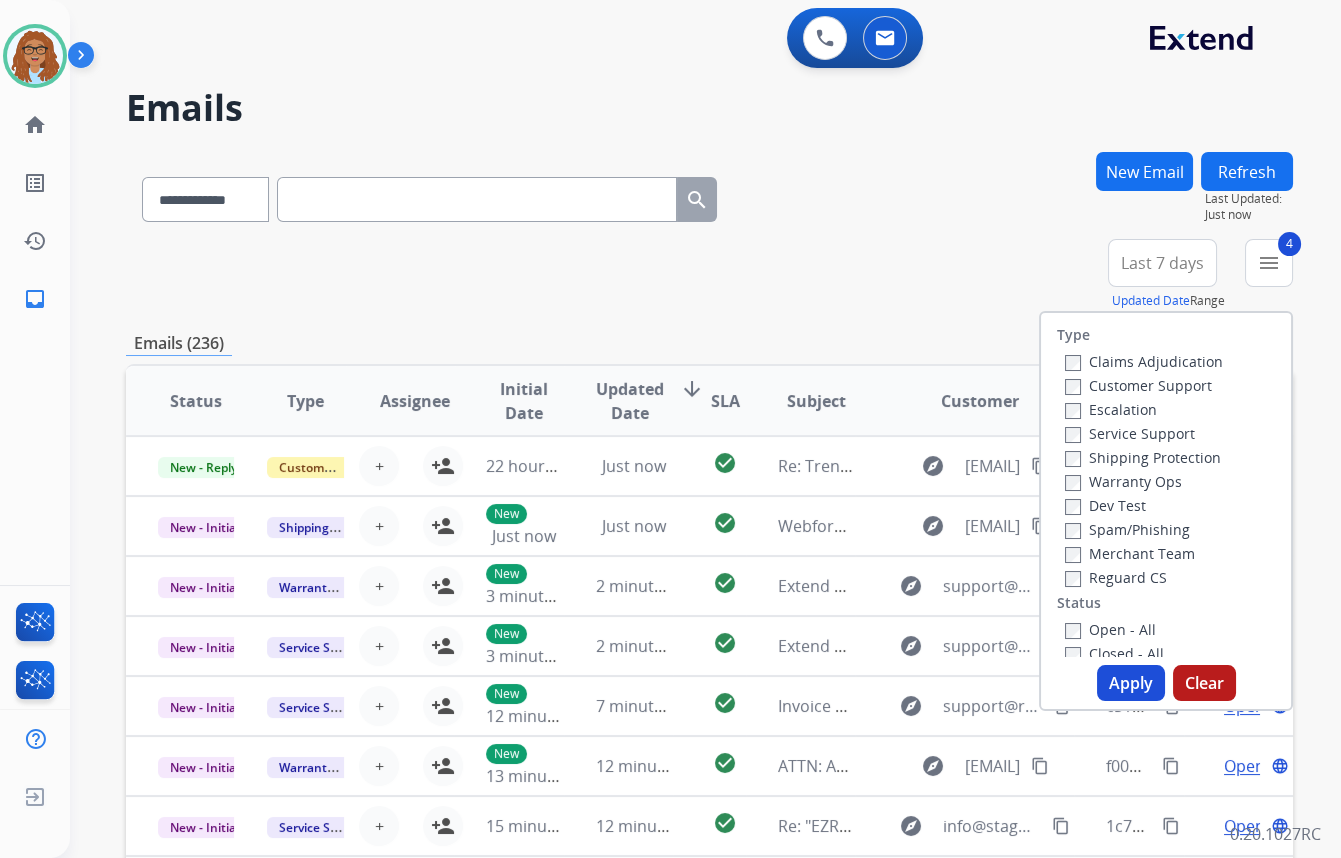 click on "Apply" at bounding box center (1131, 683) 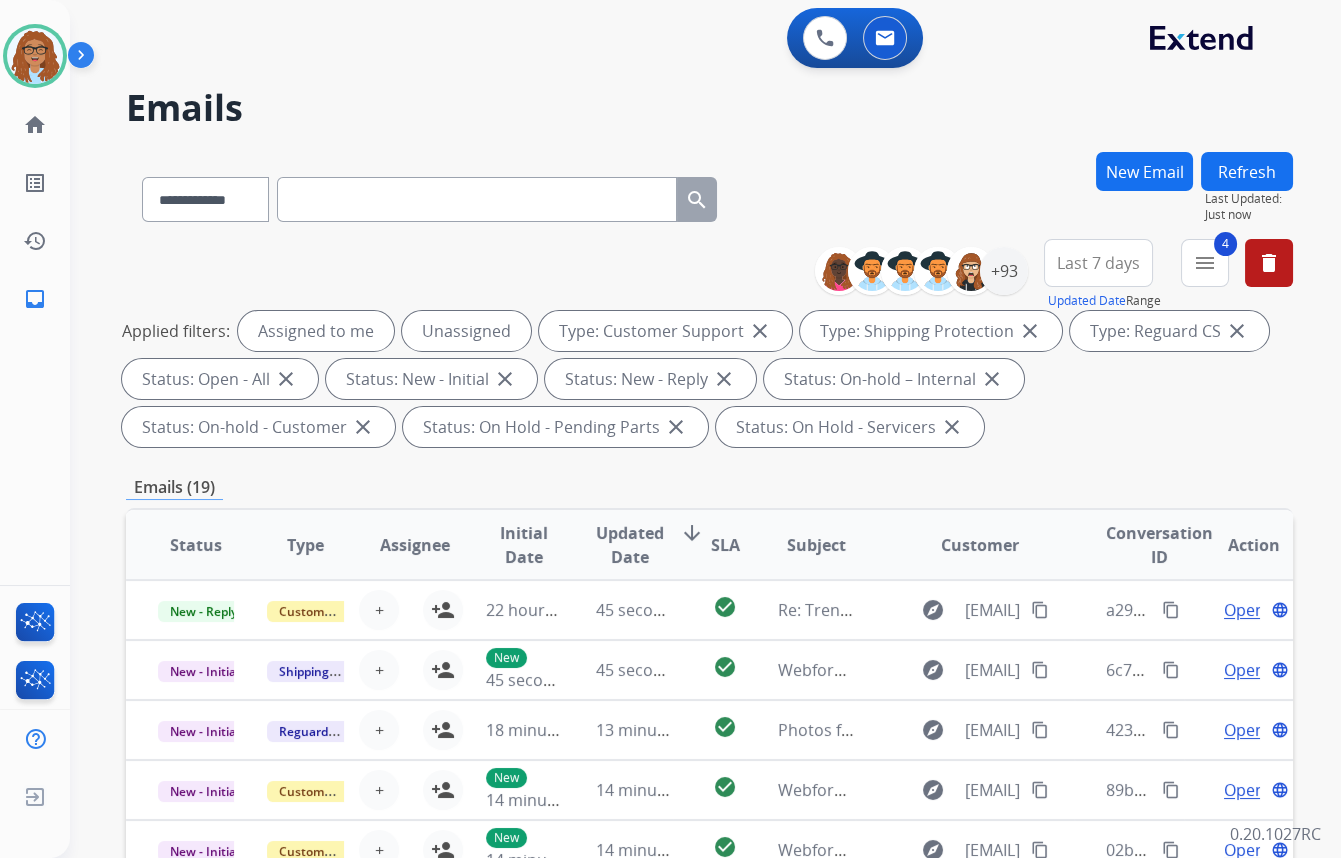 drag, startPoint x: 1085, startPoint y: 262, endPoint x: 1074, endPoint y: 386, distance: 124.486946 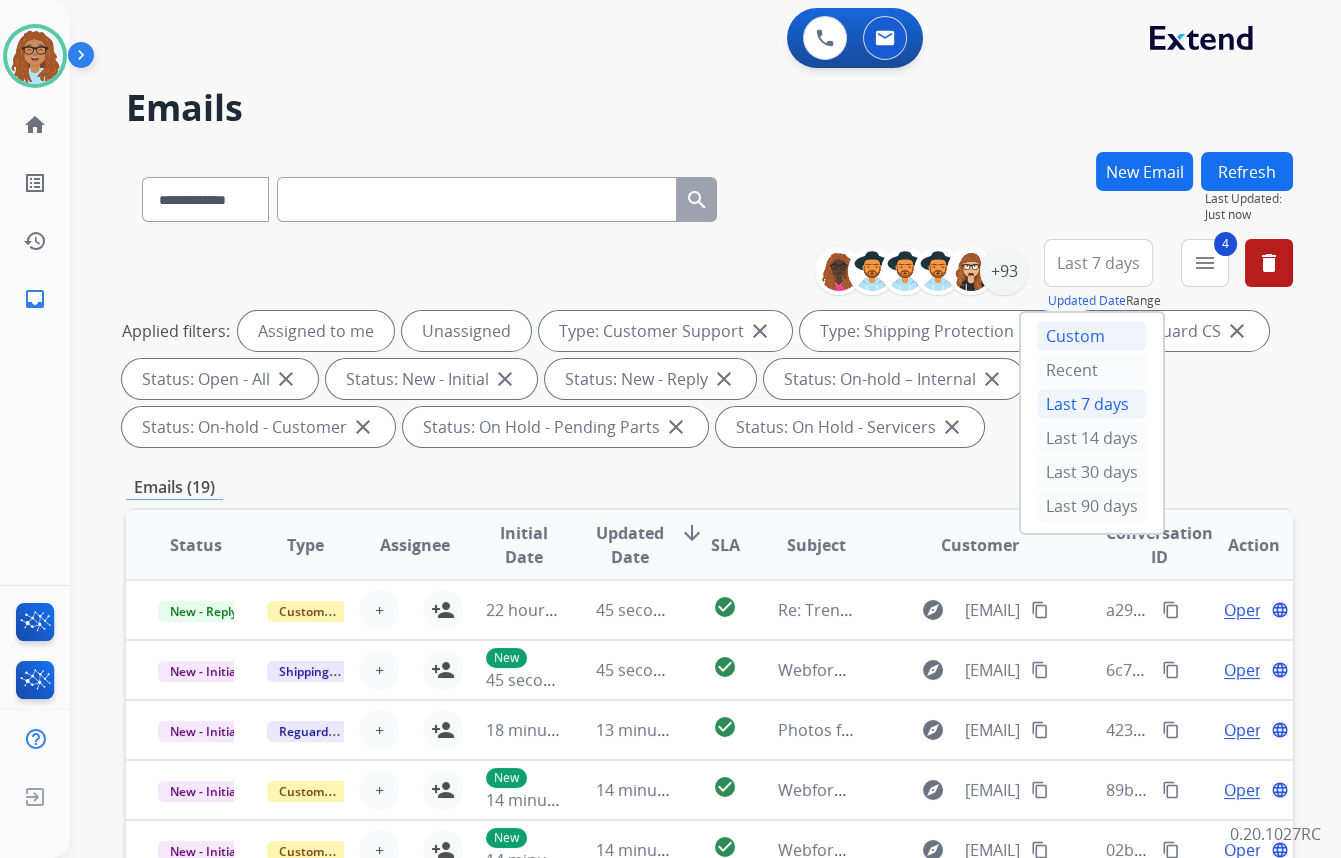 click on "Custom" at bounding box center [1092, 336] 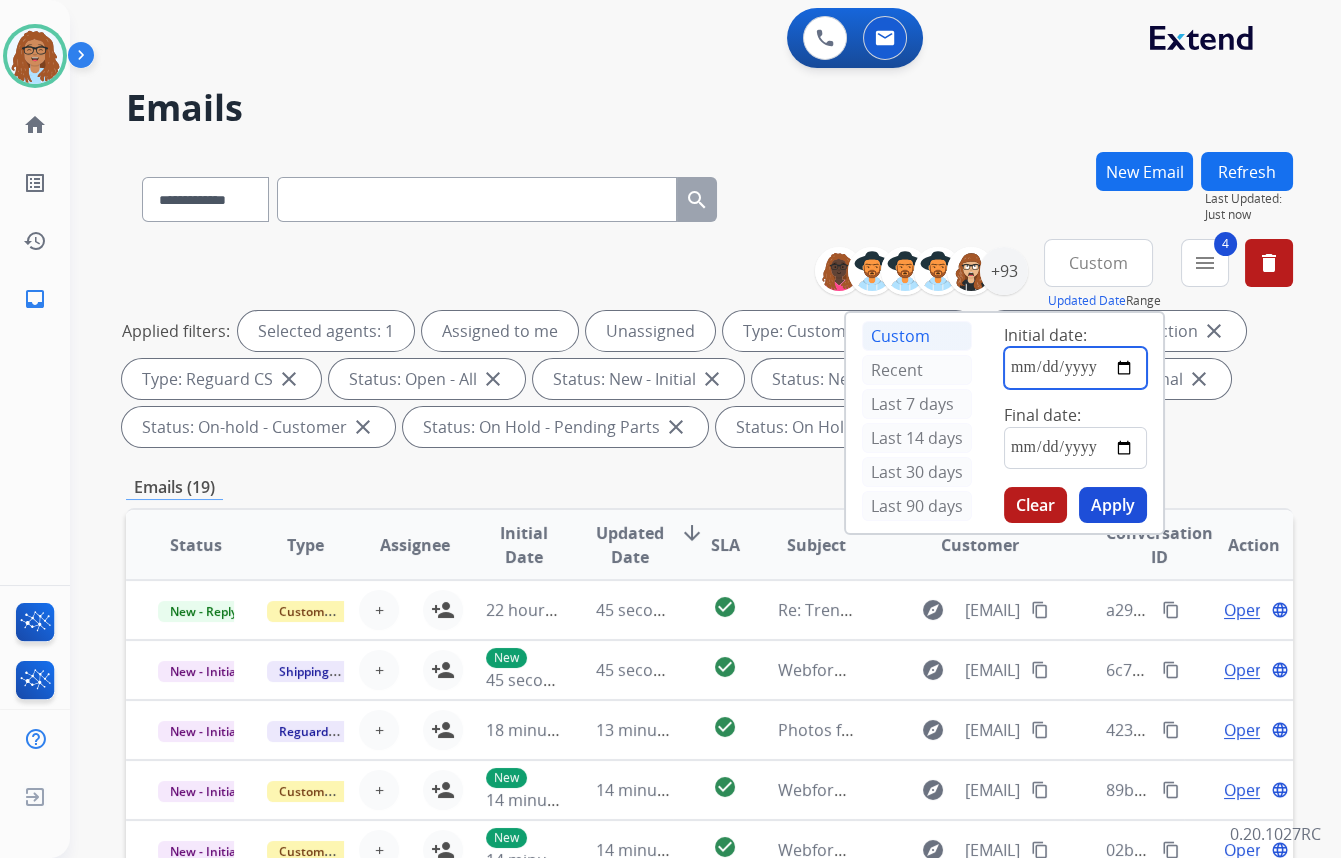 click at bounding box center (1075, 368) 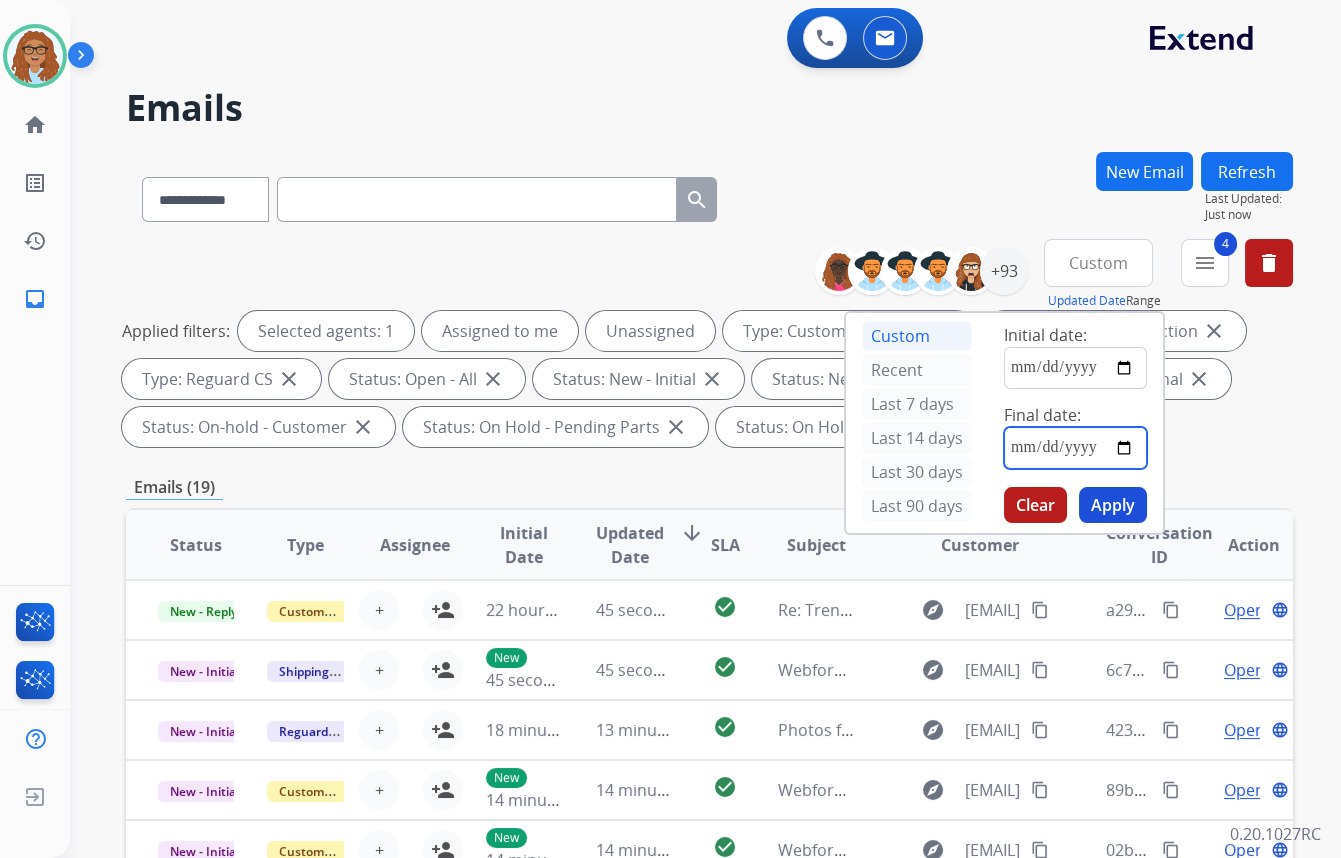 click at bounding box center (1075, 448) 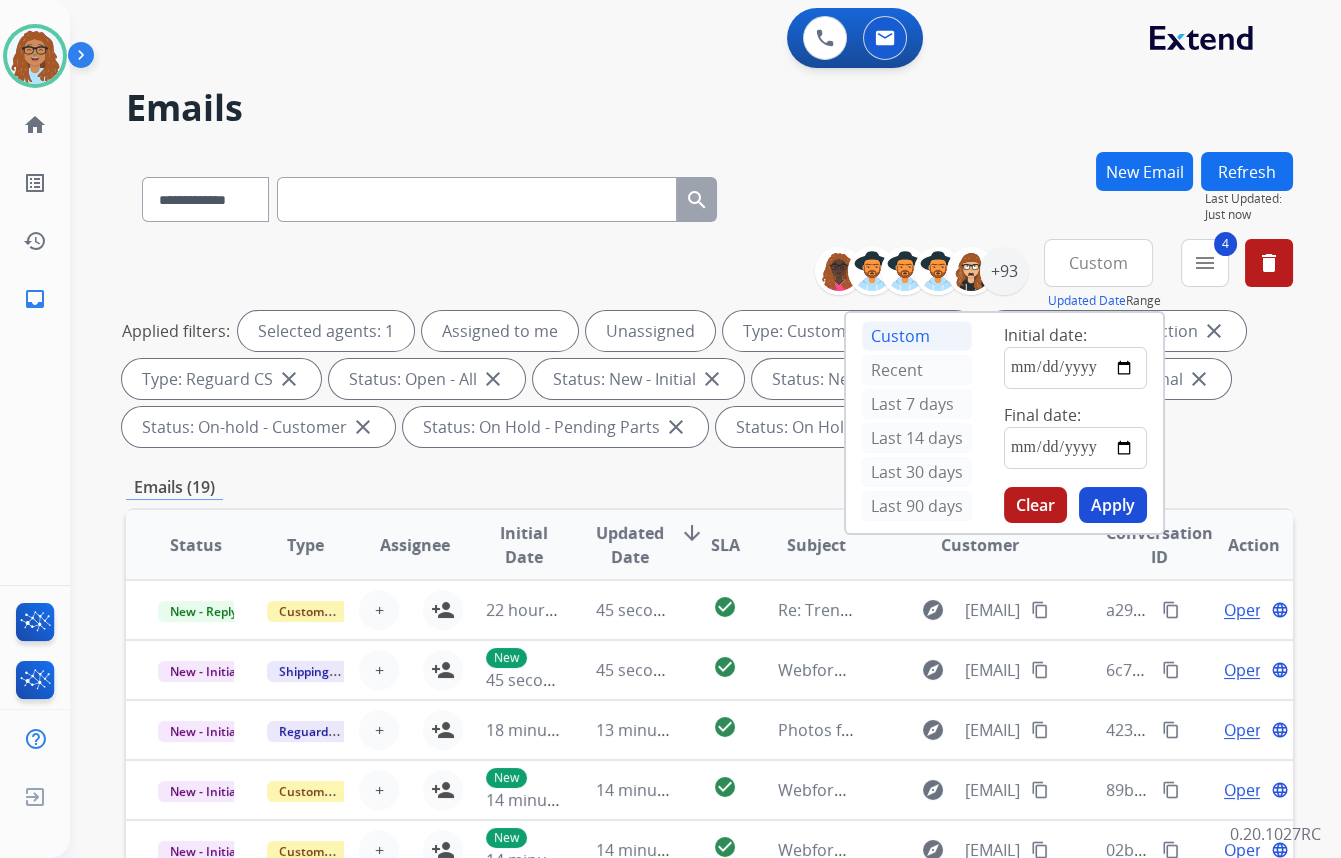 click on "Apply" at bounding box center [1113, 505] 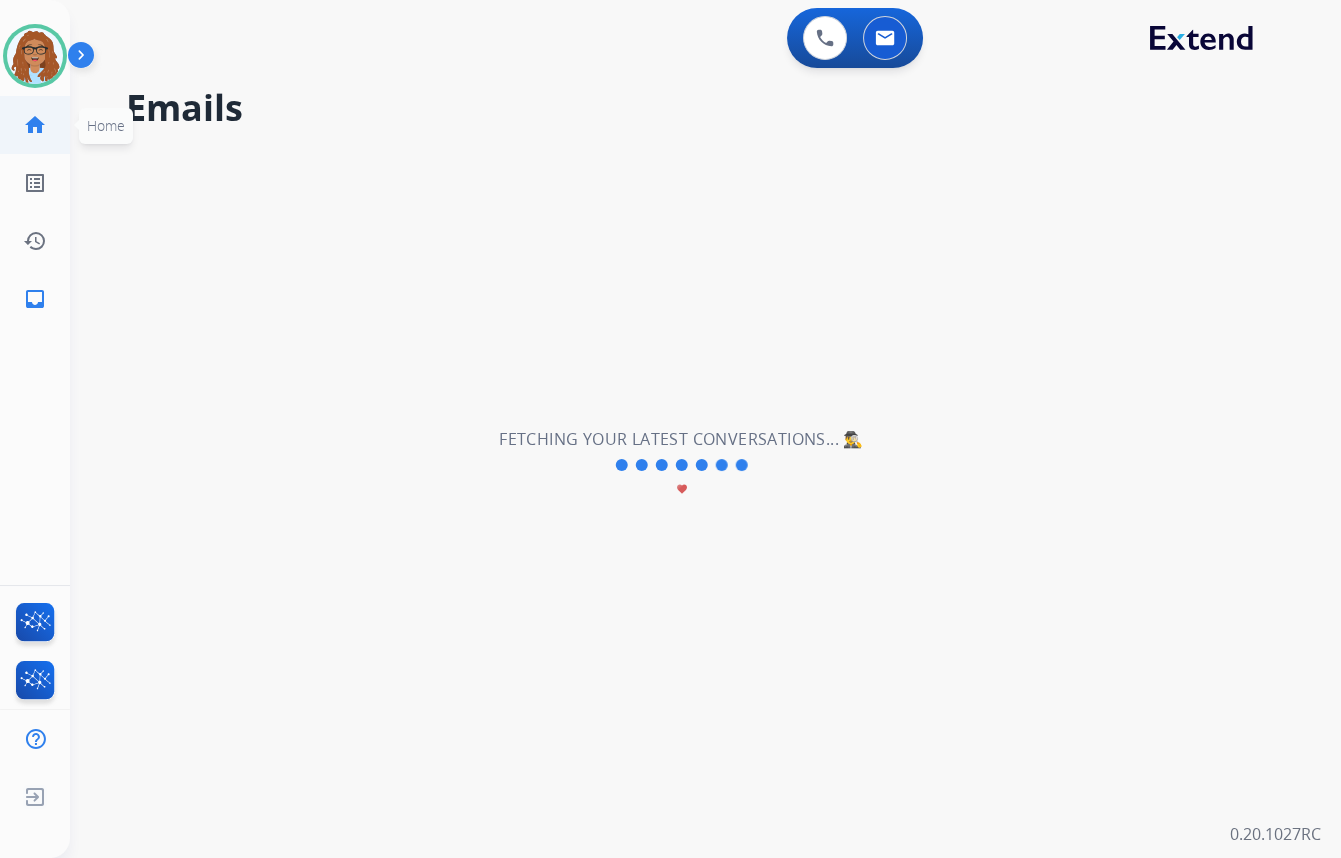 click on "home" 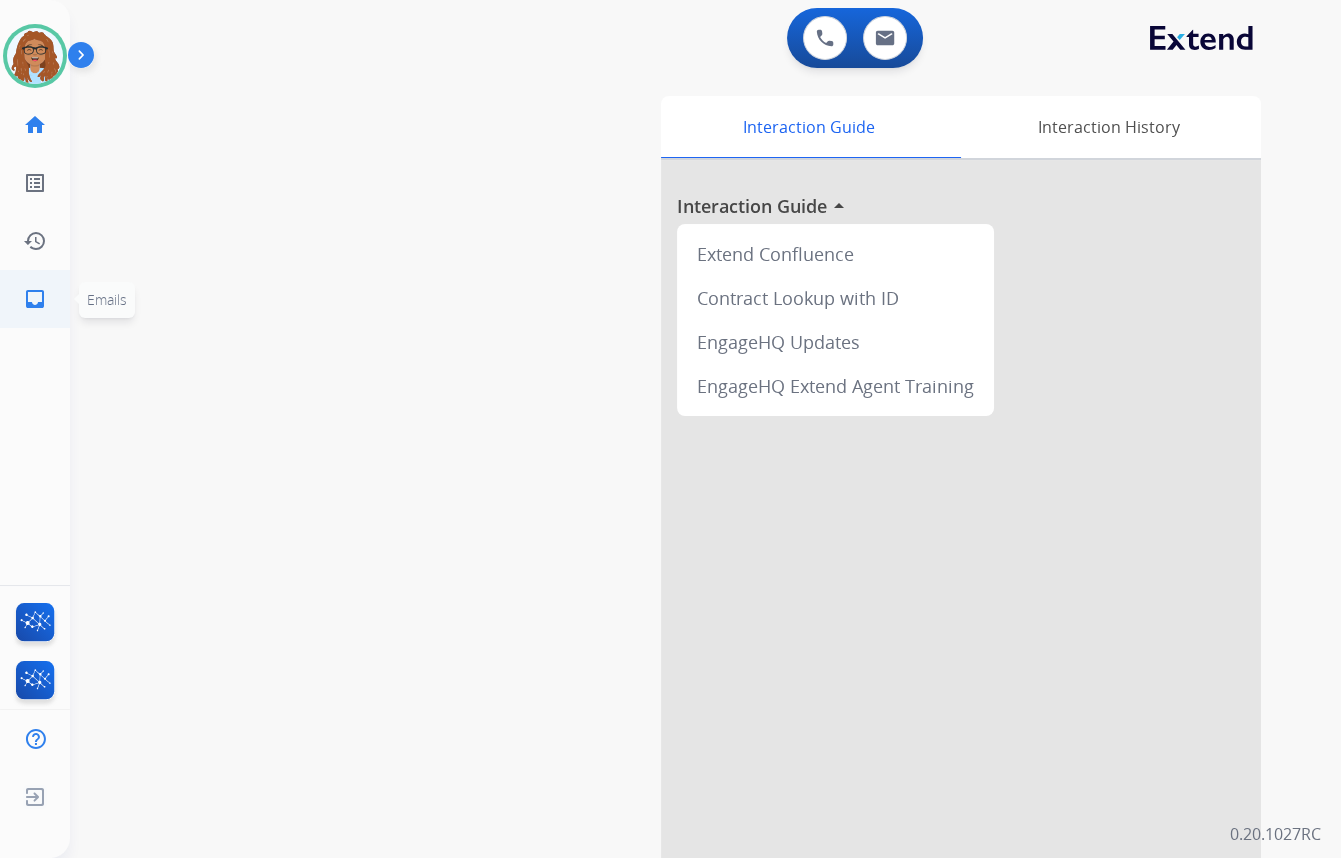 click on "inbox" 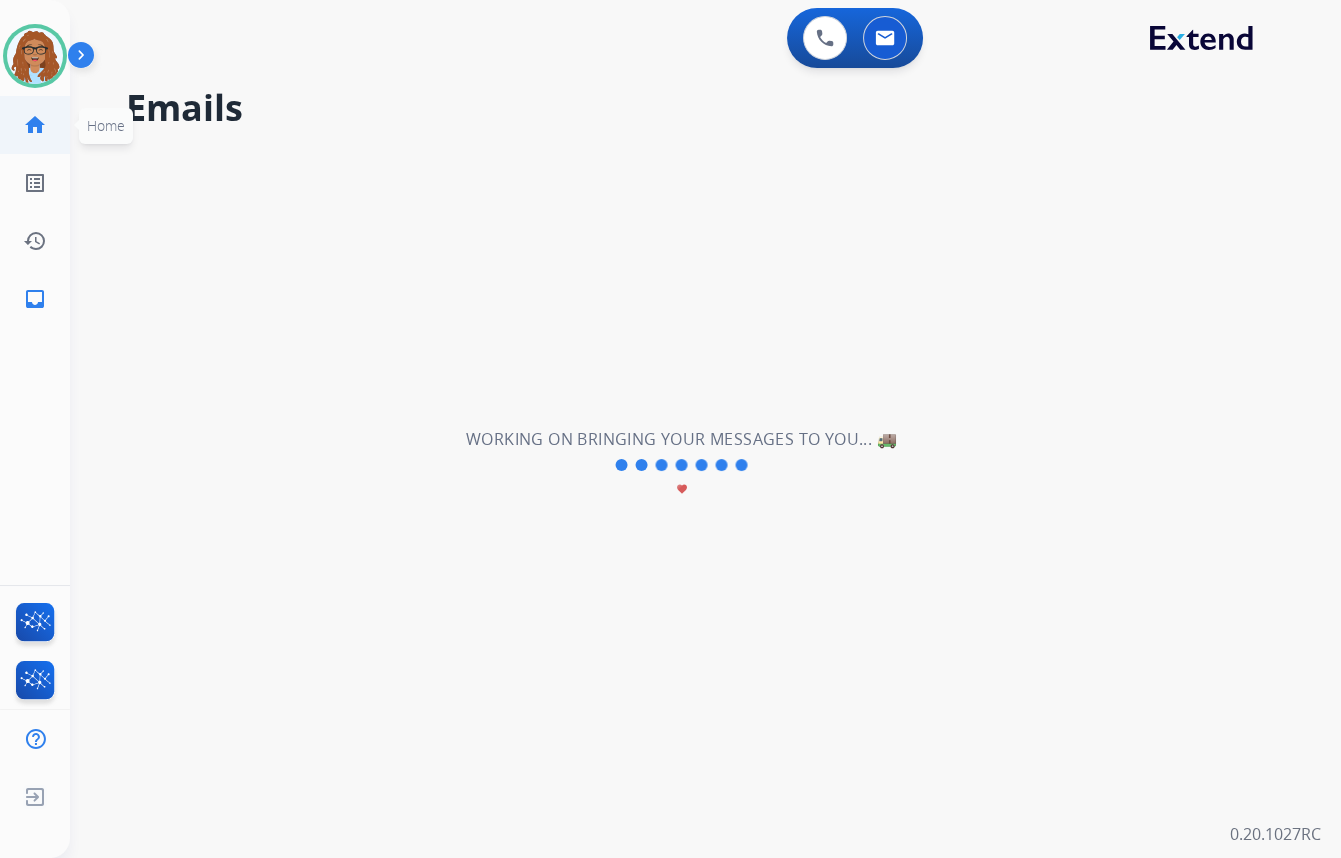 click on "home" 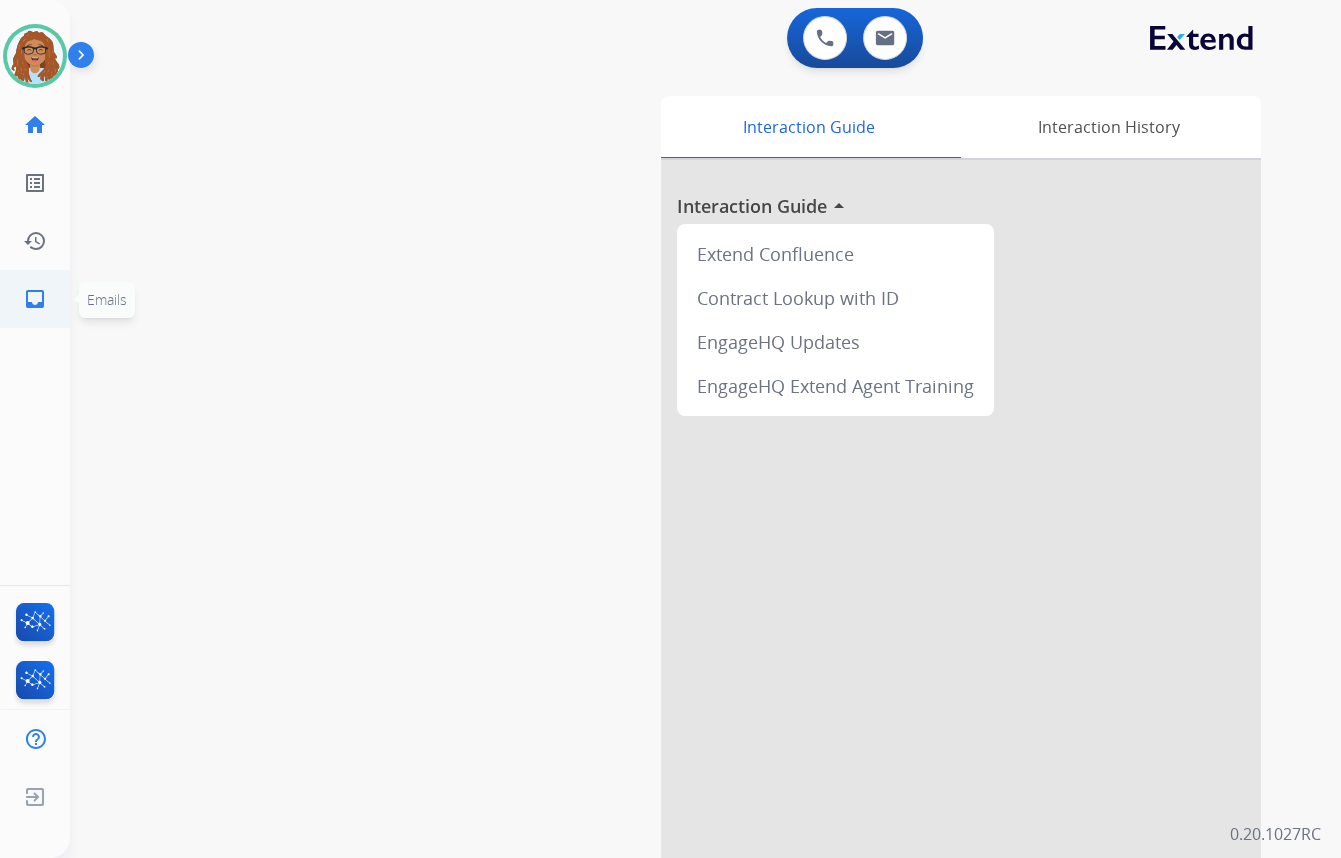 click on "inbox" 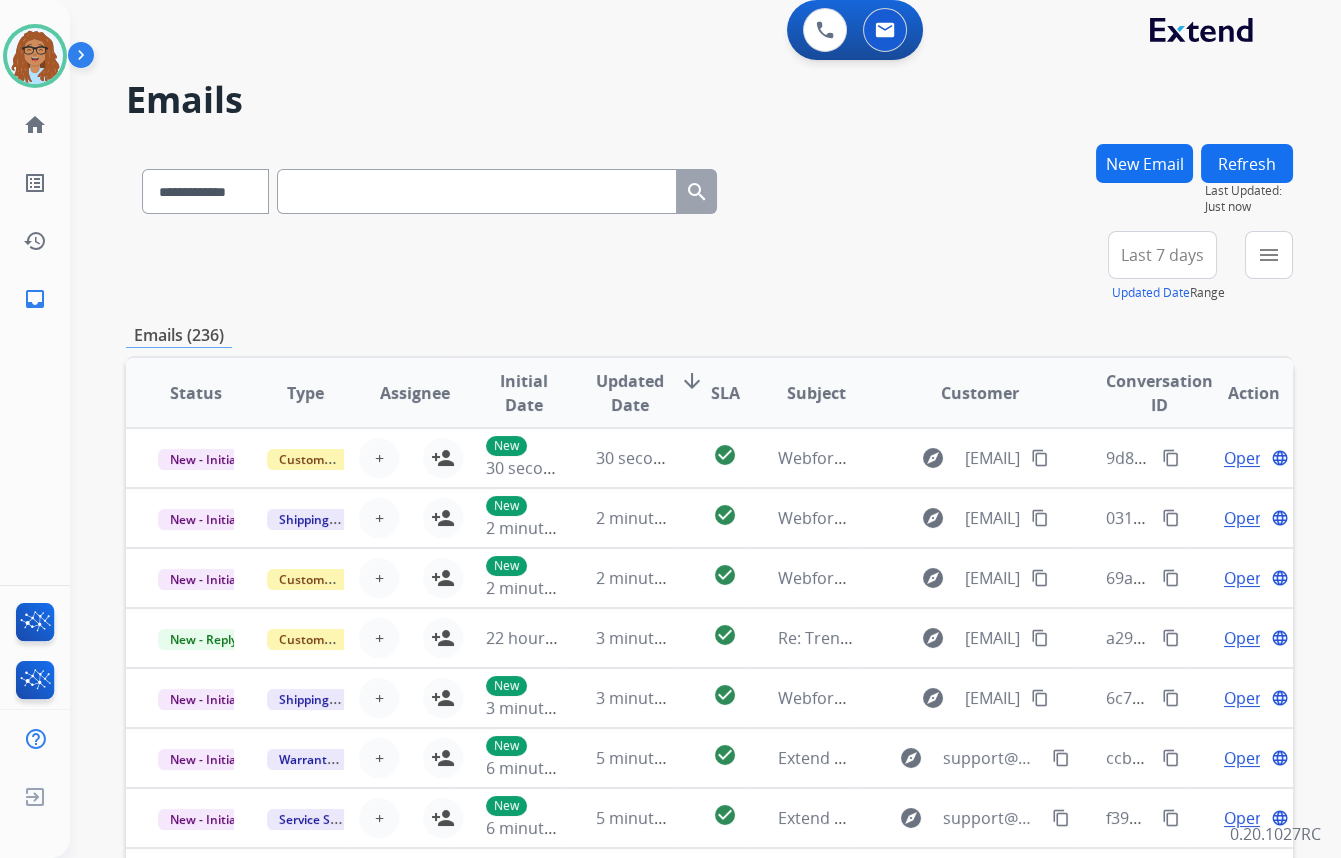 scroll, scrollTop: 0, scrollLeft: 0, axis: both 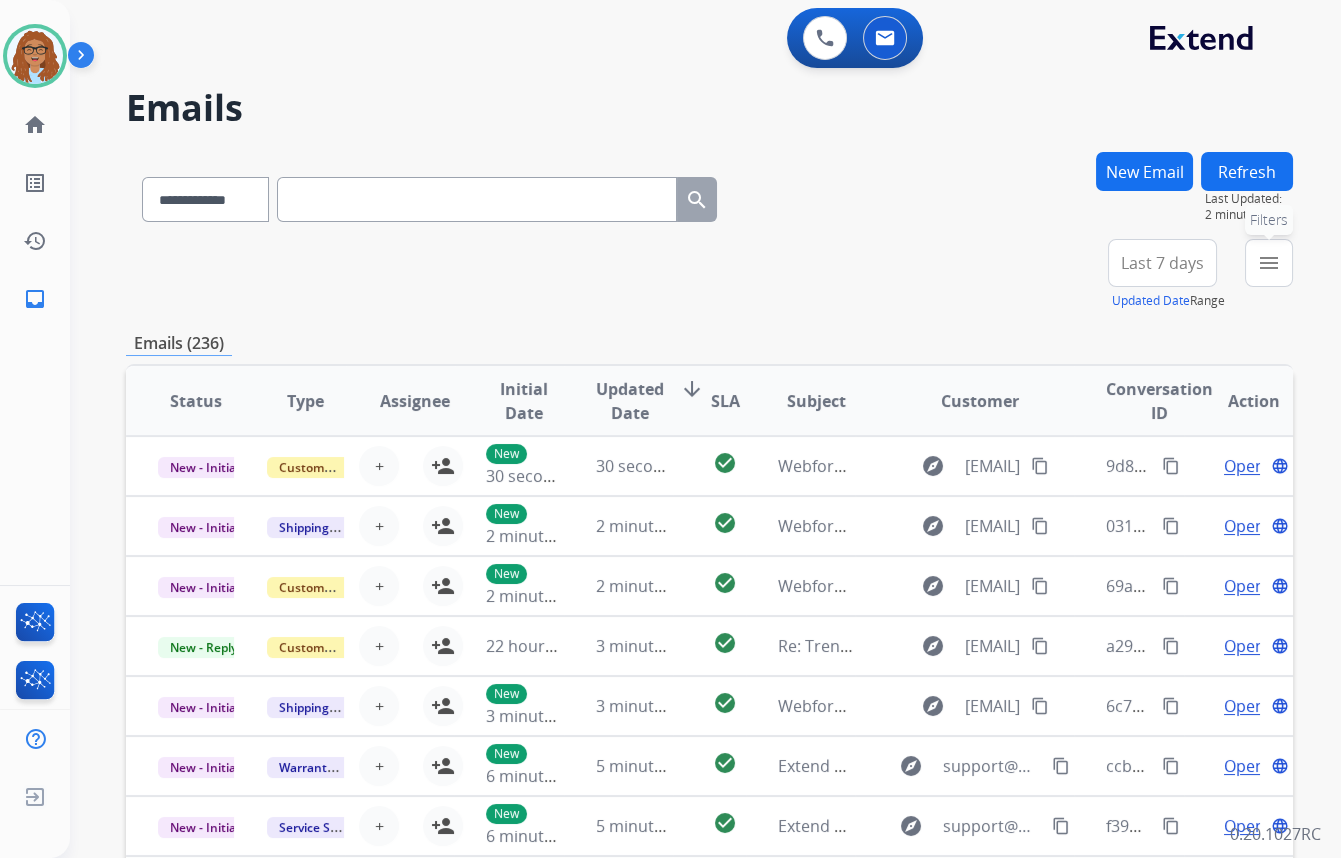 drag, startPoint x: 1270, startPoint y: 276, endPoint x: 1245, endPoint y: 320, distance: 50.606323 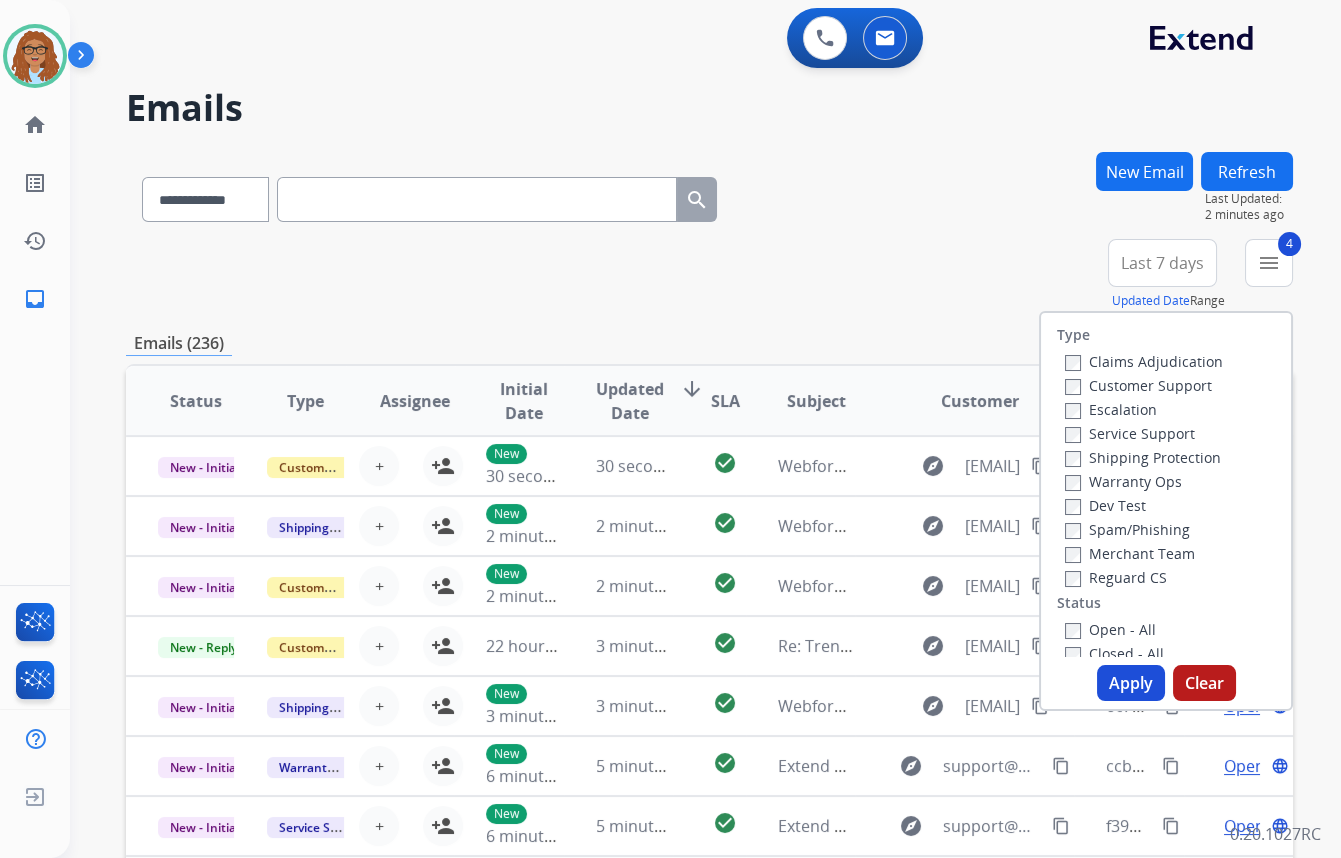 click on "Apply" at bounding box center (1131, 683) 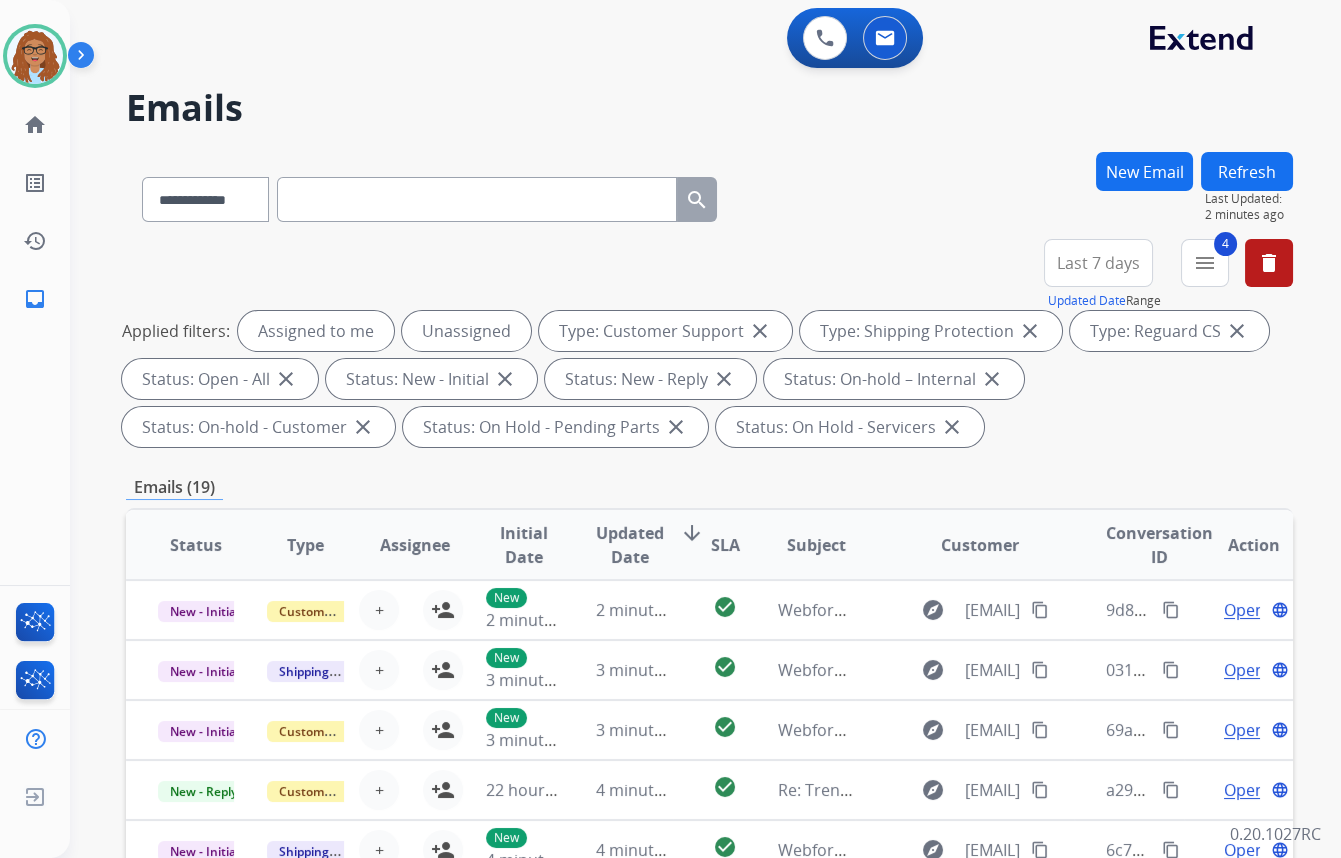 click on "Last 7 days" at bounding box center (1098, 263) 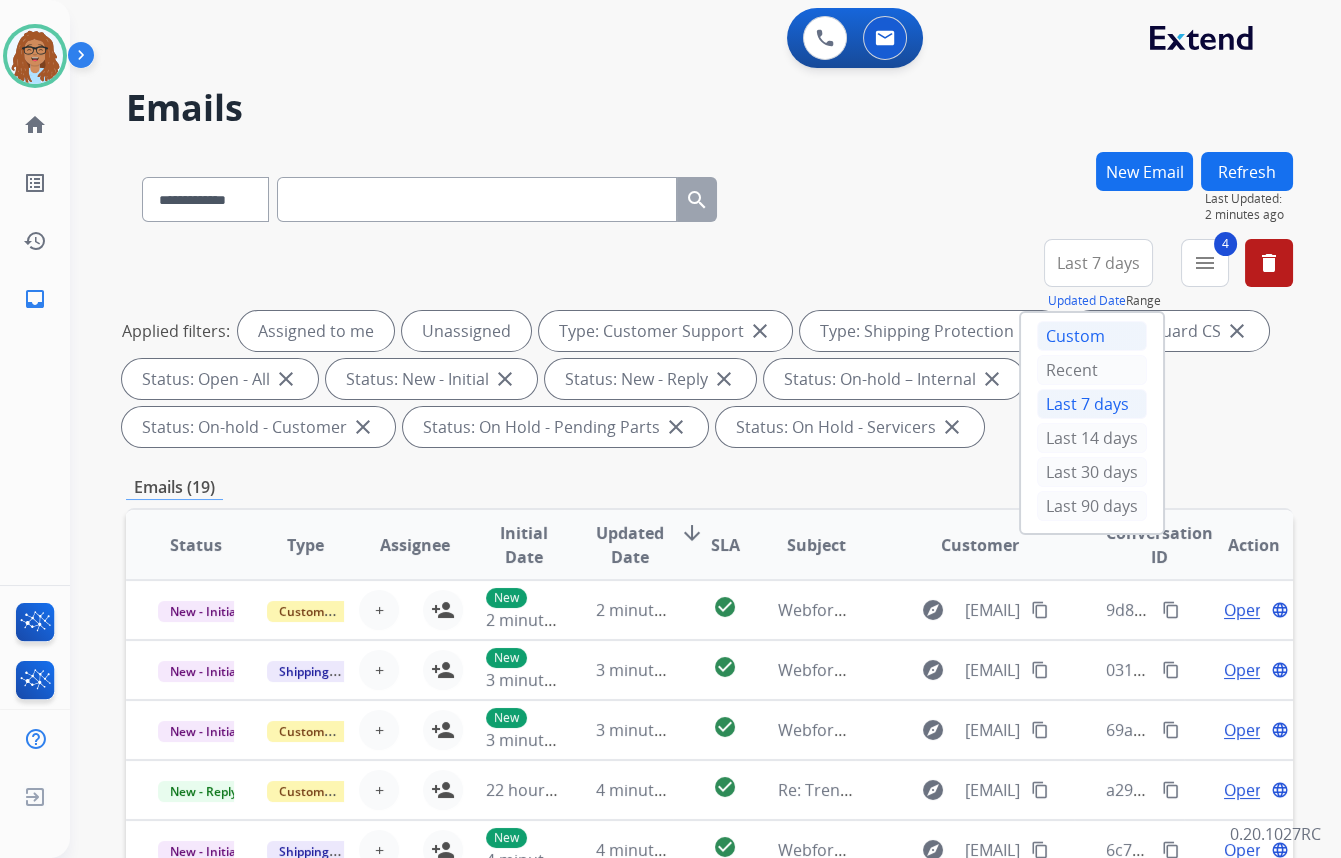 click on "Custom" at bounding box center [1092, 336] 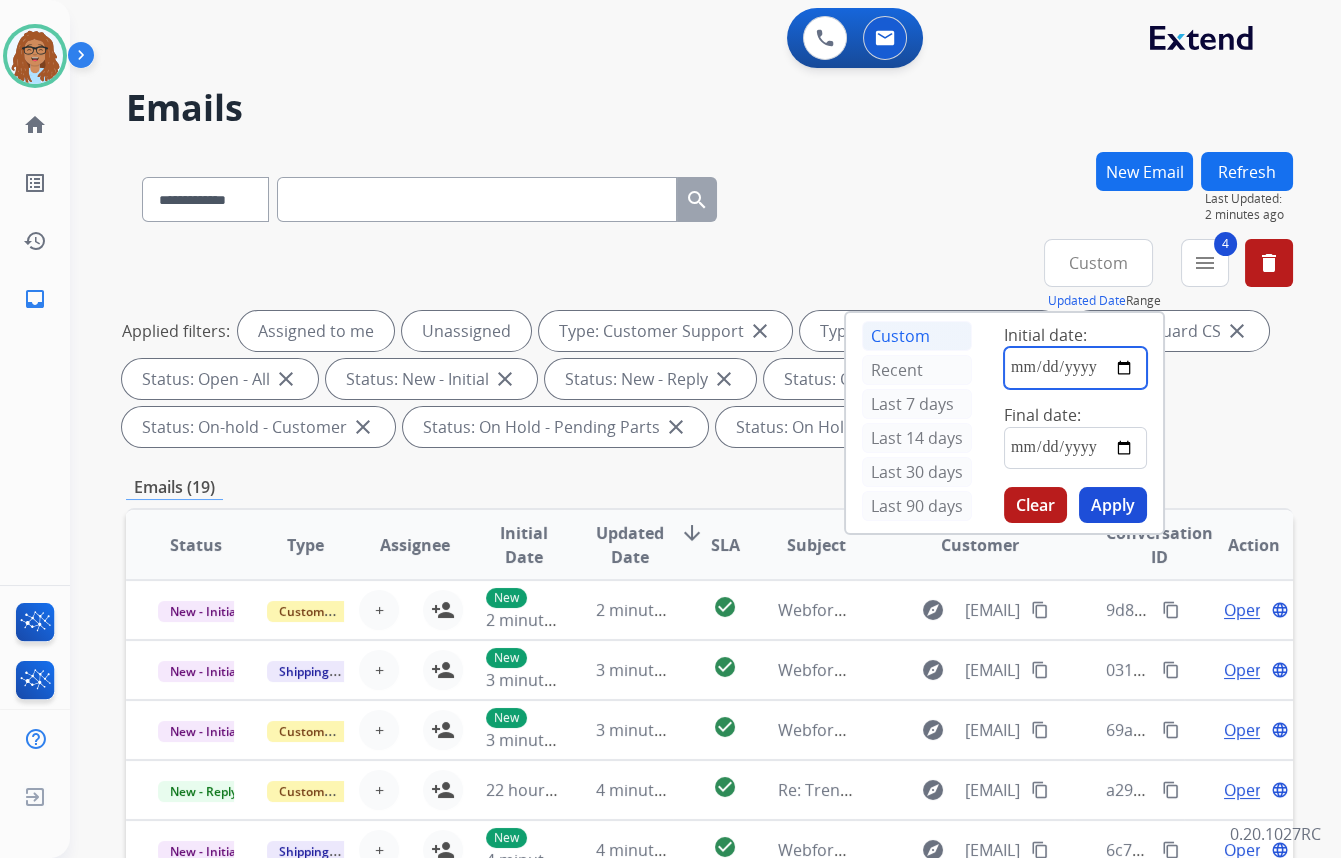 click at bounding box center [1075, 368] 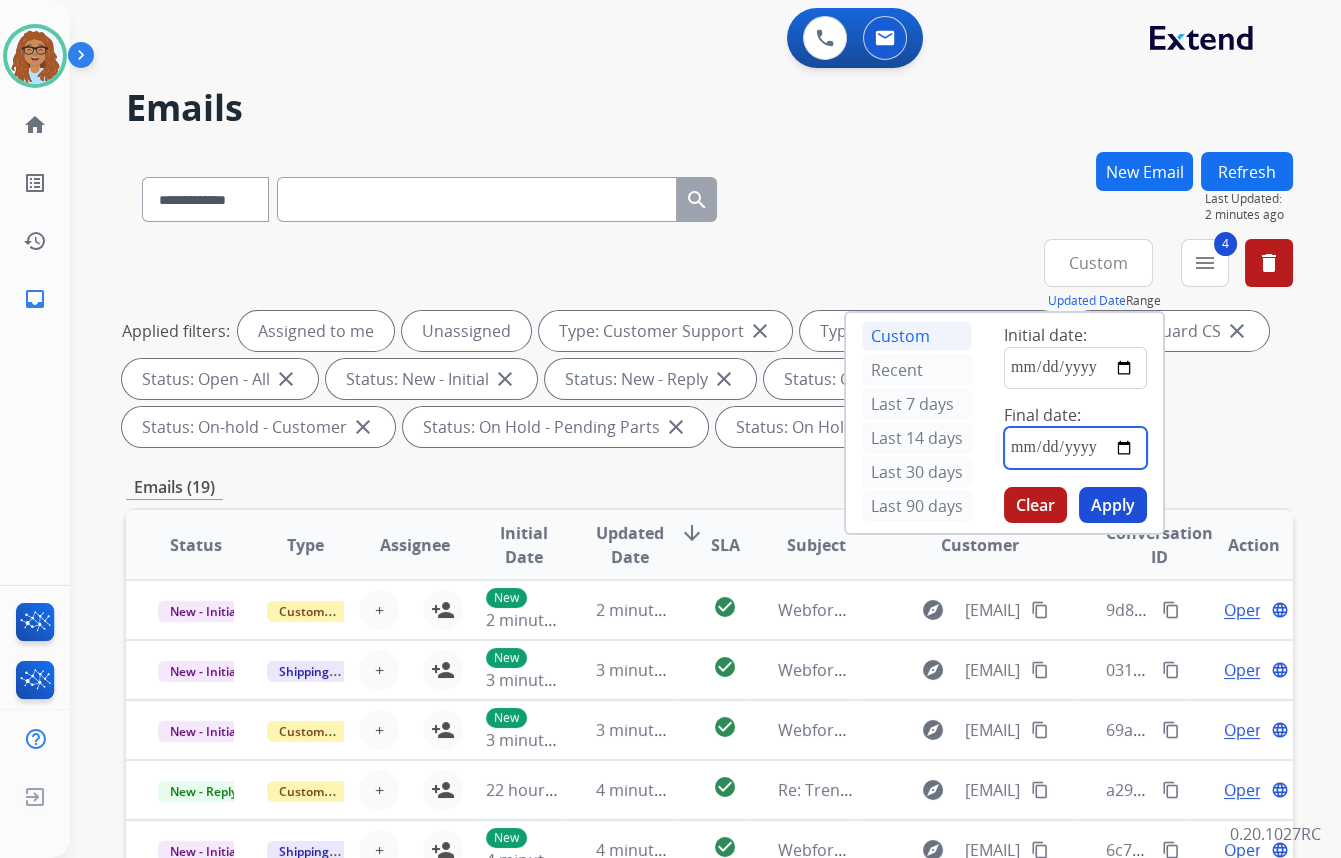 click at bounding box center (1075, 448) 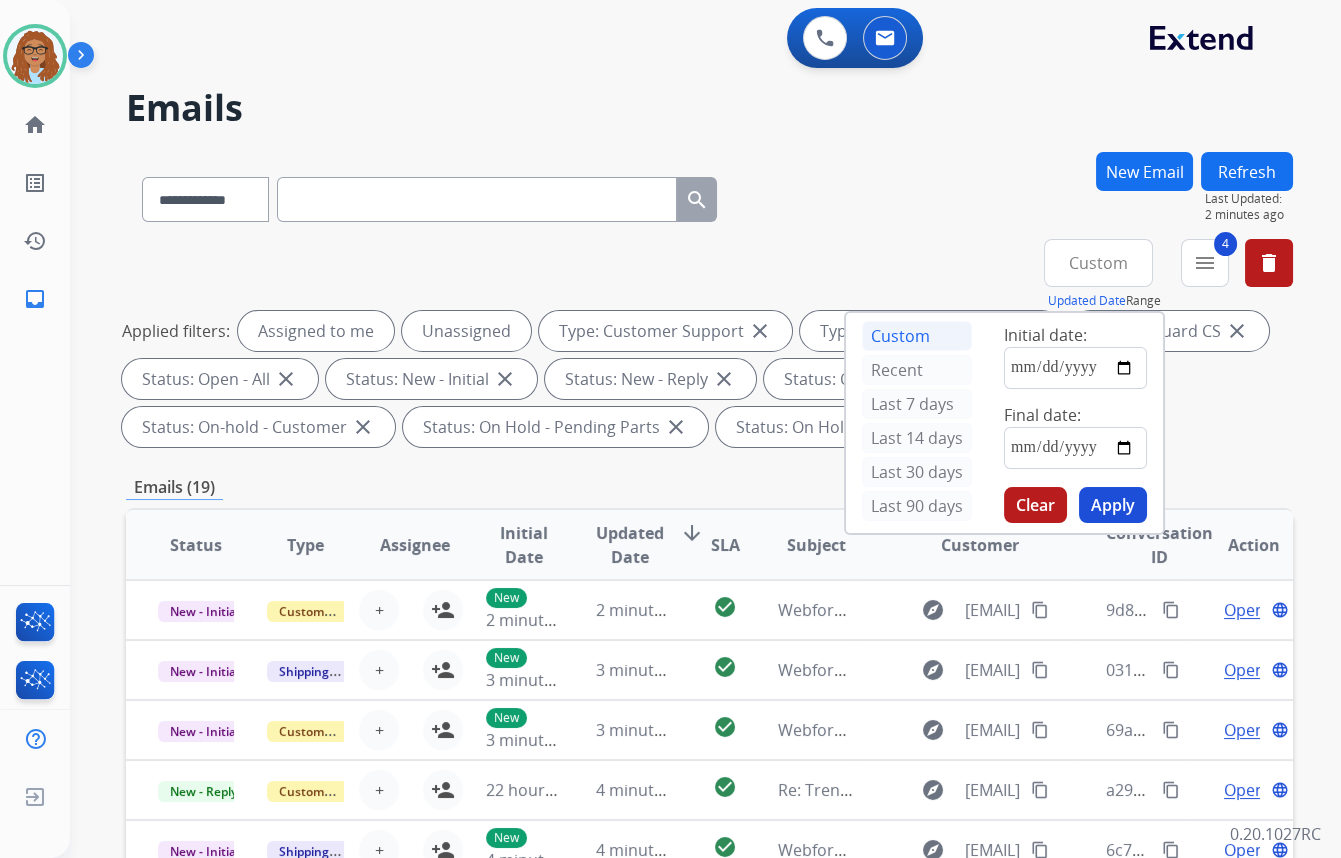 click on "Apply" at bounding box center (1113, 505) 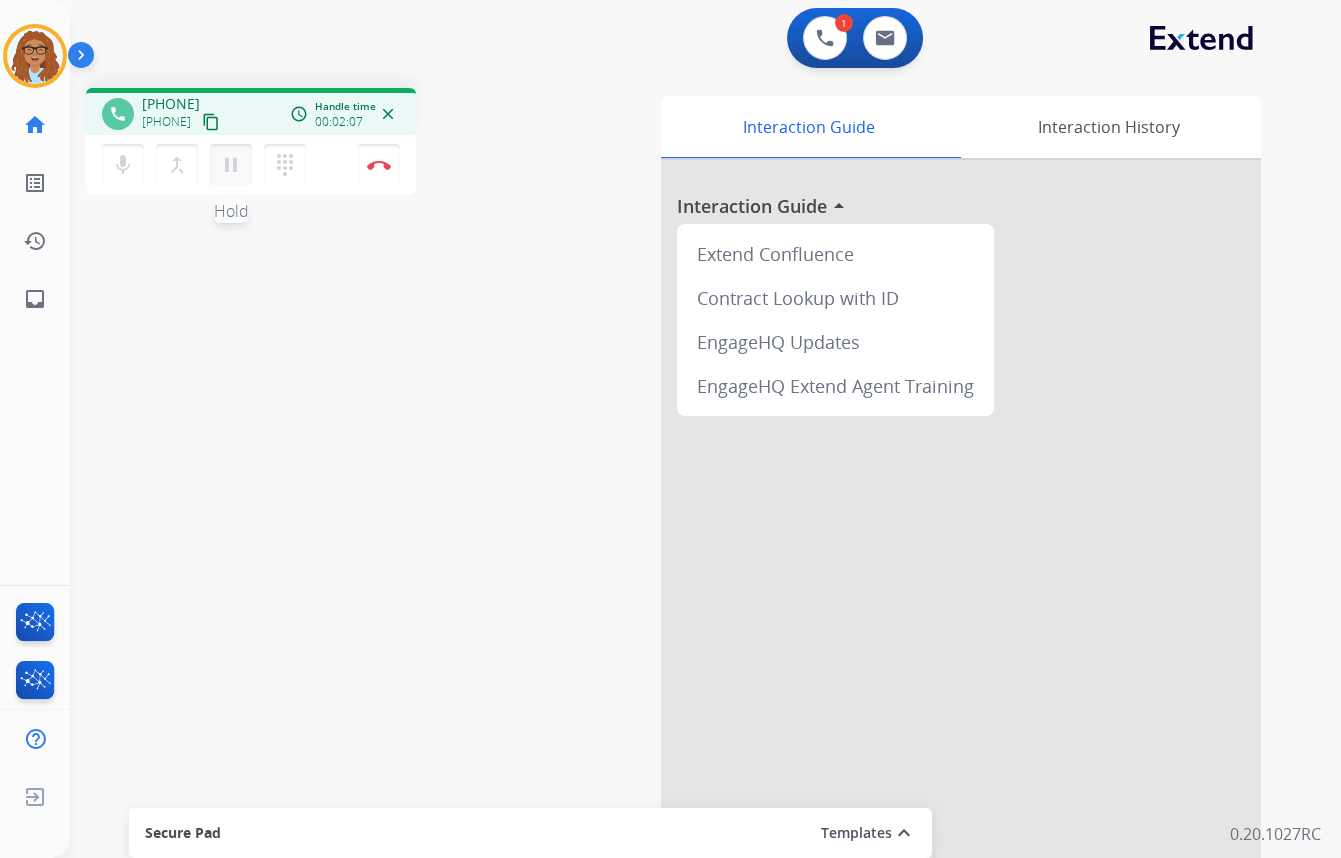 click on "pause Hold" at bounding box center (231, 165) 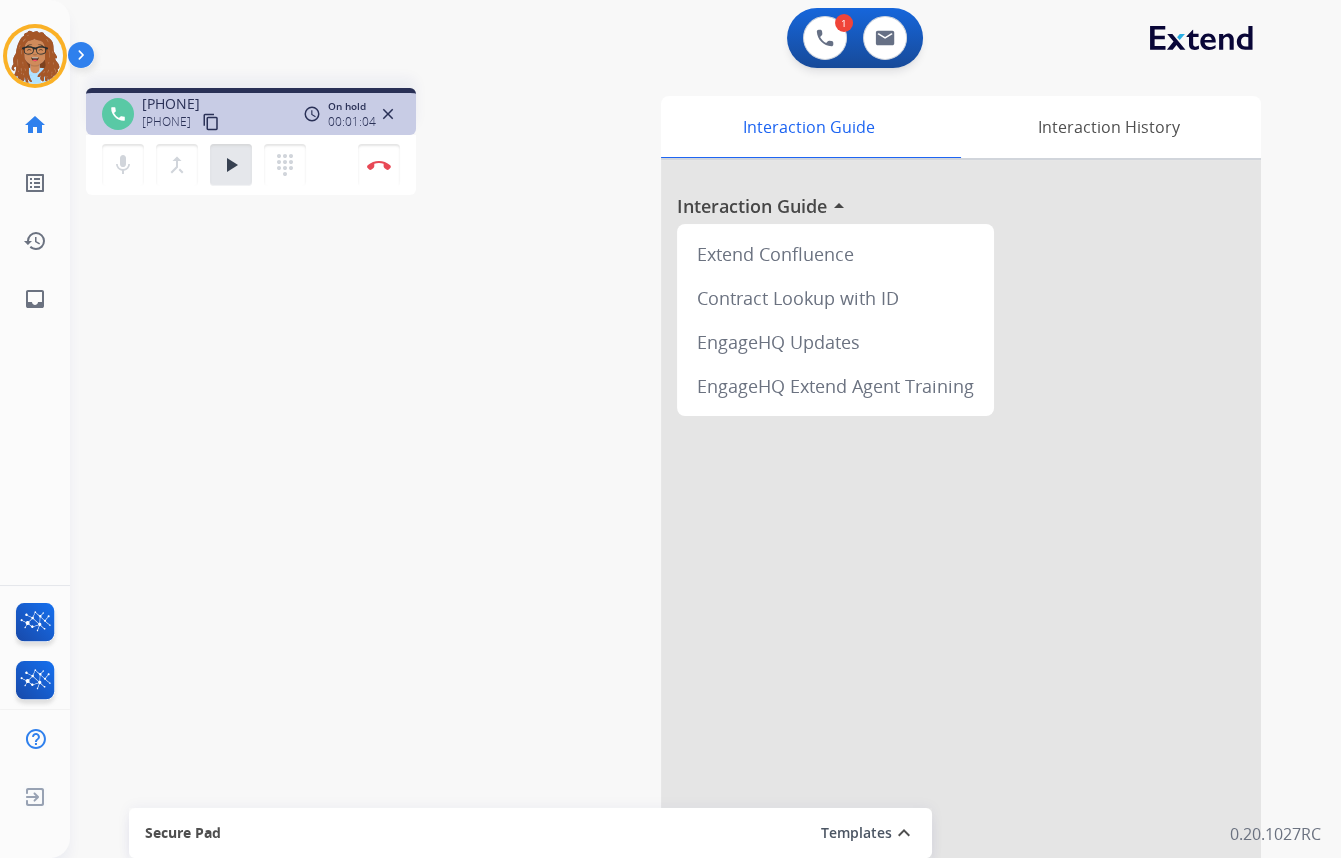 type 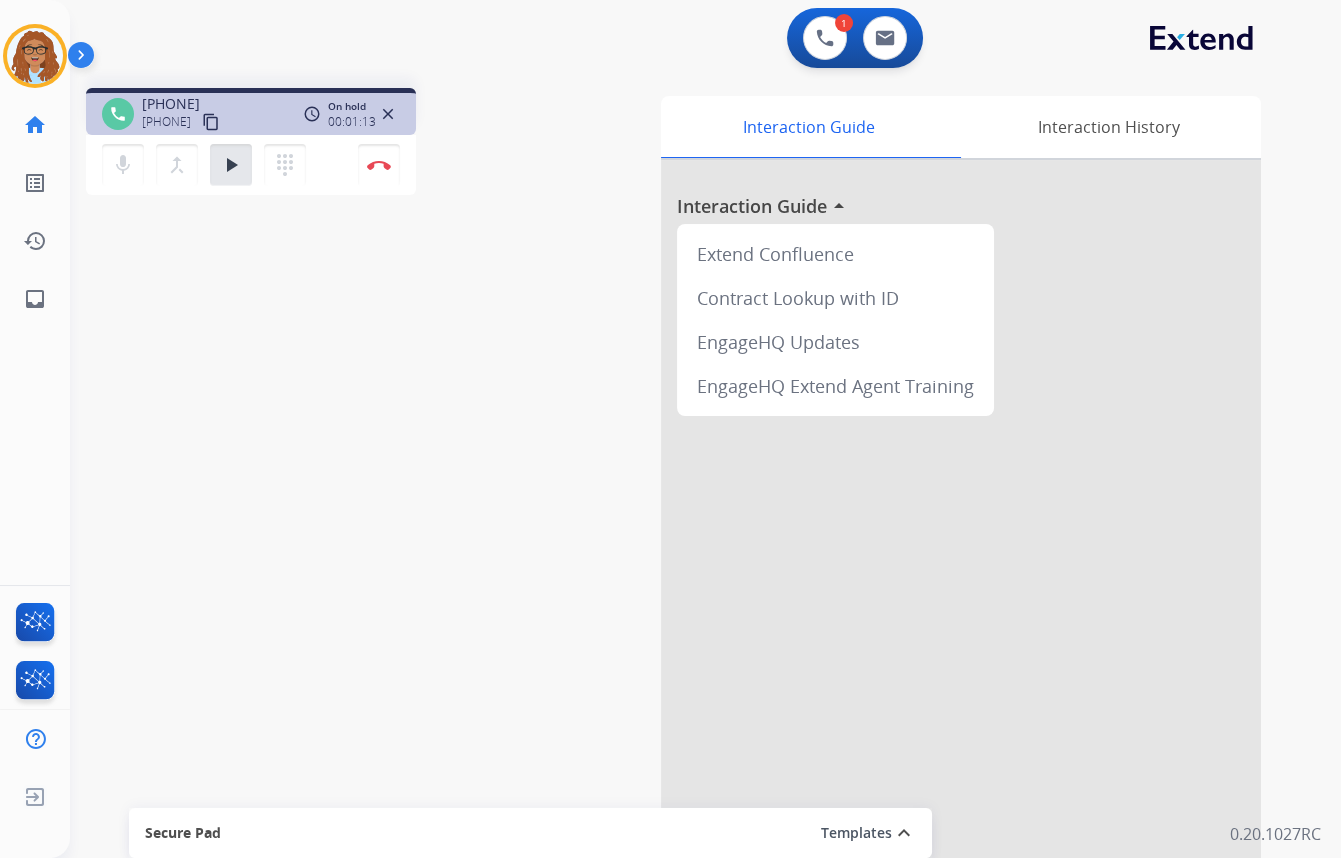 drag, startPoint x: 216, startPoint y: 153, endPoint x: 293, endPoint y: 227, distance: 106.7942 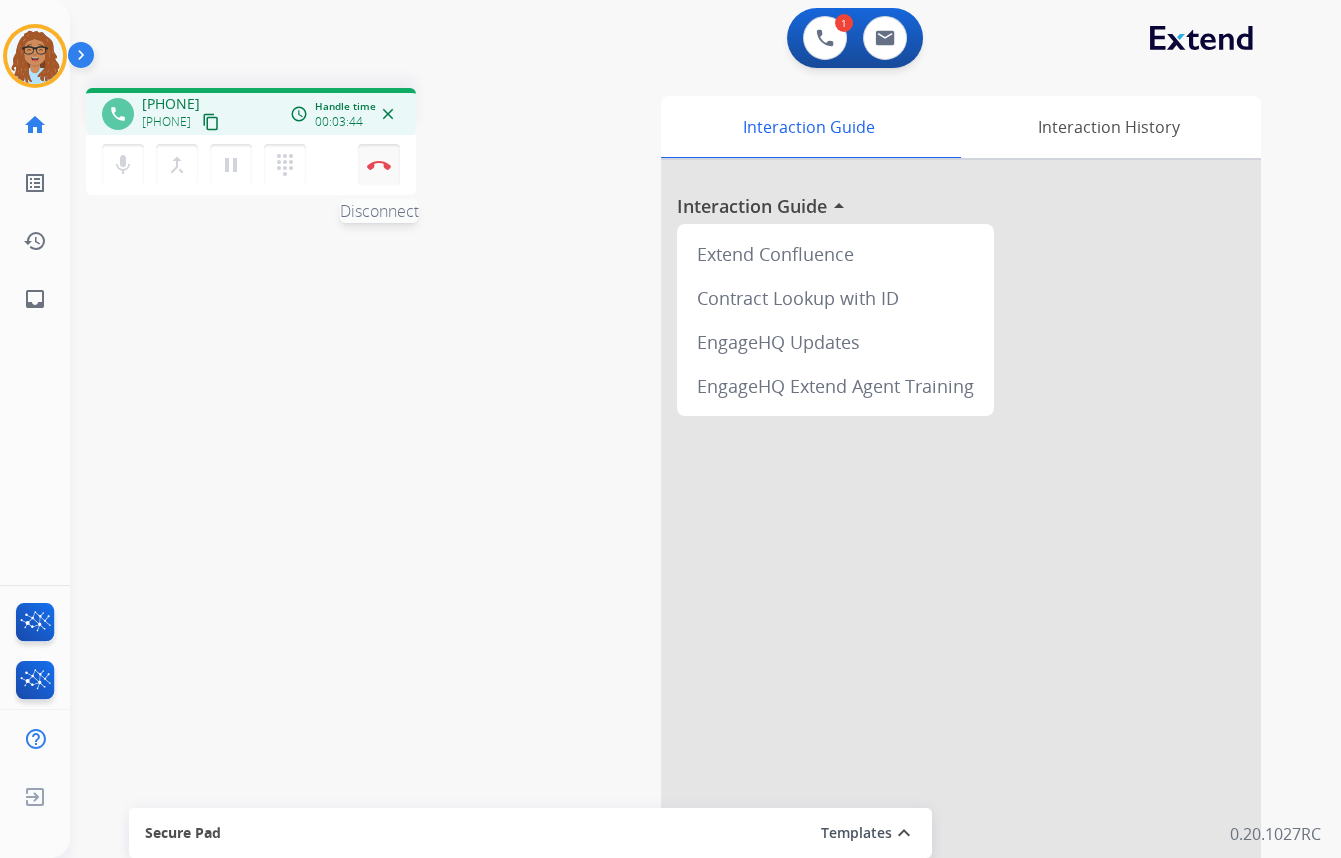 click on "Disconnect" at bounding box center [379, 165] 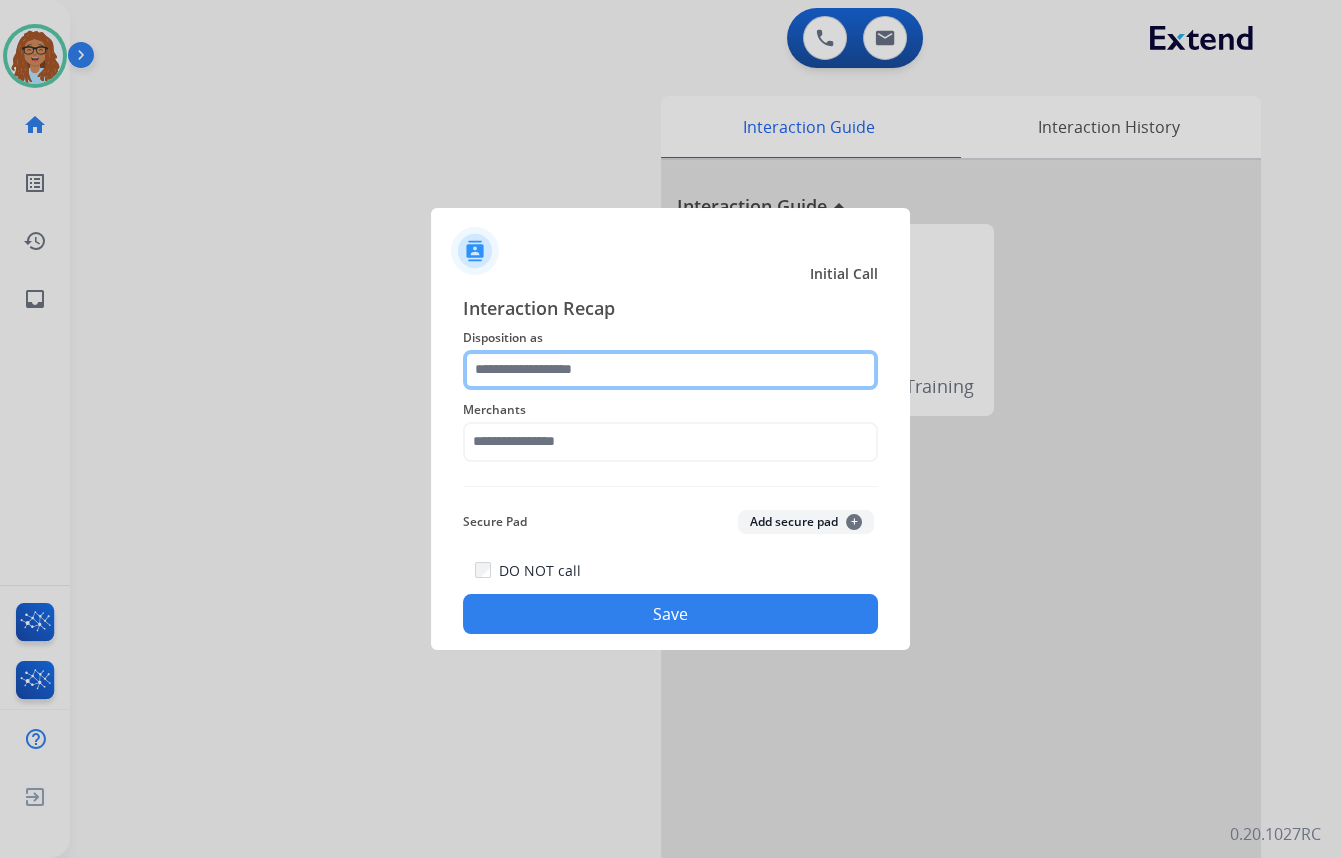 click 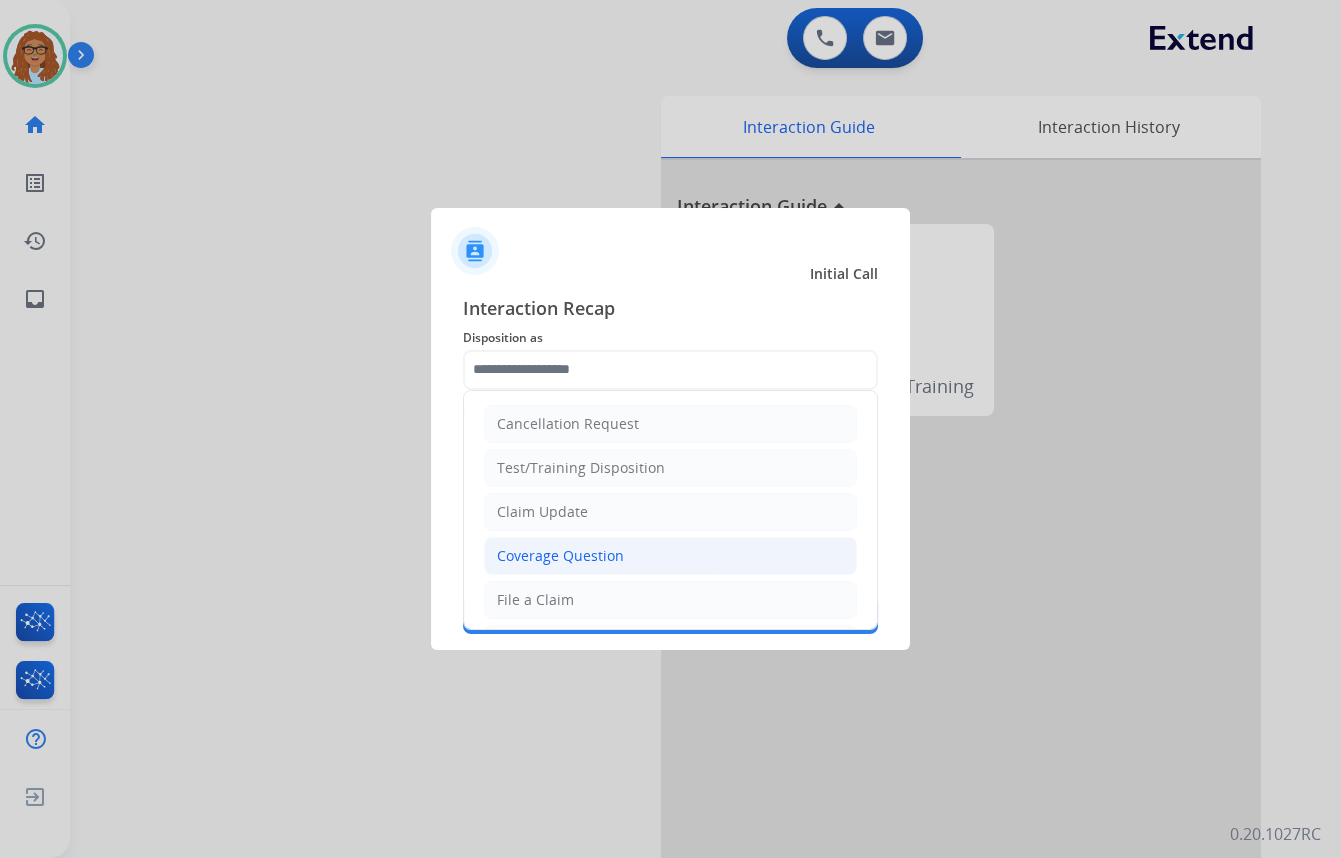 click on "Coverage Question" 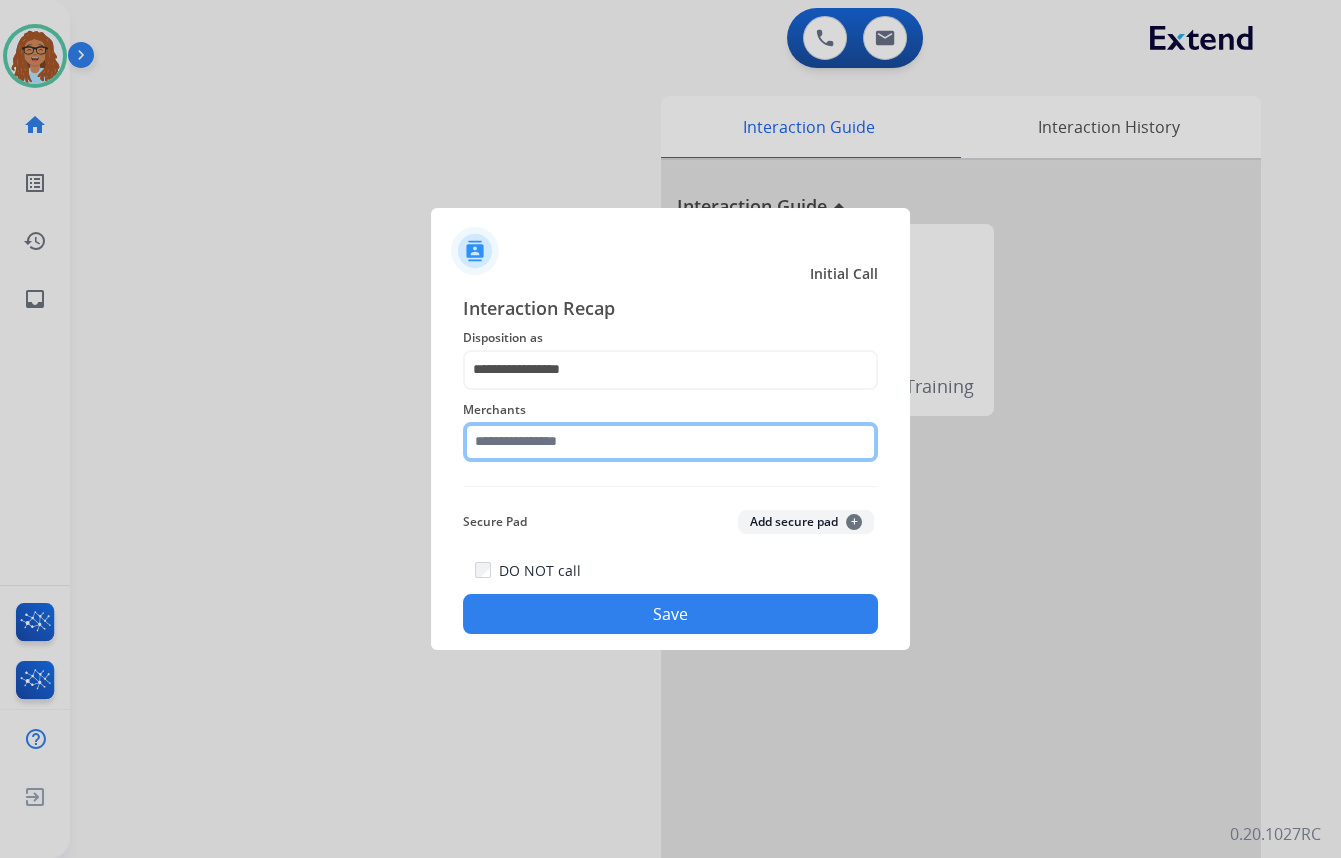 click 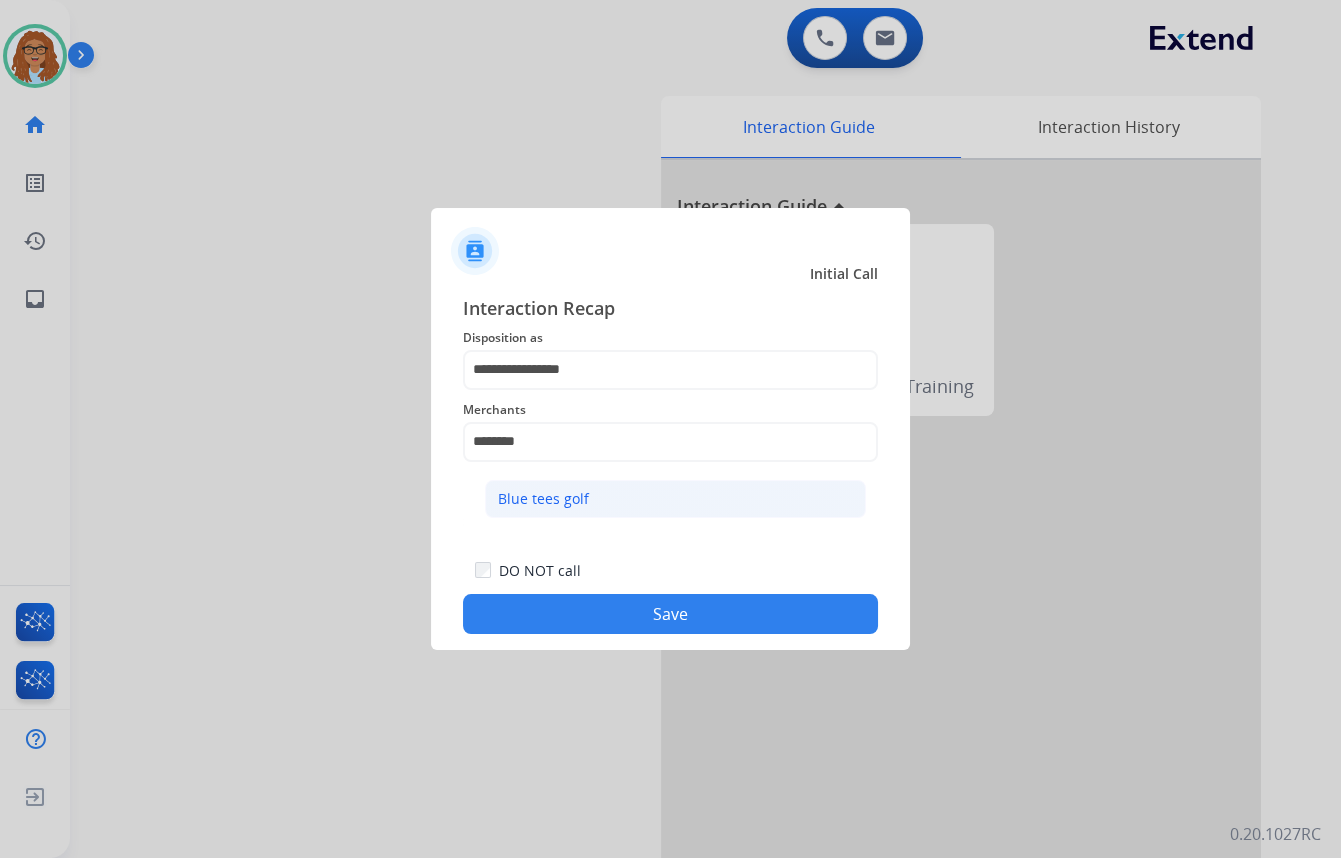 click on "Blue tees golf" 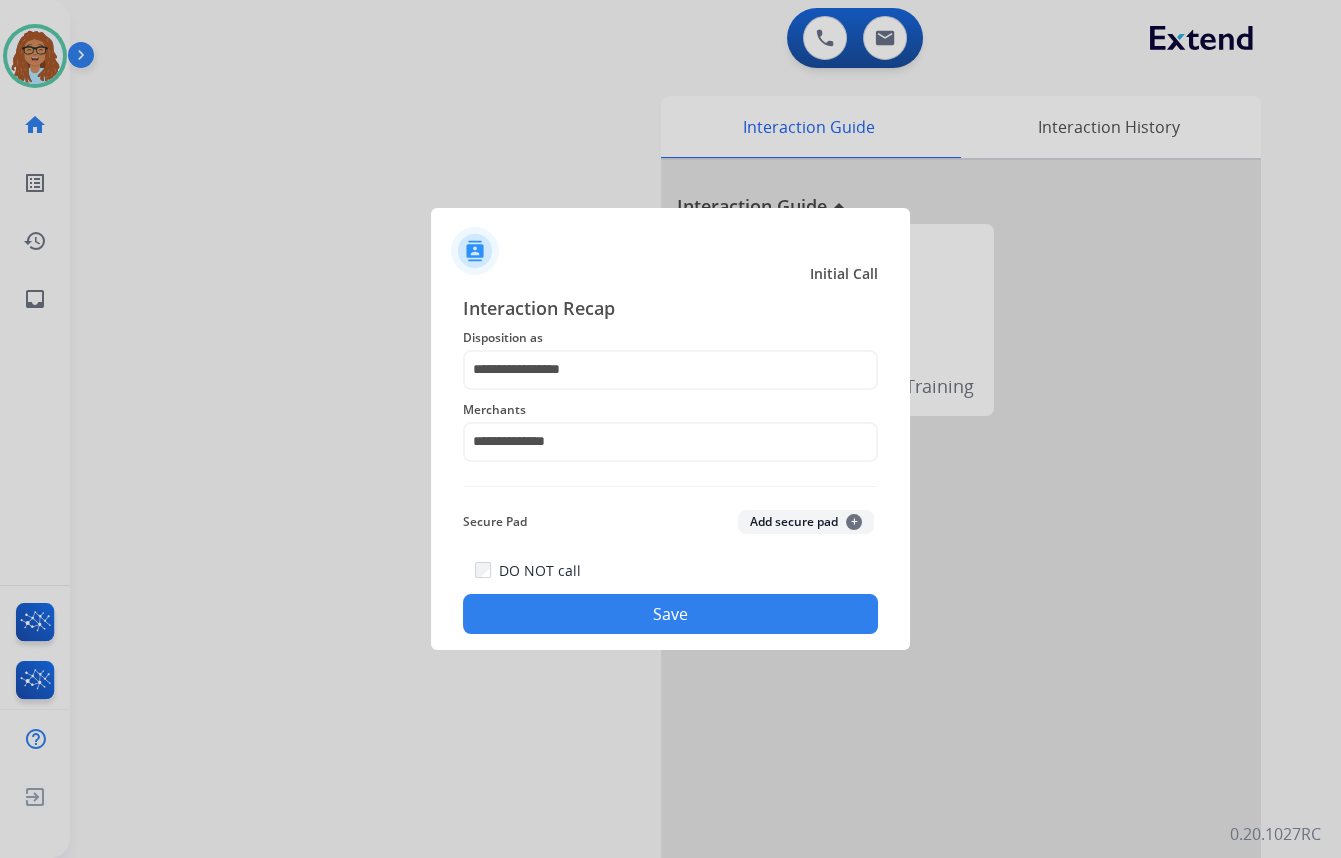 click on "Save" 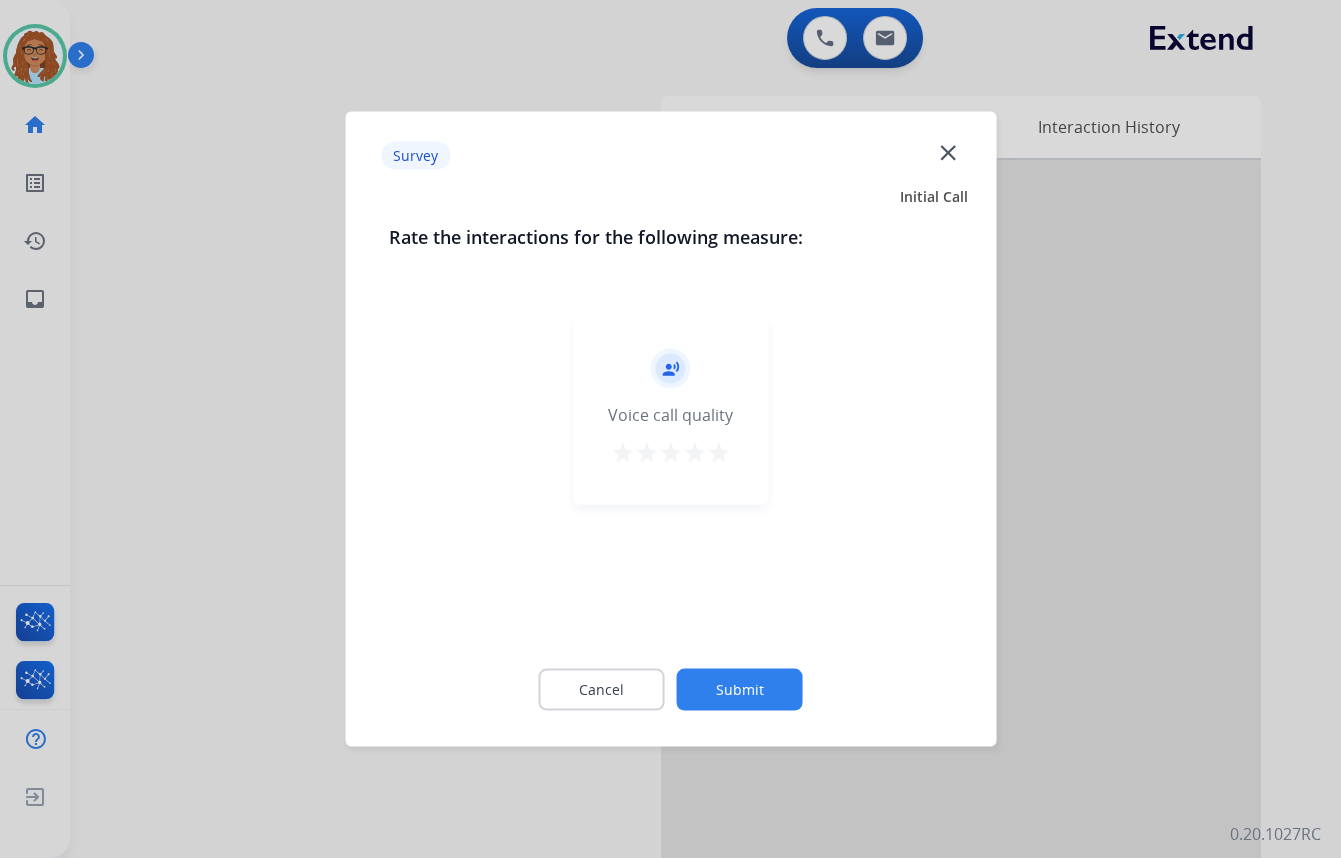 click on "close" 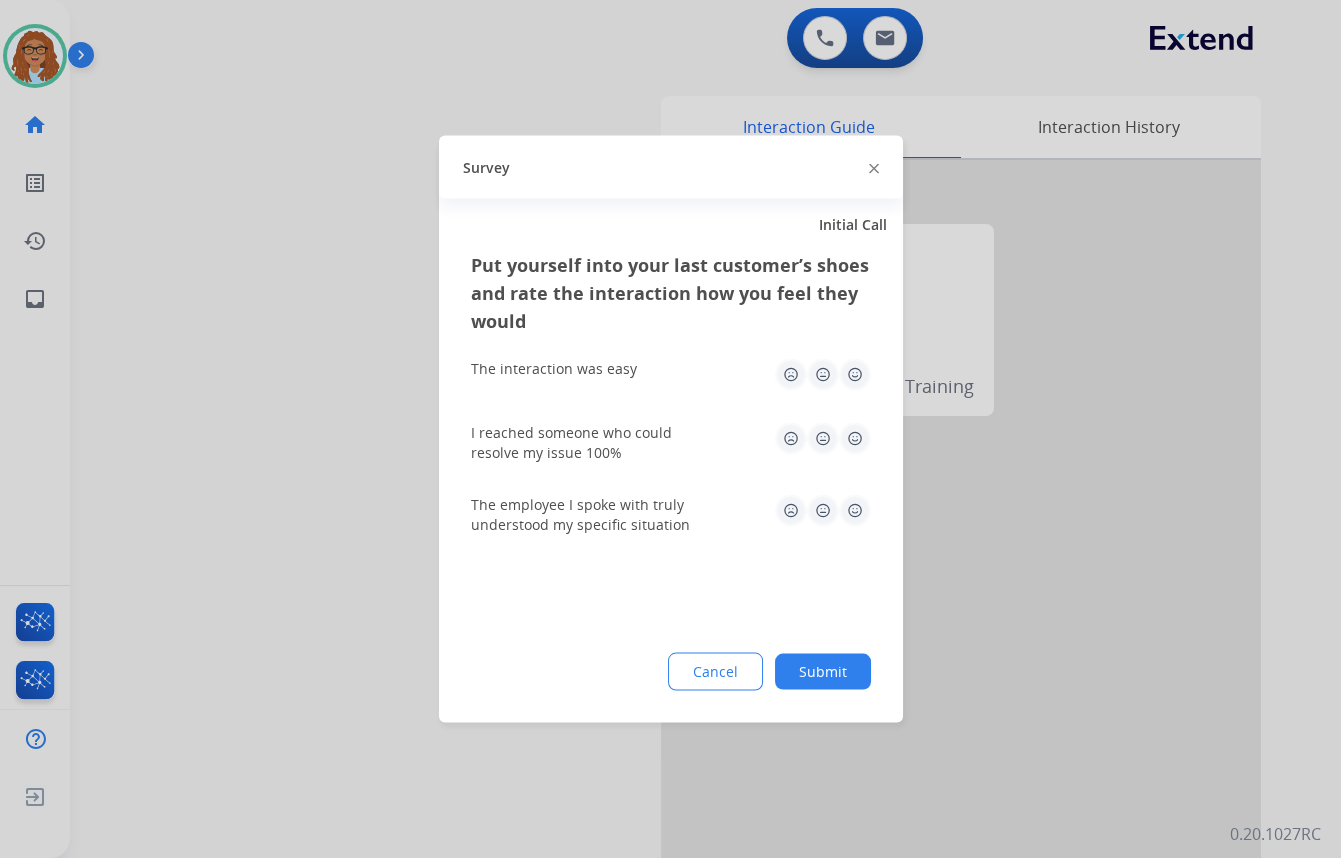 click 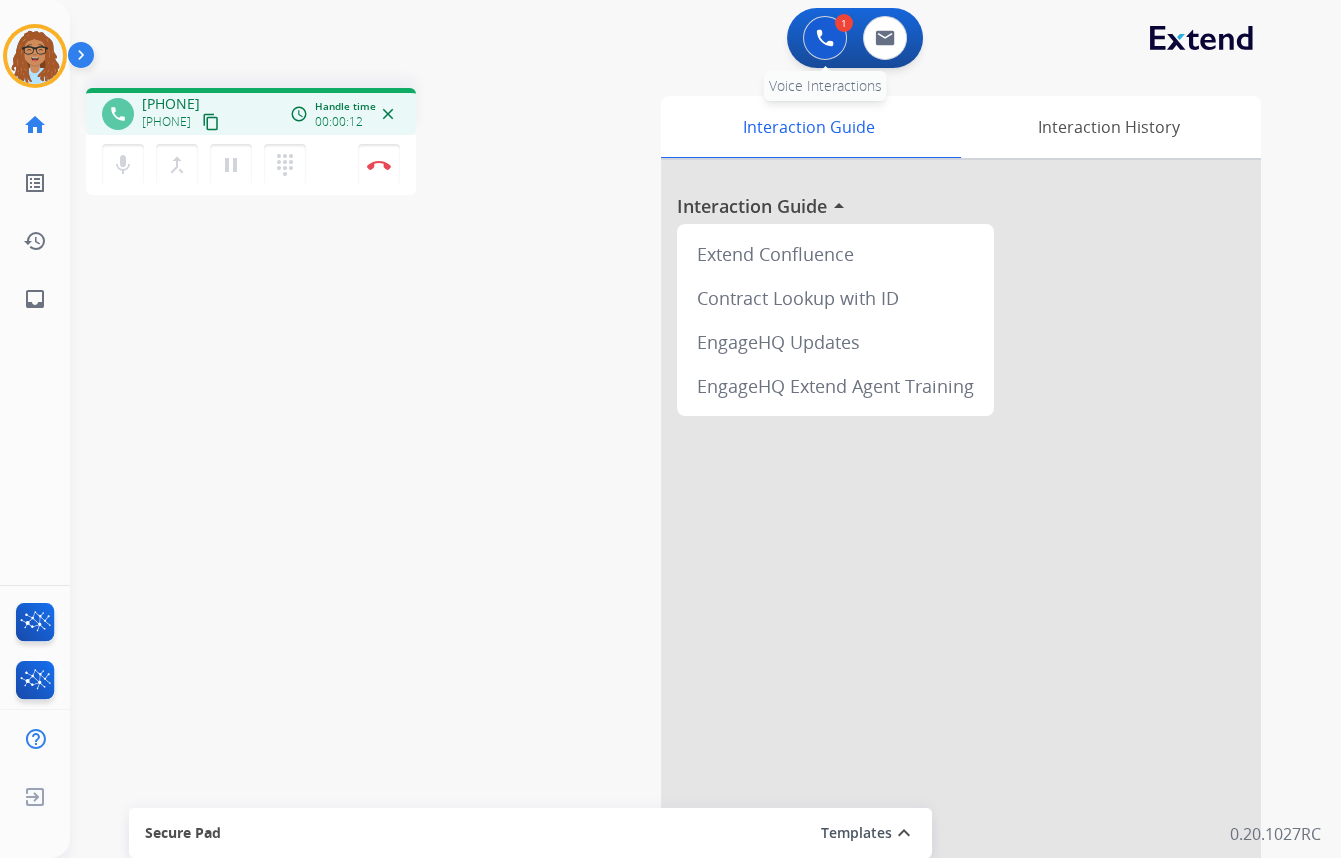 click at bounding box center (825, 38) 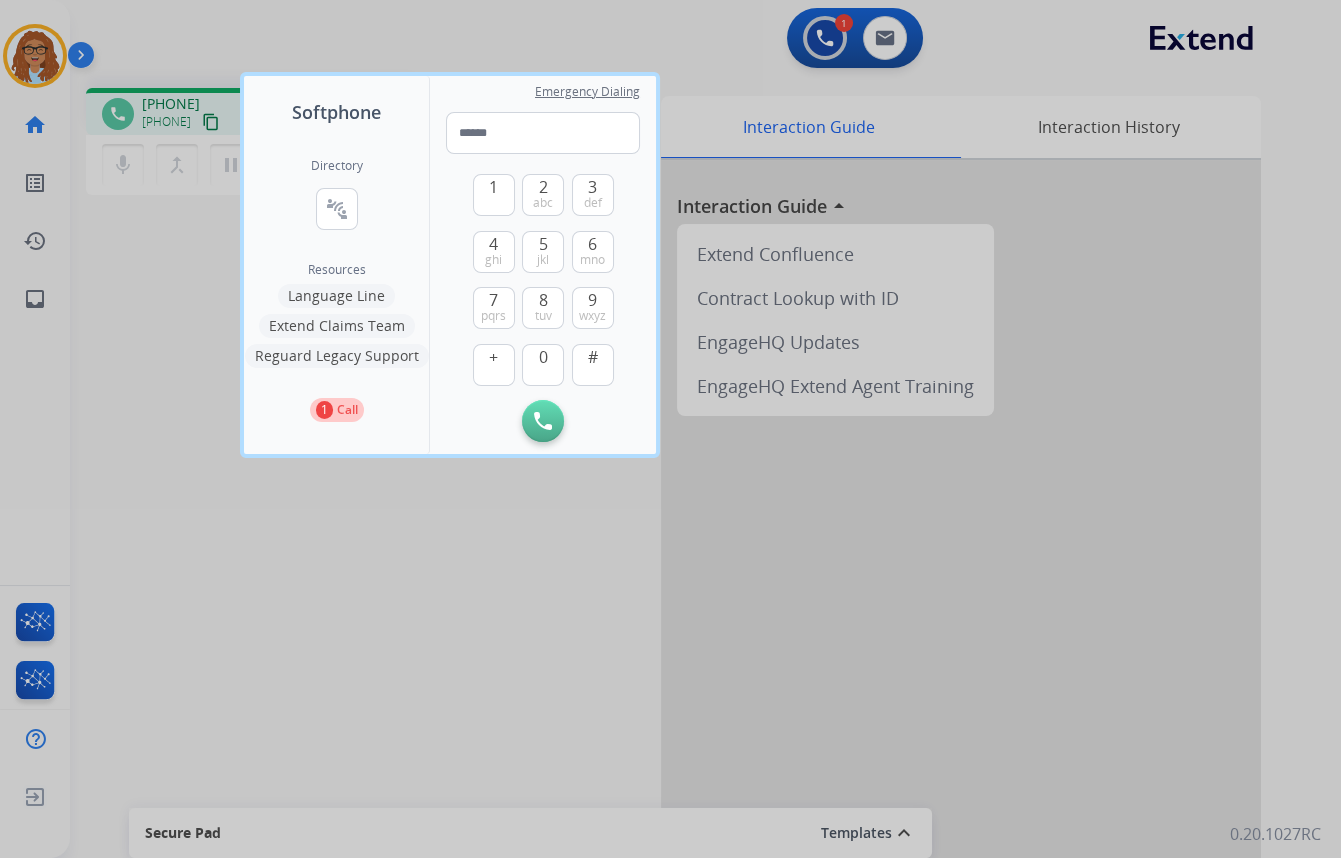 click on "Language Line" at bounding box center [336, 296] 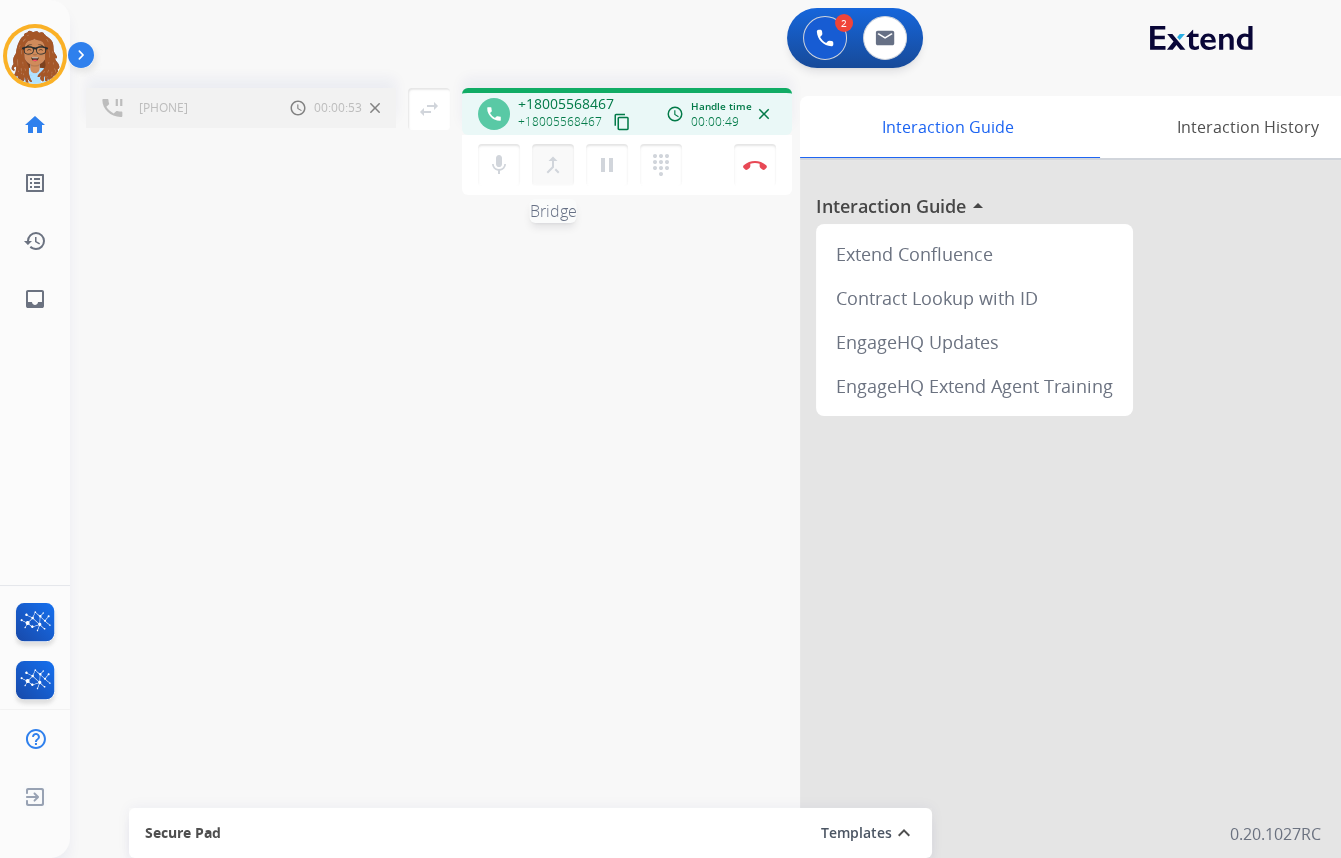 click on "merge_type" at bounding box center [553, 165] 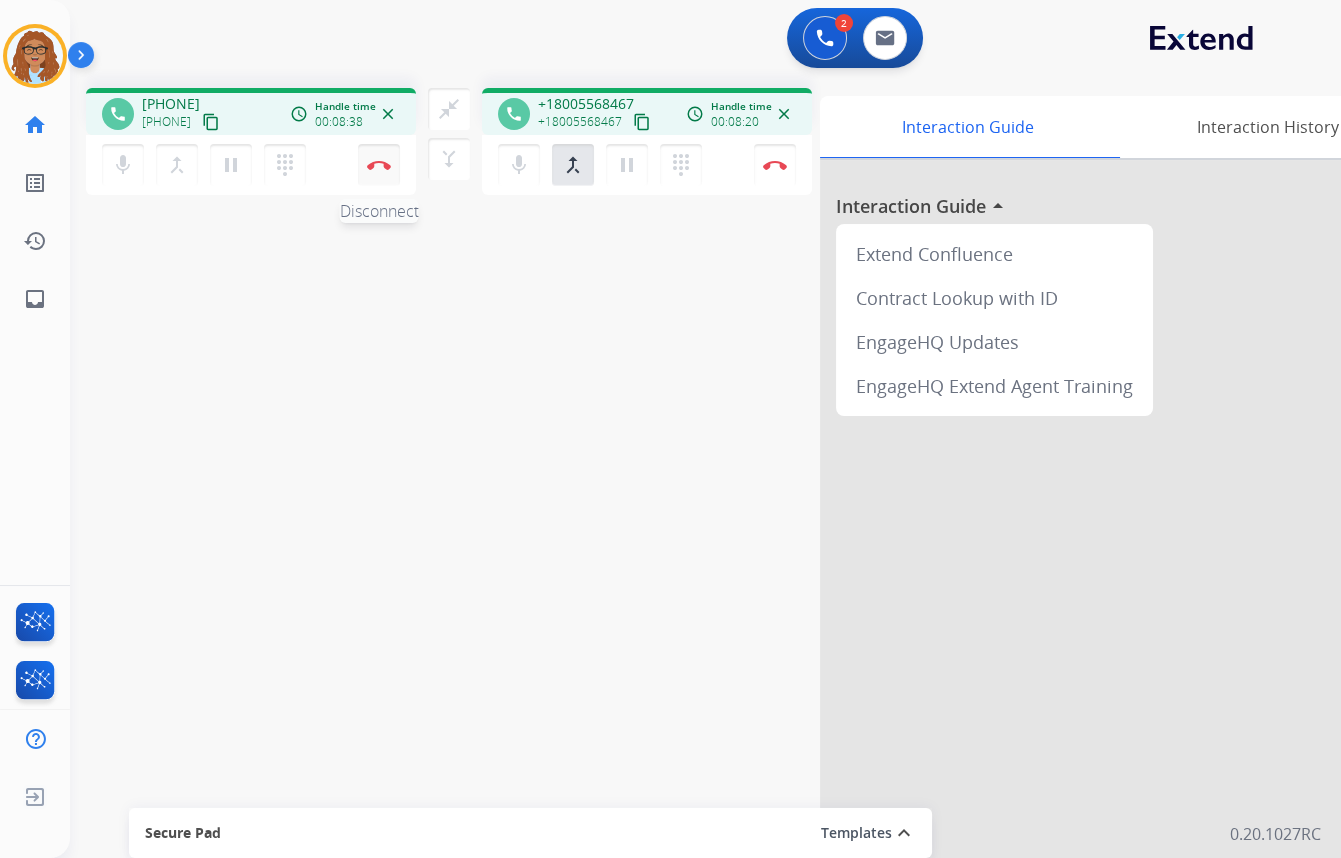 click on "Disconnect" at bounding box center (379, 165) 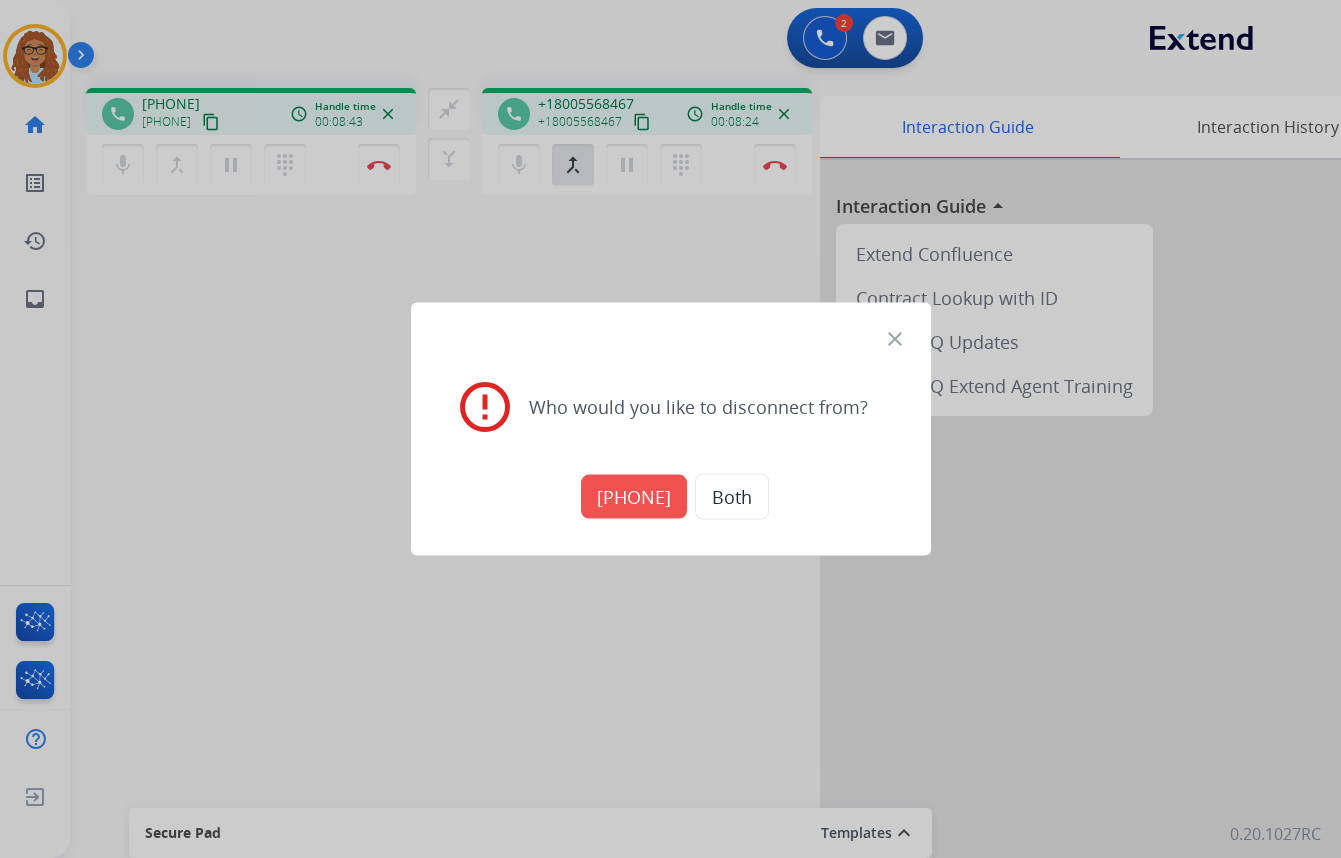 click on "Both" at bounding box center (732, 497) 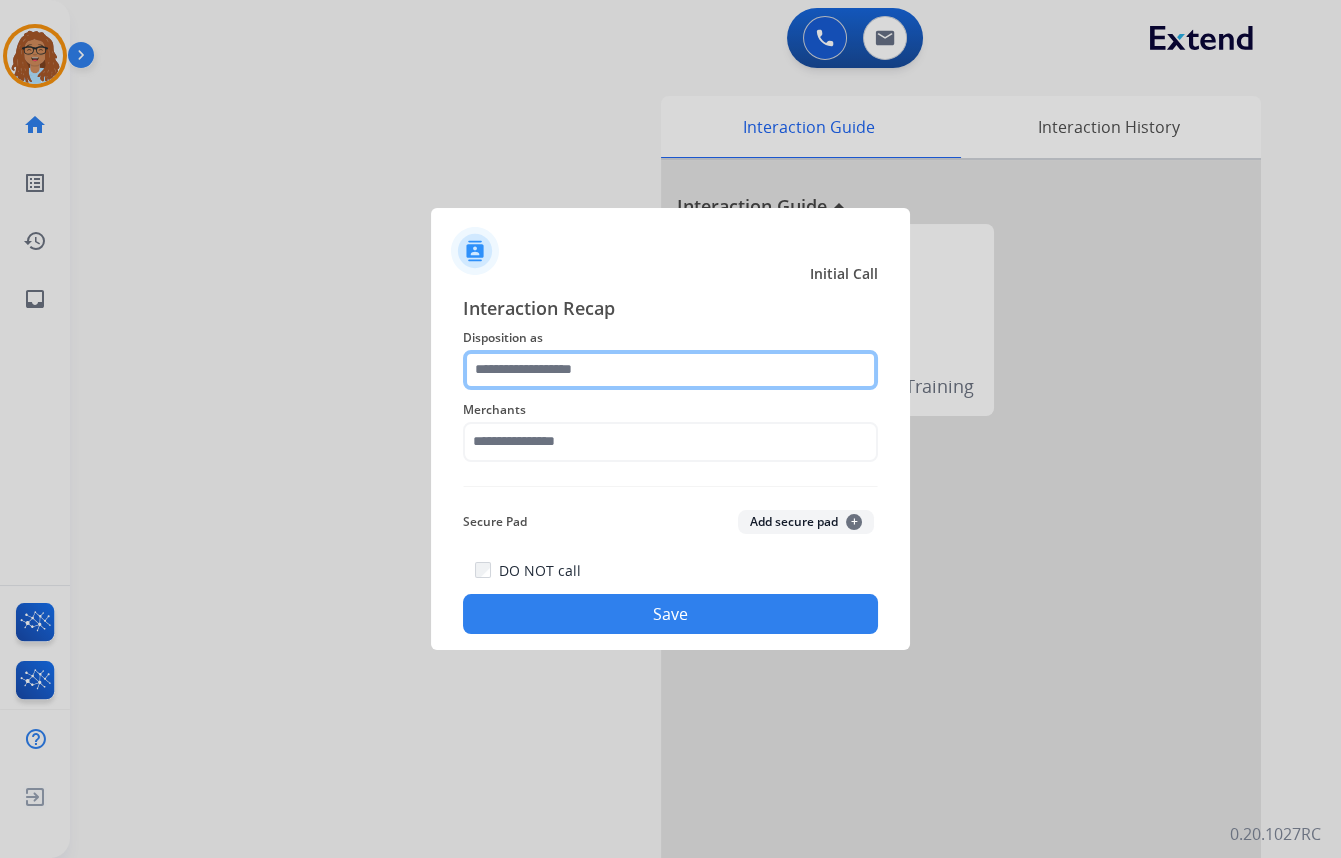 click 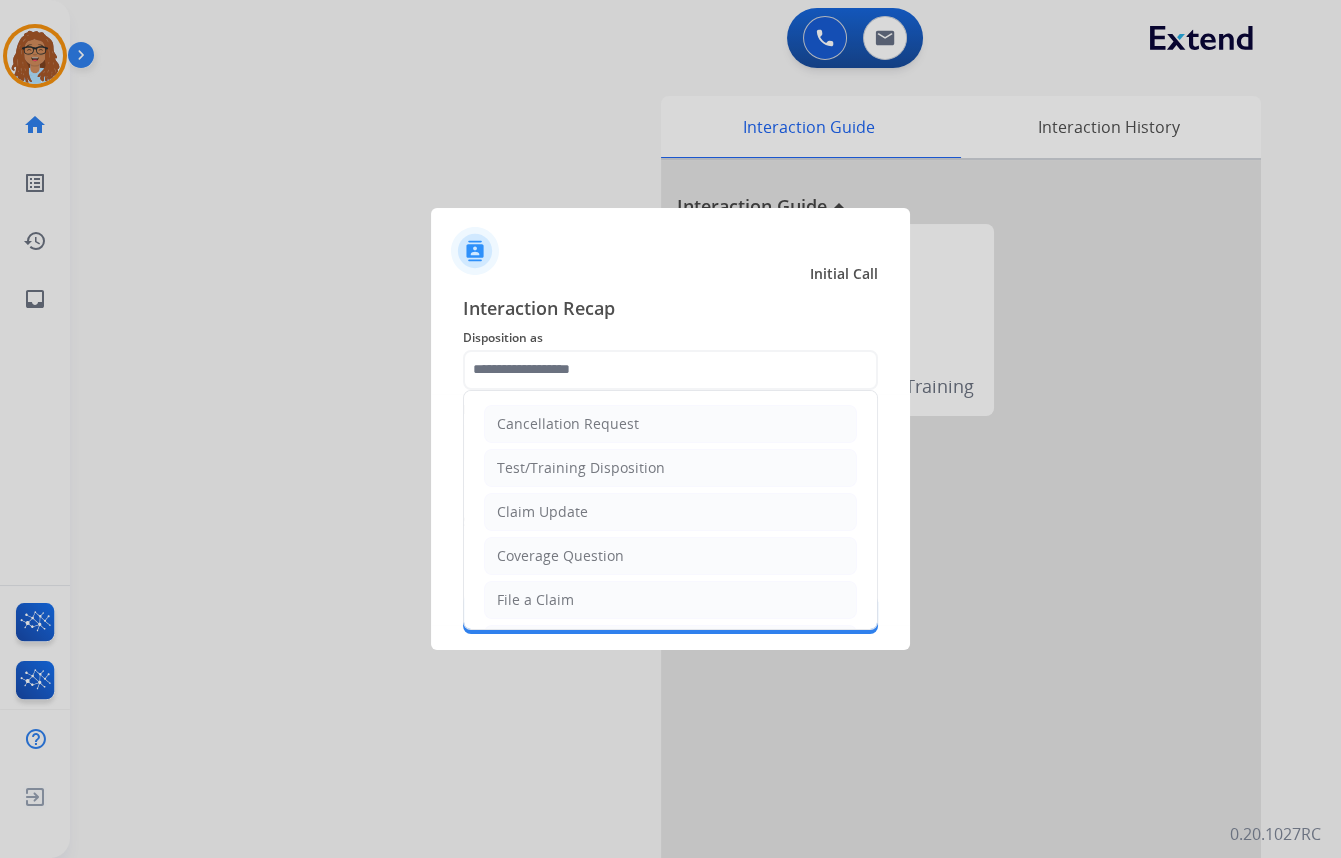 drag, startPoint x: 542, startPoint y: 602, endPoint x: 554, endPoint y: 589, distance: 17.691807 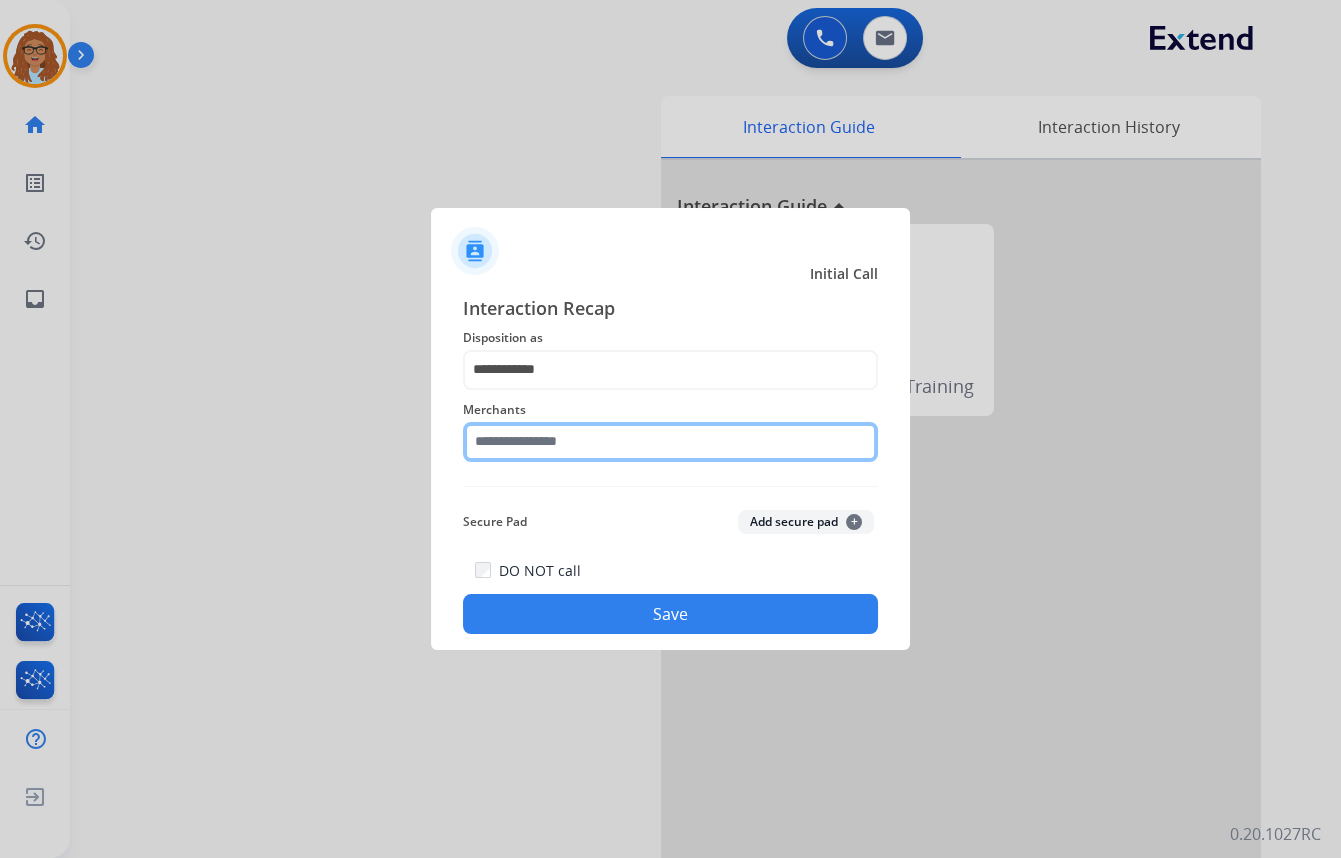 click 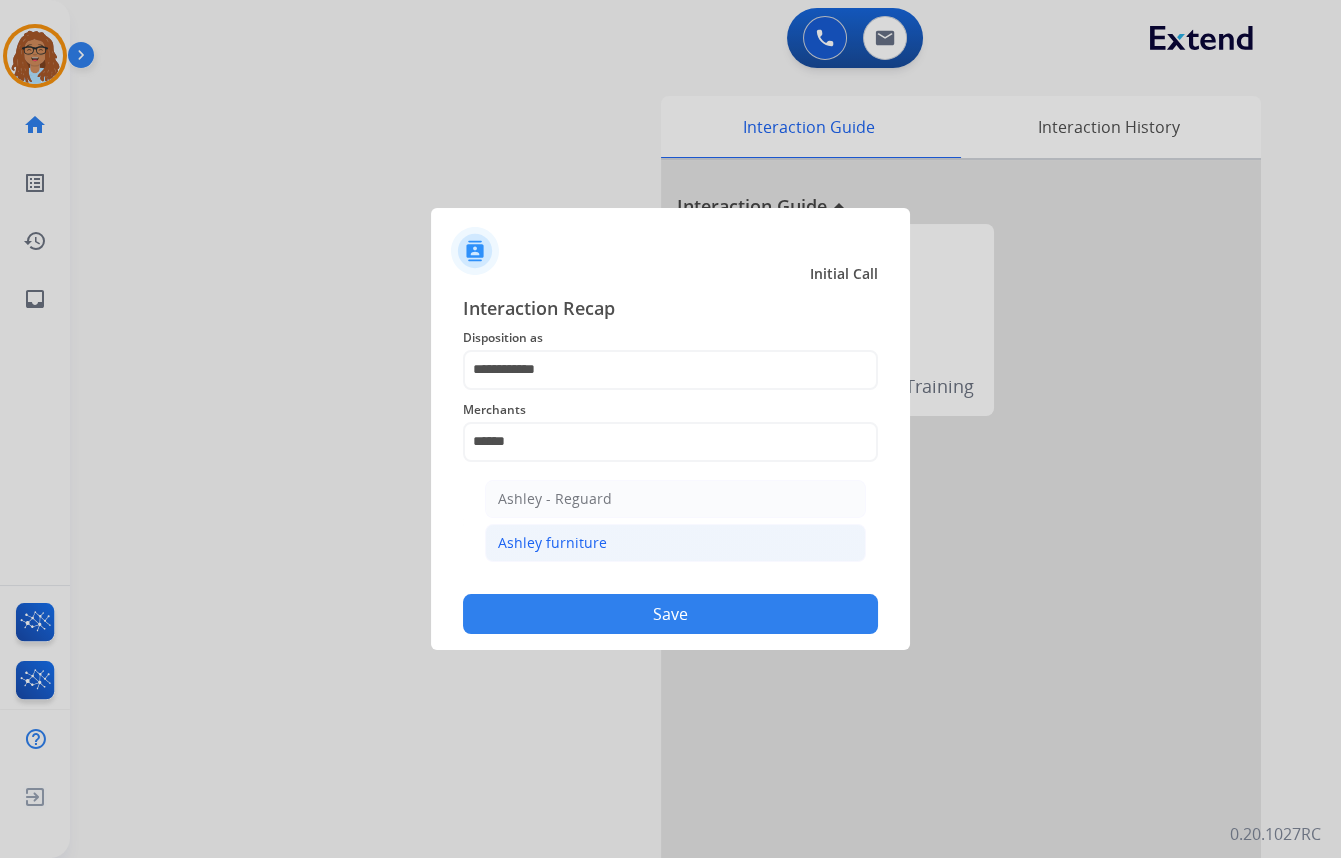 click on "Ashley furniture" 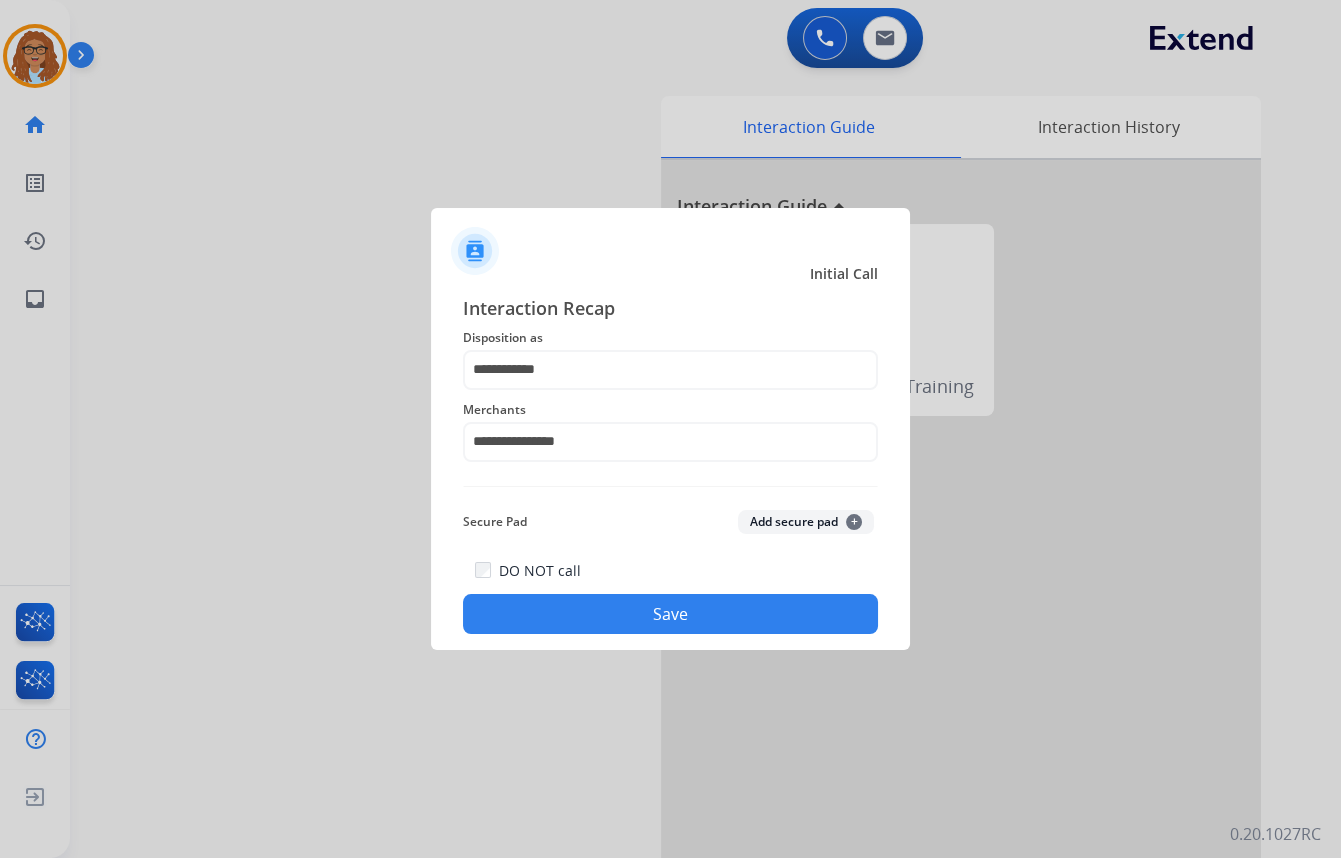 click on "Save" 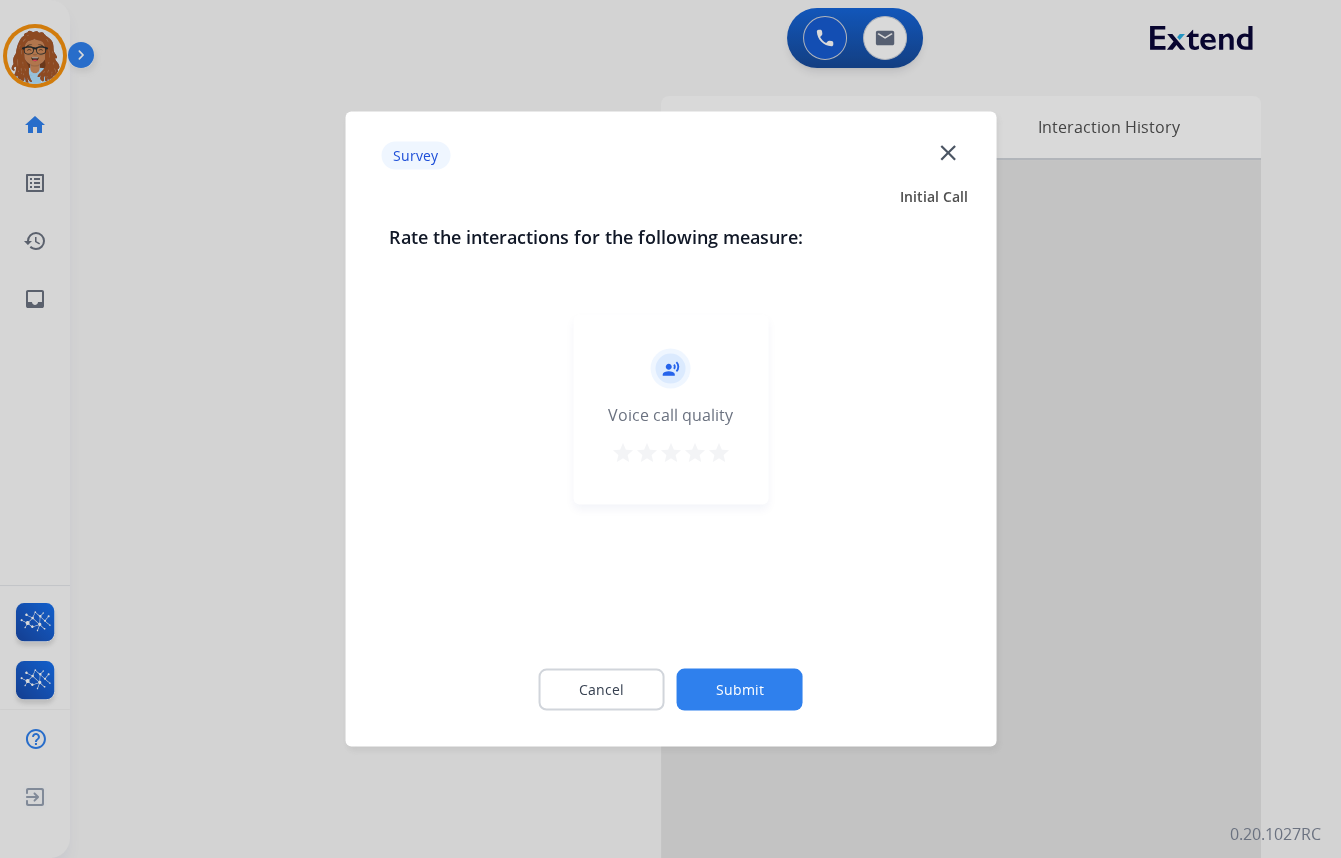 click on "close" 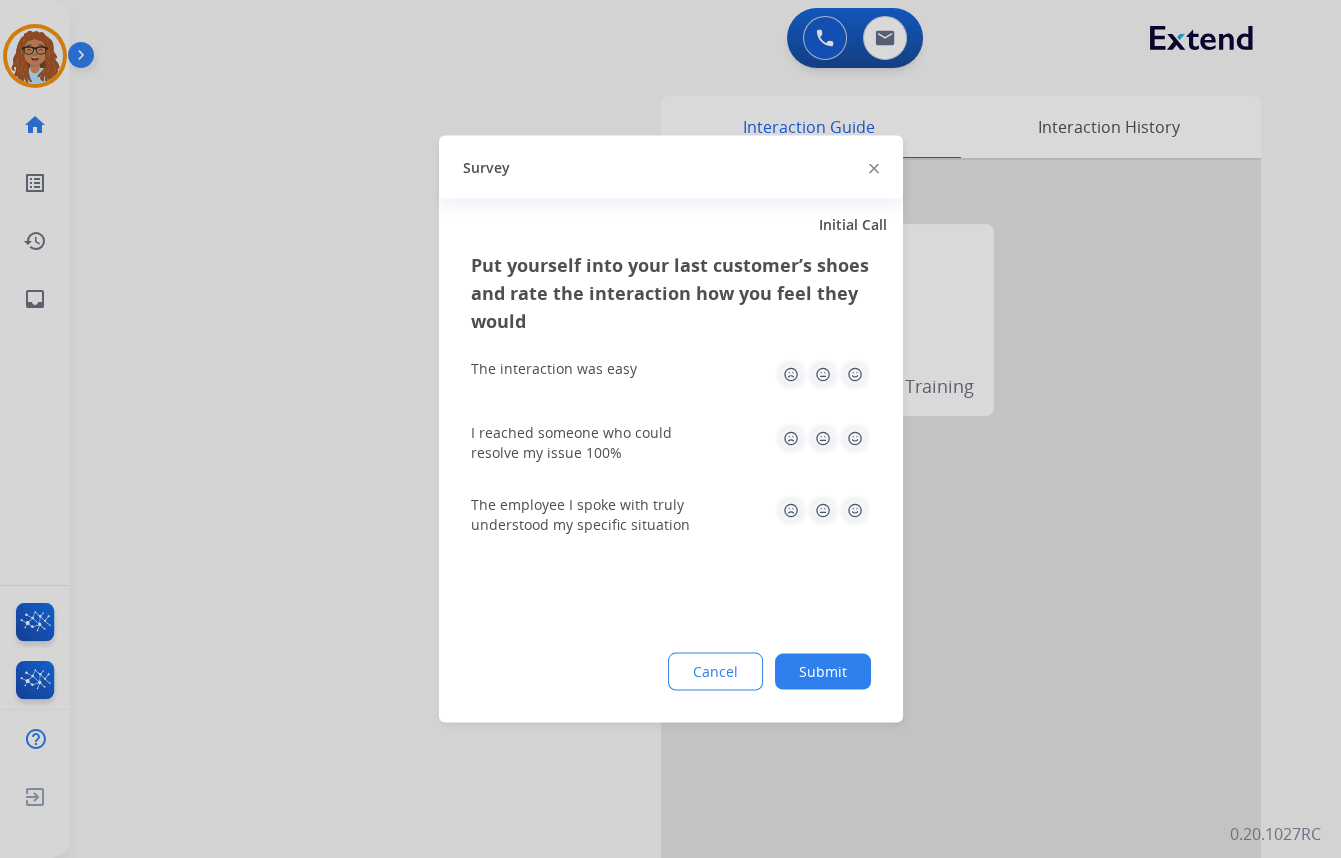 click 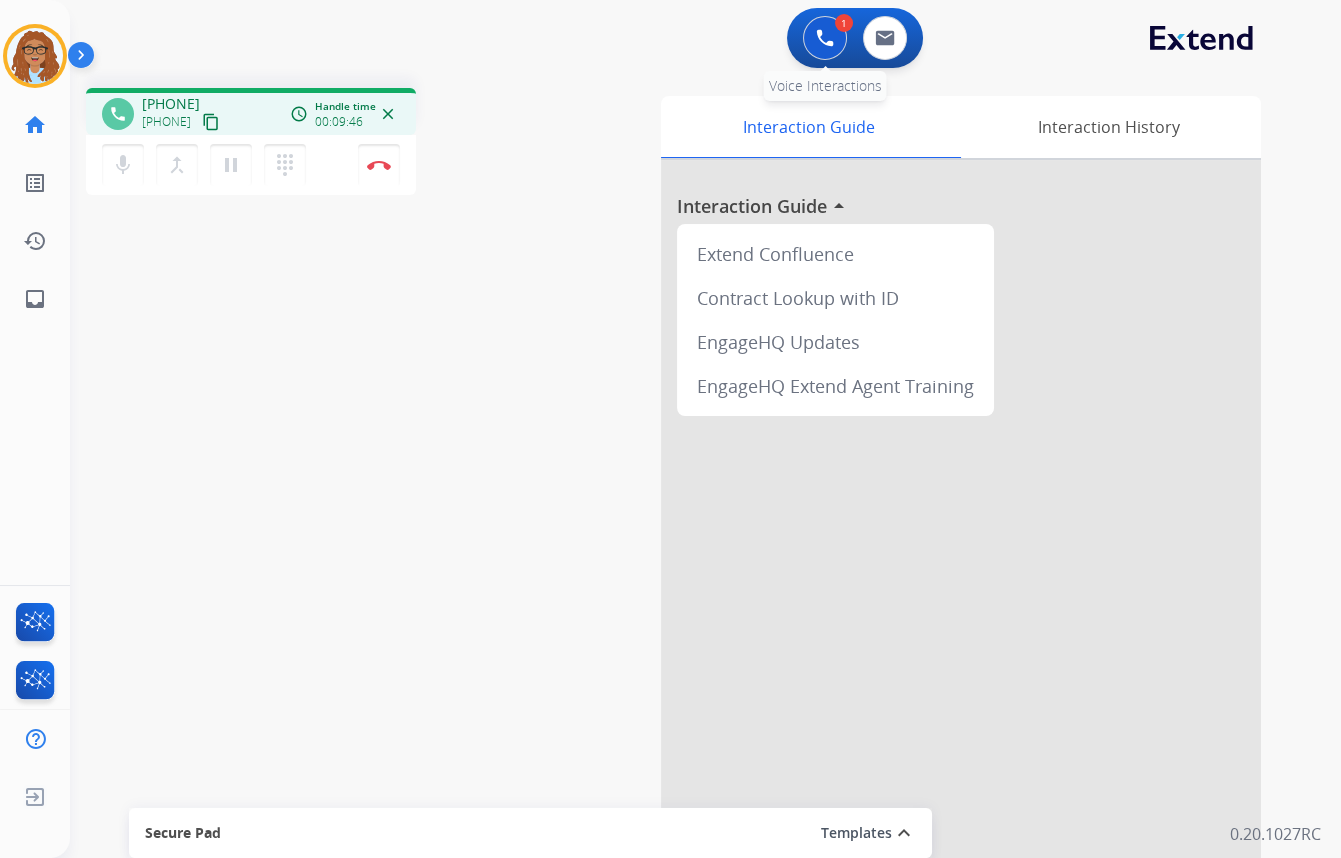 click at bounding box center [825, 38] 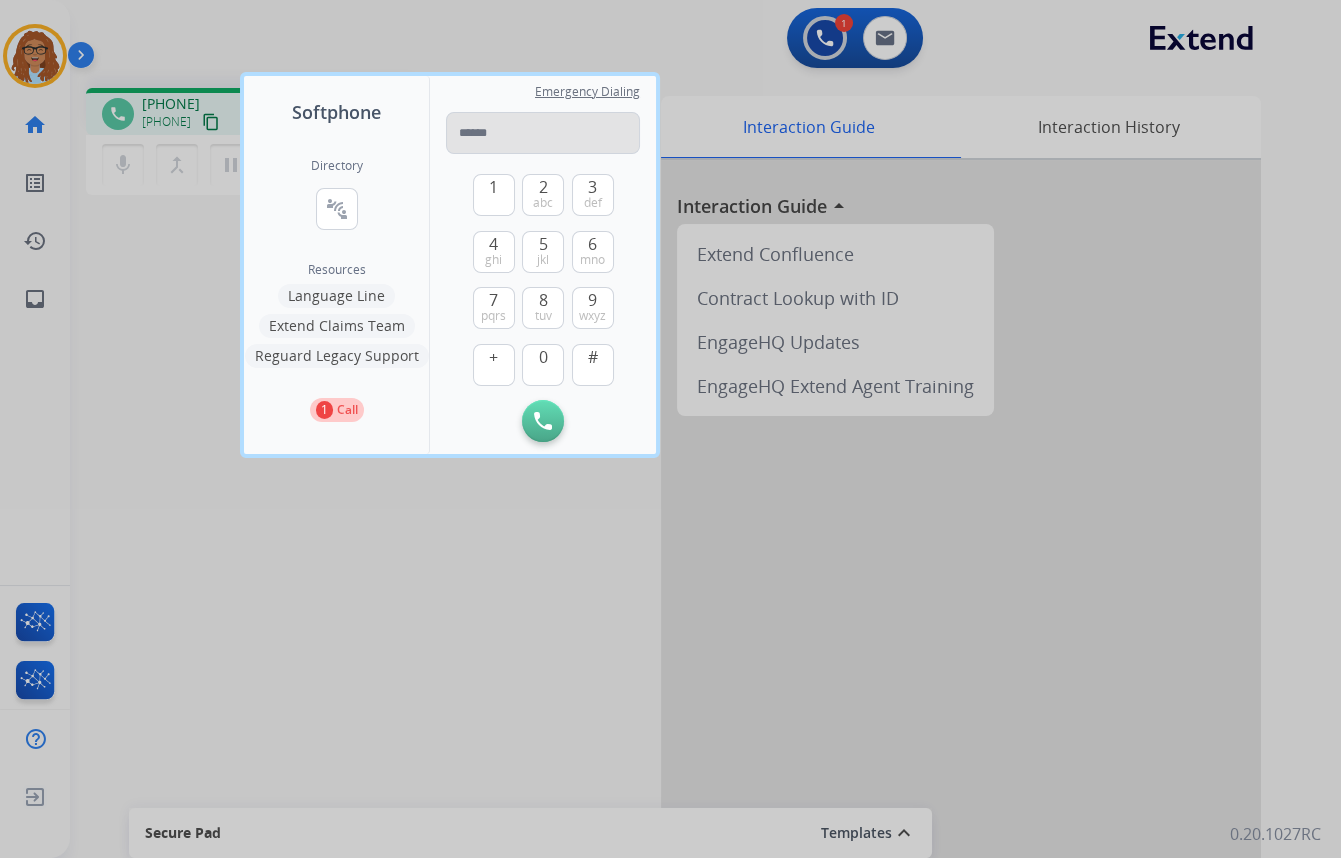 click at bounding box center (543, 133) 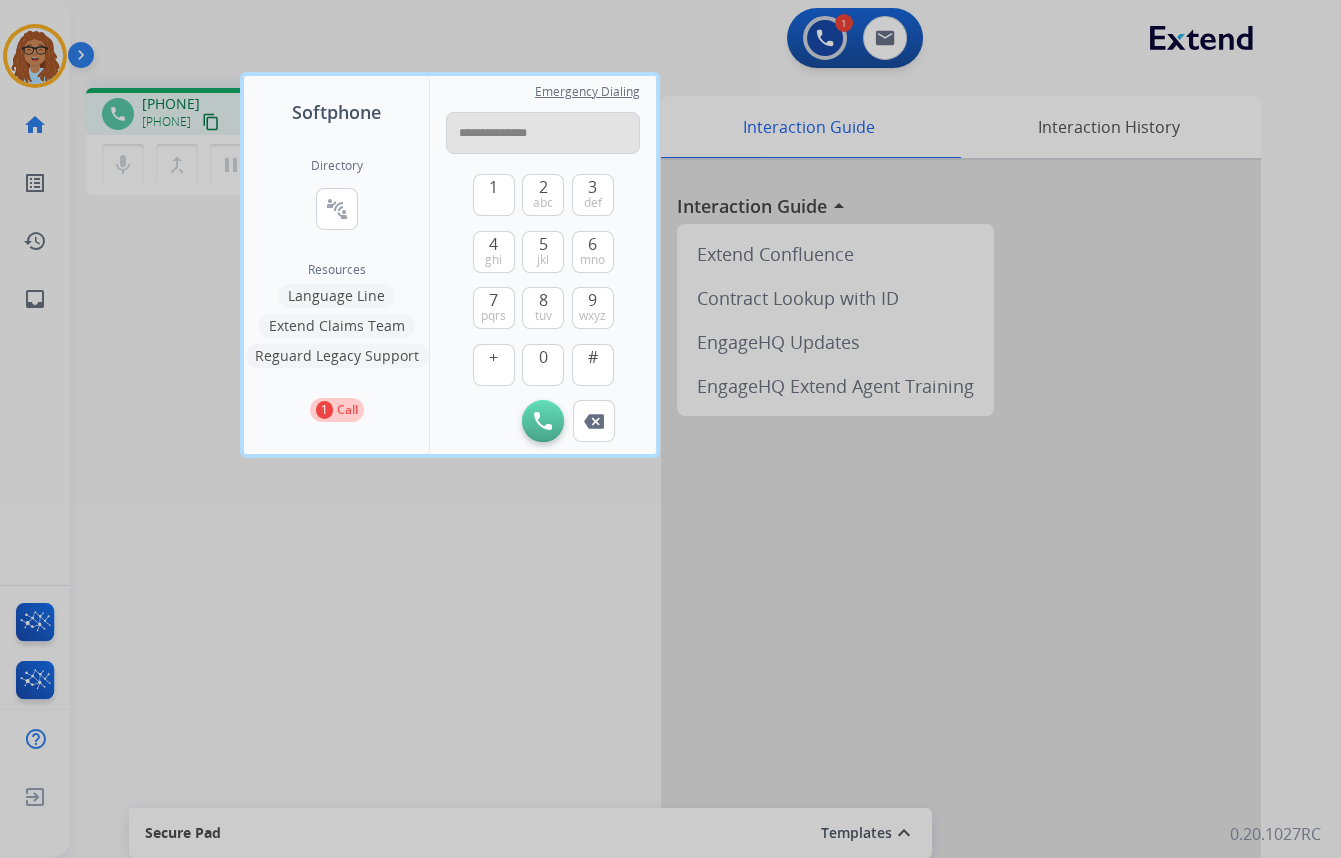 click on "**********" at bounding box center (543, 133) 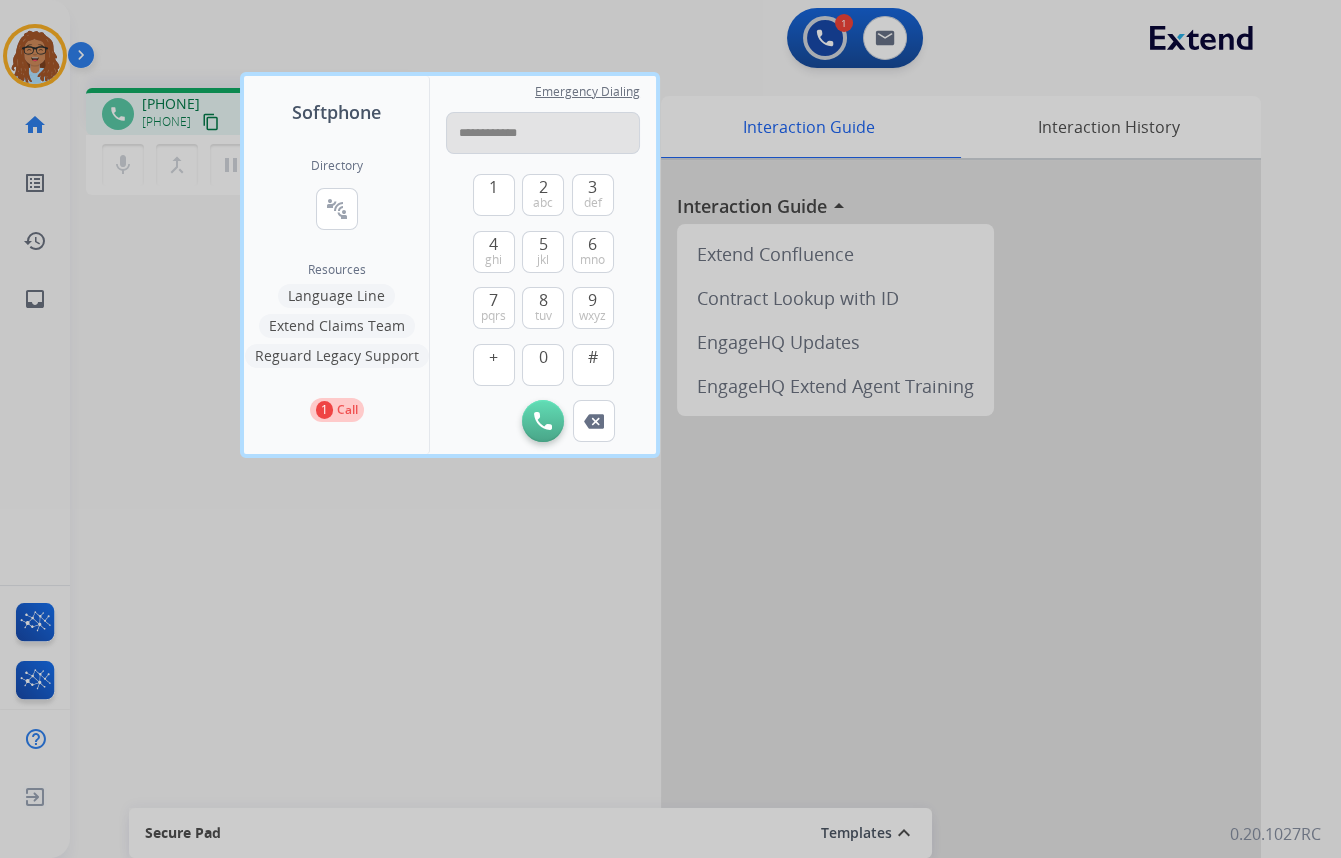 click on "**********" at bounding box center [543, 133] 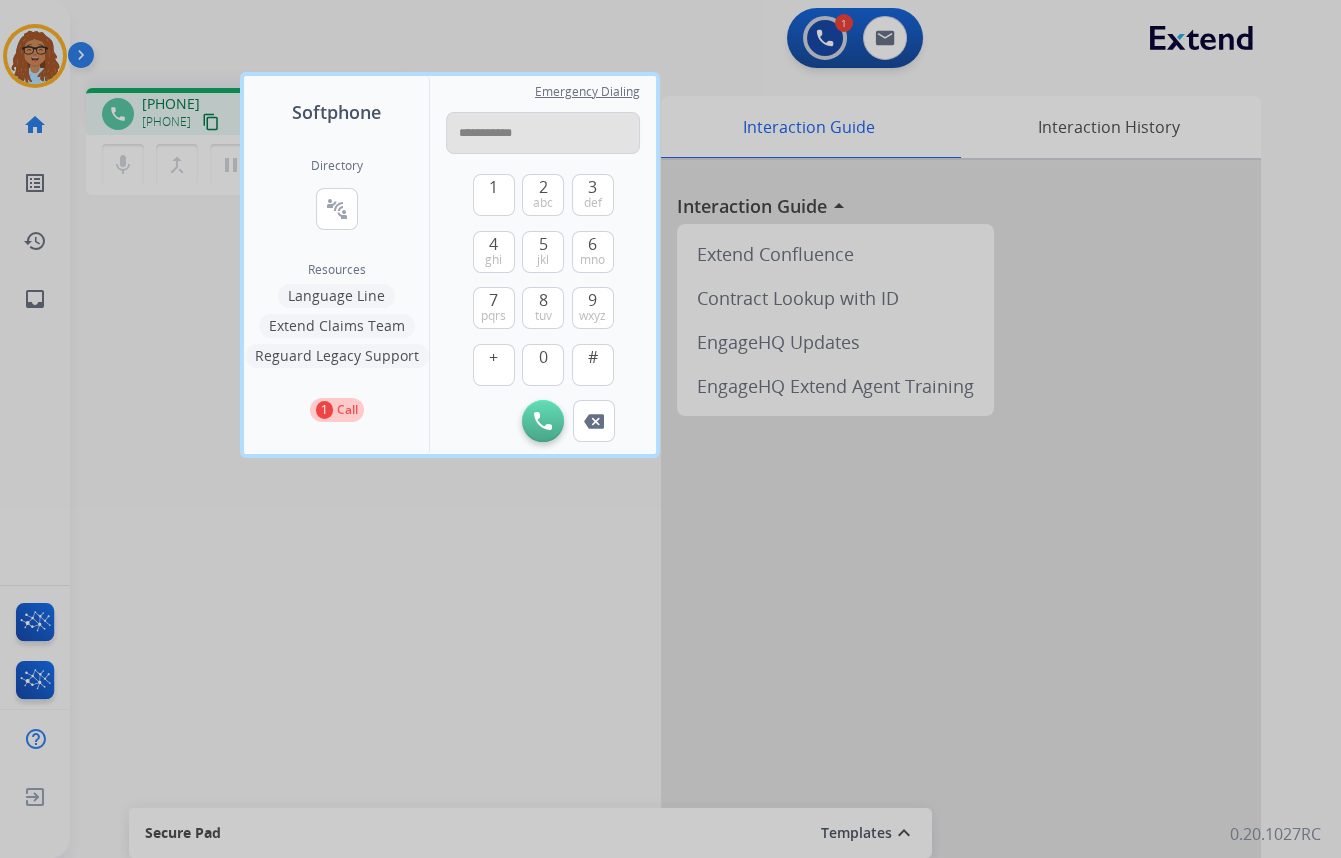 click on "**********" at bounding box center (543, 133) 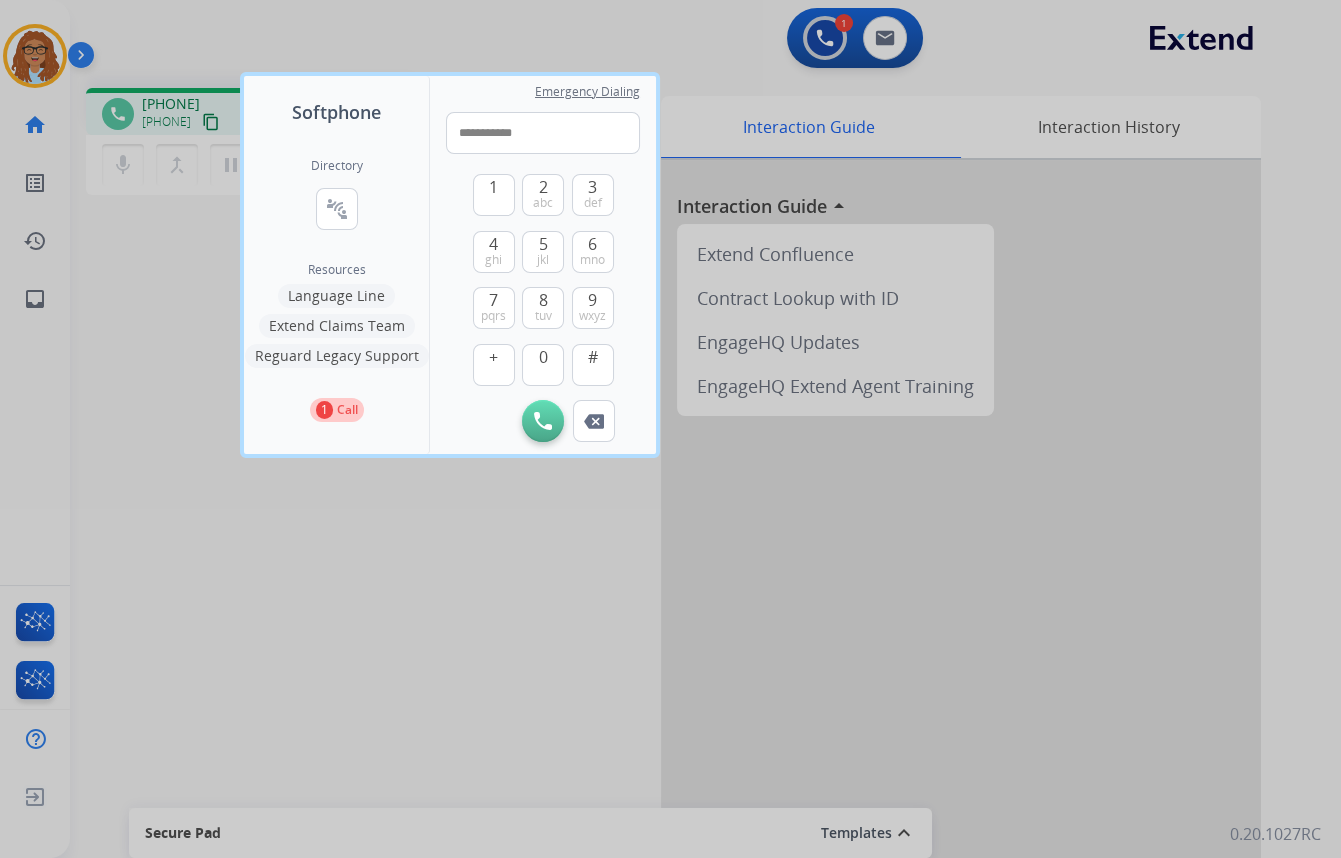 type on "**********" 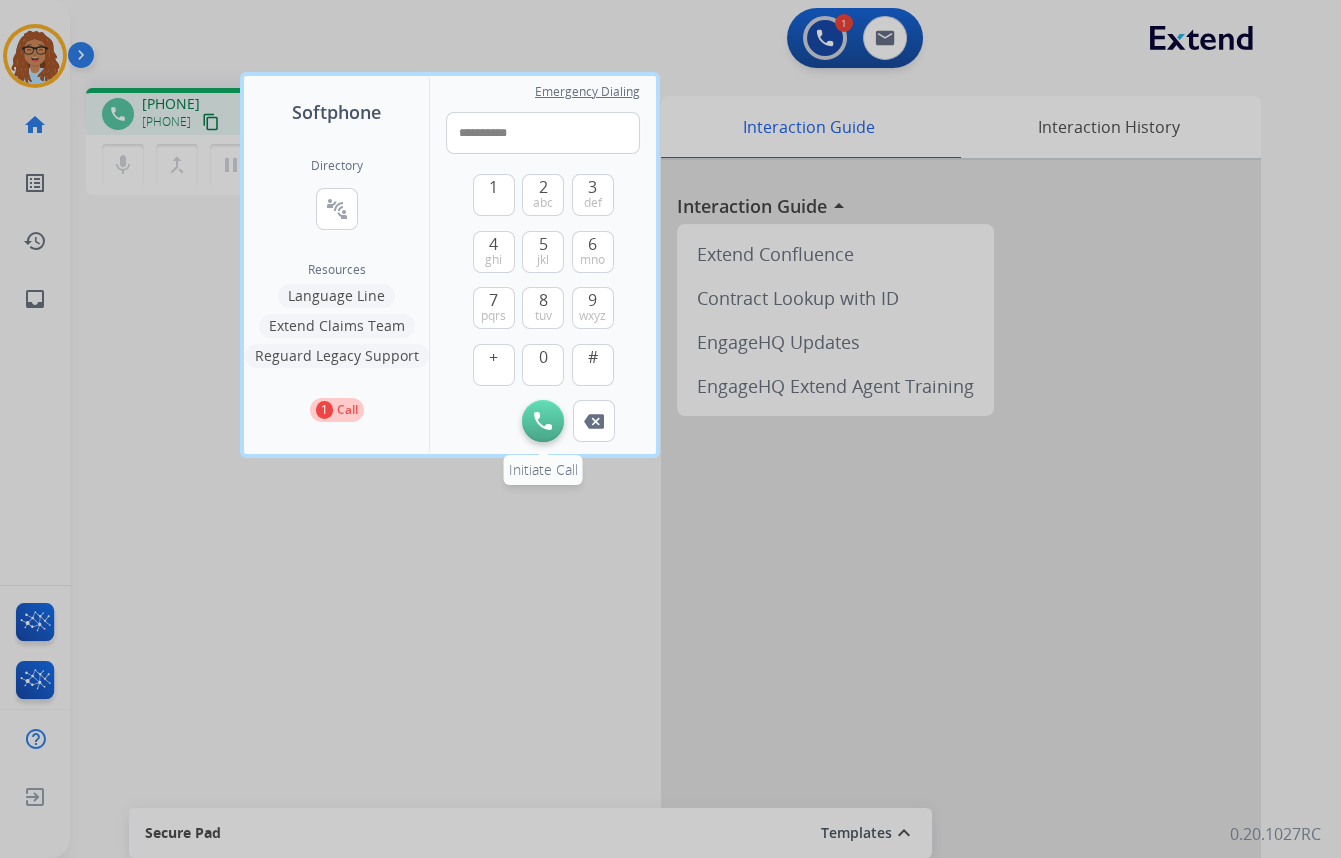 click at bounding box center [543, 421] 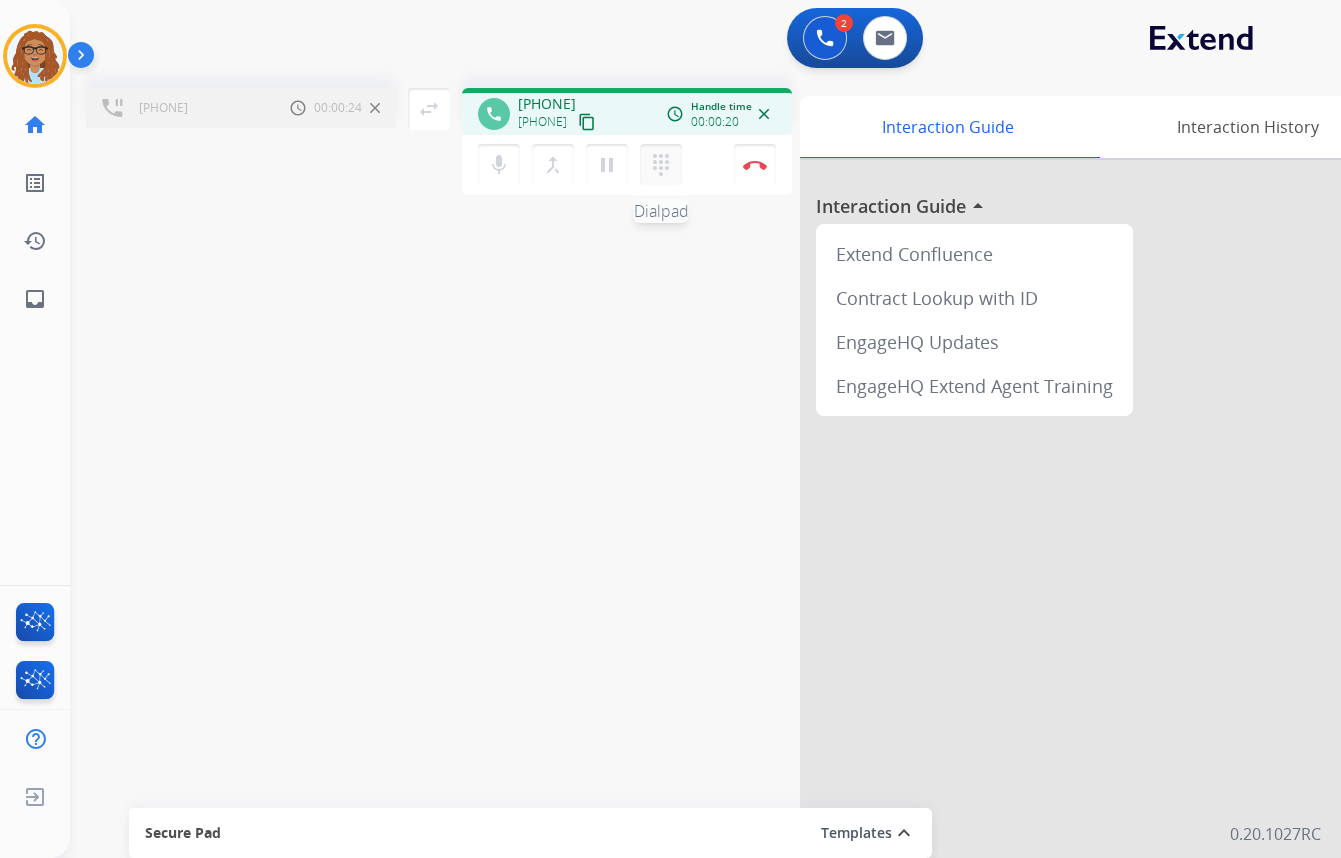 click on "dialpad" at bounding box center [661, 165] 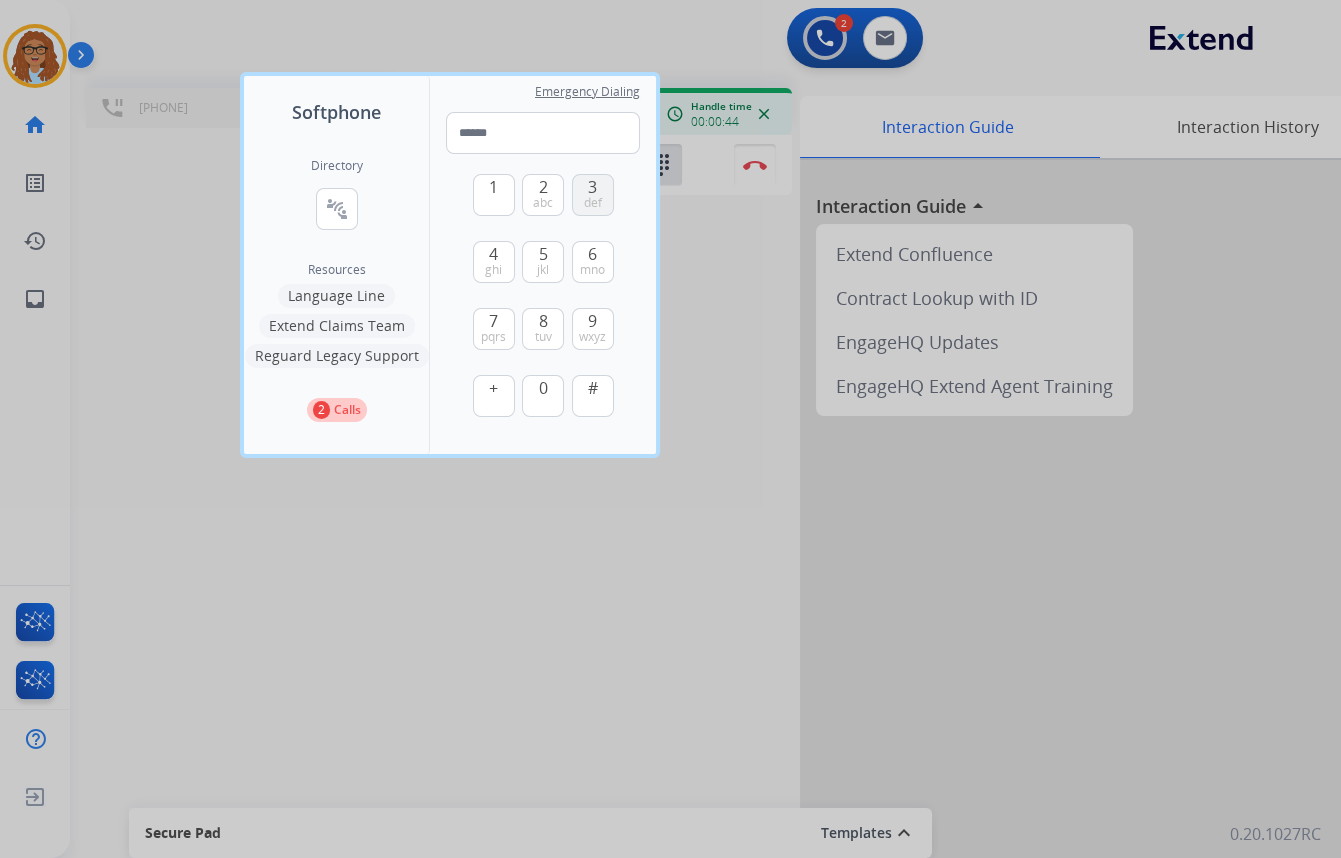 click on "def" at bounding box center (593, 203) 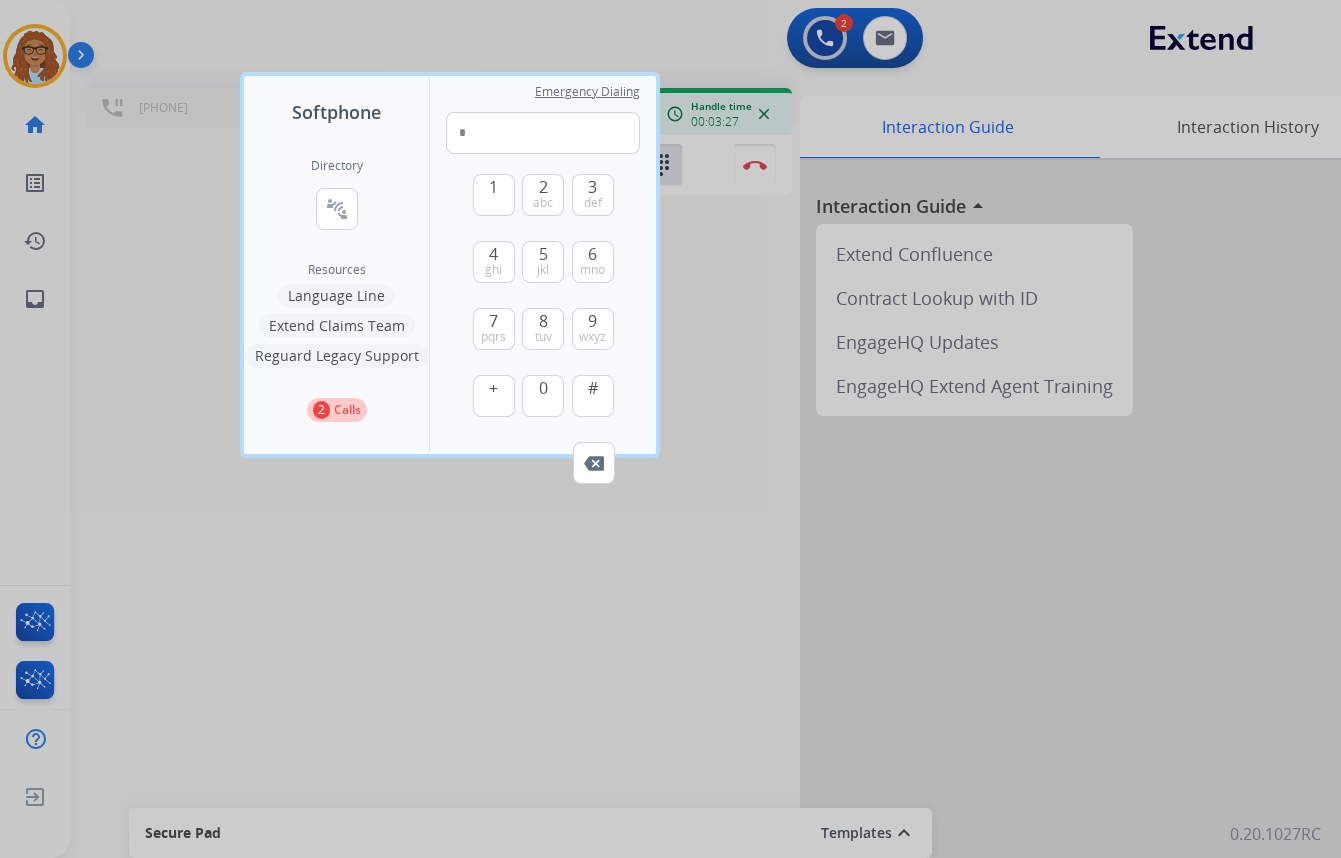 click at bounding box center [670, 429] 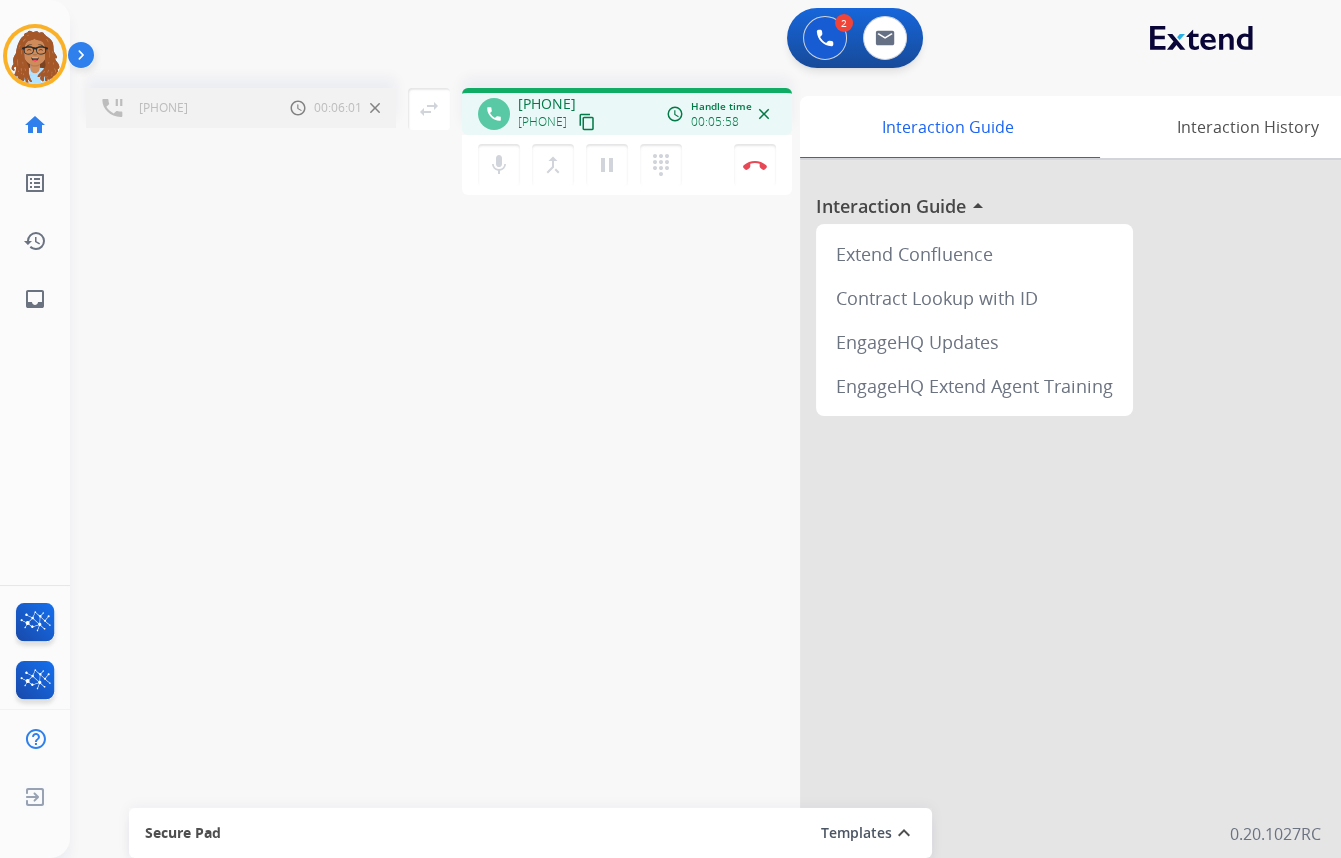 drag, startPoint x: 550, startPoint y: 179, endPoint x: 523, endPoint y: 260, distance: 85.3815 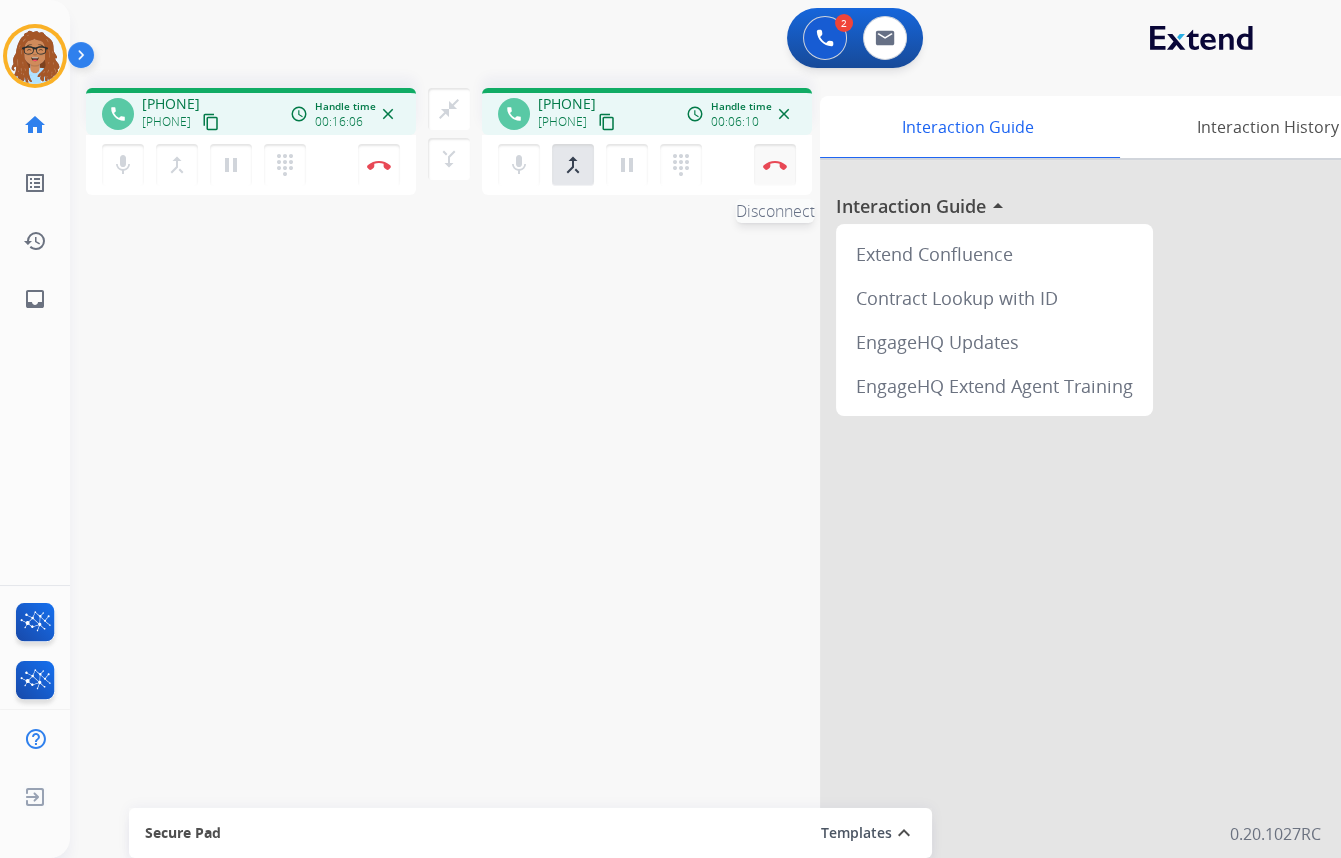 click on "Disconnect" at bounding box center [379, 165] 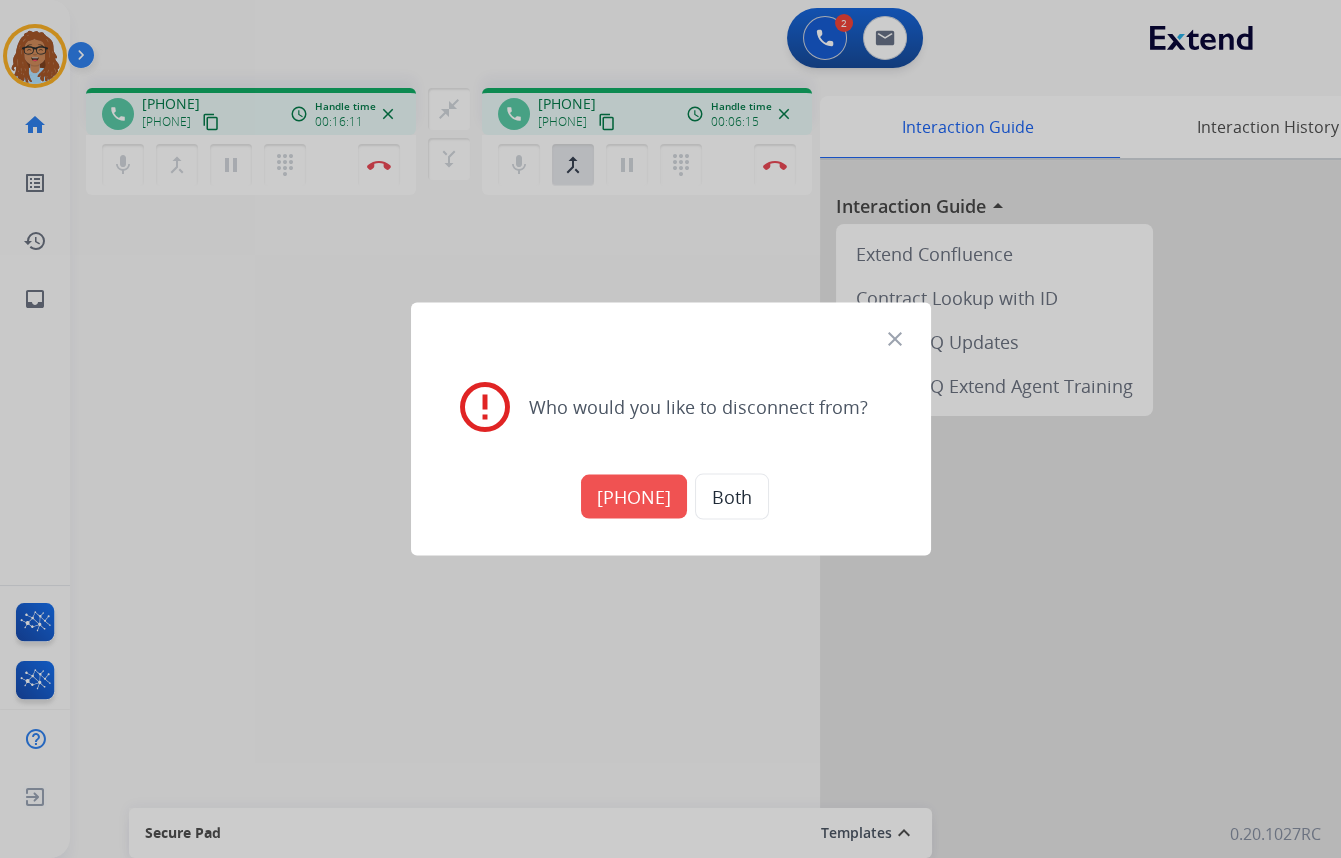 click on "Both" at bounding box center (732, 497) 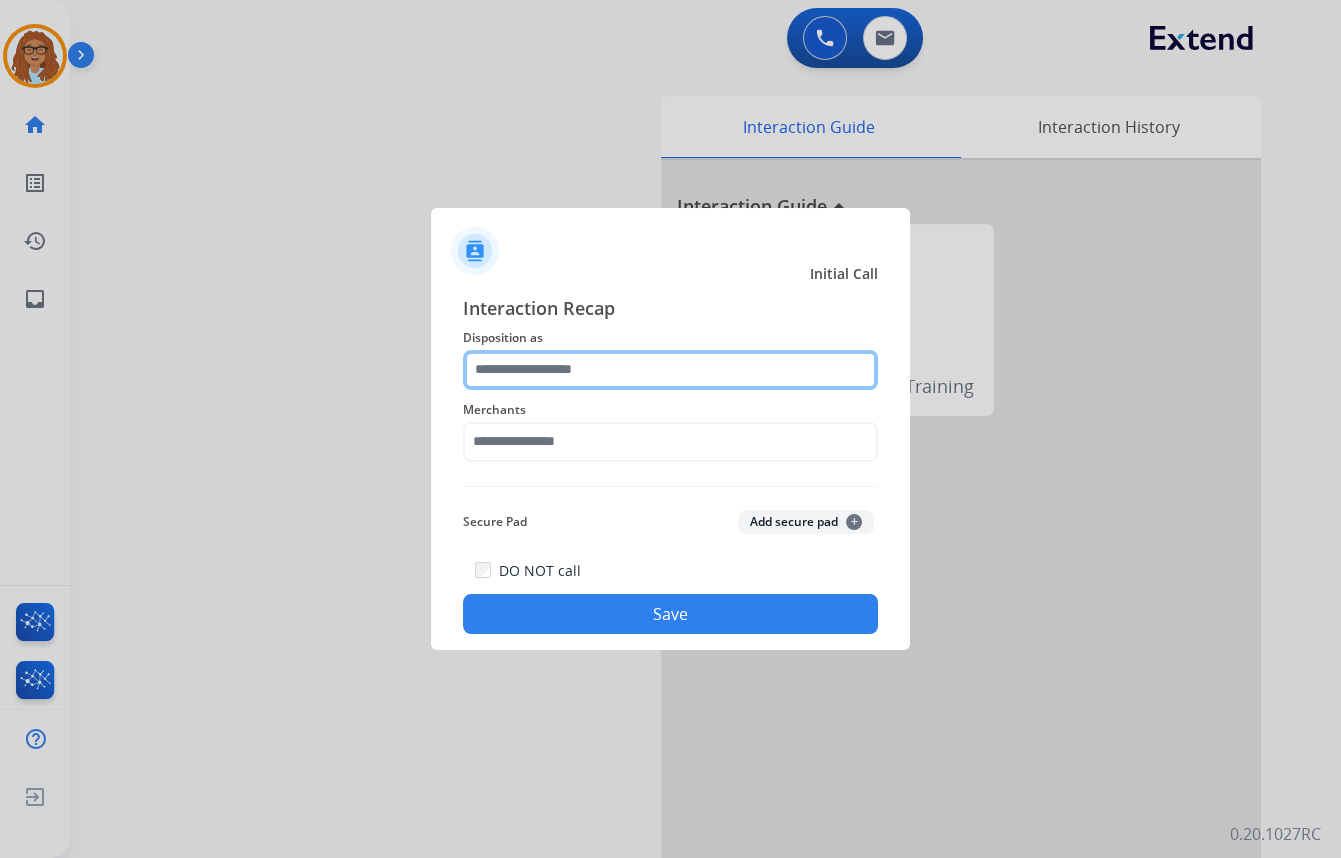 click 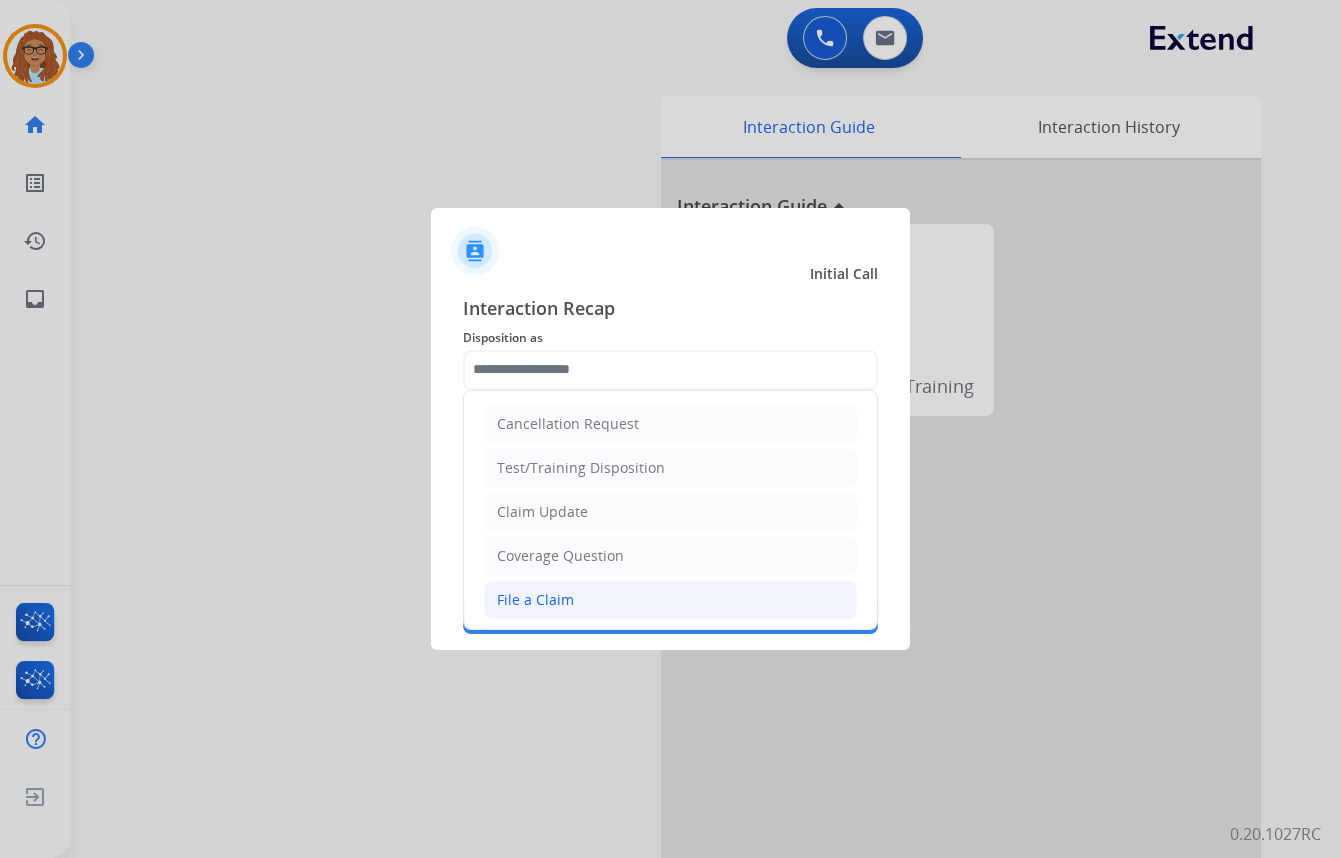 click on "File a Claim" 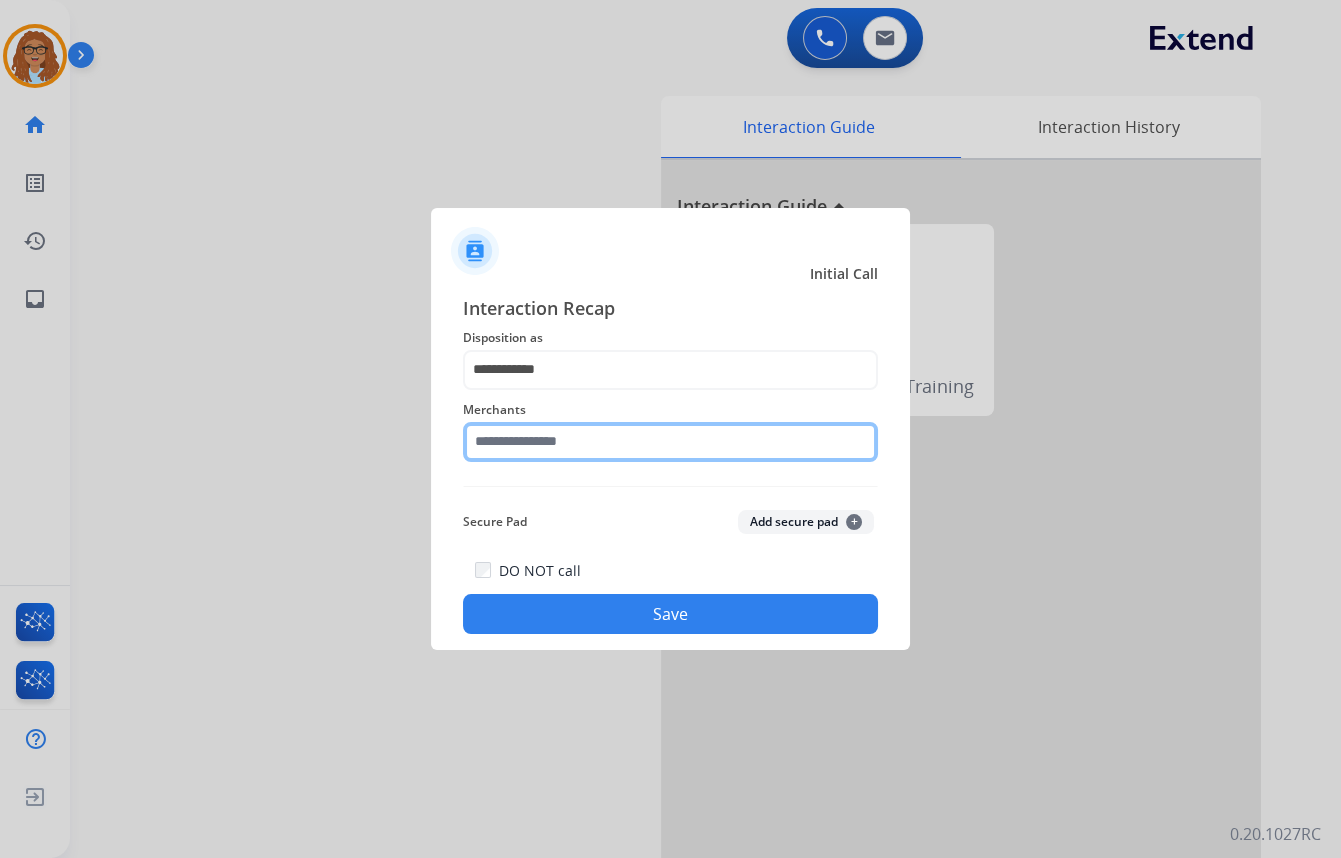 click 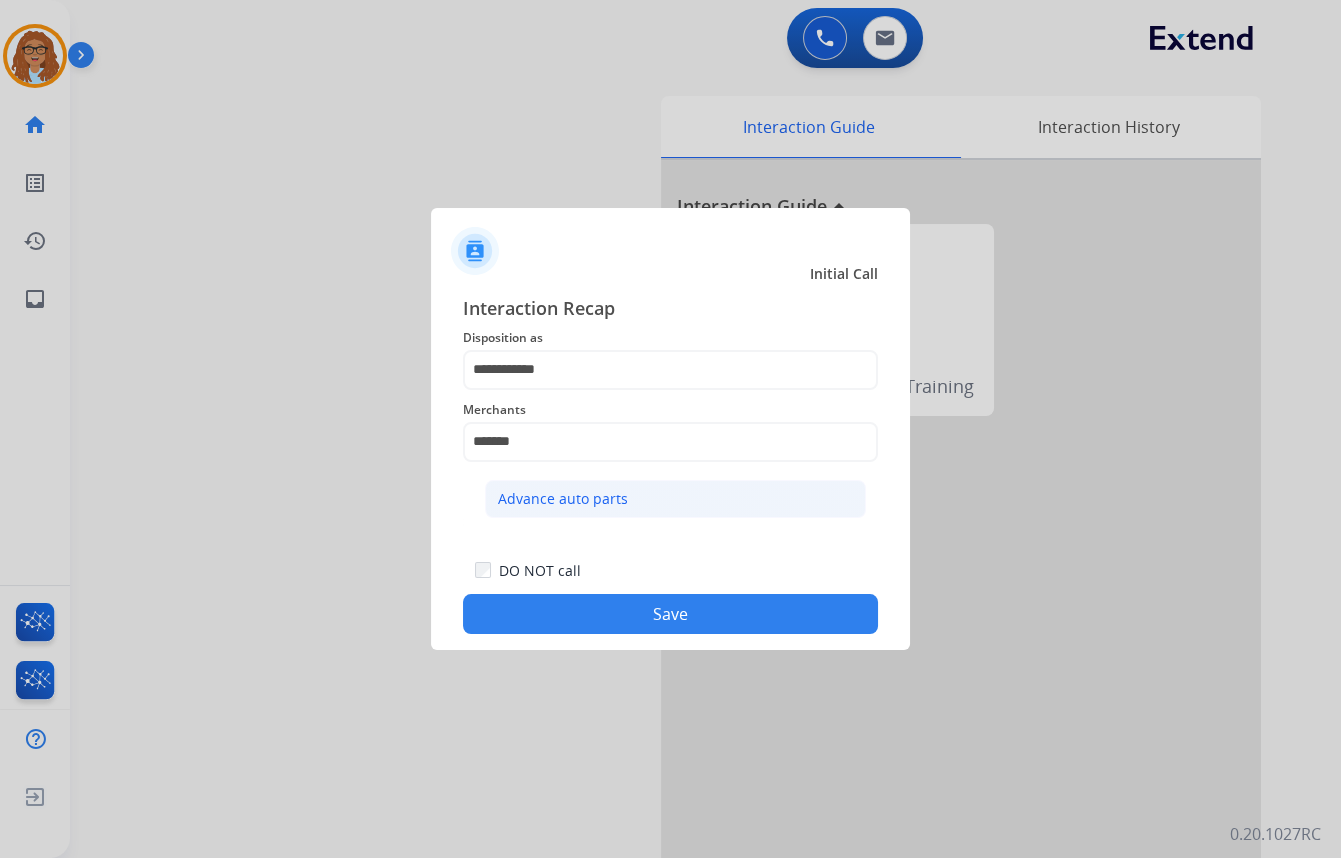 click on "Advance auto parts" 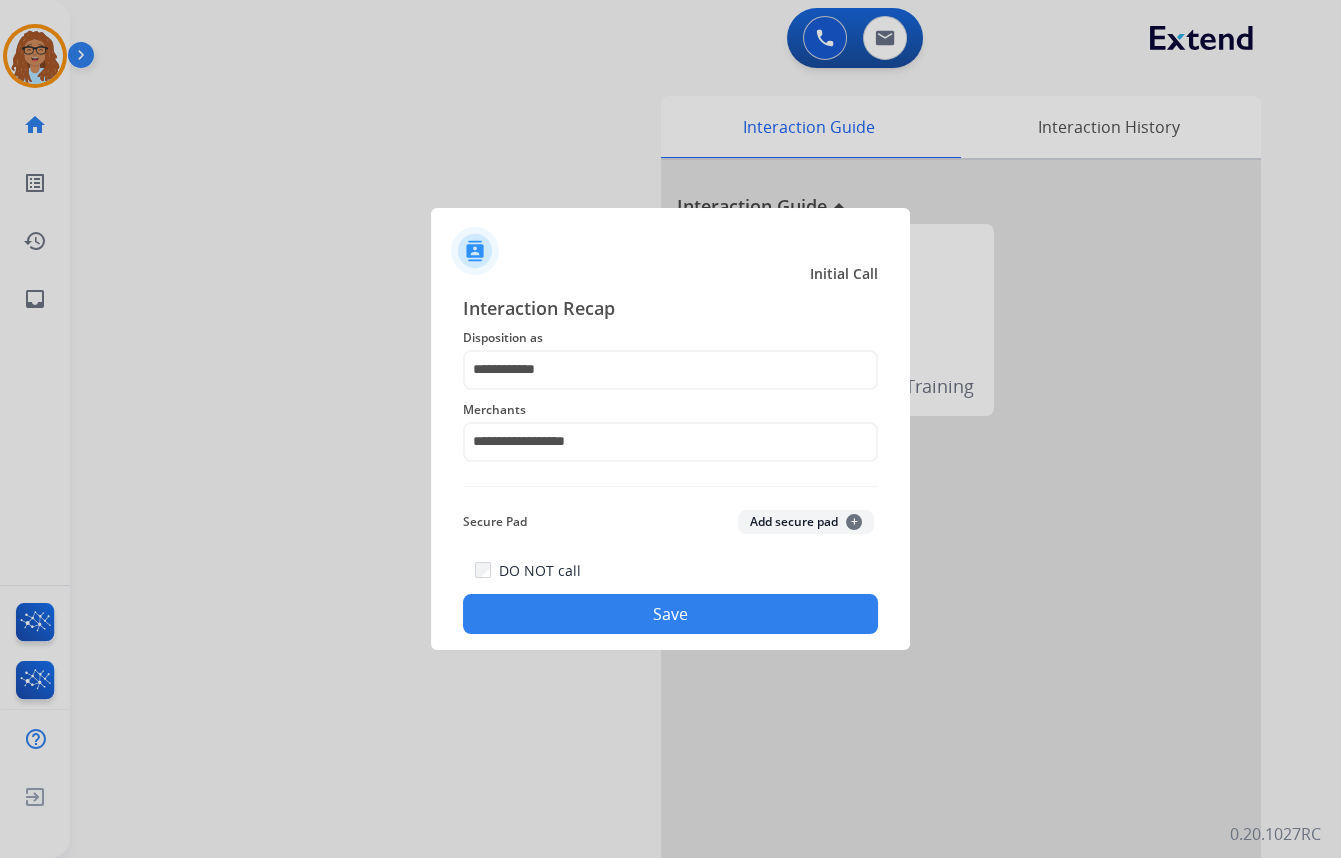 click on "Save" 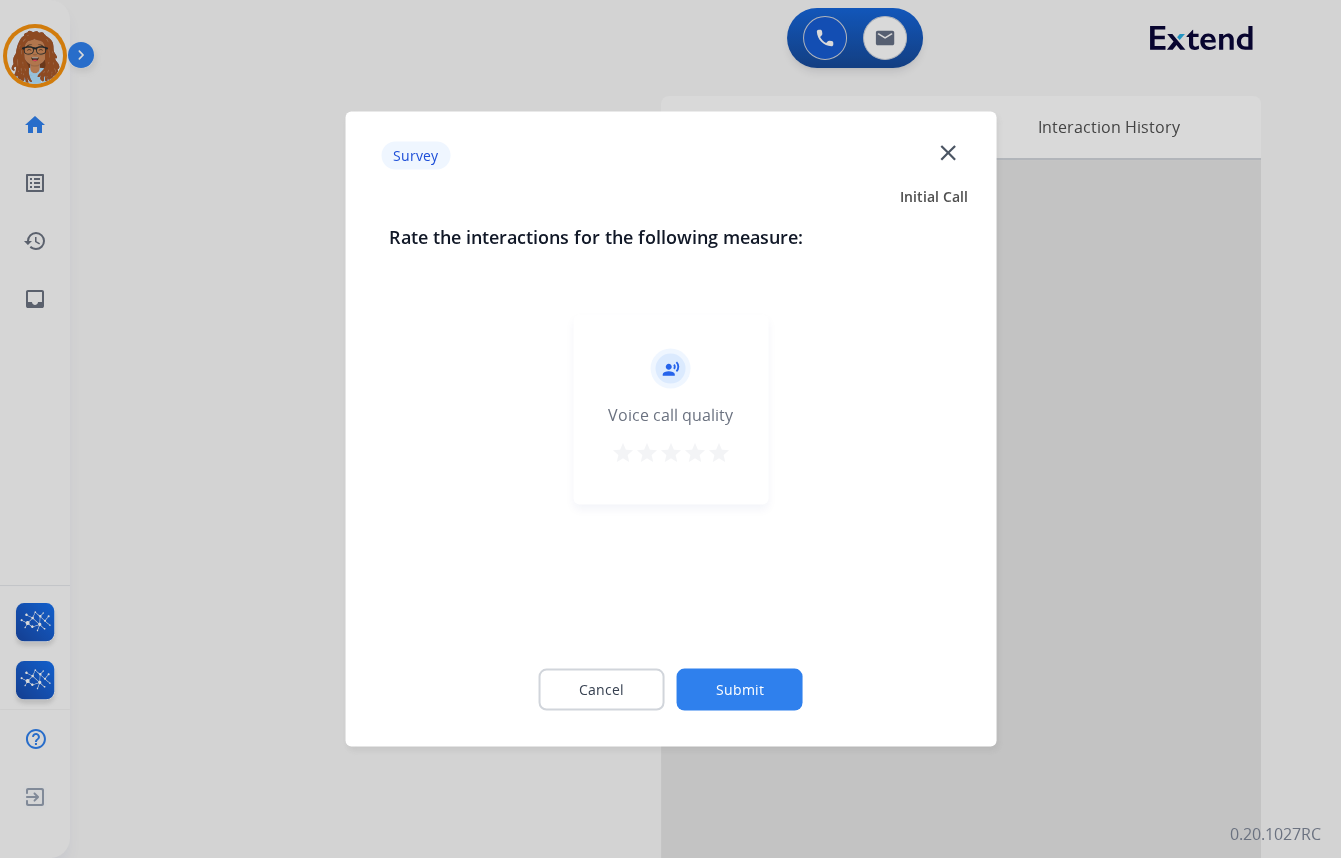 click on "close" 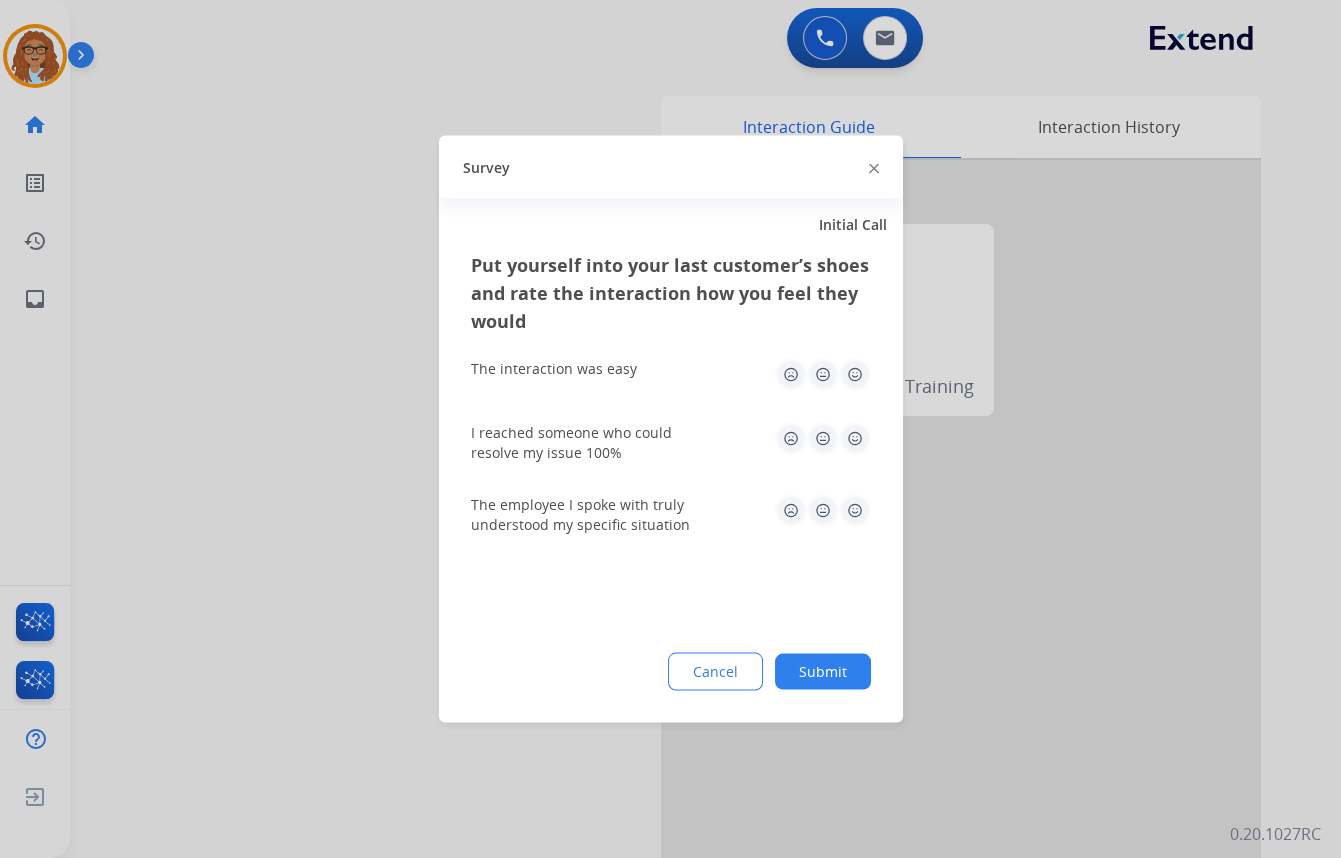 click 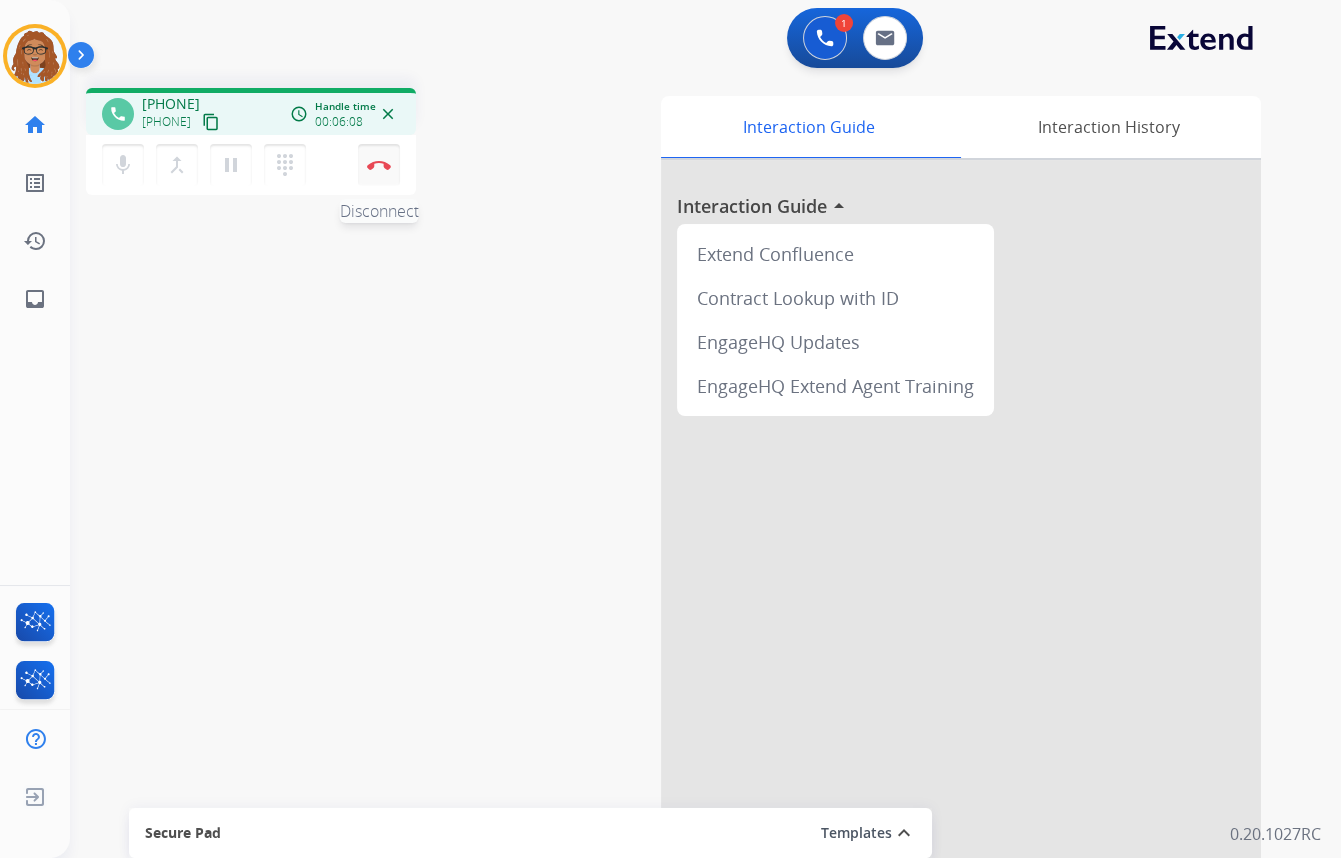 click at bounding box center [379, 165] 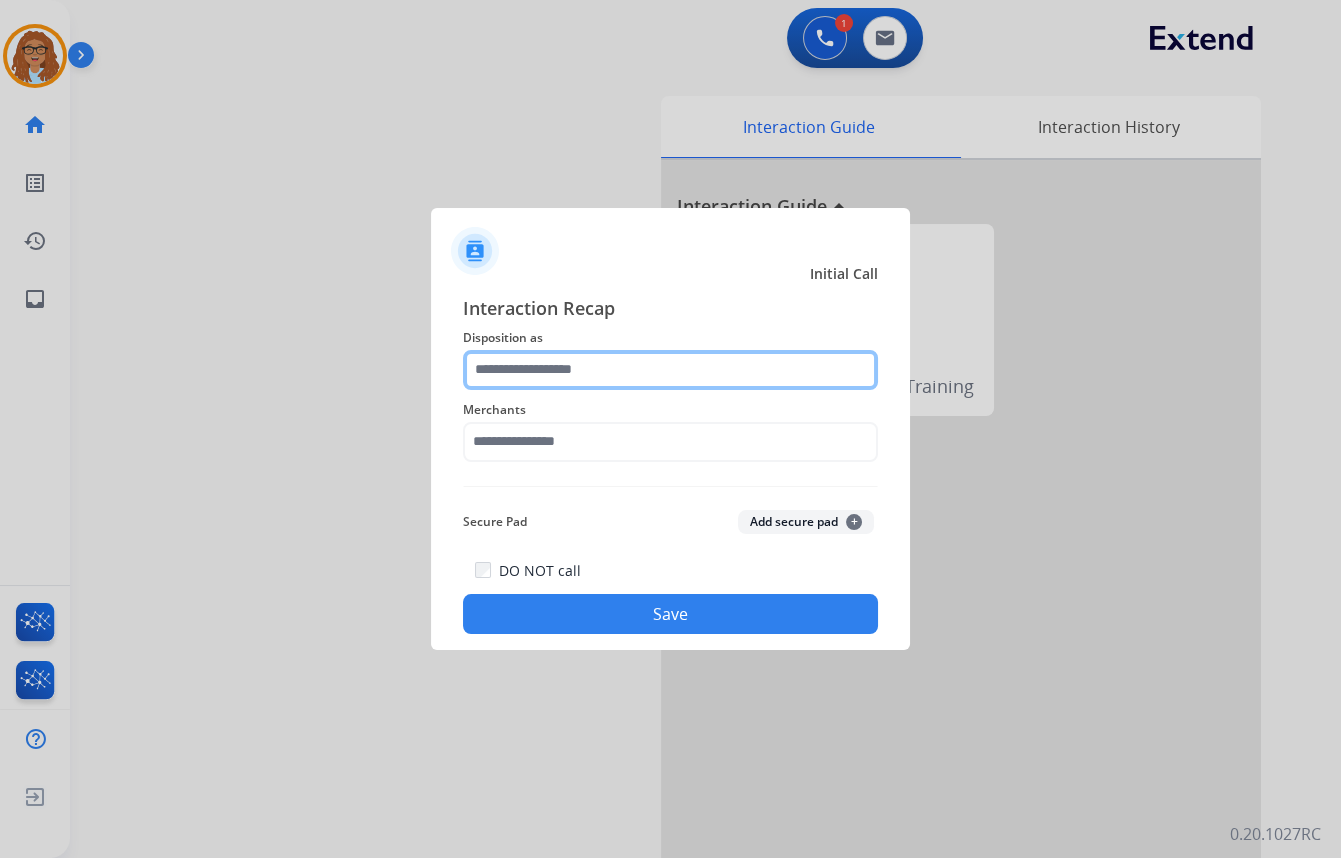 click 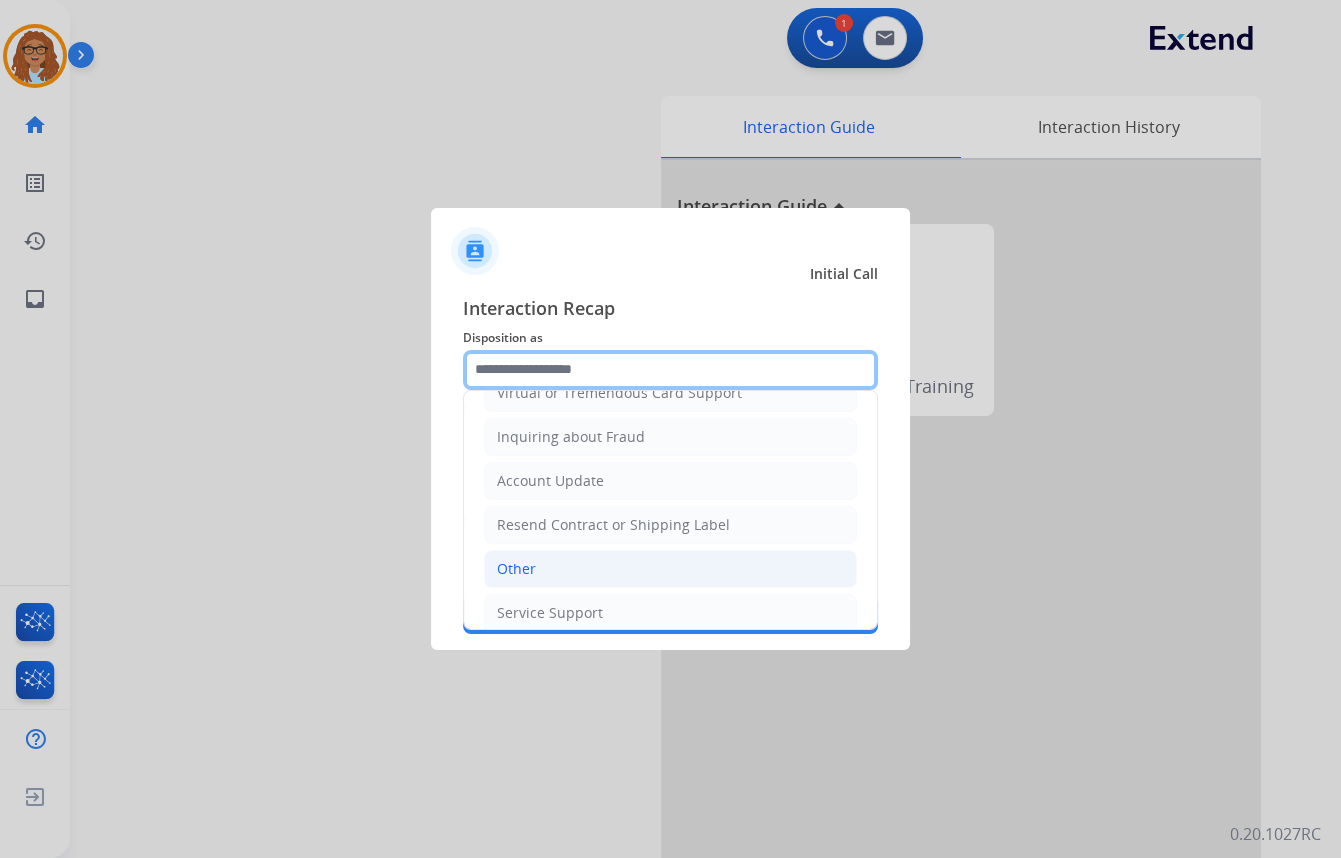 scroll, scrollTop: 309, scrollLeft: 0, axis: vertical 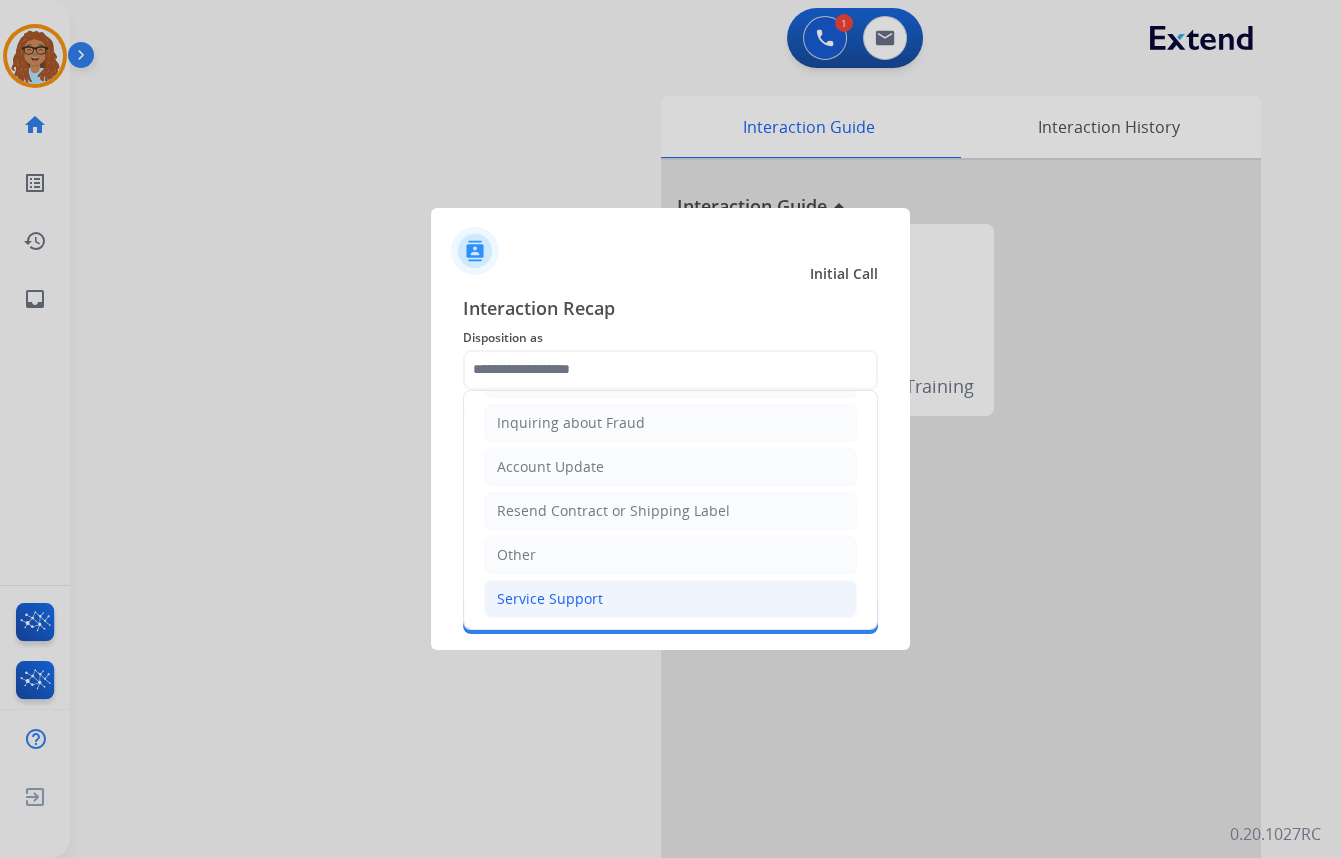 drag, startPoint x: 557, startPoint y: 593, endPoint x: 563, endPoint y: 573, distance: 20.880613 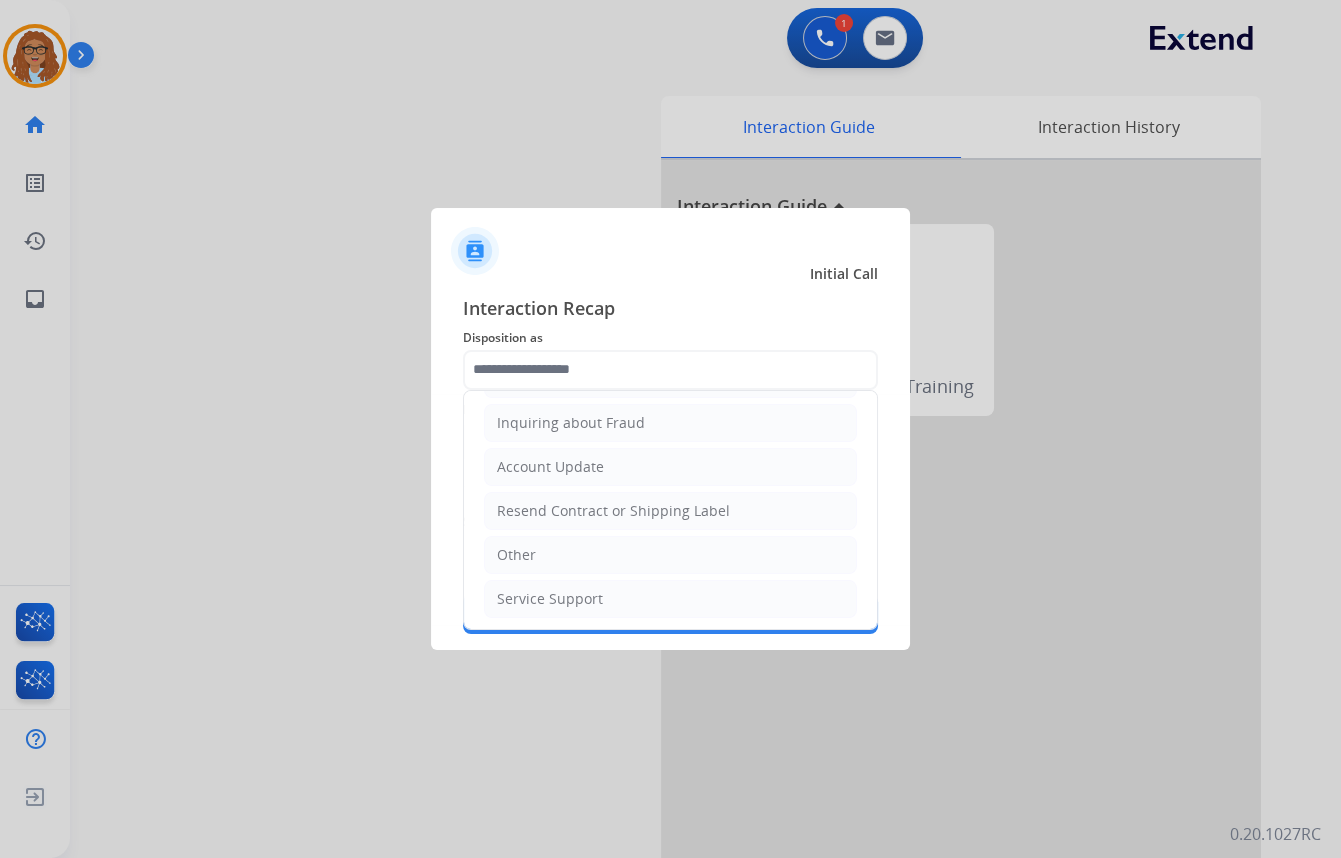type on "**********" 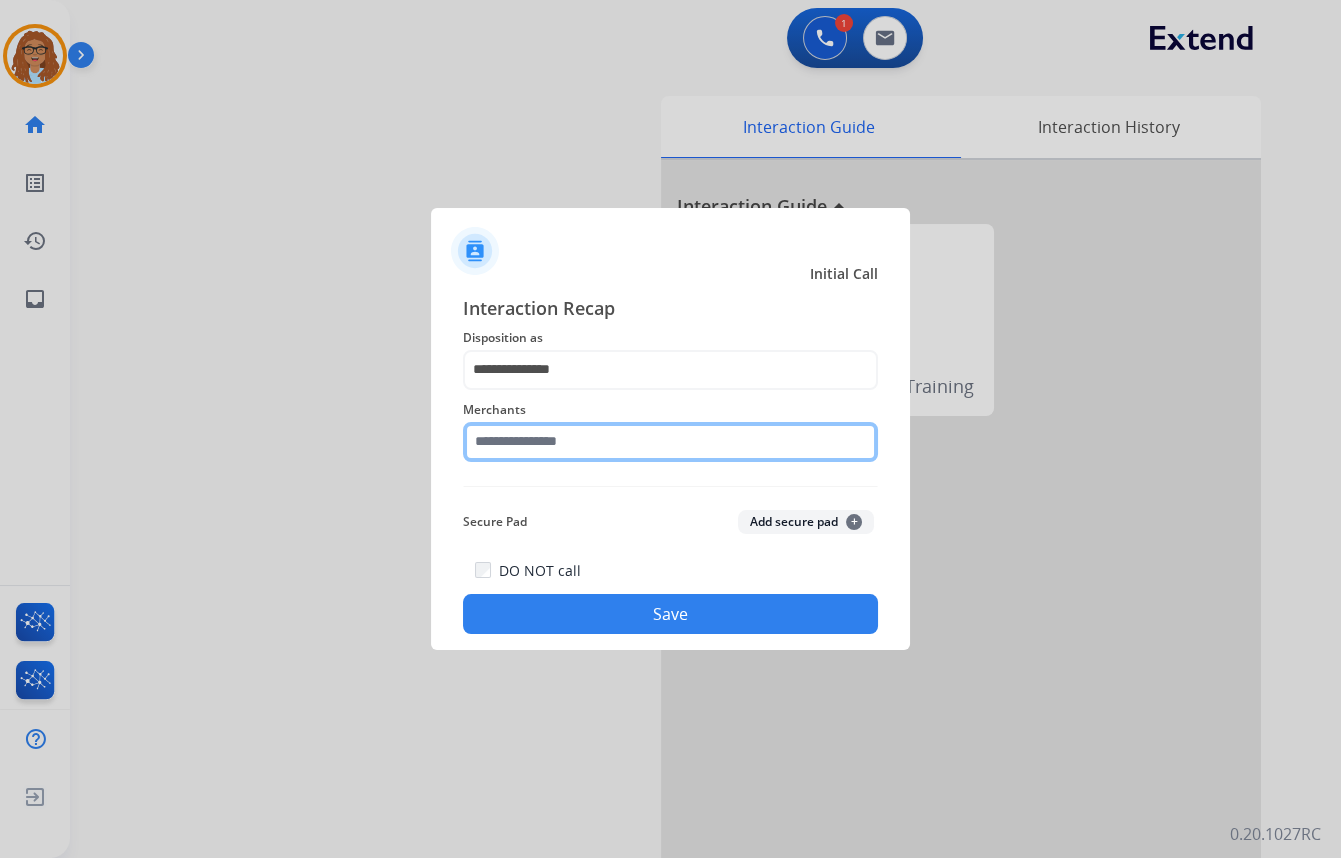 click 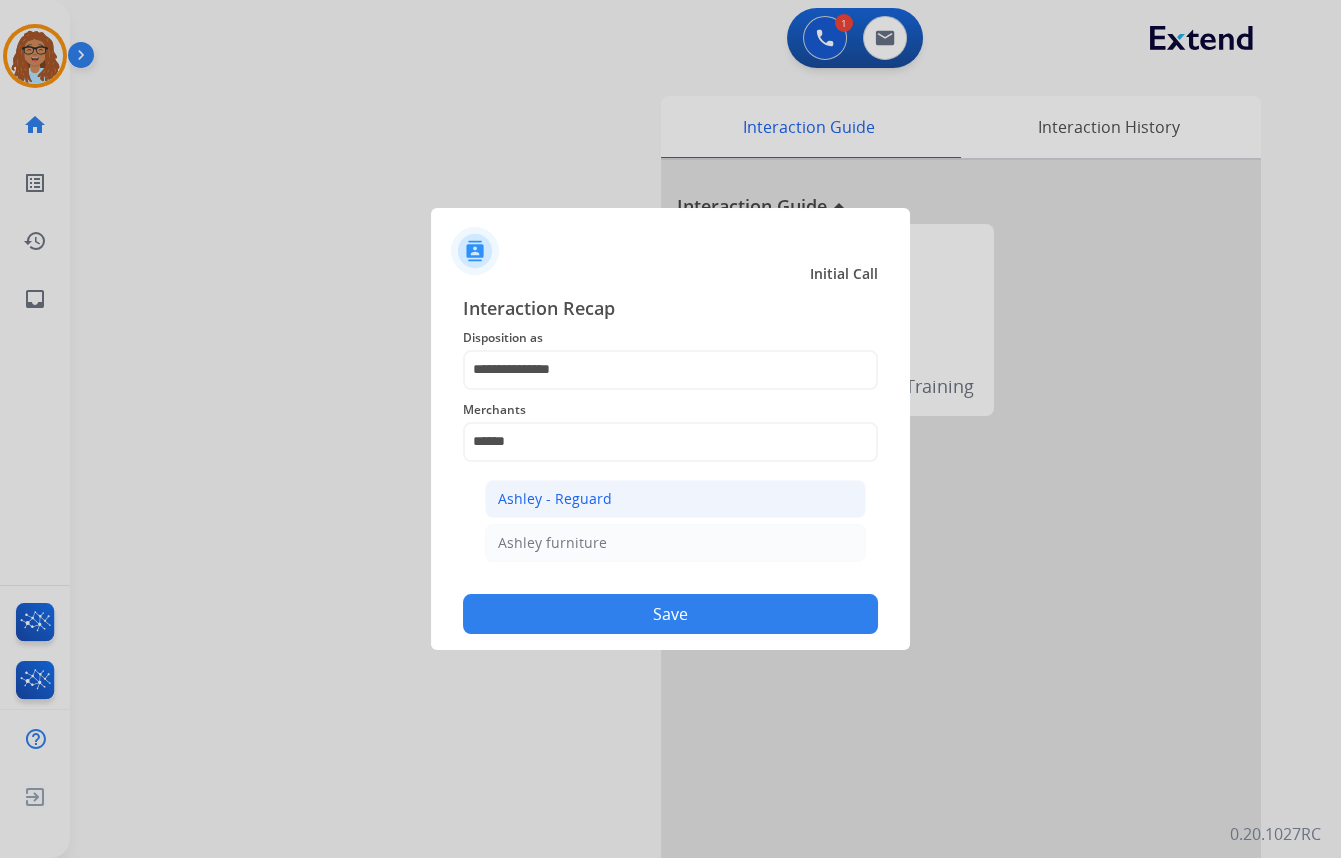 click on "Ashley - Reguard" 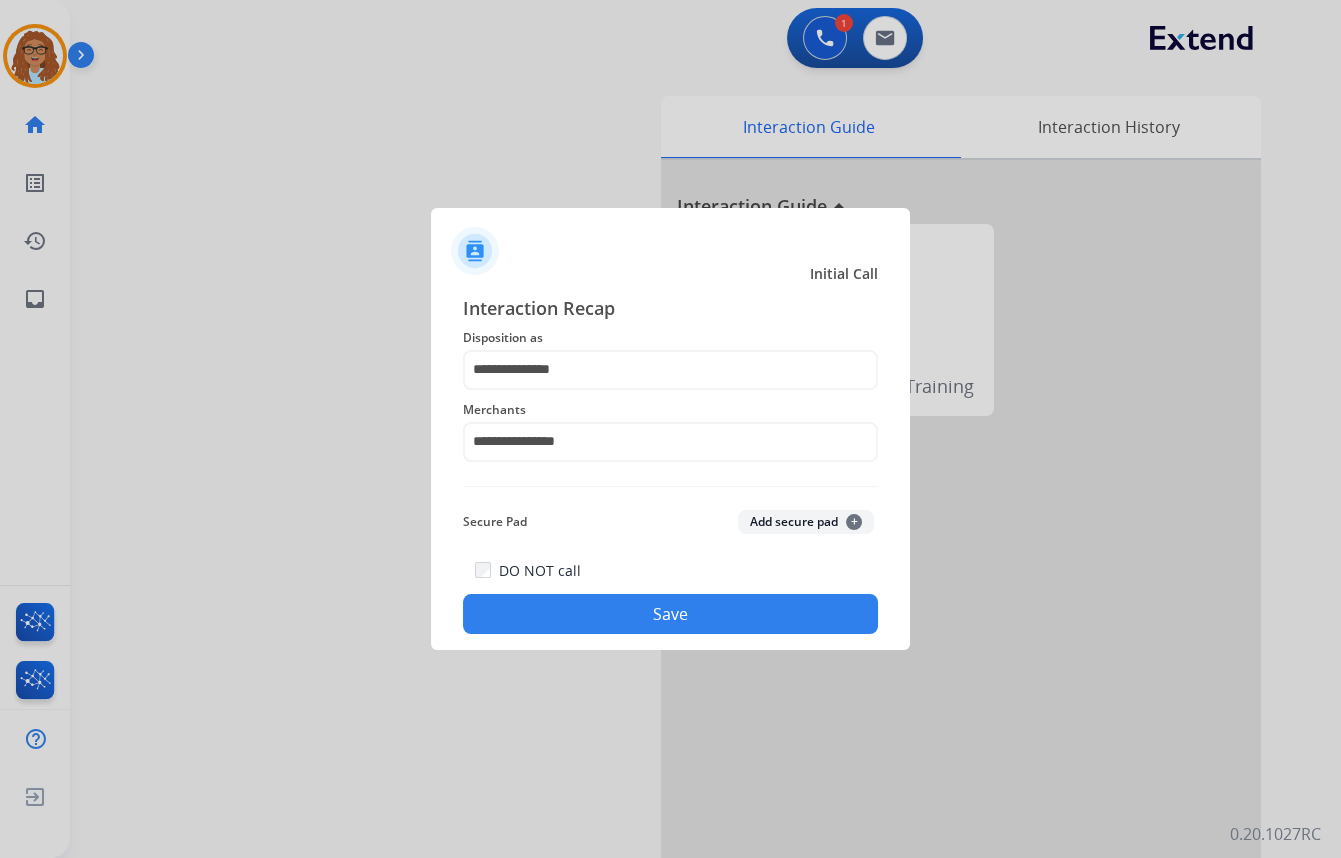 click on "**********" 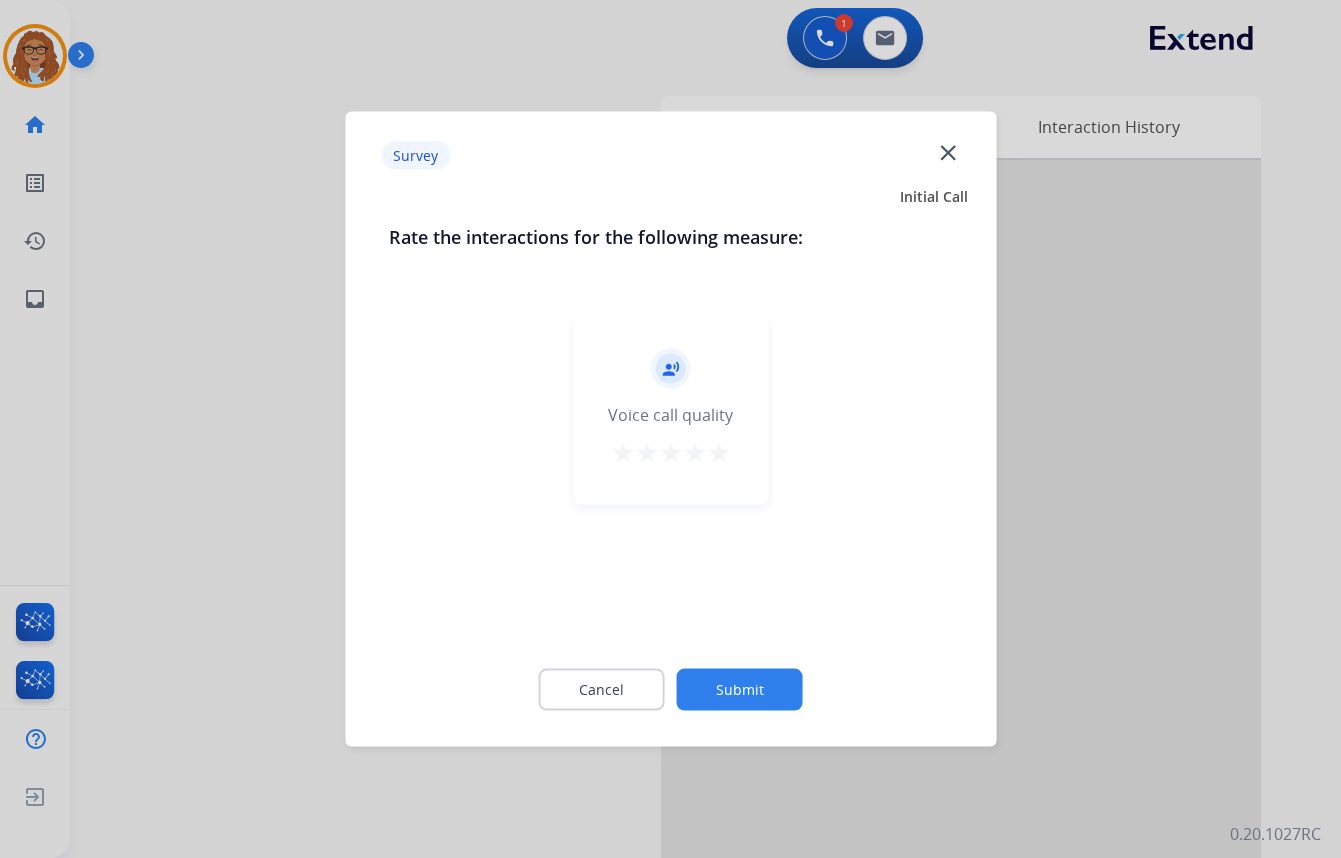 click on "close" 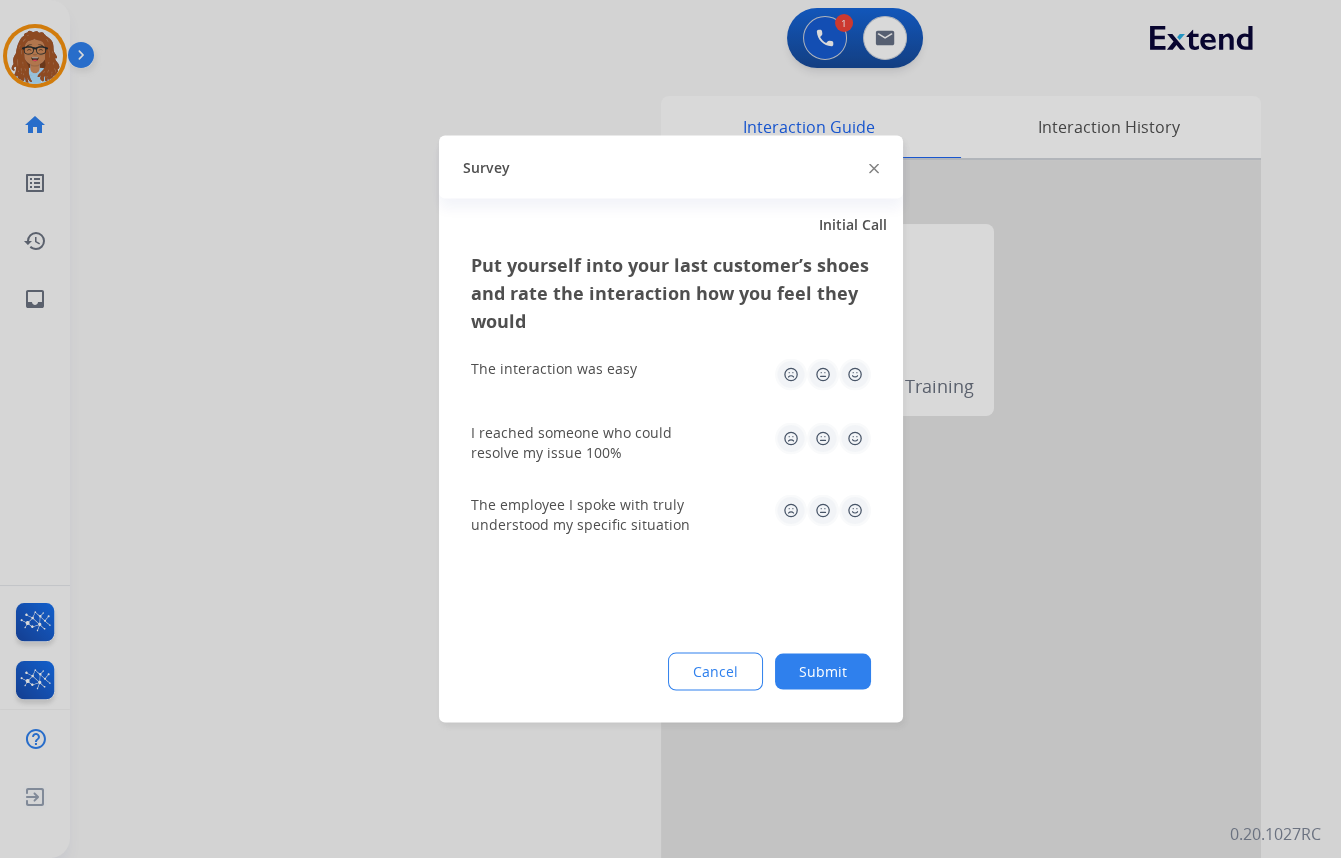 click 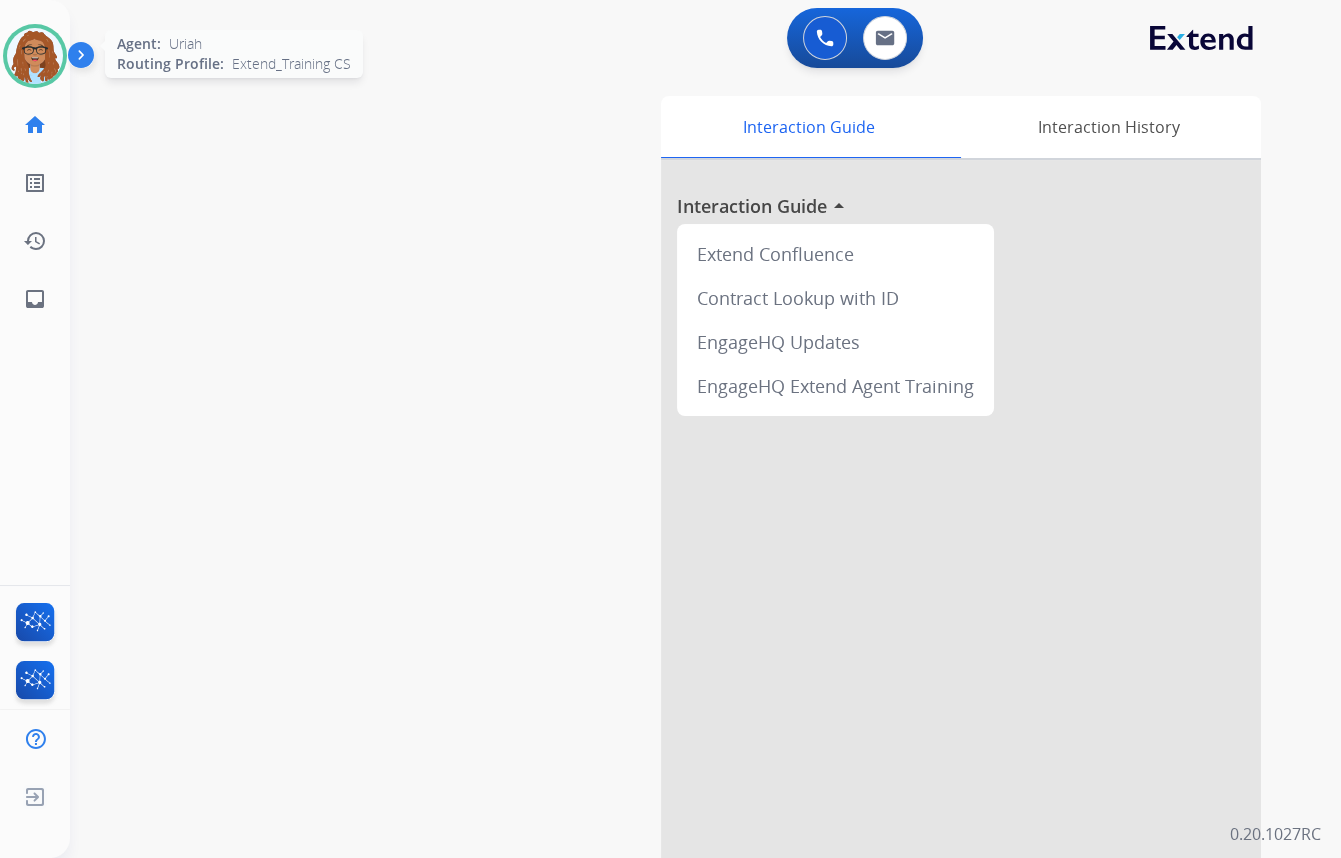 click at bounding box center [35, 56] 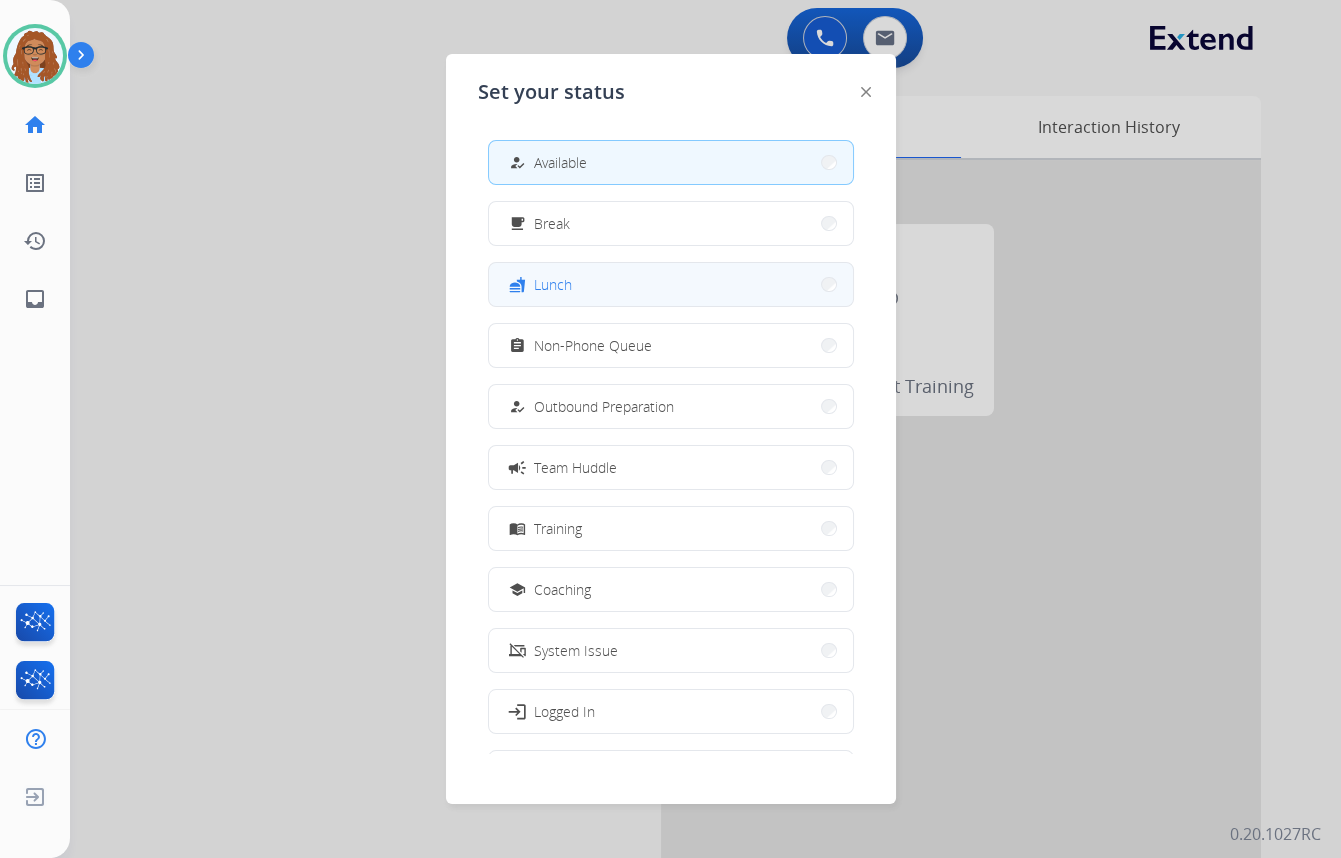 click on "fastfood Lunch" at bounding box center [671, 284] 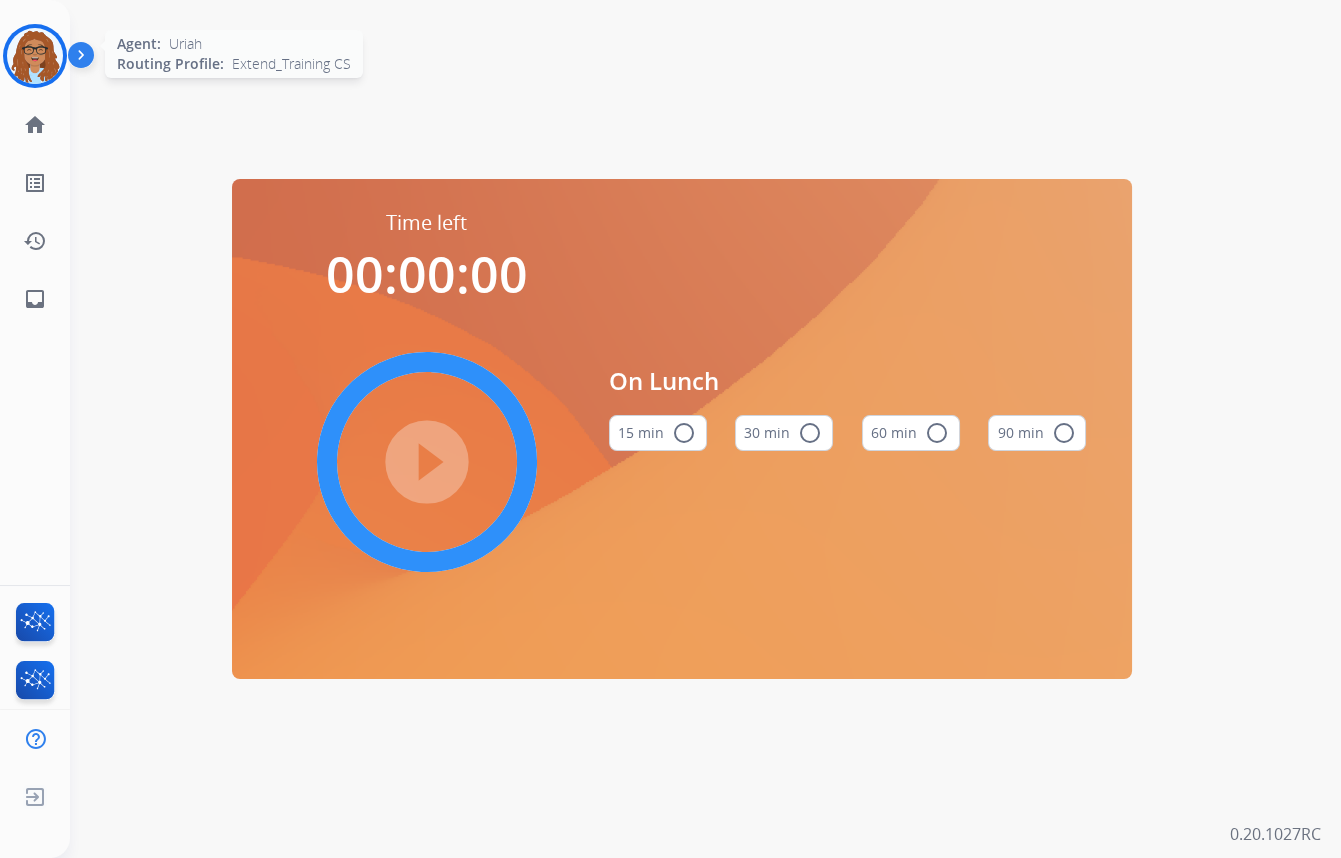 click on "Agent:   Uriah  Routing Profile:  Extend_Training CS" at bounding box center (35, 56) 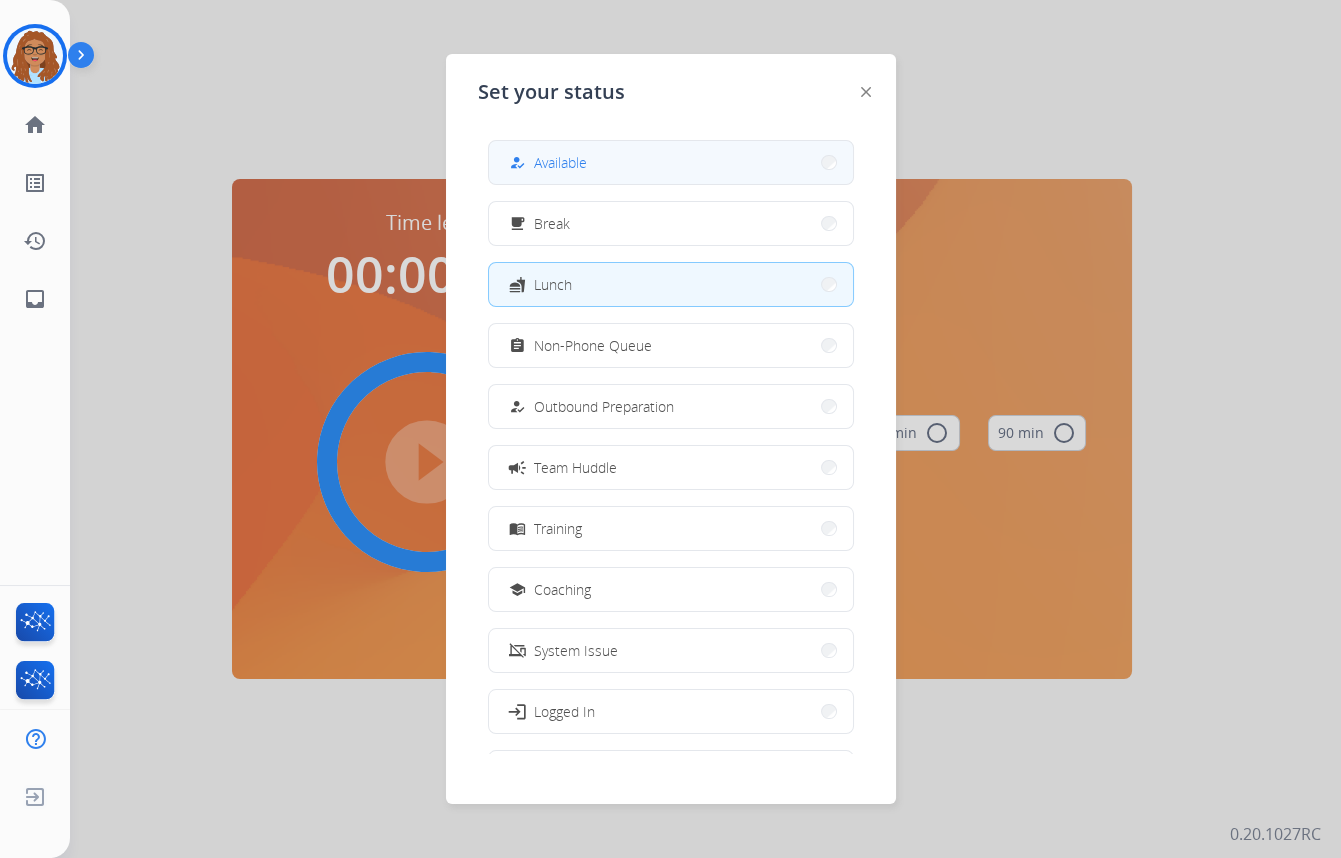 click on "Available" at bounding box center [560, 162] 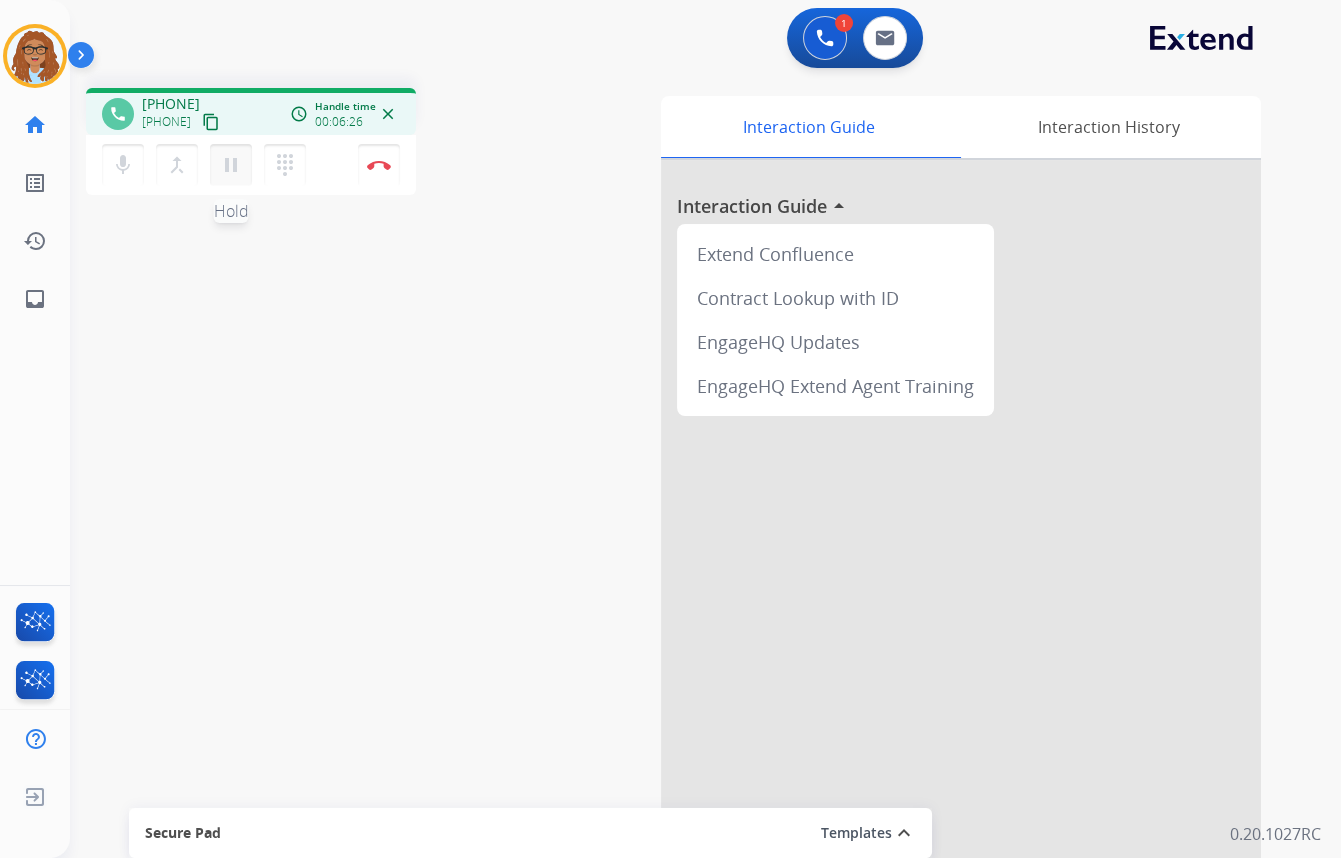 click on "pause" at bounding box center (231, 165) 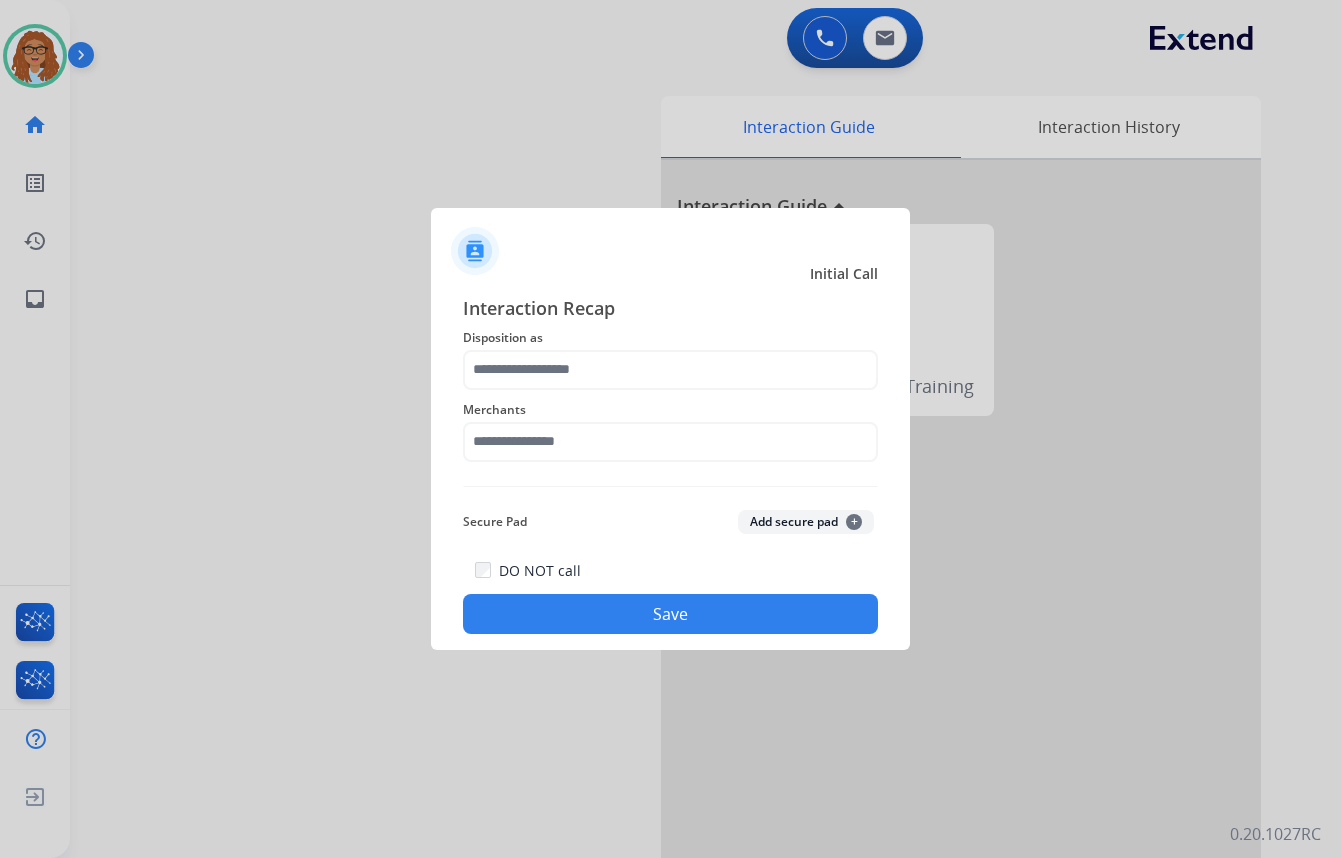 scroll, scrollTop: 0, scrollLeft: 0, axis: both 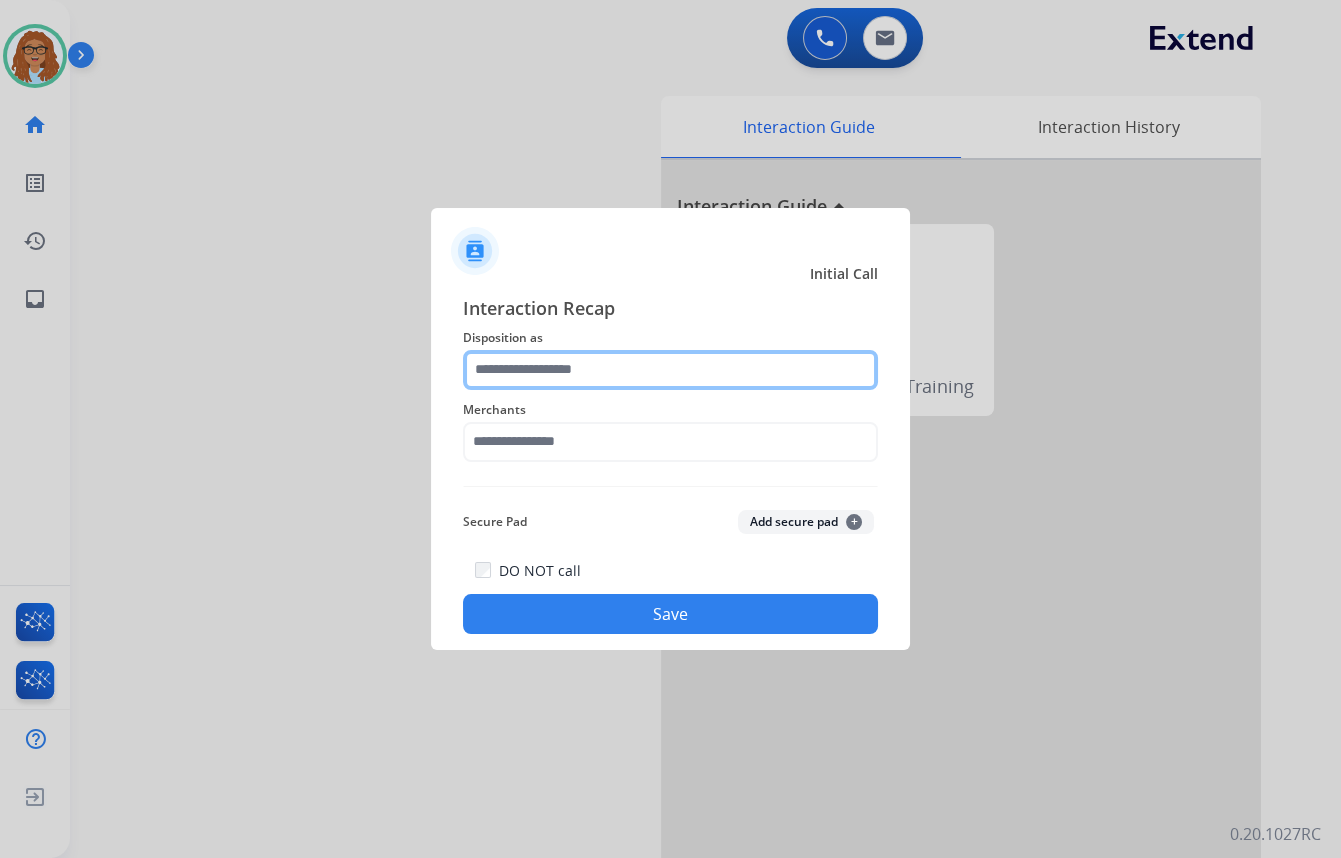 click 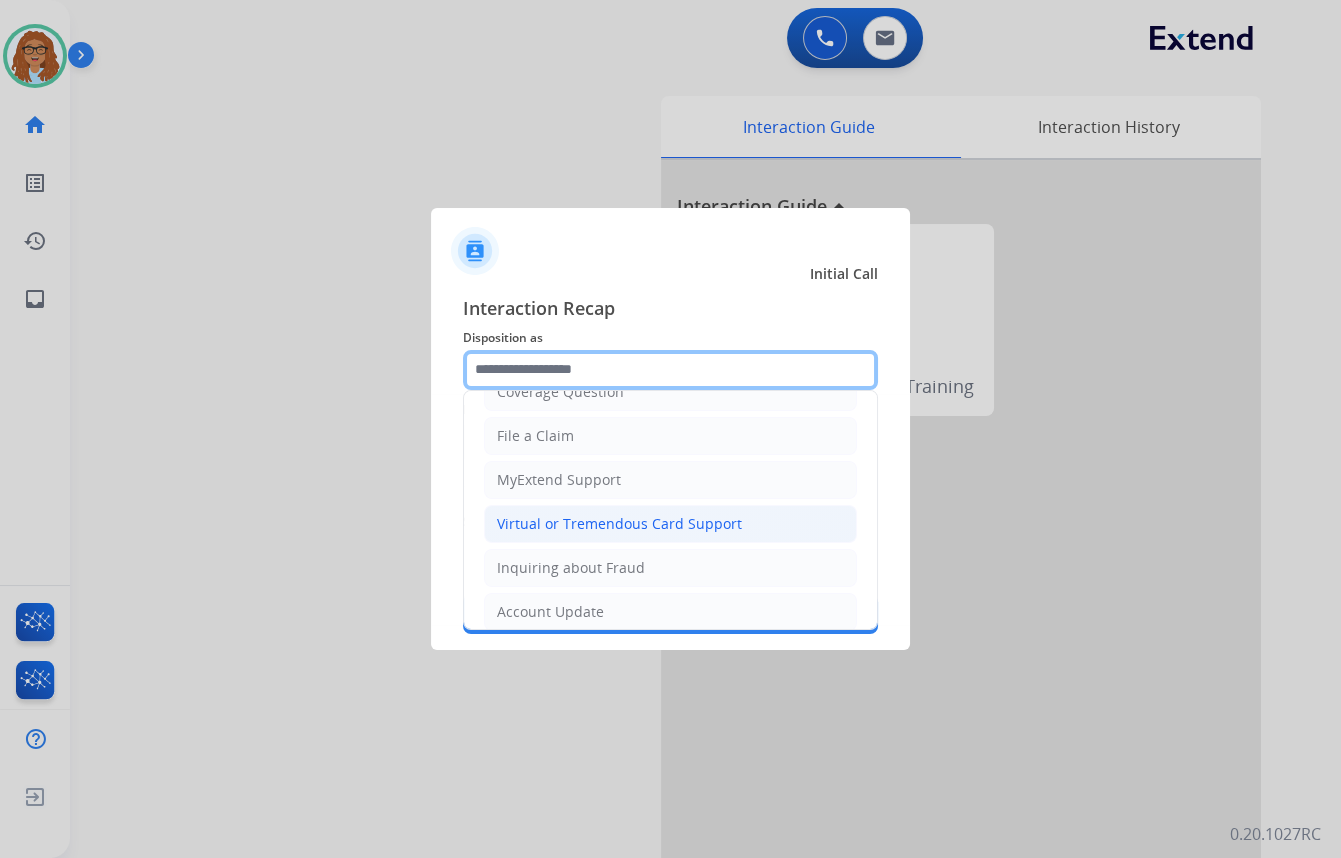 scroll, scrollTop: 181, scrollLeft: 0, axis: vertical 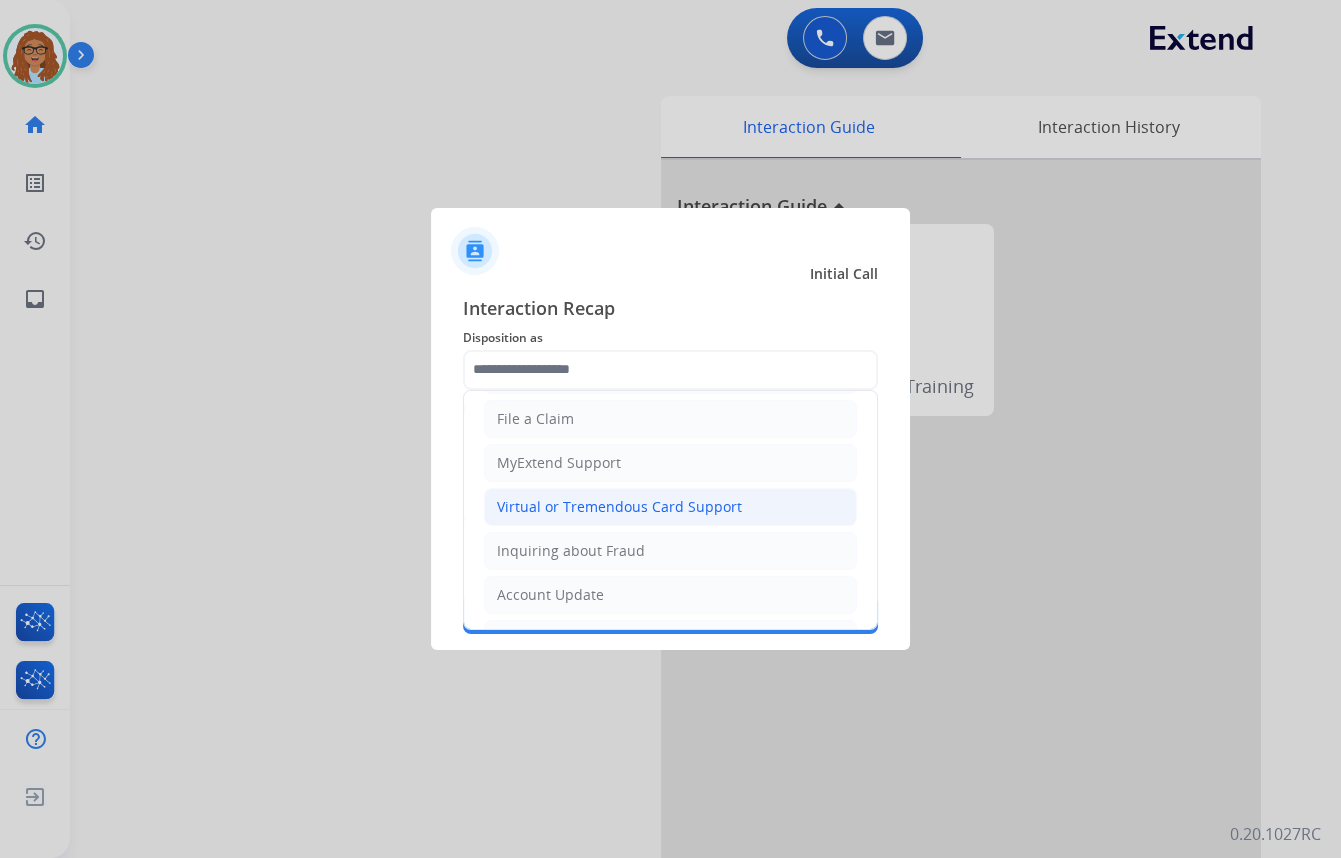 drag, startPoint x: 568, startPoint y: 510, endPoint x: 587, endPoint y: 467, distance: 47.010635 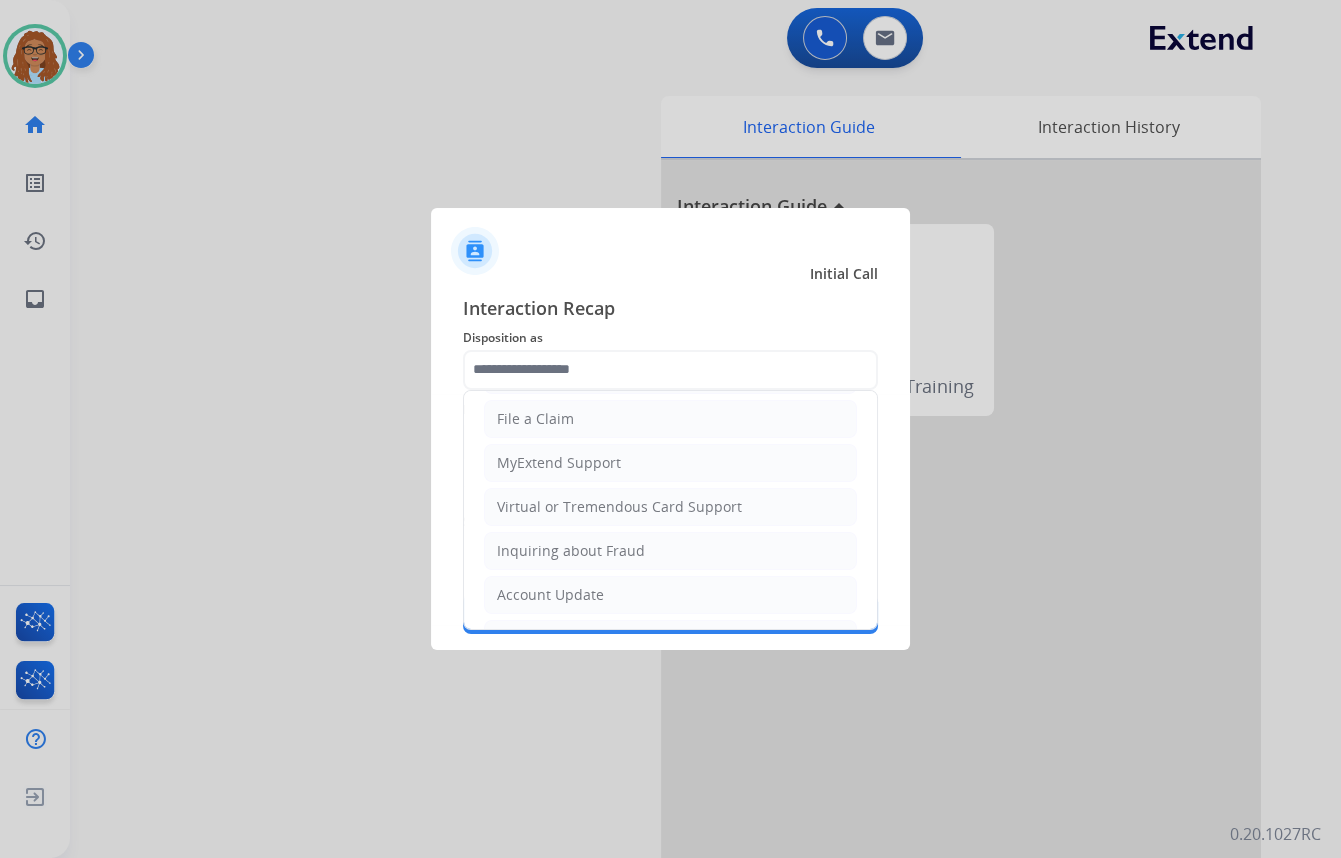 click on "Virtual or Tremendous Card Support" 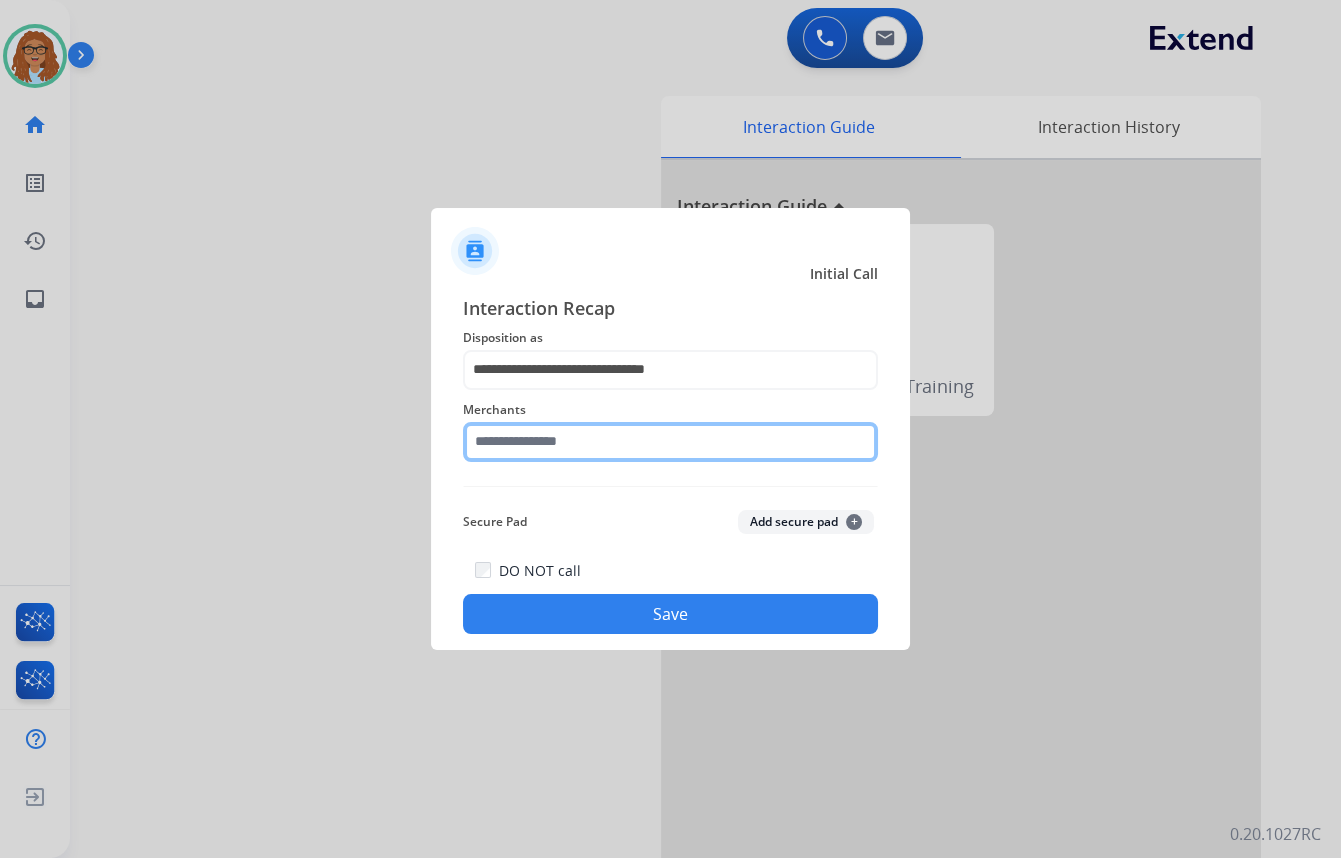 click 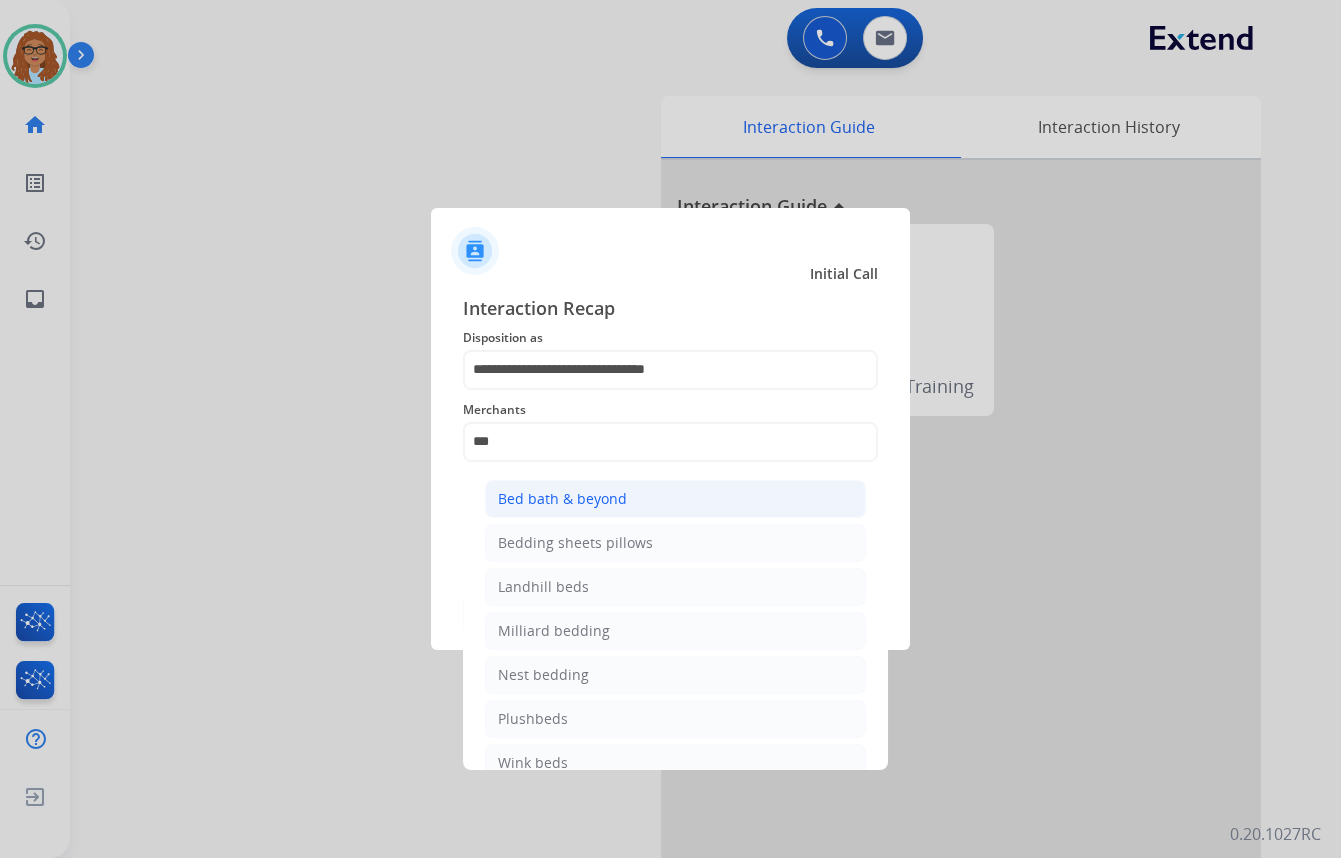 click on "Bed bath & beyond" 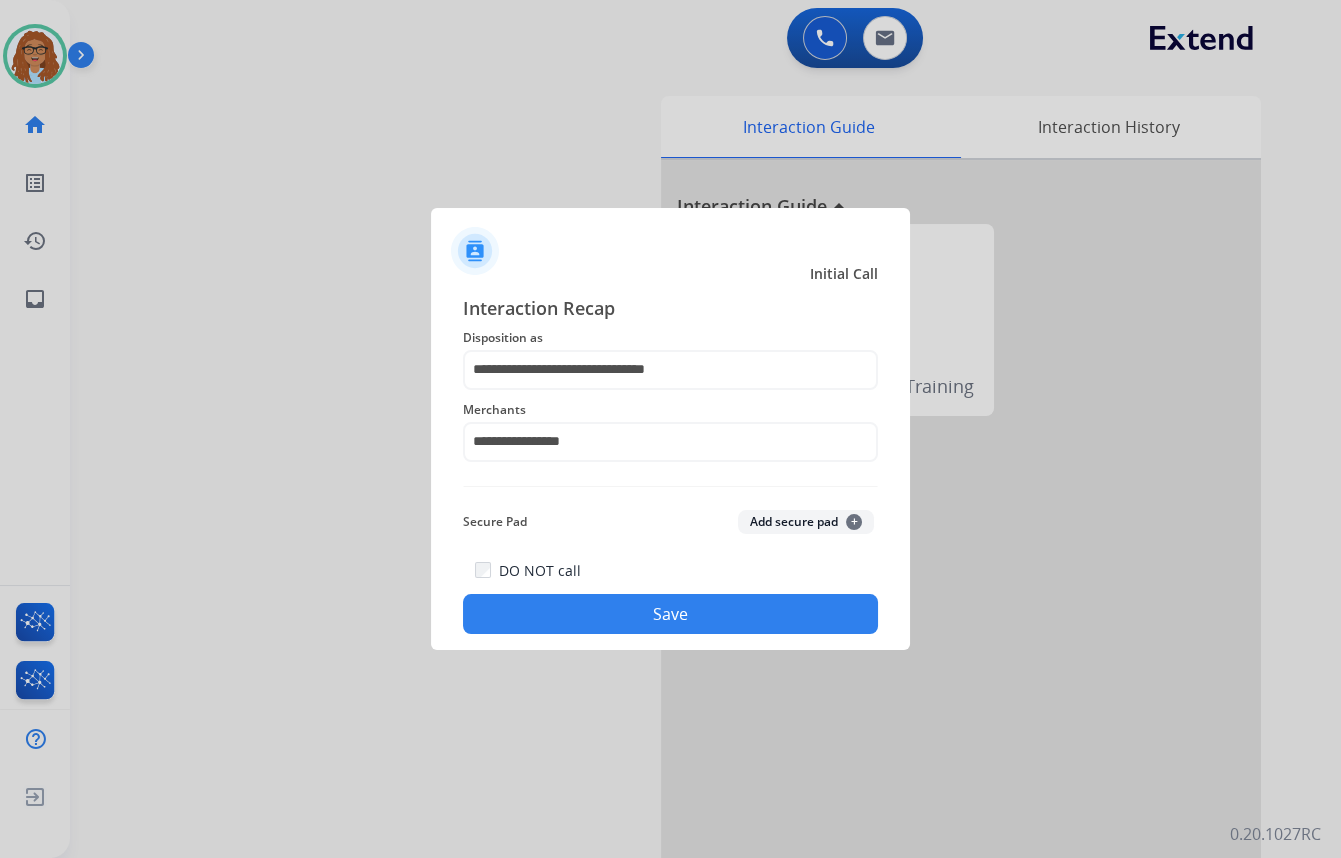 click on "Save" 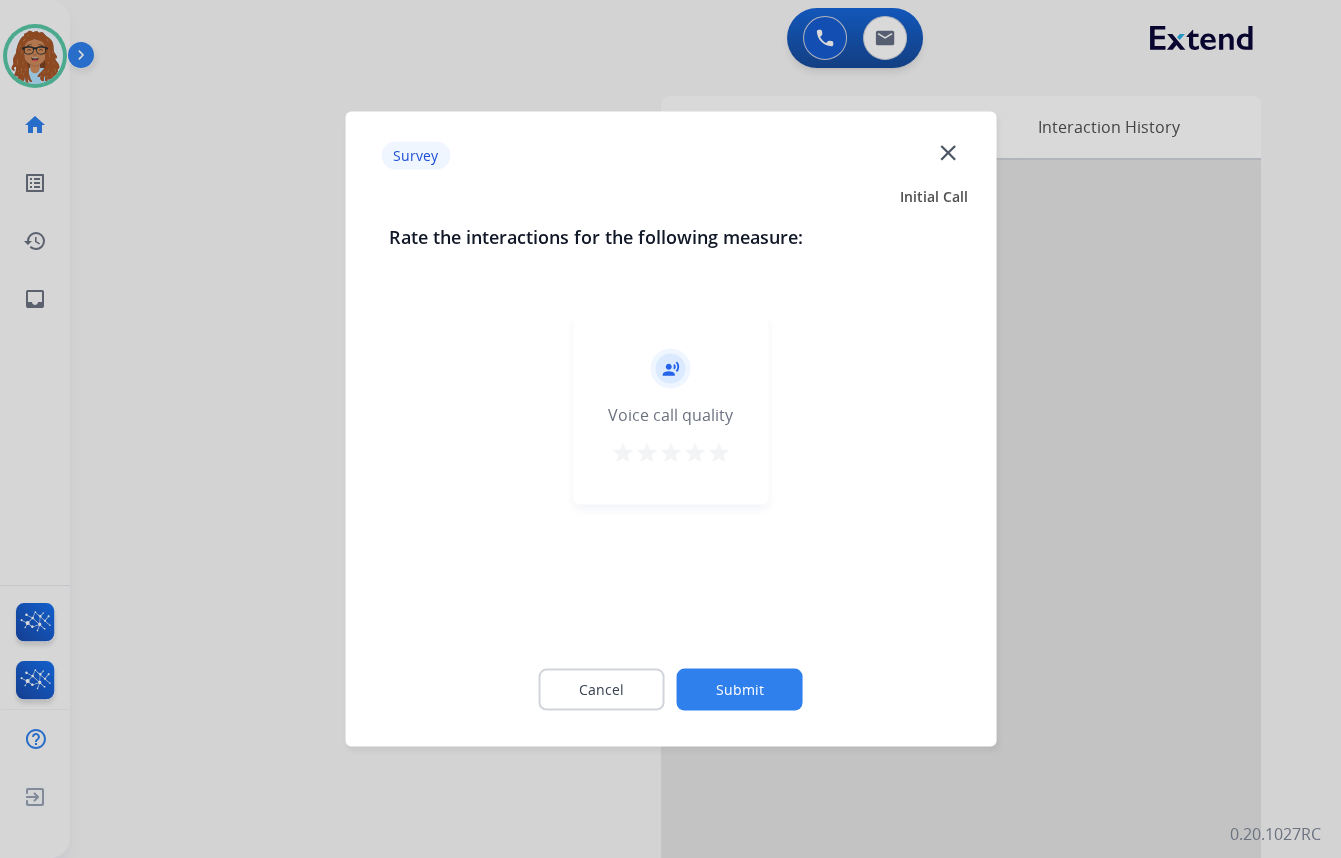 click on "close" 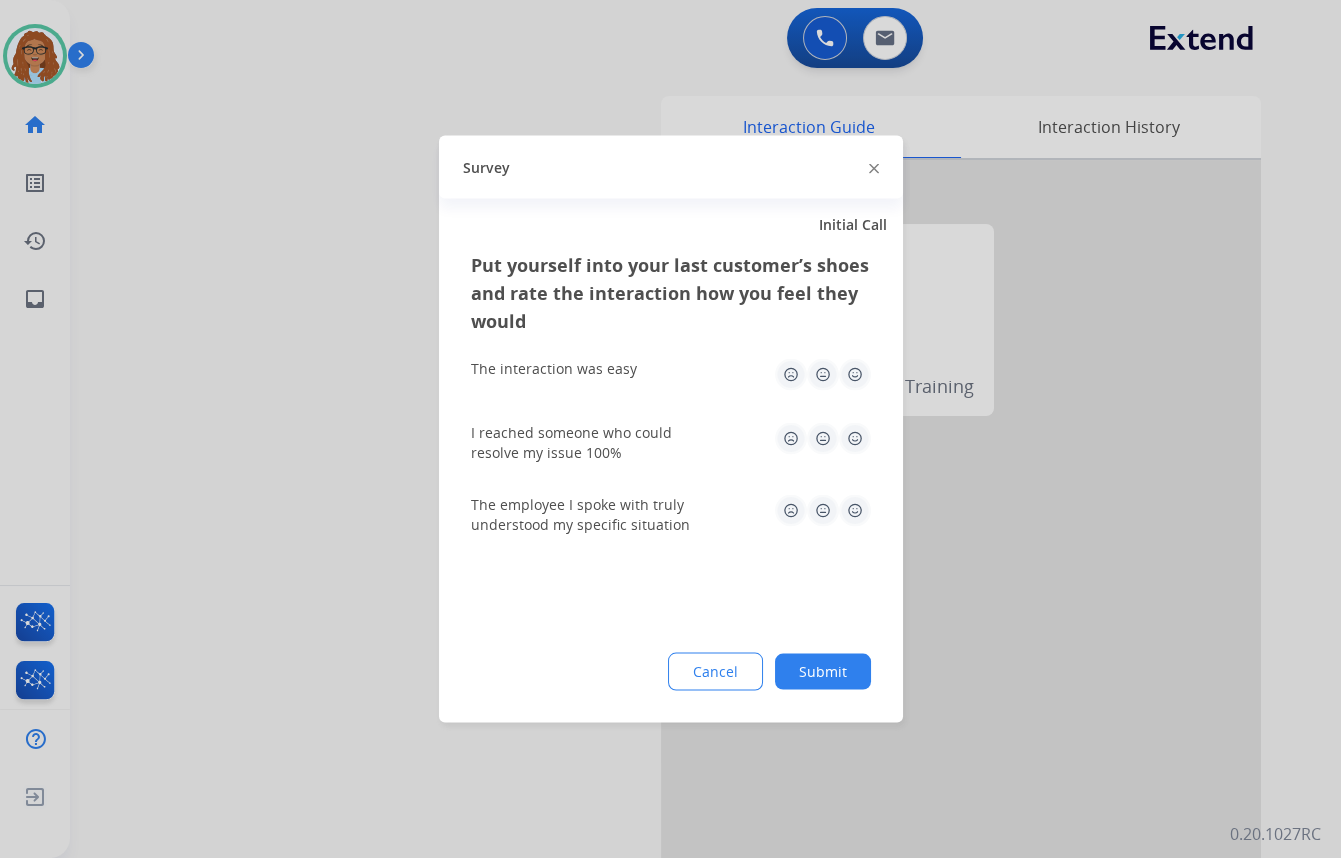 drag, startPoint x: 872, startPoint y: 167, endPoint x: 739, endPoint y: 186, distance: 134.3503 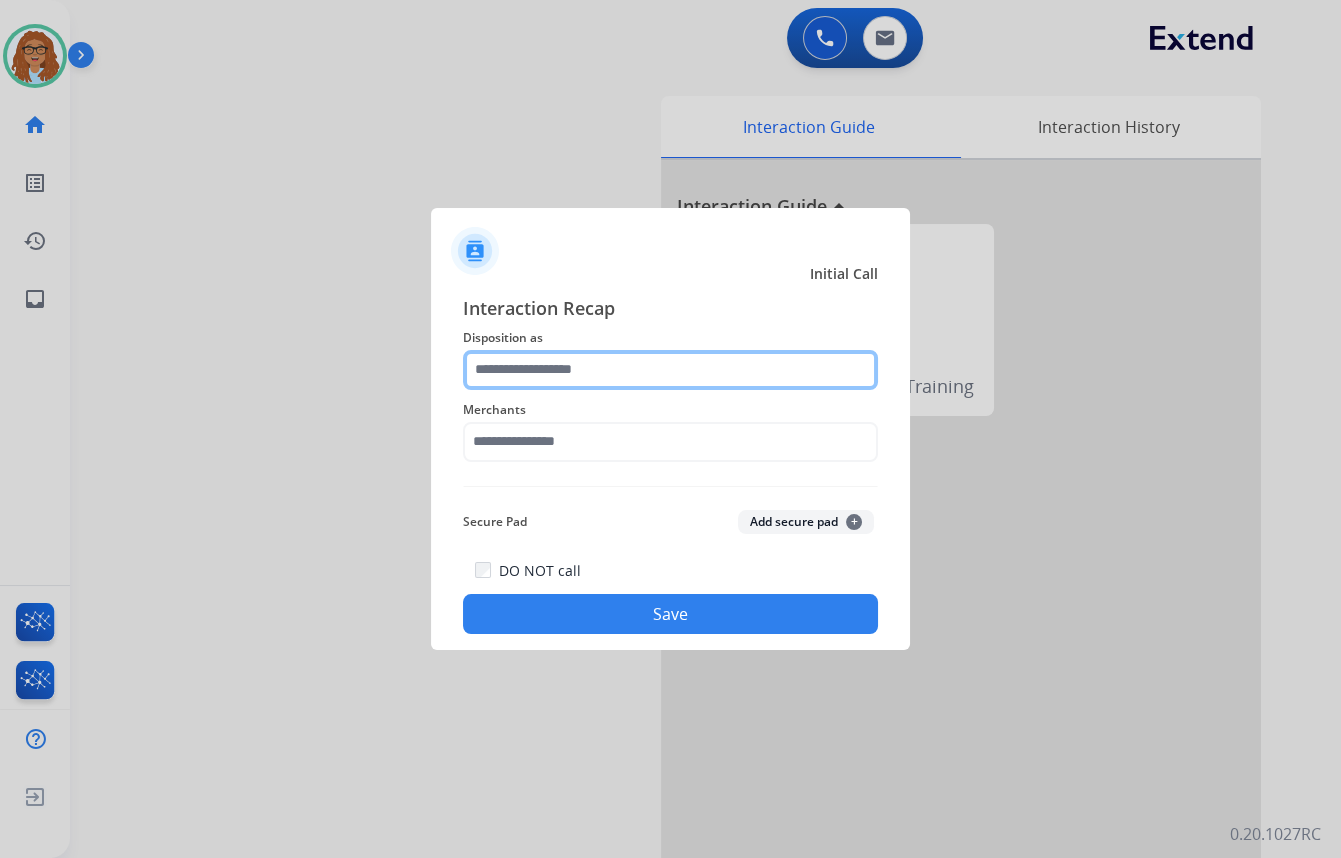 click 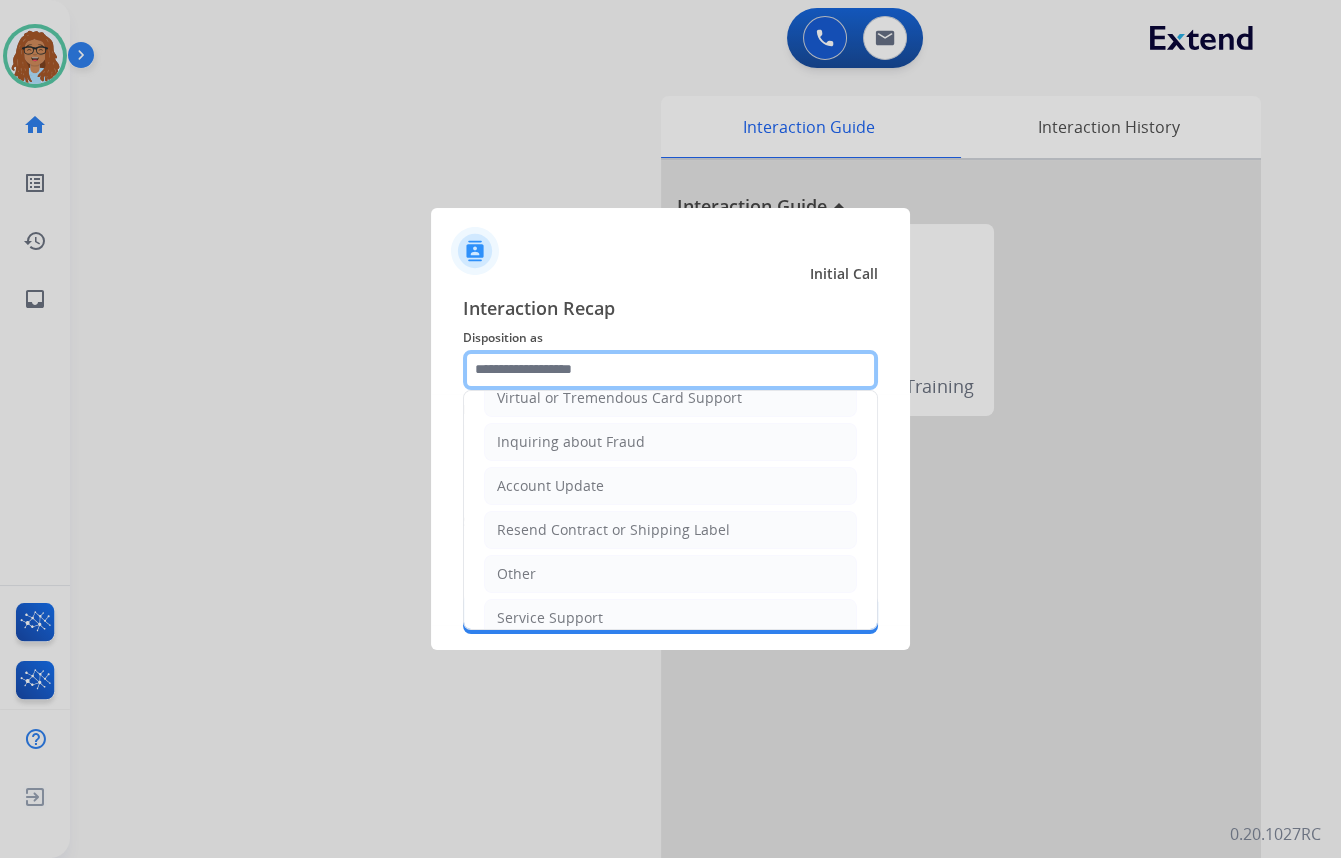 scroll, scrollTop: 309, scrollLeft: 0, axis: vertical 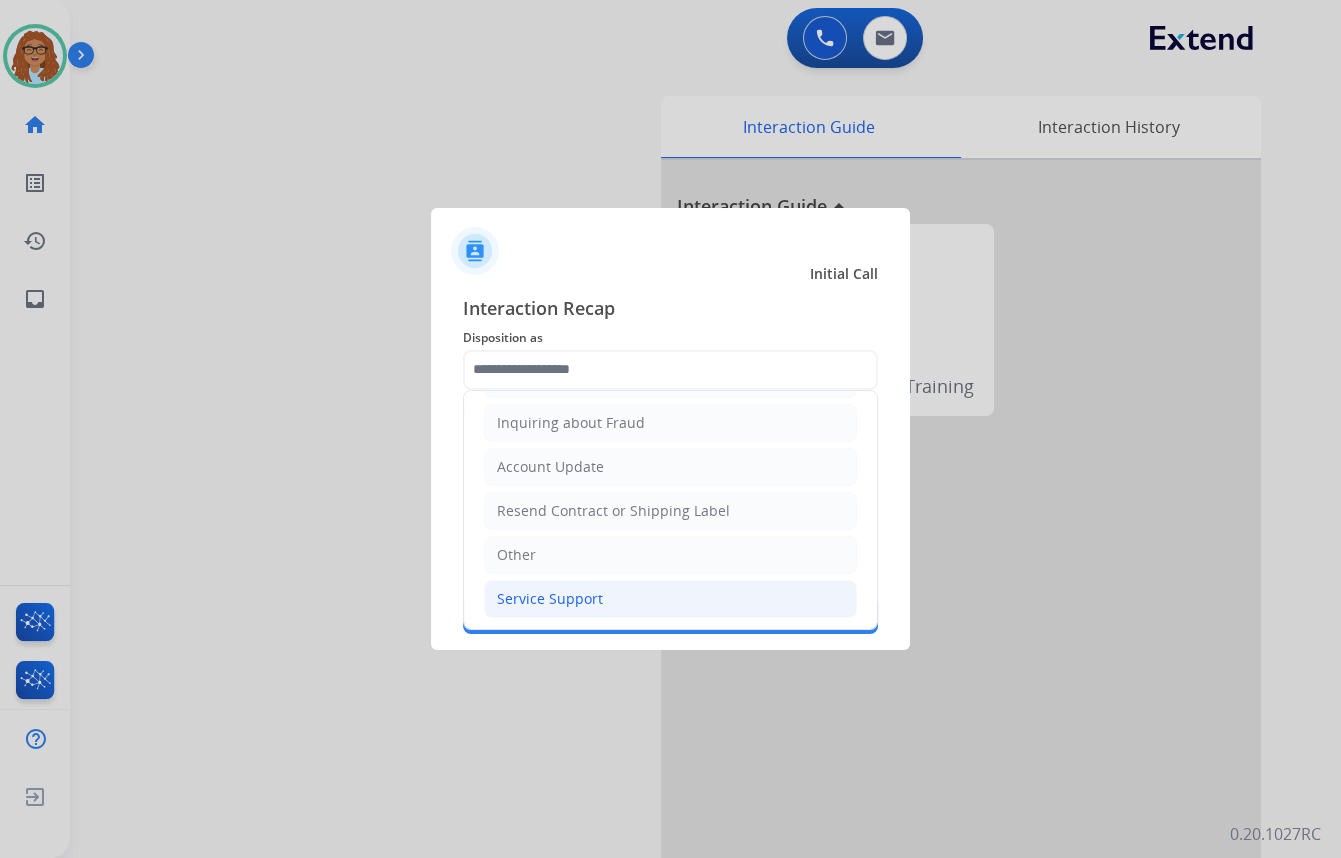 click on "Service Support" 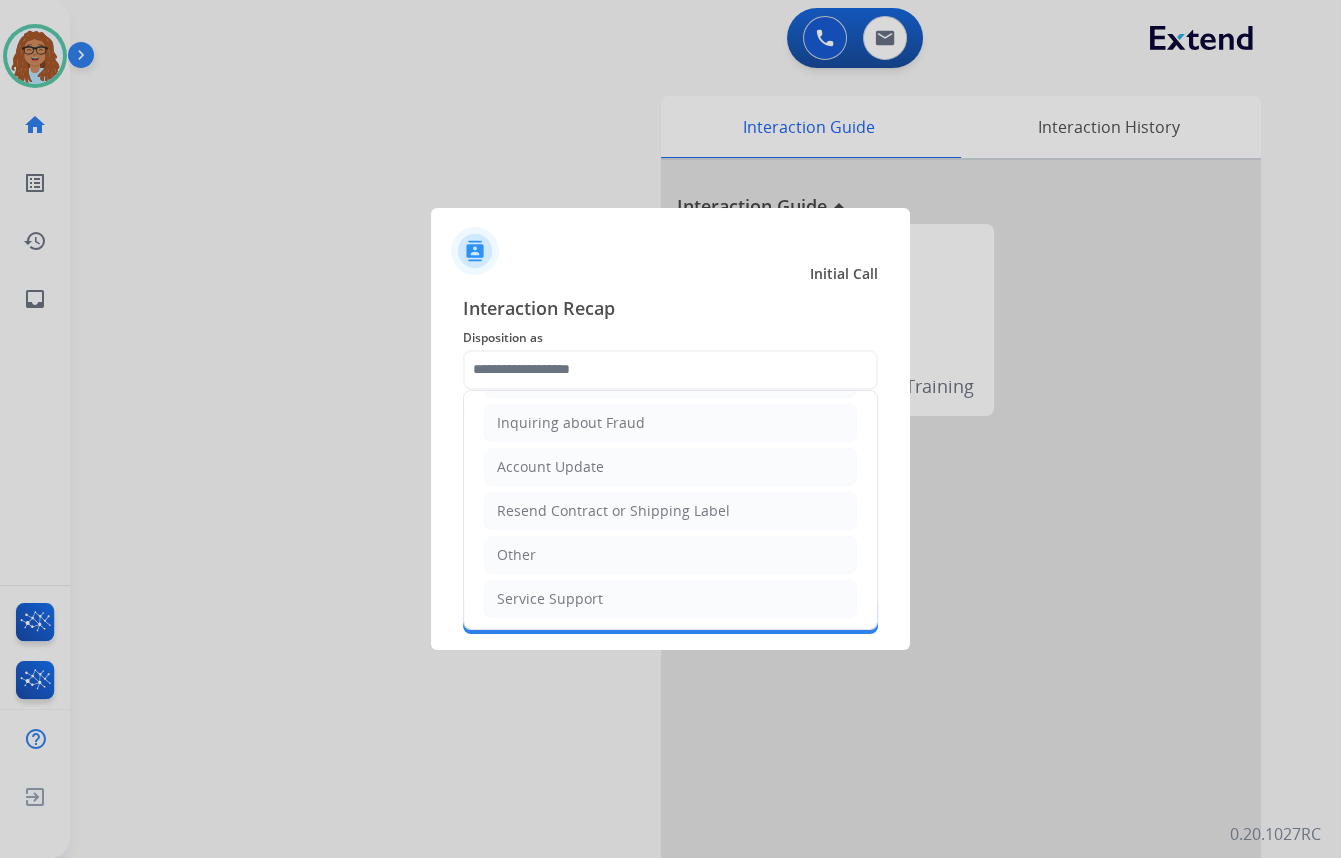 type on "**********" 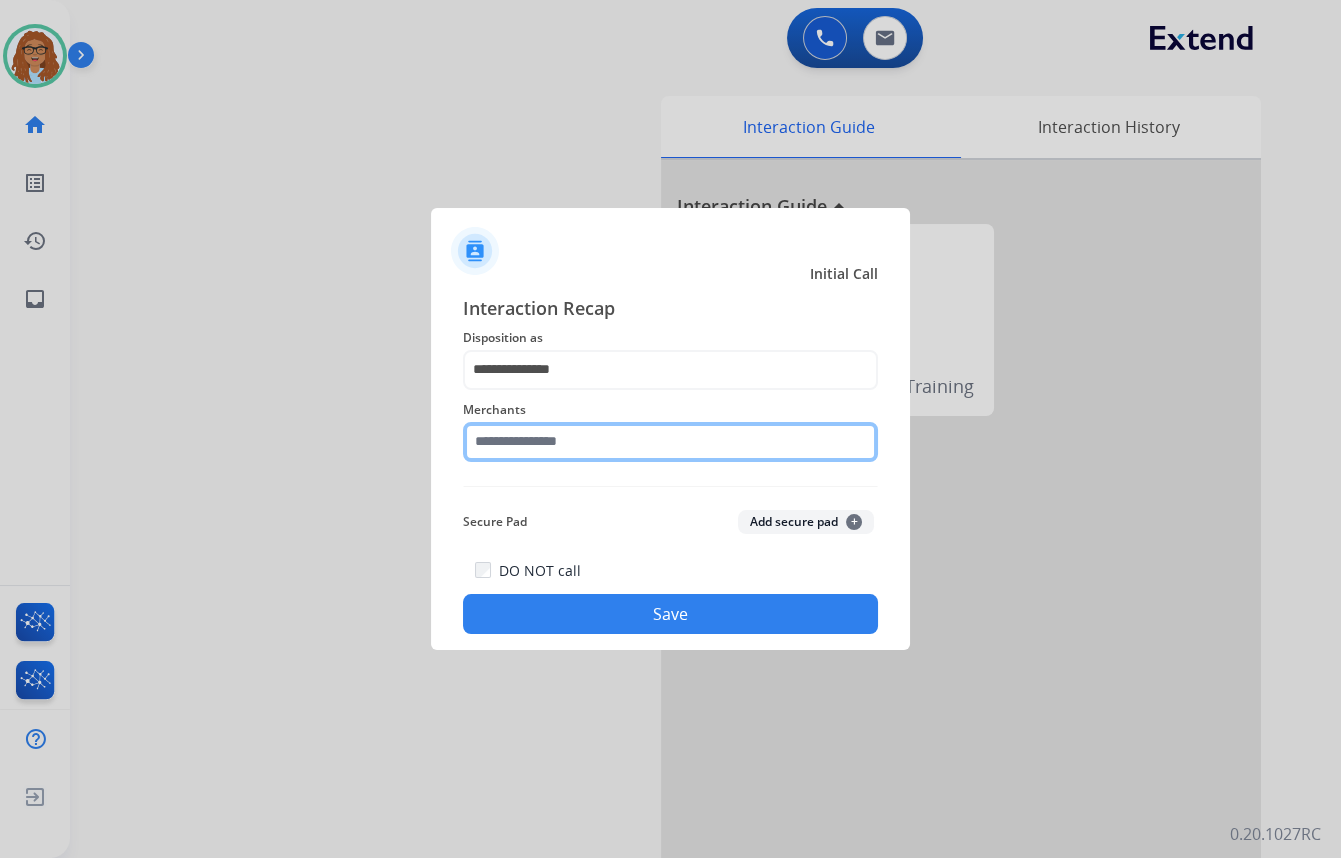 click 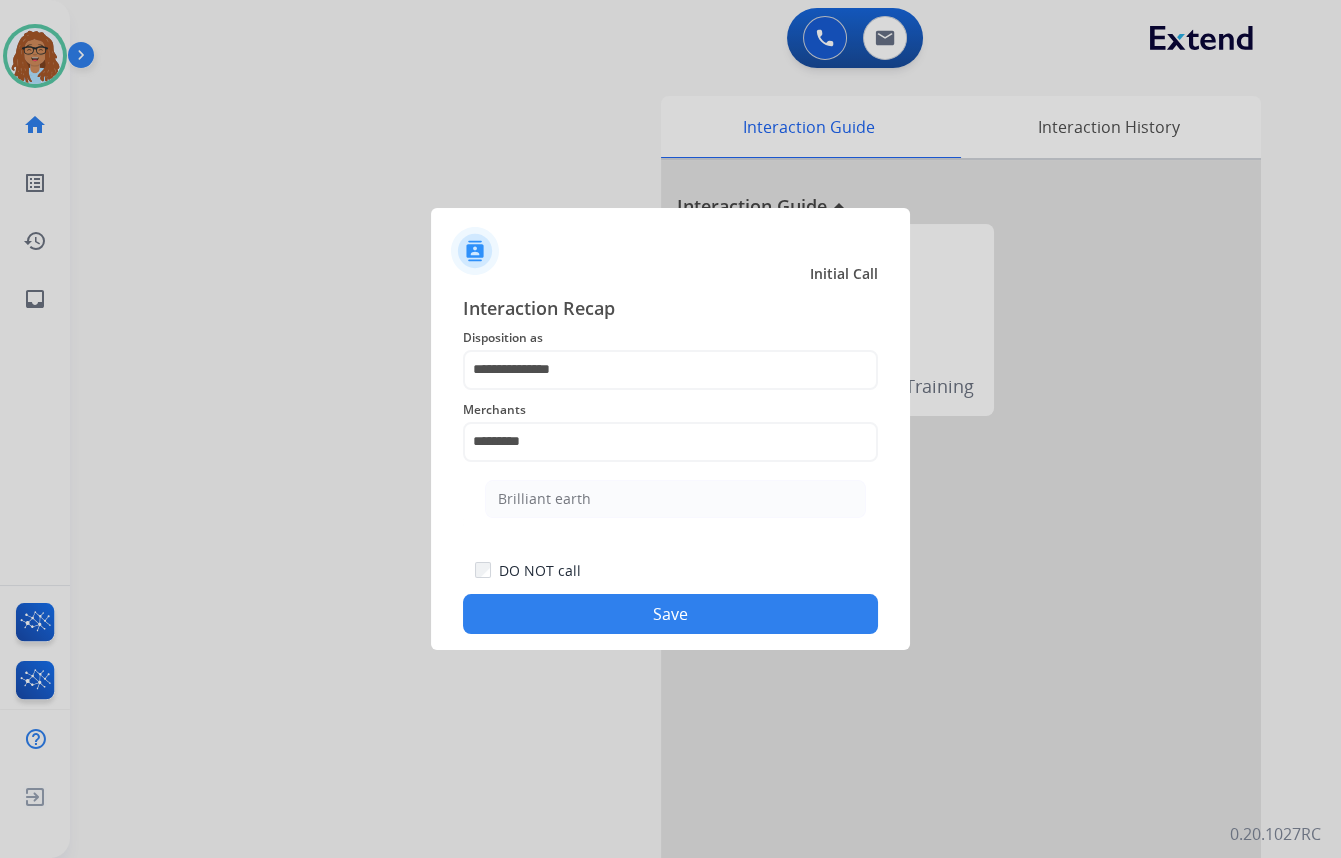 click on "Brilliant earth" 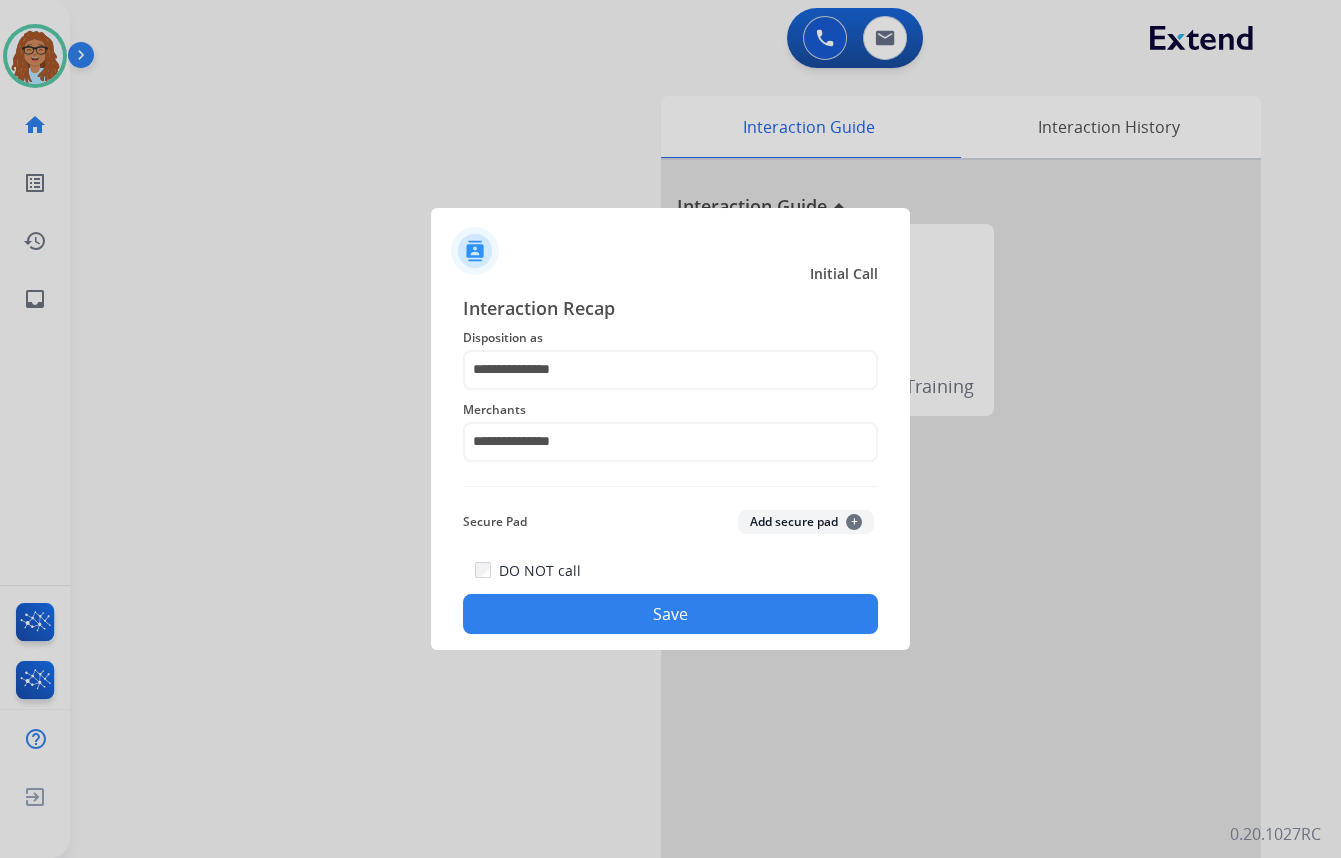 click on "Save" 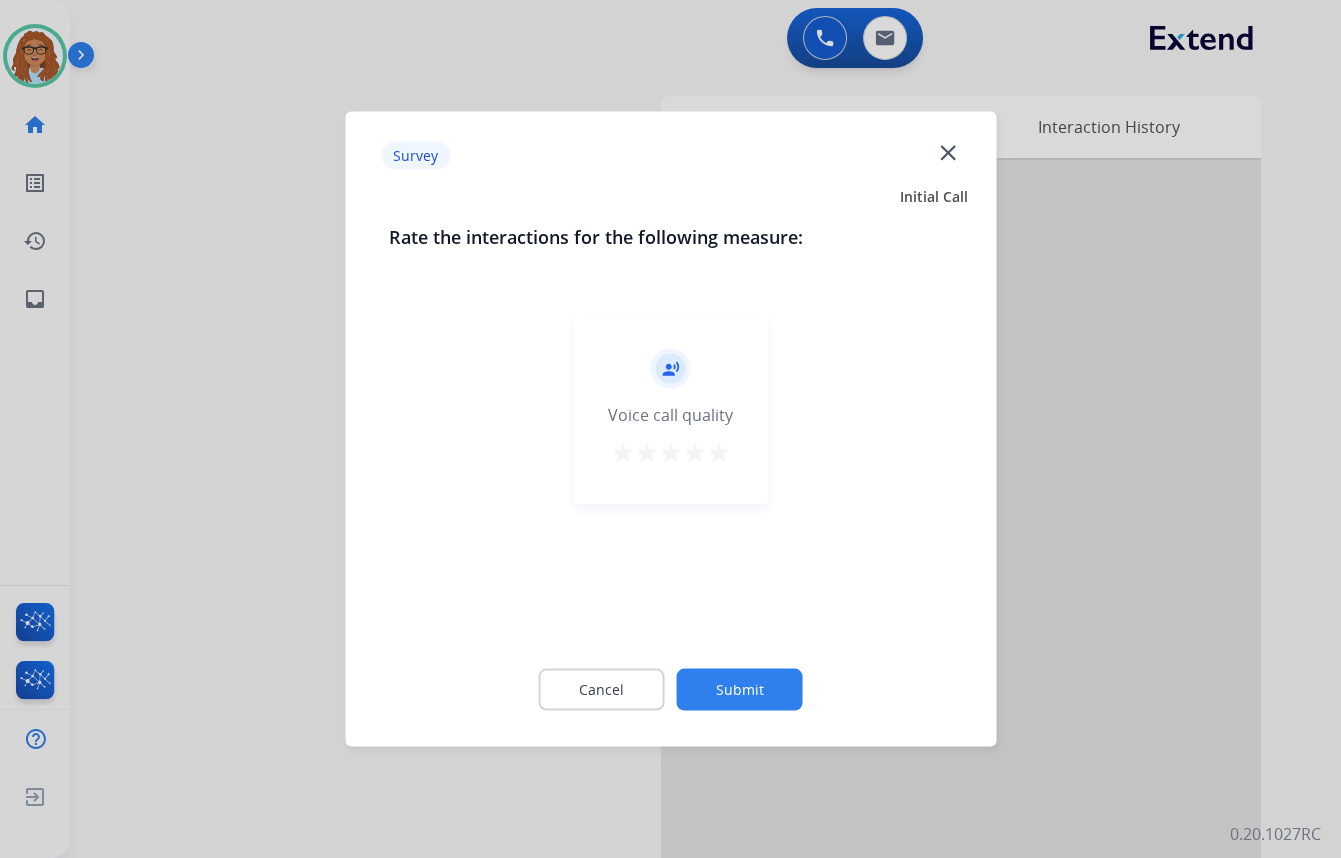 click on "close" 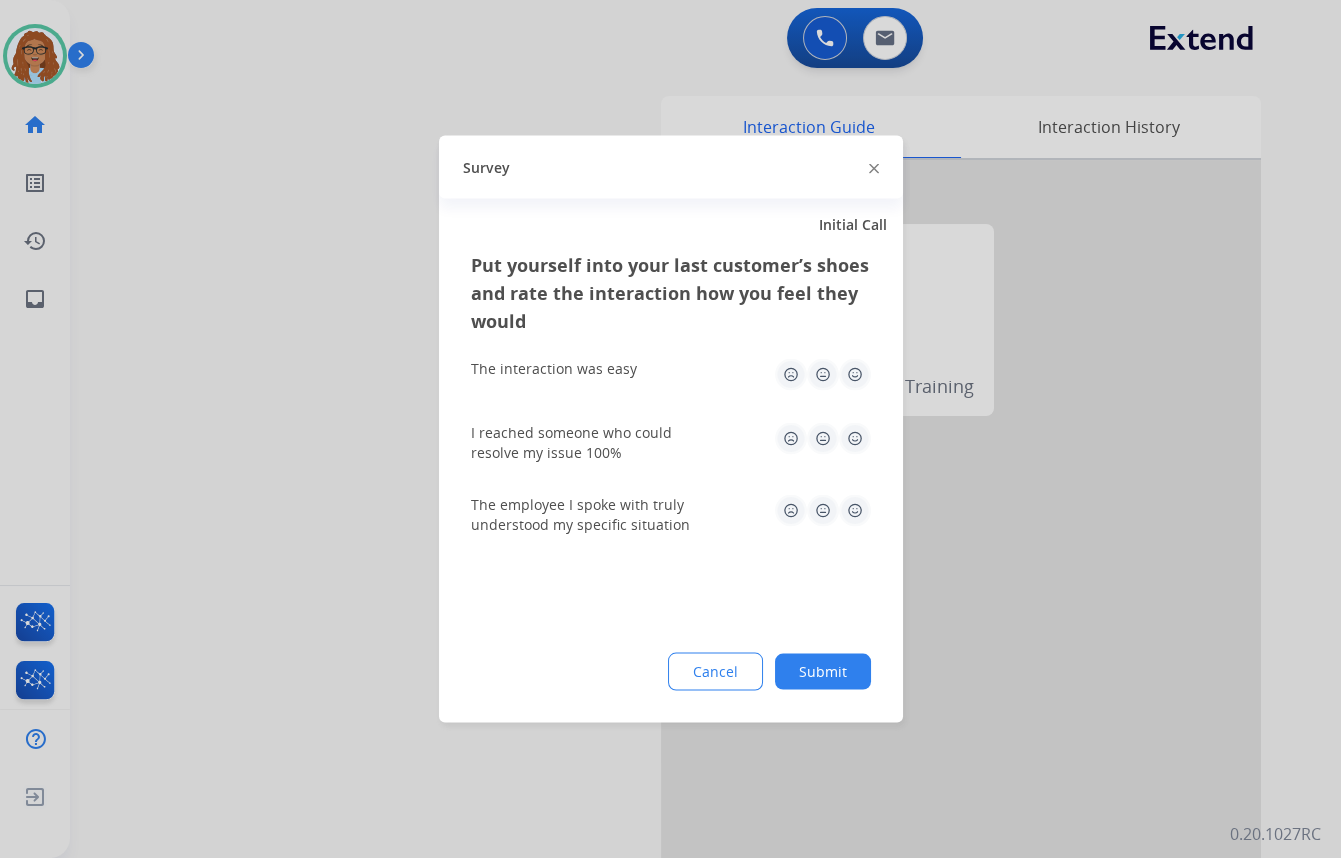 click 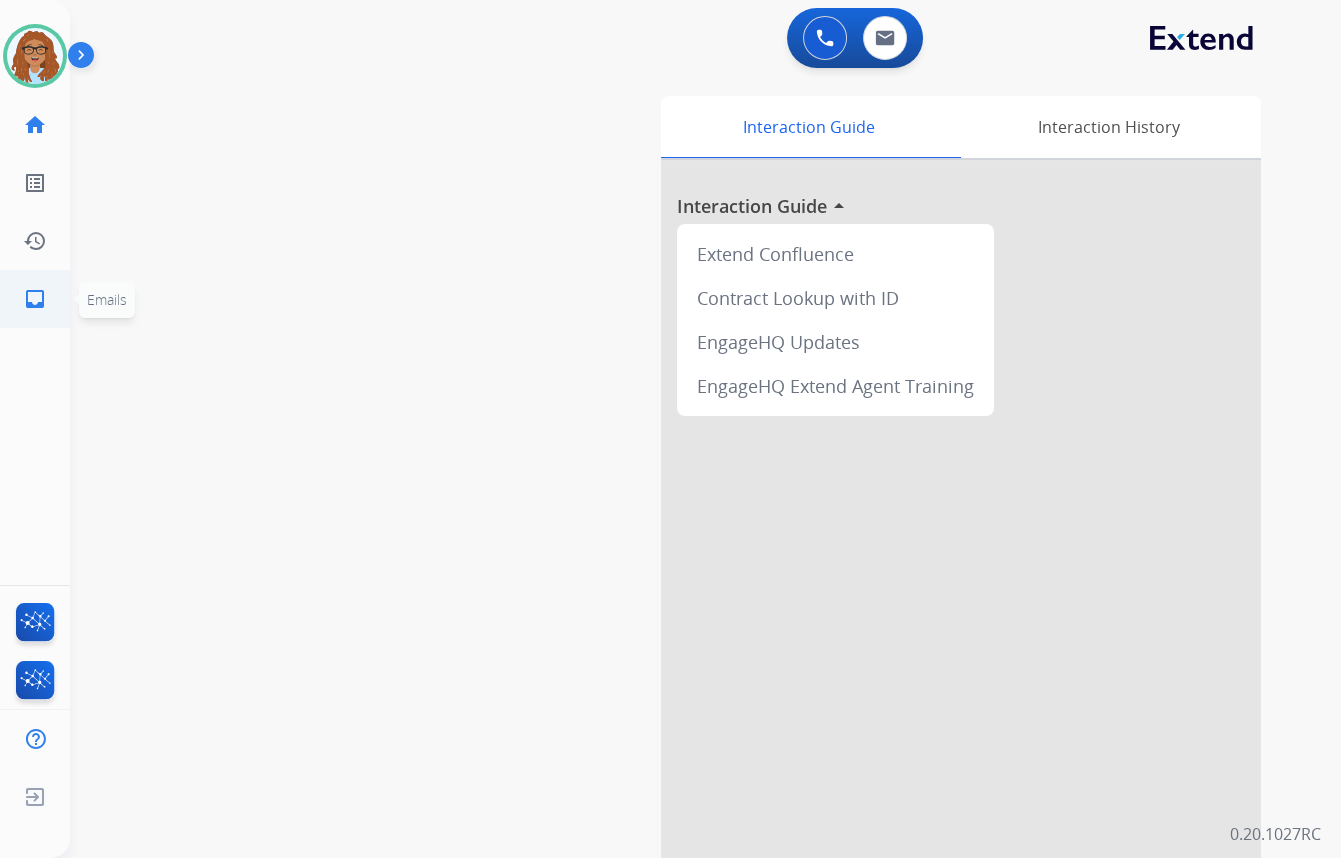 click on "inbox" 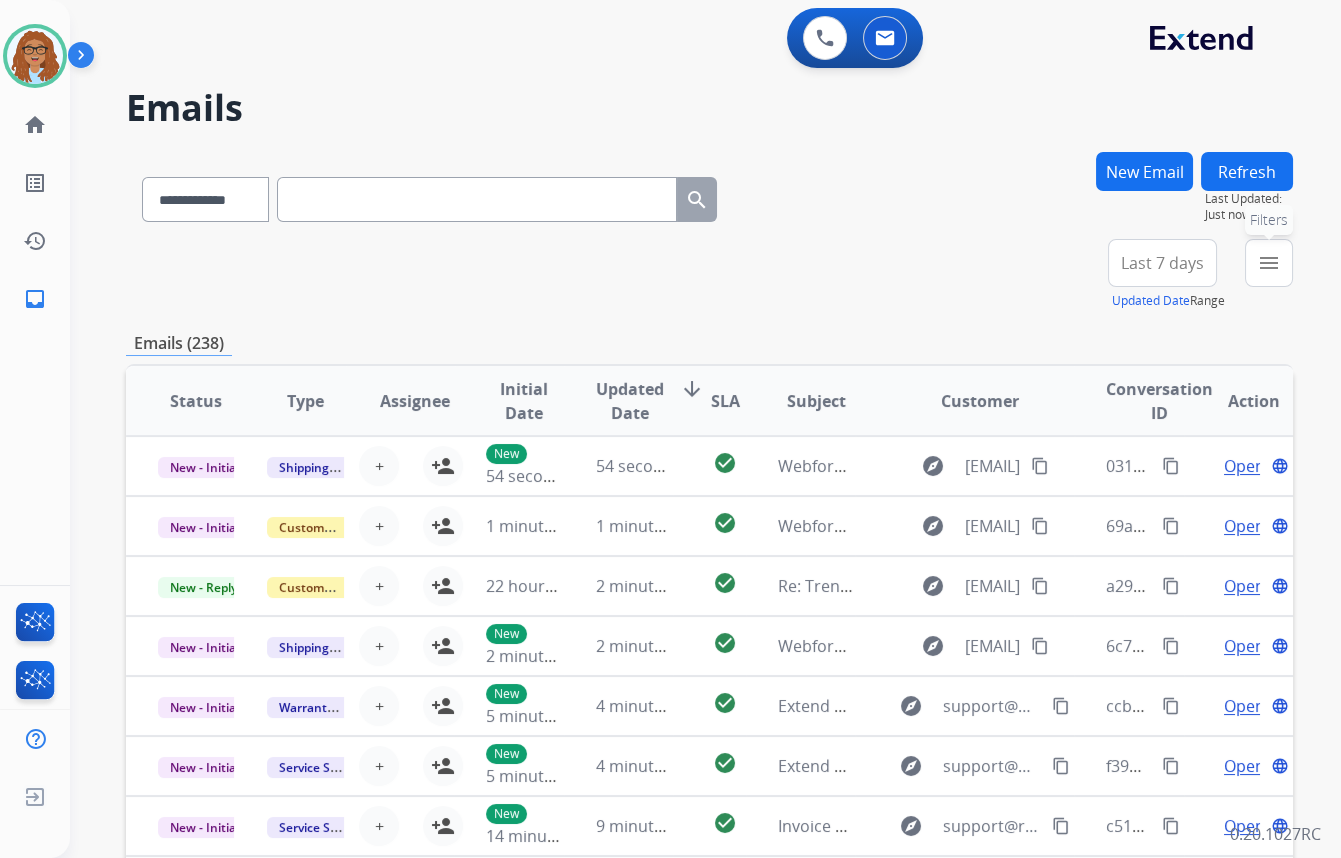 click on "menu  Filters" at bounding box center [1269, 263] 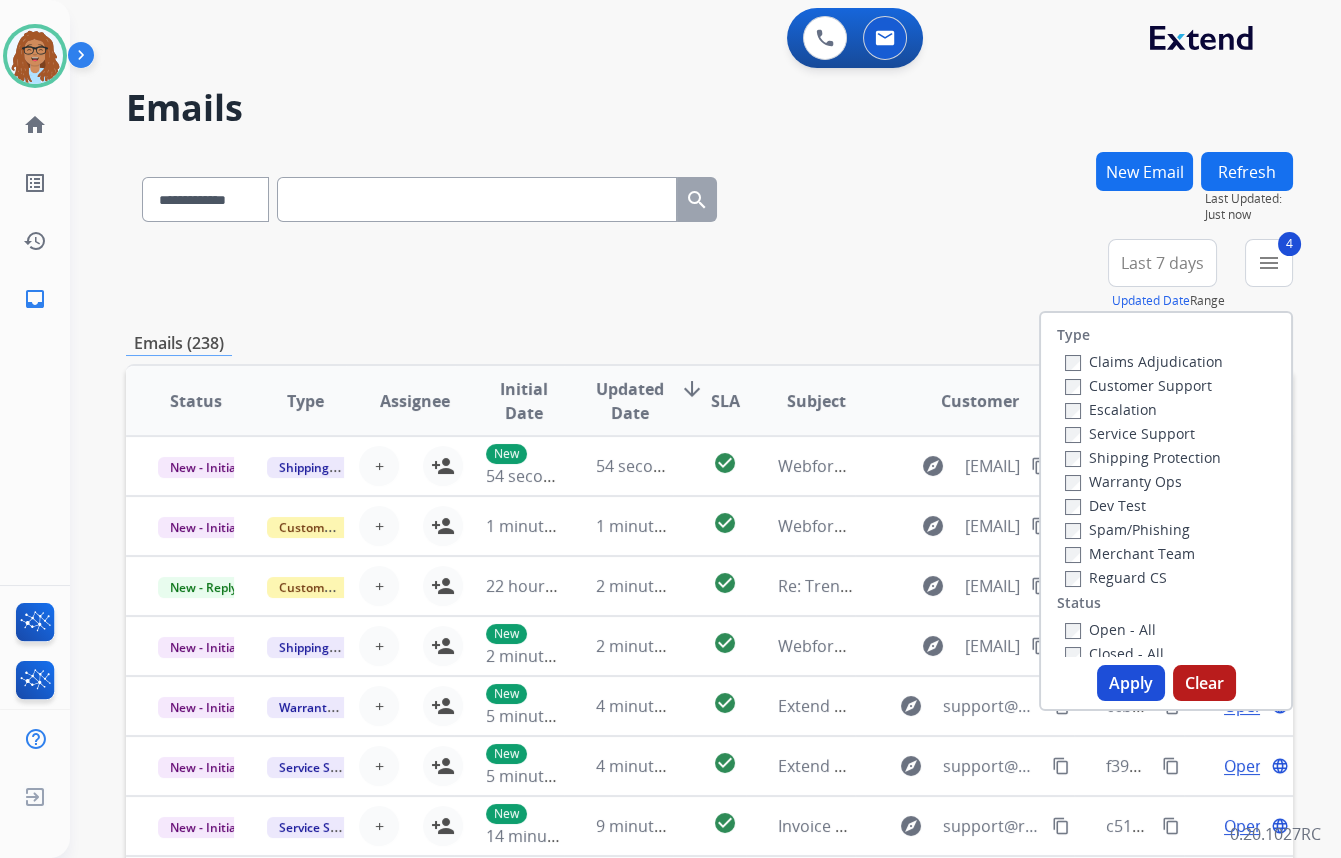 click on "Apply" at bounding box center [1131, 683] 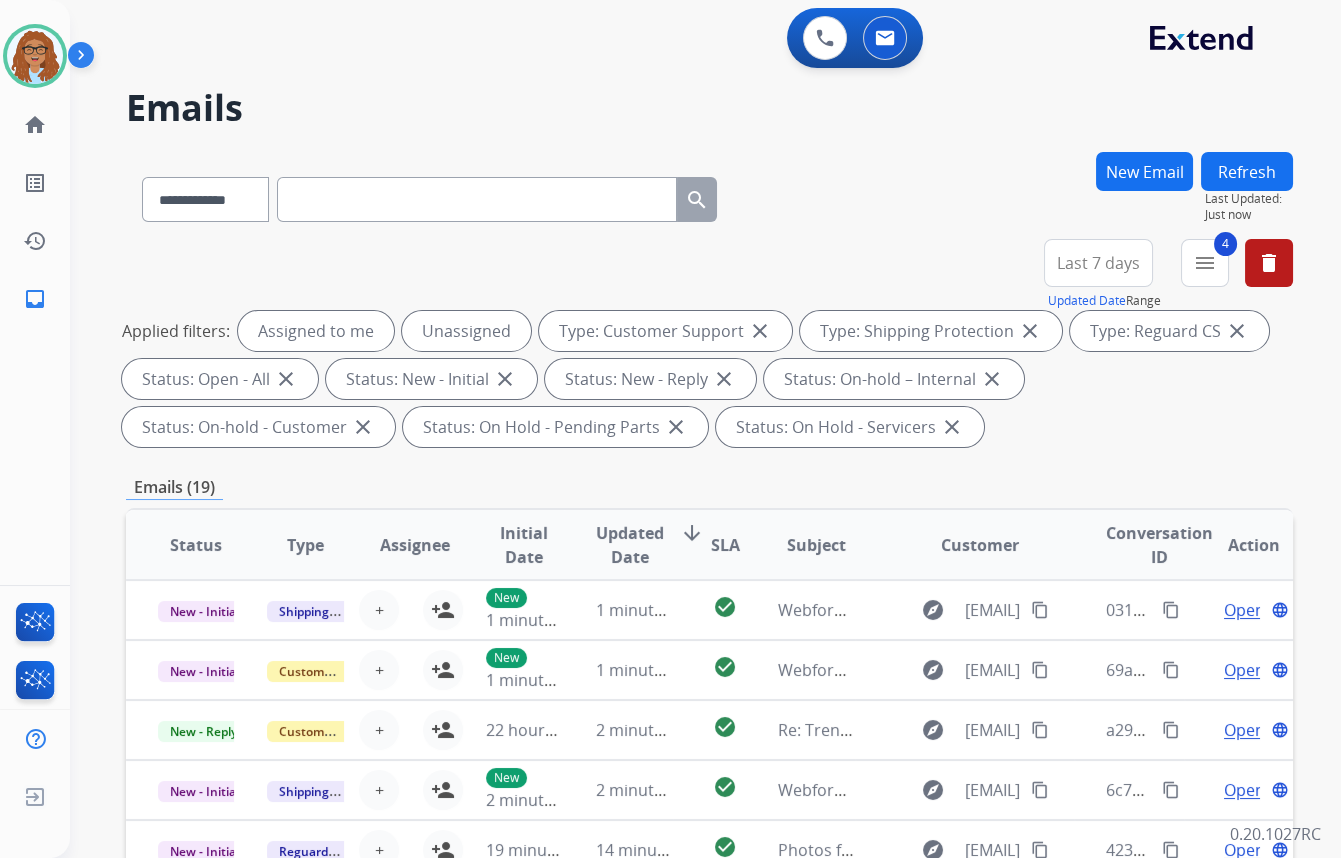 click on "Last 7 days" at bounding box center [1098, 263] 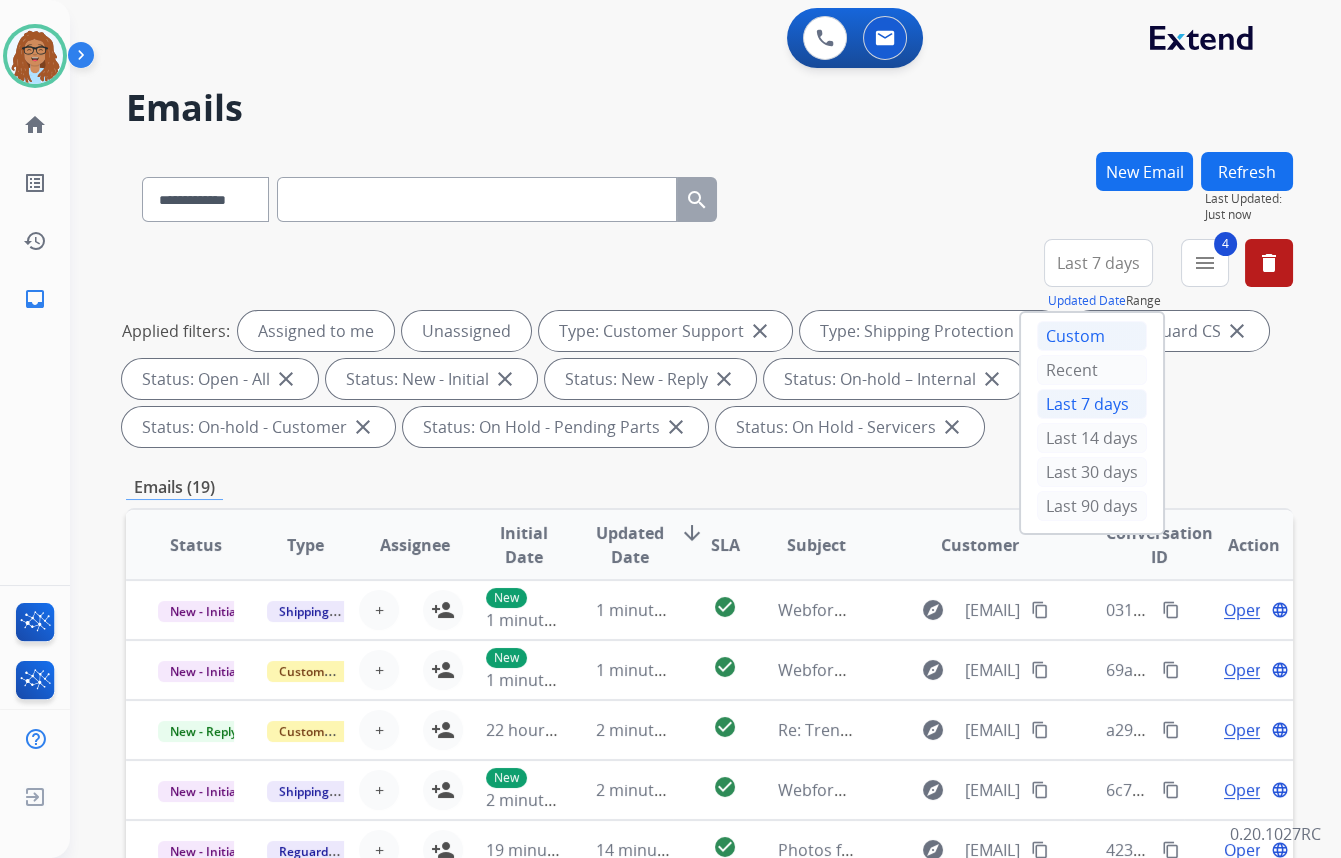 click on "Custom" at bounding box center [1092, 336] 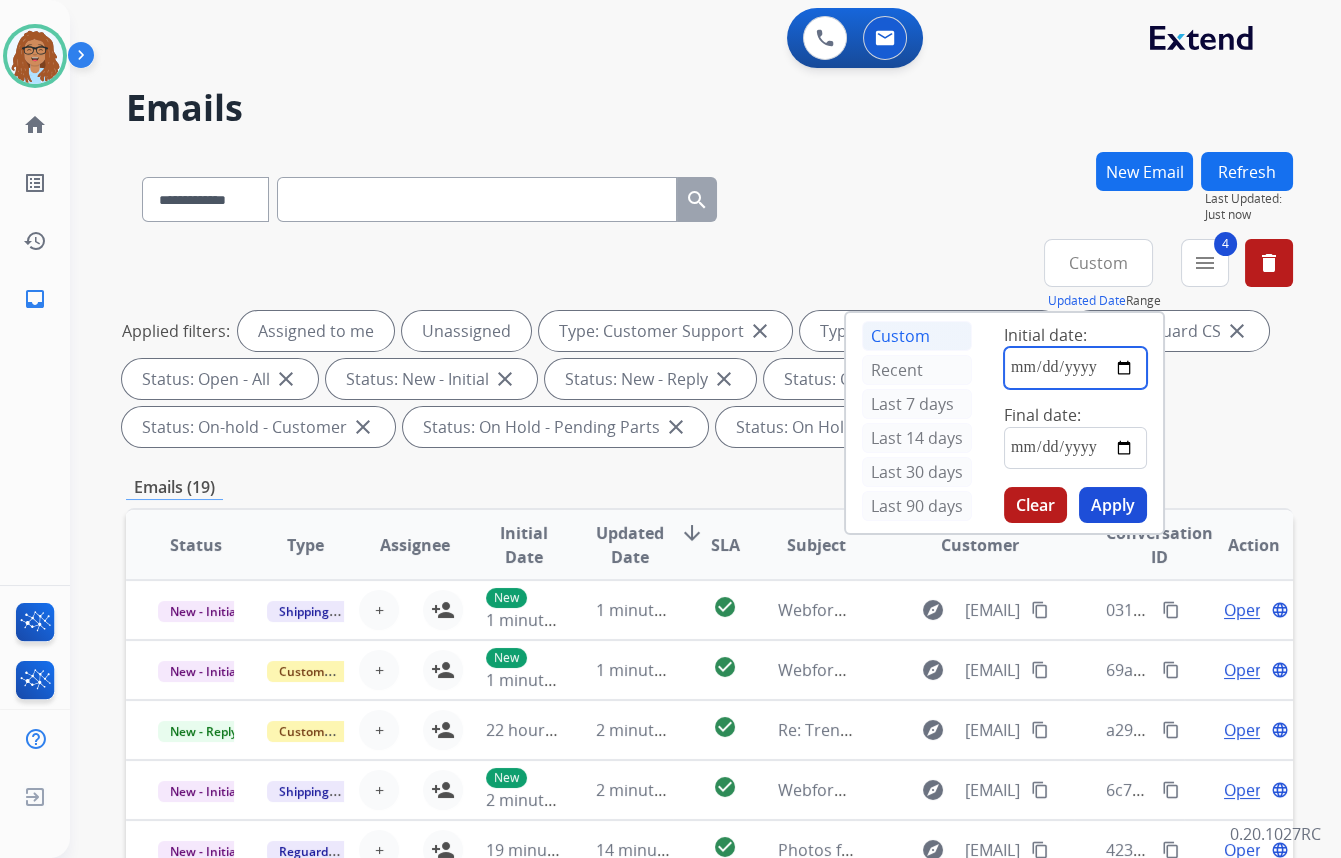 click at bounding box center (1075, 368) 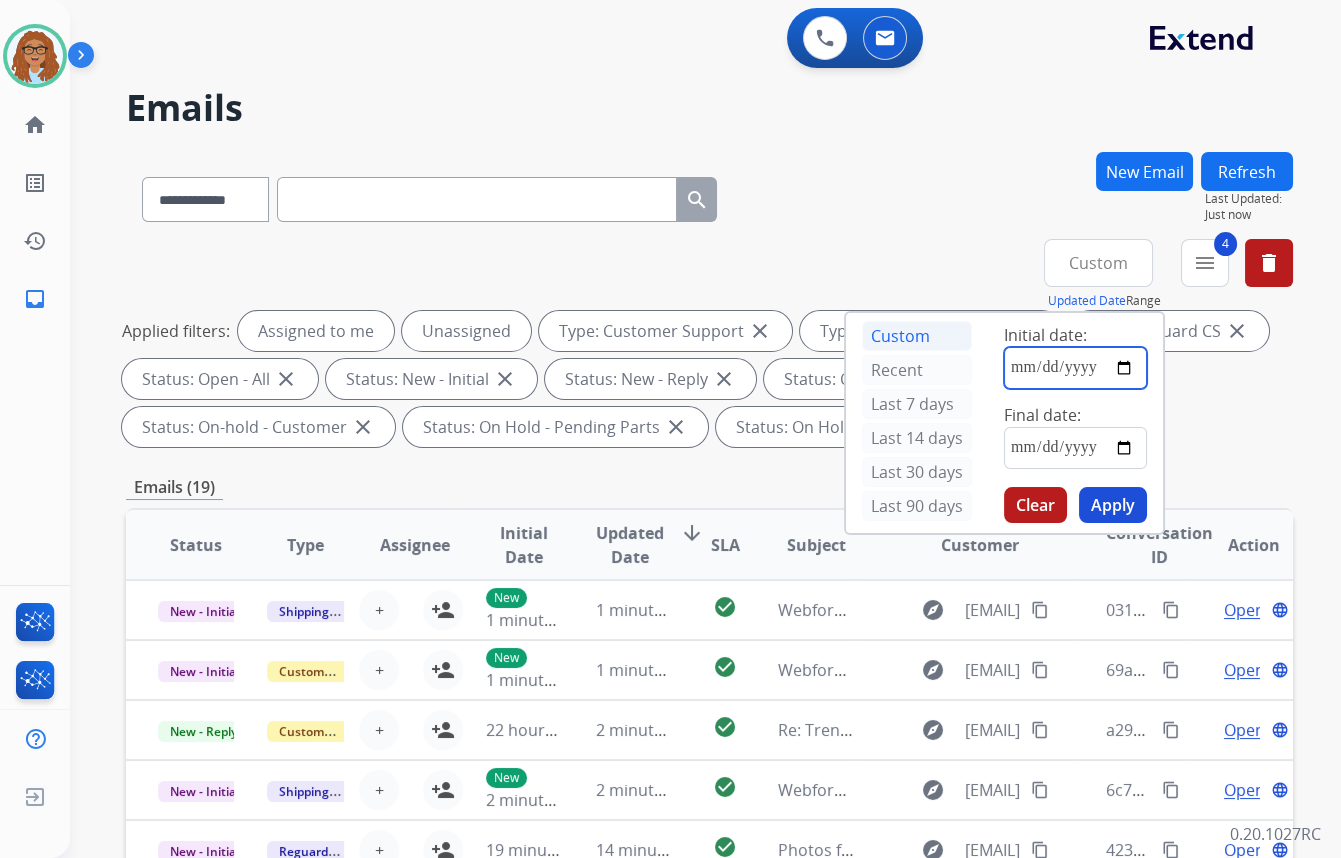 type on "**********" 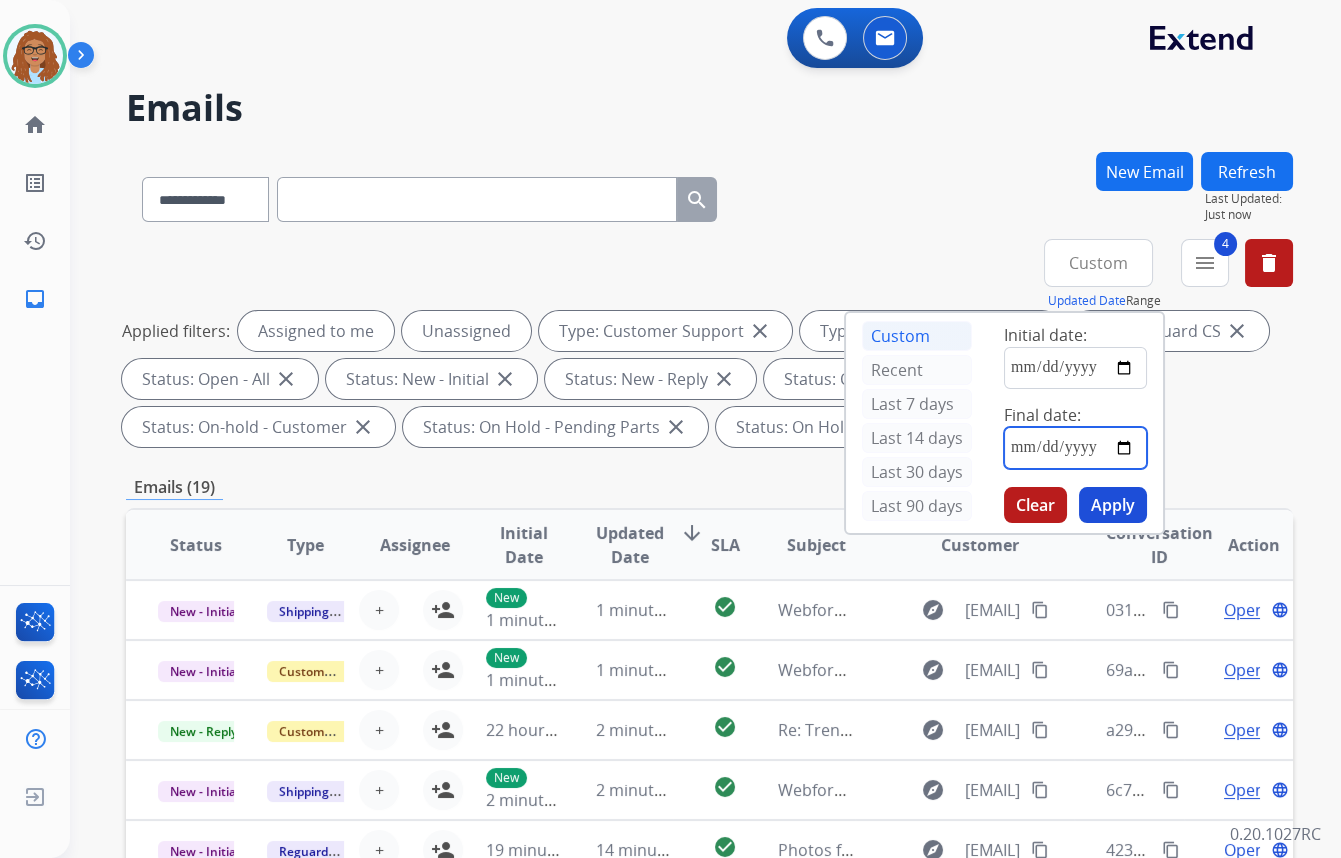 click at bounding box center [1075, 448] 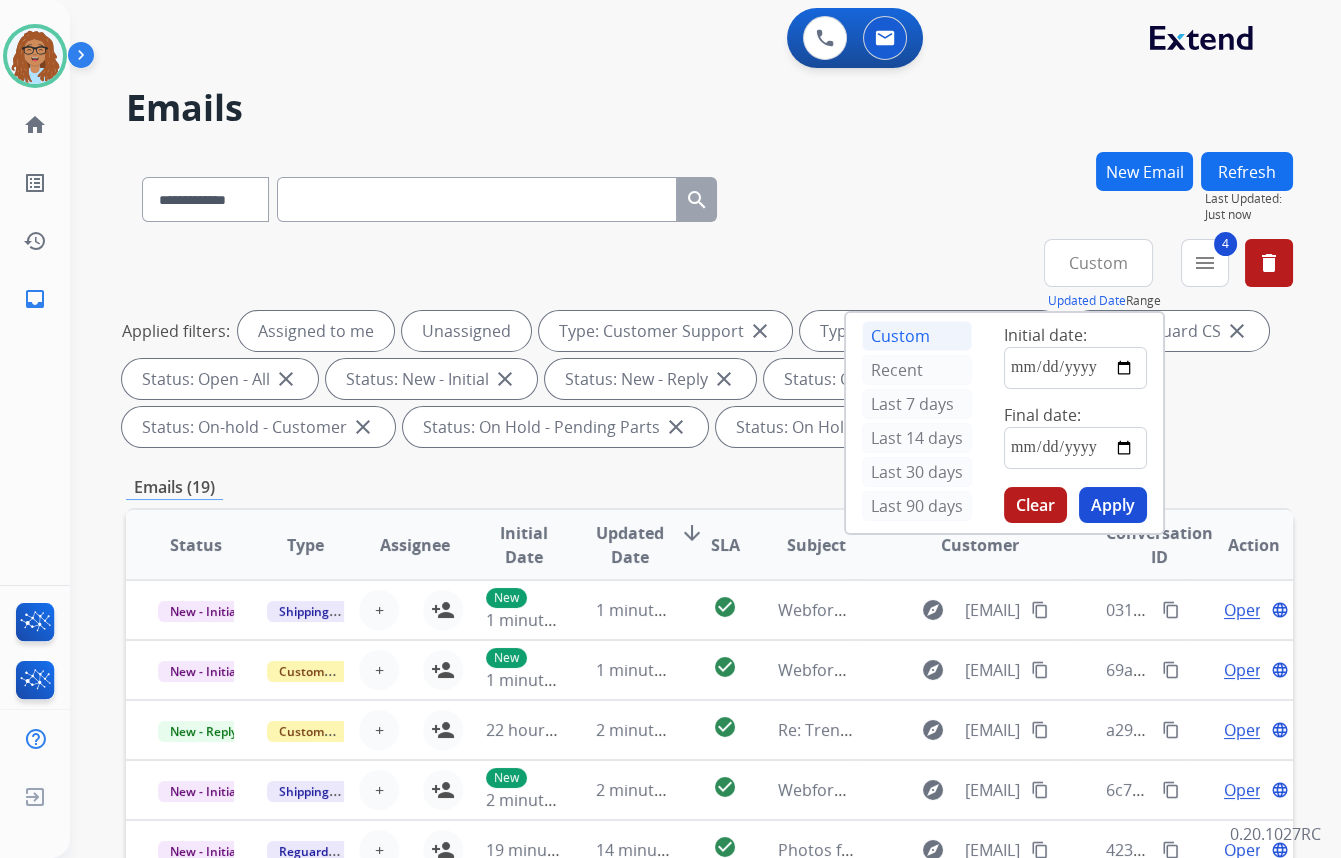 click on "Apply" at bounding box center [1113, 505] 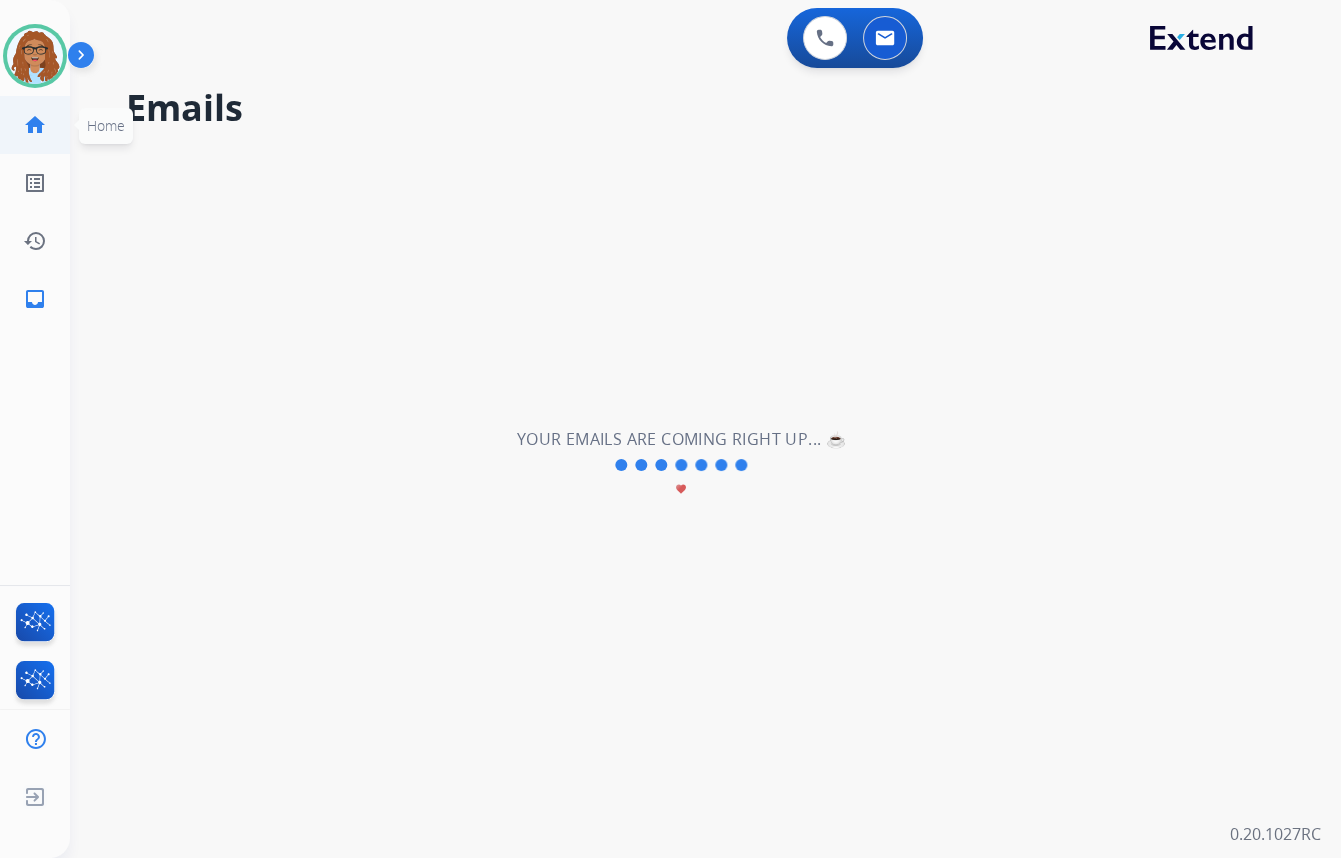 click on "home" 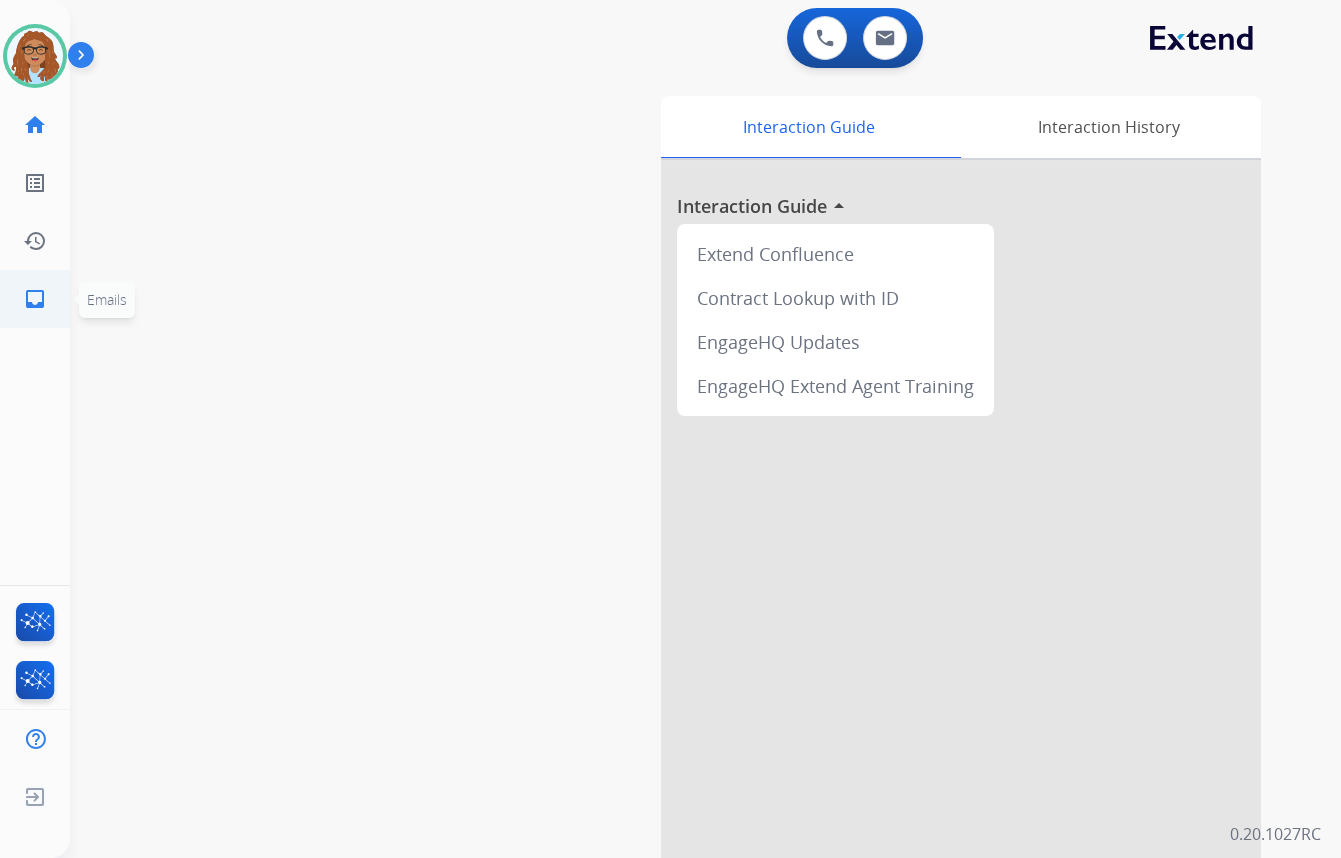 click on "inbox" 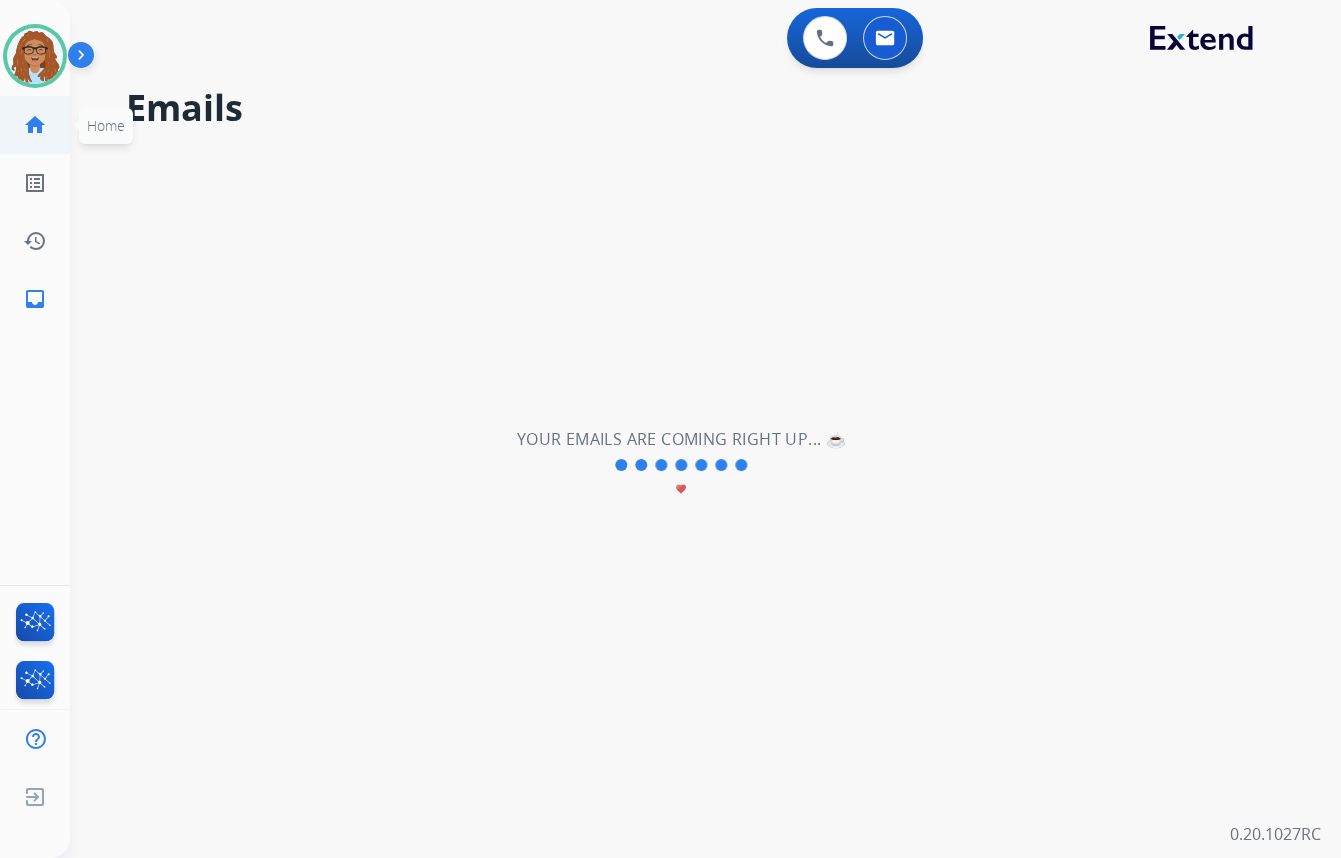 click on "home" 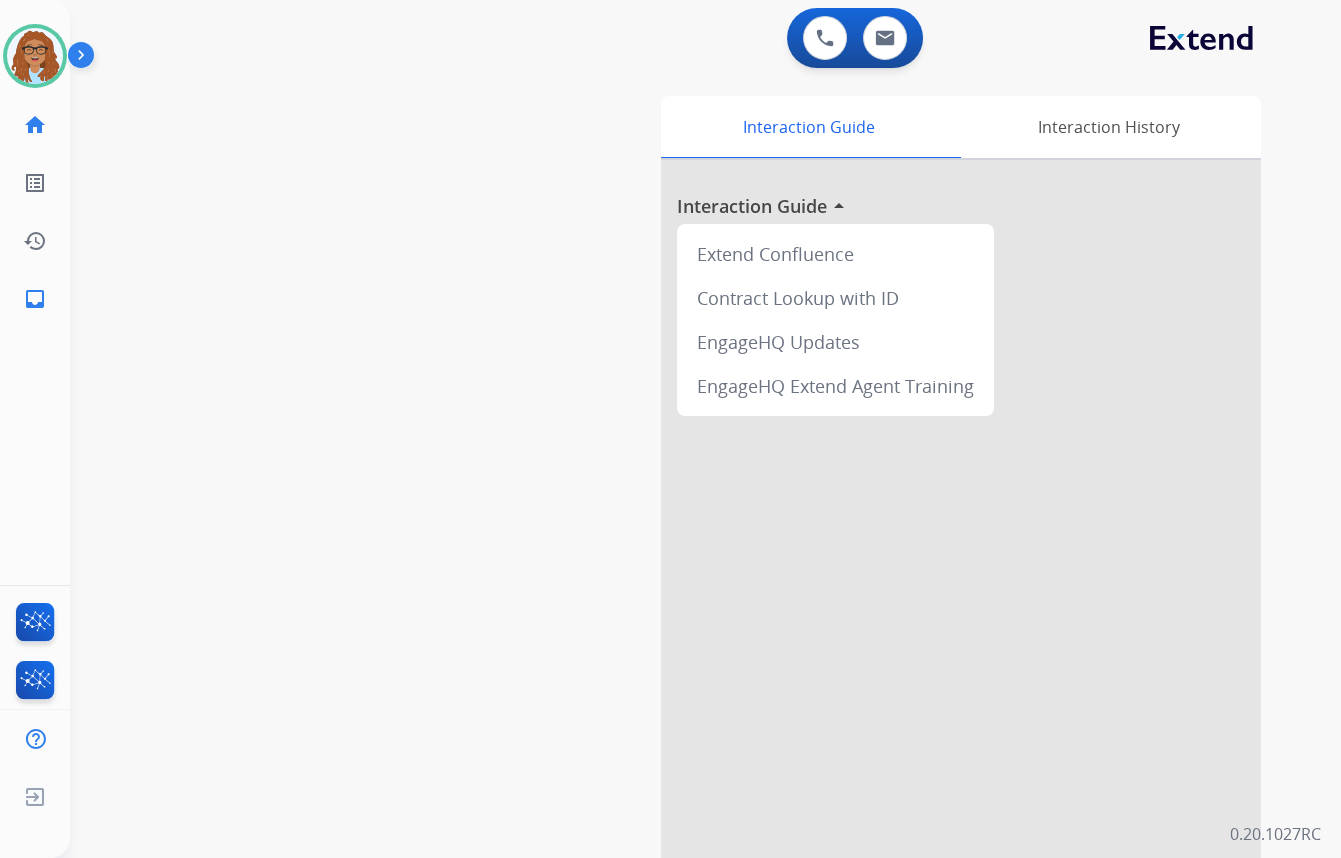 click on "Uriah   Available  Edit Avatar  Agent:   Uriah  Routing Profile:  Extend_Training CS home  Home  Home list_alt  Outbound Leads  Outbound Leads history  Interaction Log  Interaction Log inbox  Emails  Emails  FocalPoints   Interaction Analytics  Help Center  Help Center  Log out  Log out" 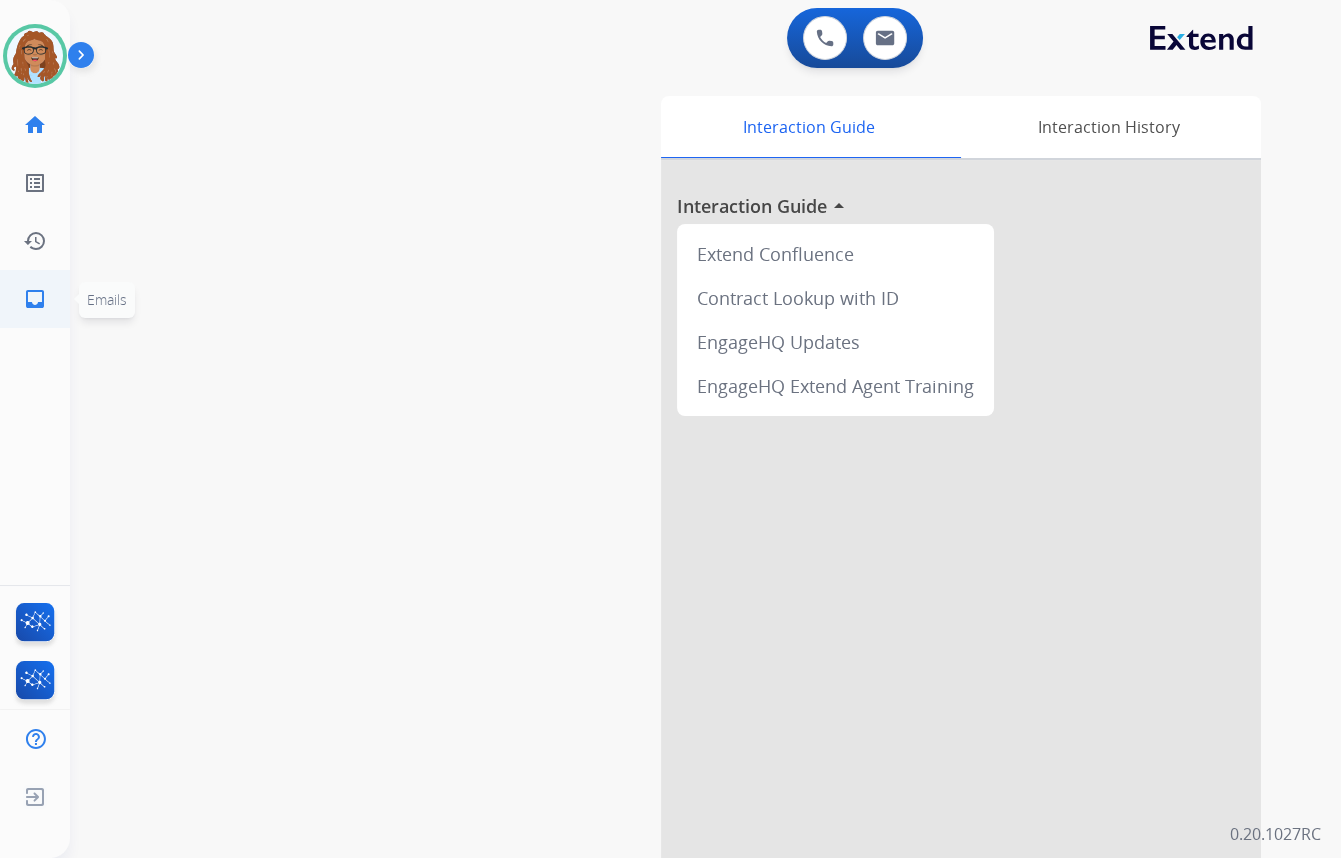 click on "inbox" 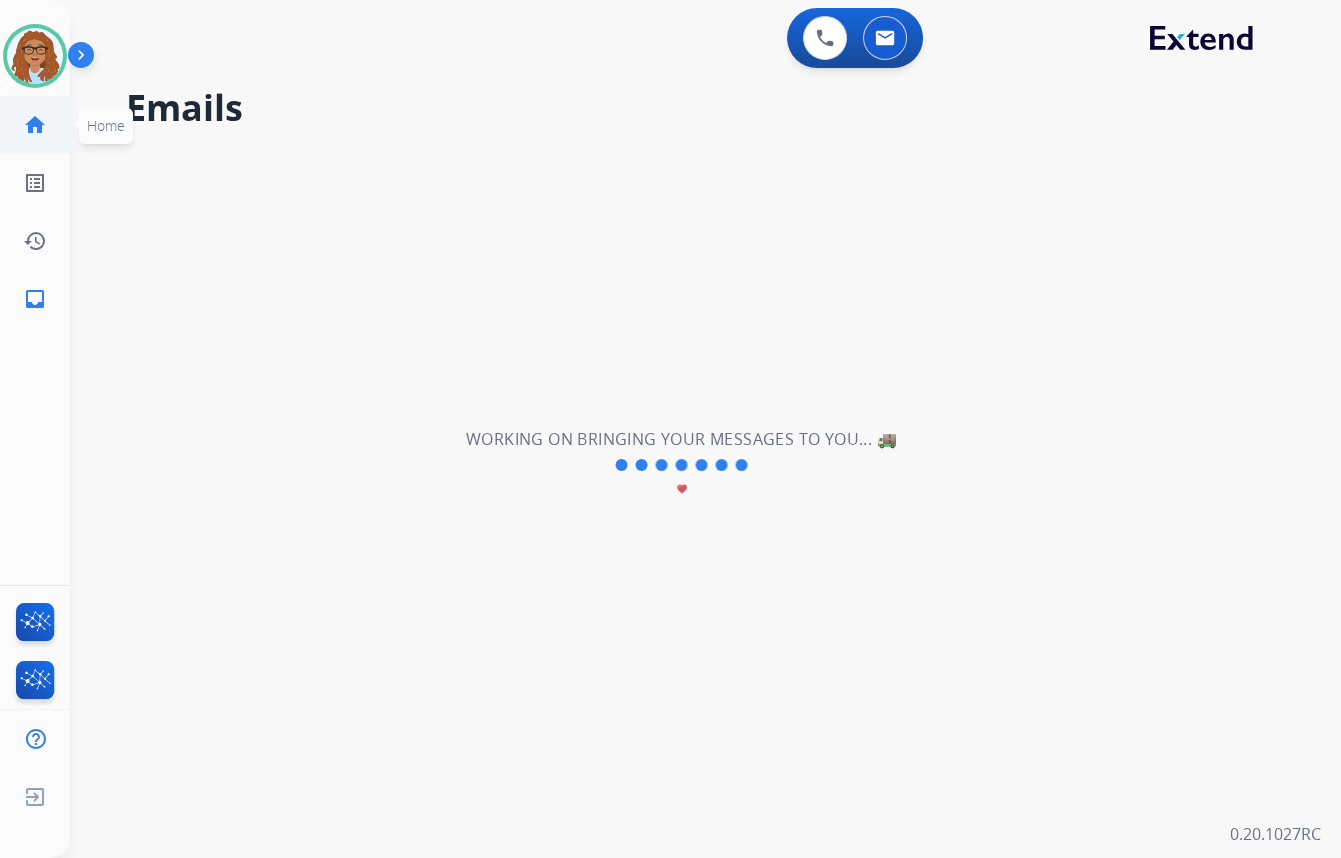click on "home" 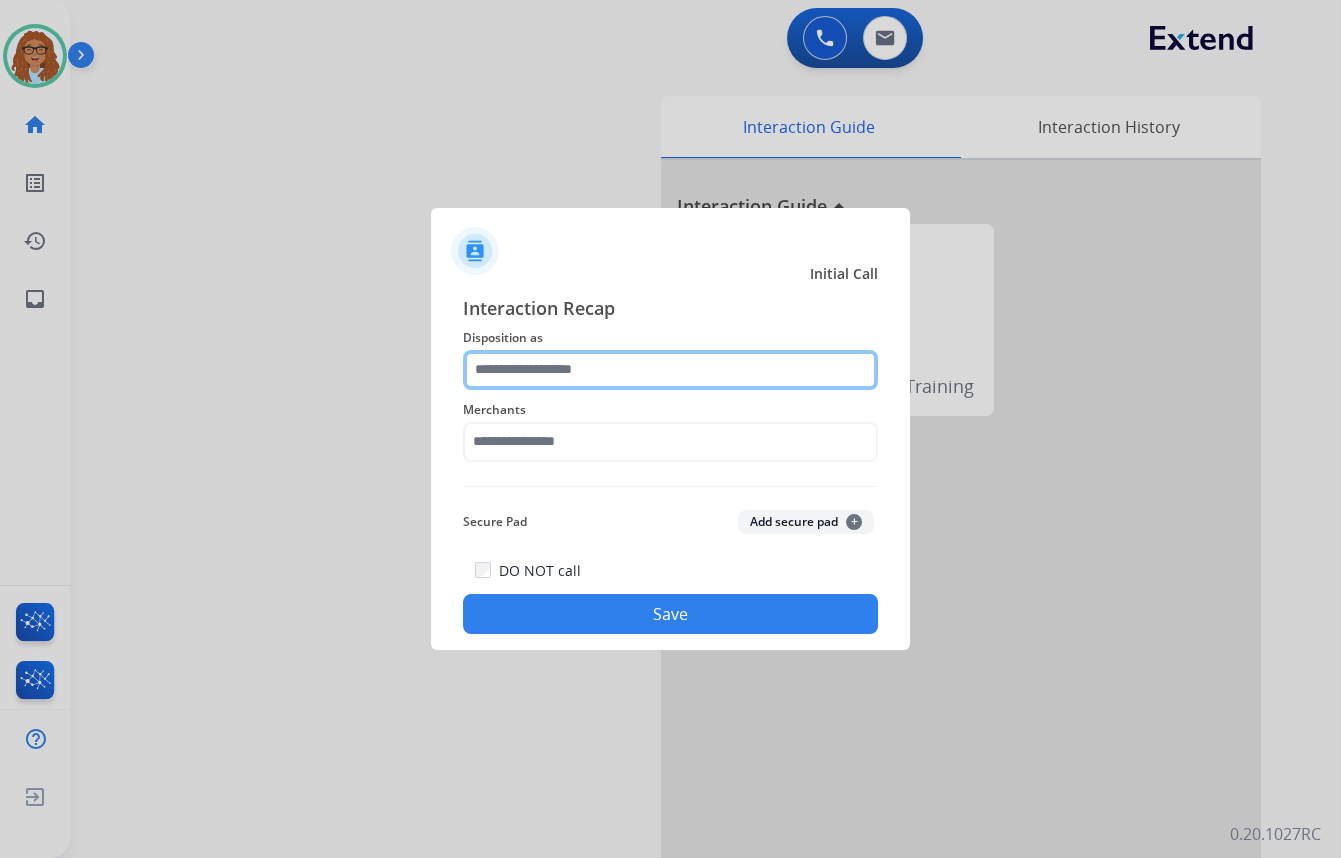click 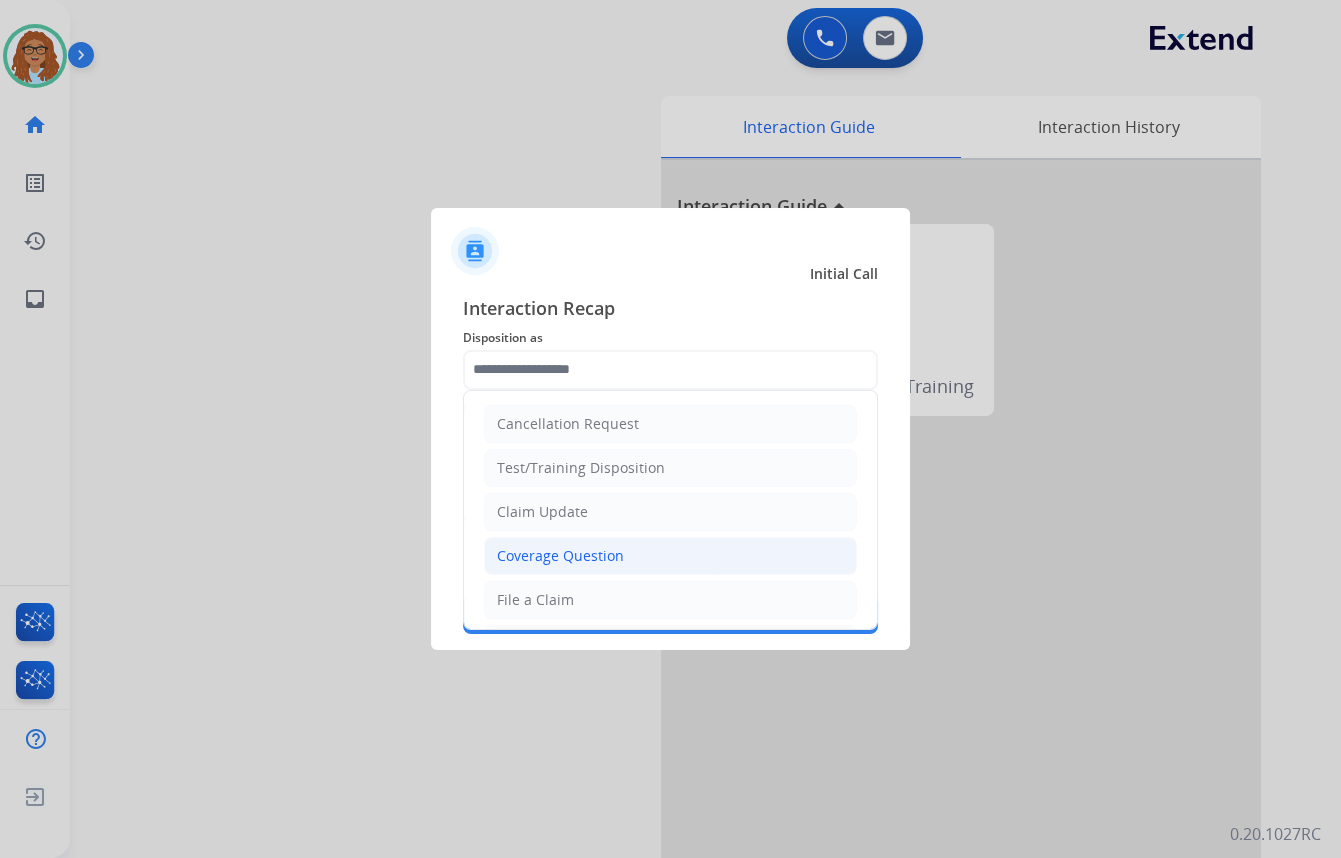 click on "Coverage Question" 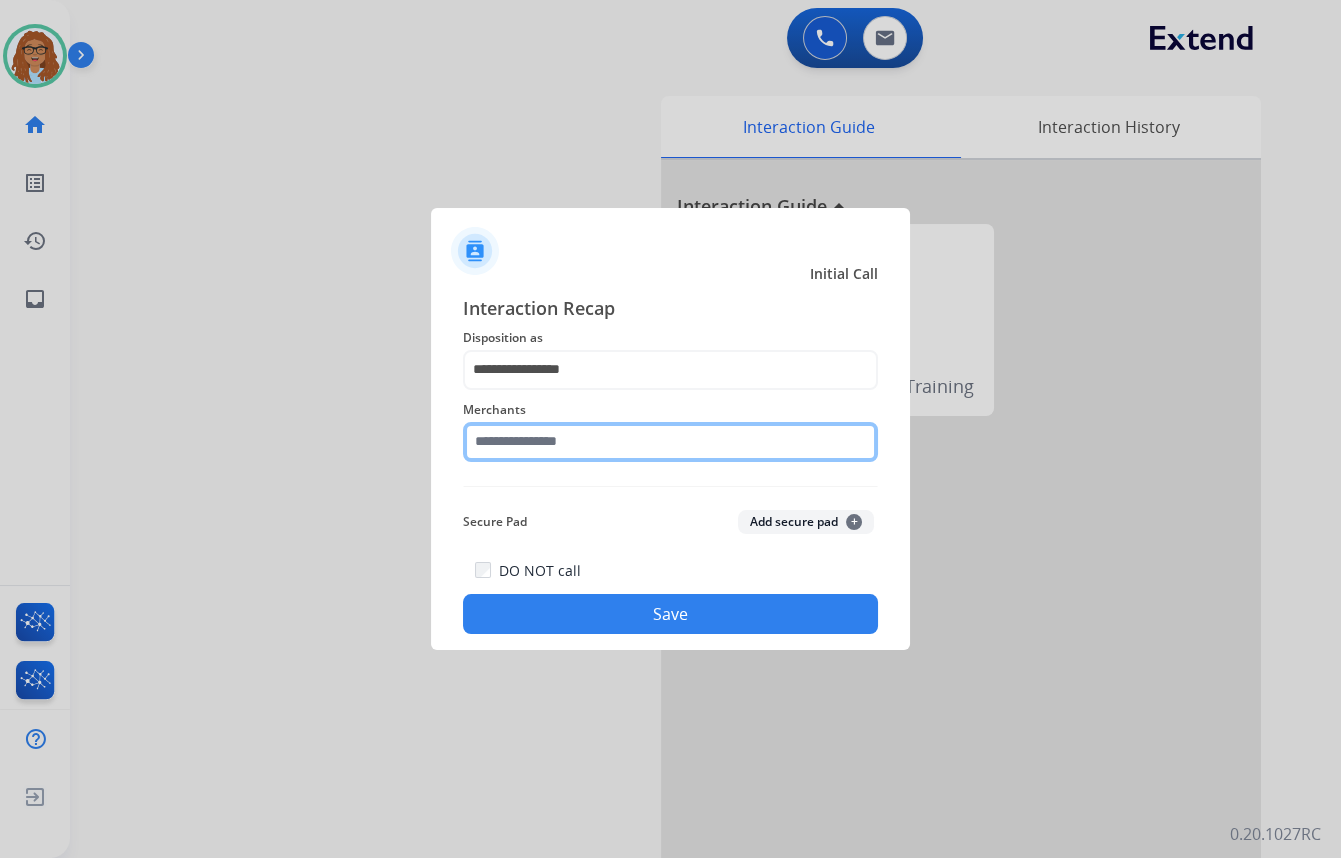 click 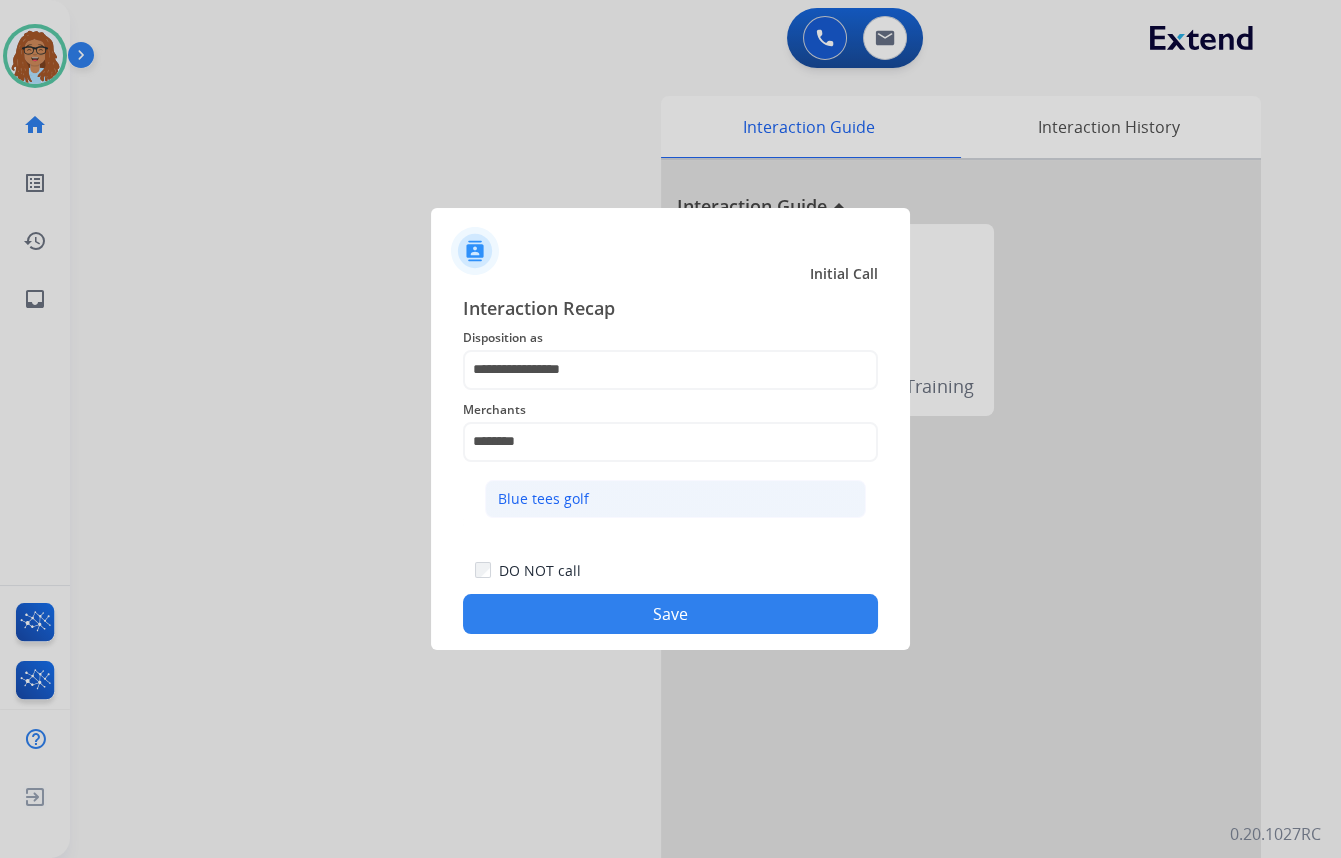 click on "Blue tees golf" 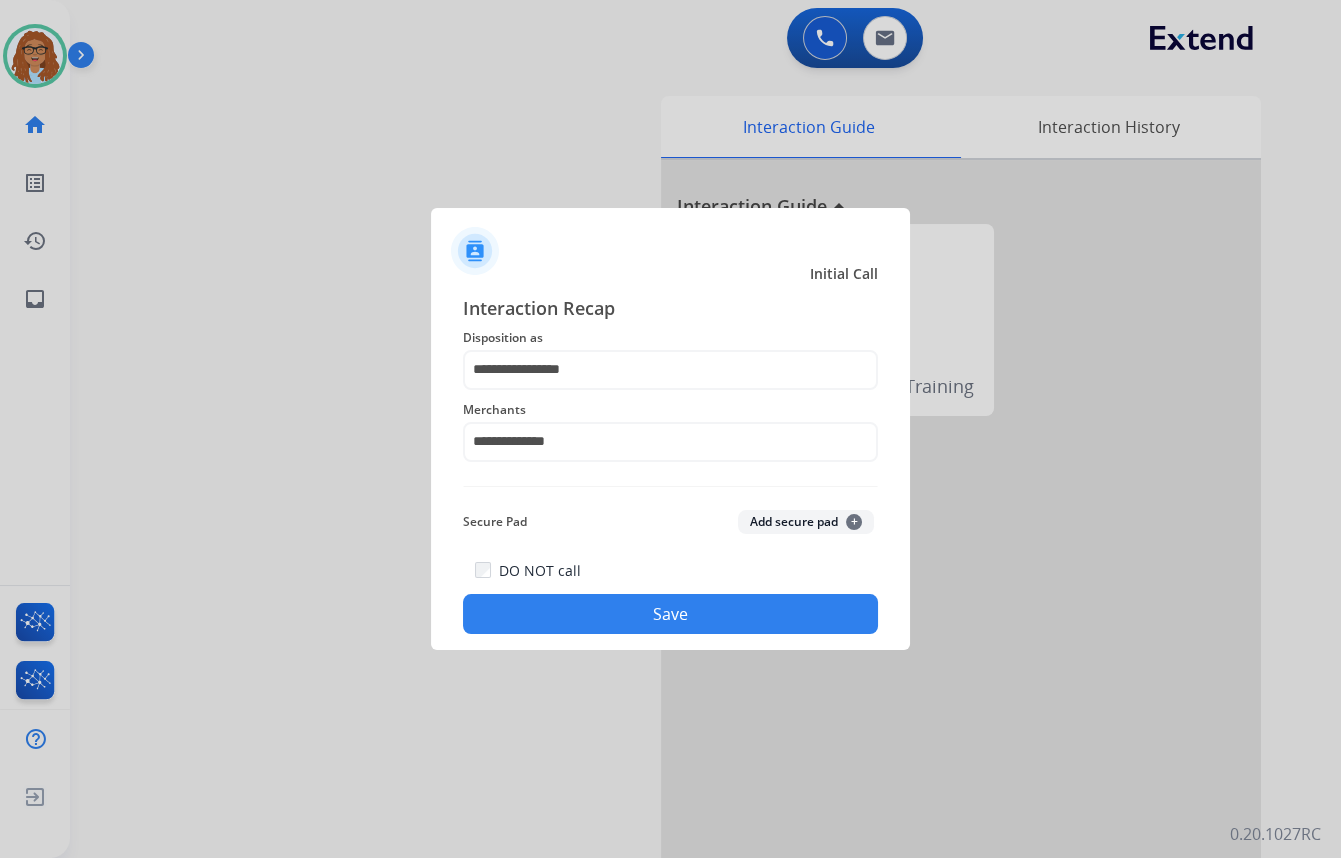 click on "Save" 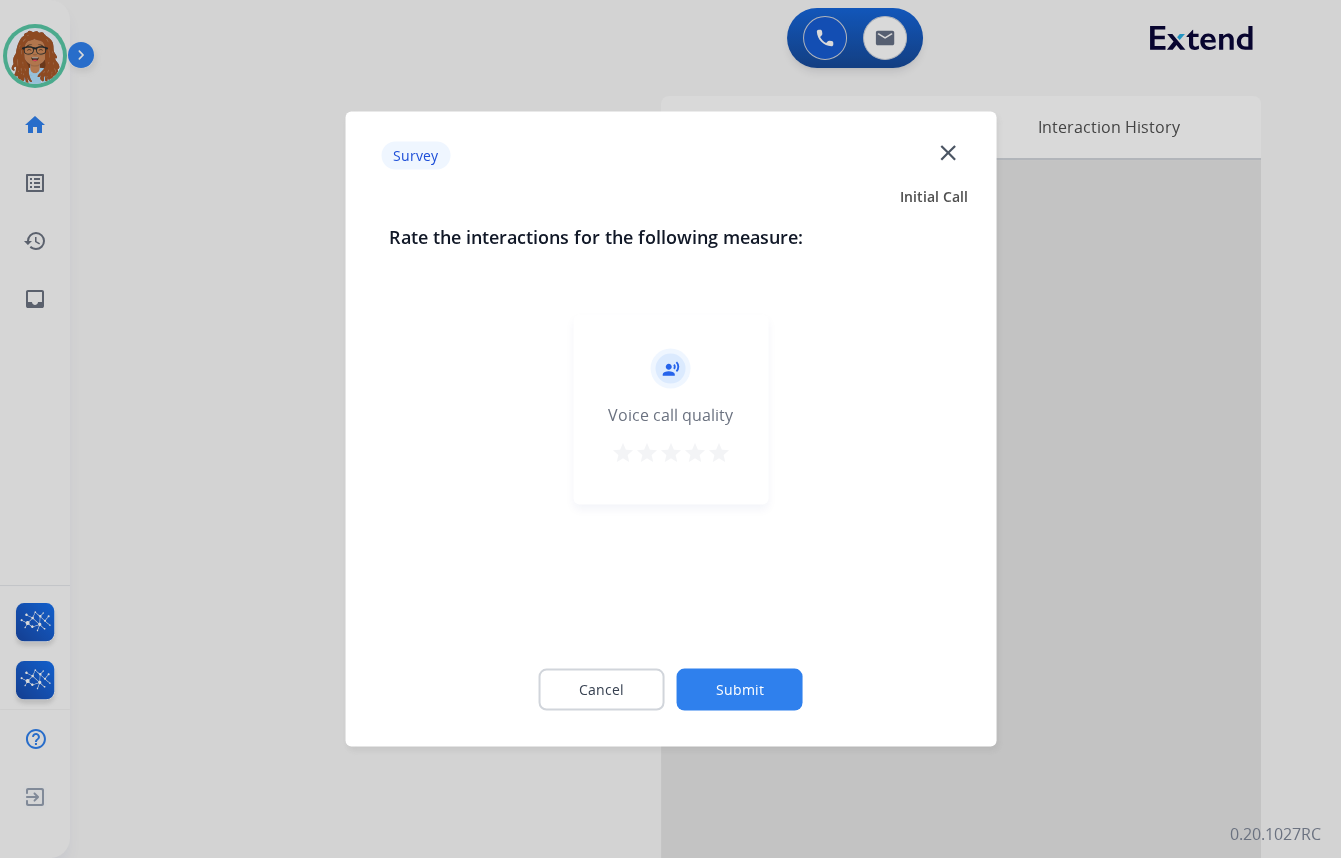 click on "close" 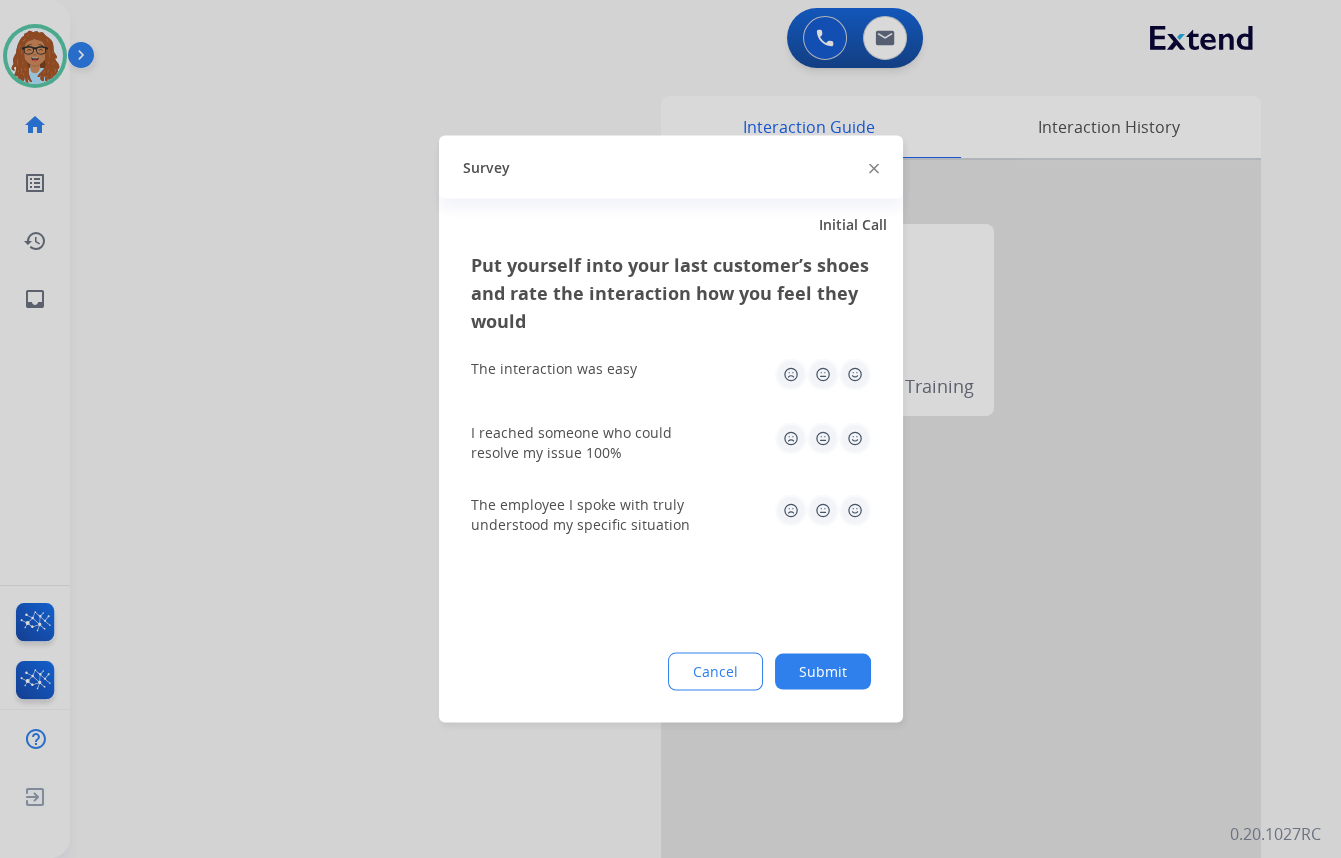 click 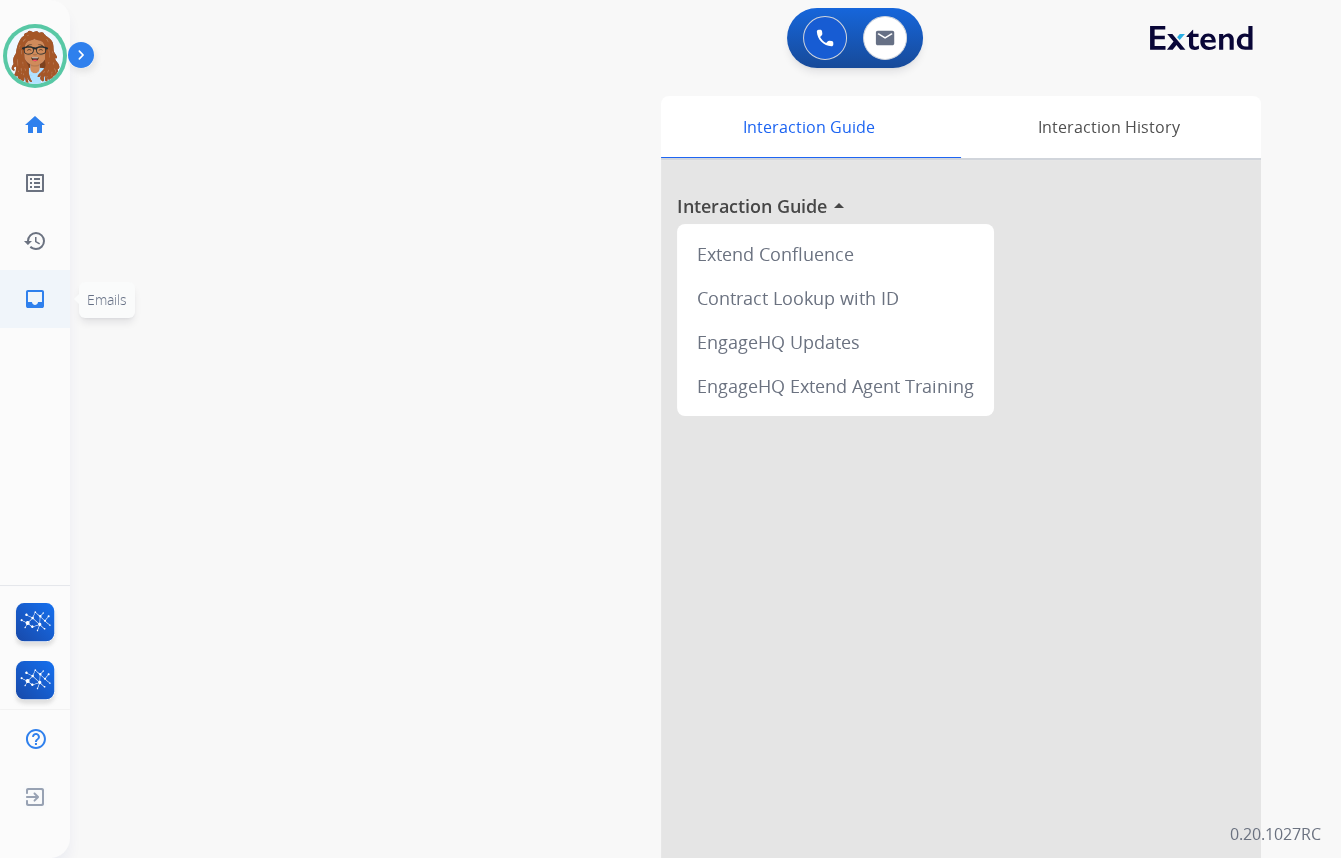click on "inbox" 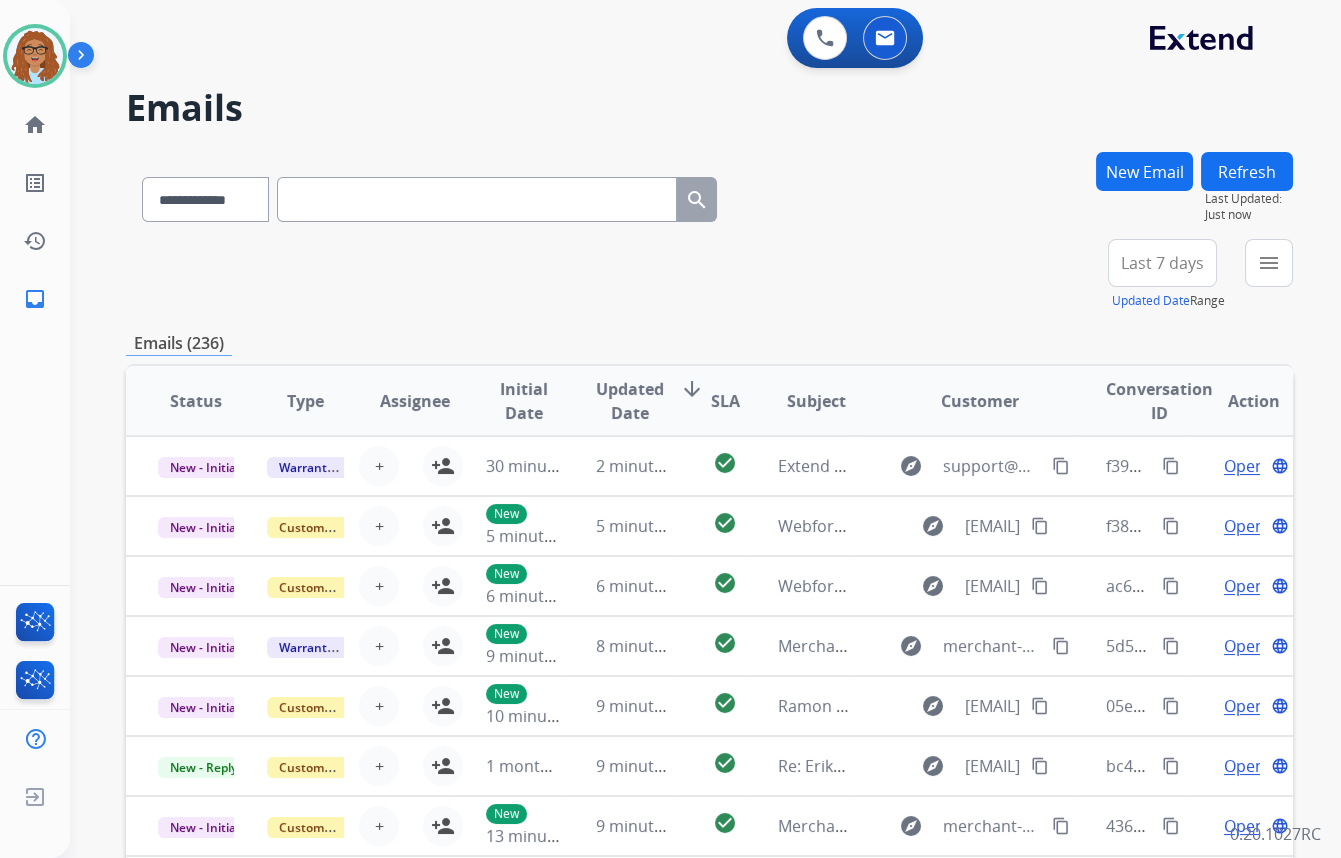 click on "New Email" at bounding box center (1144, 171) 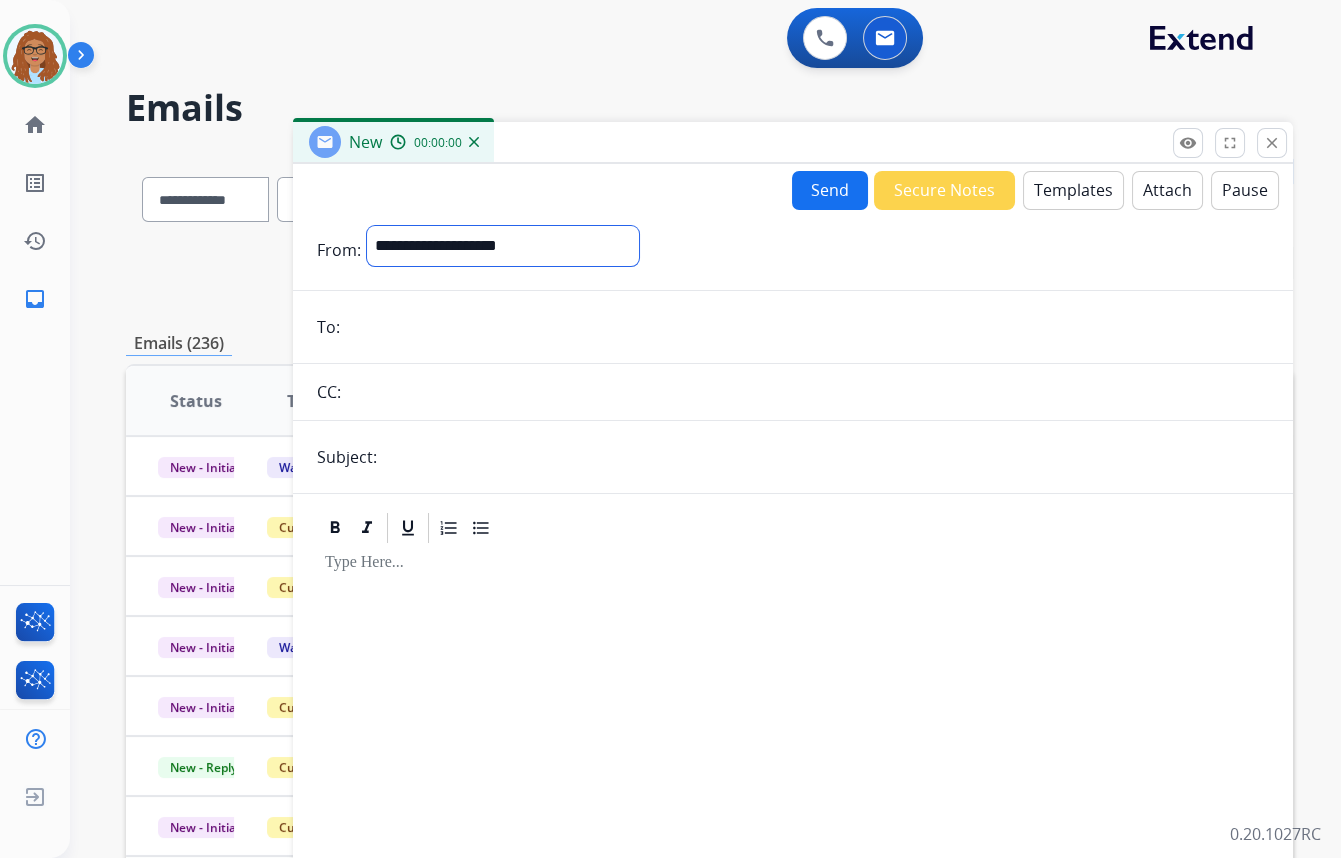 click on "**********" at bounding box center [503, 246] 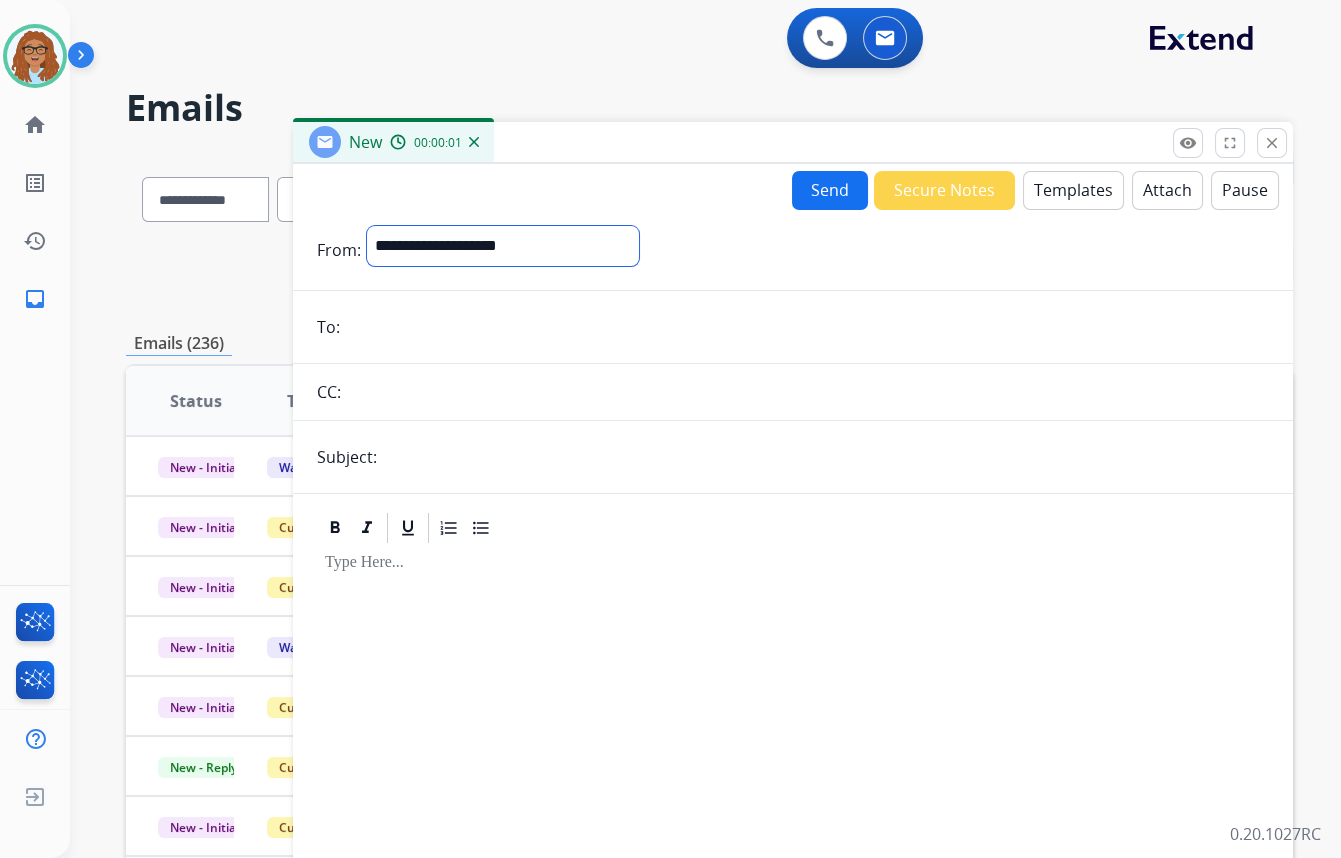 select on "**********" 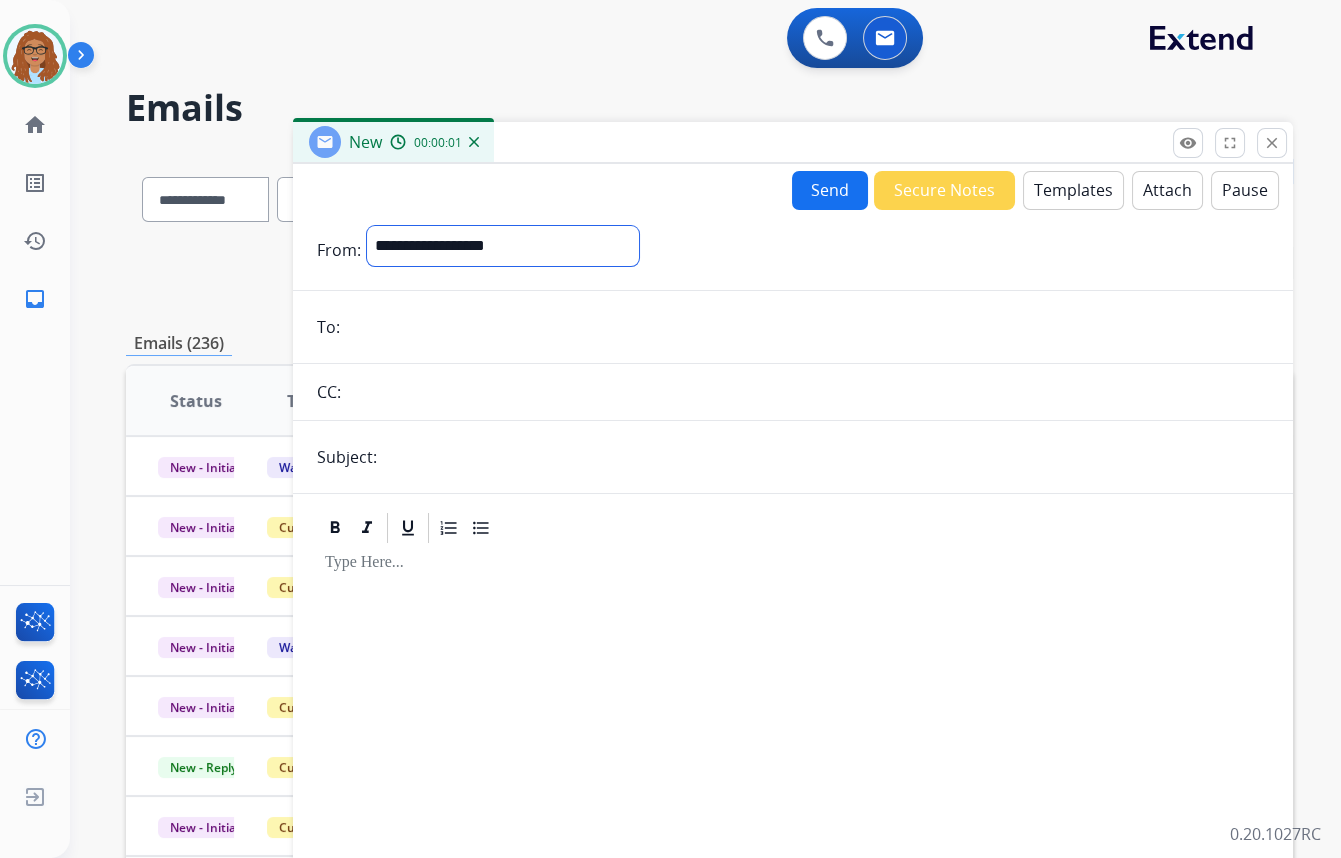 click on "**********" at bounding box center [503, 246] 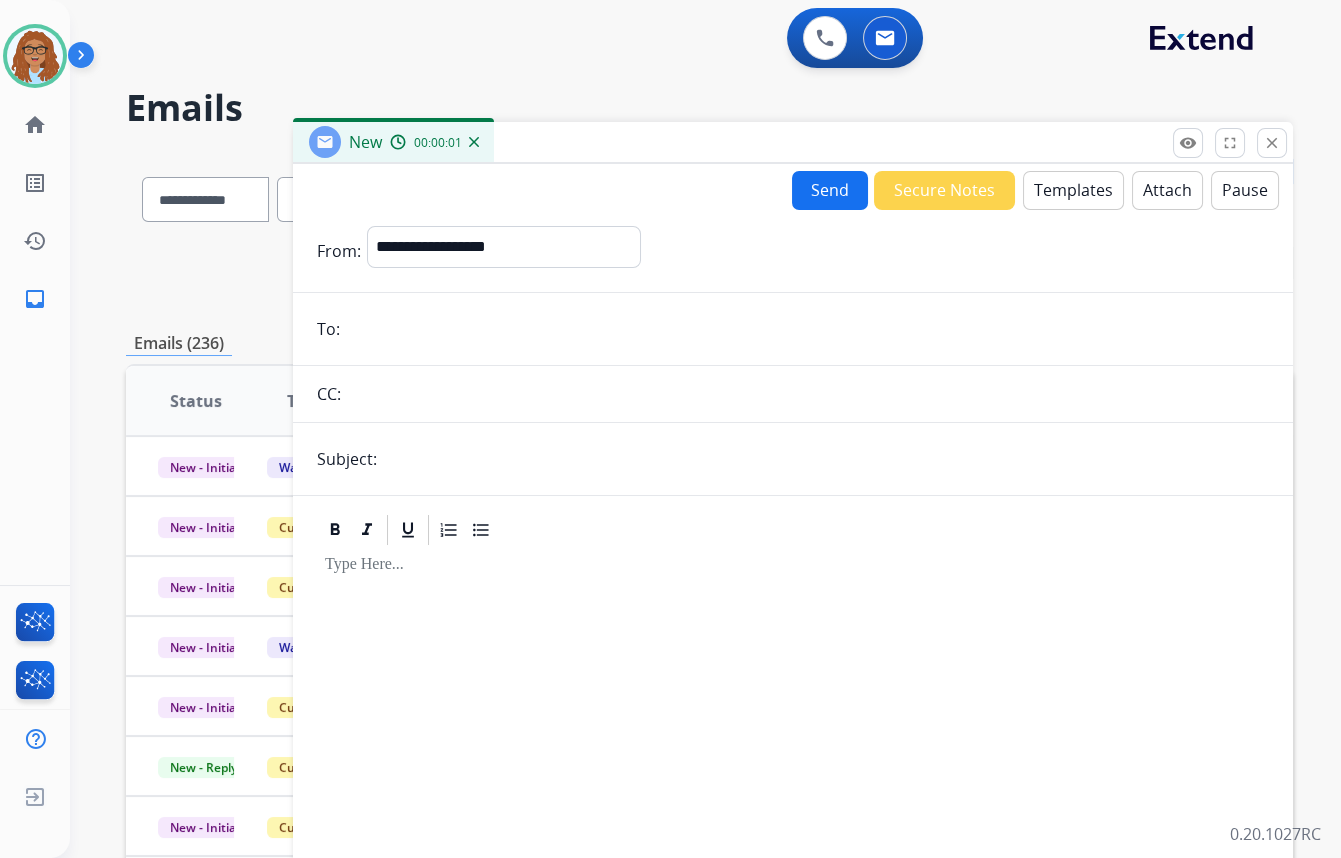 click on "**********" at bounding box center (793, 556) 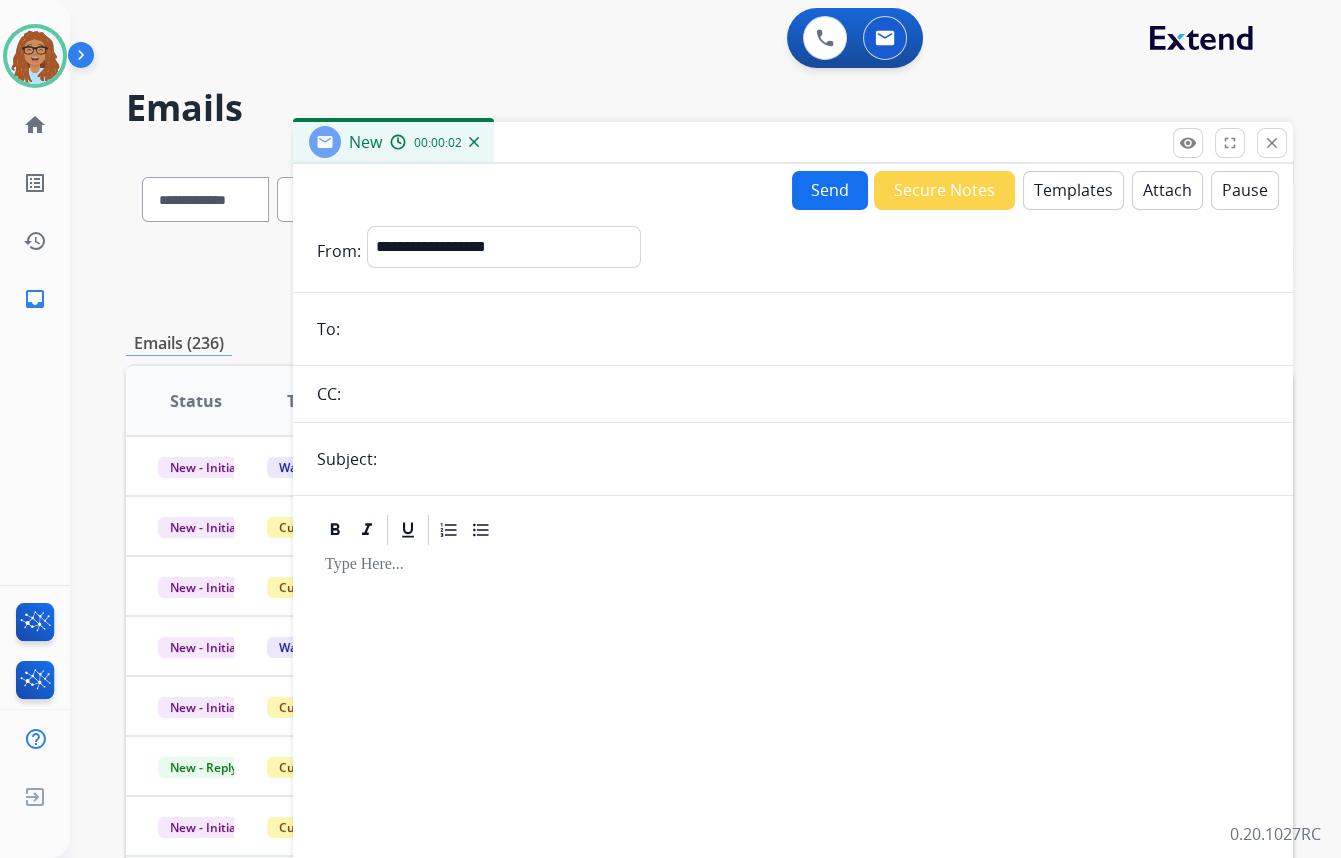 click at bounding box center [807, 329] 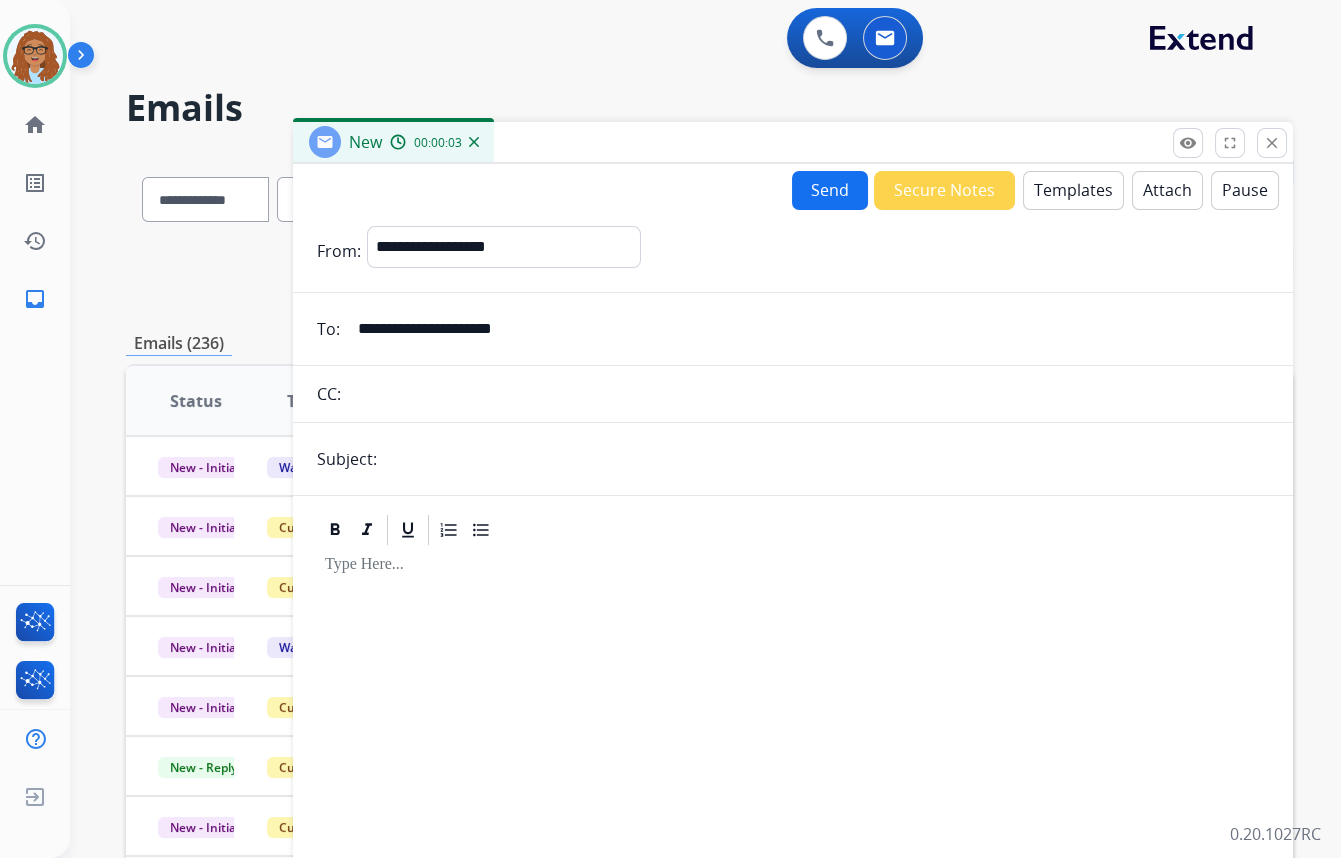 type on "**********" 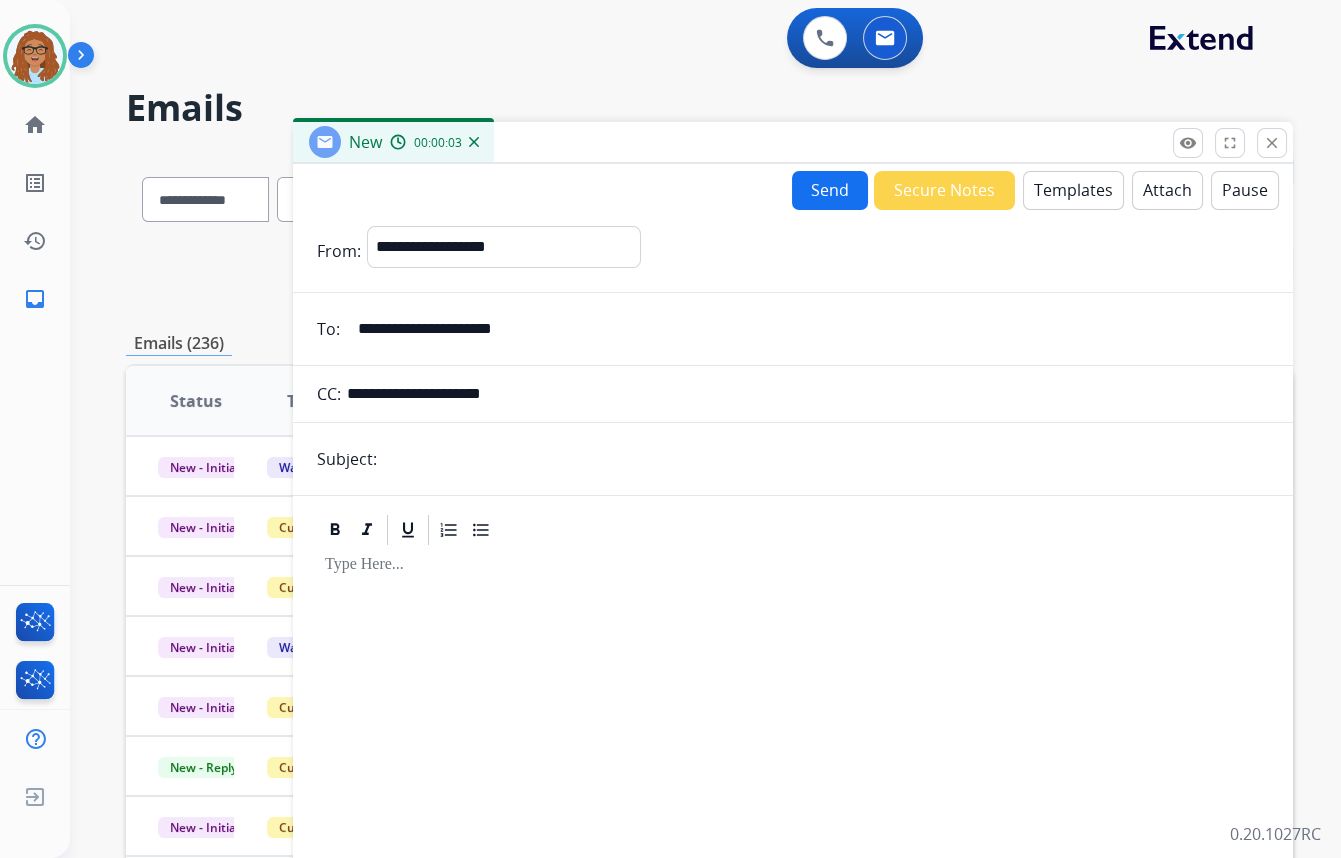 type on "**********" 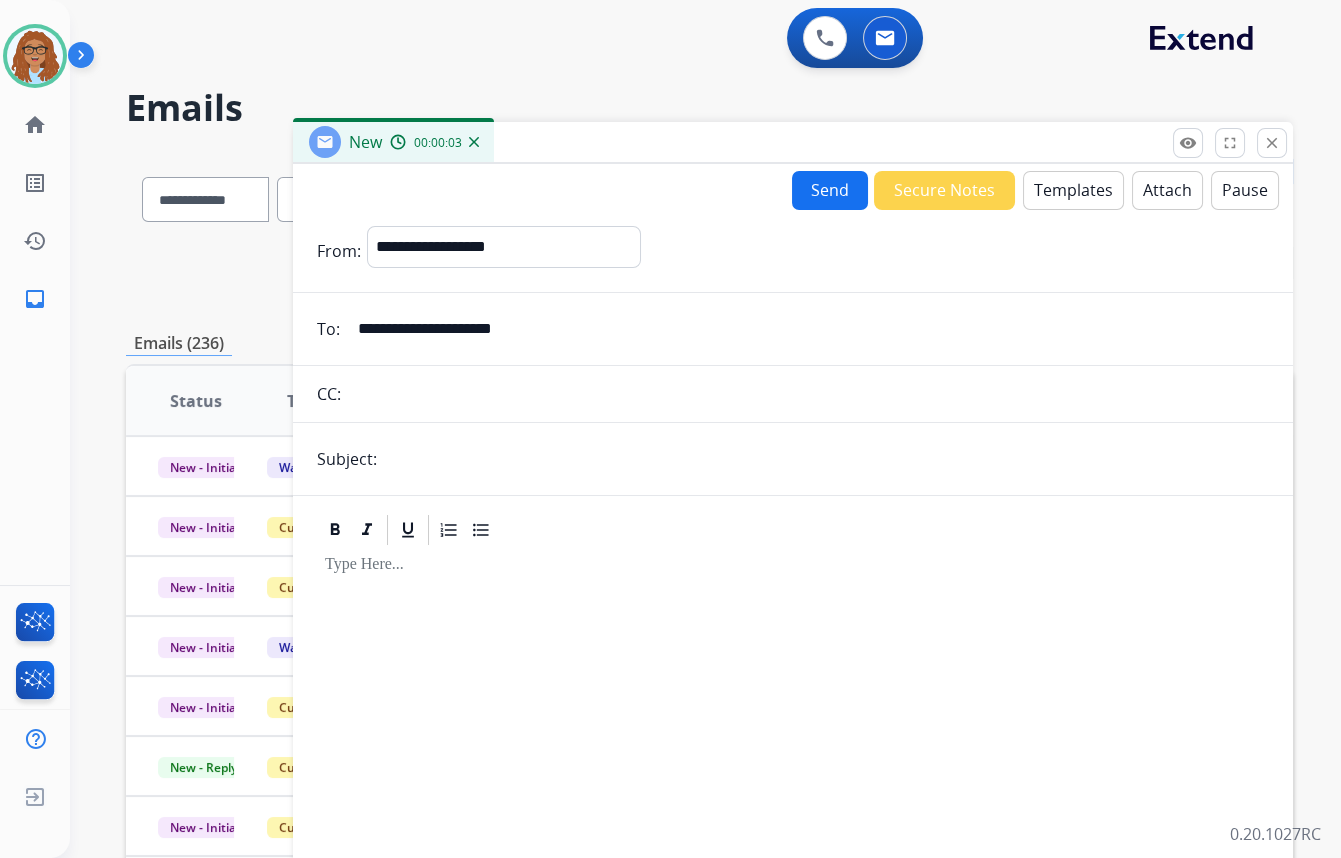 click on "**********" at bounding box center (793, 556) 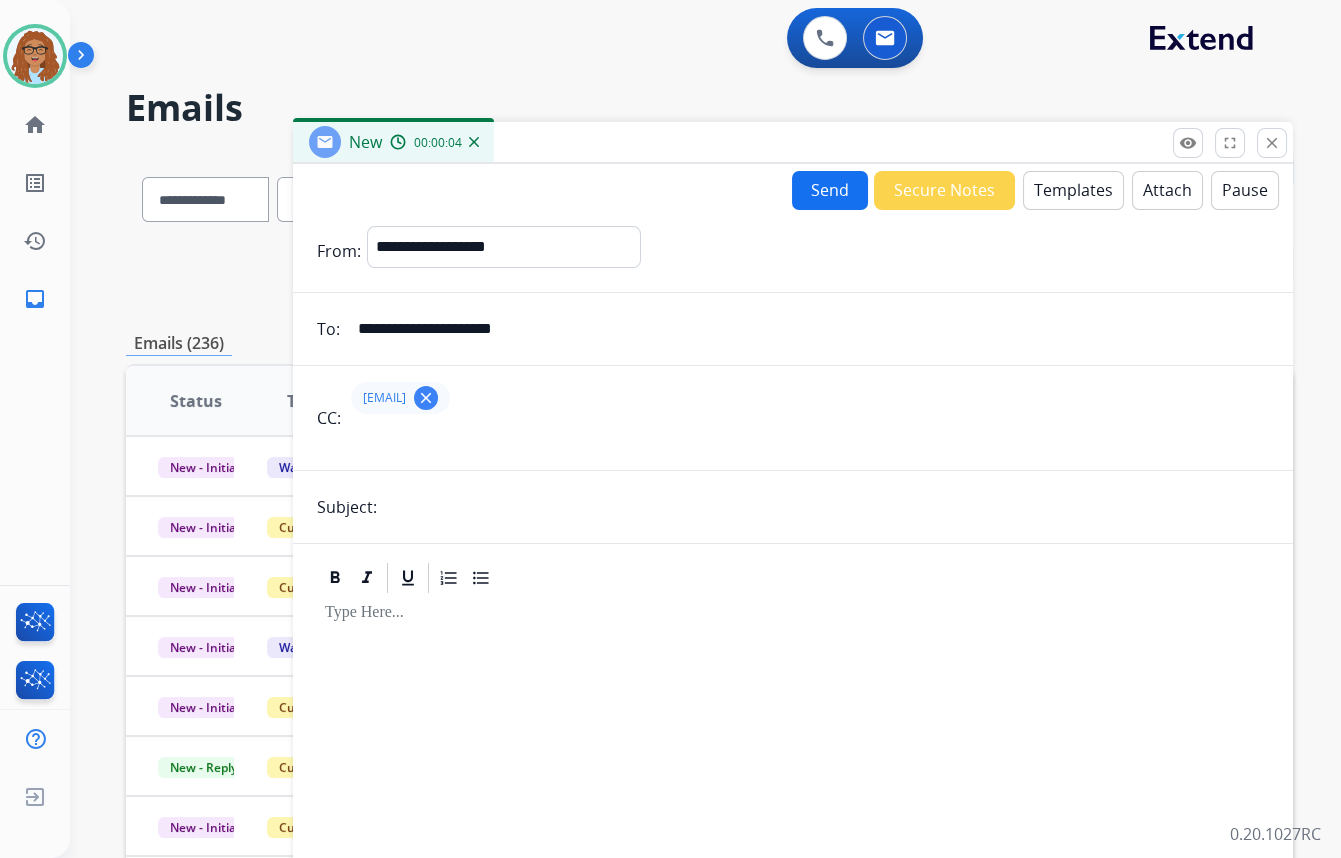 type on "*********" 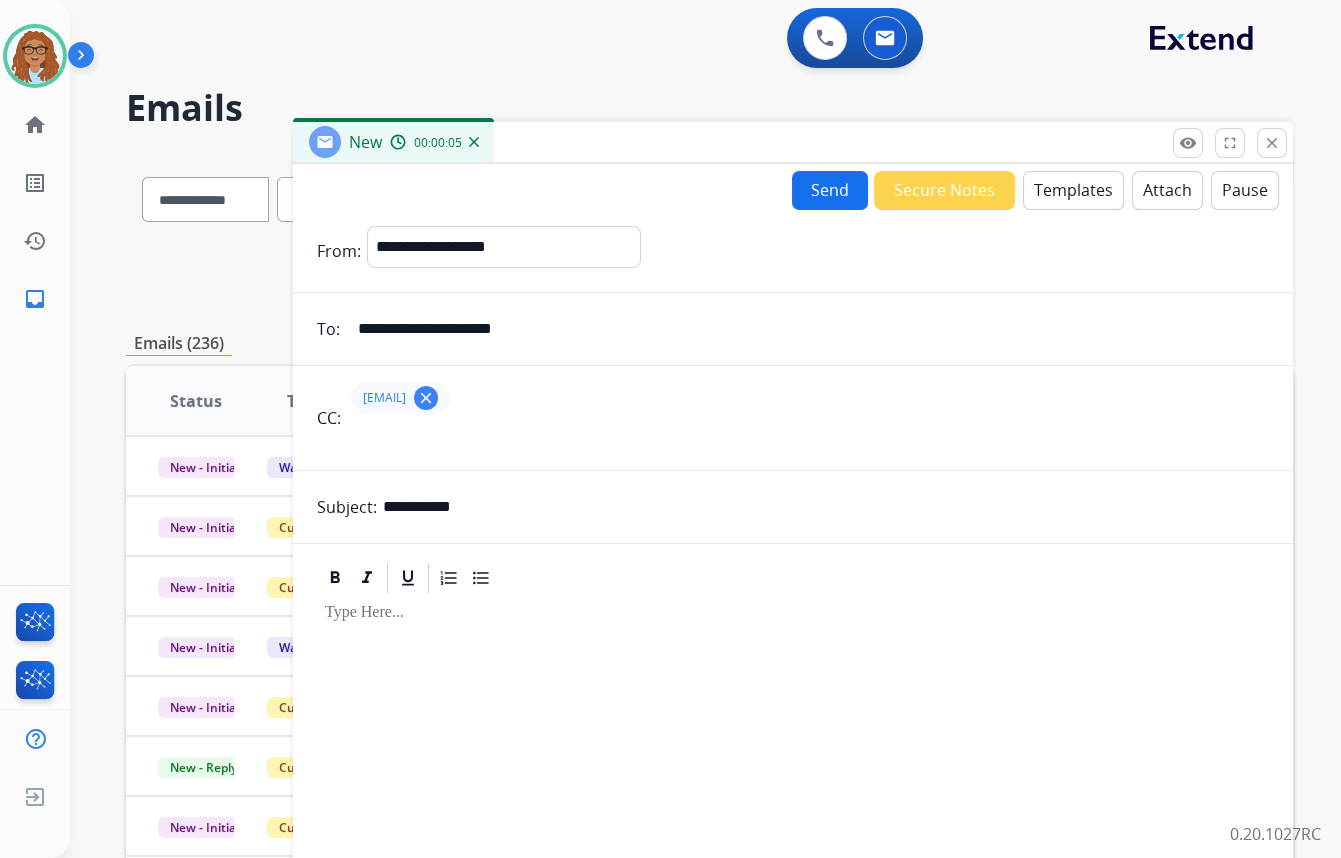 click on "Templates" at bounding box center (1073, 190) 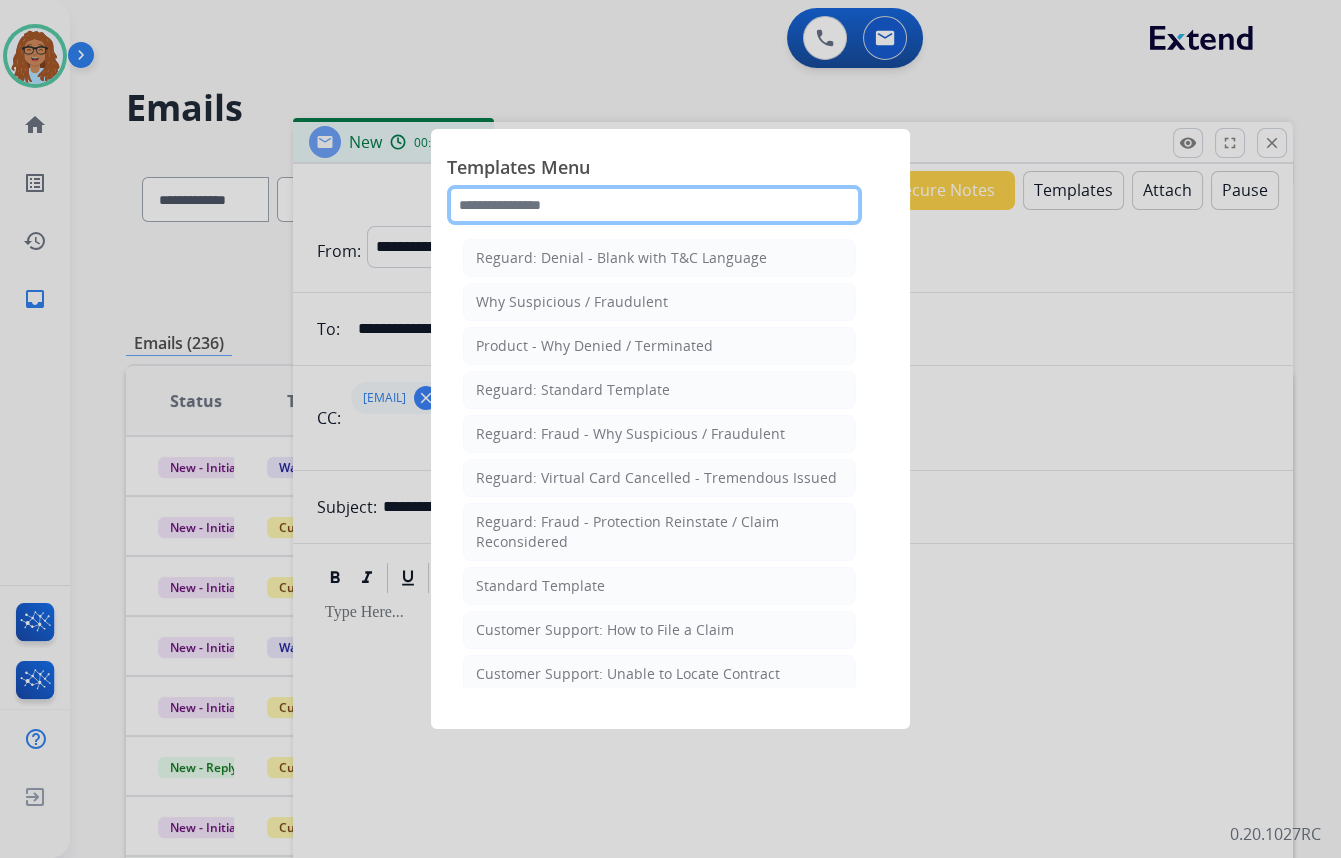 click 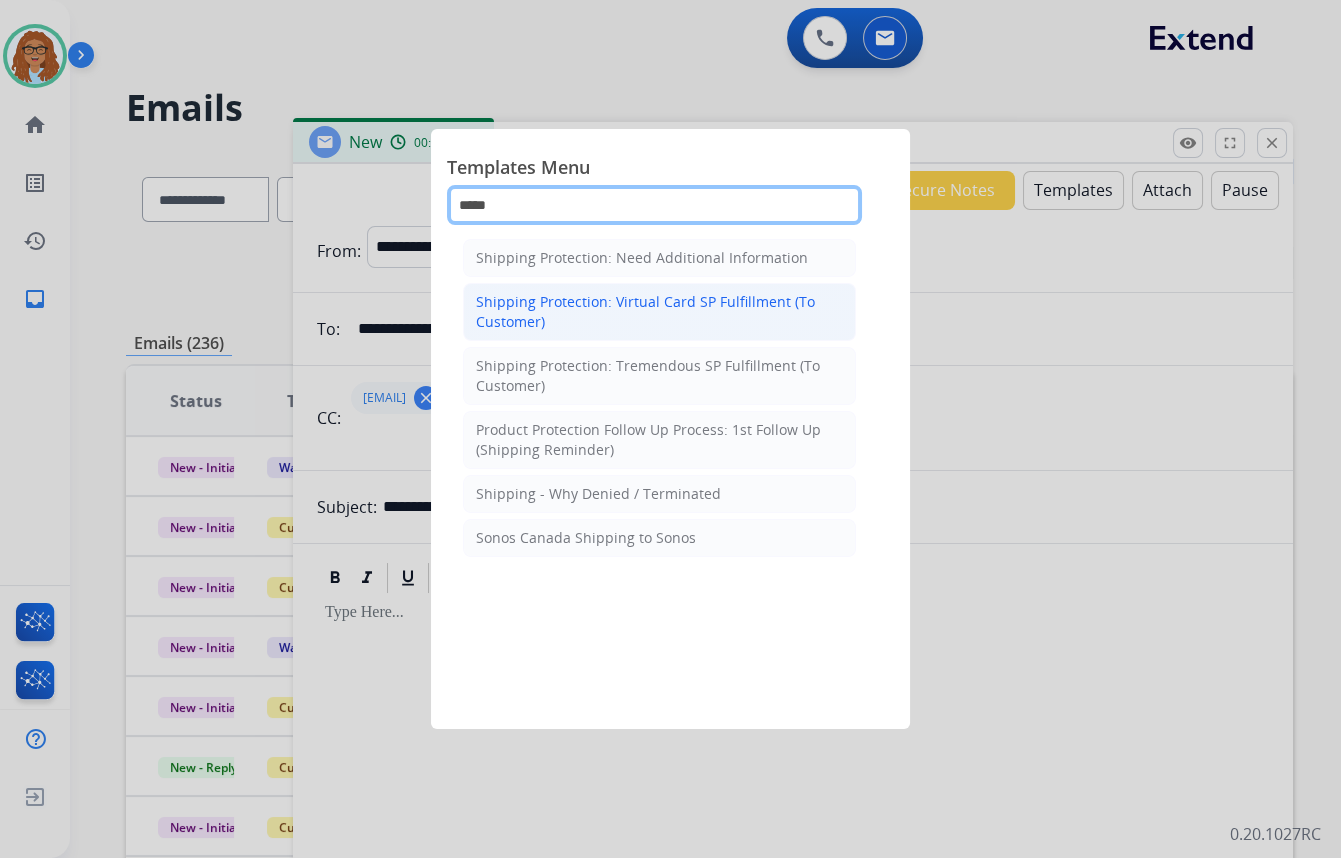 type on "*****" 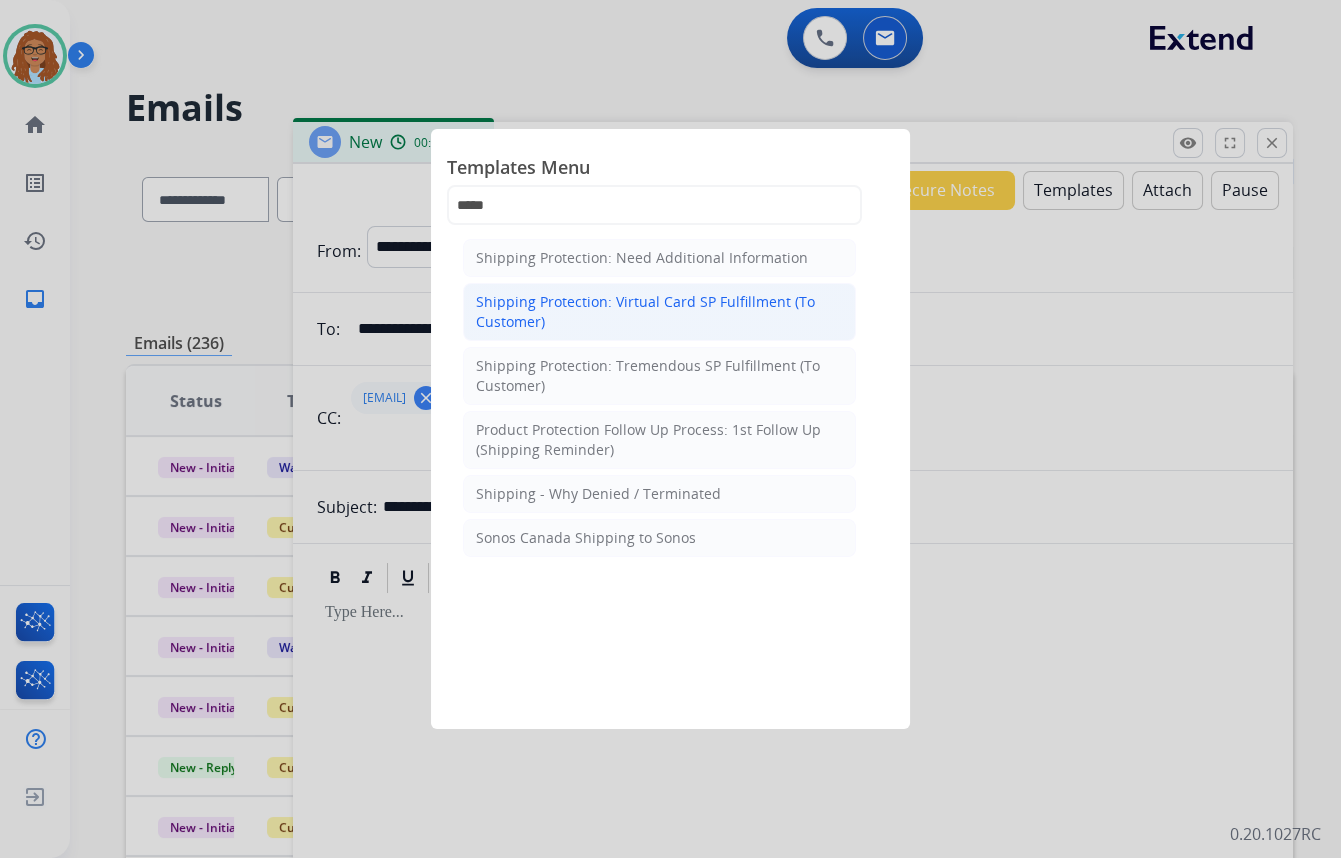 click on "Shipping Protection: Virtual Card SP Fulfillment (To Customer)" 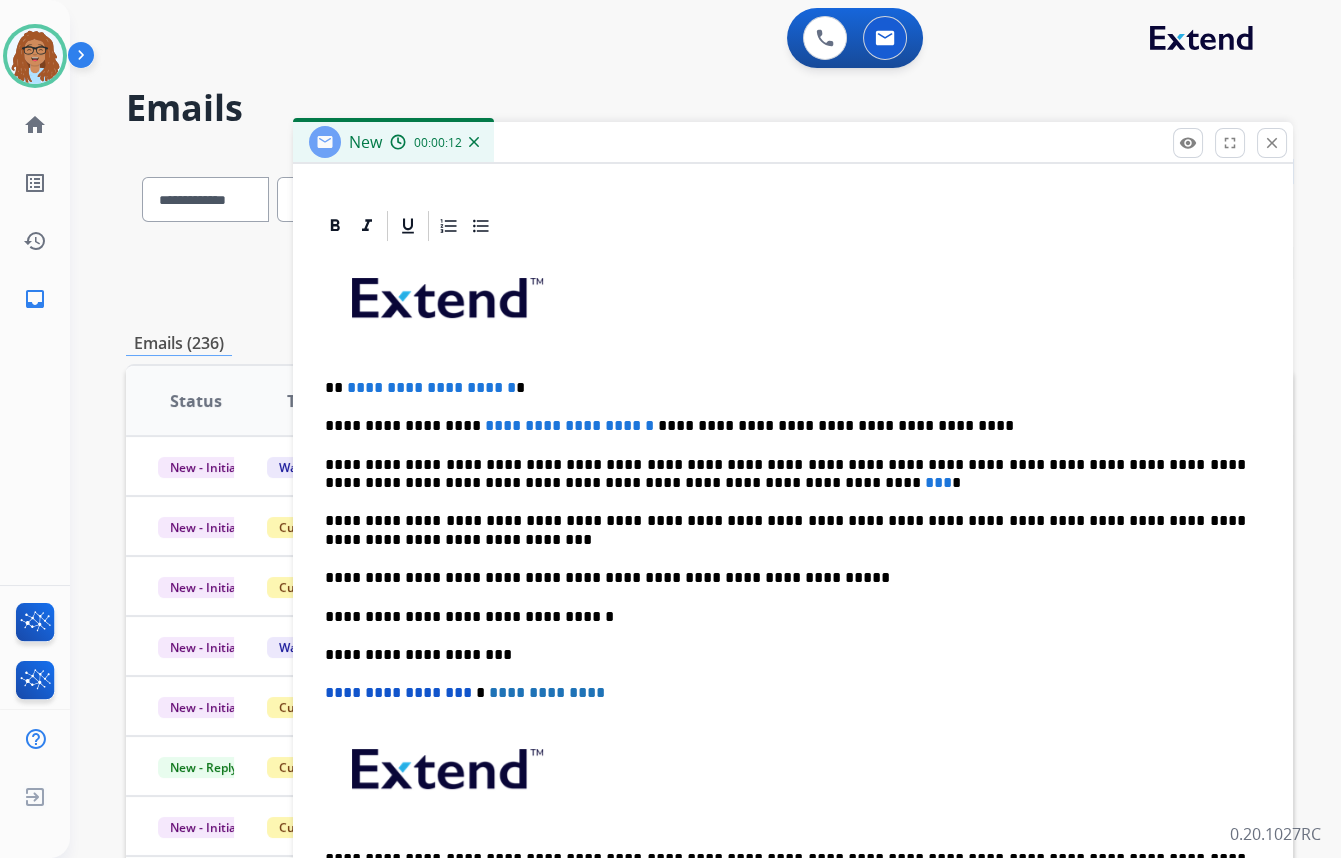 scroll, scrollTop: 526, scrollLeft: 0, axis: vertical 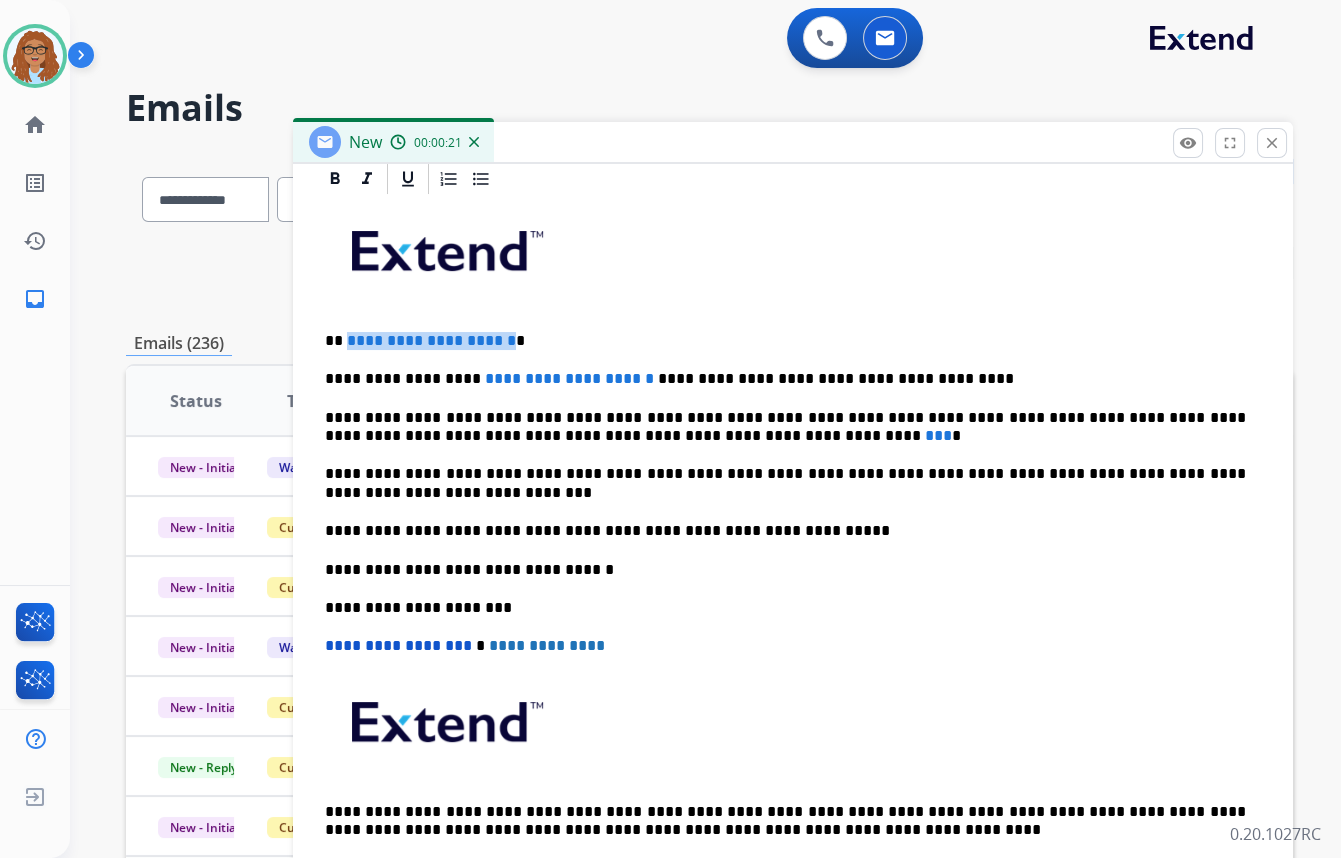 drag, startPoint x: 540, startPoint y: 330, endPoint x: 346, endPoint y: 341, distance: 194.3116 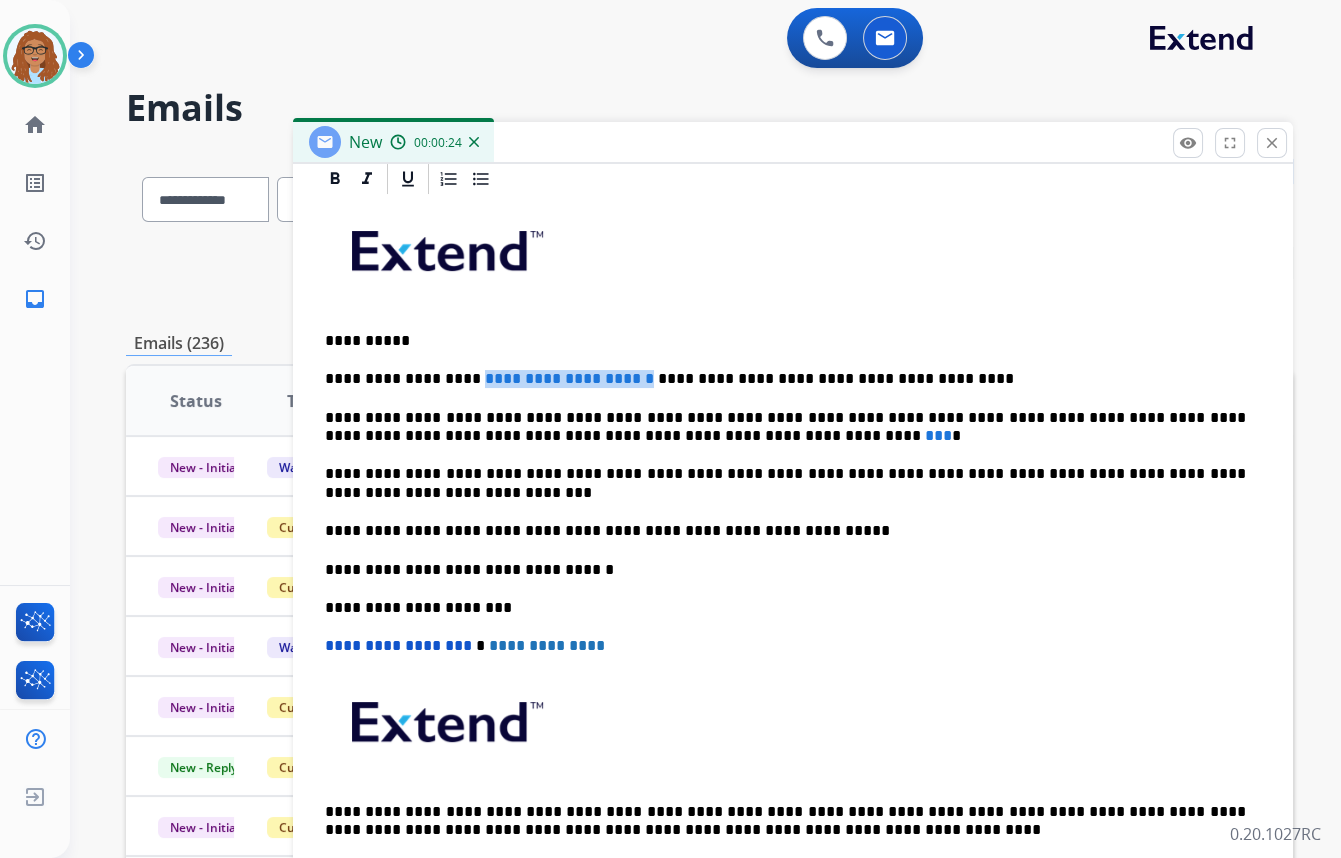 drag, startPoint x: 590, startPoint y: 378, endPoint x: 455, endPoint y: 374, distance: 135.05925 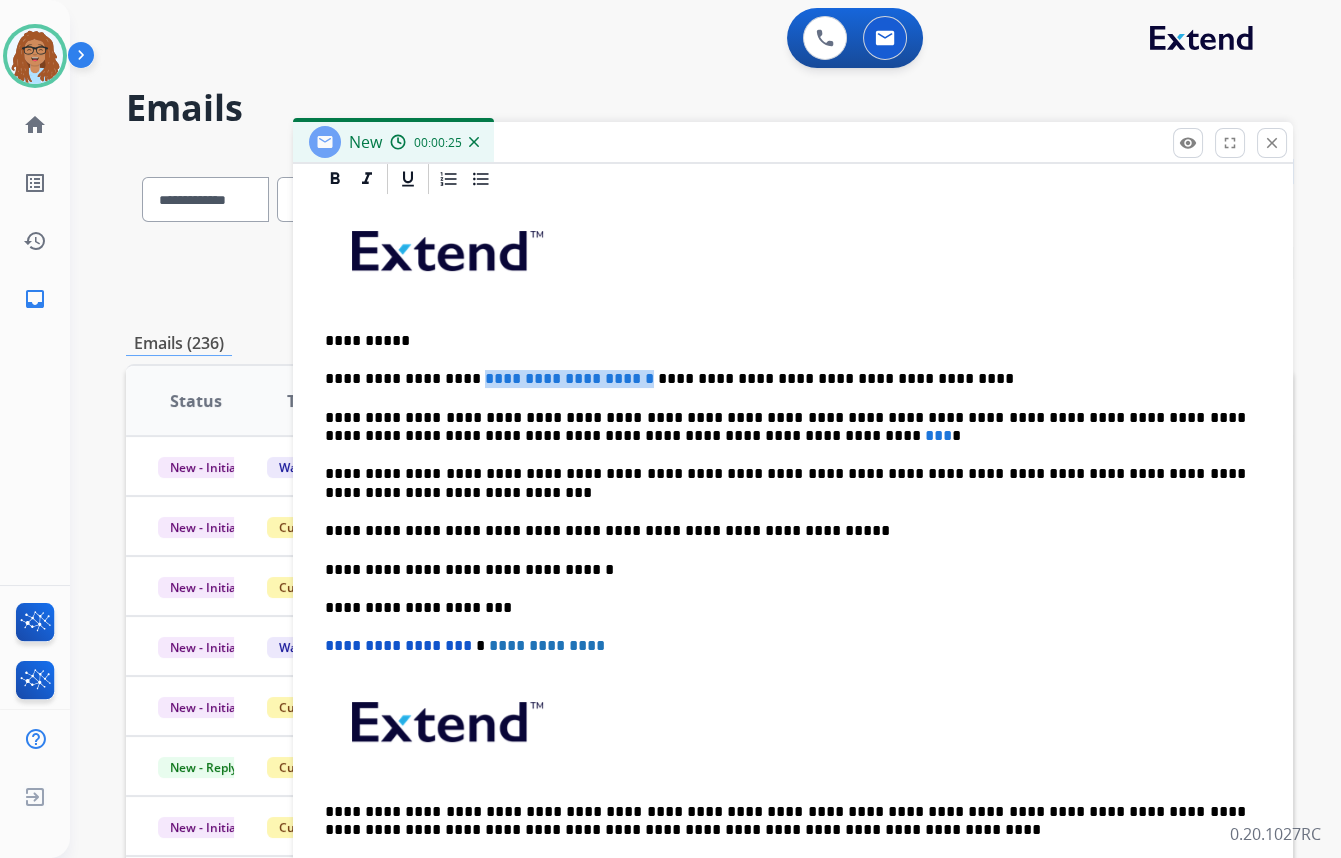 type 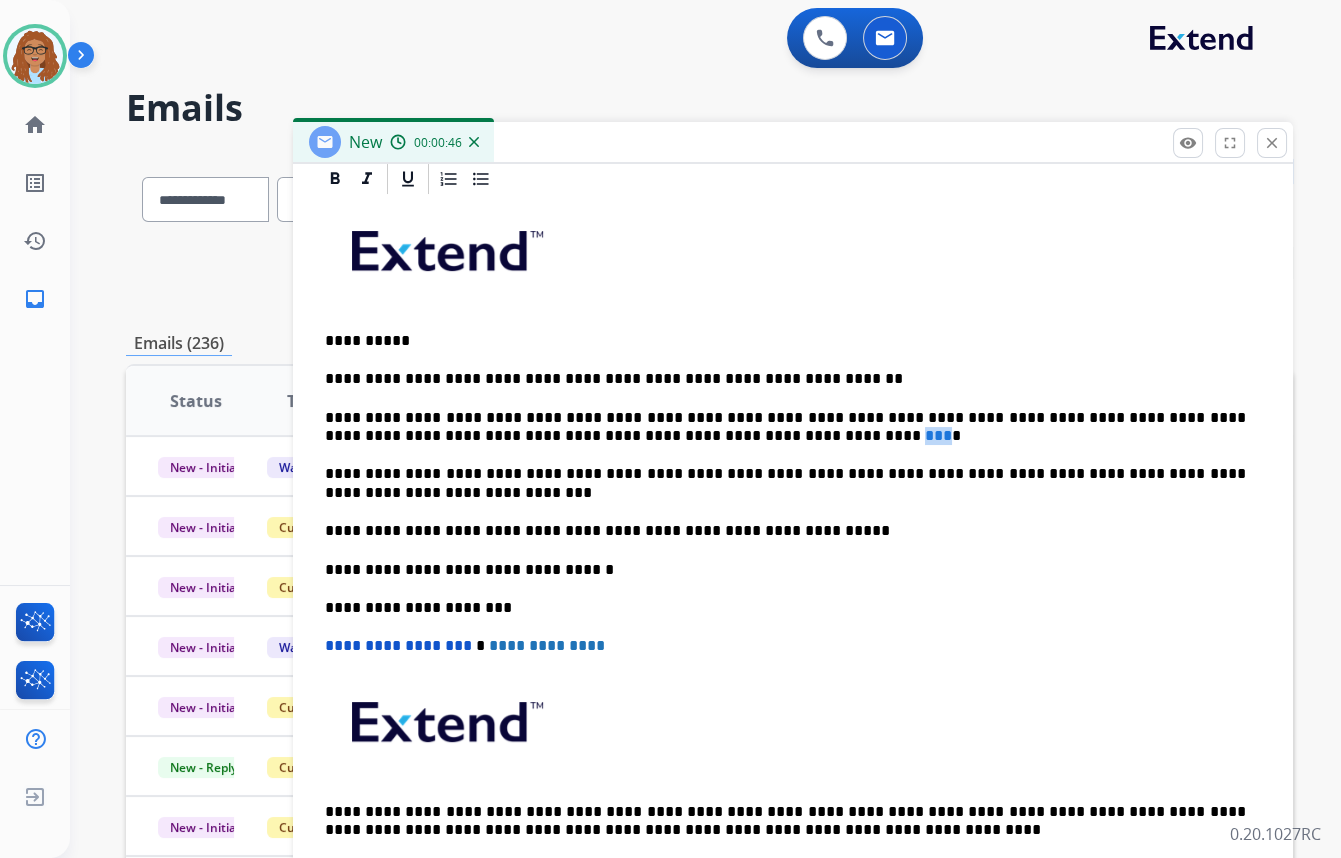 drag, startPoint x: 654, startPoint y: 428, endPoint x: 637, endPoint y: 436, distance: 18.788294 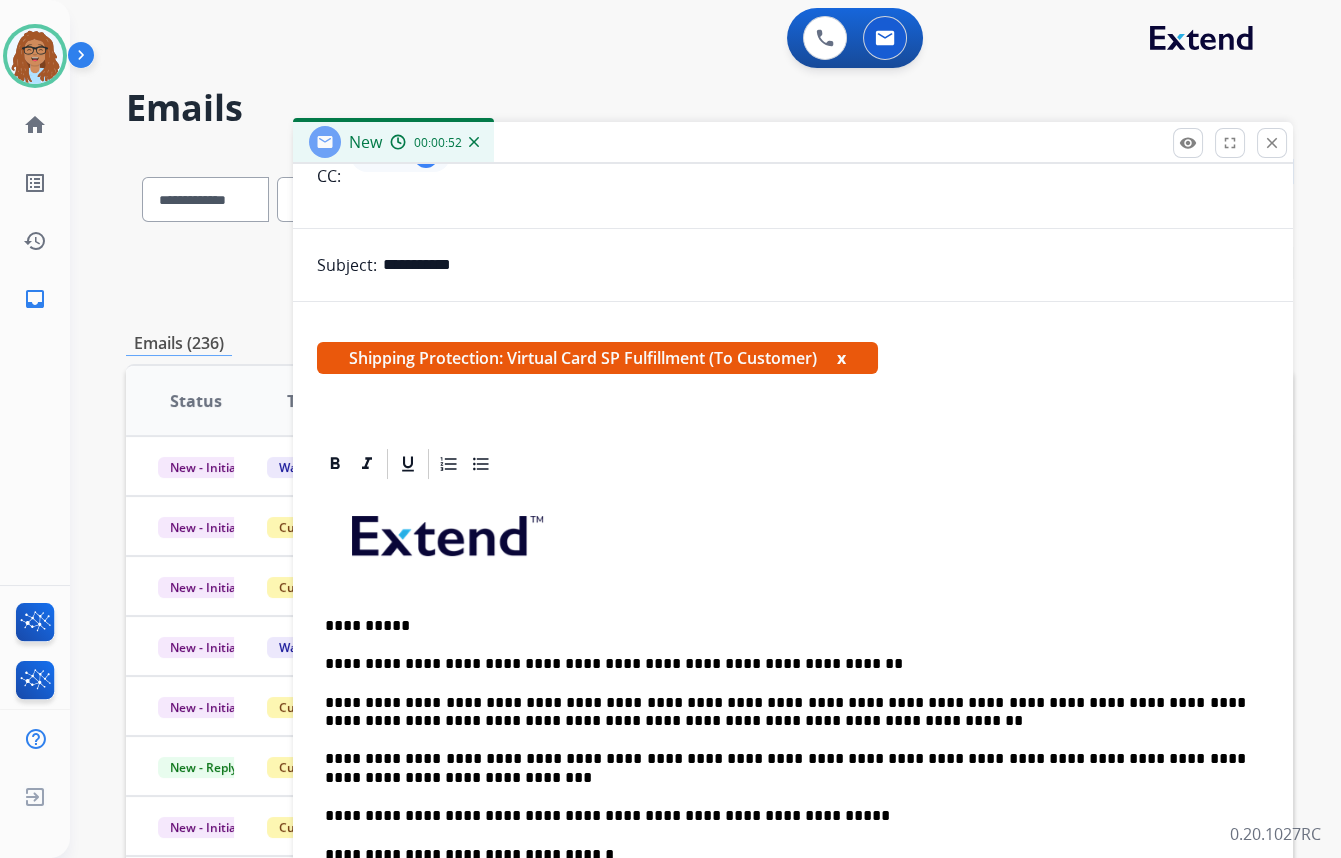 scroll, scrollTop: 0, scrollLeft: 0, axis: both 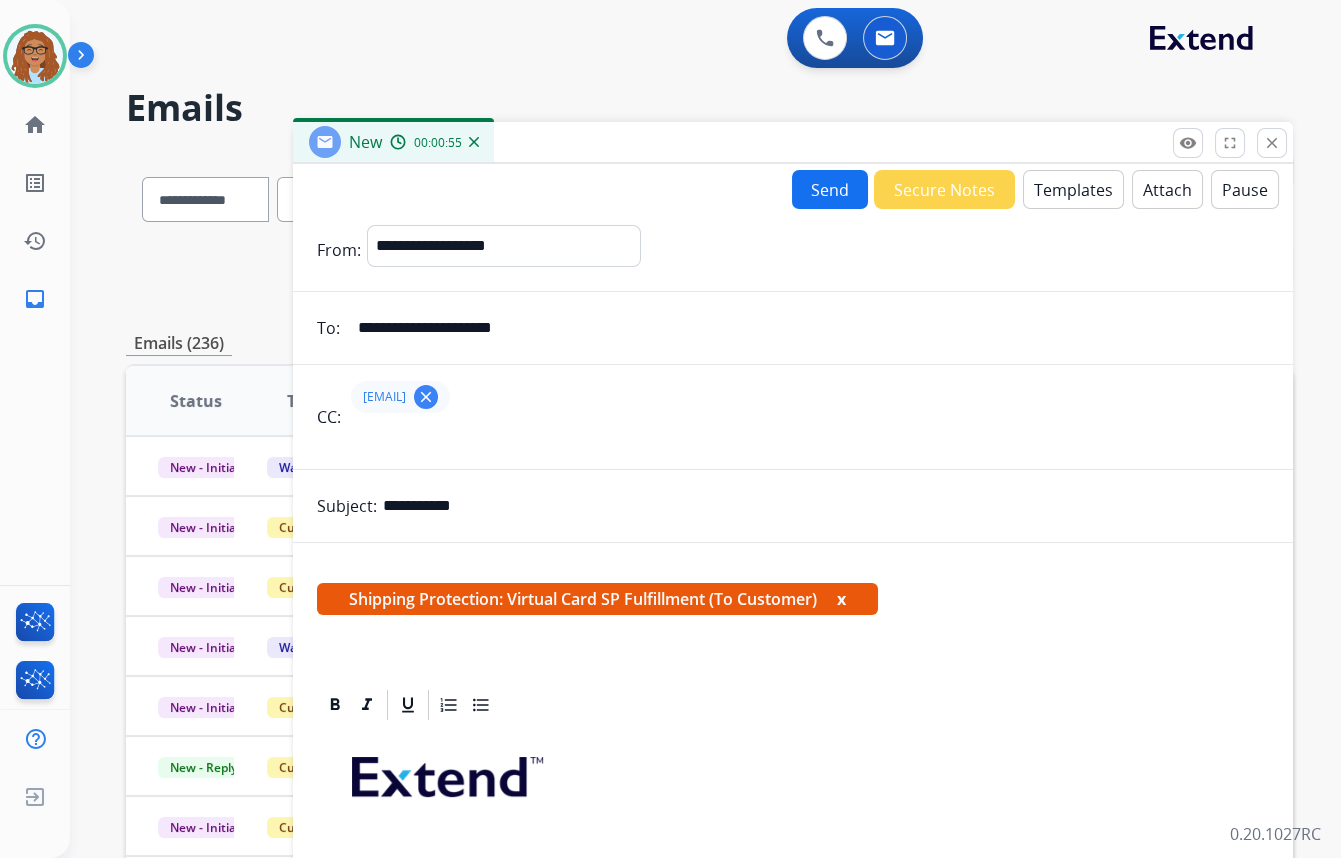 click on "Send" at bounding box center (830, 189) 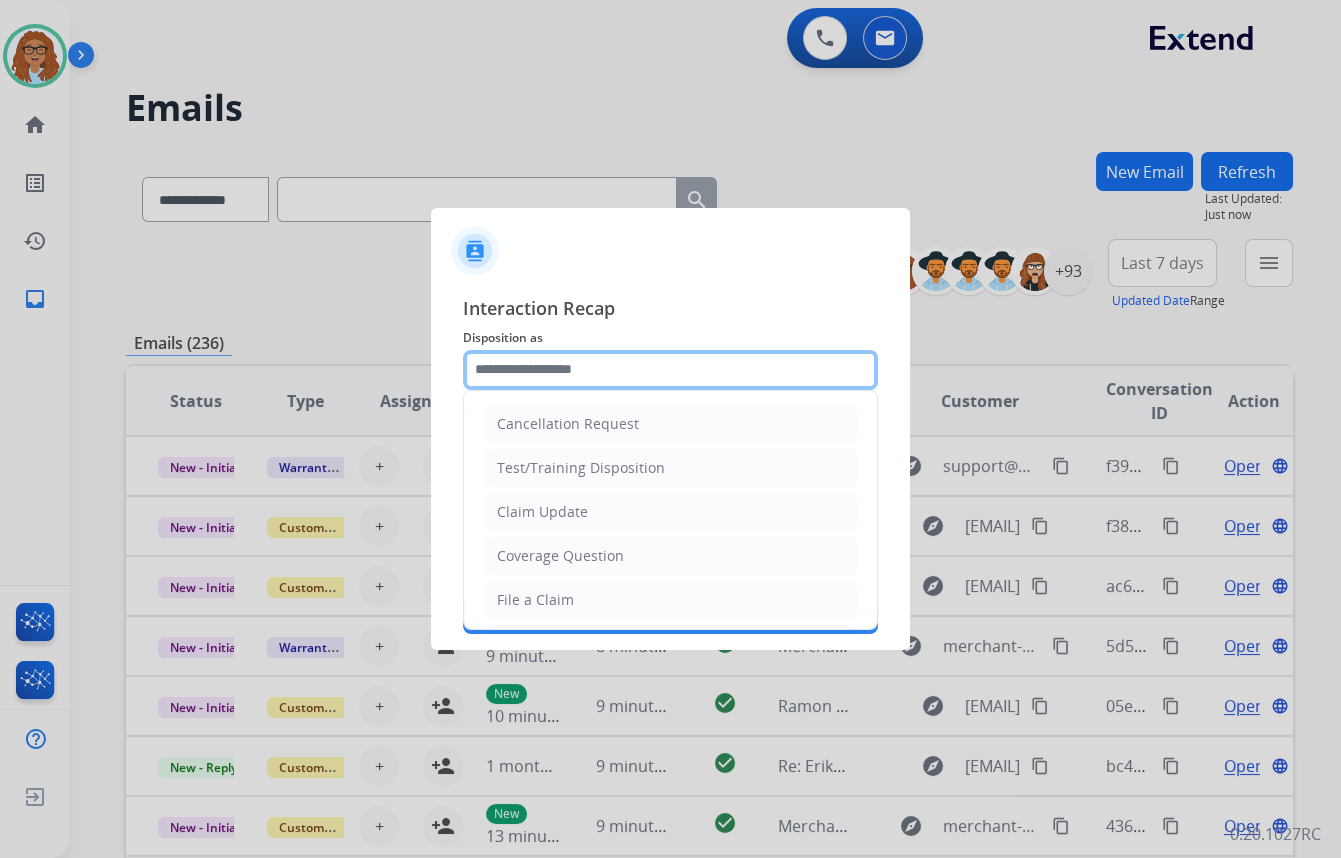 click 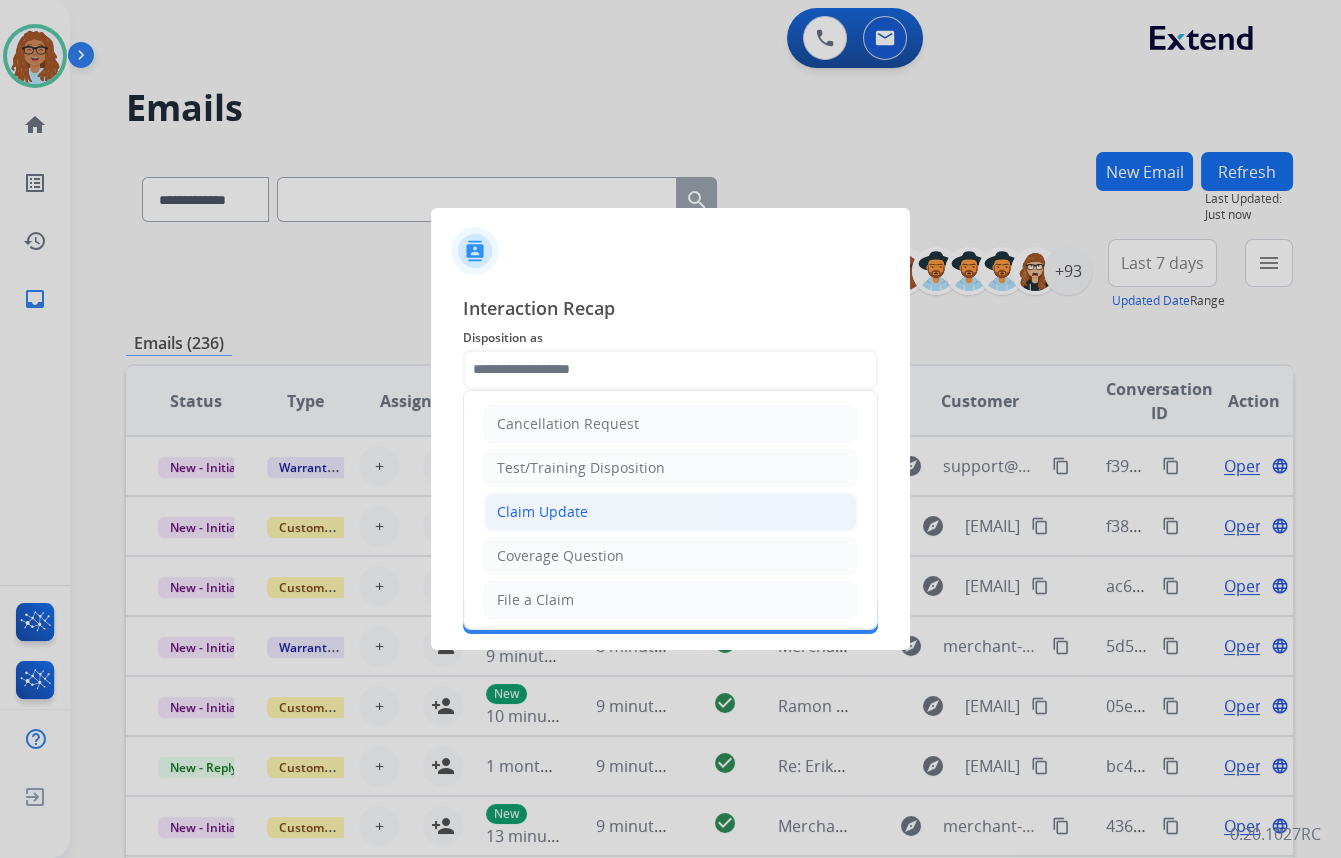 click on "Claim Update" 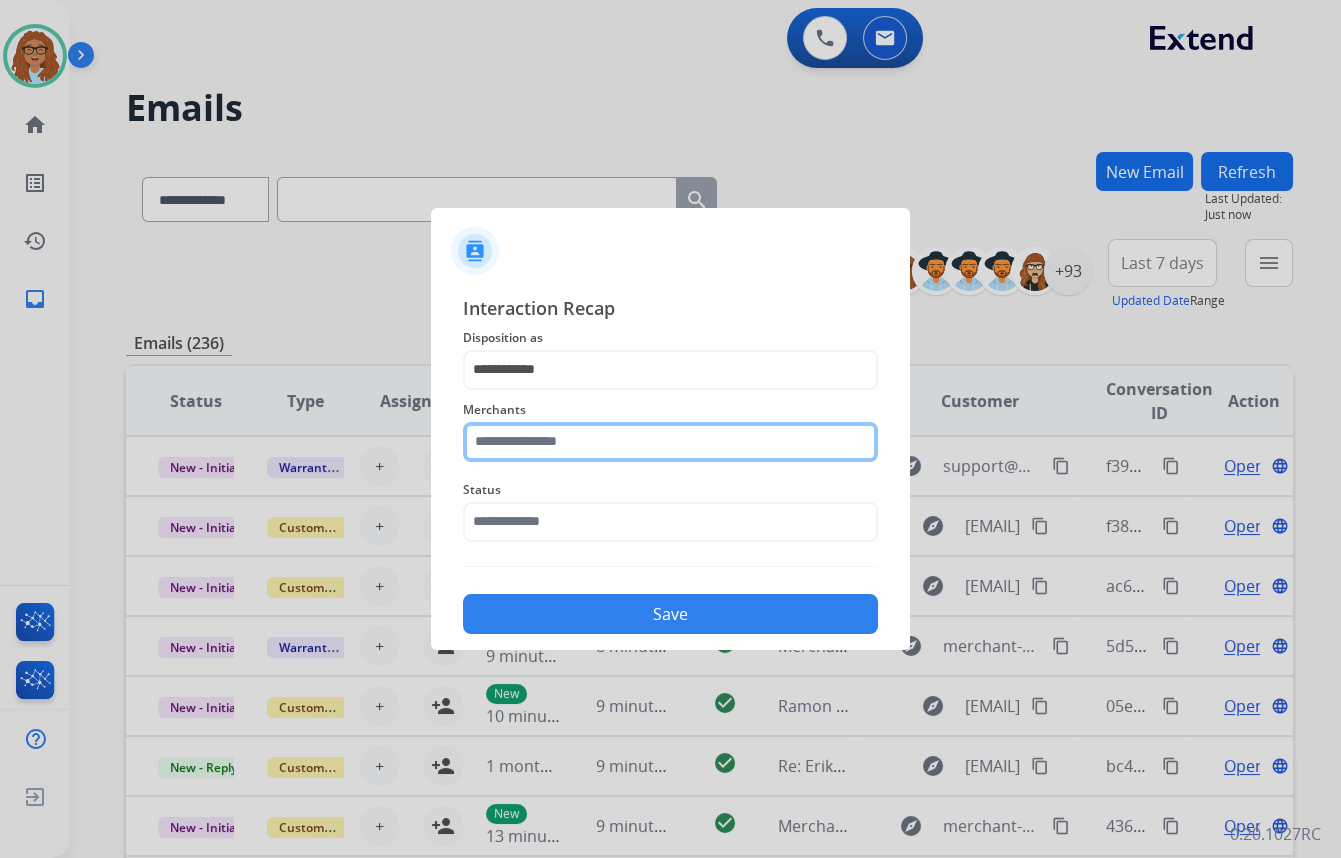 click 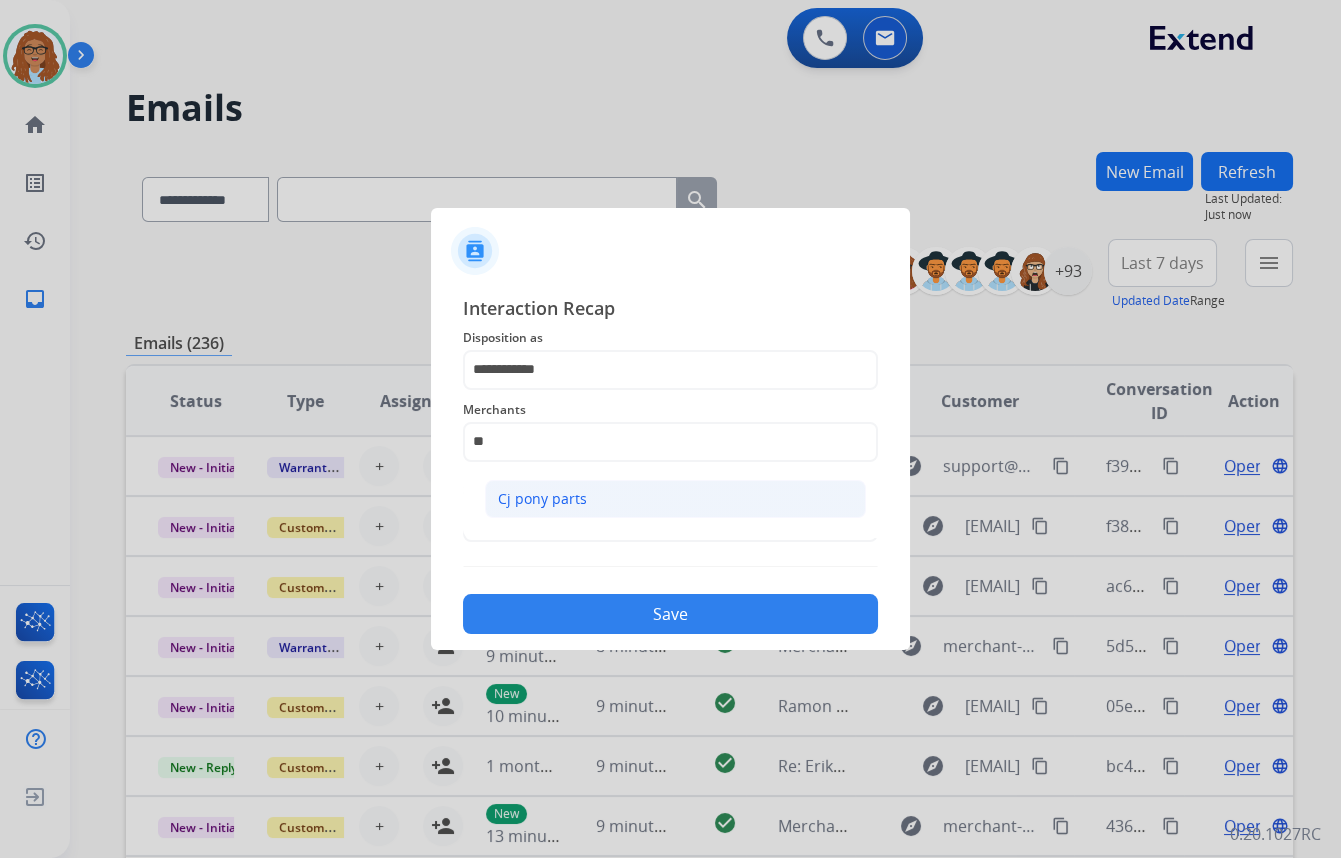 click on "Cj pony parts" 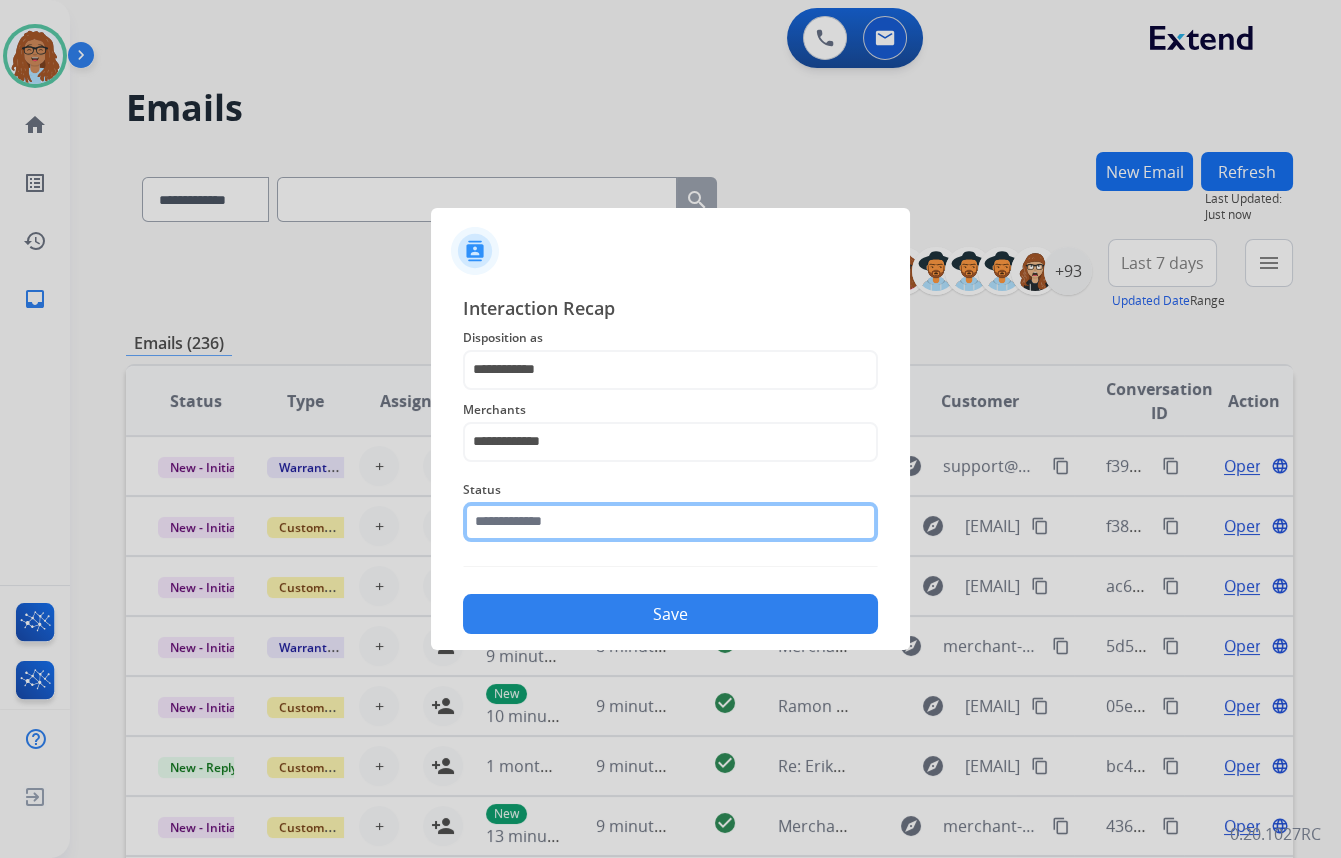click 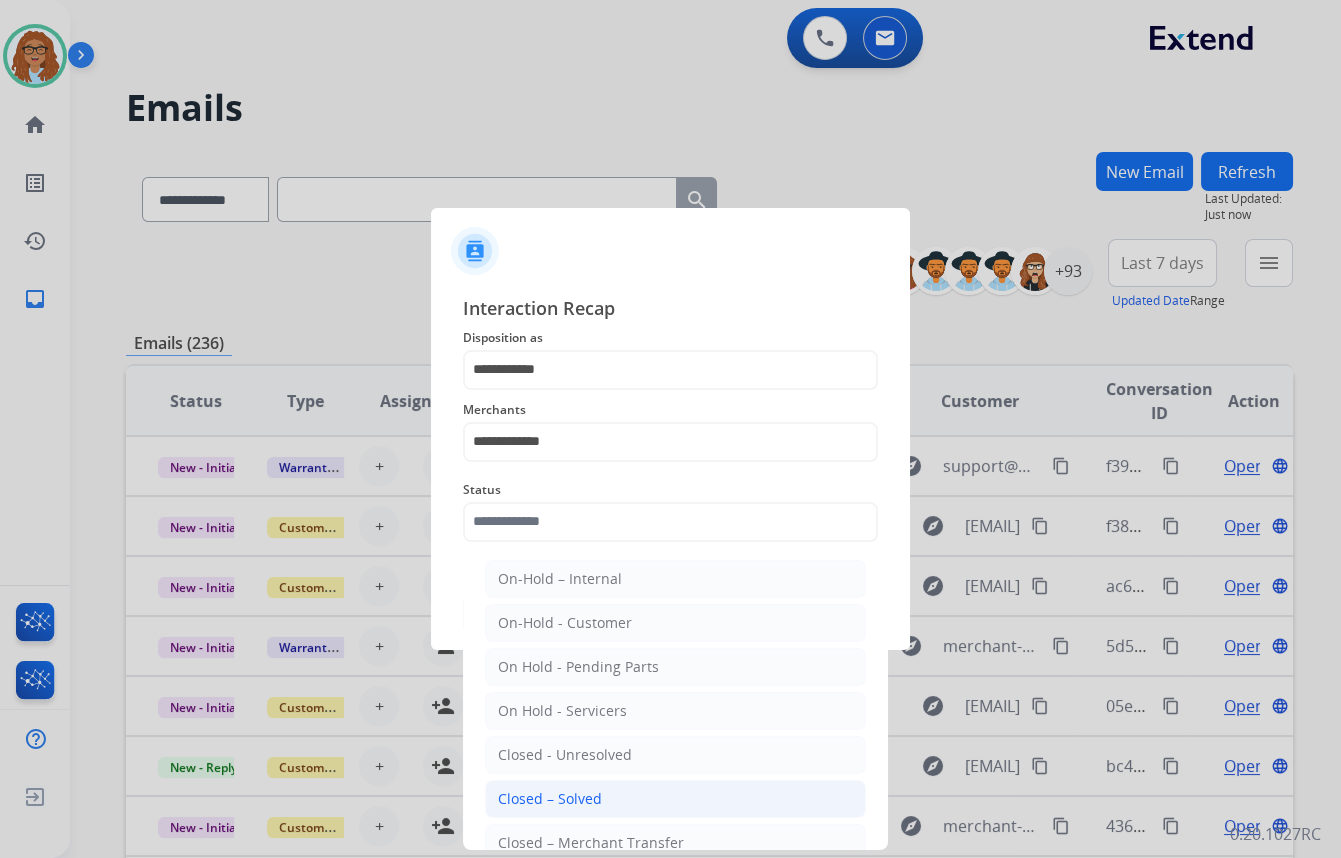 click on "Closed – Solved" 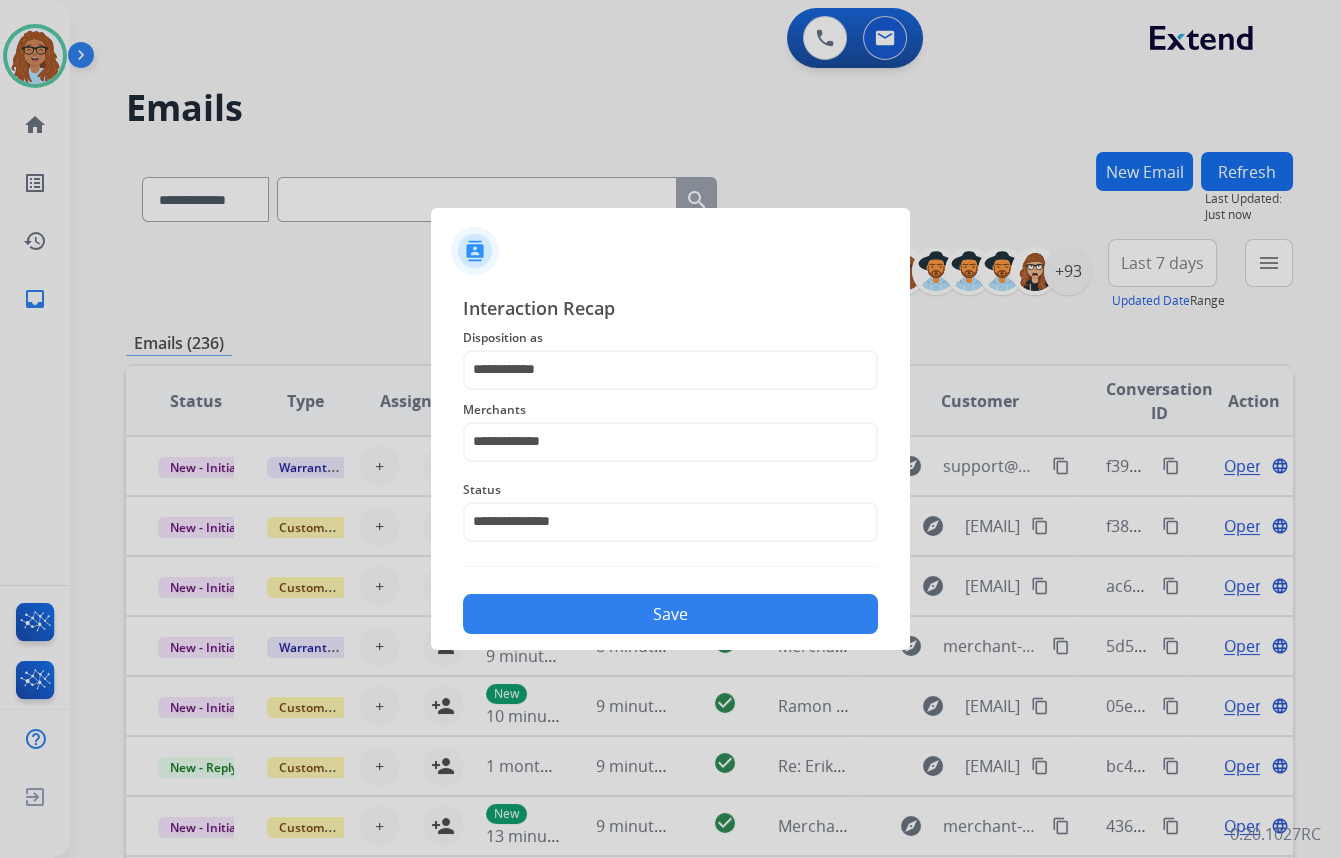 click on "Save" 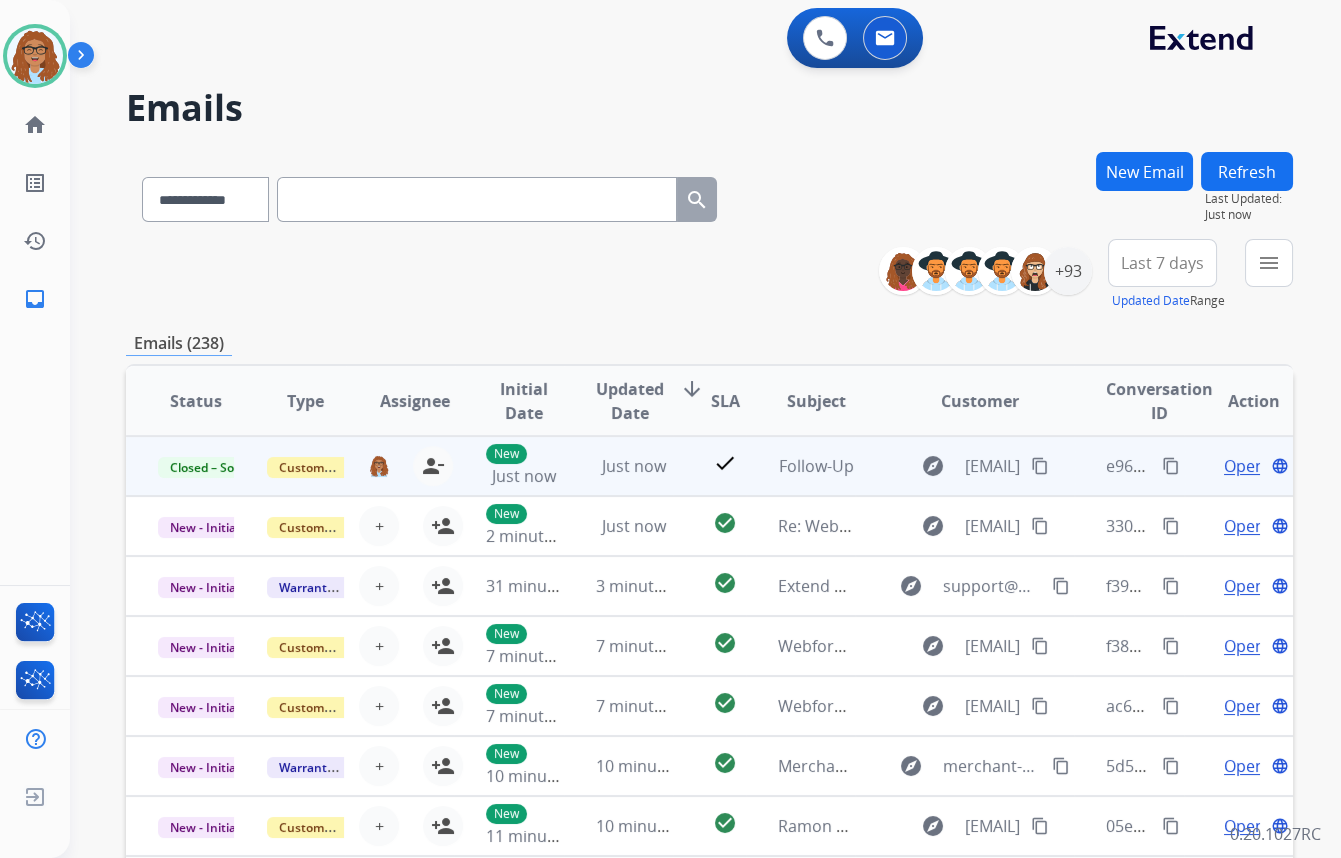 click on "content_copy" at bounding box center [1171, 466] 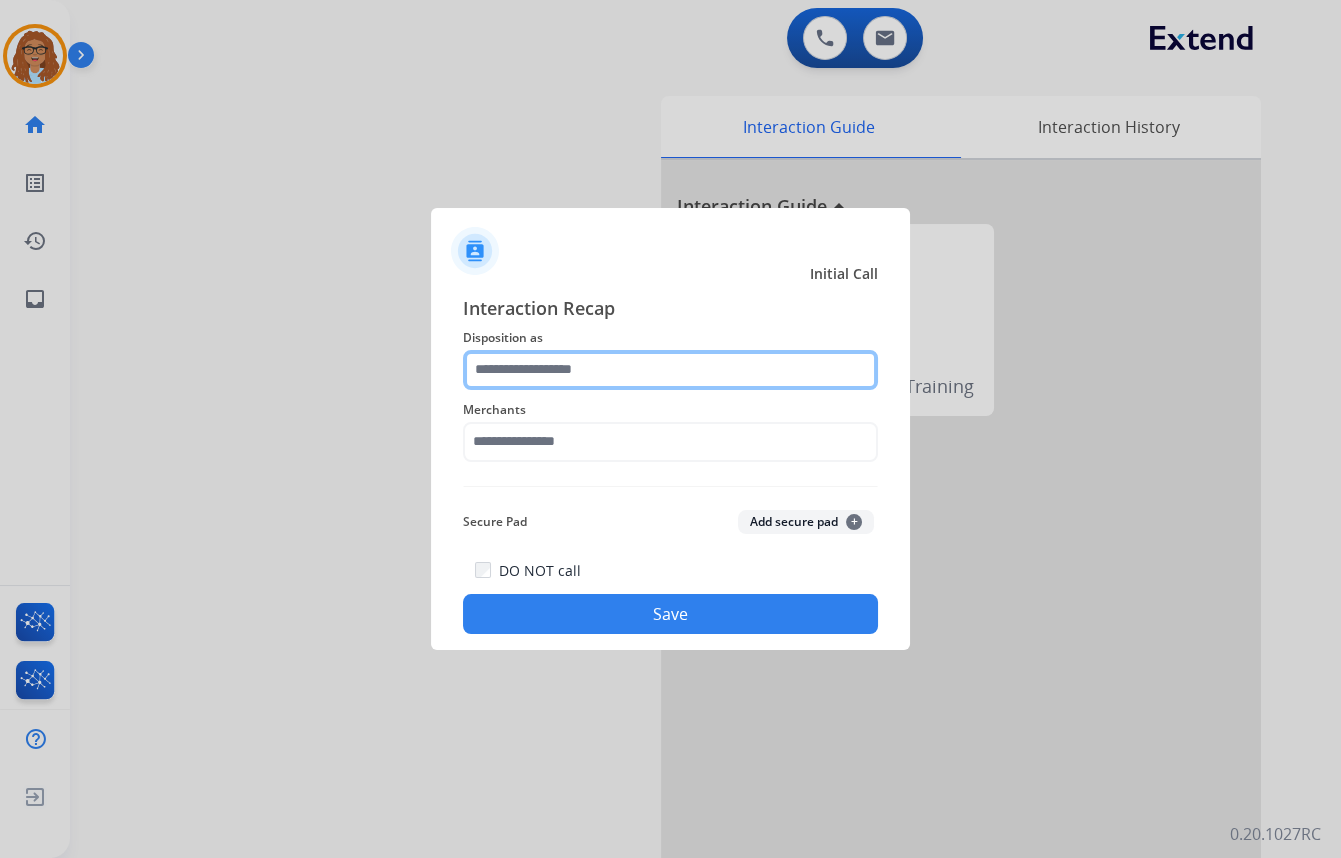 click 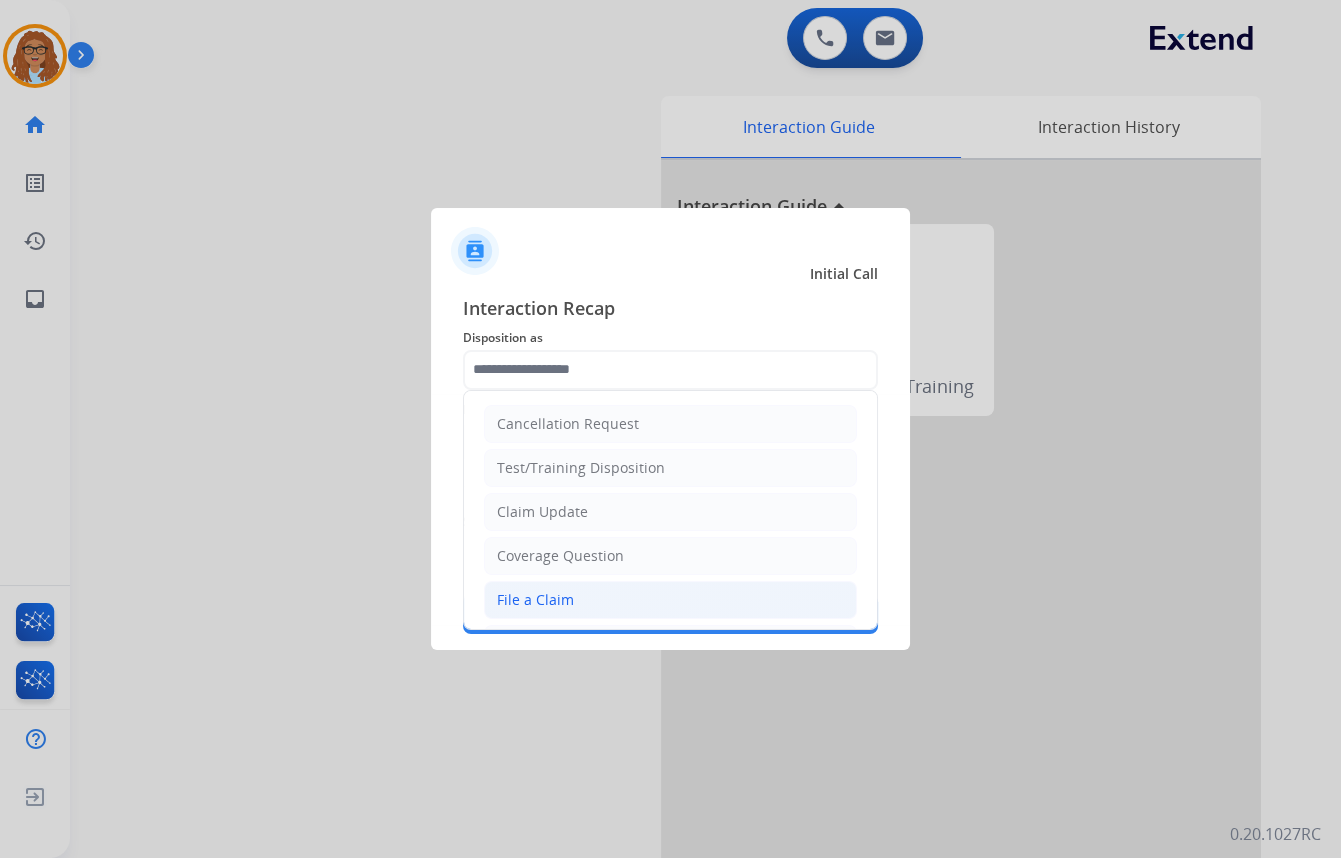 drag, startPoint x: 564, startPoint y: 592, endPoint x: 600, endPoint y: 435, distance: 161.07452 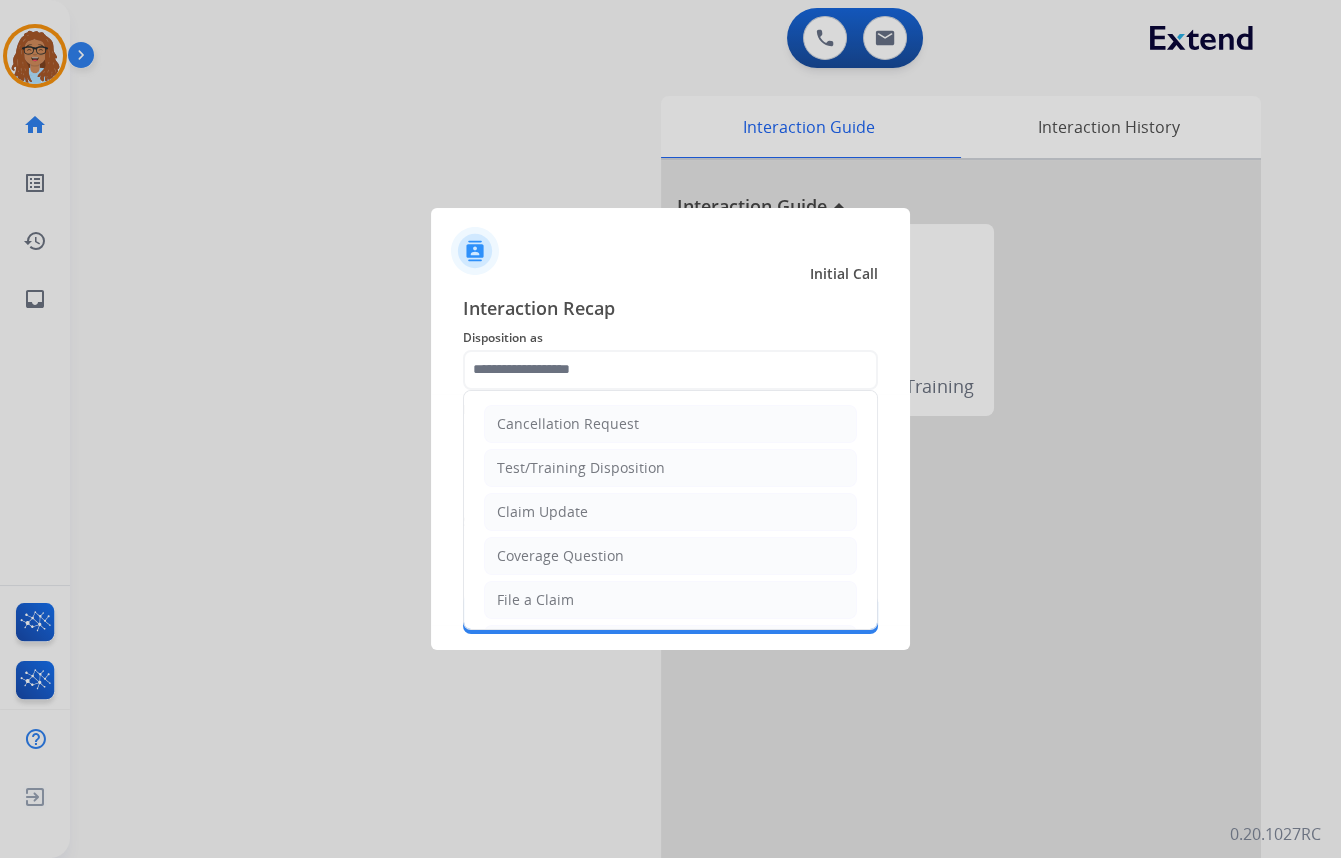 click on "File a Claim" 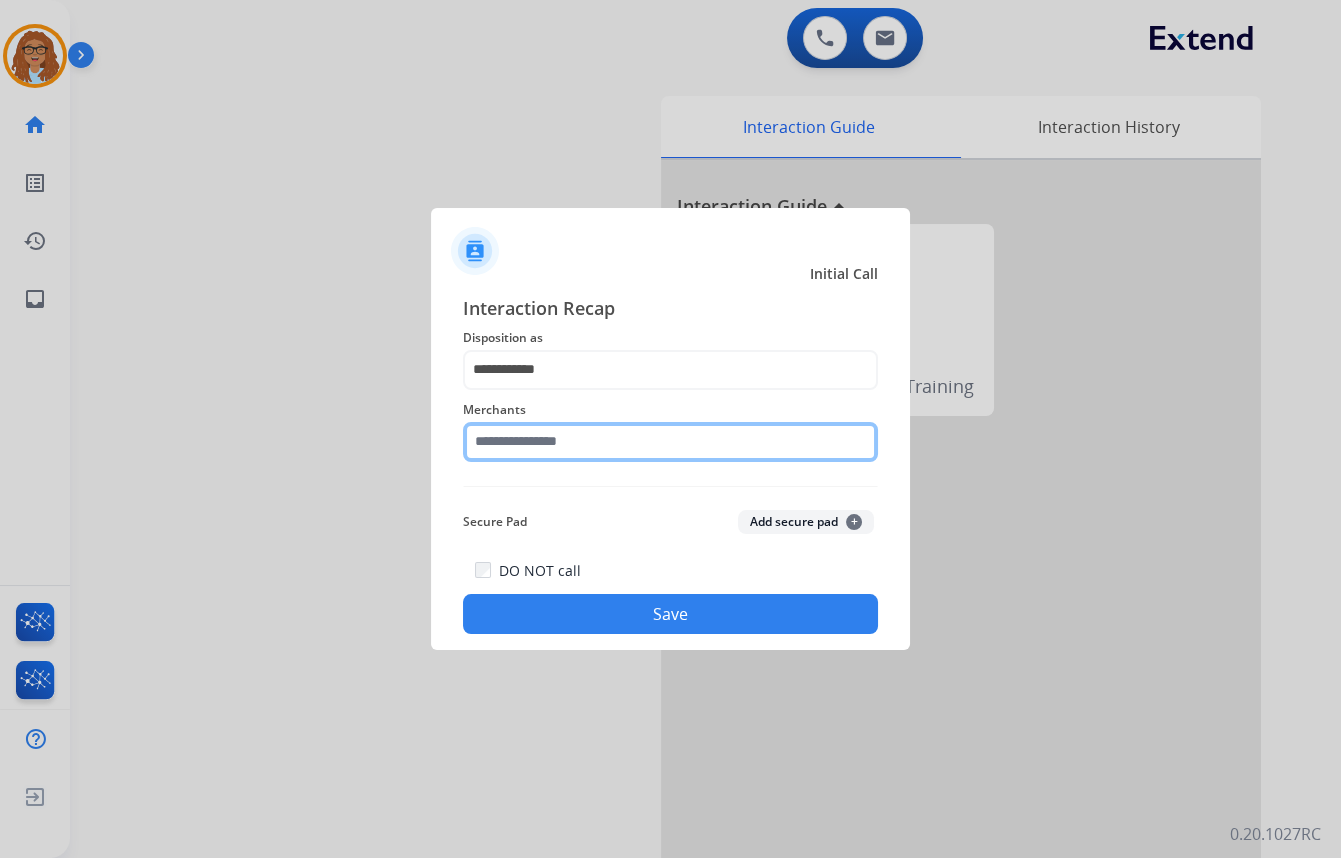 click 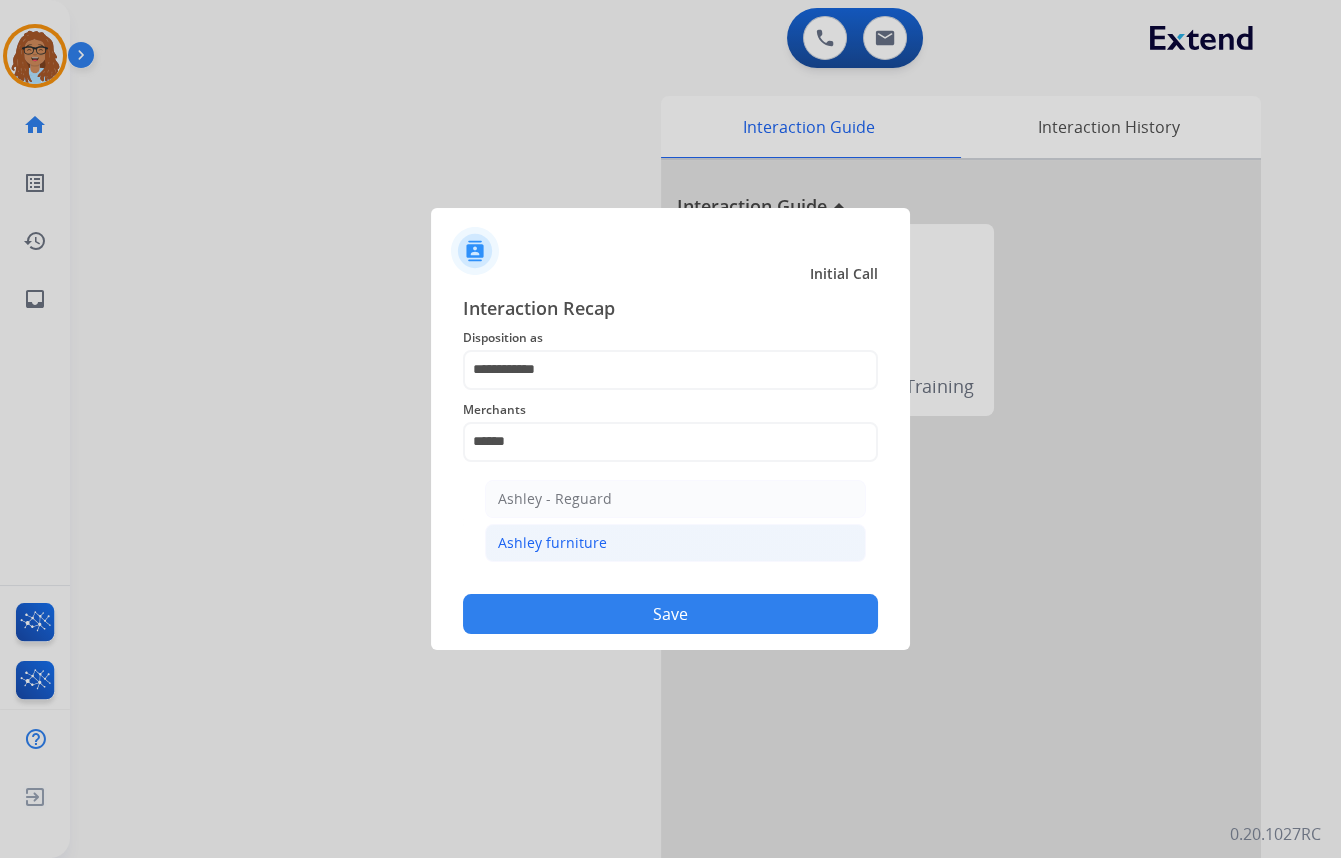 click on "Ashley furniture" 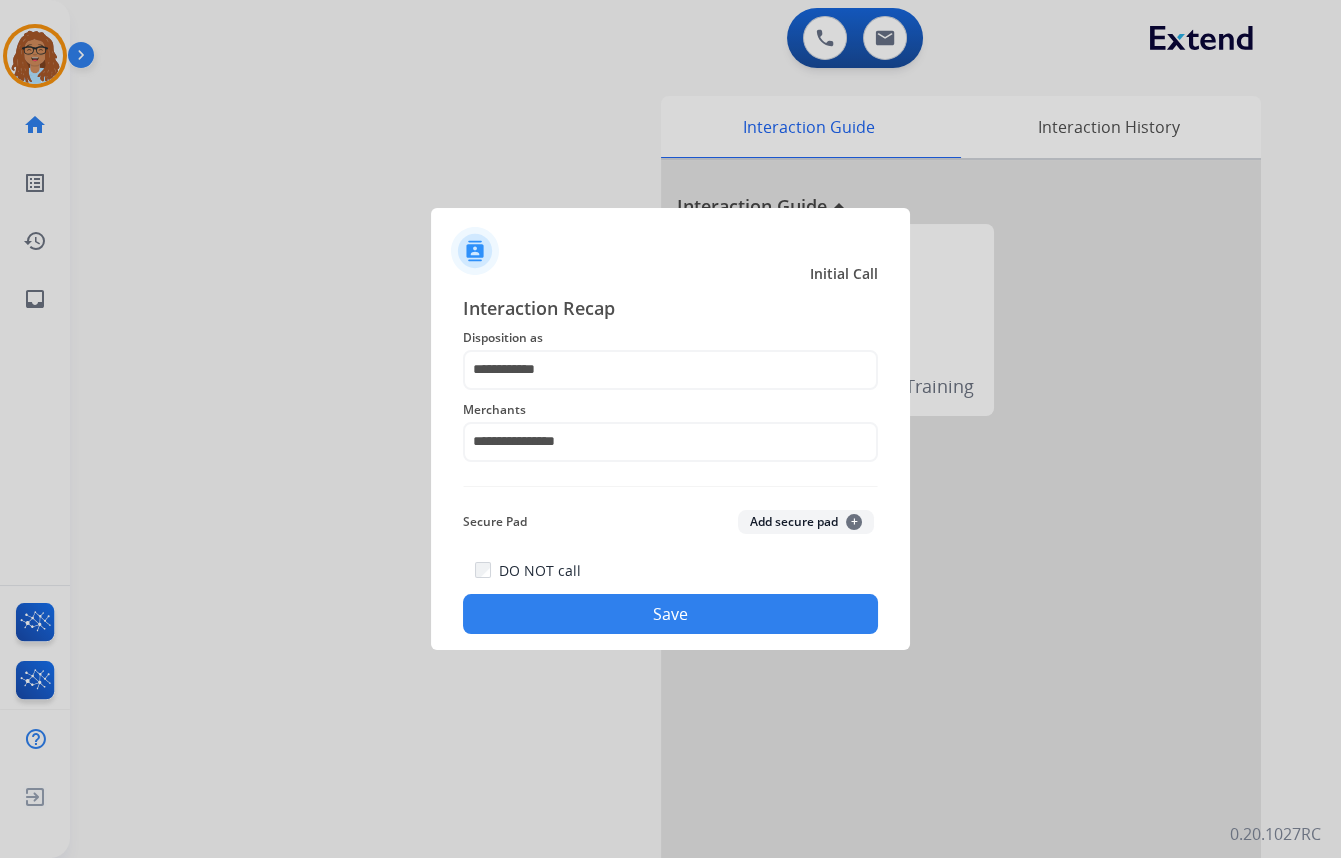 click on "Save" 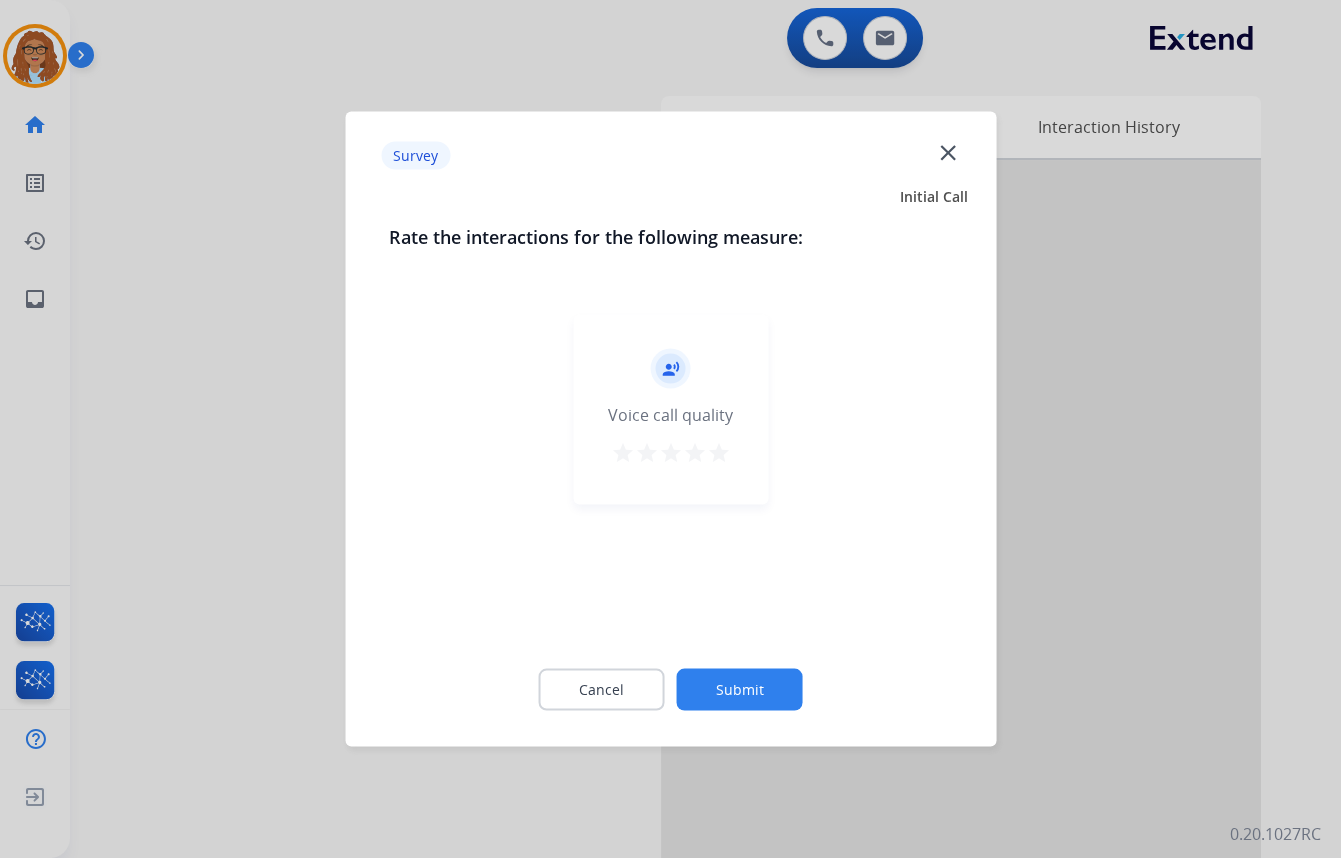 click on "close" 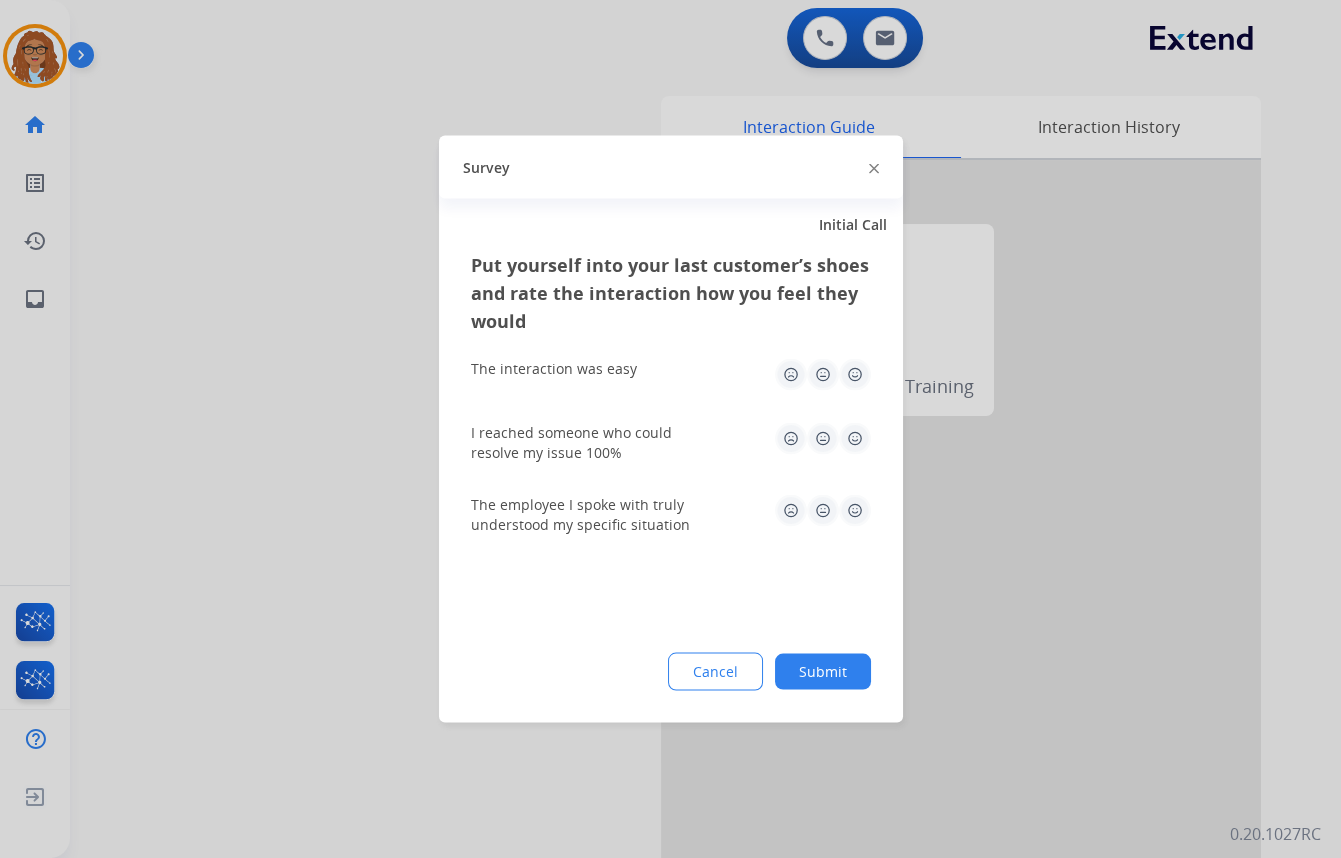 click 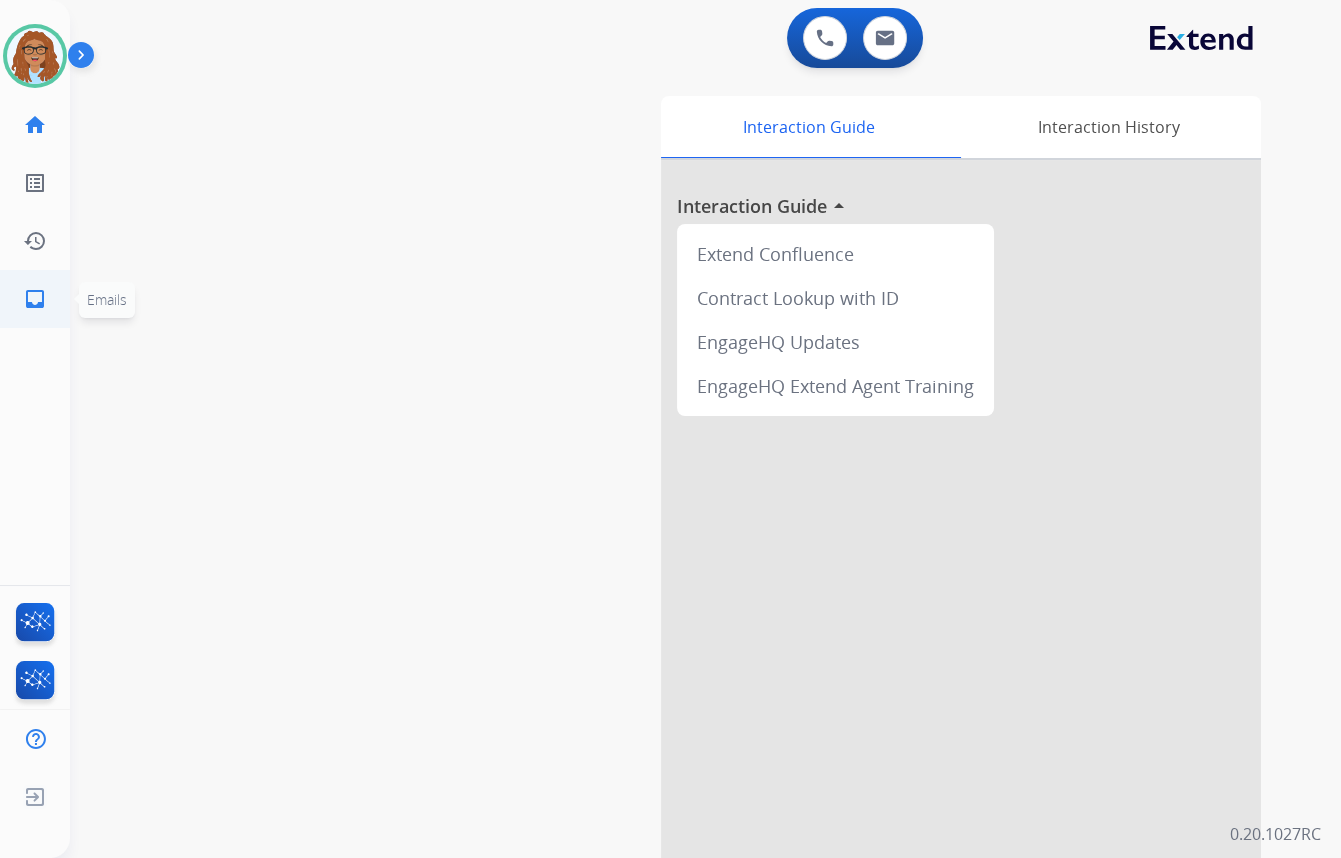 click on "inbox" 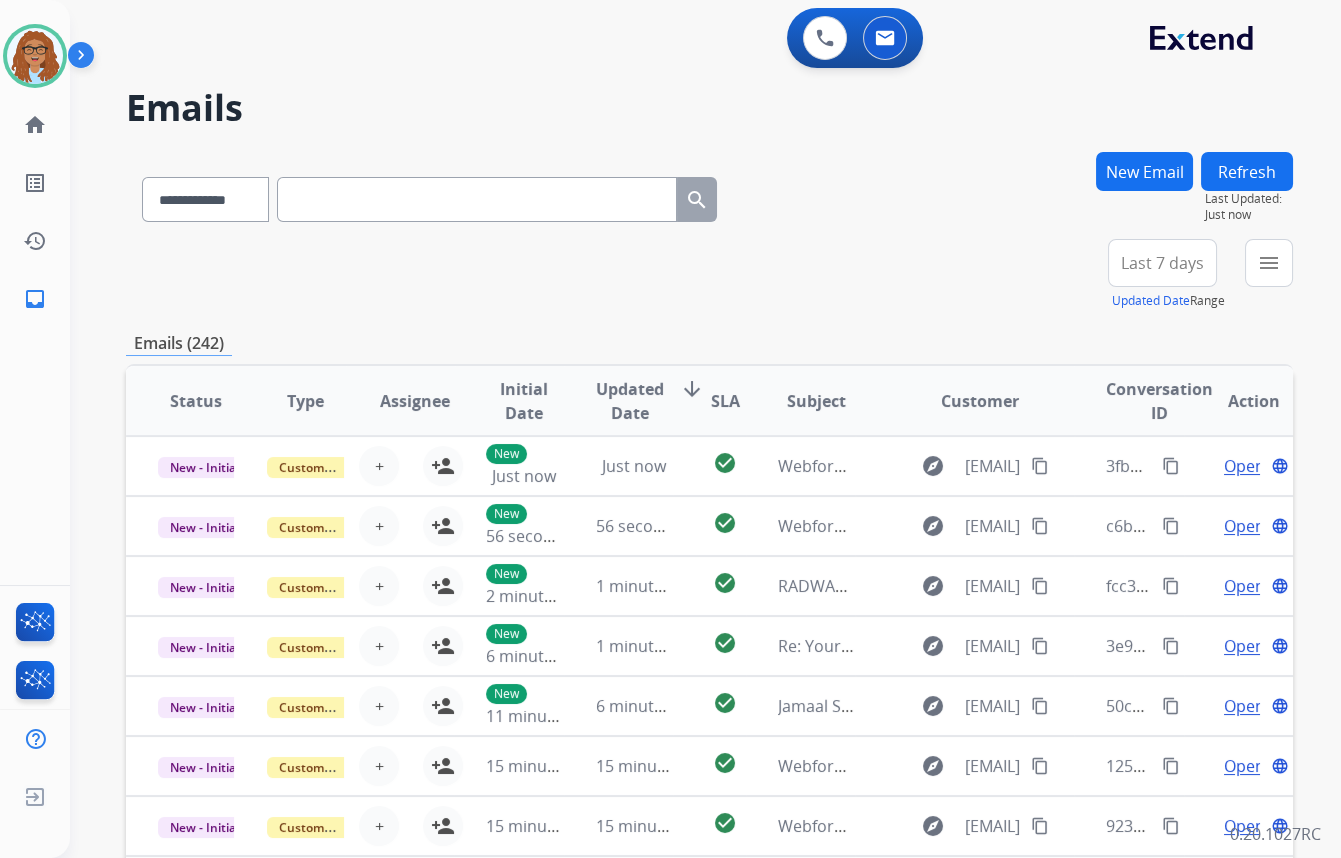 click on "New Email" at bounding box center [1144, 171] 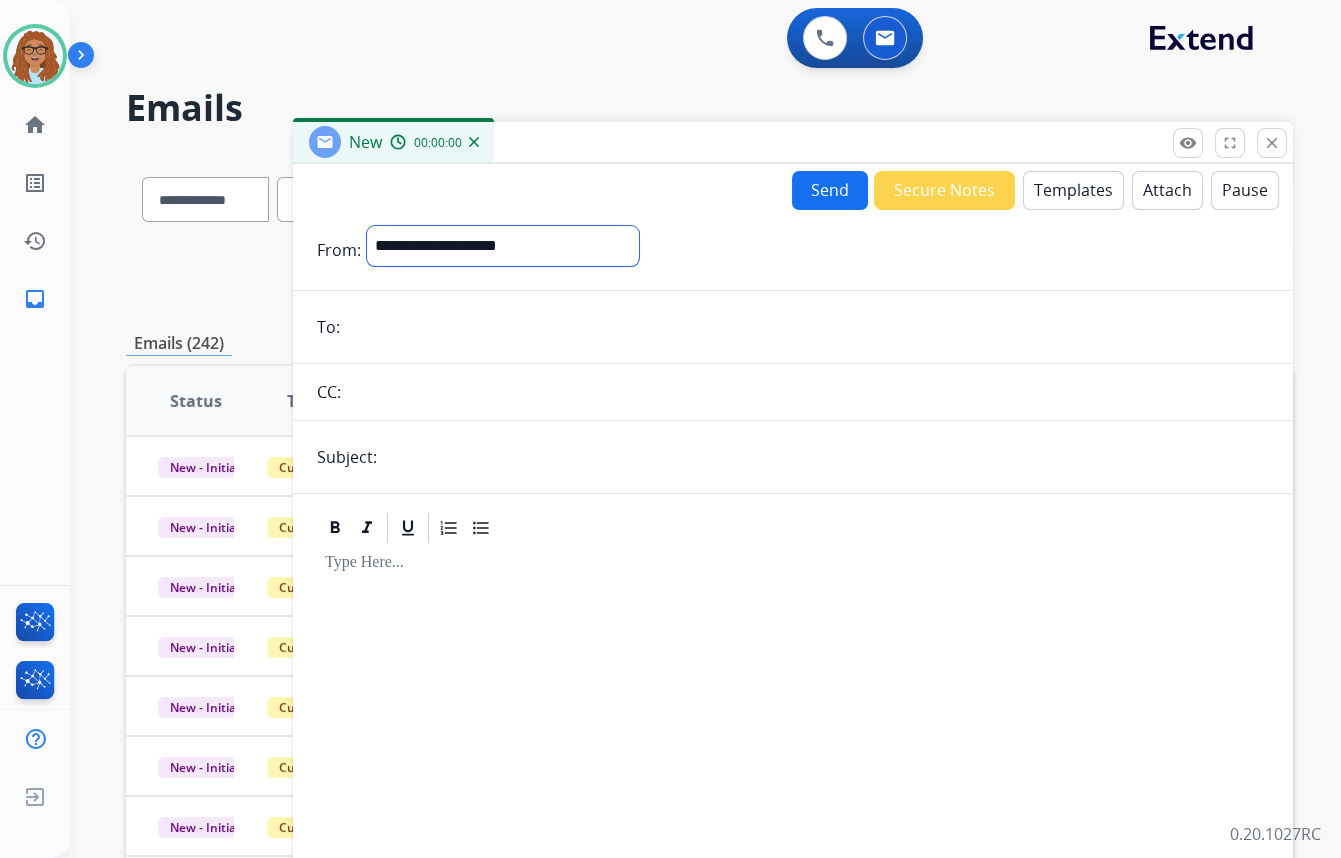 drag, startPoint x: 592, startPoint y: 244, endPoint x: 580, endPoint y: 261, distance: 20.808653 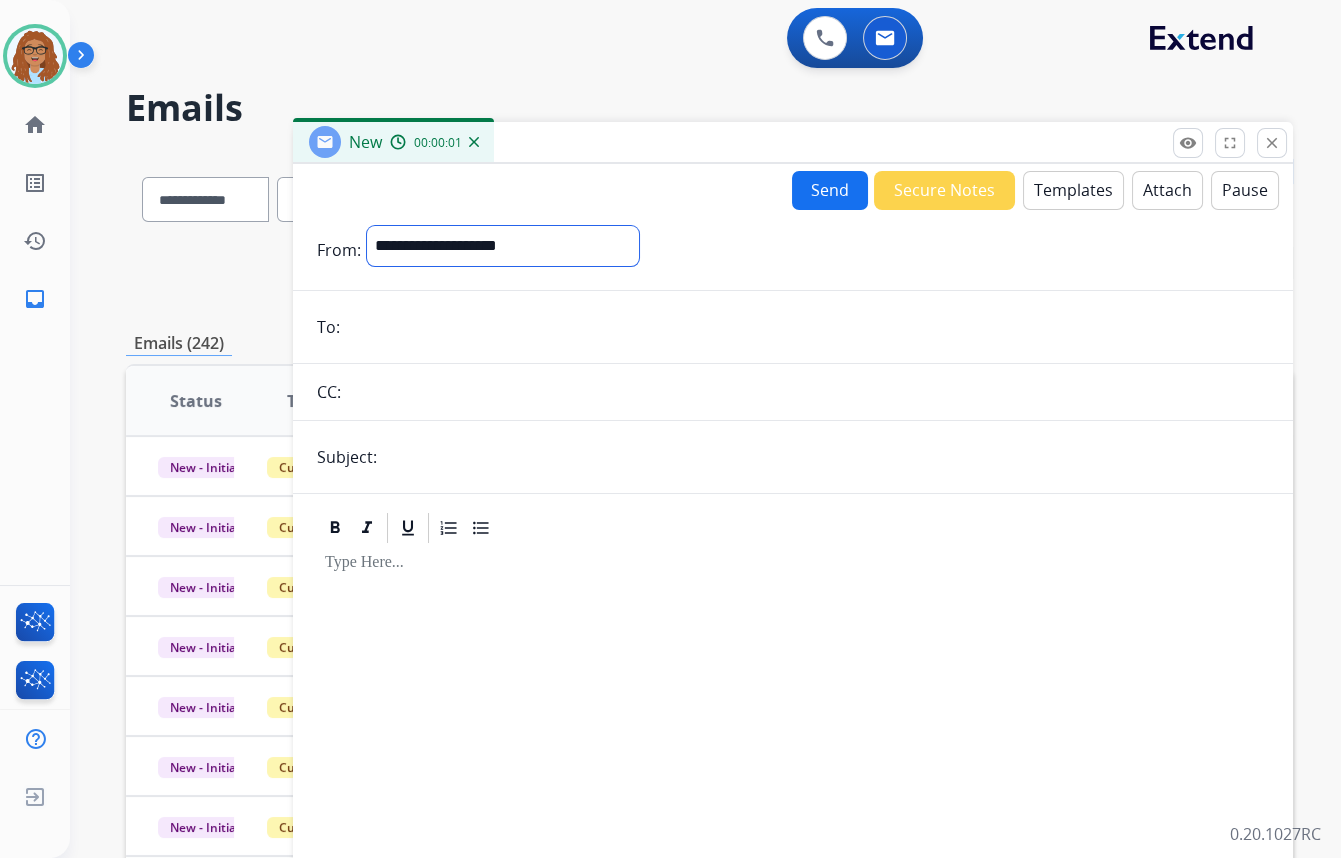 select on "**********" 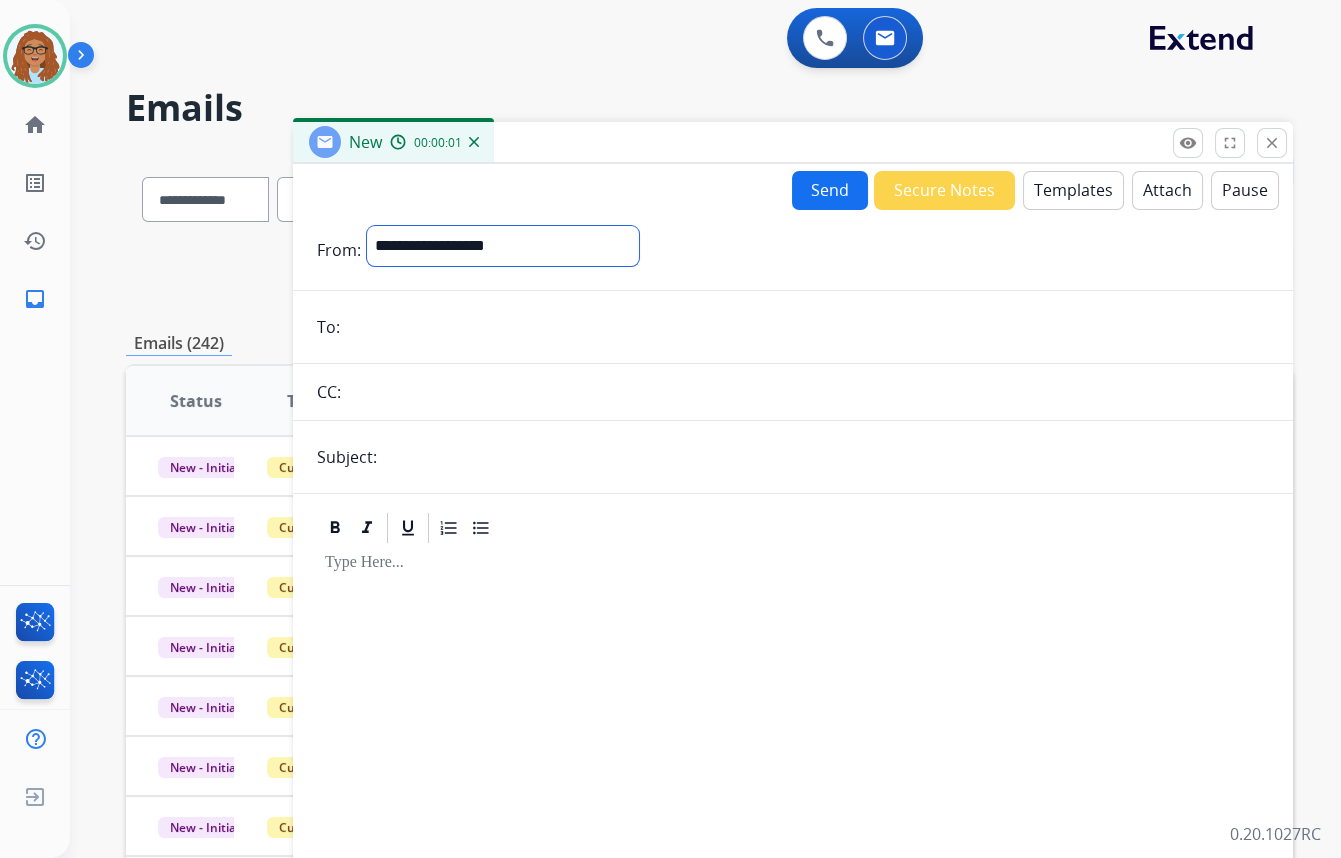 click on "**********" at bounding box center (503, 246) 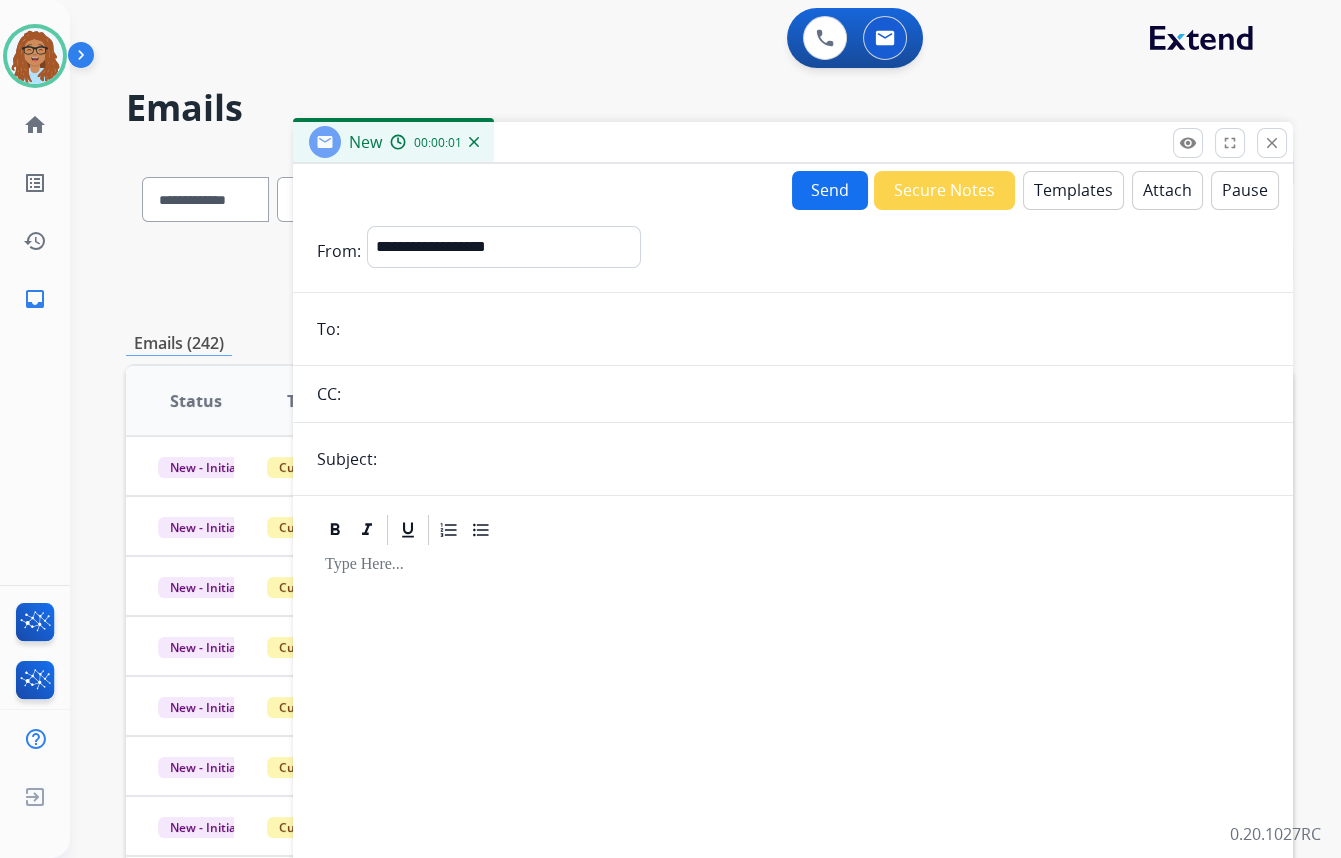 click at bounding box center (807, 329) 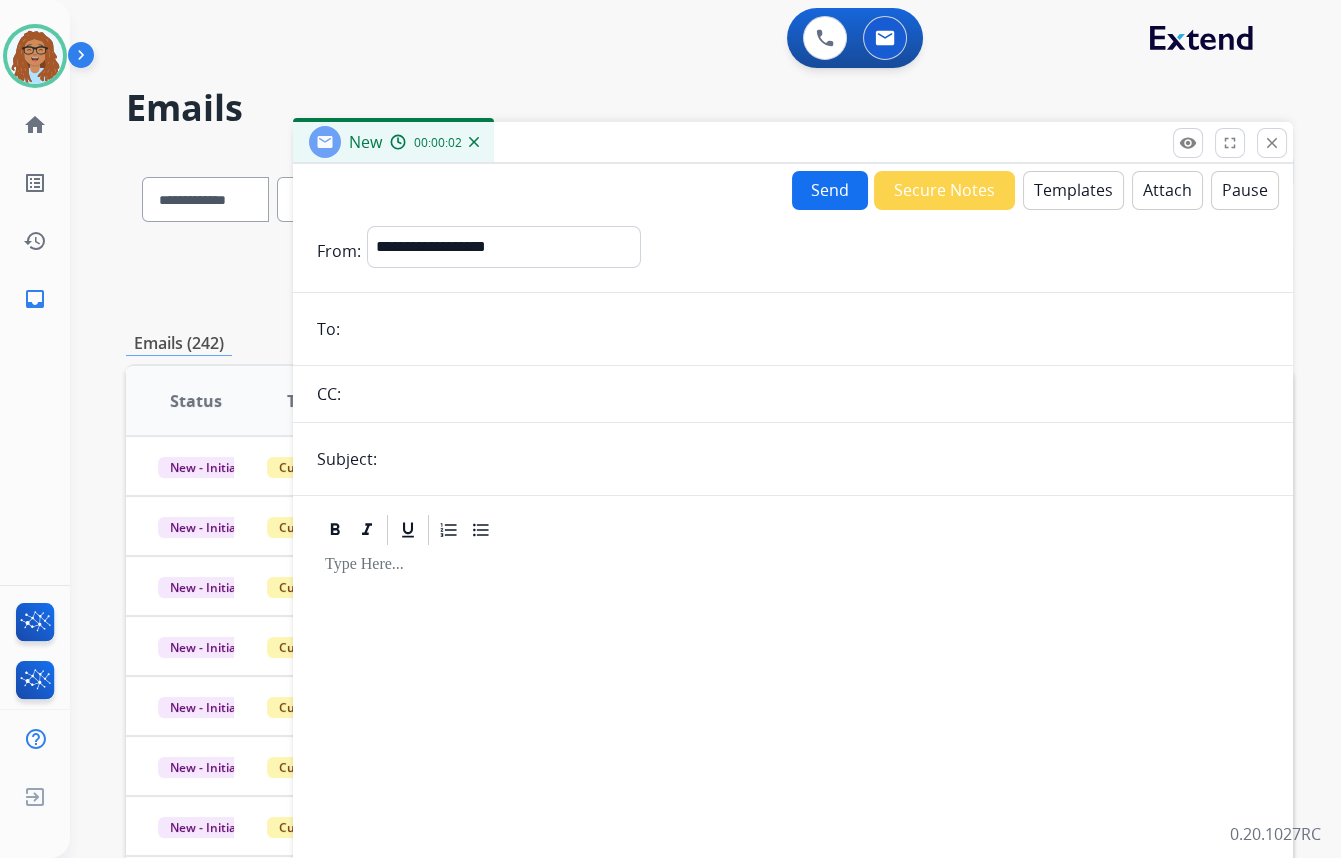 paste on "**********" 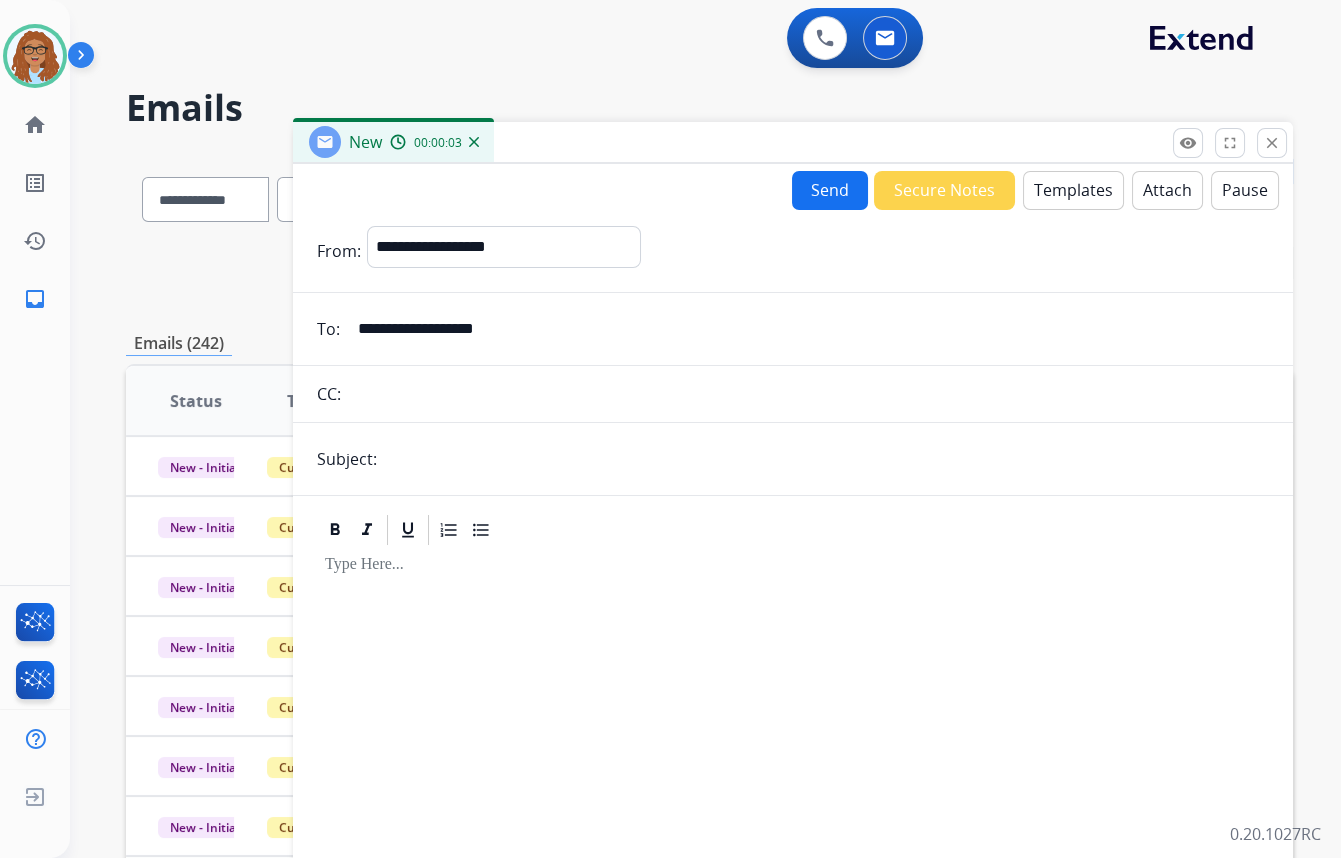 type on "**********" 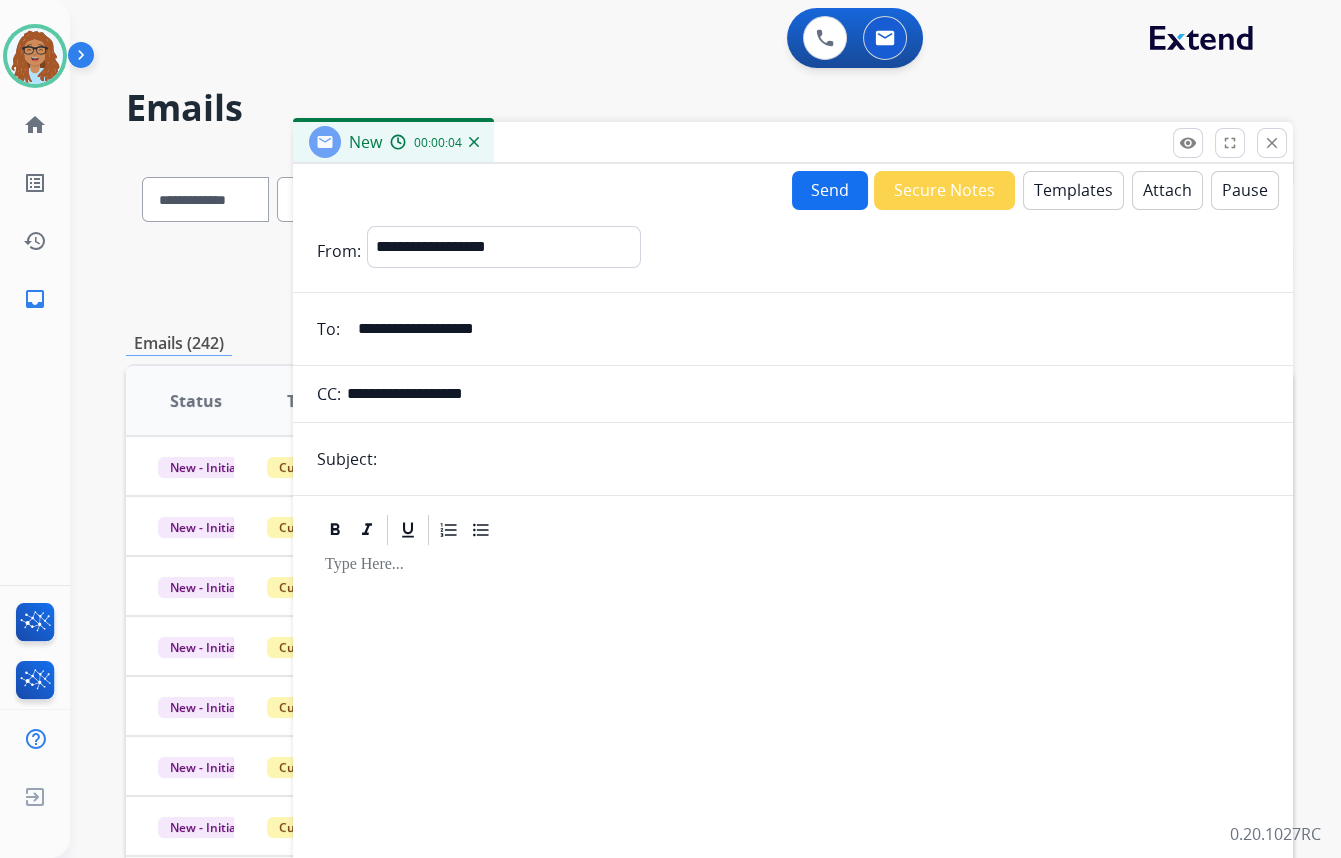 type on "**********" 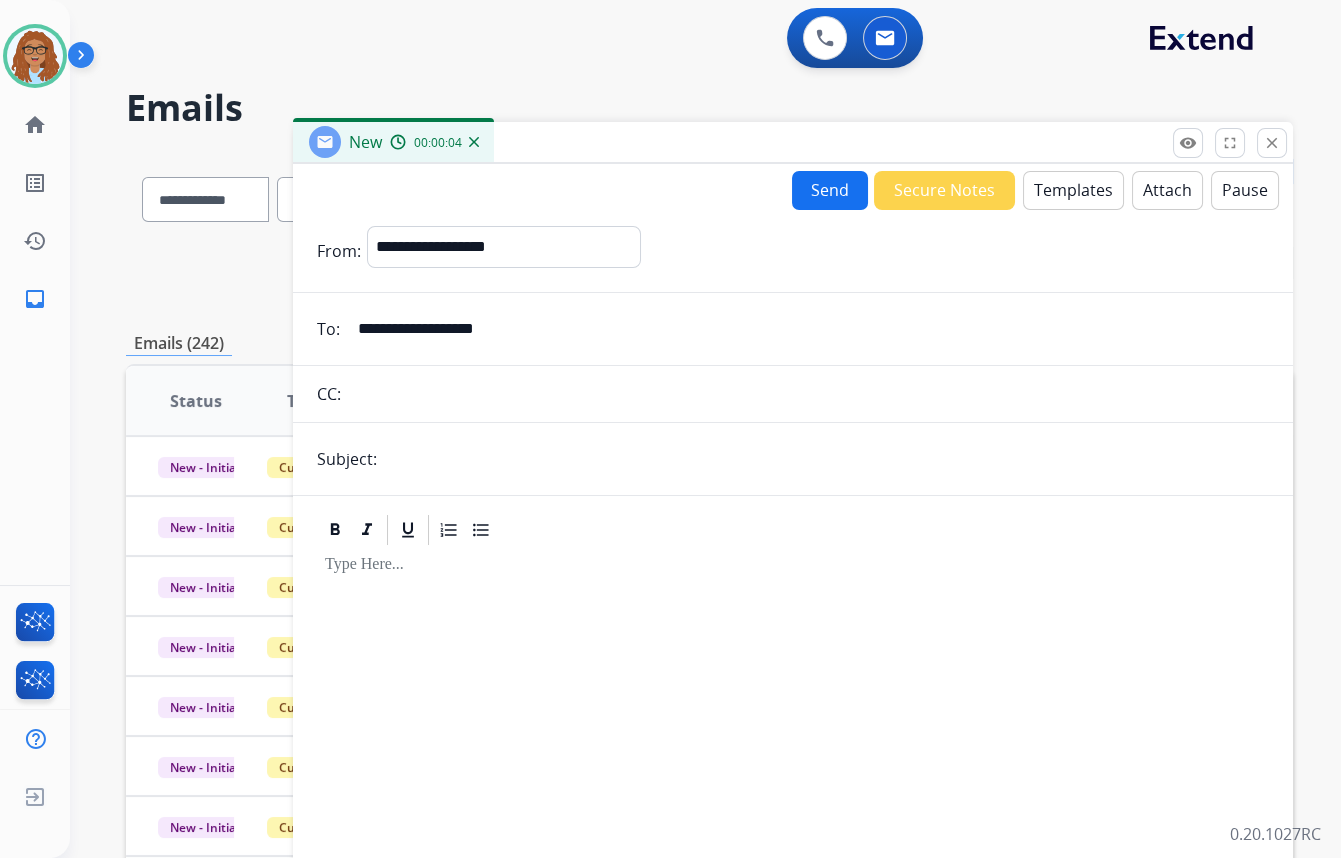 drag, startPoint x: 440, startPoint y: 454, endPoint x: 448, endPoint y: 468, distance: 16.124516 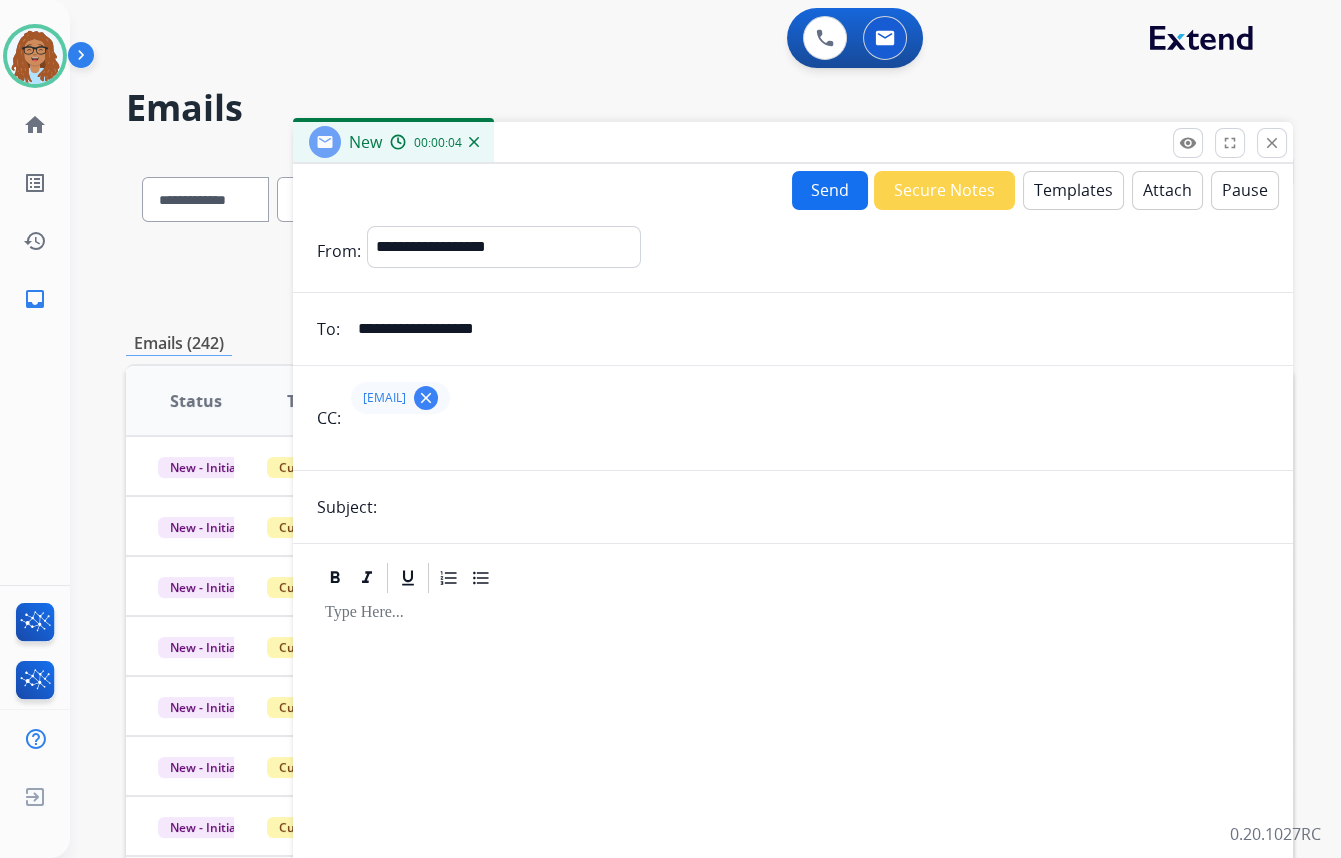 type on "*********" 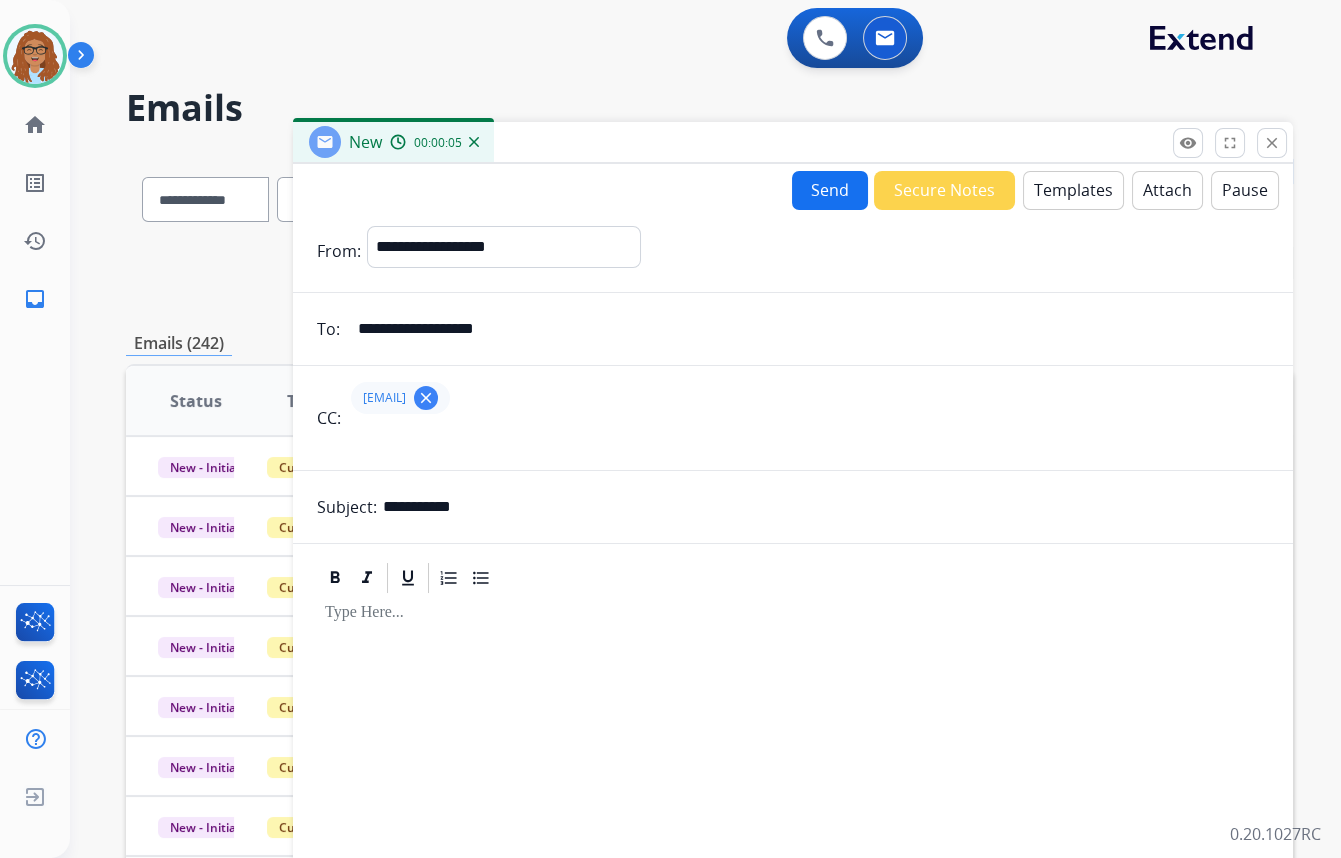 click on "Templates" at bounding box center (1073, 190) 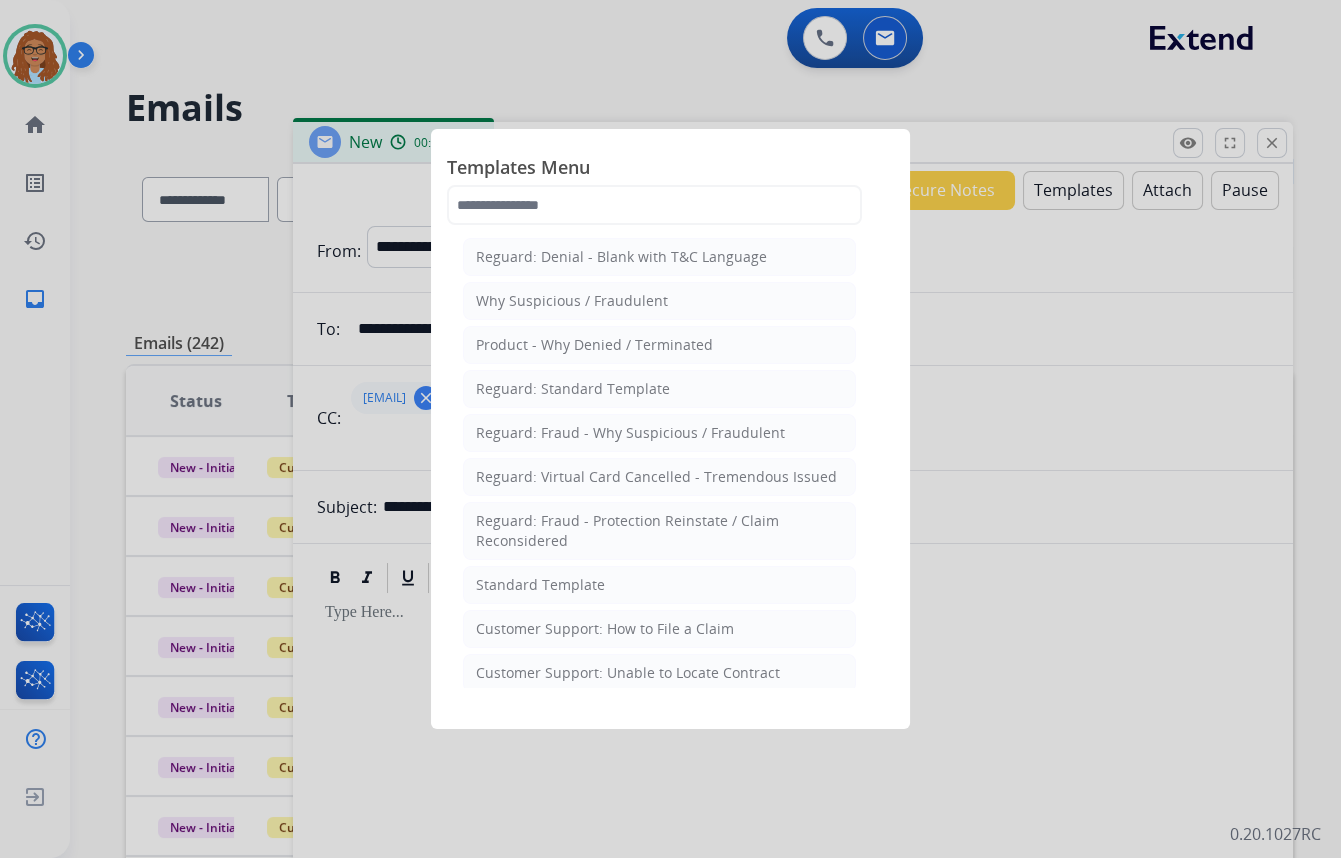 scroll, scrollTop: 0, scrollLeft: 0, axis: both 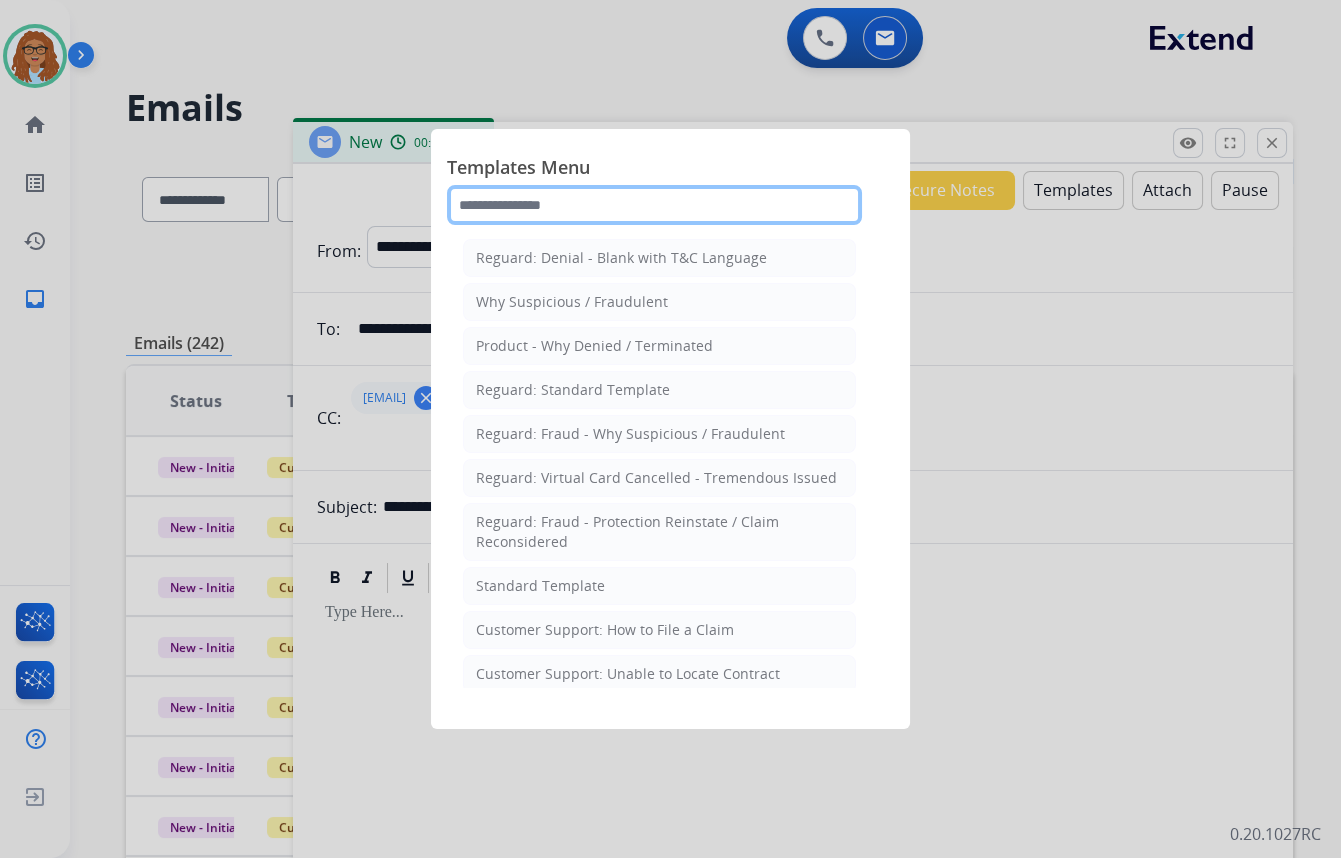 click 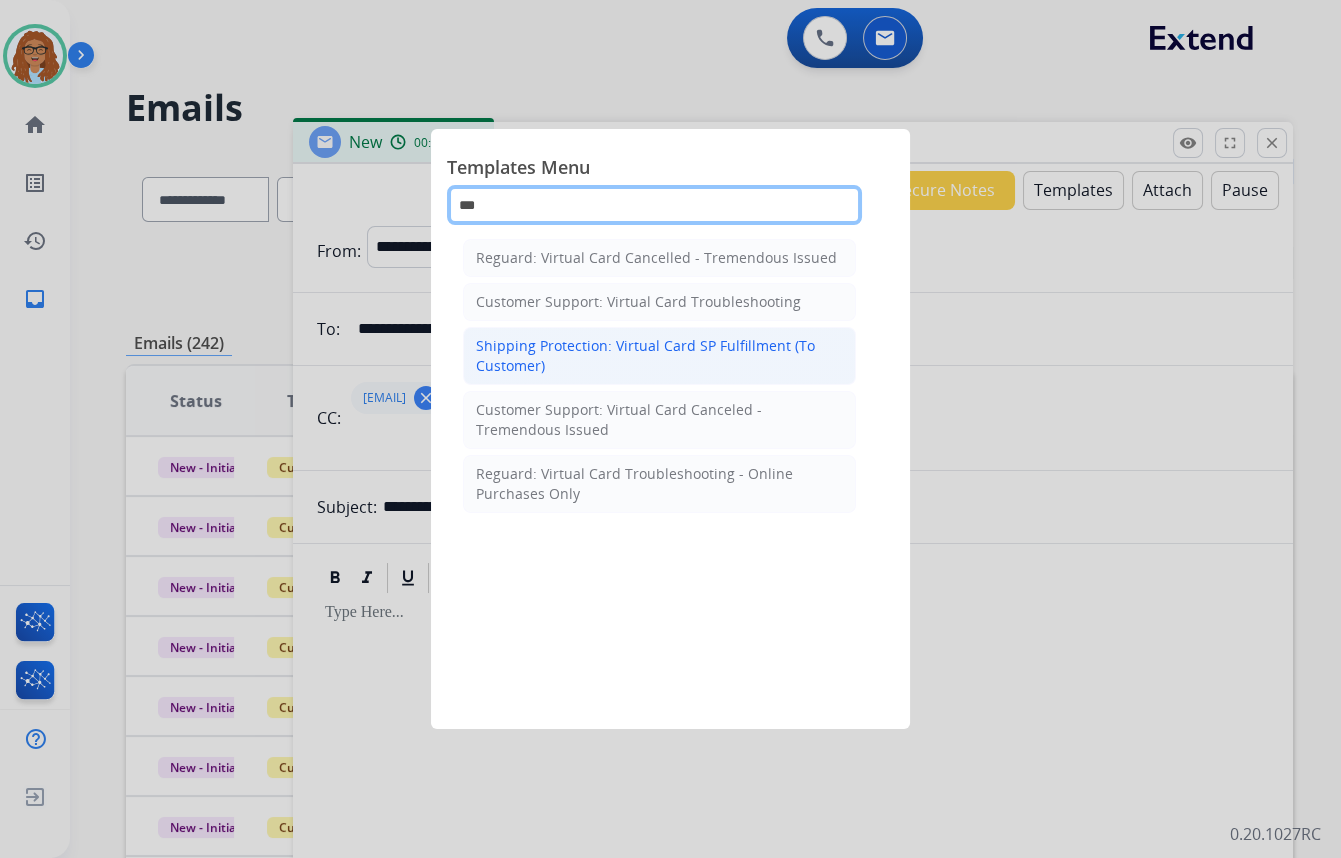 type on "***" 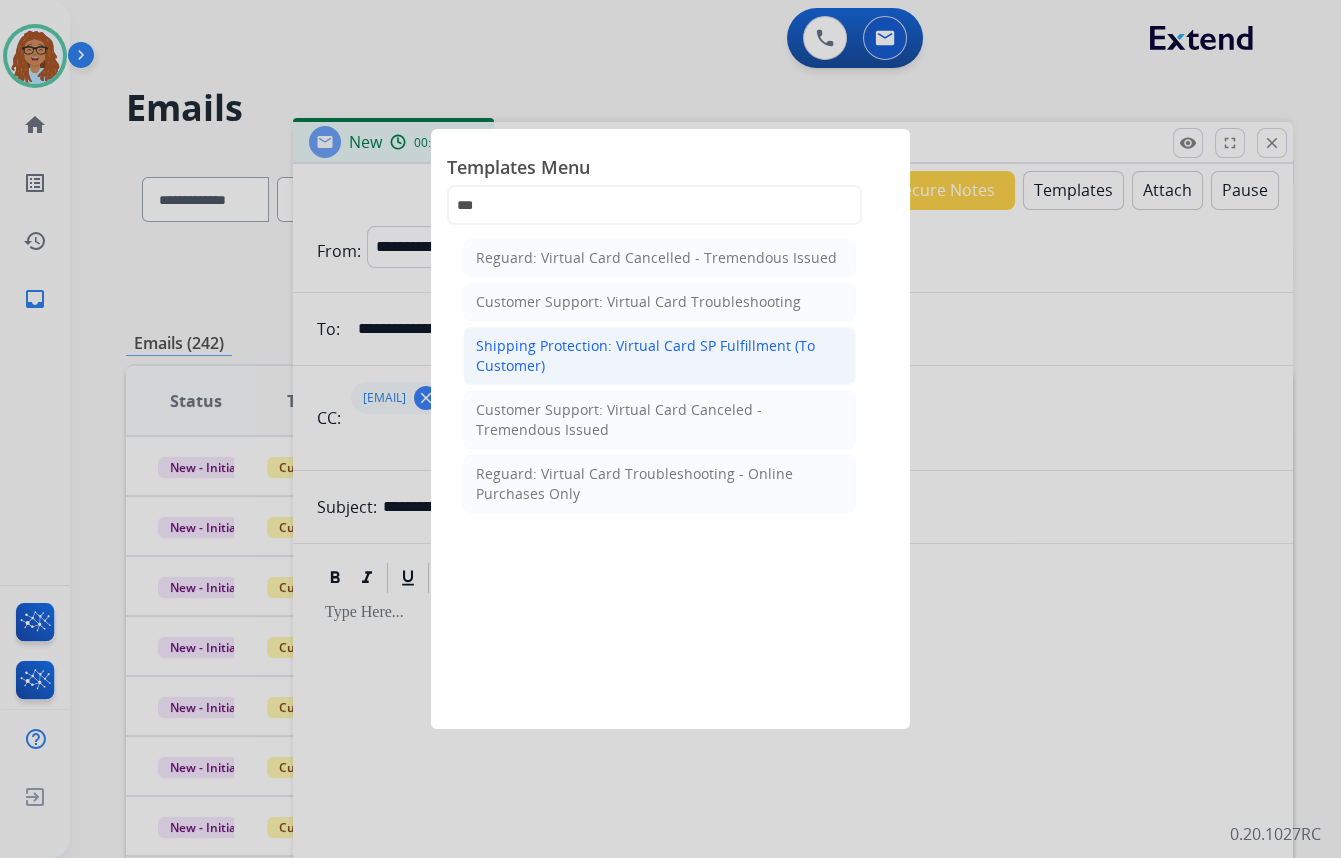 click on "Shipping Protection: Virtual Card SP Fulfillment (To Customer)" 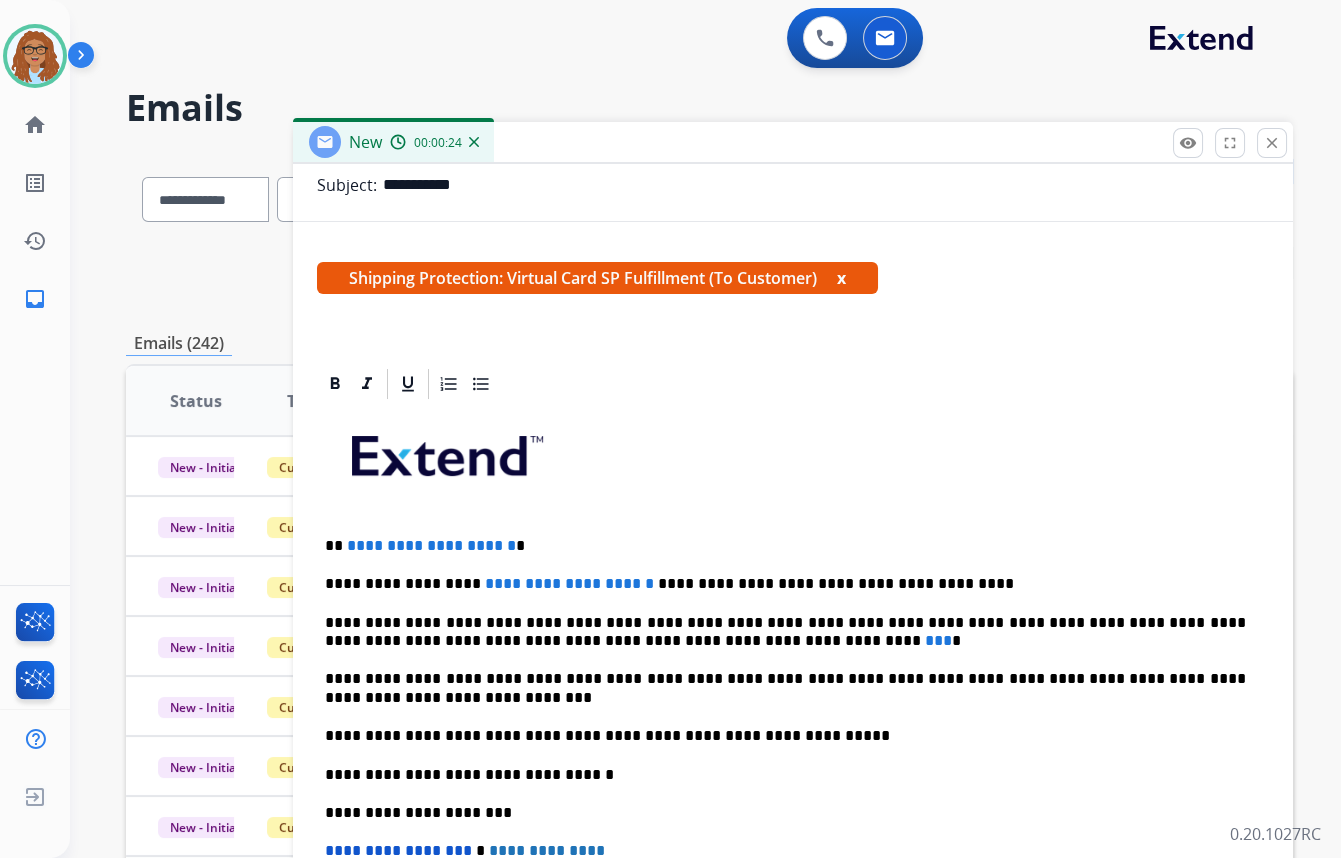 scroll, scrollTop: 363, scrollLeft: 0, axis: vertical 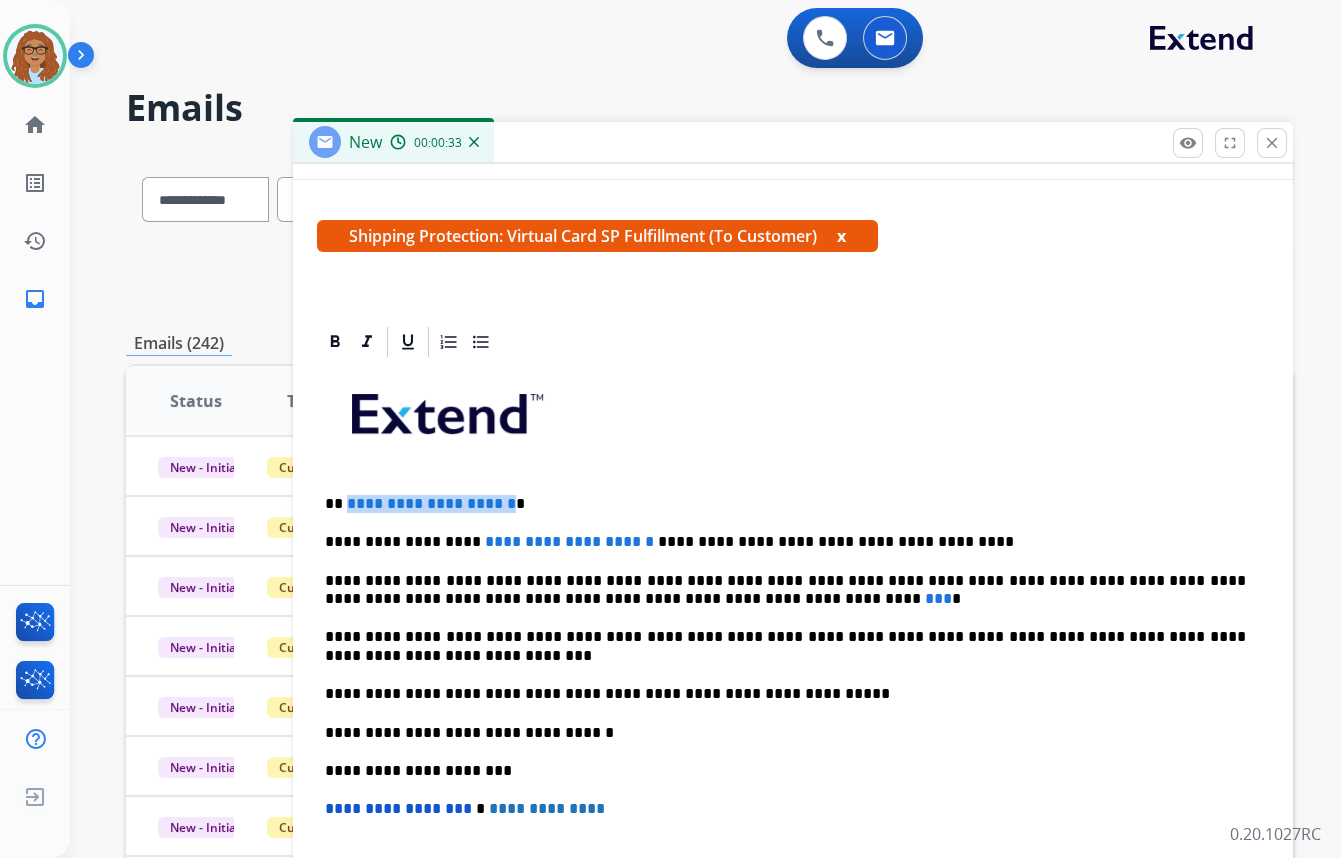 drag, startPoint x: 540, startPoint y: 495, endPoint x: 347, endPoint y: 504, distance: 193.20973 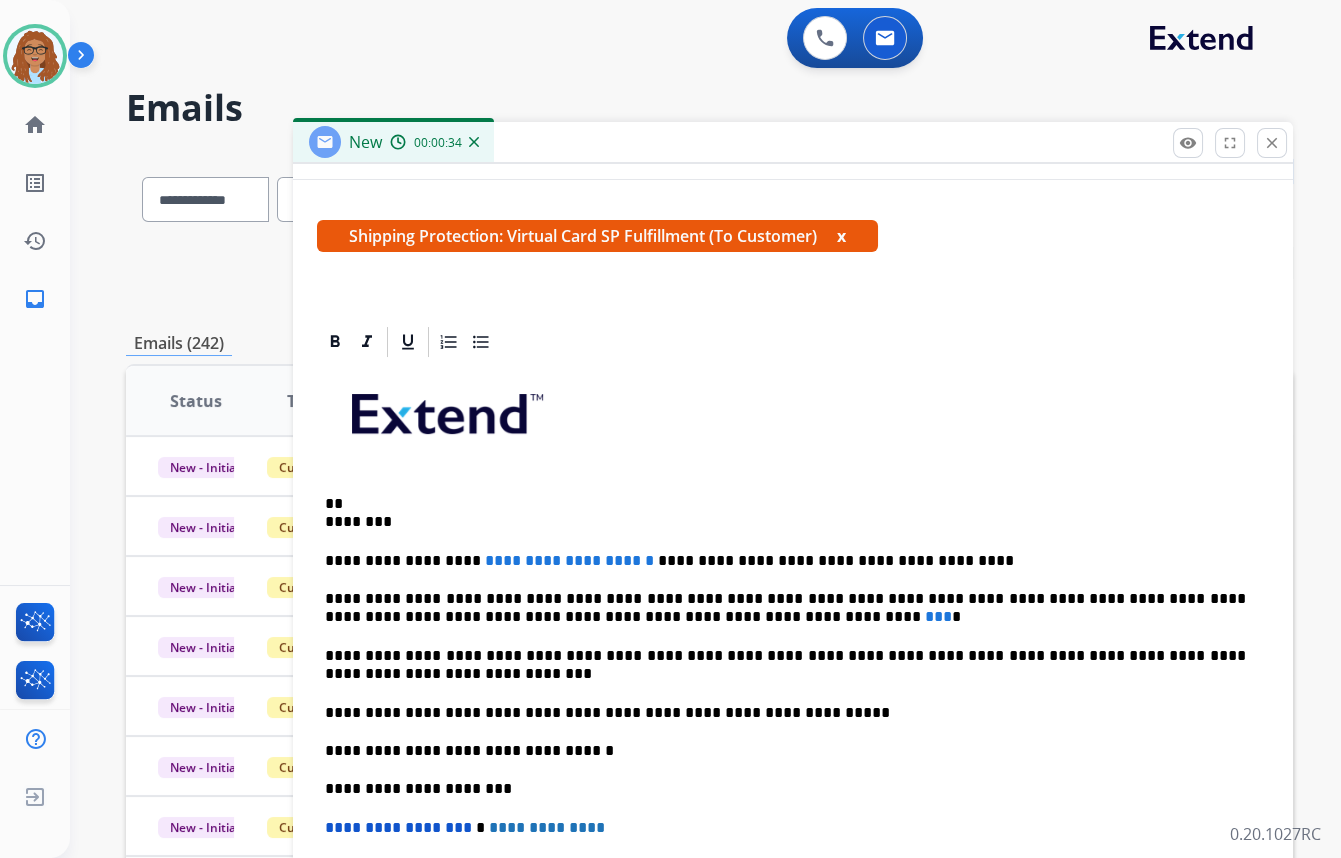 click on "** ********" at bounding box center [785, 513] 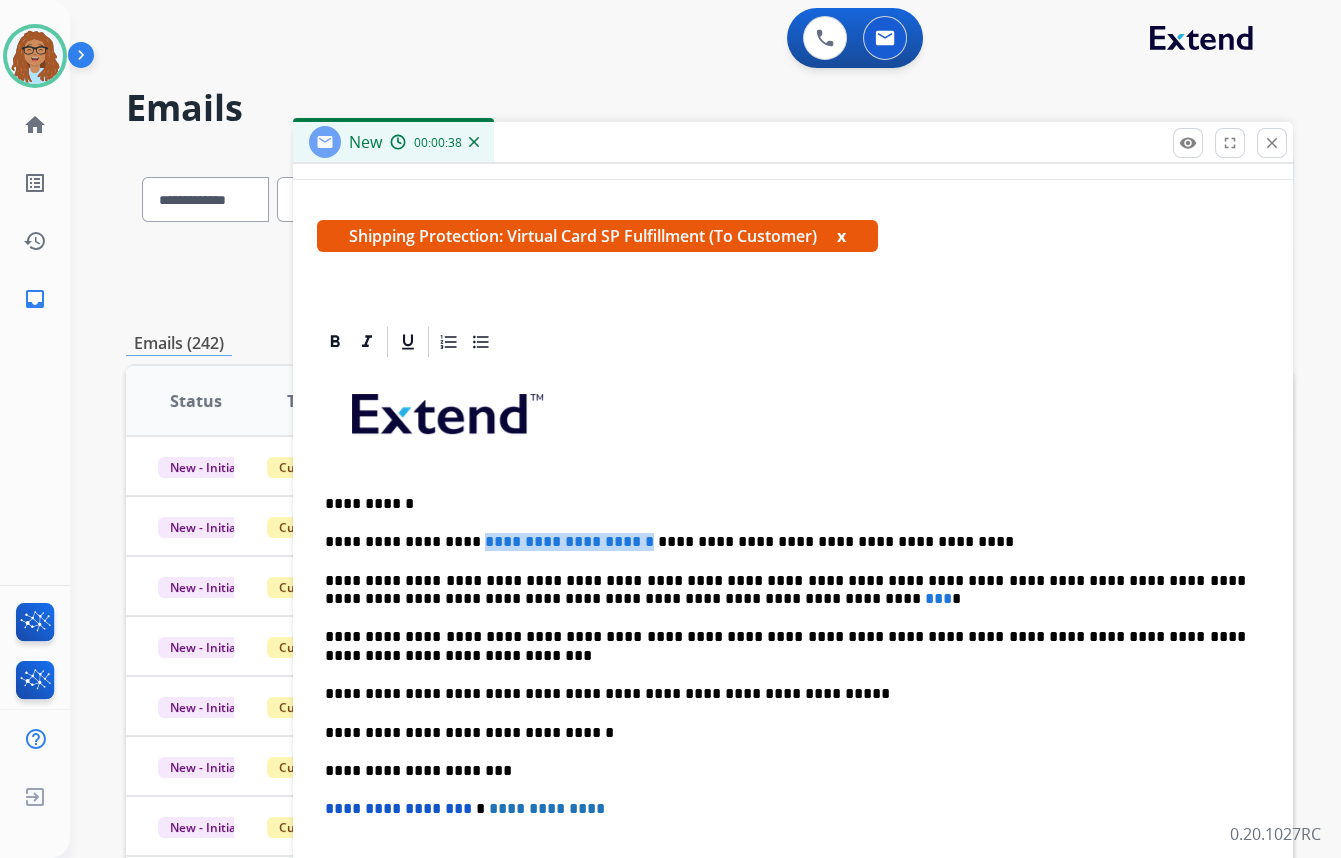 drag, startPoint x: 597, startPoint y: 538, endPoint x: 440, endPoint y: 537, distance: 157.00319 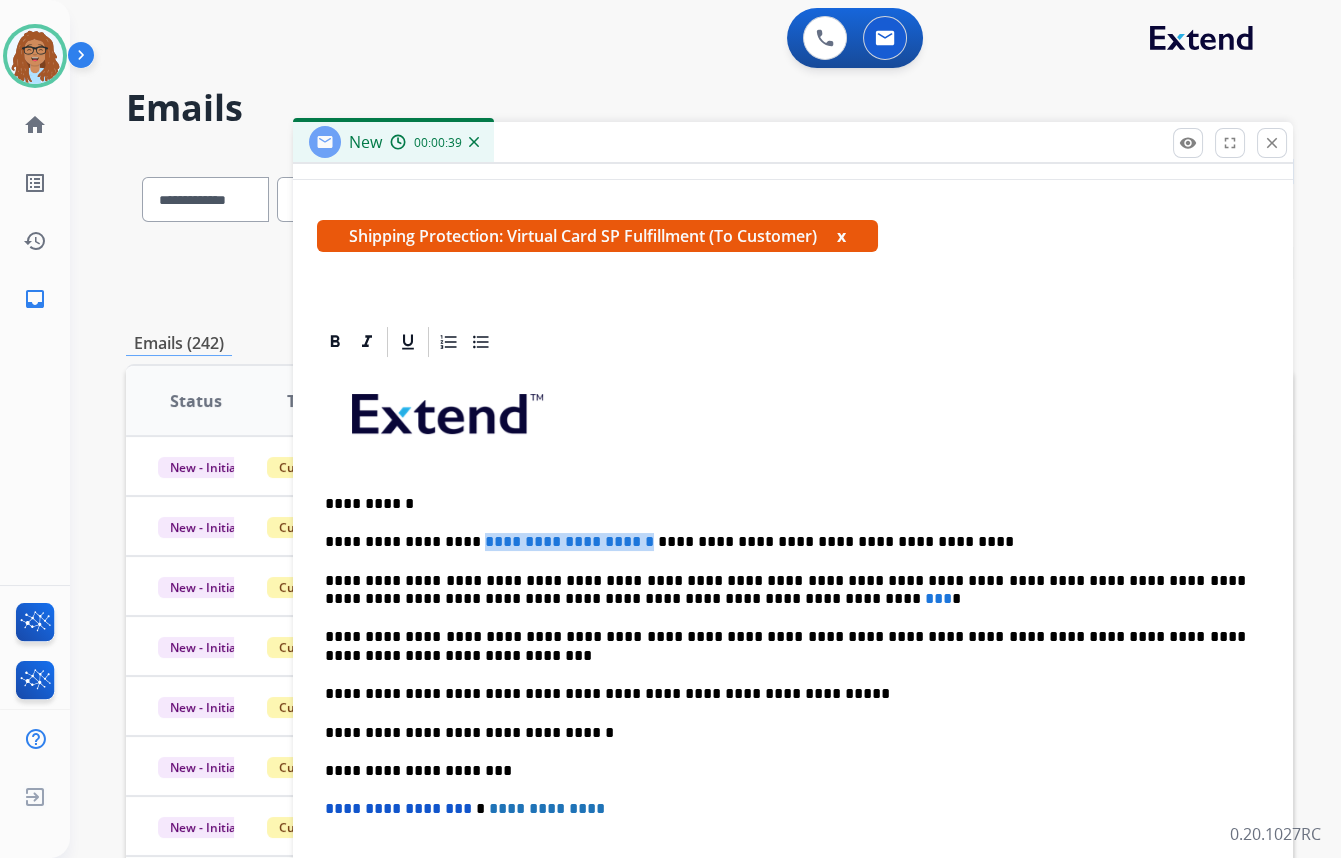 type 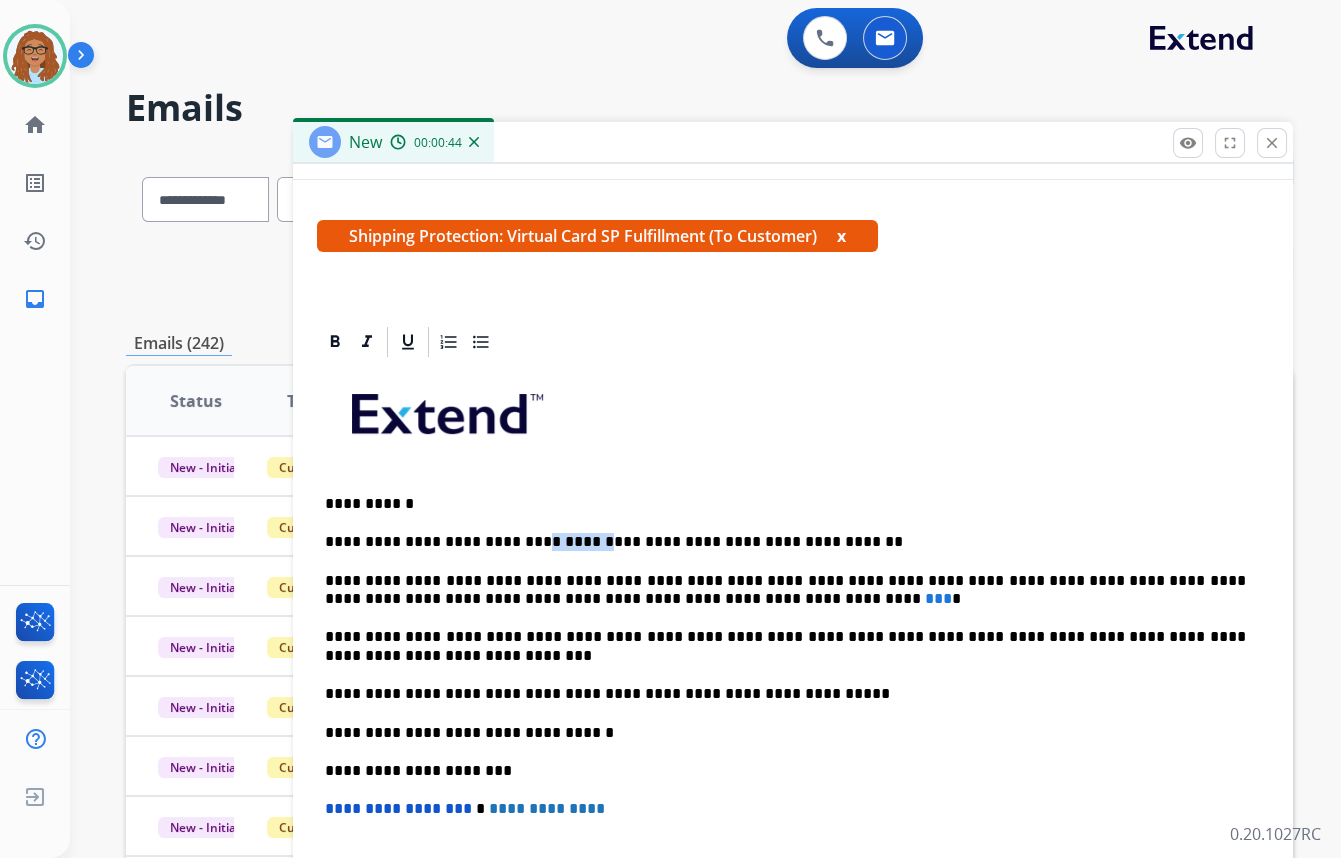 drag, startPoint x: 578, startPoint y: 538, endPoint x: 524, endPoint y: 544, distance: 54.33231 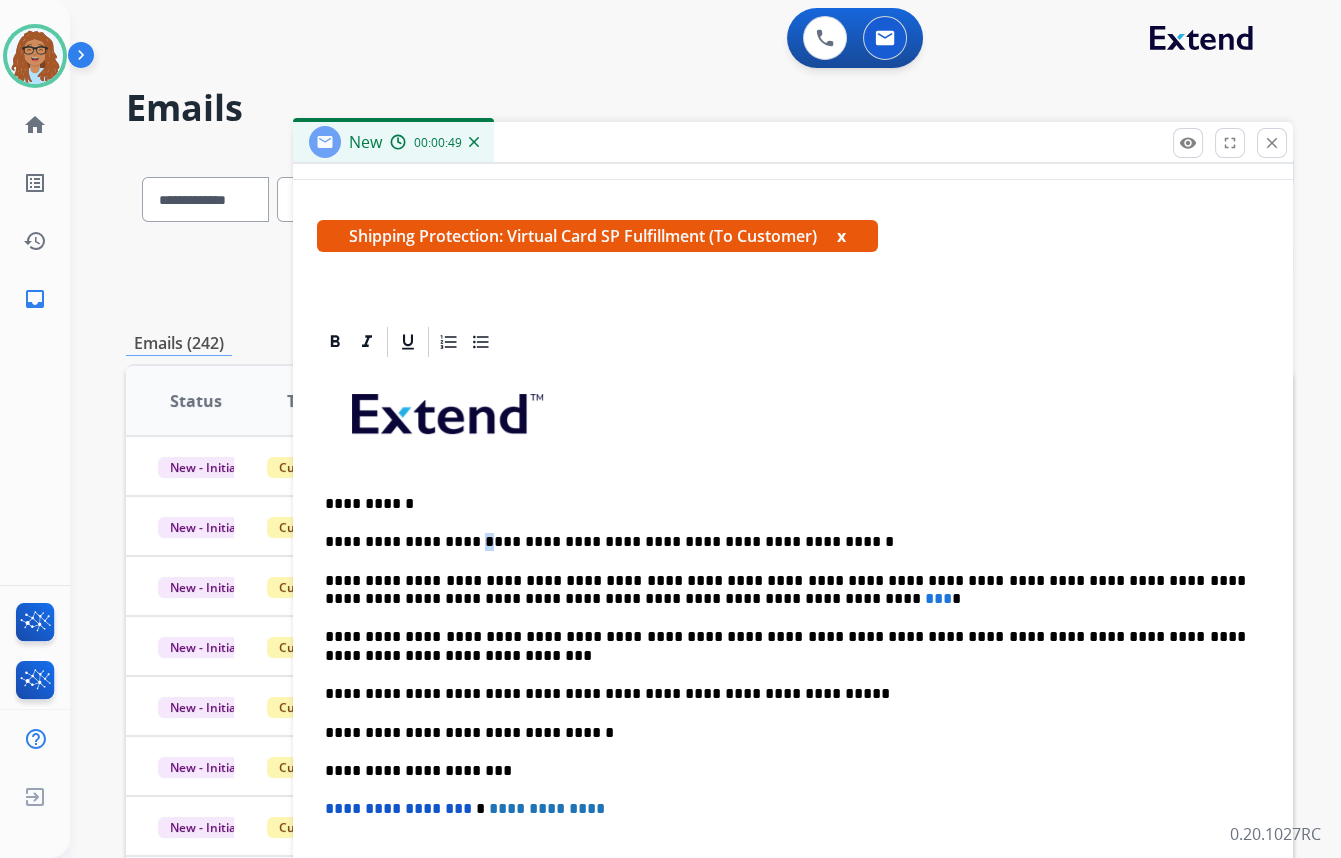 click on "**********" at bounding box center (785, 542) 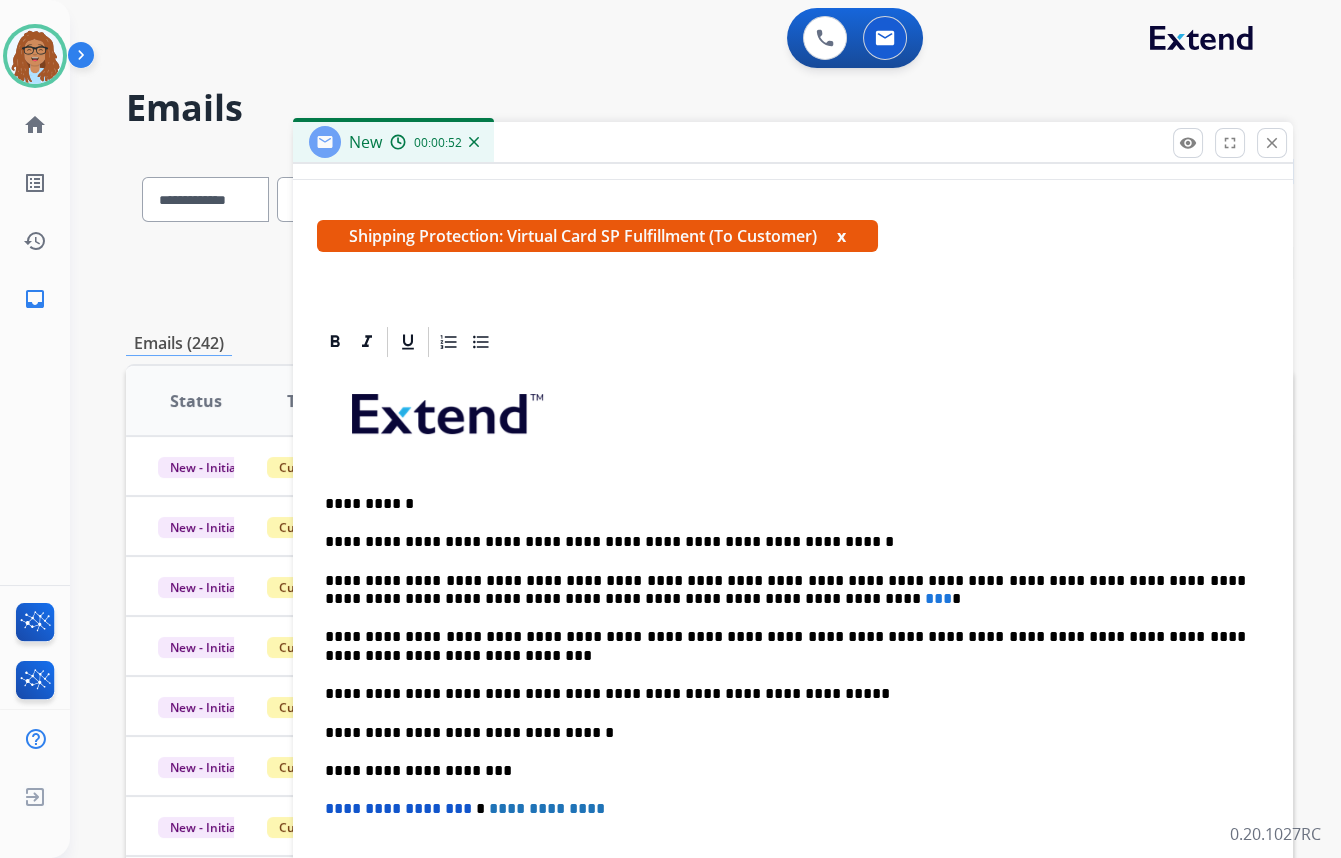 scroll, scrollTop: 454, scrollLeft: 0, axis: vertical 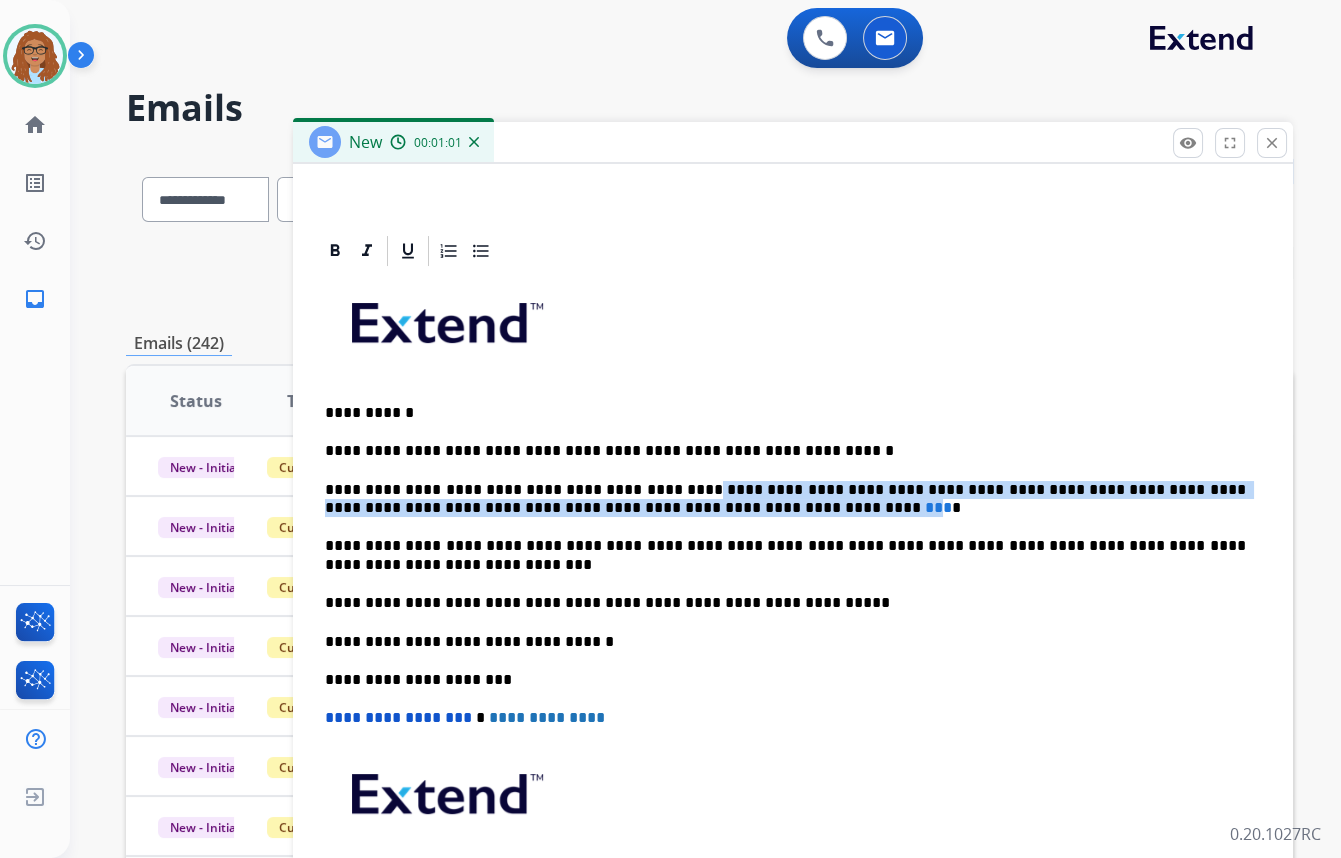 click on "**********" at bounding box center [785, 499] 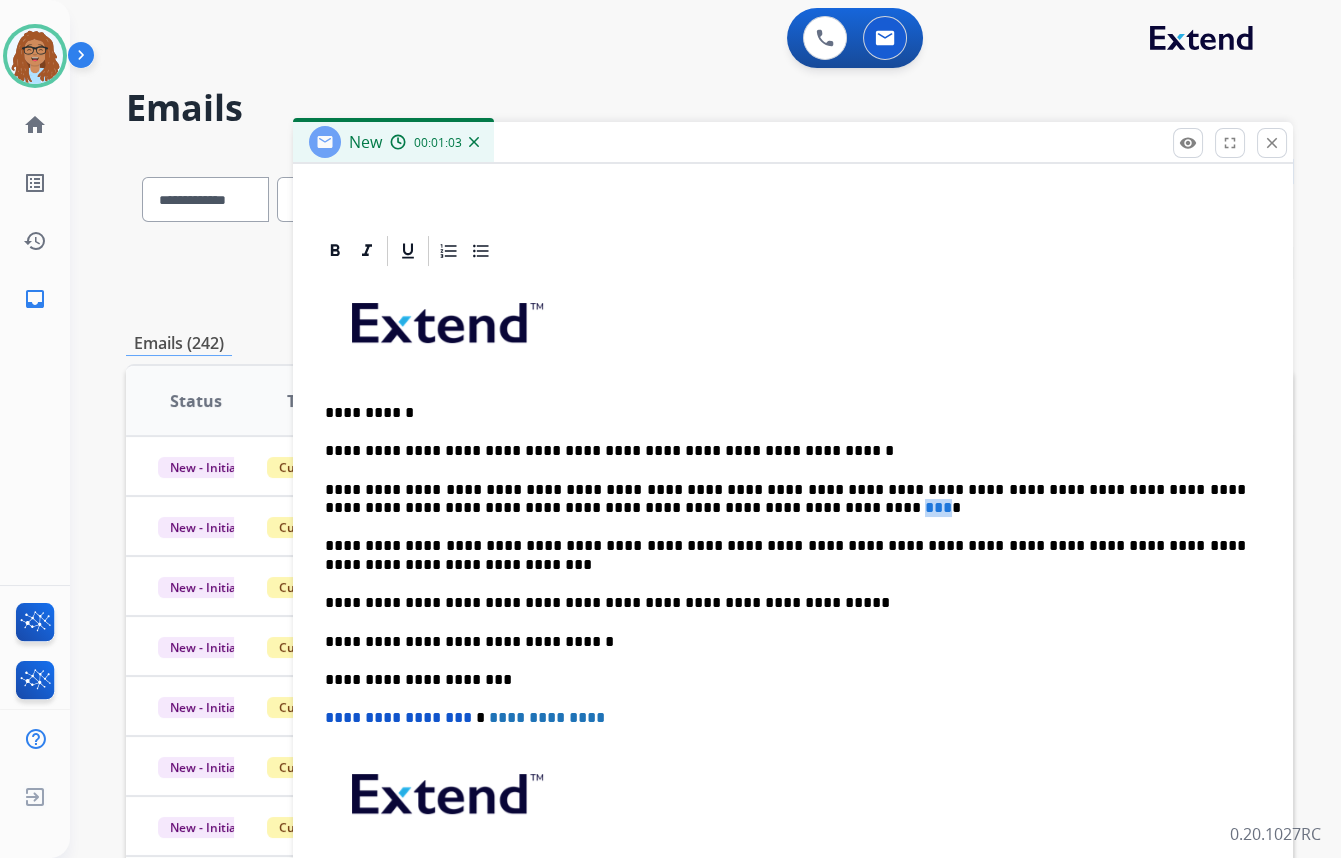 drag, startPoint x: 654, startPoint y: 505, endPoint x: 638, endPoint y: 508, distance: 16.27882 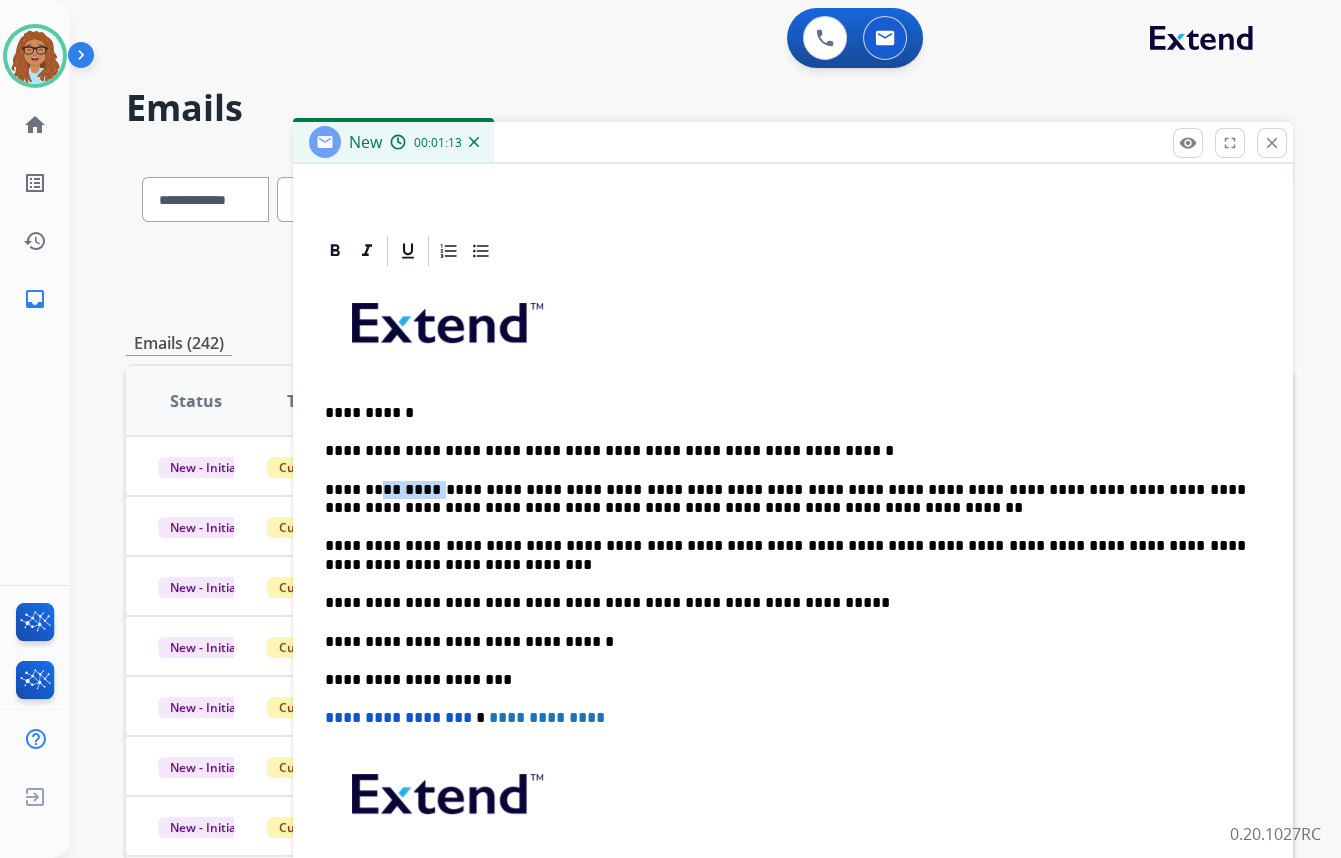 drag, startPoint x: 433, startPoint y: 486, endPoint x: 377, endPoint y: 485, distance: 56.008926 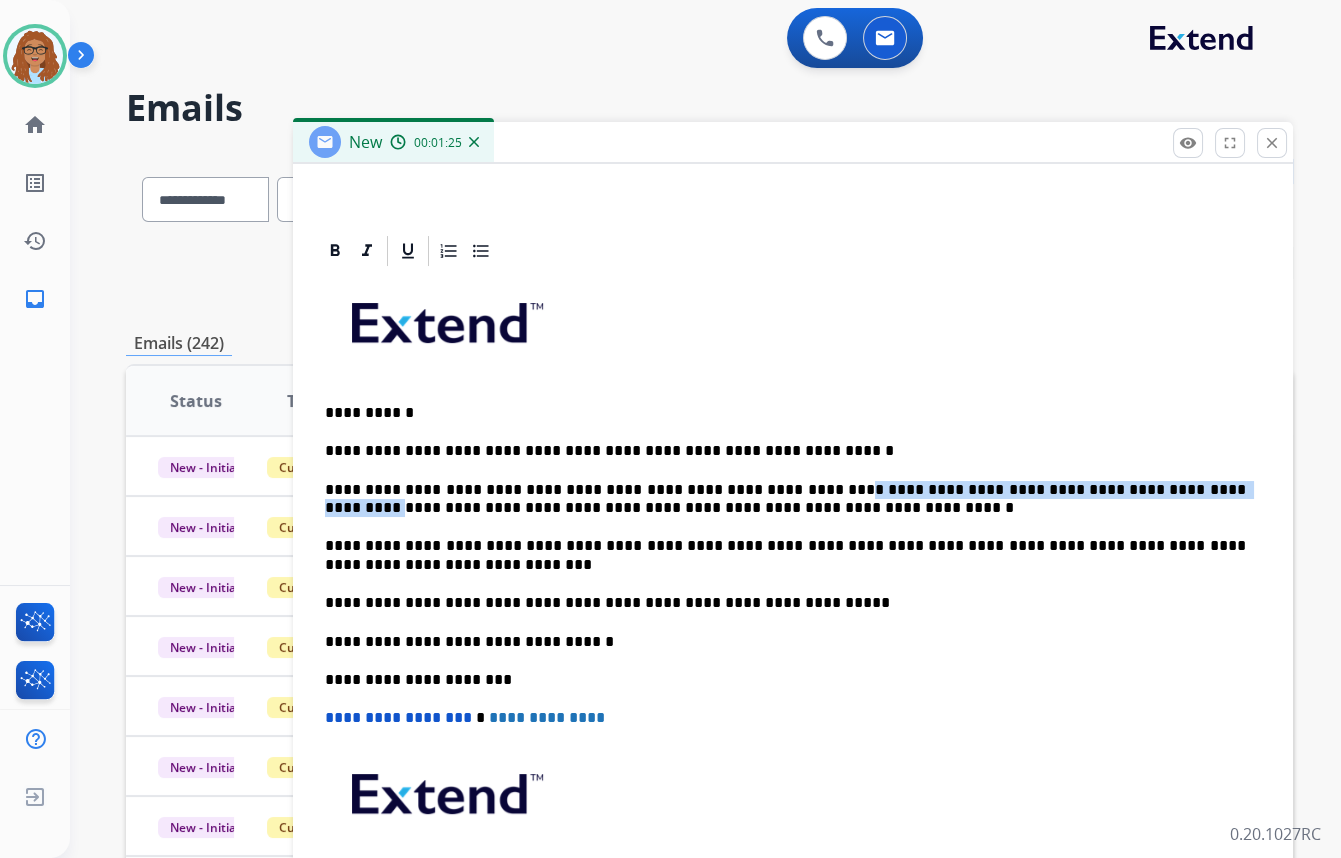 drag, startPoint x: 1126, startPoint y: 491, endPoint x: 768, endPoint y: 488, distance: 358.01257 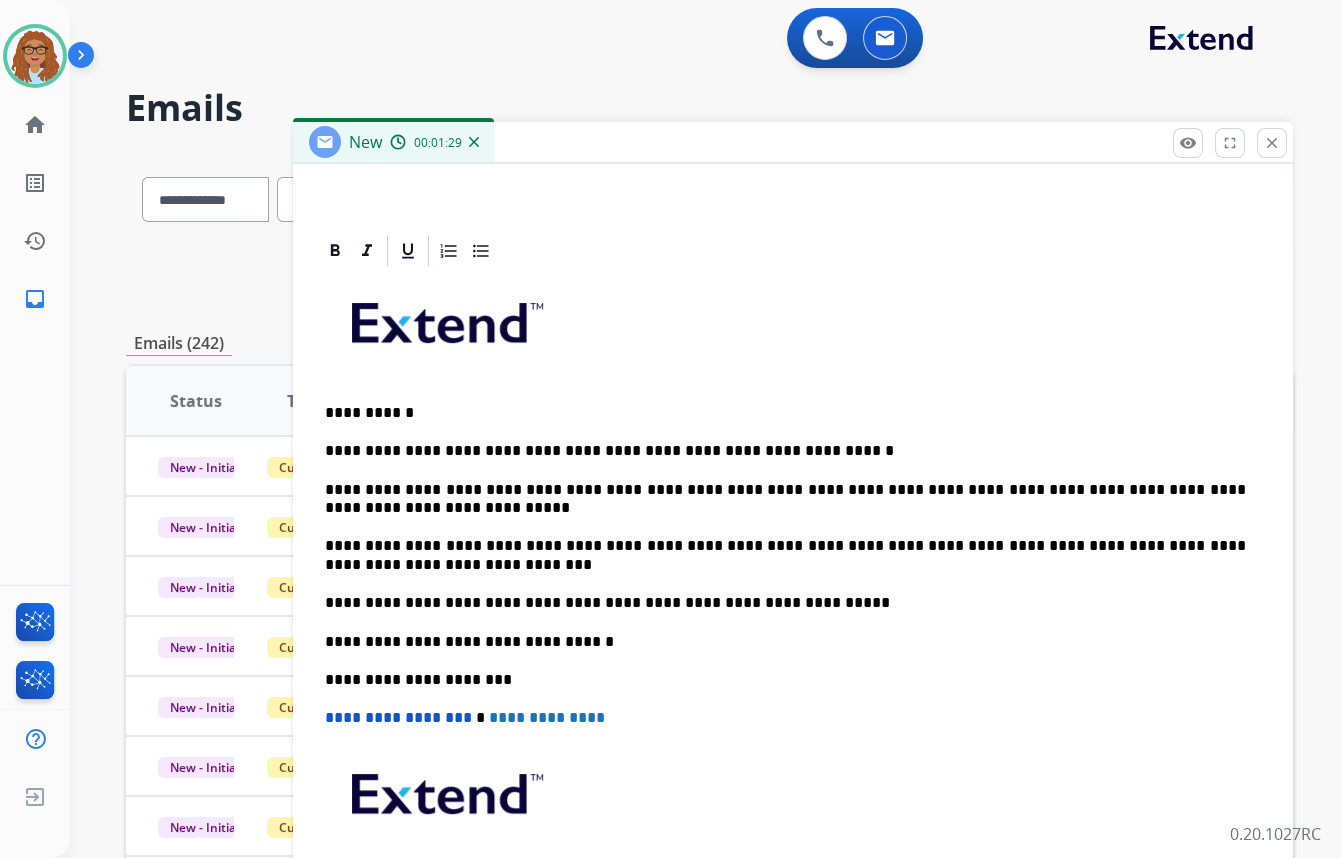 click on "**********" at bounding box center (785, 499) 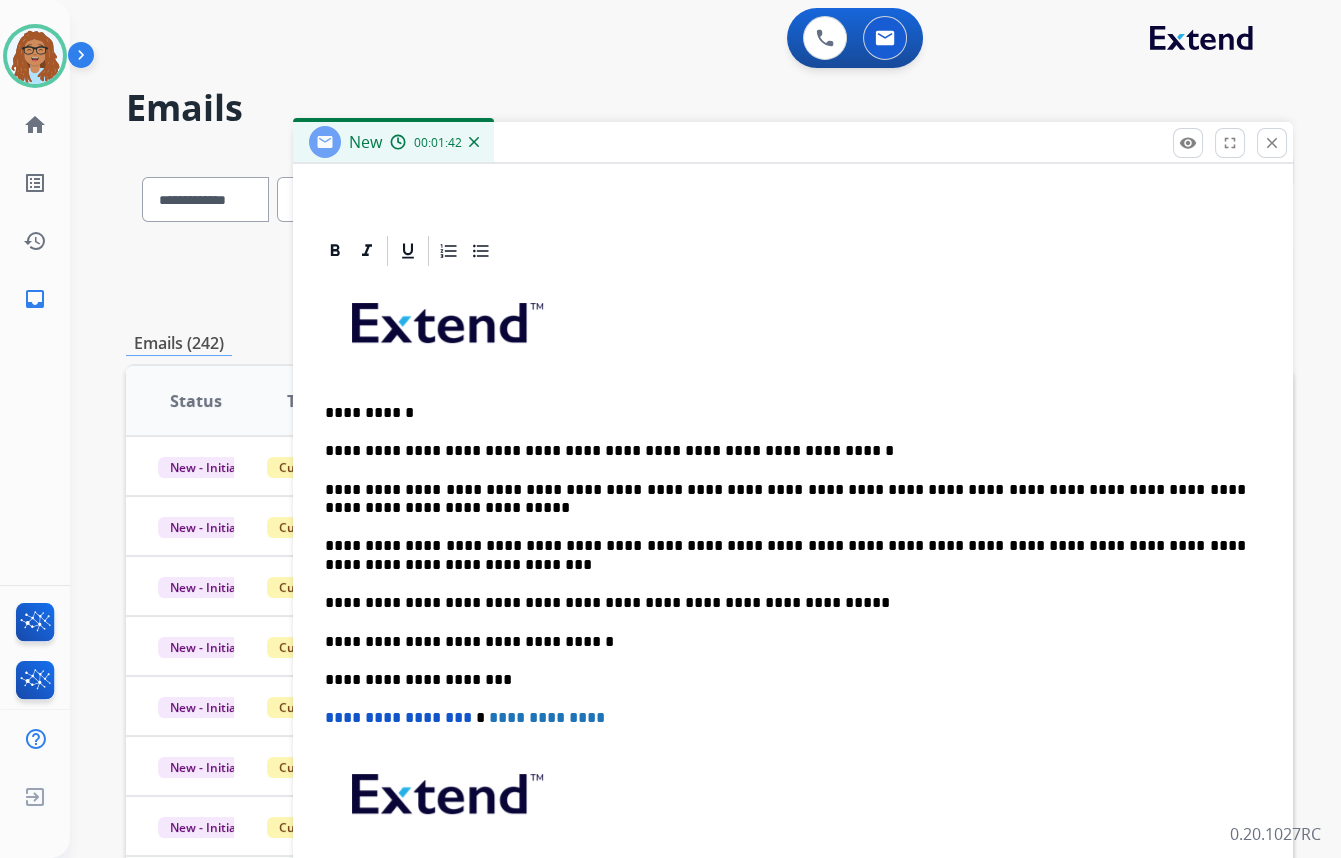 click on "**********" at bounding box center [785, 555] 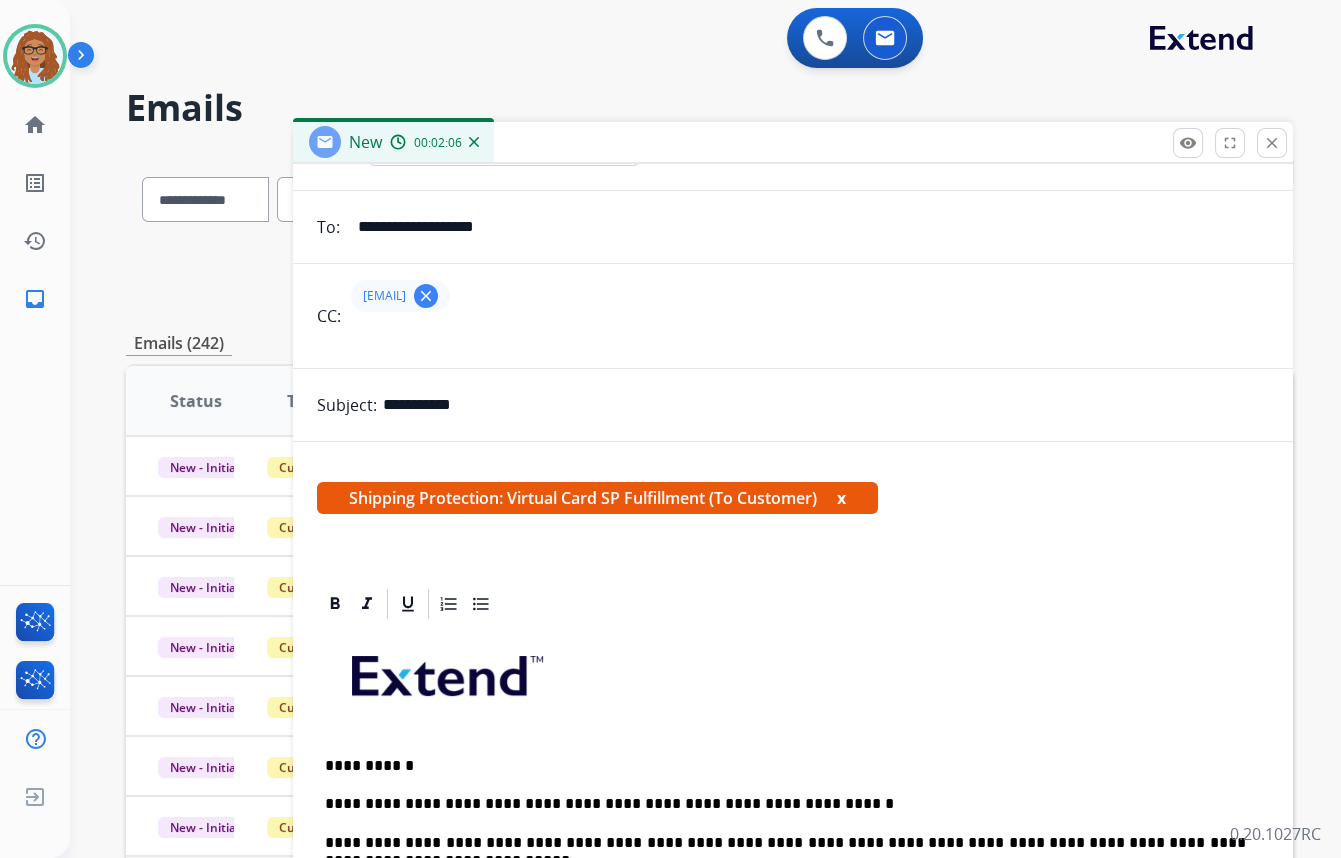scroll, scrollTop: 0, scrollLeft: 0, axis: both 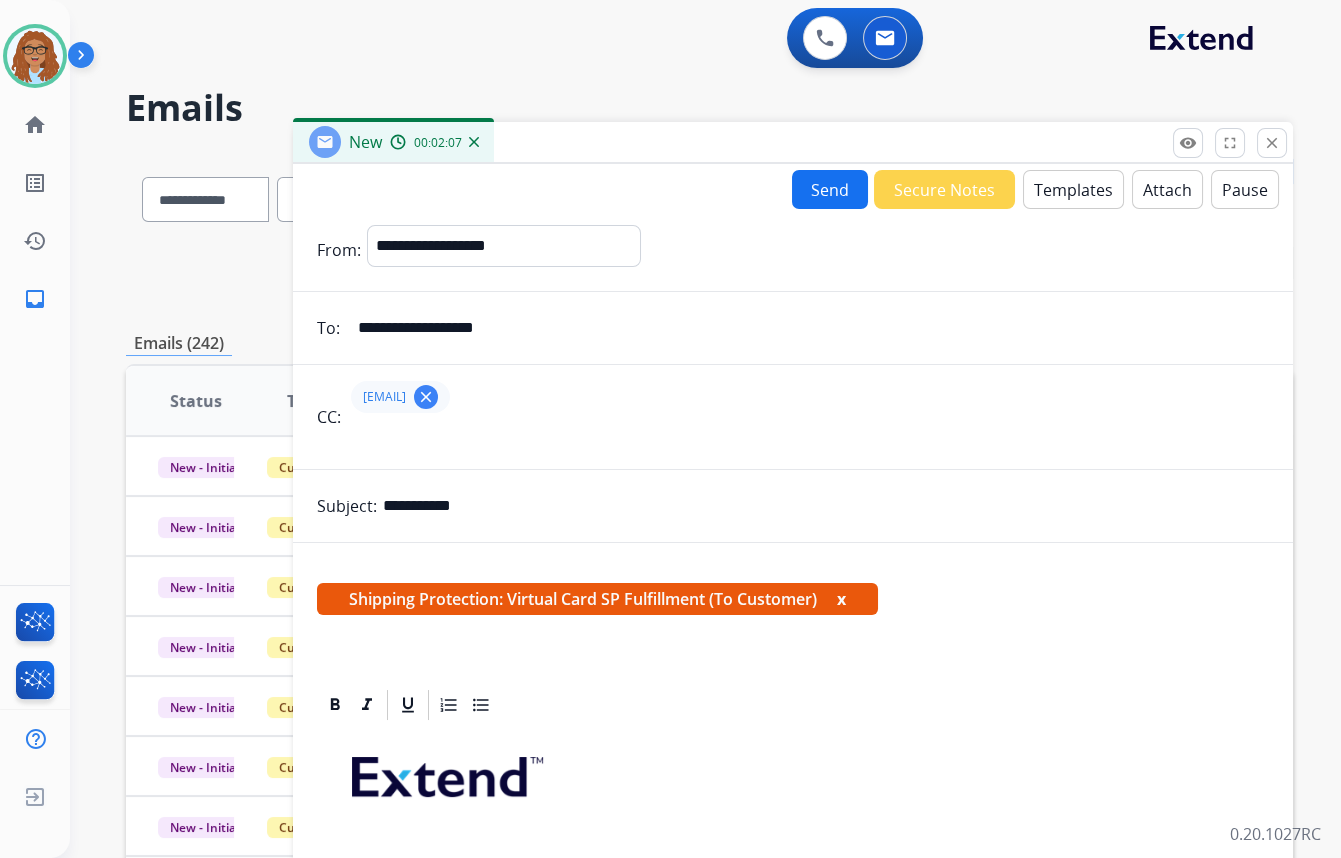 click on "Send" at bounding box center (830, 189) 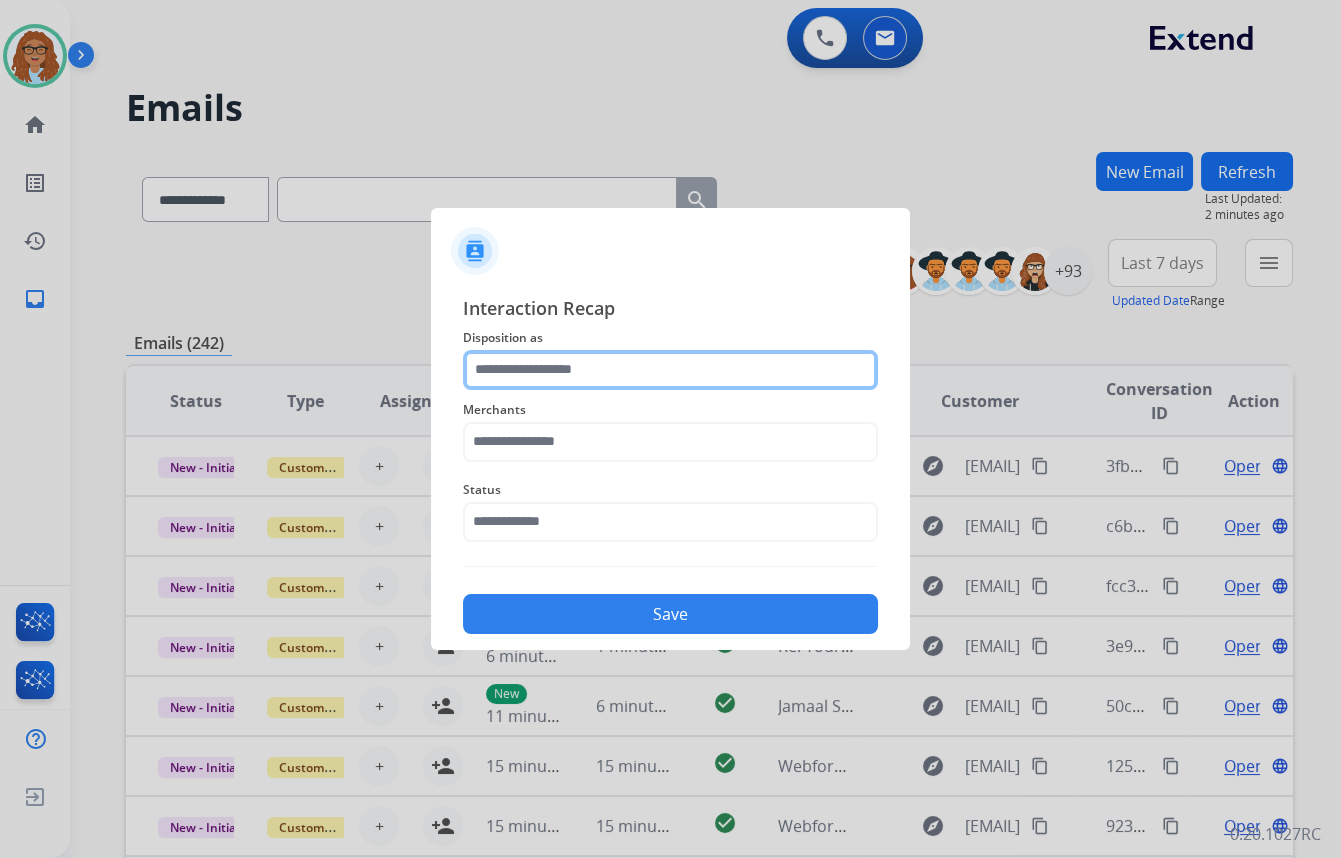 click 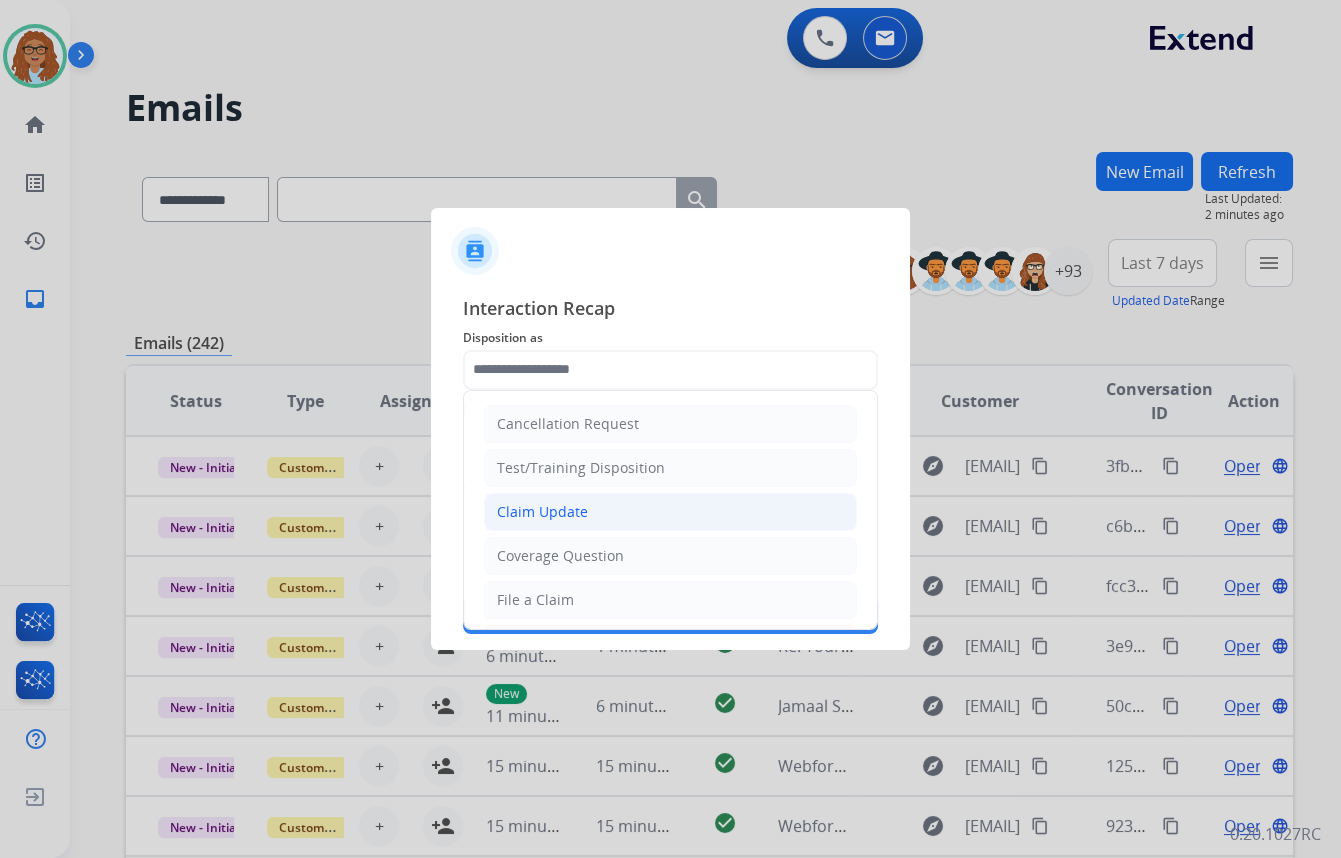 click on "Claim Update" 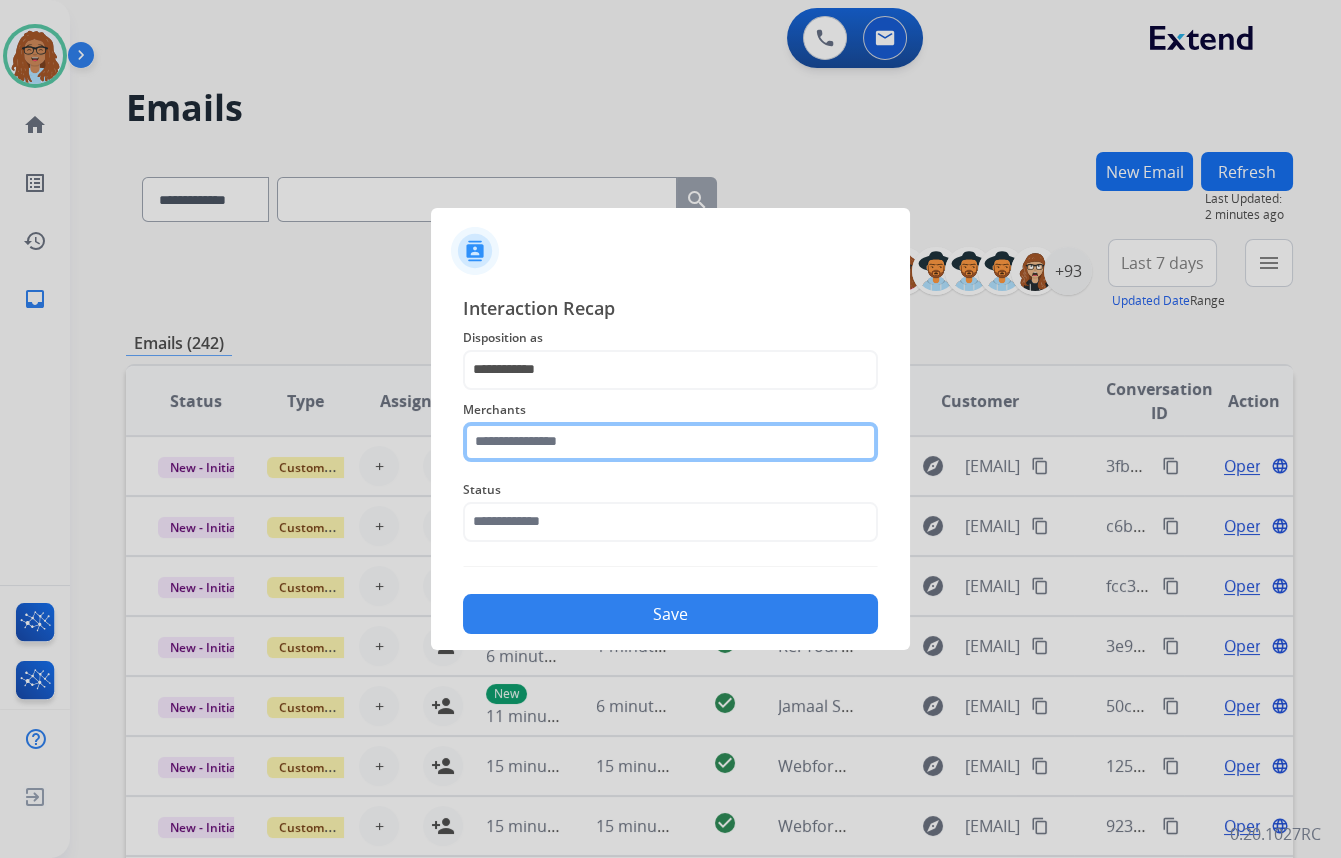 click 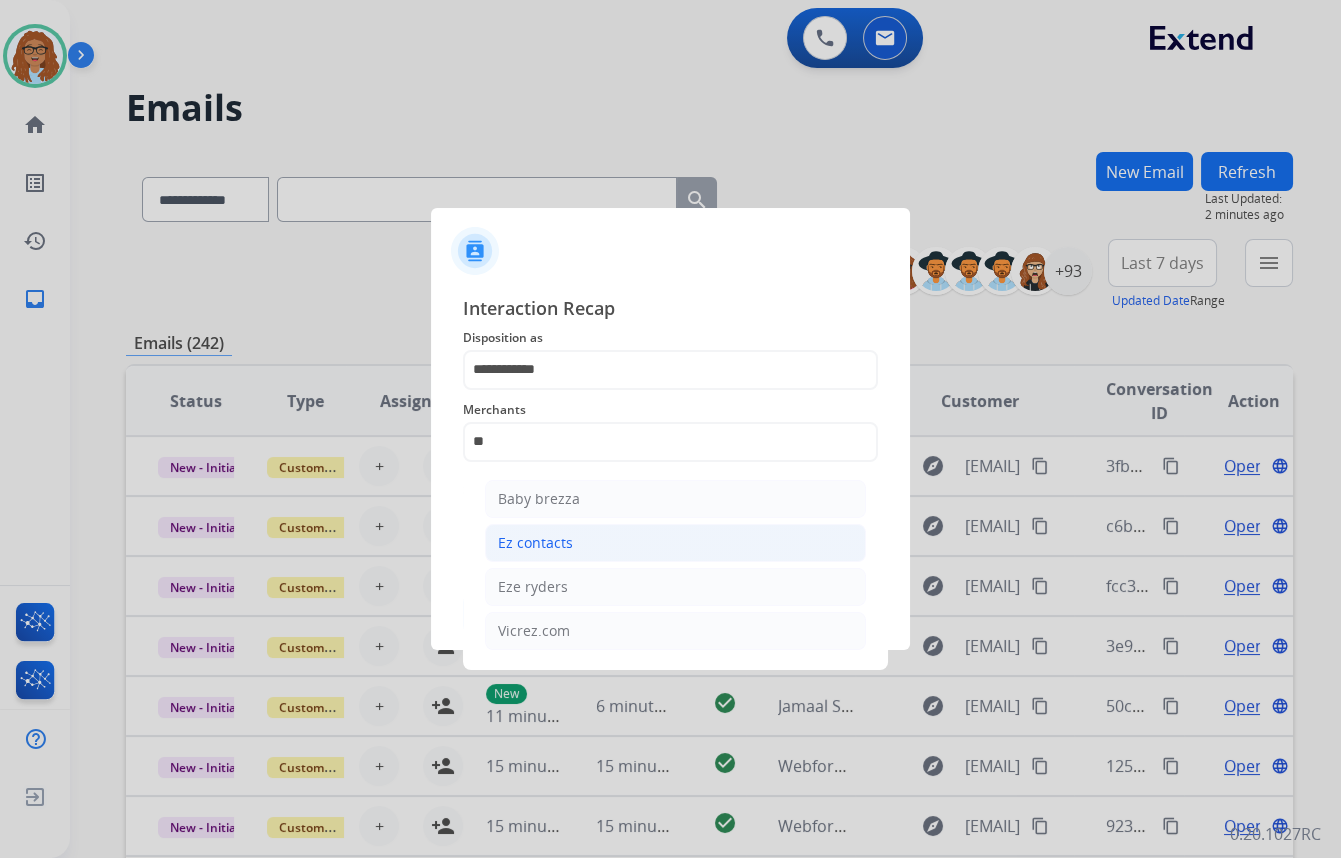 click on "Ez contacts" 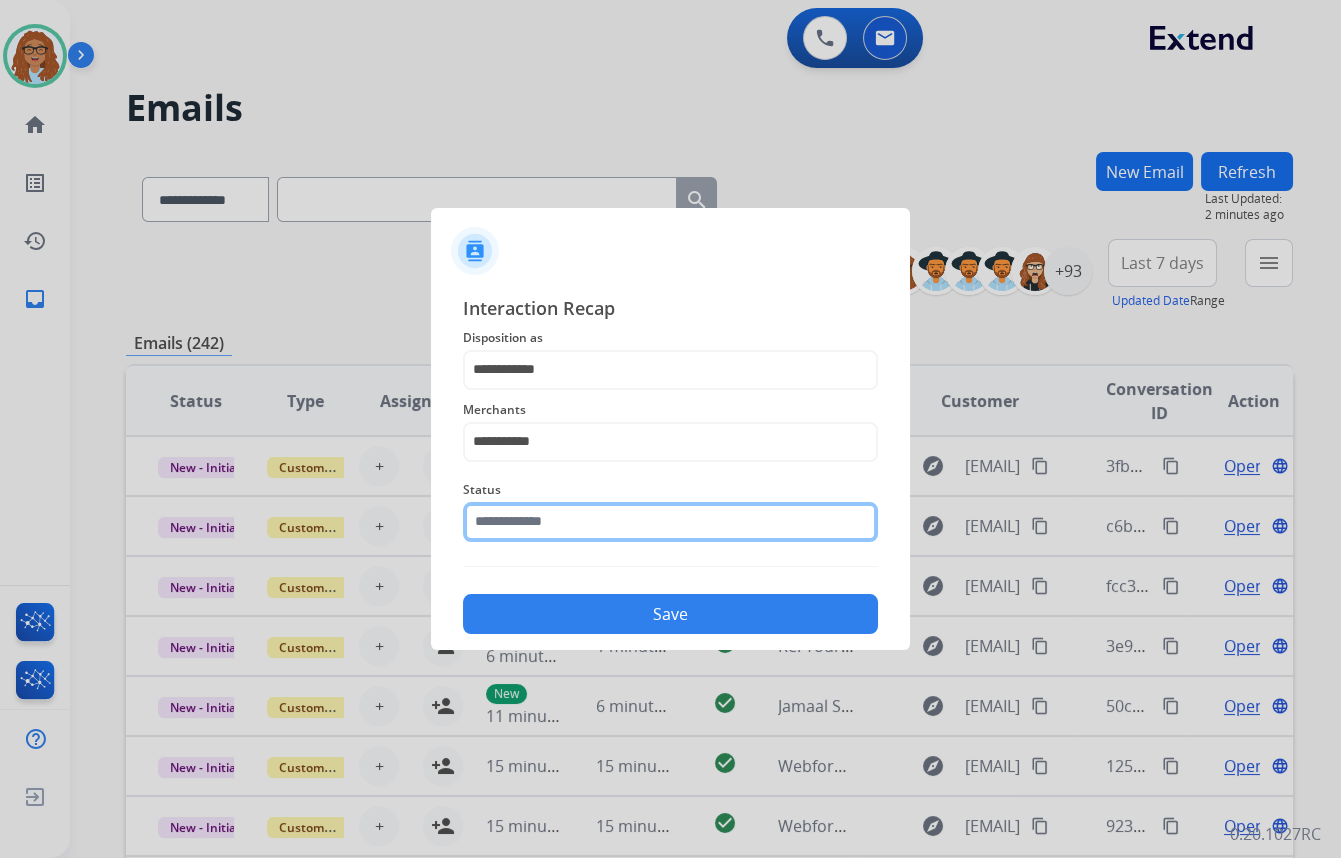 click 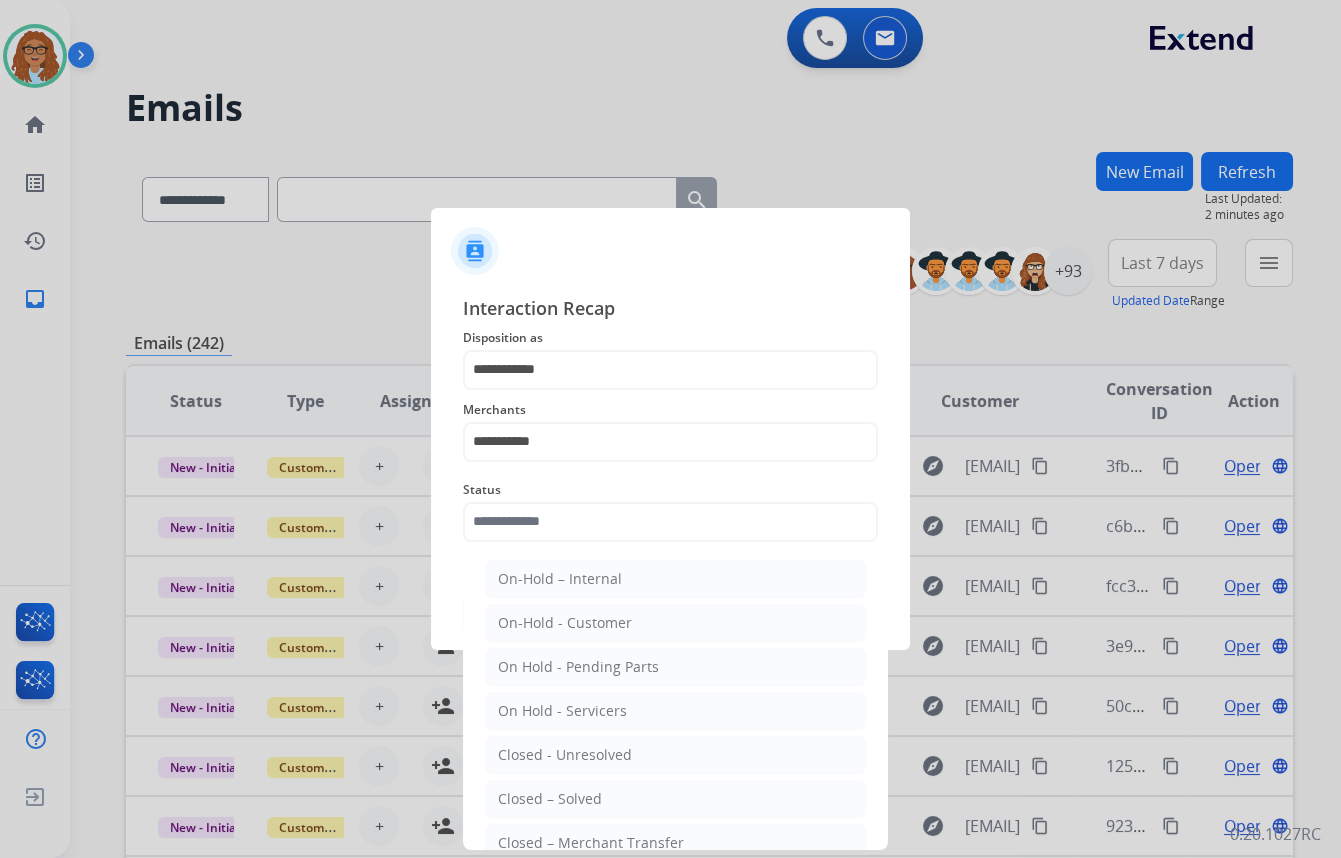 drag, startPoint x: 574, startPoint y: 791, endPoint x: 613, endPoint y: 693, distance: 105.47511 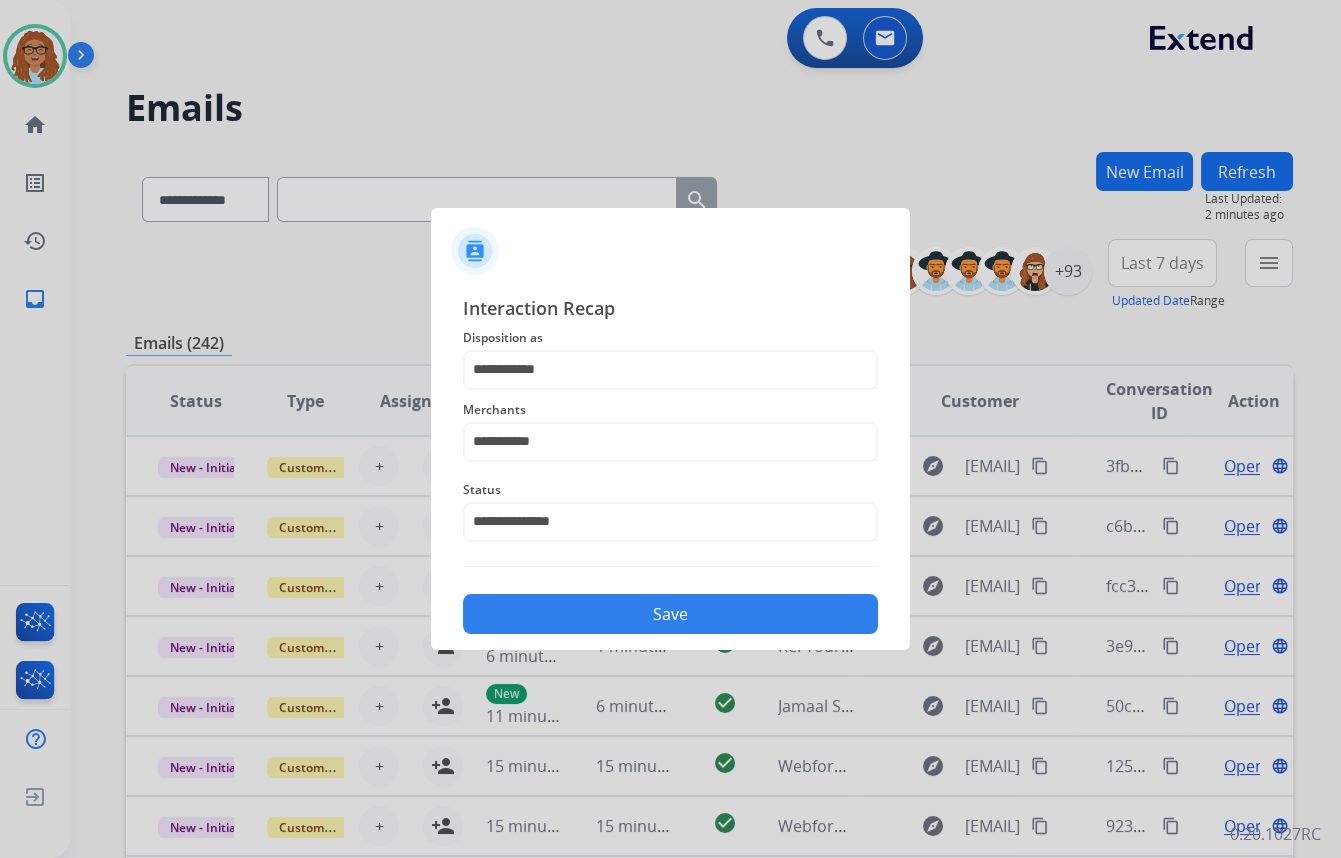 click on "Save" 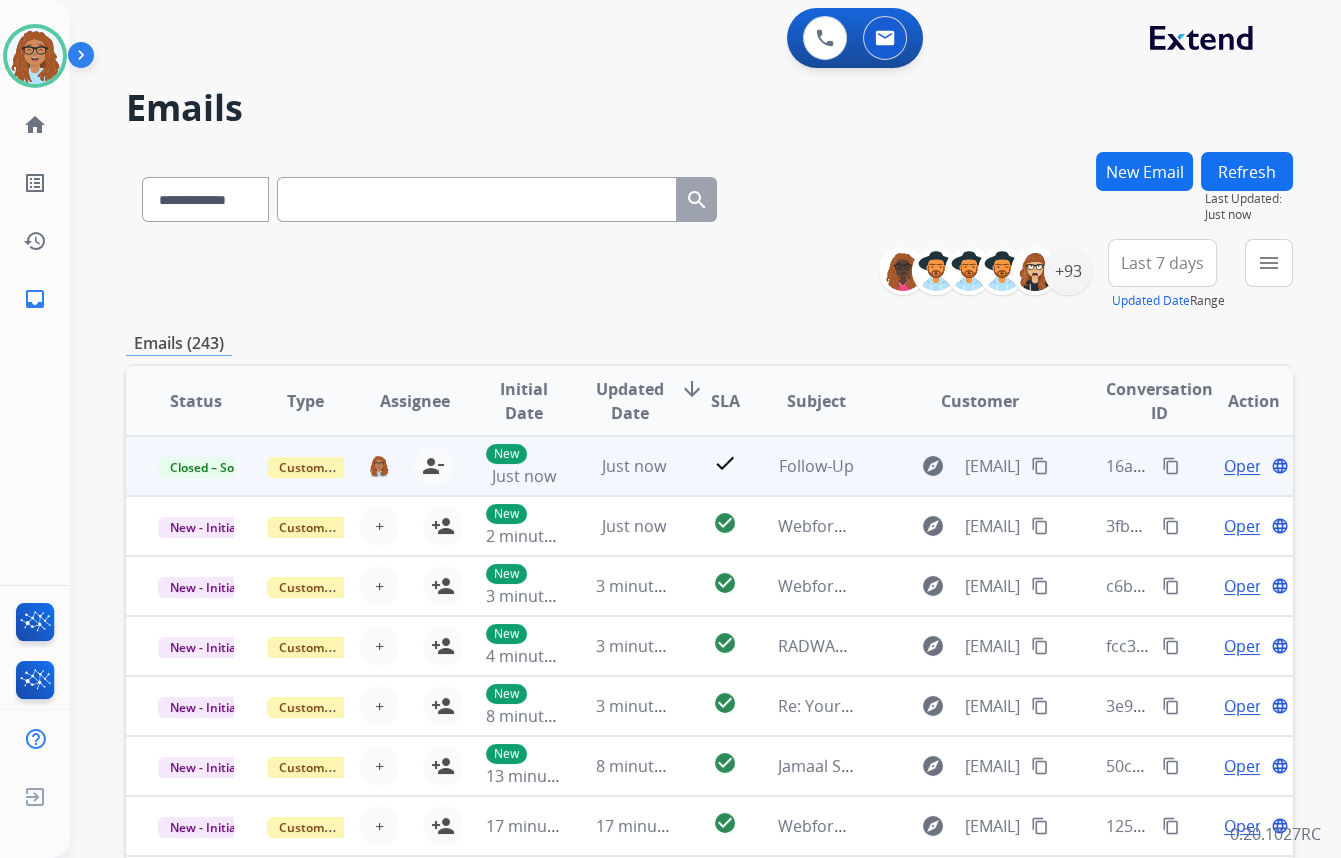 click on "content_copy" at bounding box center [1171, 466] 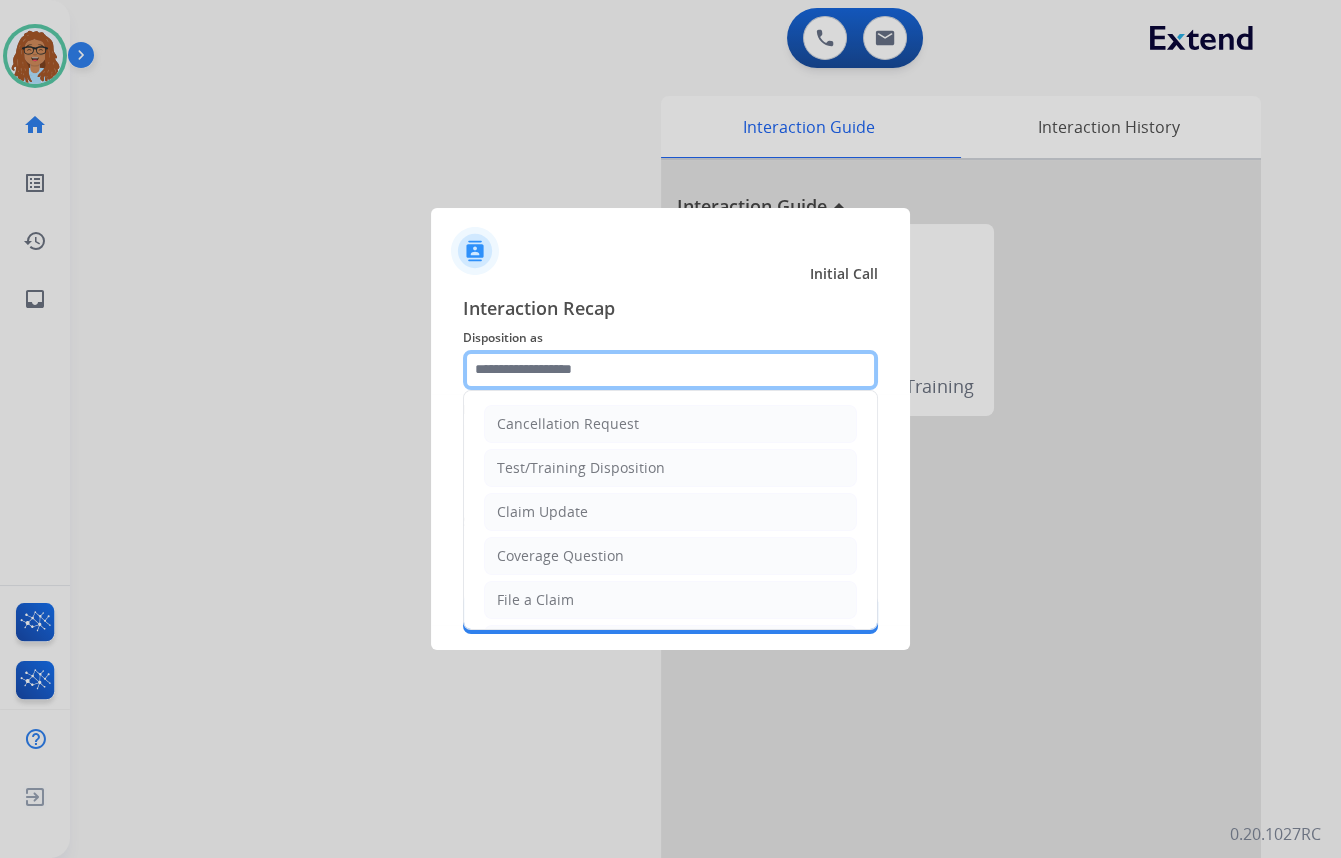 click 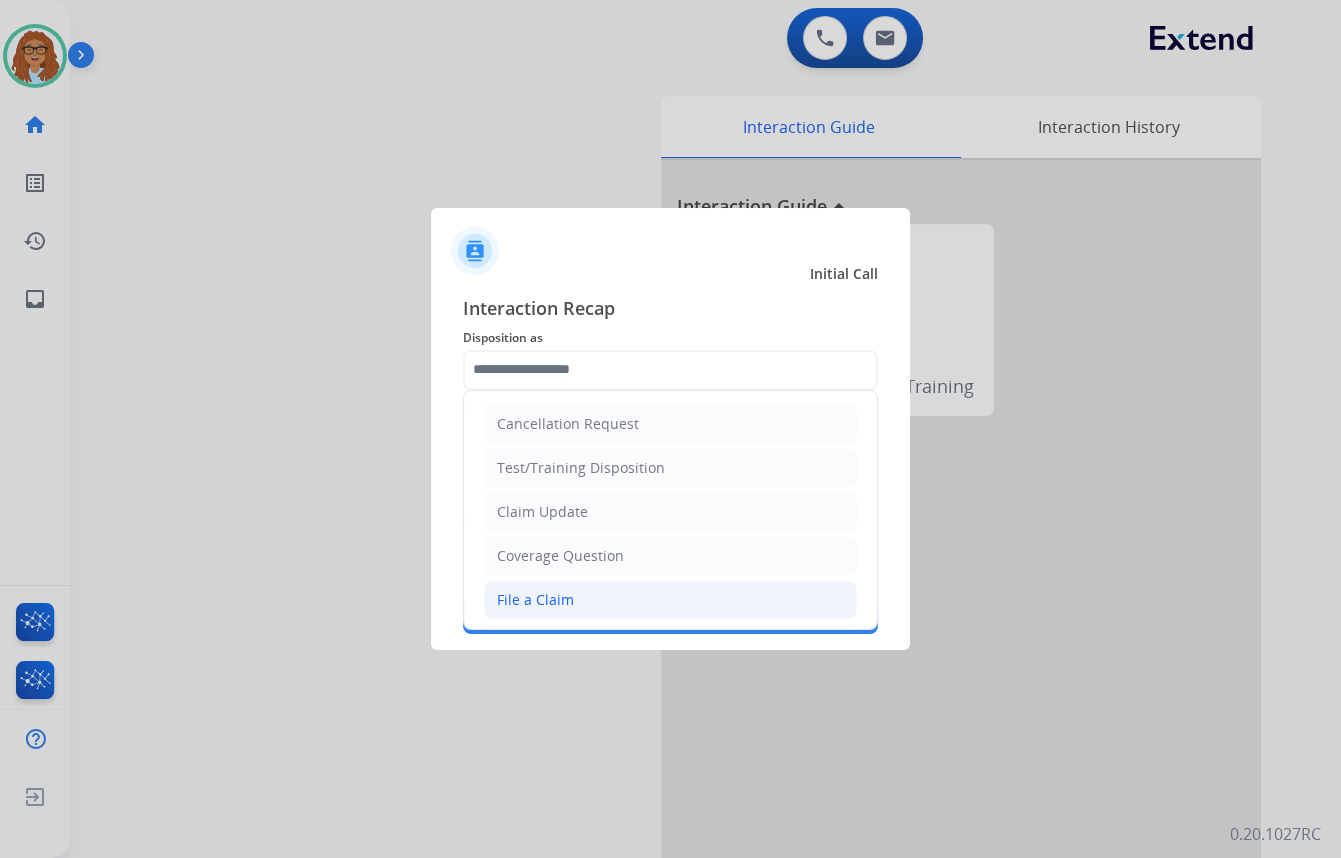 click on "File a Claim" 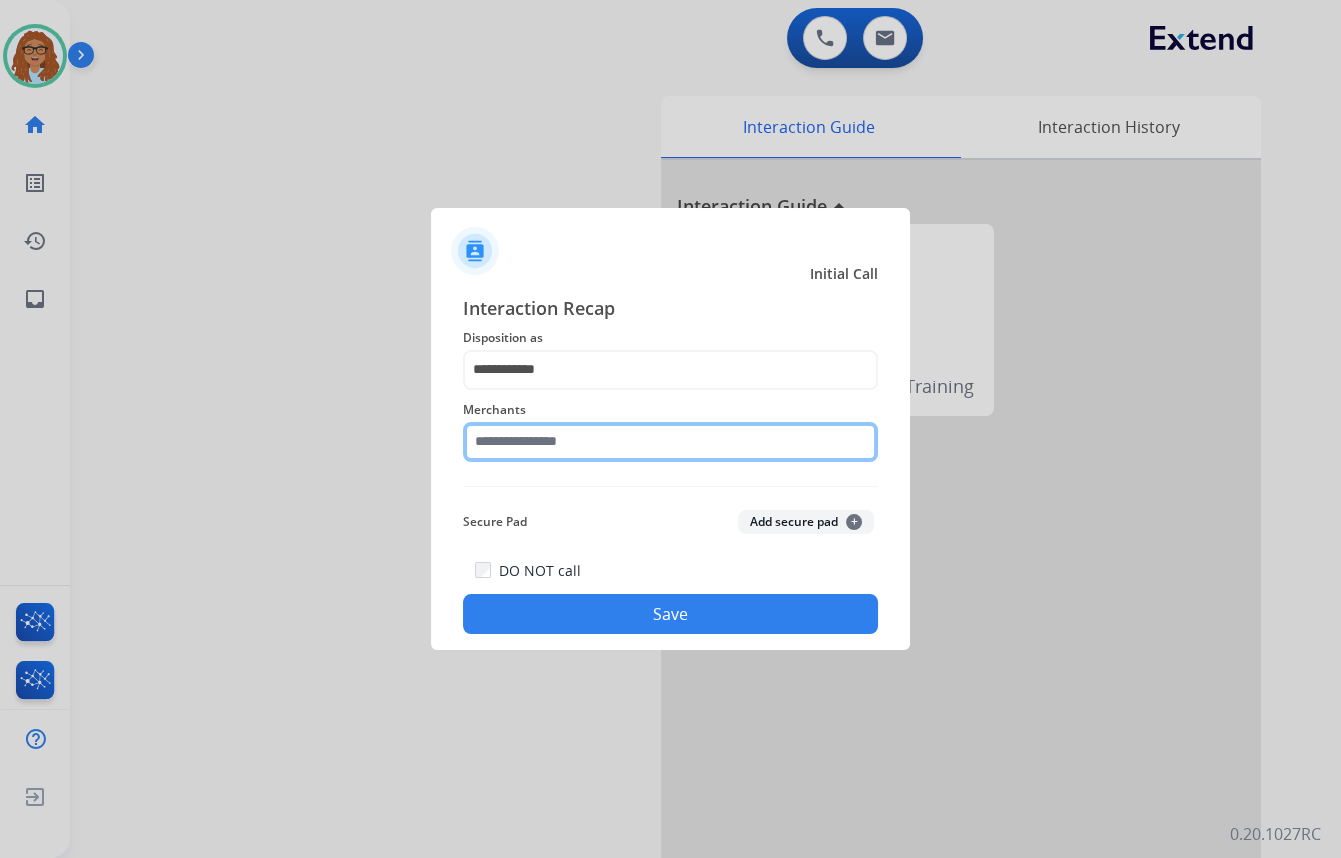 click 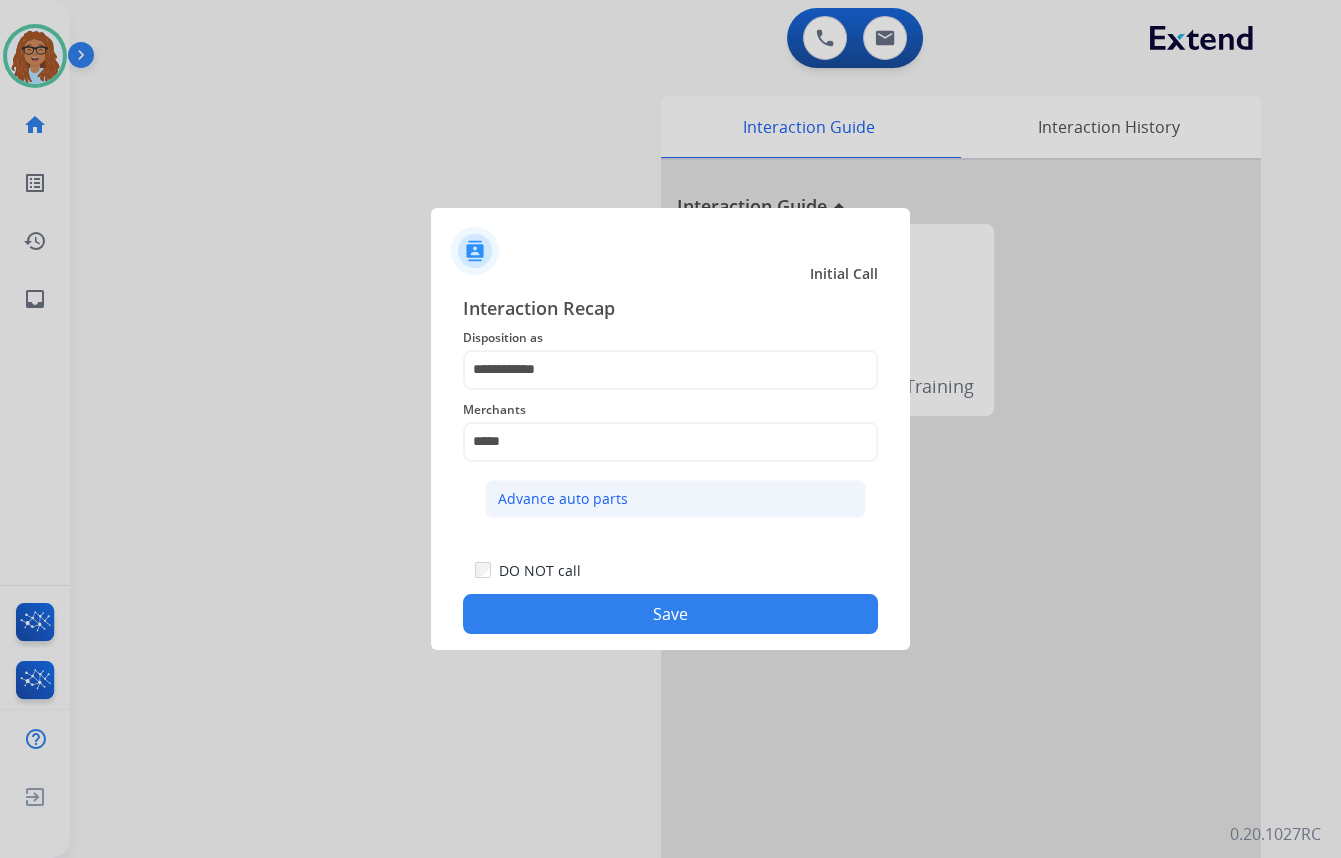 click on "Advance auto parts" 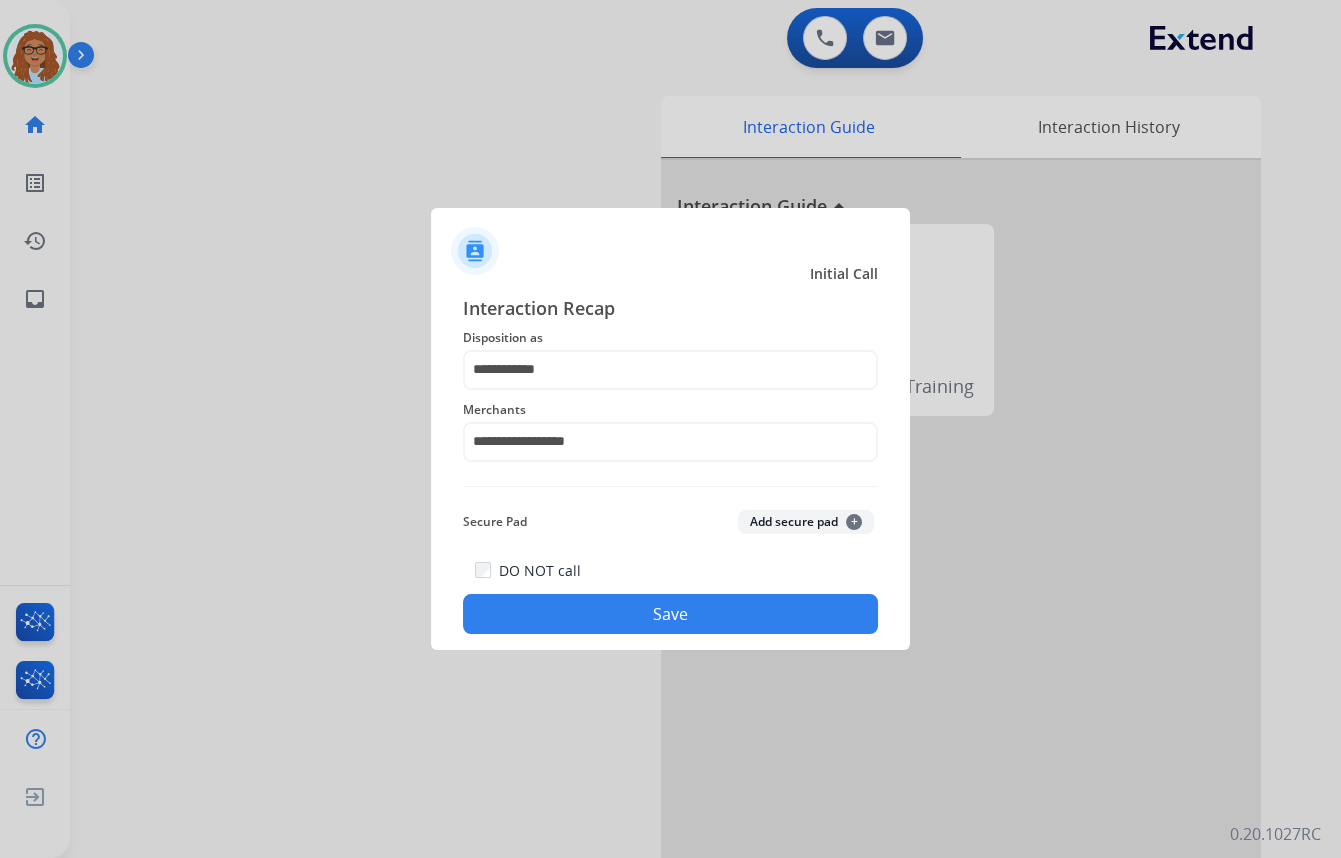 click on "Save" 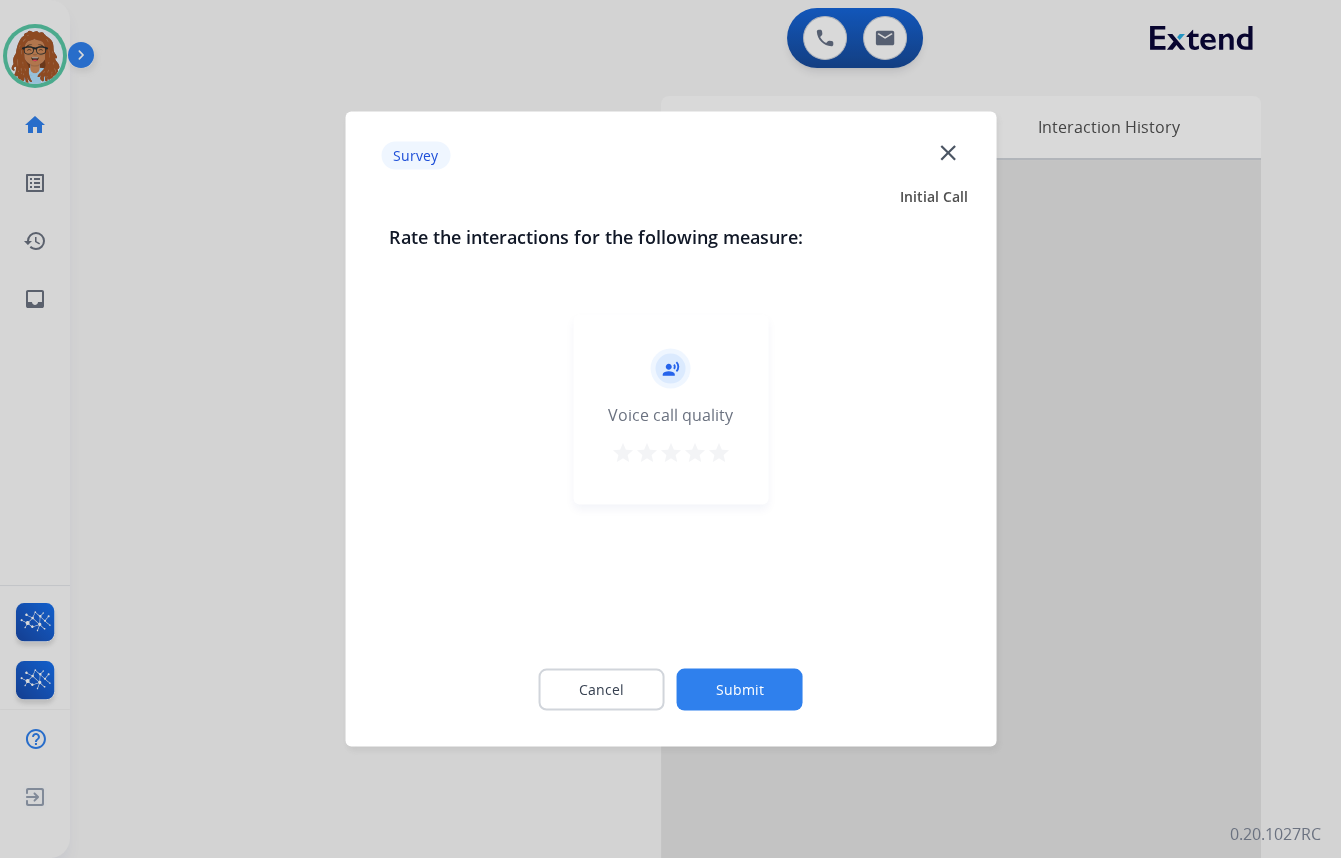 click on "close" 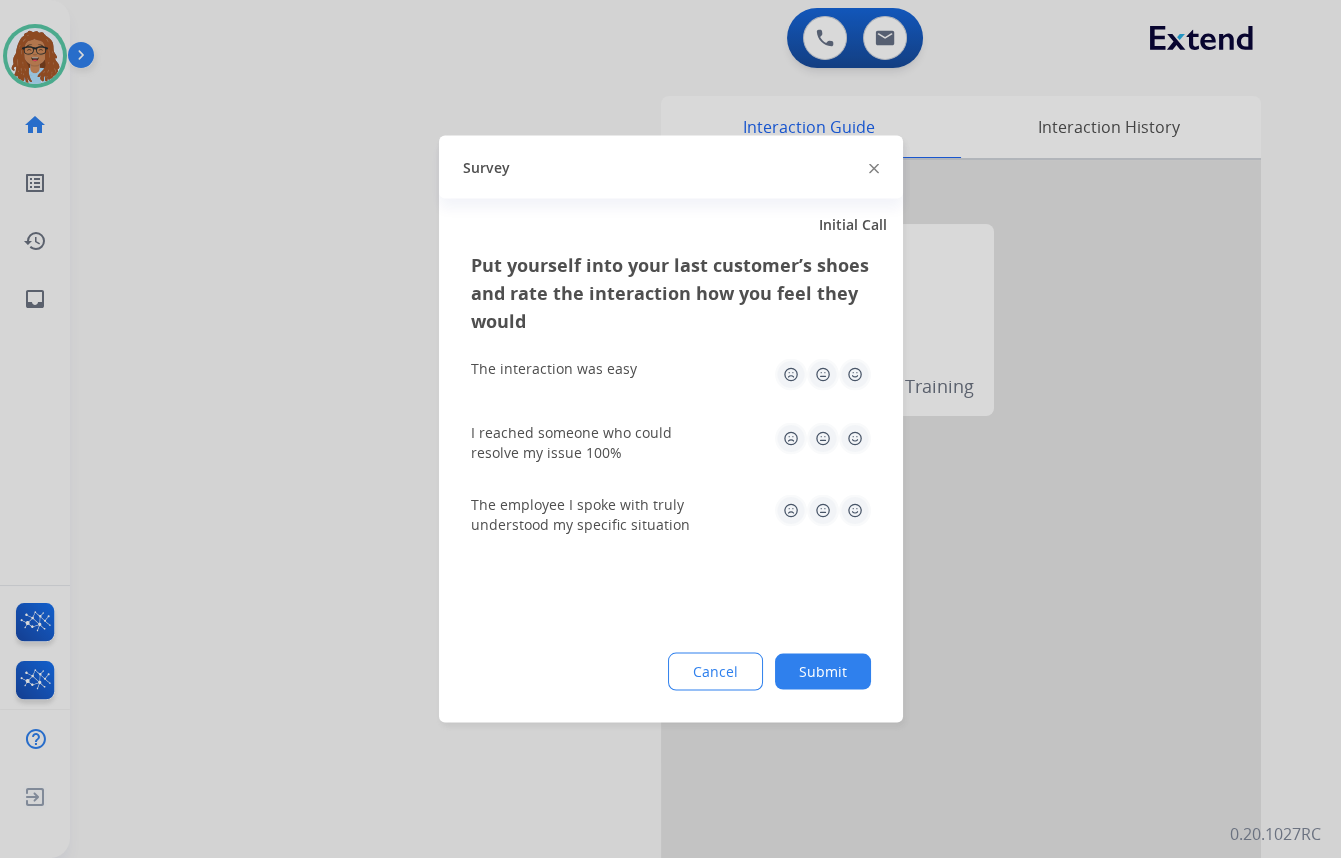 click 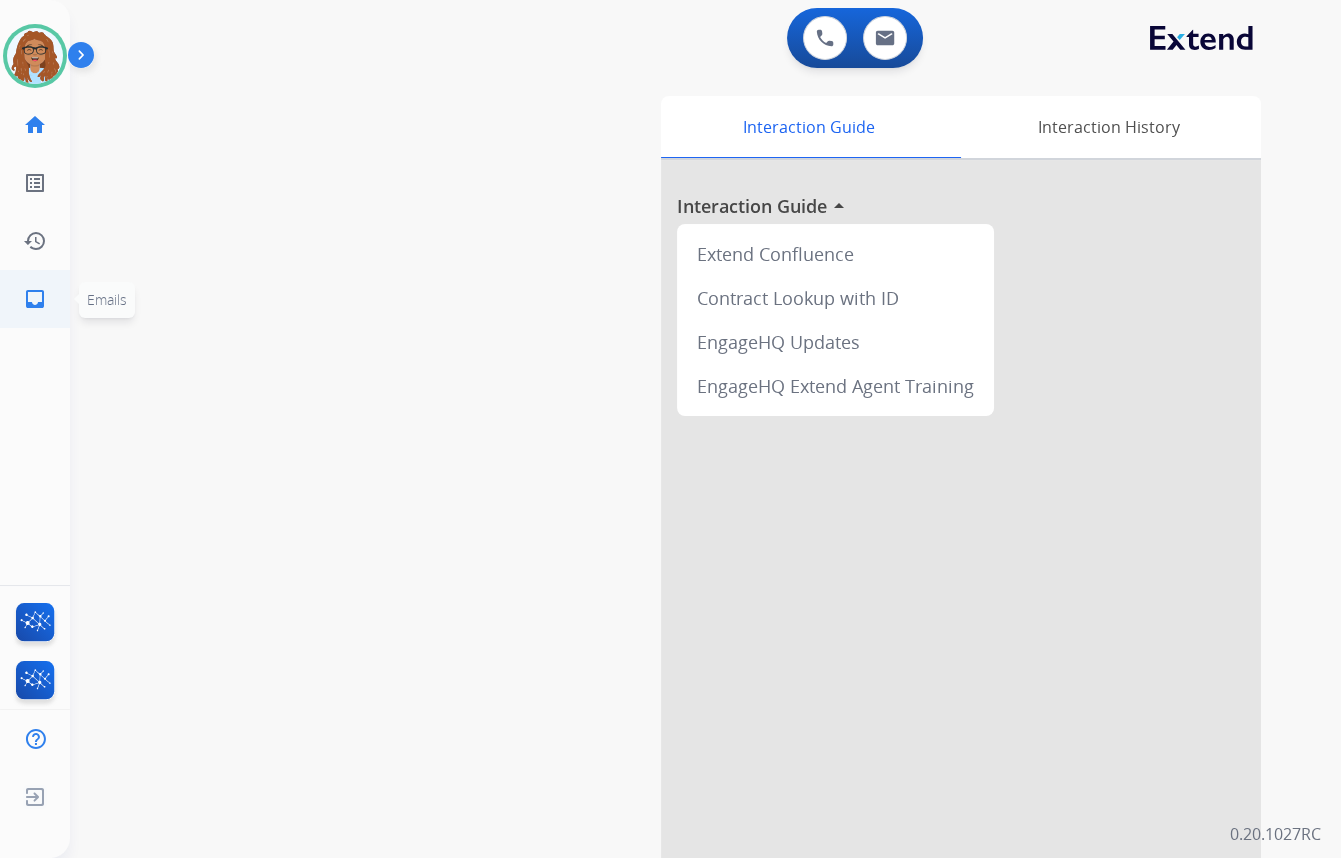 click on "inbox" 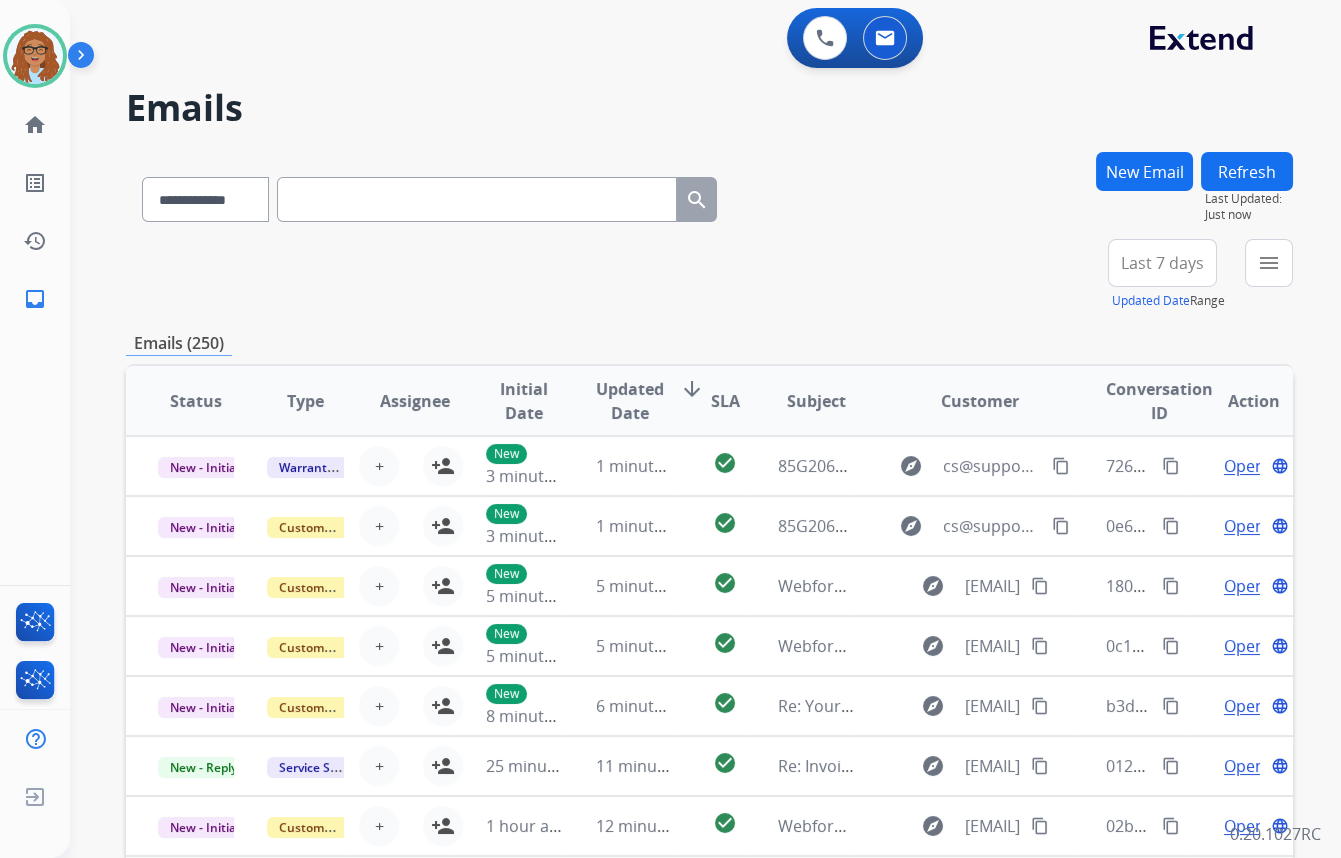 click on "New Email" at bounding box center (1144, 171) 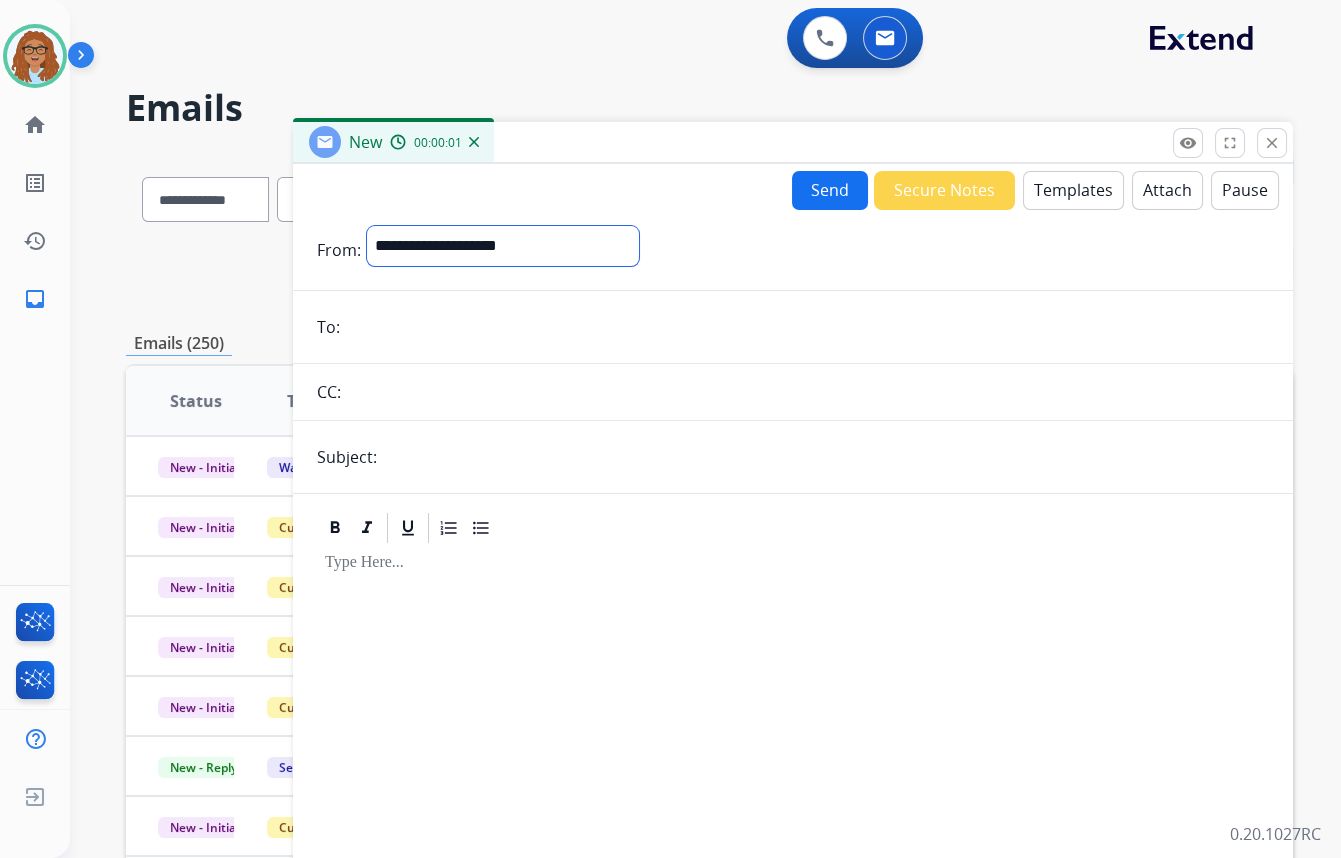 drag, startPoint x: 554, startPoint y: 244, endPoint x: 539, endPoint y: 261, distance: 22.671568 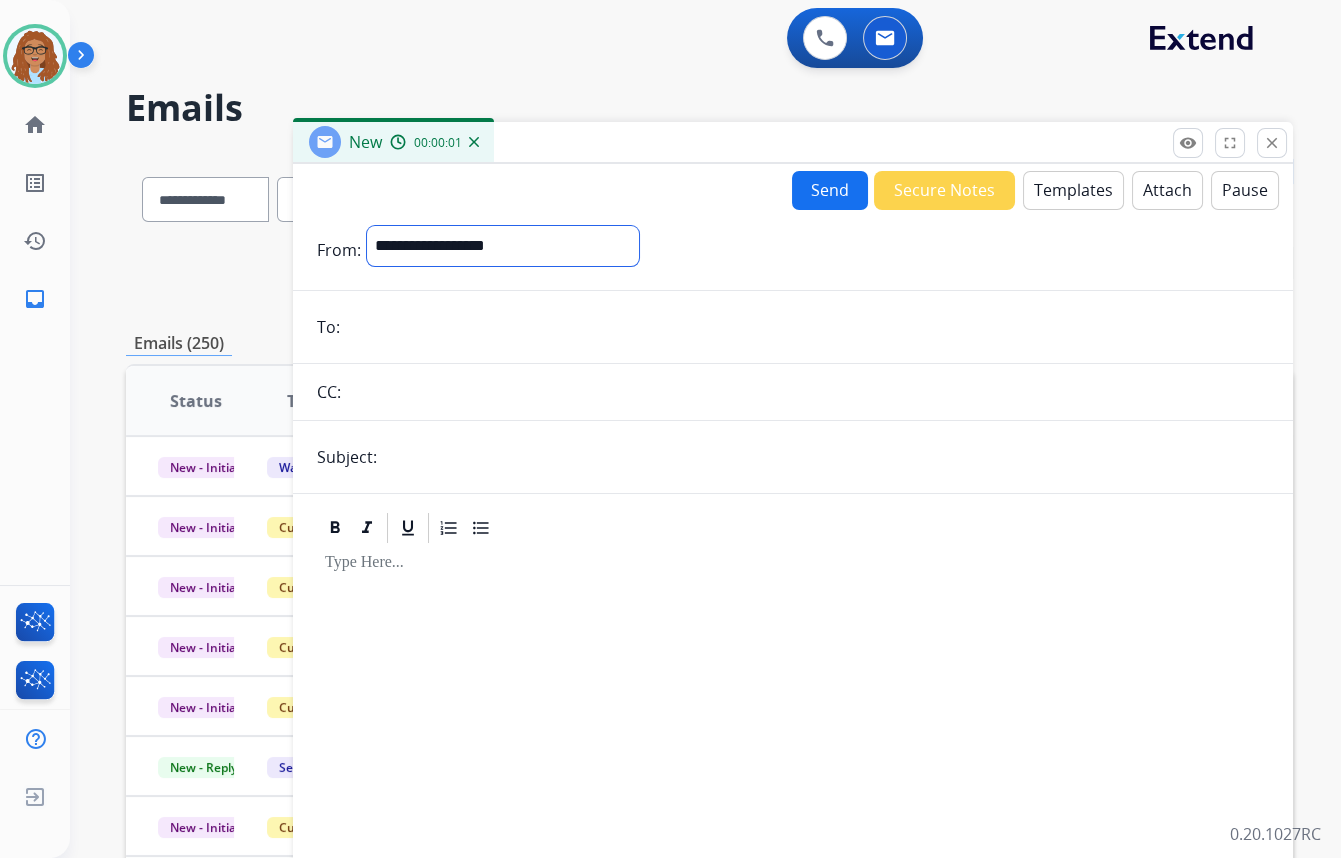 click on "**********" at bounding box center [503, 246] 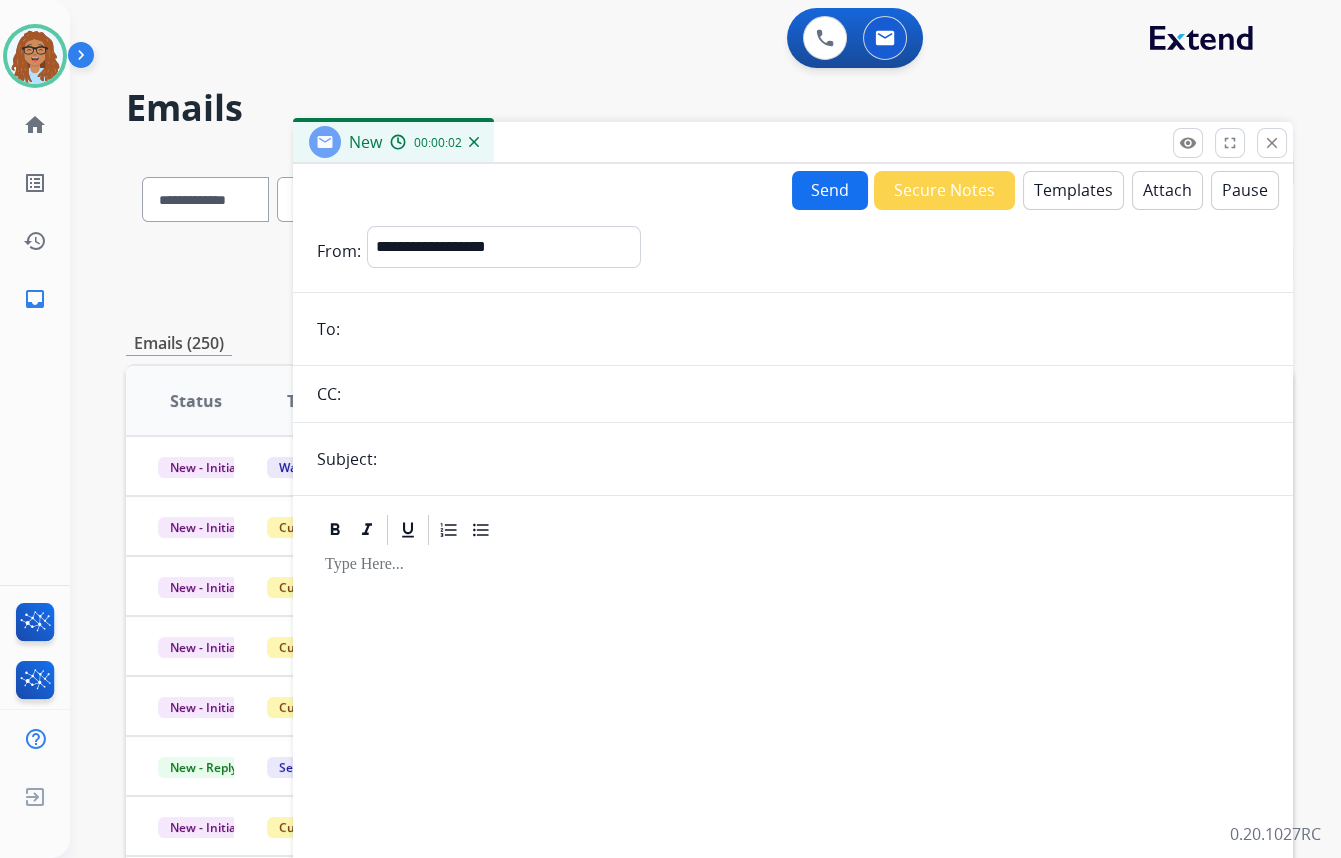 click at bounding box center [807, 329] 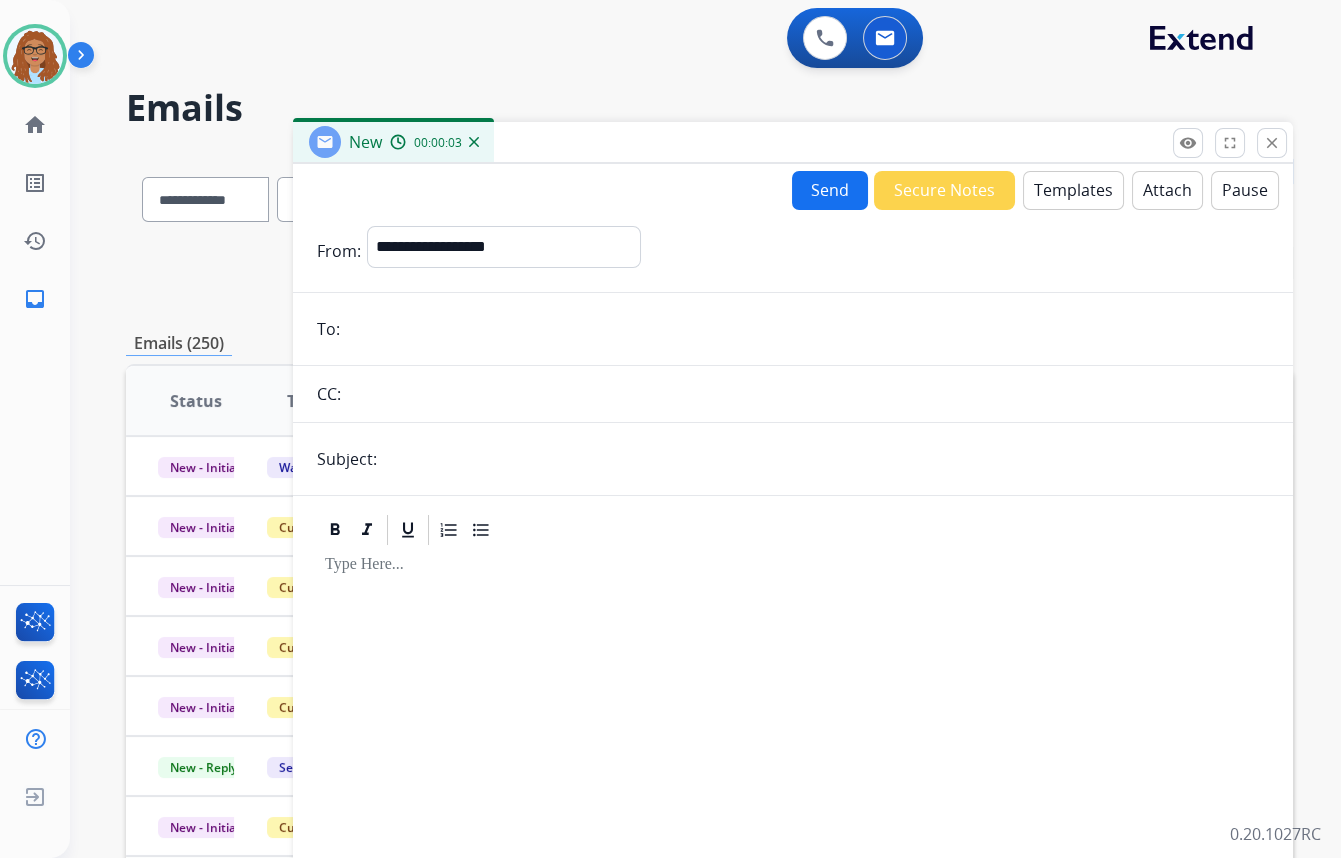 paste on "**********" 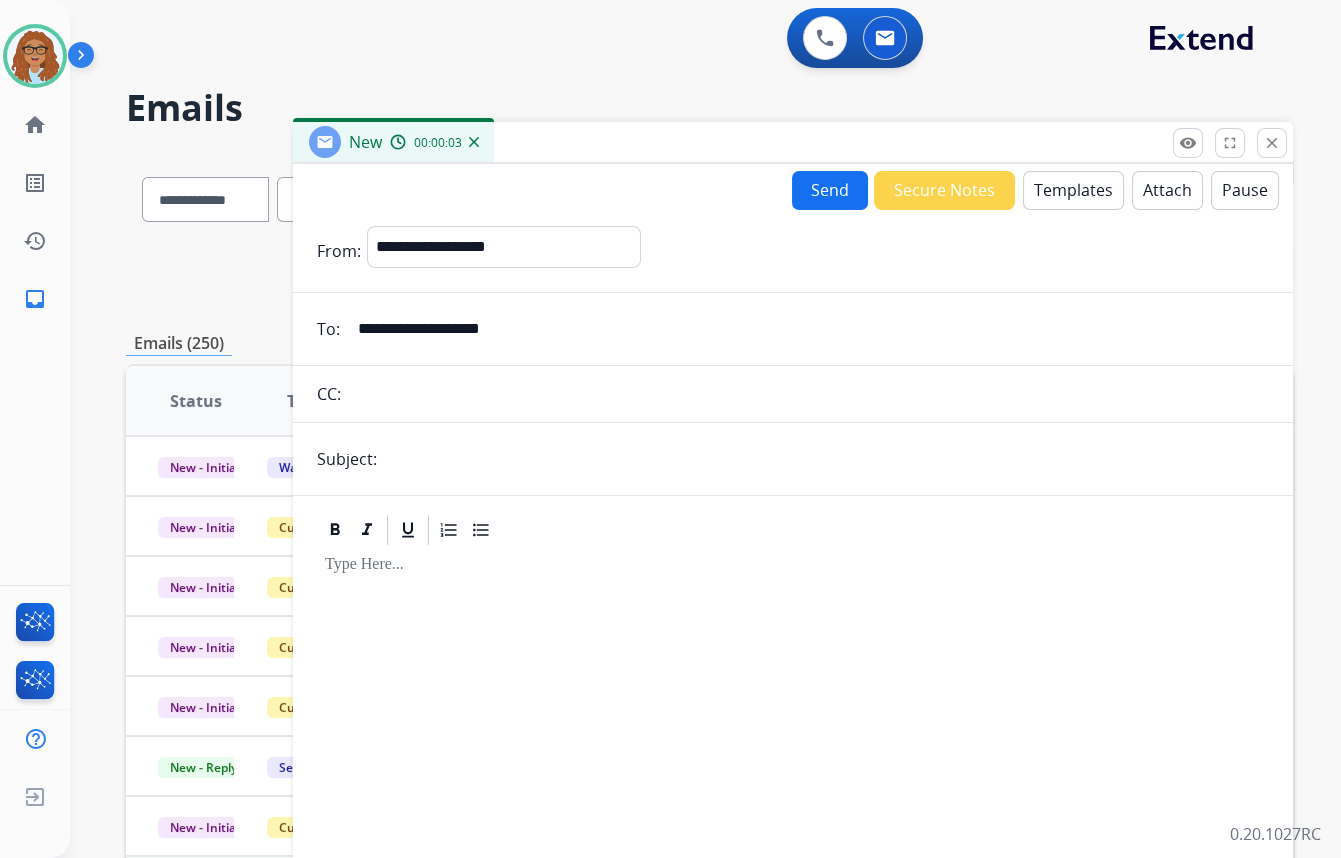 type on "**********" 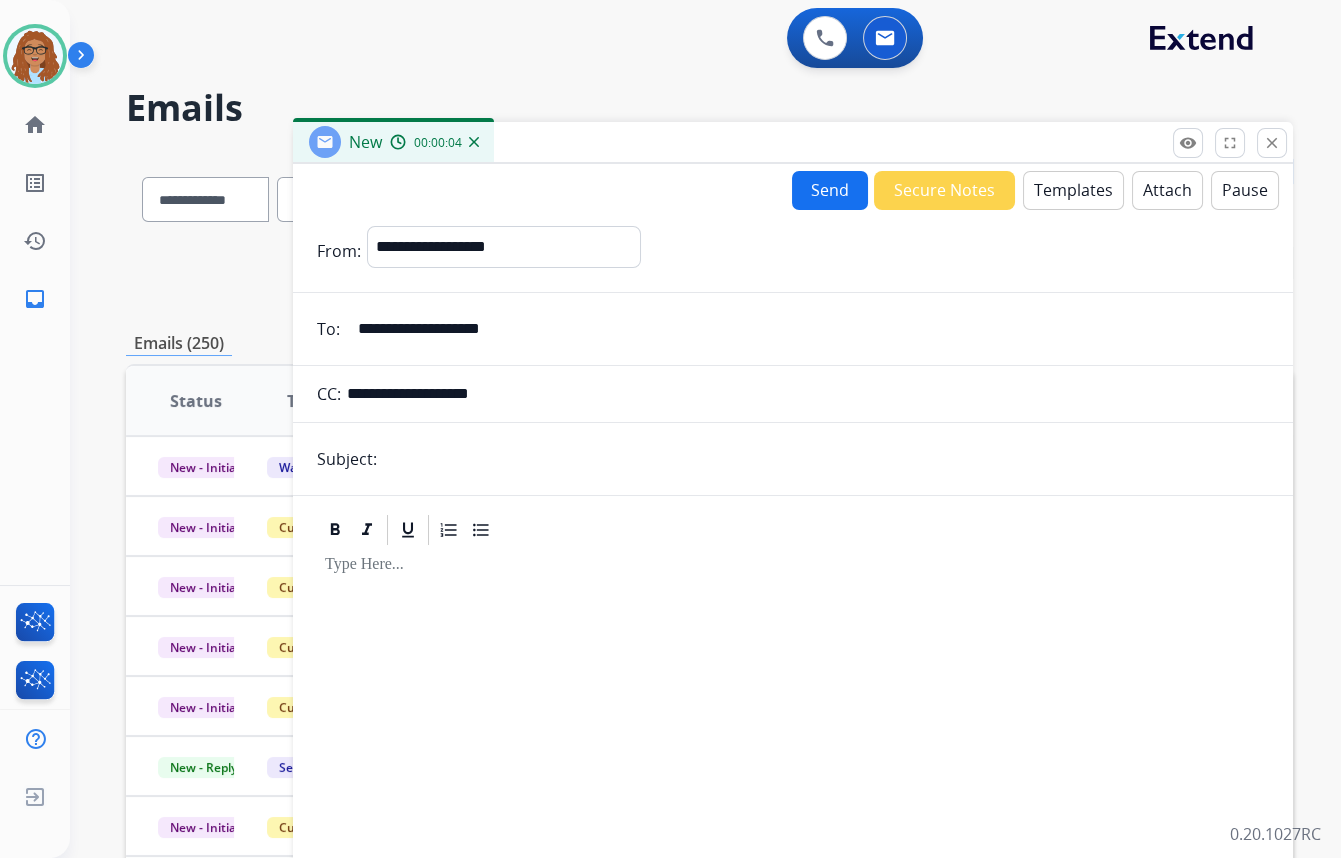type on "**********" 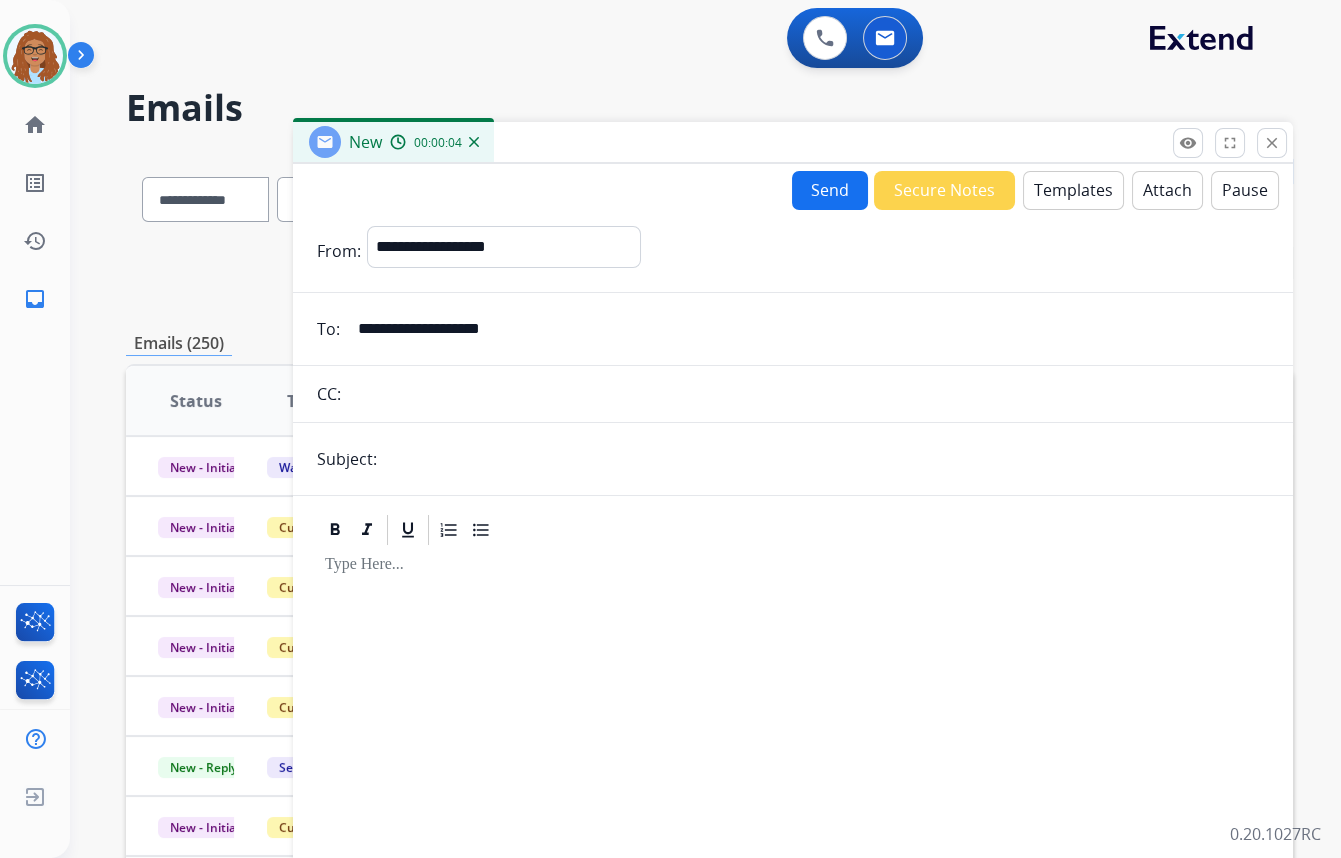 click on "**********" at bounding box center (793, 556) 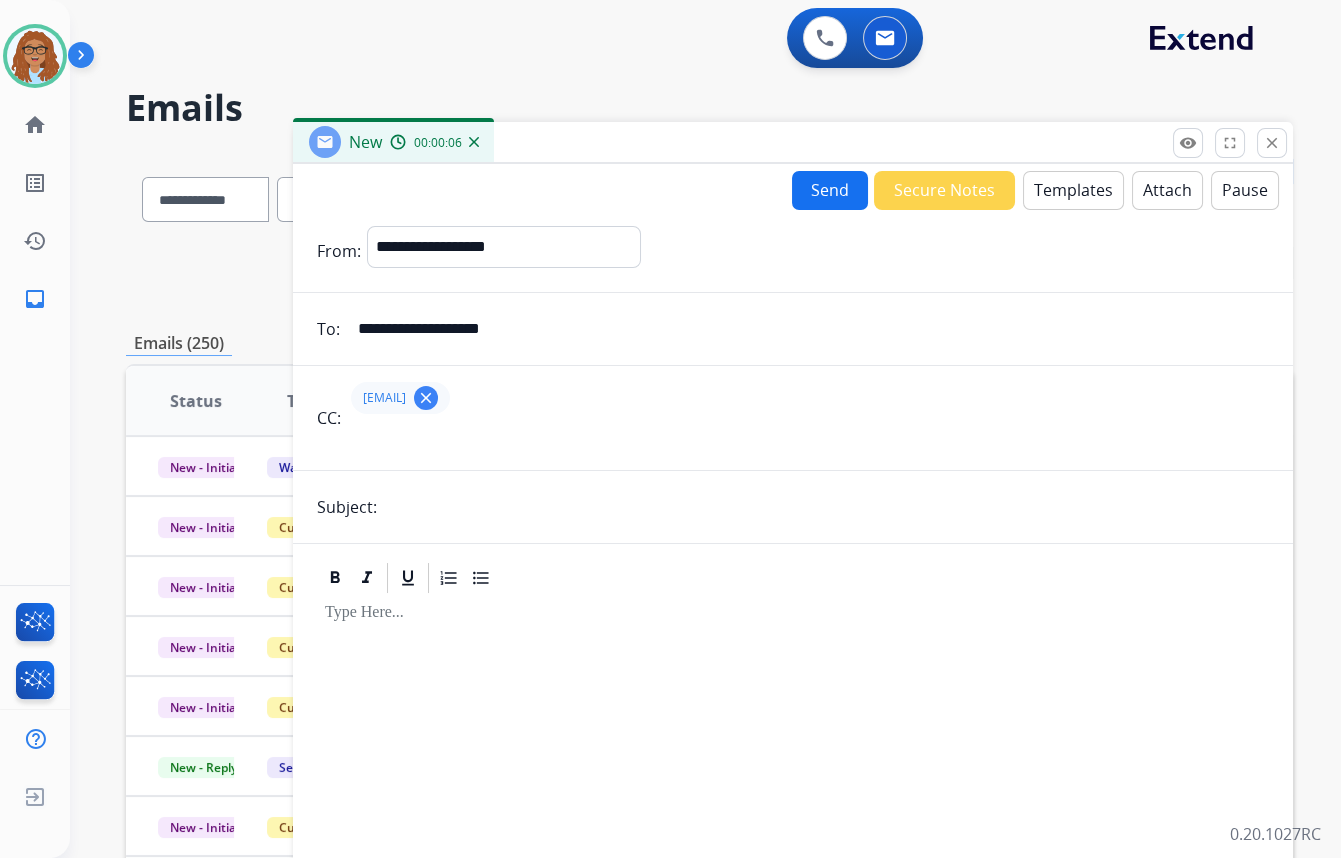 type on "**********" 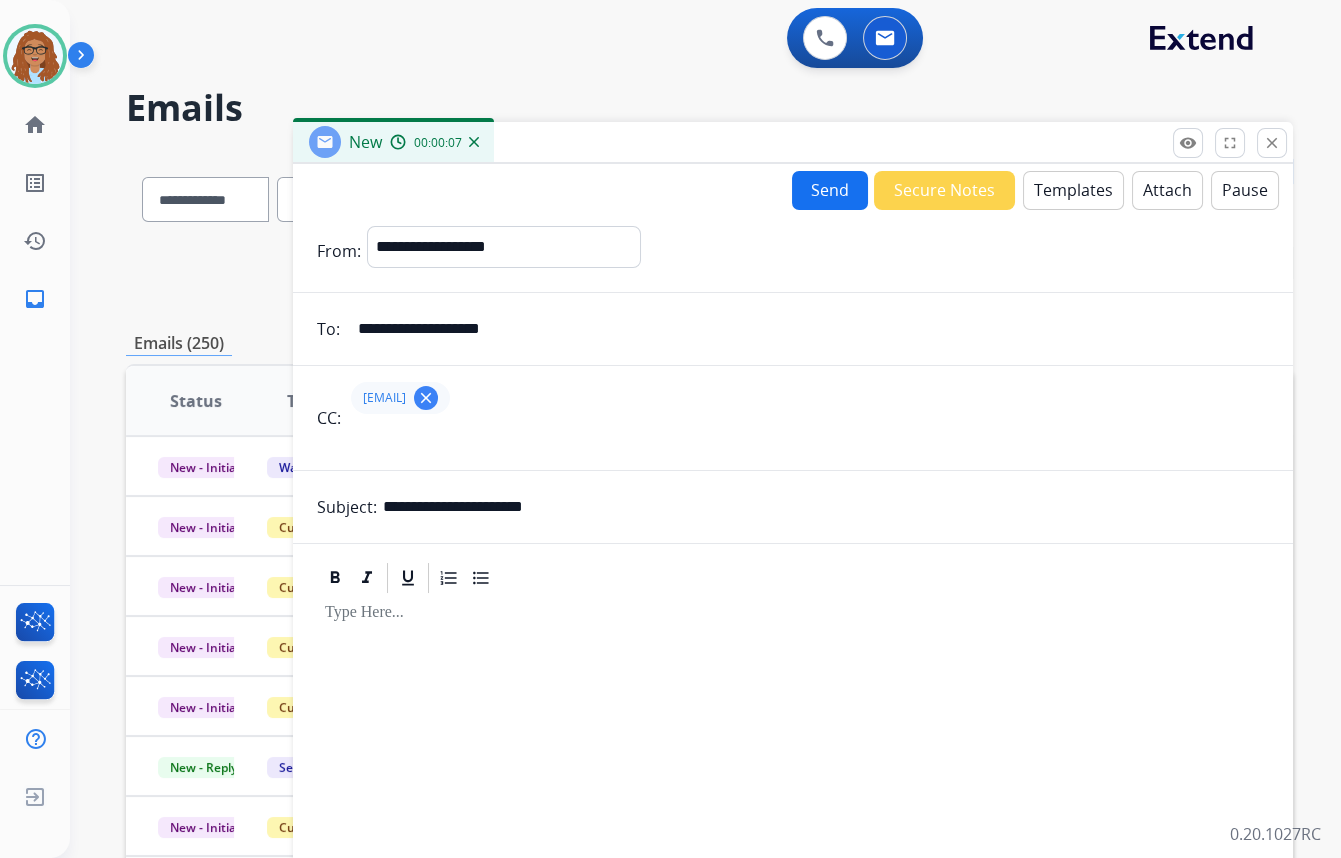 click on "Templates" at bounding box center [1073, 190] 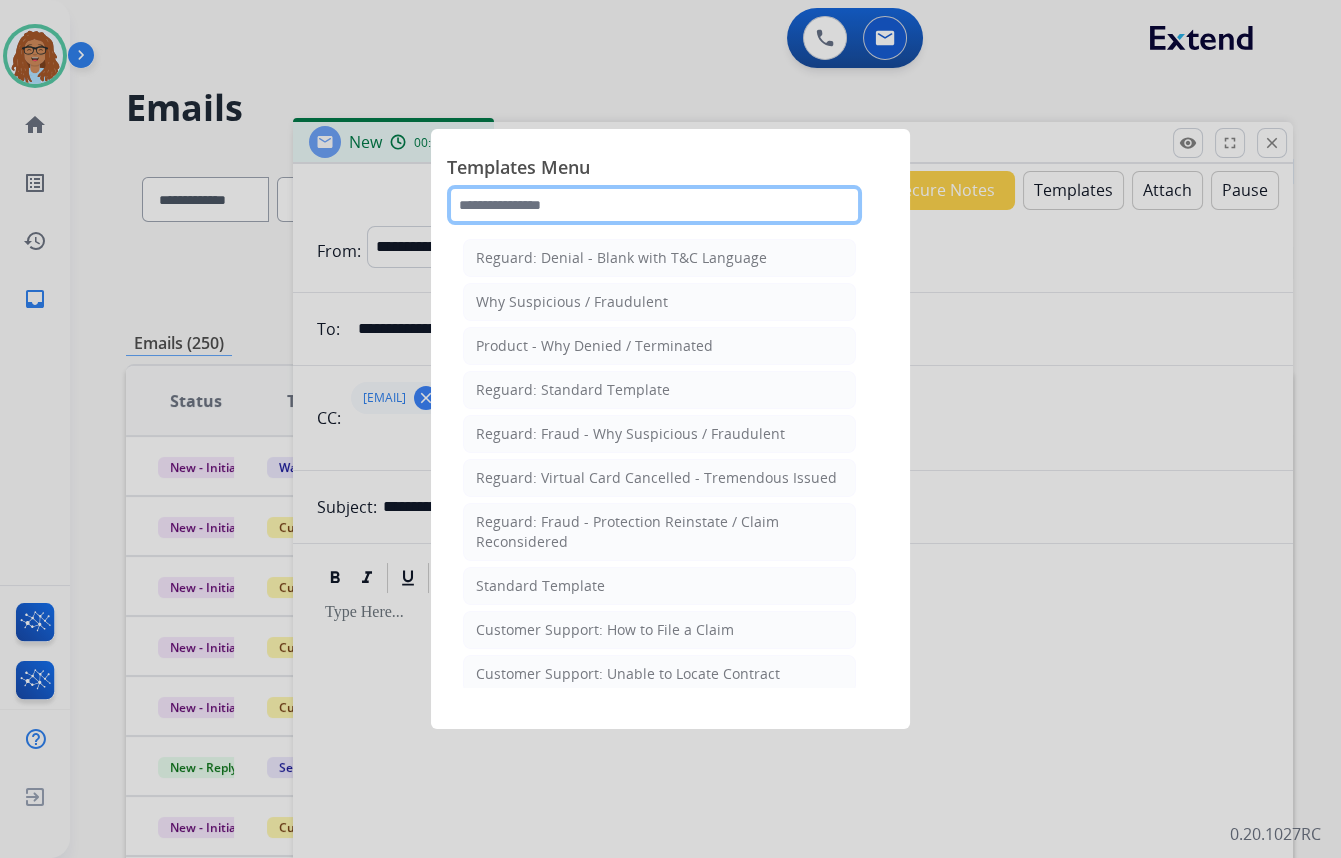 click 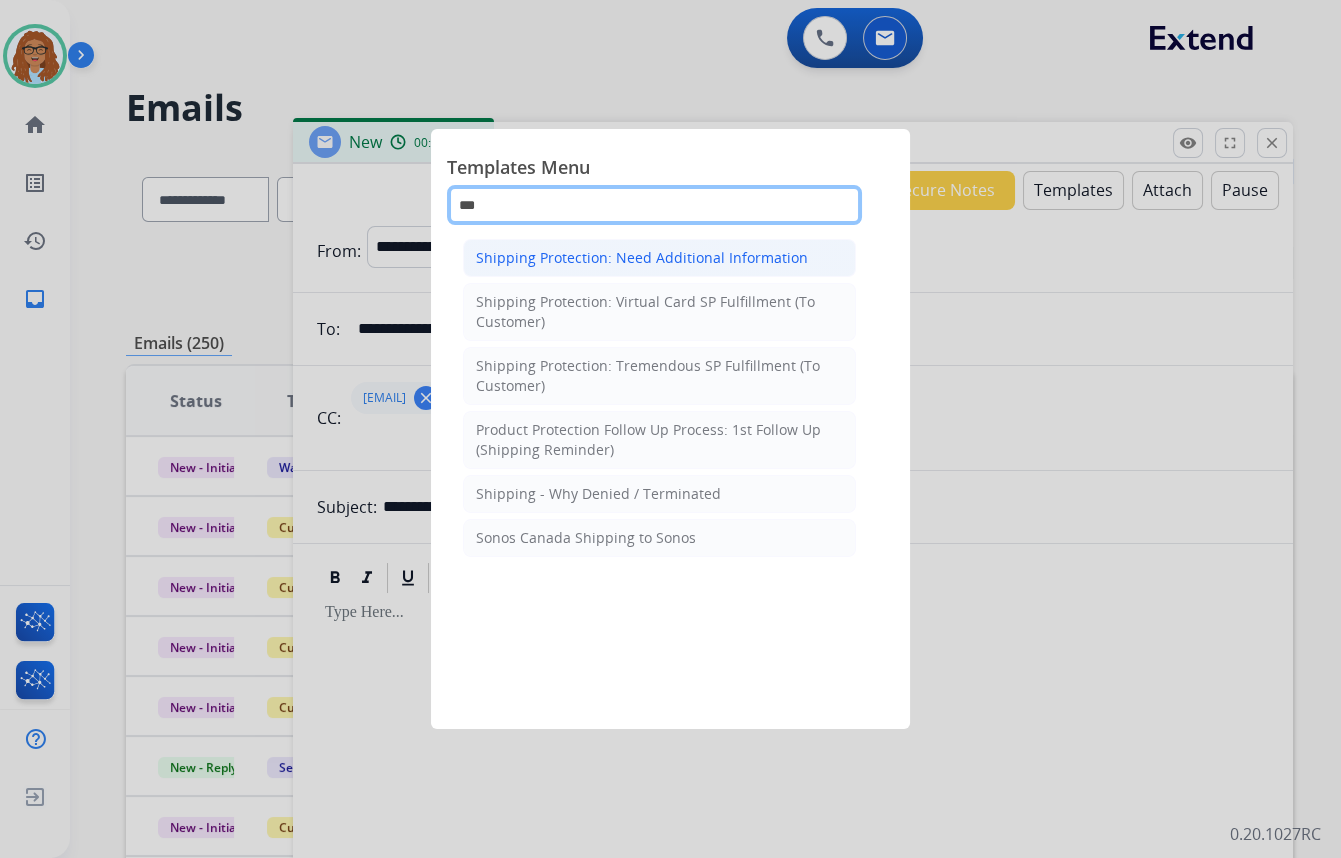type on "***" 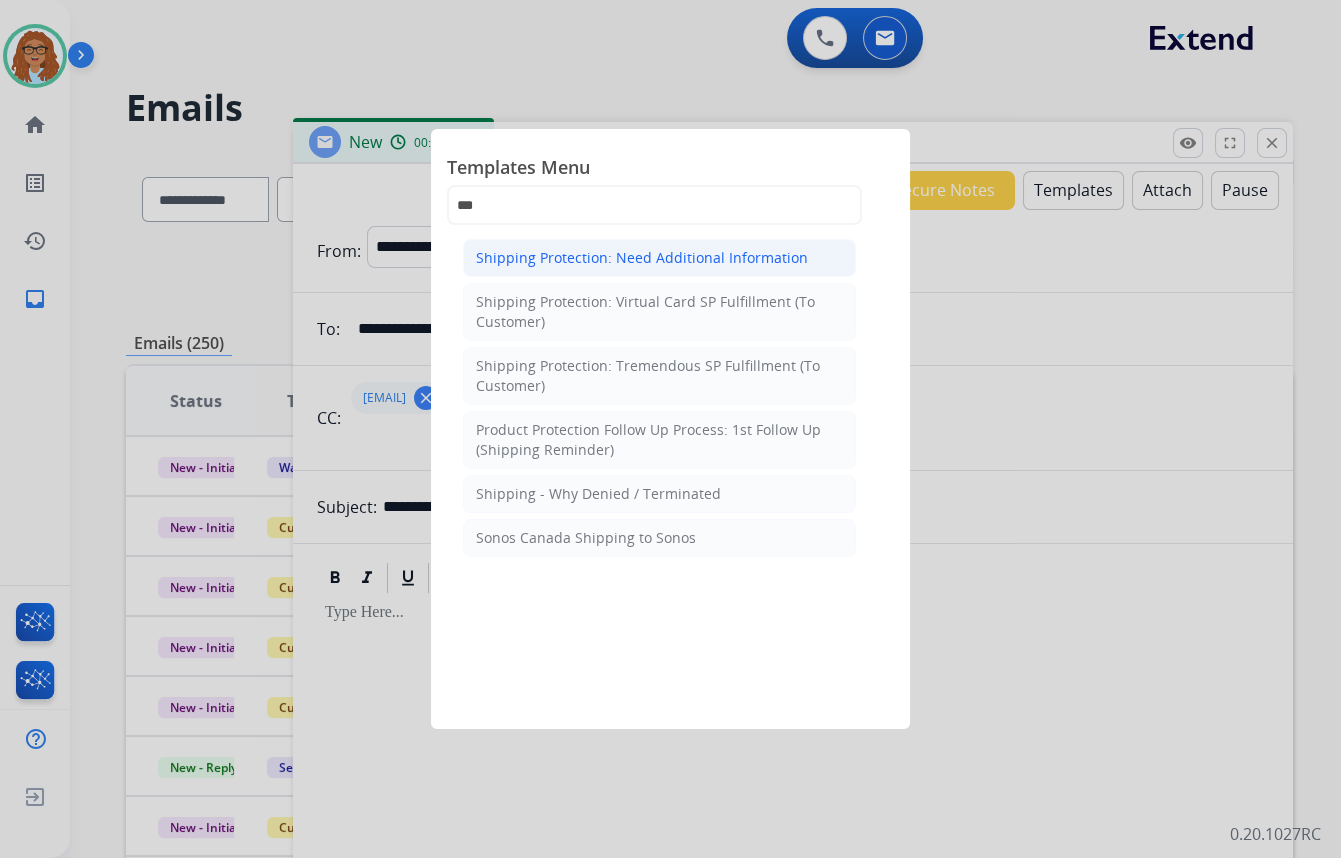 click on "Shipping Protection: Need Additional Information" 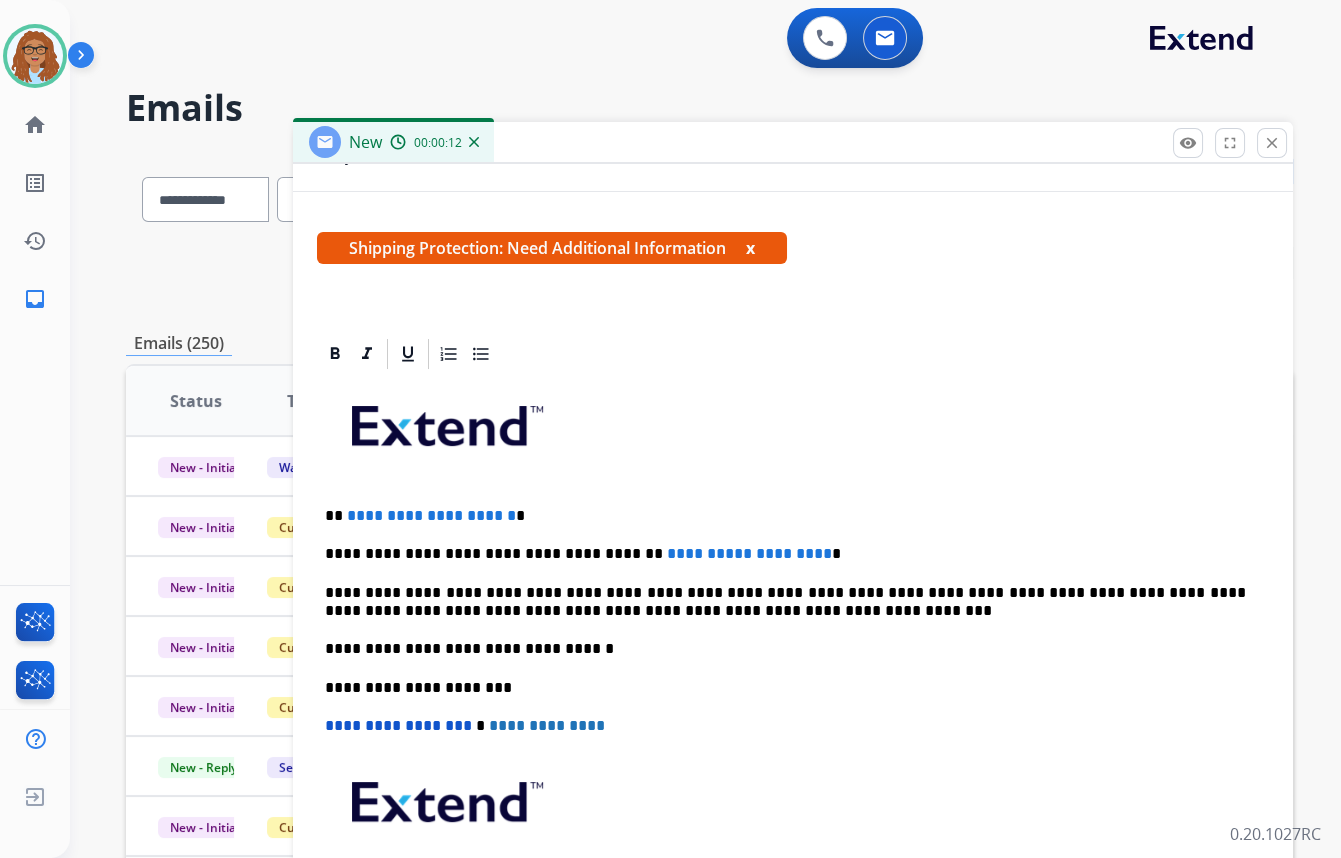 scroll, scrollTop: 363, scrollLeft: 0, axis: vertical 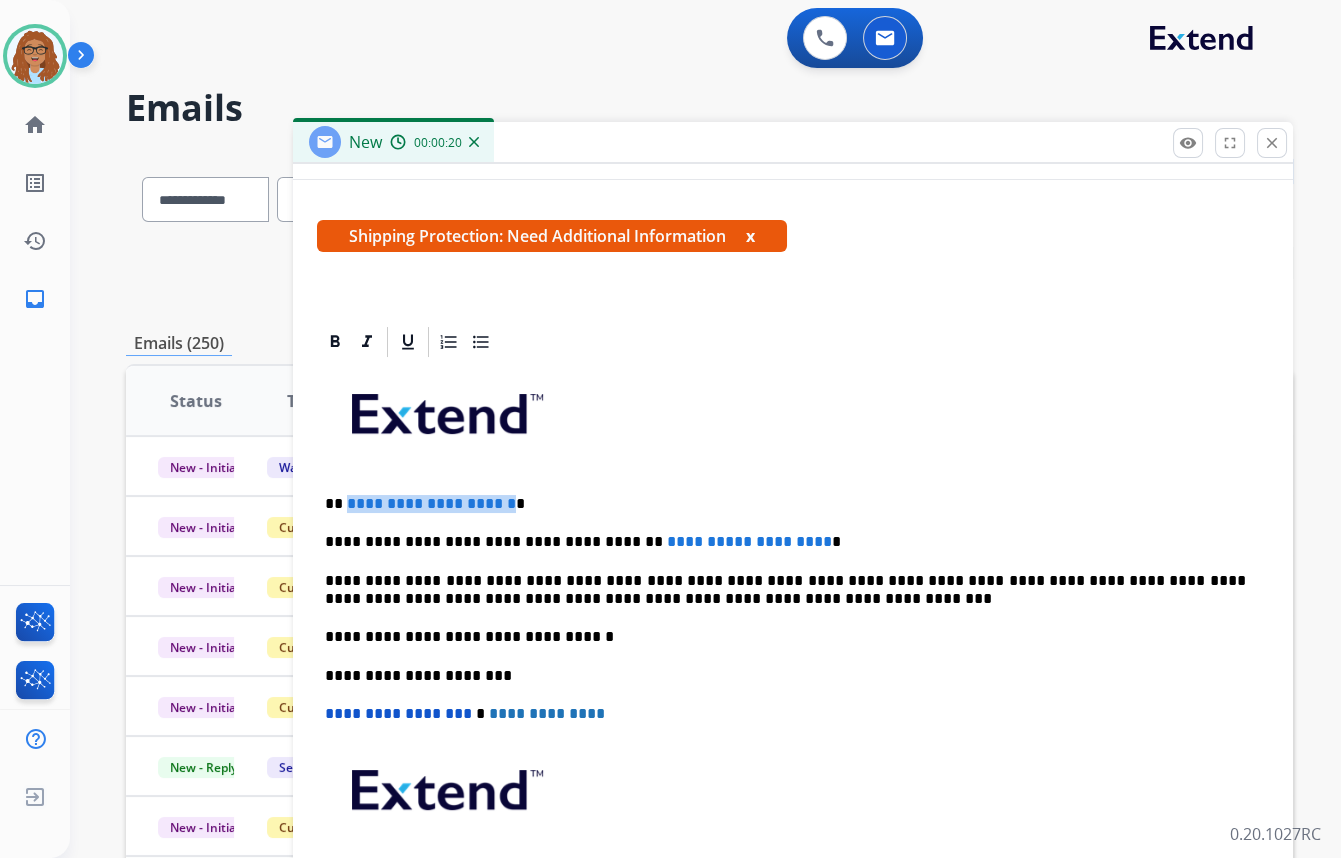 drag, startPoint x: 540, startPoint y: 494, endPoint x: 347, endPoint y: 497, distance: 193.02332 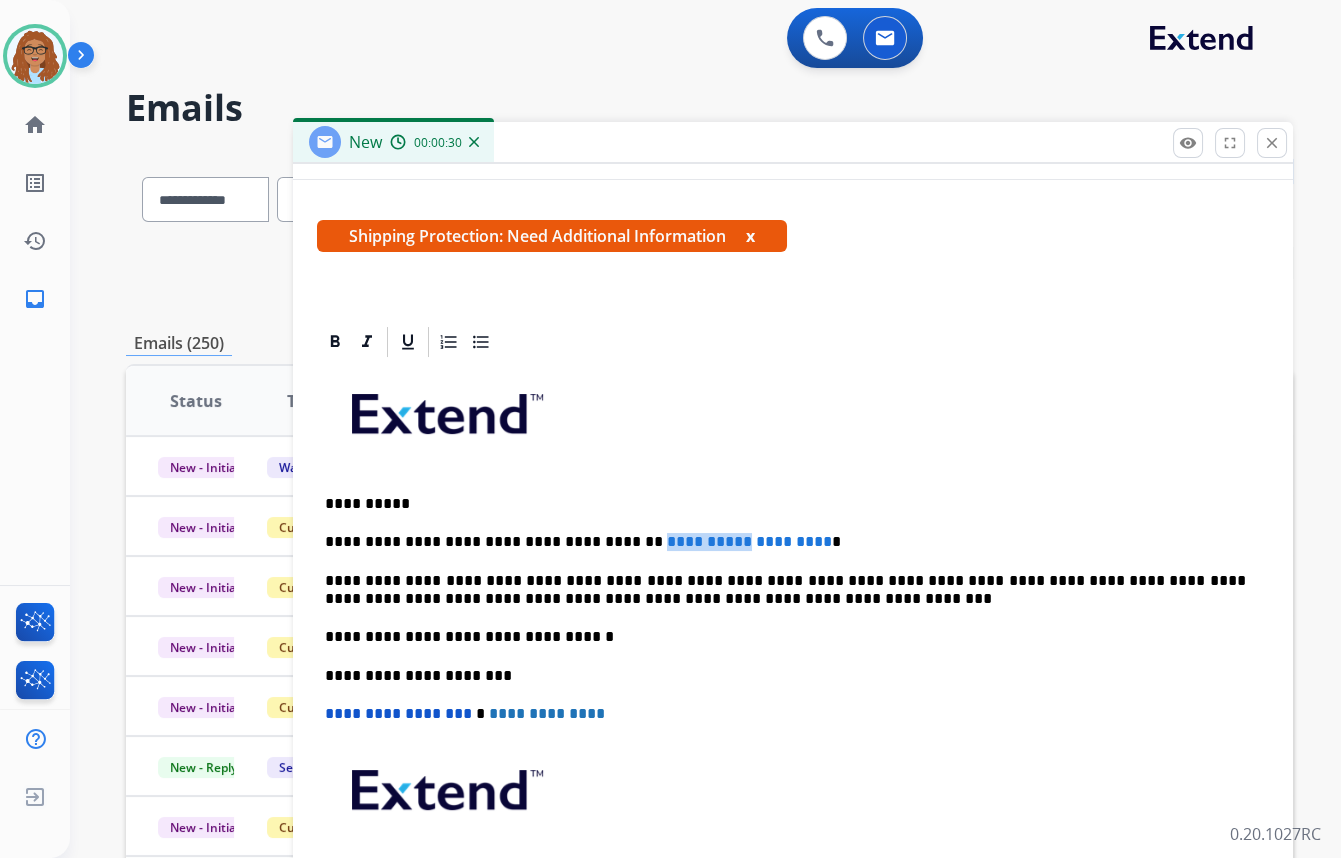 drag, startPoint x: 712, startPoint y: 534, endPoint x: 612, endPoint y: 537, distance: 100.04499 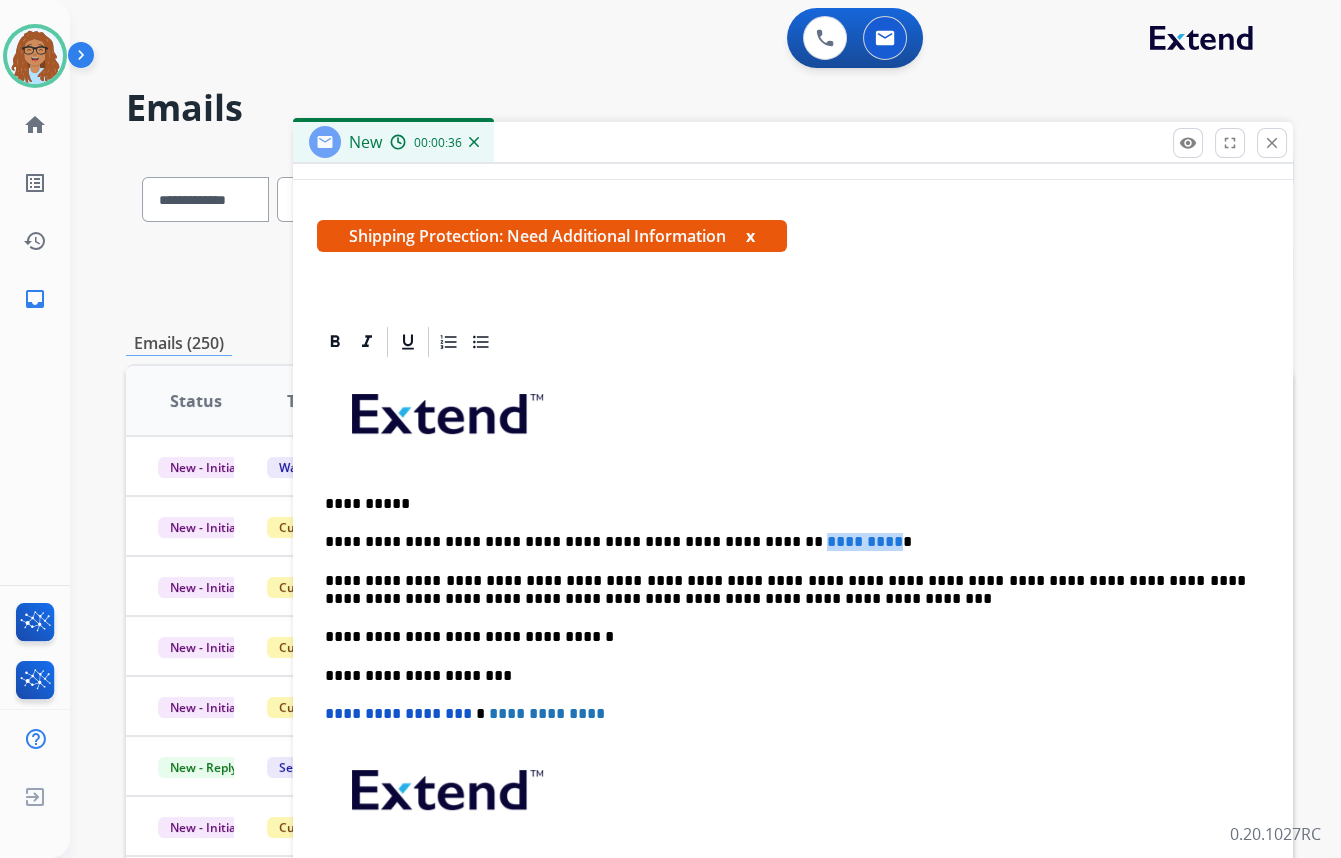 drag, startPoint x: 840, startPoint y: 532, endPoint x: 754, endPoint y: 541, distance: 86.46965 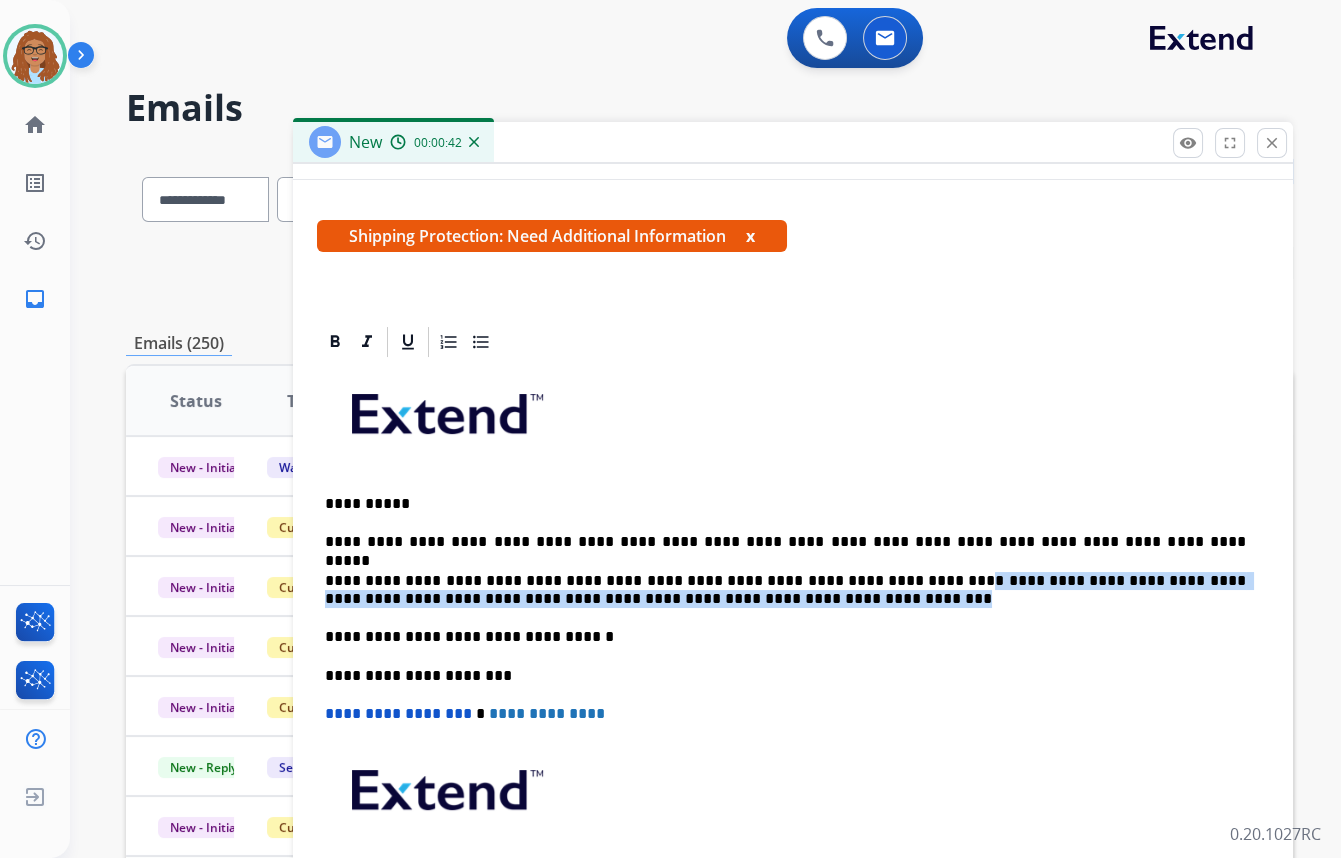 drag, startPoint x: 744, startPoint y: 594, endPoint x: 888, endPoint y: 583, distance: 144.41953 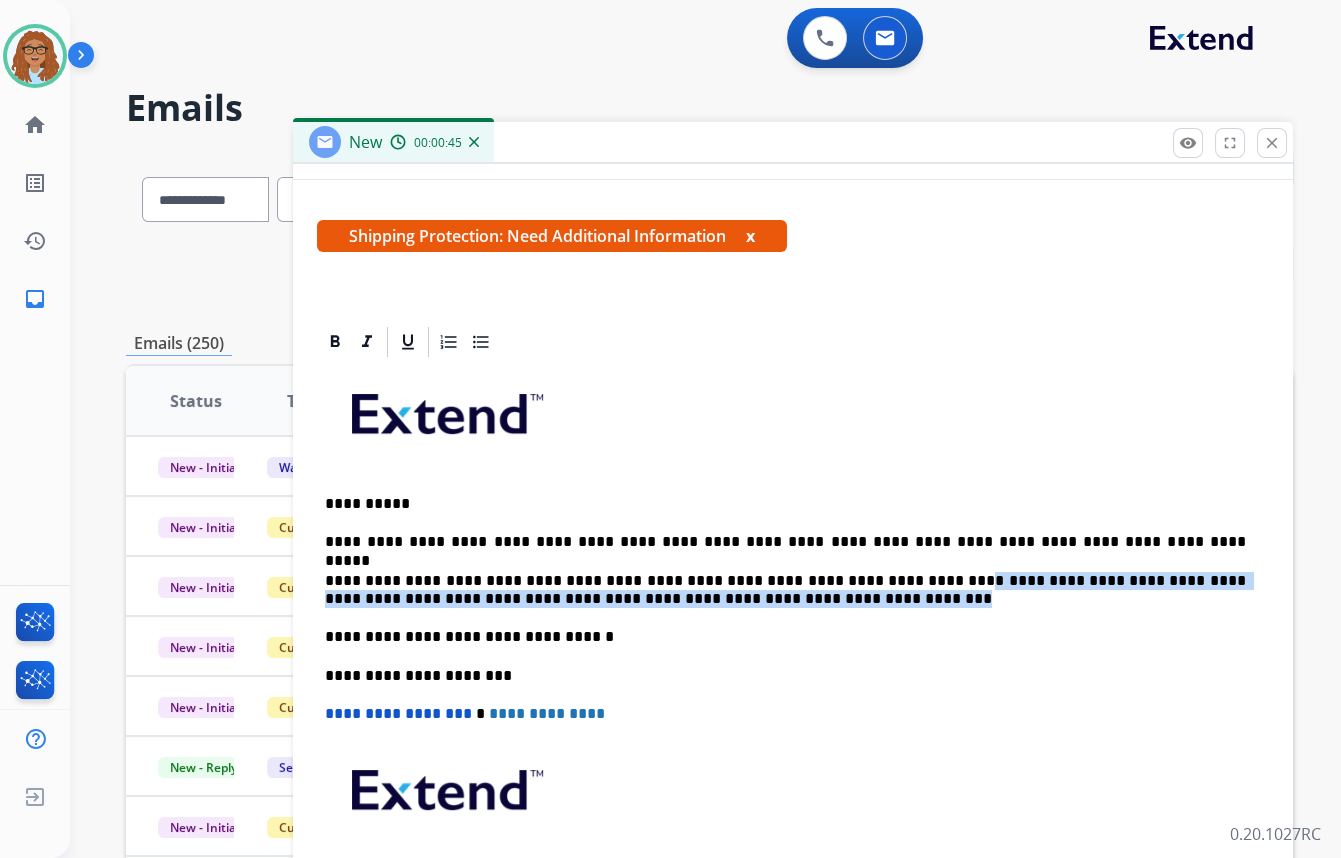 type 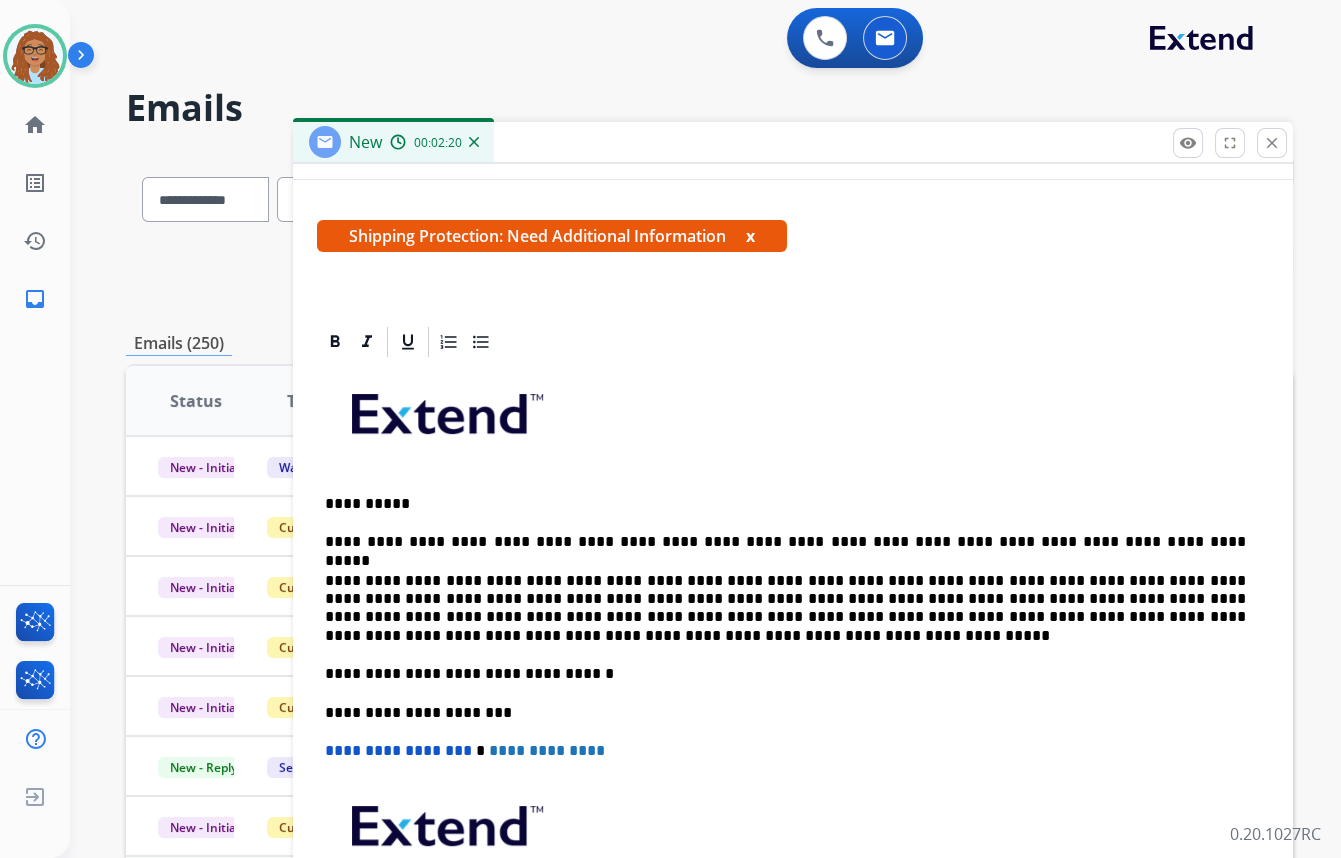 click on "**********" at bounding box center [785, 674] 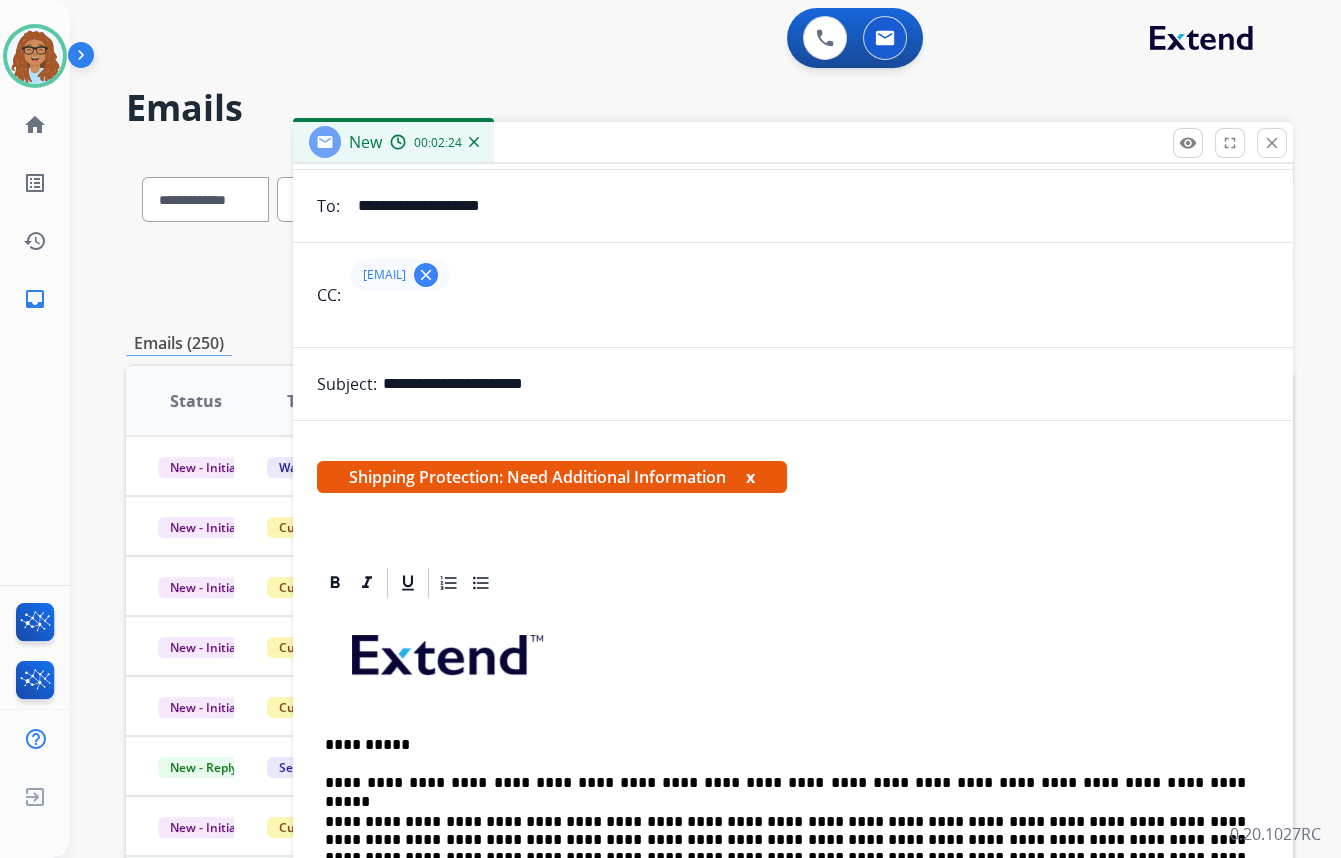 scroll, scrollTop: 0, scrollLeft: 0, axis: both 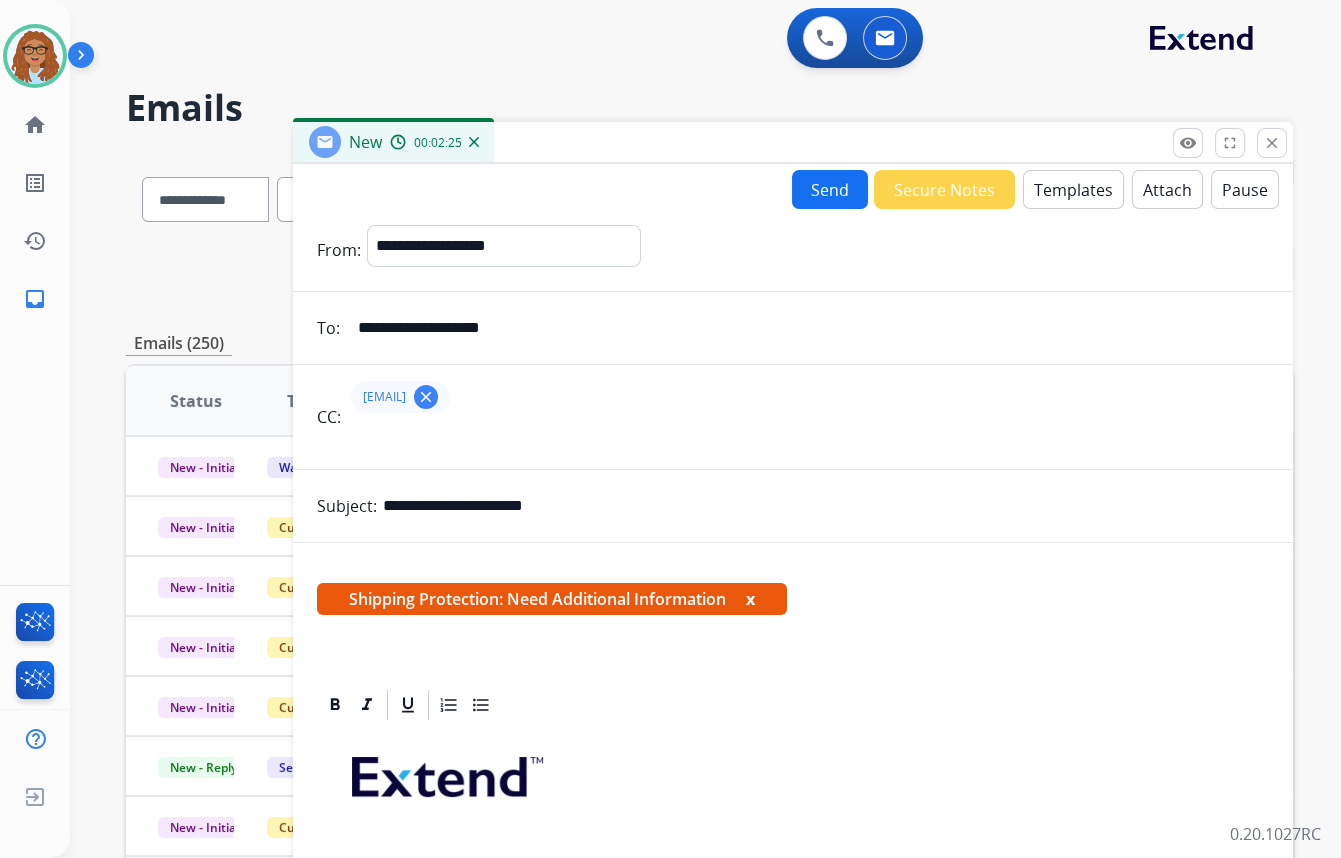 click on "Send" at bounding box center (830, 189) 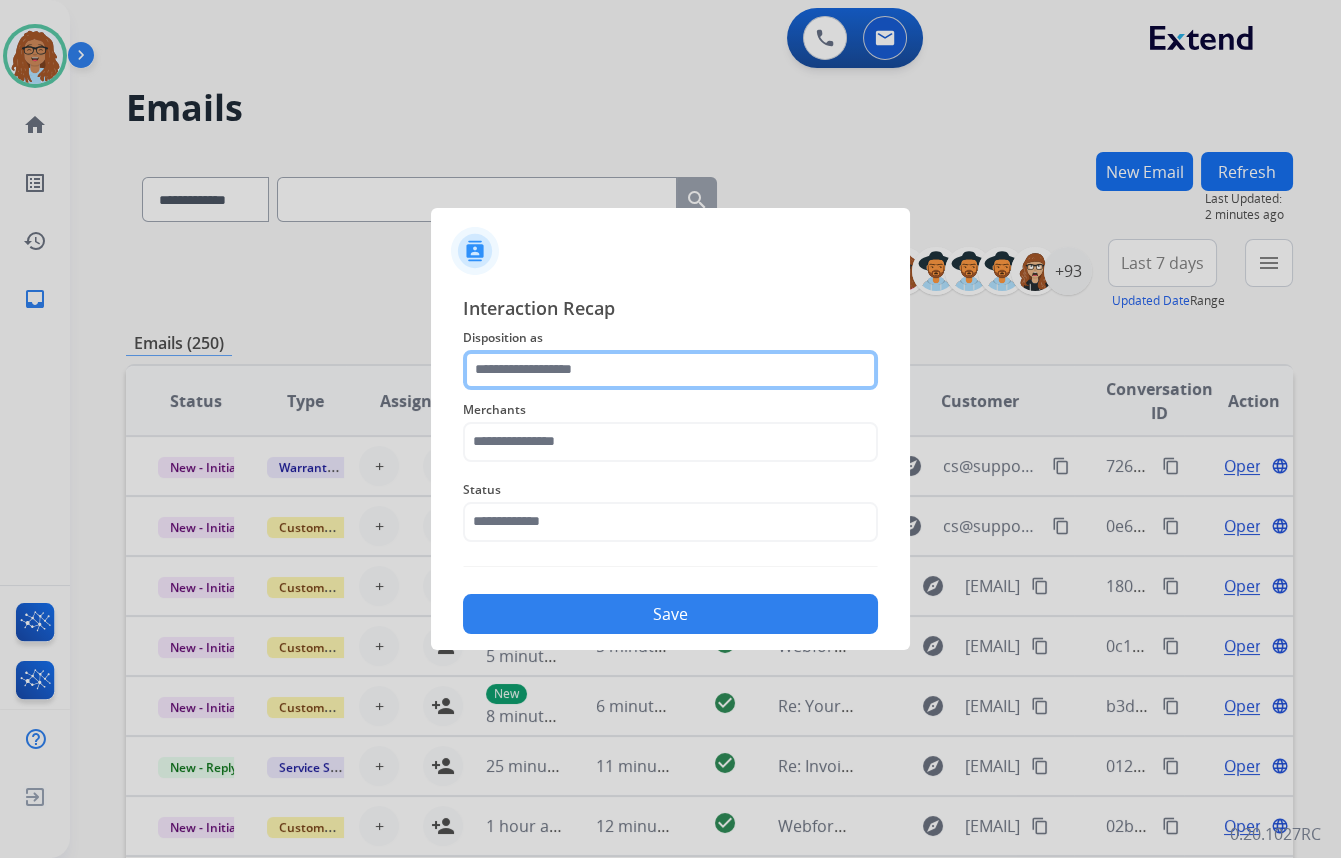 click 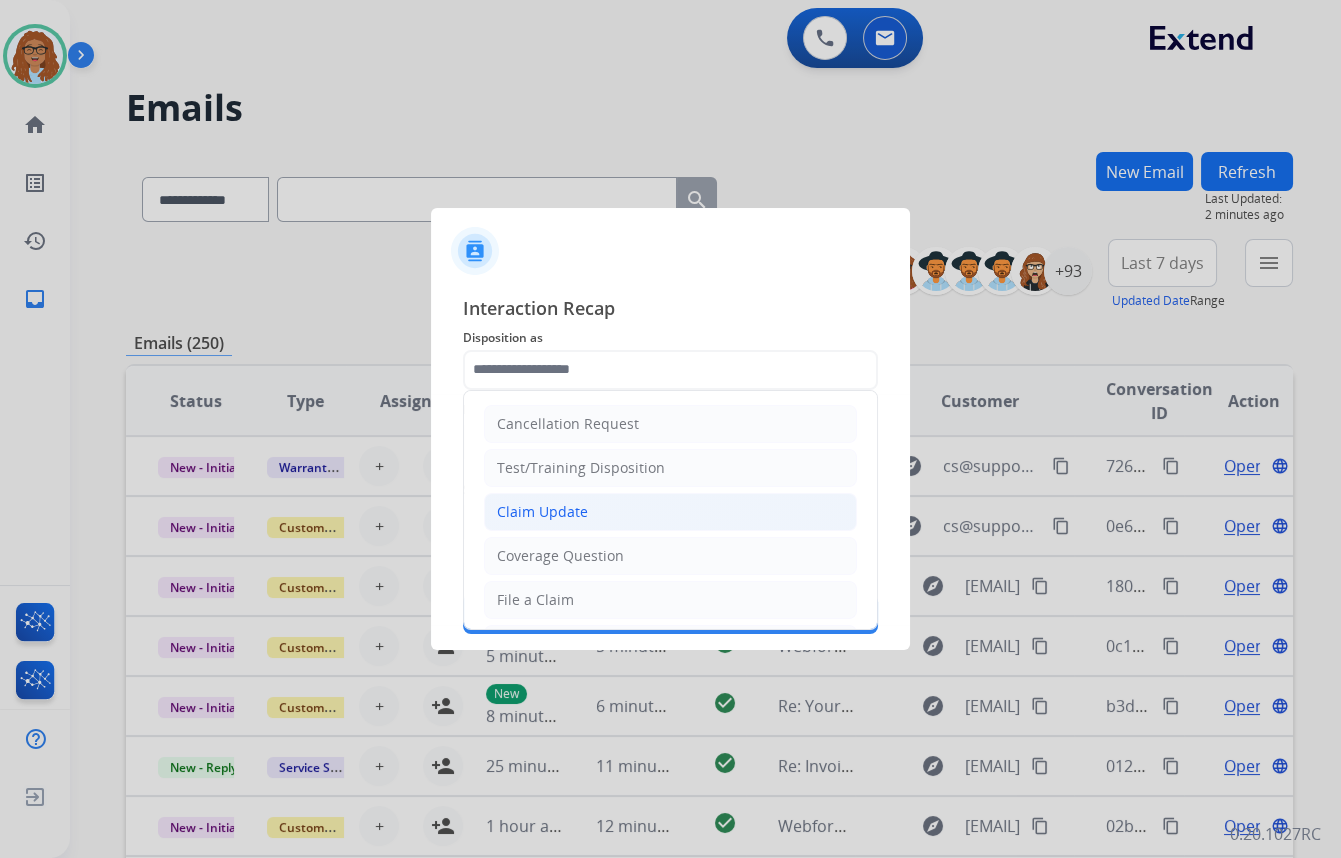 click on "Claim Update" 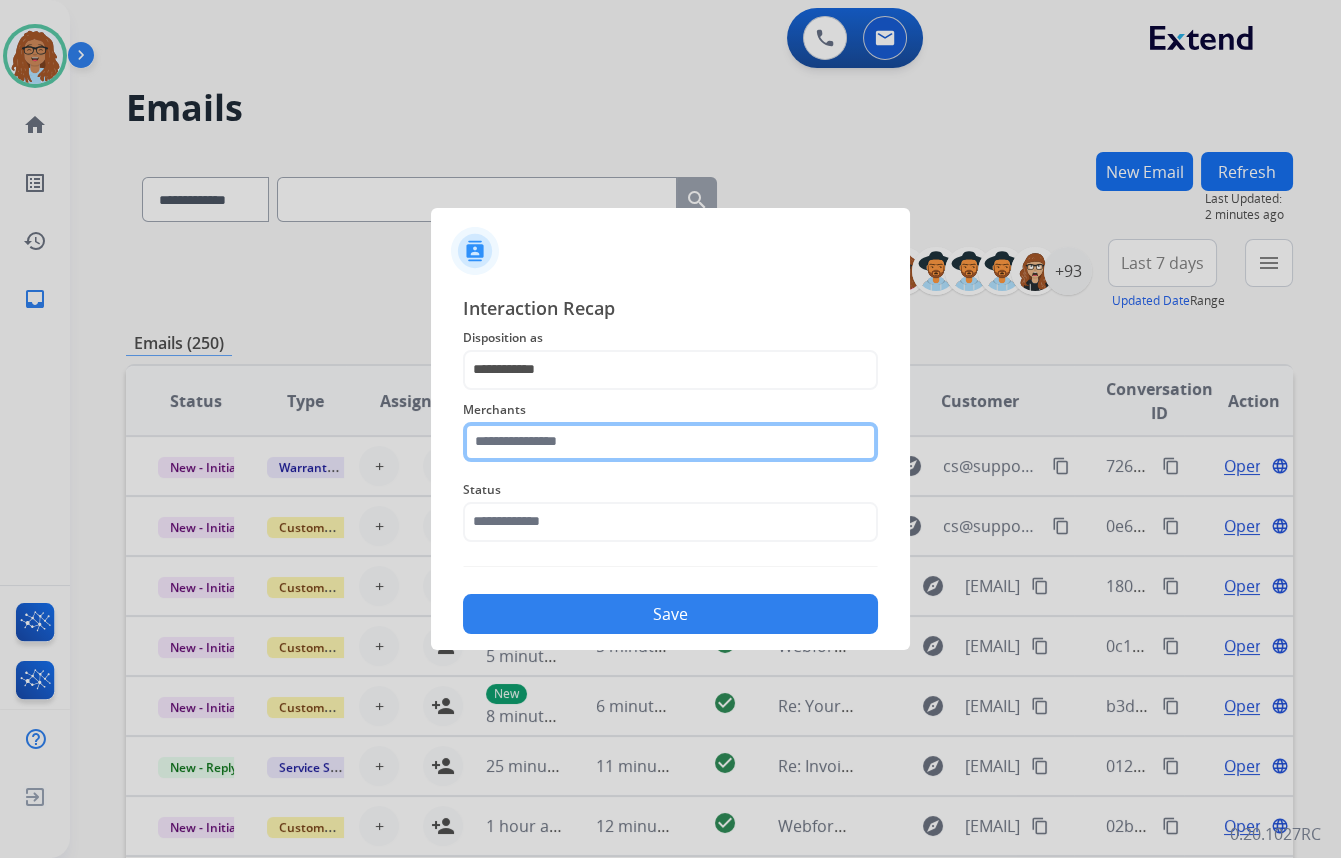 click 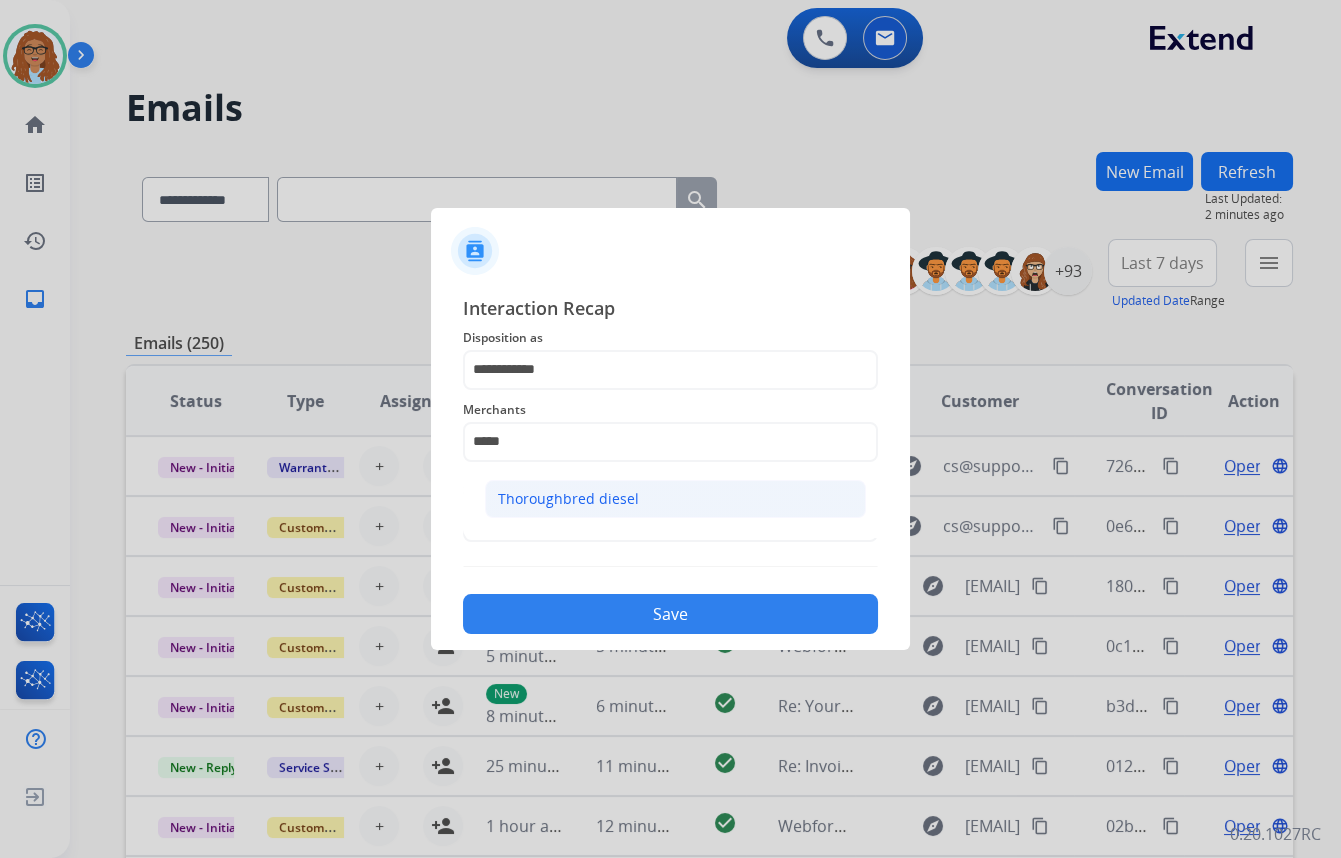 drag, startPoint x: 591, startPoint y: 504, endPoint x: 621, endPoint y: 510, distance: 30.594116 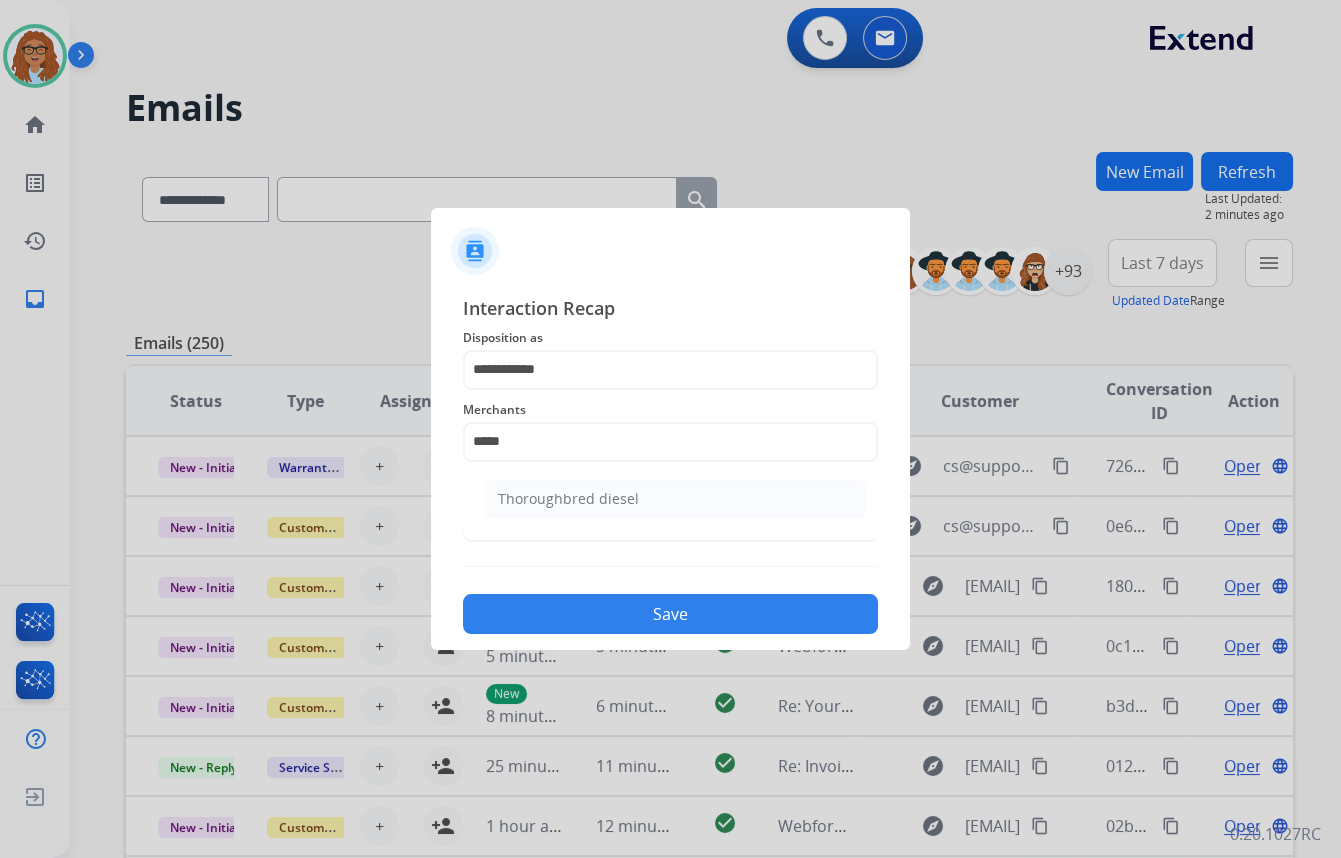 type on "**********" 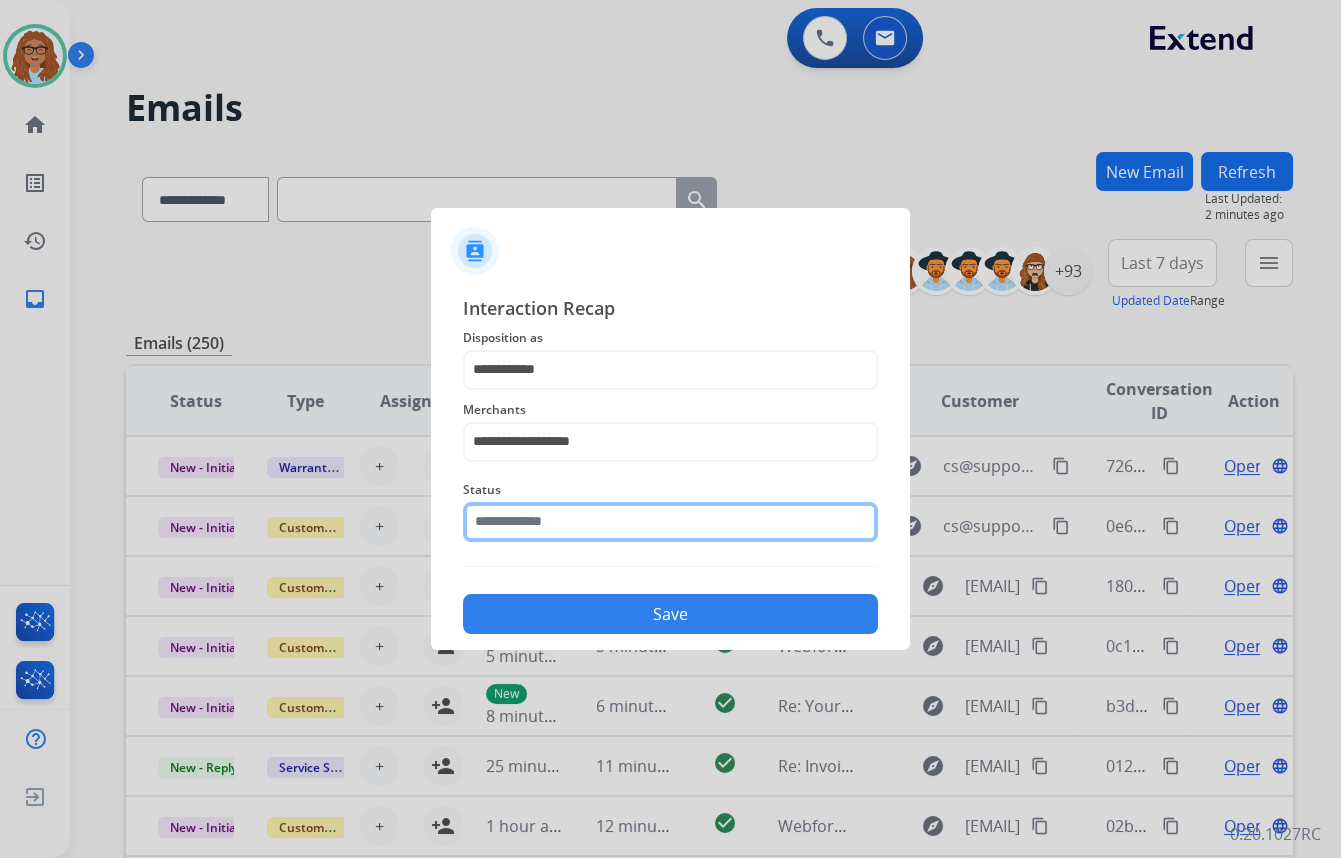 drag, startPoint x: 616, startPoint y: 520, endPoint x: 609, endPoint y: 539, distance: 20.248457 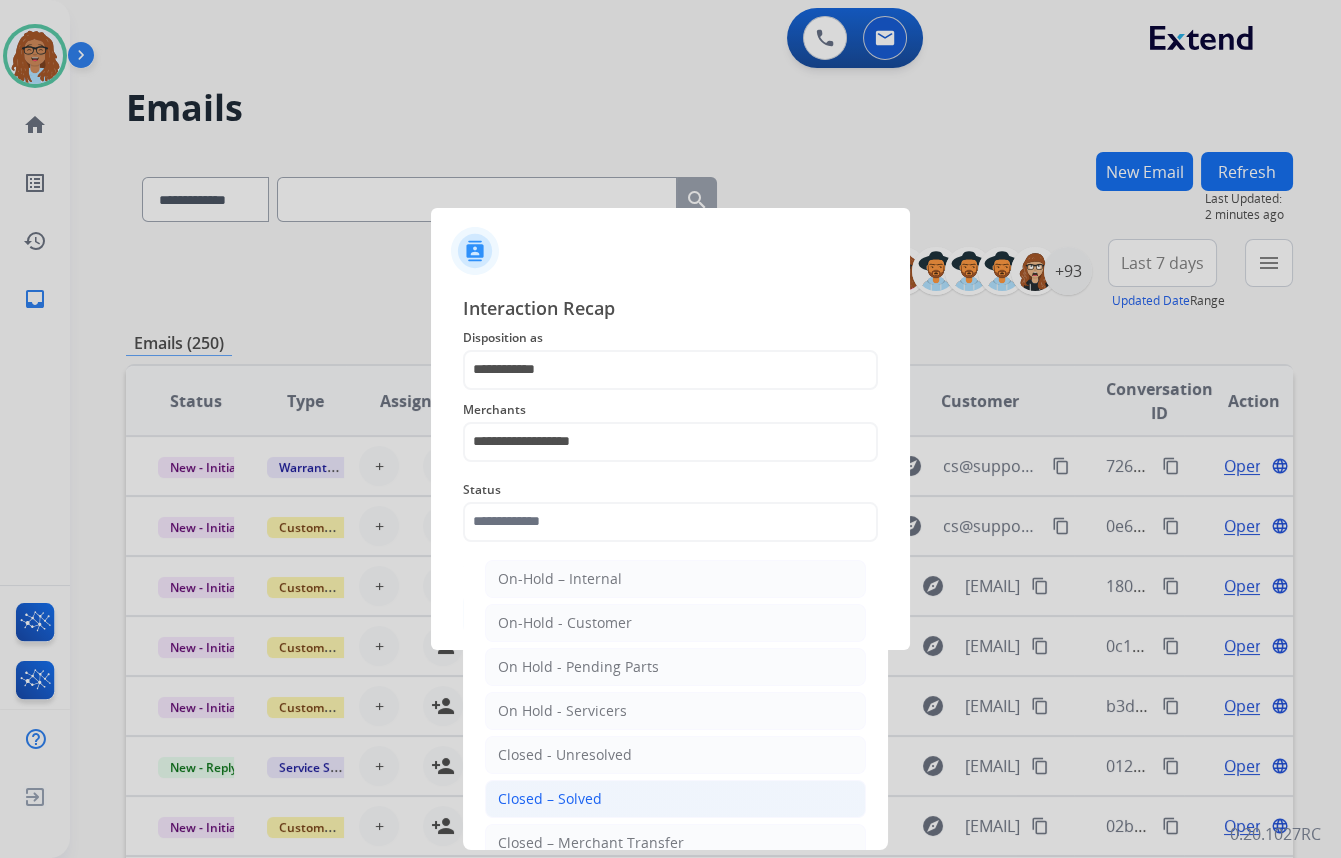 click on "Closed – Solved" 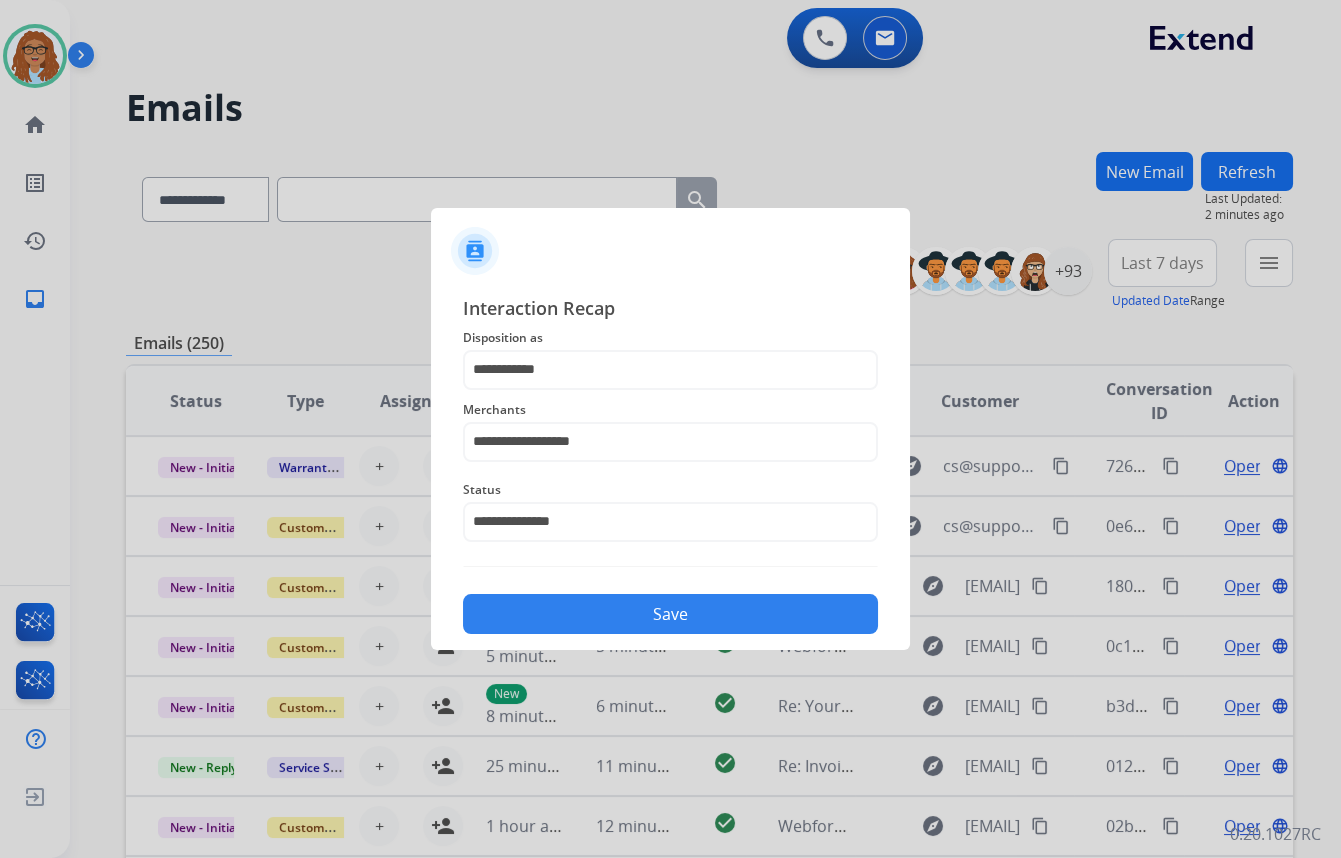 click on "Save" 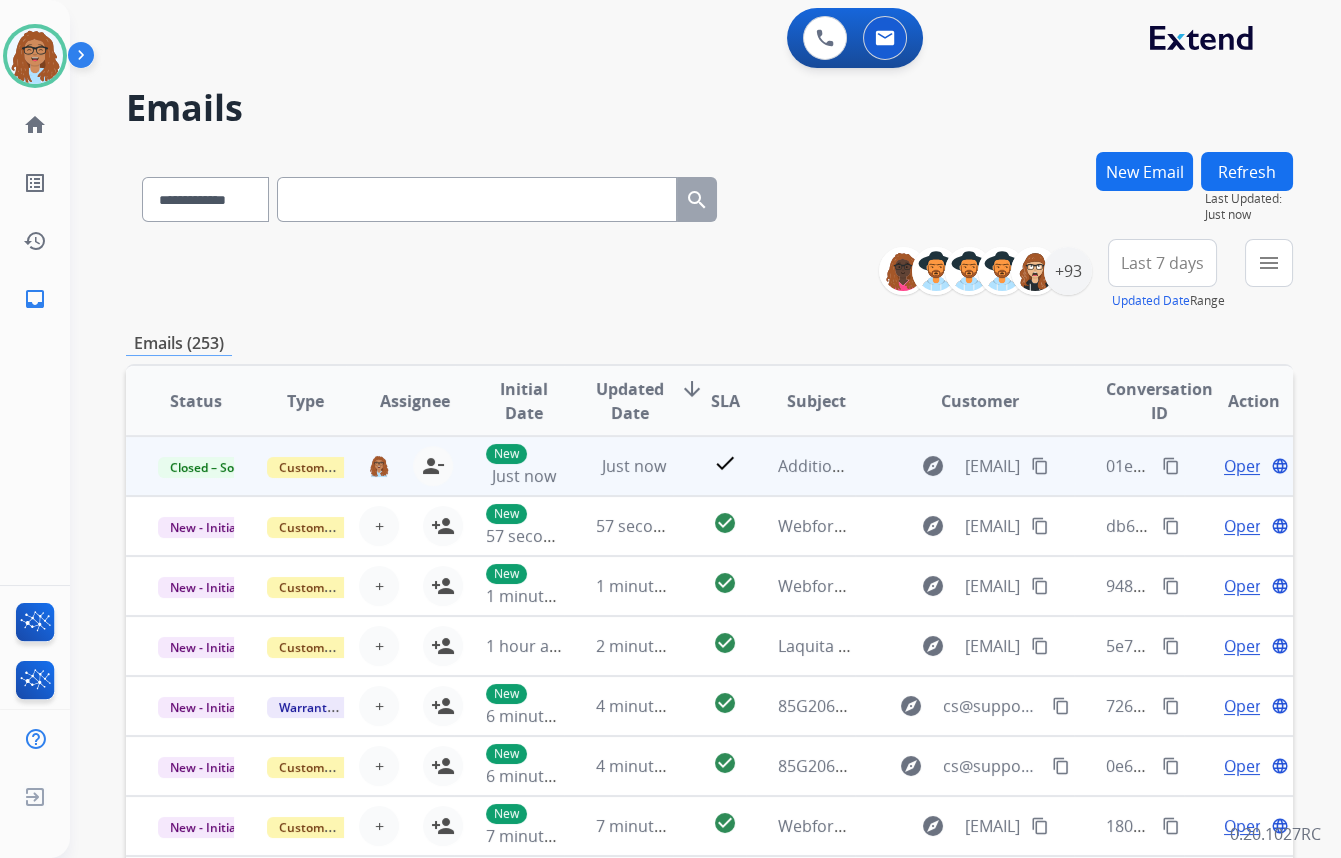 drag, startPoint x: 1160, startPoint y: 464, endPoint x: 997, endPoint y: 460, distance: 163.04907 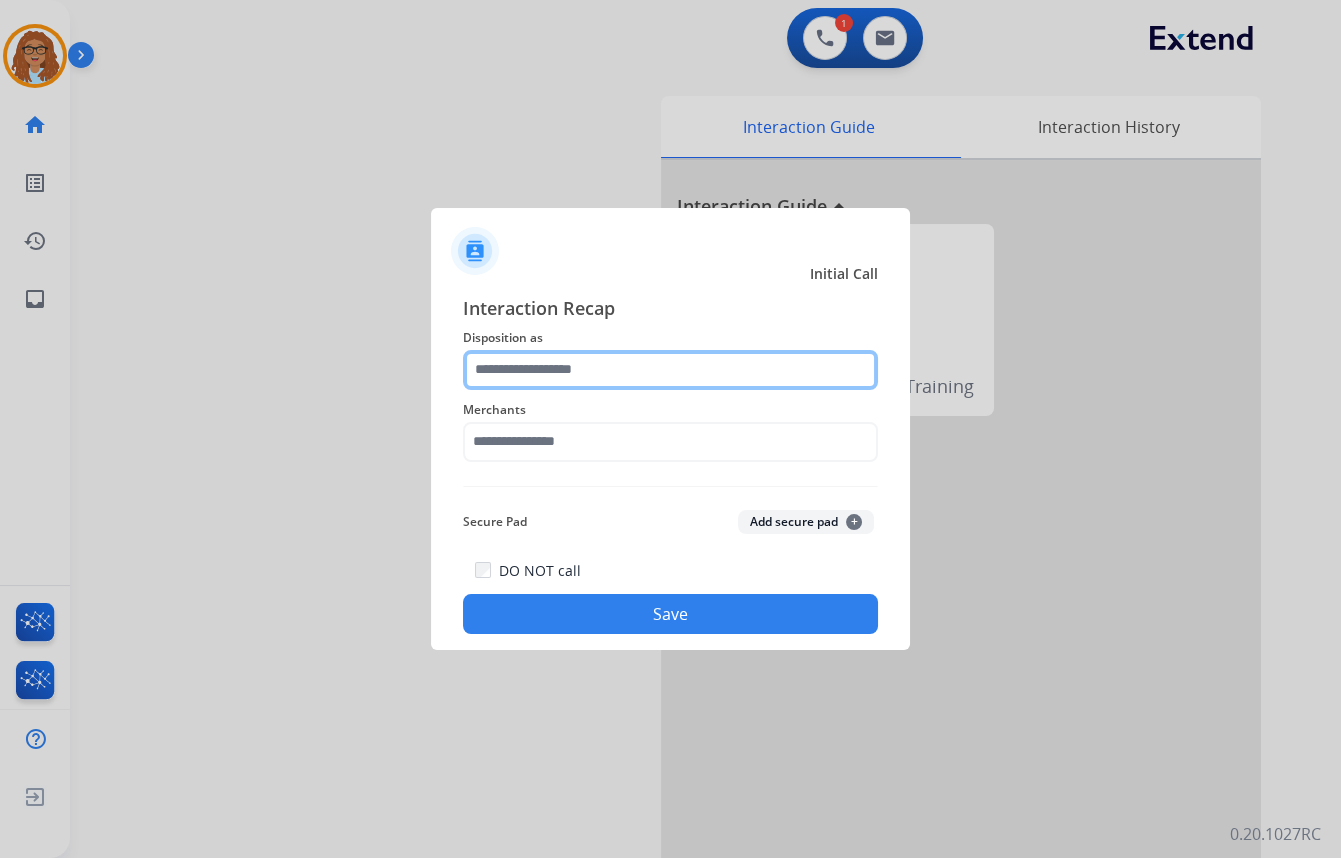 click 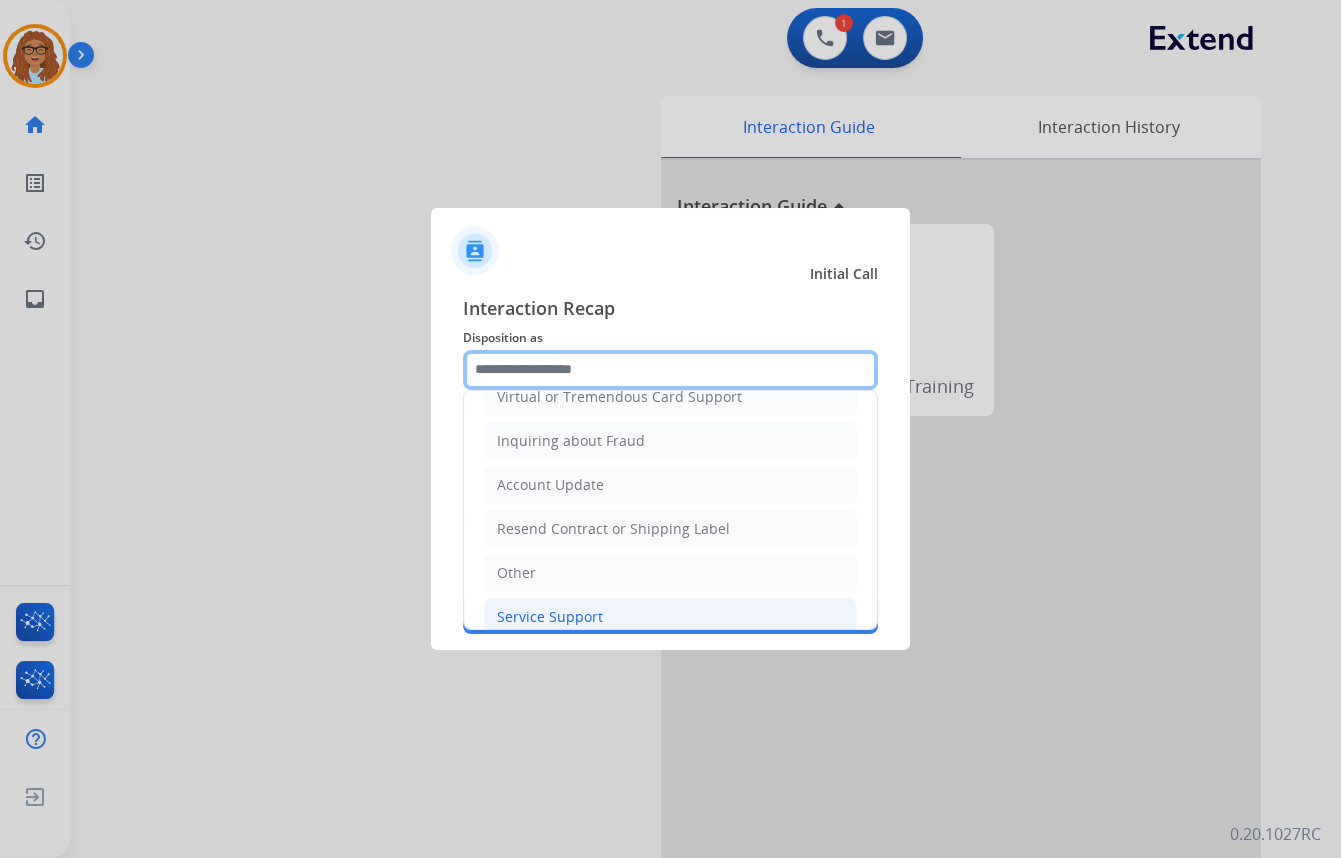 scroll, scrollTop: 309, scrollLeft: 0, axis: vertical 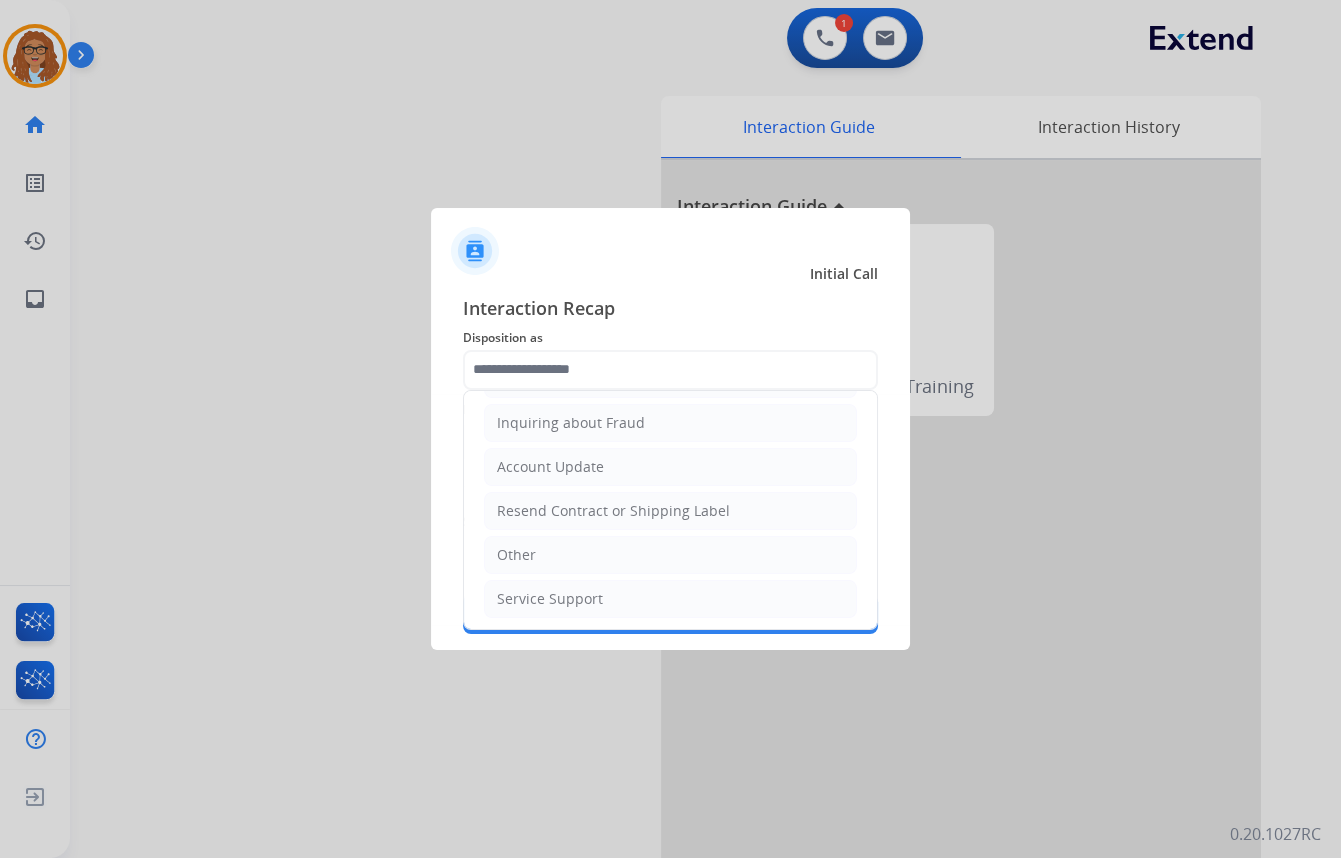 click on "Service Support" 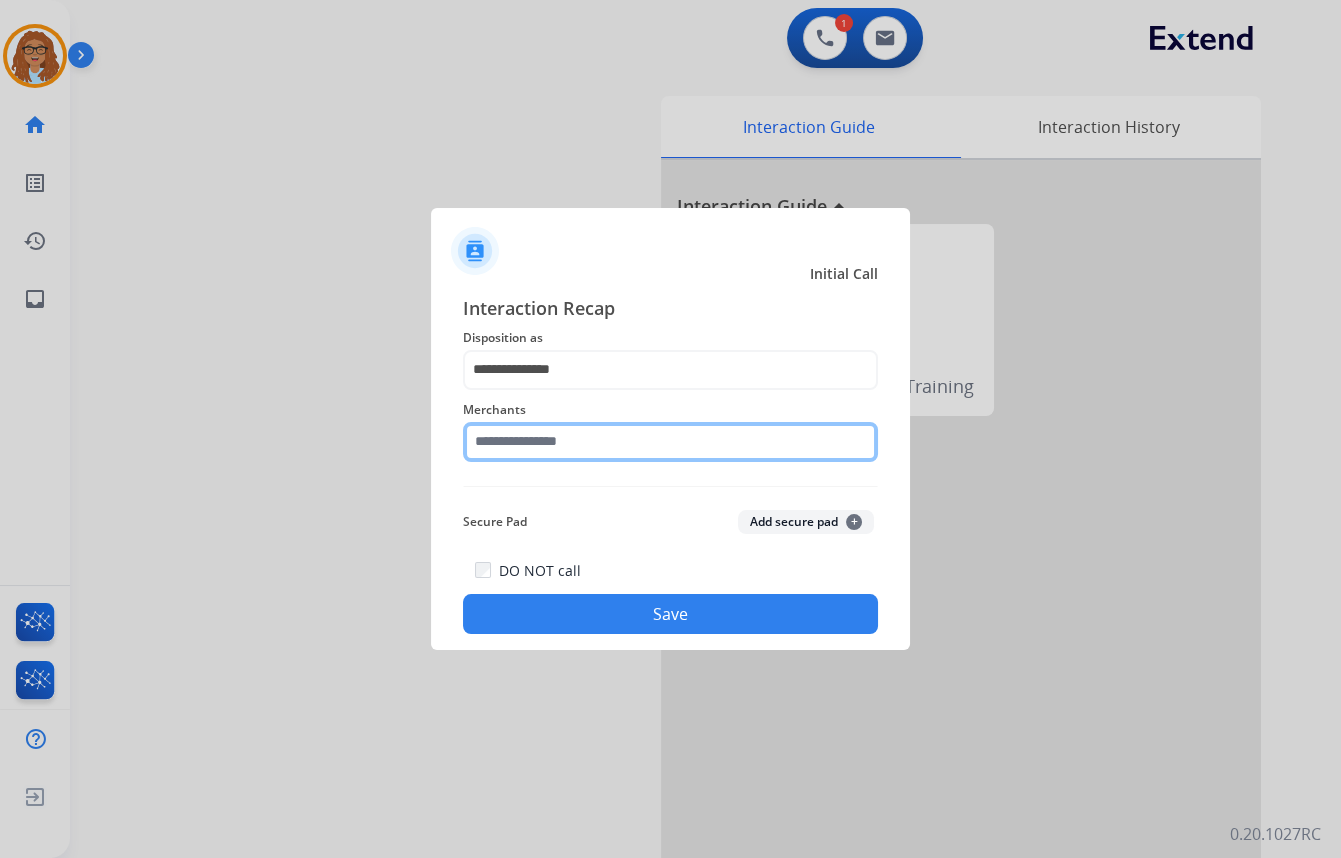 click 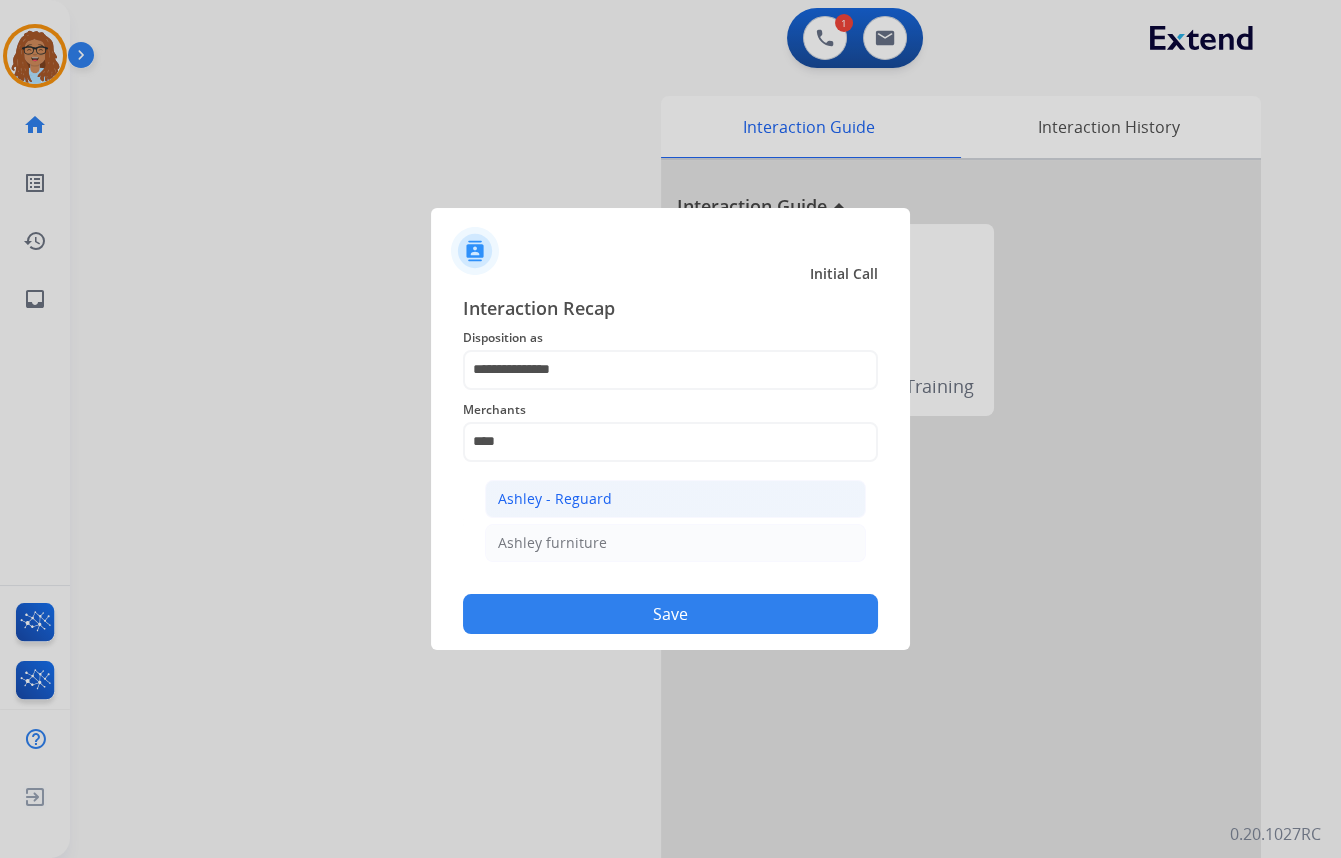 click on "Ashley - Reguard" 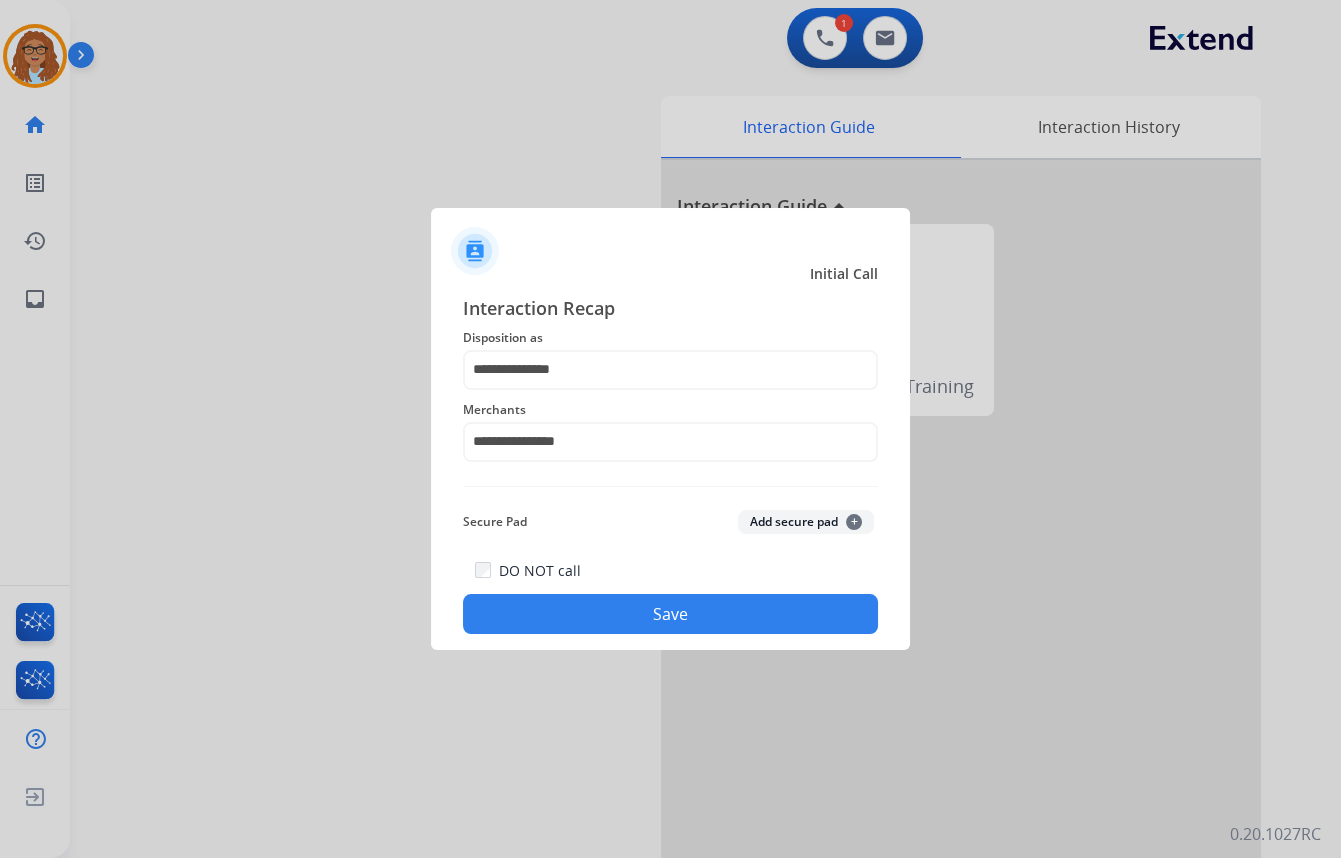 click on "Save" 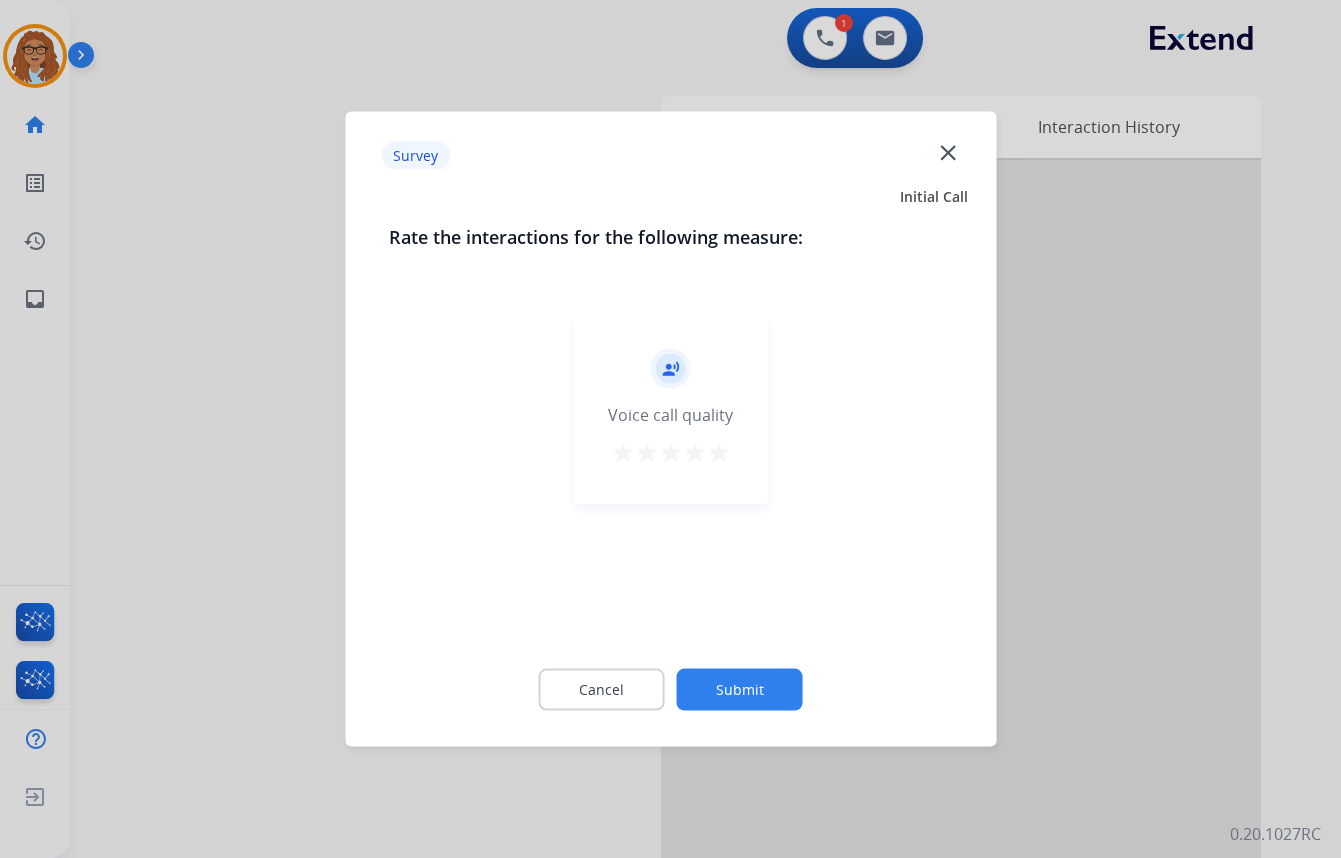 click on "close" 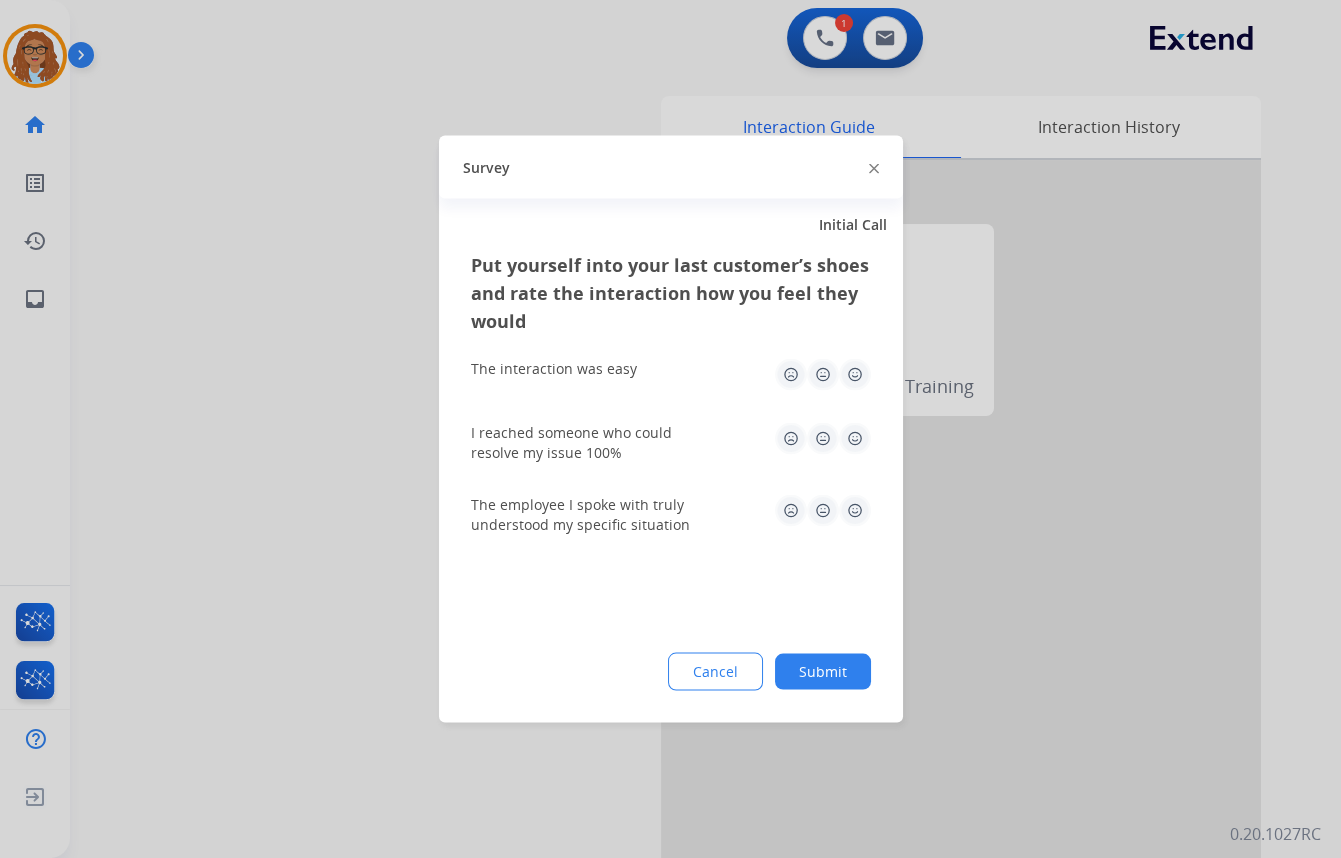 click 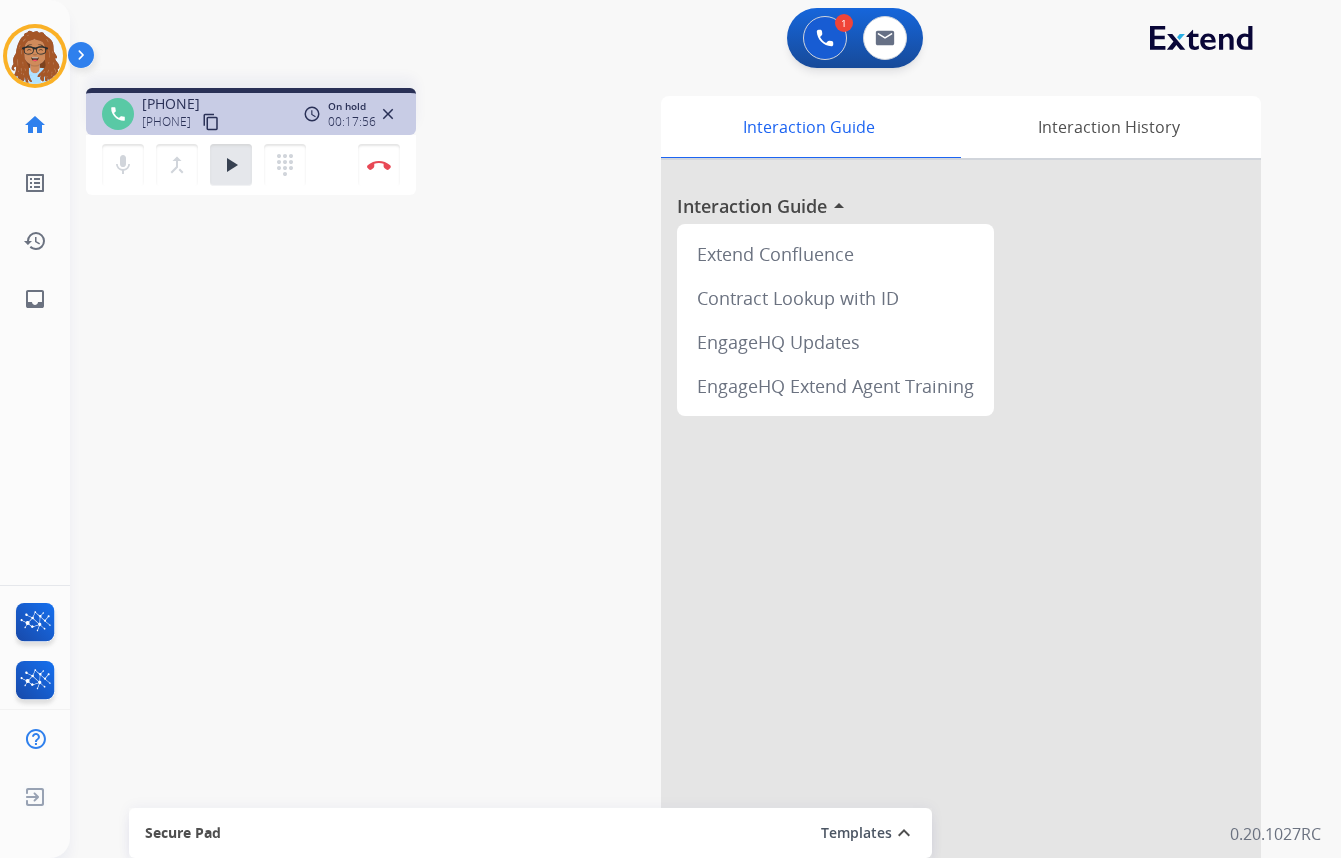 scroll, scrollTop: 0, scrollLeft: 0, axis: both 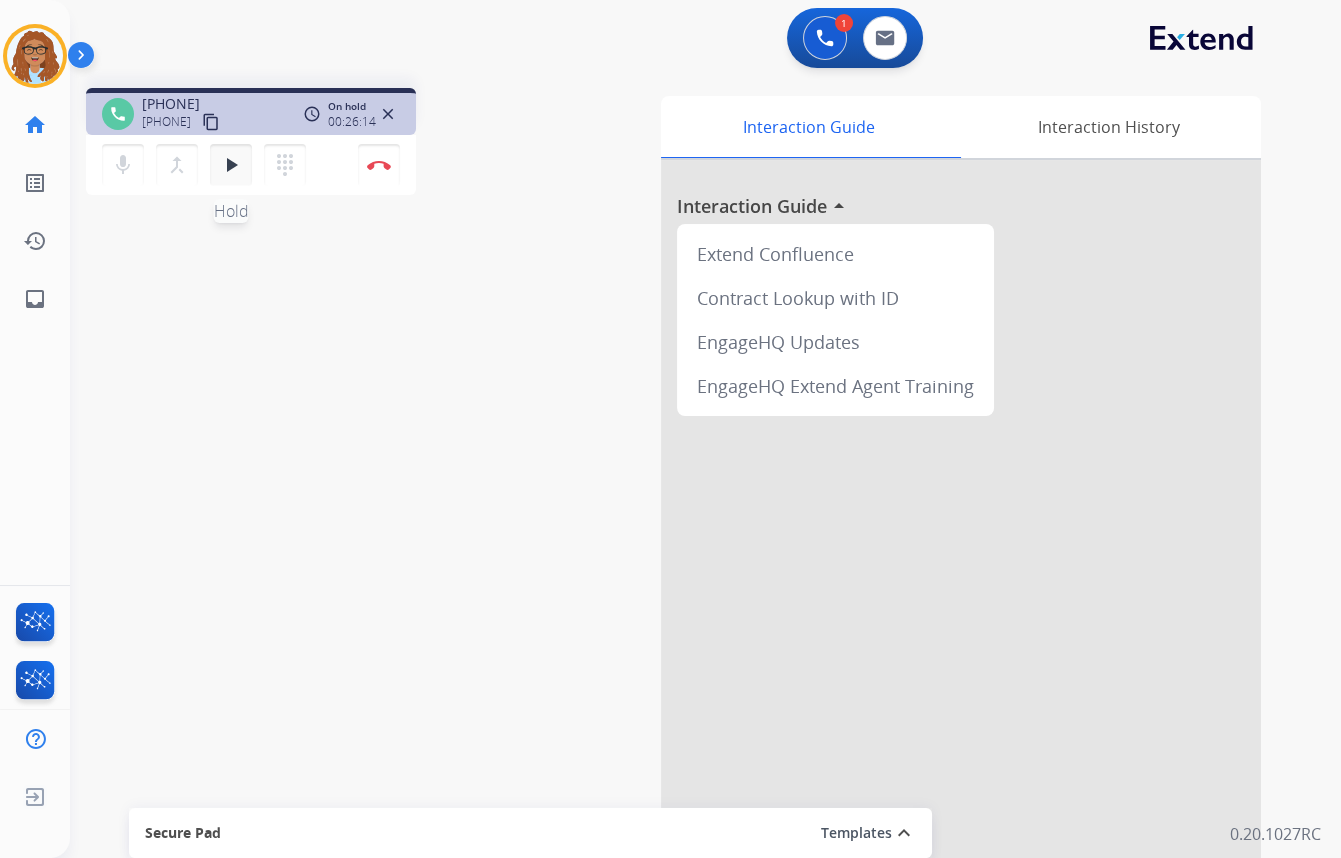 click on "play_arrow" at bounding box center (231, 165) 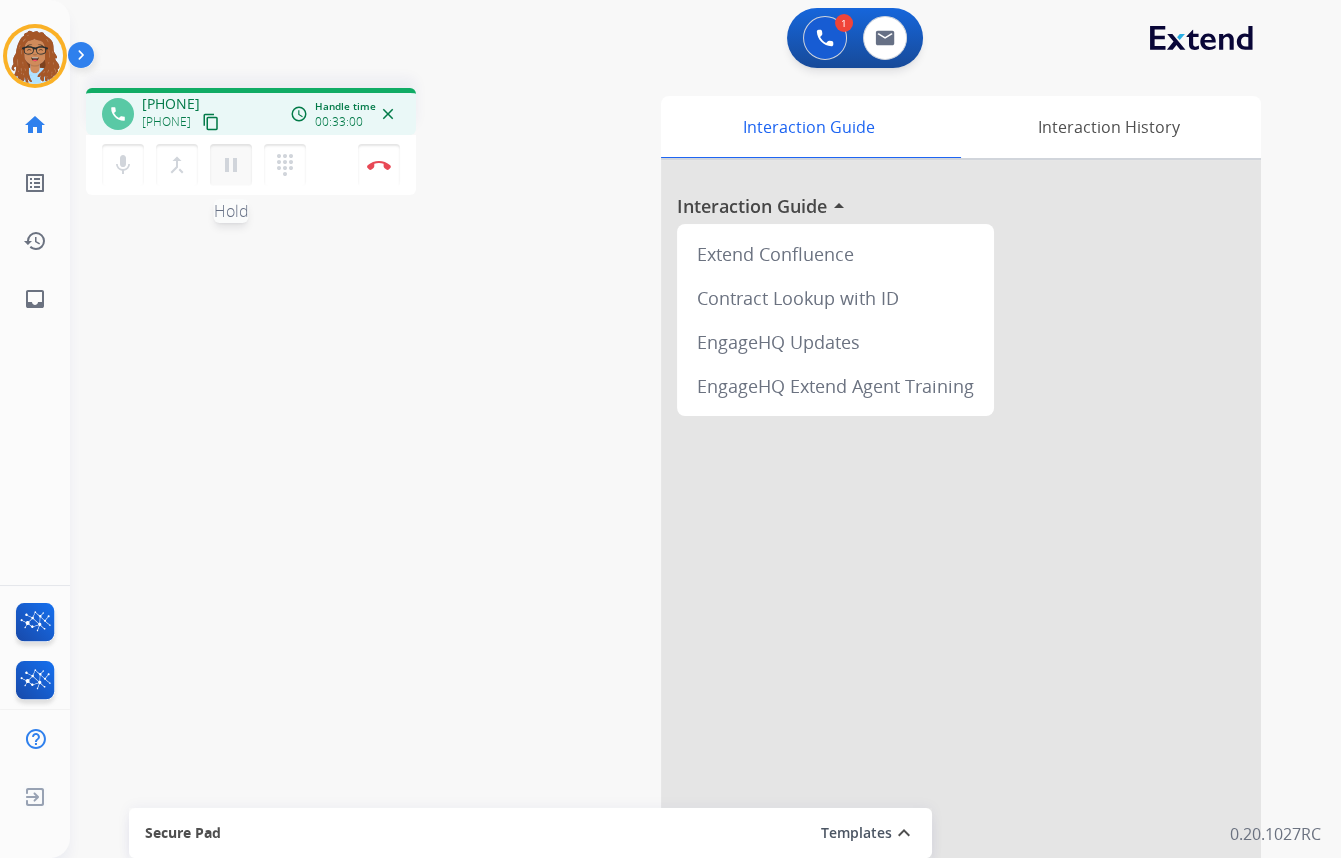 click on "pause" at bounding box center (231, 165) 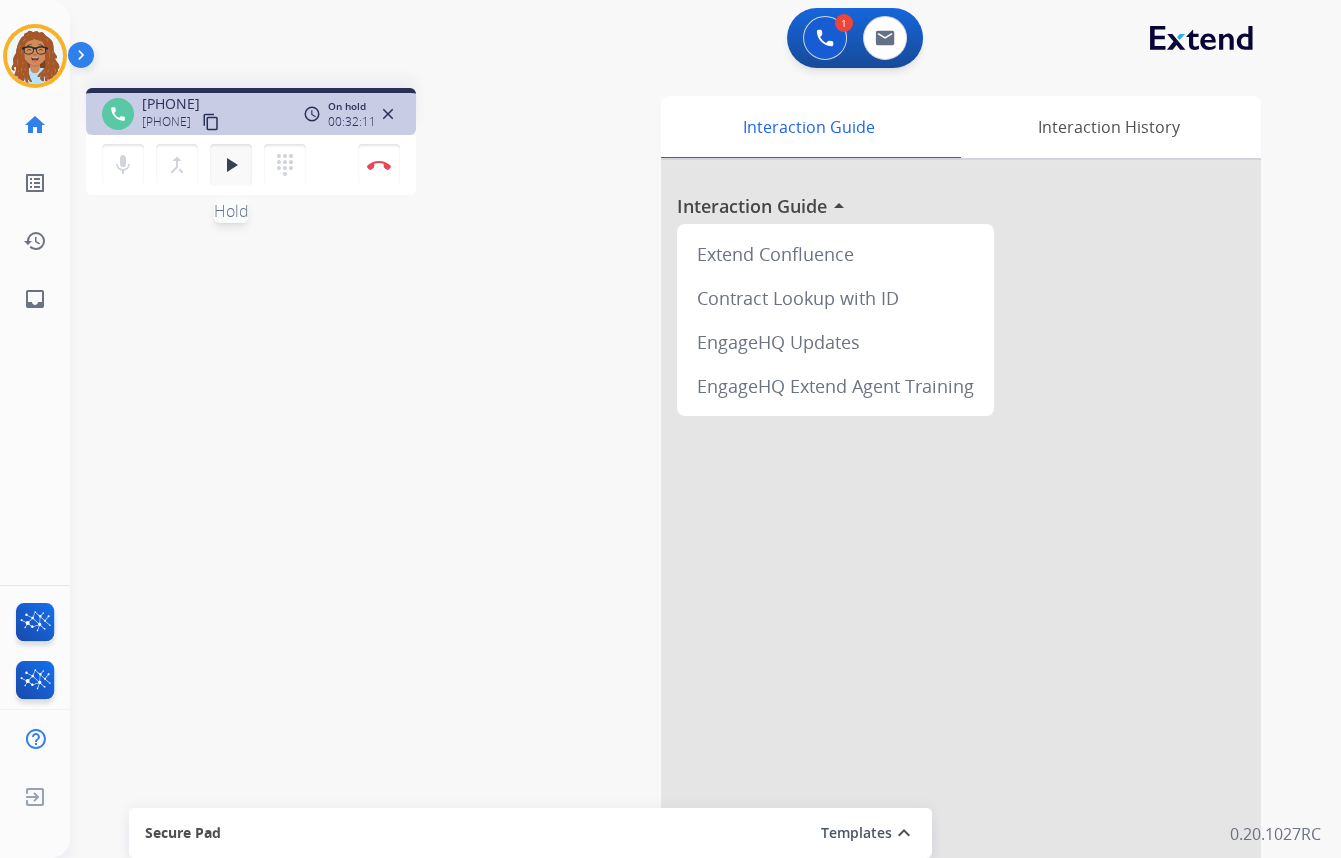 click on "play_arrow Hold" at bounding box center (231, 165) 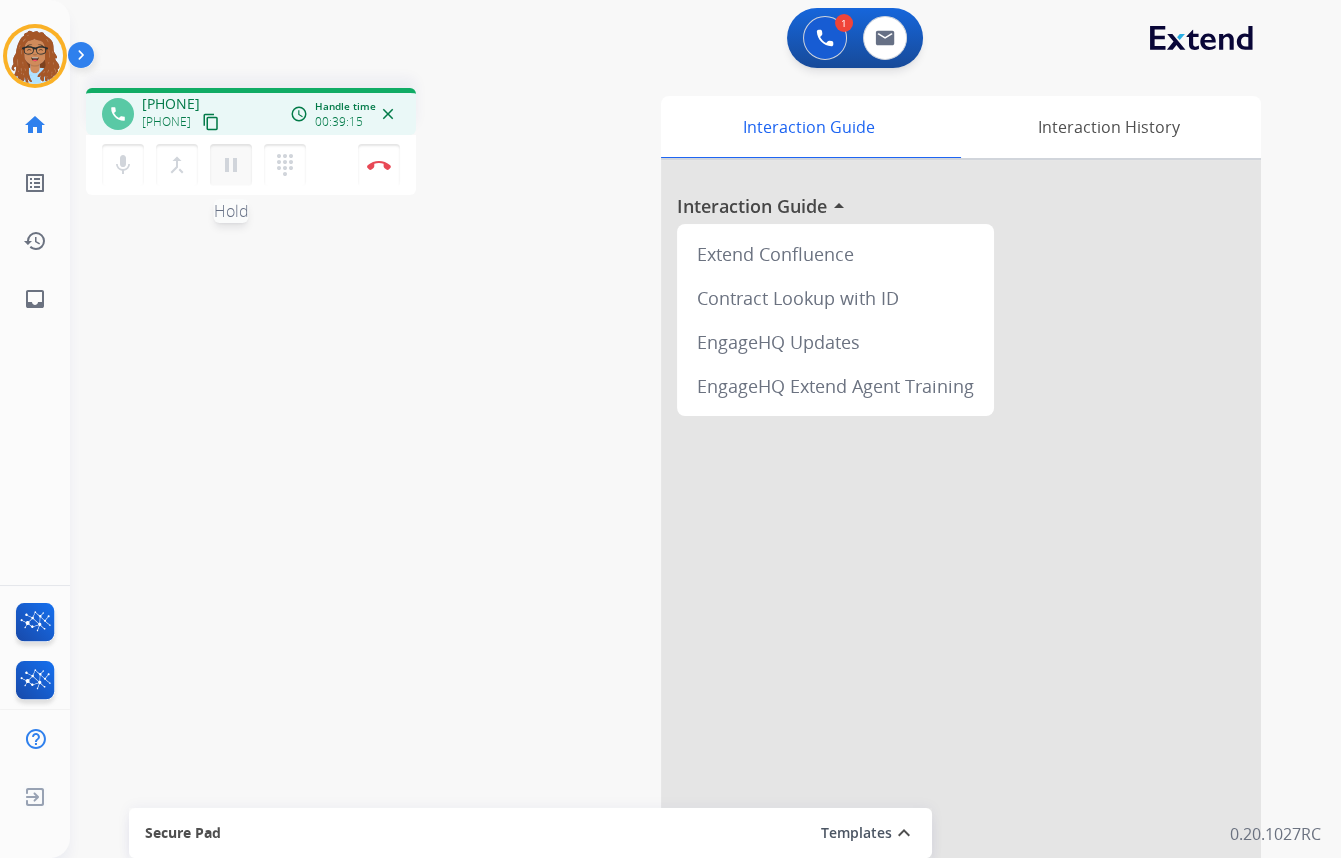 click on "pause" at bounding box center [231, 165] 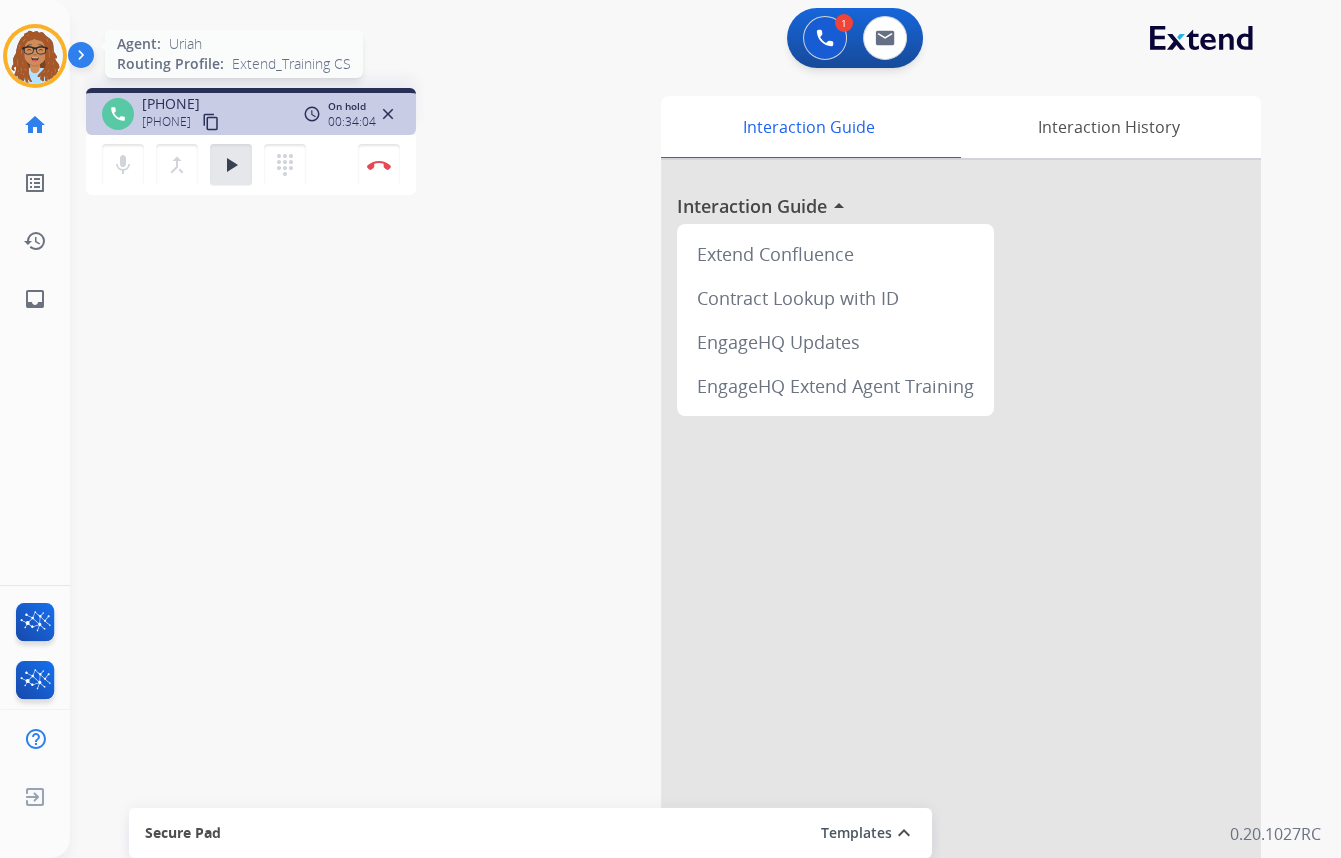 click at bounding box center (35, 56) 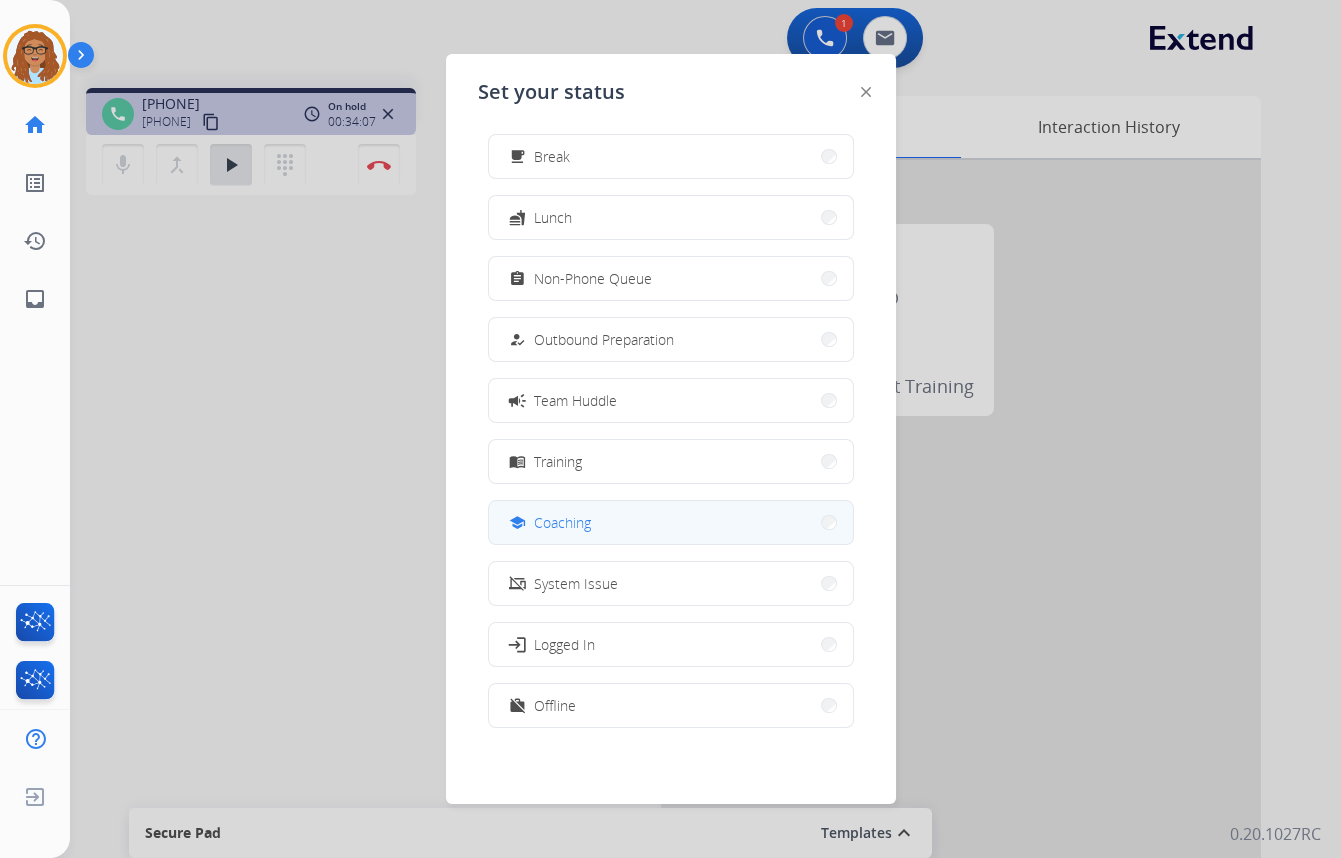 scroll, scrollTop: 0, scrollLeft: 0, axis: both 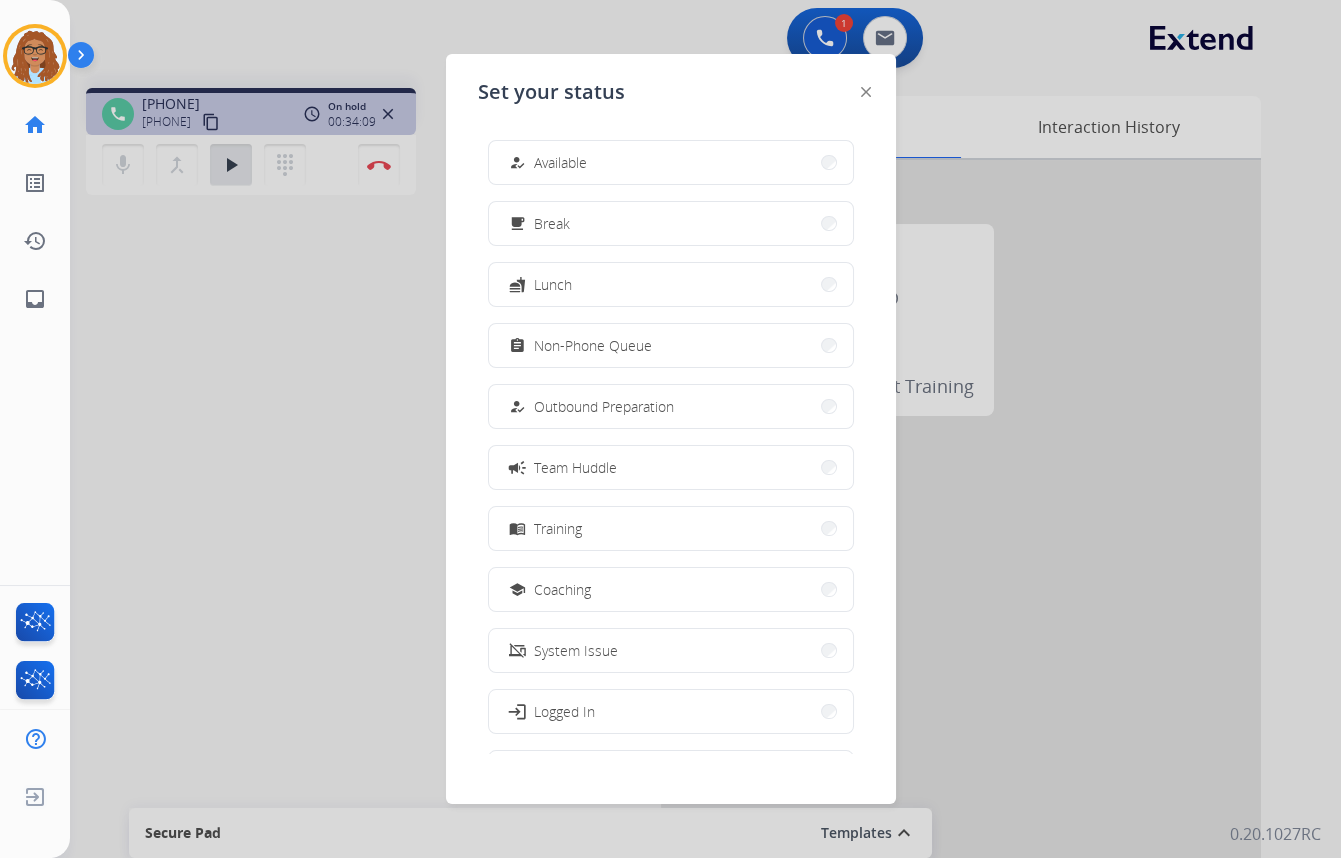 click 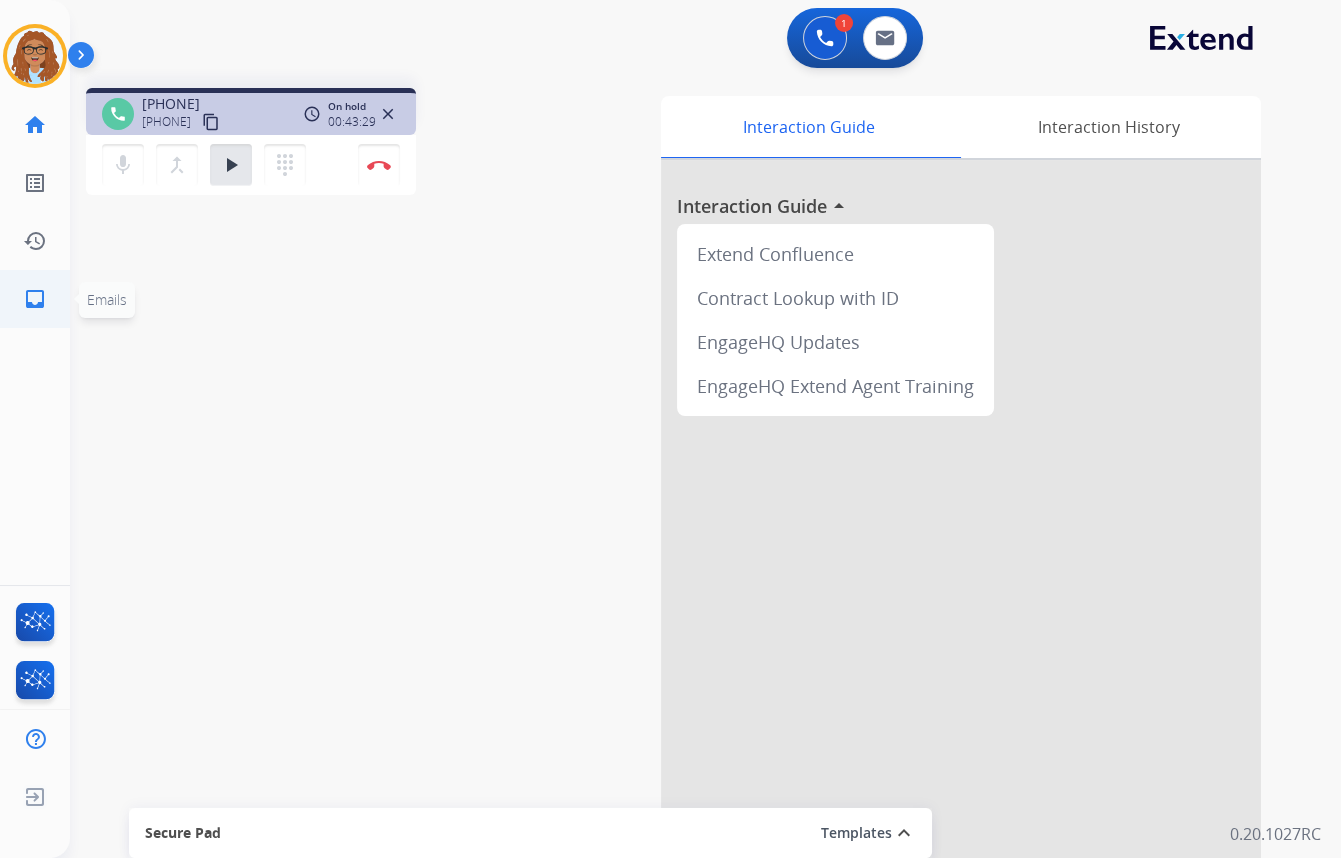 click on "inbox" 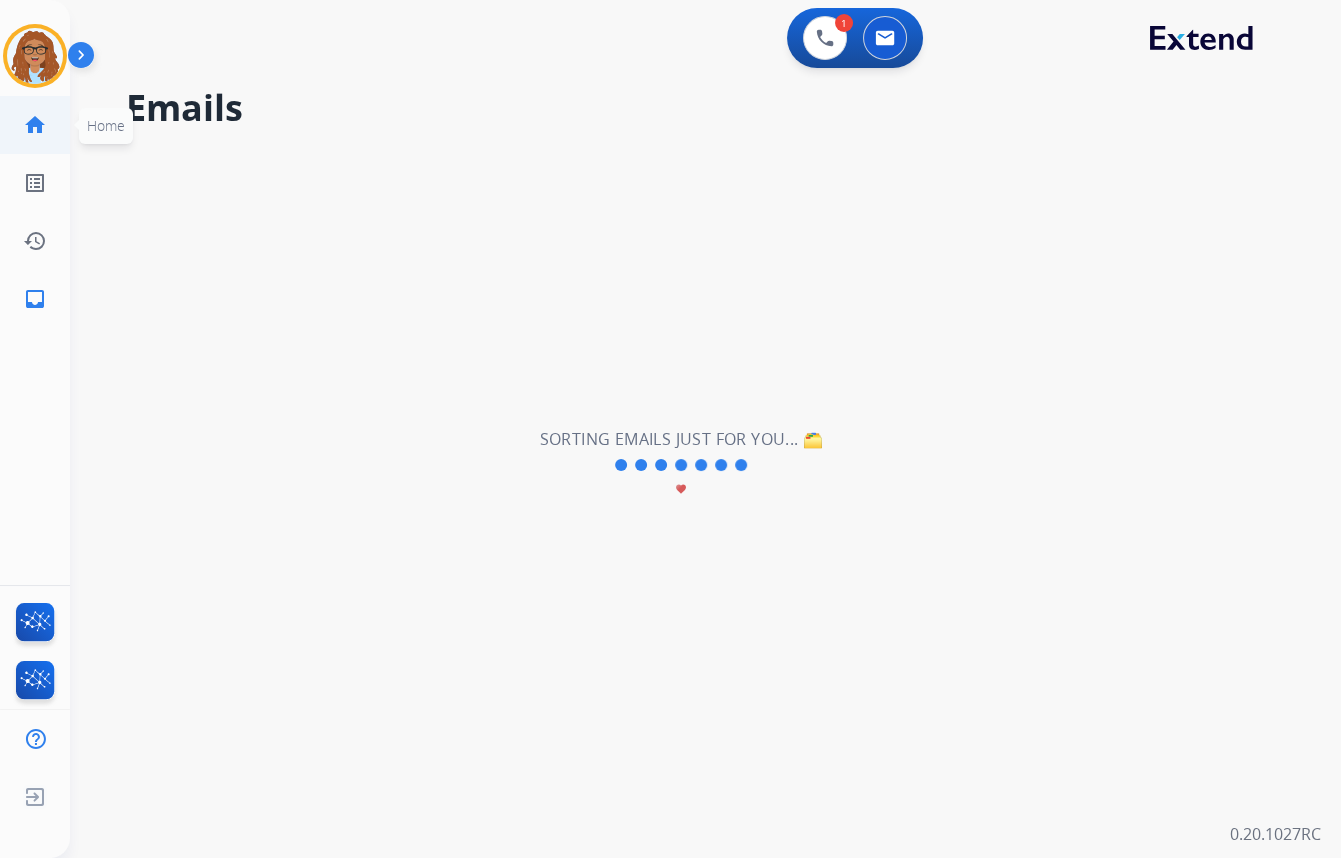 click on "home" 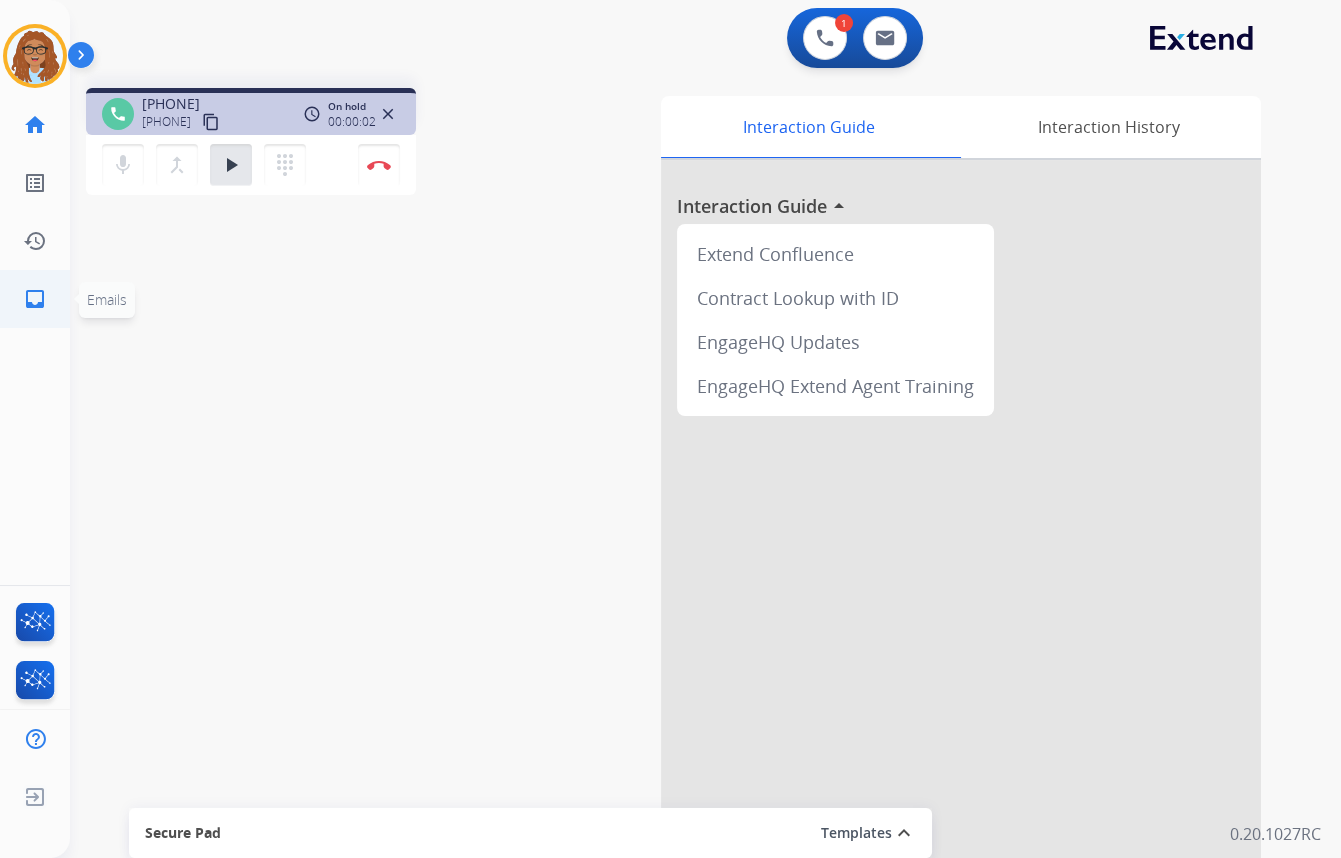 click on "inbox" 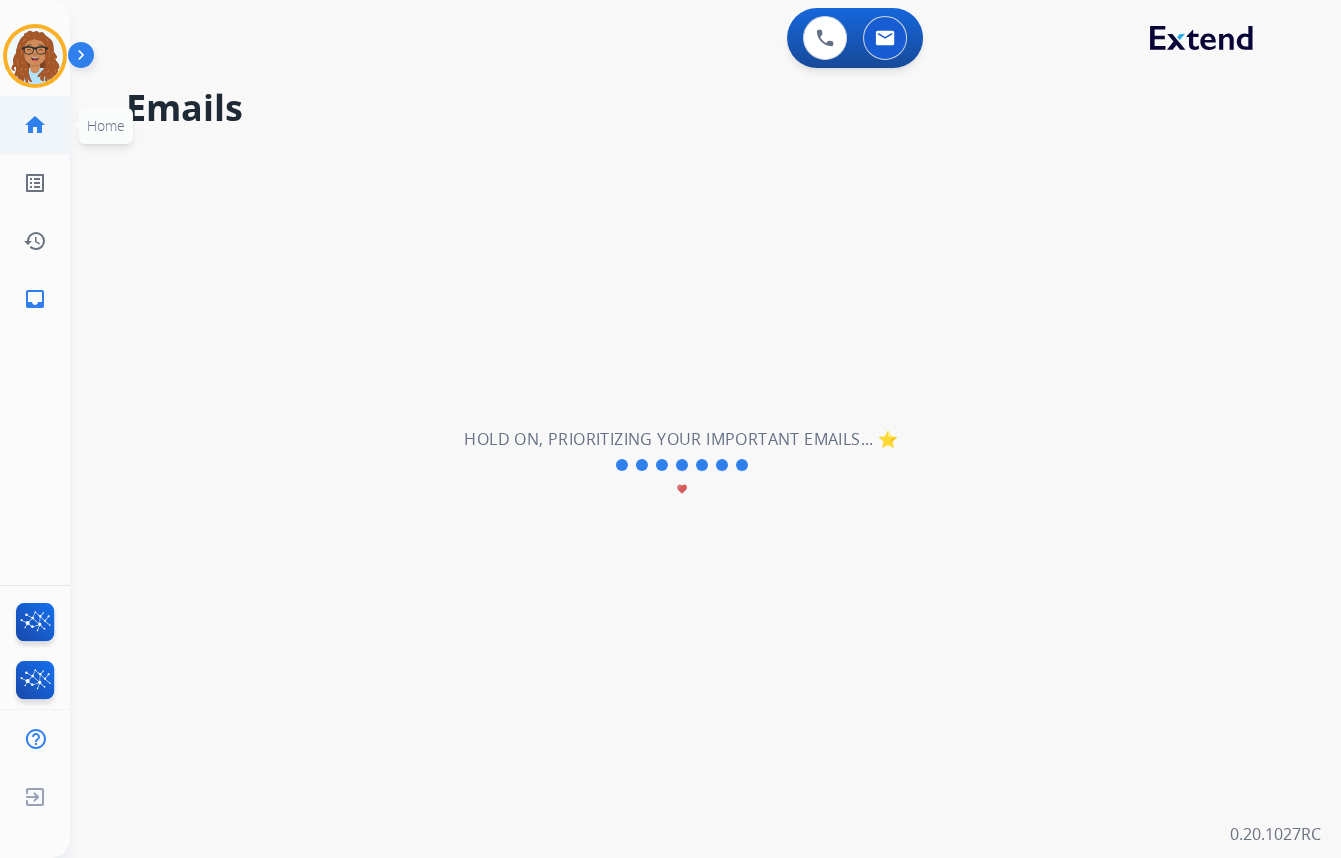 click on "home" 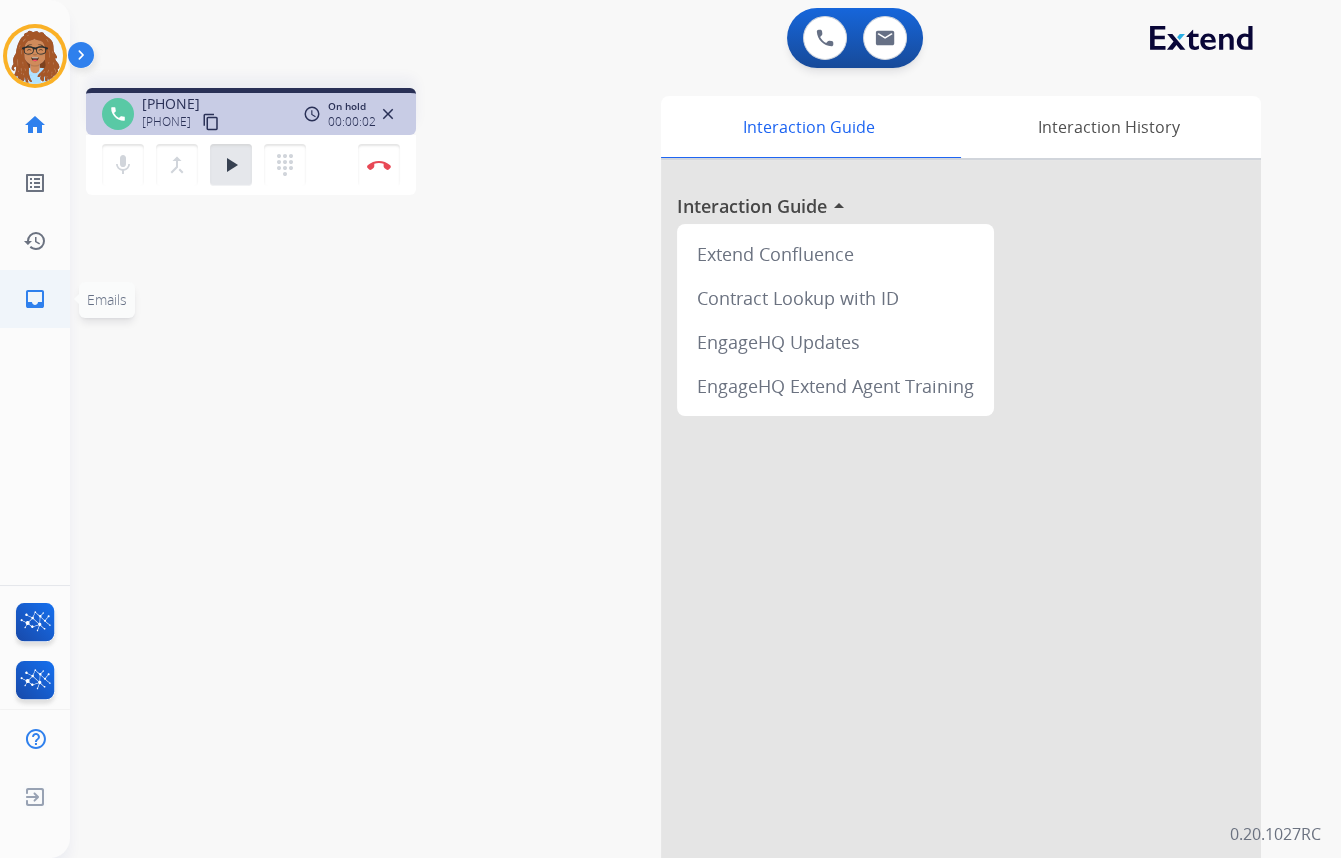 click on "inbox" 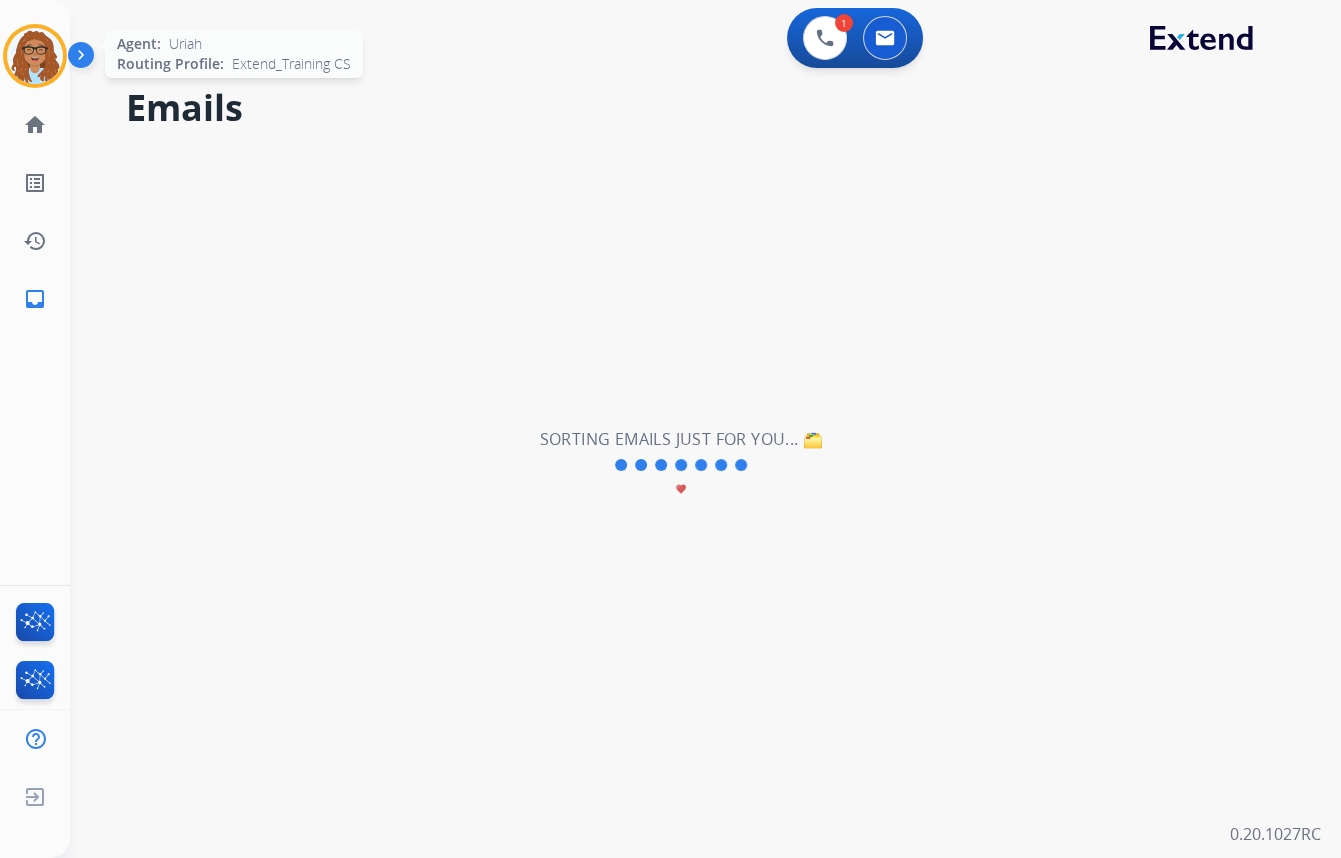 click at bounding box center [35, 56] 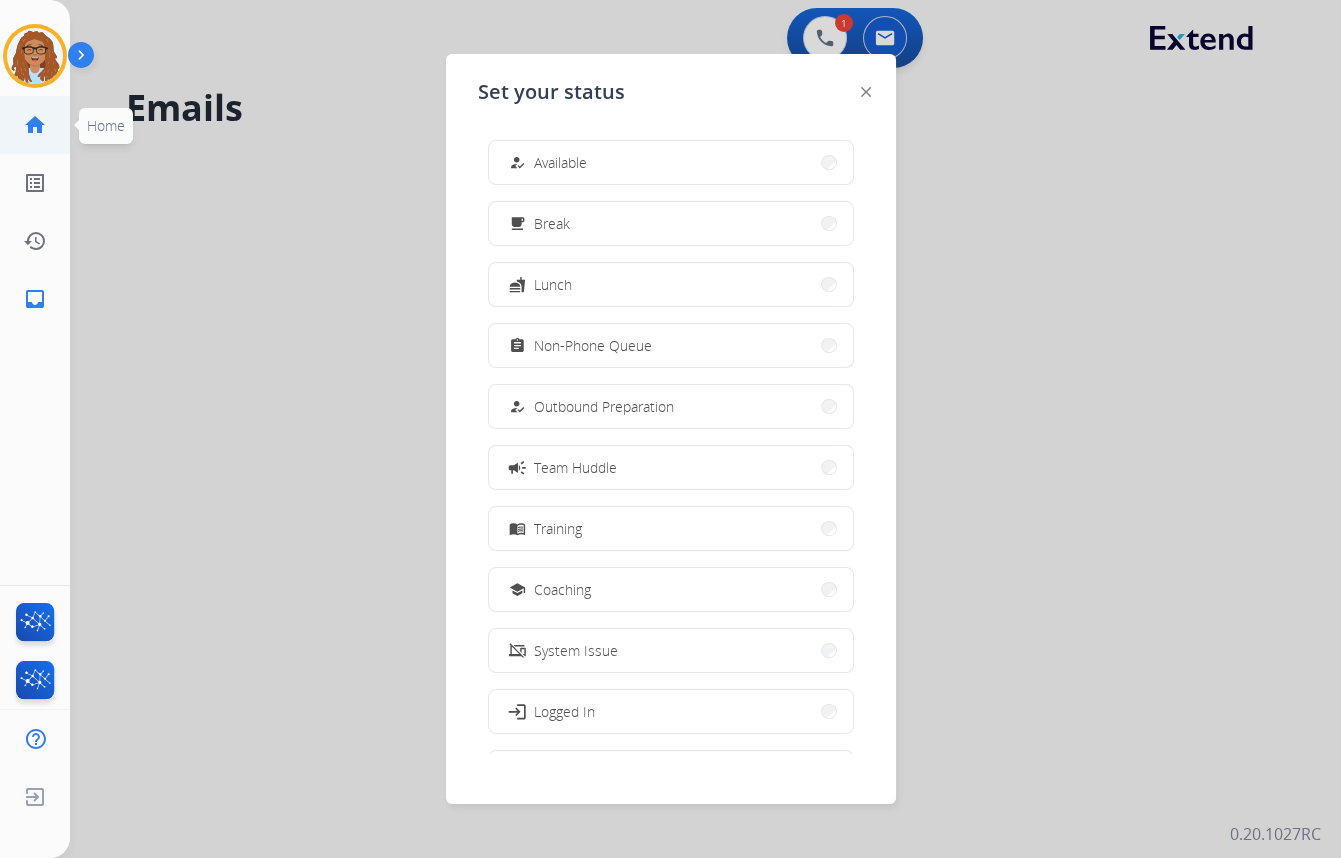 click on "home" 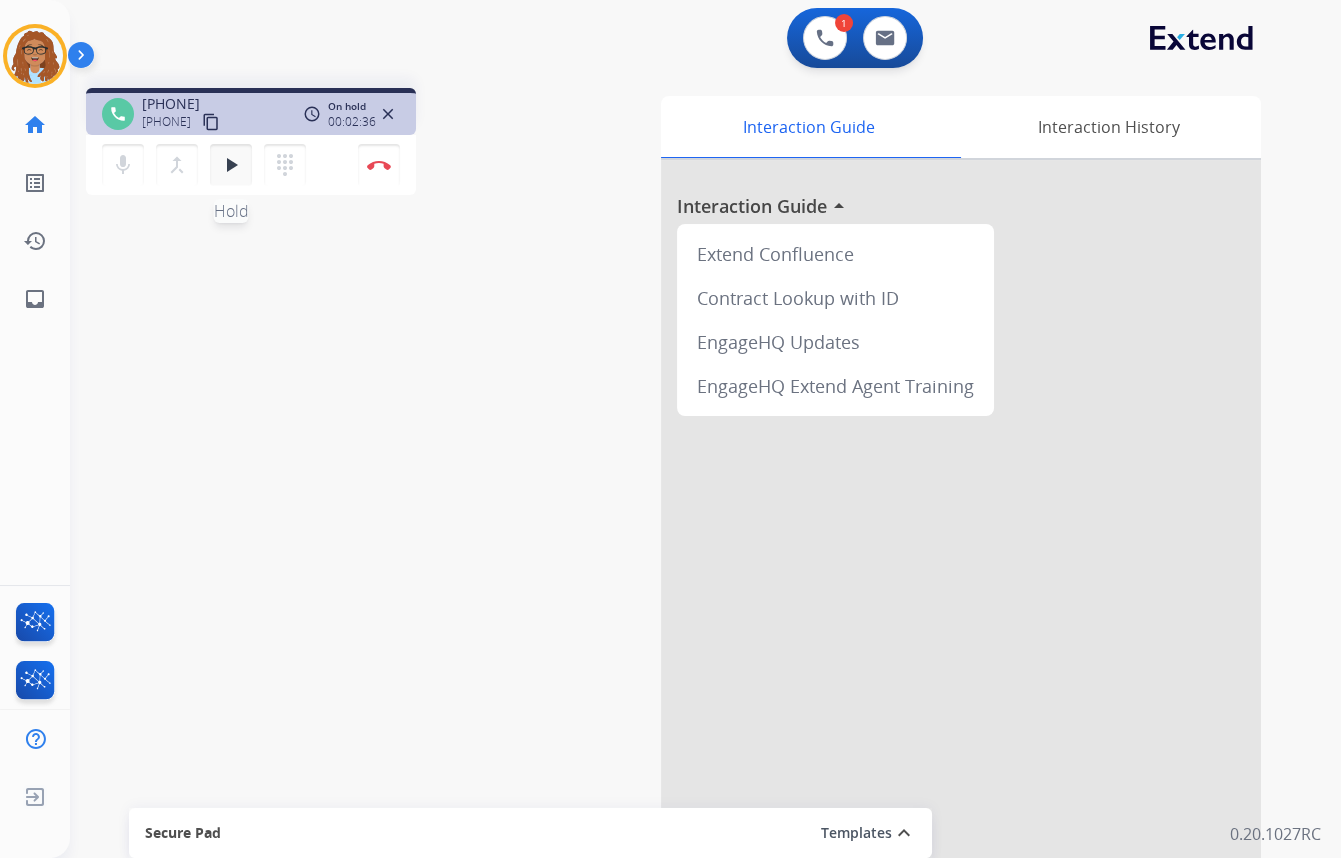 click on "play_arrow Hold" at bounding box center [231, 165] 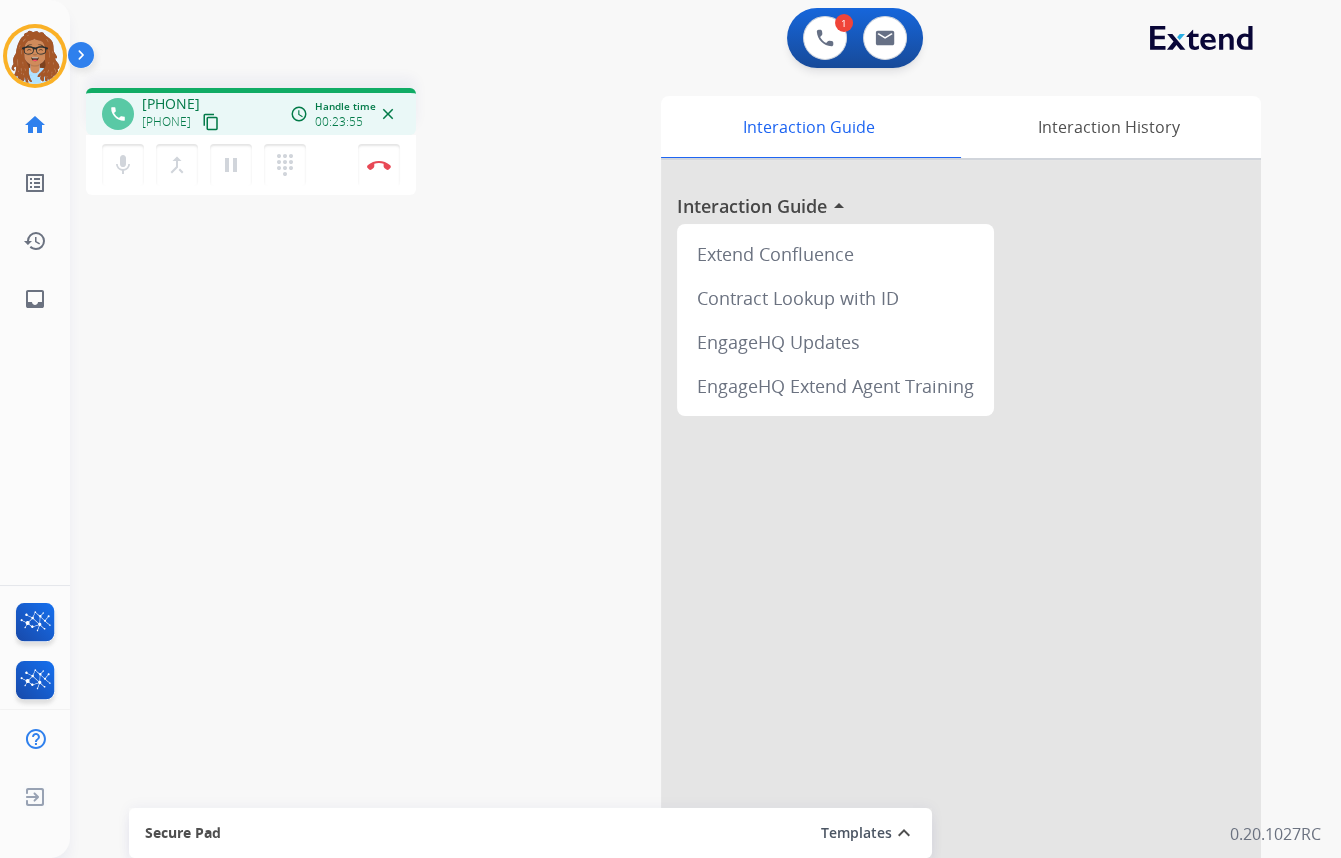 type 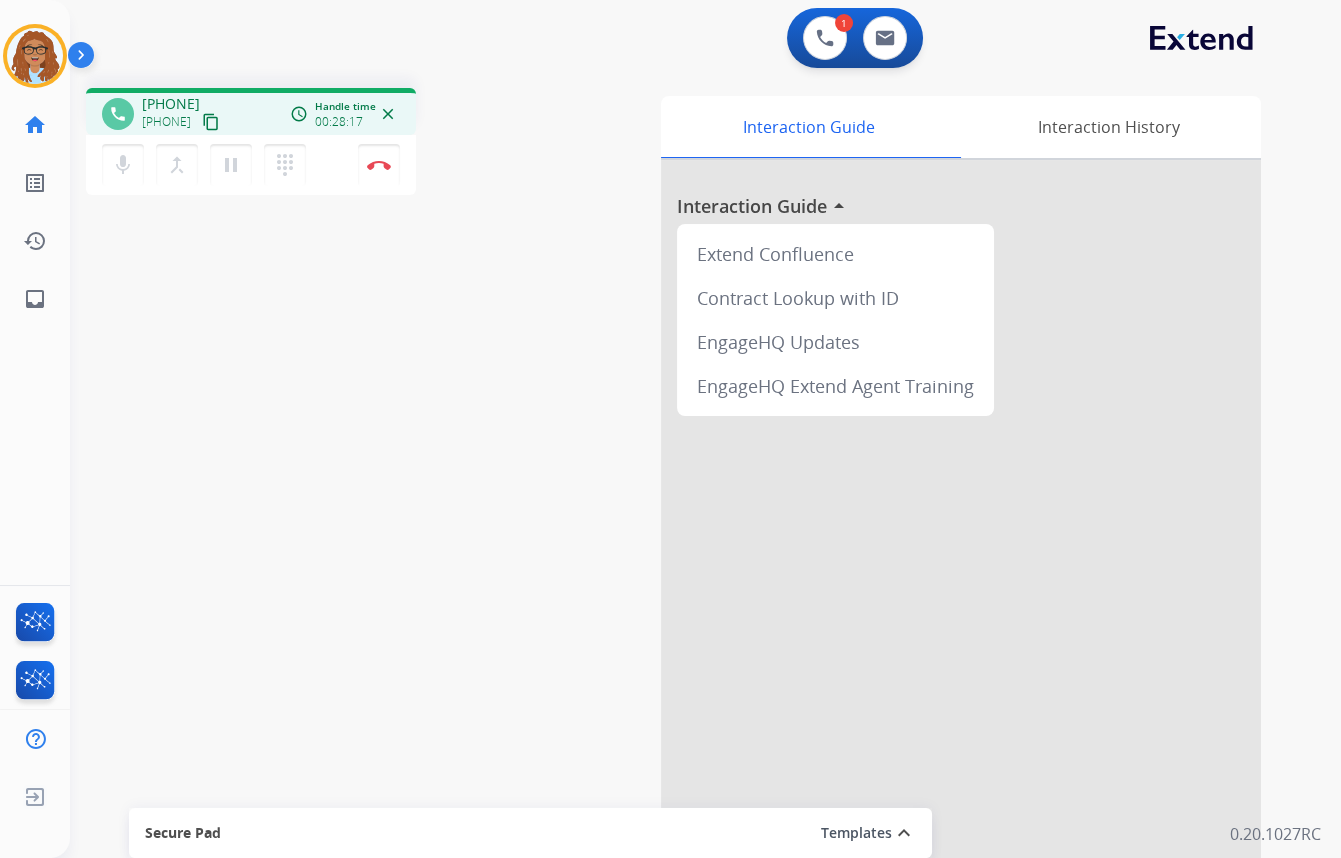 click on "Disconnect" at bounding box center [379, 165] 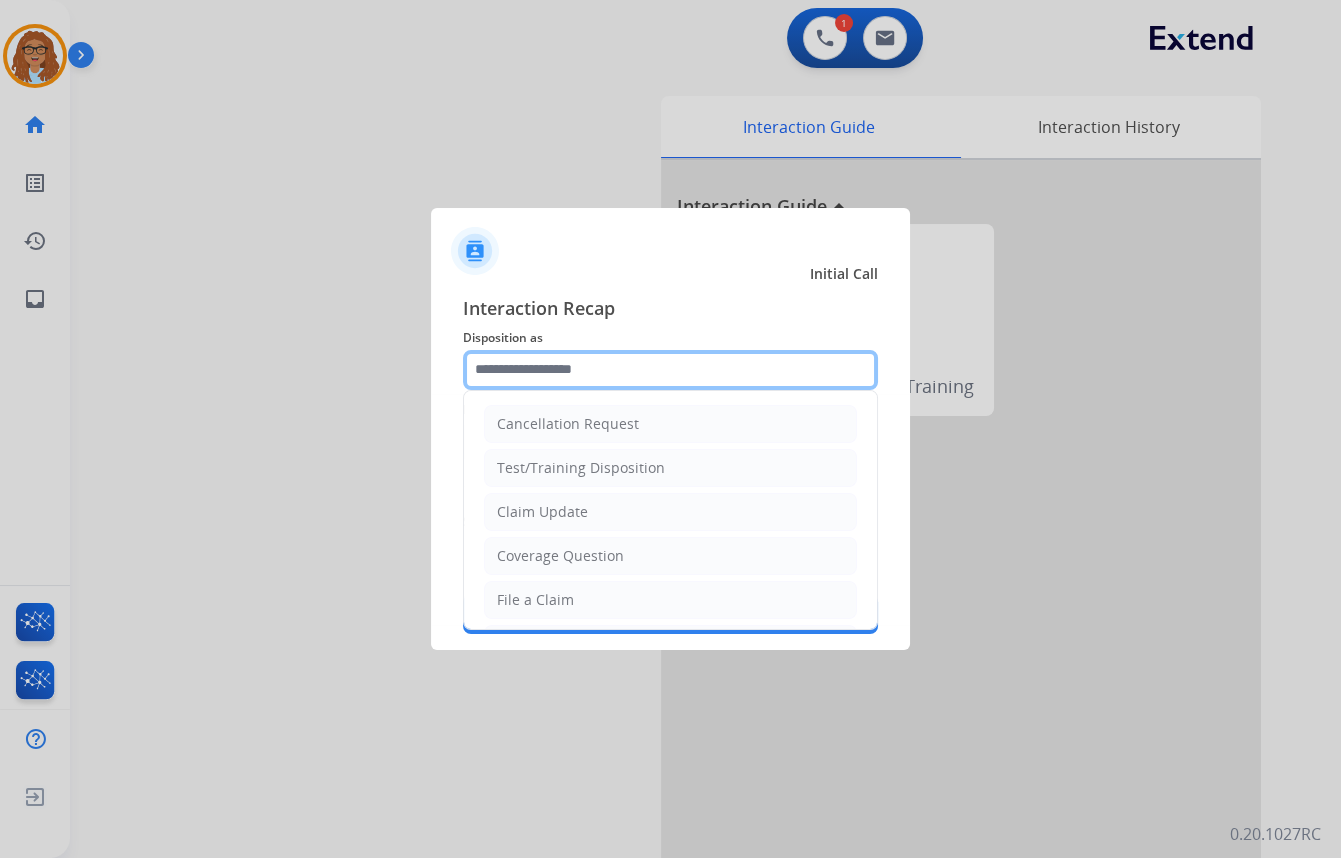 click 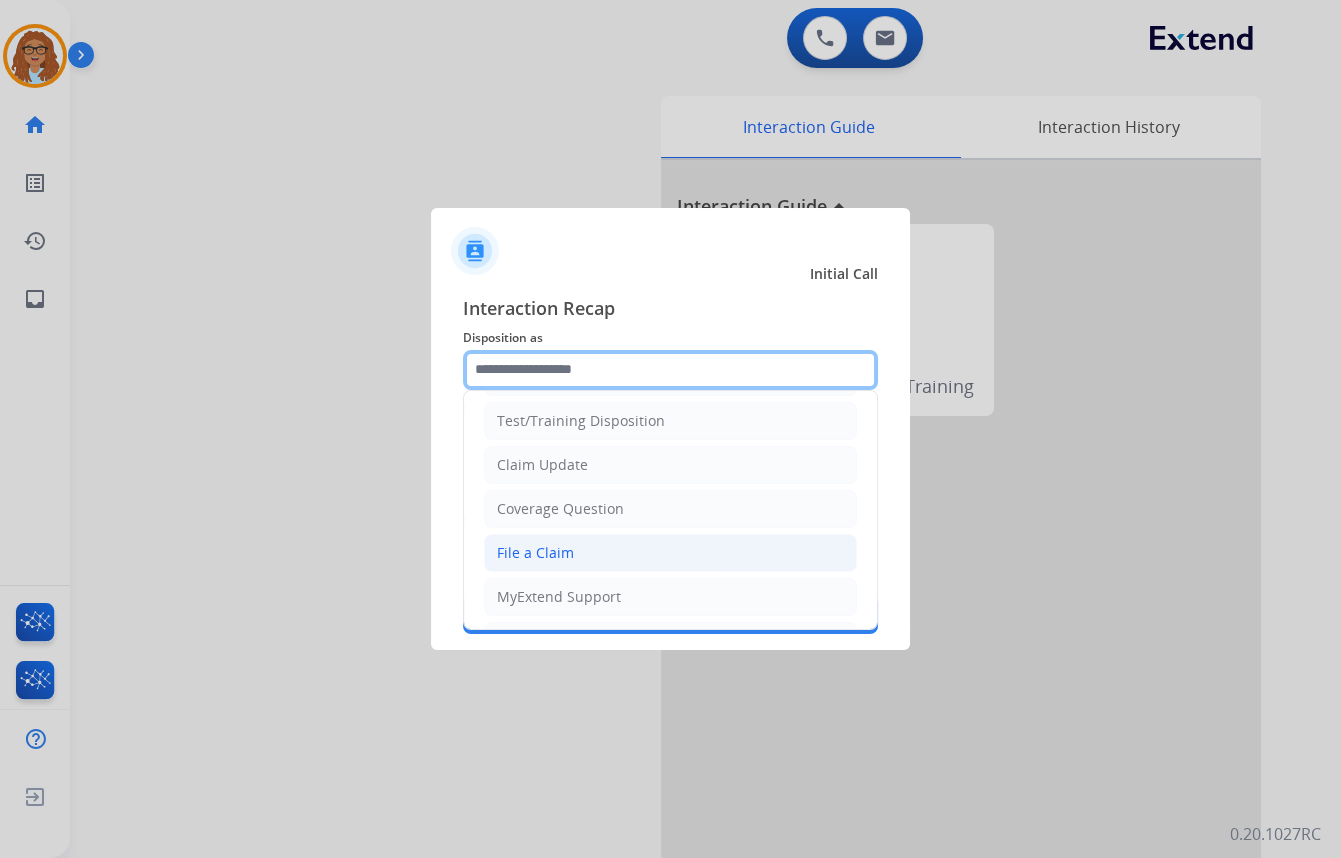 scroll, scrollTop: 90, scrollLeft: 0, axis: vertical 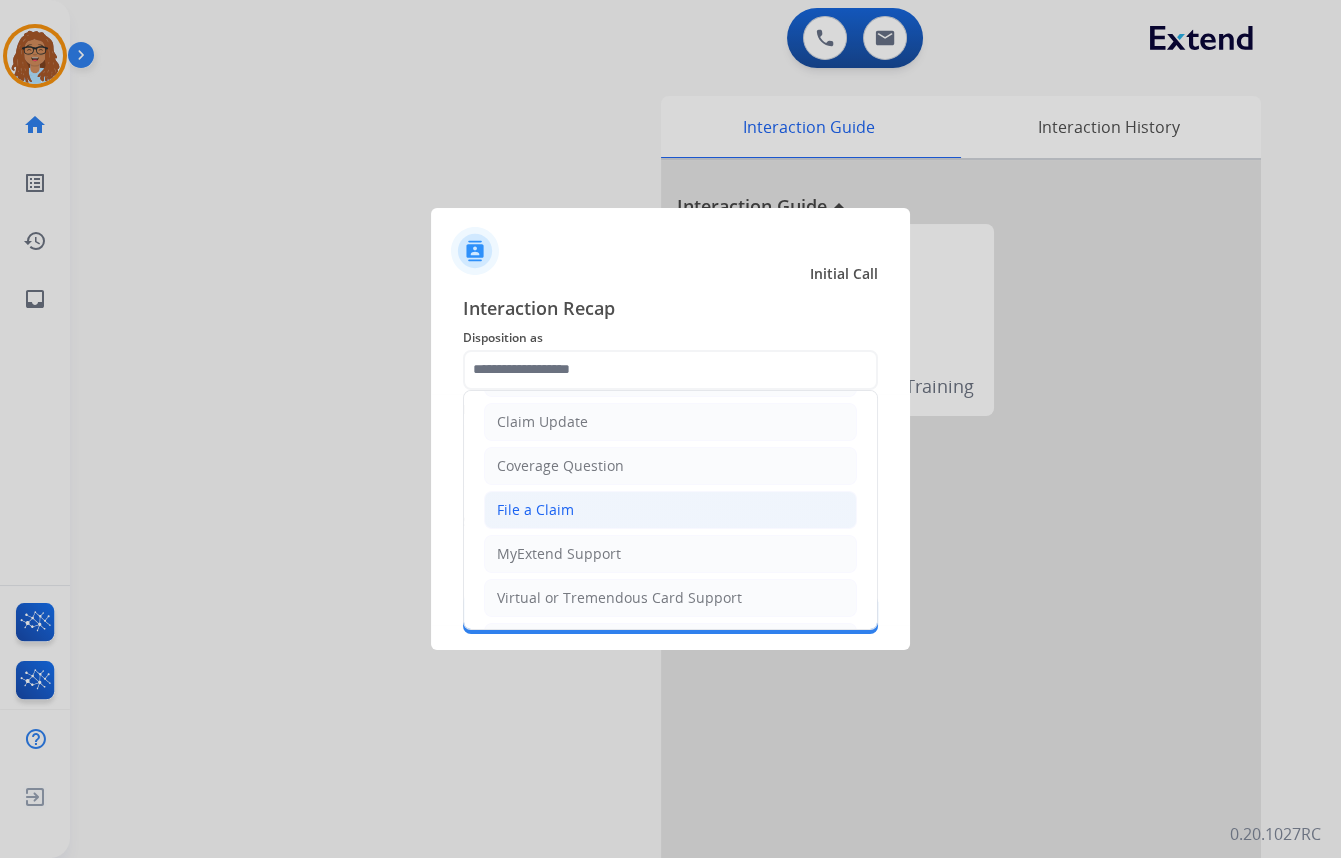 click on "File a Claim" 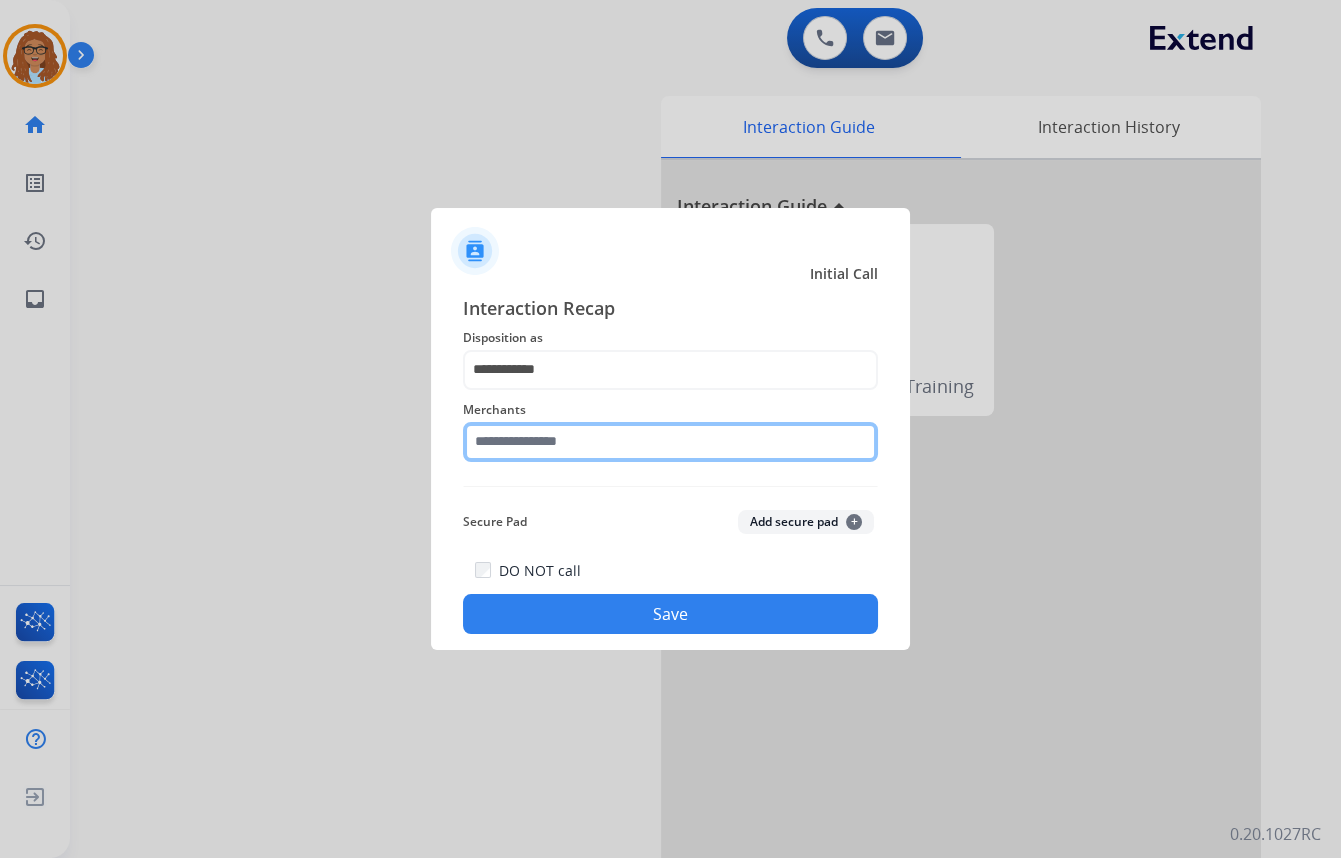 click 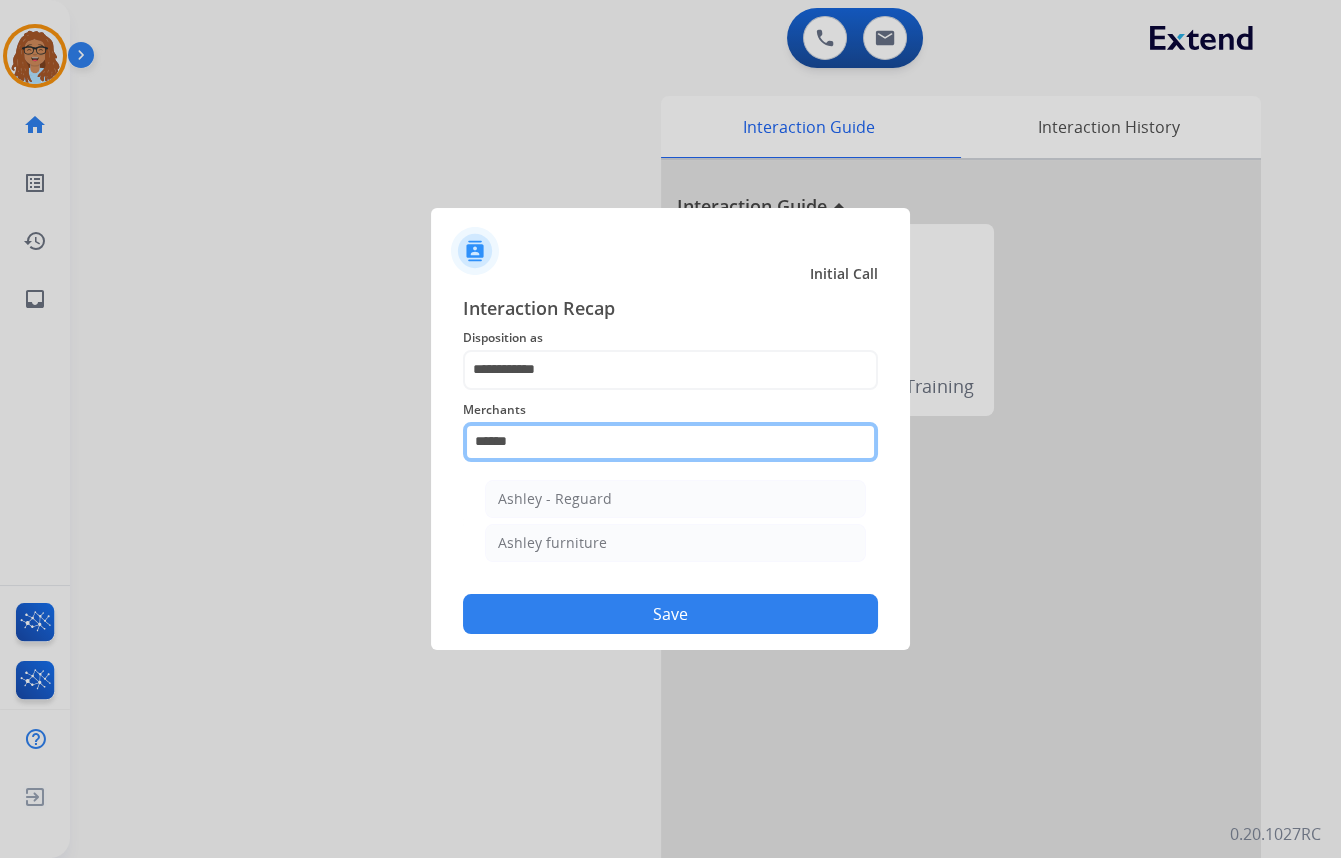 type on "**********" 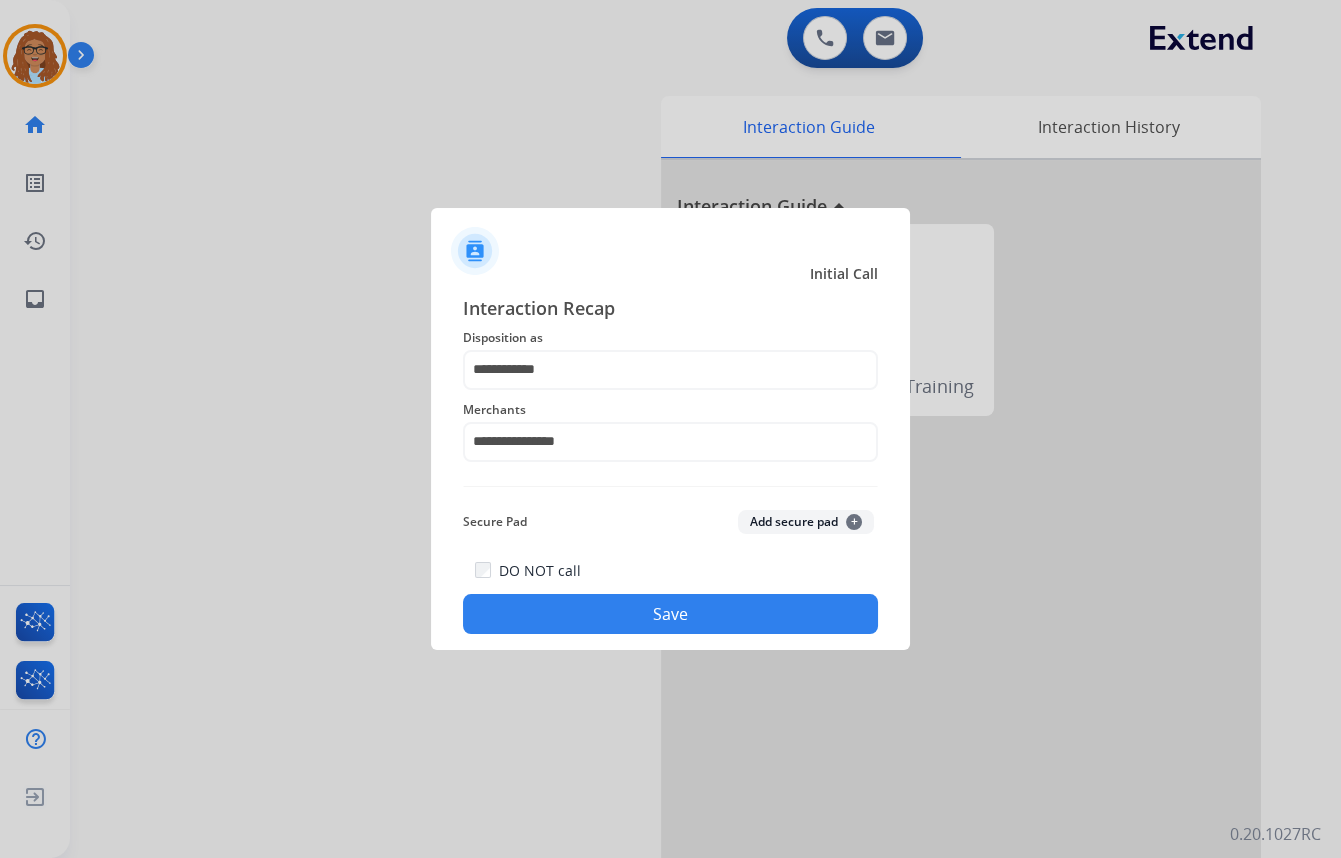 click on "Save" 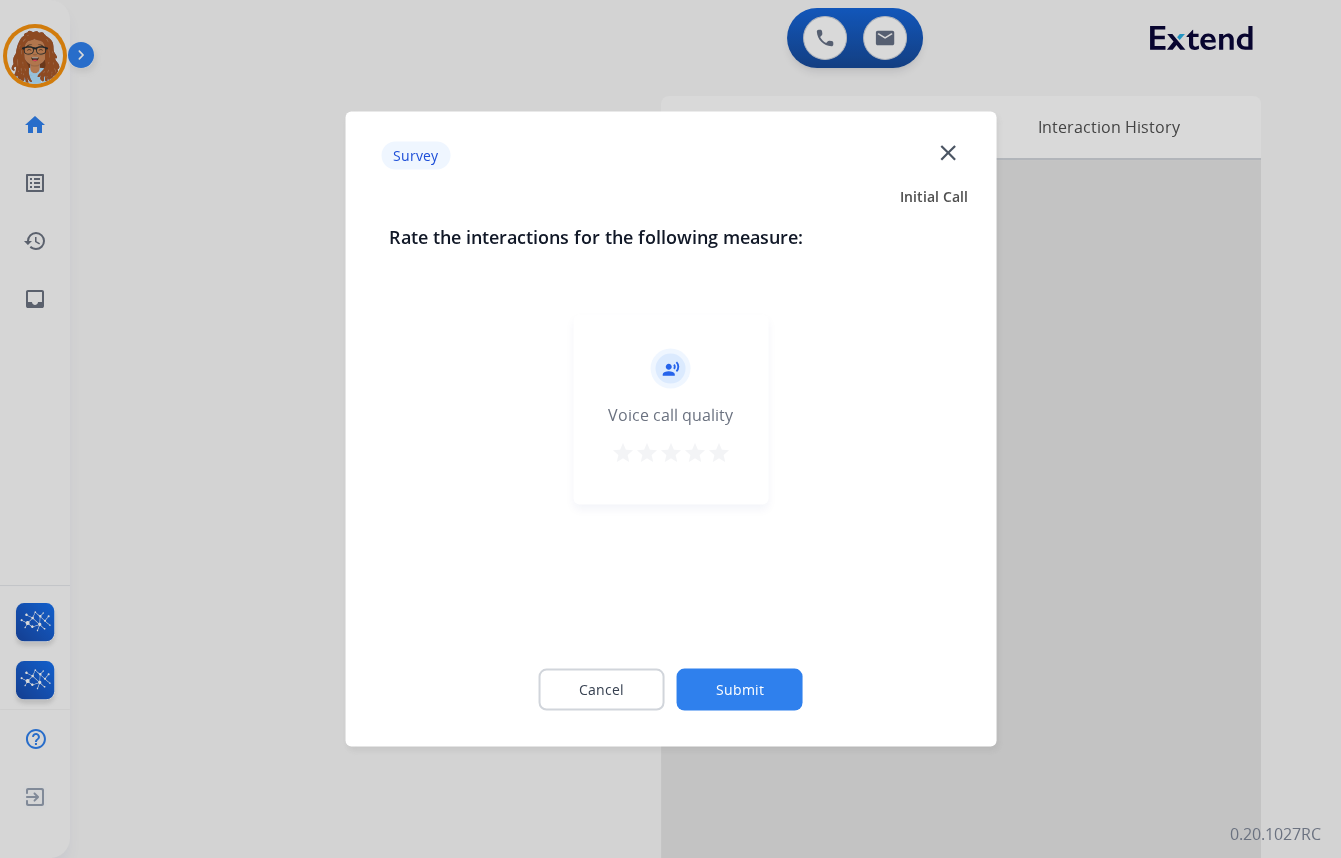 click on "close" 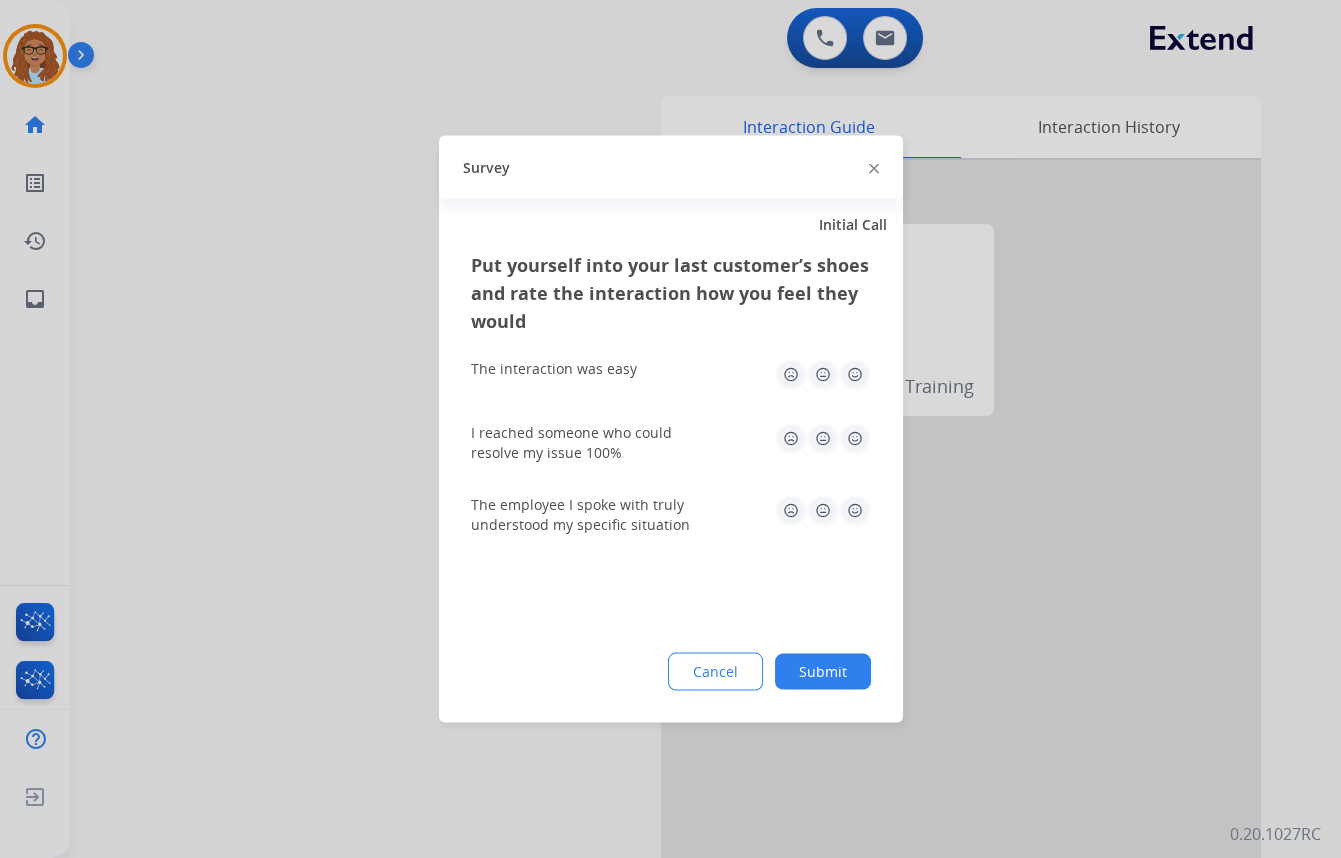 click 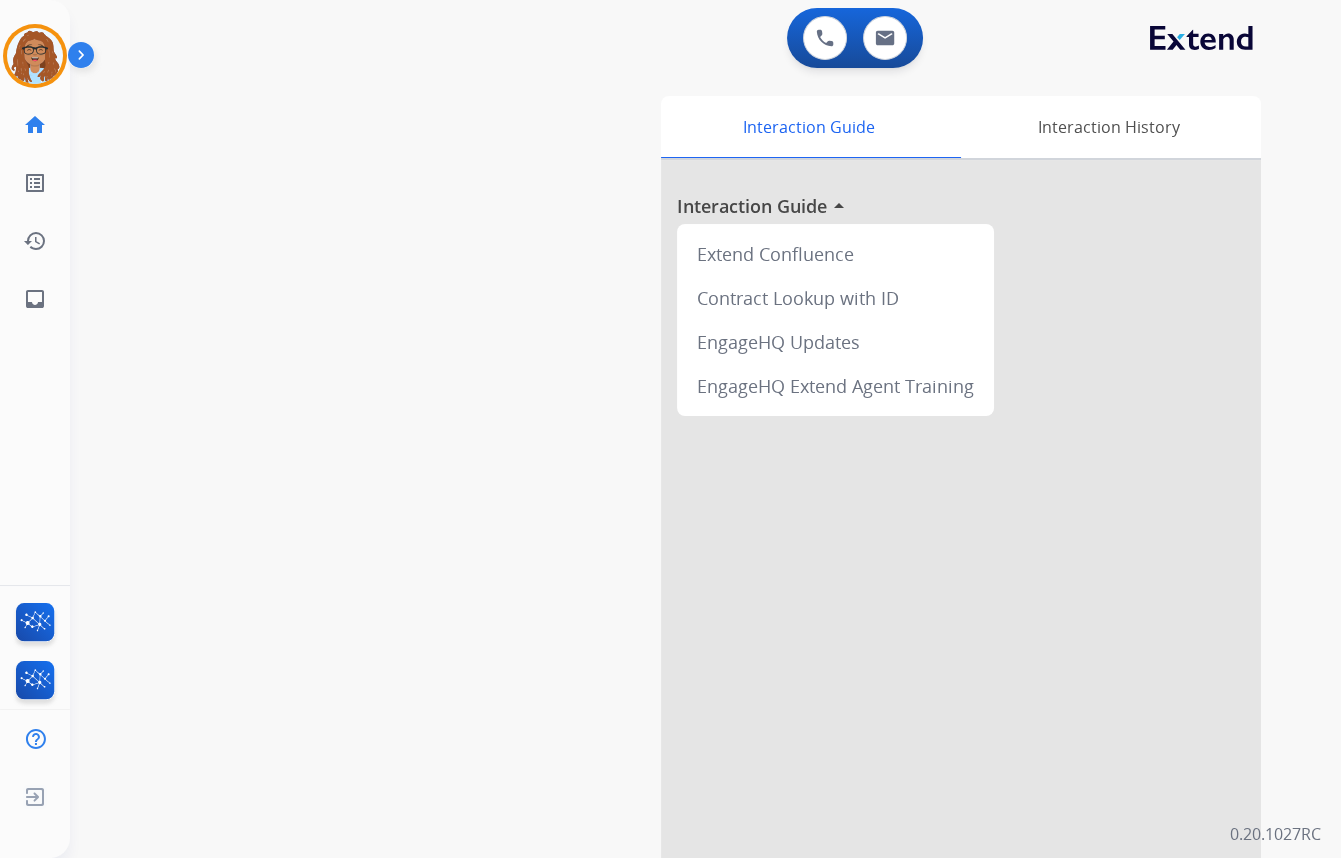 drag, startPoint x: 59, startPoint y: 63, endPoint x: 52, endPoint y: 89, distance: 26.925823 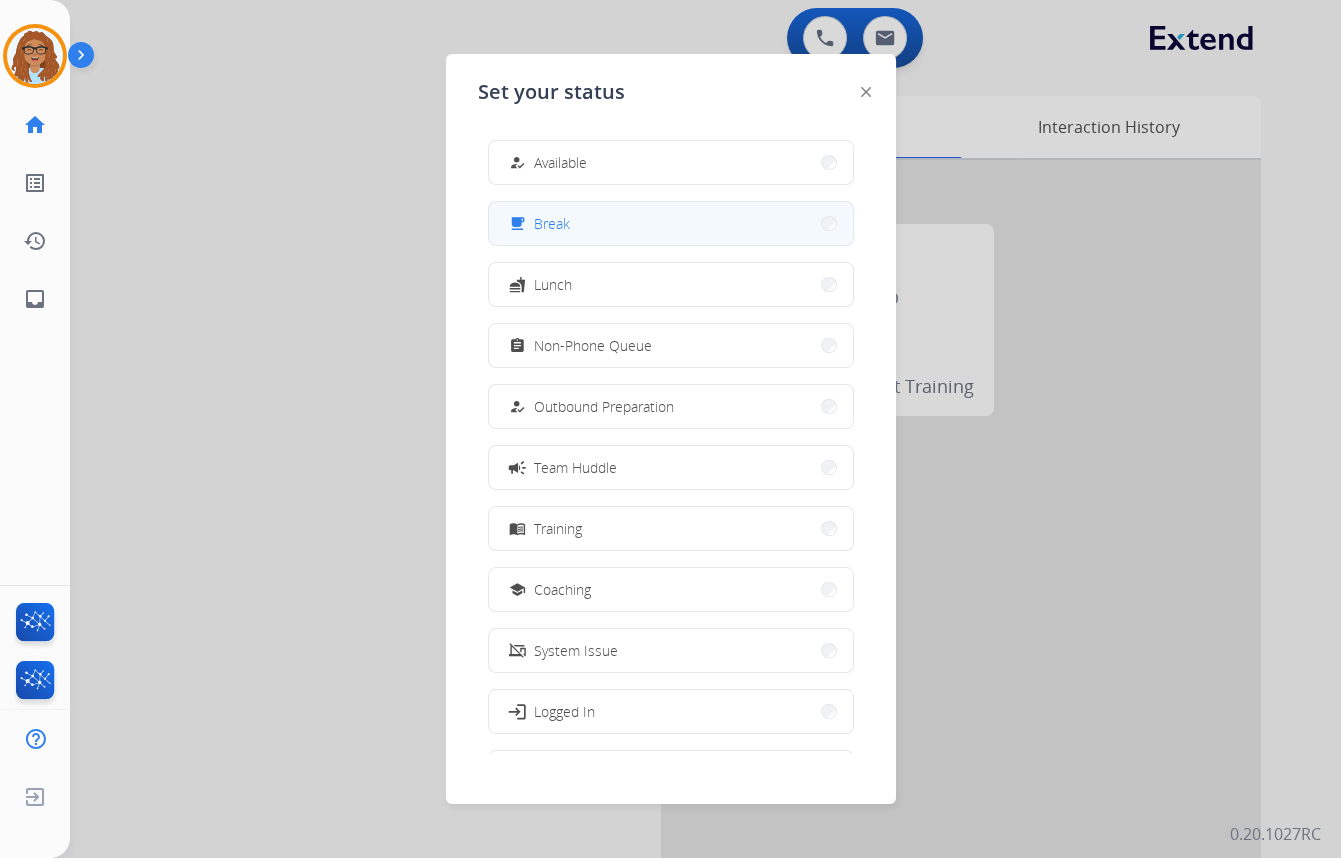click on "free_breakfast Break" at bounding box center (671, 223) 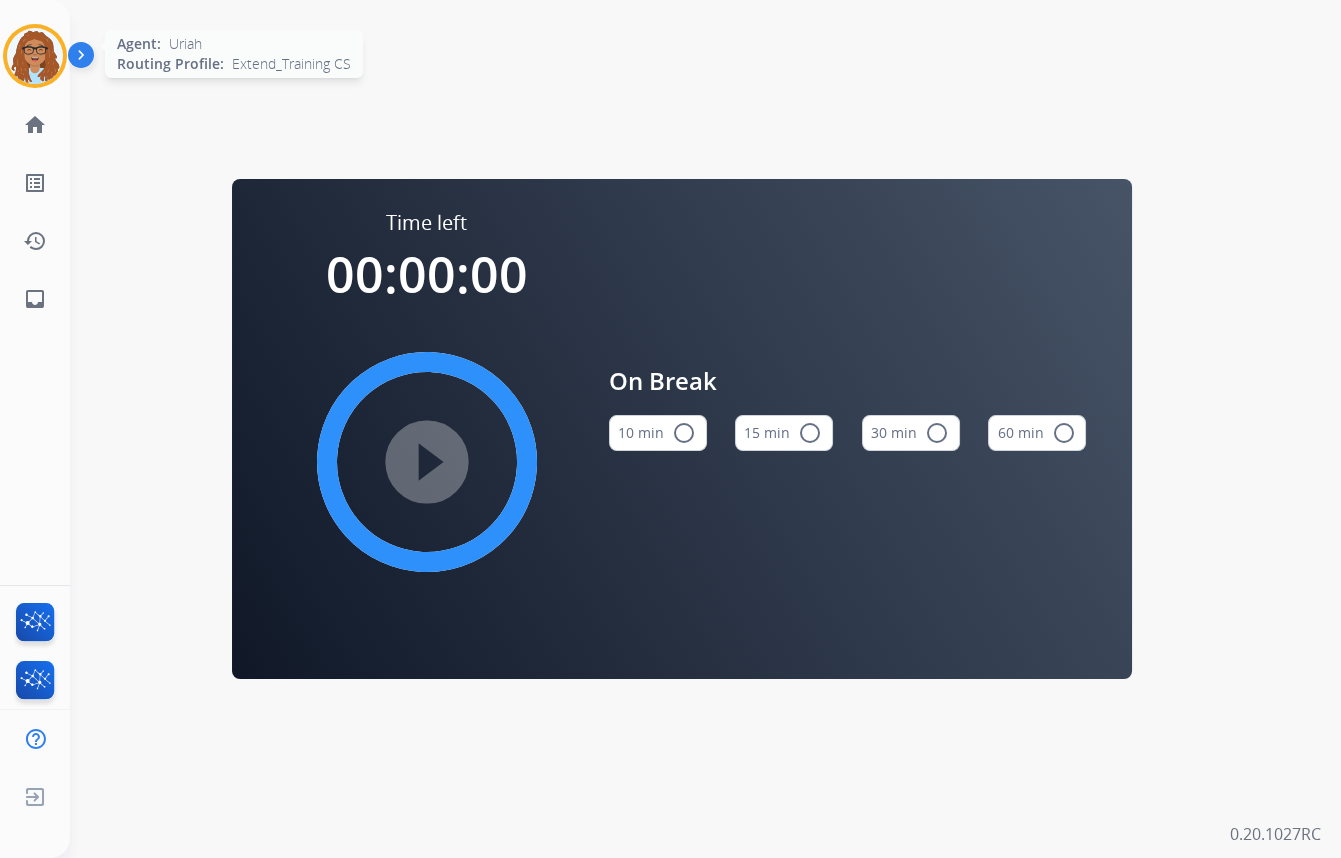 click at bounding box center [35, 56] 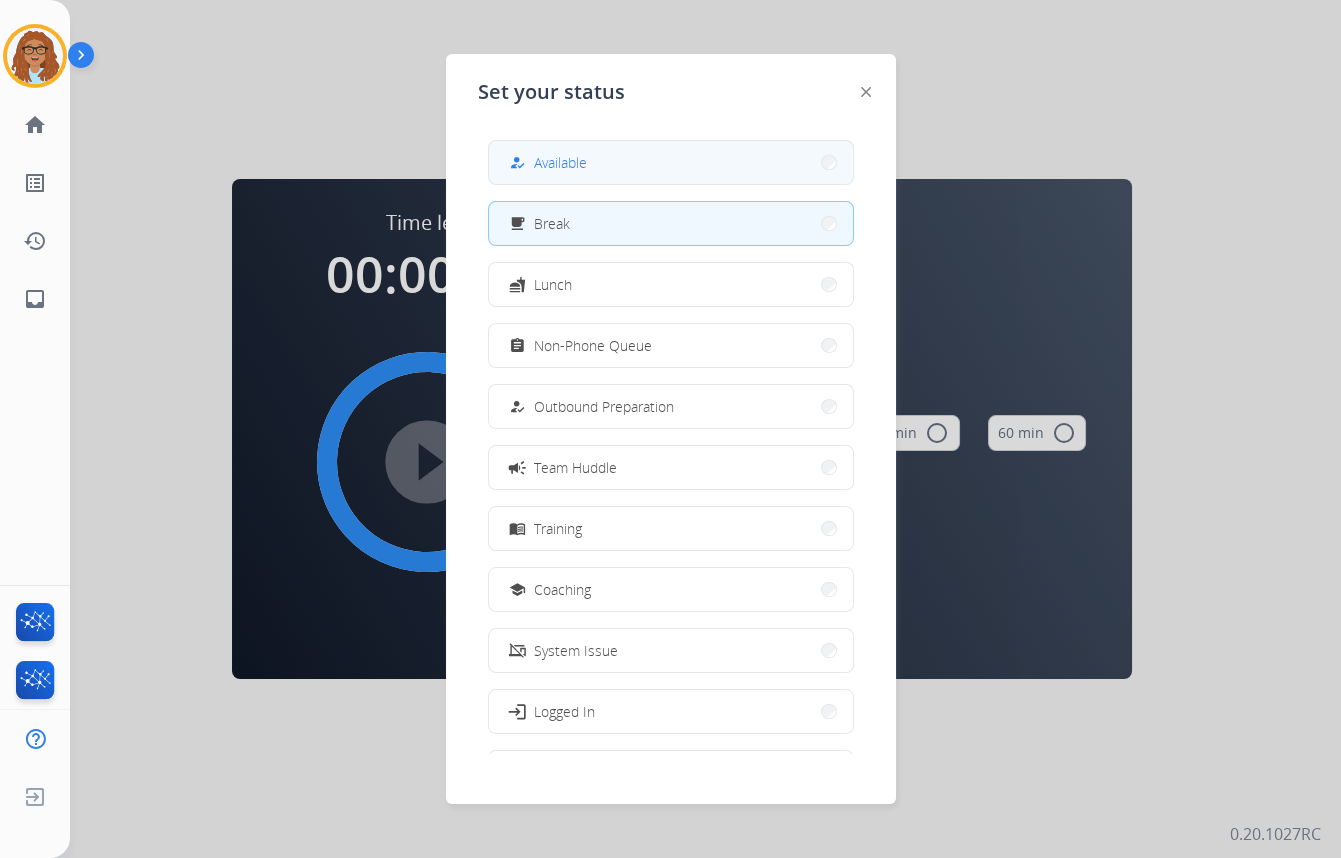 click on "Available" at bounding box center (560, 162) 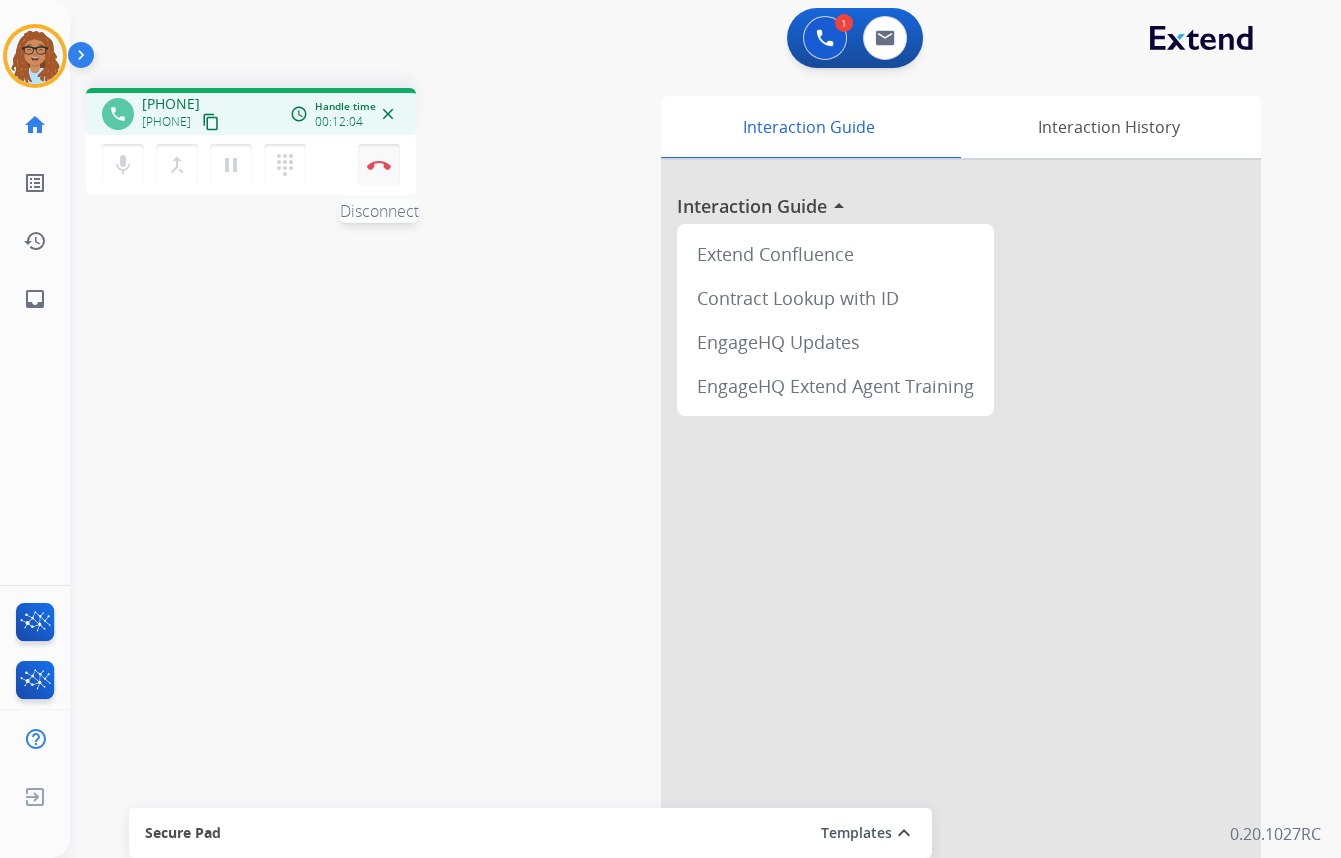 click on "Disconnect" at bounding box center [379, 165] 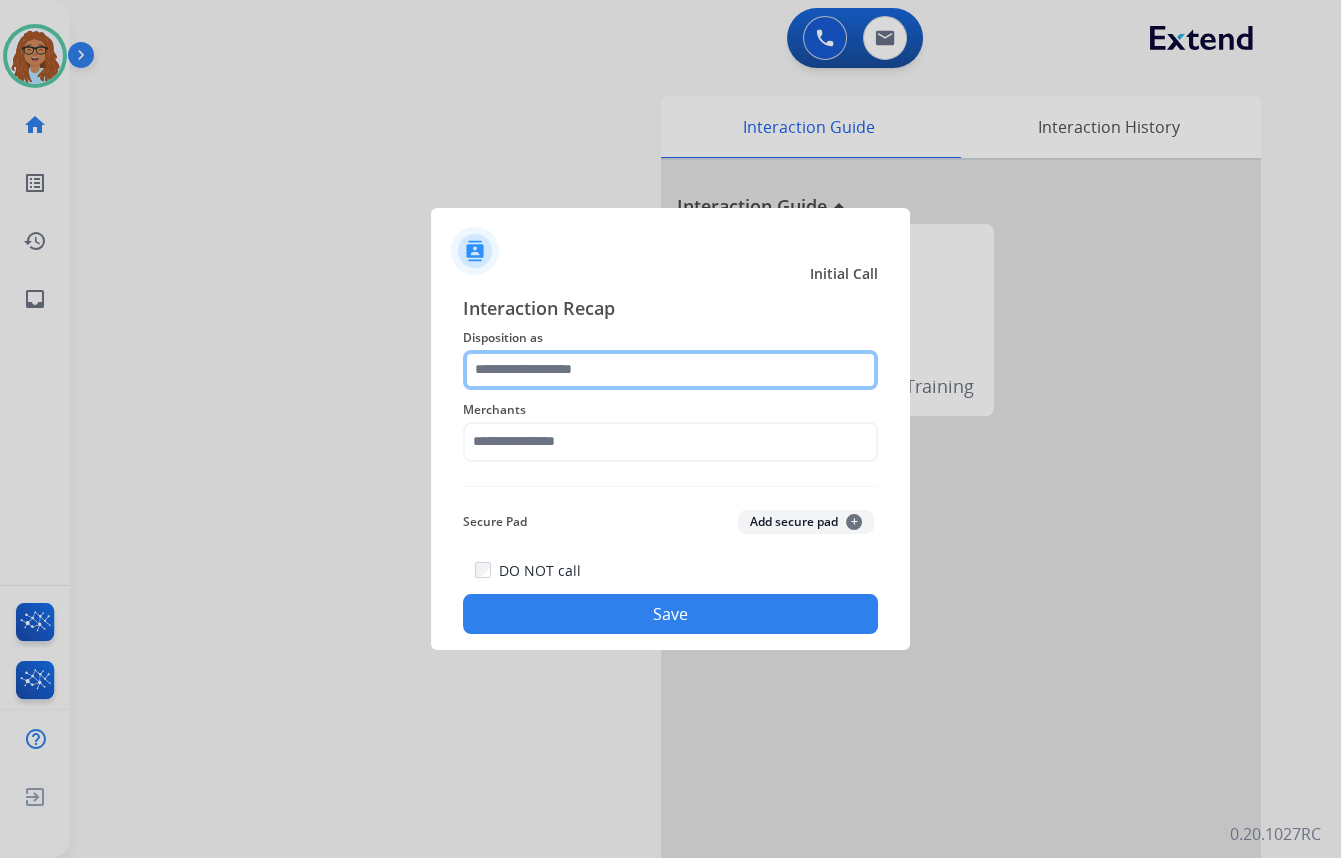 click 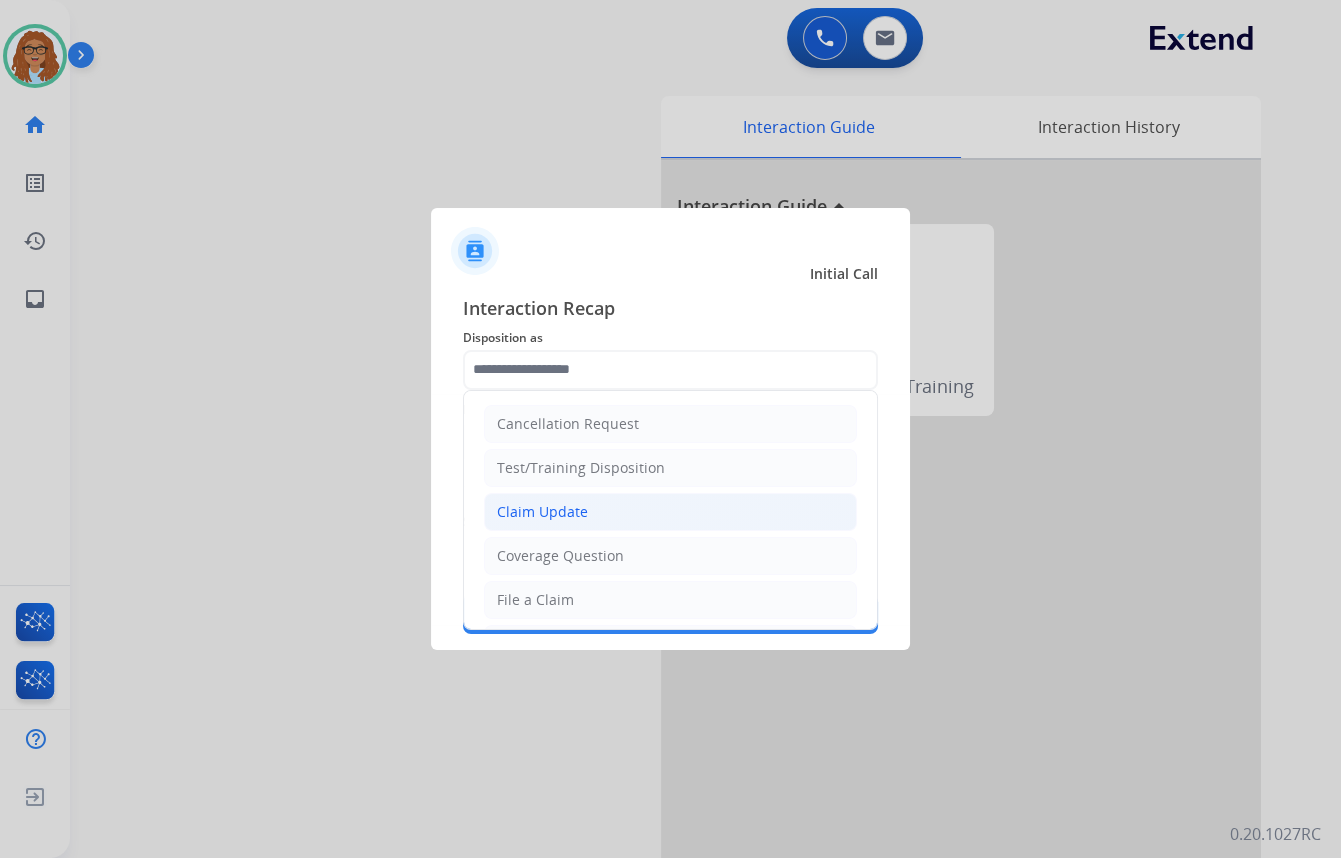 click on "Claim Update" 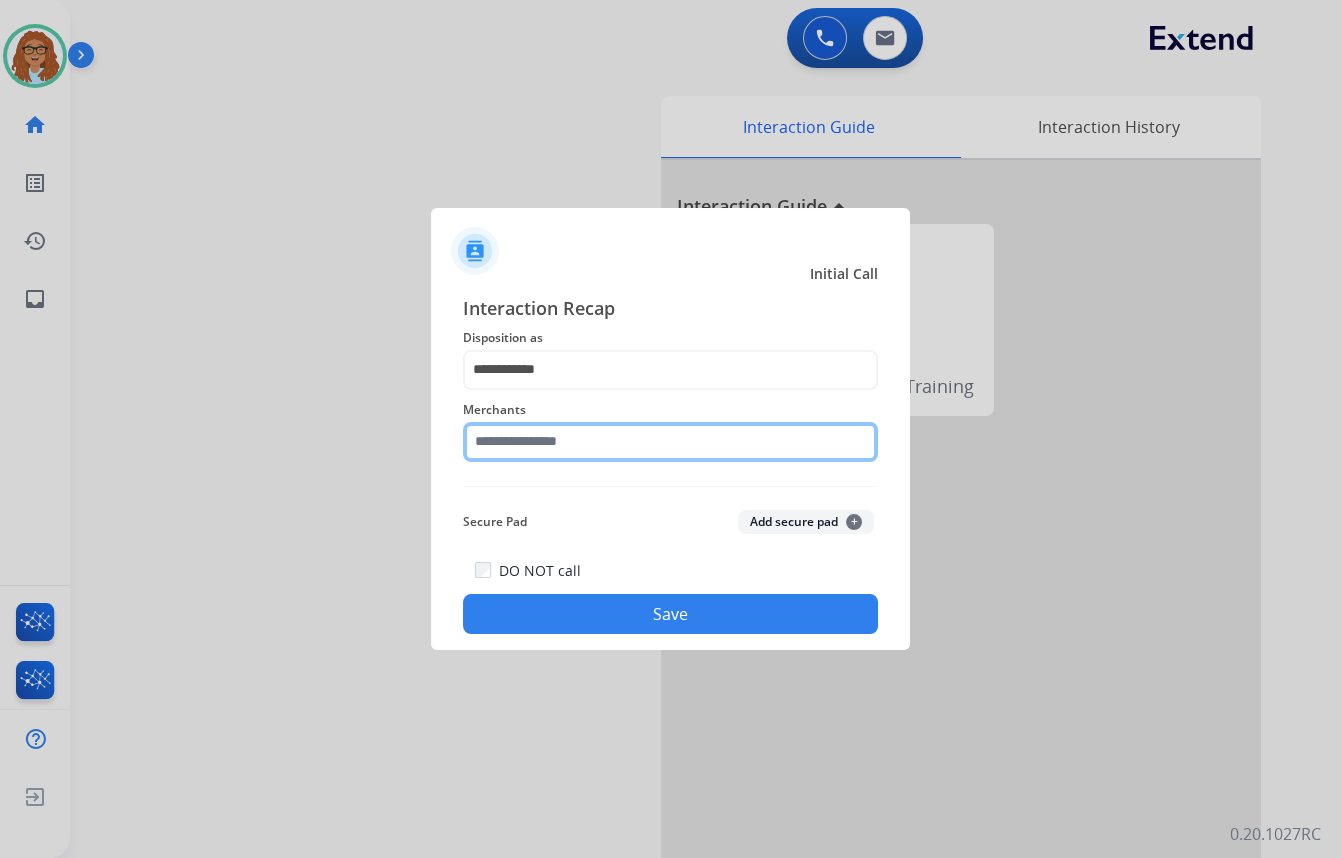click 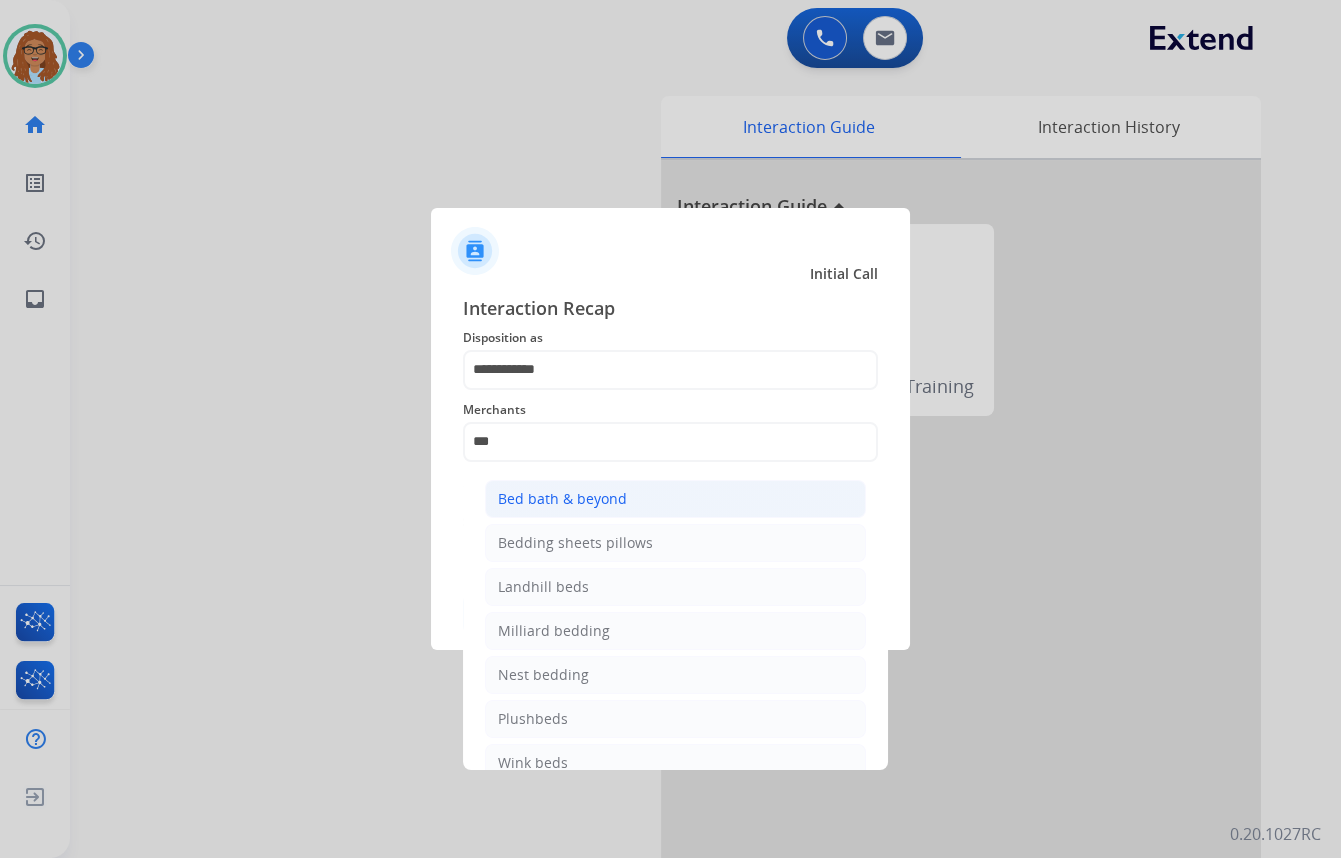 click on "Bed bath & beyond" 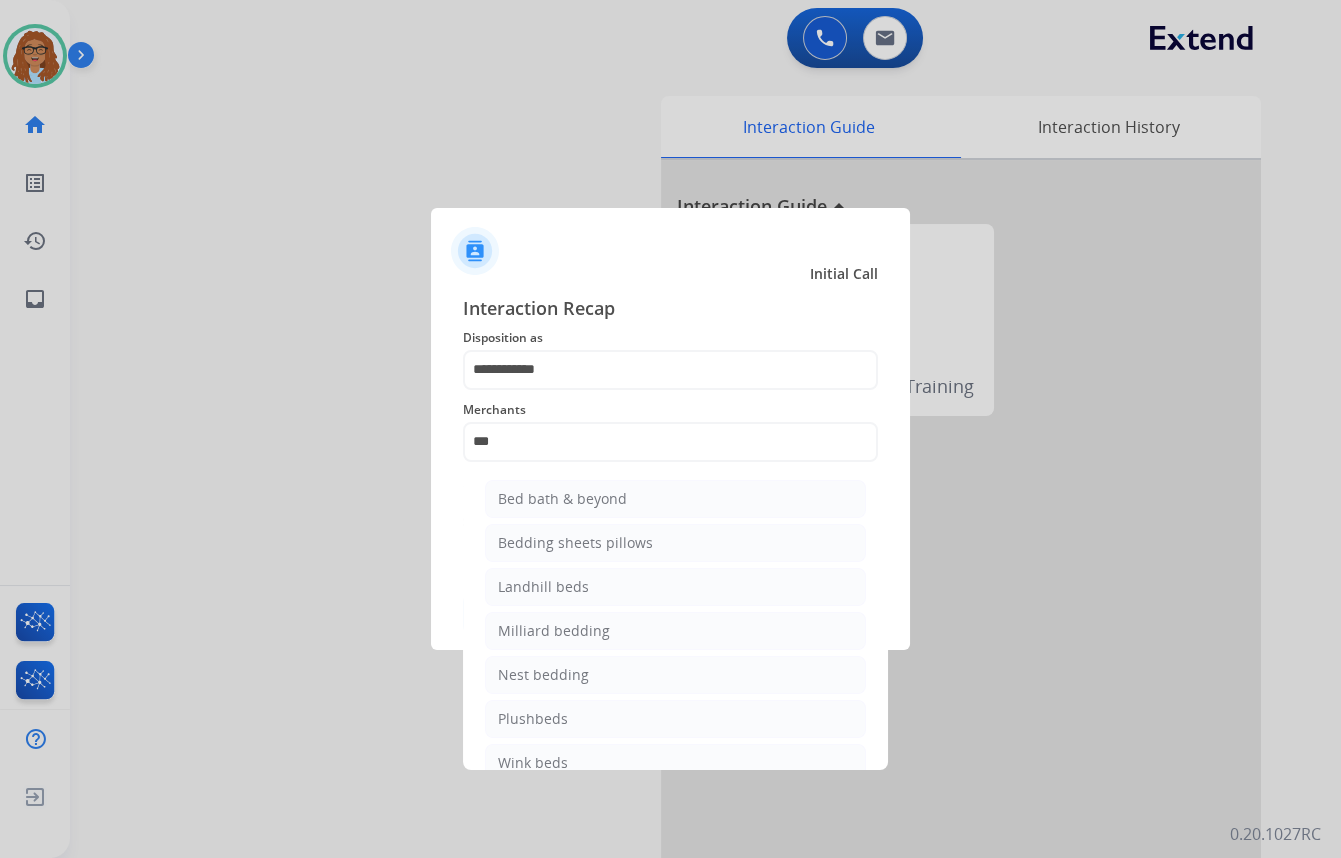 type on "**********" 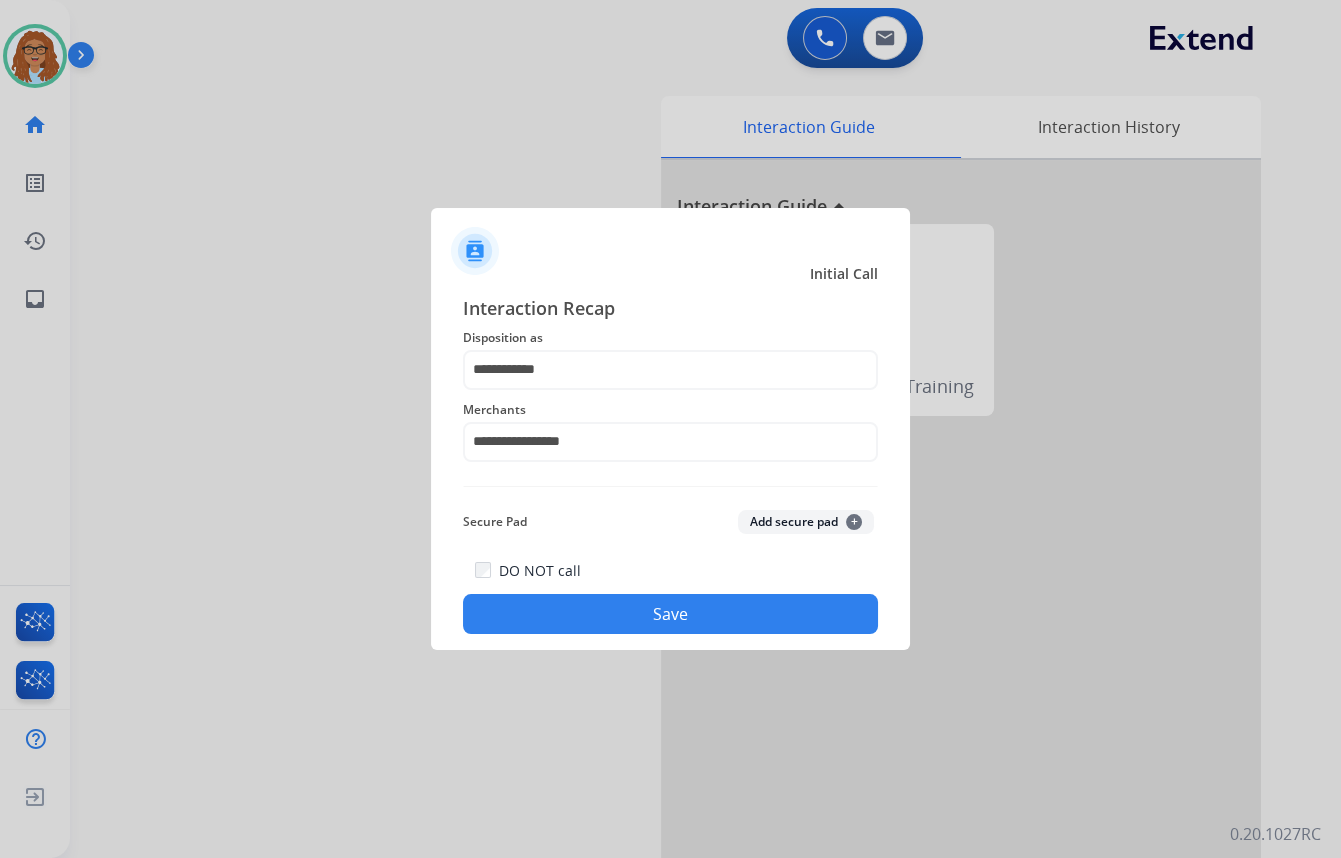 click on "Save" 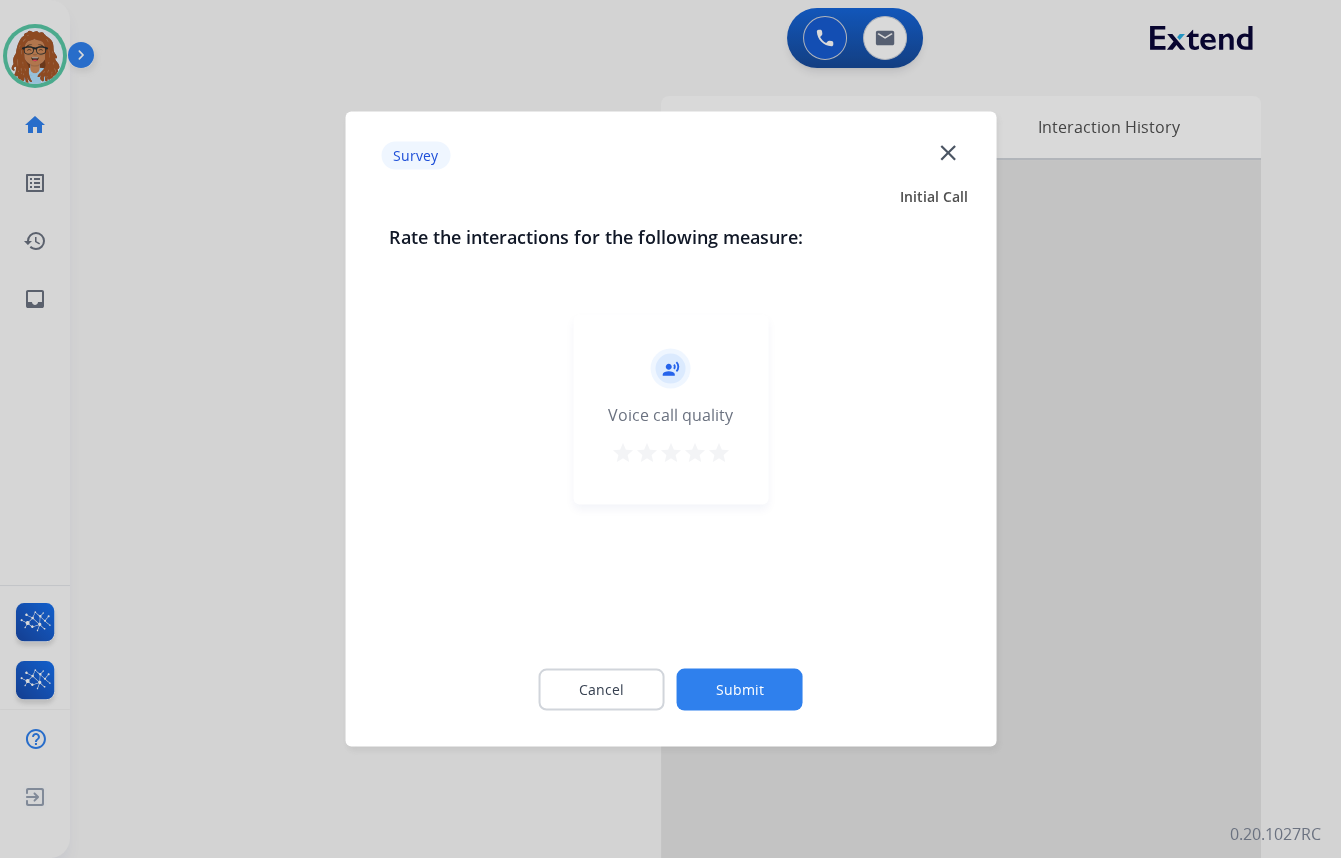 click on "close" 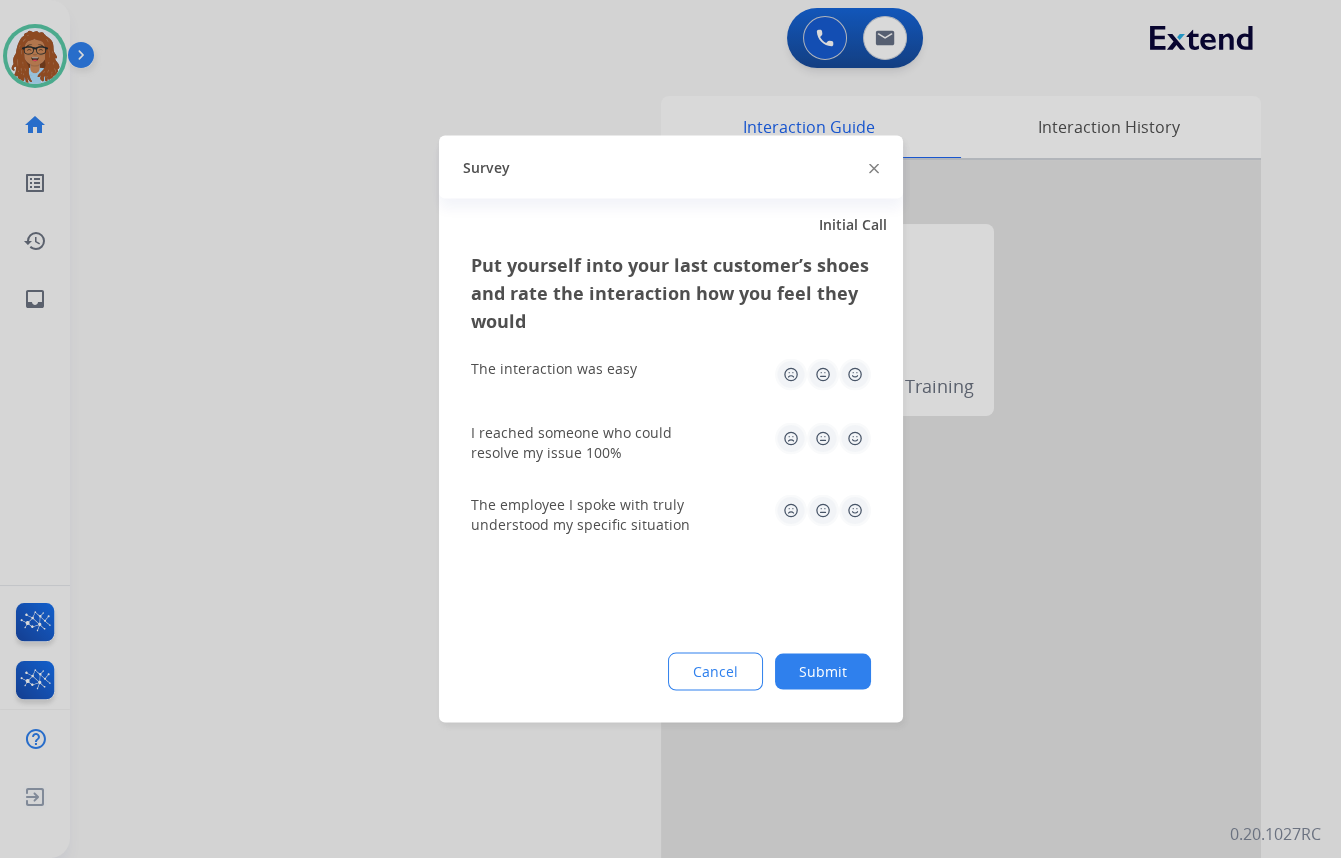 drag, startPoint x: 876, startPoint y: 170, endPoint x: 547, endPoint y: 835, distance: 741.93396 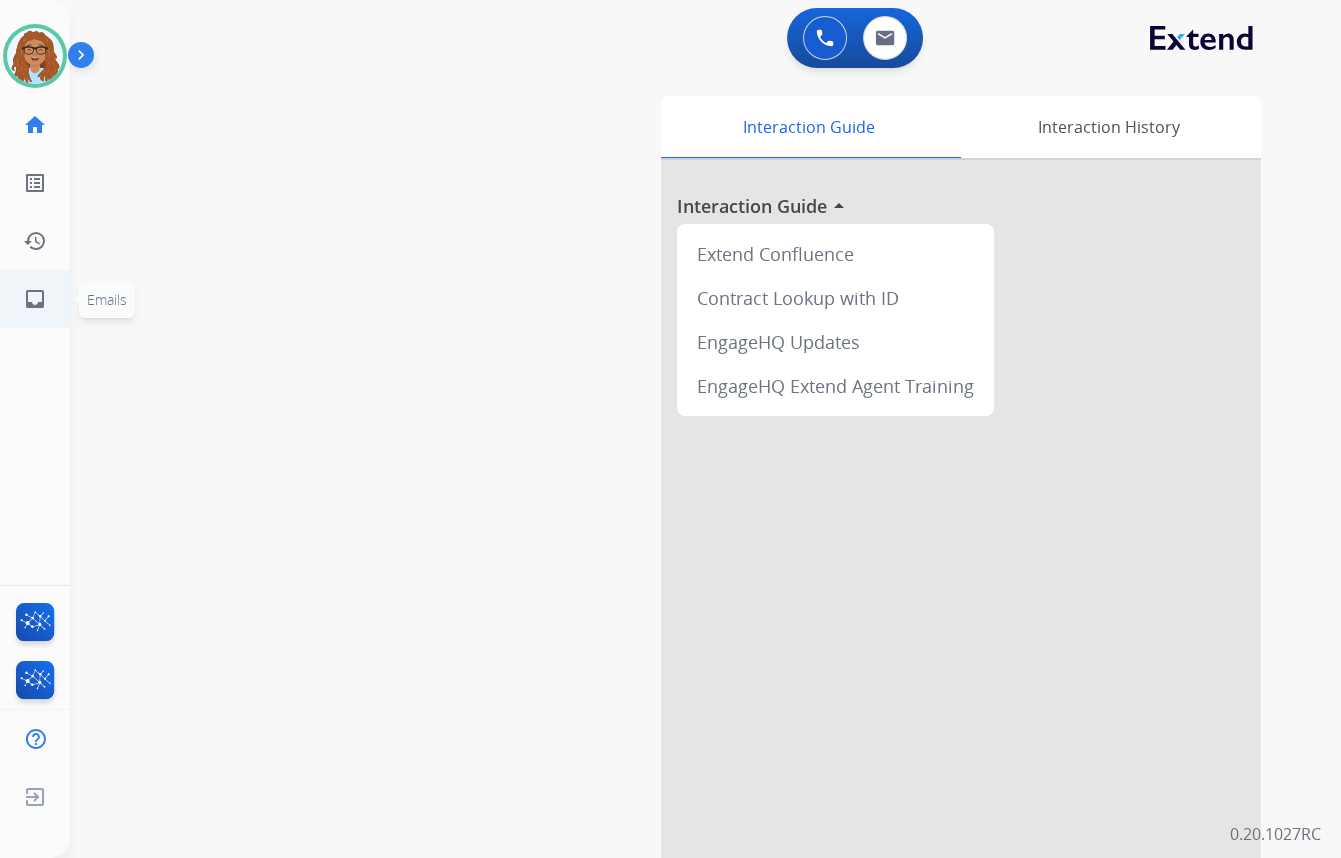 click on "inbox" 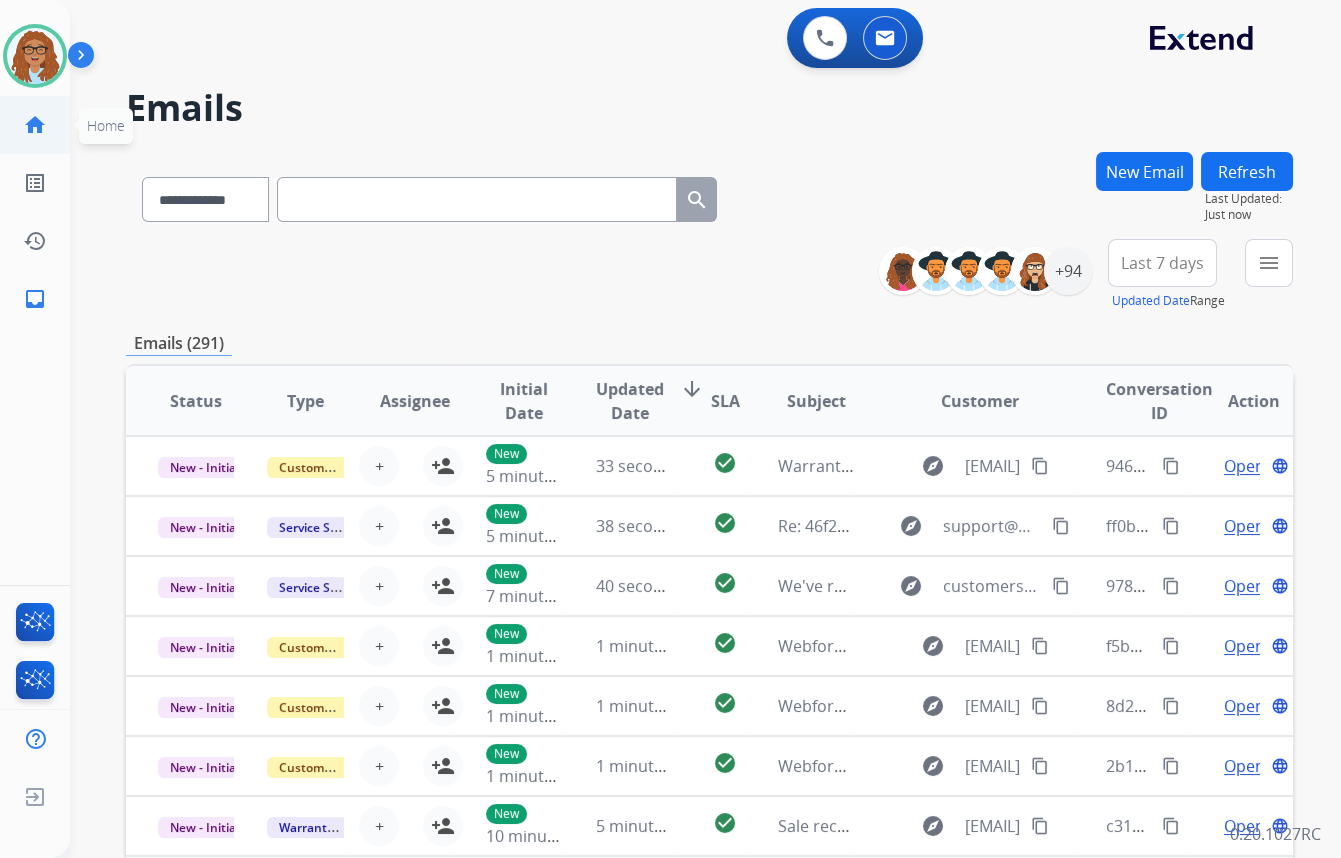click on "home  Home" 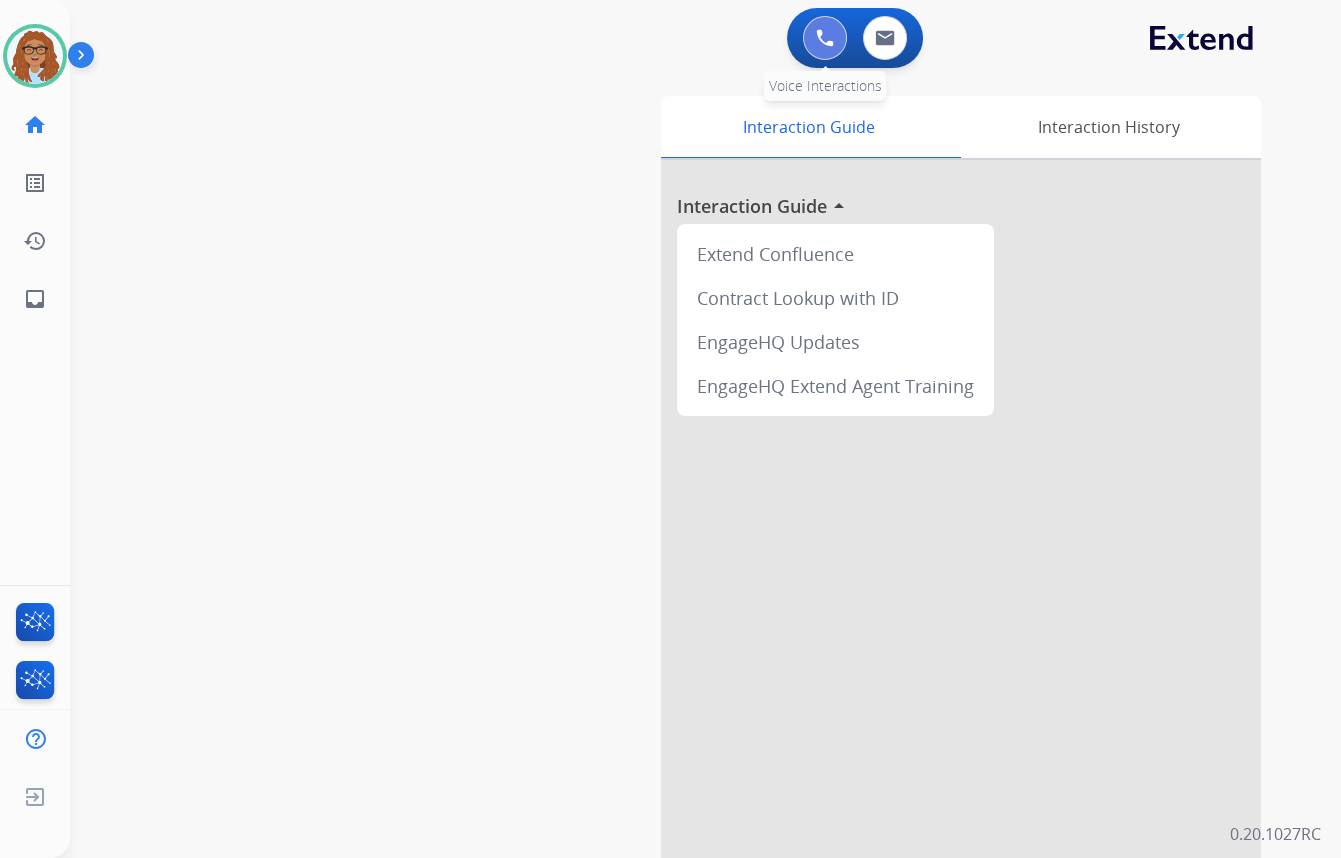 click at bounding box center (825, 38) 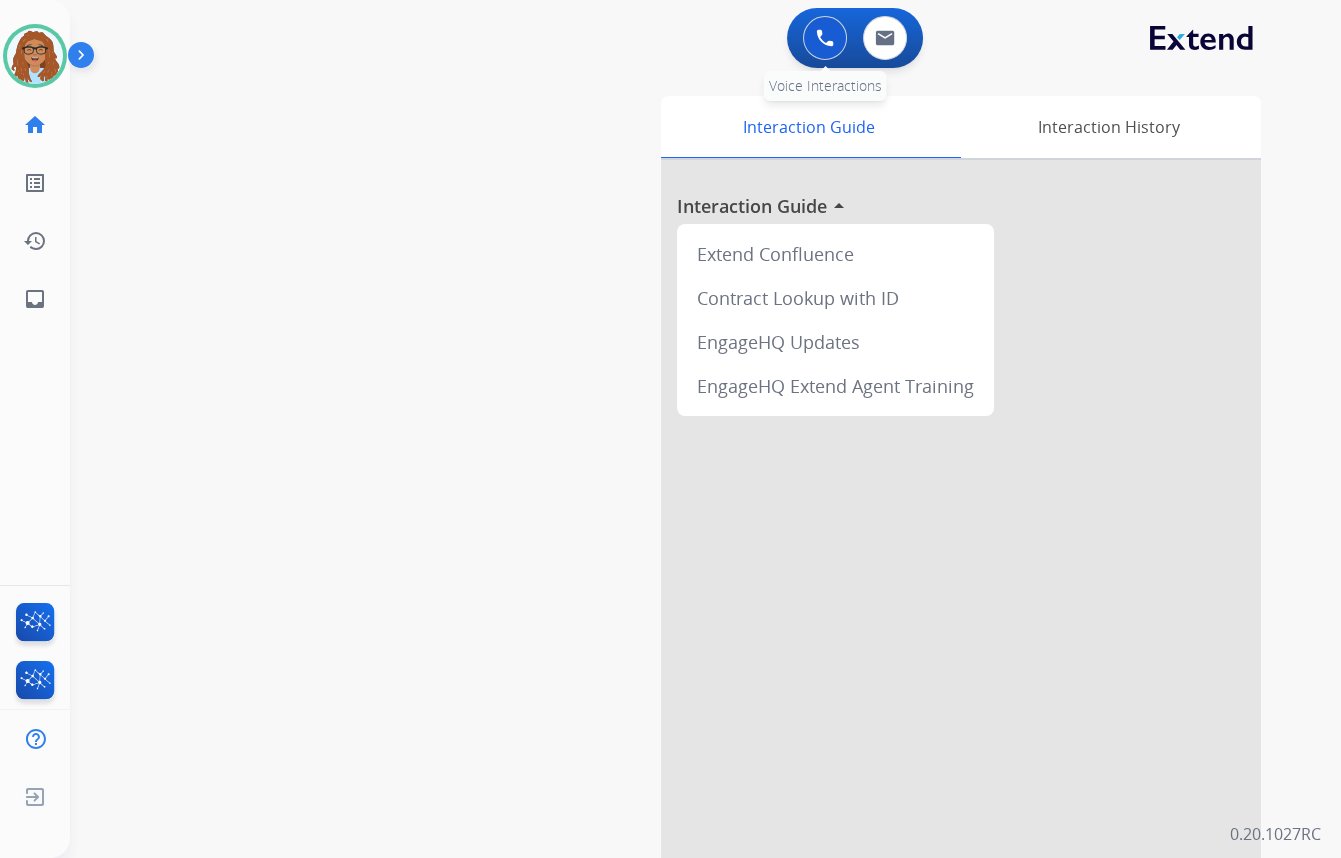 click at bounding box center [825, 38] 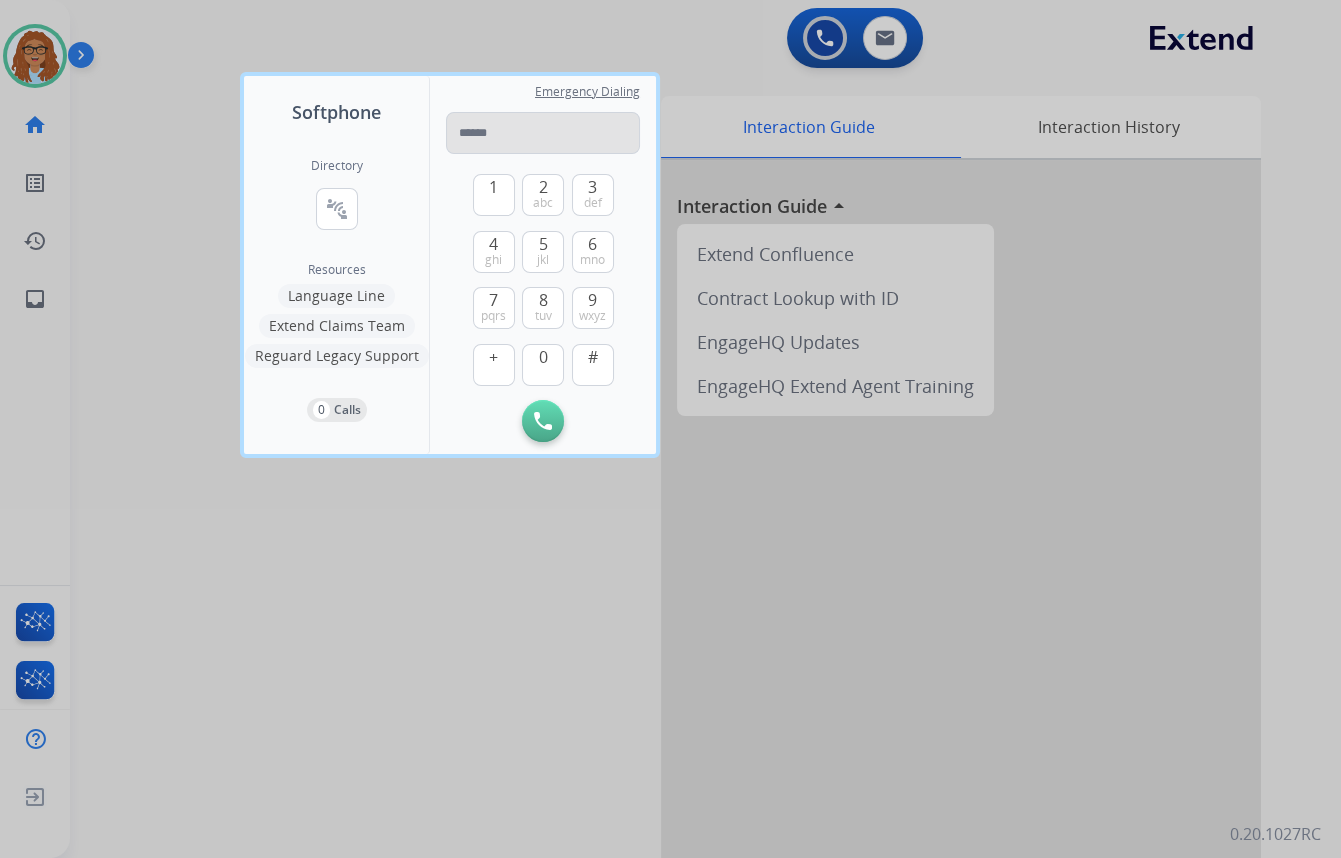 click at bounding box center (543, 133) 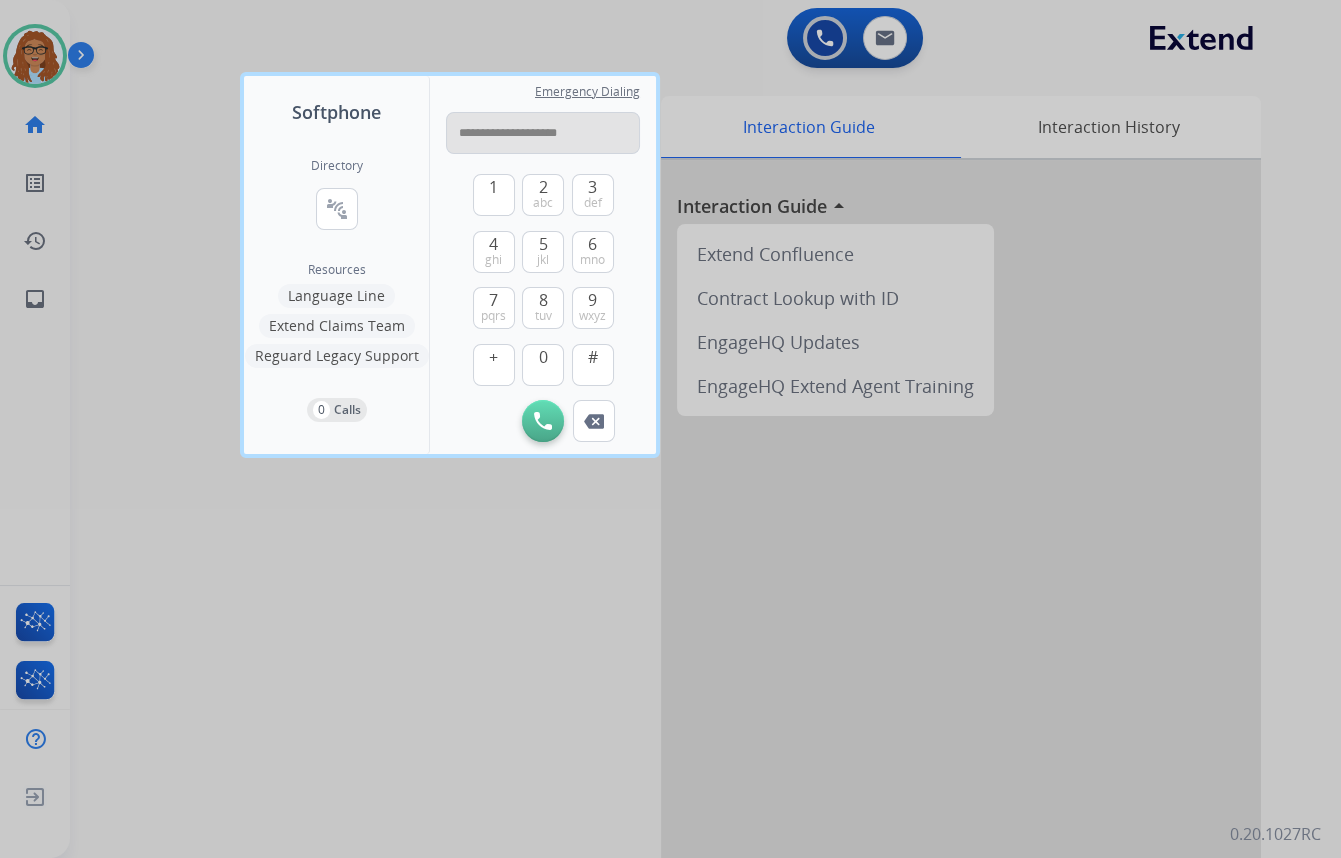 drag, startPoint x: 579, startPoint y: 131, endPoint x: 542, endPoint y: 134, distance: 37.12142 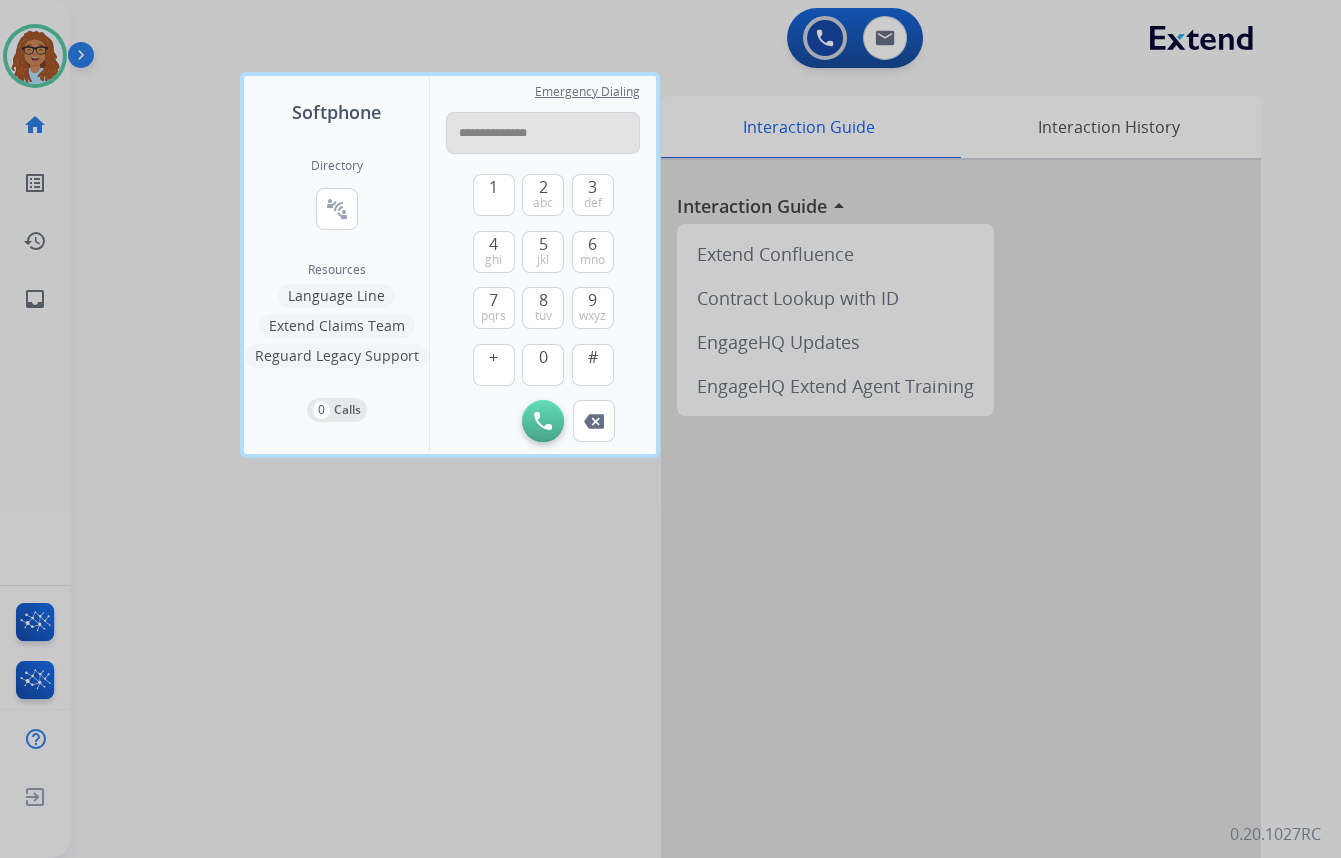 click on "**********" at bounding box center (543, 133) 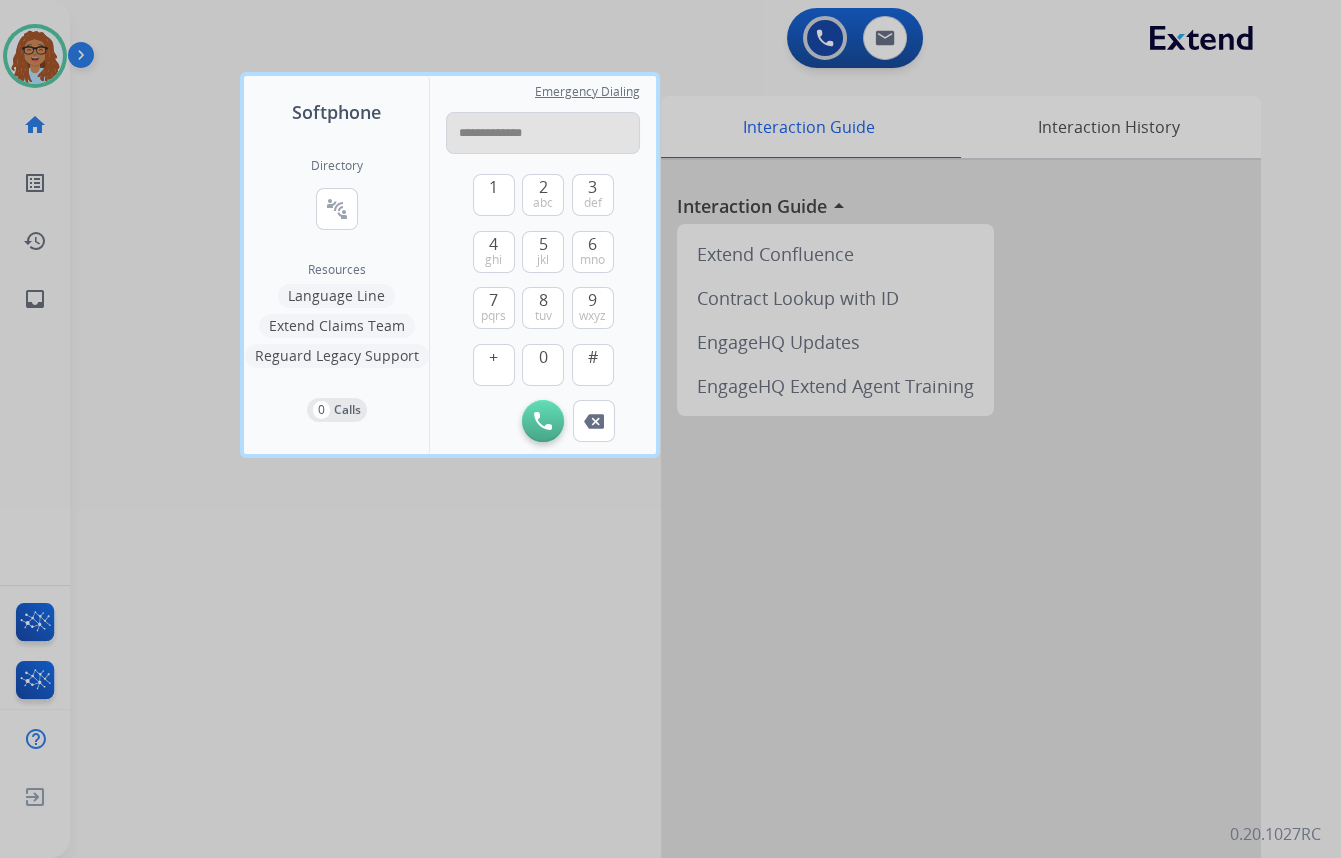 click on "**********" at bounding box center [543, 133] 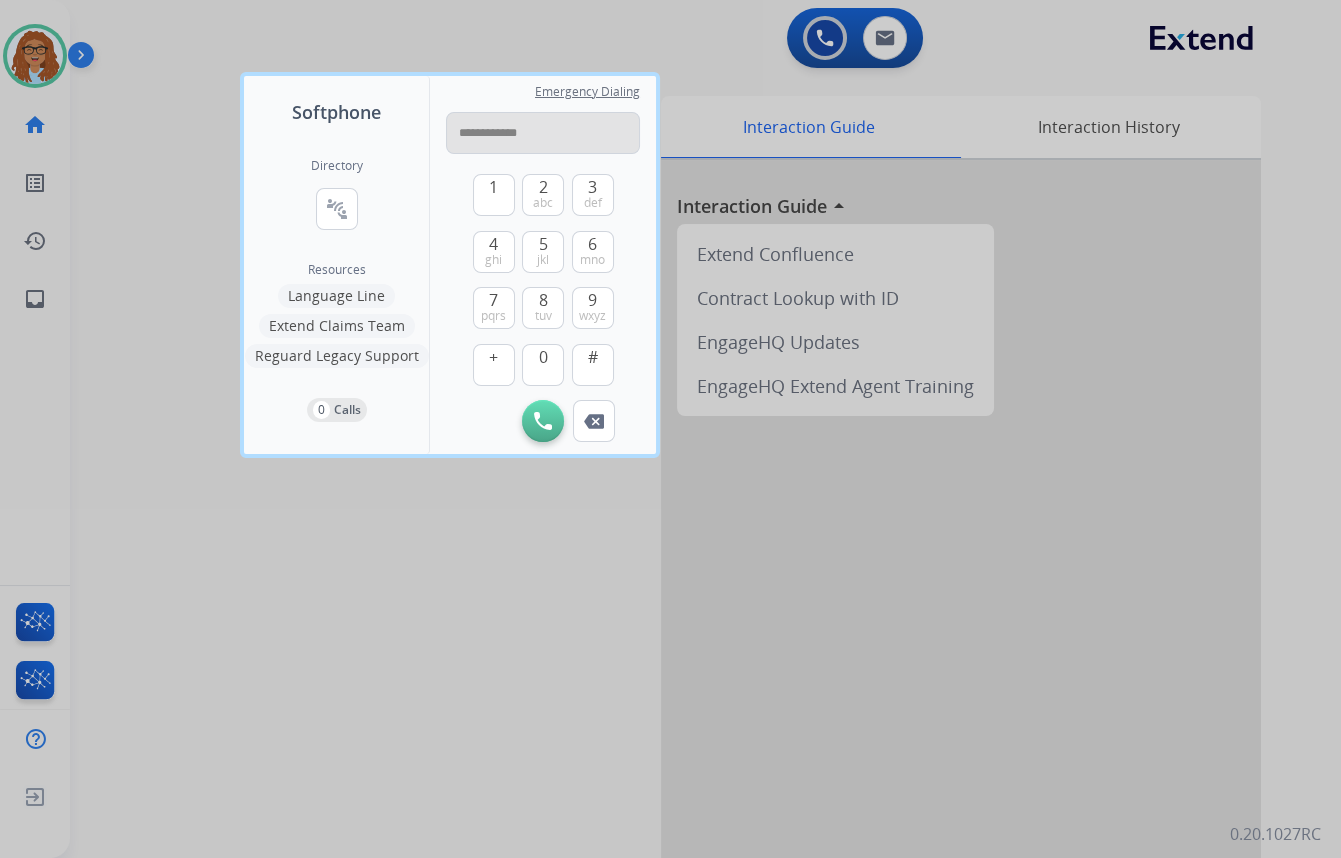 click on "**********" at bounding box center [543, 133] 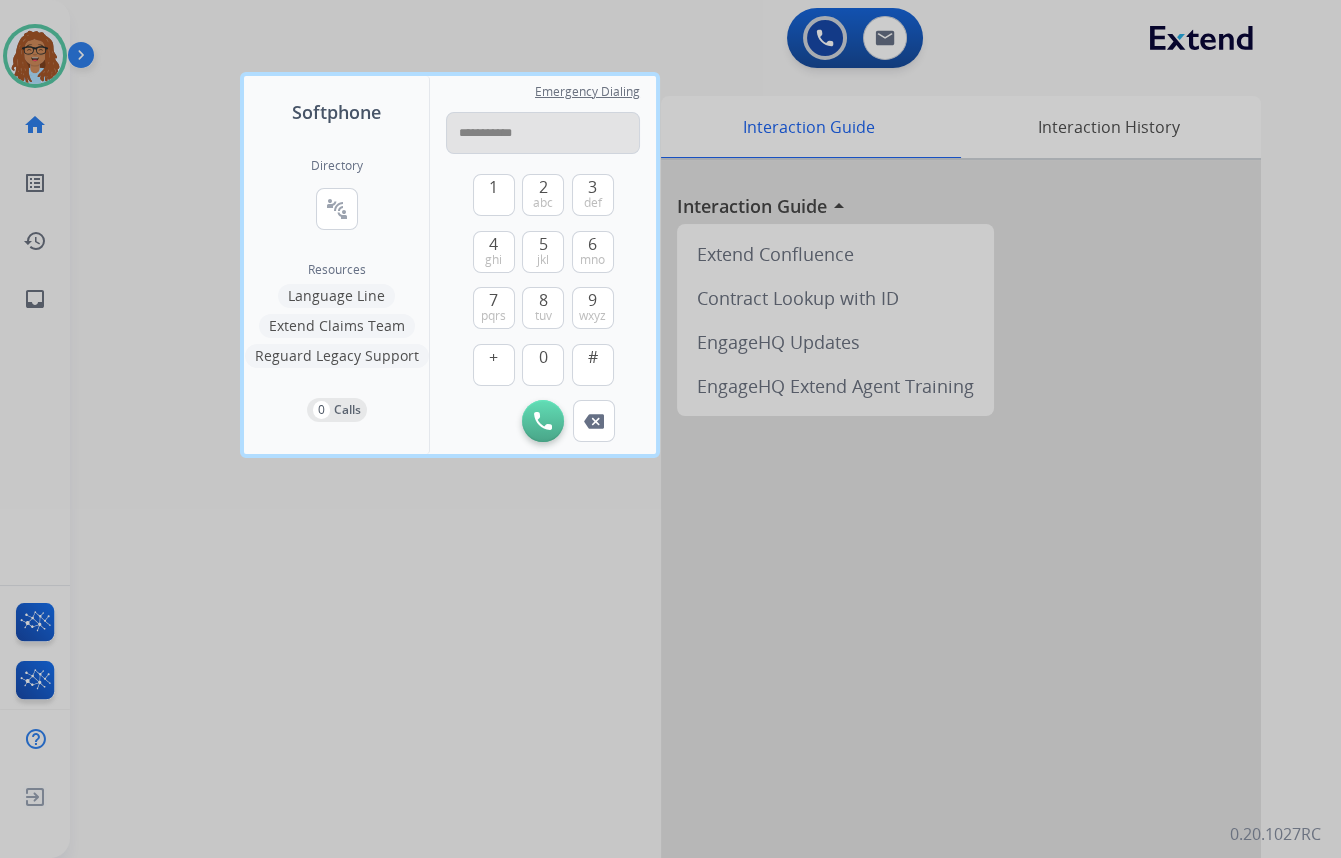 click on "**********" at bounding box center [543, 133] 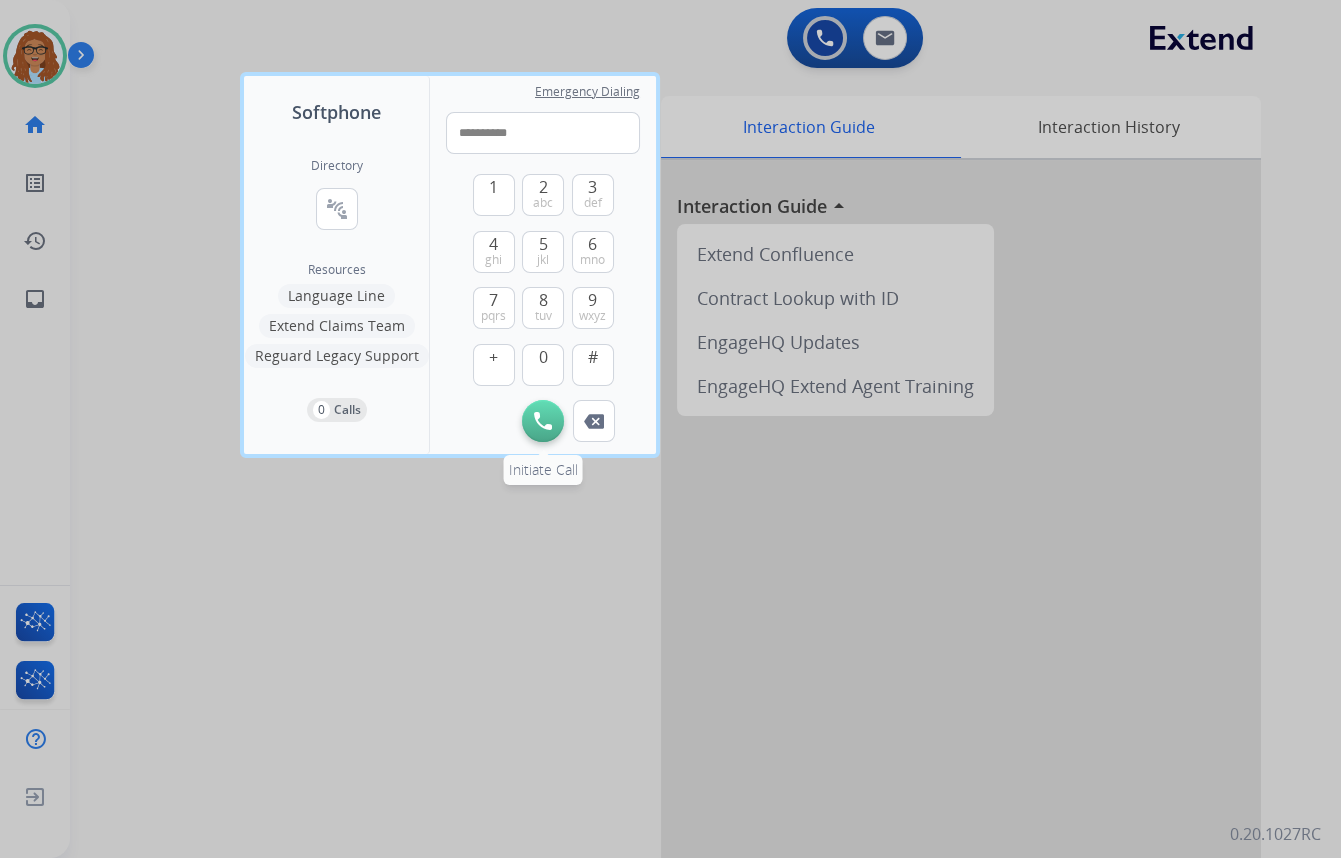 type on "**********" 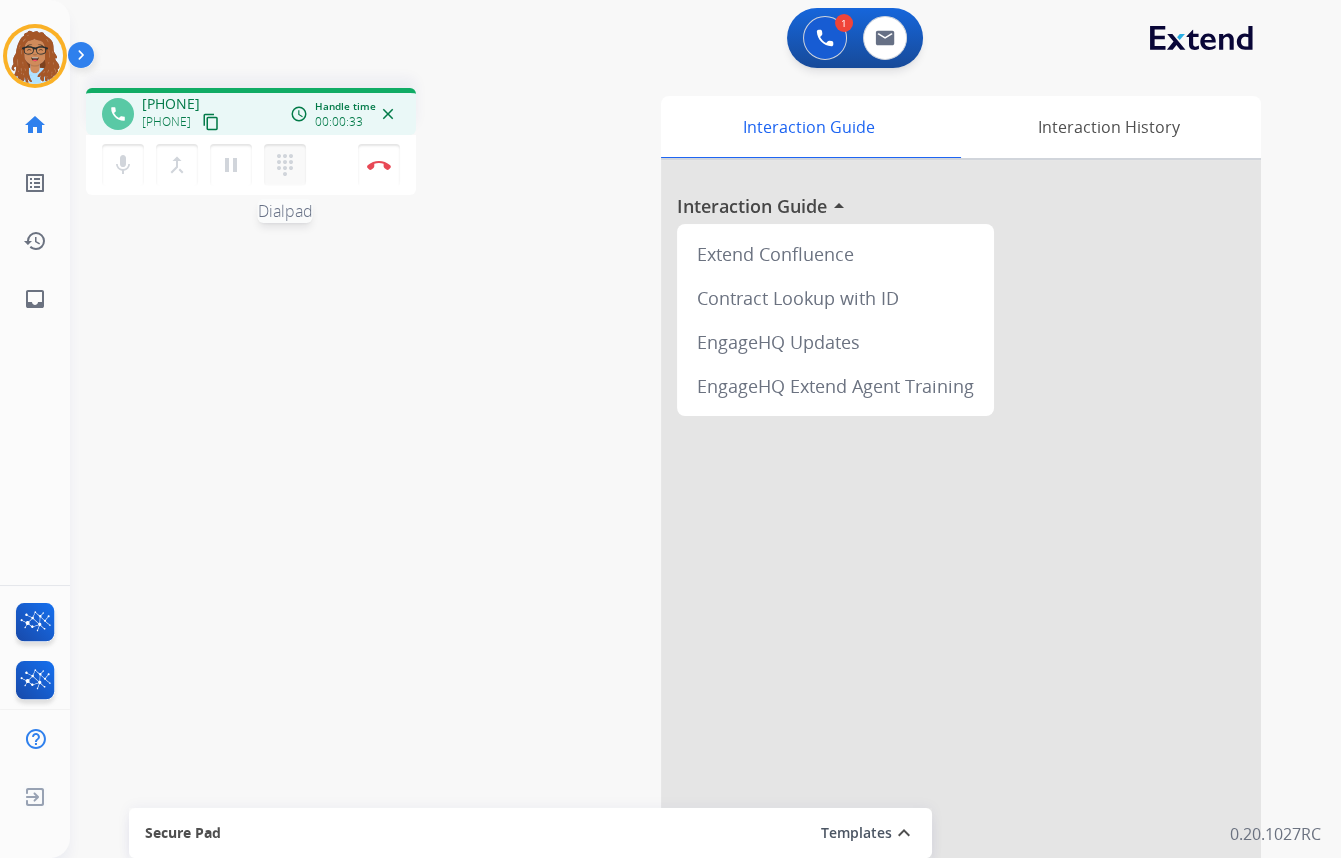 click on "dialpad" at bounding box center (285, 165) 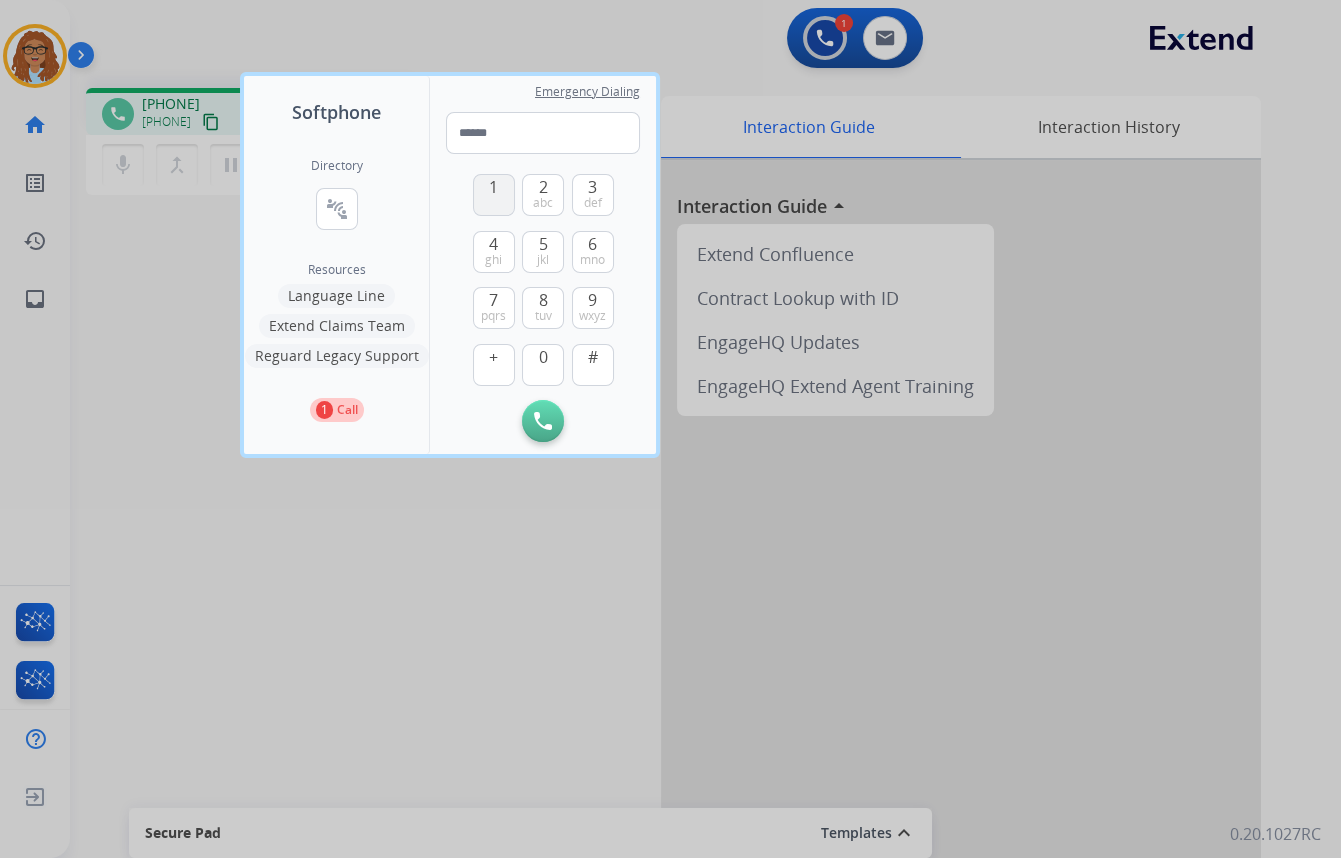 click on "1" at bounding box center (493, 187) 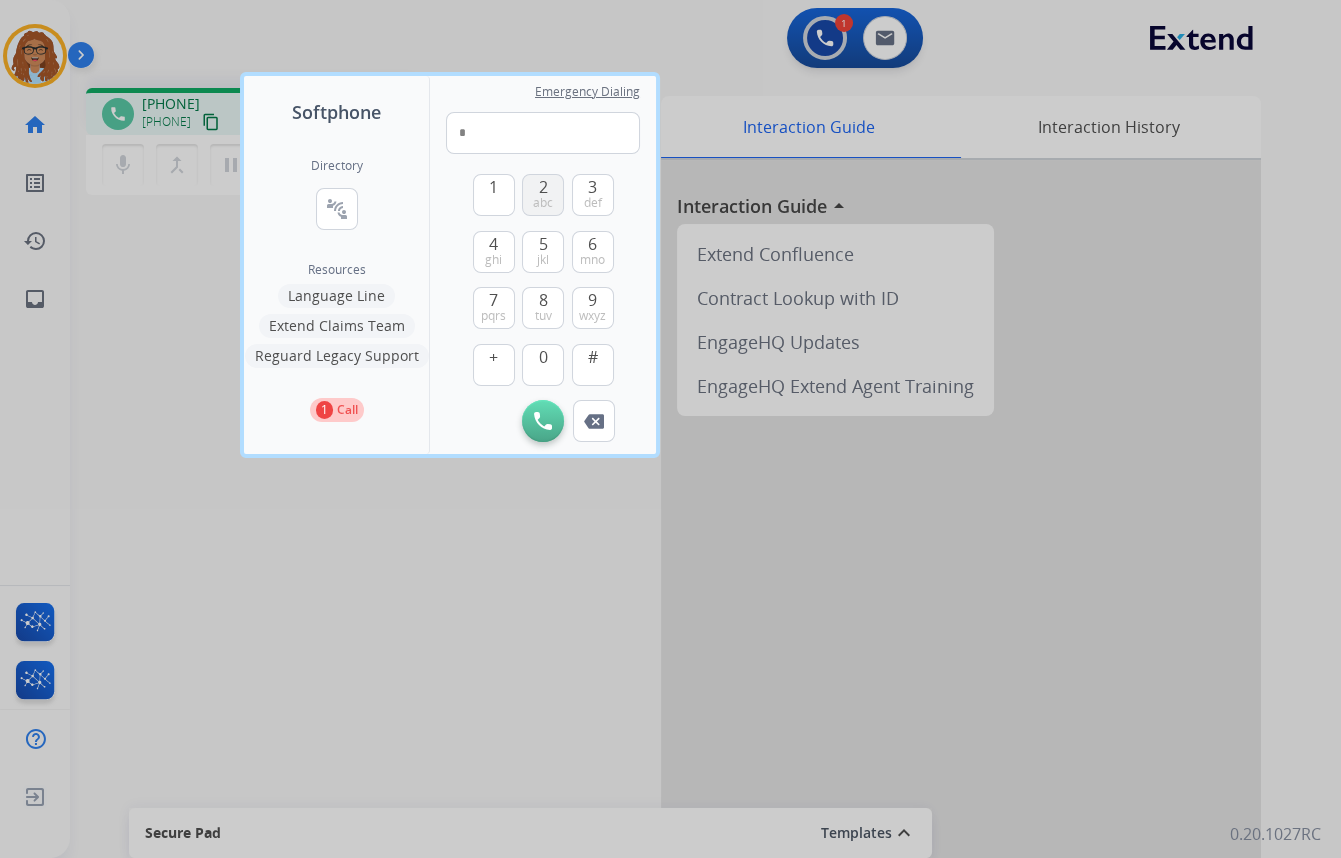 click on "abc" at bounding box center (543, 203) 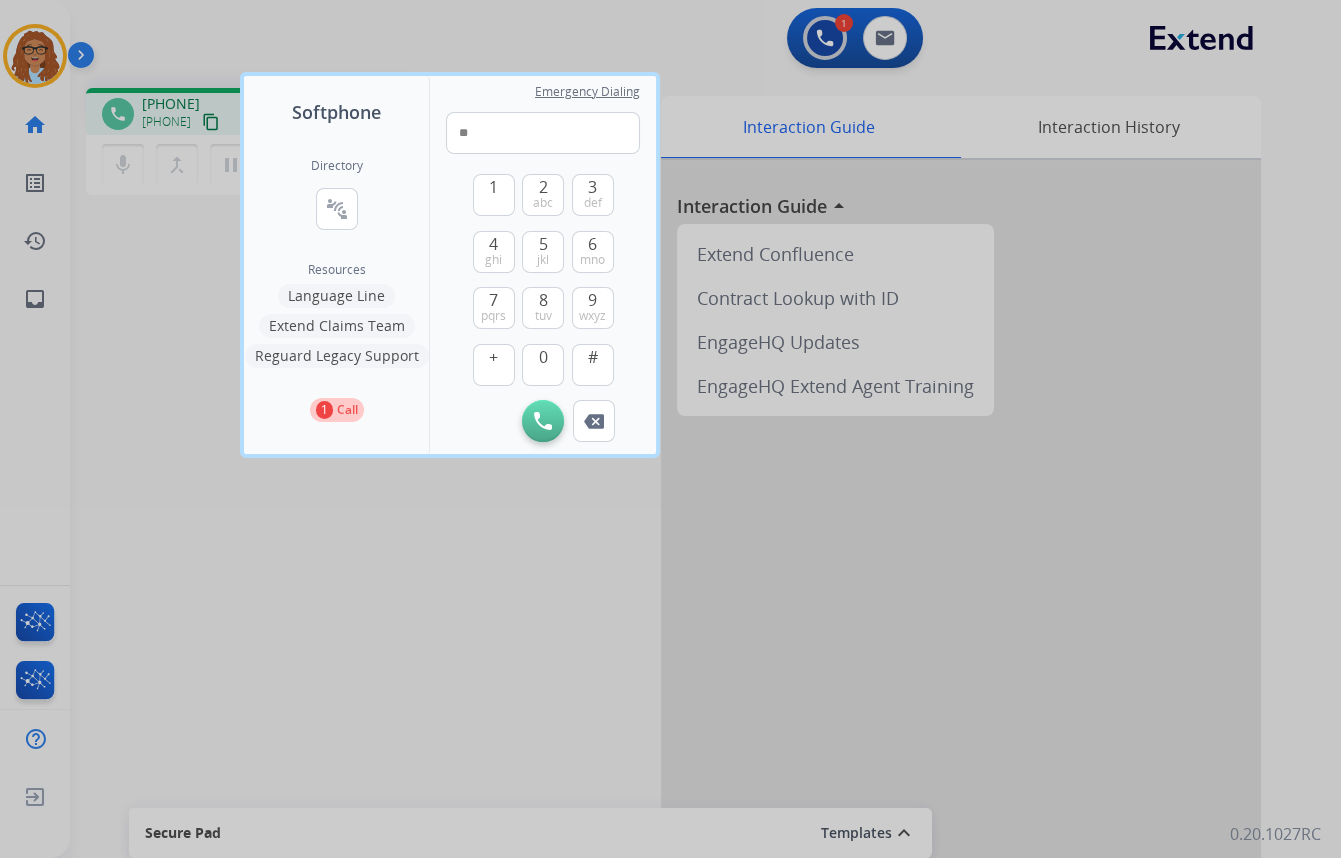 click at bounding box center (670, 429) 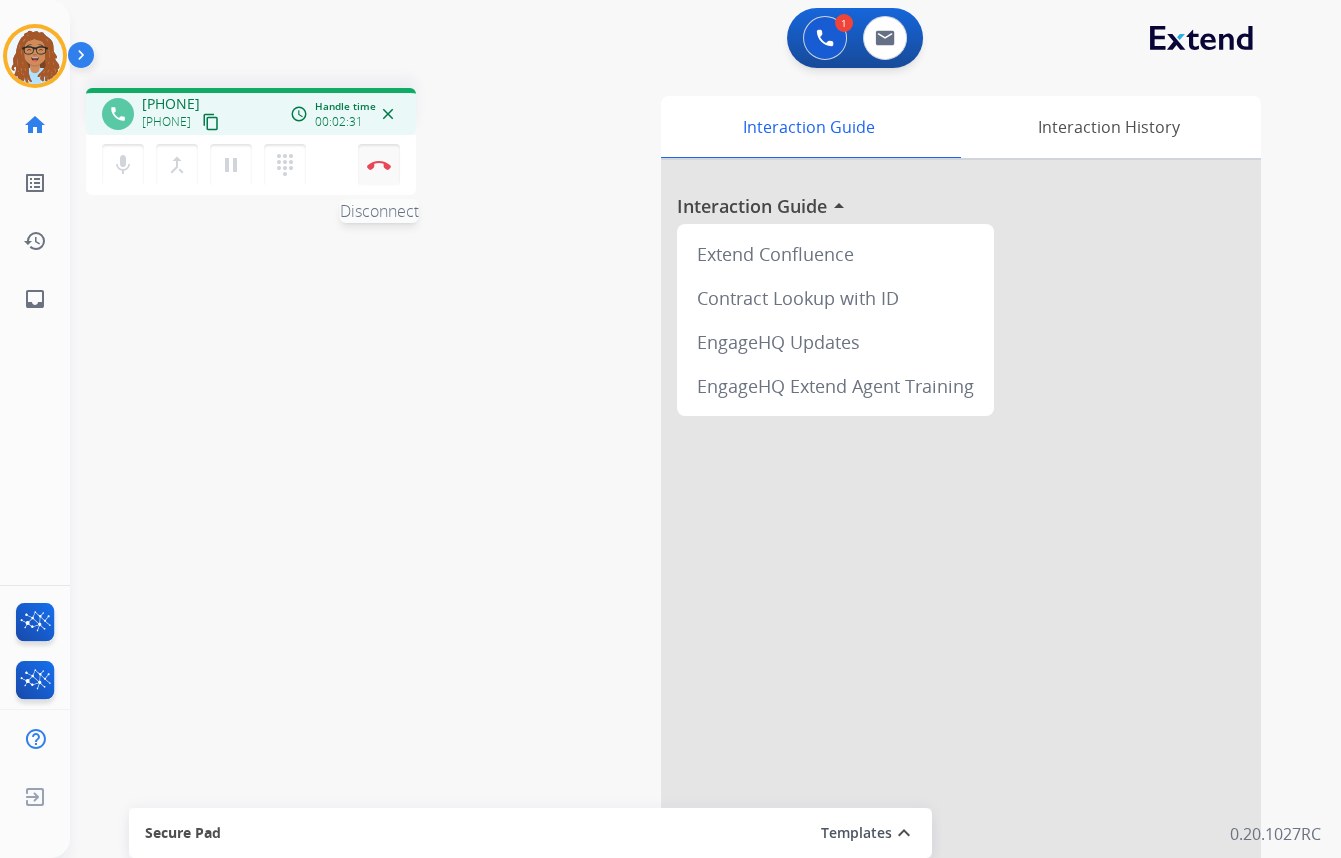 click on "Disconnect" at bounding box center (379, 165) 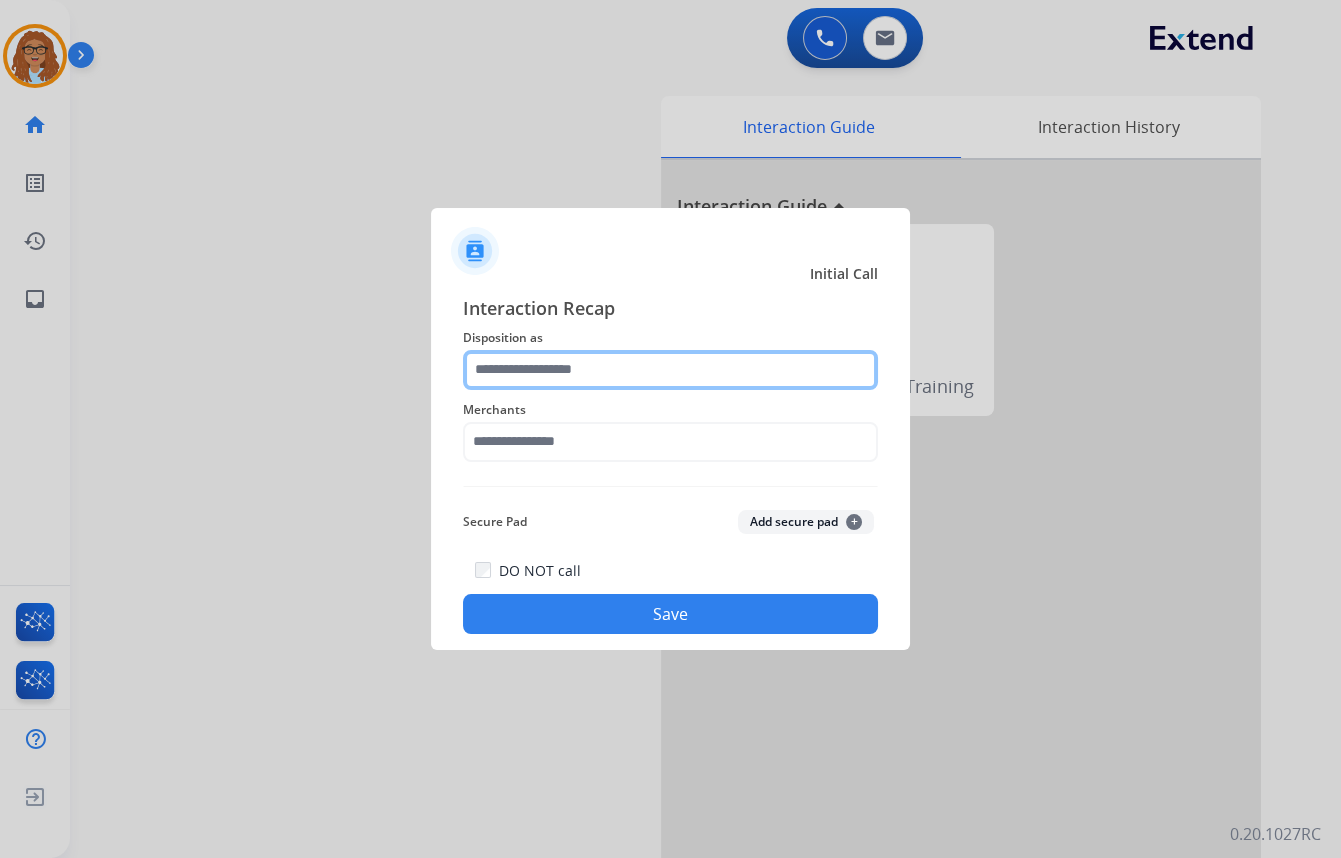 drag, startPoint x: 601, startPoint y: 372, endPoint x: 620, endPoint y: 379, distance: 20.248457 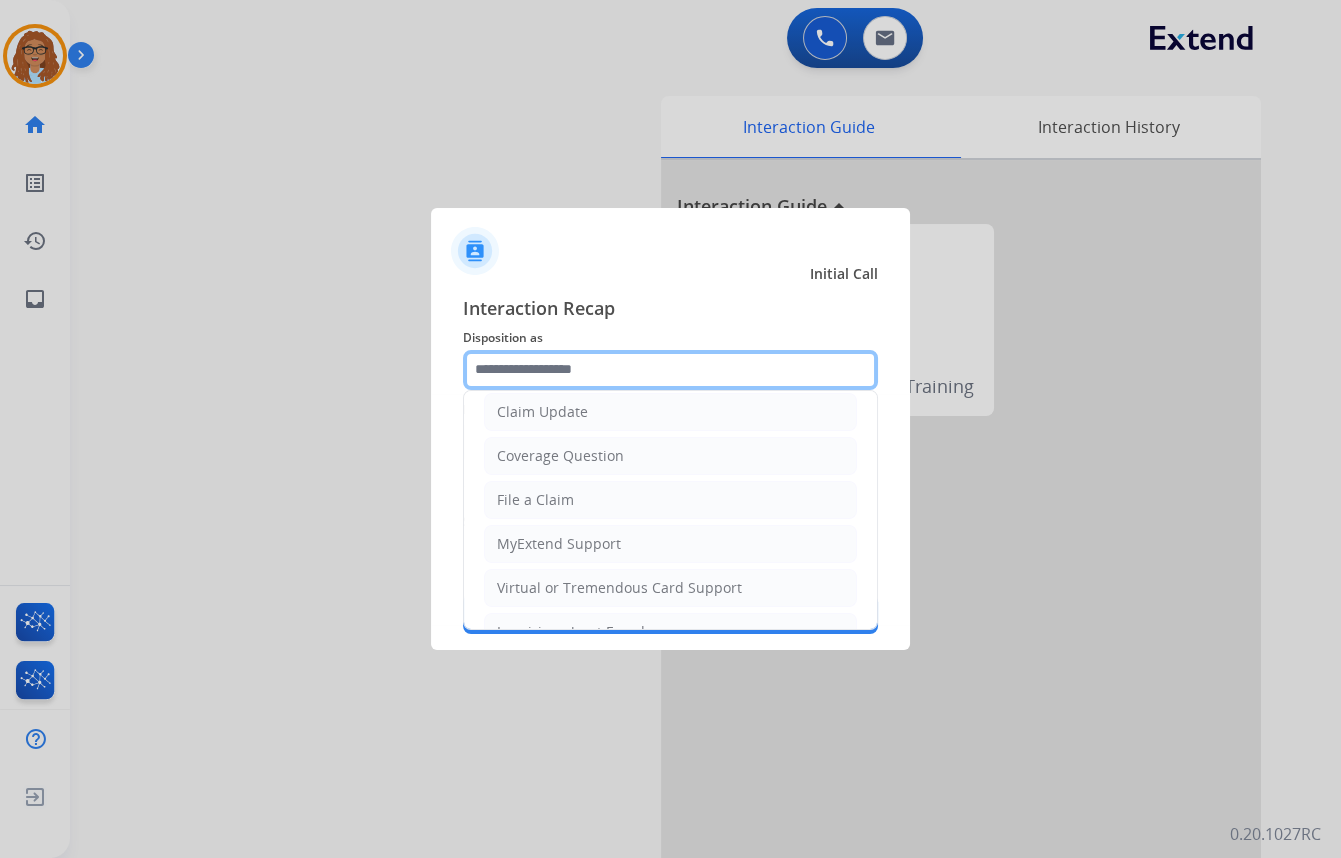 scroll, scrollTop: 396, scrollLeft: 0, axis: vertical 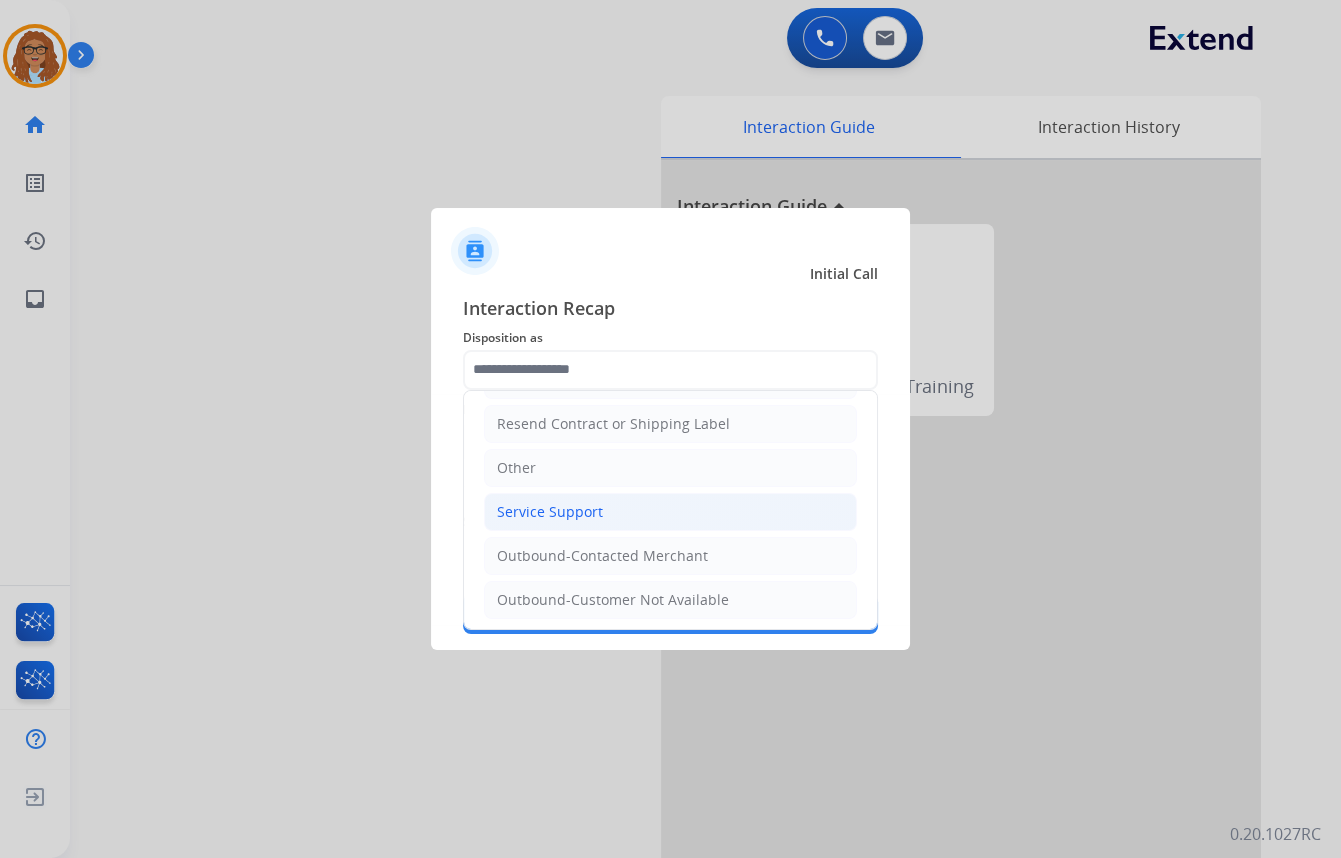click on "Service Support" 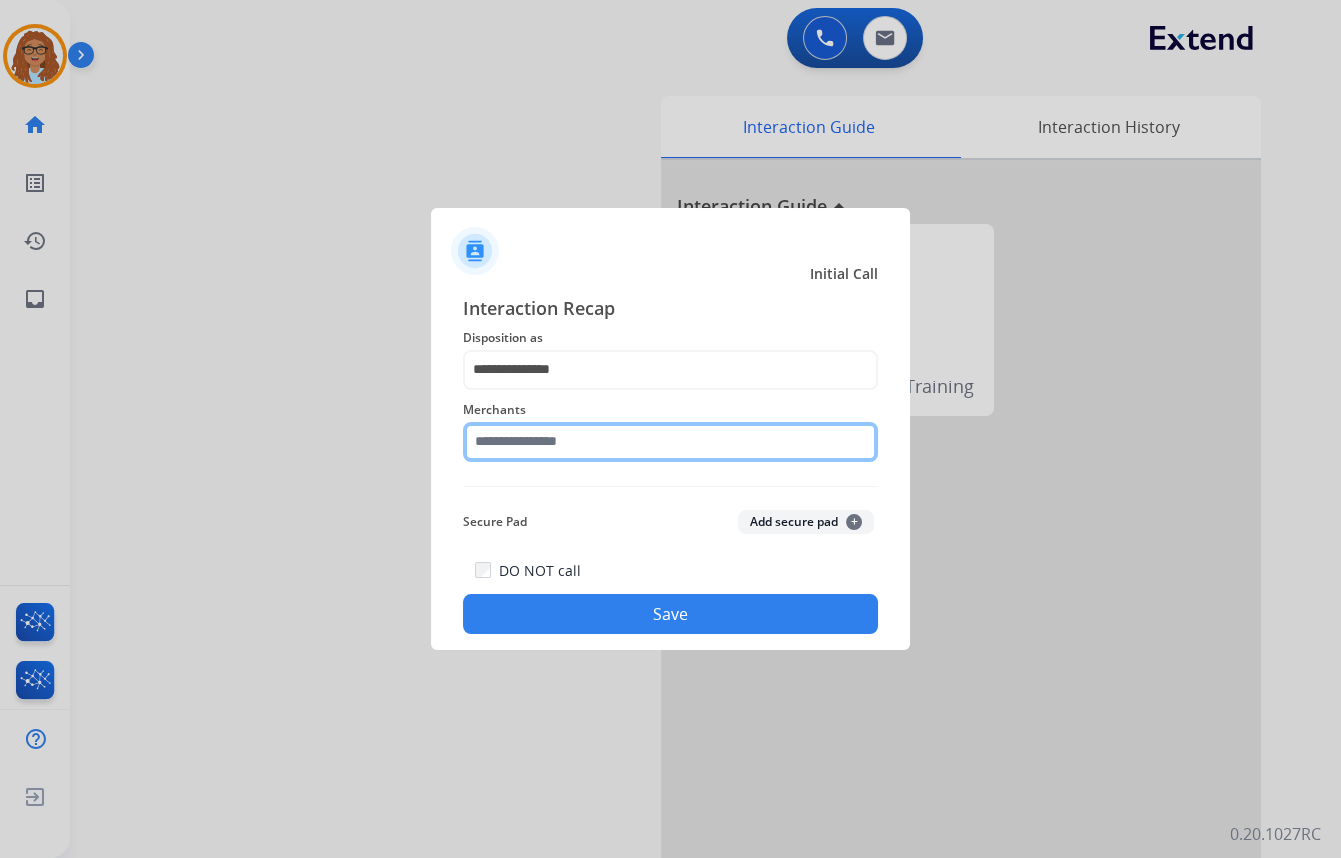 click 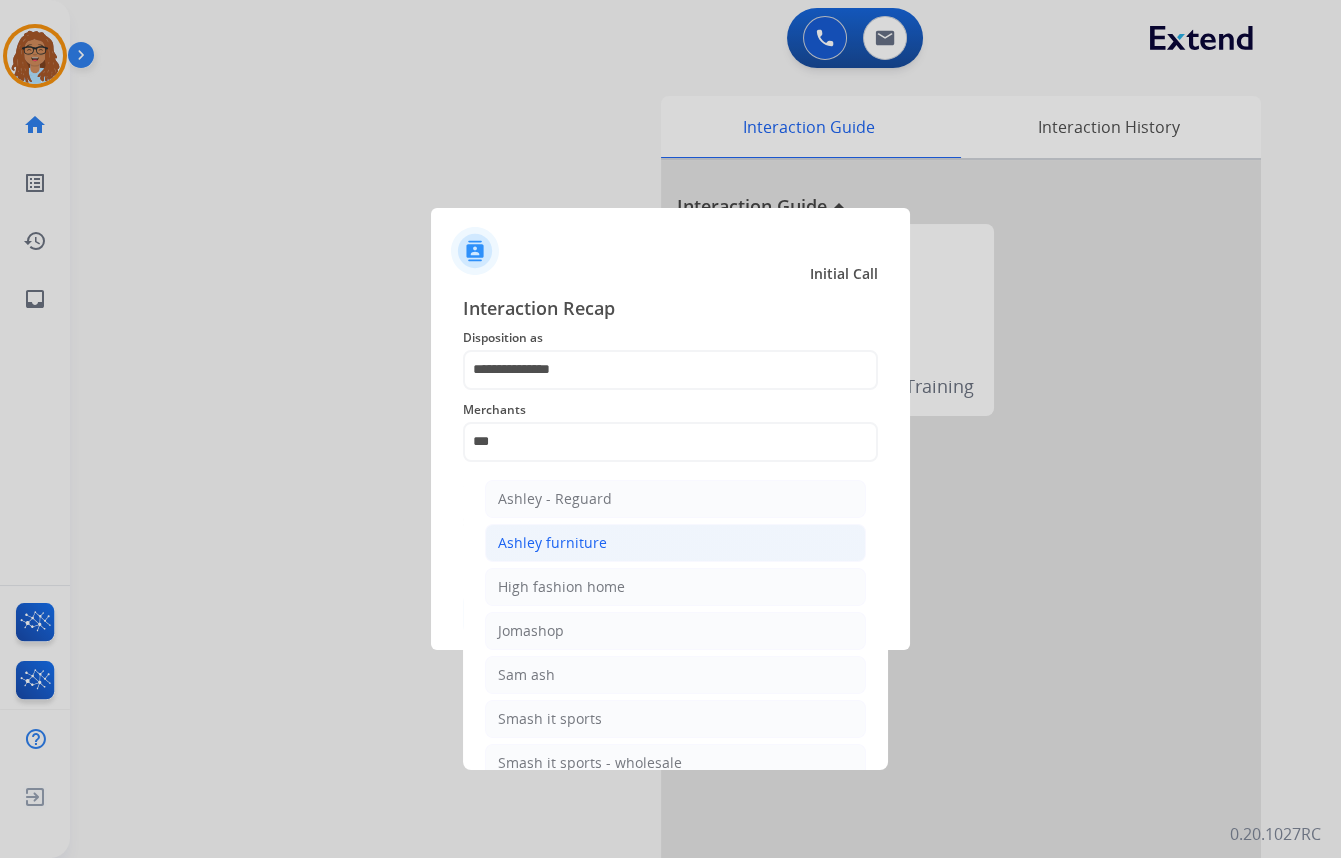 click on "Ashley furniture" 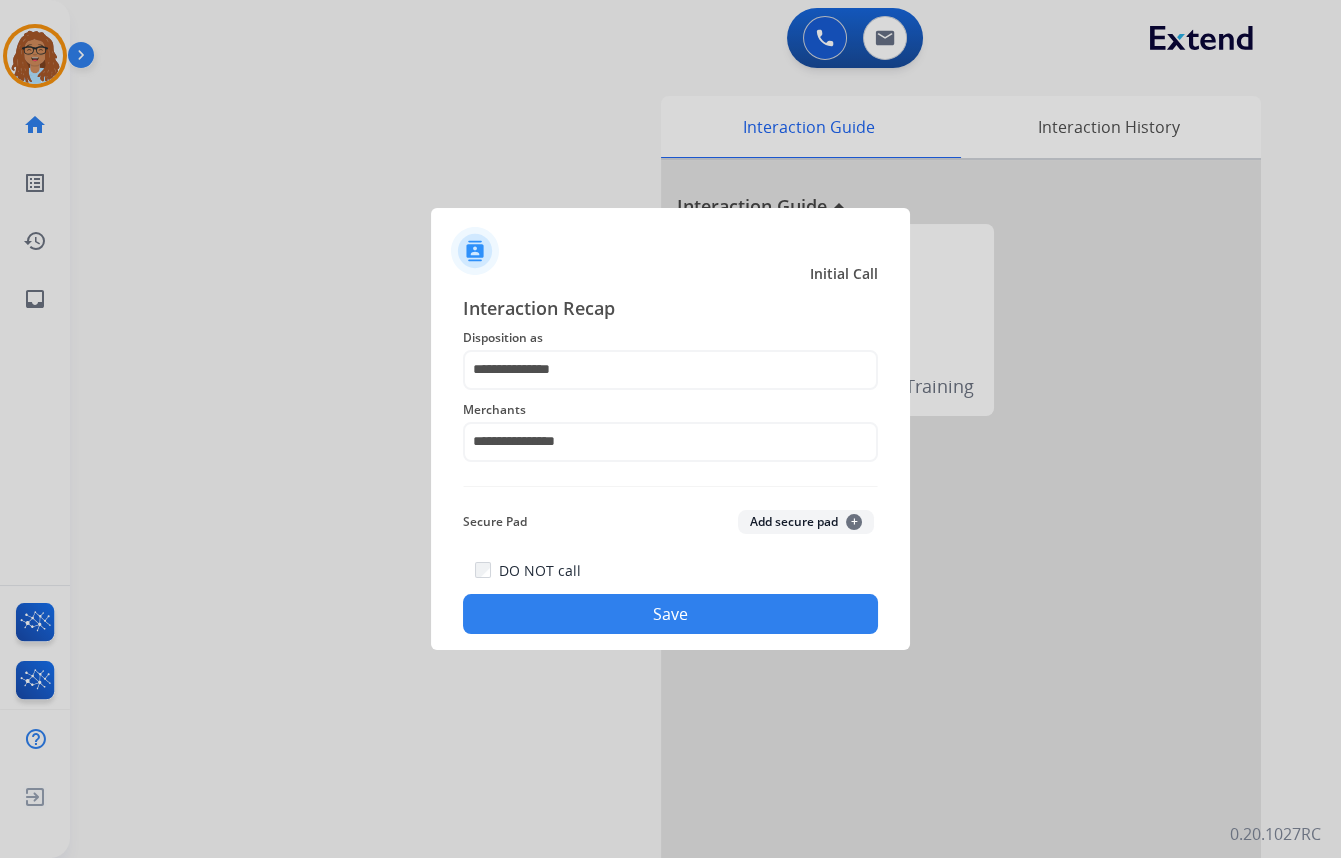 click on "Save" 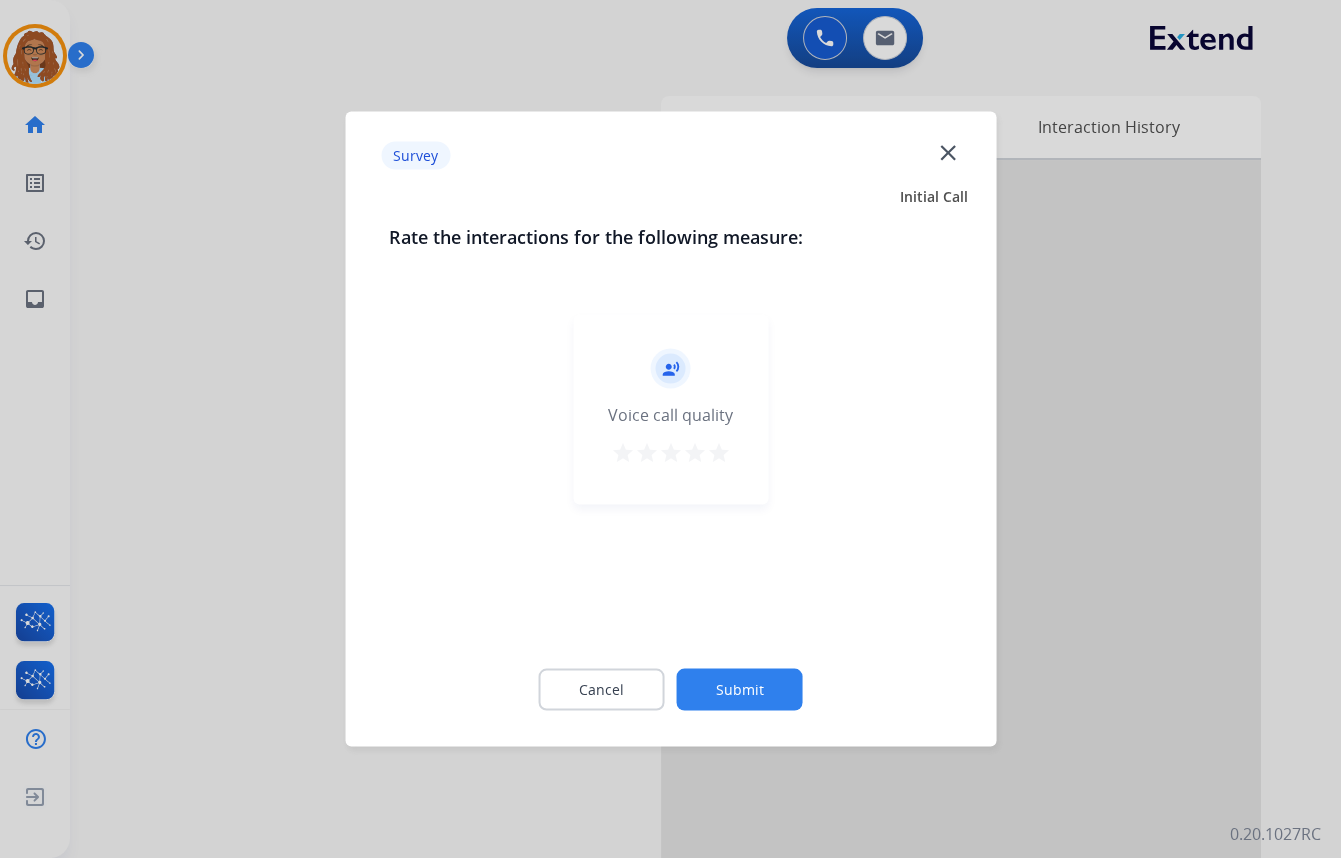 click on "close" 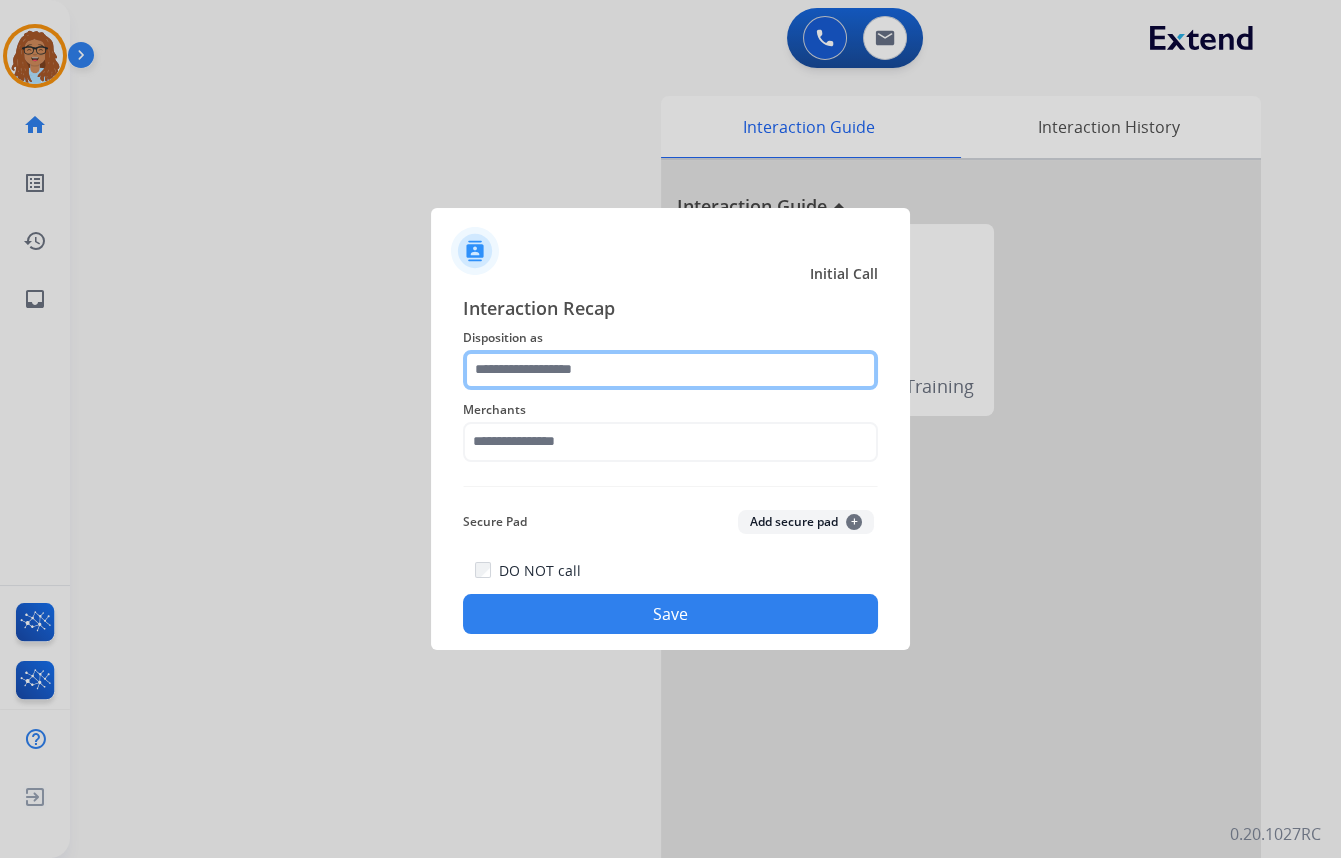 click 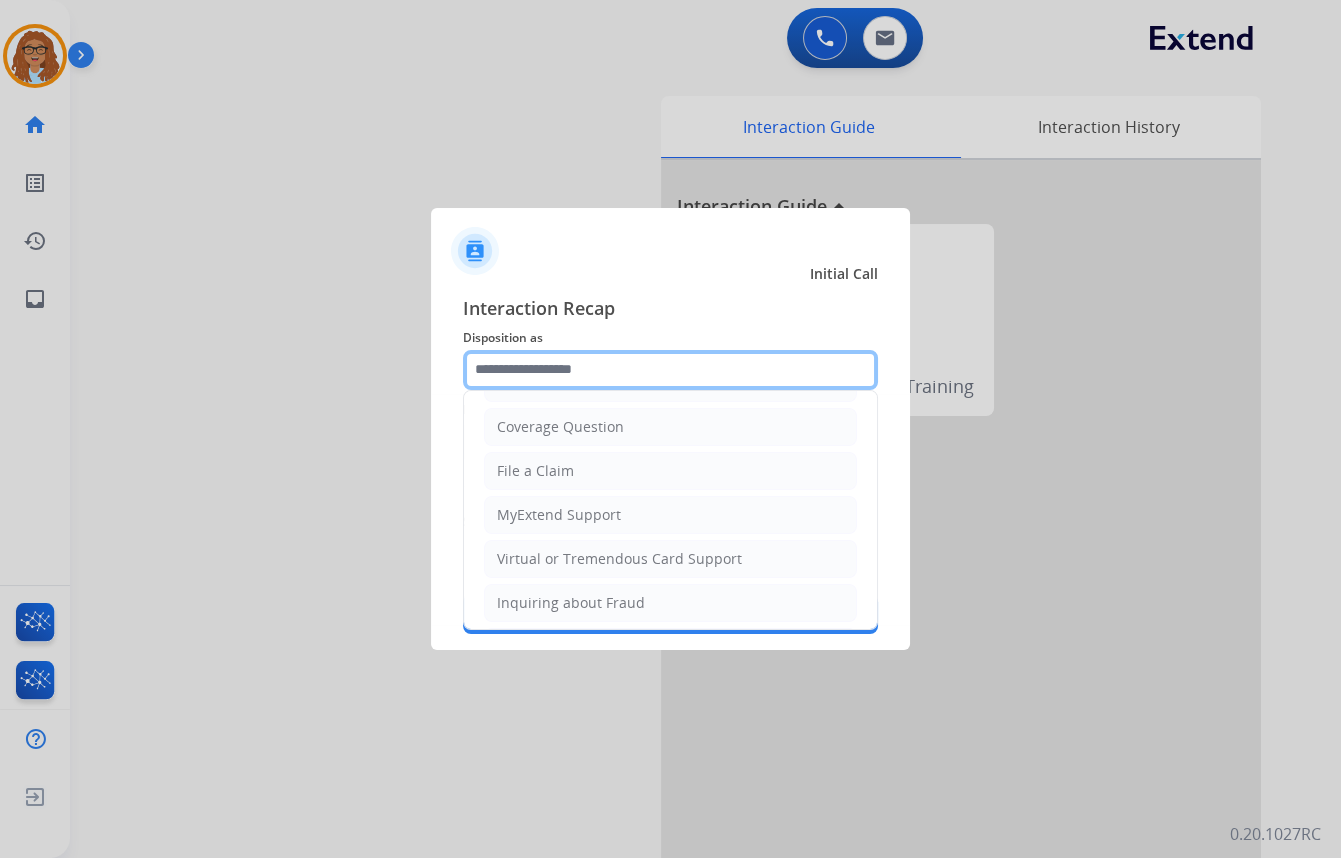 scroll, scrollTop: 127, scrollLeft: 0, axis: vertical 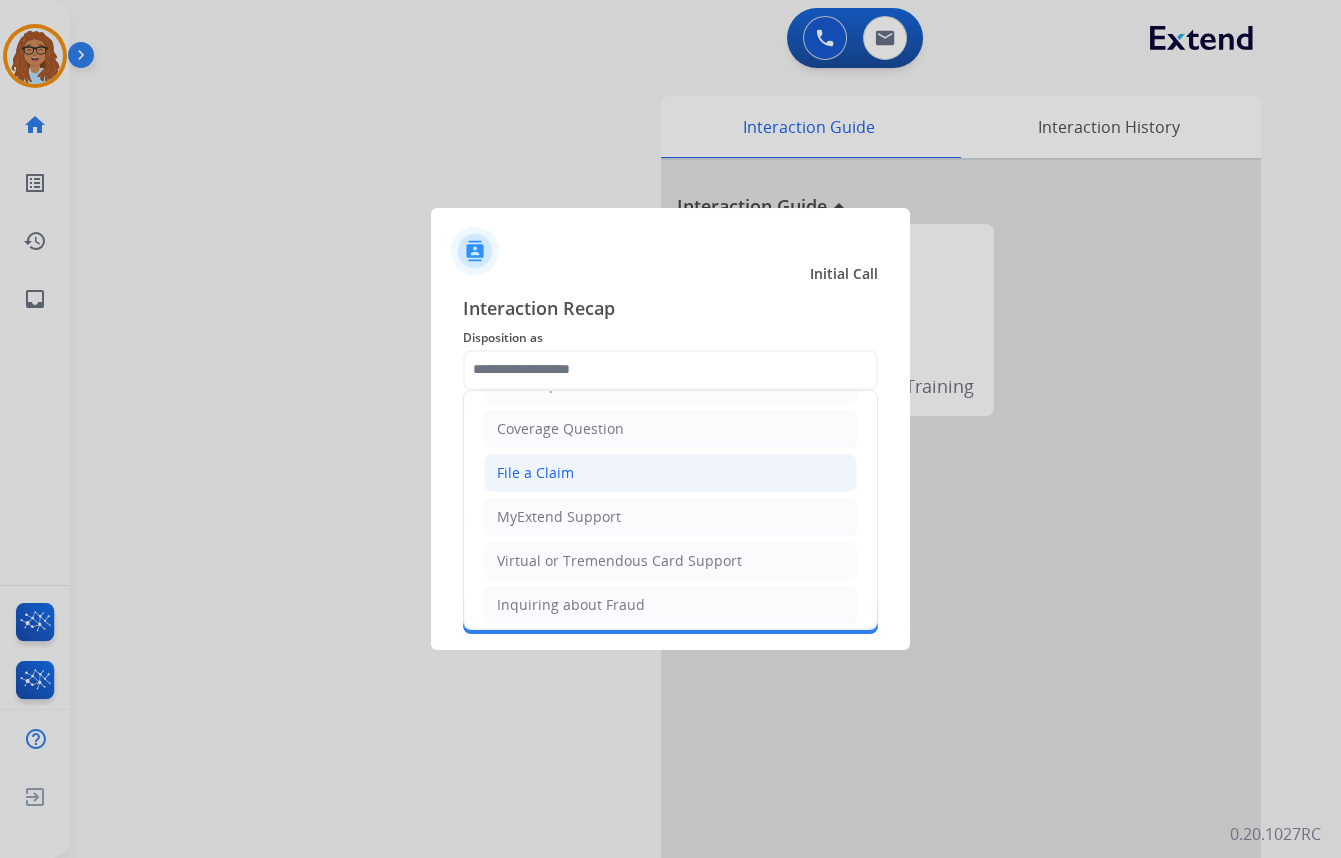click on "File a Claim" 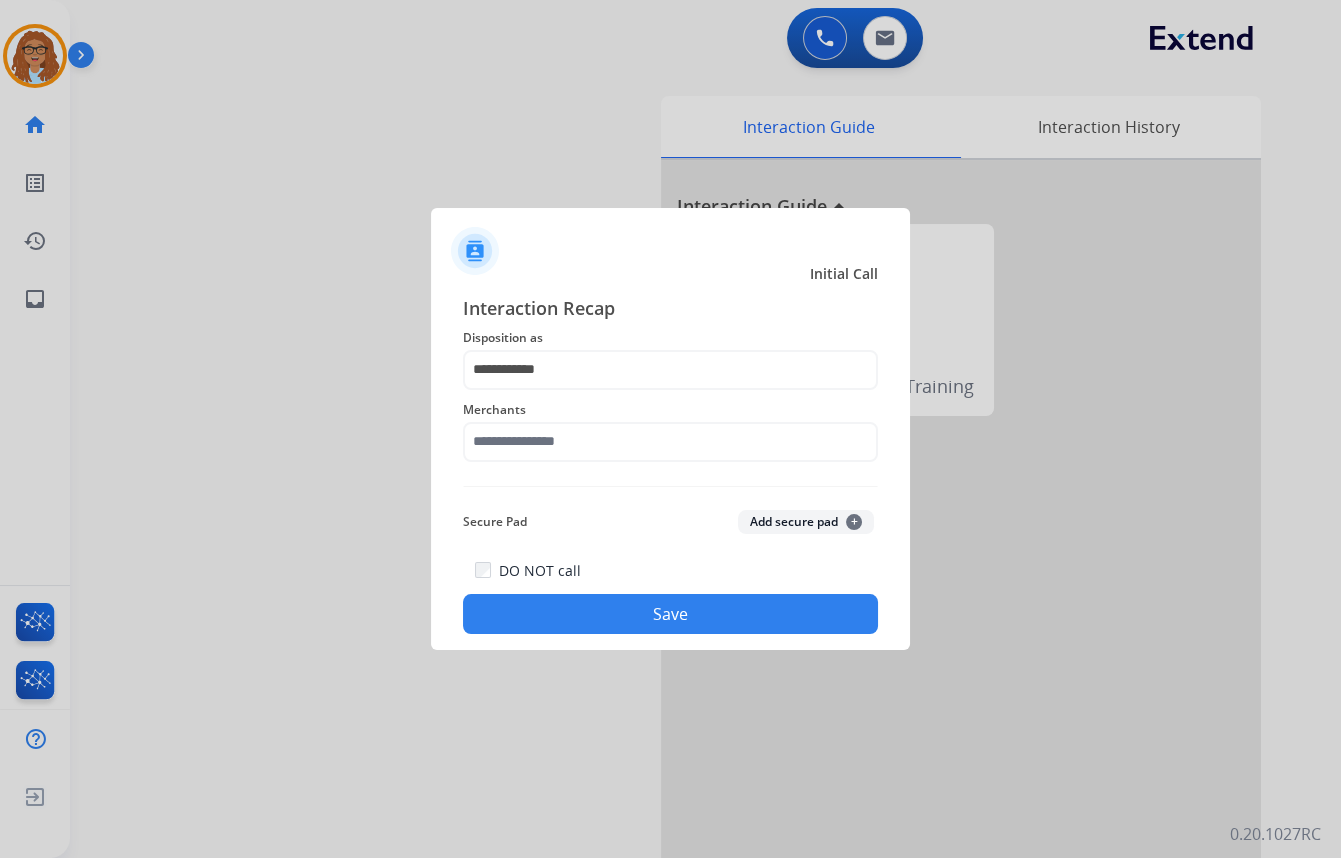 drag, startPoint x: 584, startPoint y: 420, endPoint x: 577, endPoint y: 429, distance: 11.401754 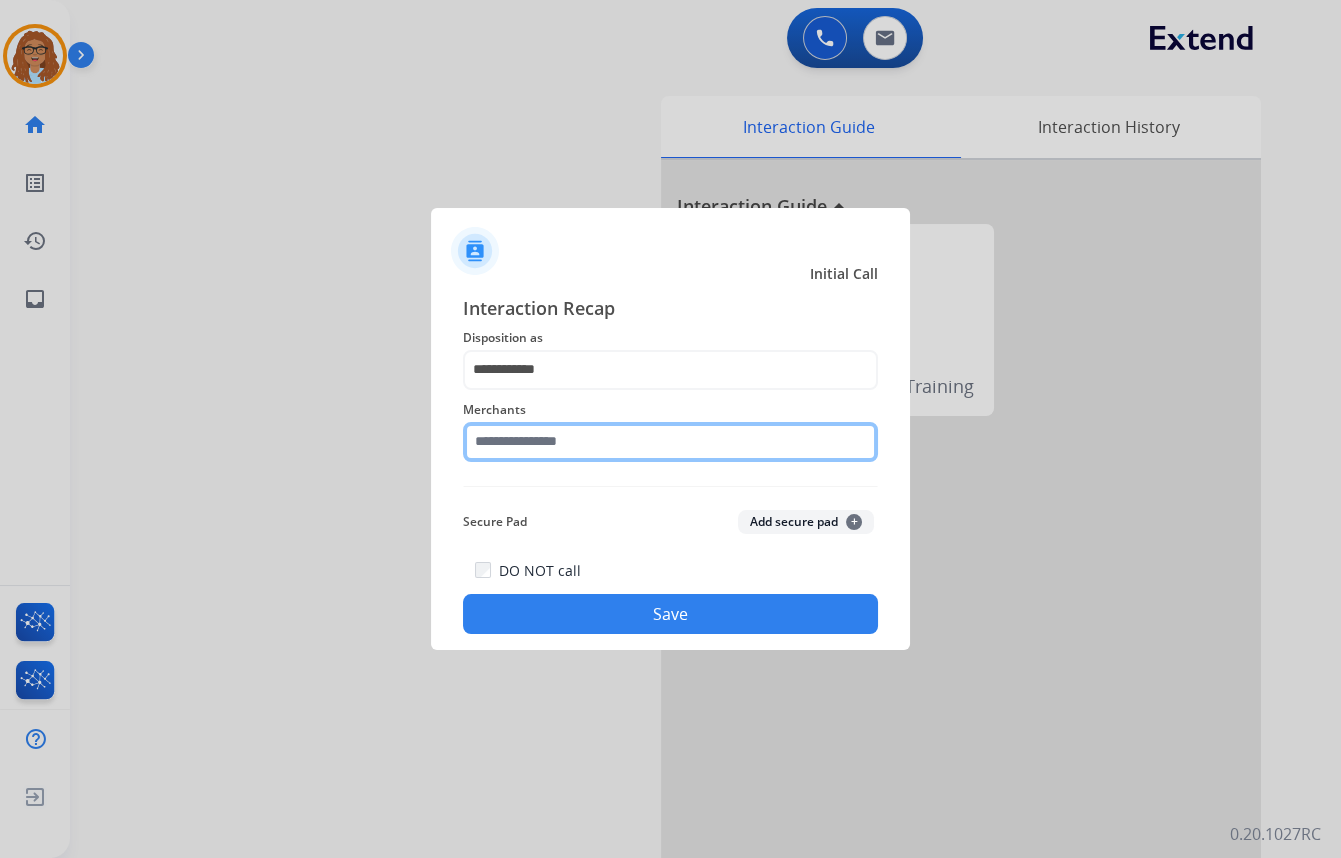 click 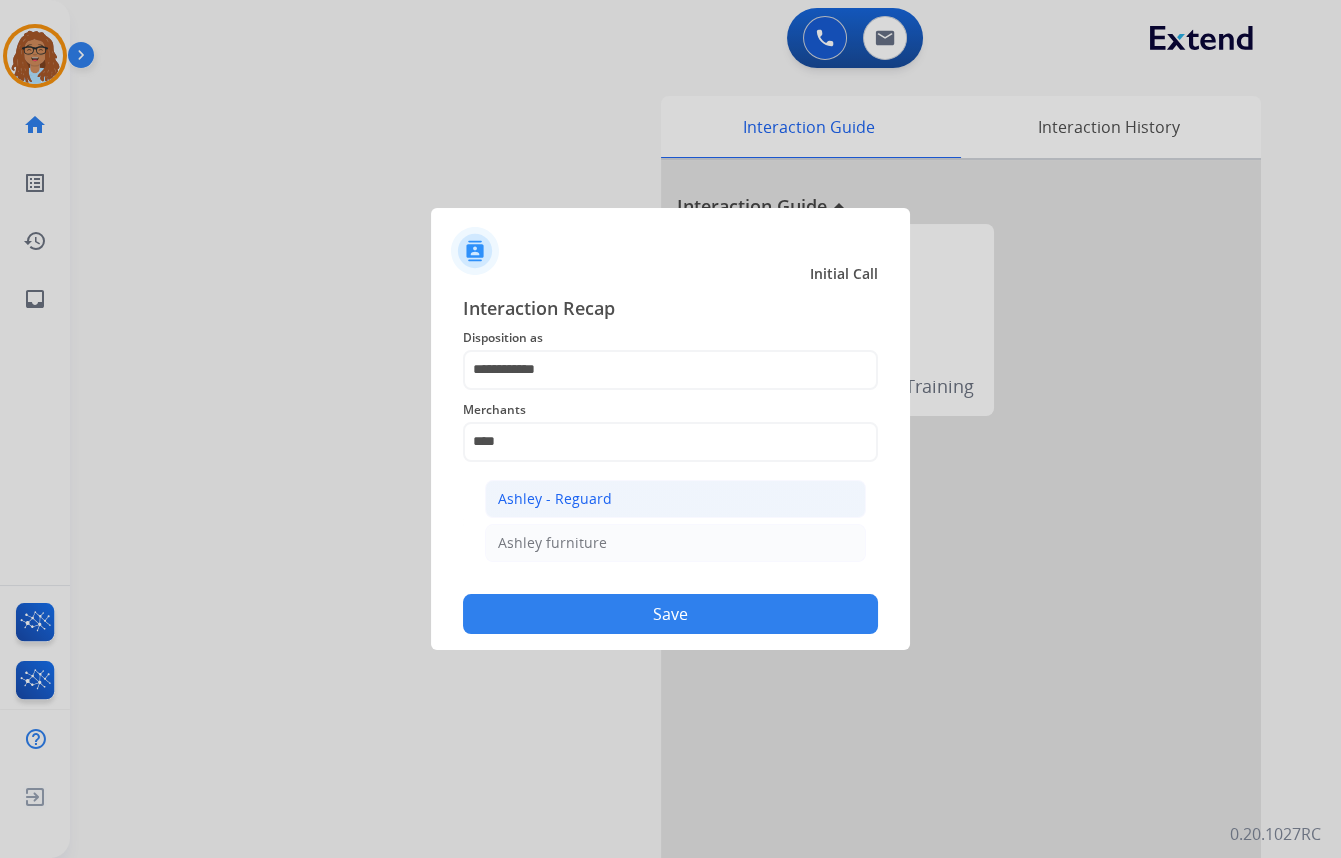 click on "Ashley - Reguard" 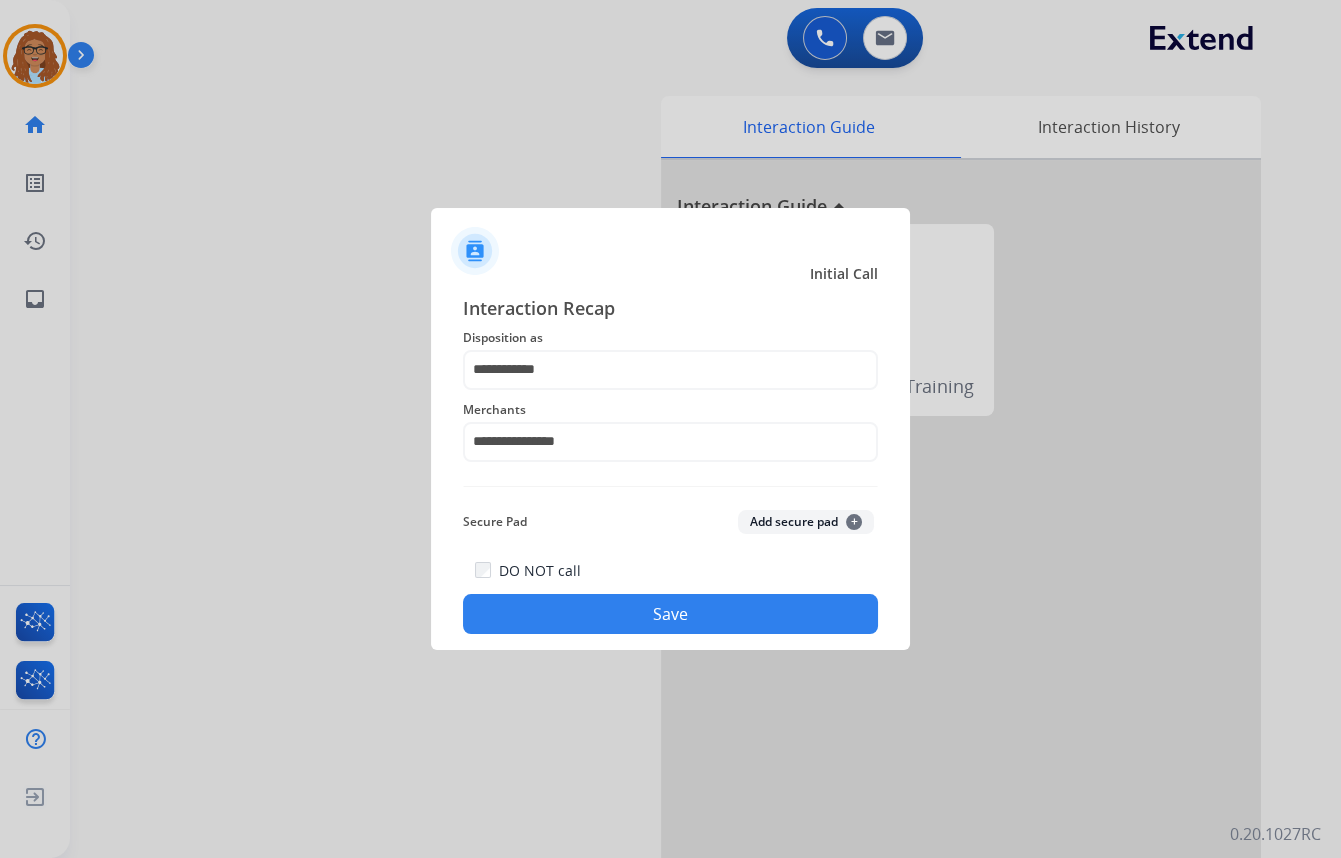 click on "Save" 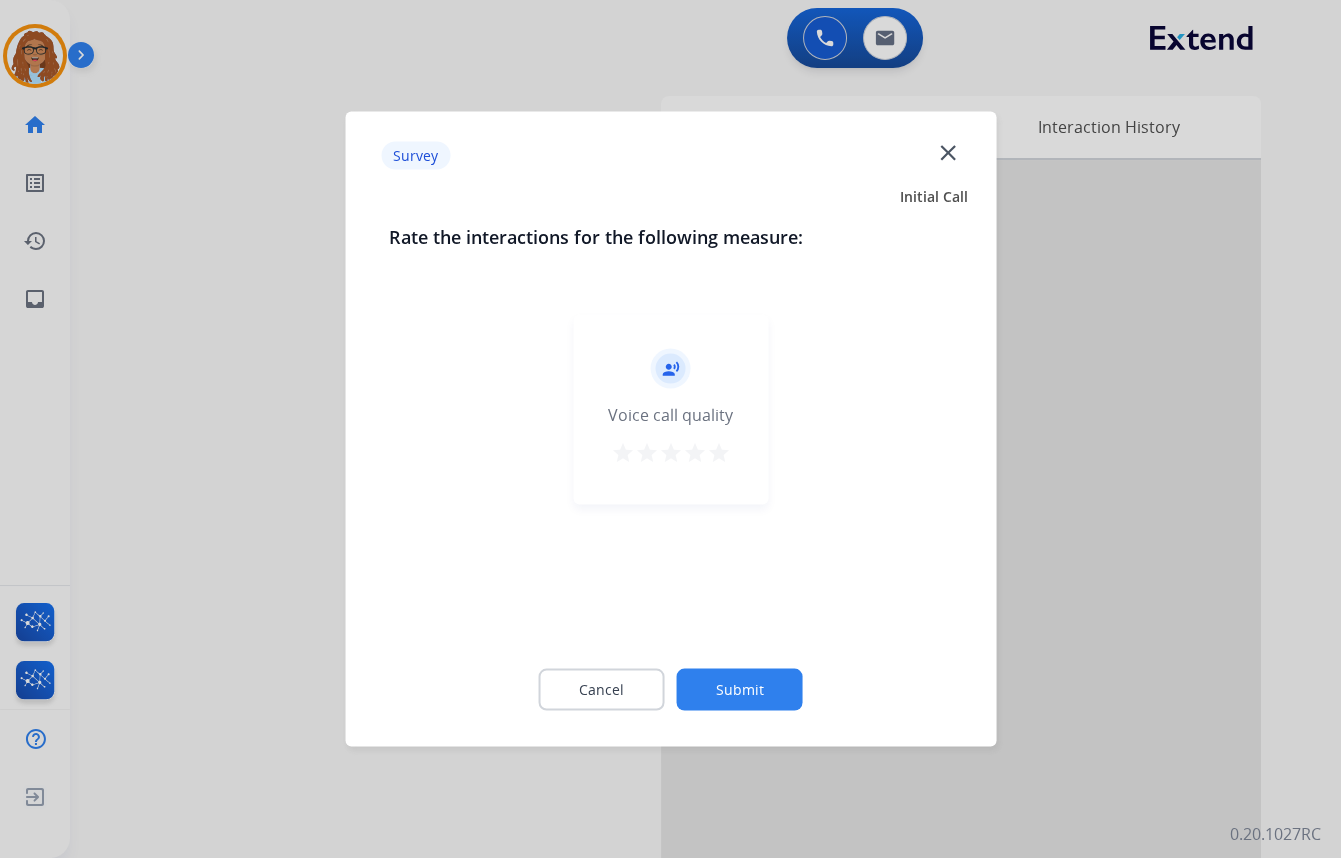 click on "close" 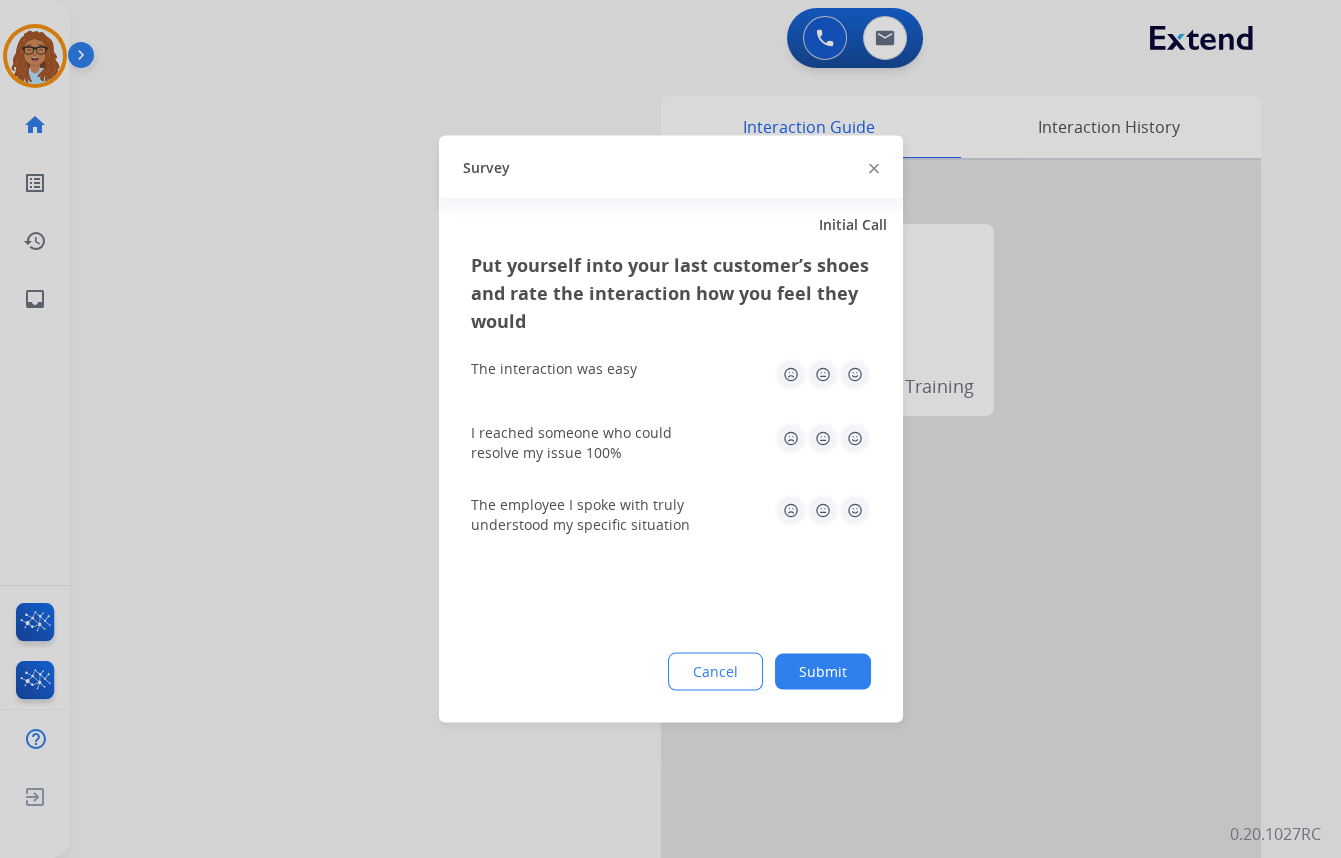 click 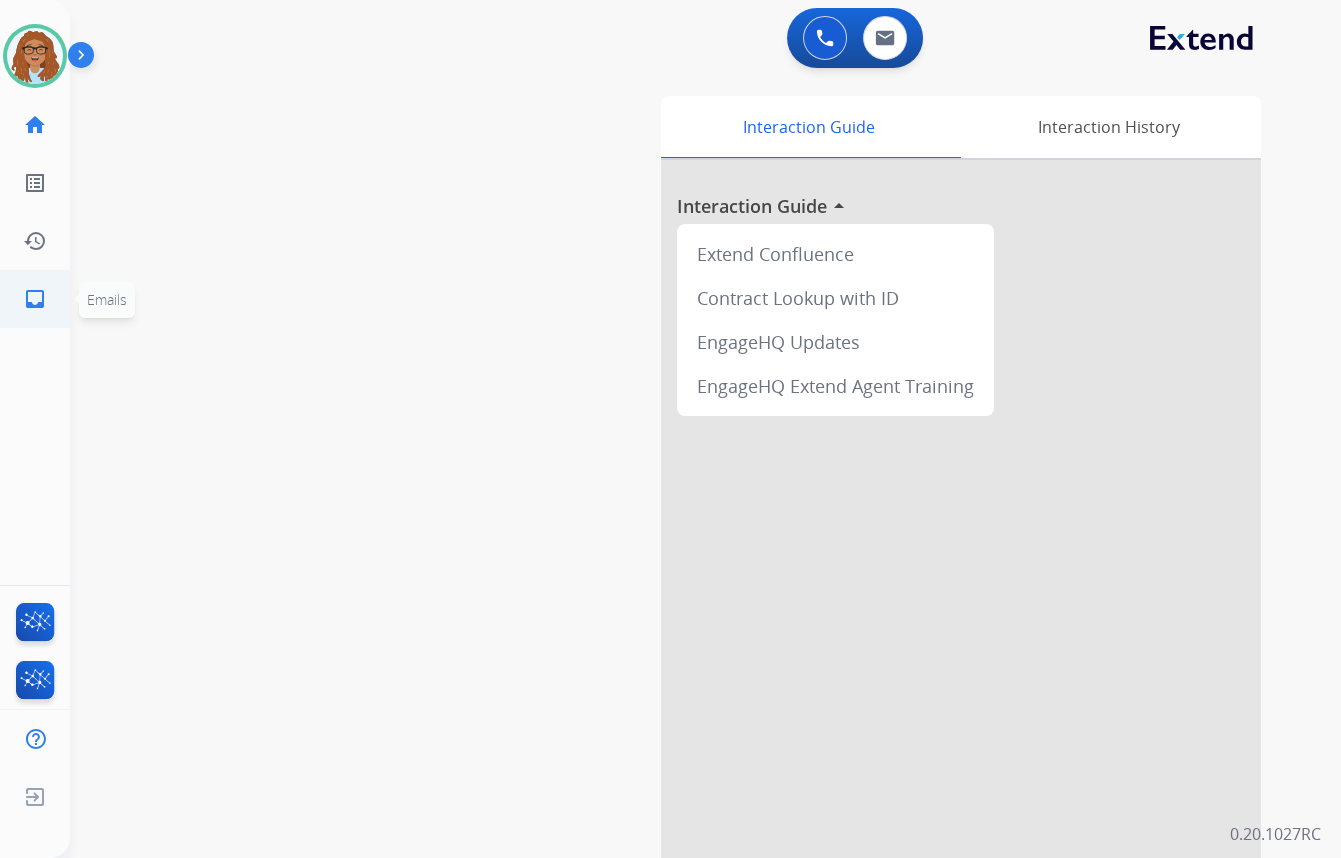 click on "inbox  Emails" 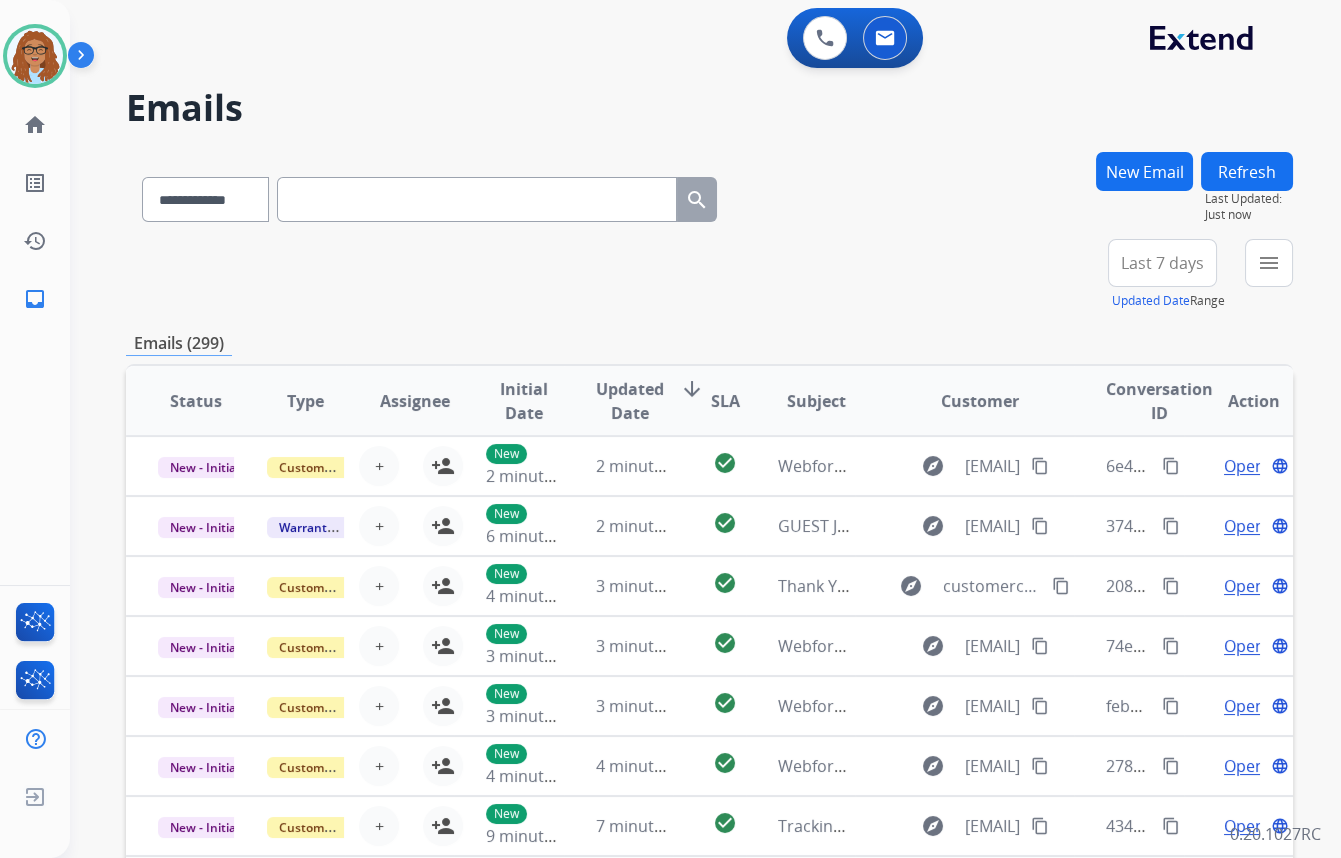 click at bounding box center (477, 199) 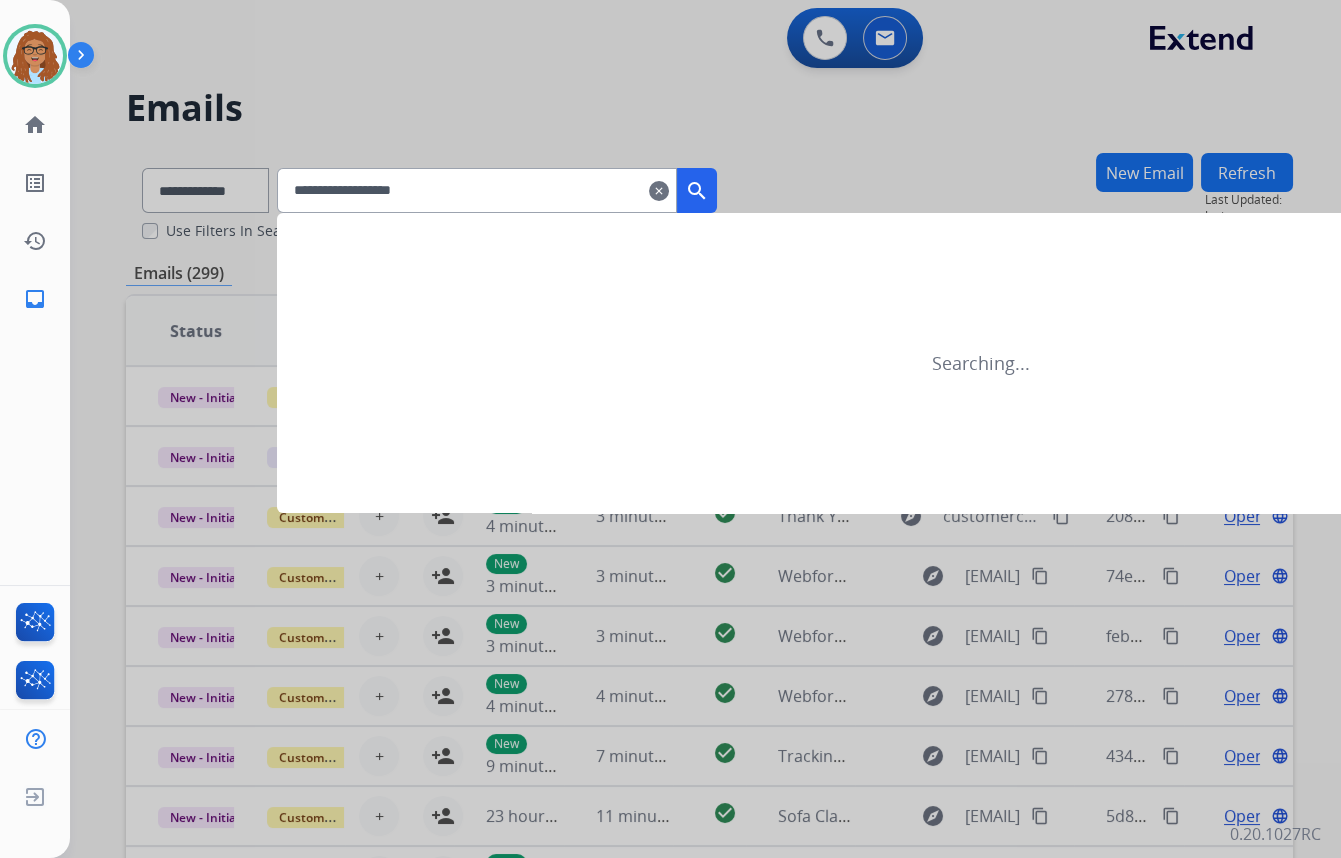 type on "**********" 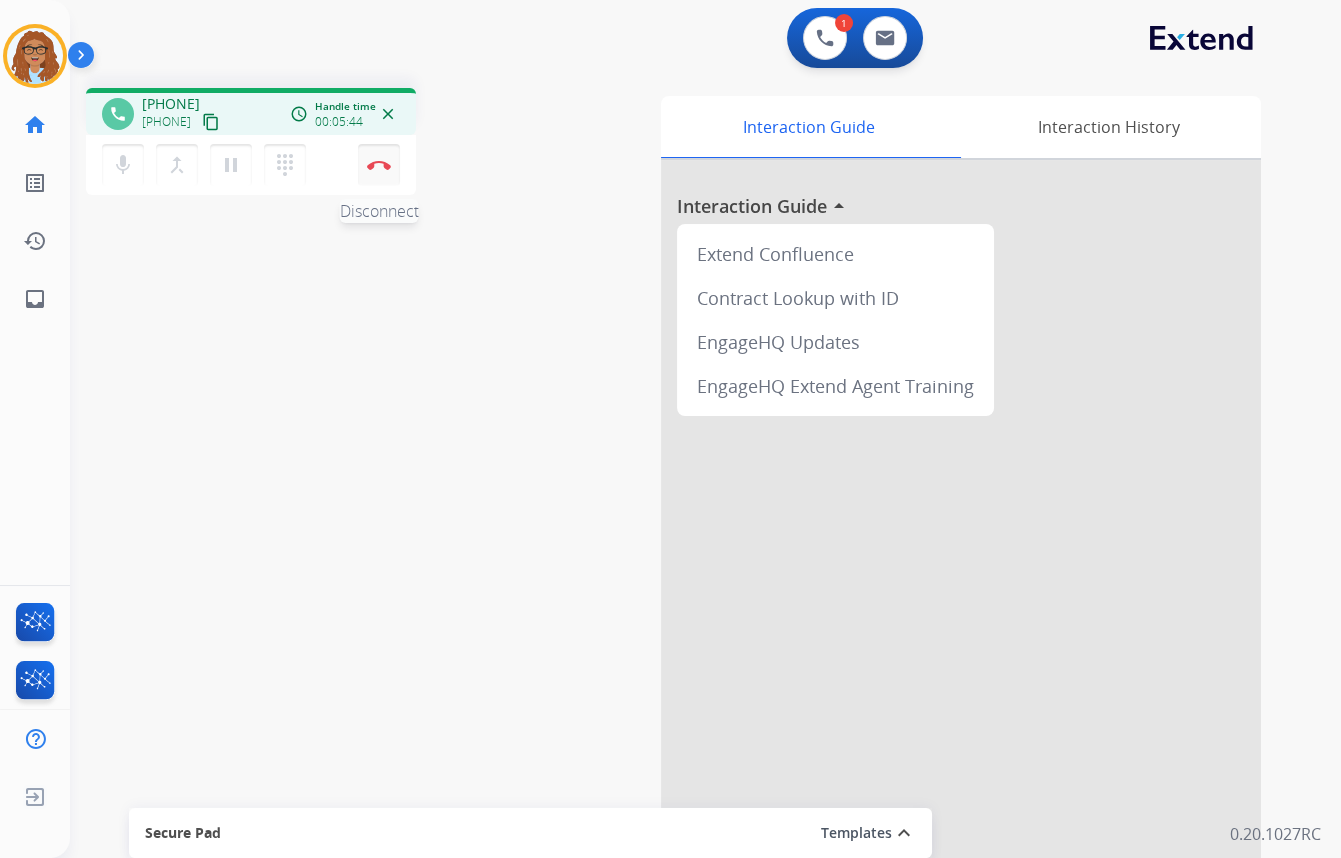click on "Disconnect" at bounding box center [379, 165] 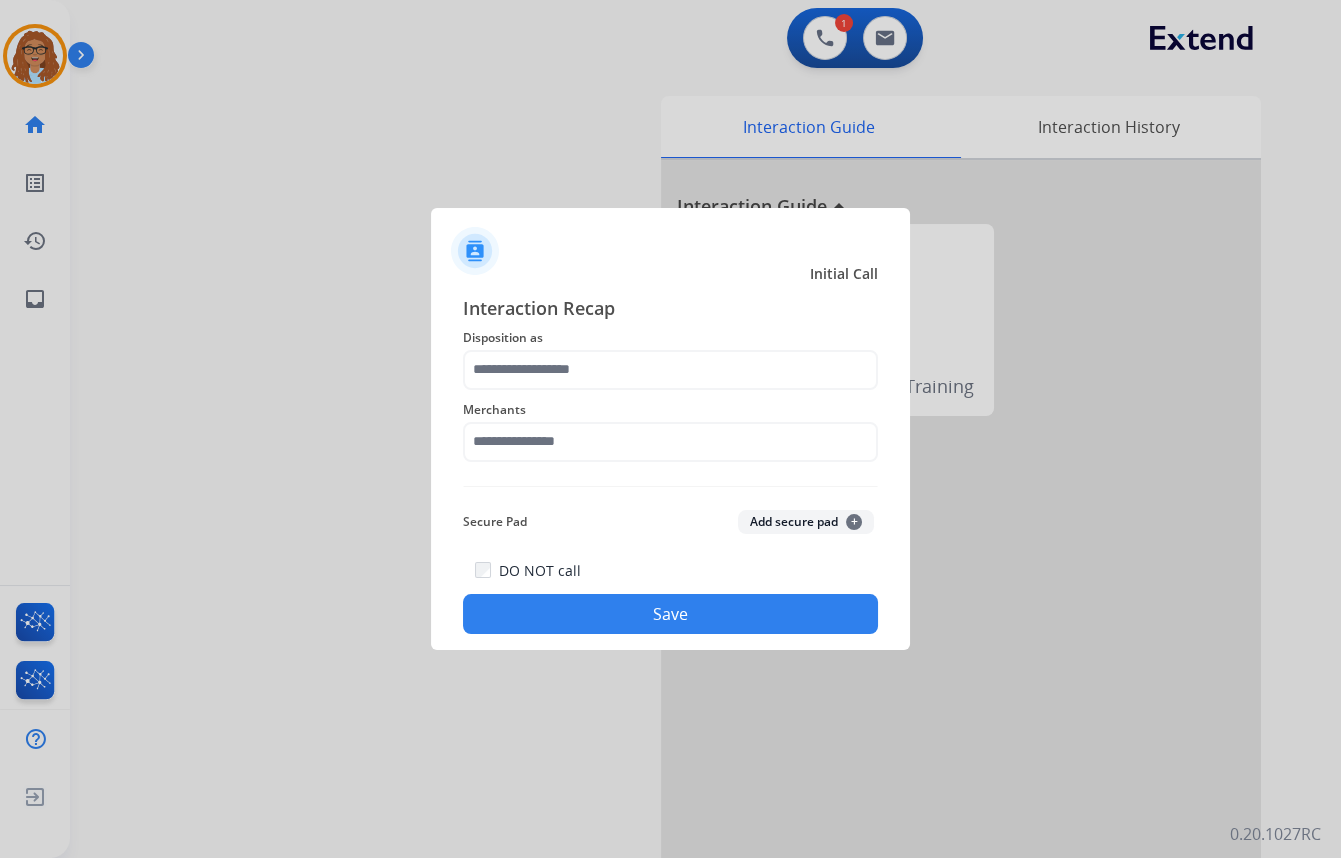 click on "Disposition as" 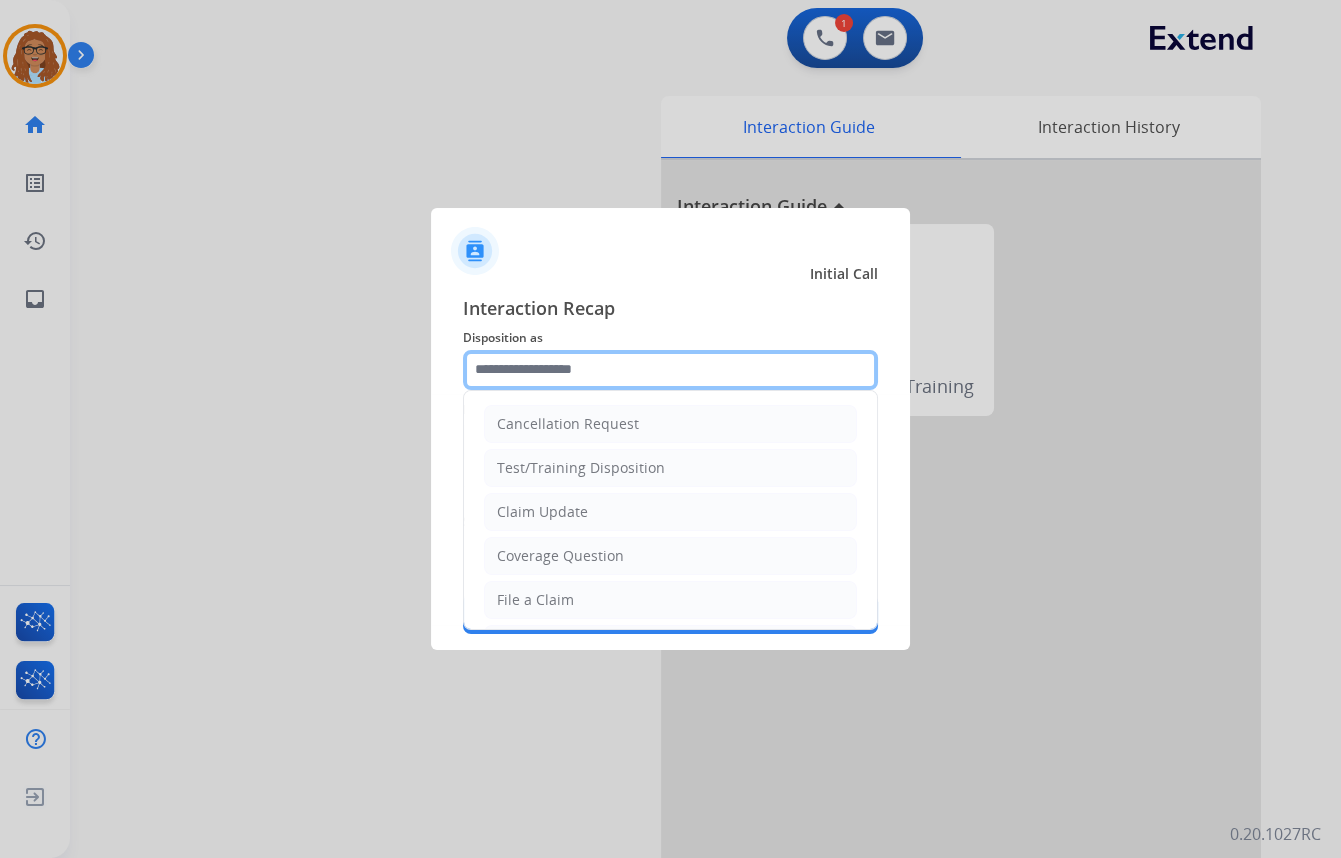 click 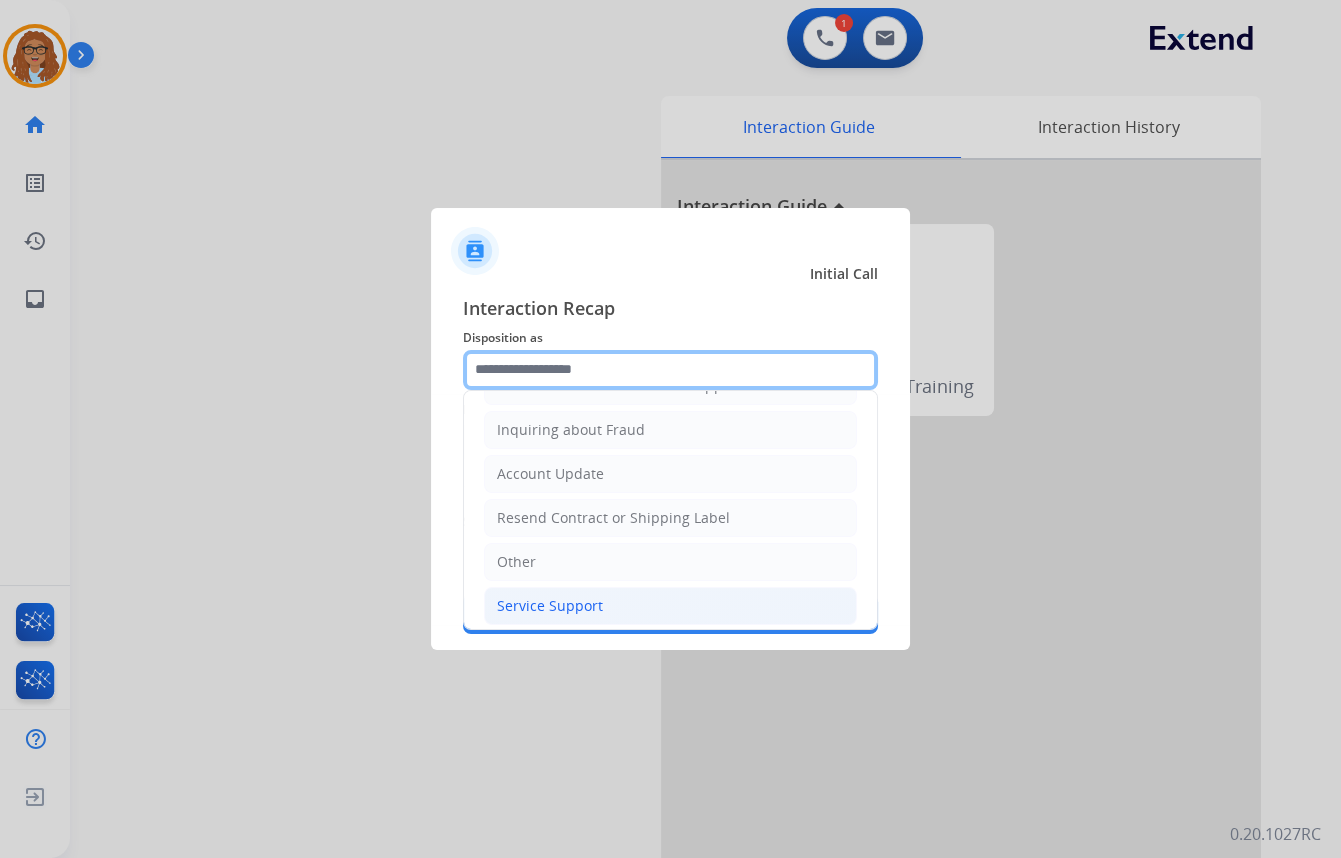 scroll, scrollTop: 309, scrollLeft: 0, axis: vertical 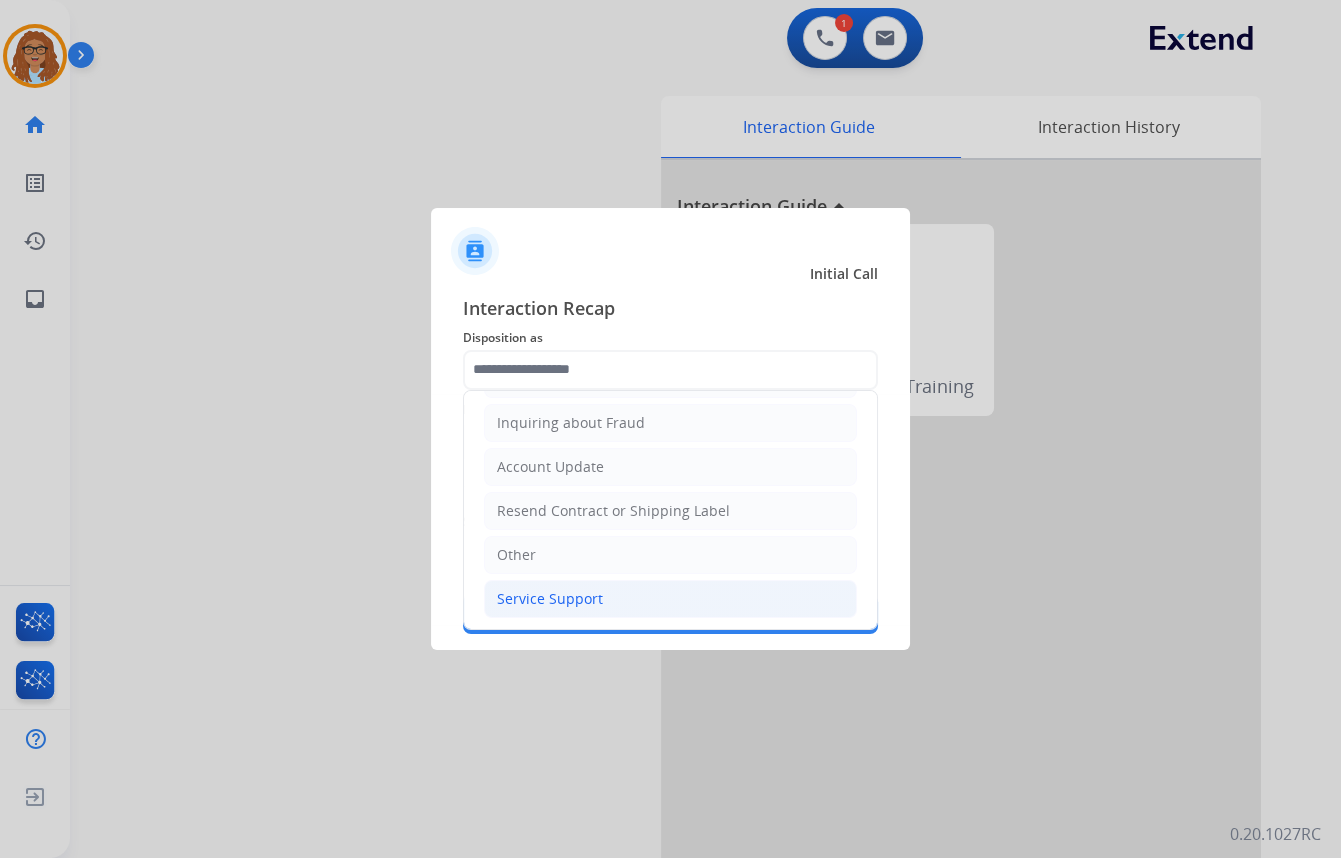 click on "Service Support" 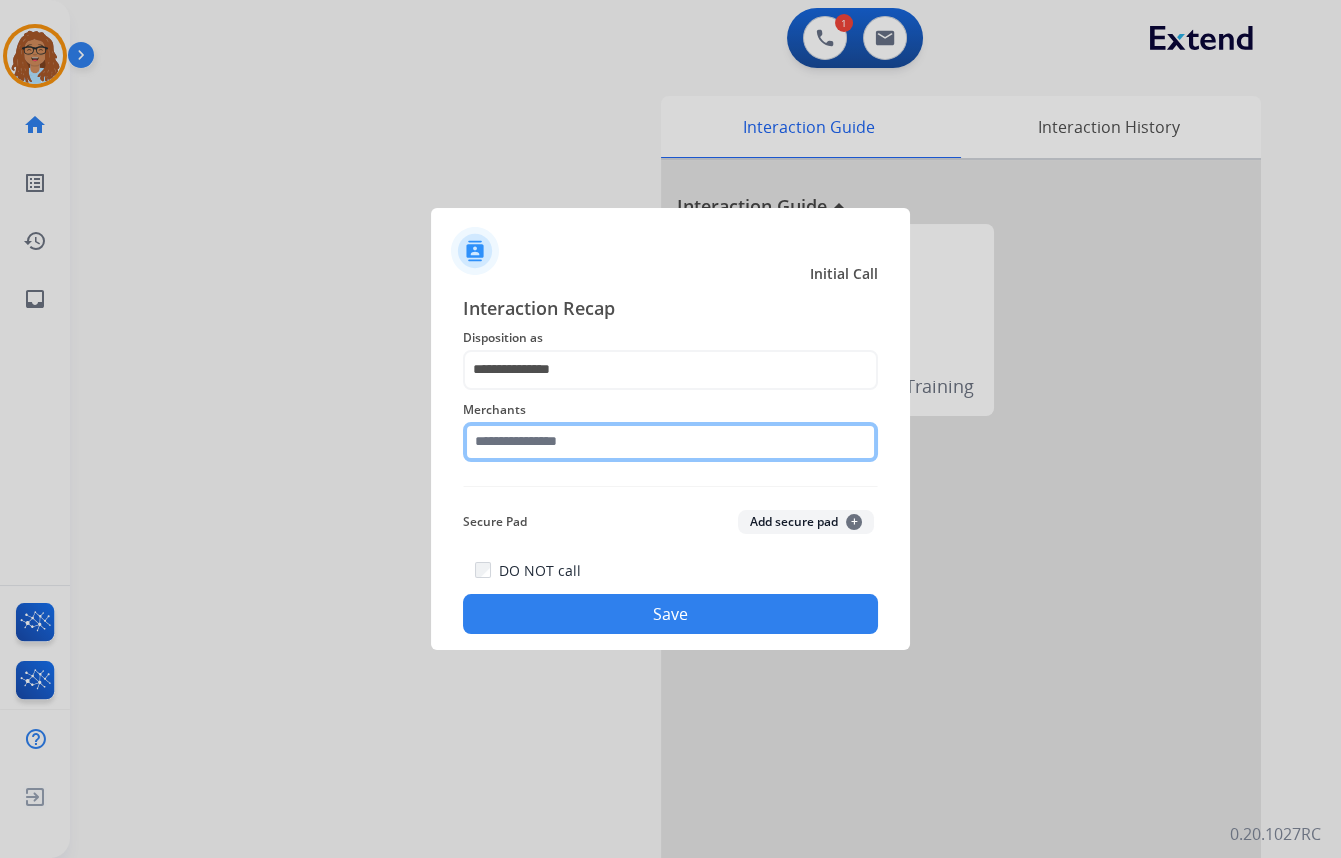 click 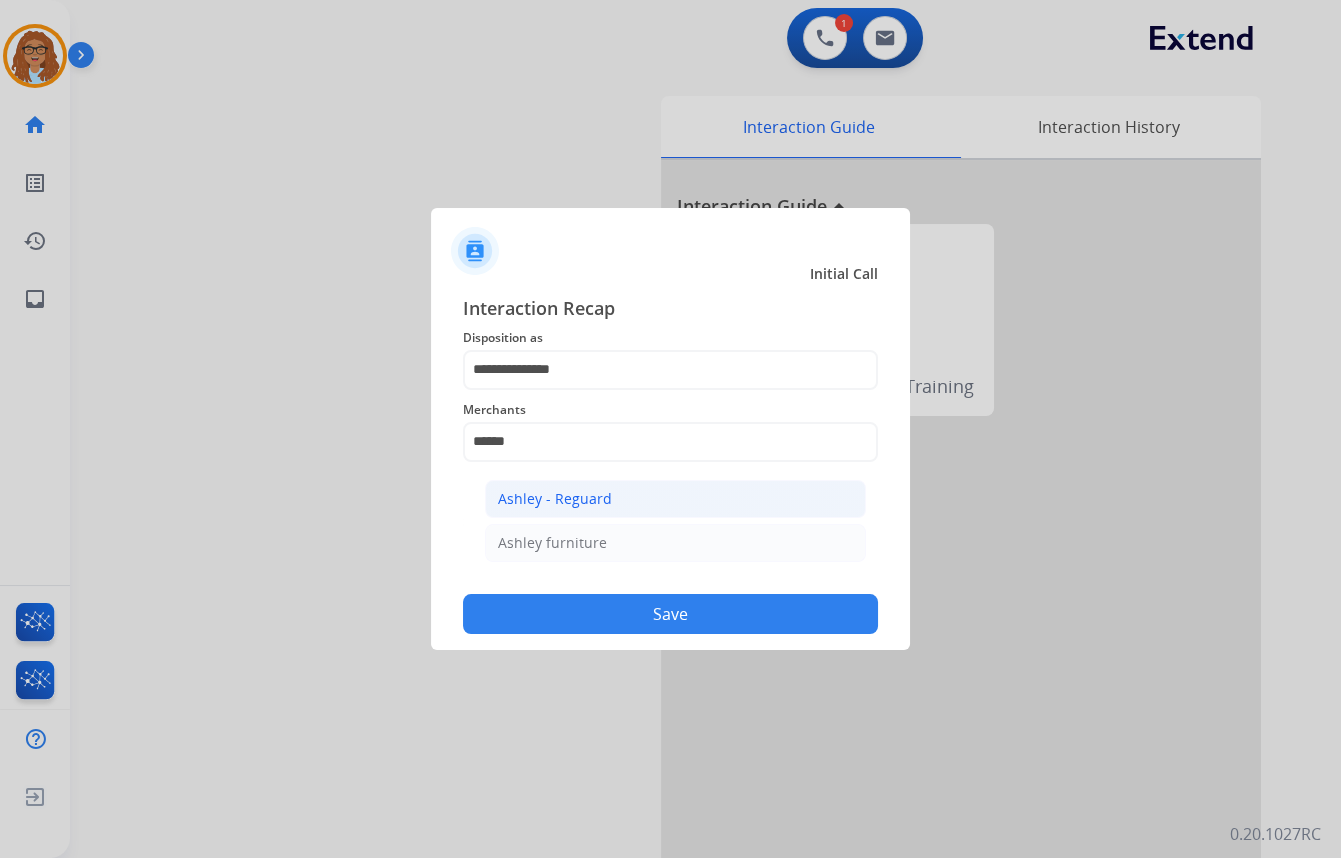 click on "Ashley - Reguard" 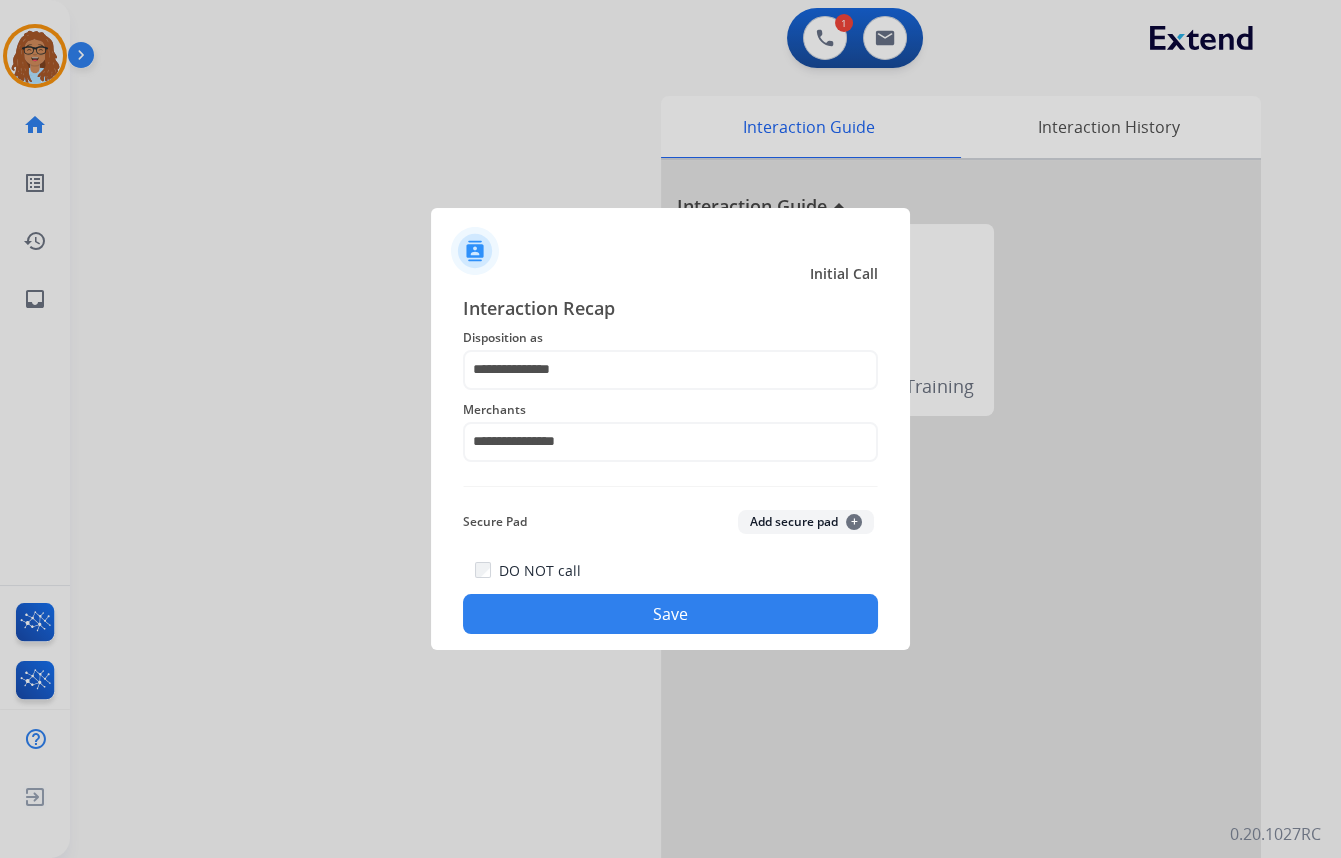 click on "Save" 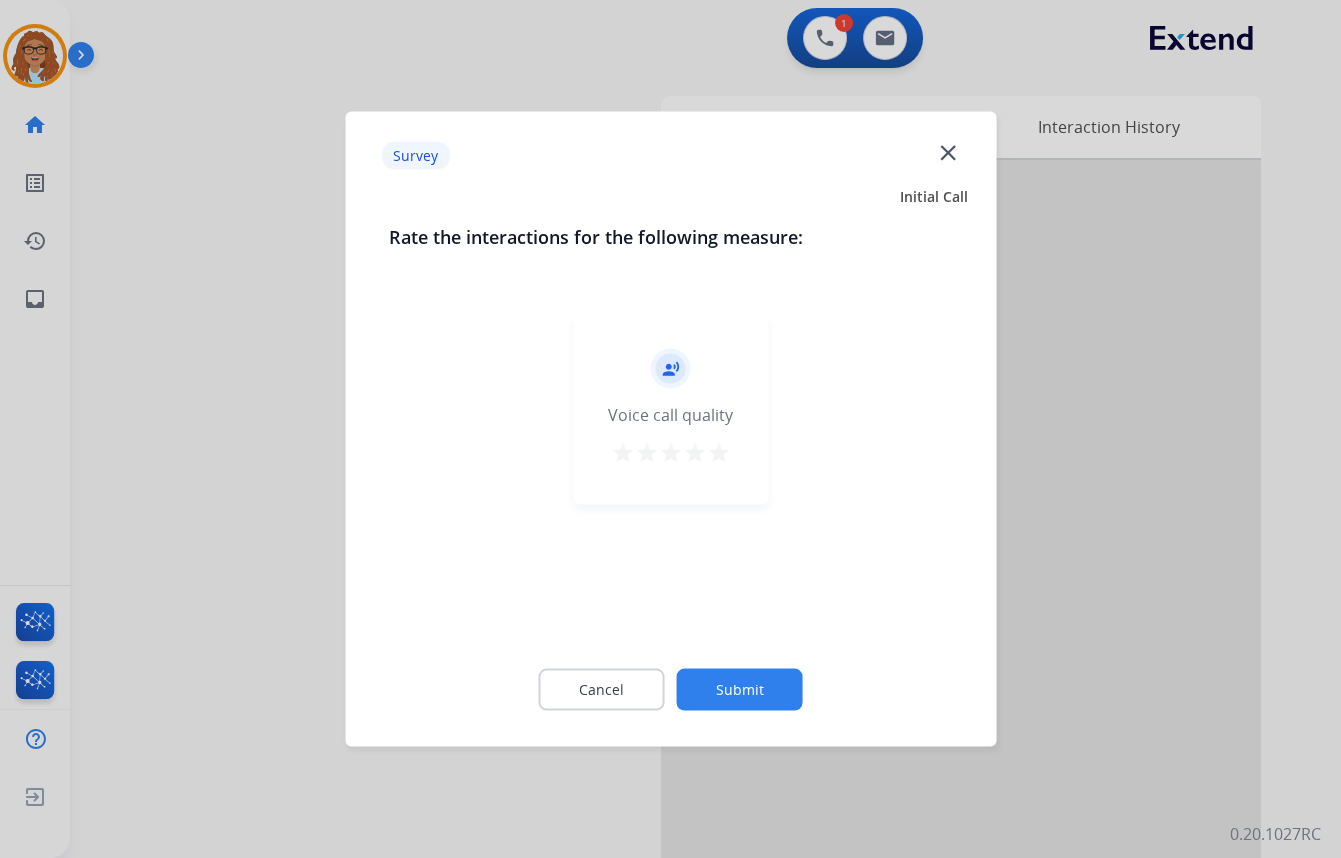 click on "close" 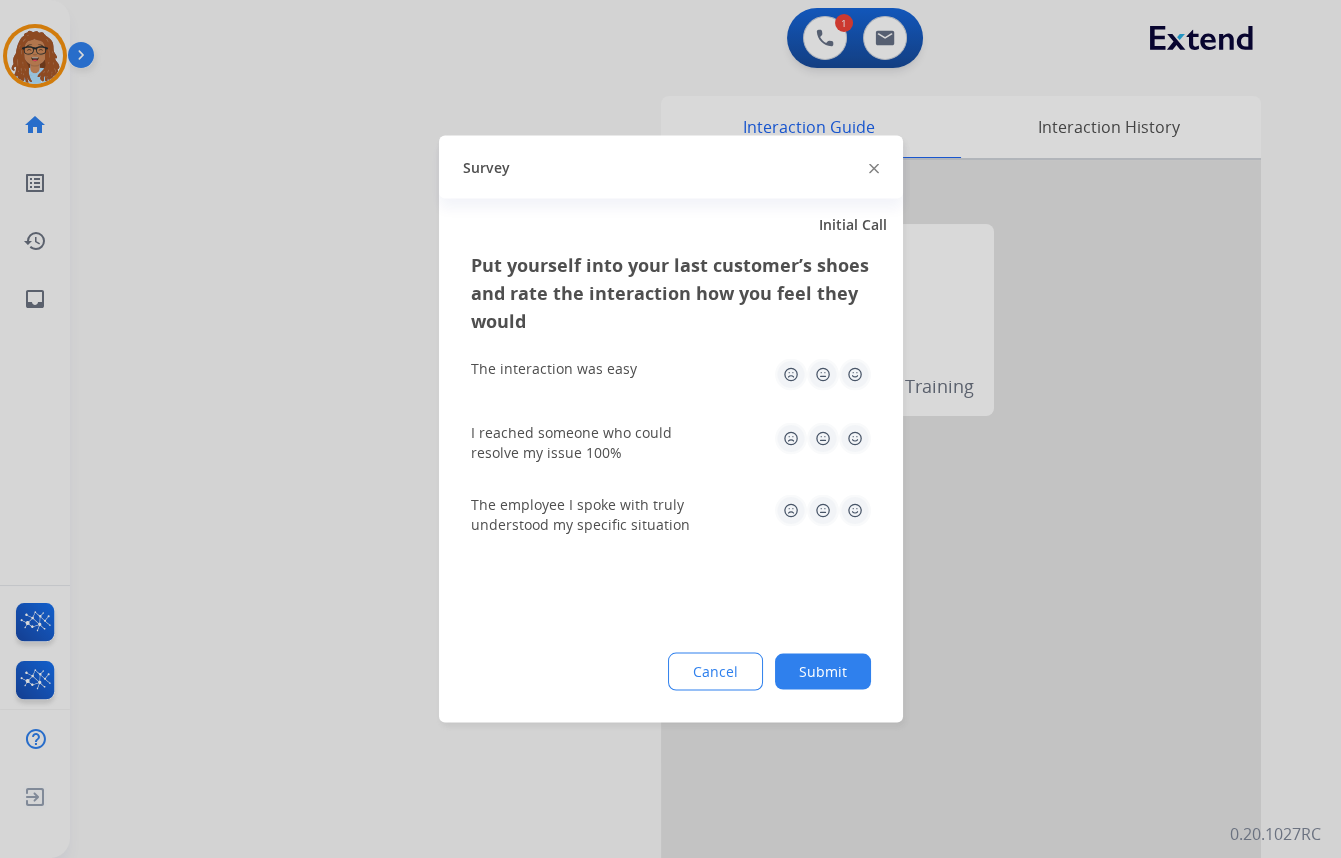drag, startPoint x: 874, startPoint y: 168, endPoint x: 834, endPoint y: 168, distance: 40 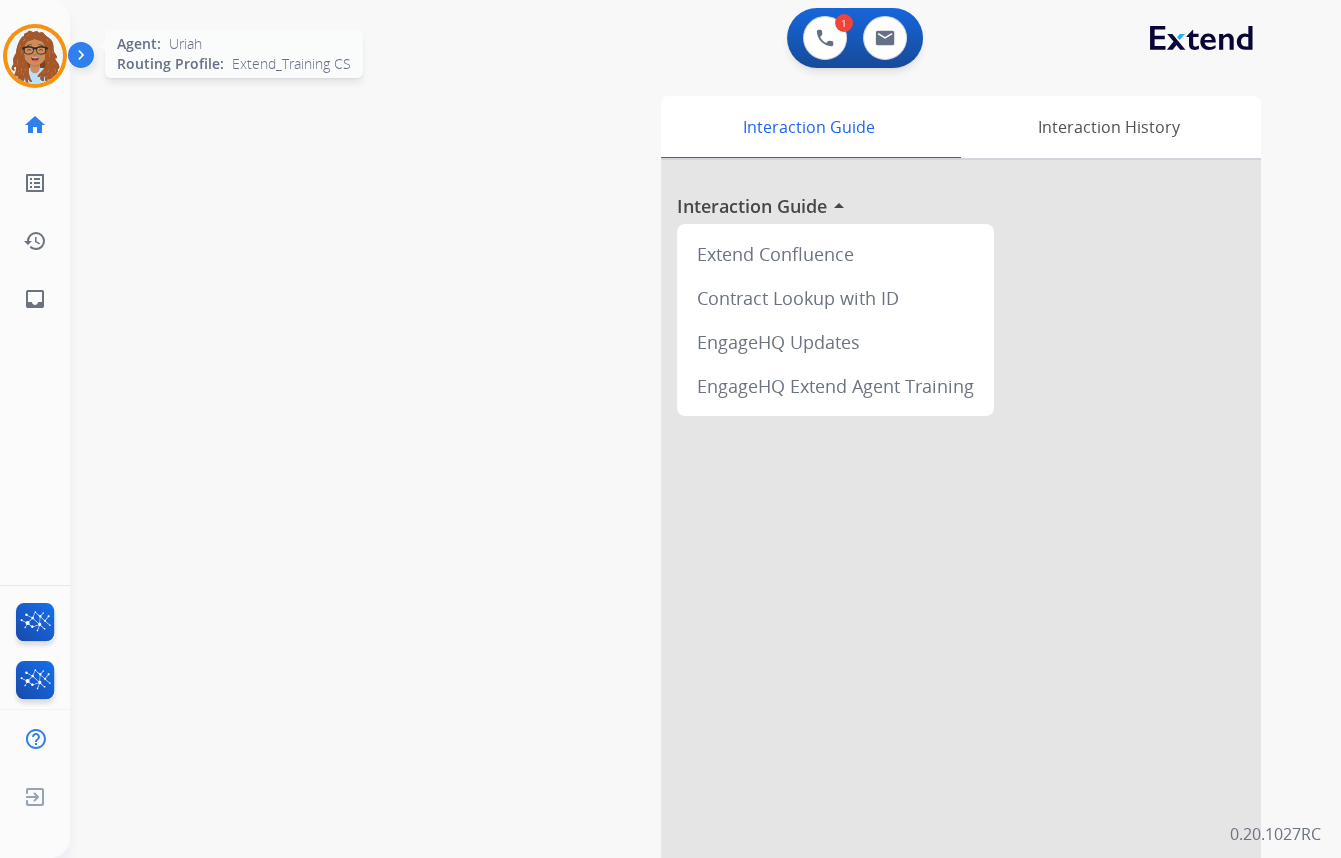 drag, startPoint x: 20, startPoint y: 53, endPoint x: 61, endPoint y: 89, distance: 54.56189 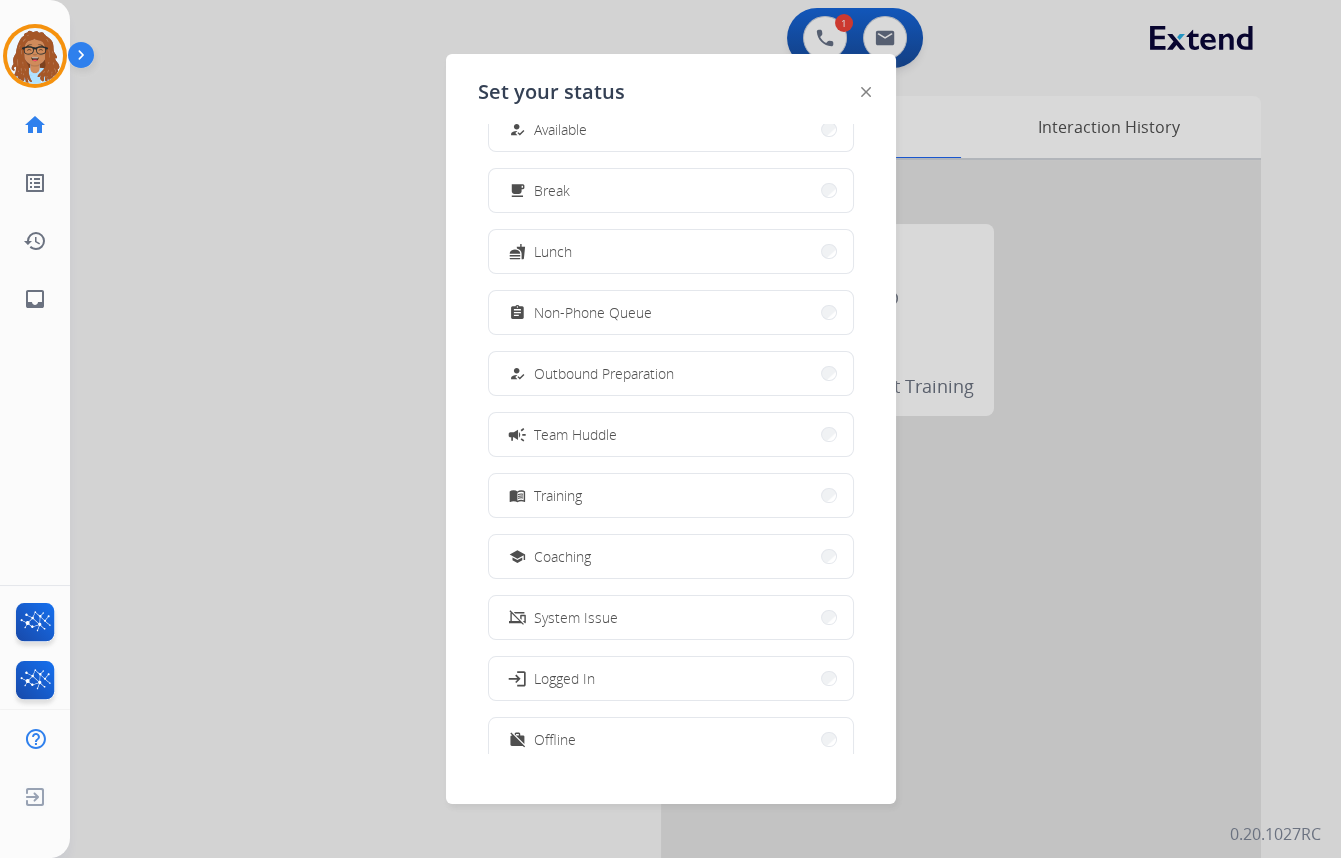scroll, scrollTop: 0, scrollLeft: 0, axis: both 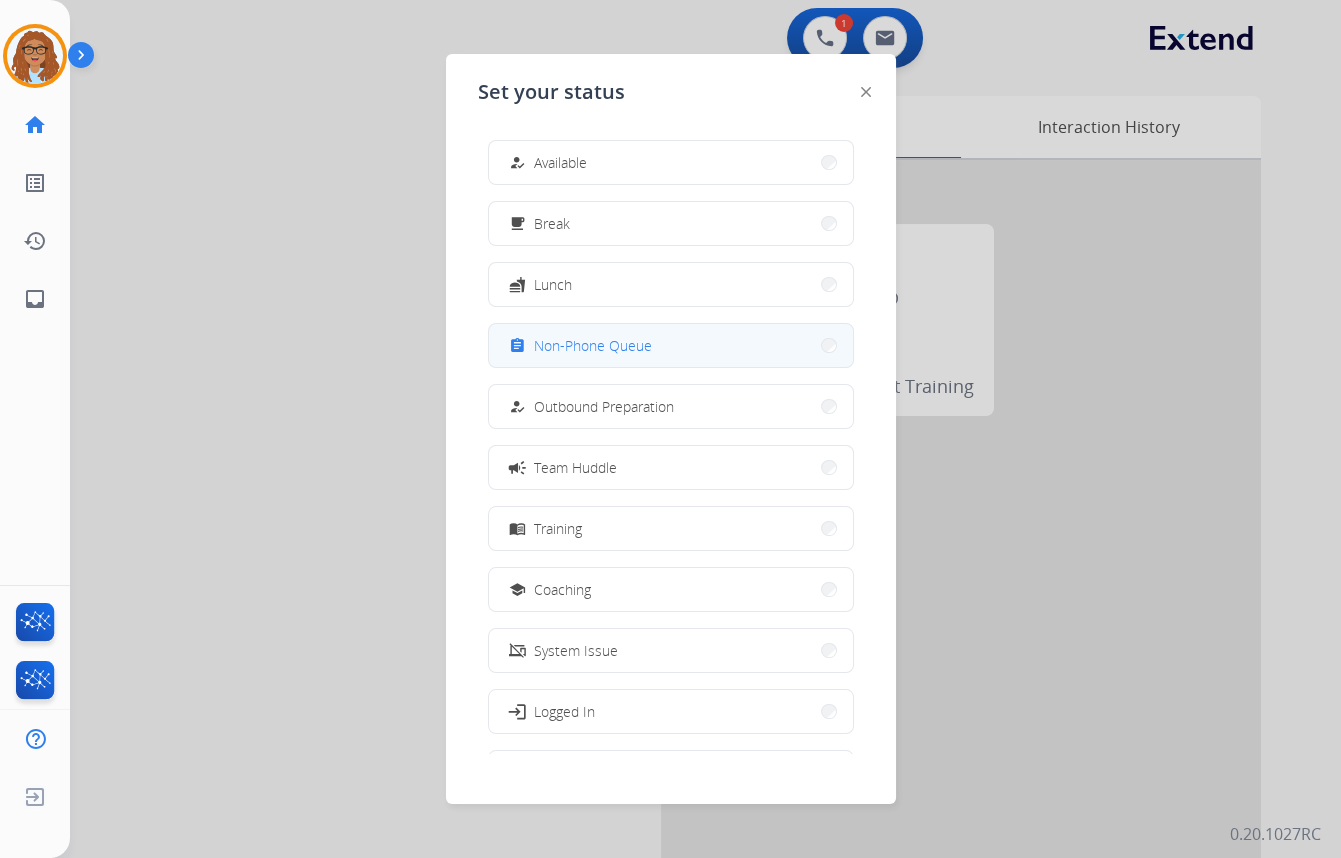click on "Non-Phone Queue" at bounding box center [593, 345] 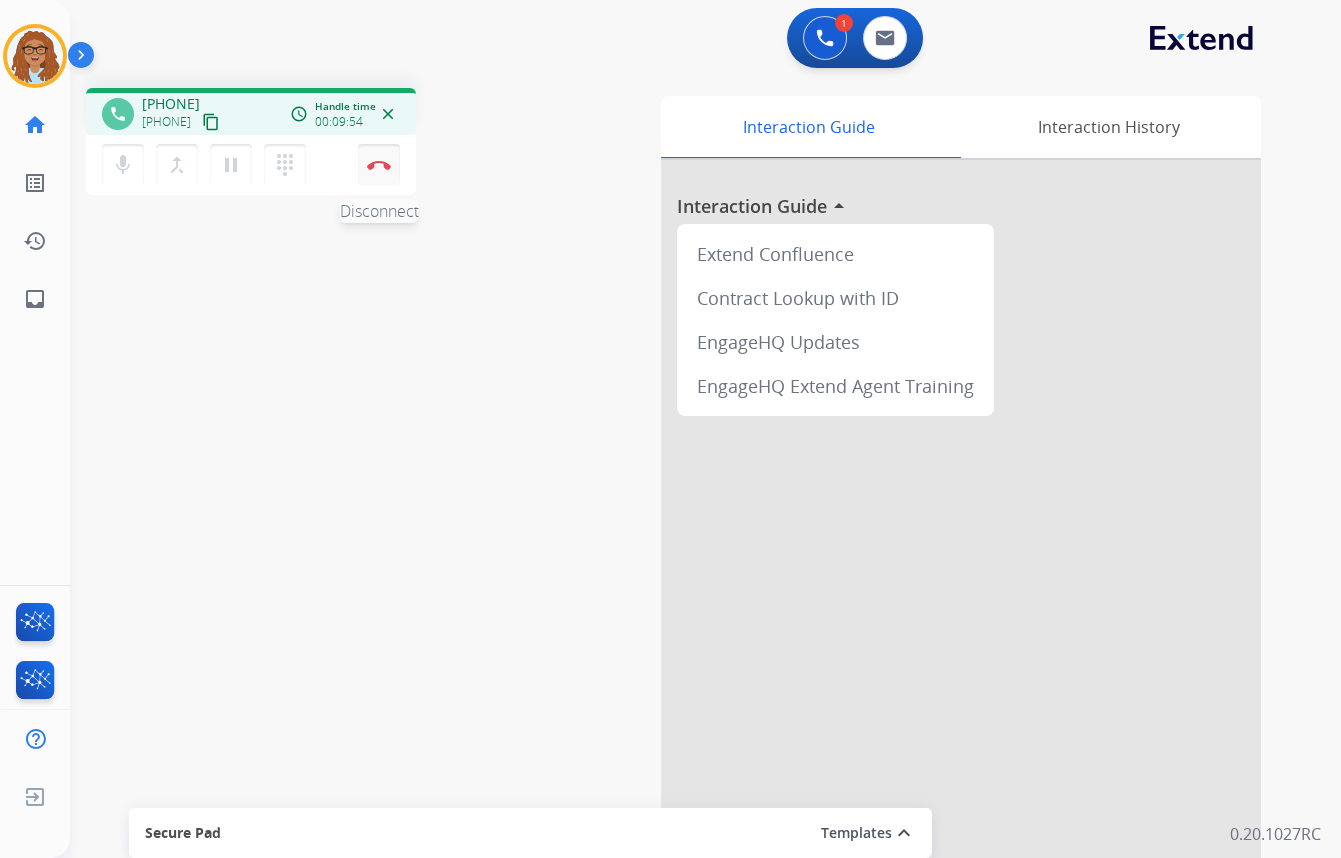click on "Disconnect" at bounding box center (379, 165) 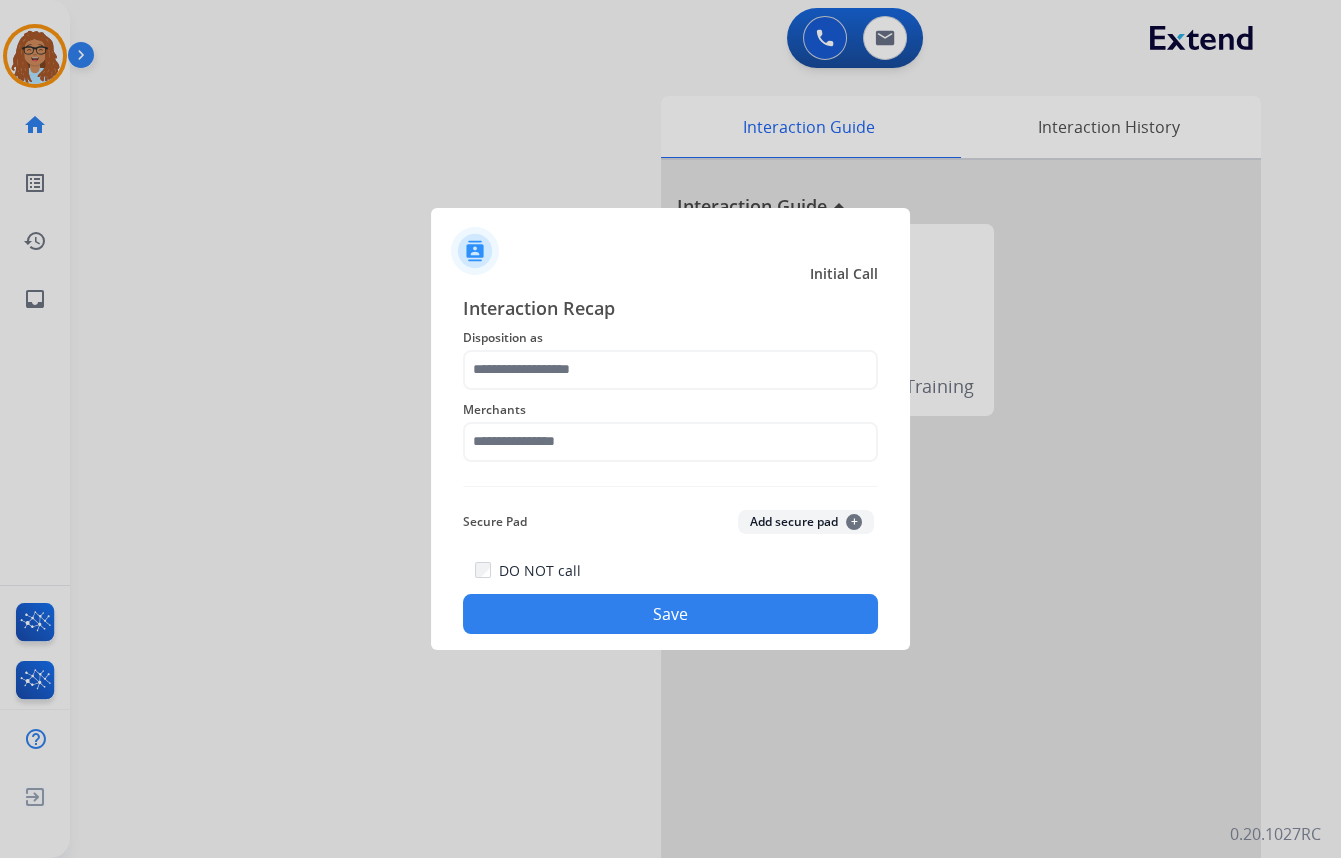drag, startPoint x: 590, startPoint y: 334, endPoint x: 579, endPoint y: 355, distance: 23.70654 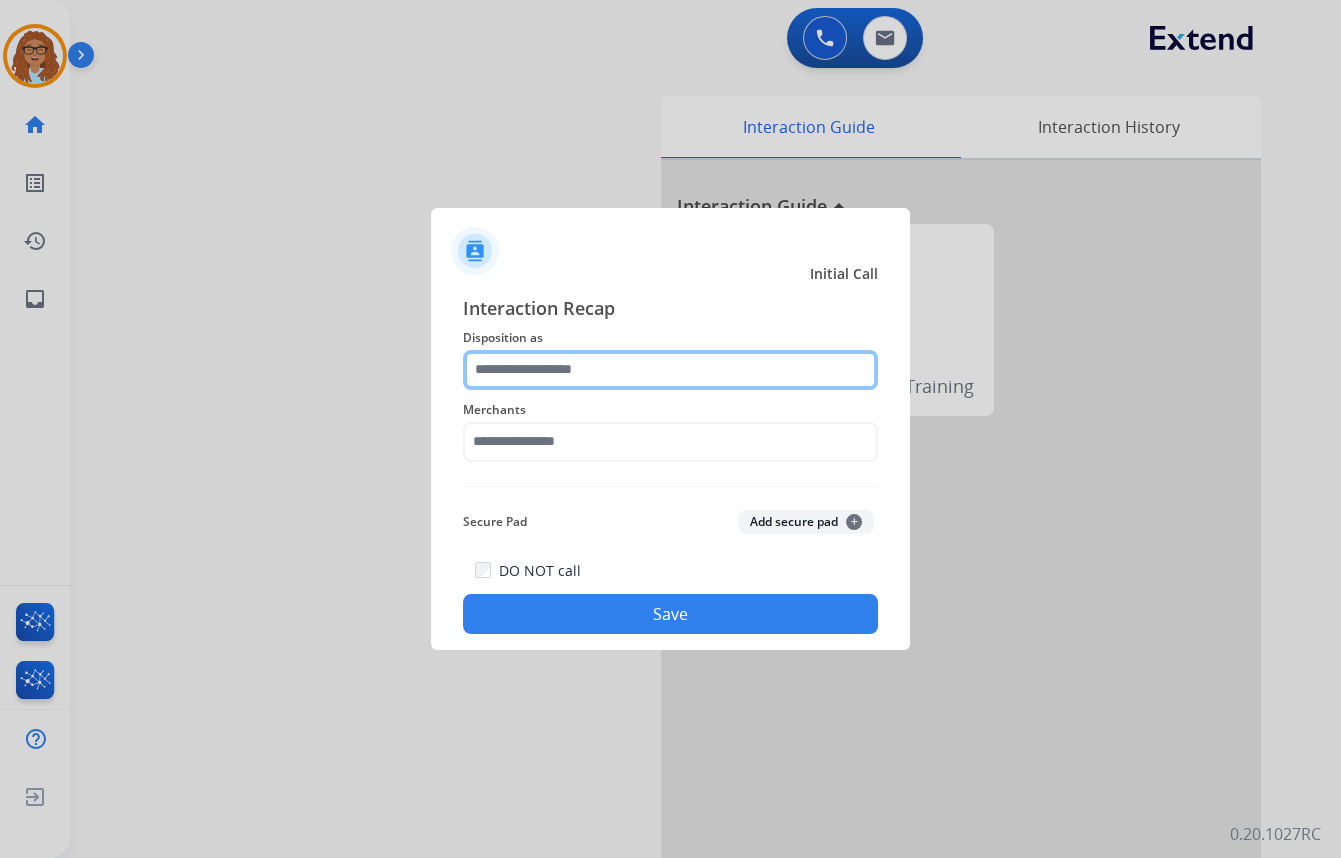 click 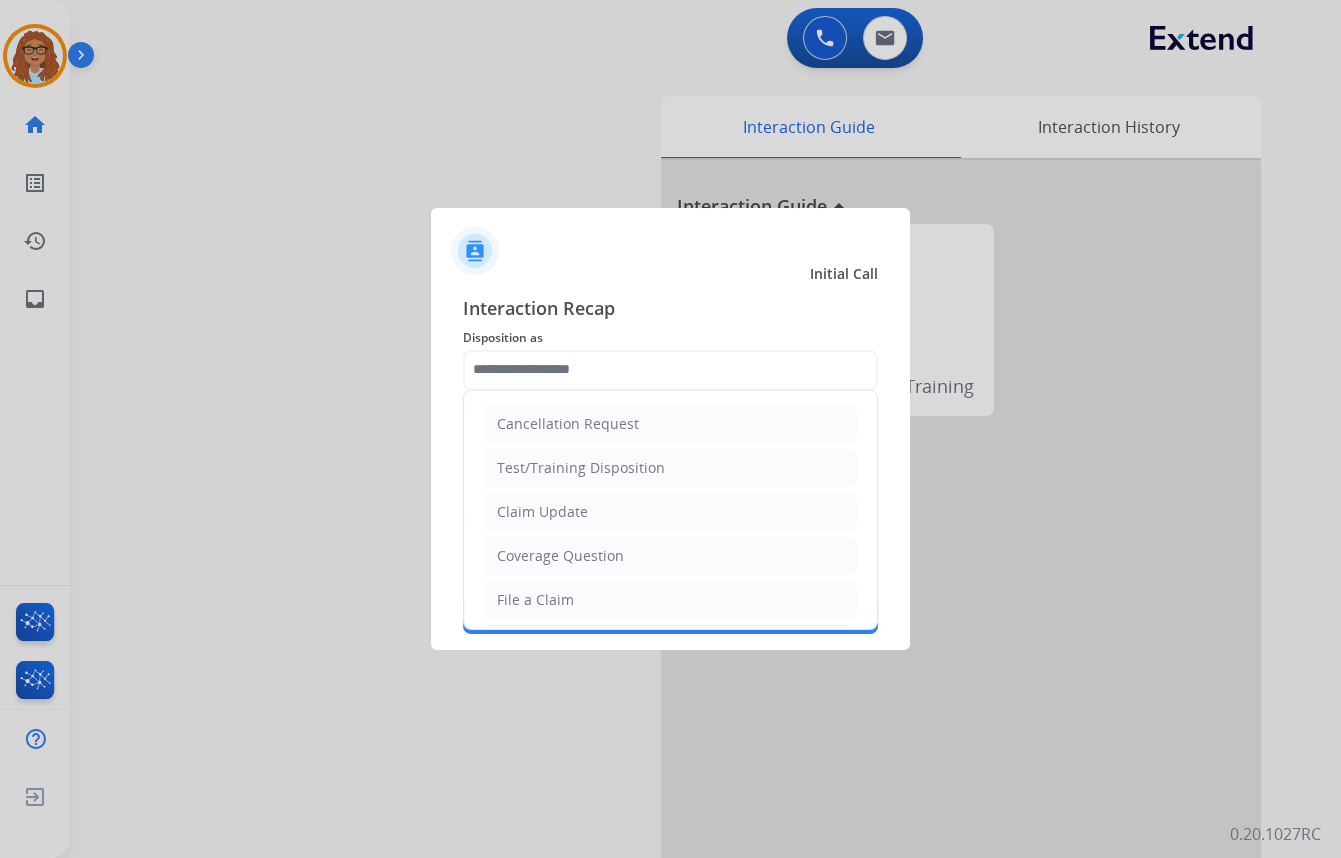 click on "File a Claim" 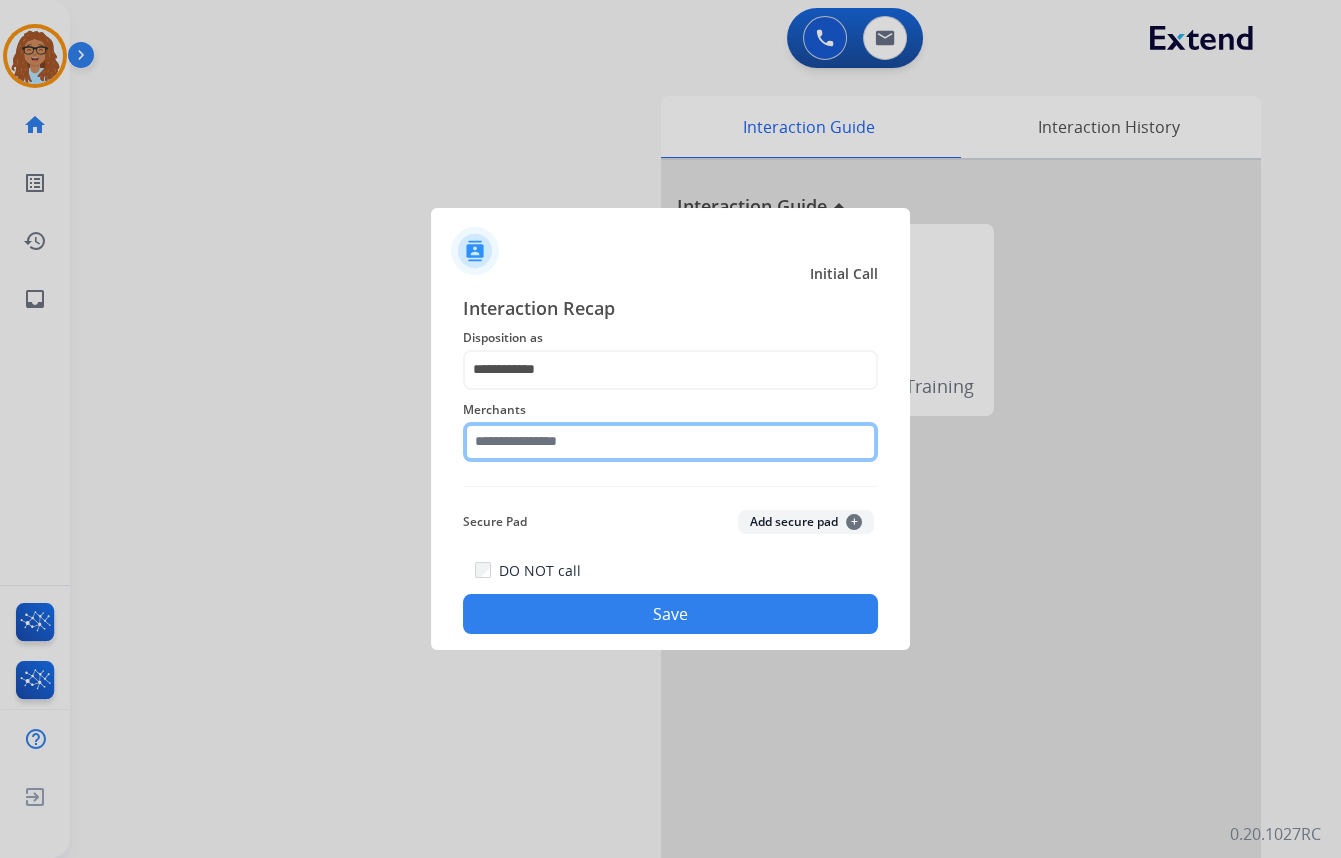 click 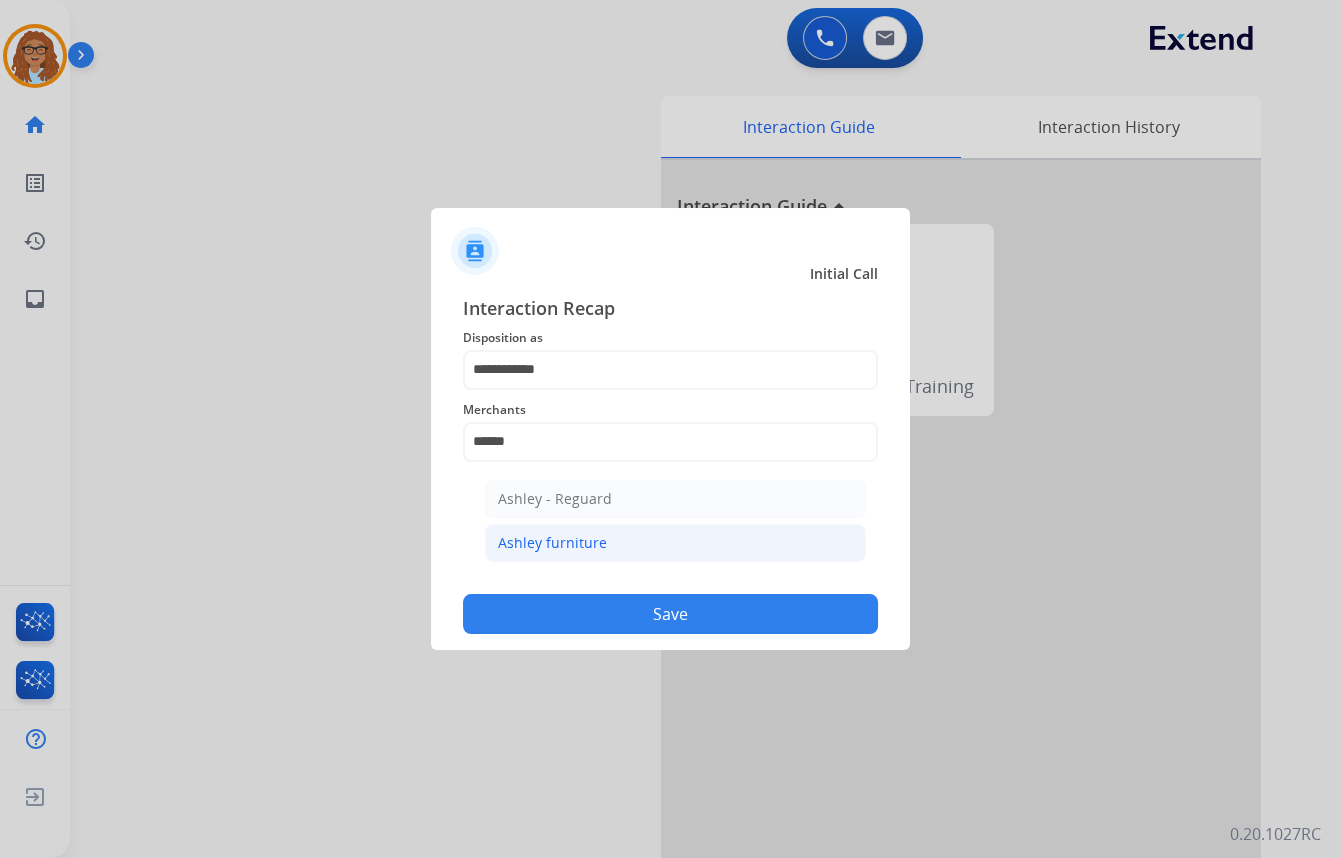 click on "Ashley furniture" 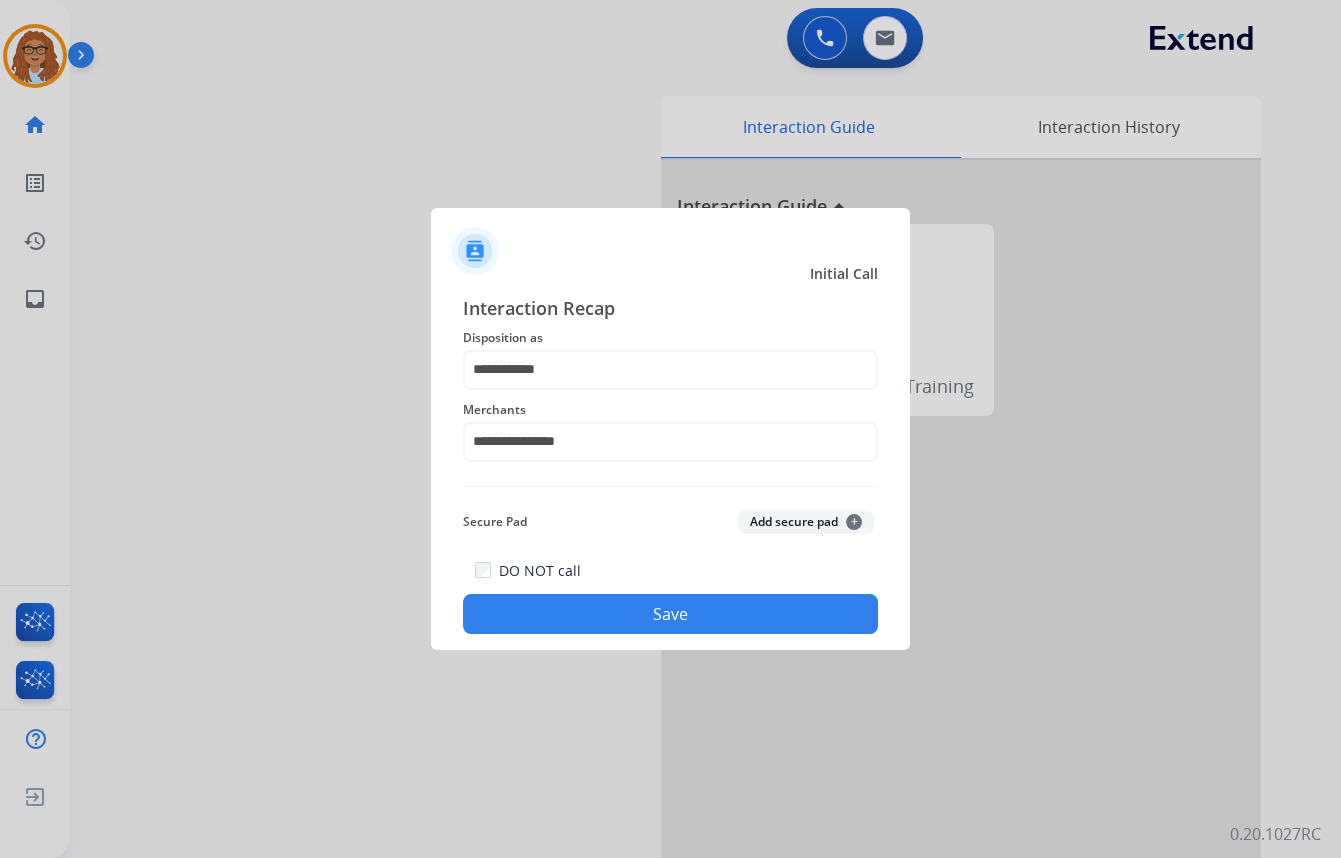 click on "Save" 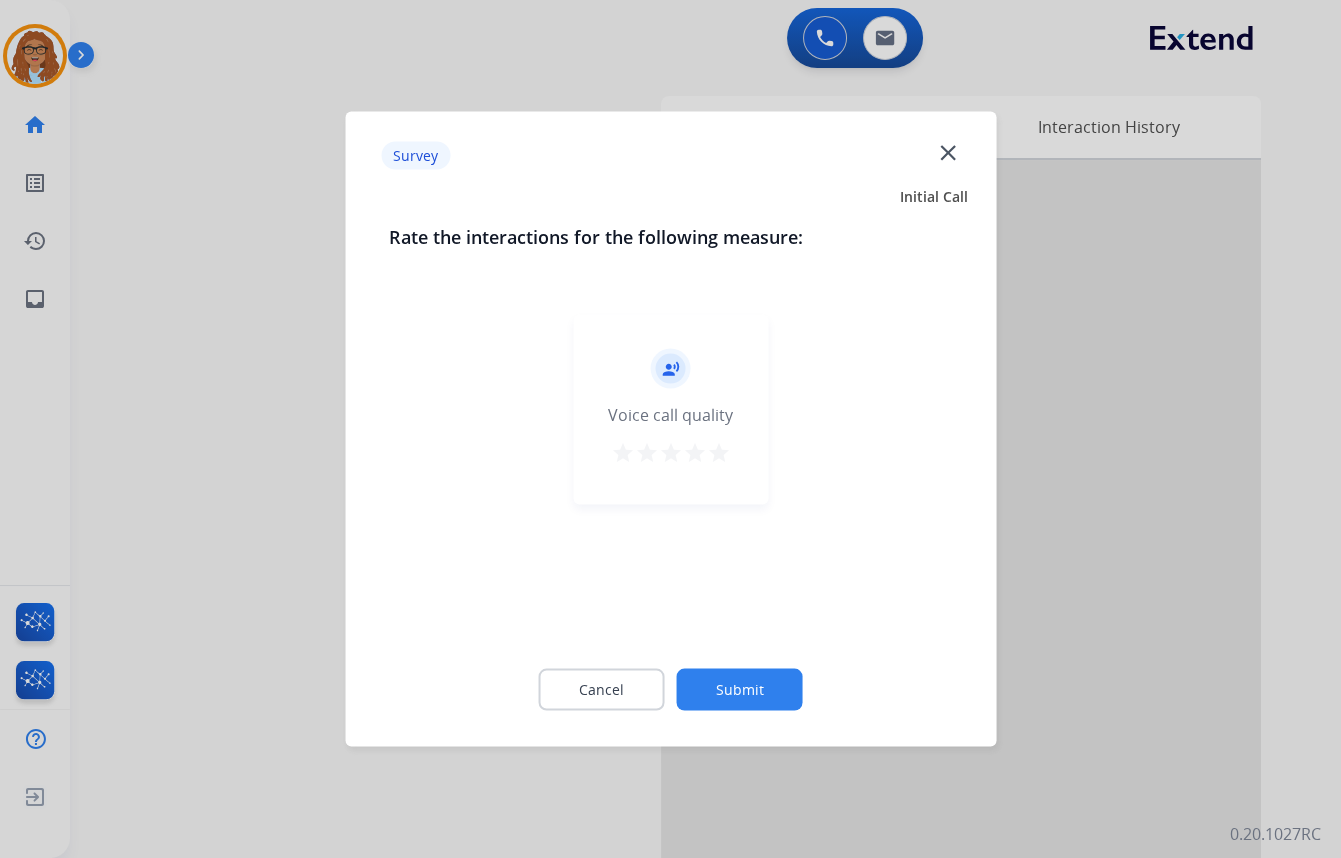 click on "close" 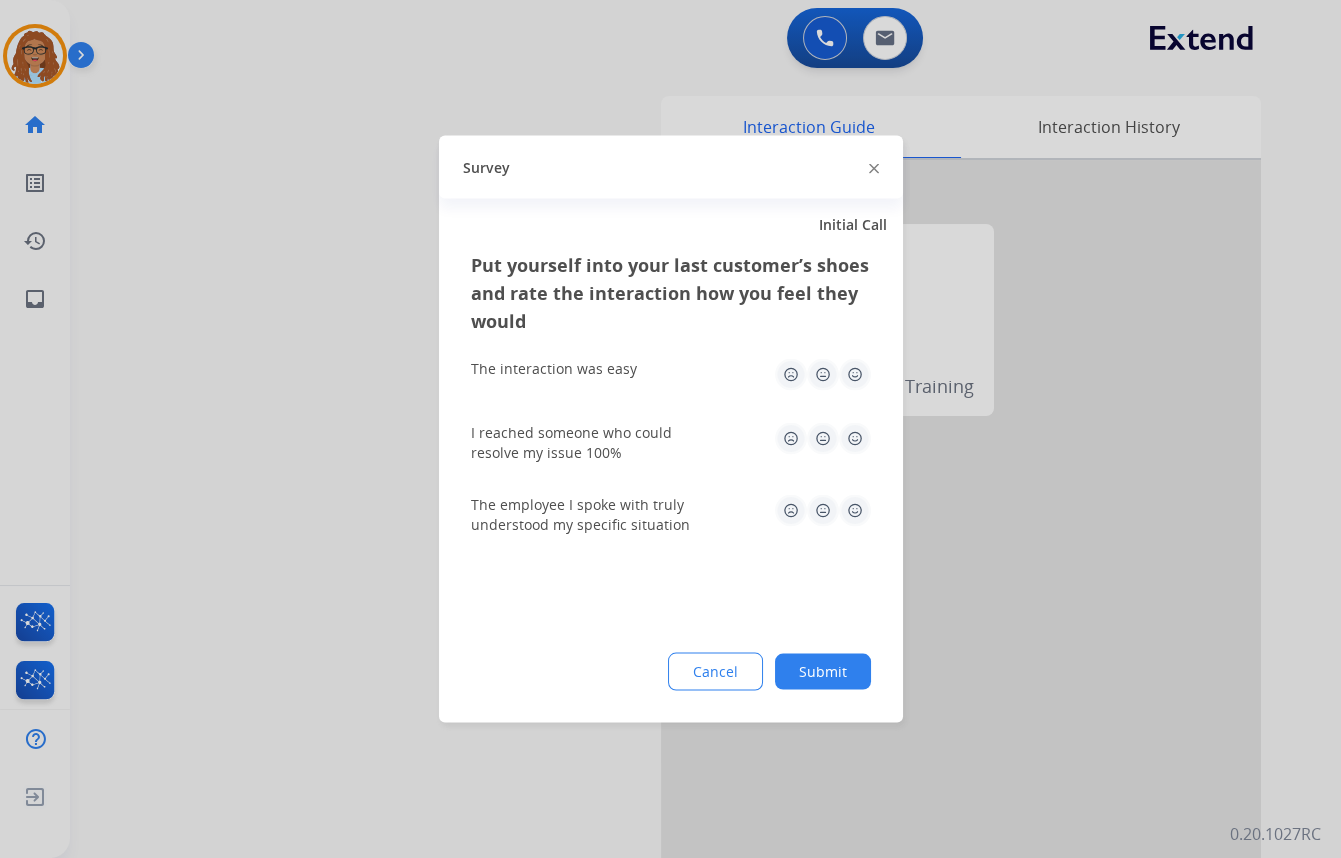 click on "Survey" 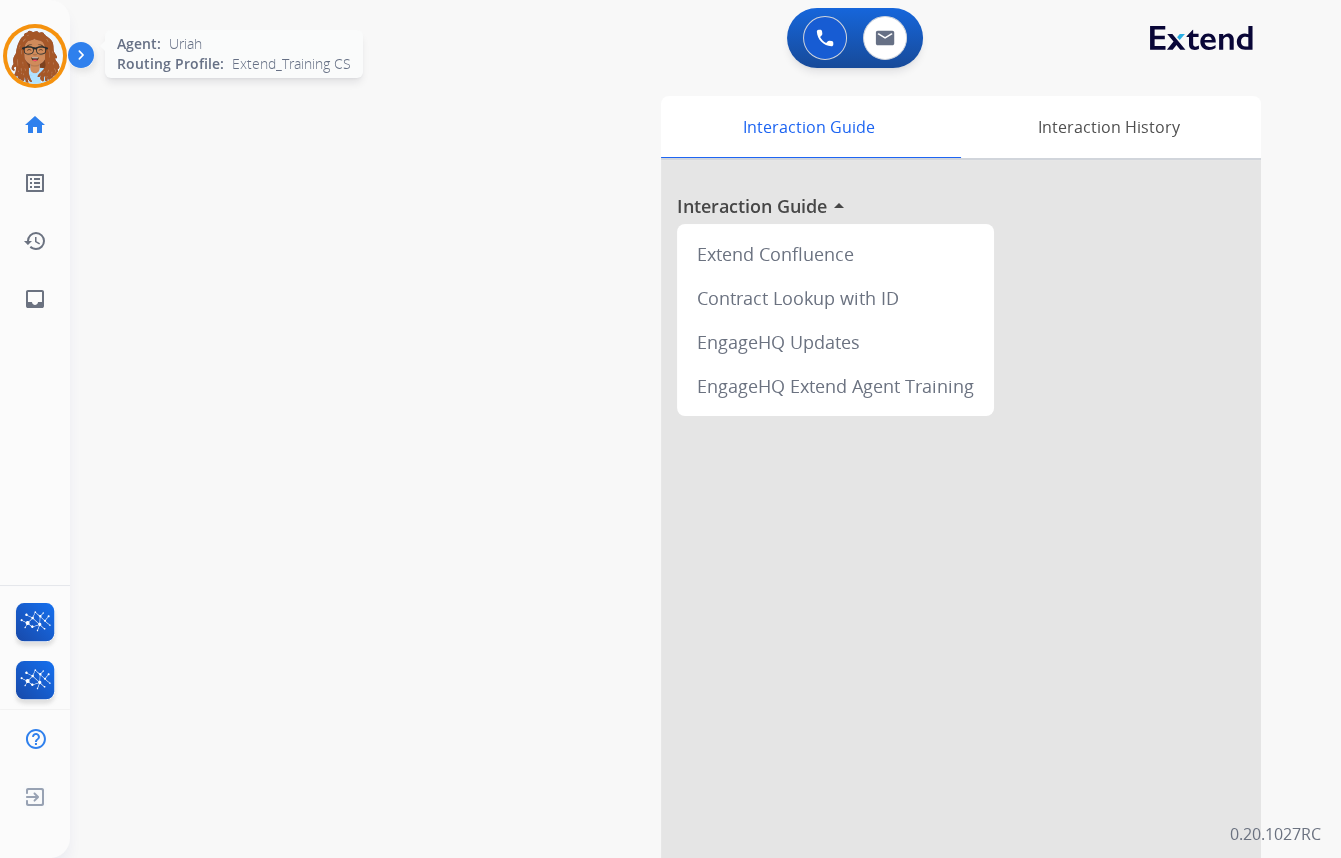 drag, startPoint x: 49, startPoint y: 60, endPoint x: 70, endPoint y: 70, distance: 23.259407 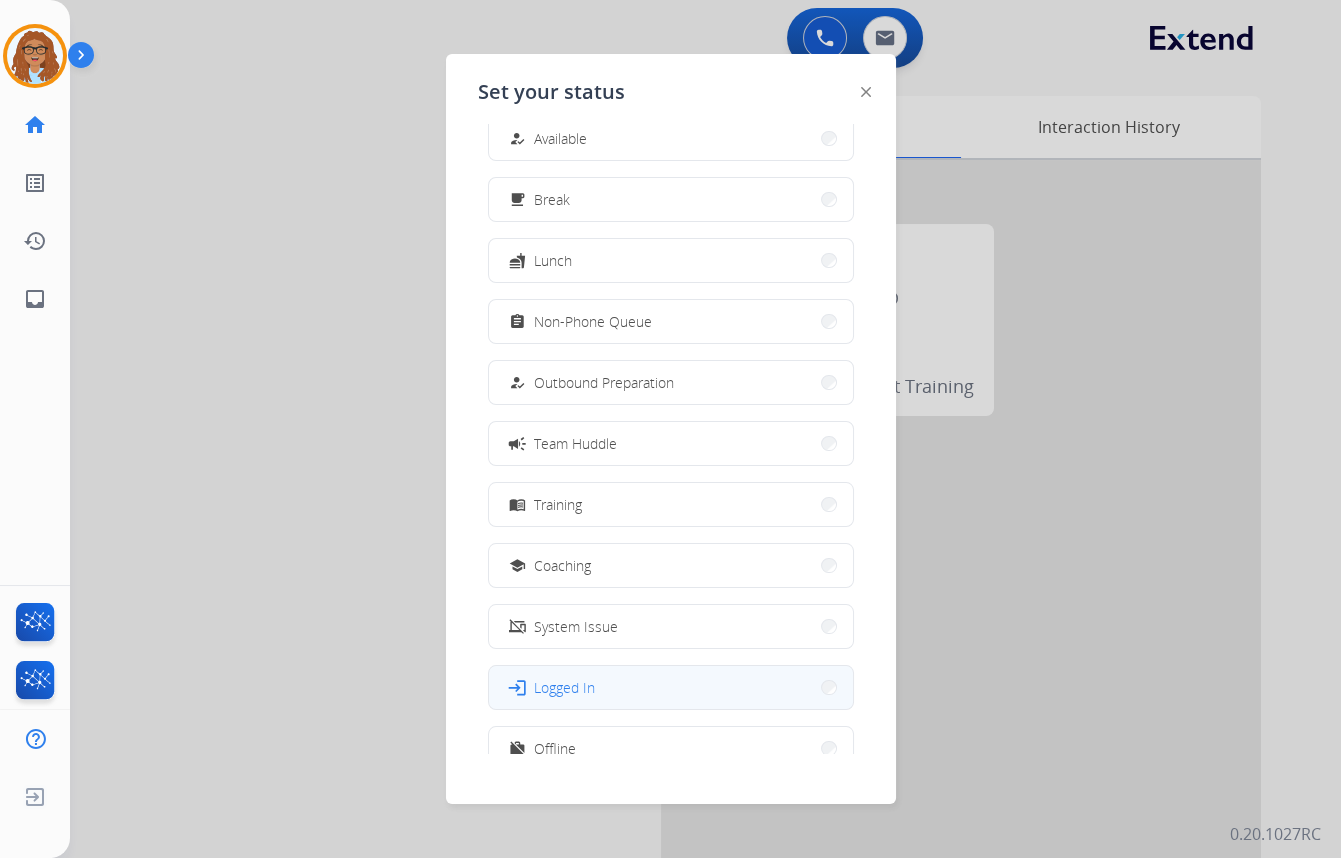 scroll, scrollTop: 67, scrollLeft: 0, axis: vertical 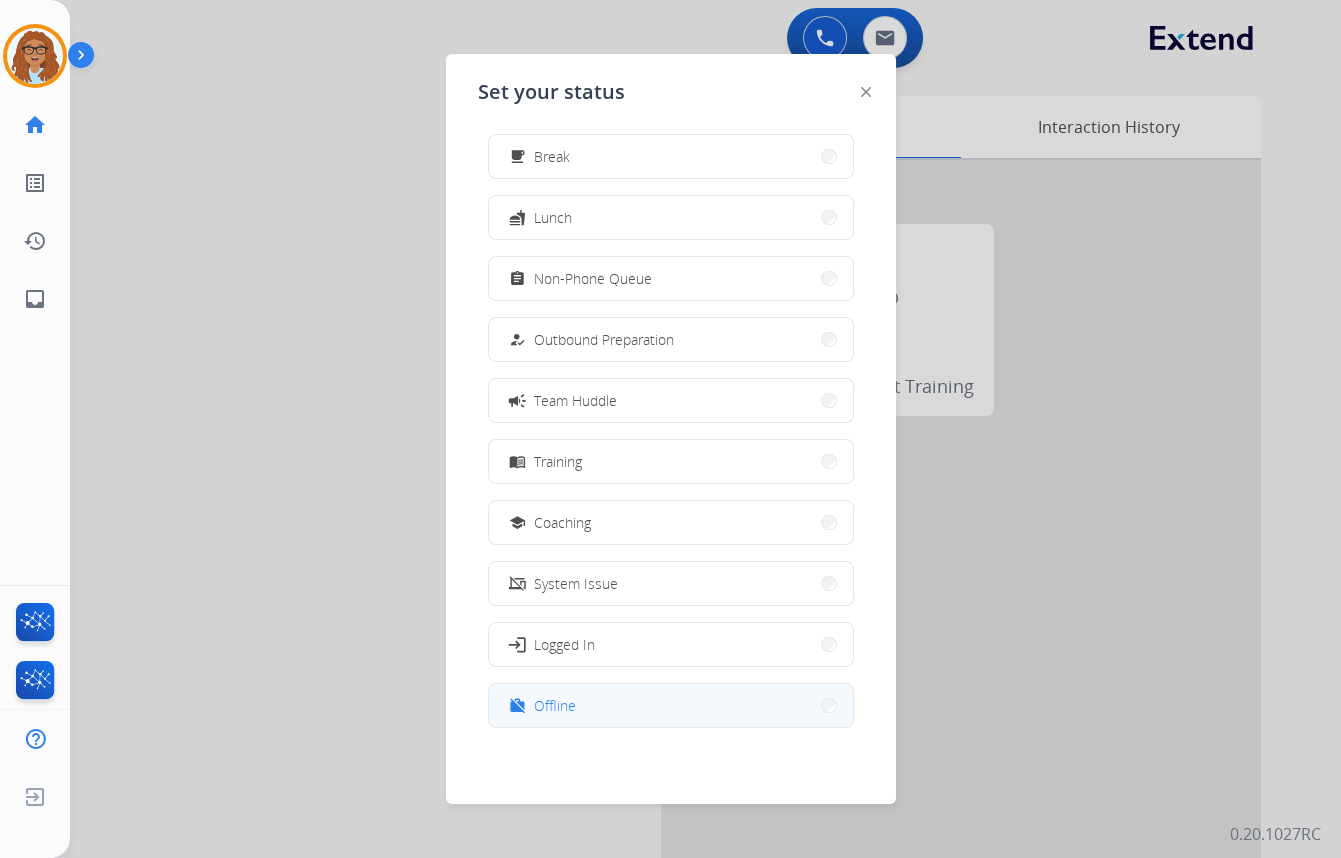 click on "Offline" at bounding box center [555, 705] 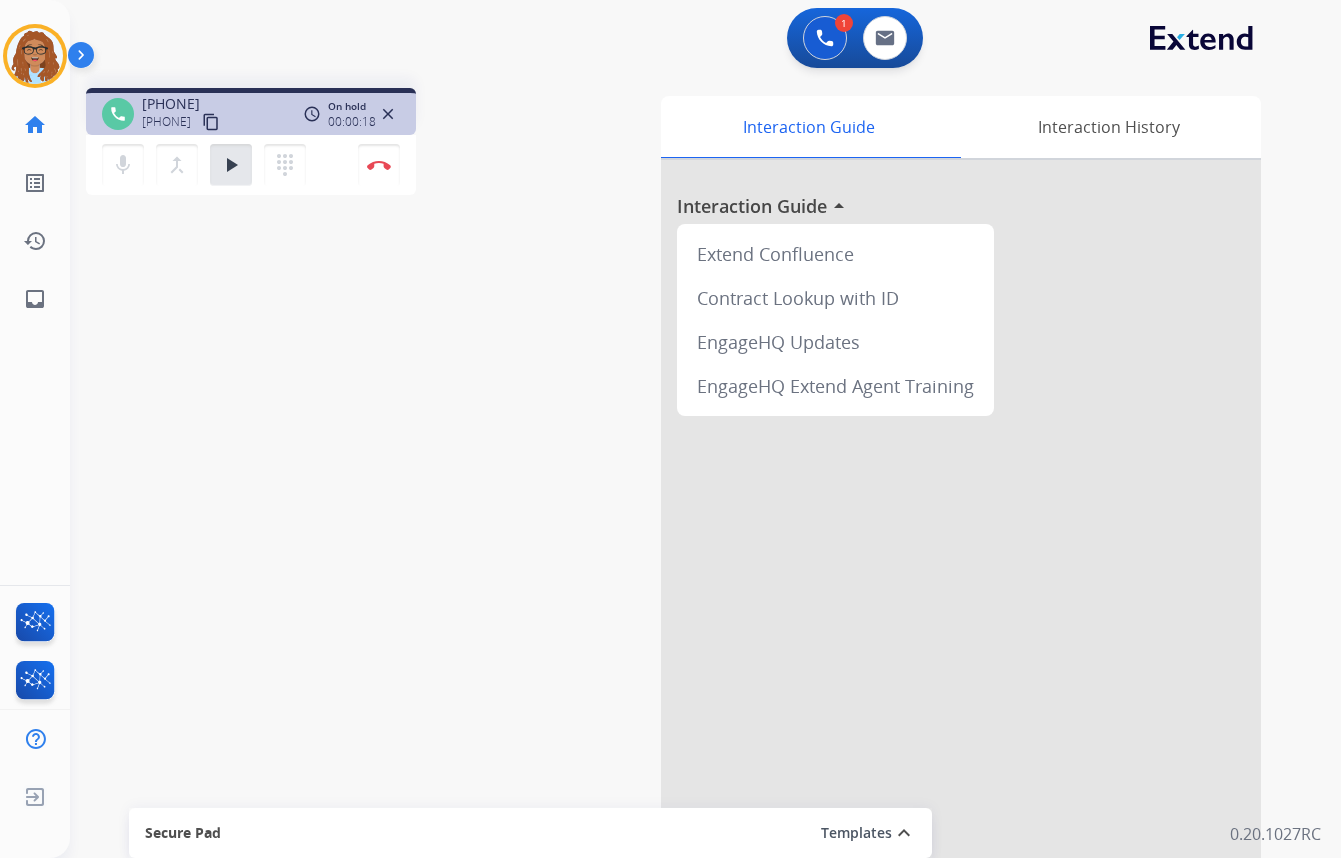 scroll, scrollTop: 0, scrollLeft: 0, axis: both 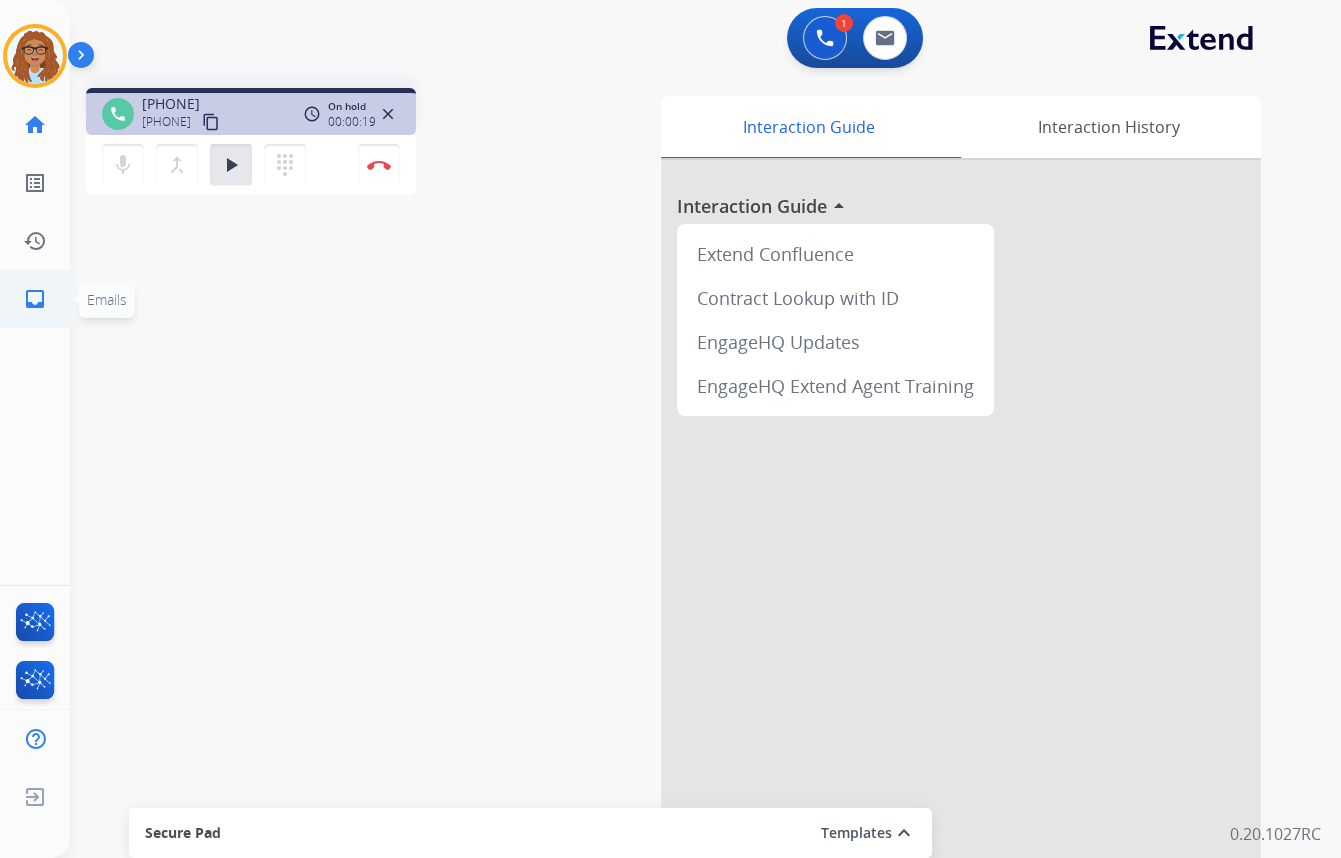 click on "inbox" 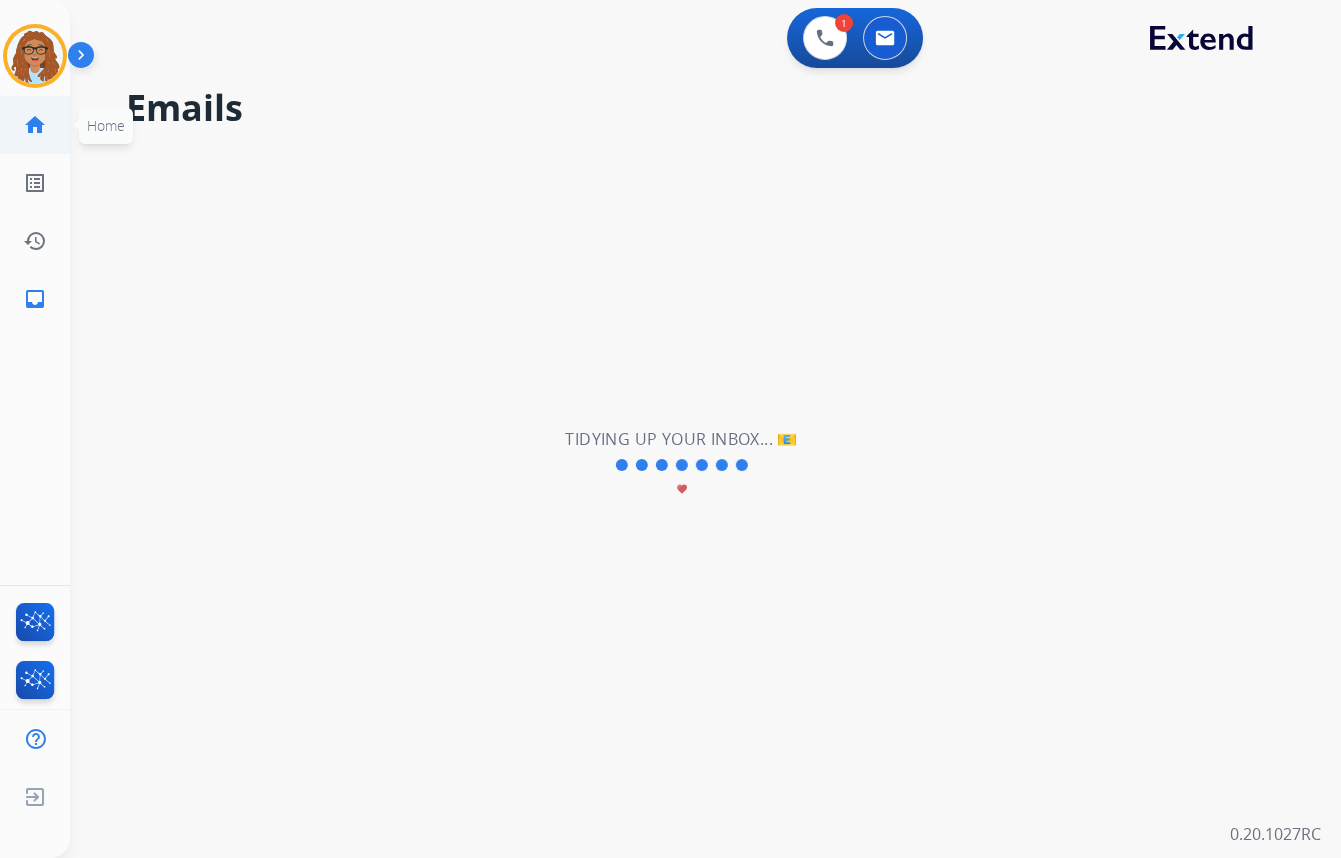 click on "home  Home" 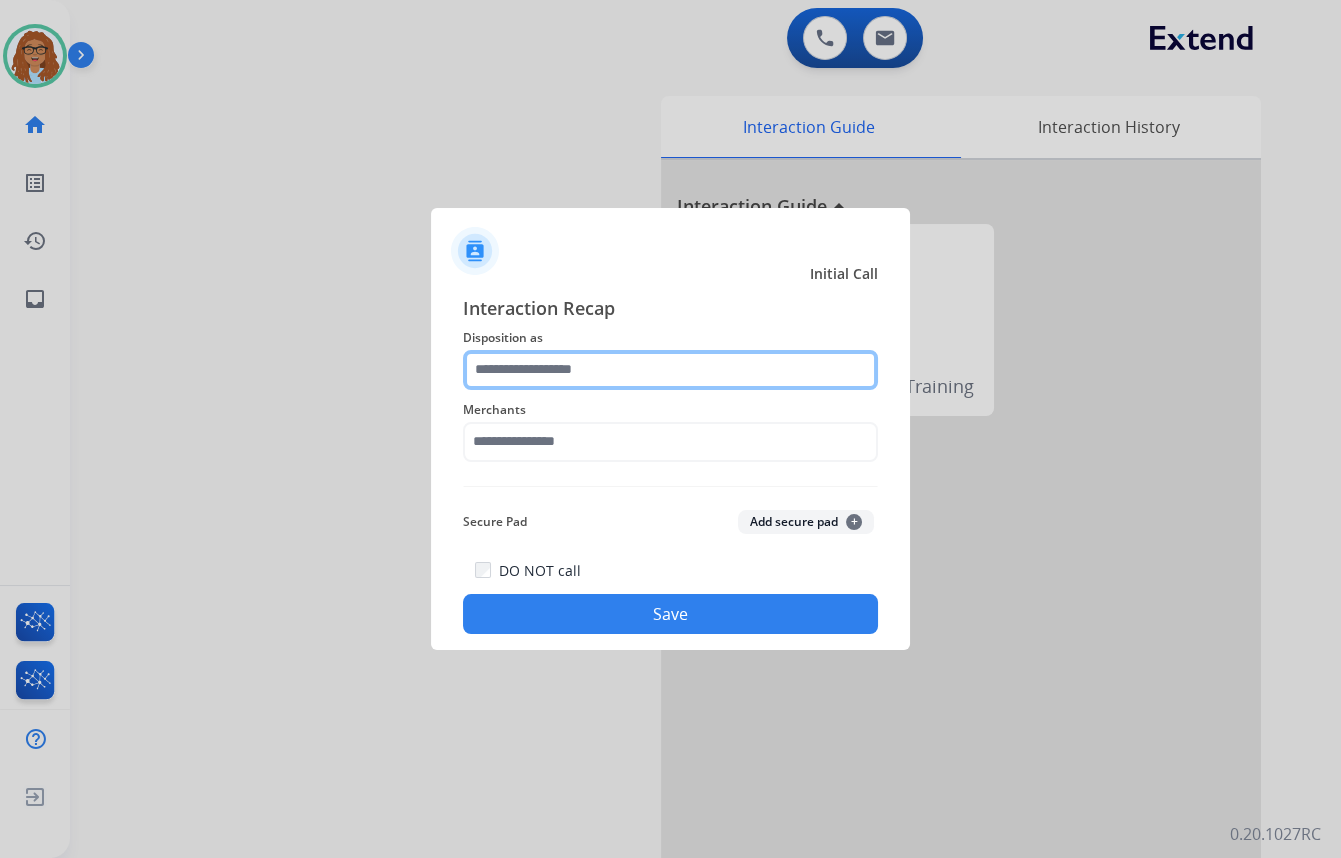 click 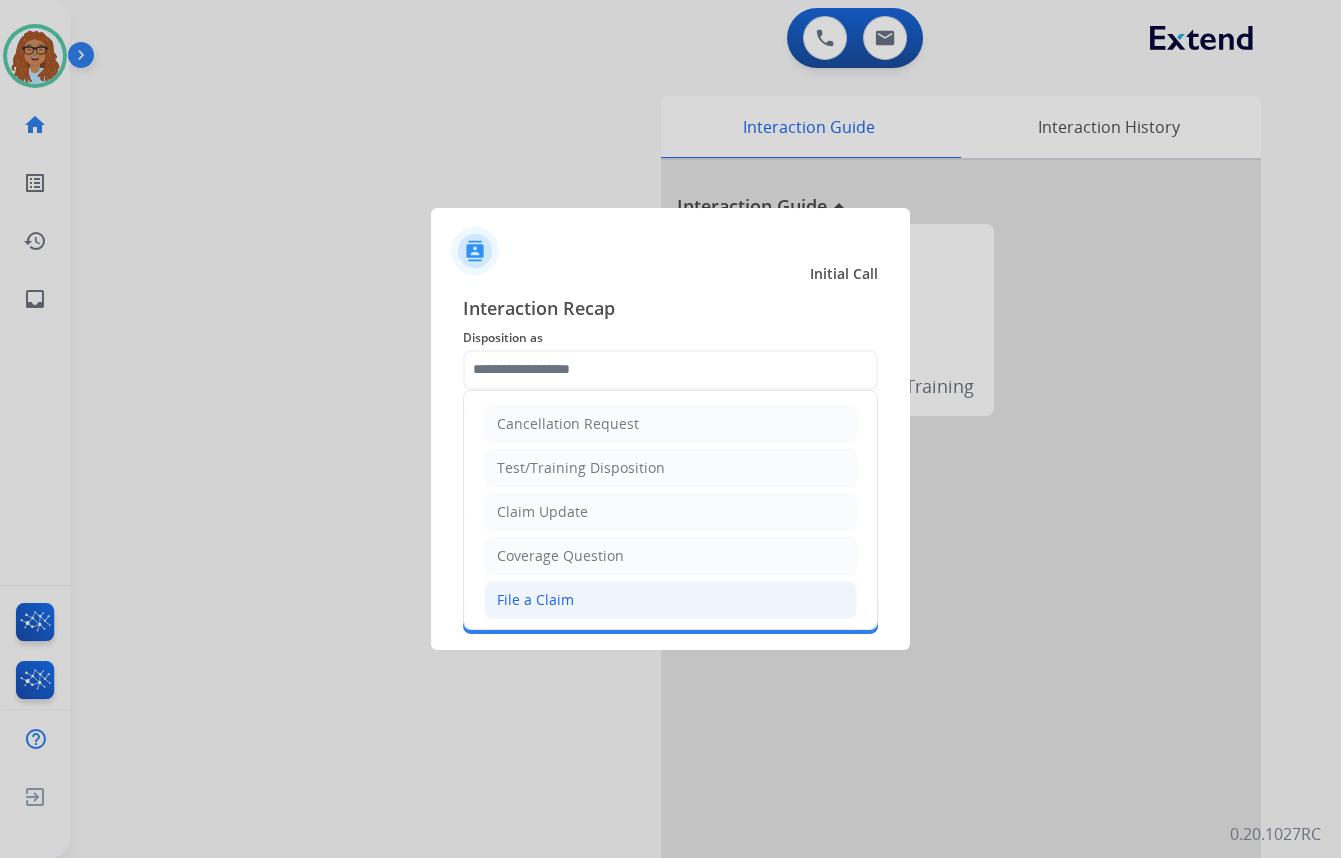 drag, startPoint x: 582, startPoint y: 594, endPoint x: 600, endPoint y: 520, distance: 76.15773 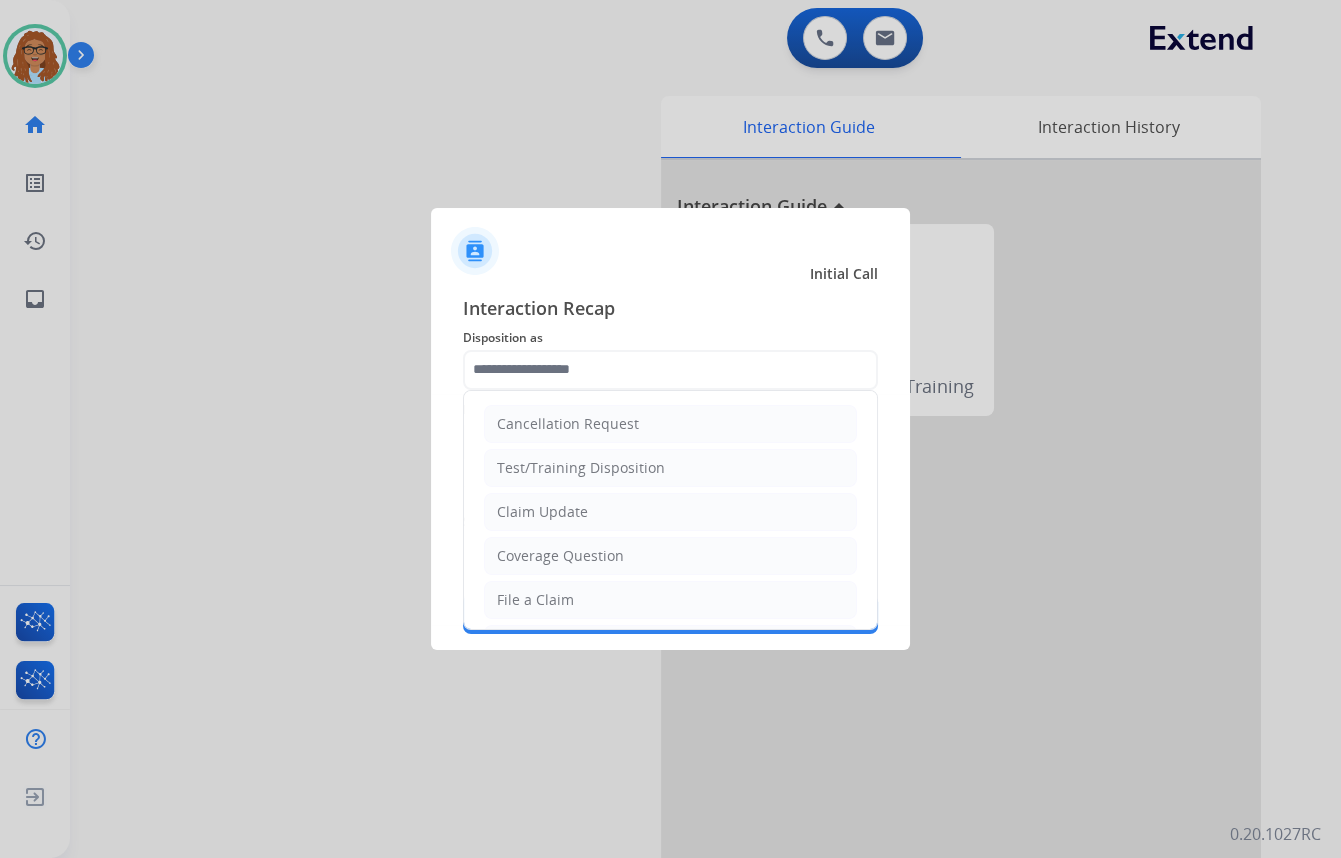 click on "File a Claim" 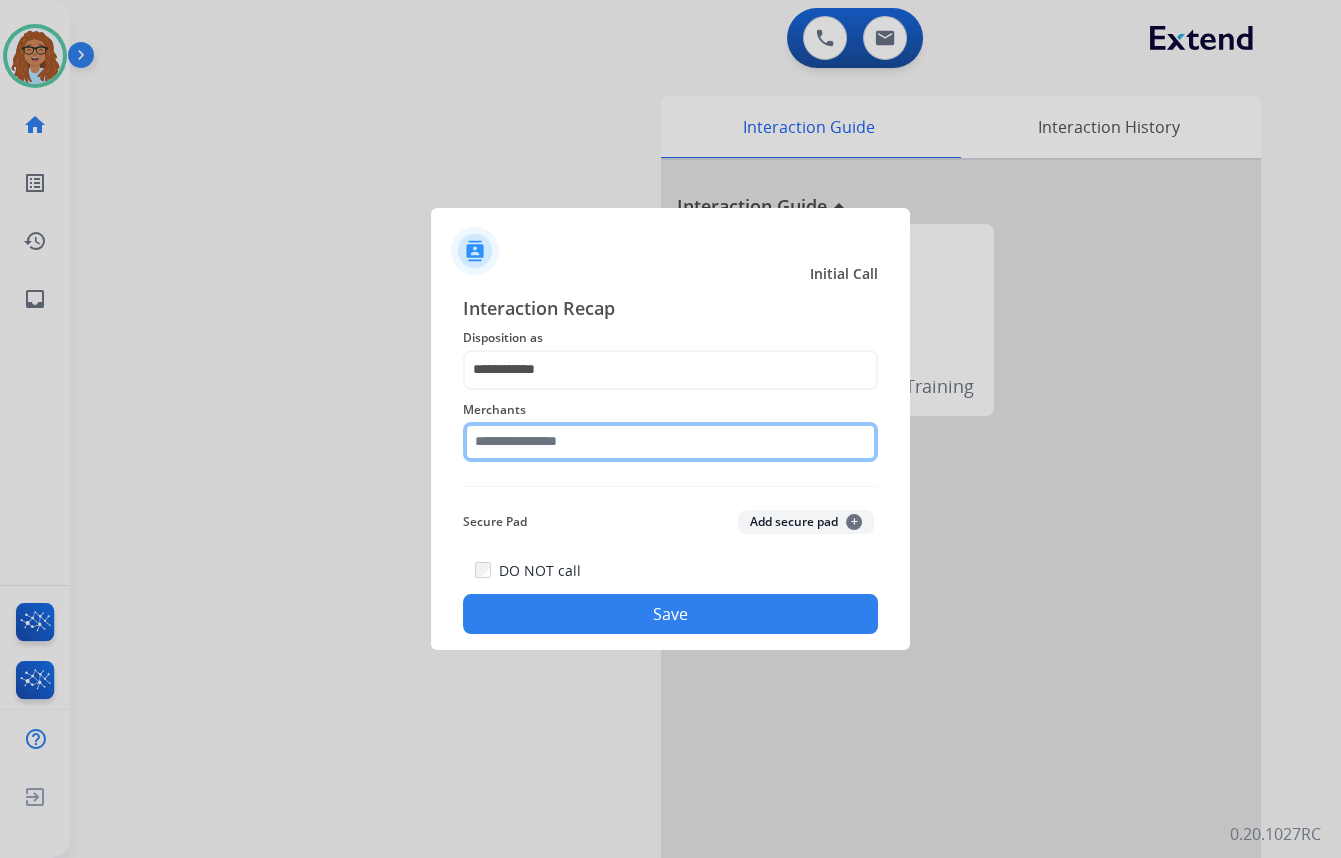 click 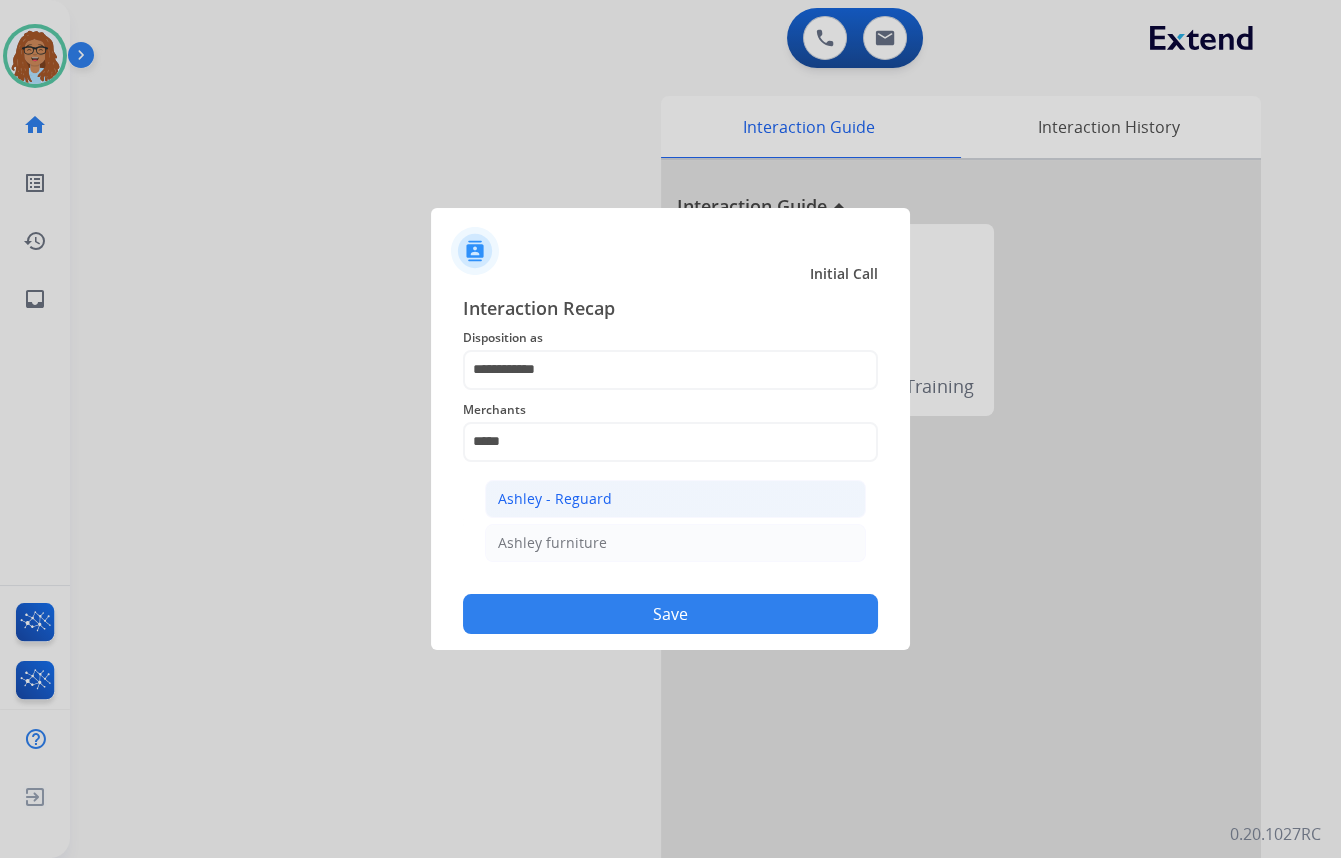 click on "Ashley - Reguard" 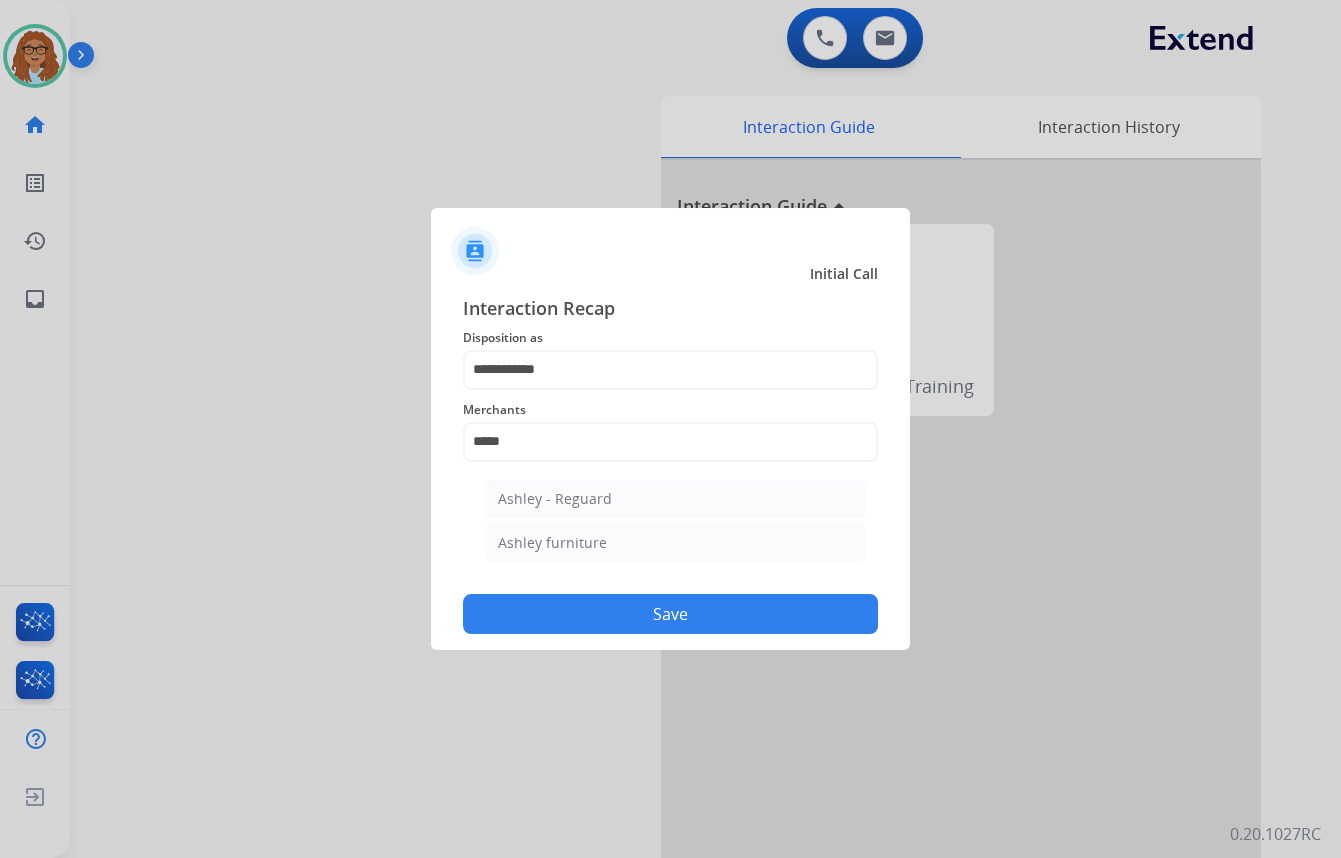 type on "**********" 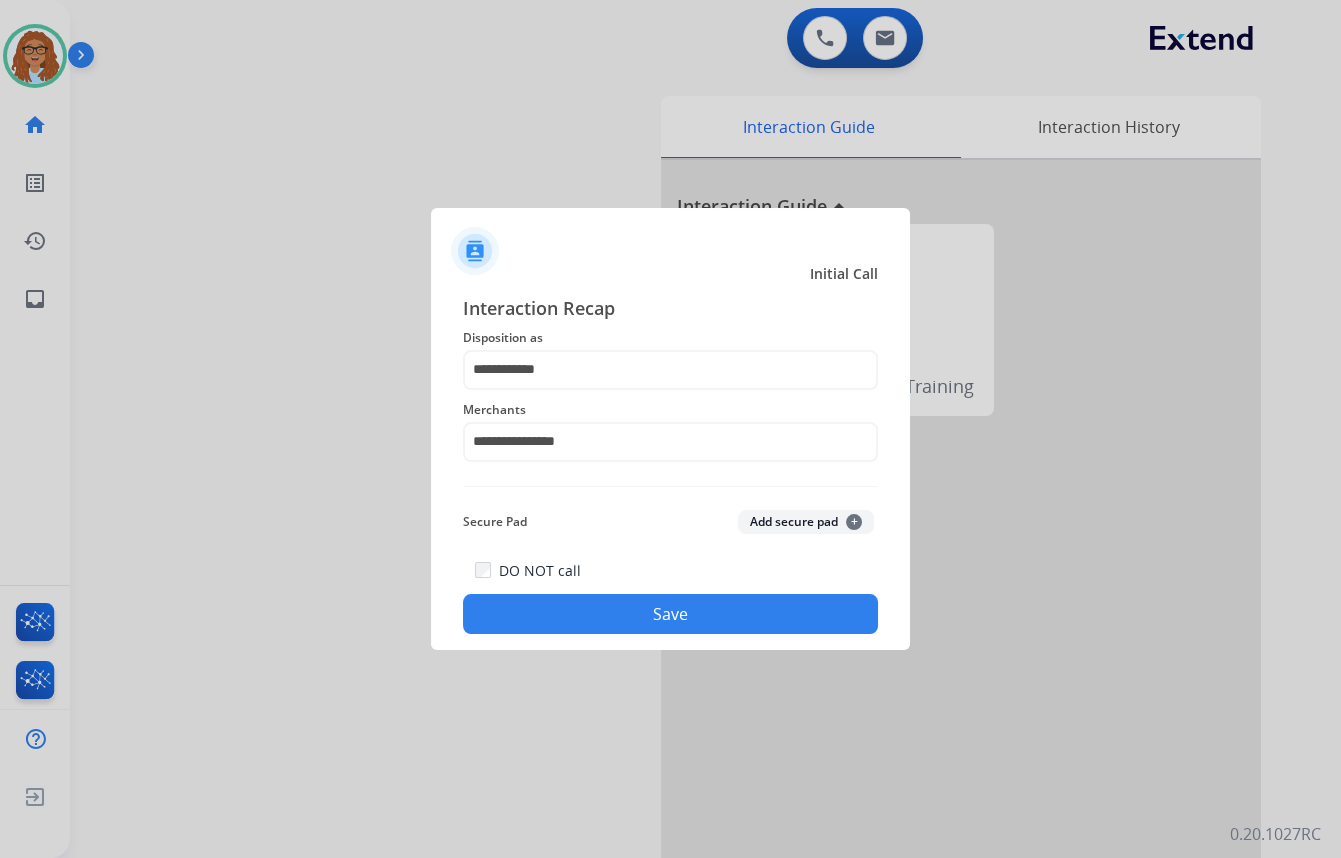 click on "Save" 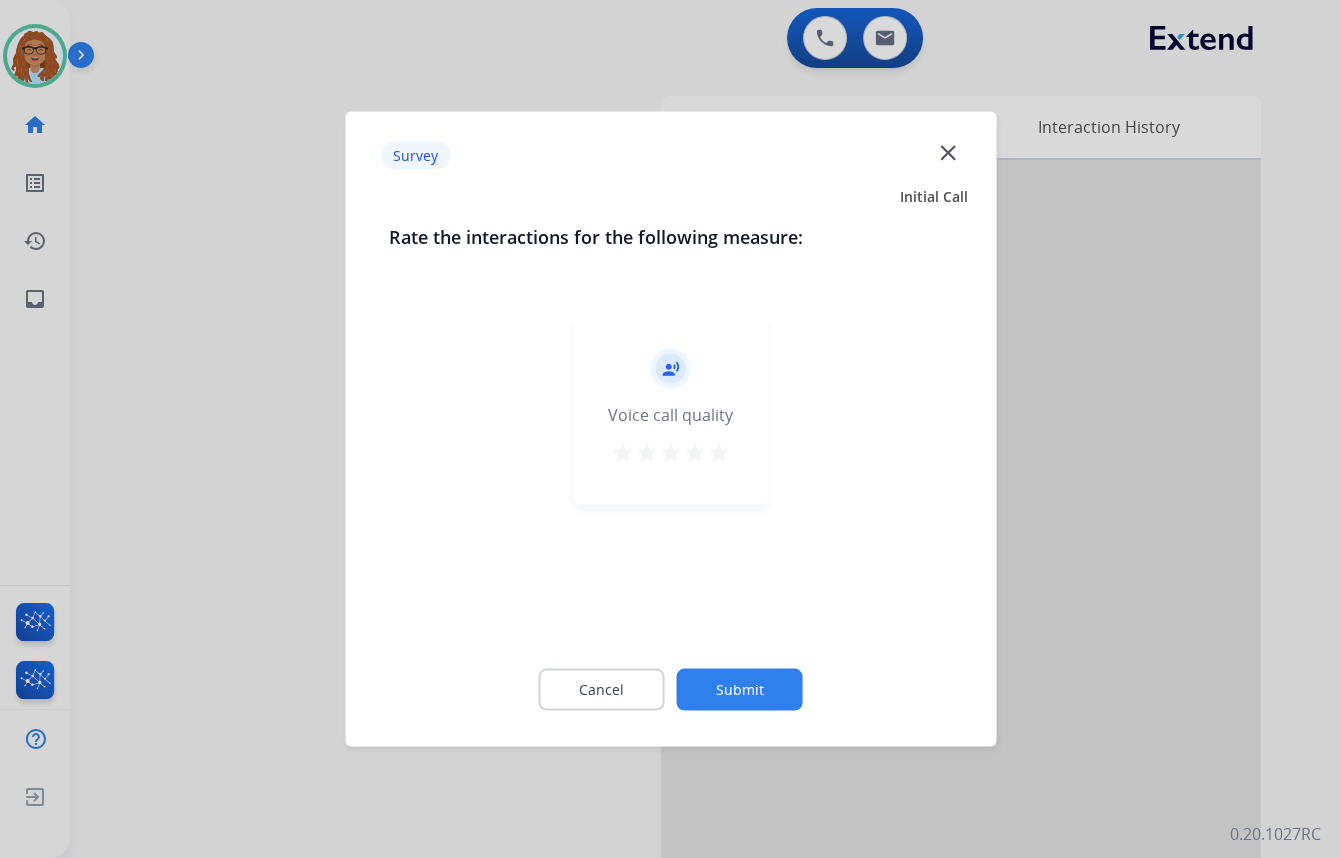 click on "close" 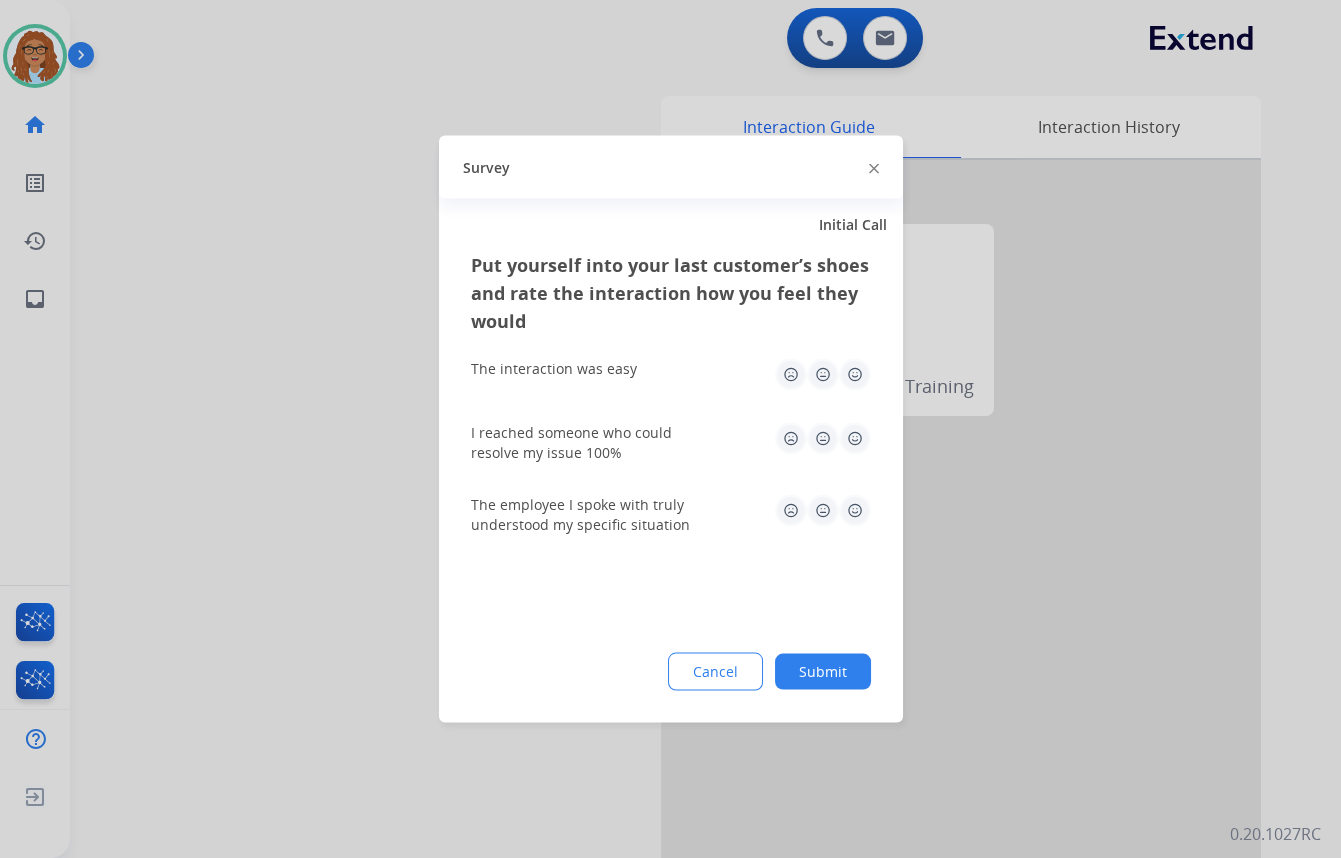 click 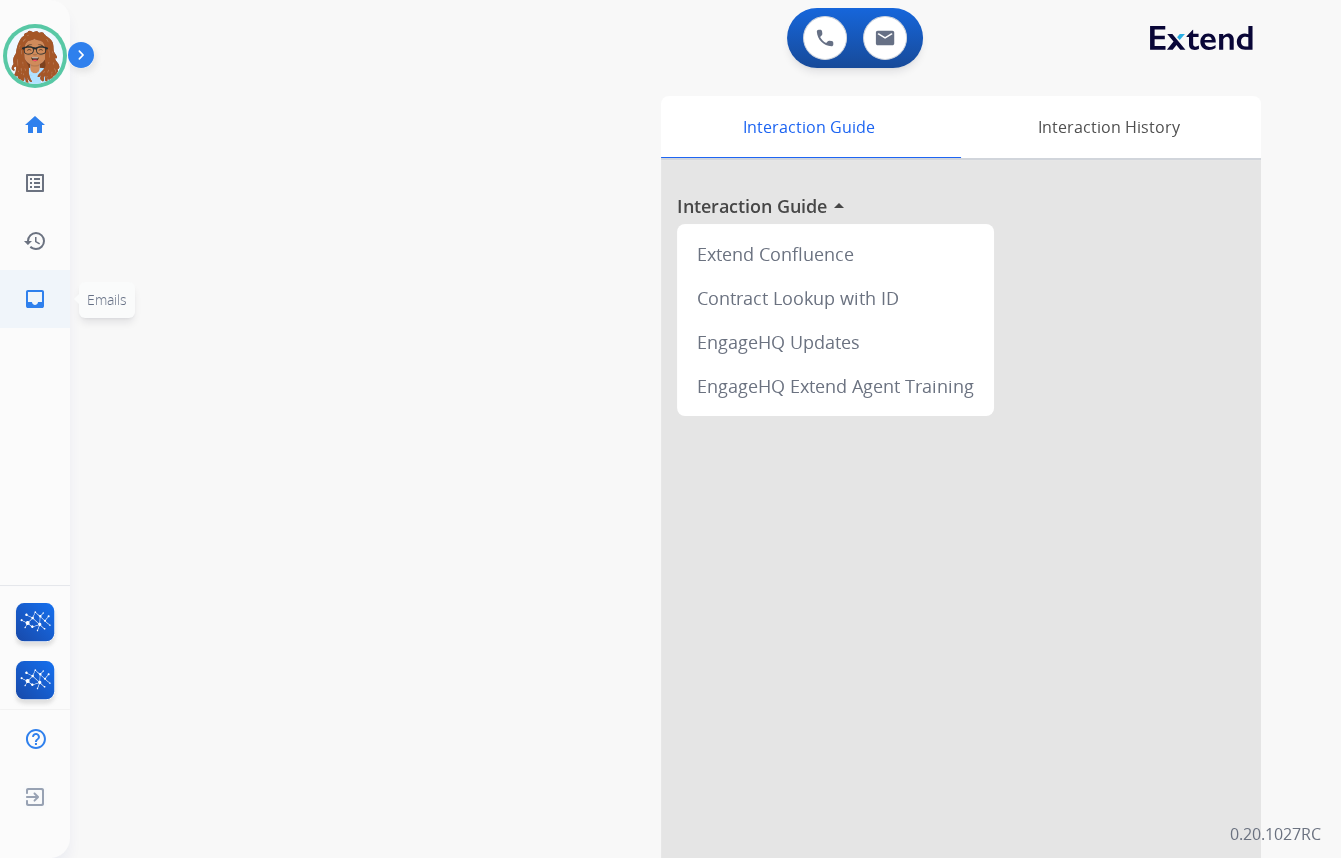 click on "inbox  Emails" 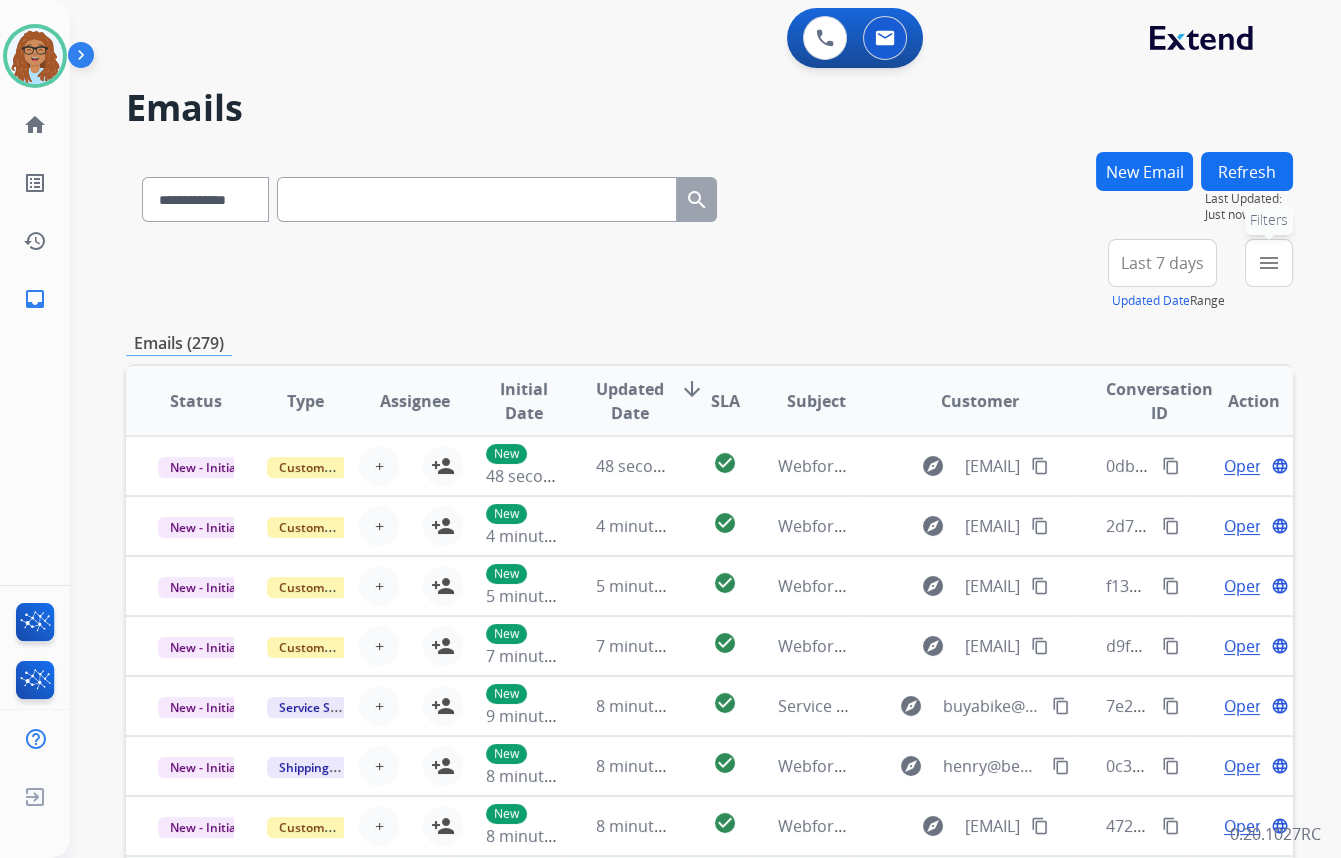 click on "menu  Filters" at bounding box center [1269, 263] 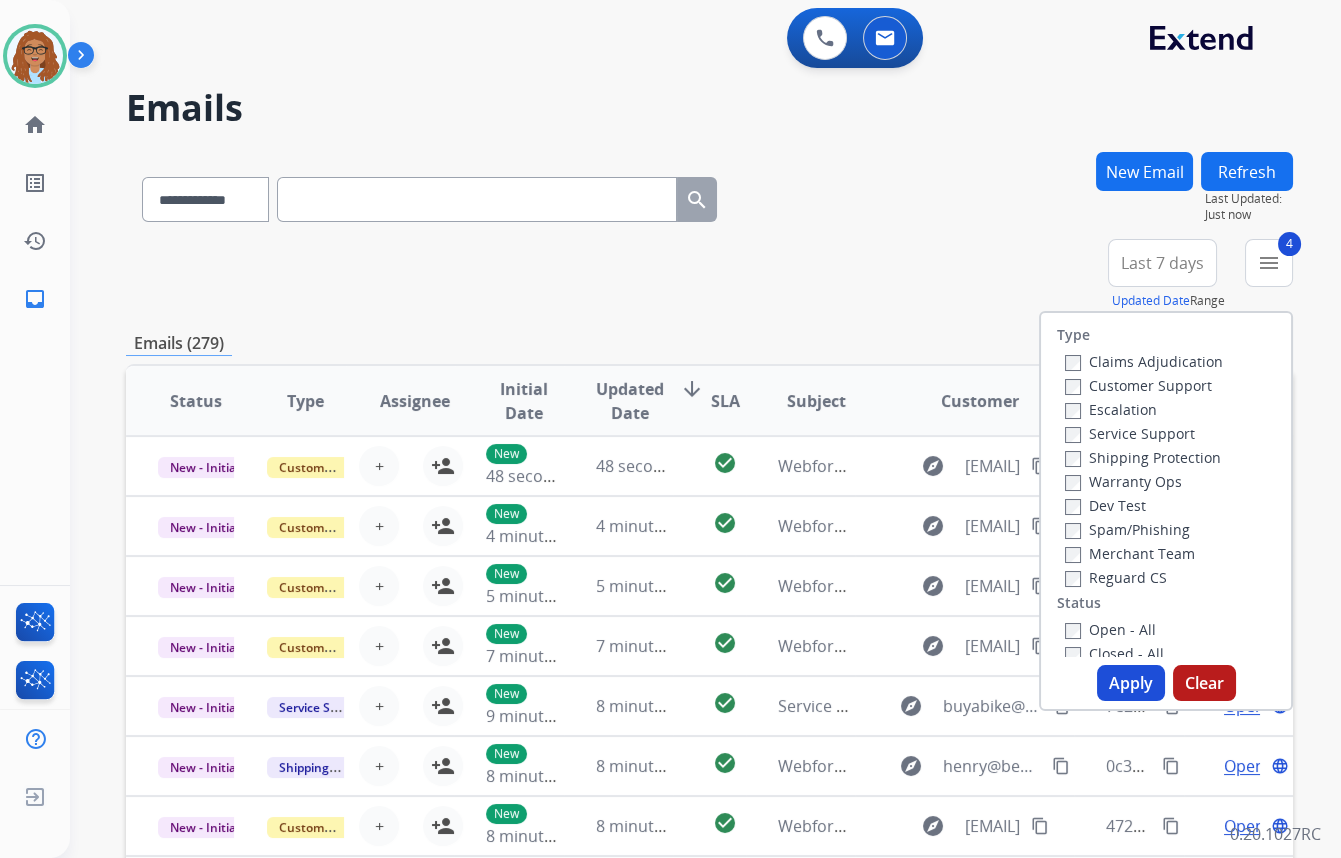 click on "Apply" at bounding box center (1131, 683) 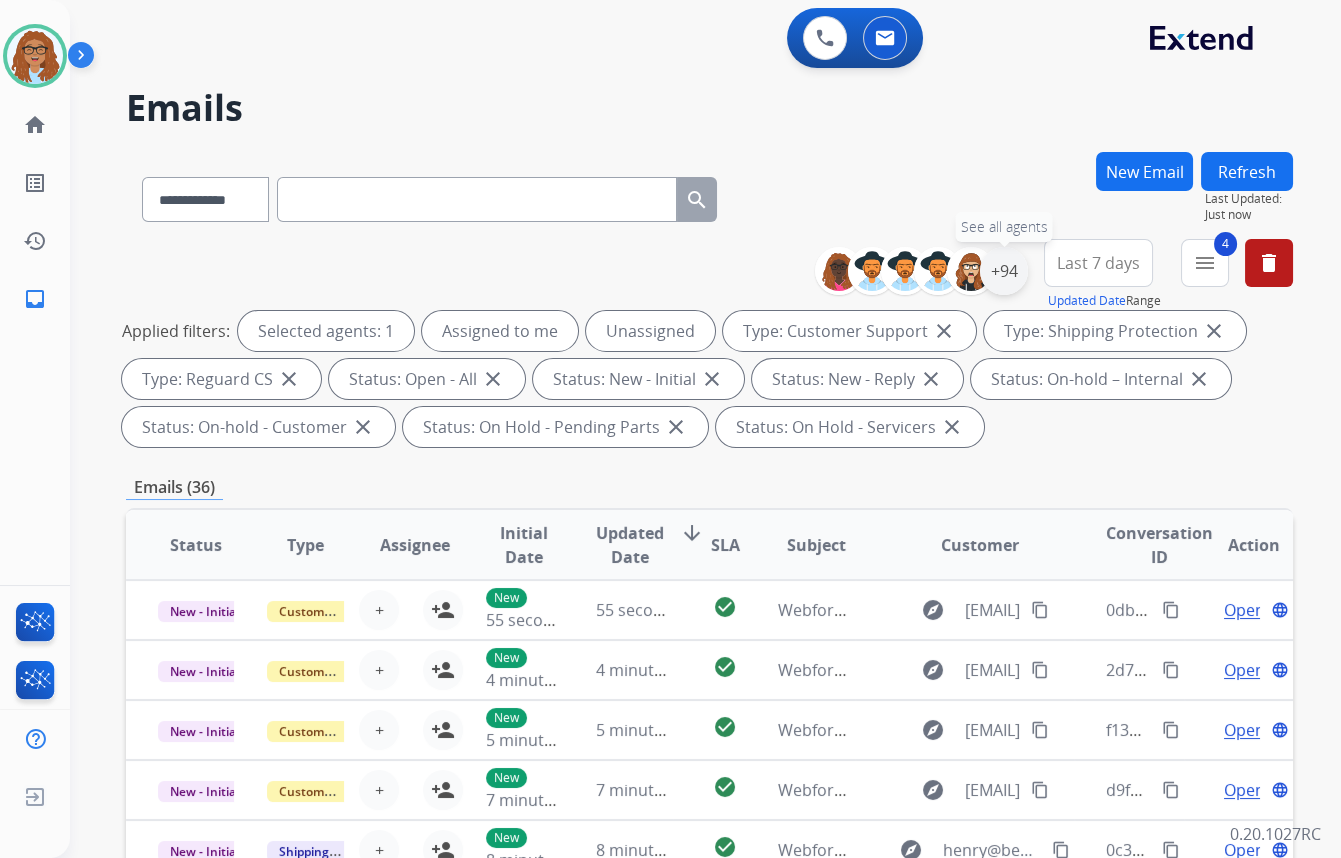 click on "+94" at bounding box center [1004, 271] 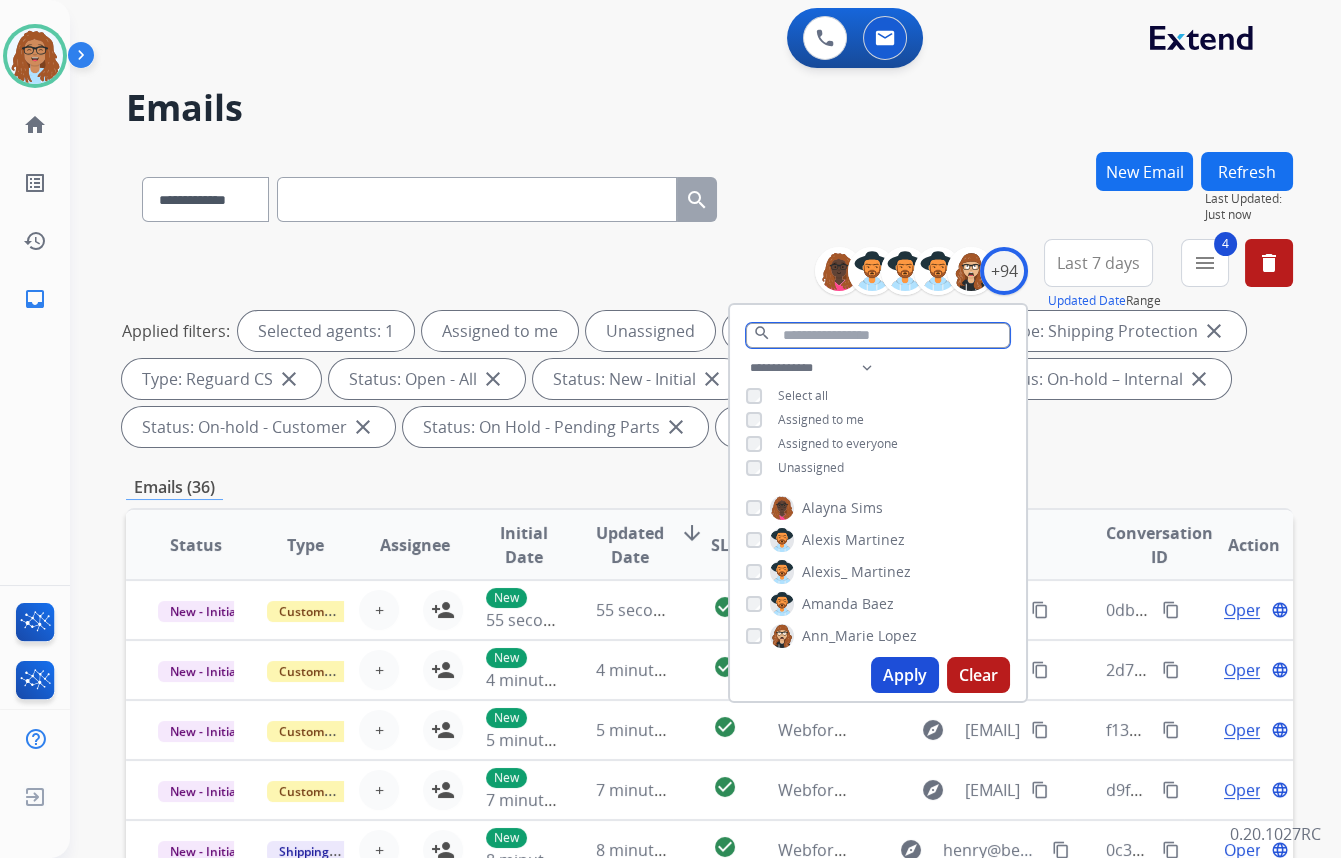 click at bounding box center (878, 335) 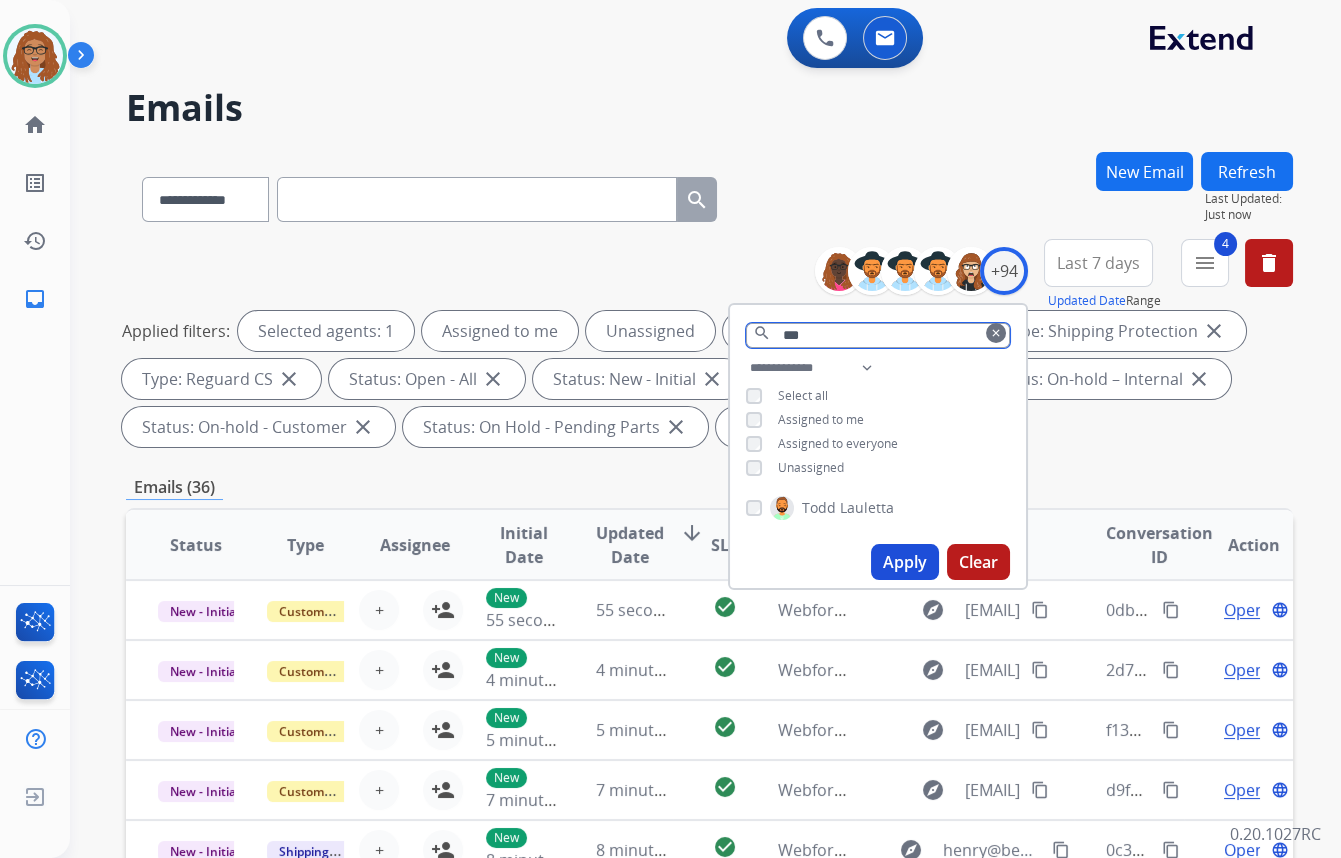type on "***" 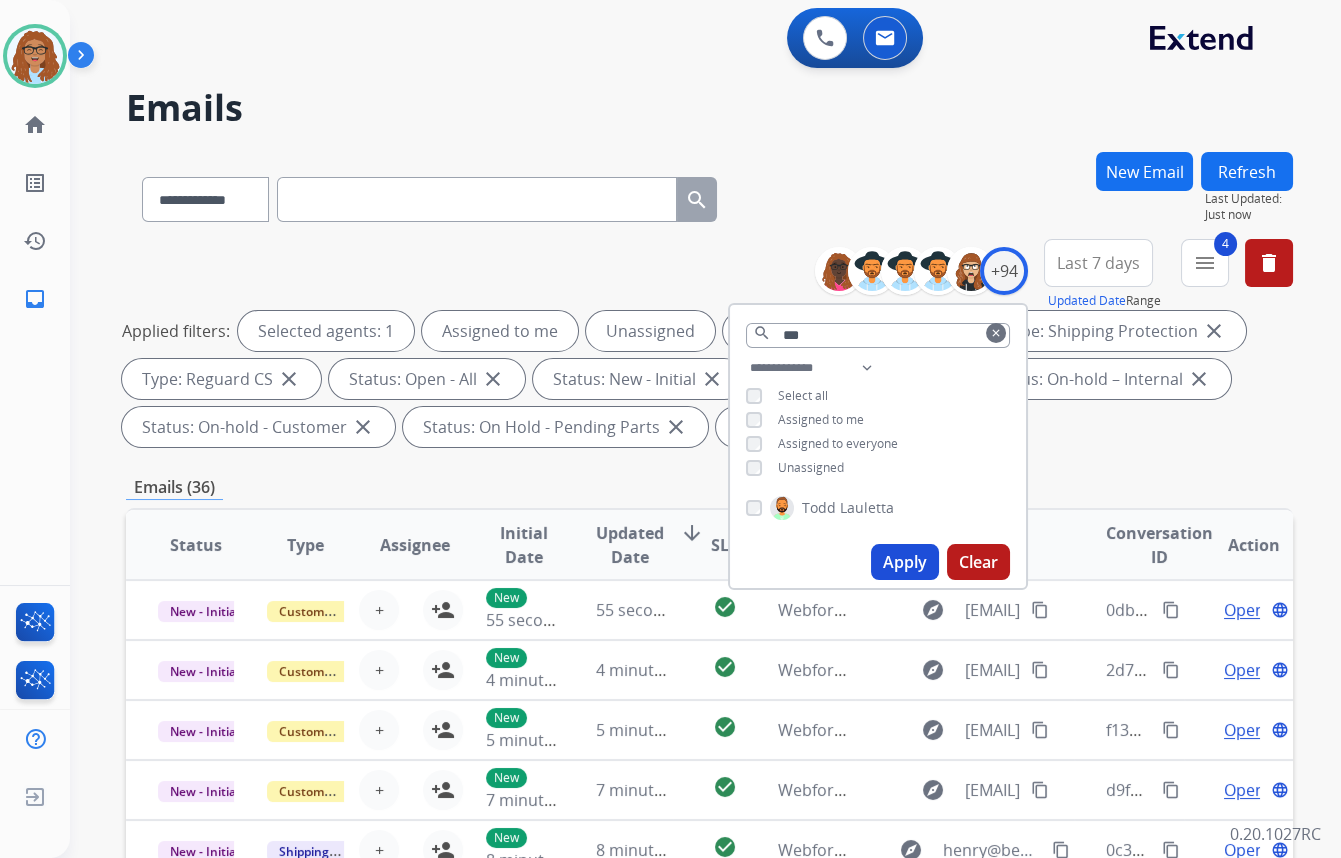 click on "[FIRST]  [LAST]" at bounding box center (820, 508) 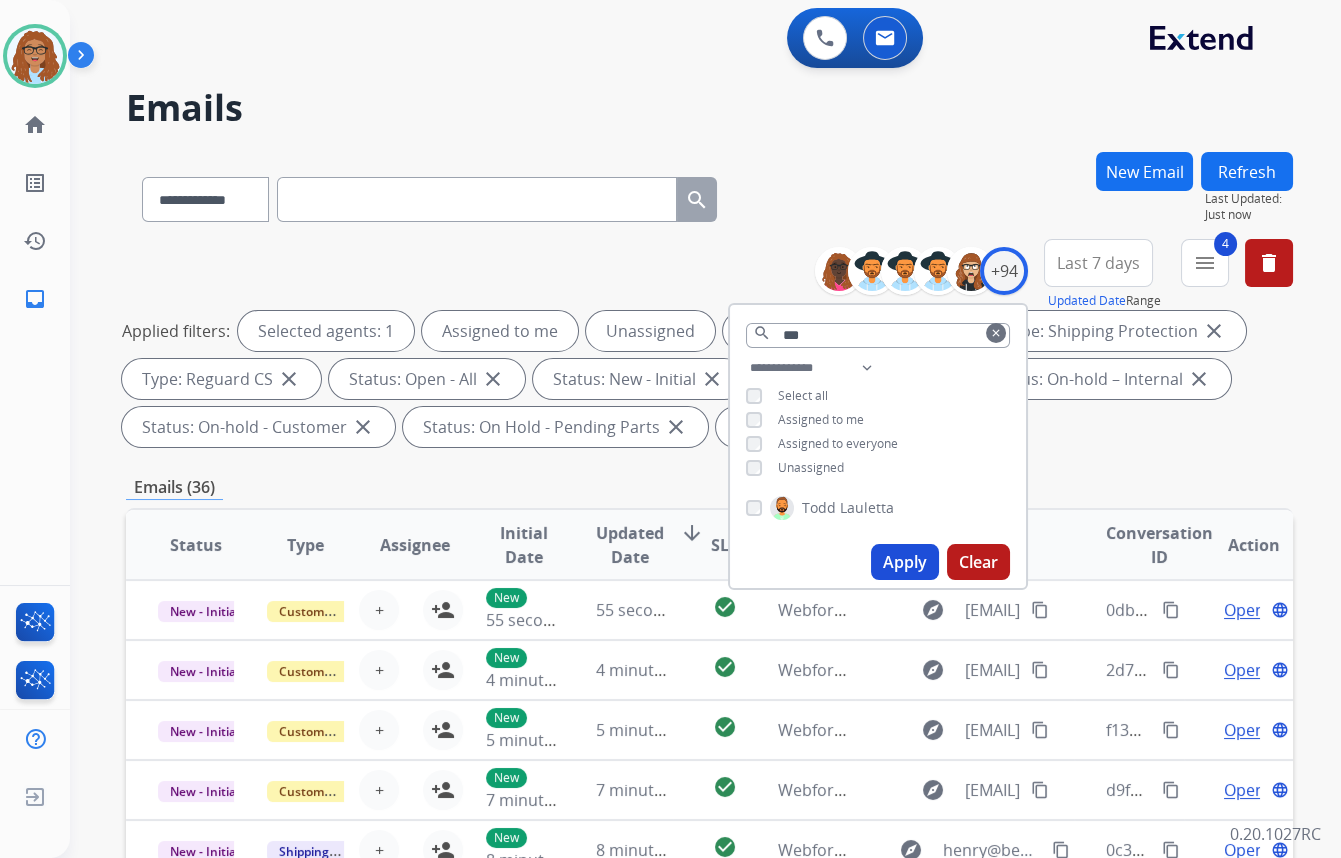 click on "Apply" at bounding box center [905, 562] 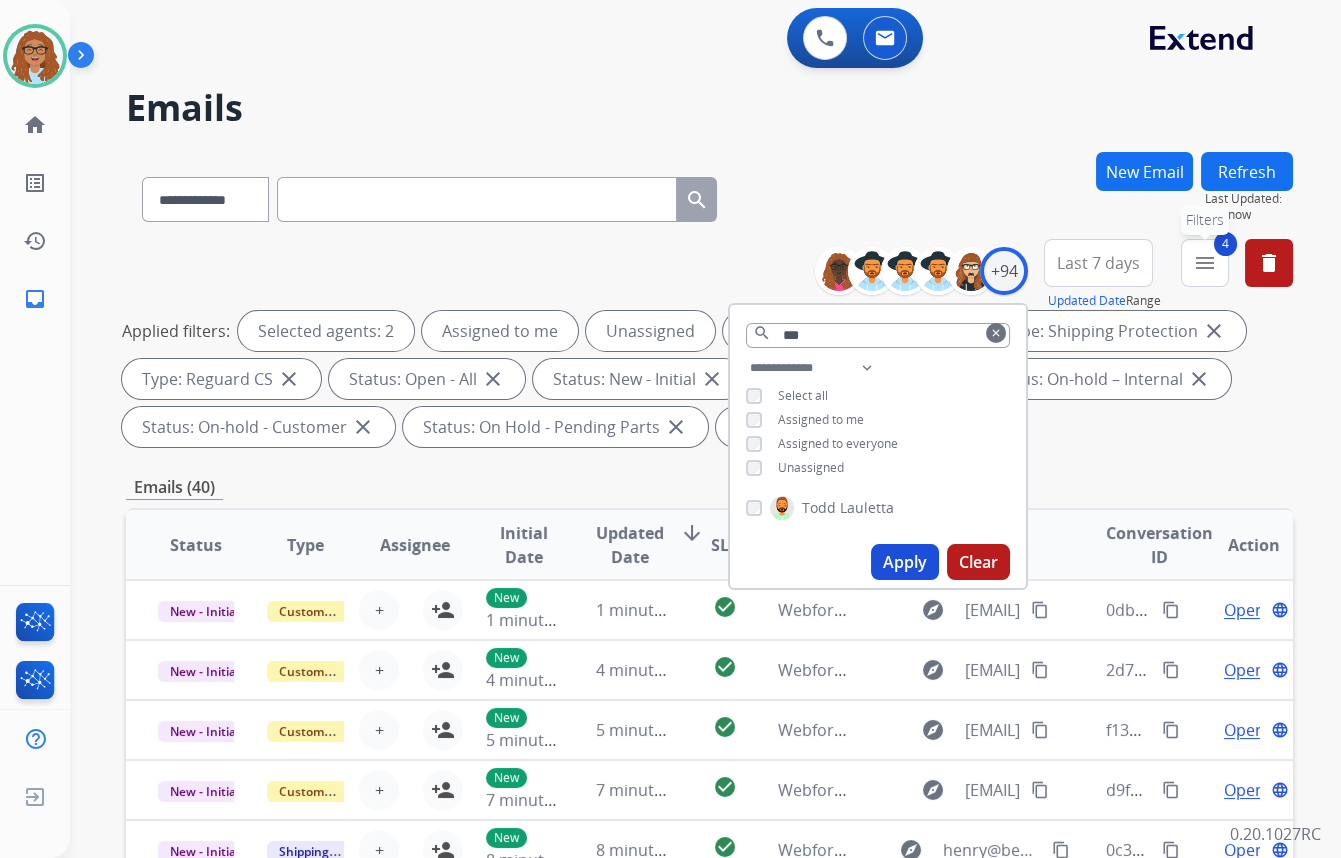 click on "4 menu  Filters" at bounding box center (1205, 263) 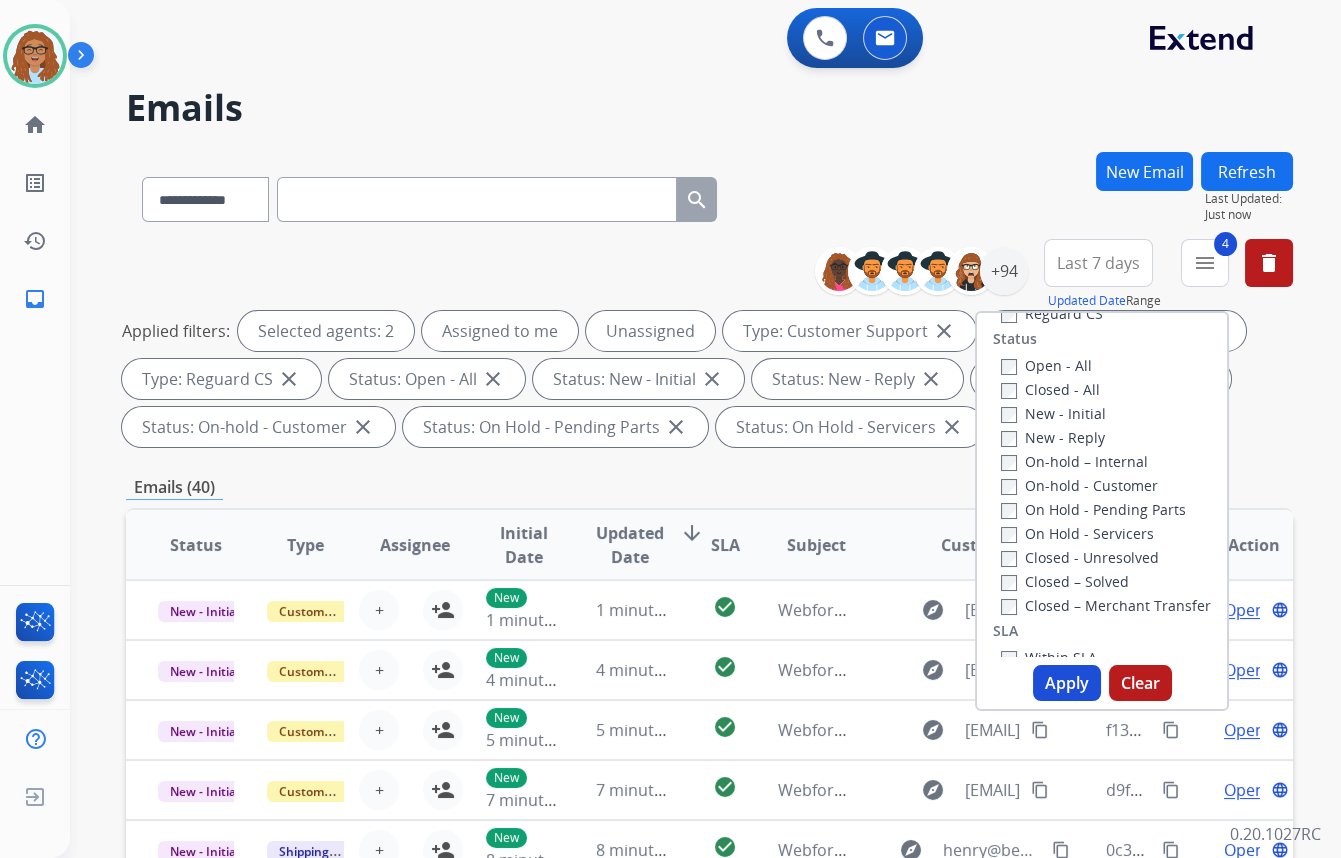 scroll, scrollTop: 272, scrollLeft: 0, axis: vertical 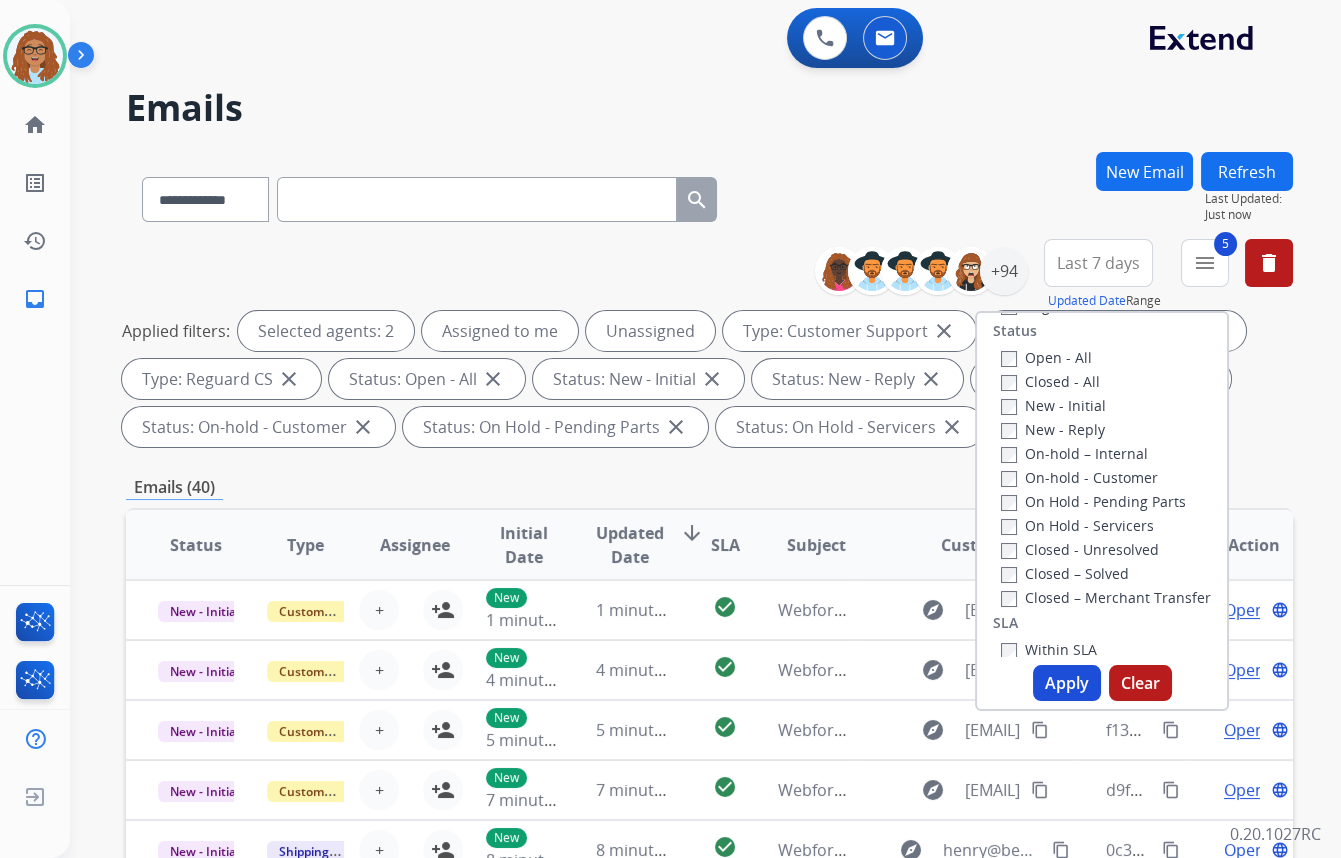 click on "Apply" at bounding box center [1067, 683] 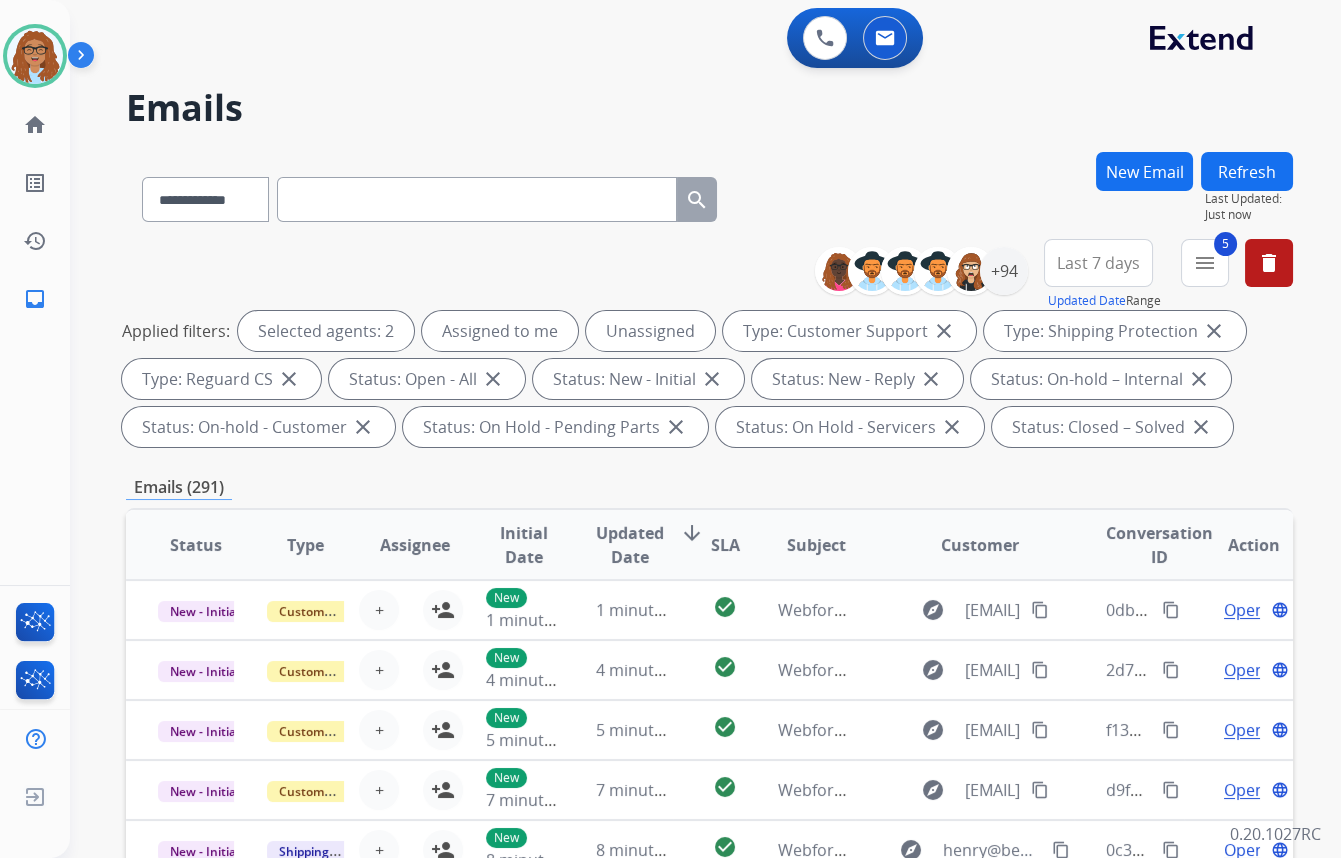 scroll, scrollTop: 1, scrollLeft: 0, axis: vertical 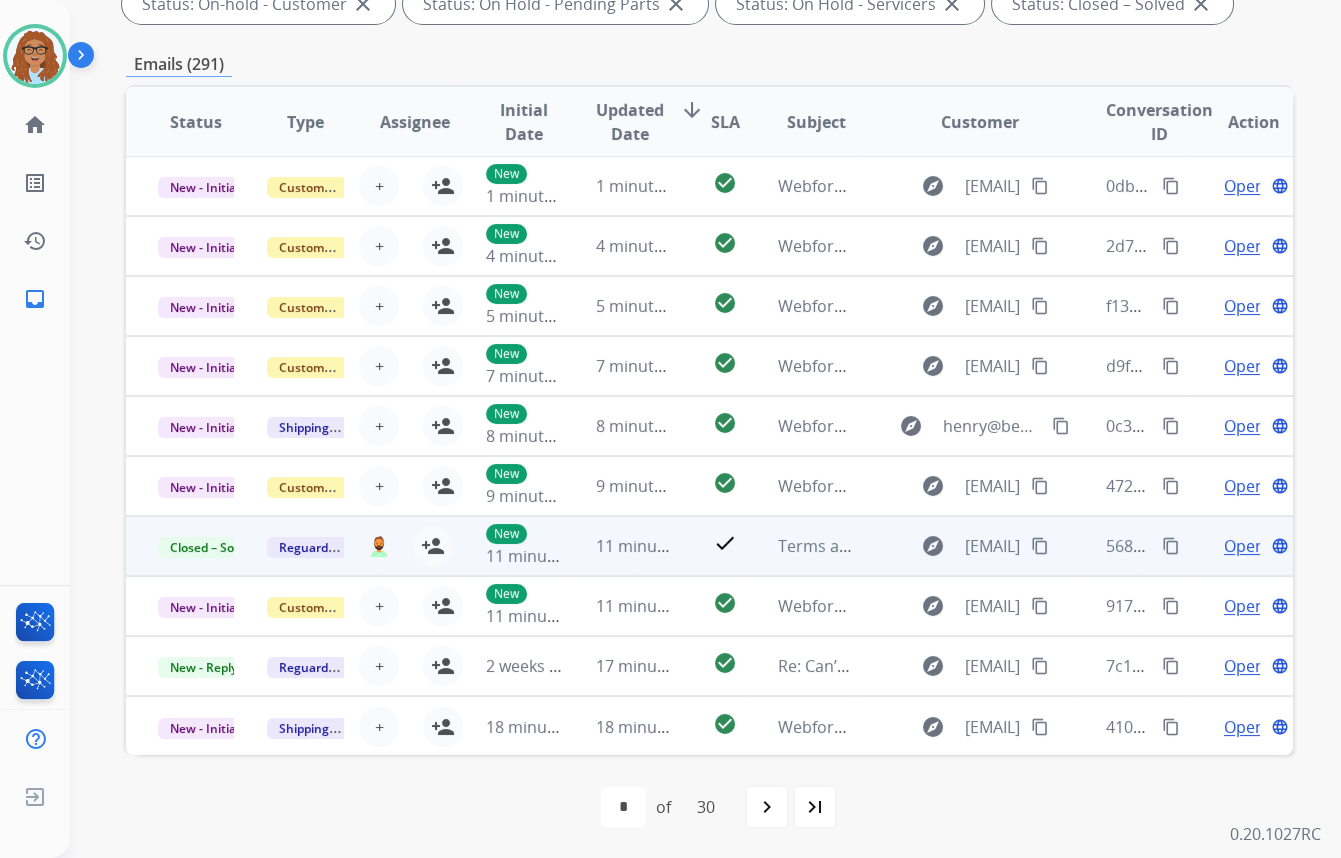 click on "content_copy" at bounding box center [1171, 546] 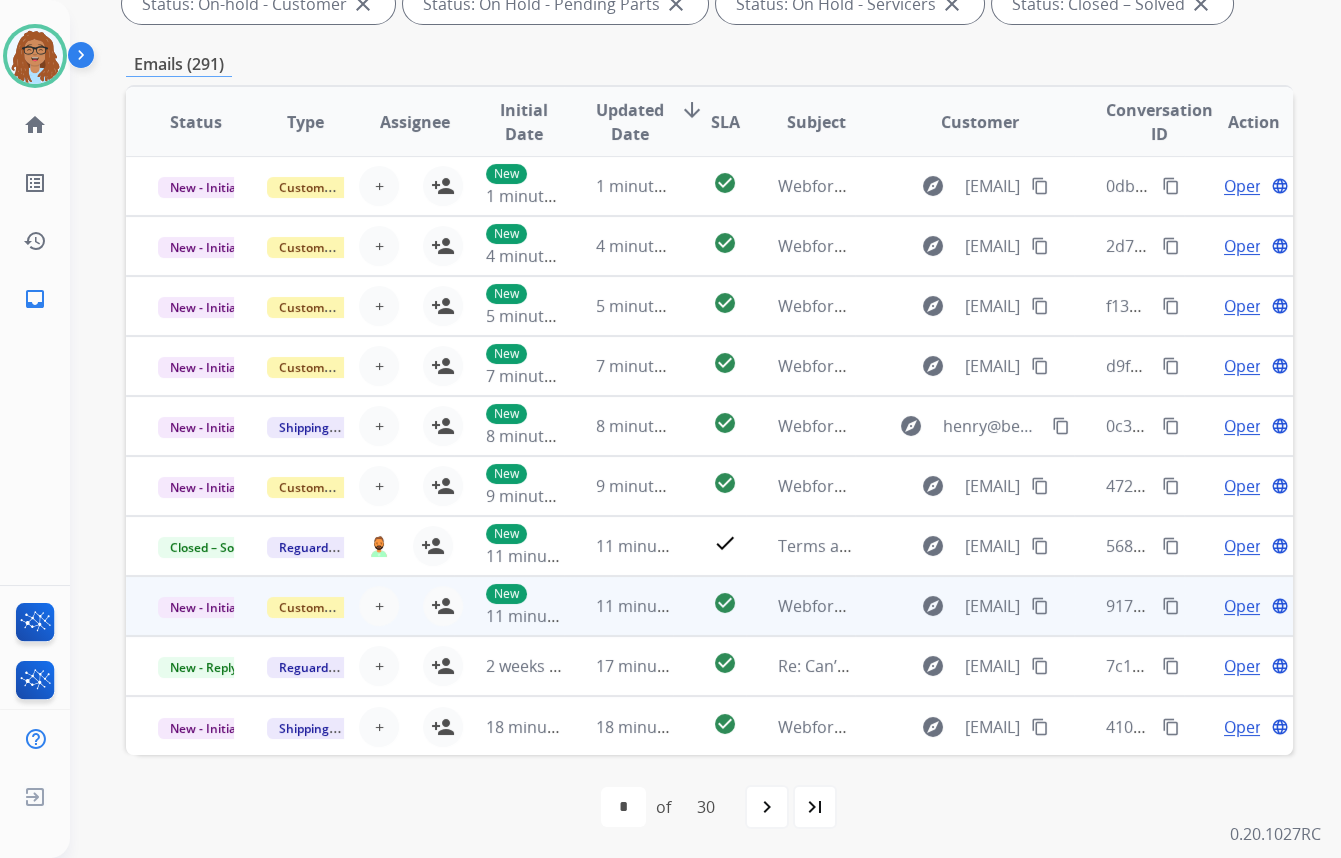 scroll, scrollTop: 0, scrollLeft: 0, axis: both 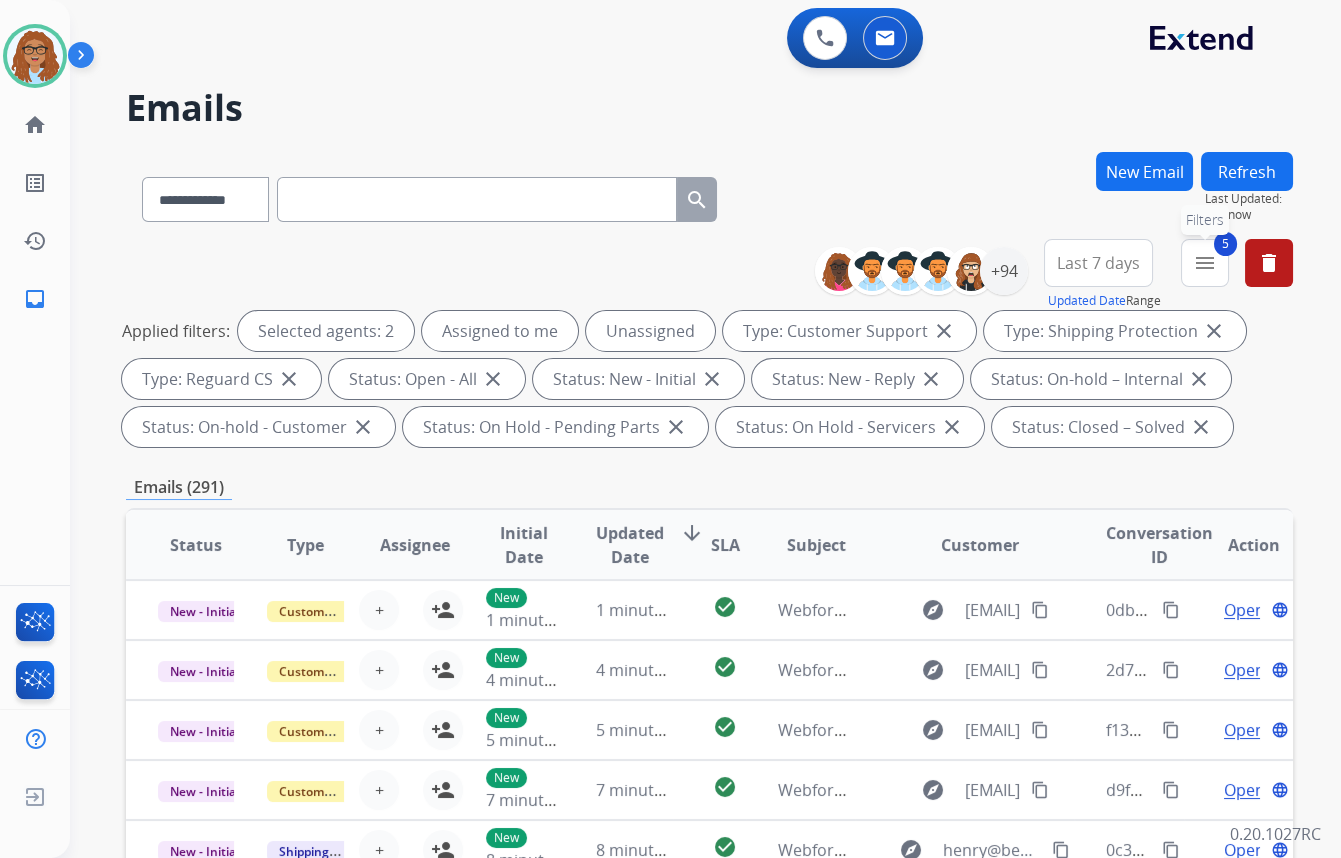 drag, startPoint x: 1208, startPoint y: 263, endPoint x: 1205, endPoint y: 284, distance: 21.213203 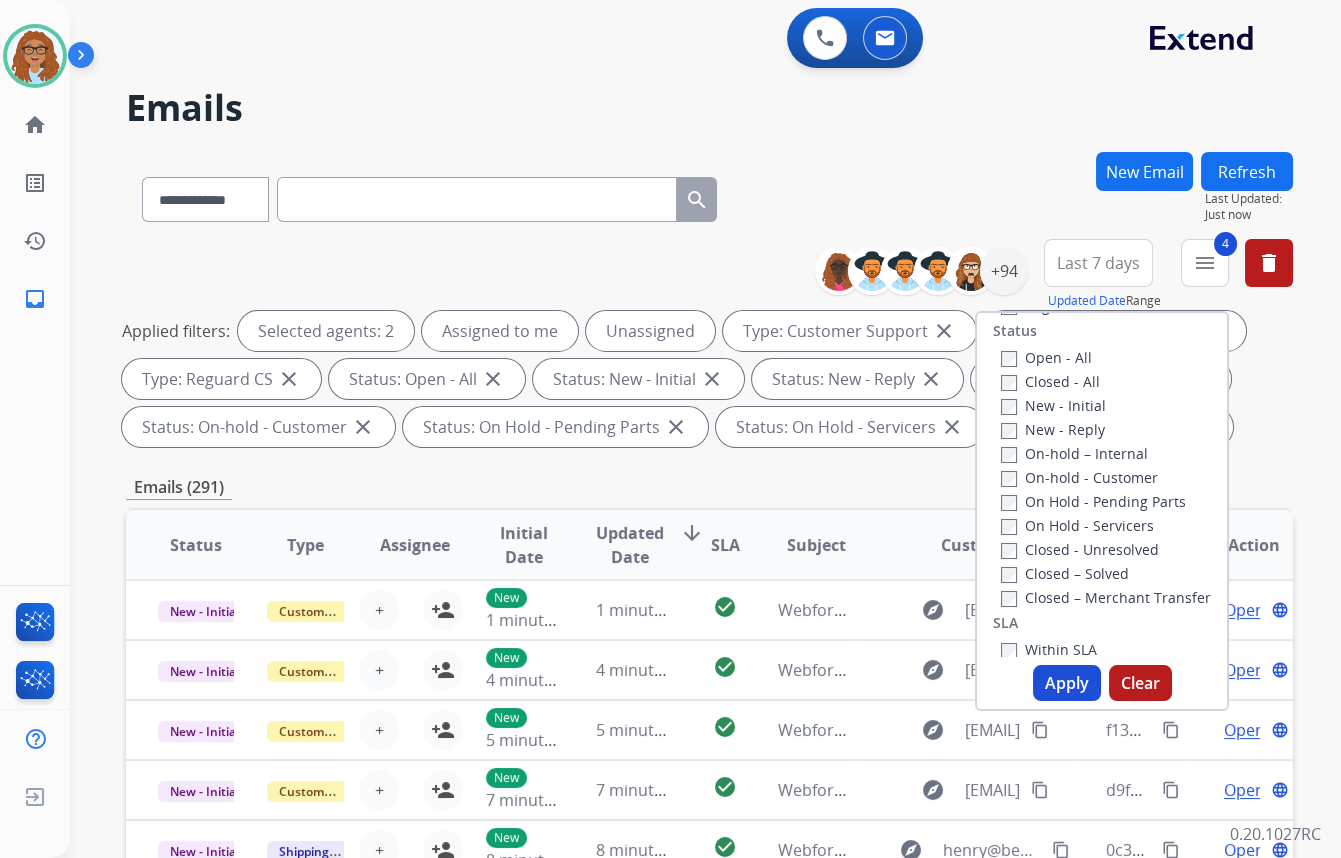 drag, startPoint x: 1070, startPoint y: 672, endPoint x: 1112, endPoint y: 600, distance: 83.35467 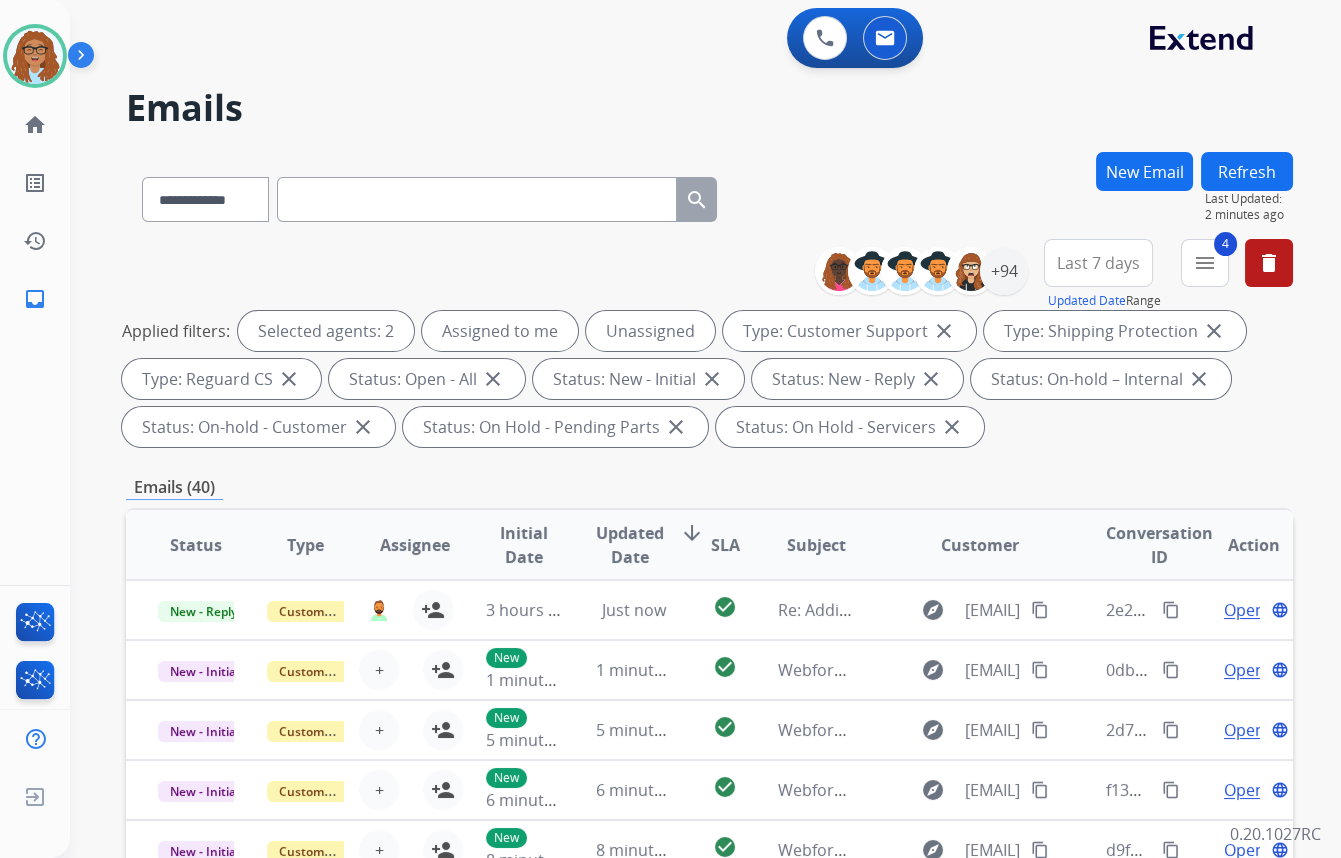 click on "New Email" at bounding box center [1144, 171] 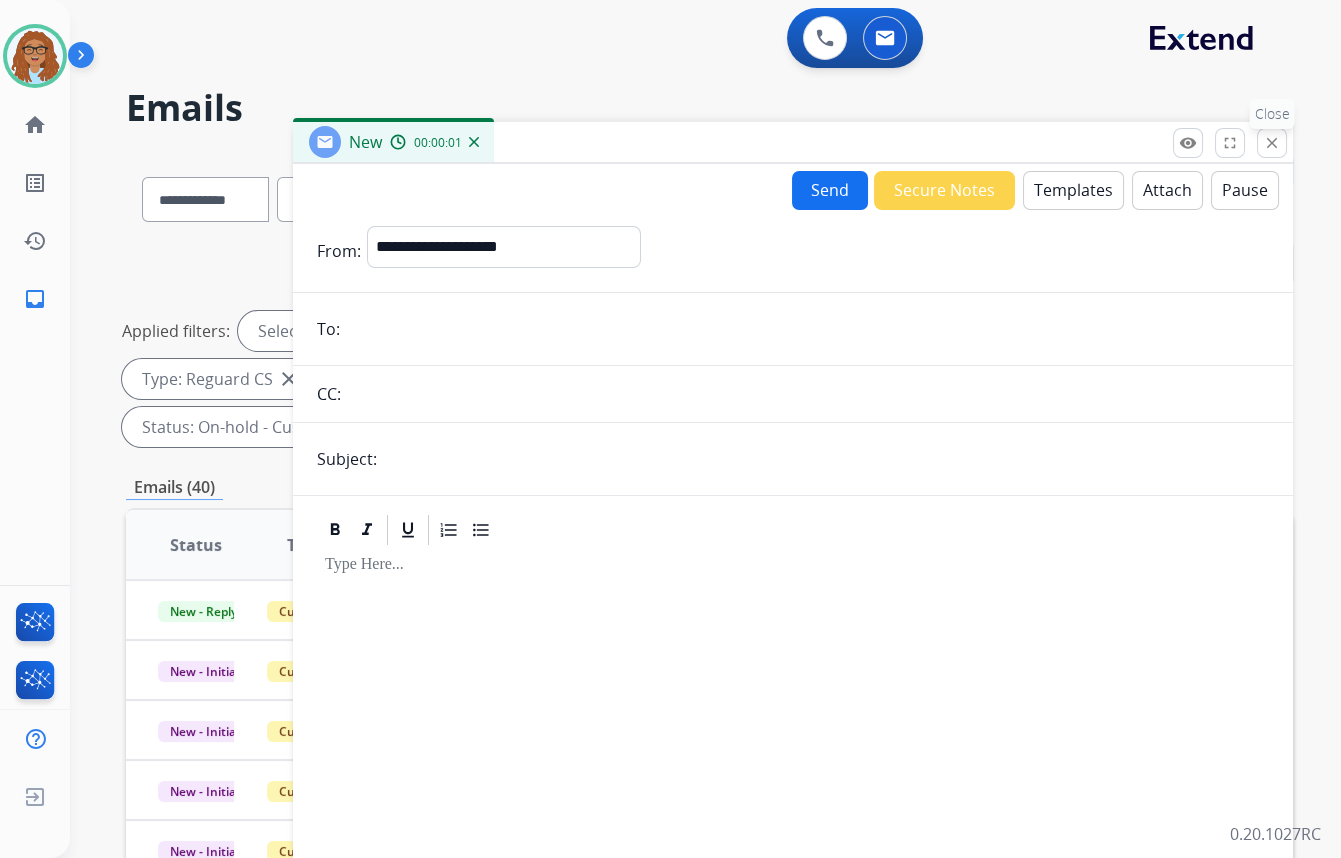 click on "close" at bounding box center [1272, 143] 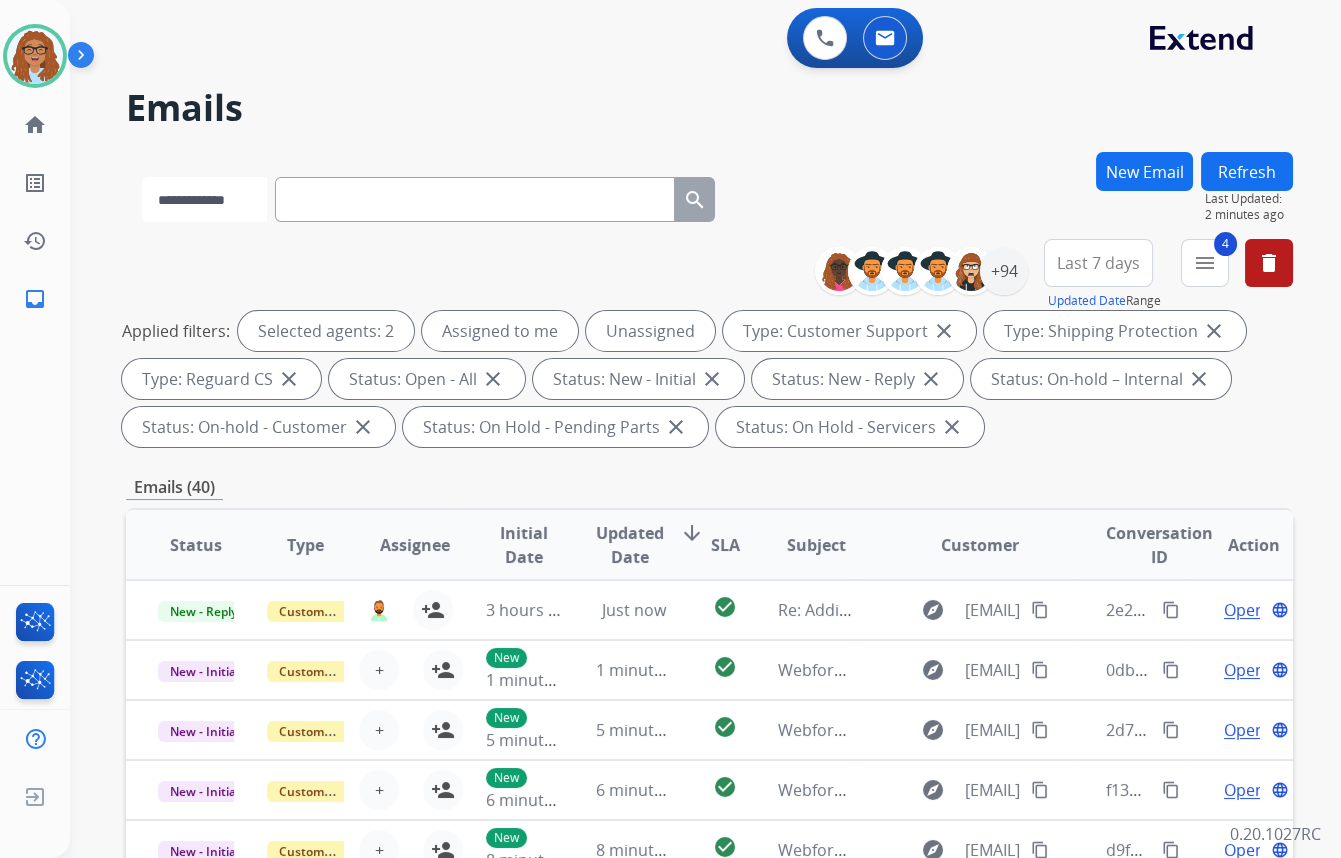 click on "**********" at bounding box center (204, 199) 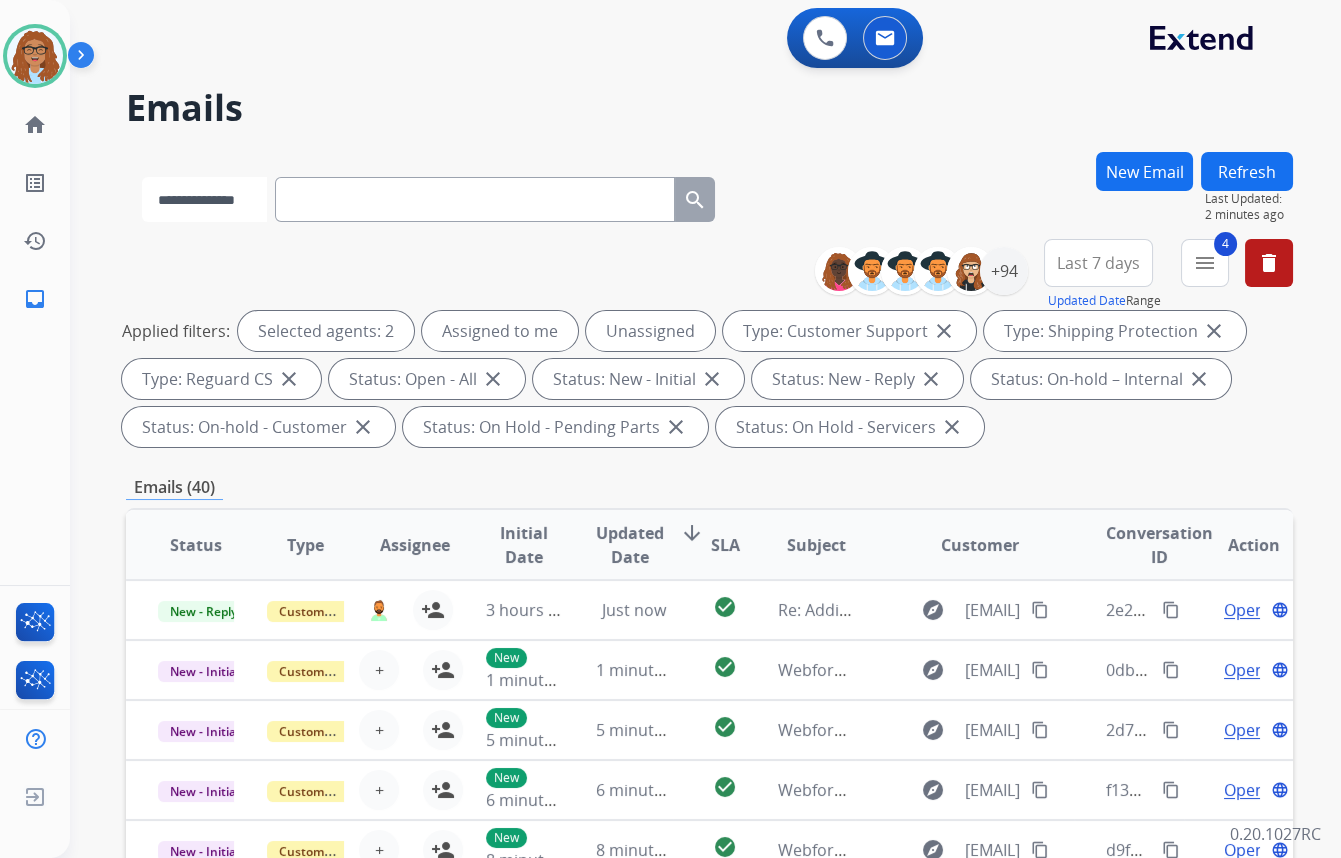 click on "**********" at bounding box center [204, 199] 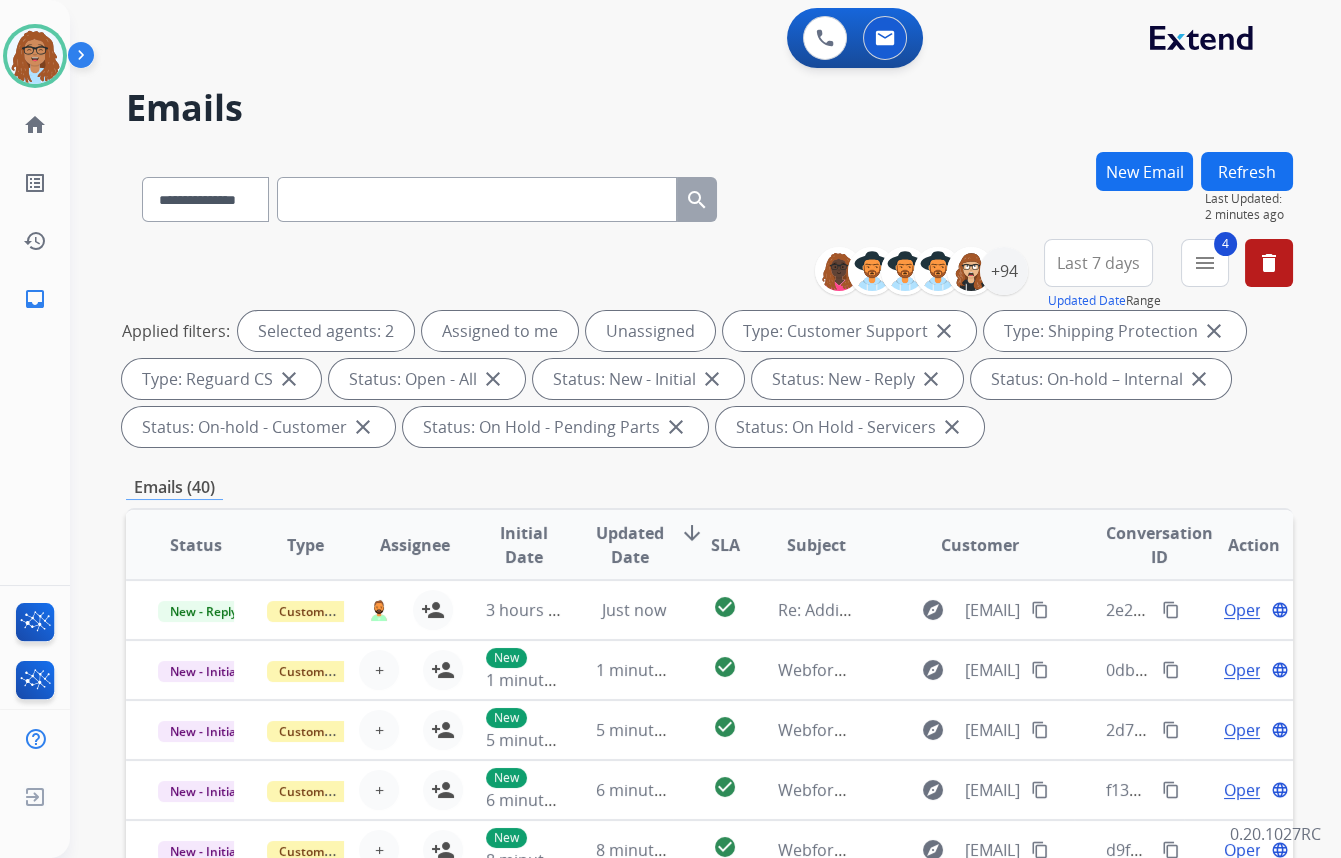 click at bounding box center (477, 199) 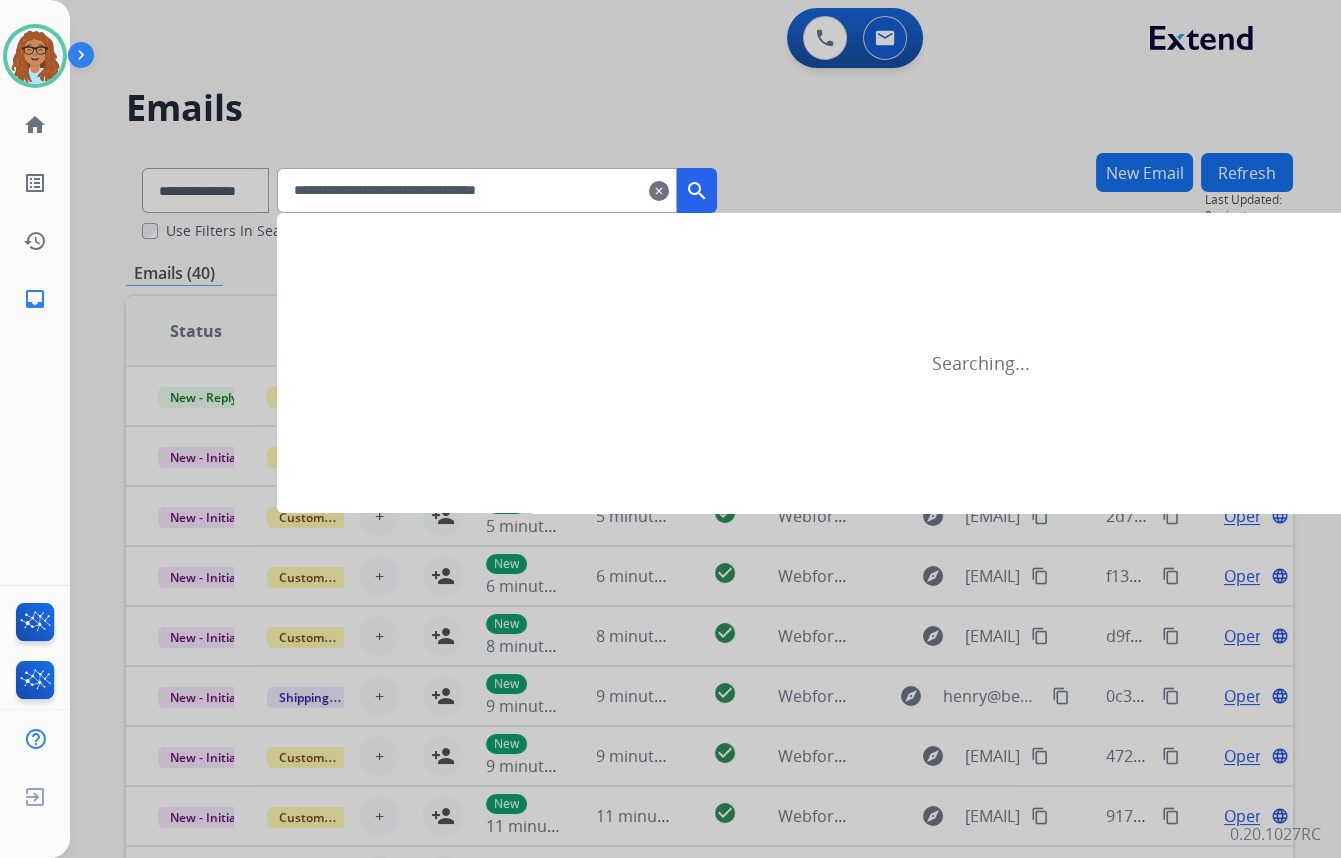 type on "**********" 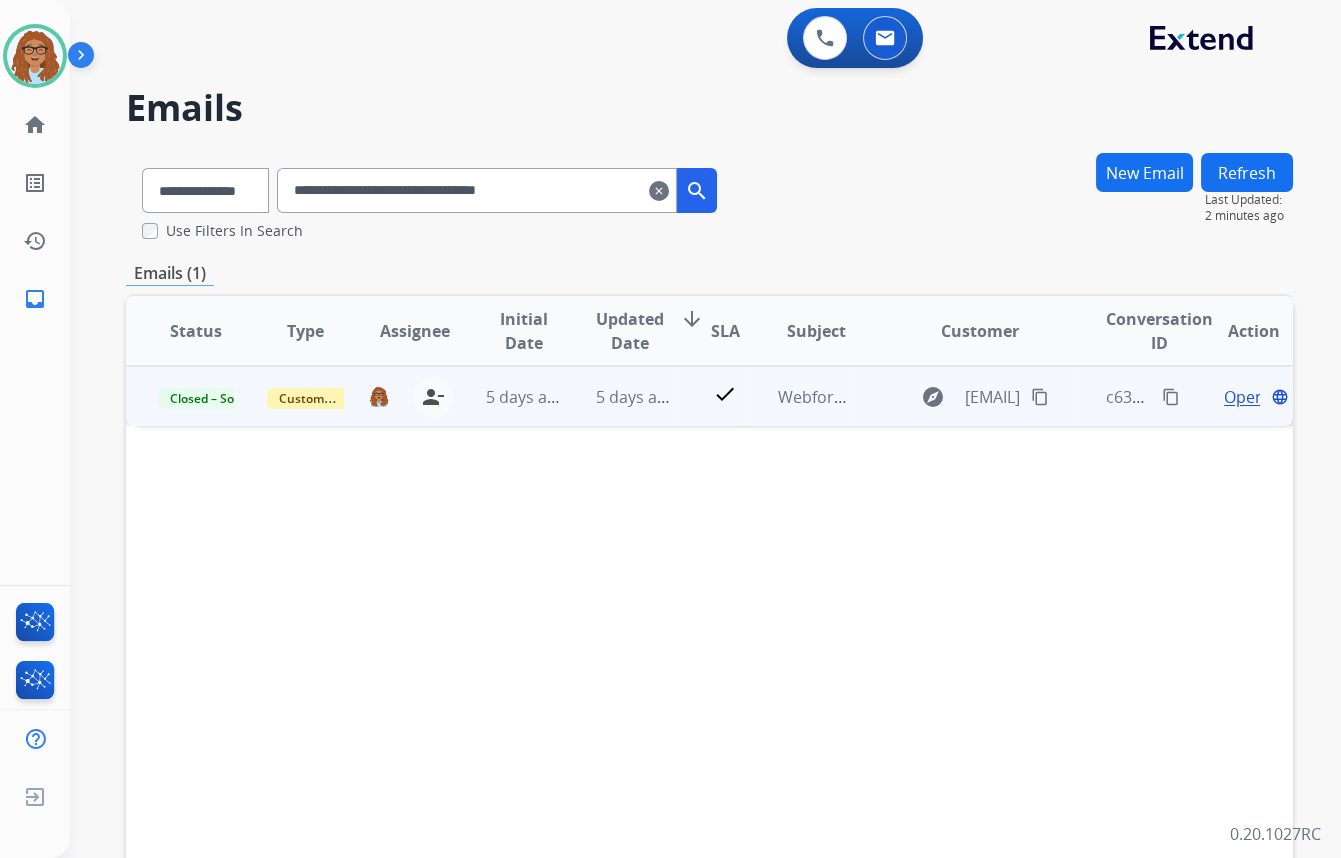 click on "Open" at bounding box center [1244, 397] 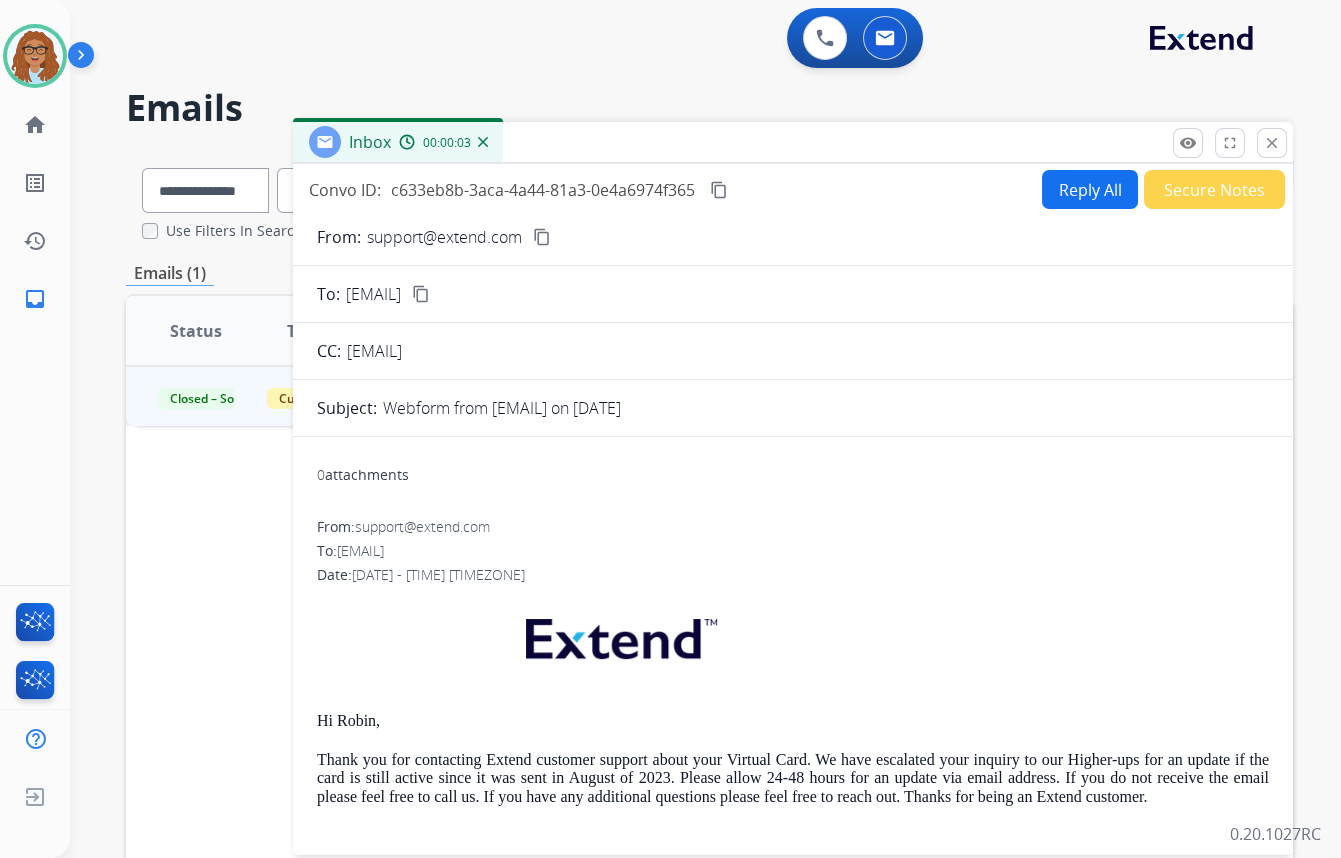click on "Reply All" at bounding box center (1090, 189) 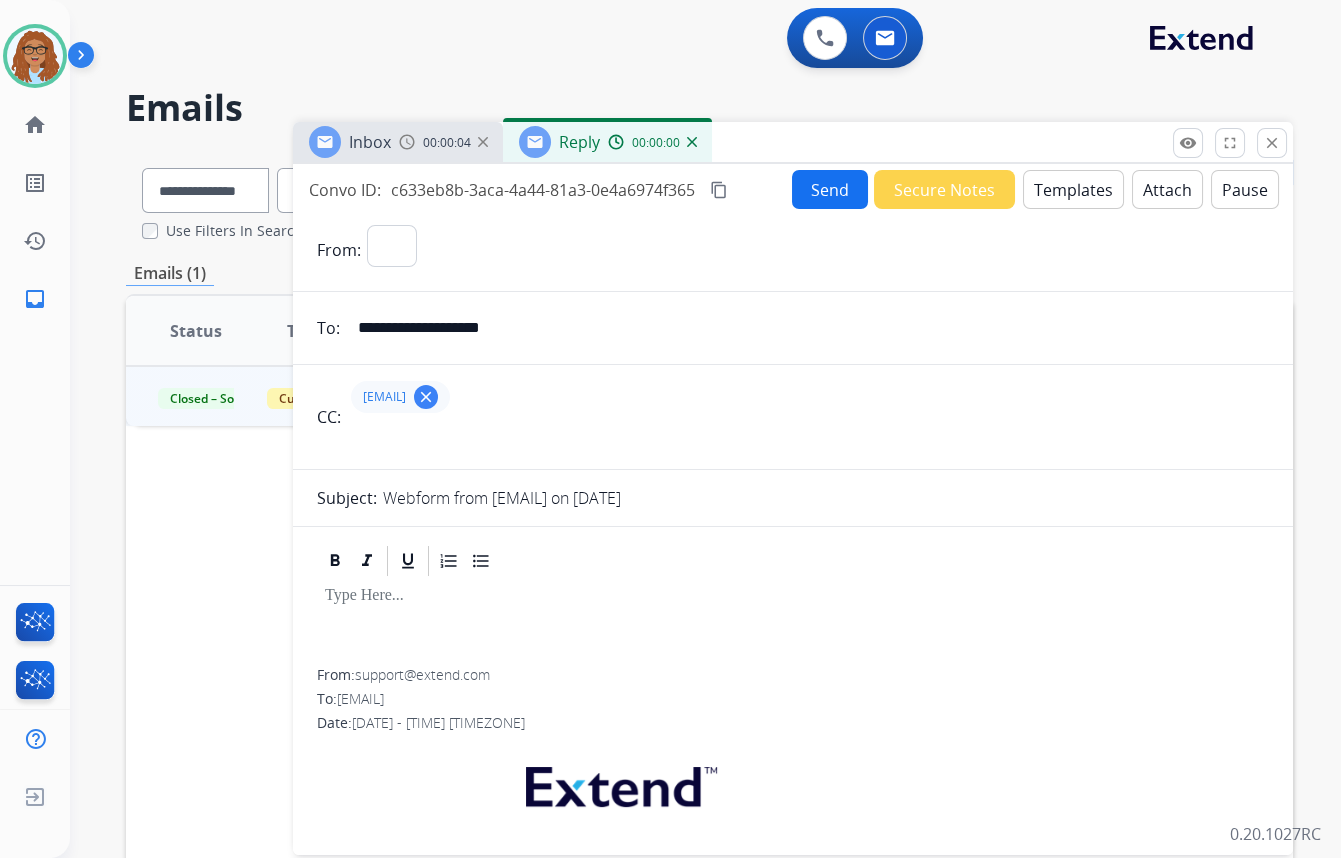 select on "**********" 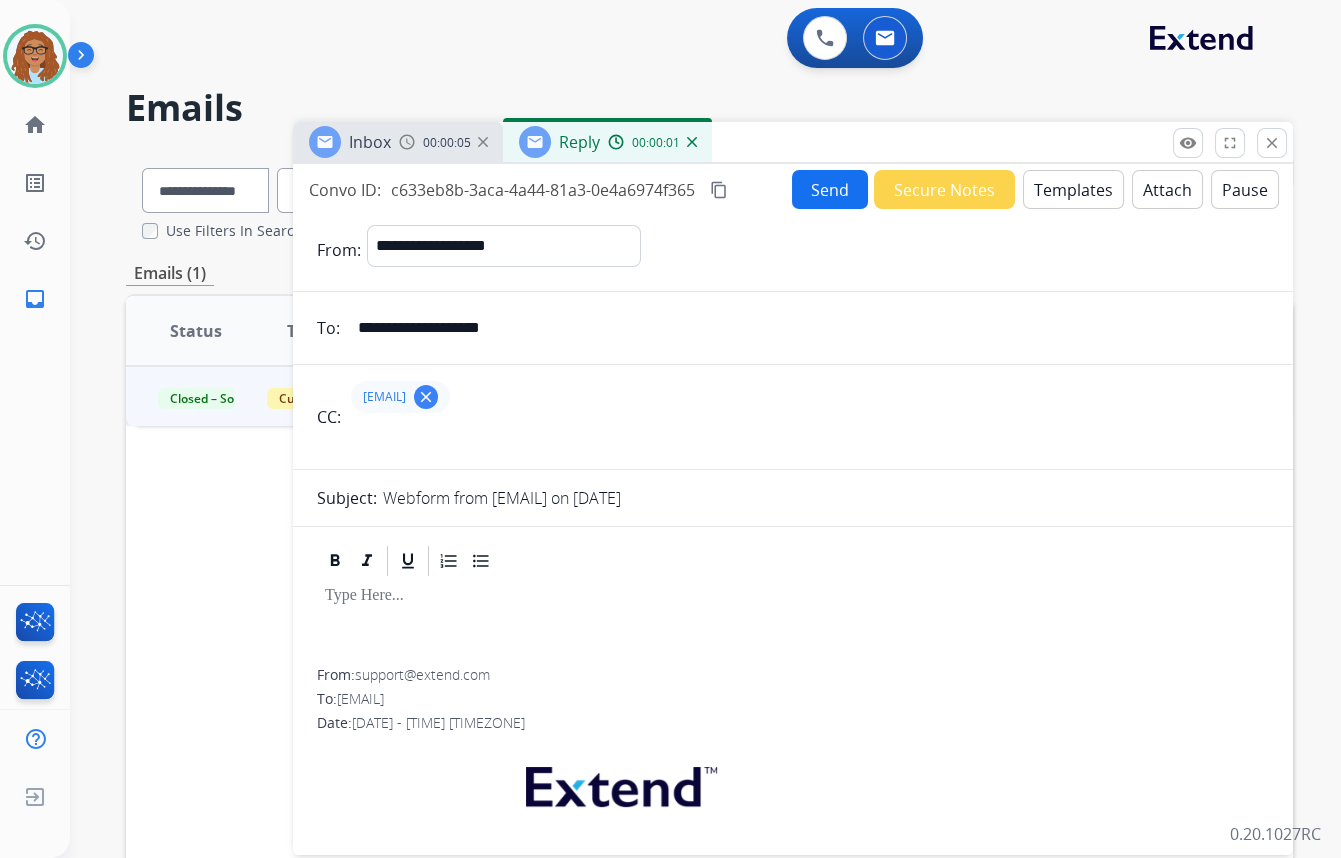 drag, startPoint x: 330, startPoint y: 325, endPoint x: 245, endPoint y: 325, distance: 85 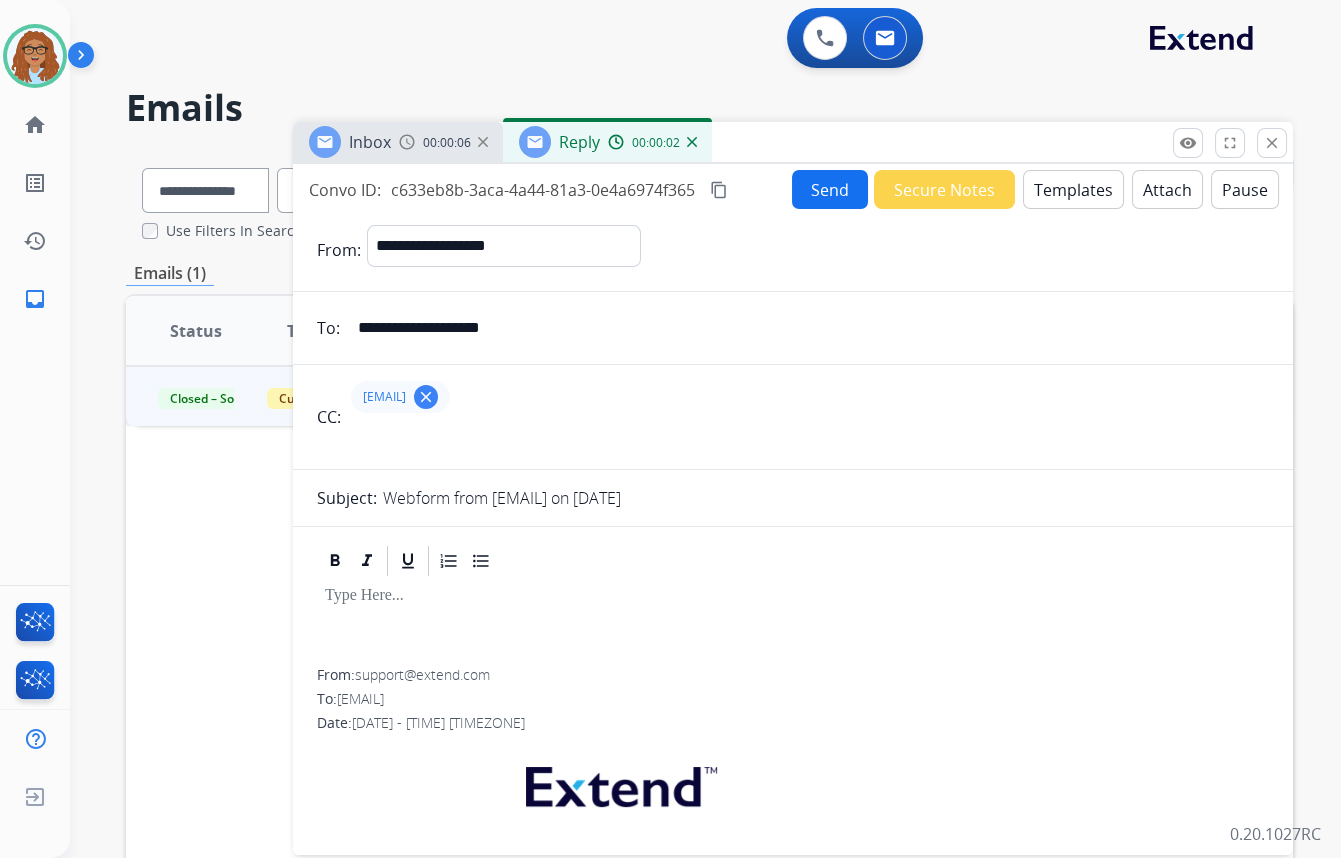 click on "Templates" at bounding box center [1073, 189] 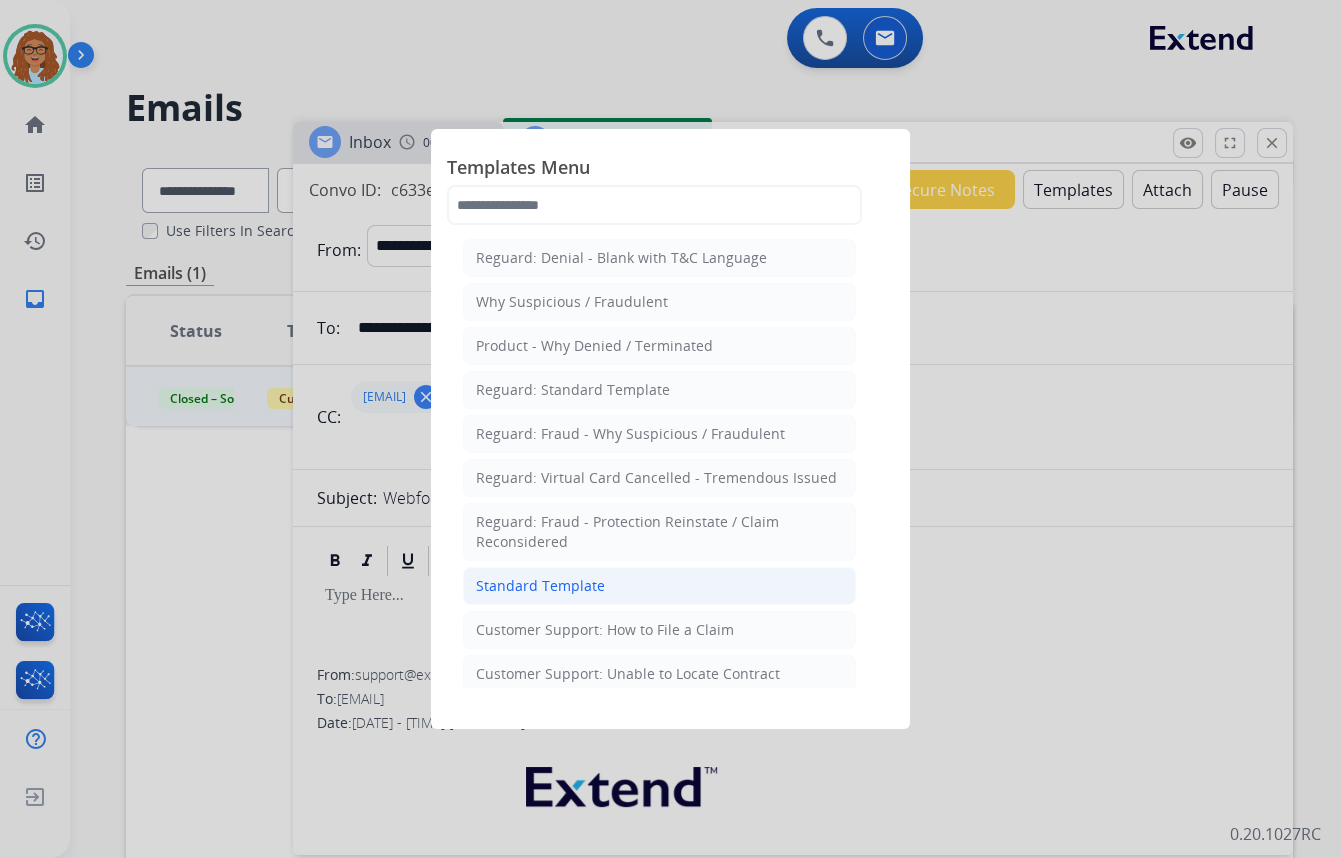 click on "Standard Template" 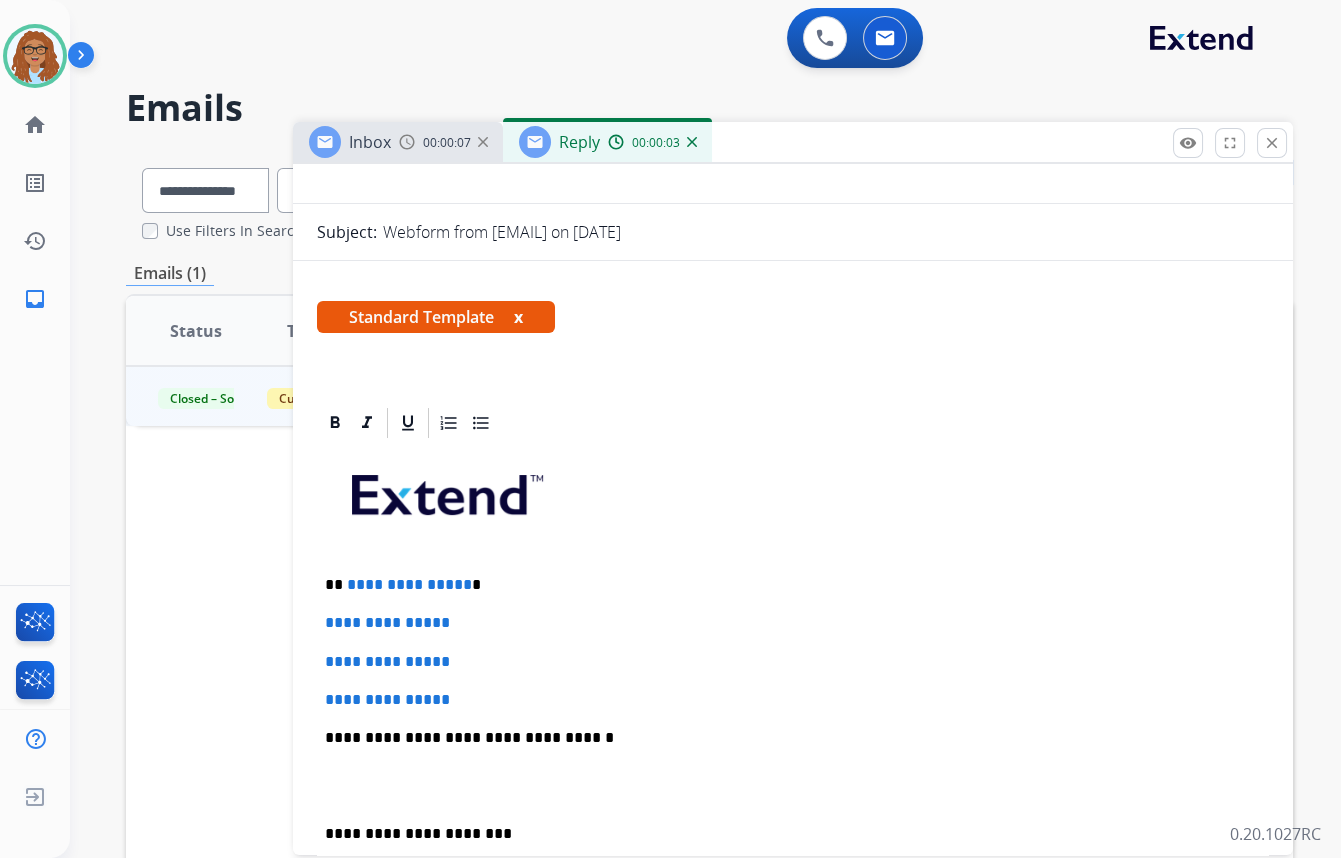 scroll, scrollTop: 272, scrollLeft: 0, axis: vertical 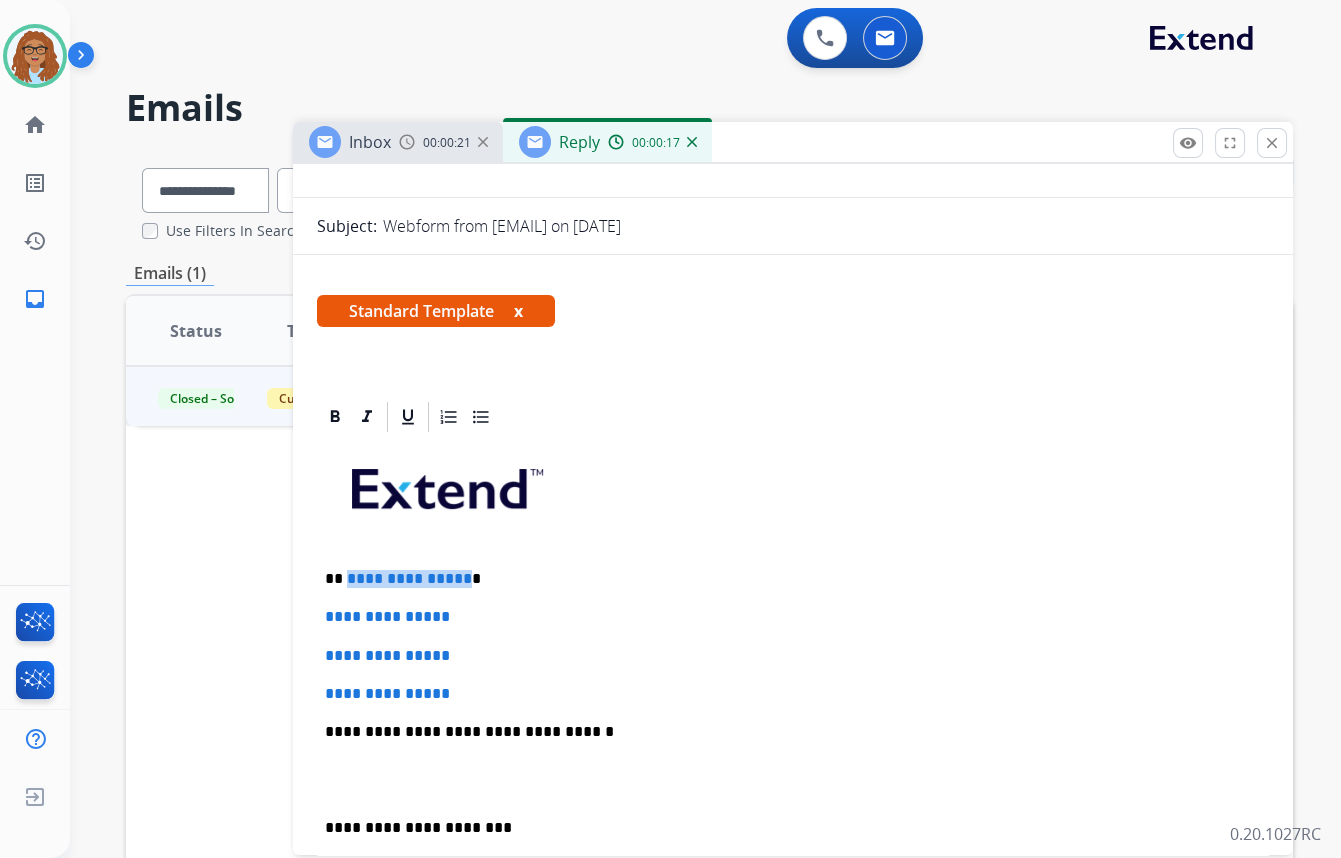 drag, startPoint x: 460, startPoint y: 567, endPoint x: 346, endPoint y: 572, distance: 114.1096 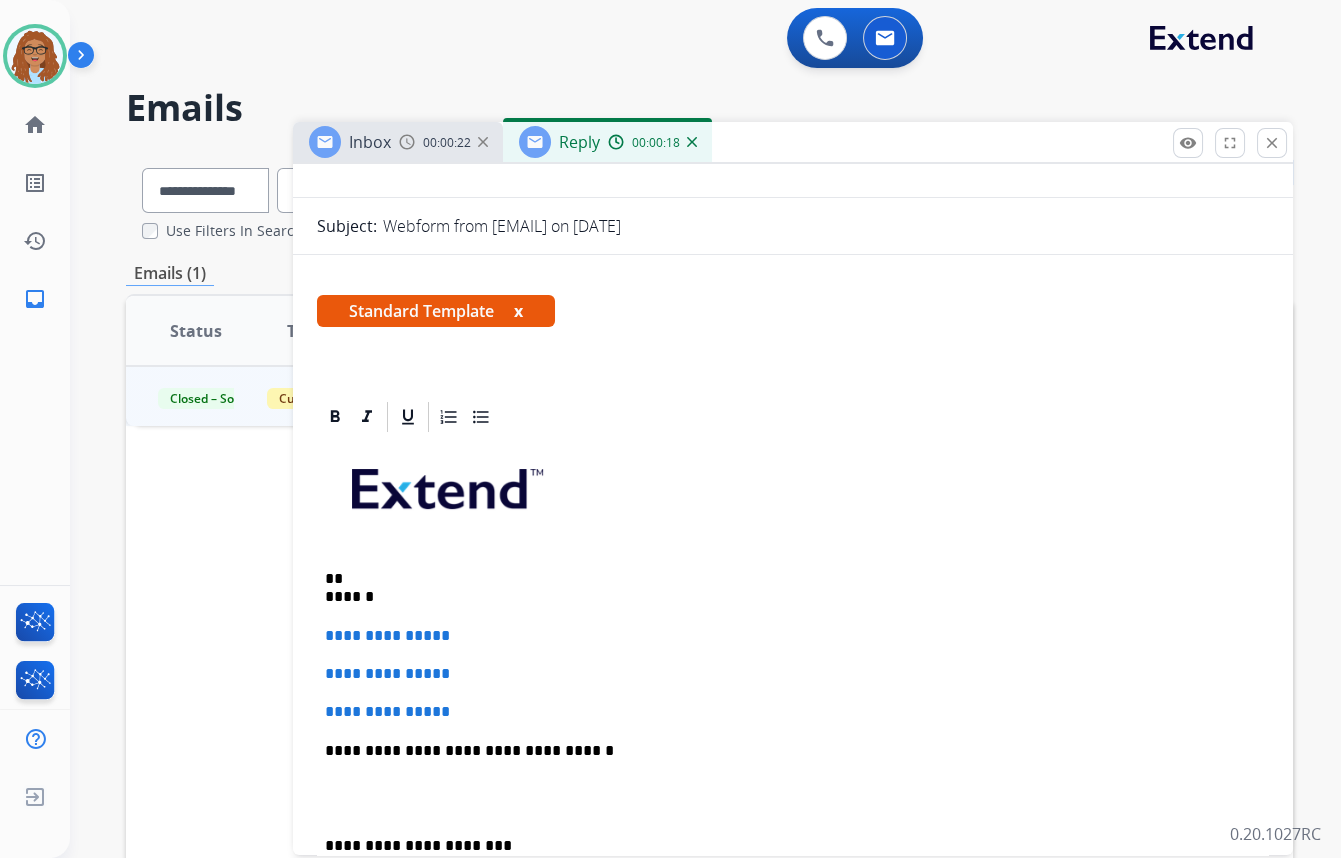 click on "** ******" at bounding box center [785, 588] 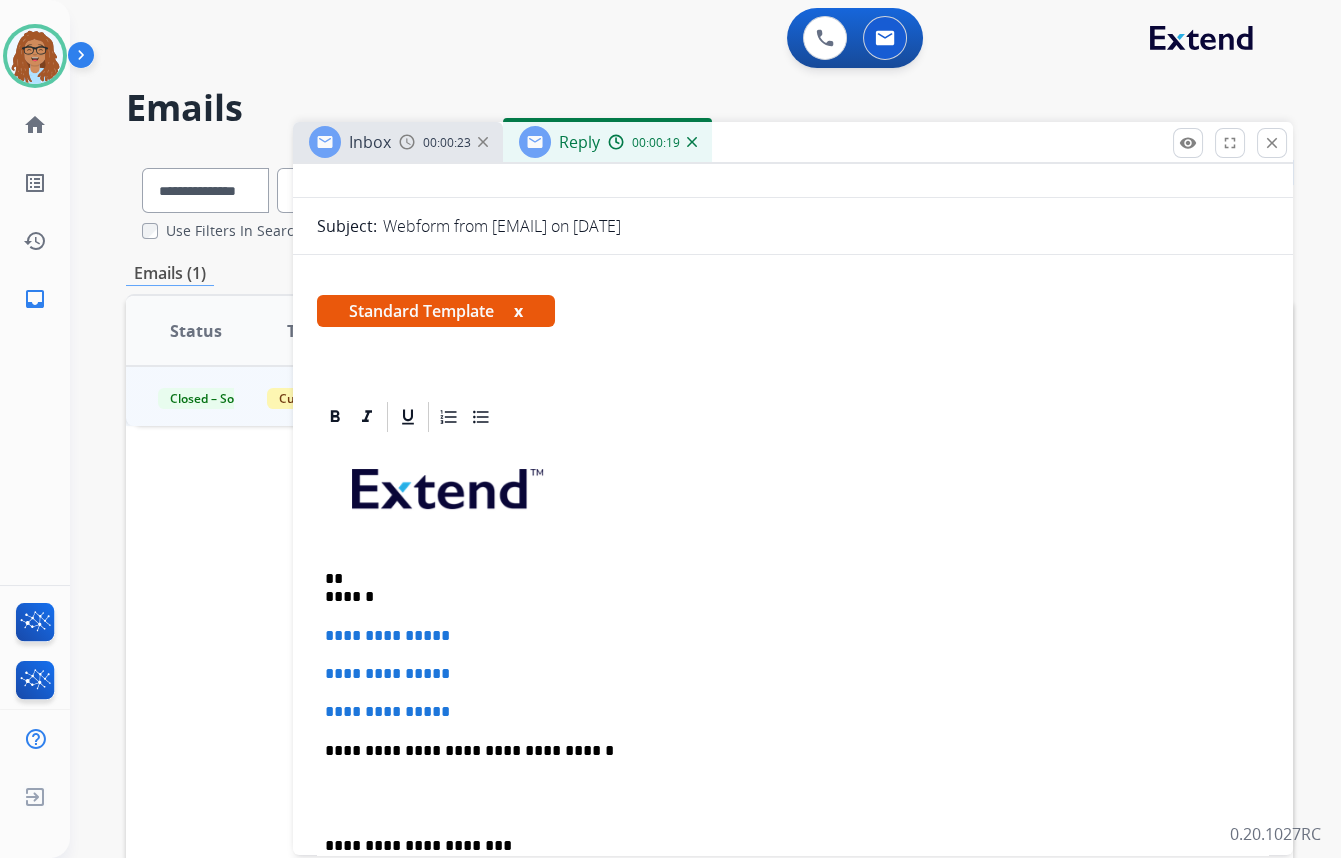click on "** ******" at bounding box center [785, 588] 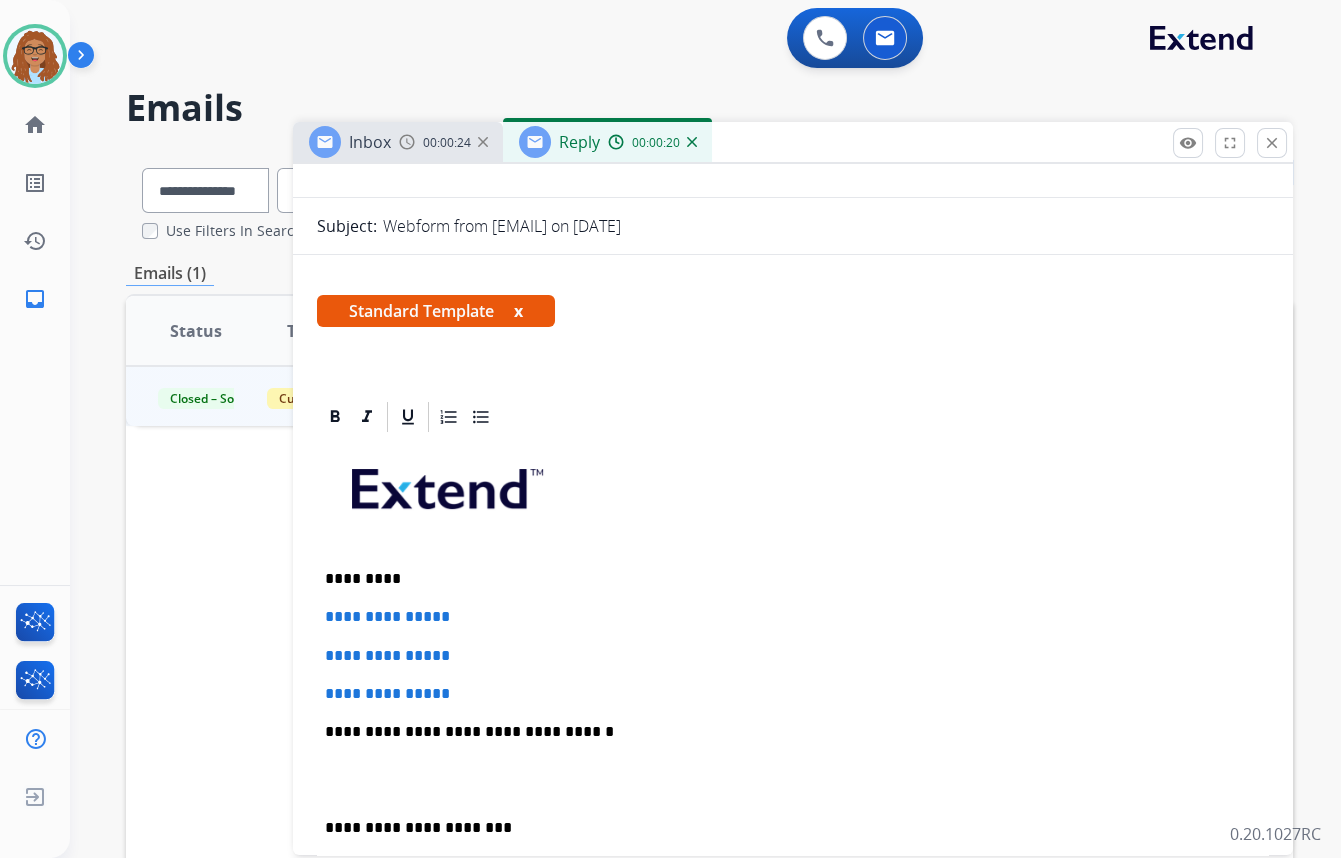 click on "*********" at bounding box center [785, 579] 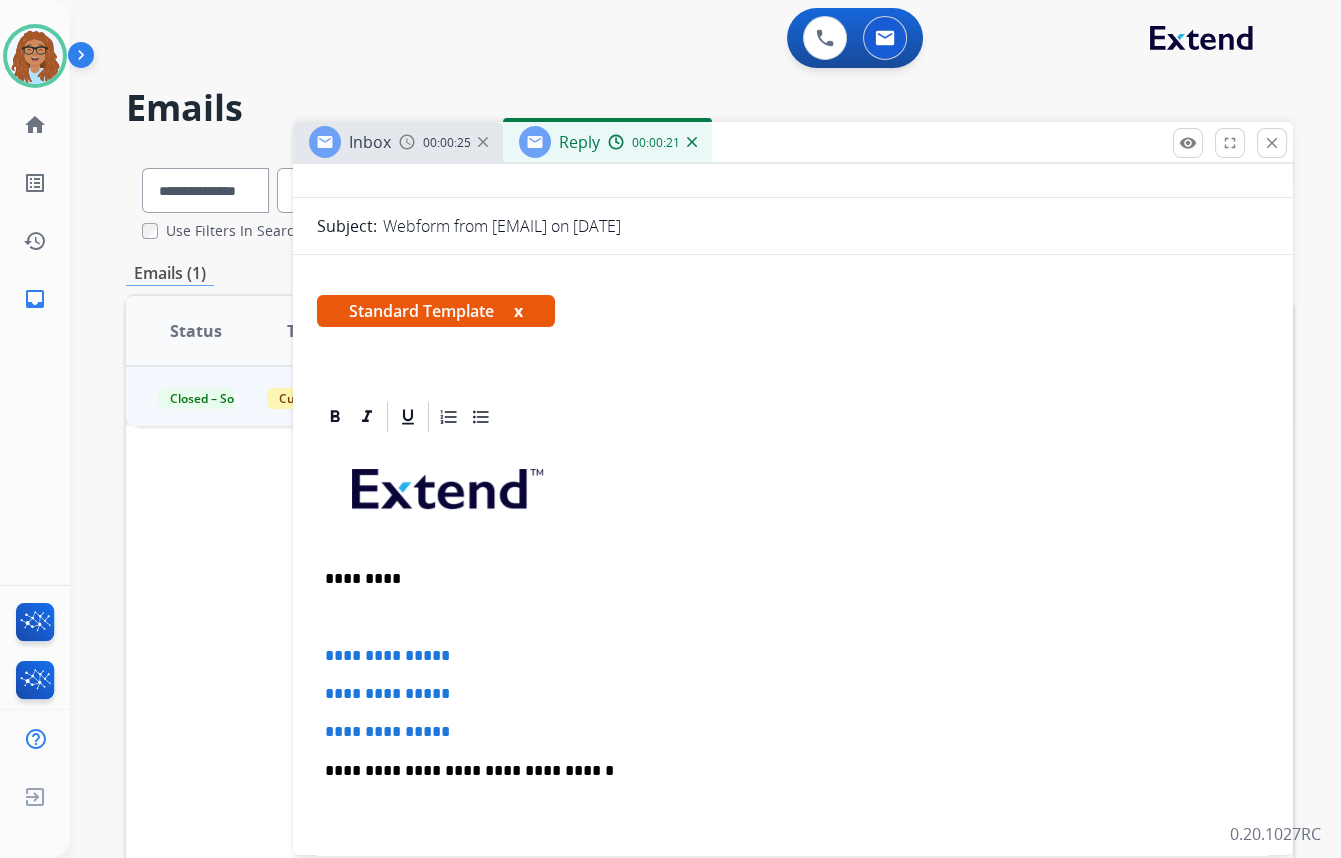 type 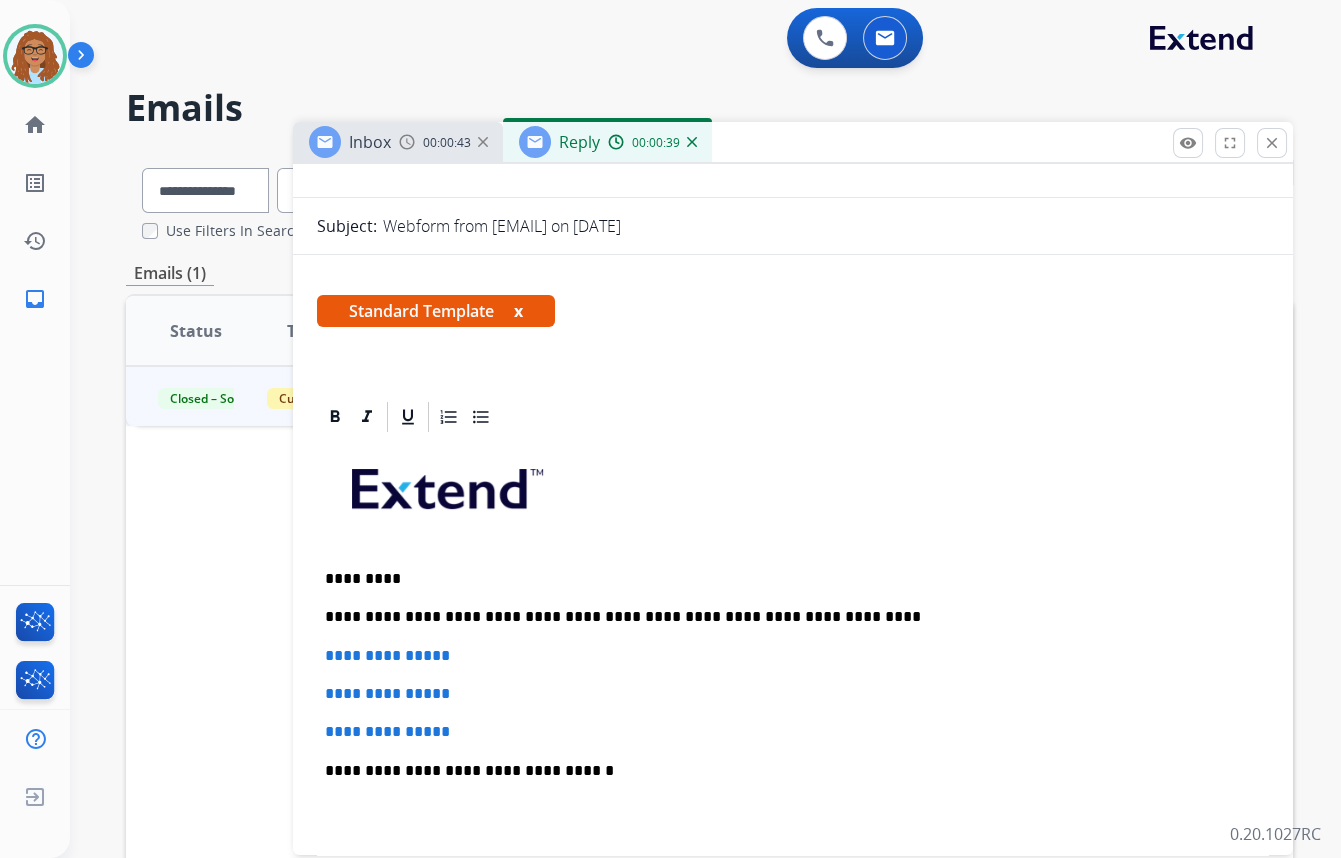 click on "**********" at bounding box center [785, 617] 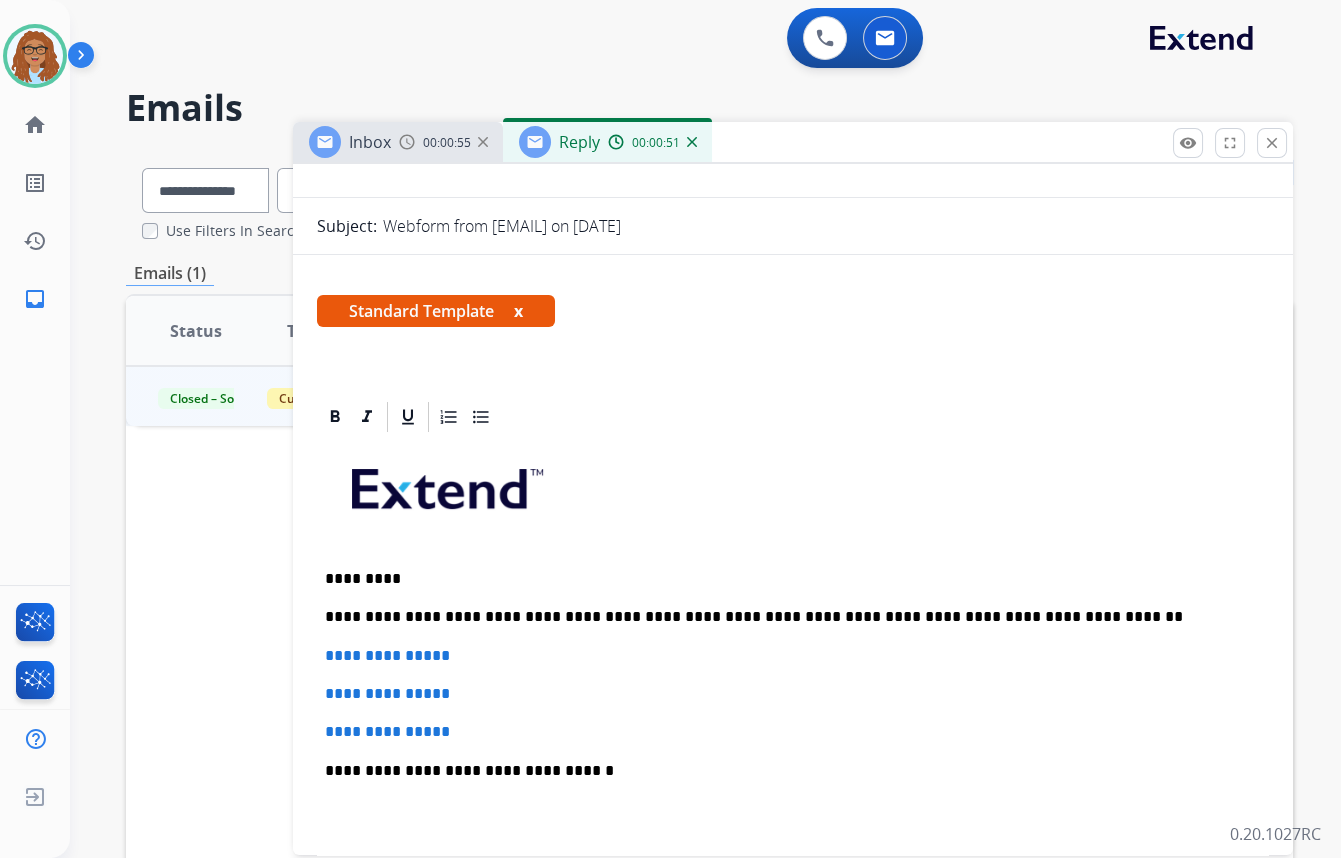 click on "**********" at bounding box center [785, 617] 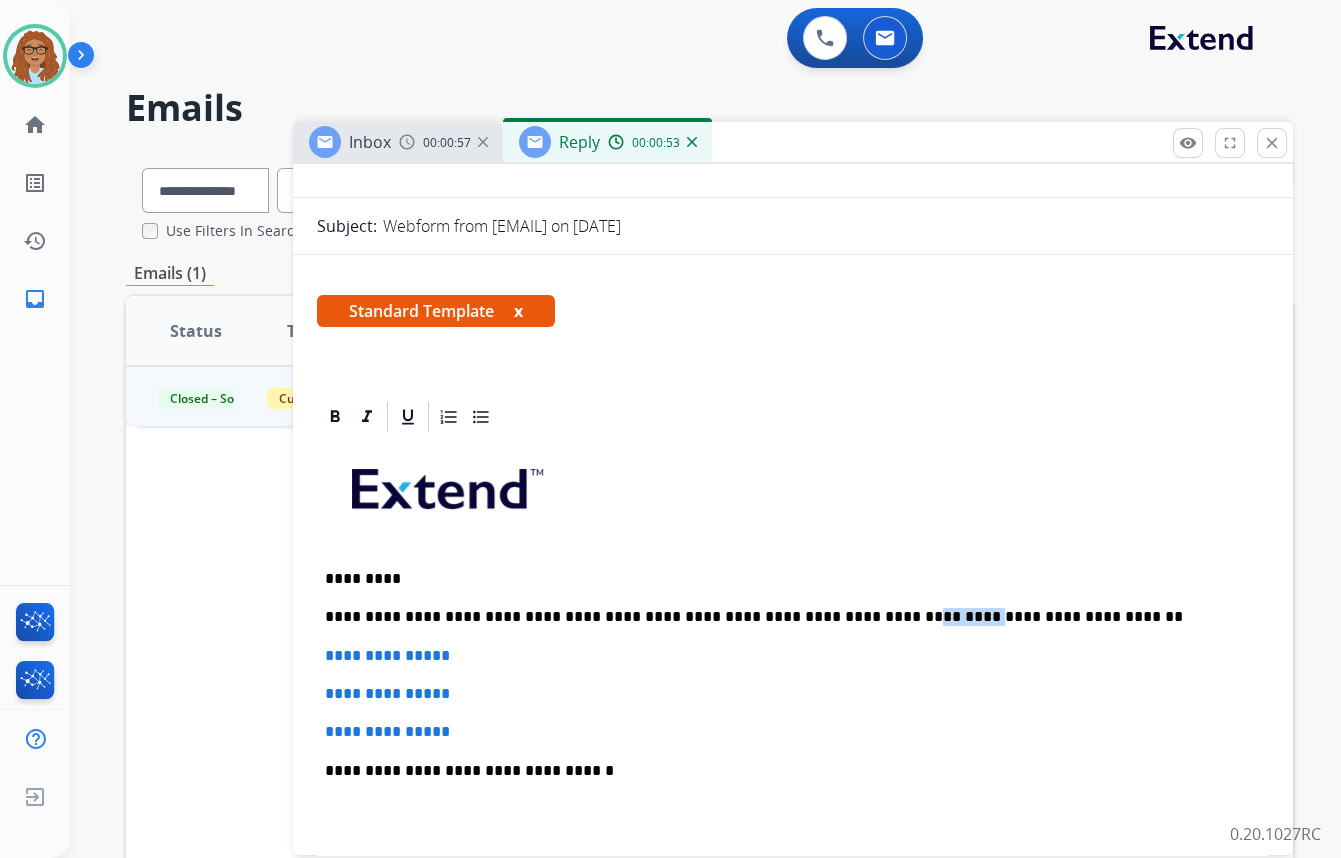 drag, startPoint x: 840, startPoint y: 616, endPoint x: 847, endPoint y: 626, distance: 12.206555 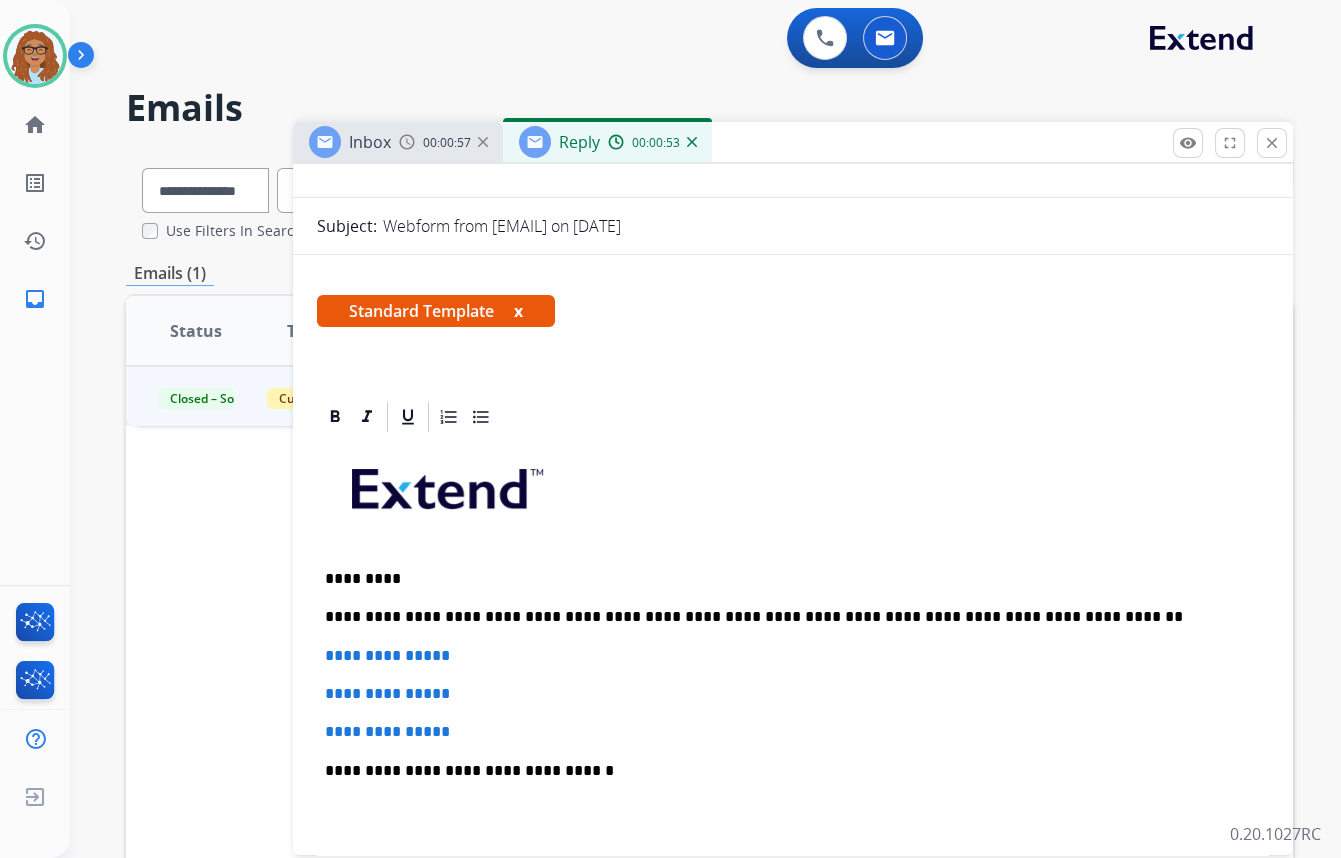 click on "**********" at bounding box center [785, 617] 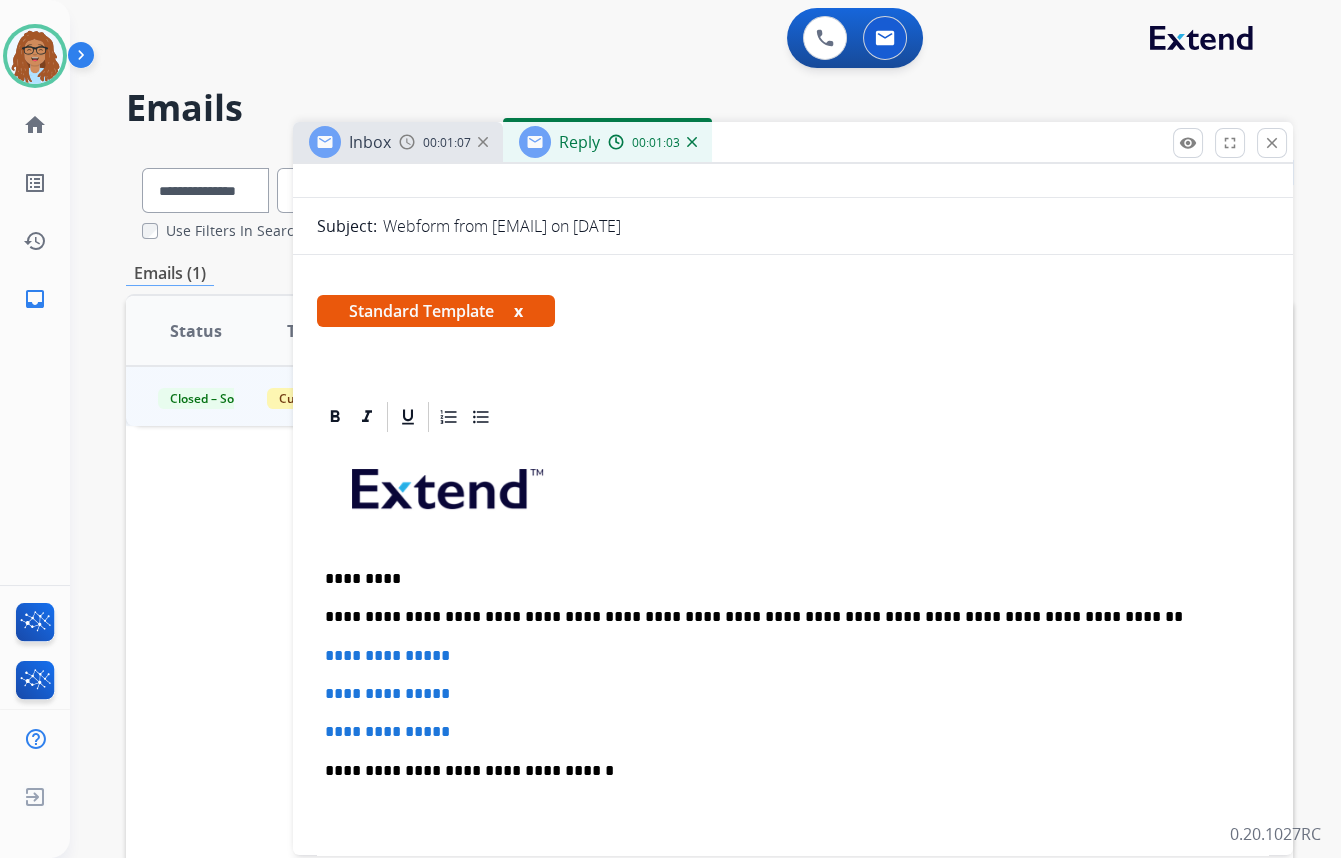 click on "**********" at bounding box center [785, 617] 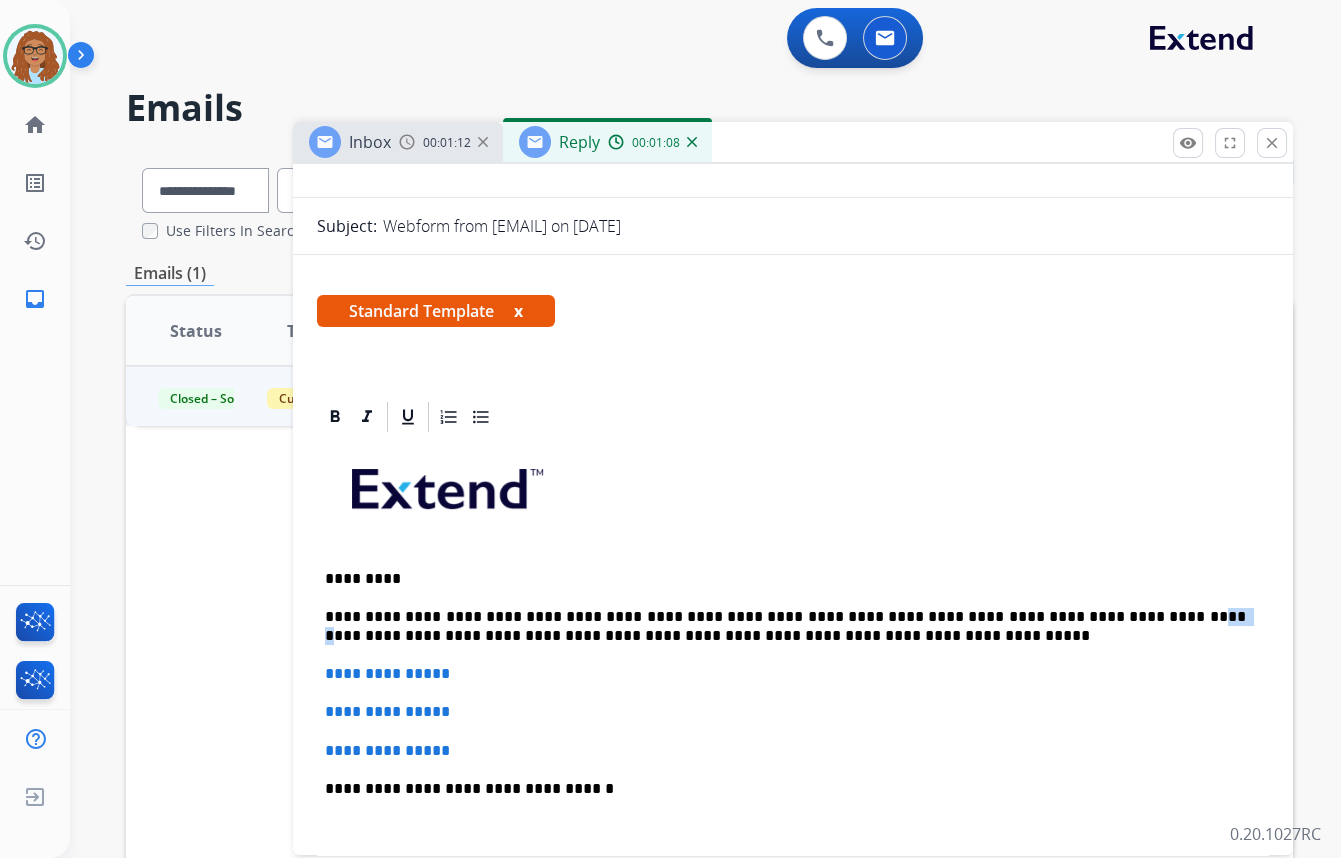 drag, startPoint x: 1098, startPoint y: 618, endPoint x: 1076, endPoint y: 613, distance: 22.561028 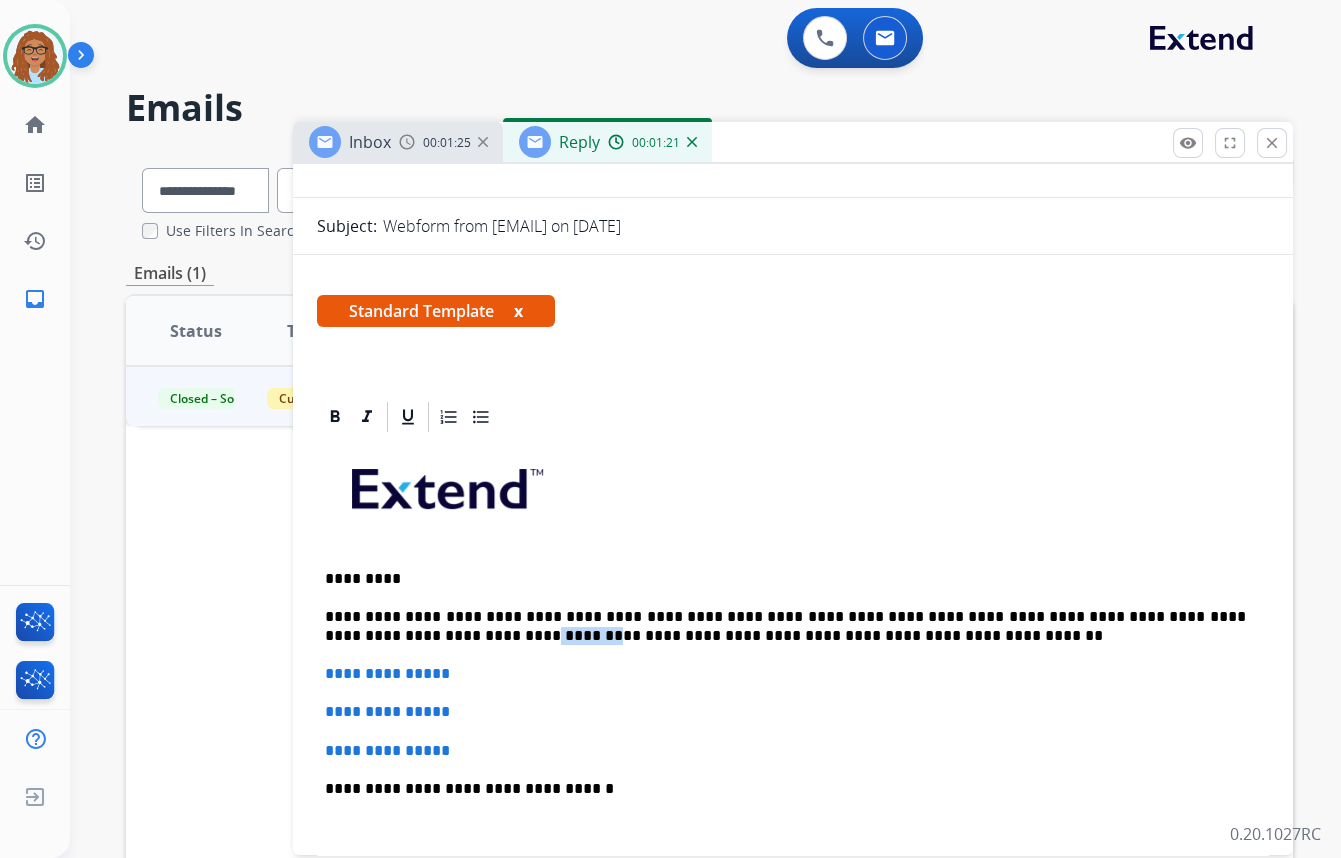 drag, startPoint x: 382, startPoint y: 634, endPoint x: 312, endPoint y: 626, distance: 70.45566 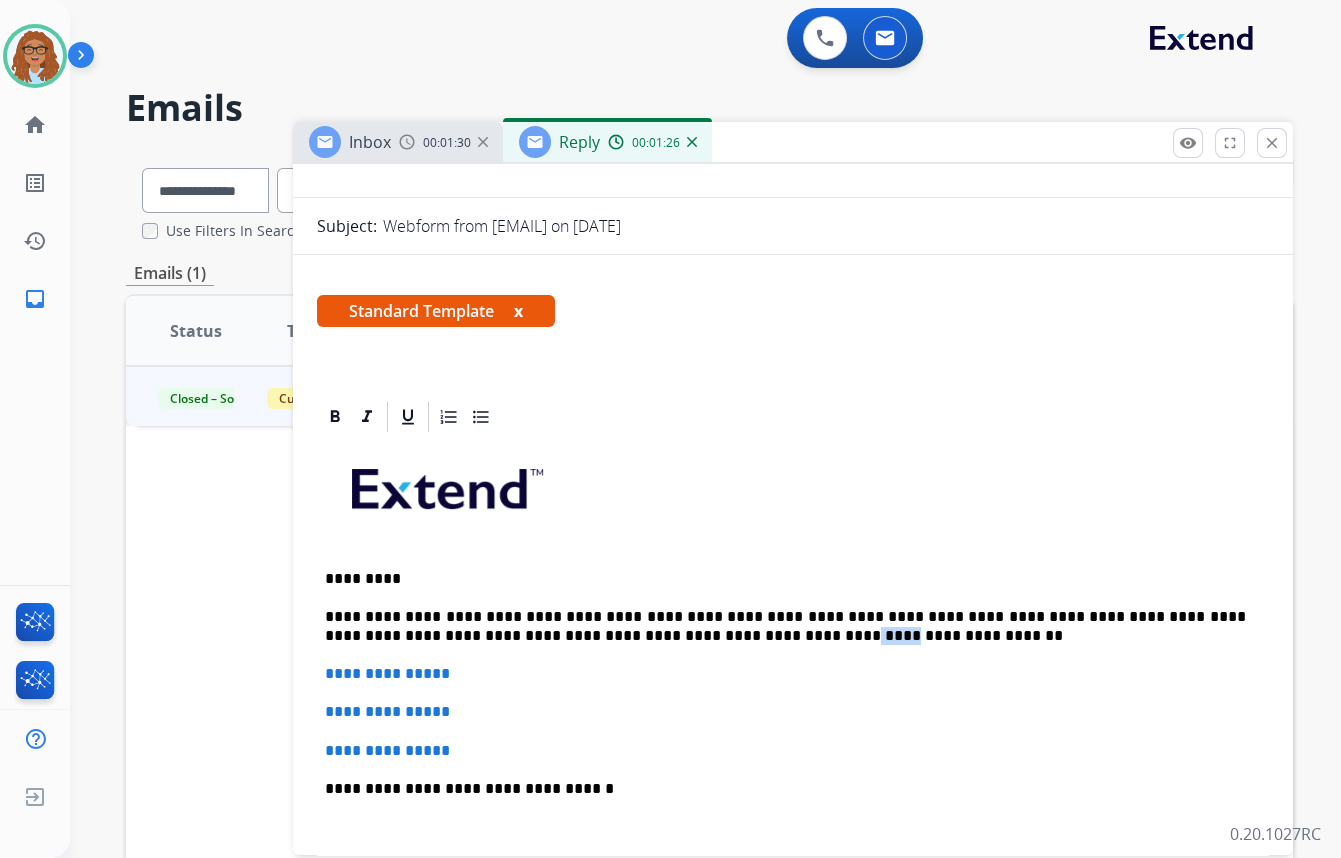 drag, startPoint x: 608, startPoint y: 634, endPoint x: 580, endPoint y: 636, distance: 28.071337 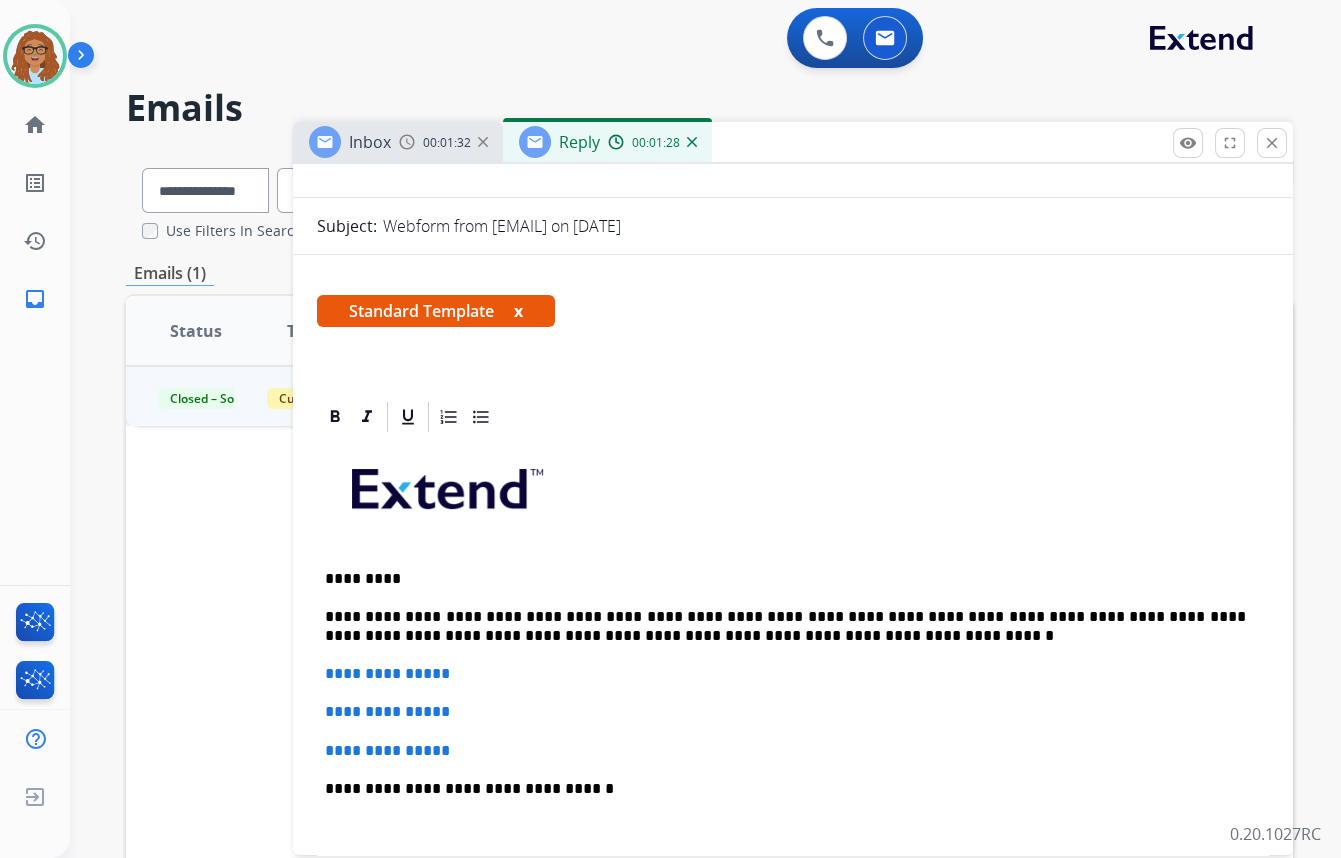 click on "**********" at bounding box center [785, 626] 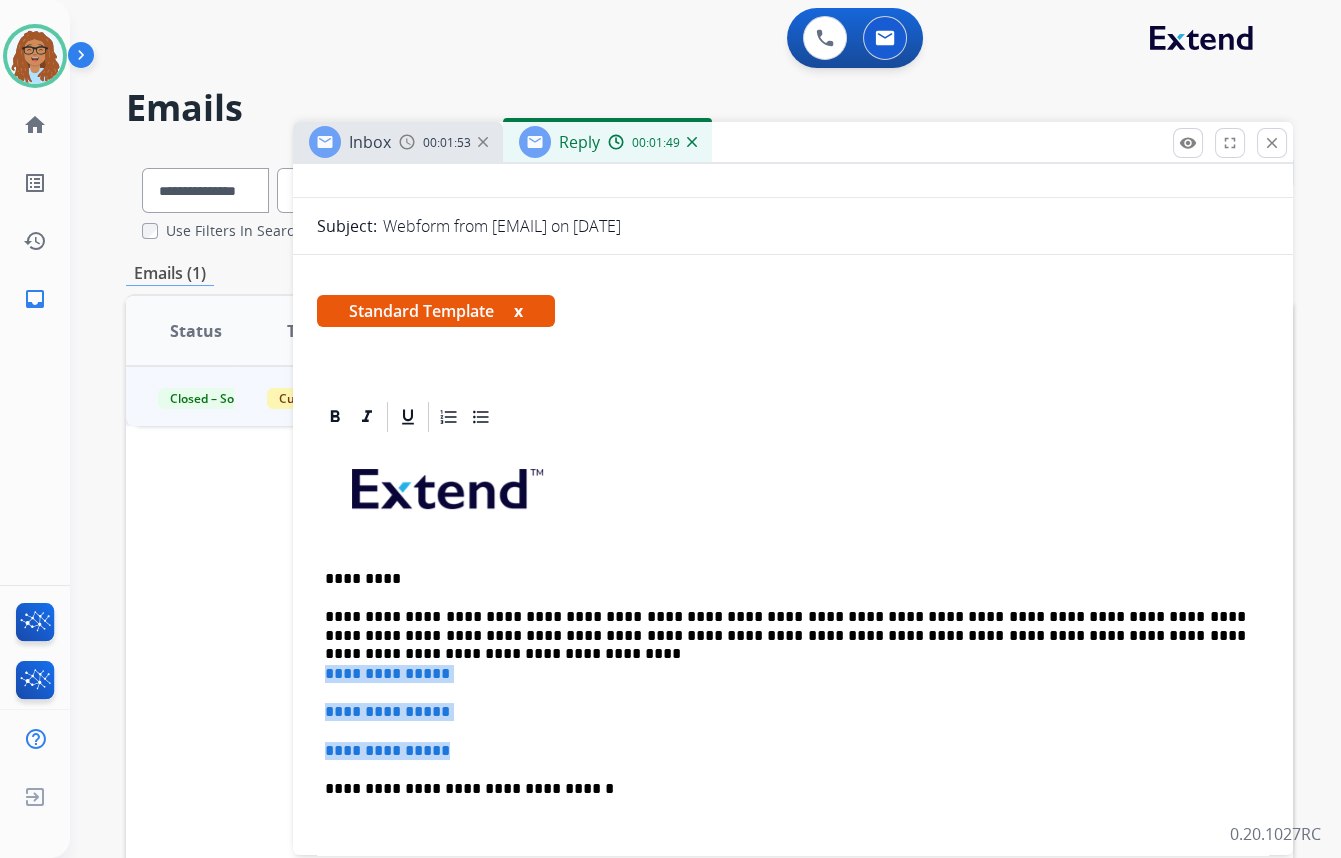 drag, startPoint x: 404, startPoint y: 735, endPoint x: 319, endPoint y: 660, distance: 113.35784 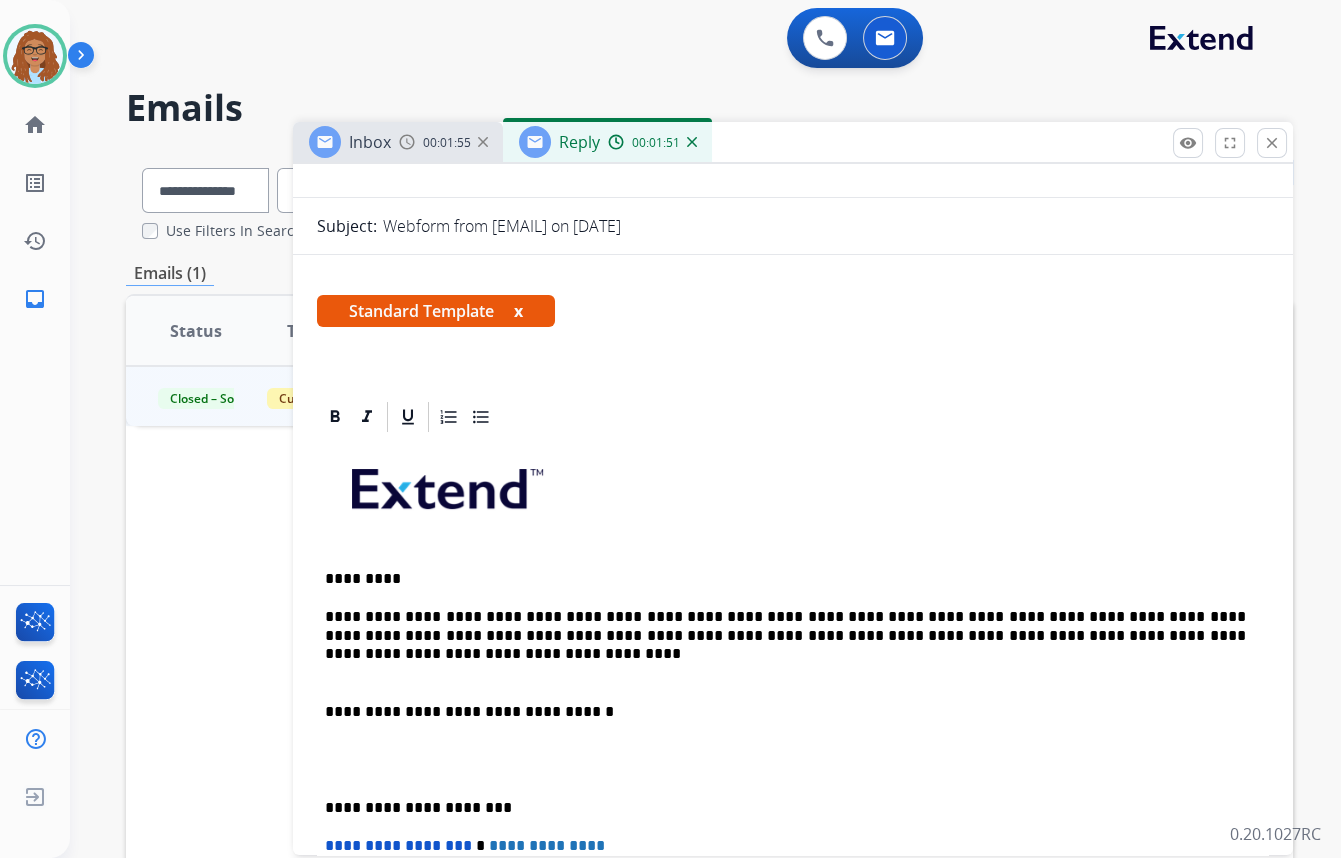 click on "**********" at bounding box center (785, 712) 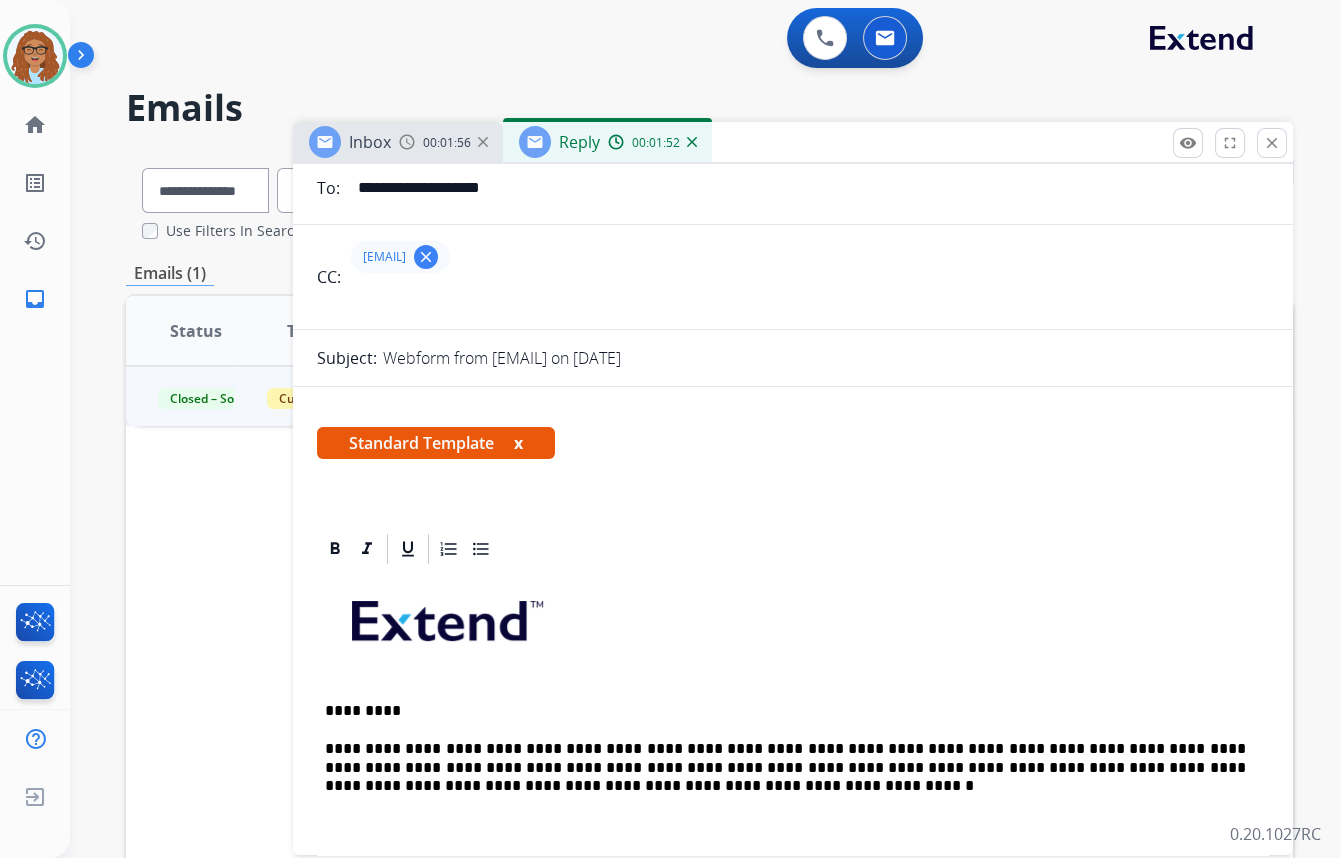scroll, scrollTop: 0, scrollLeft: 0, axis: both 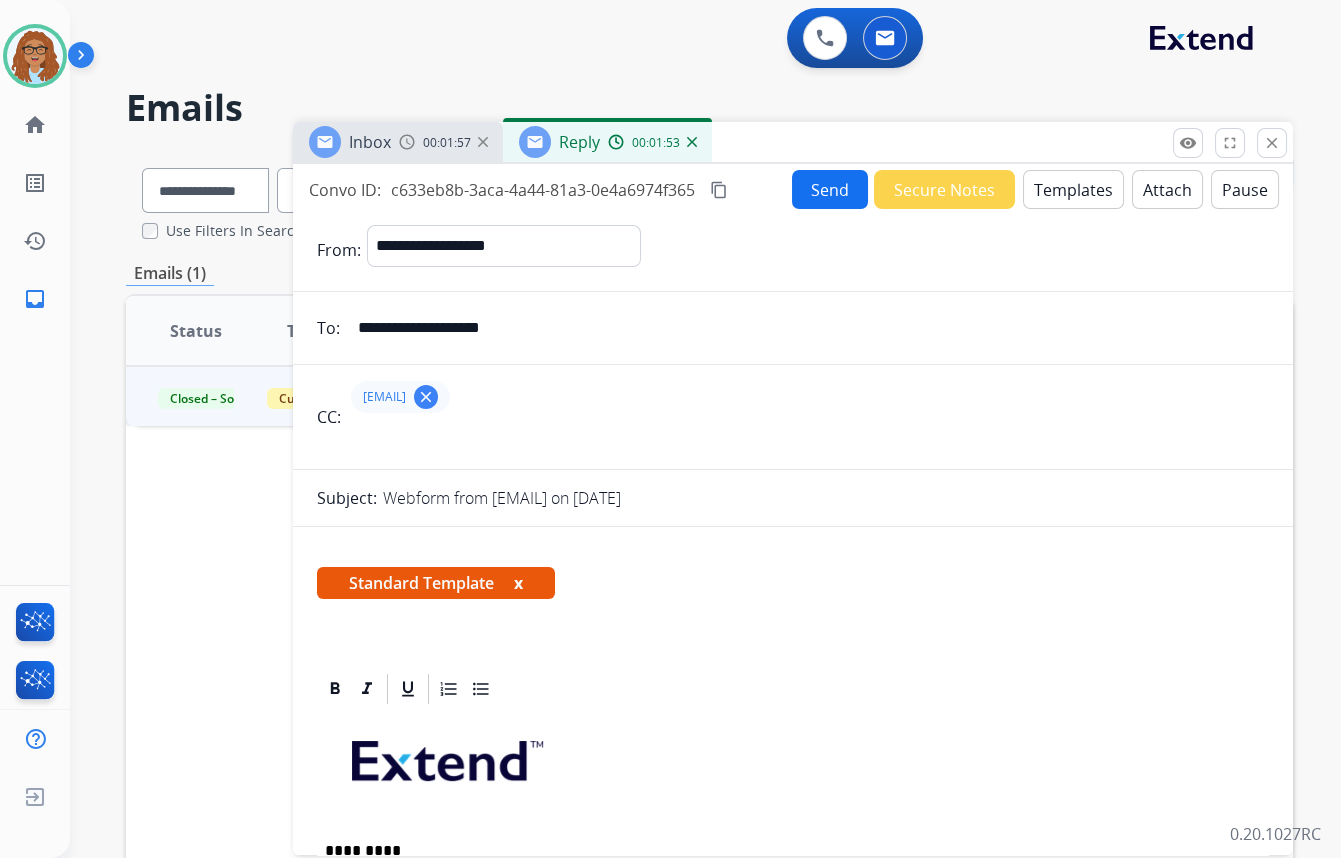 click on "Send" at bounding box center (830, 189) 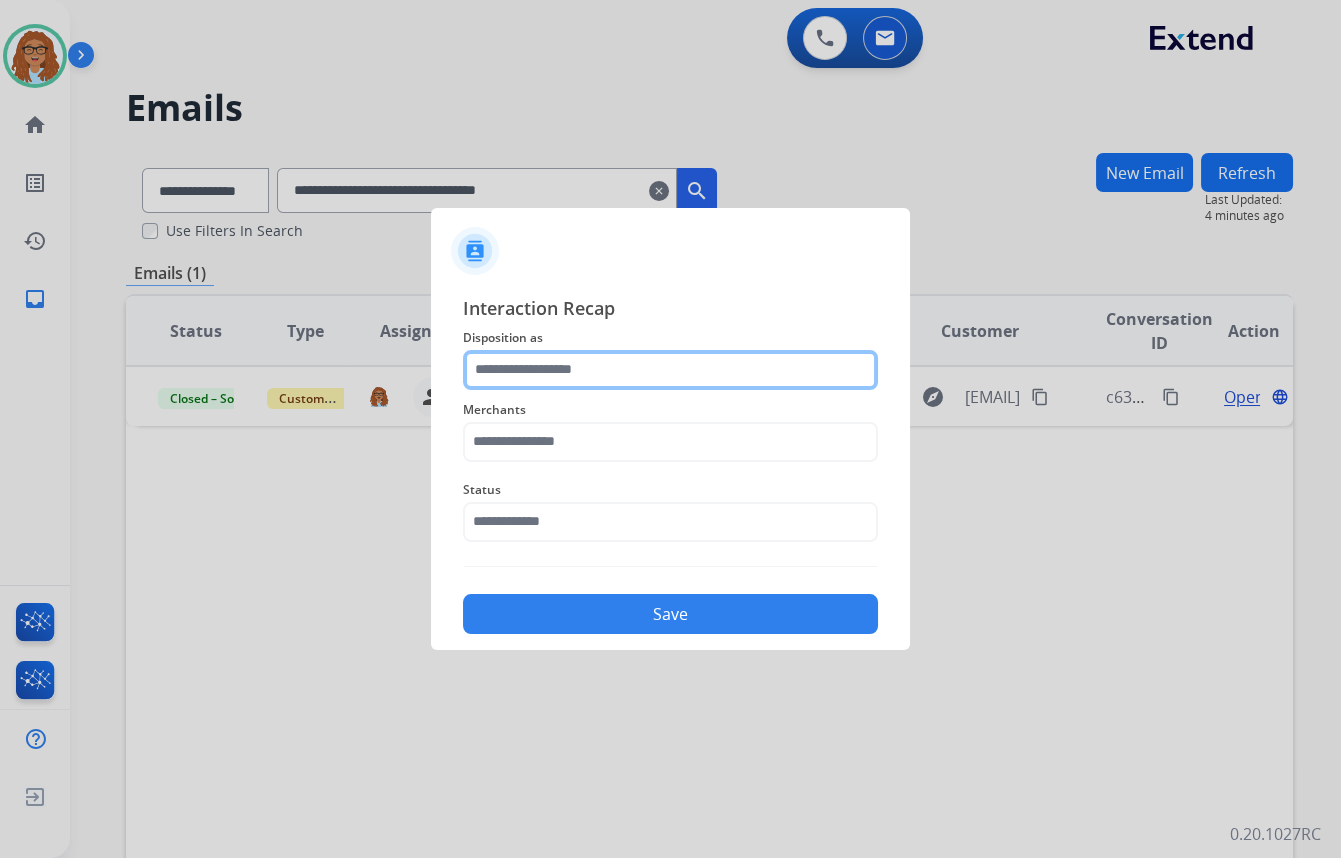 click 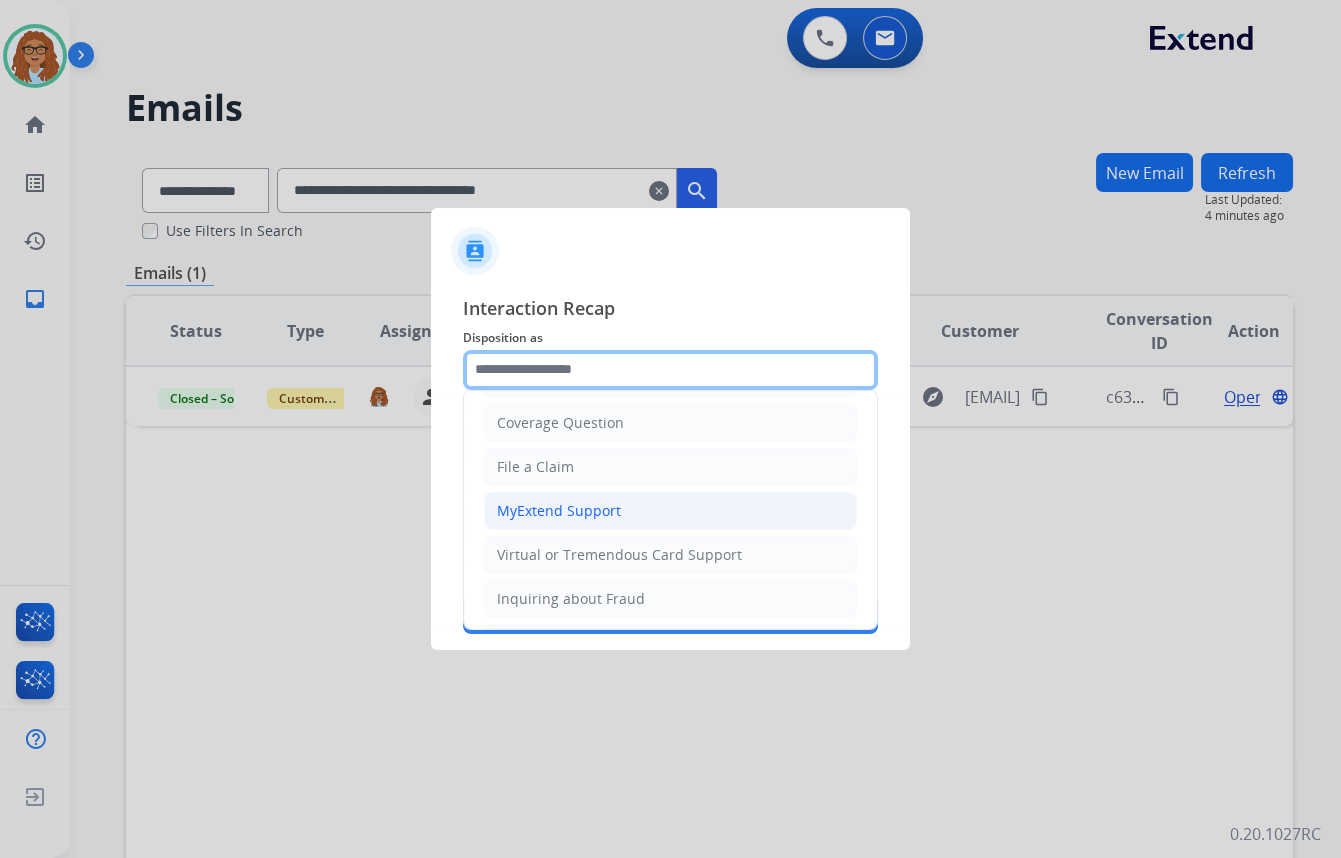 scroll, scrollTop: 127, scrollLeft: 0, axis: vertical 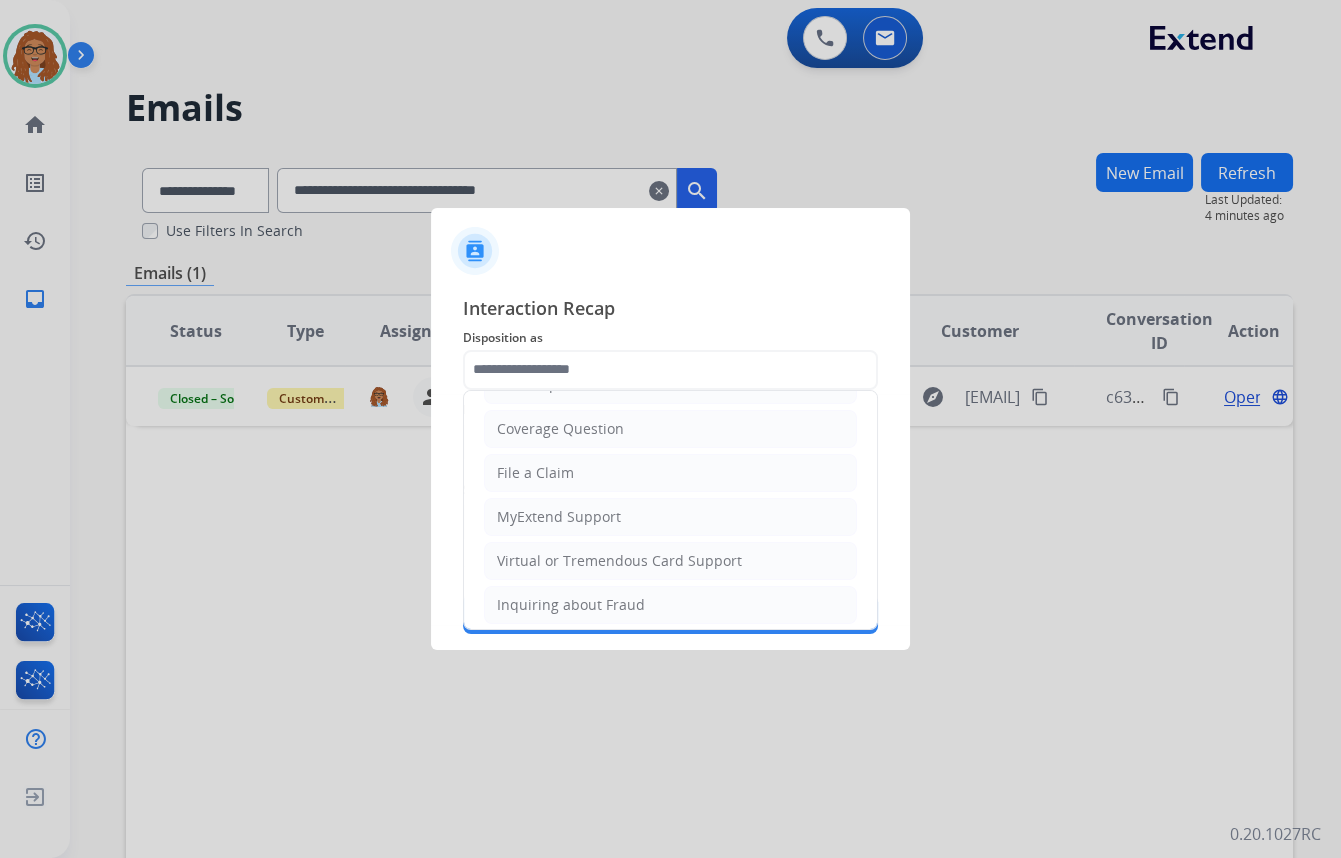 drag, startPoint x: 570, startPoint y: 548, endPoint x: 525, endPoint y: 536, distance: 46.572525 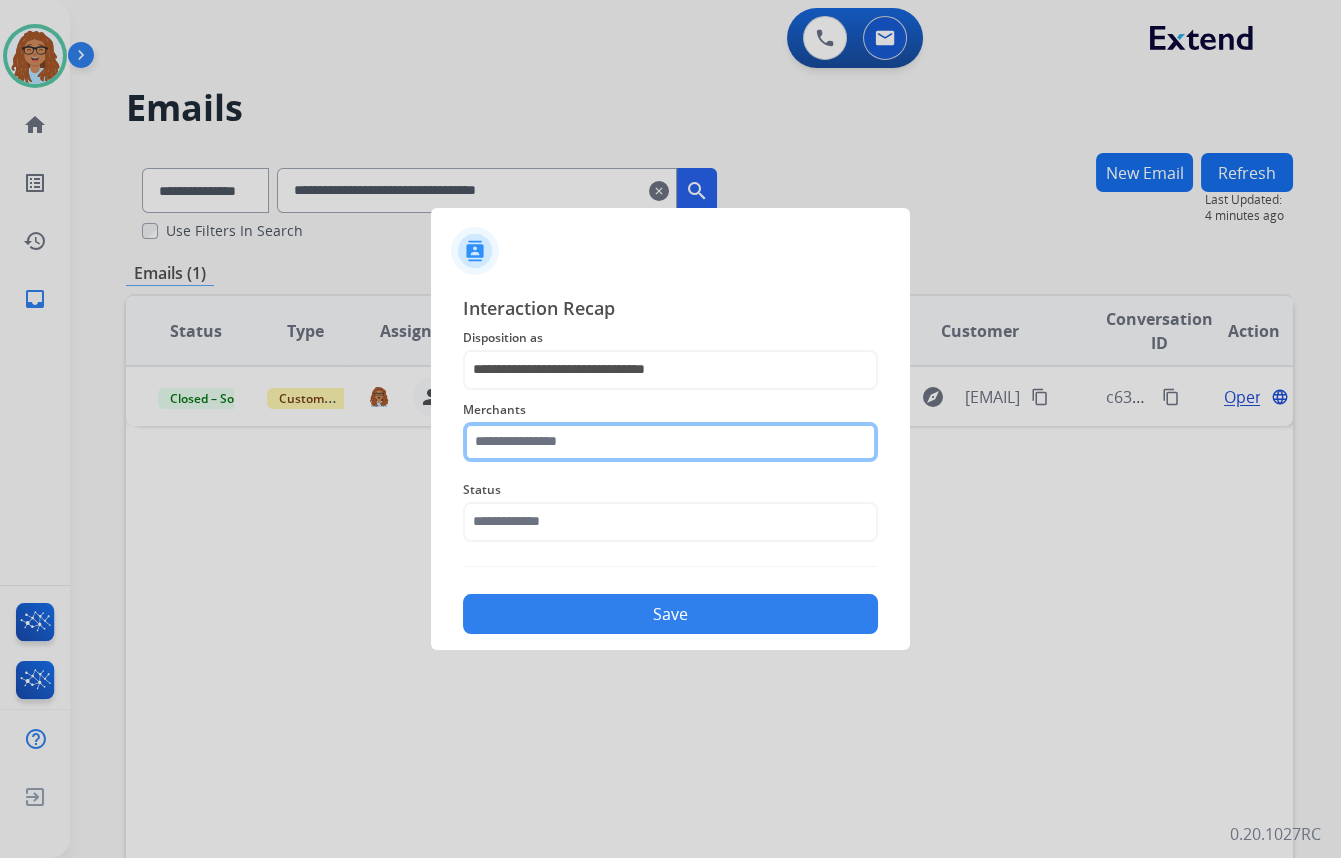 click 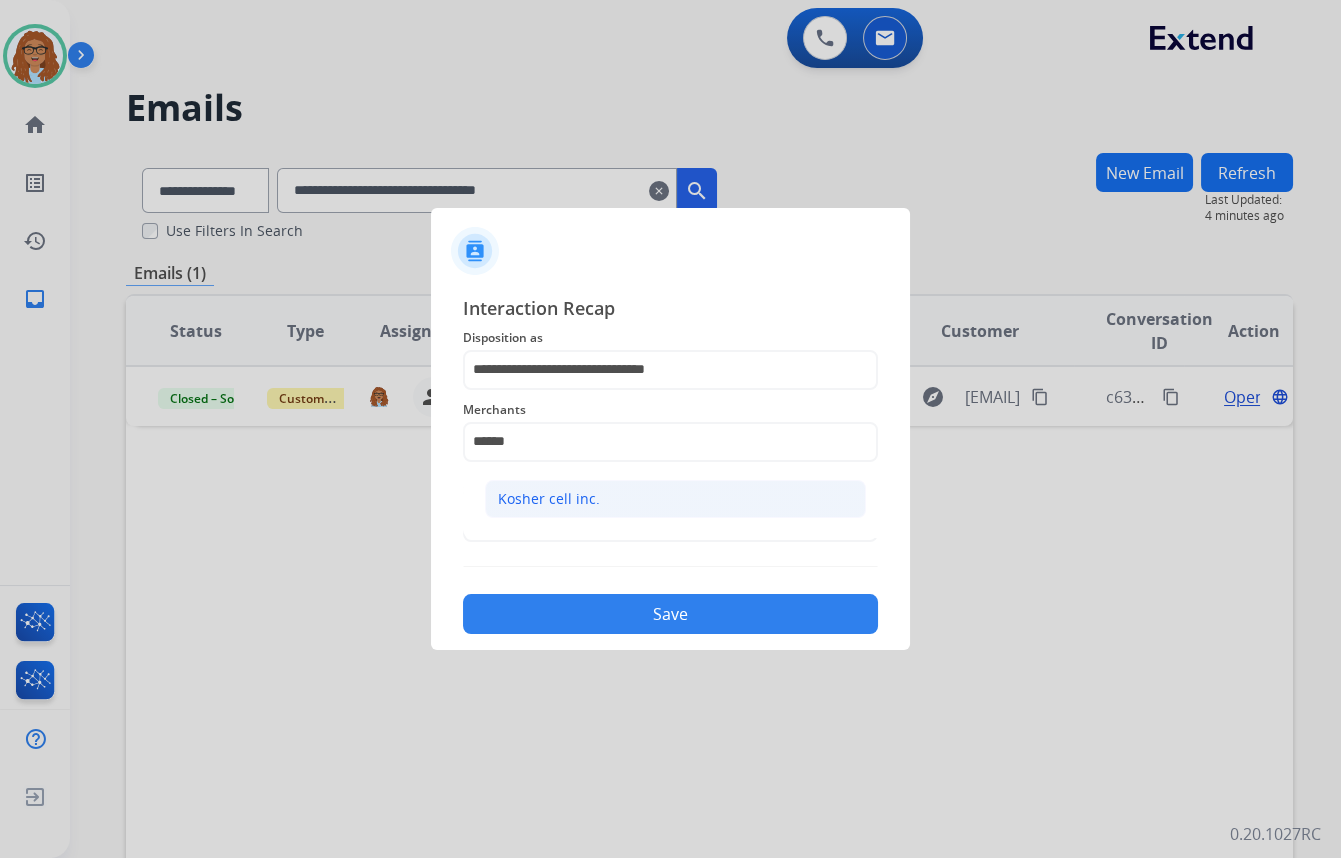 click on "Kosher cell inc." 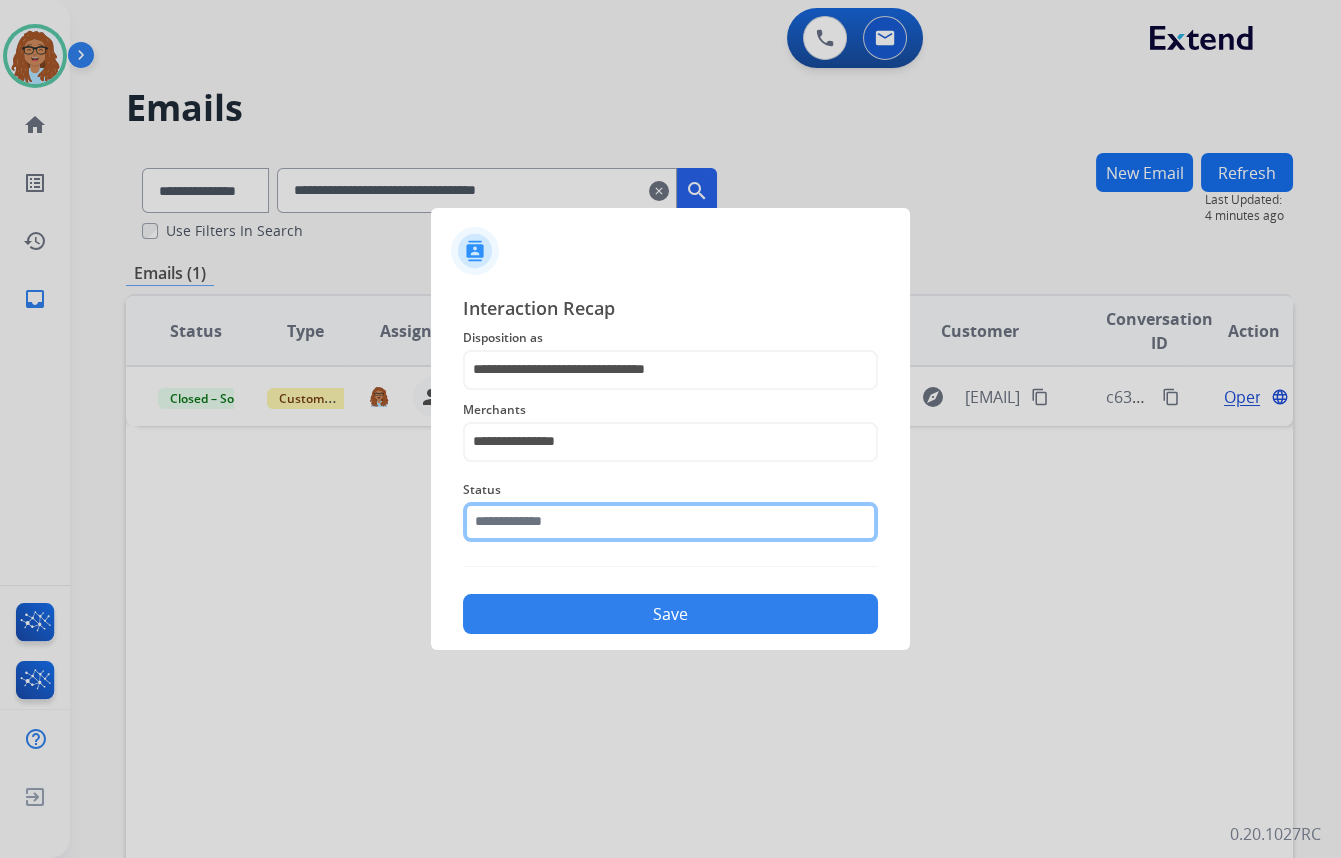 click 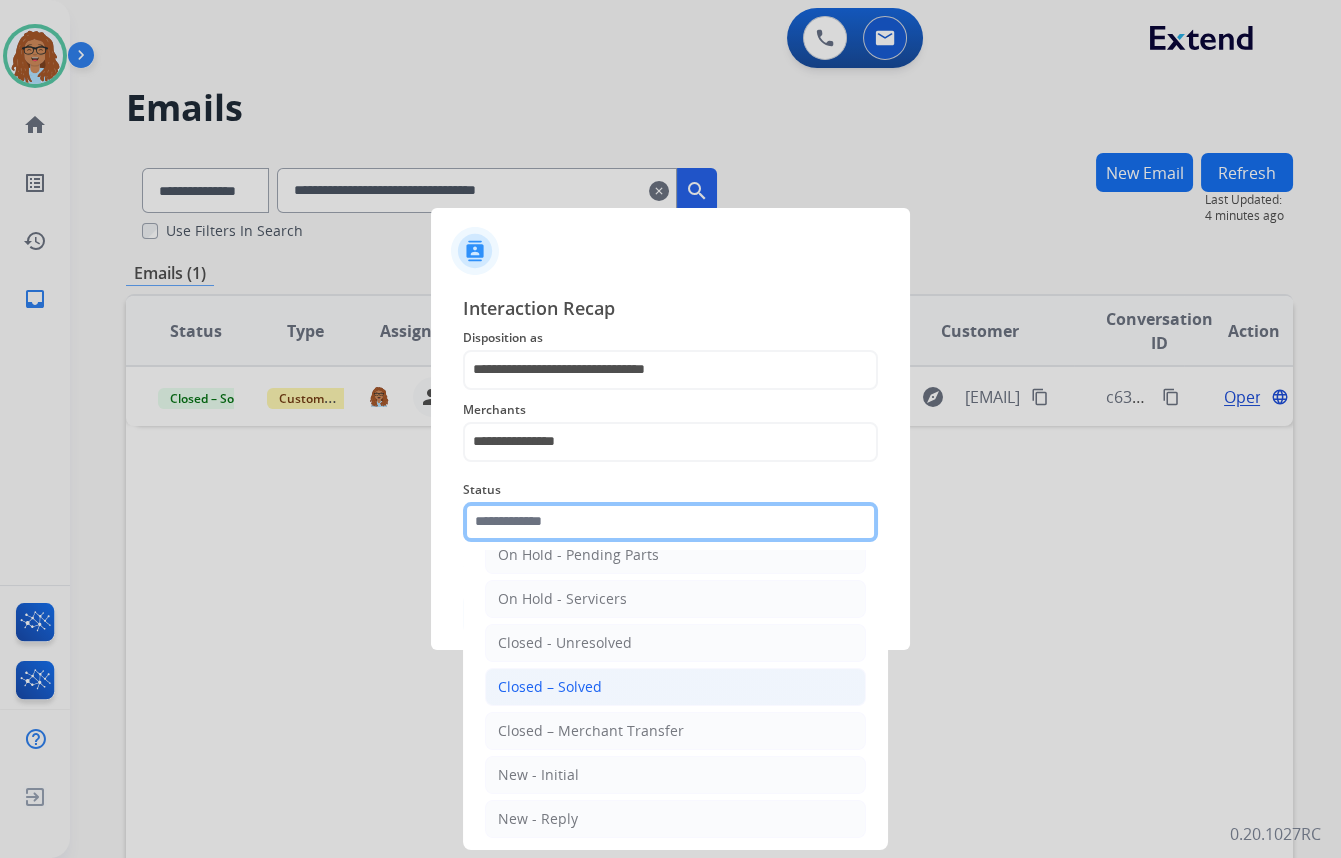 scroll, scrollTop: 118, scrollLeft: 0, axis: vertical 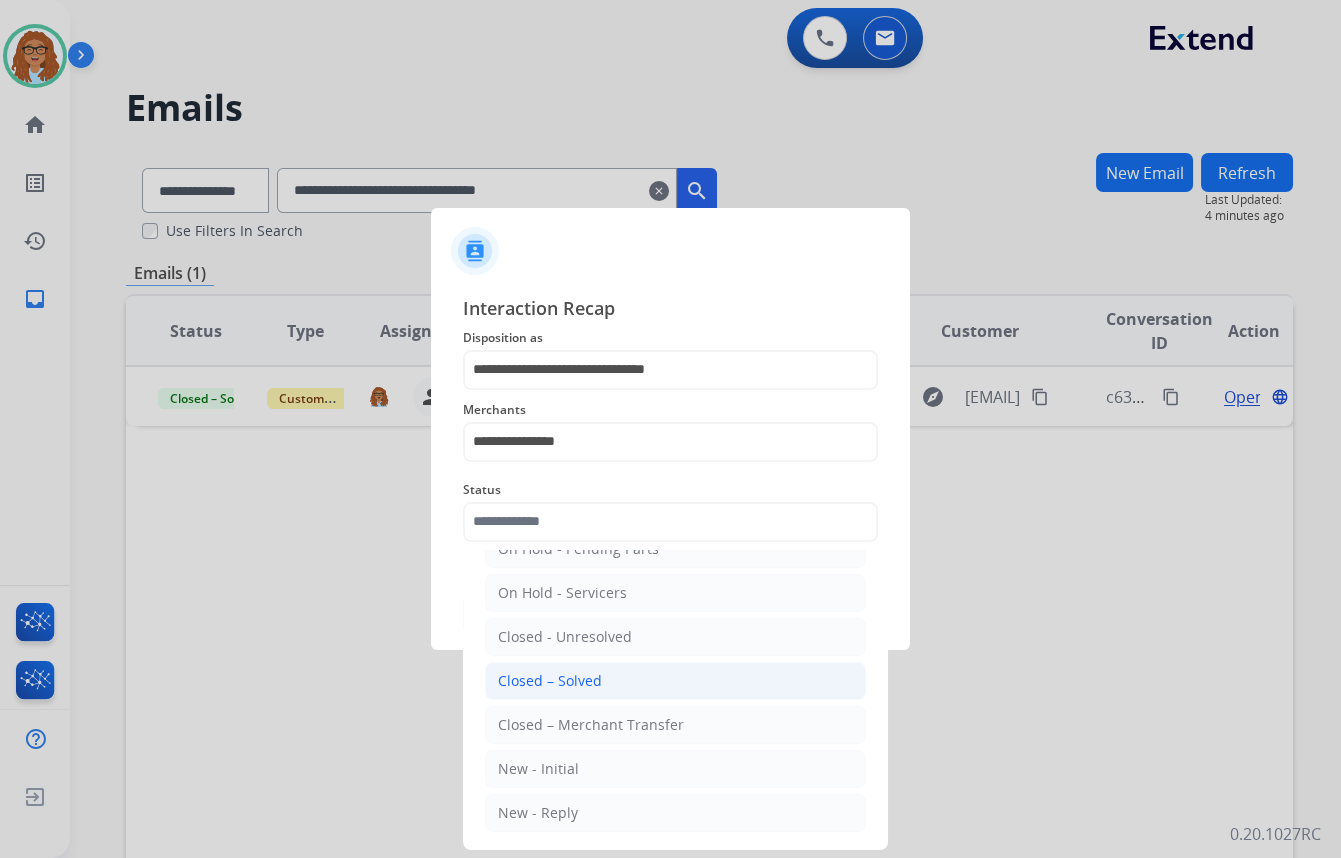 click on "Closed – Solved" 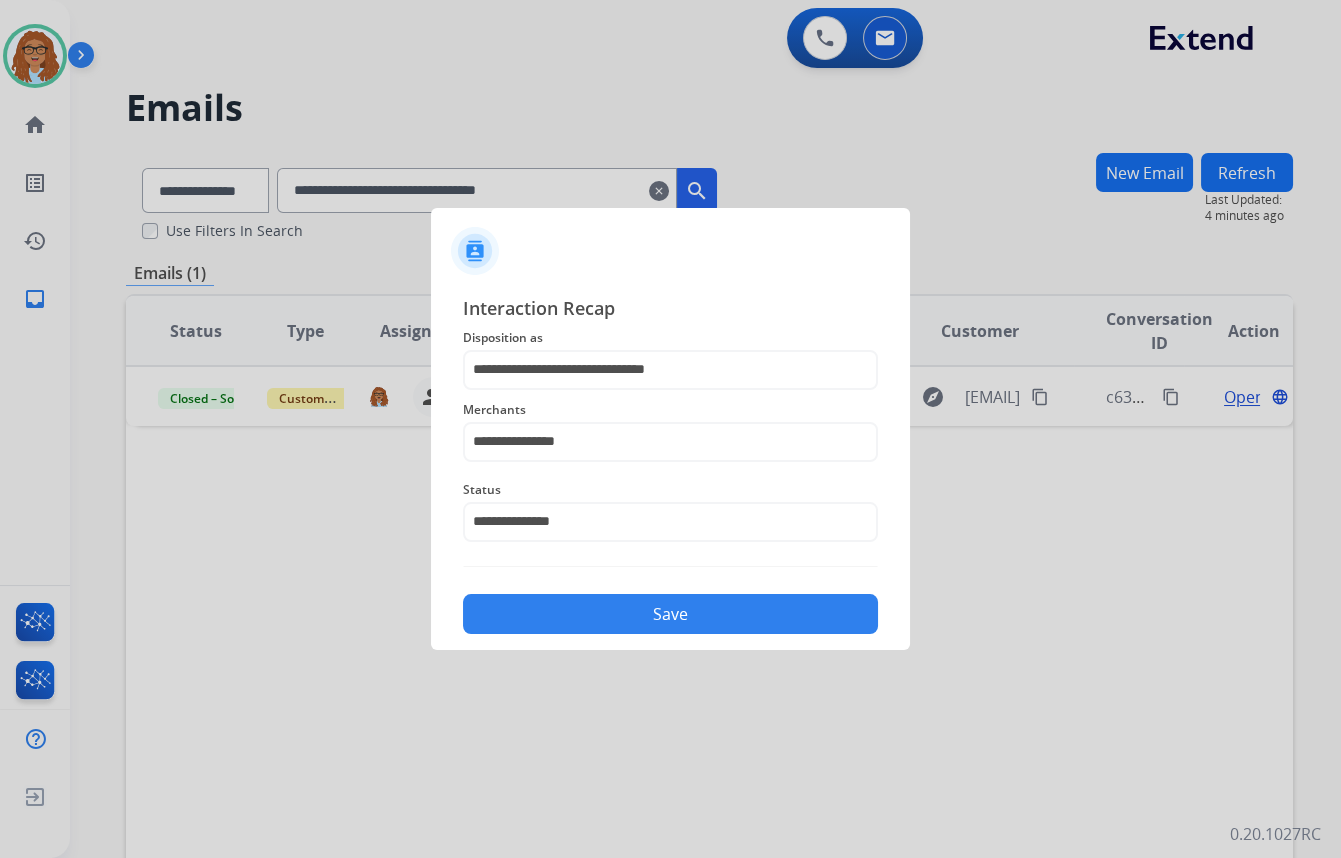 click on "Save" 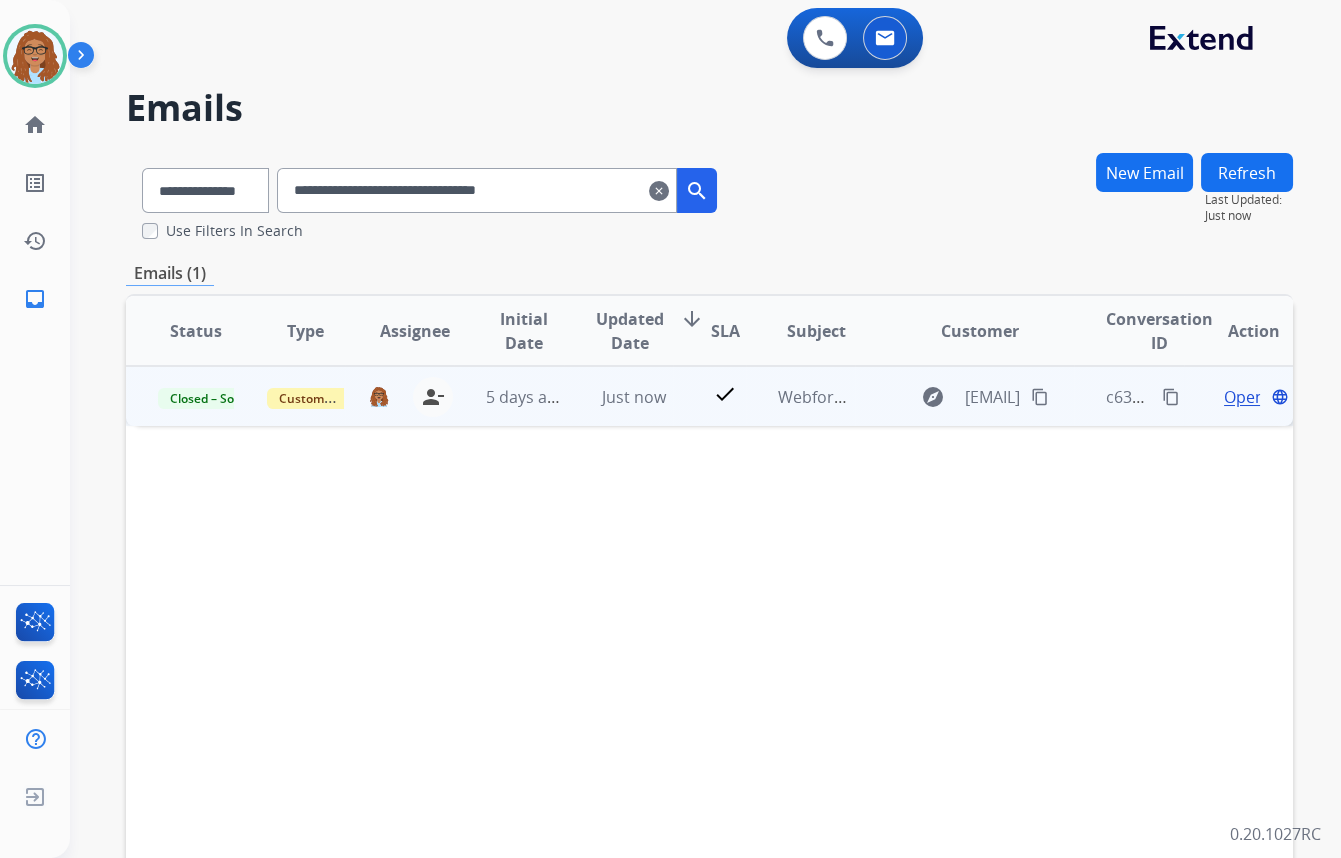 click on "content_copy" at bounding box center (1171, 397) 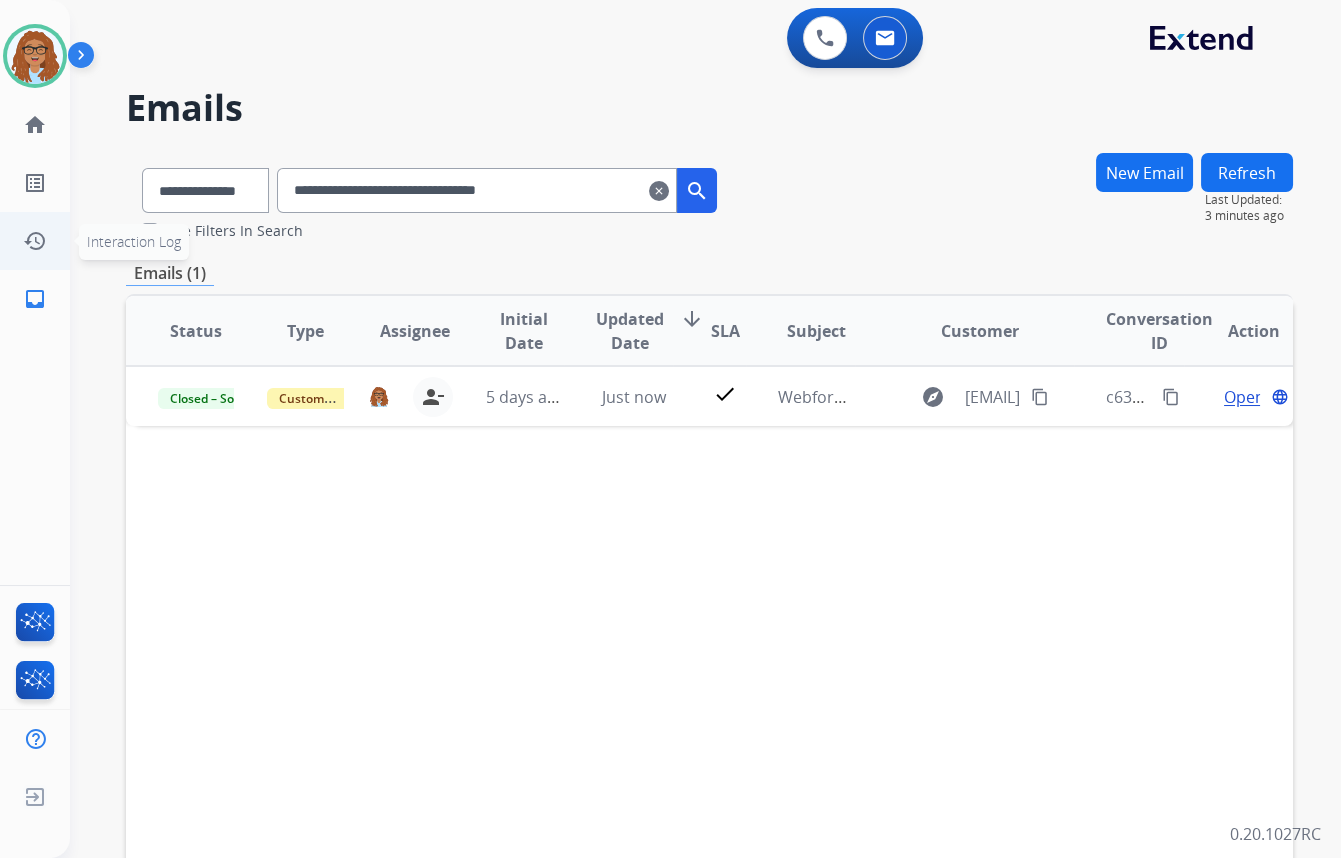 drag, startPoint x: 604, startPoint y: 196, endPoint x: 26, endPoint y: 222, distance: 578.5845 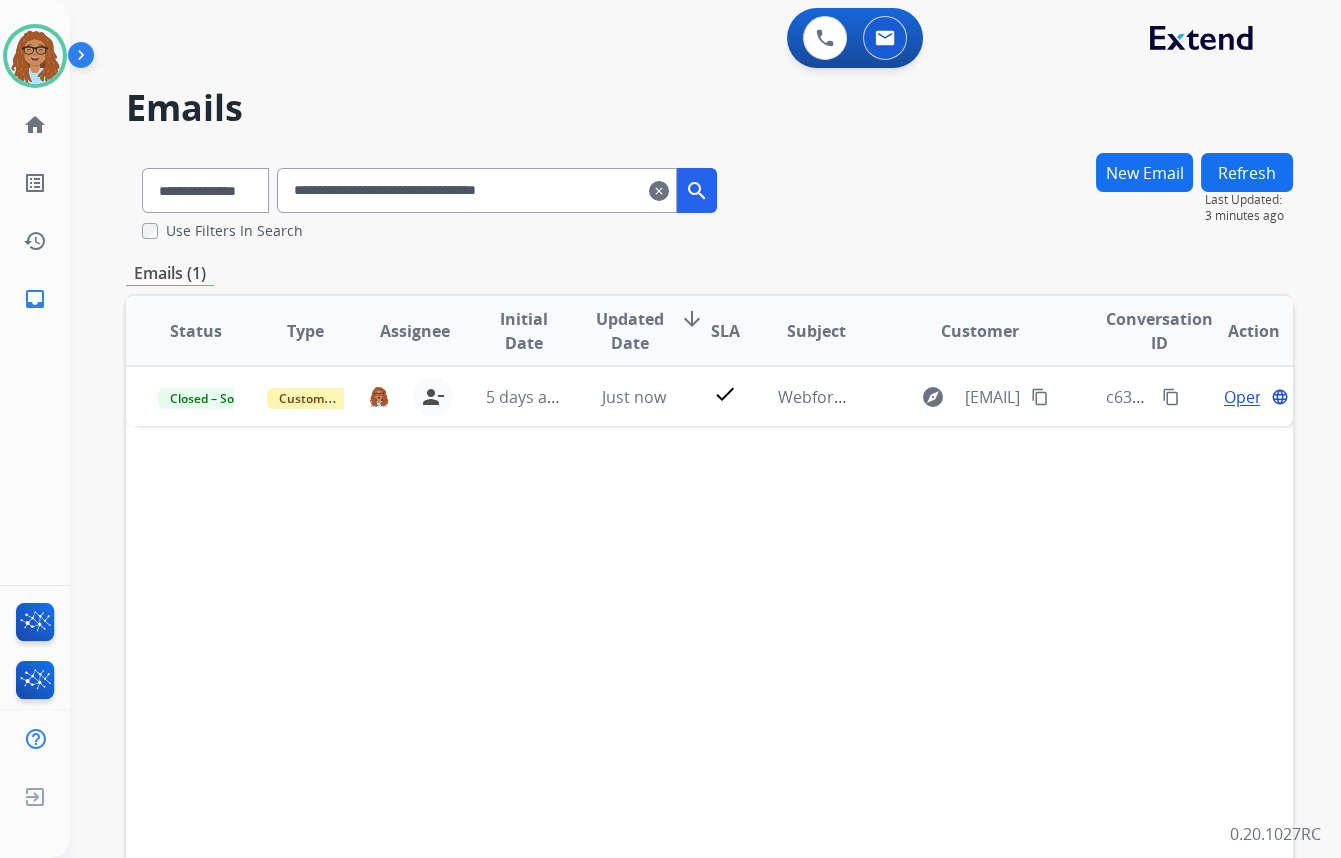 paste 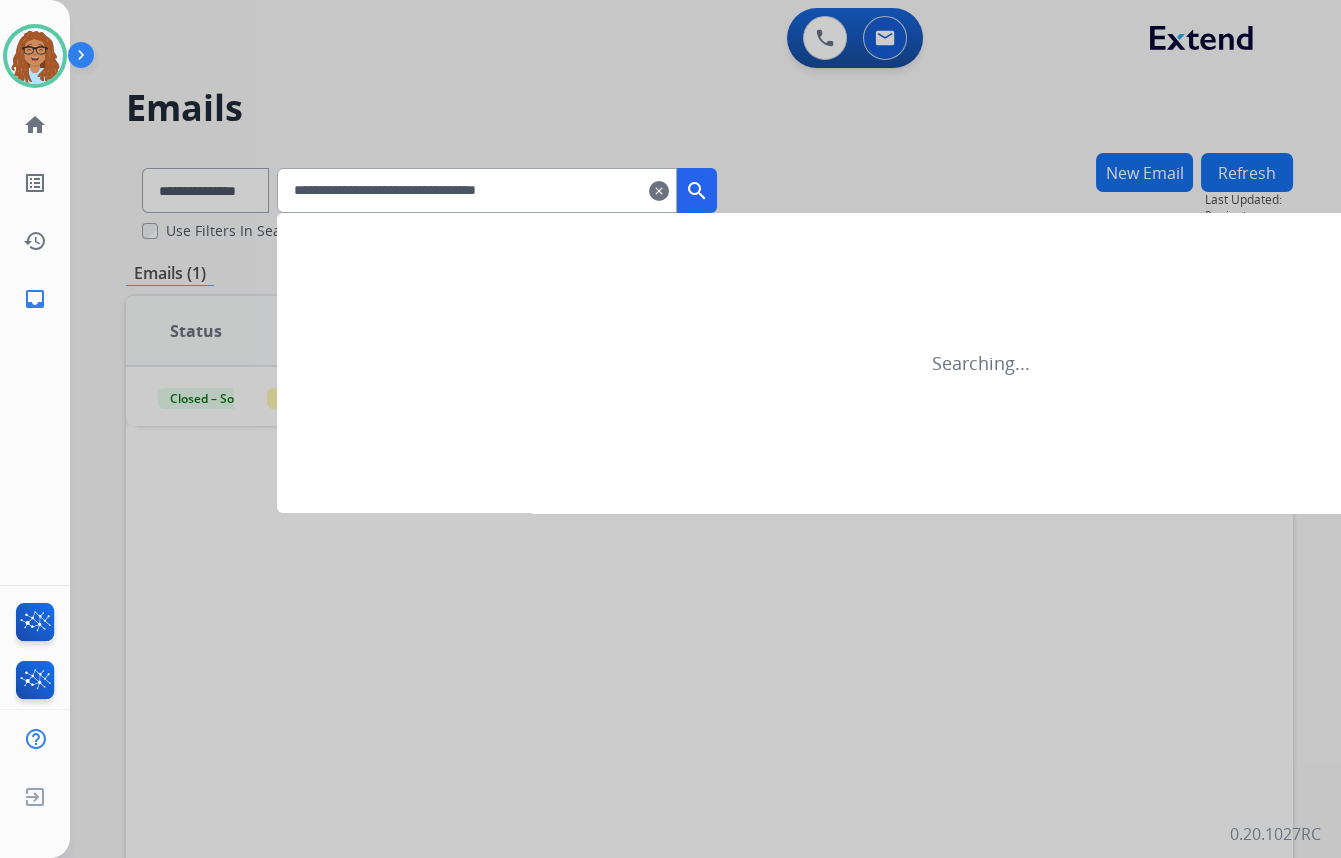 type on "**********" 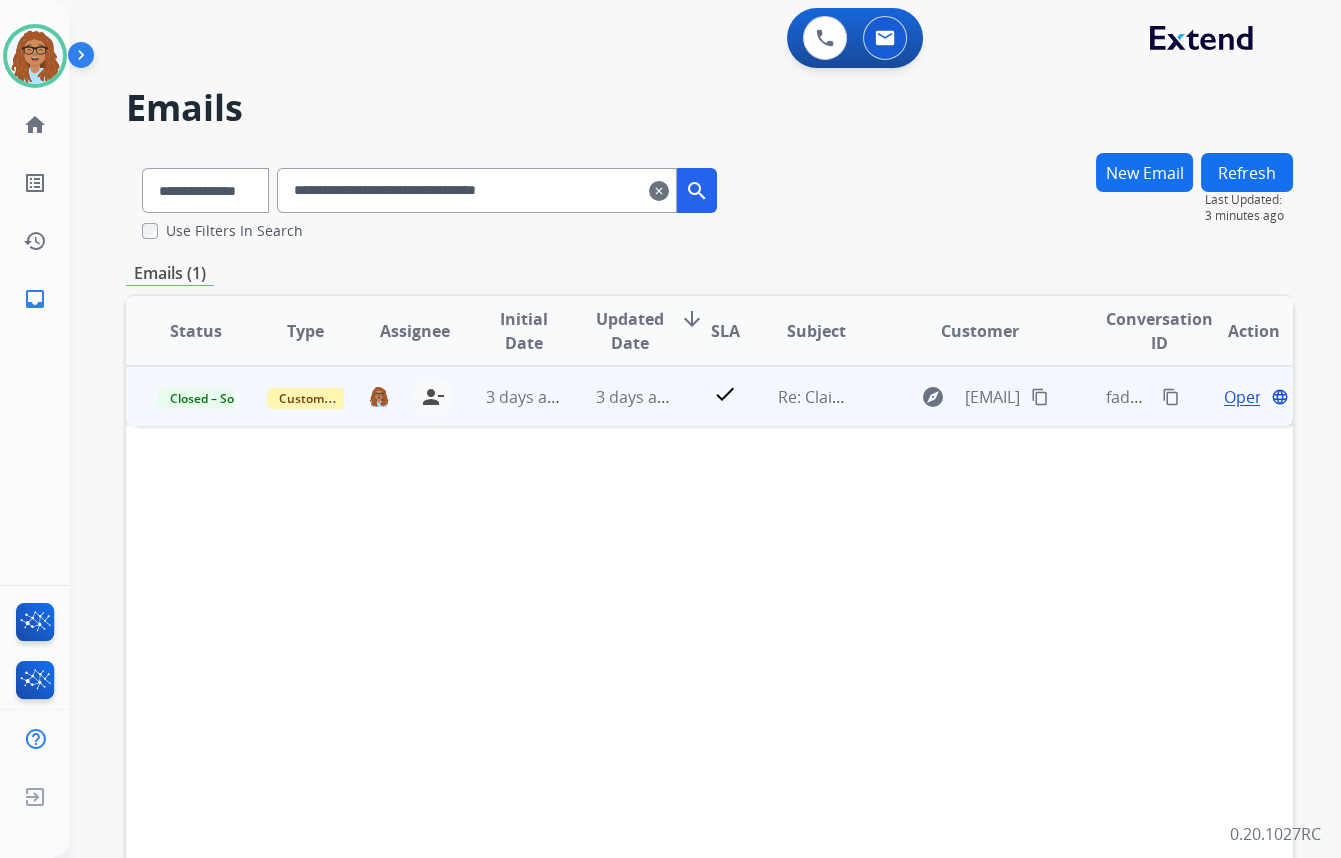 click on "Open" at bounding box center [1244, 397] 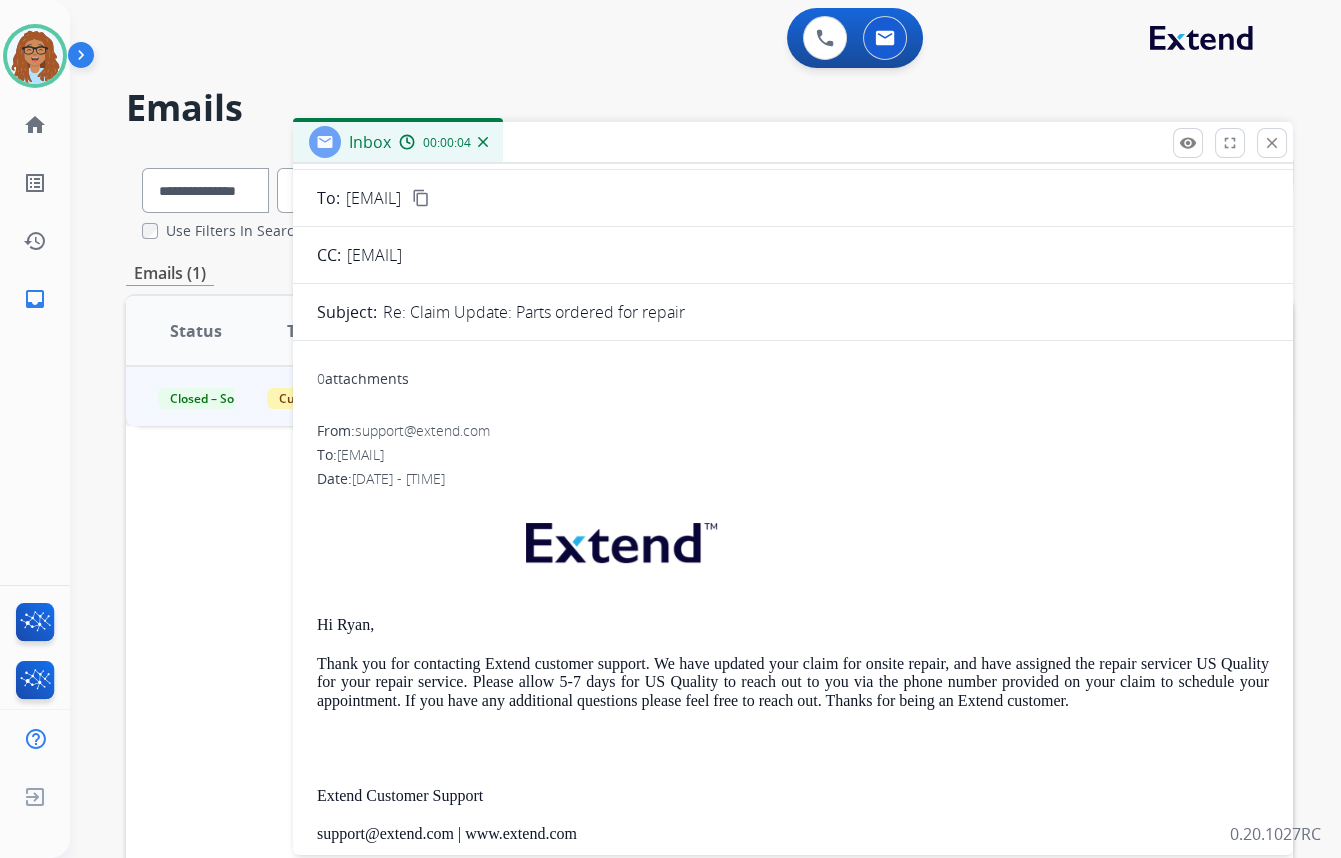 scroll, scrollTop: 0, scrollLeft: 0, axis: both 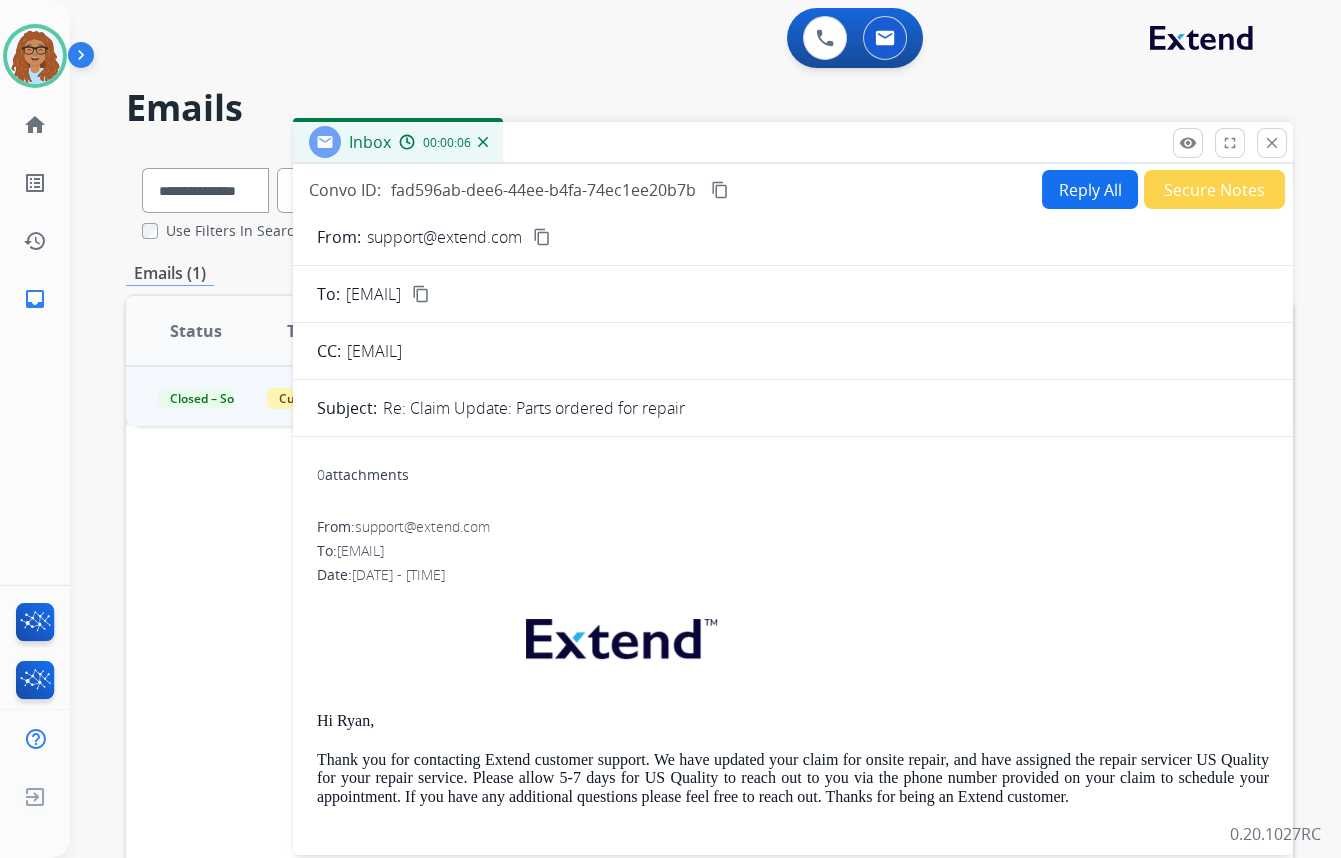 click on "Reply All" at bounding box center (1090, 189) 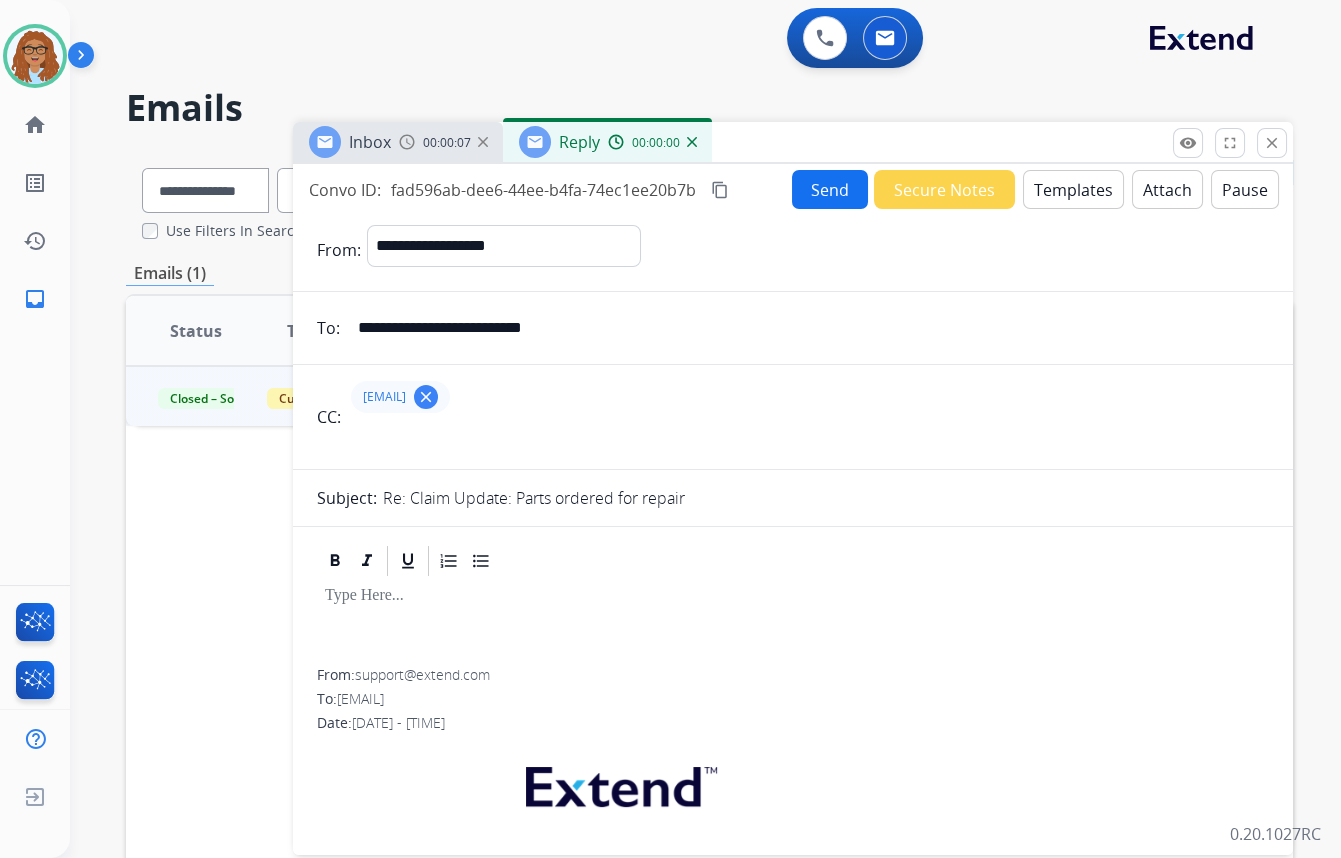 click on "Templates" at bounding box center (1073, 189) 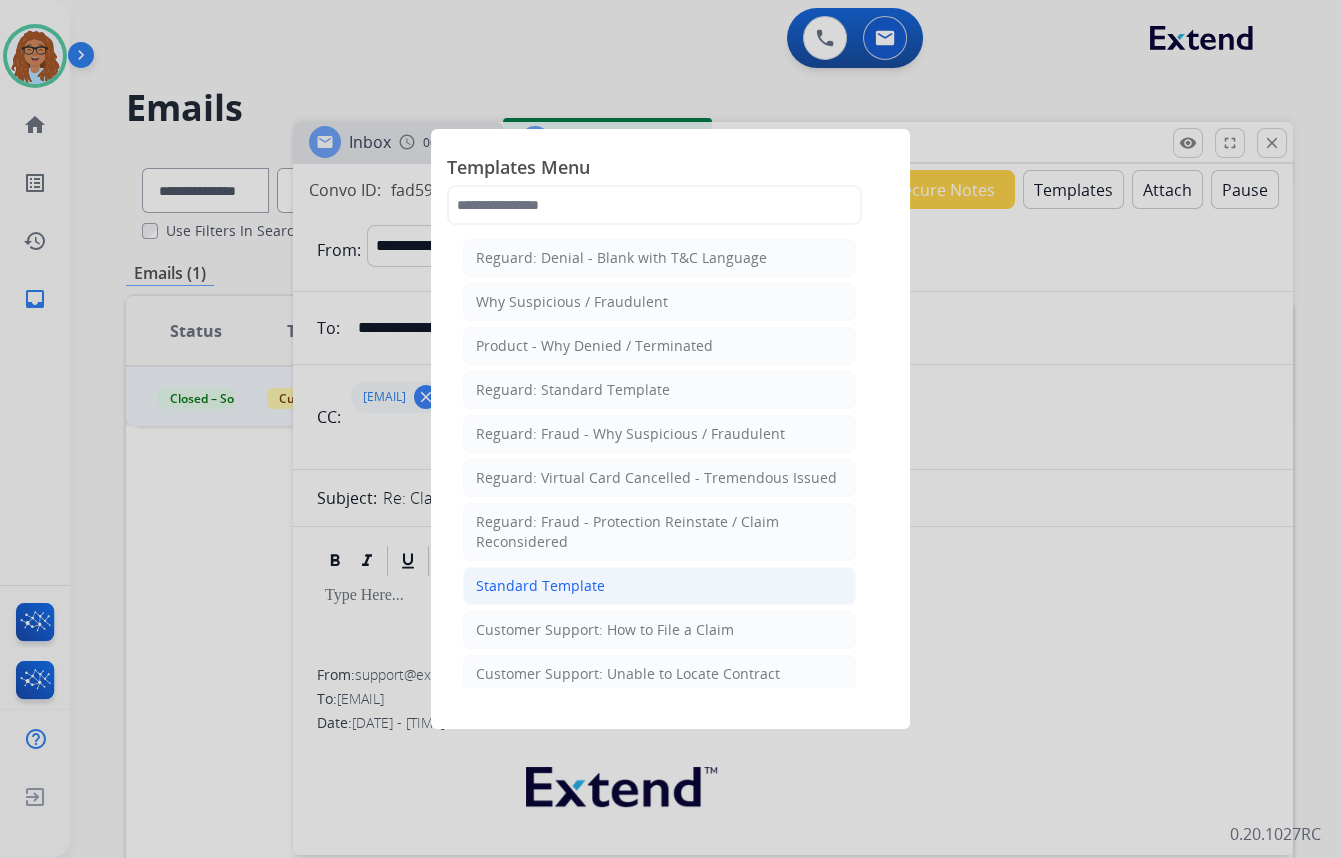 click on "Standard Template" 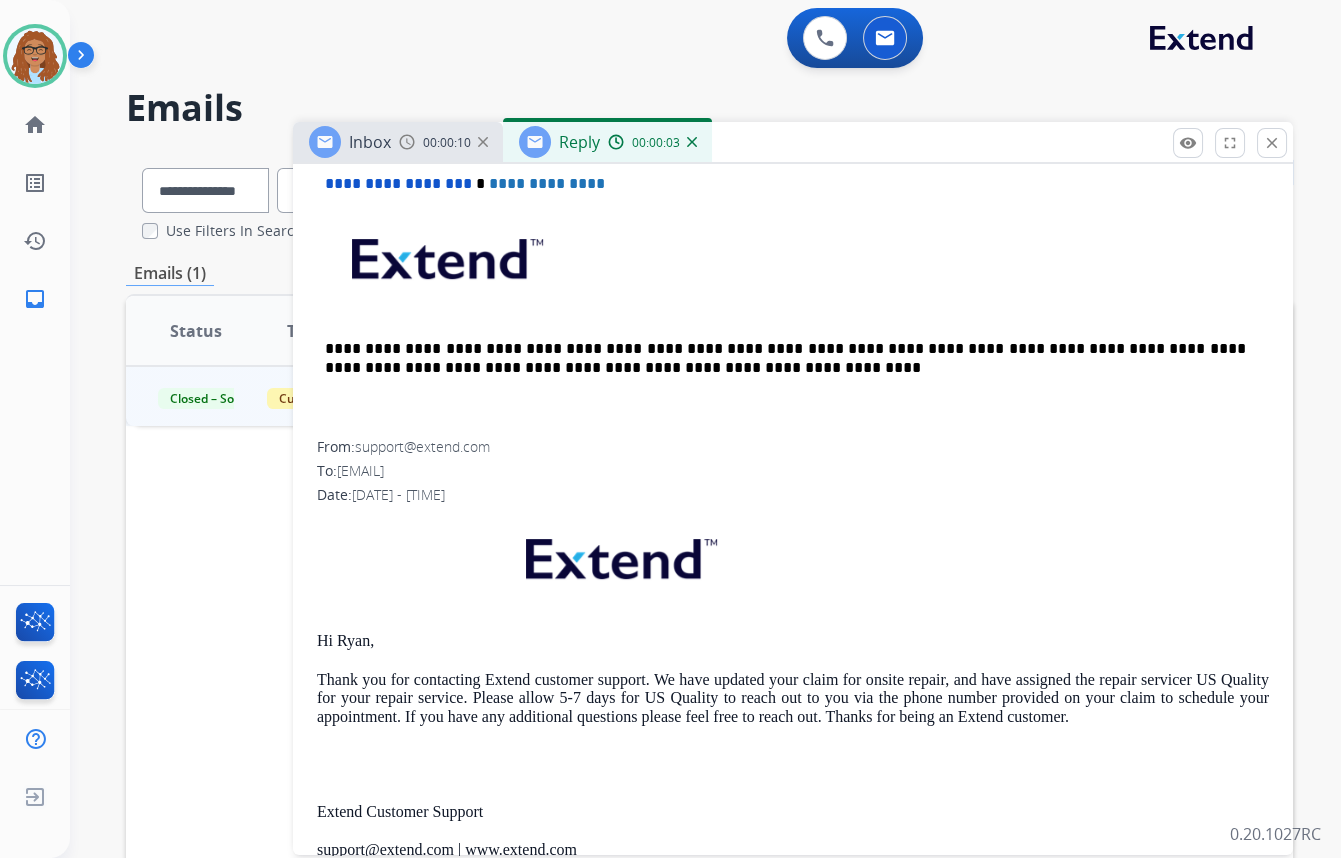 scroll, scrollTop: 1272, scrollLeft: 0, axis: vertical 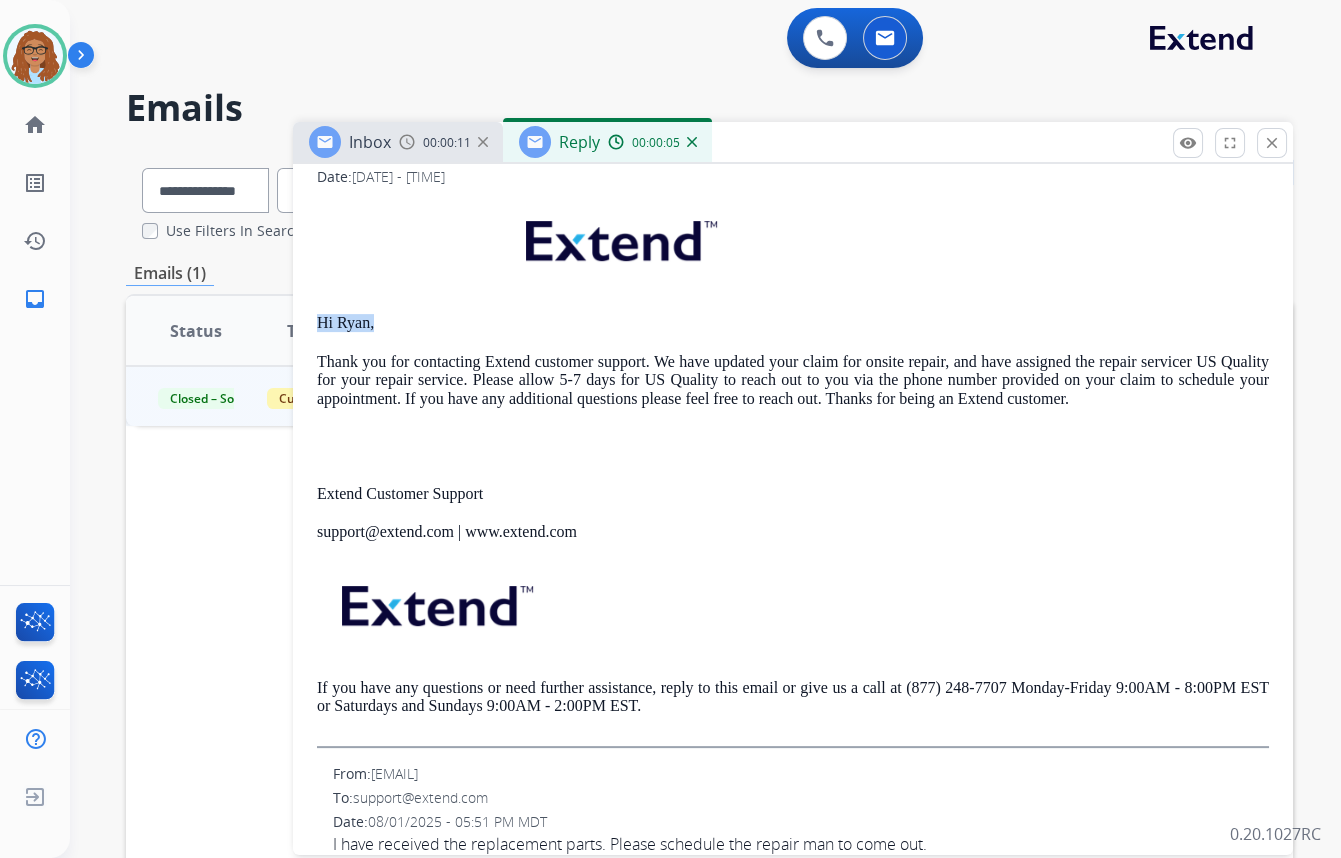 drag, startPoint x: 375, startPoint y: 319, endPoint x: 319, endPoint y: 326, distance: 56.435802 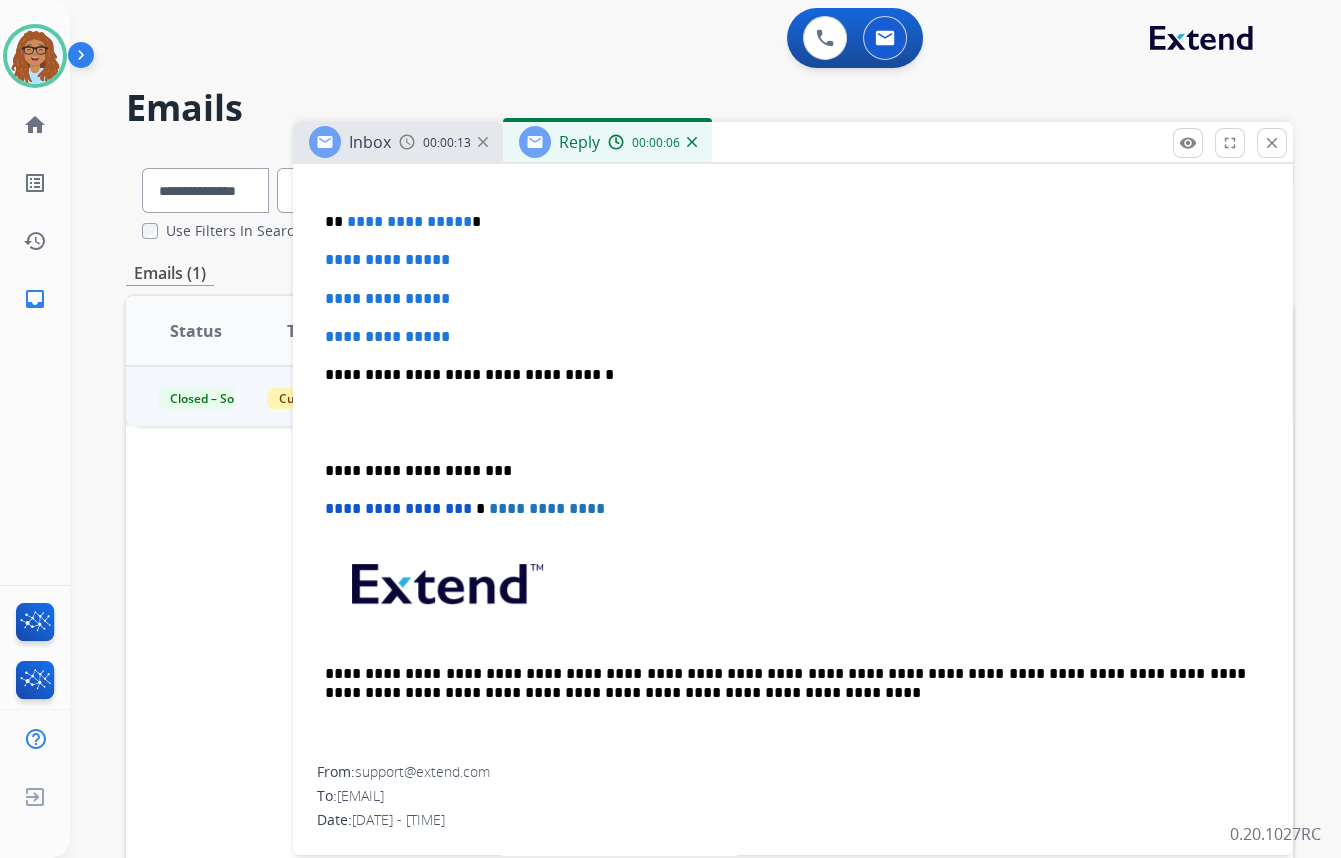 scroll, scrollTop: 454, scrollLeft: 0, axis: vertical 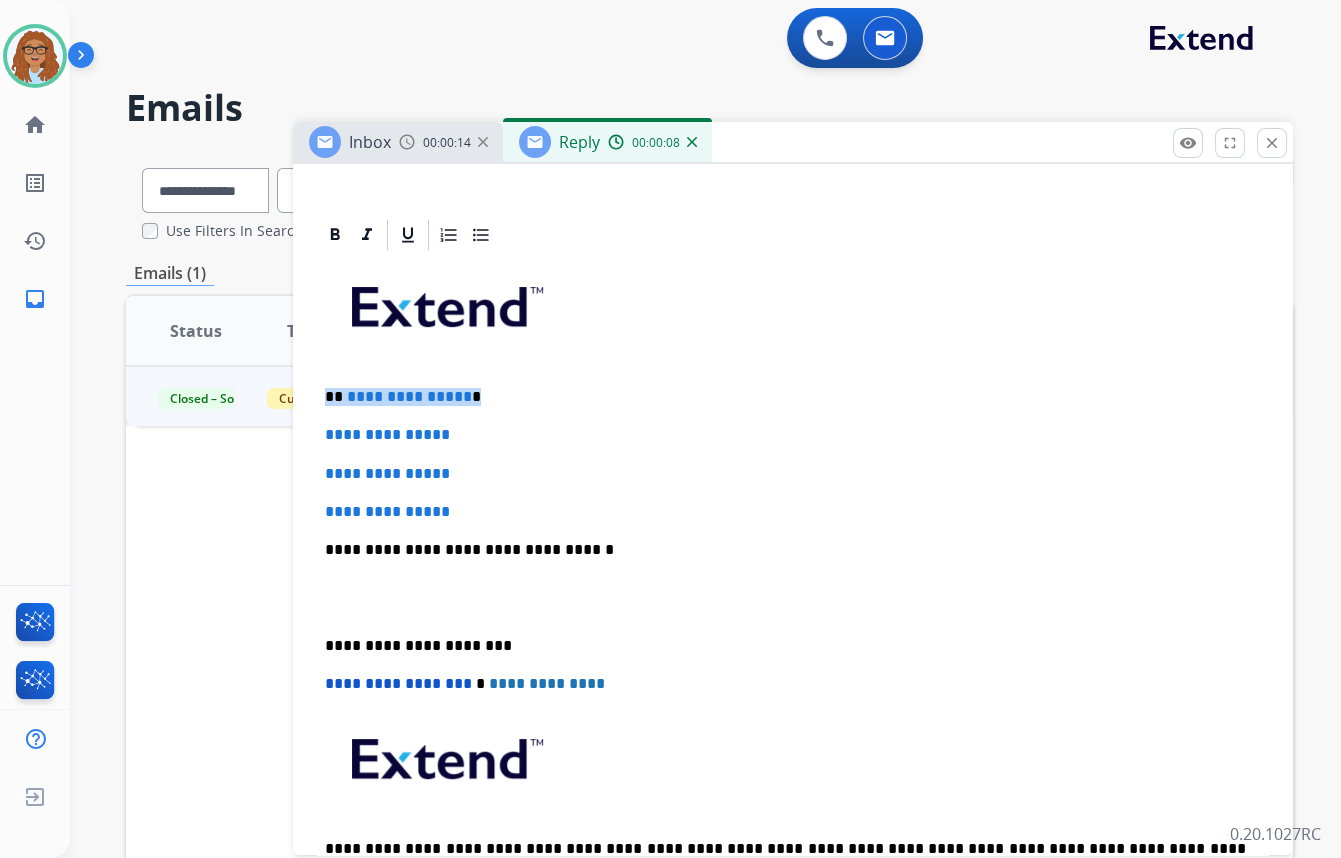 drag, startPoint x: 467, startPoint y: 391, endPoint x: 305, endPoint y: 389, distance: 162.01234 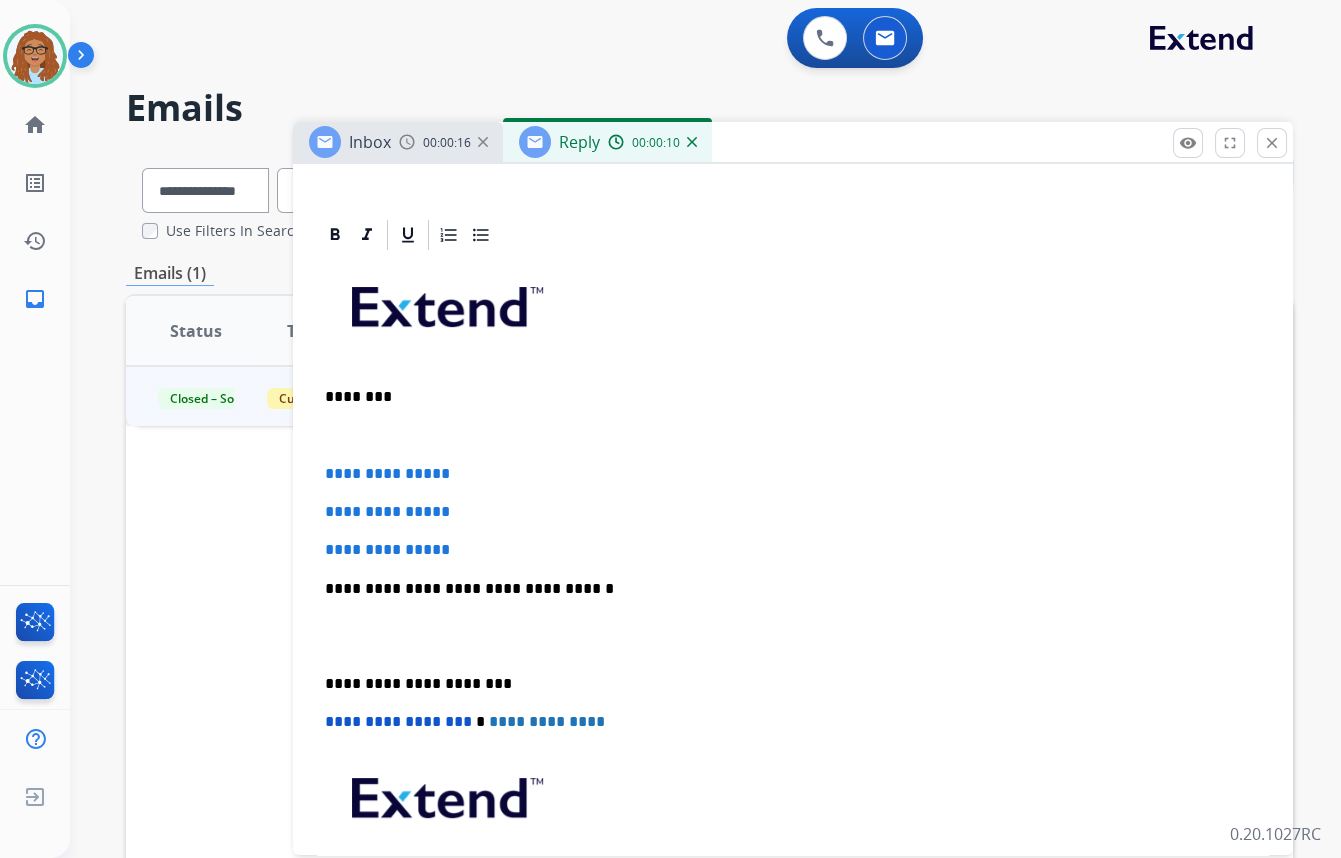 type 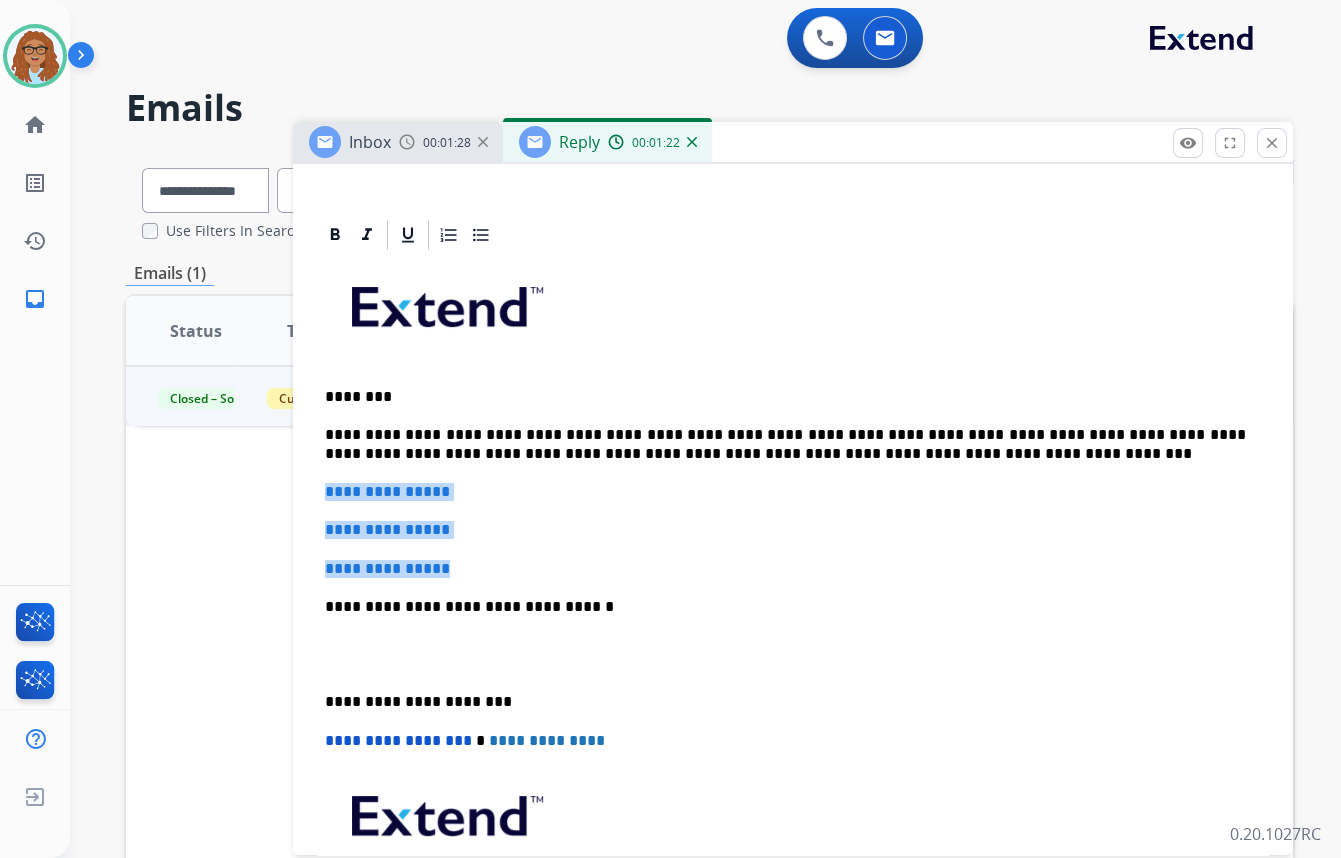 drag, startPoint x: 476, startPoint y: 567, endPoint x: 325, endPoint y: 493, distance: 168.15767 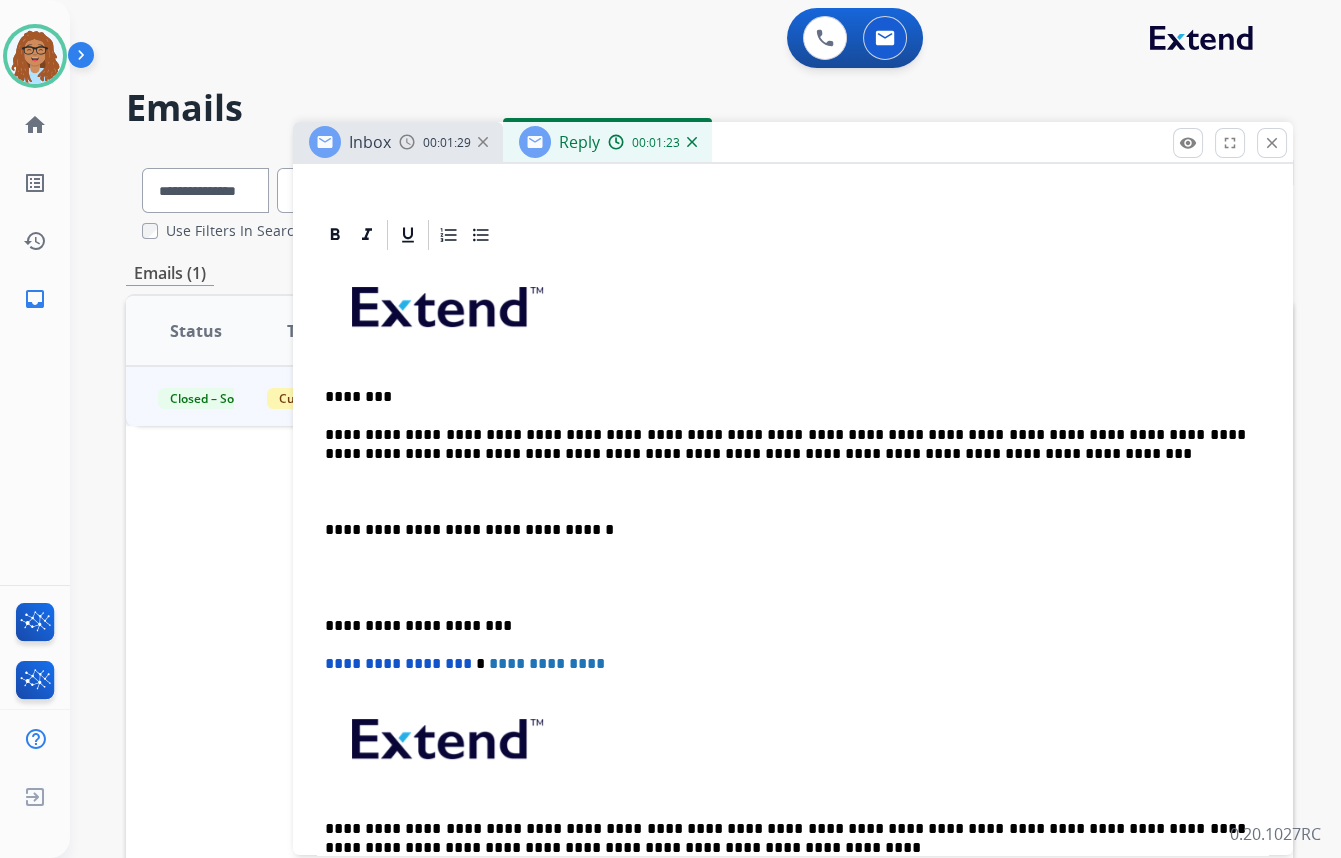 drag, startPoint x: 326, startPoint y: 531, endPoint x: 347, endPoint y: 534, distance: 21.213203 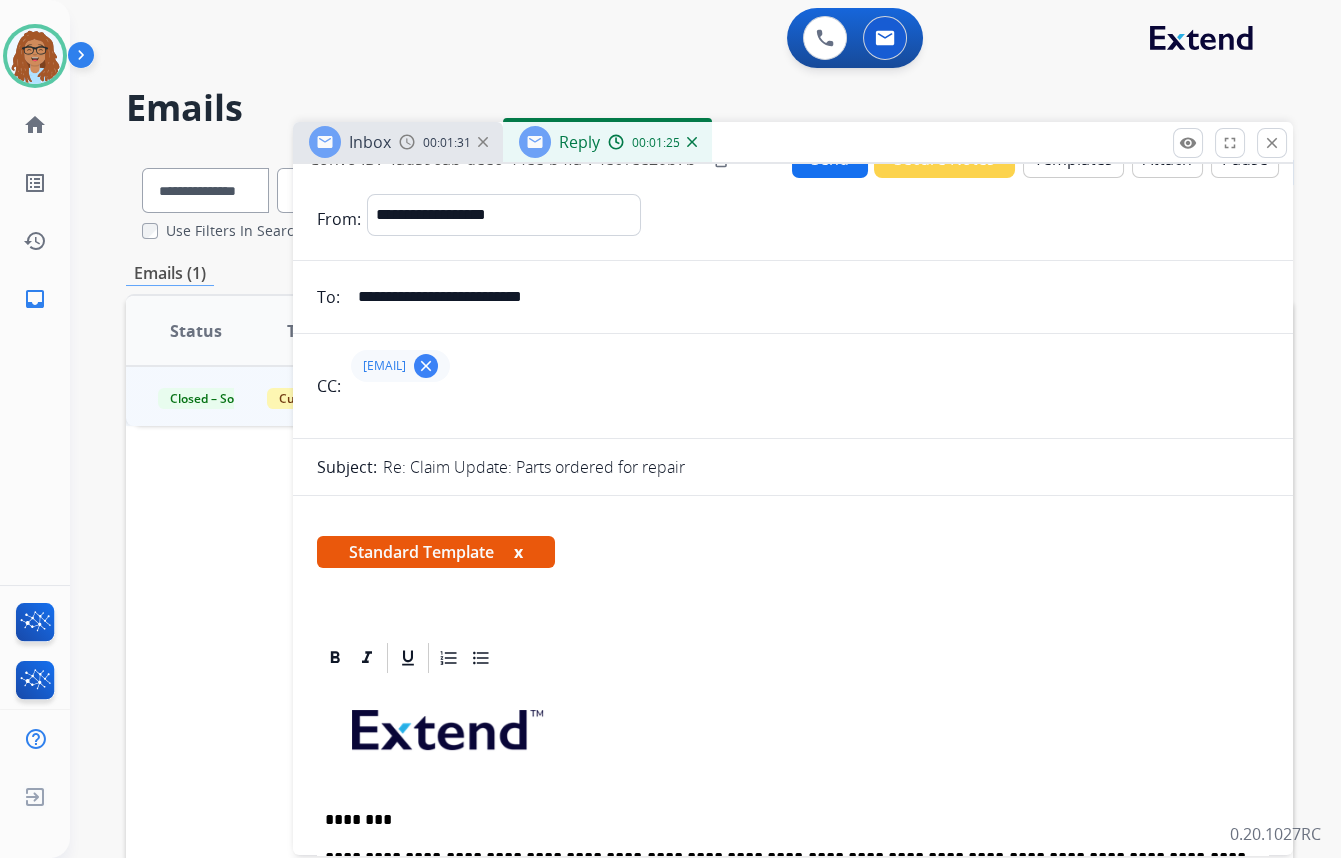 scroll, scrollTop: 0, scrollLeft: 0, axis: both 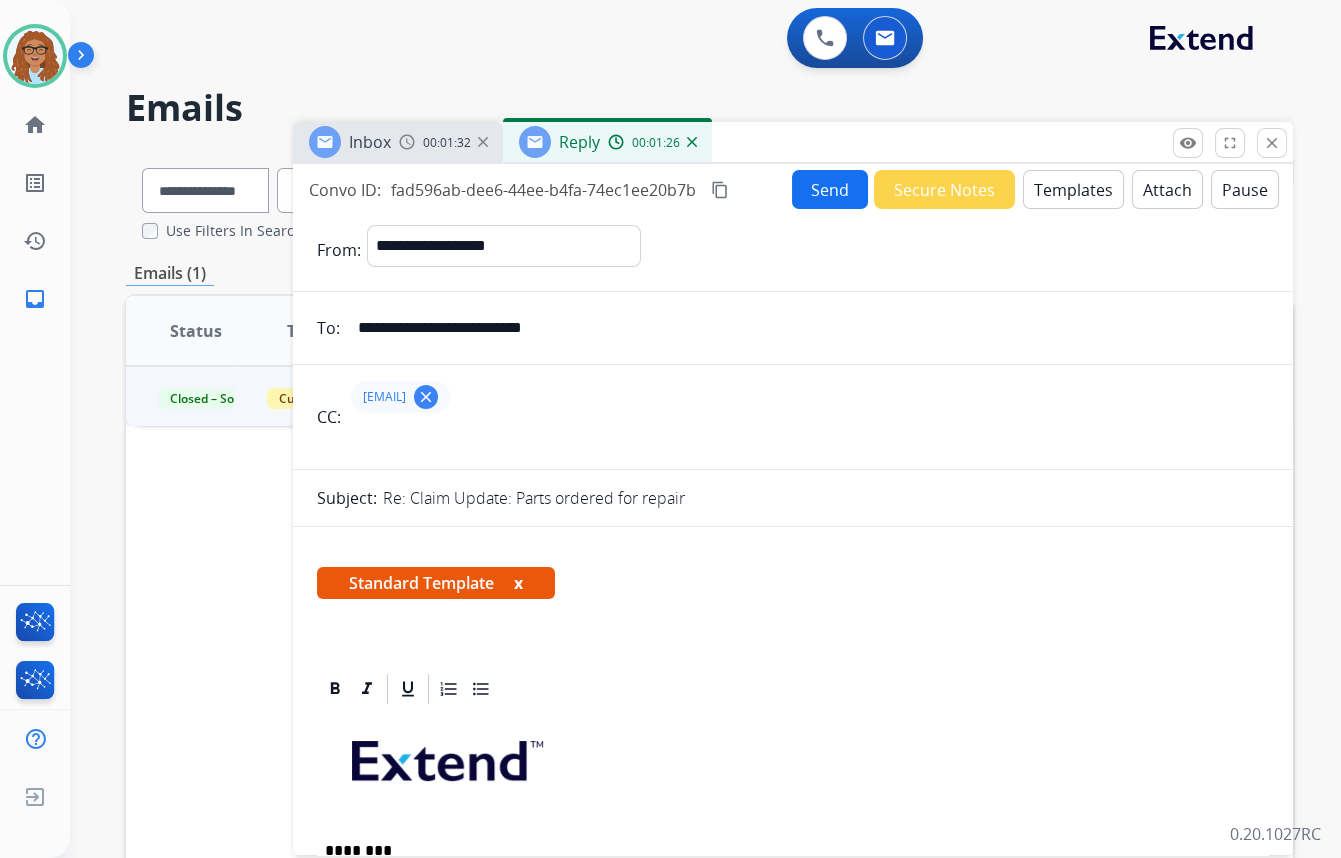 click on "Send" at bounding box center [830, 189] 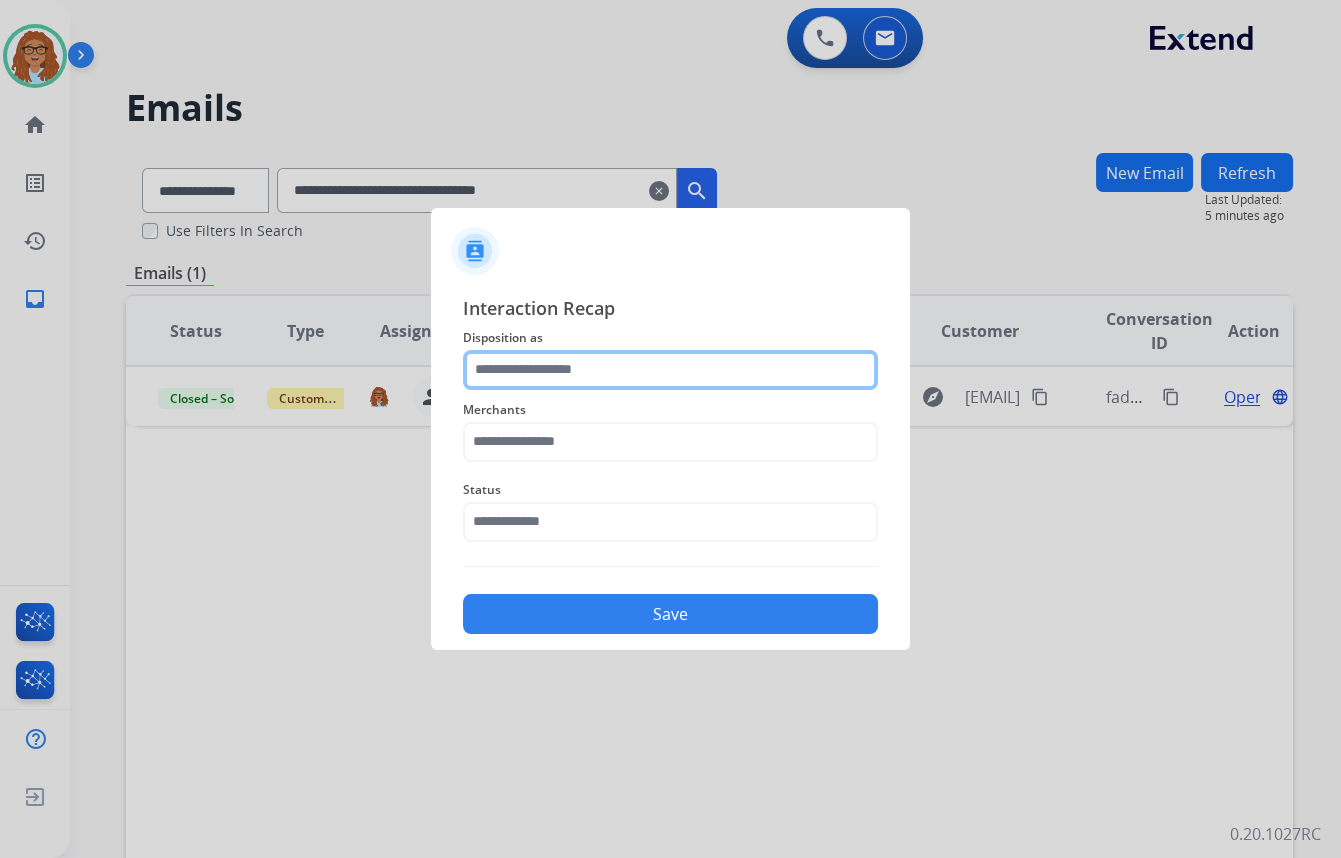 click 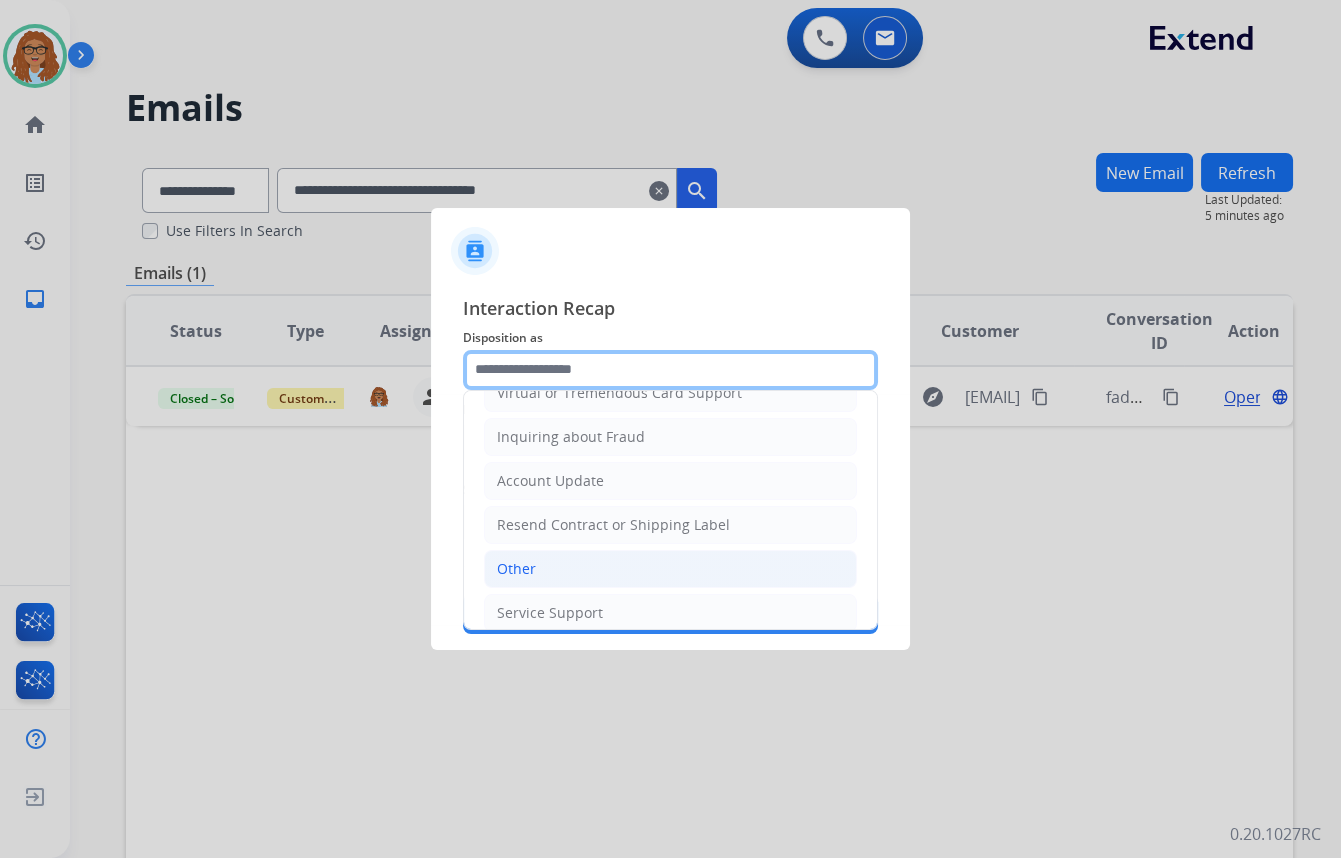 scroll, scrollTop: 309, scrollLeft: 0, axis: vertical 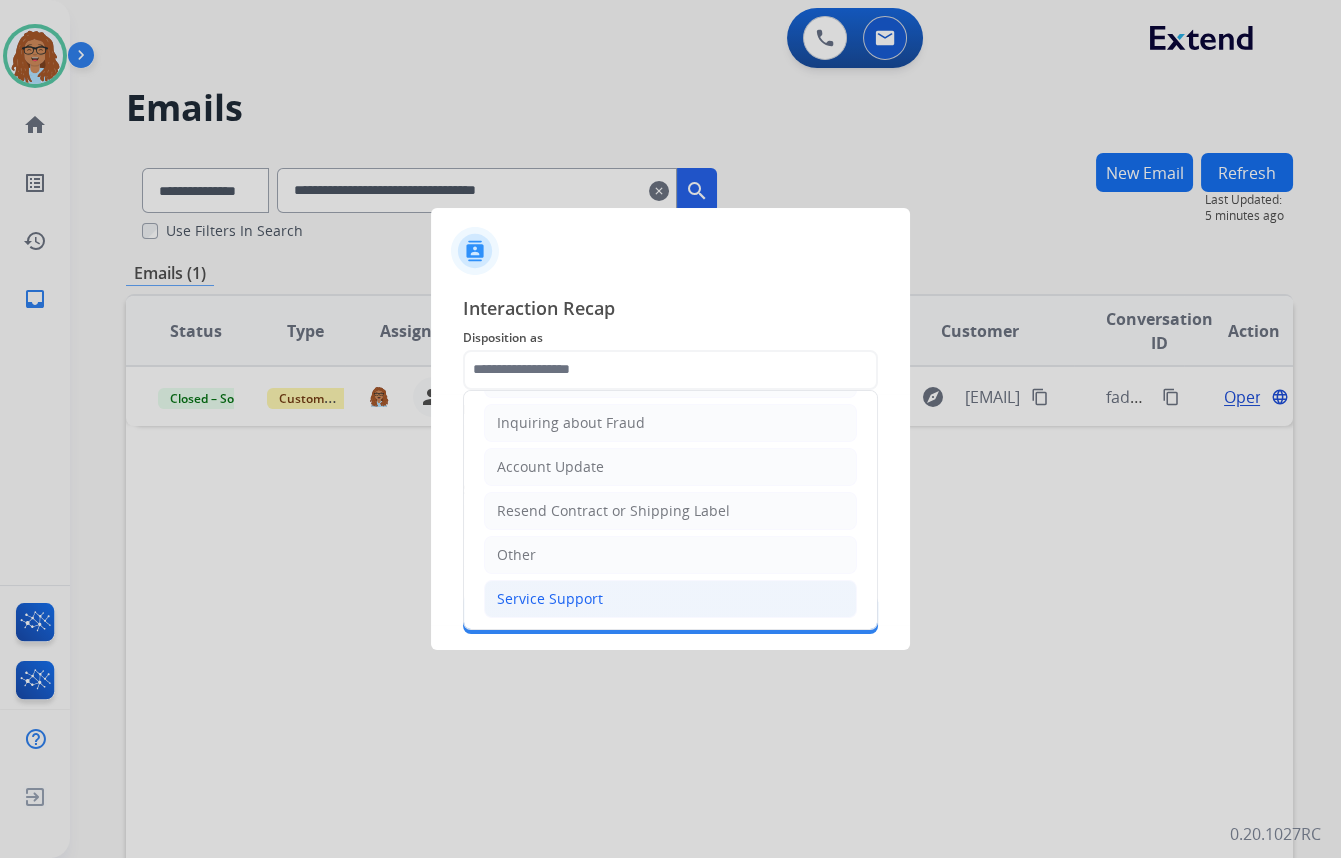 click on "Service Support" 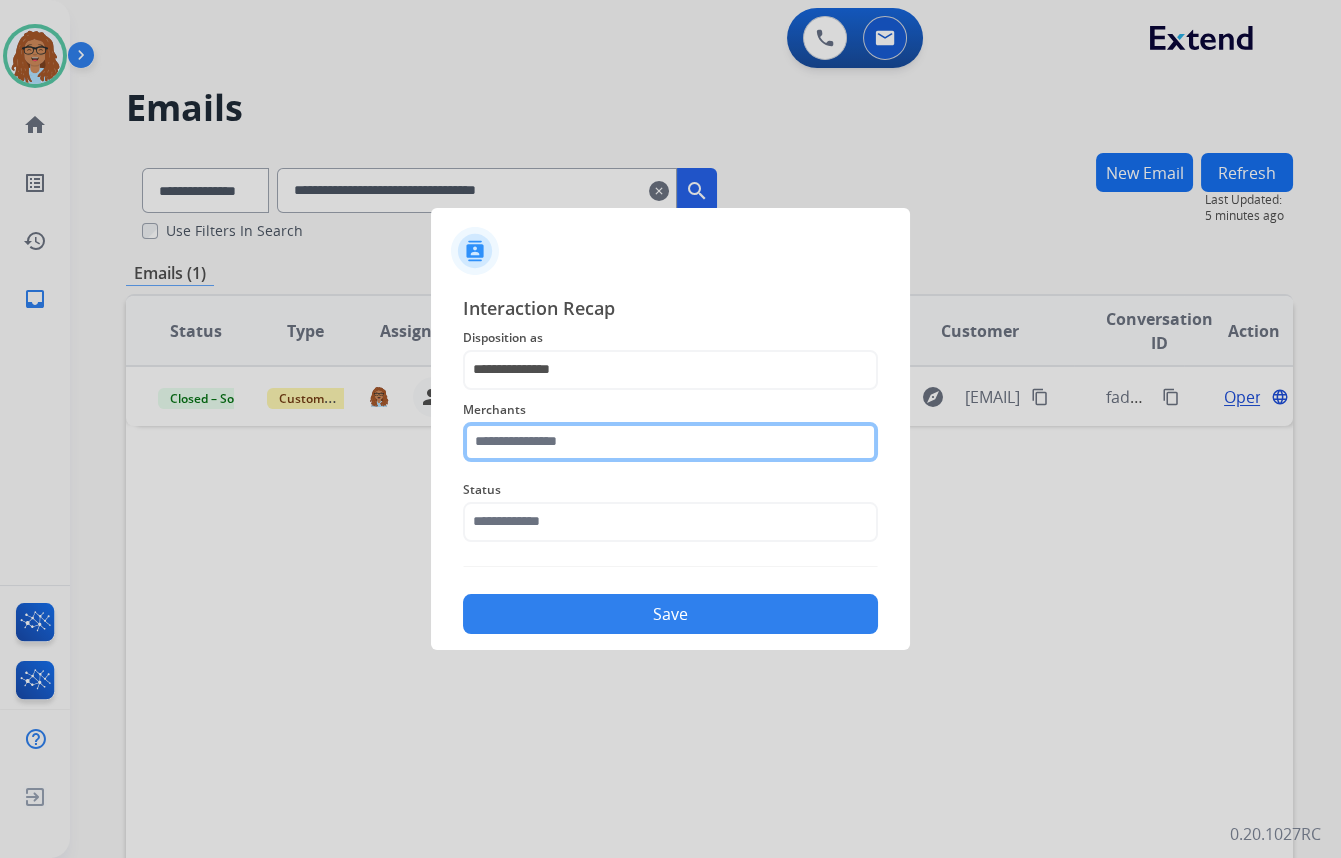 click 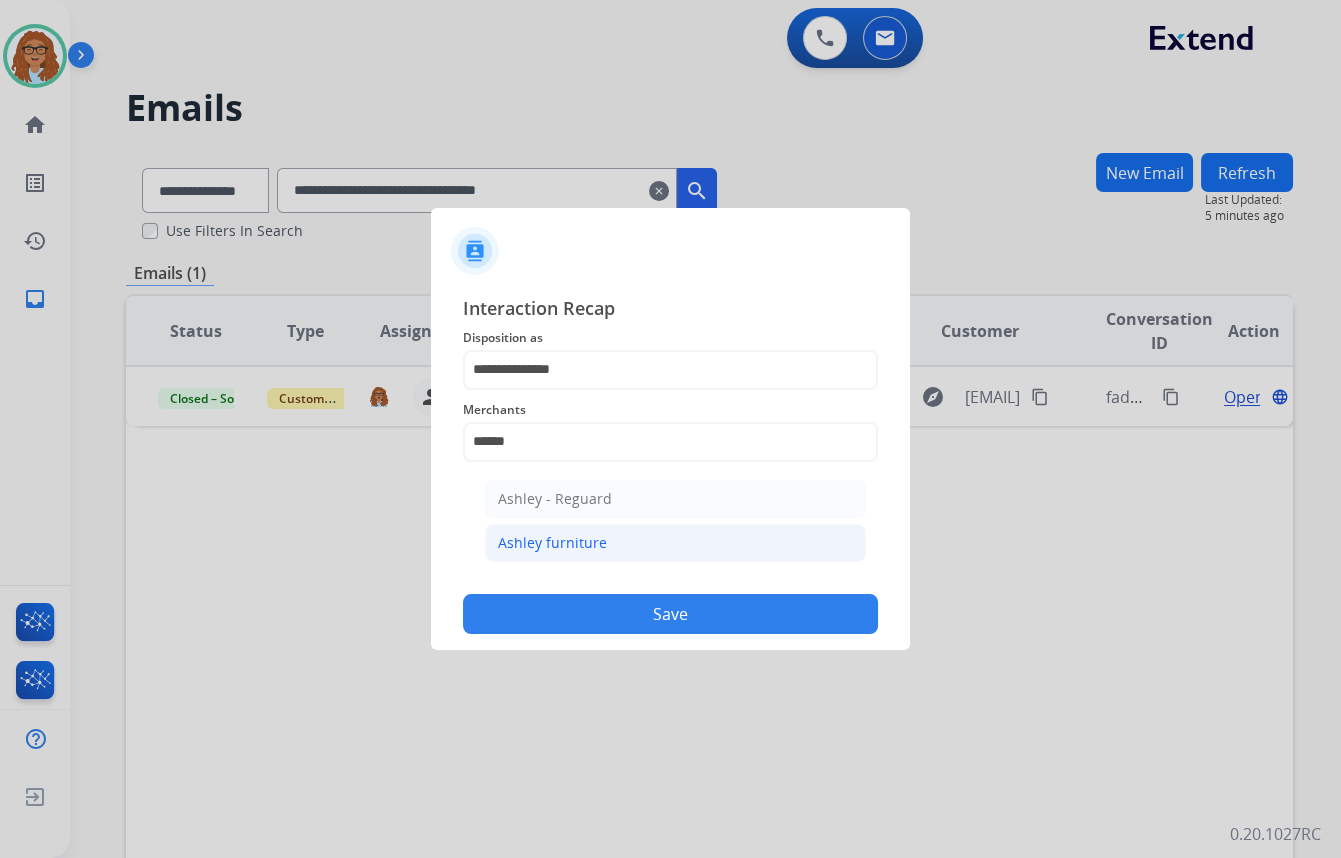 click on "Ashley furniture" 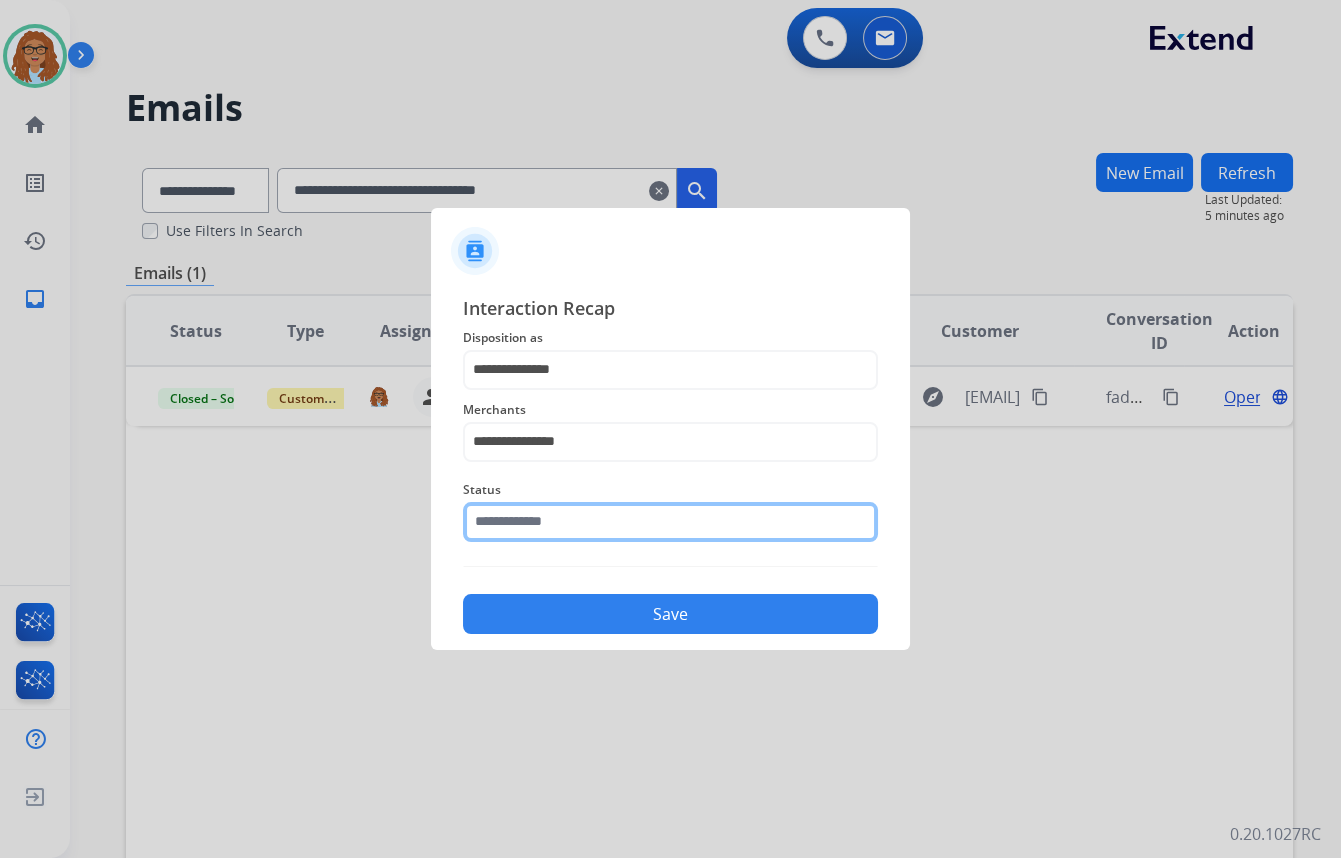 click 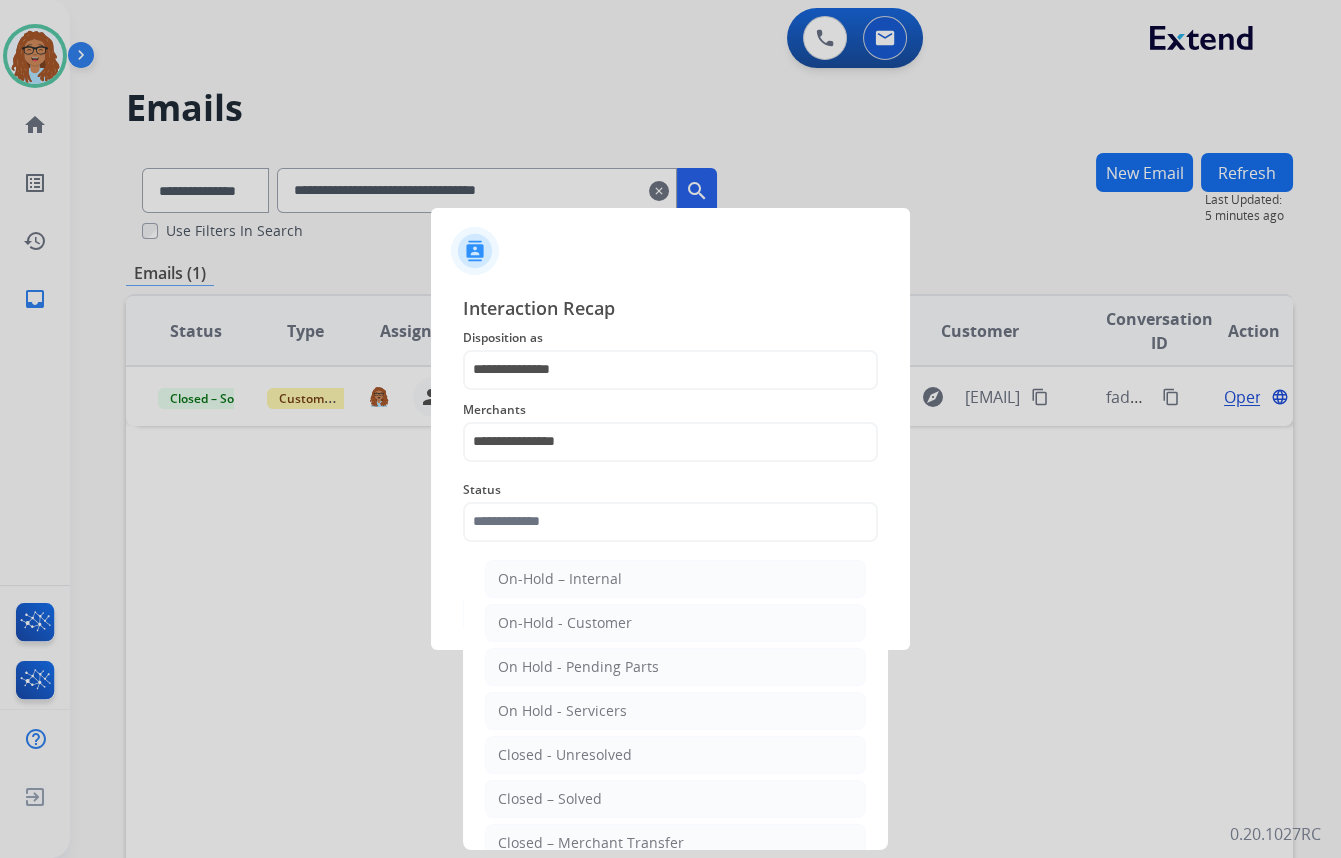 drag, startPoint x: 601, startPoint y: 797, endPoint x: 610, endPoint y: 777, distance: 21.931713 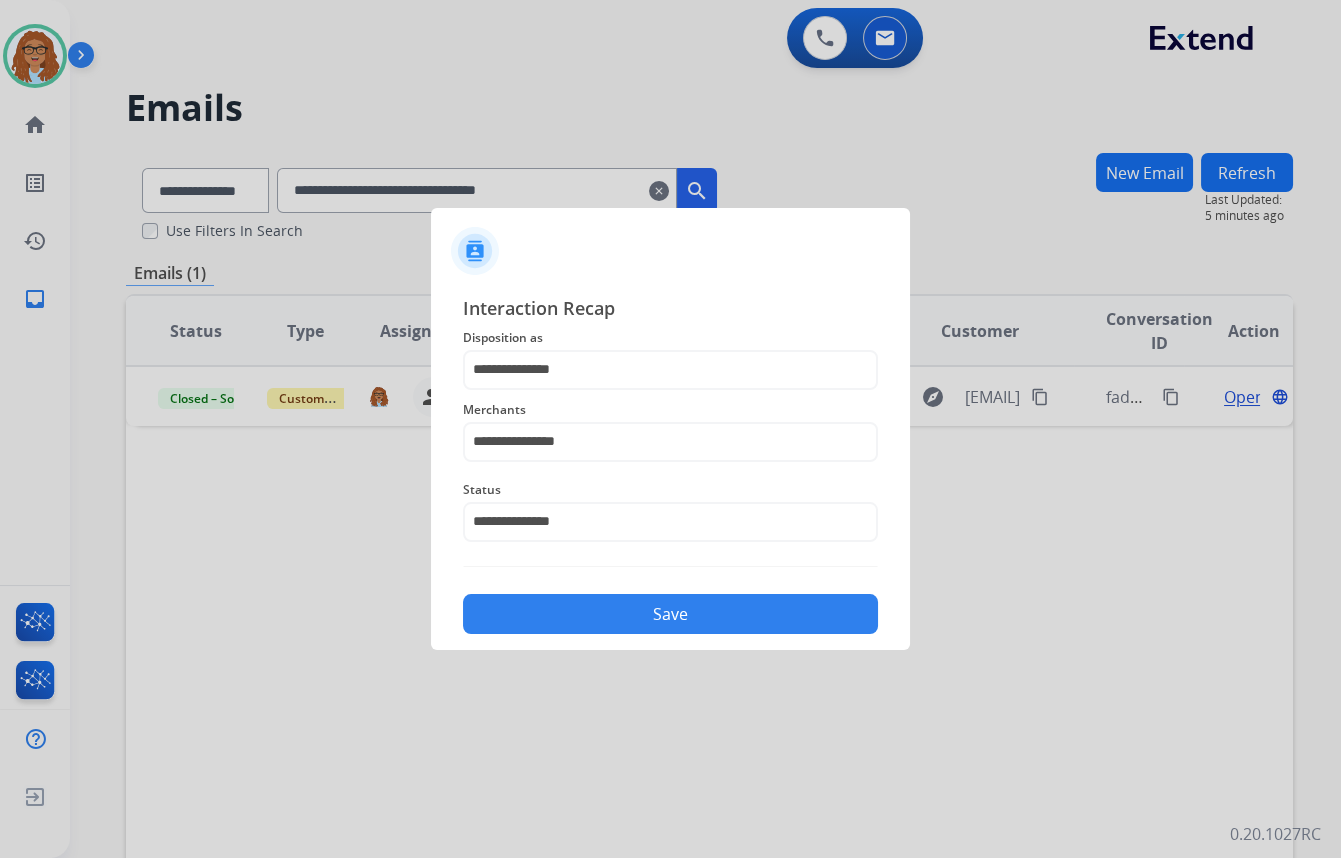 click on "Save" 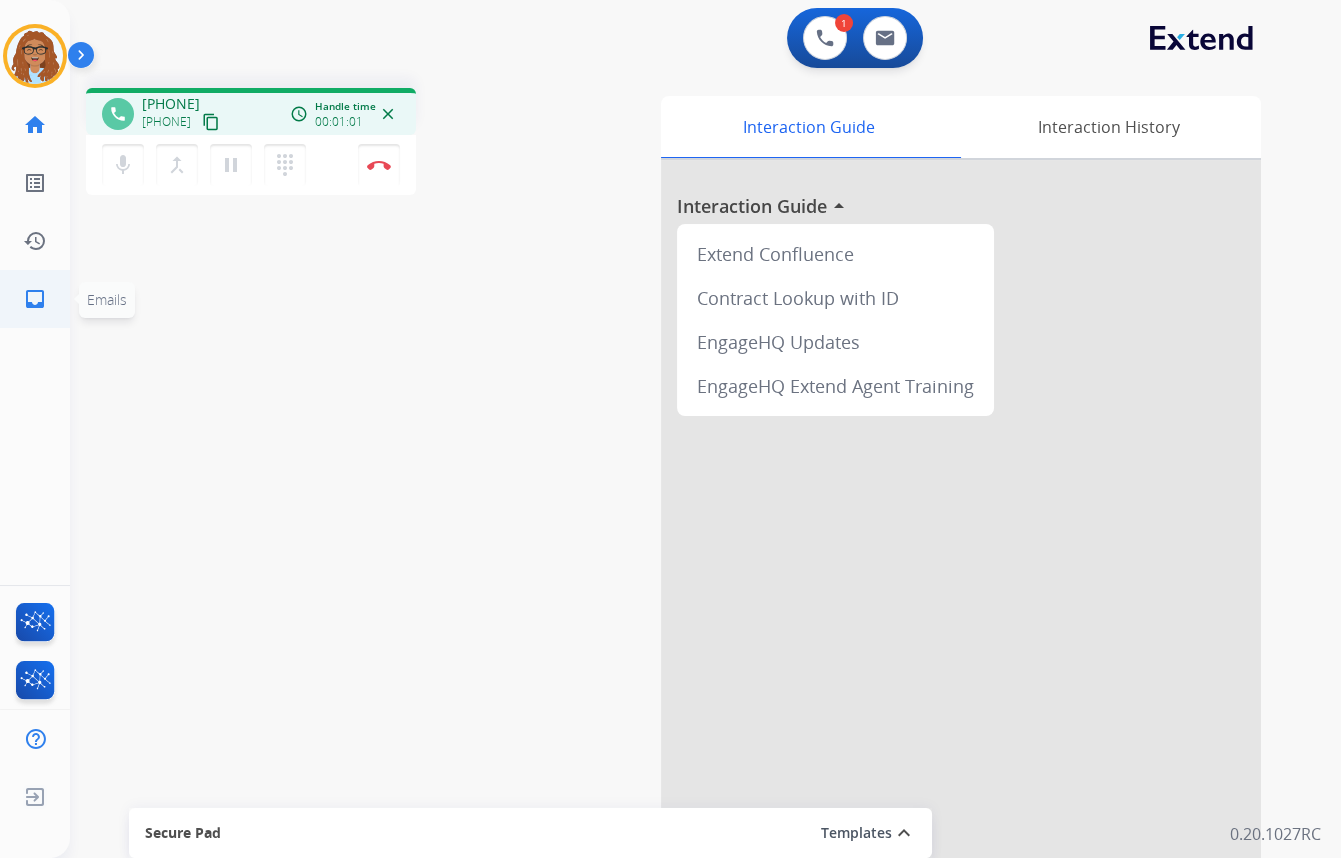 click on "inbox  Emails" 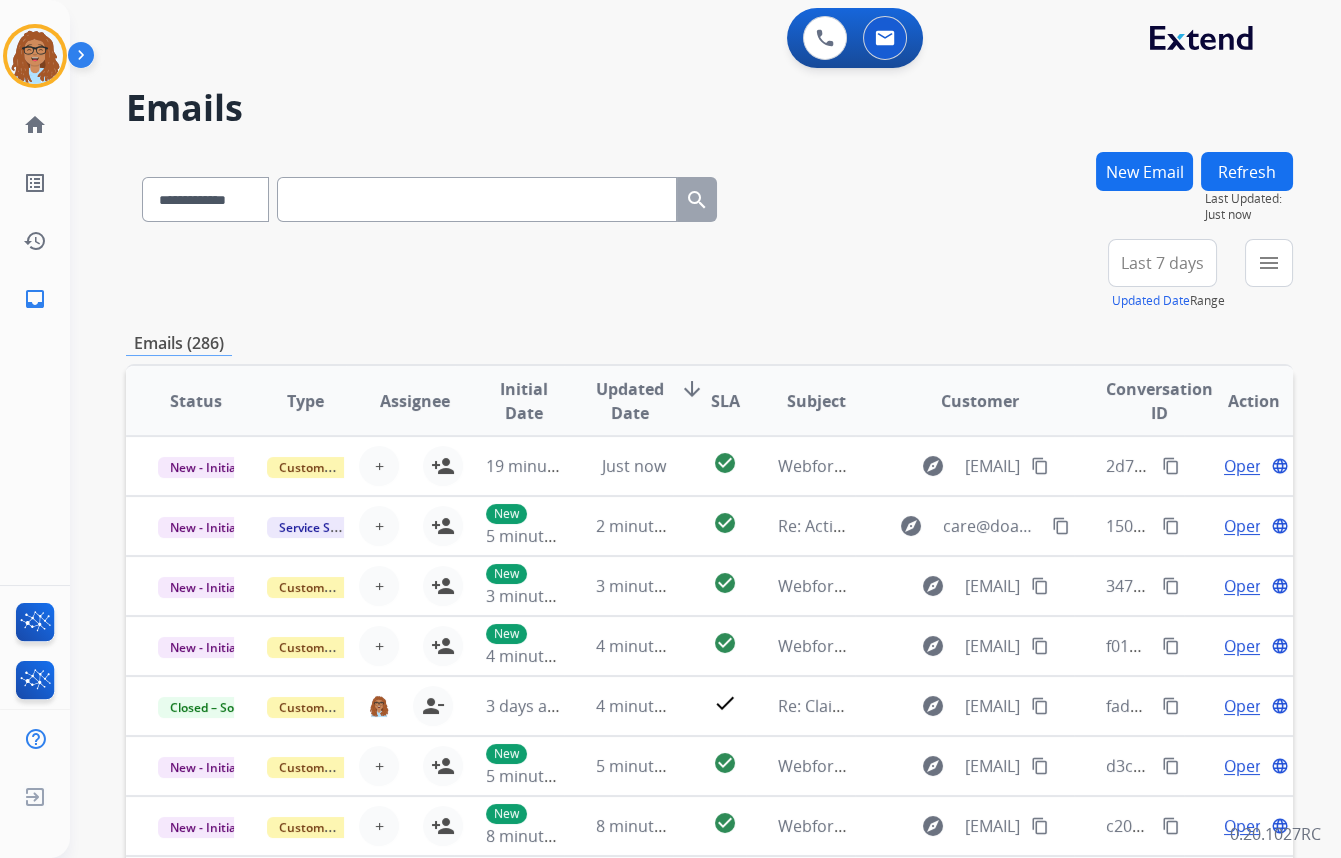 click at bounding box center [477, 199] 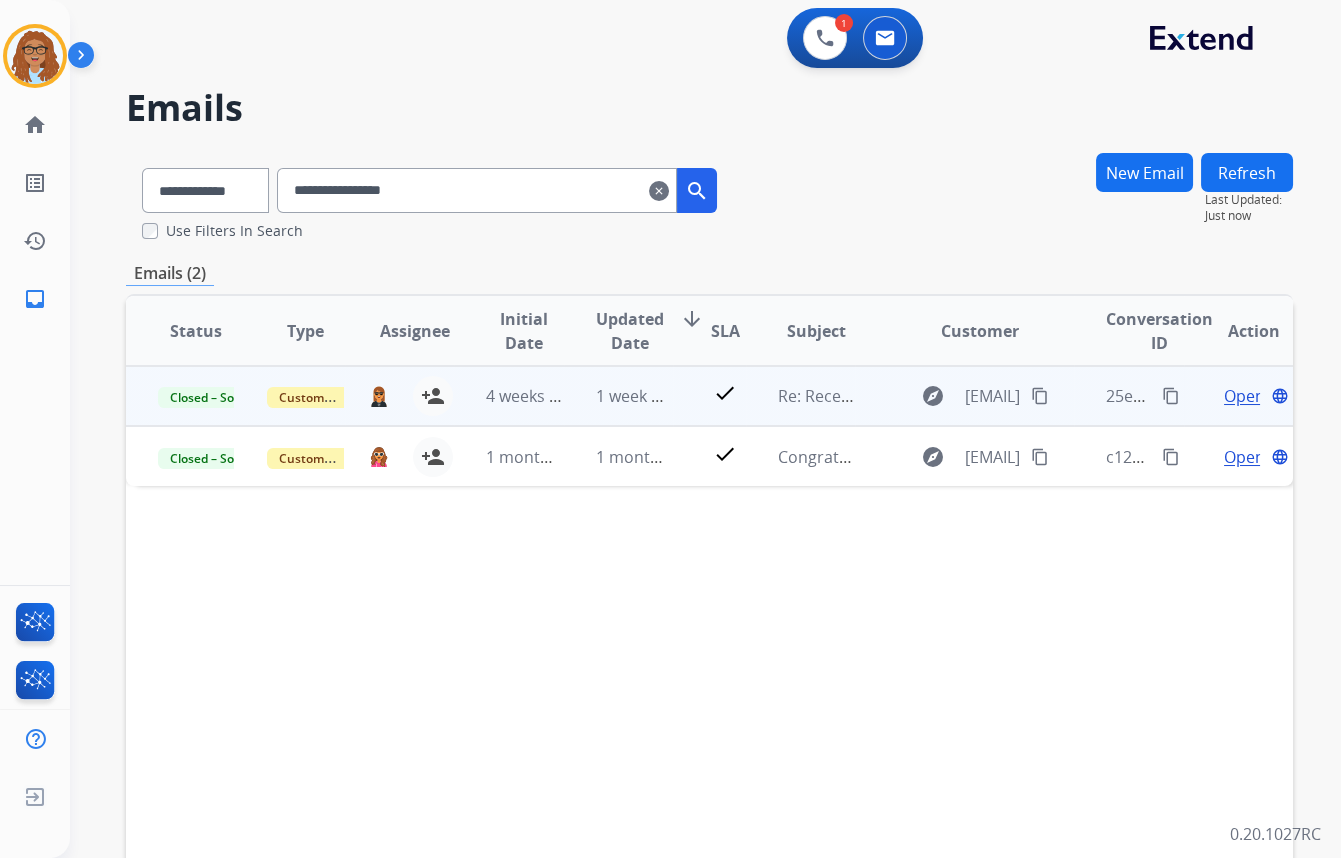 click on "Open" at bounding box center (1244, 396) 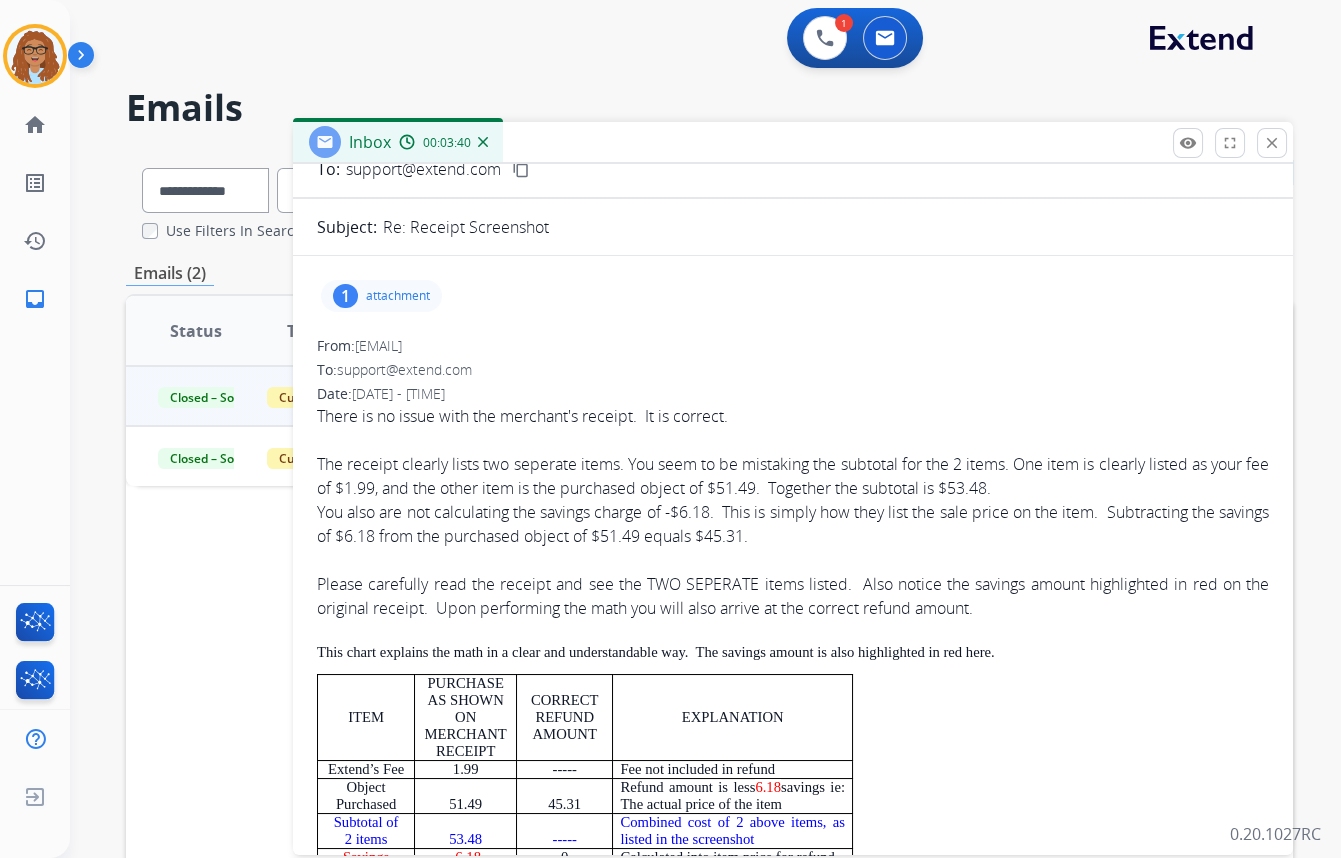 scroll, scrollTop: 0, scrollLeft: 0, axis: both 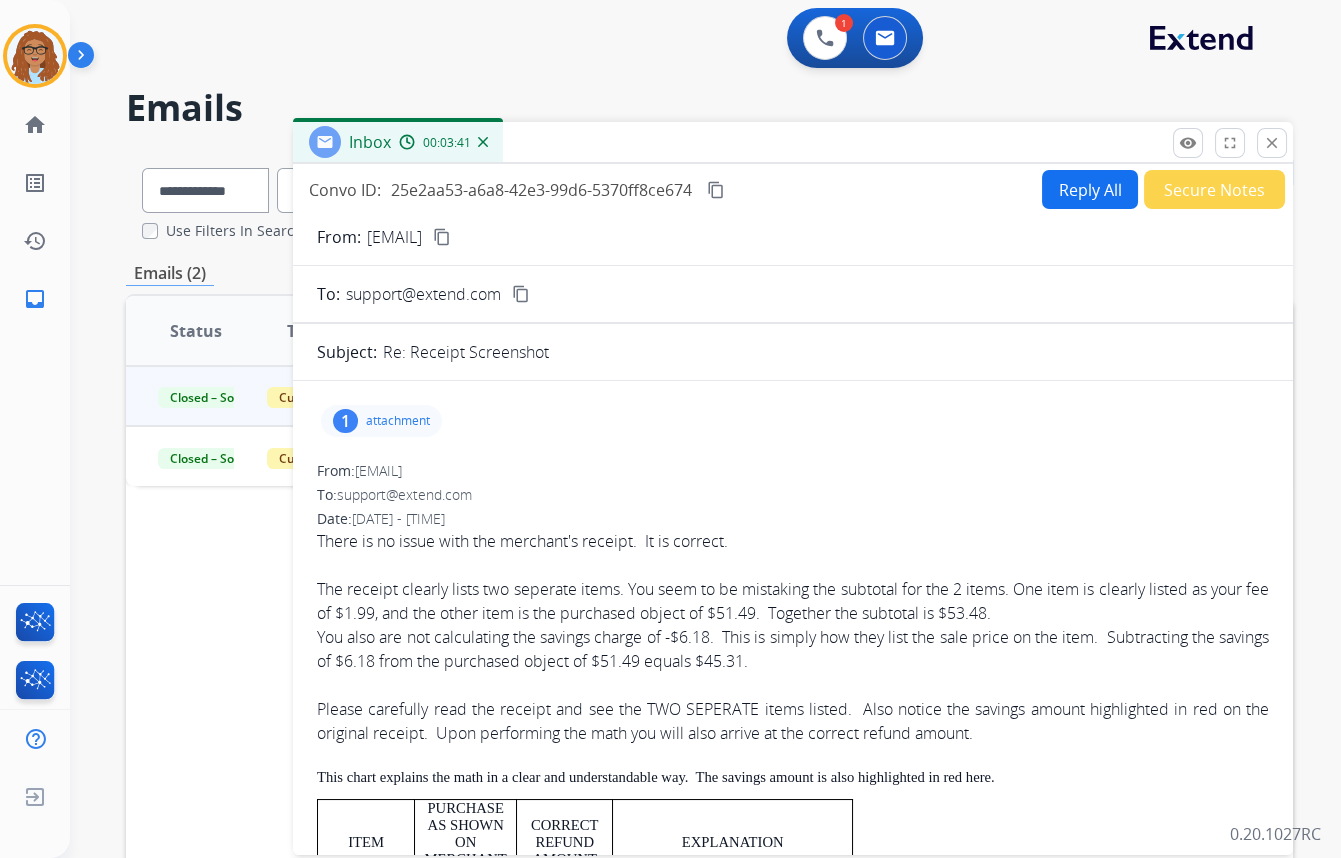 click on "content_copy" at bounding box center (716, 190) 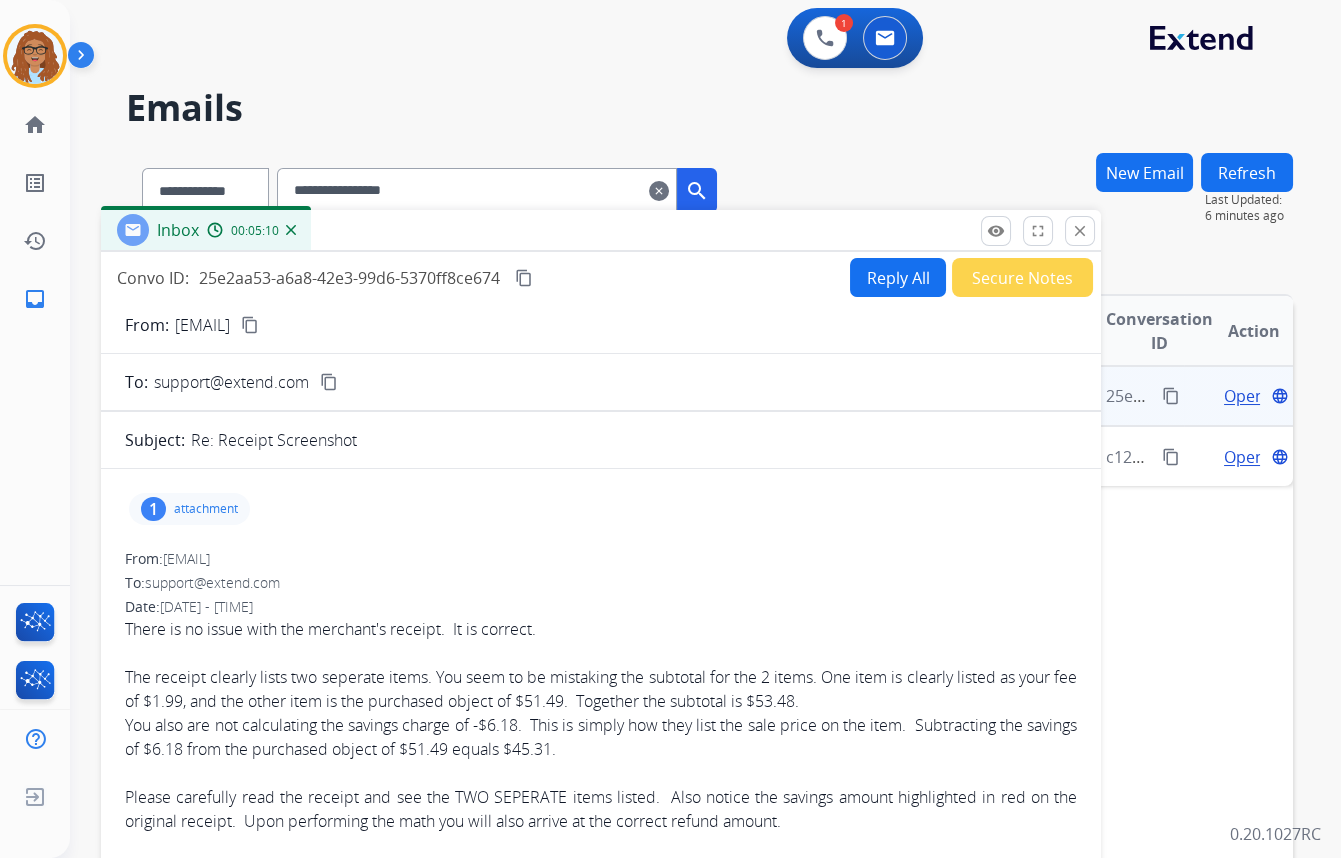 drag, startPoint x: 684, startPoint y: 138, endPoint x: 492, endPoint y: 226, distance: 211.20605 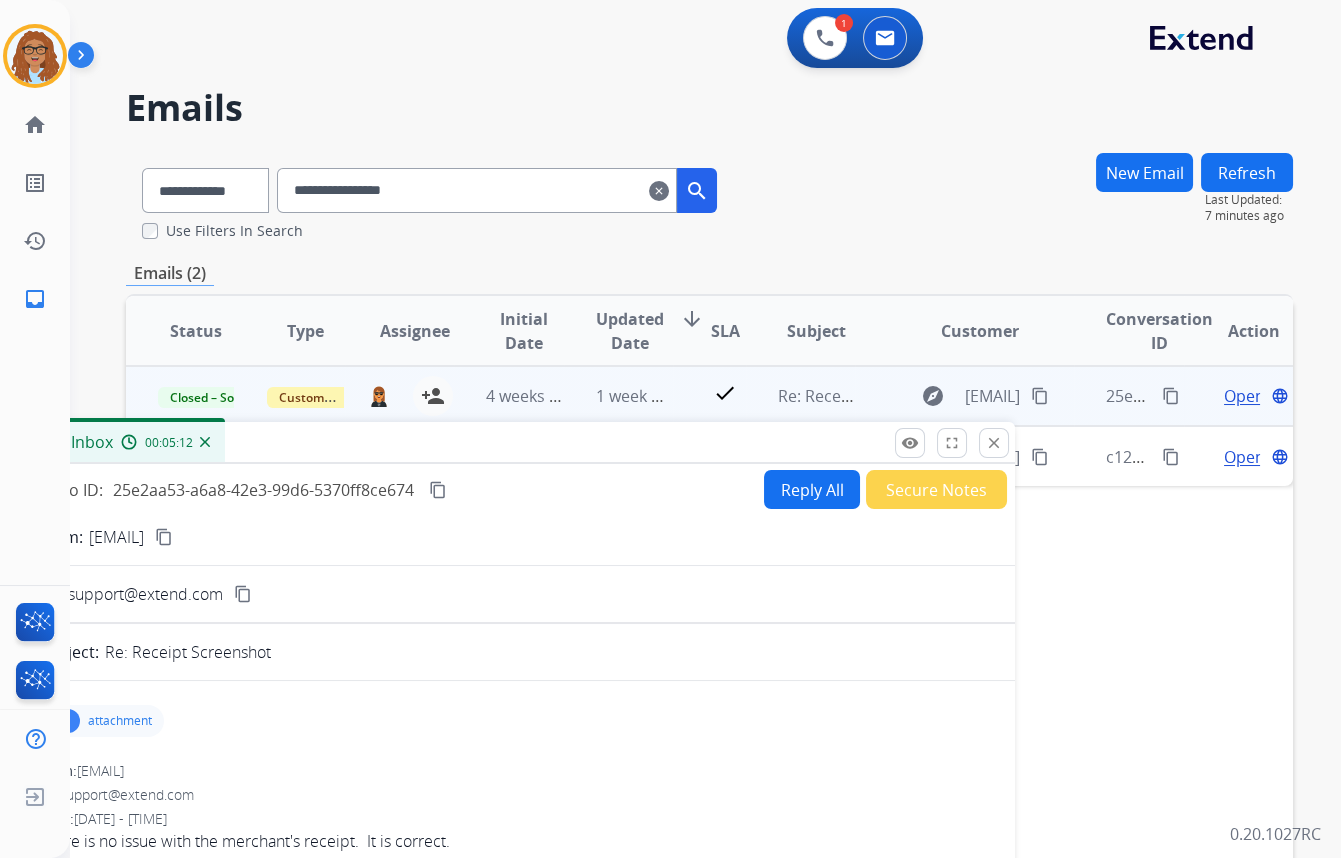 drag, startPoint x: 767, startPoint y: 253, endPoint x: 811, endPoint y: 325, distance: 84.38009 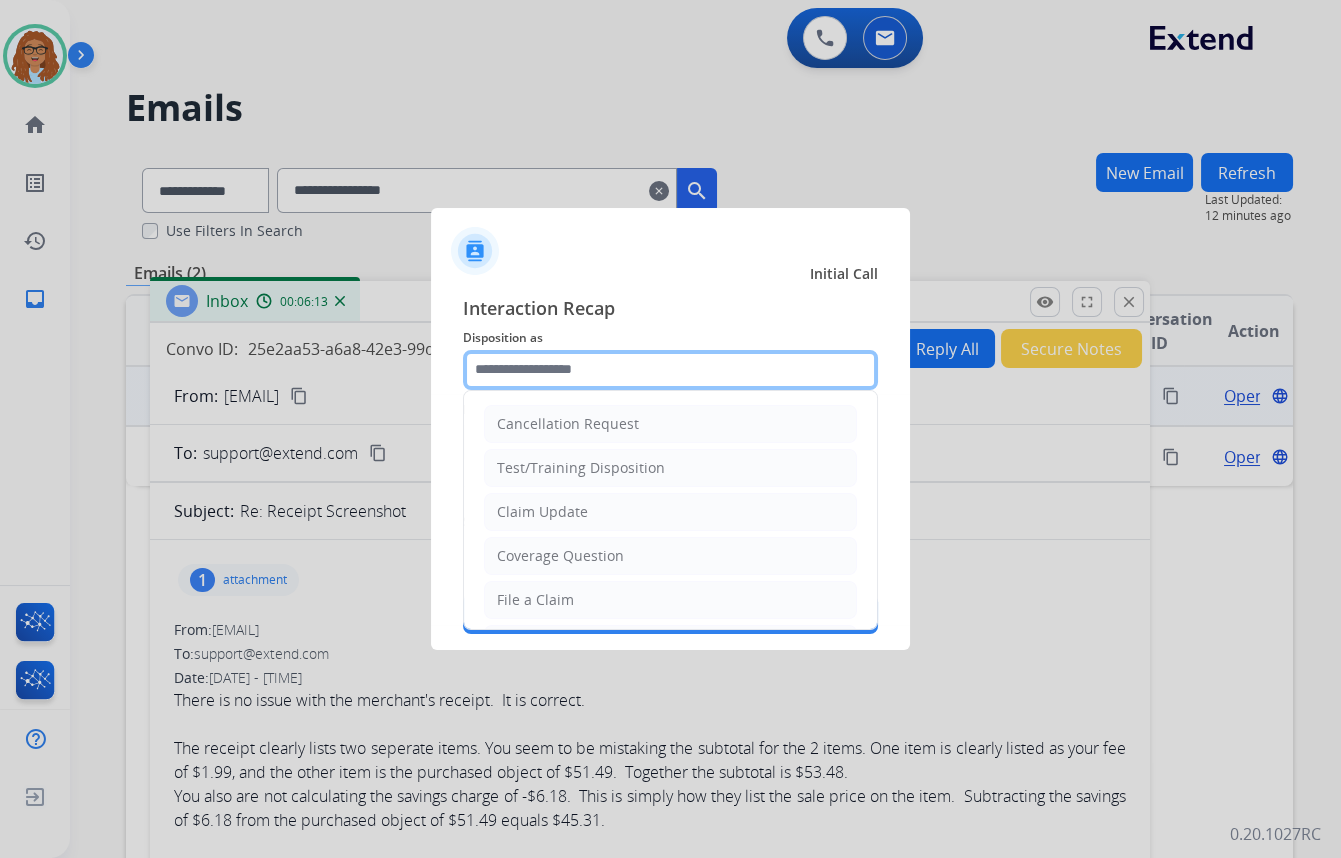 click 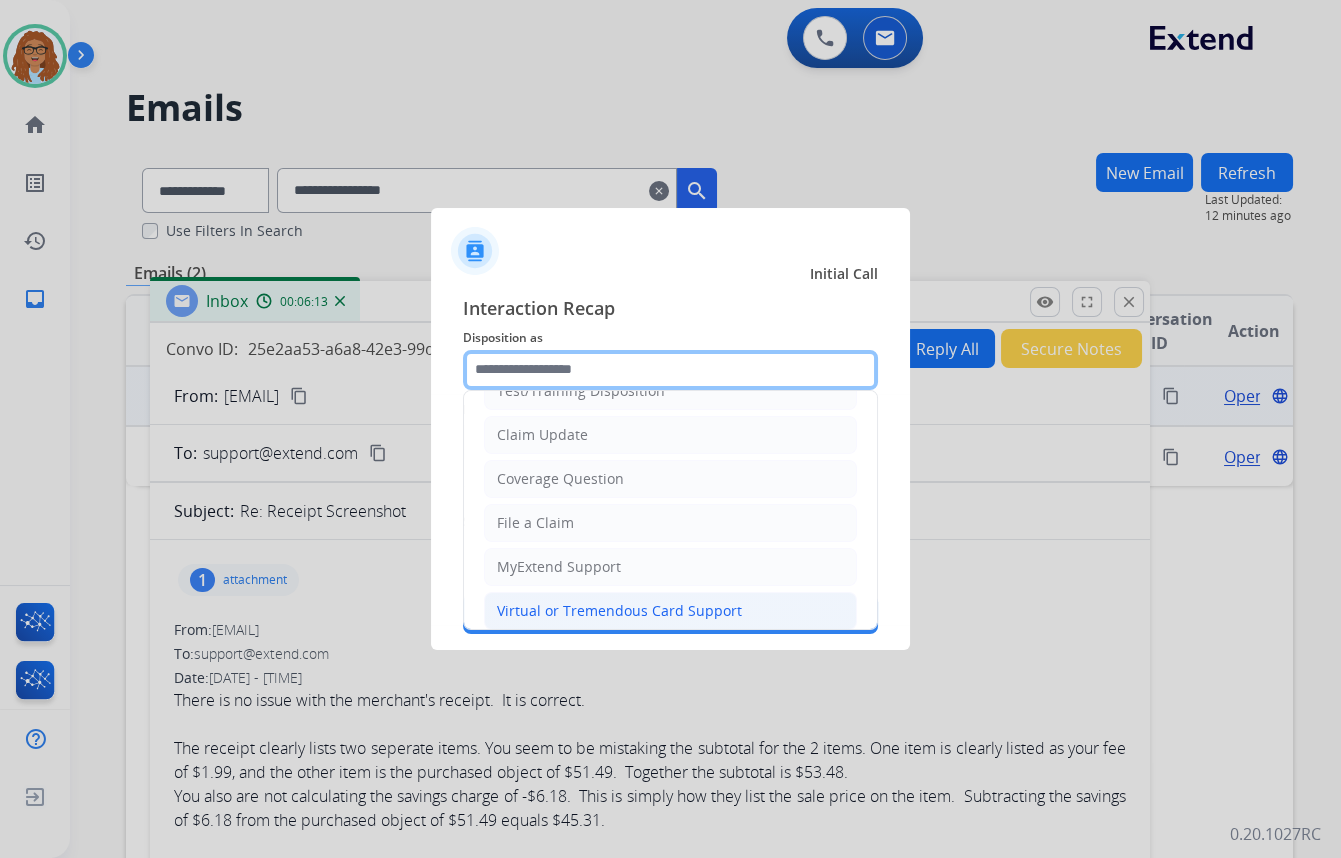 scroll, scrollTop: 181, scrollLeft: 0, axis: vertical 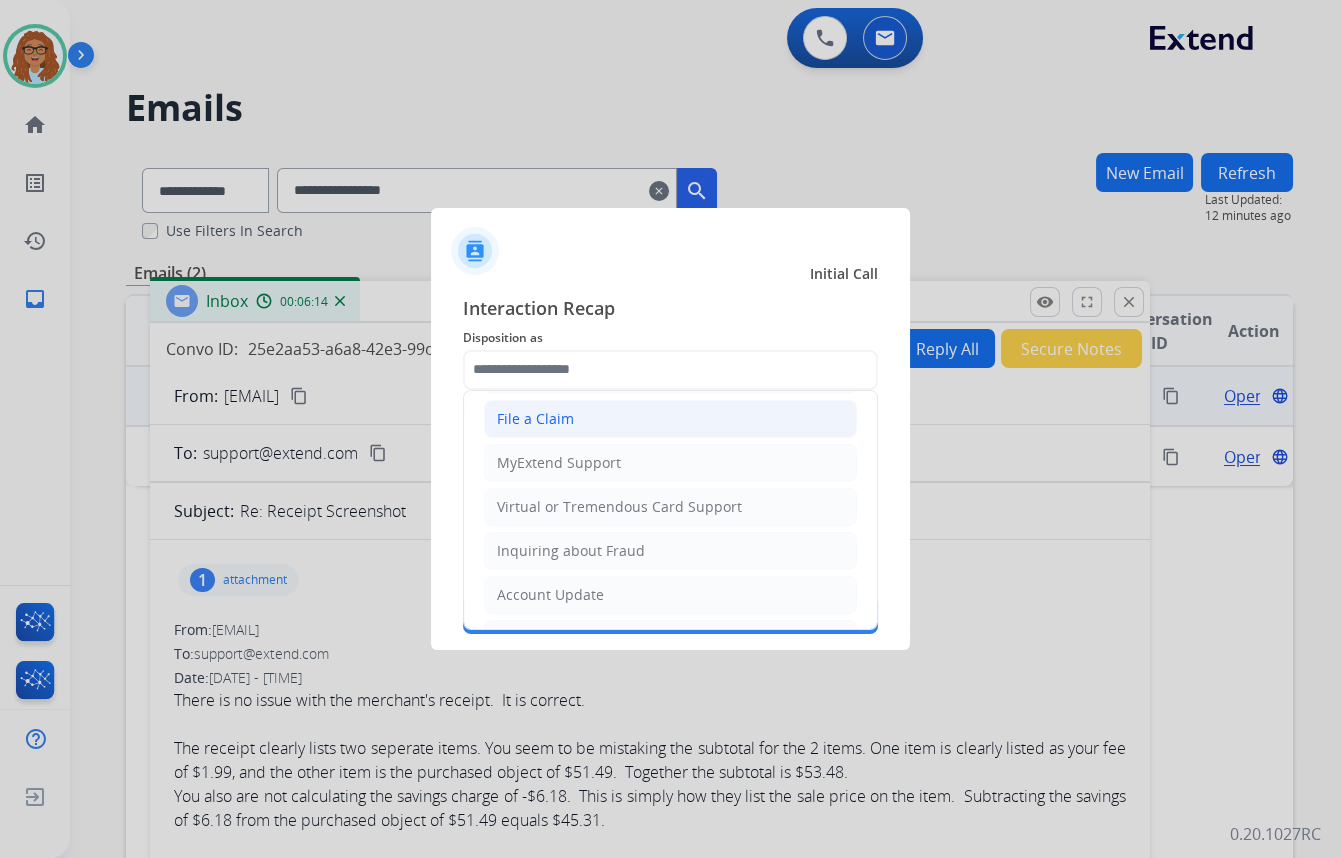 click on "File a Claim" 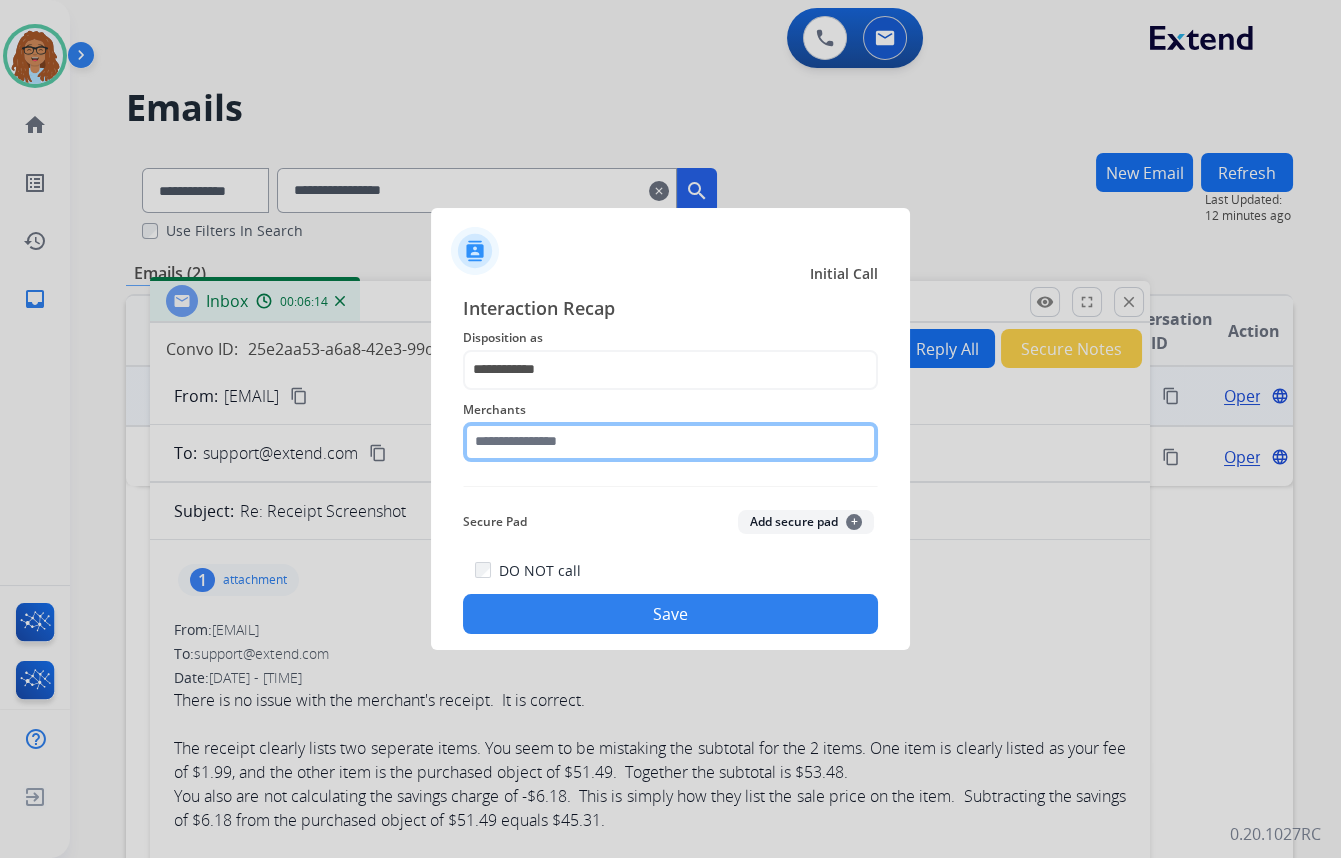click 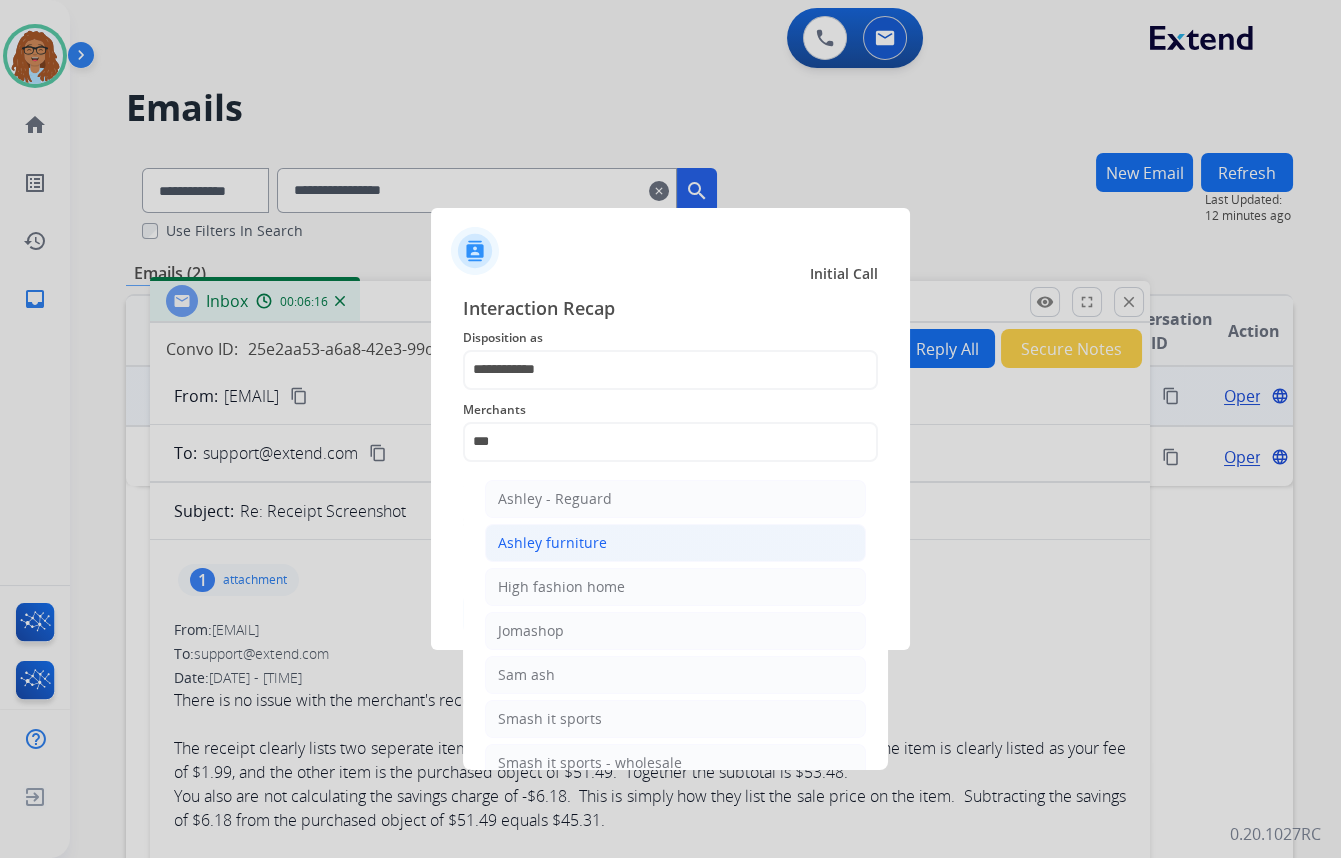 click on "Ashley furniture" 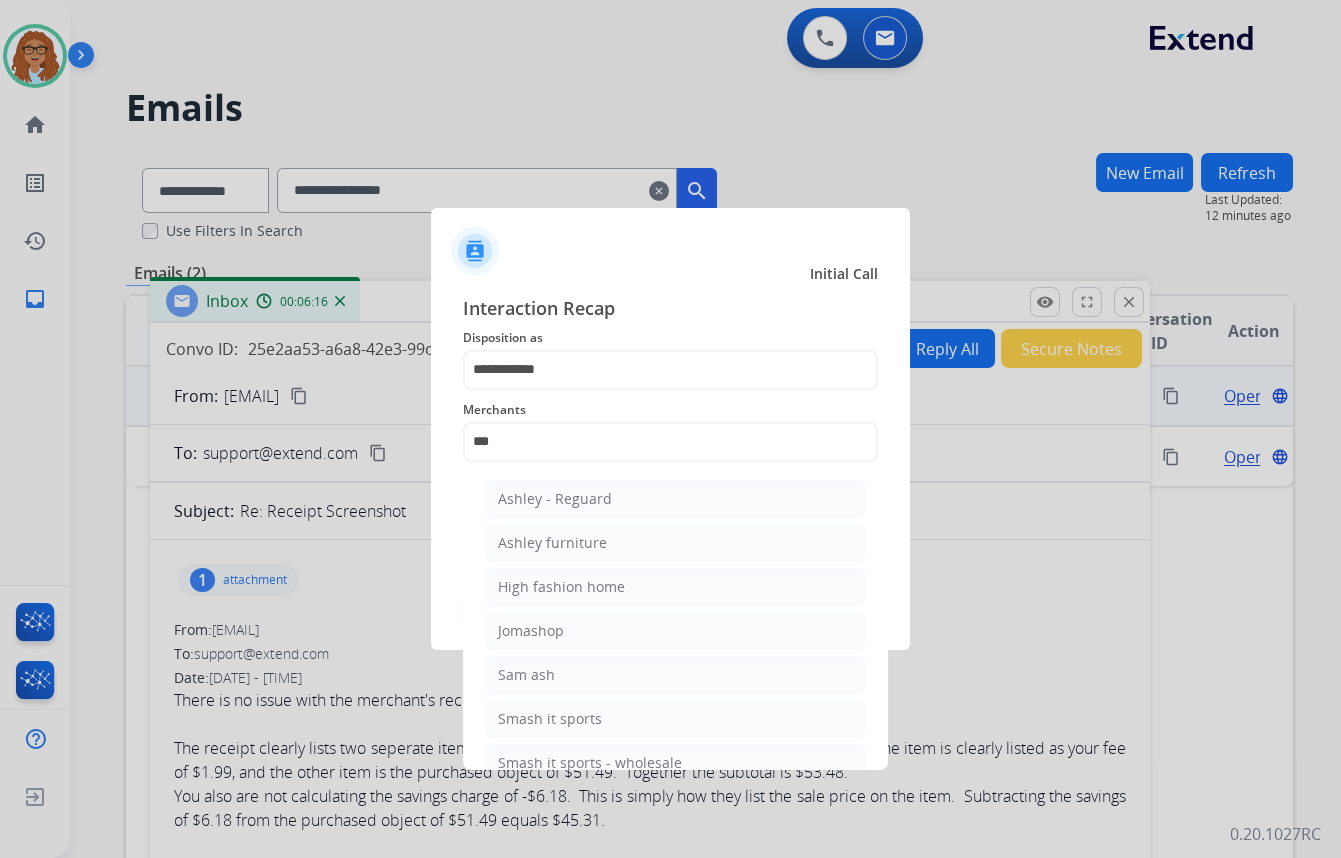 type on "**********" 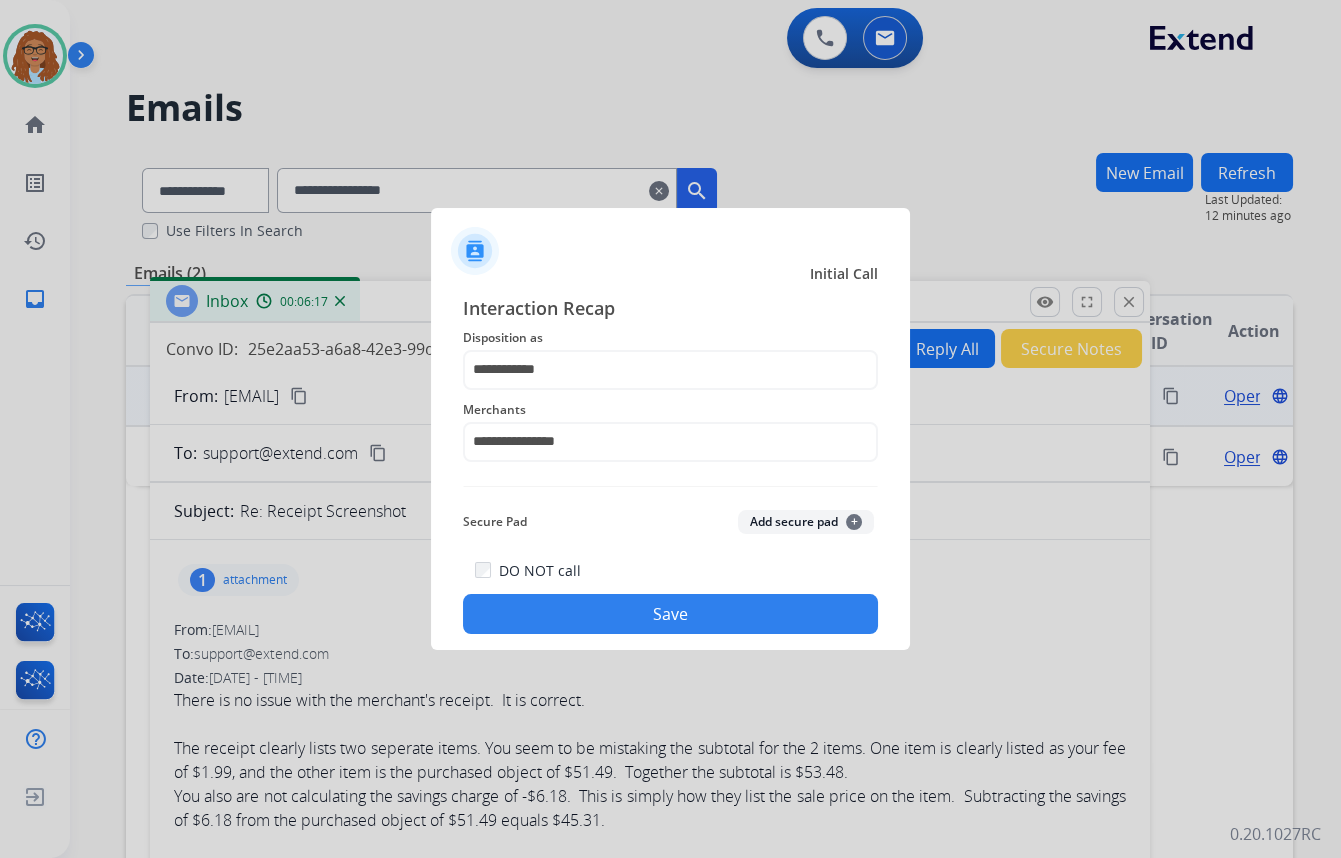 click on "Save" 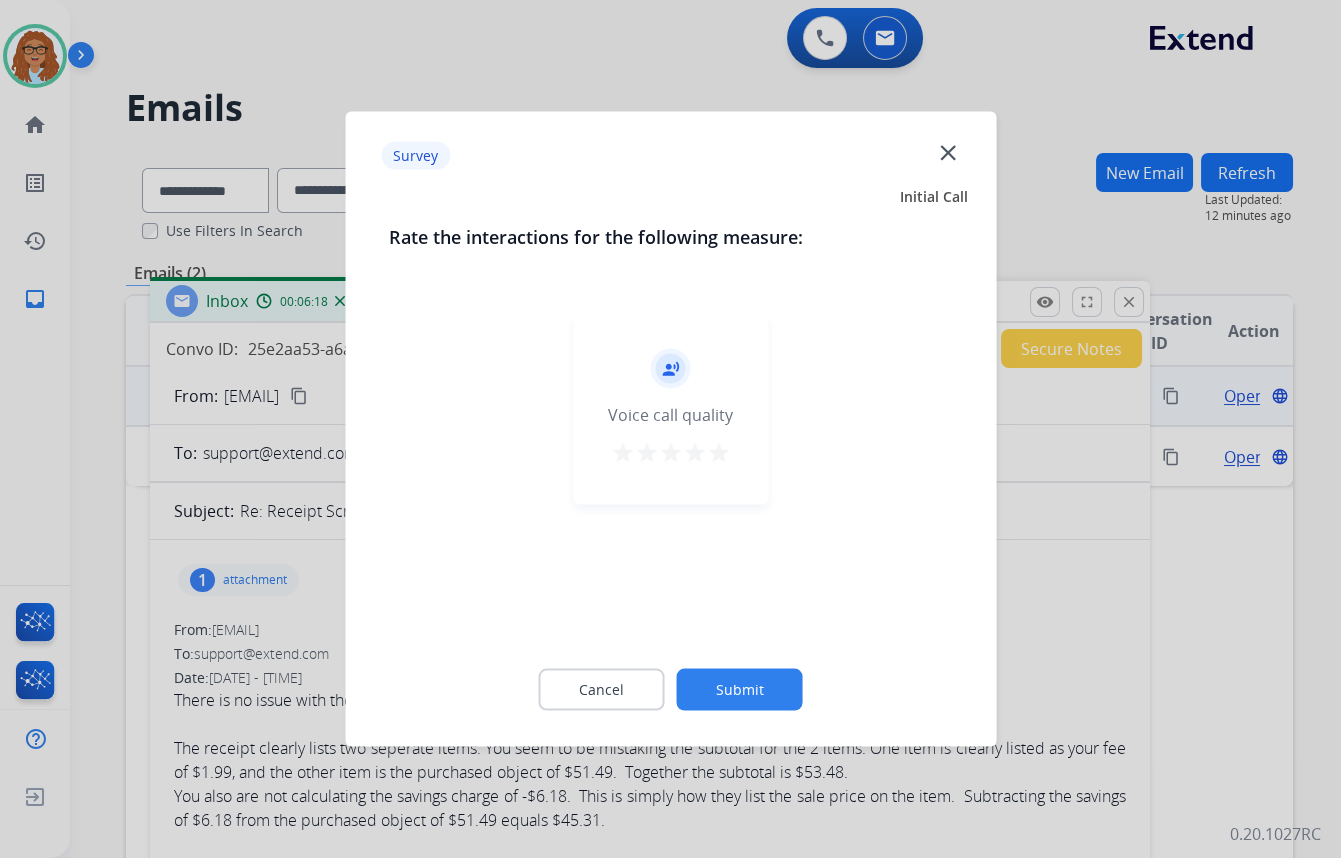 click on "close" 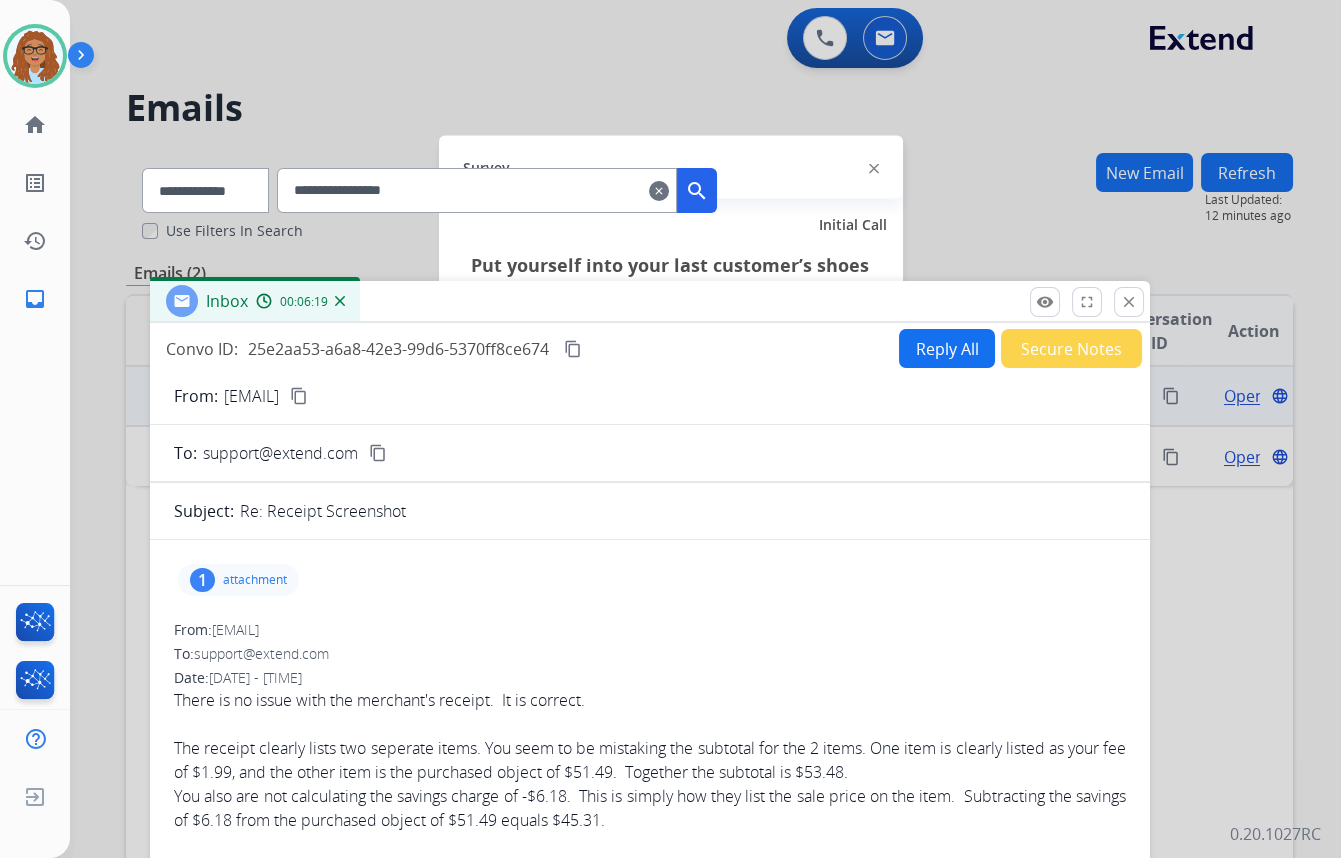 click 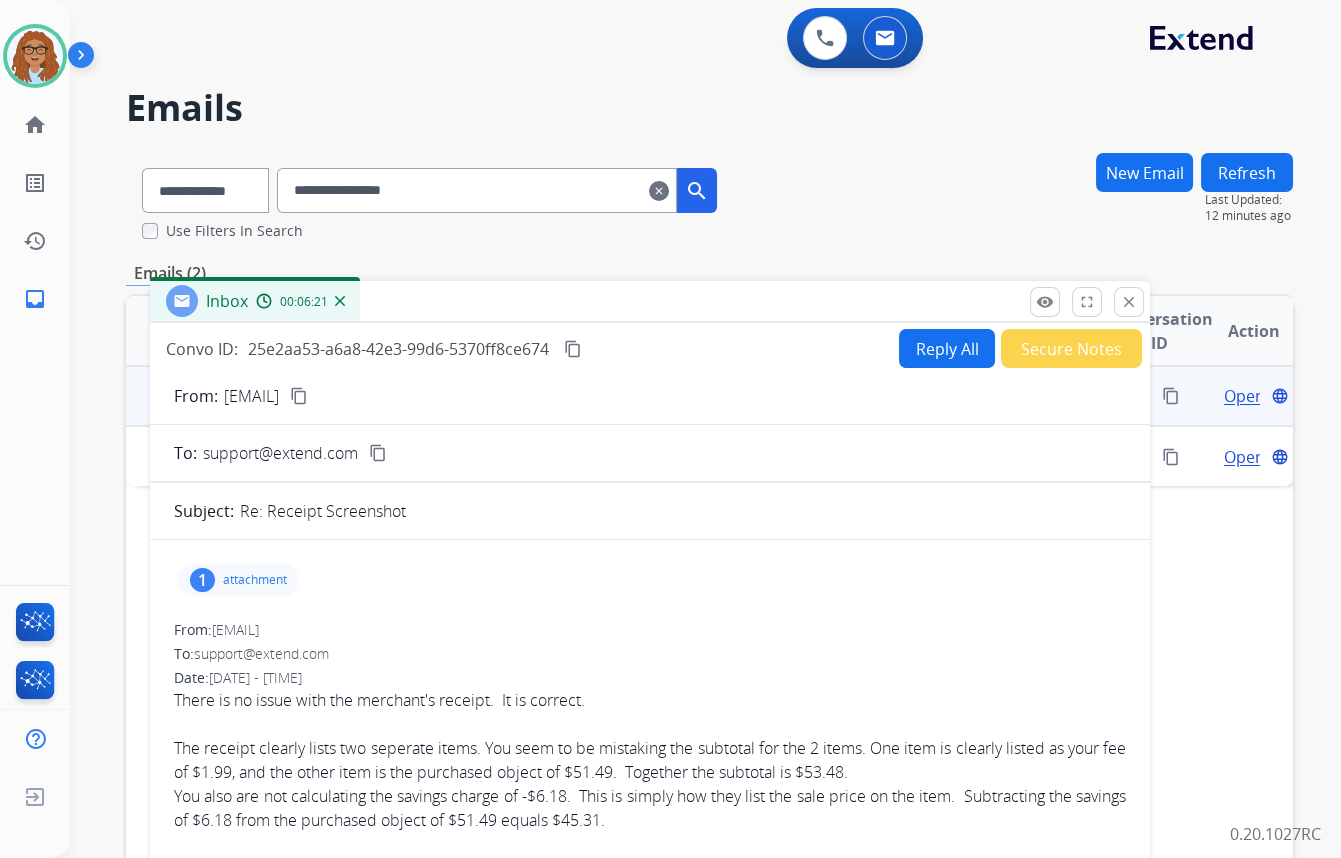 drag, startPoint x: 575, startPoint y: 347, endPoint x: 567, endPoint y: 360, distance: 15.264338 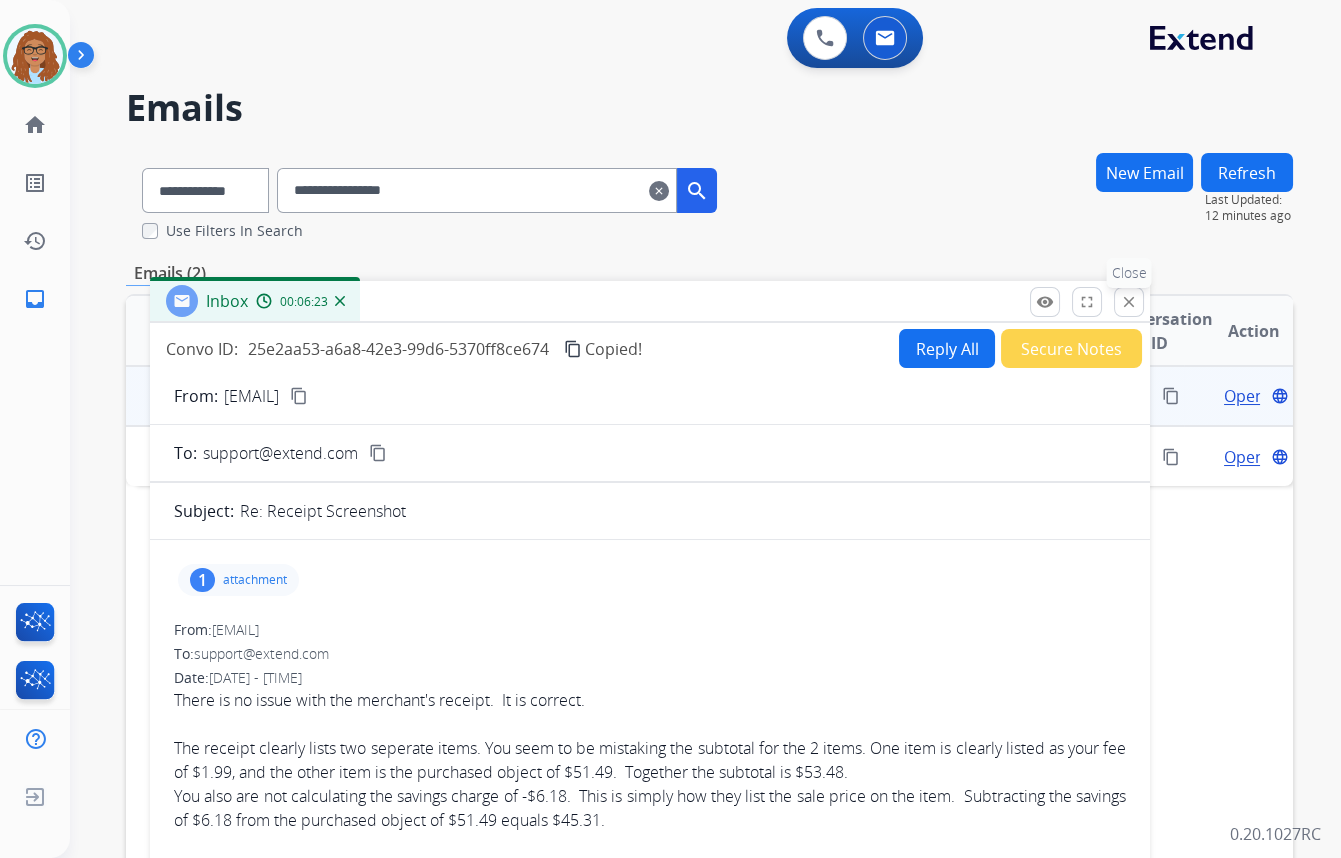click on "close" at bounding box center (1129, 302) 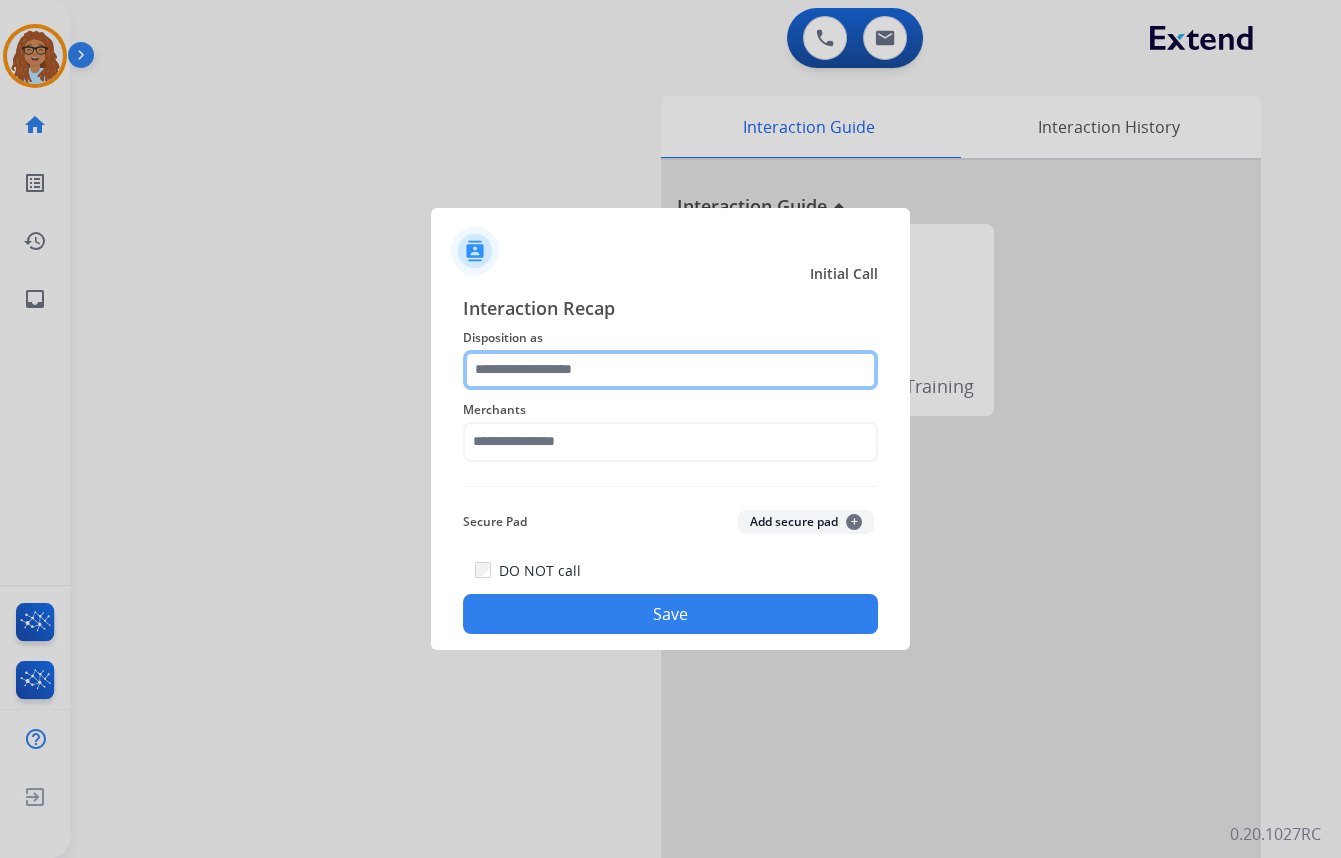 click 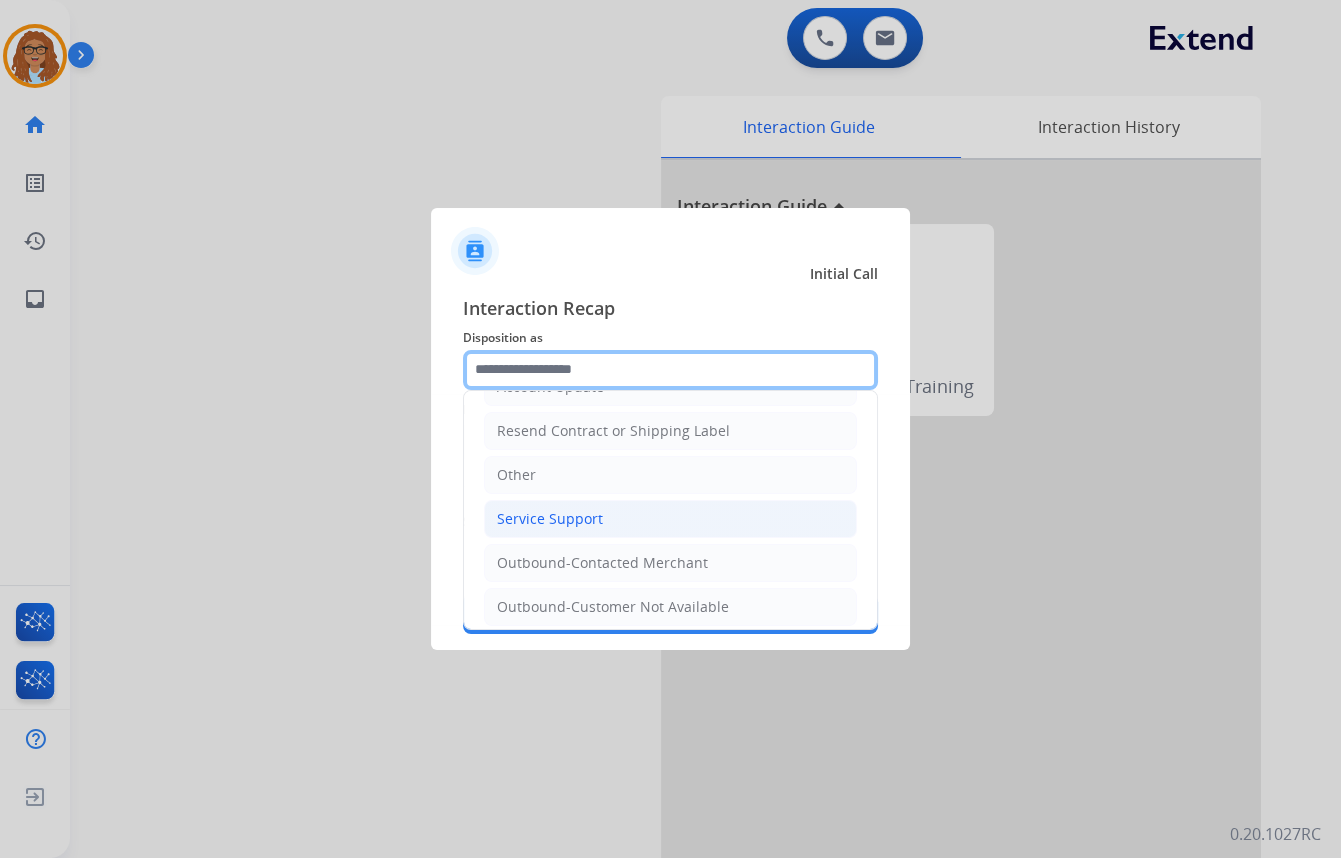 scroll, scrollTop: 396, scrollLeft: 0, axis: vertical 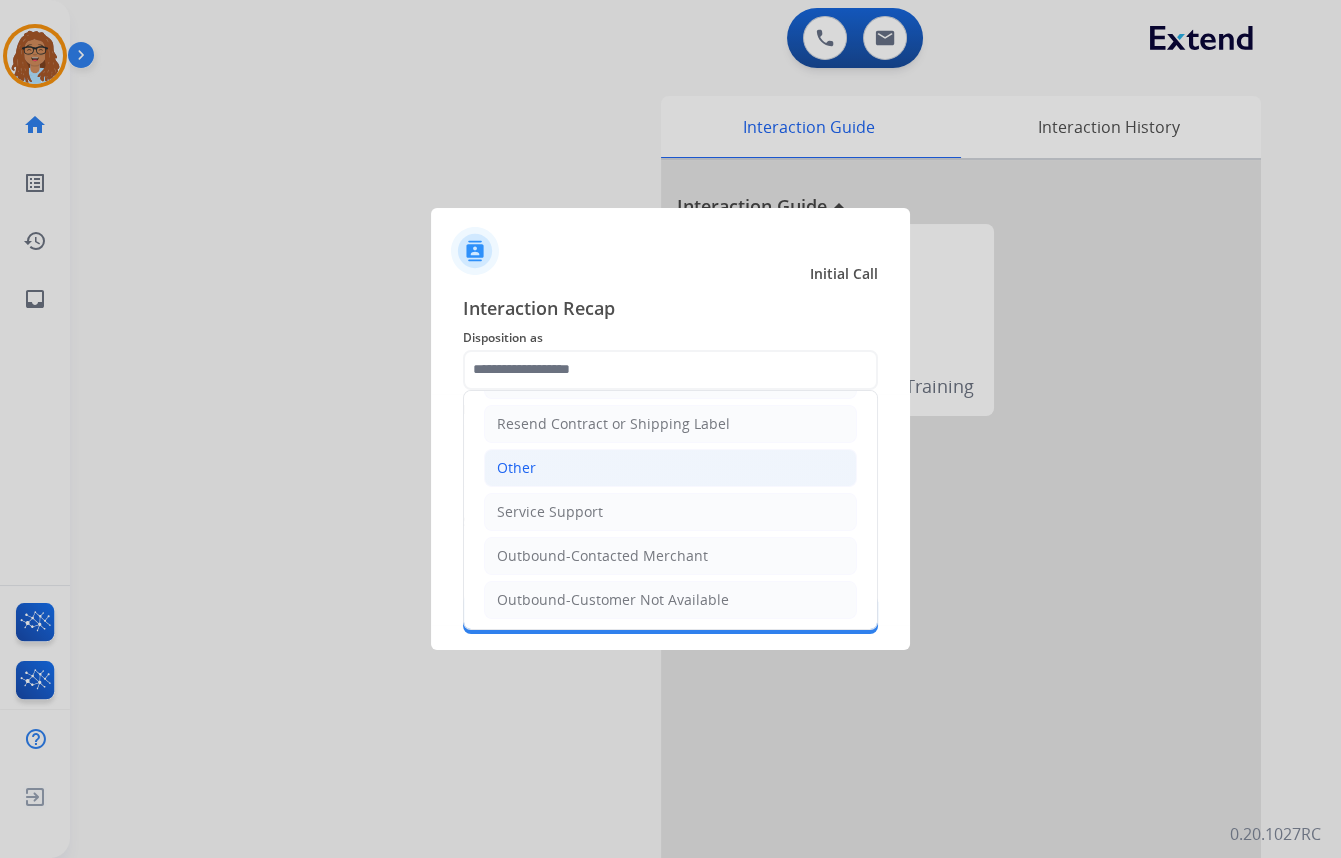 click on "Other" 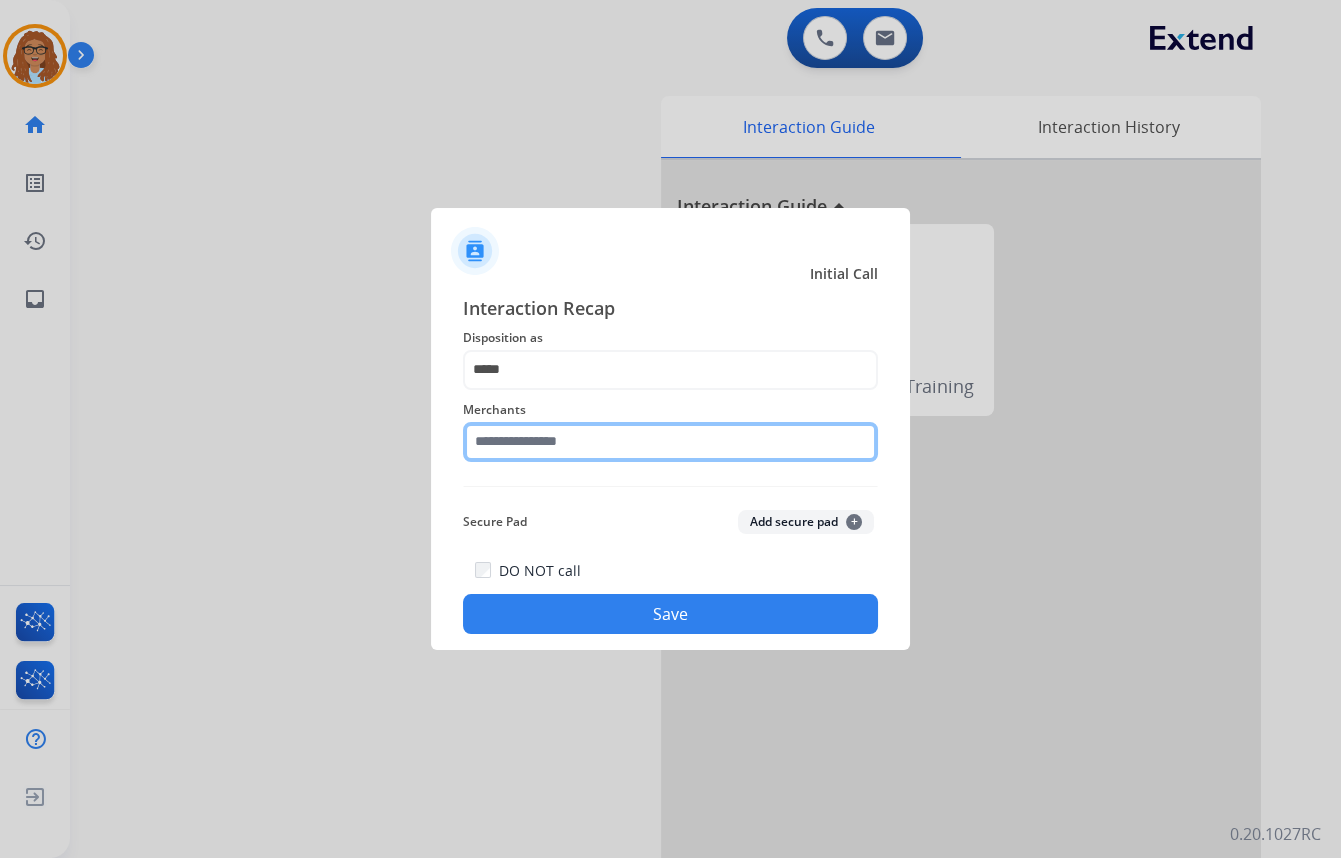 click 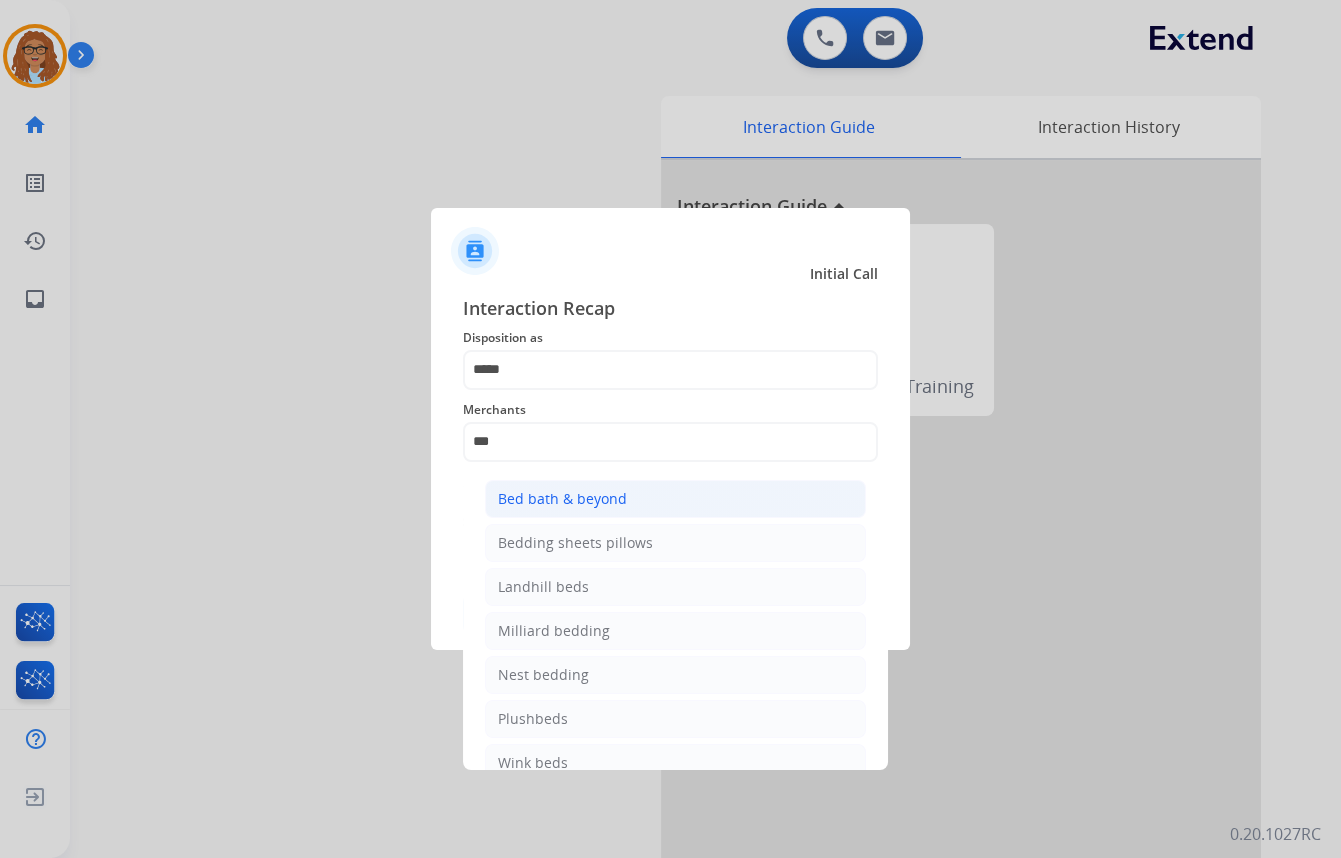 click on "Bed bath & beyond" 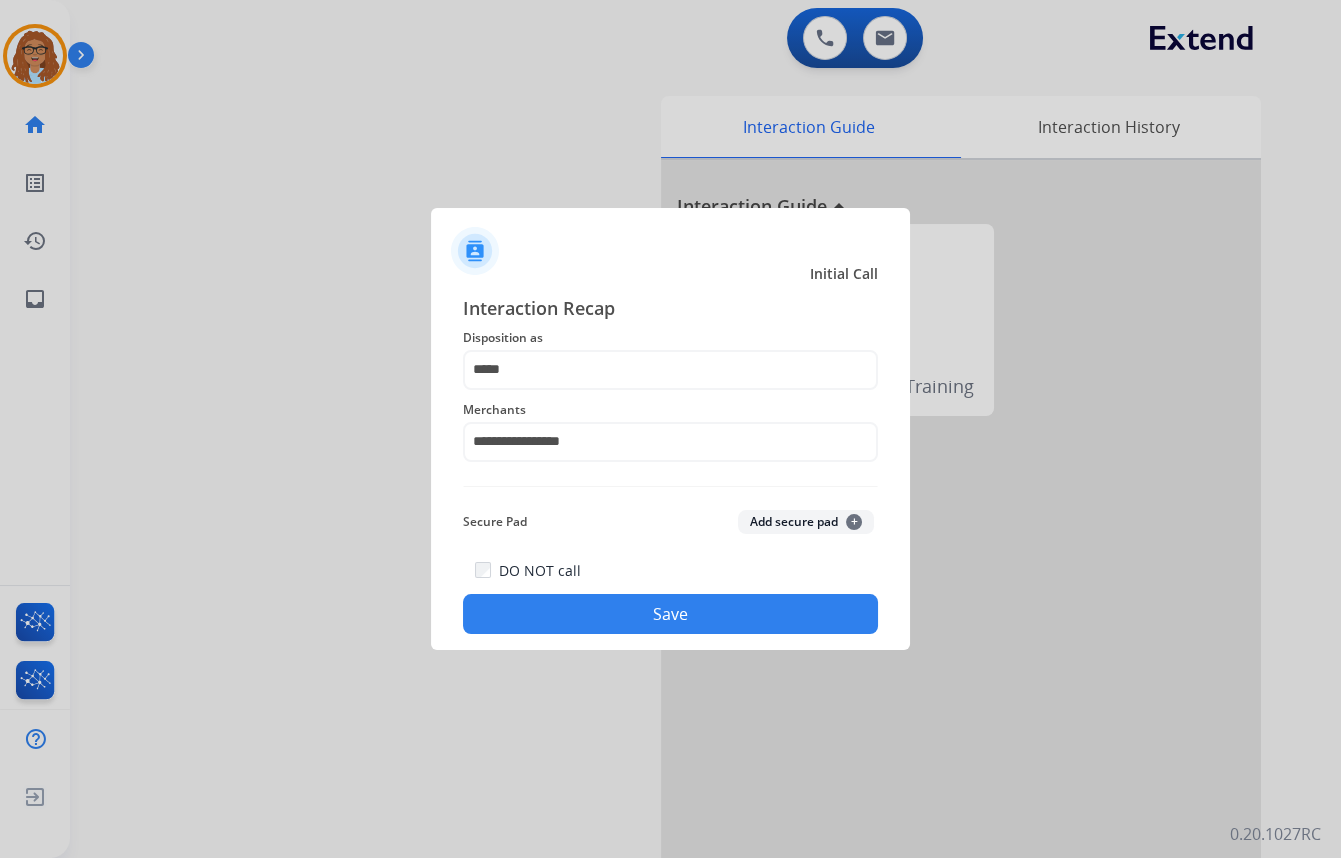 click on "Save" 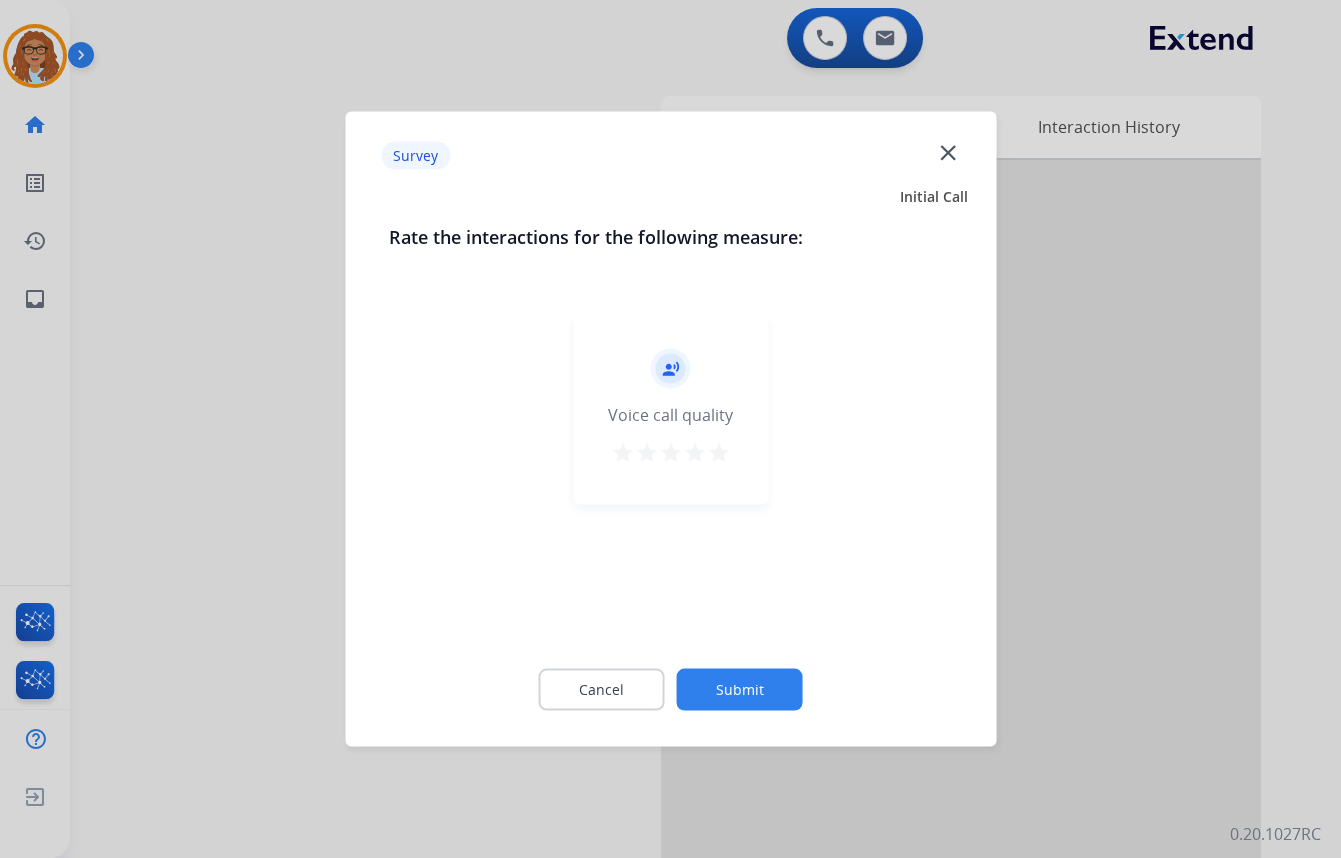 click on "close" 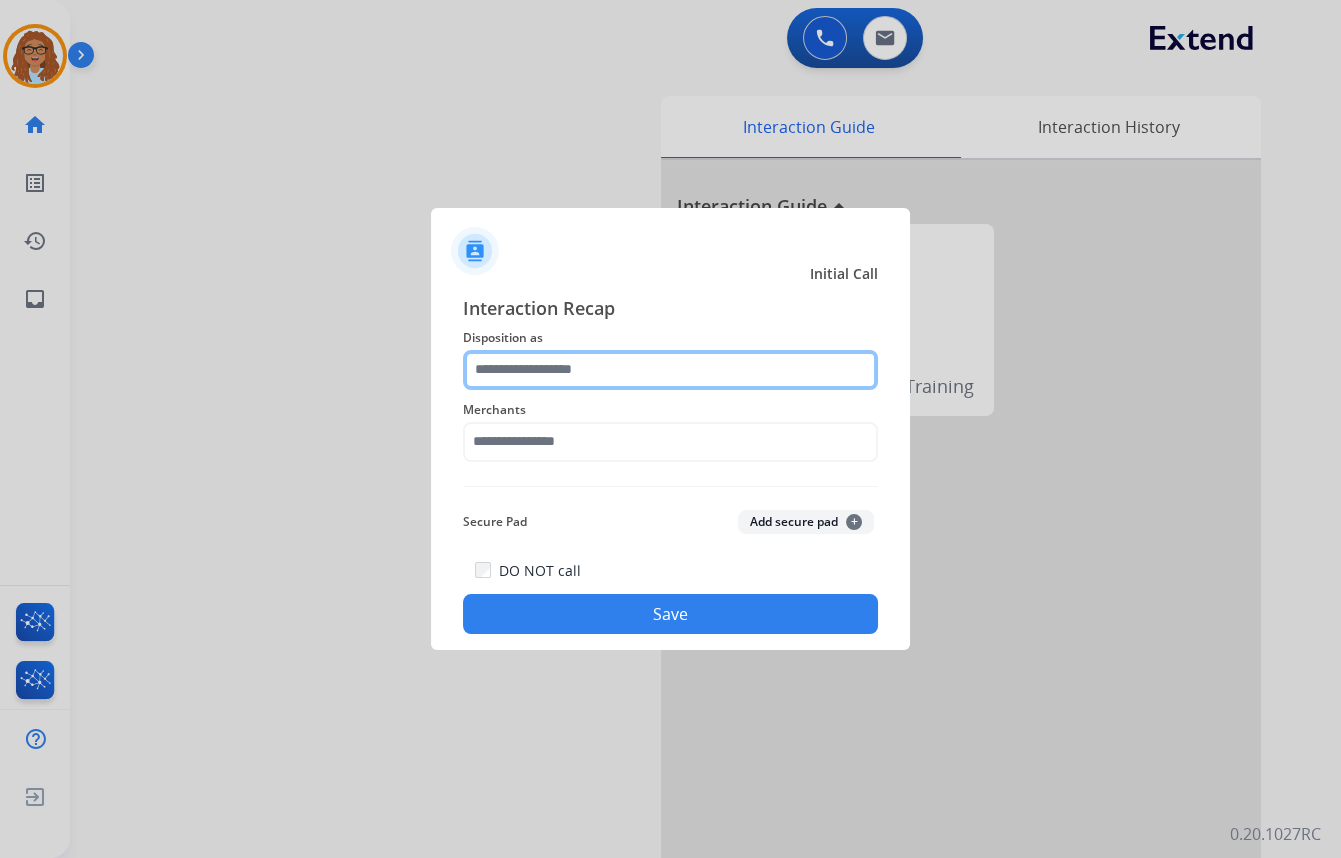 click 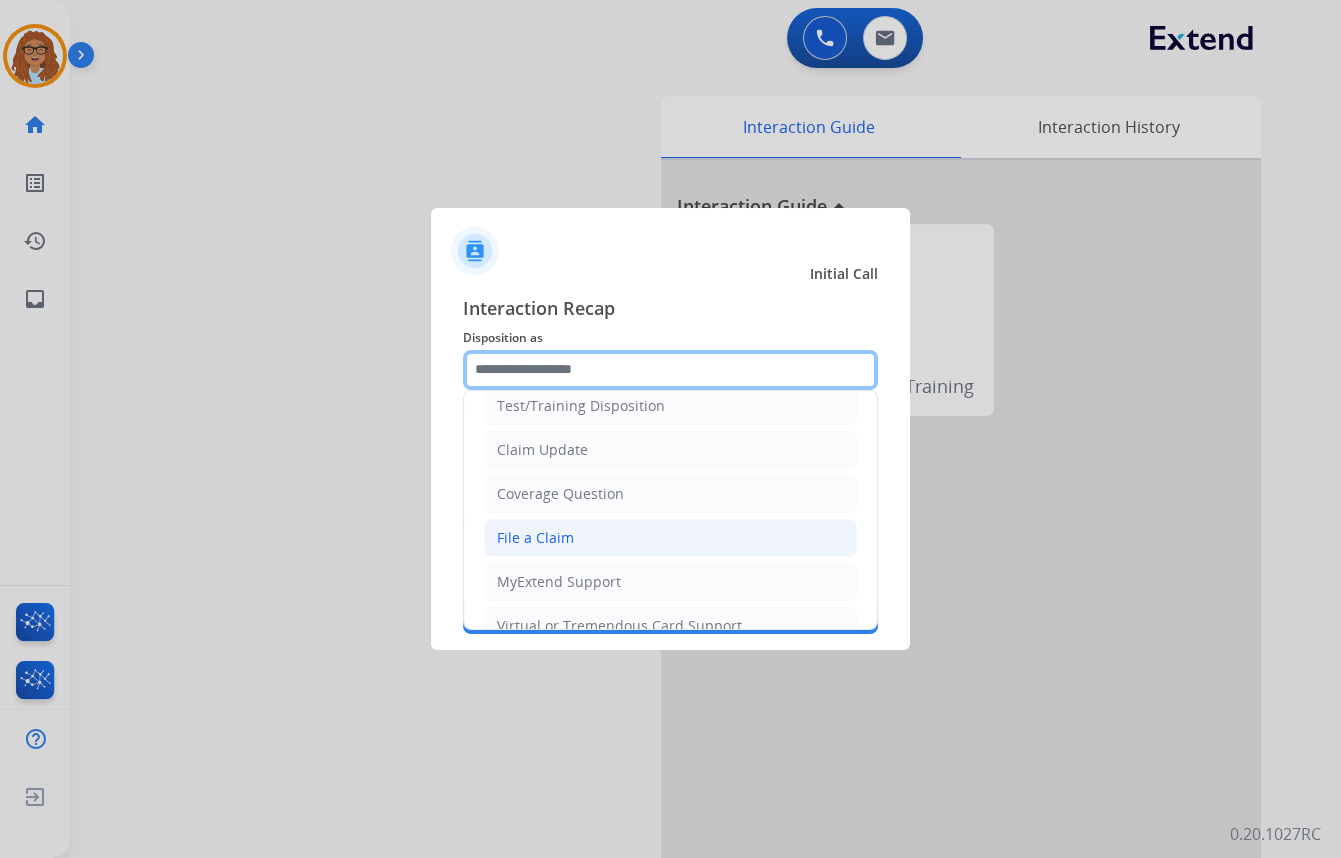 scroll, scrollTop: 181, scrollLeft: 0, axis: vertical 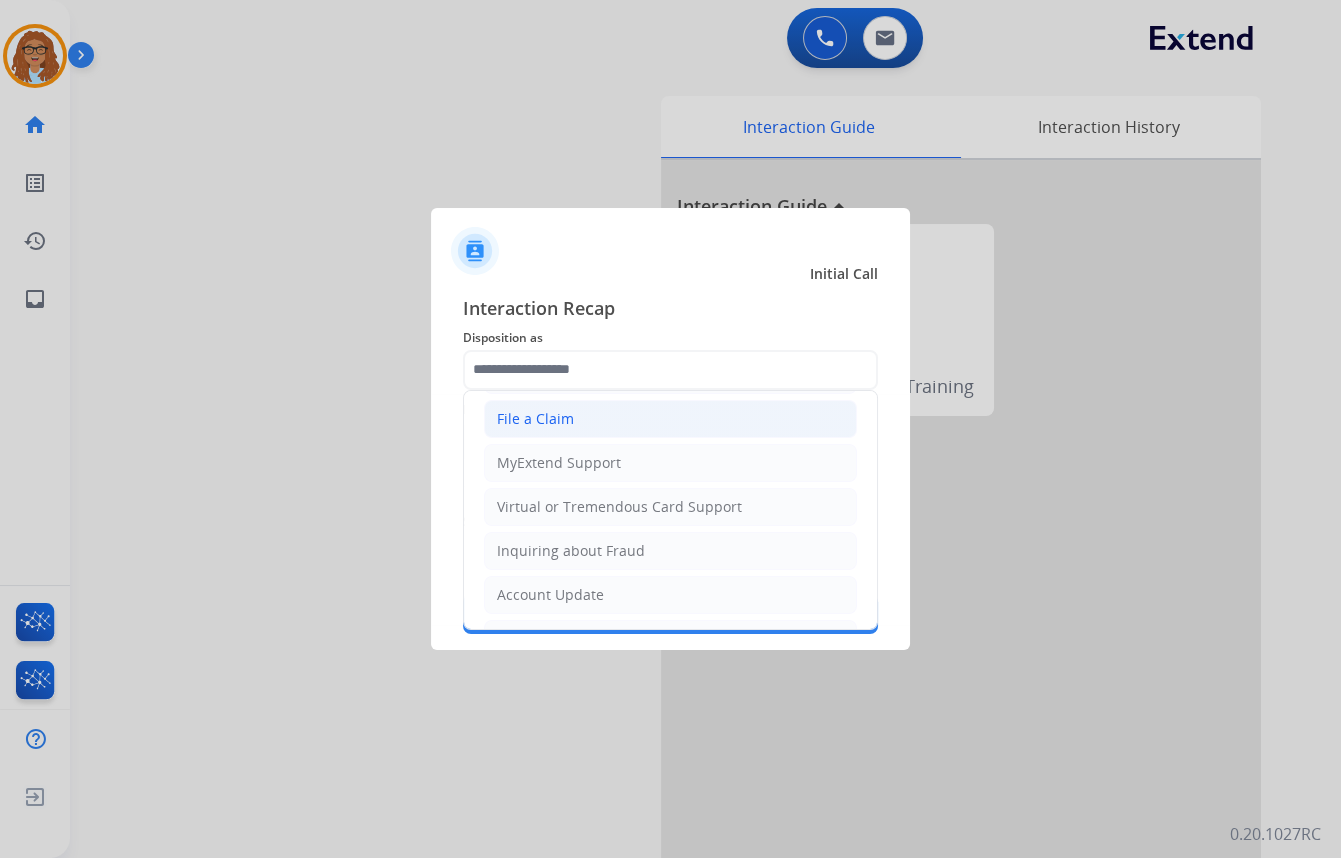 click on "File a Claim" 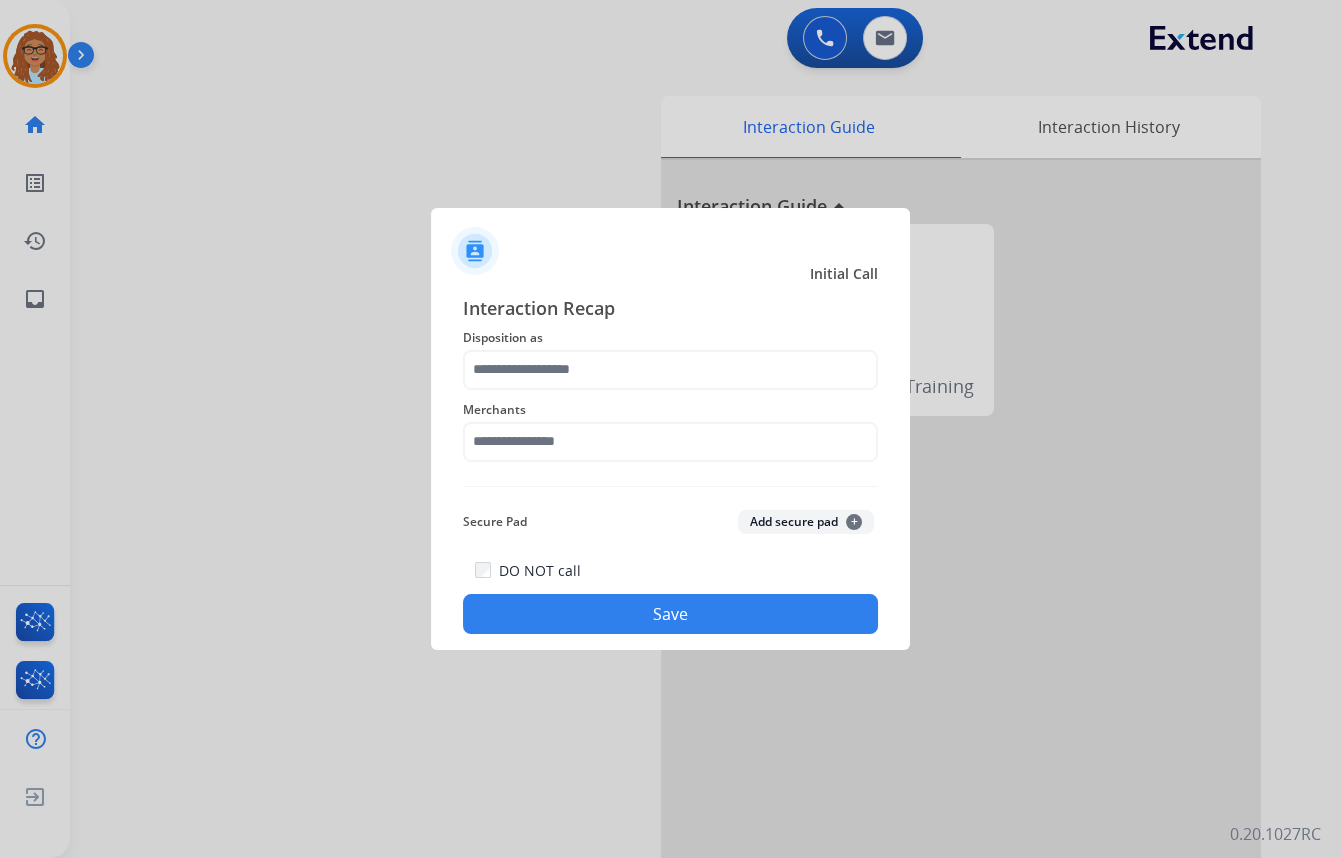 type on "**********" 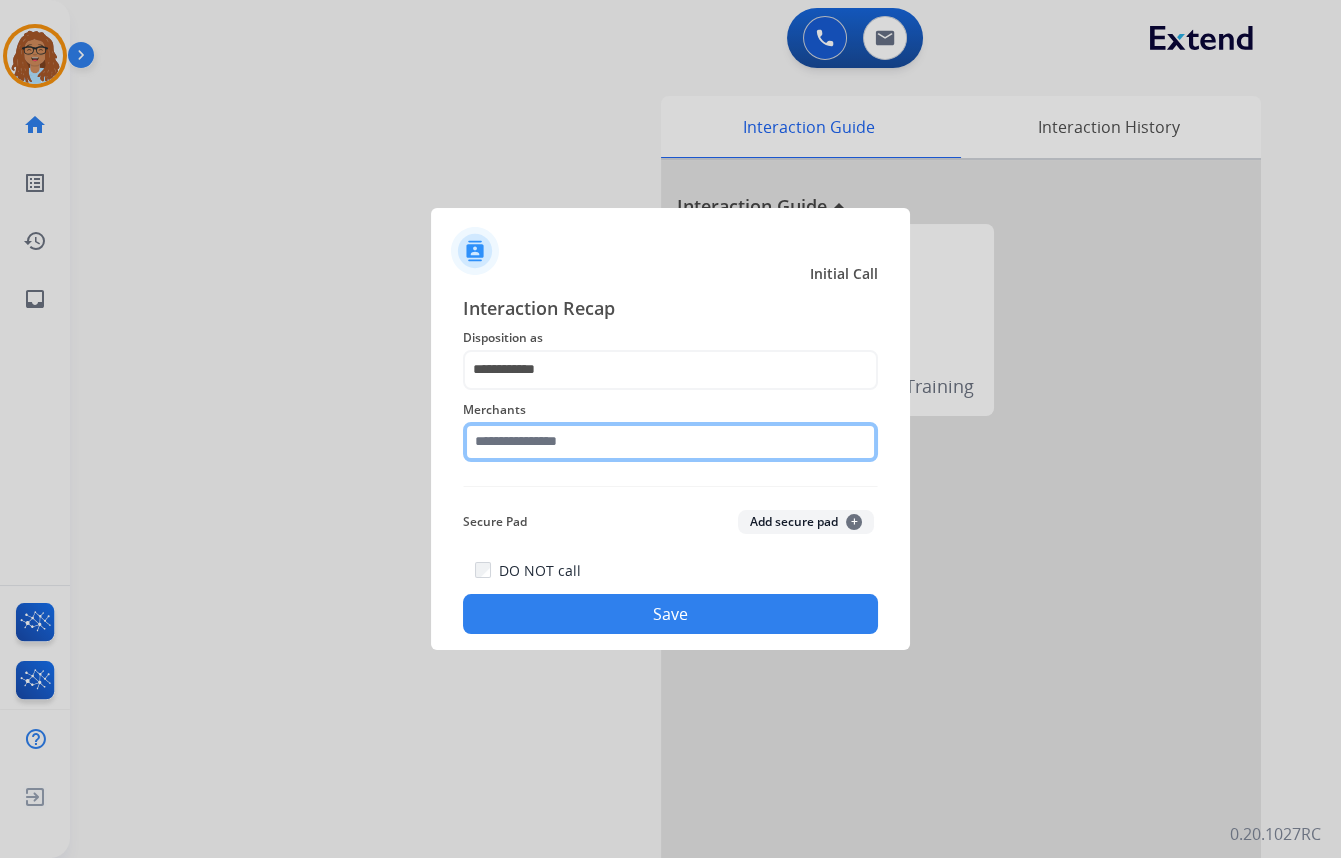 click 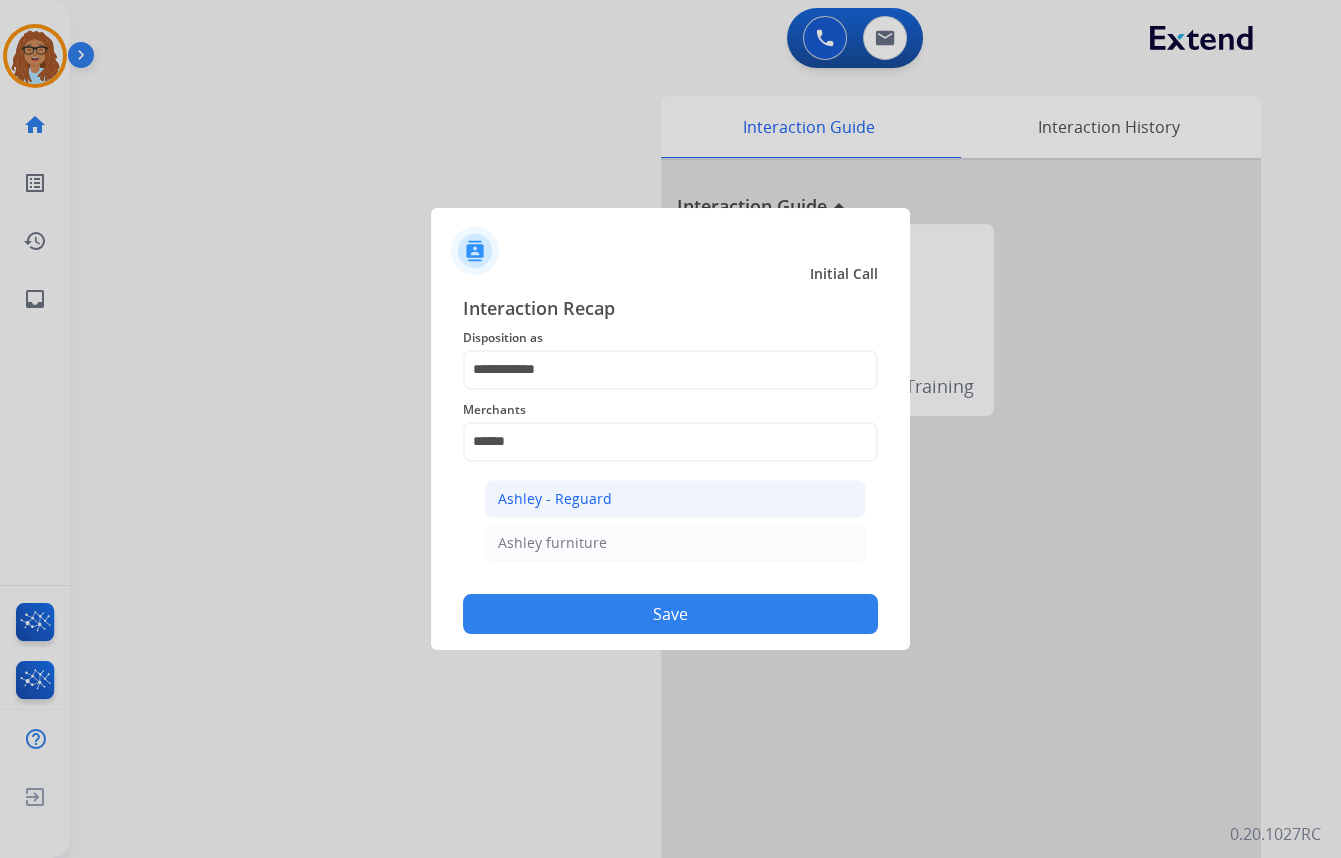 click on "Ashley - Reguard" 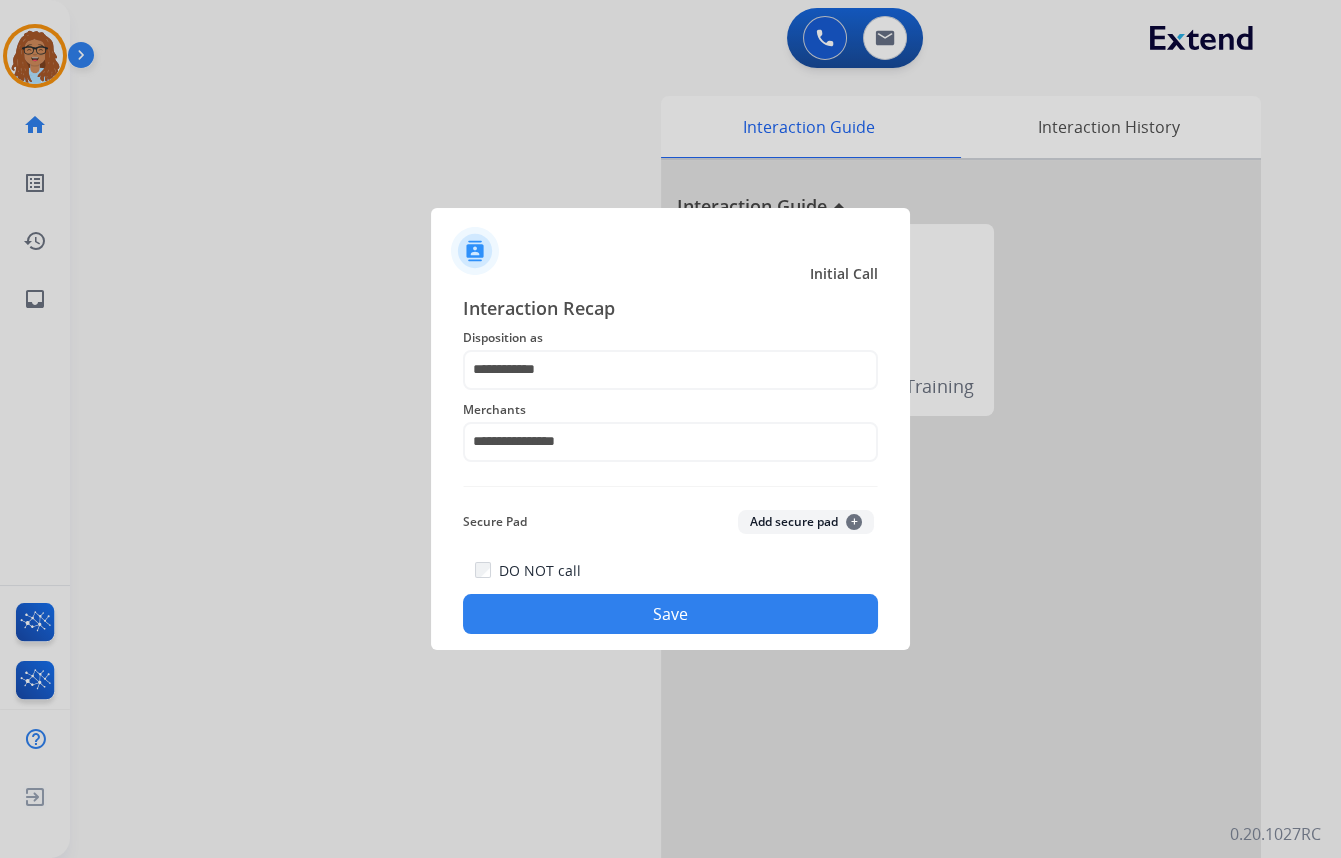 click on "Save" 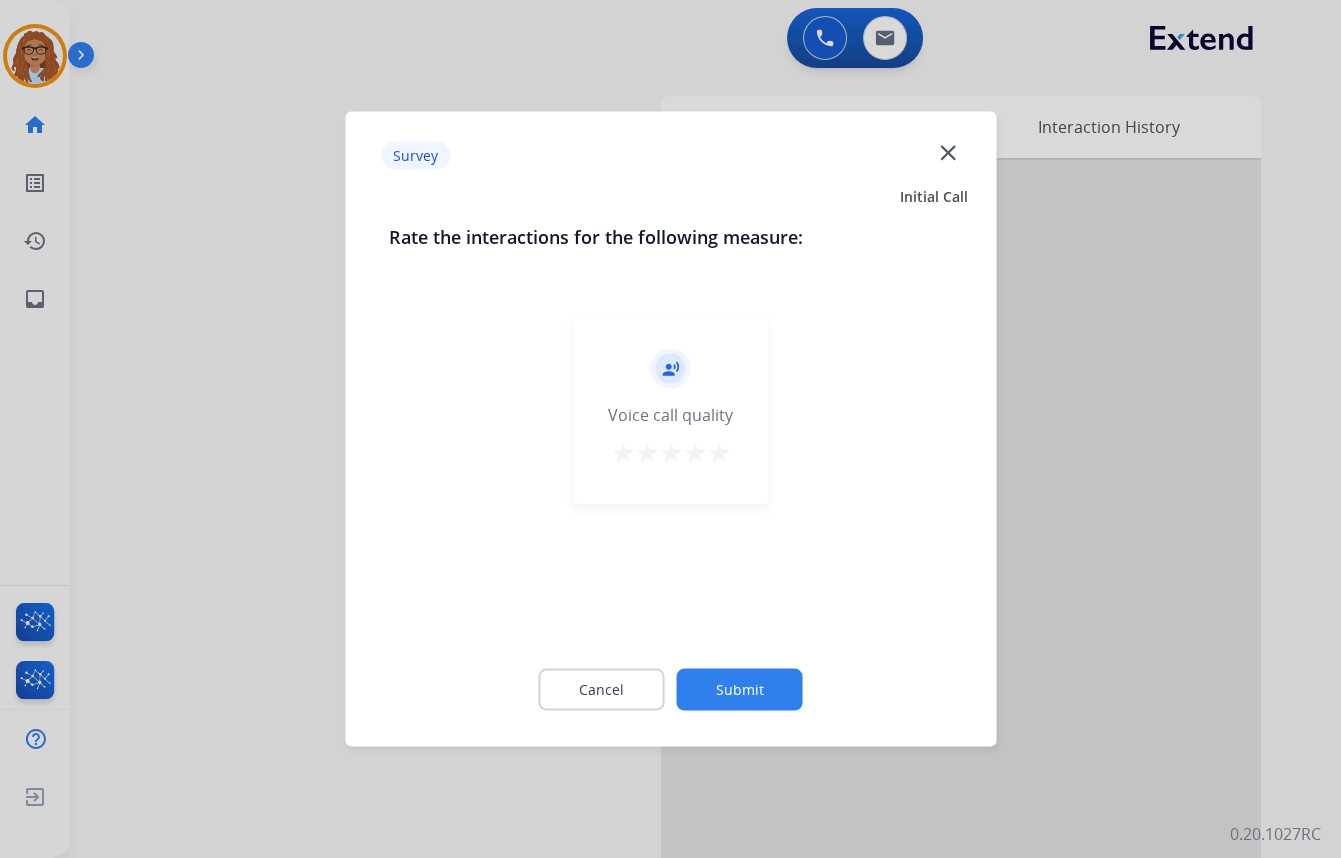 click on "close" 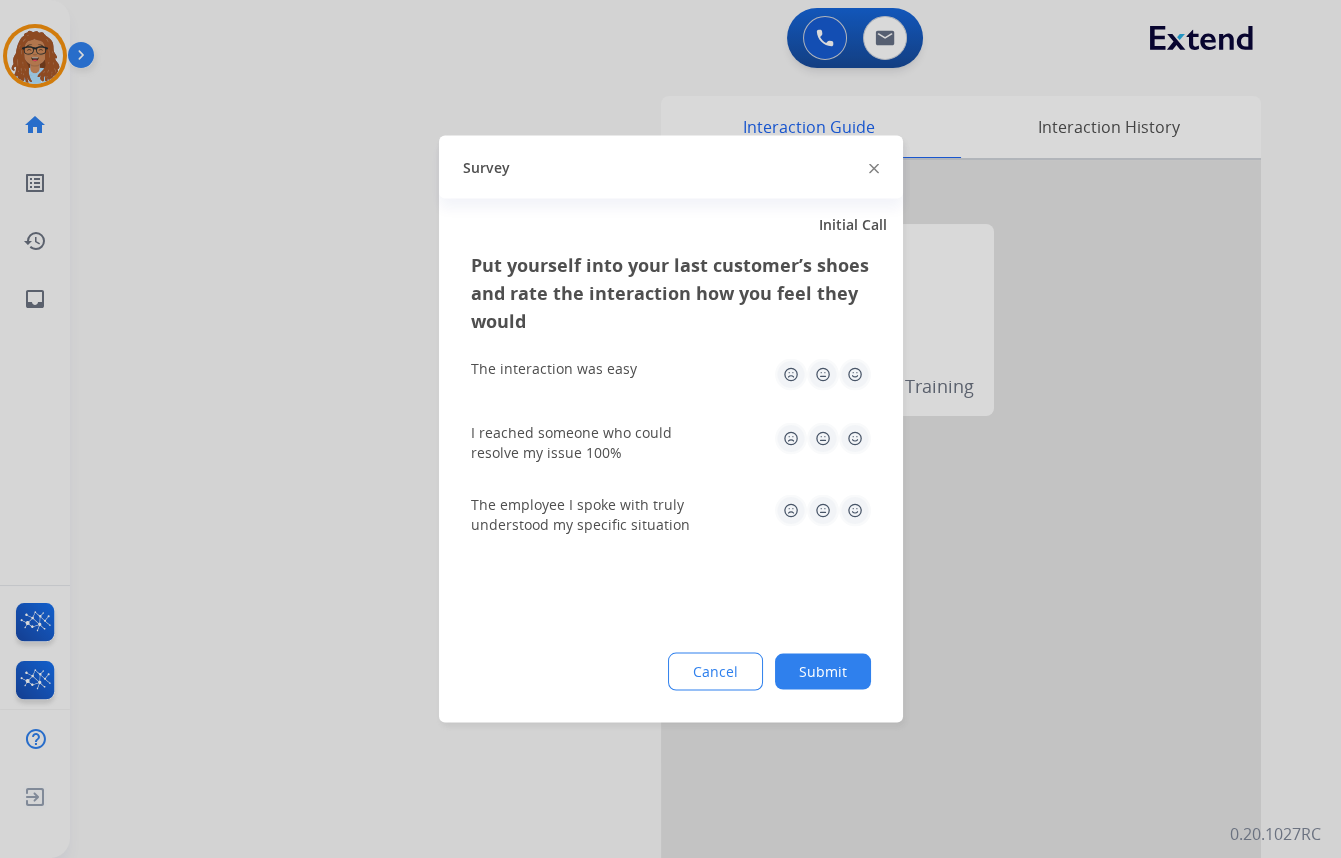 click 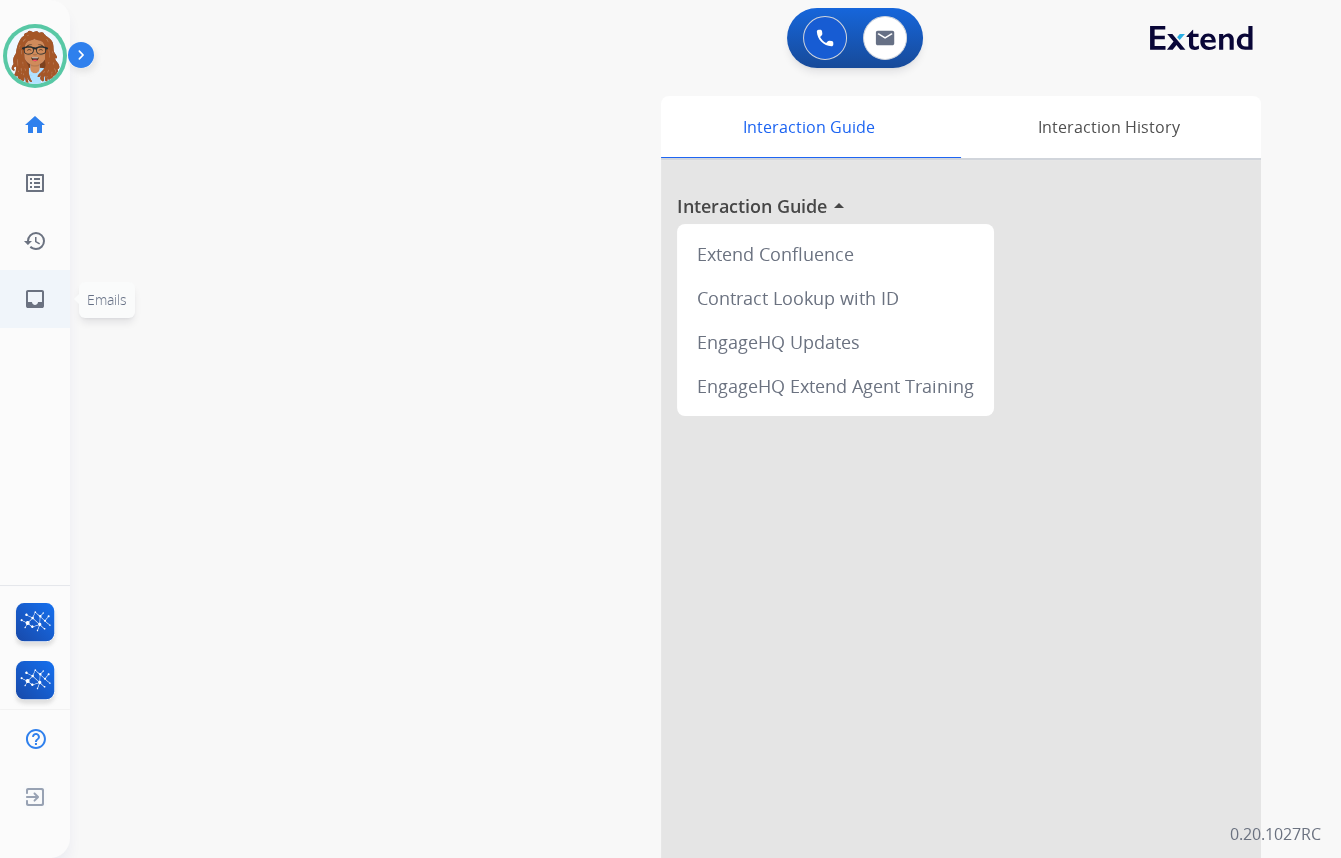 click on "inbox" 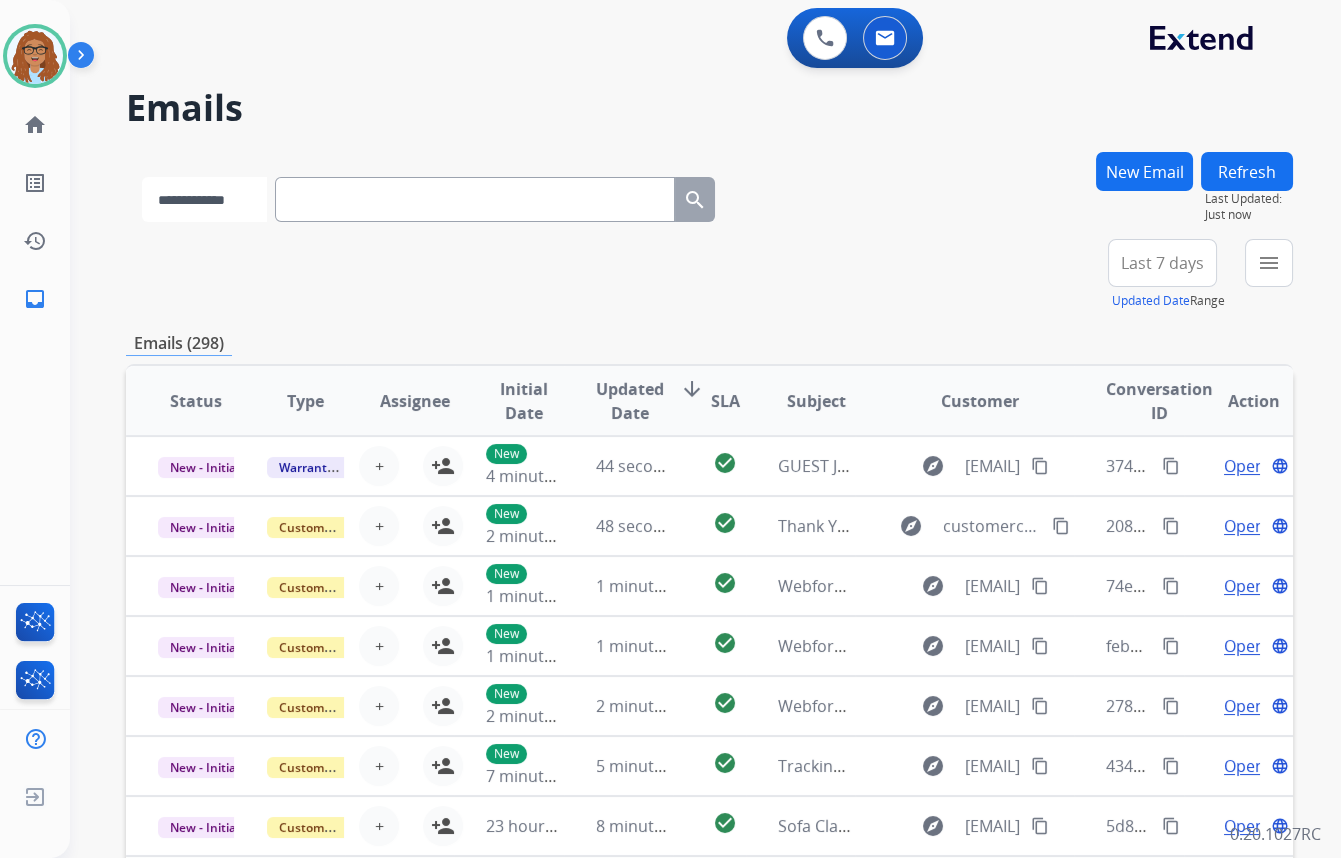 click on "**********" at bounding box center (204, 199) 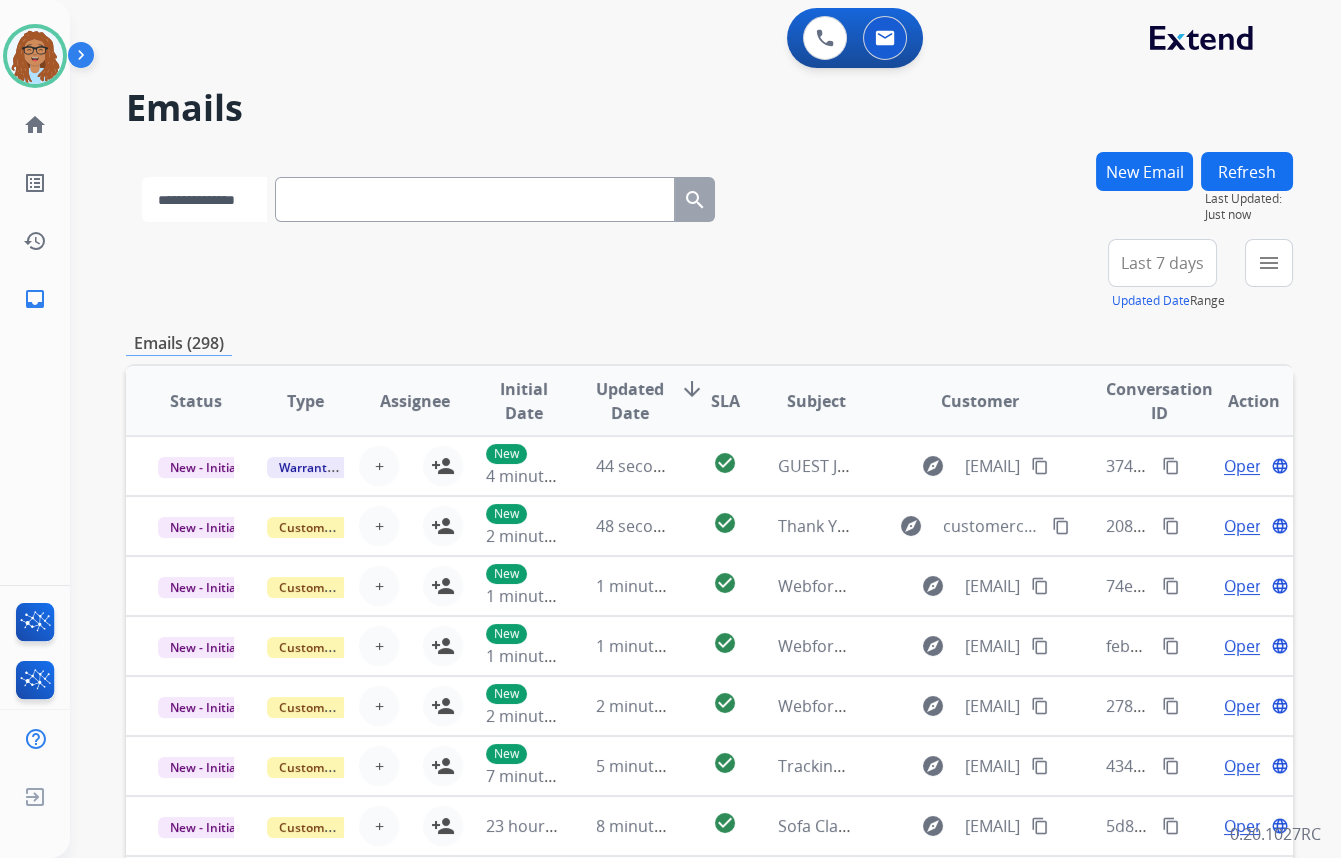click on "**********" at bounding box center [204, 199] 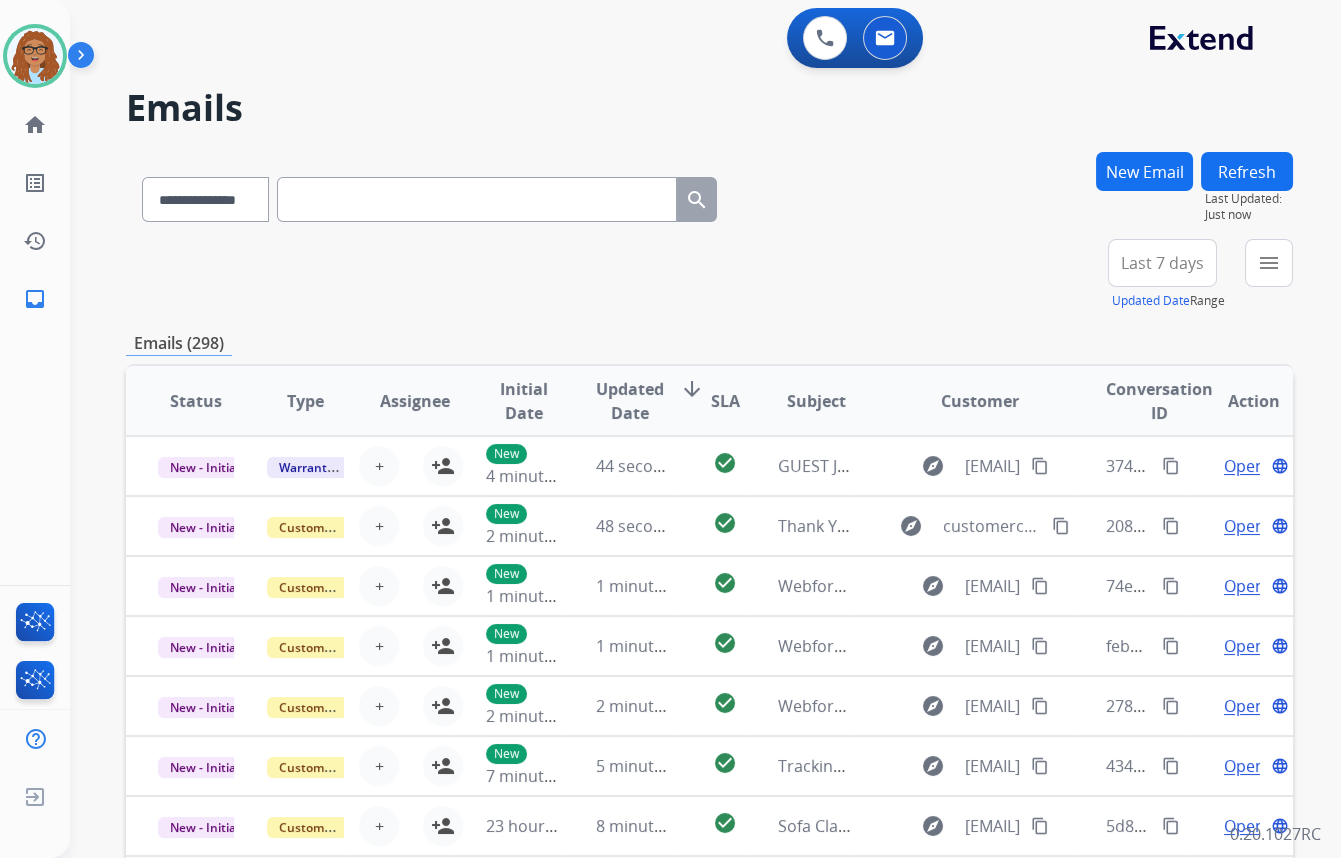 click at bounding box center (477, 199) 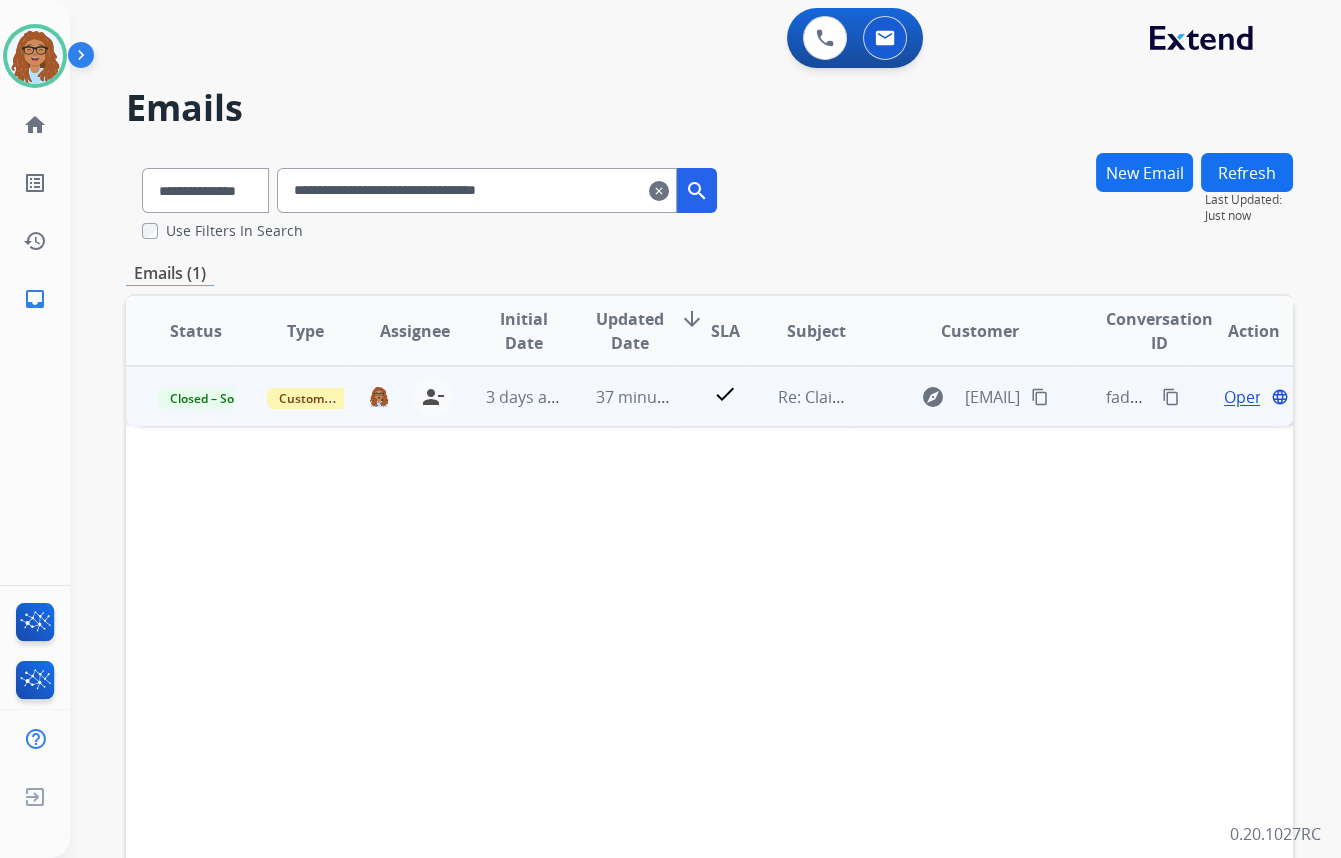 drag, startPoint x: 1152, startPoint y: 396, endPoint x: 1145, endPoint y: 408, distance: 13.892444 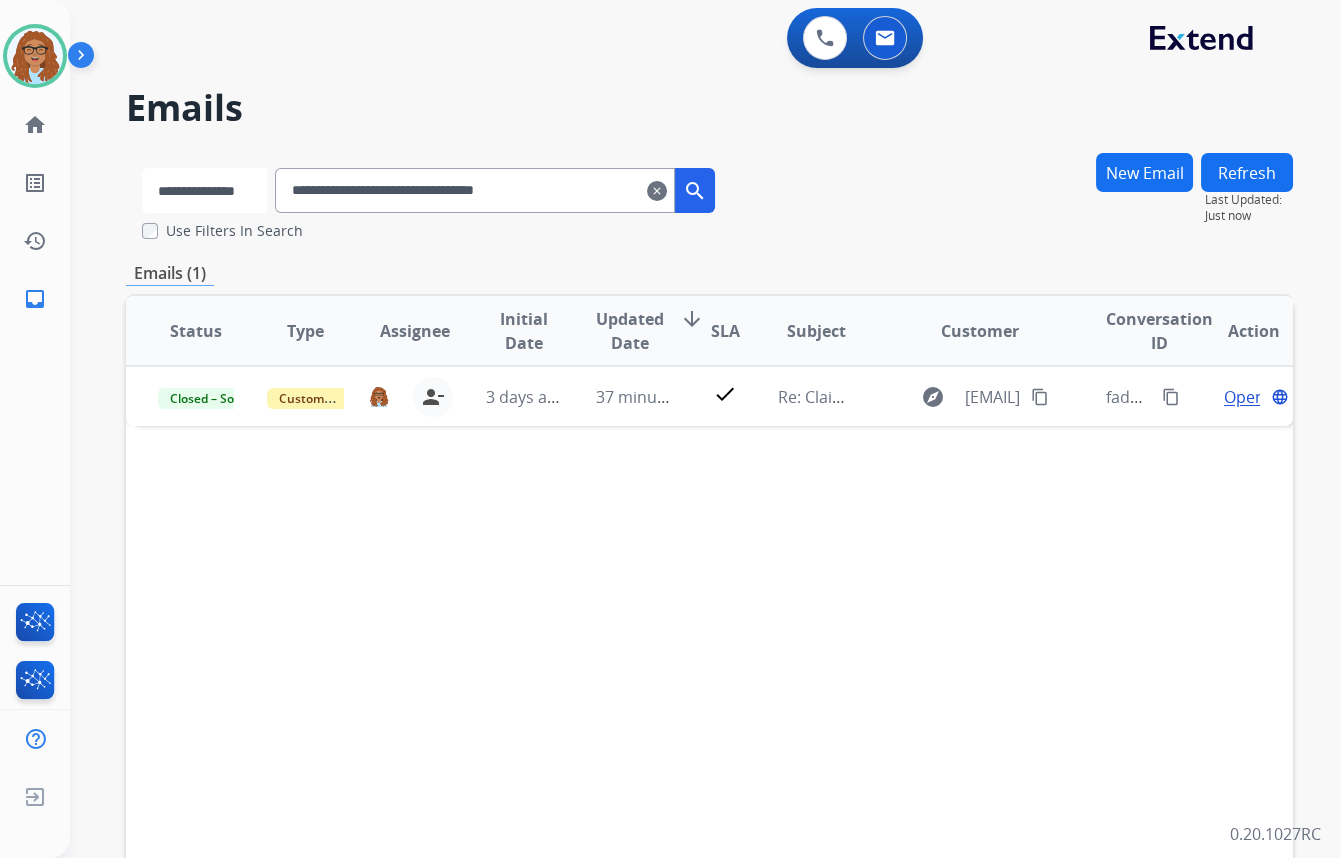 drag, startPoint x: 219, startPoint y: 183, endPoint x: 238, endPoint y: 191, distance: 20.615528 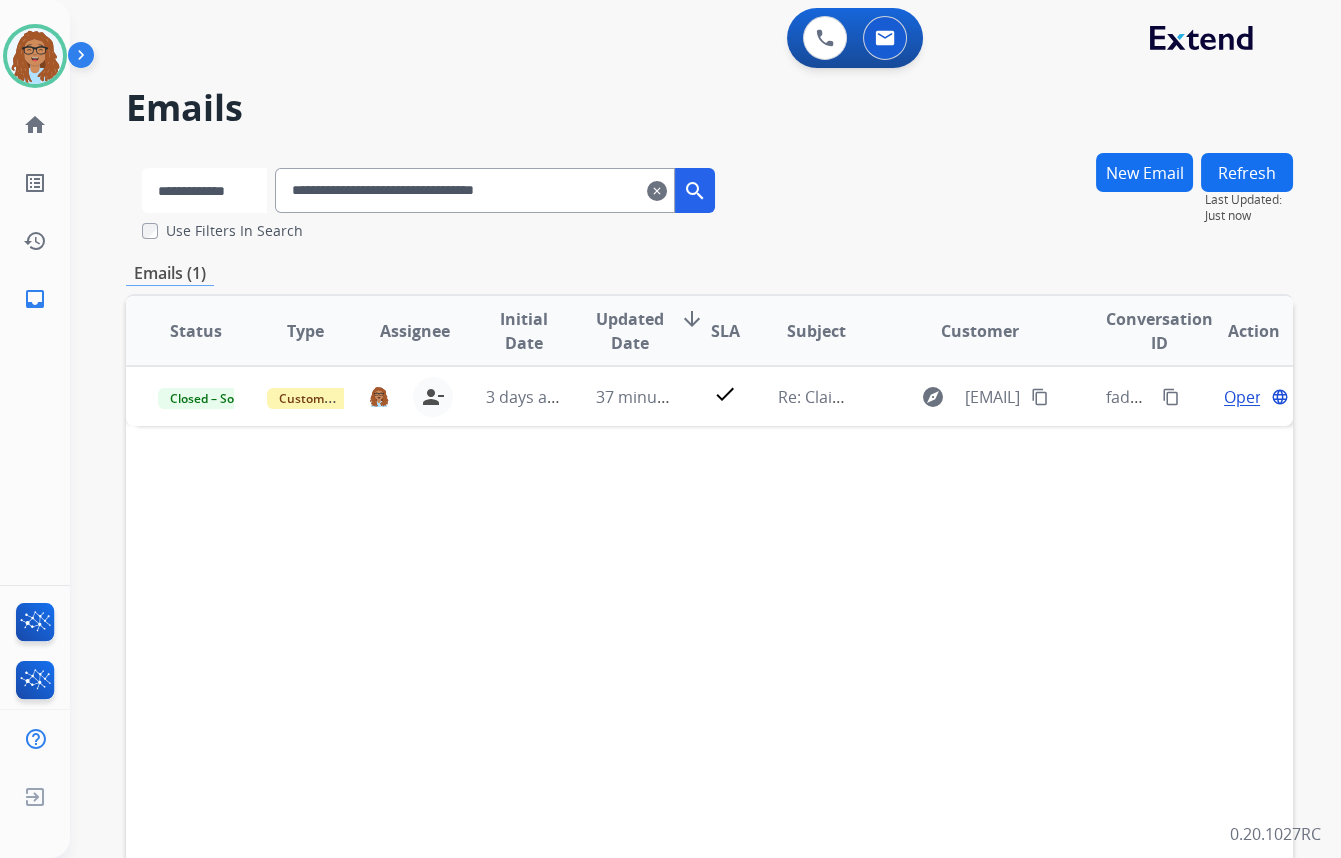 click on "**********" at bounding box center [204, 190] 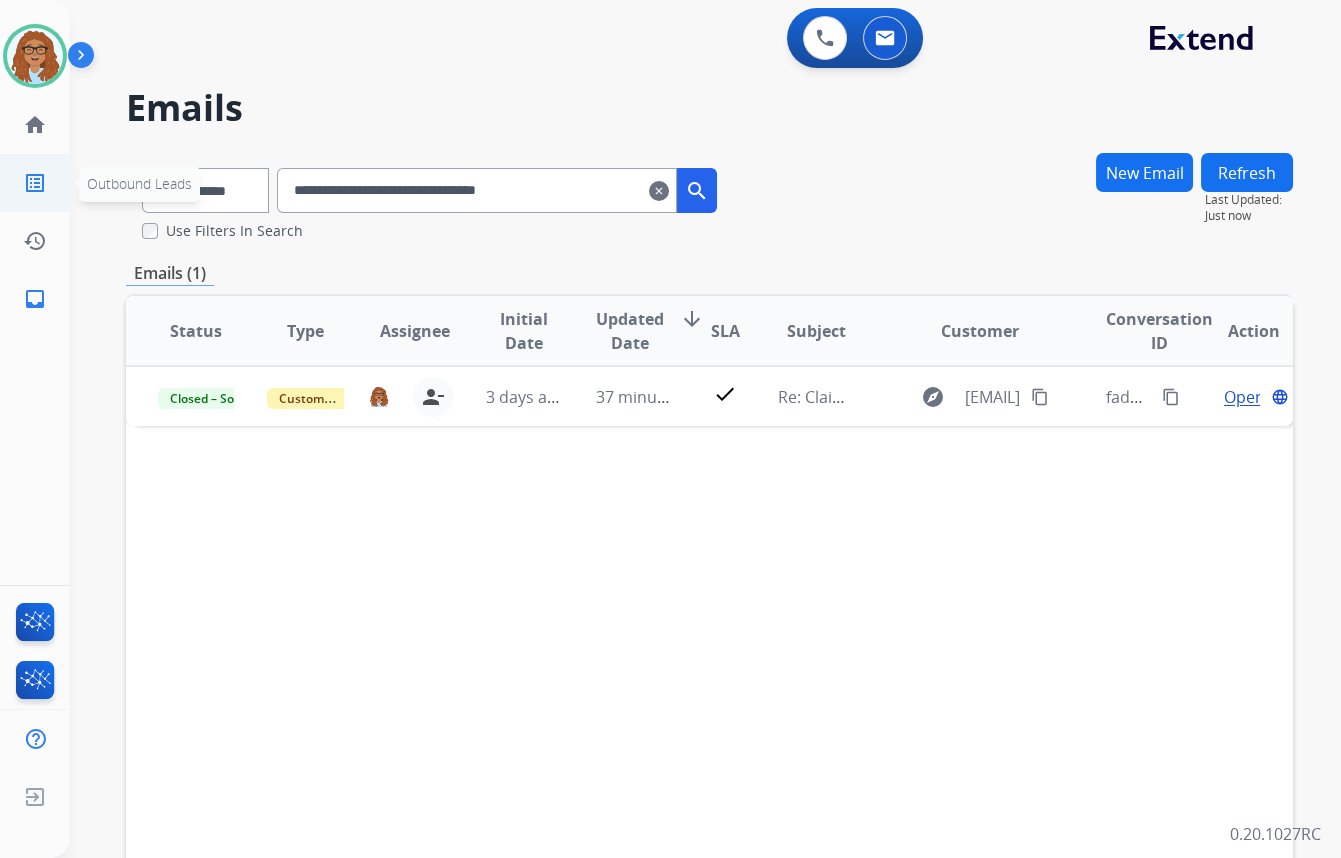 drag, startPoint x: 599, startPoint y: 182, endPoint x: 33, endPoint y: 202, distance: 566.3533 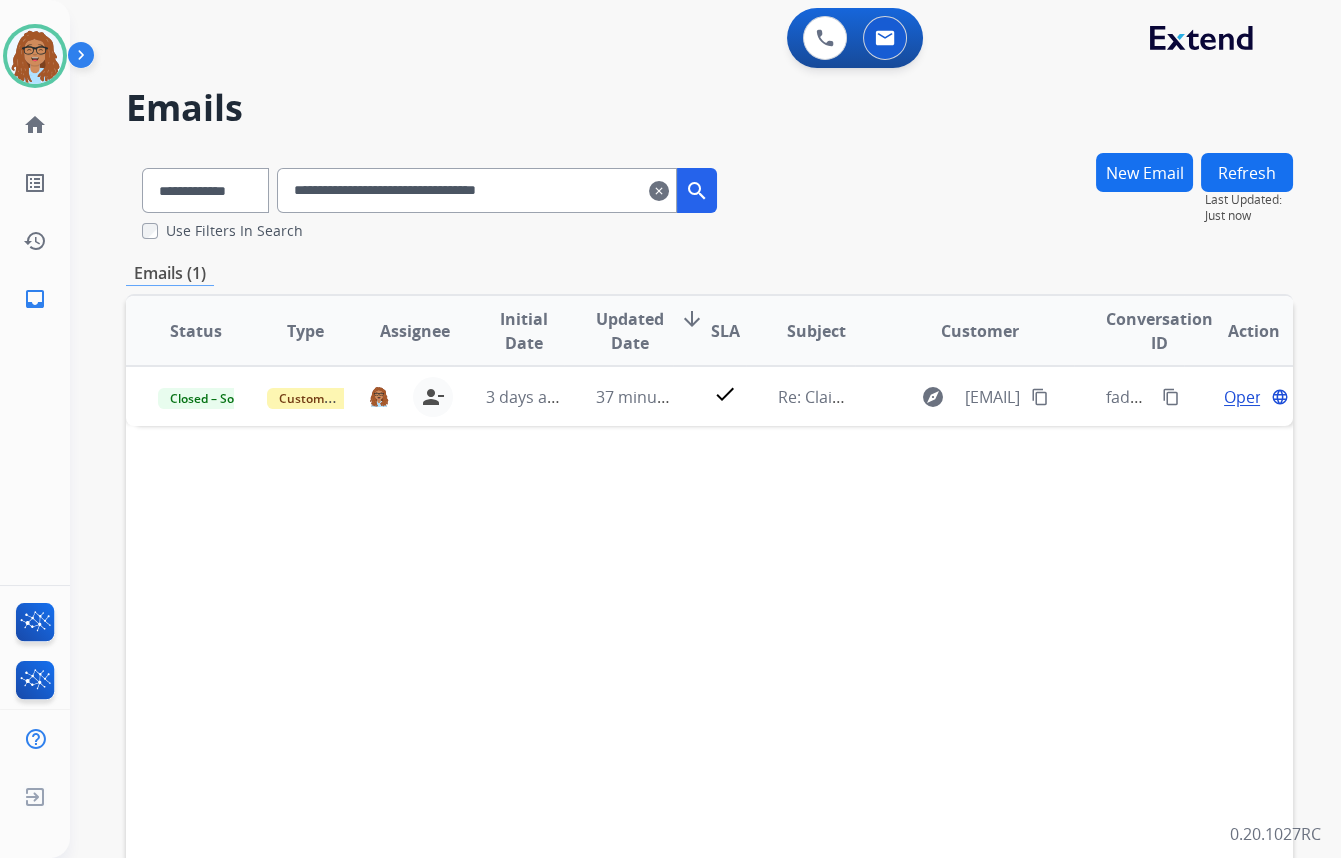 paste 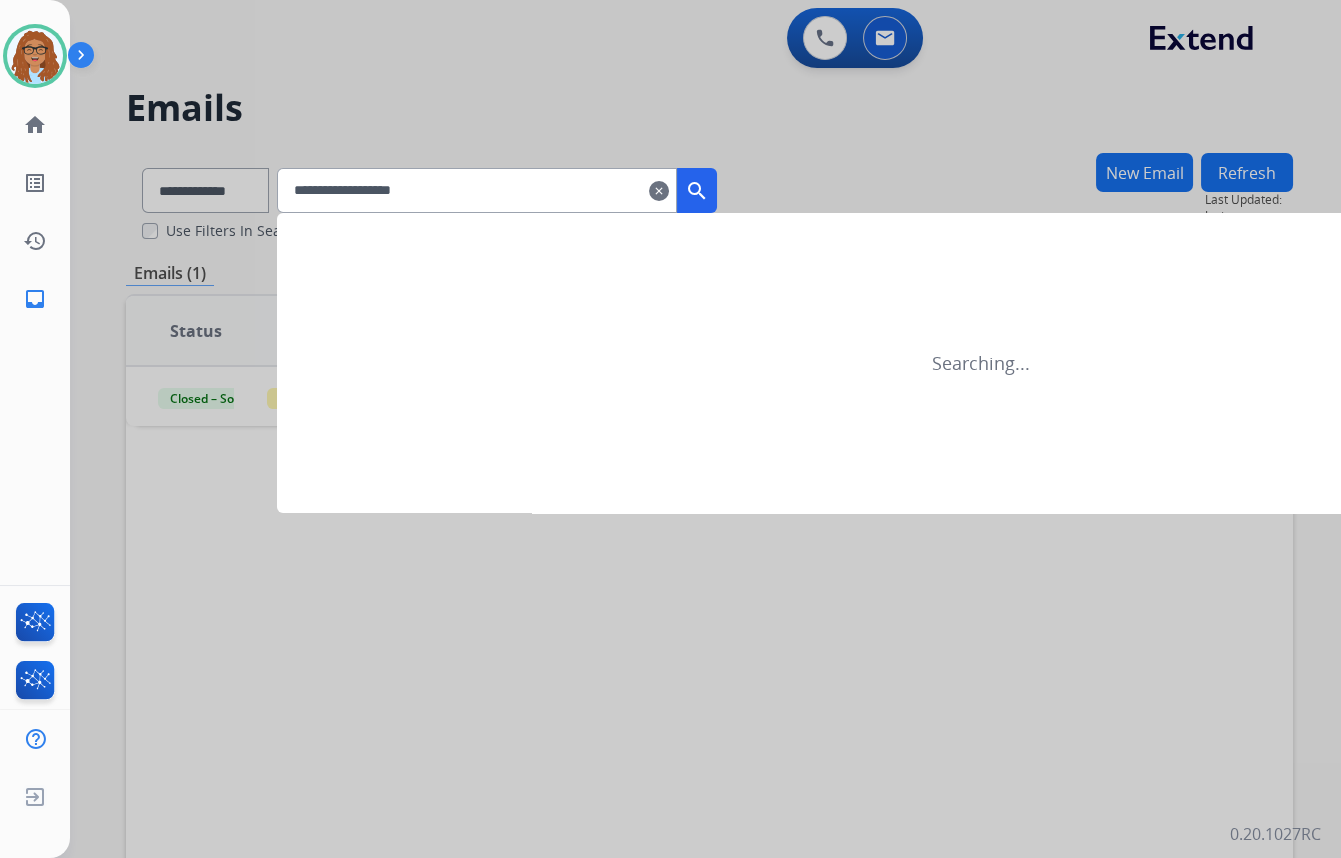 type on "**********" 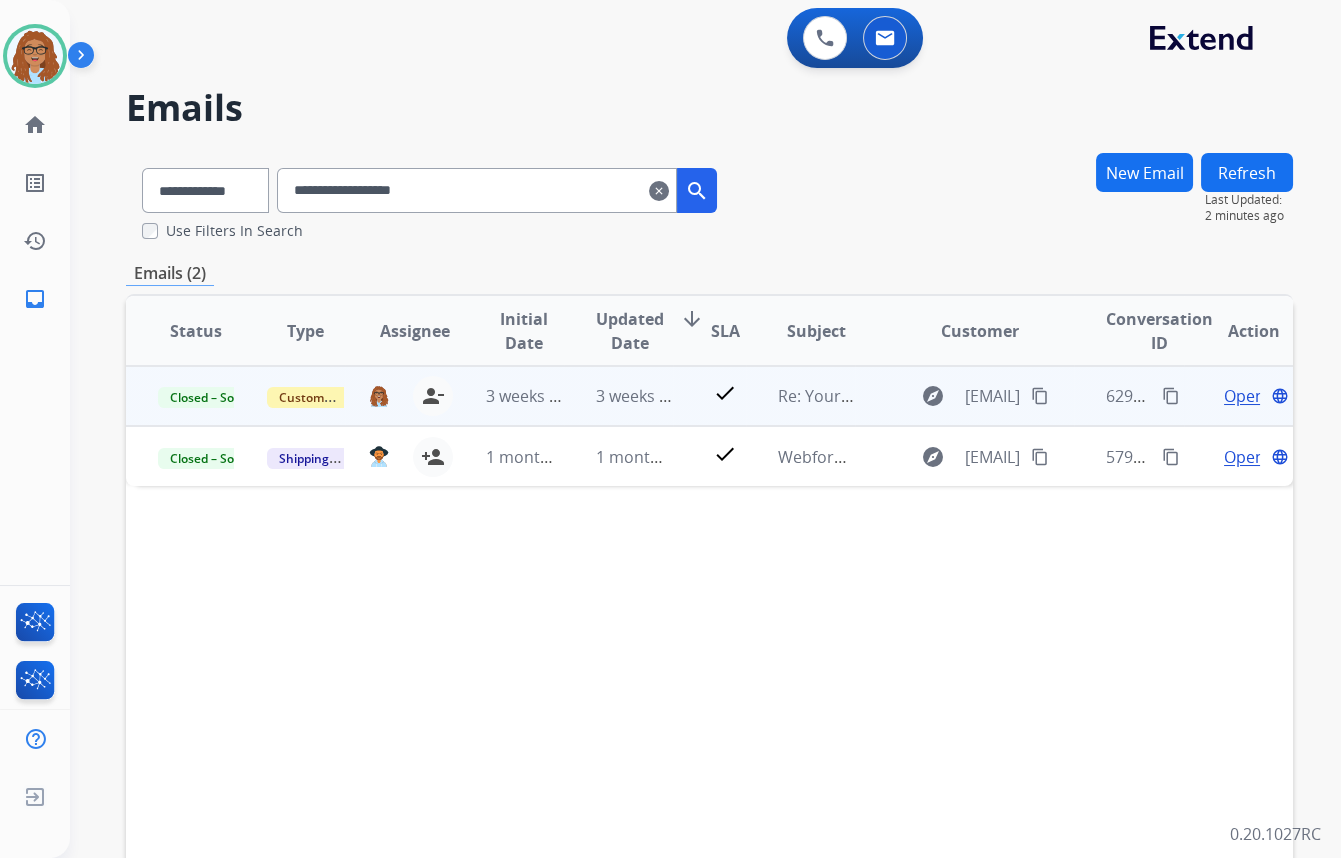 click on "Open" at bounding box center (1244, 396) 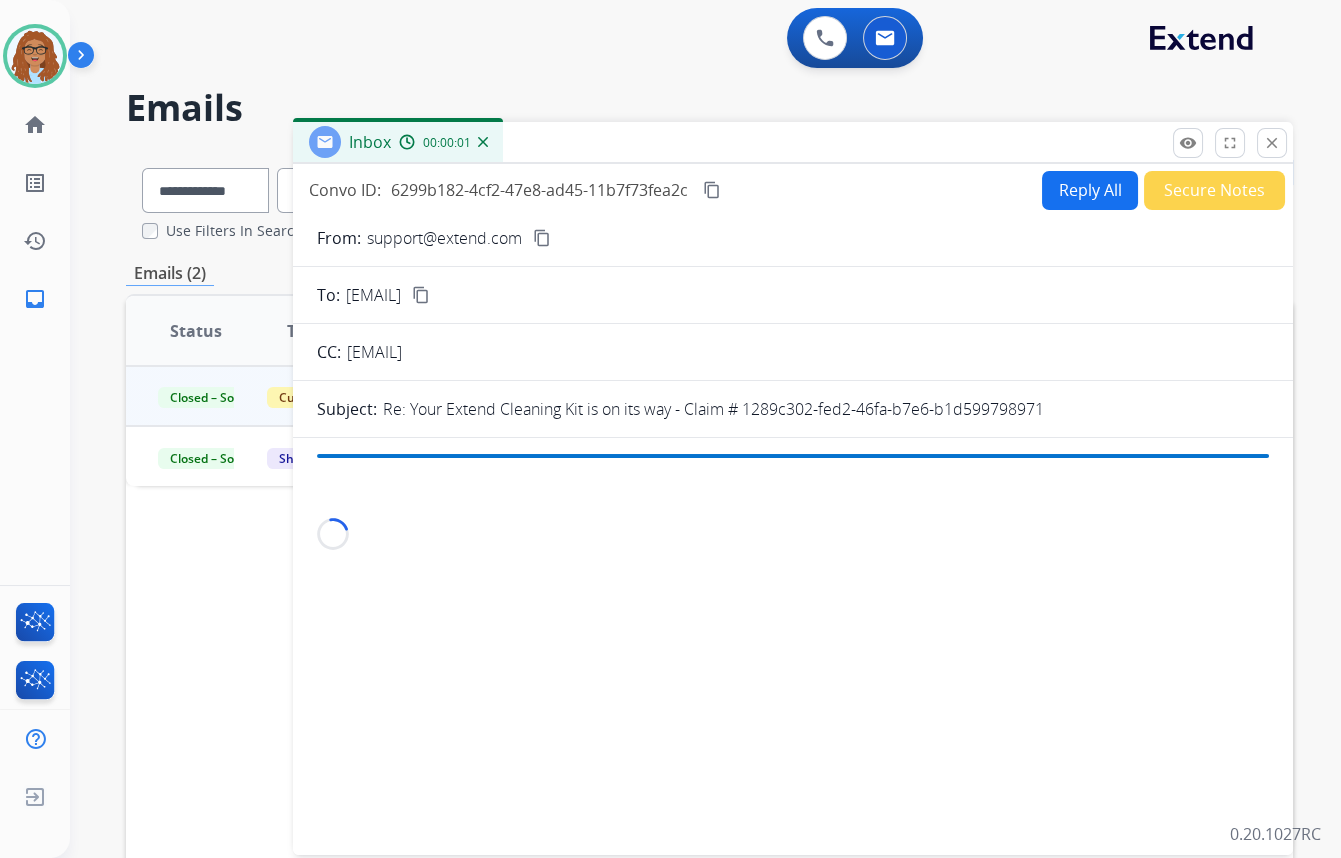 scroll, scrollTop: 90, scrollLeft: 0, axis: vertical 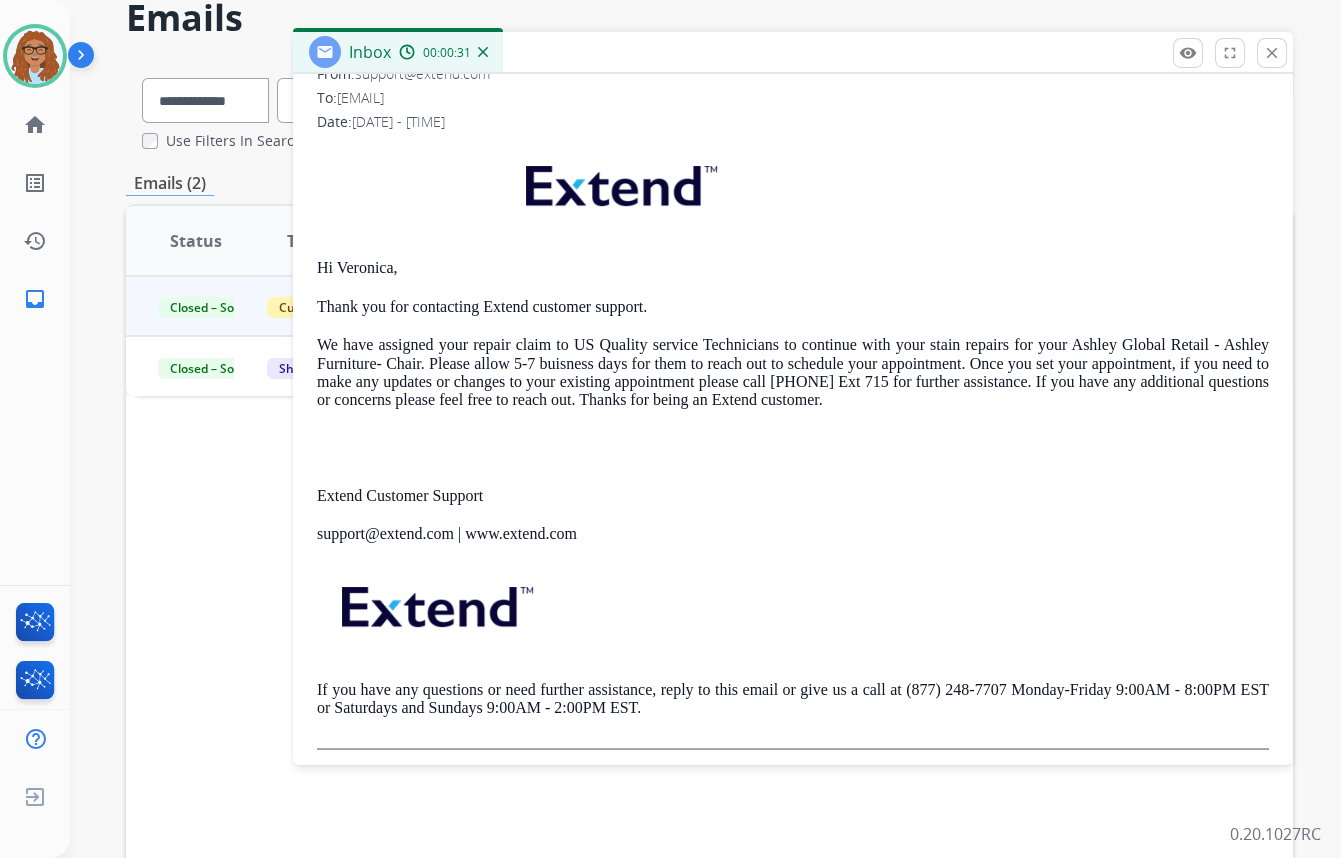 drag, startPoint x: 892, startPoint y: 400, endPoint x: 311, endPoint y: 273, distance: 594.71844 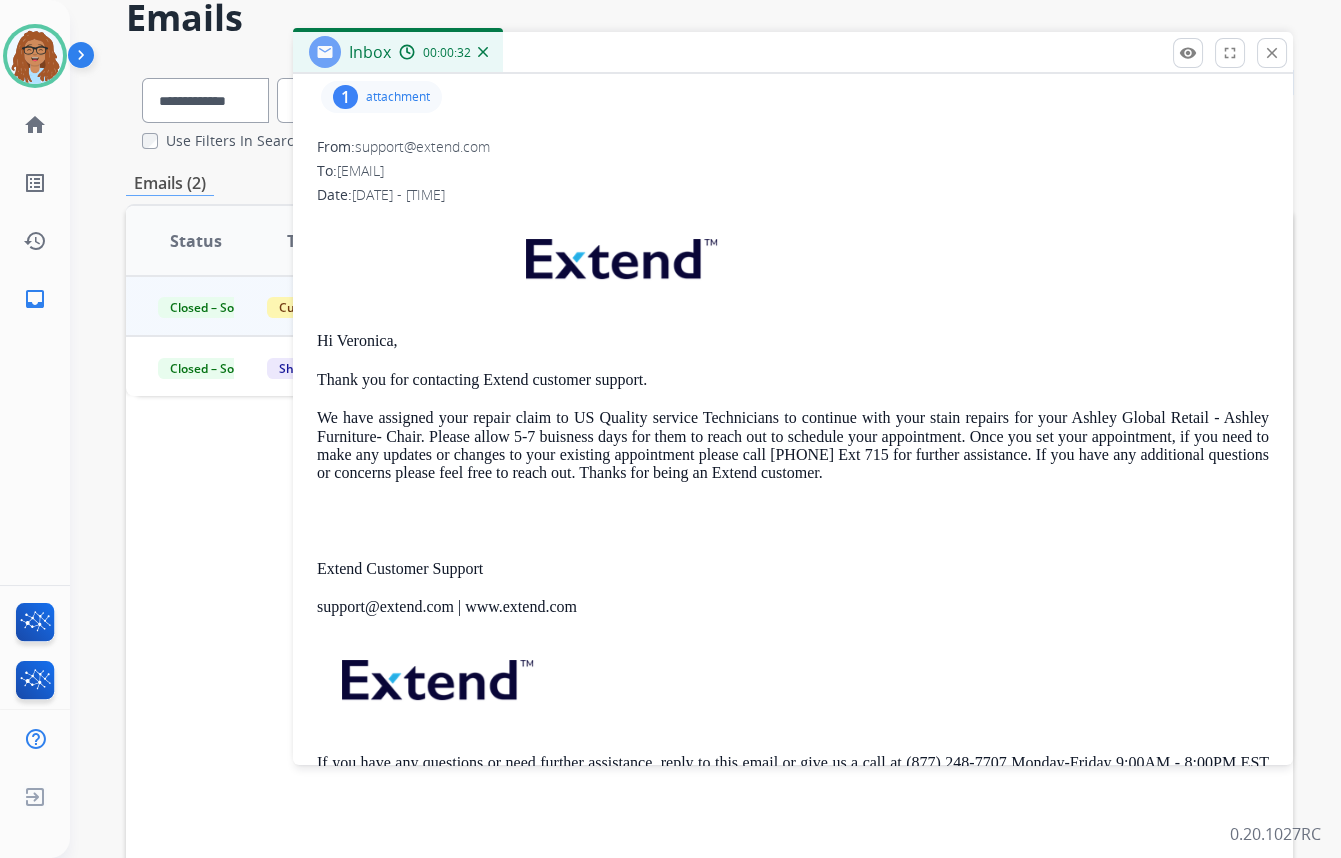 scroll, scrollTop: 0, scrollLeft: 0, axis: both 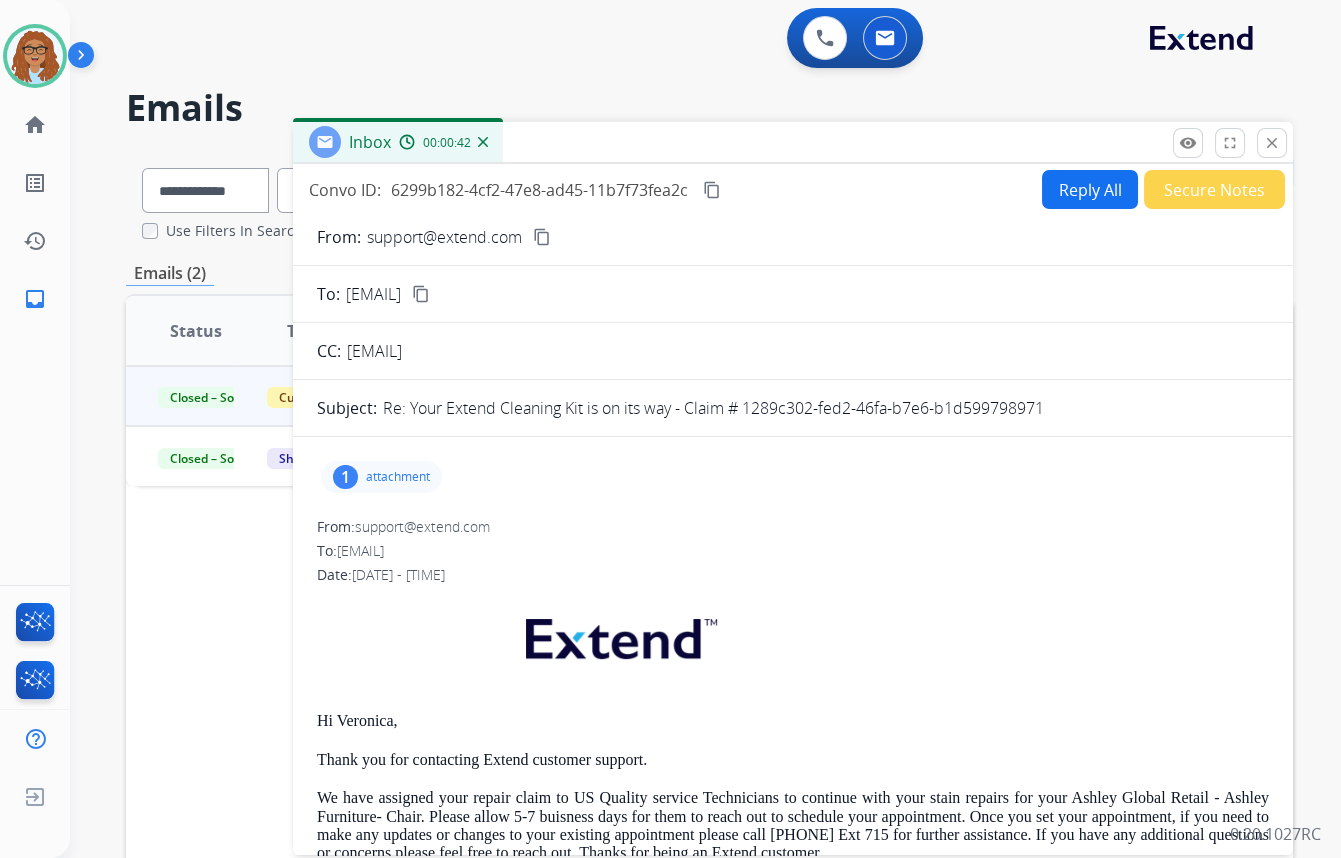 drag, startPoint x: 715, startPoint y: 191, endPoint x: 588, endPoint y: 229, distance: 132.56319 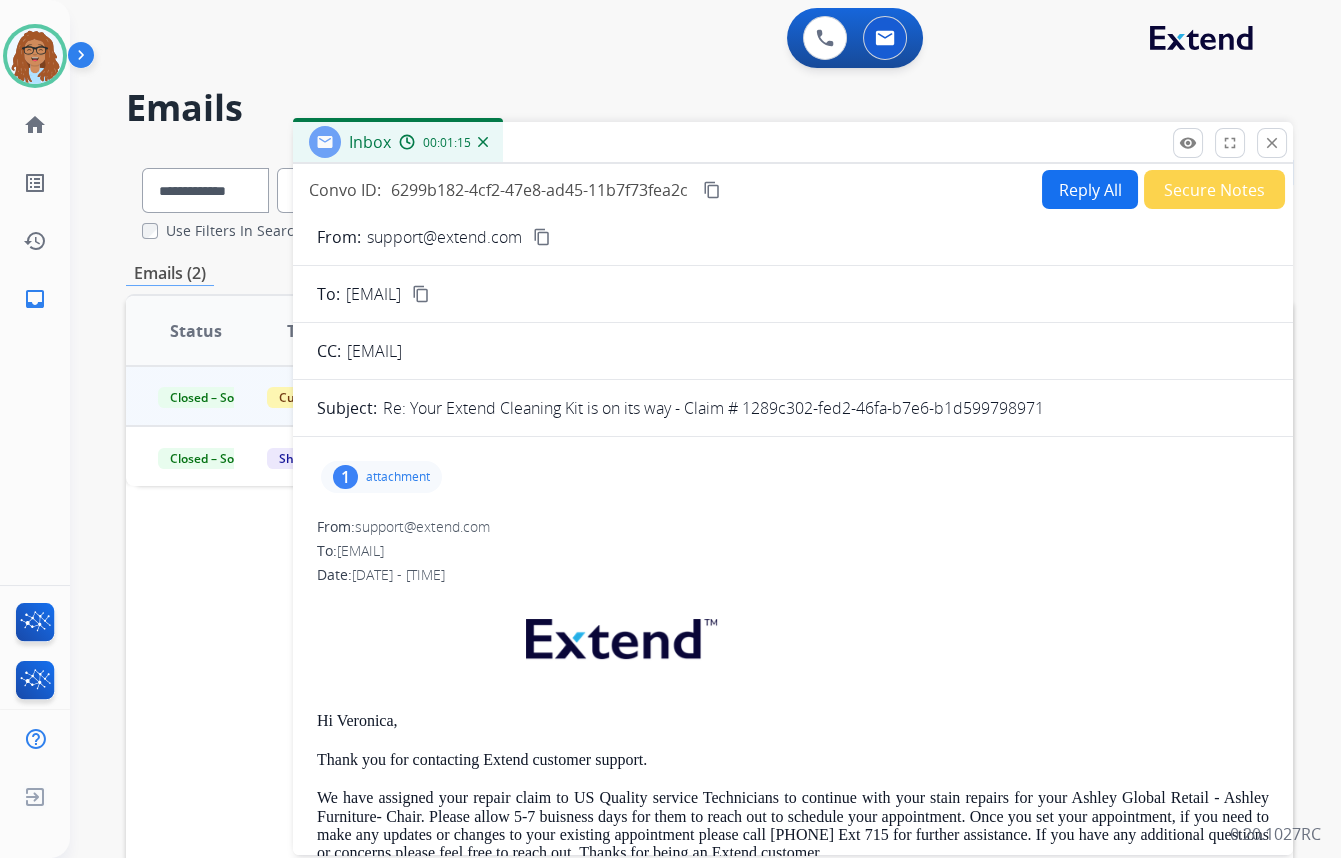 click on "Reply All" at bounding box center [1090, 189] 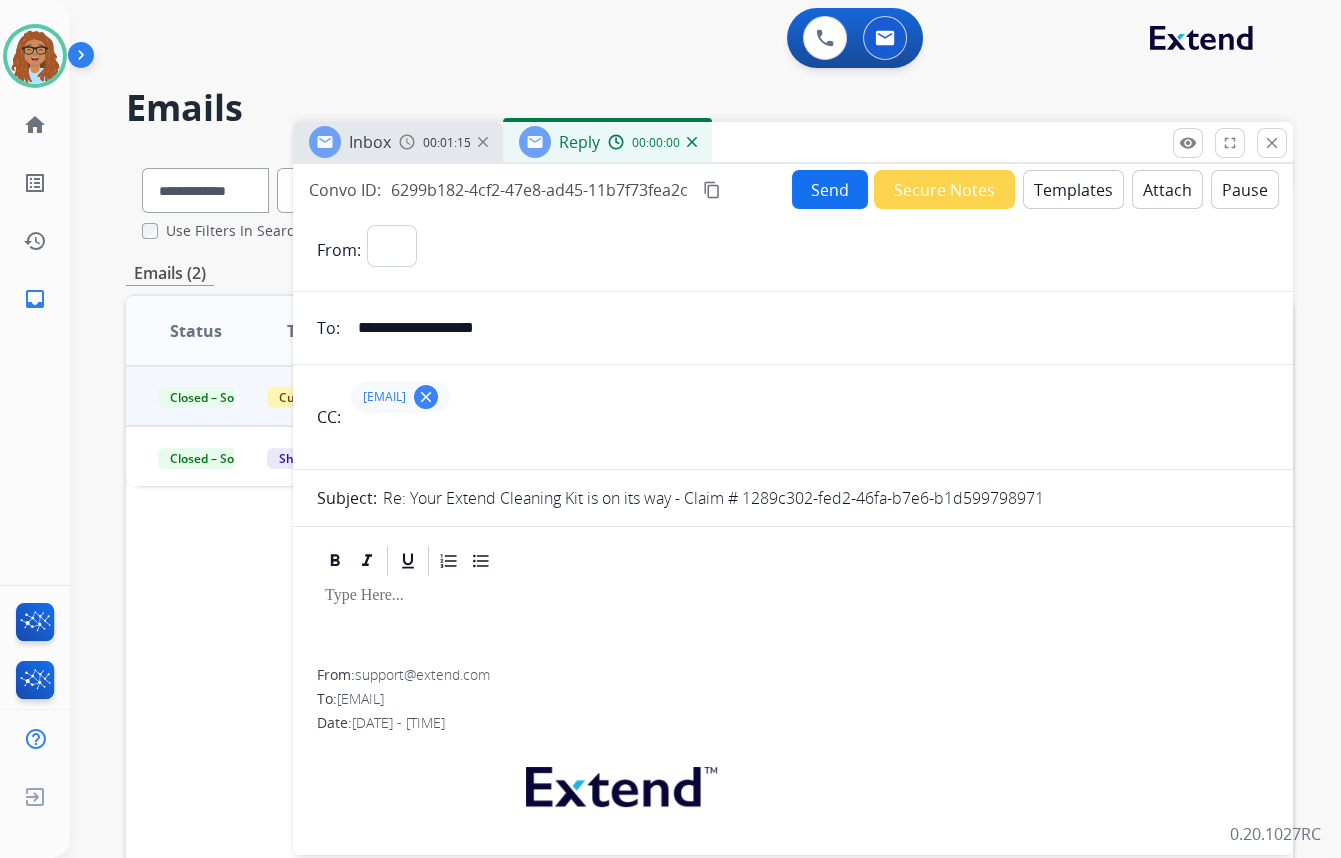 select on "**********" 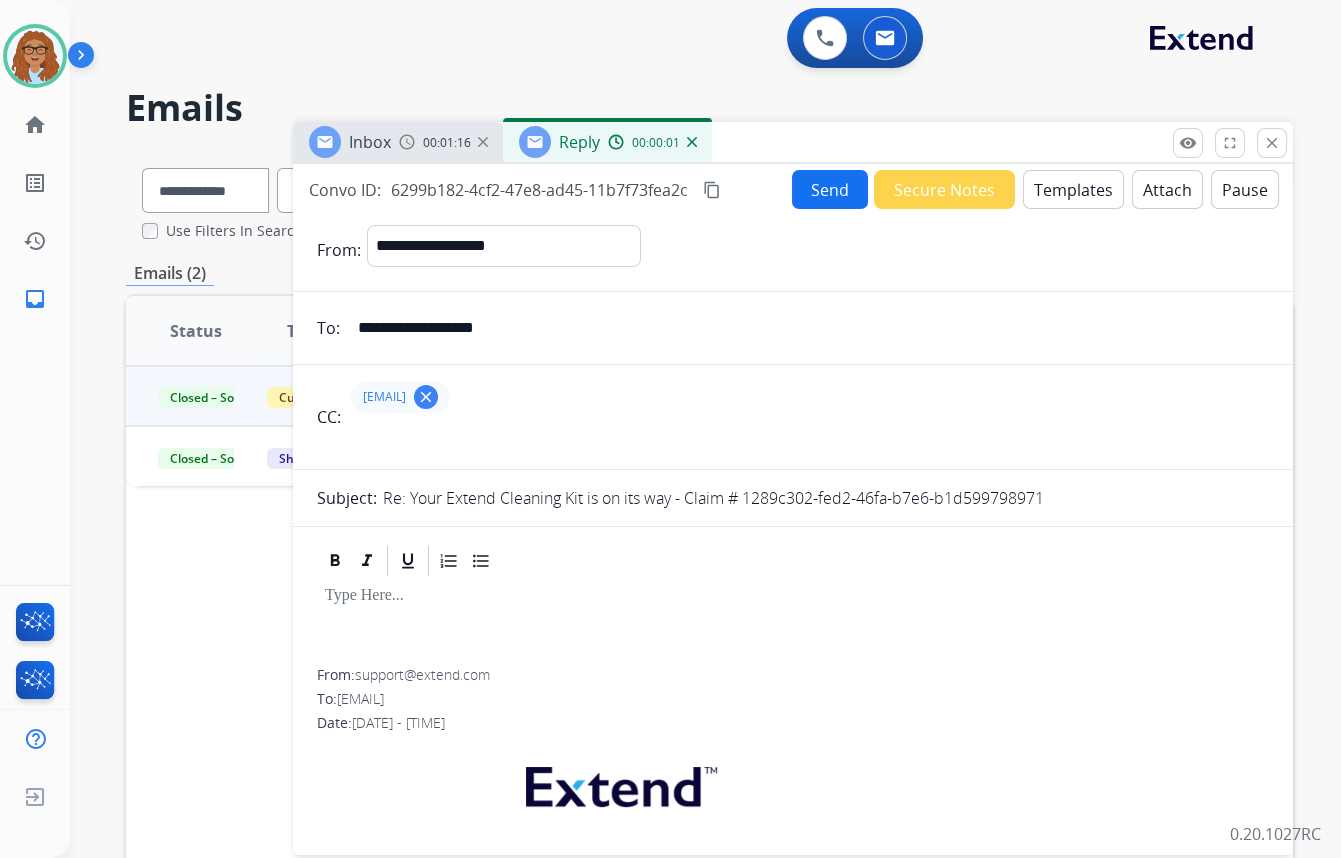 click on "Templates" at bounding box center [1073, 189] 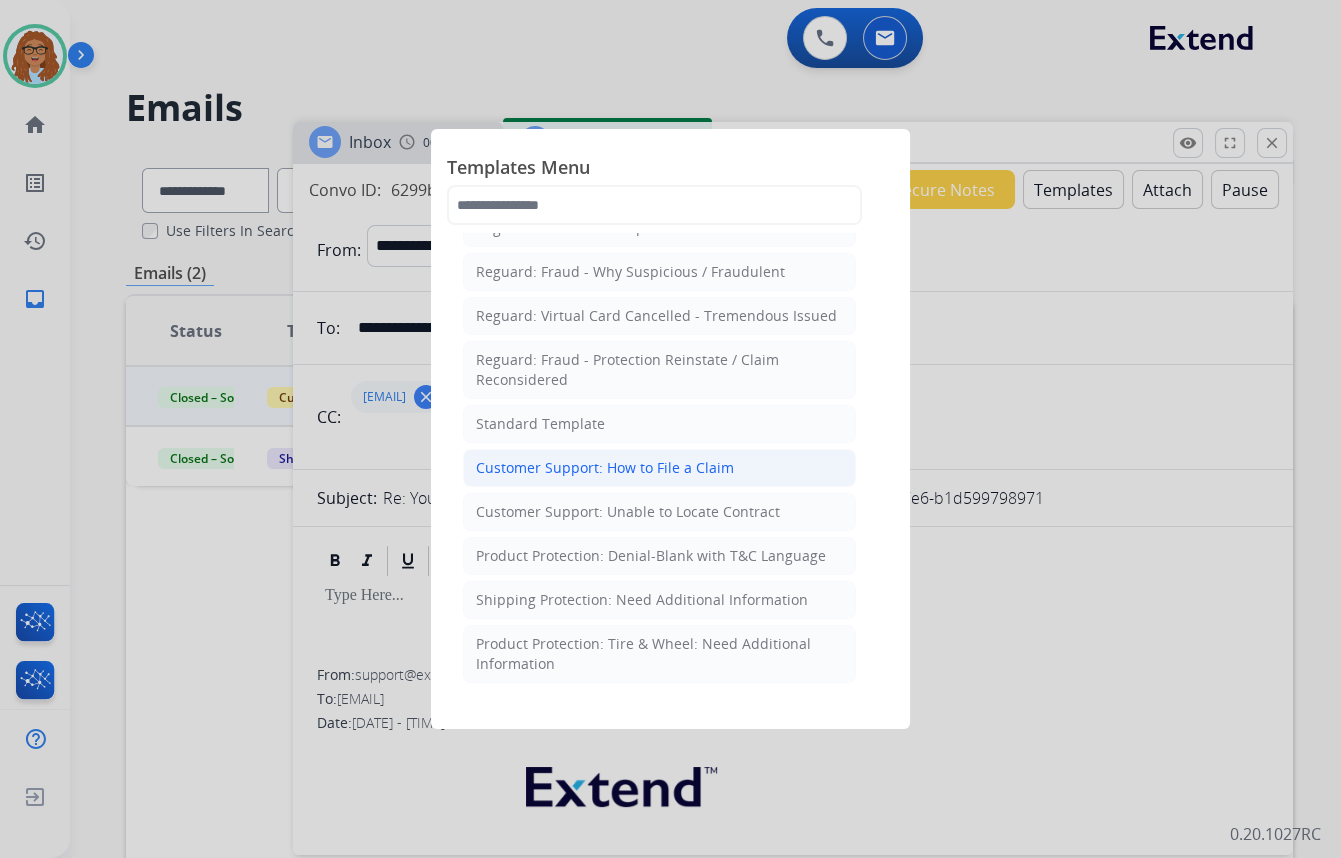 scroll, scrollTop: 181, scrollLeft: 0, axis: vertical 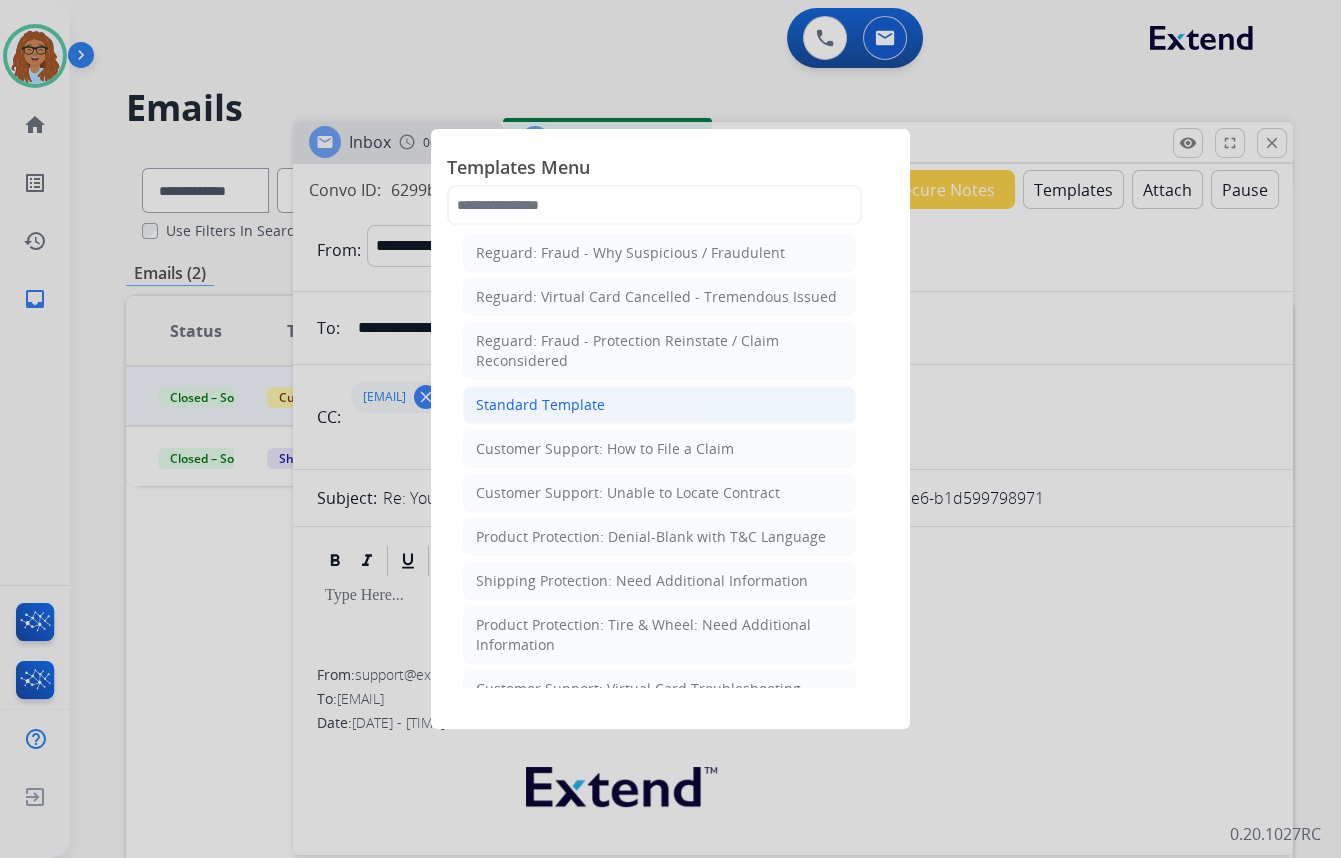 click on "Standard Template" 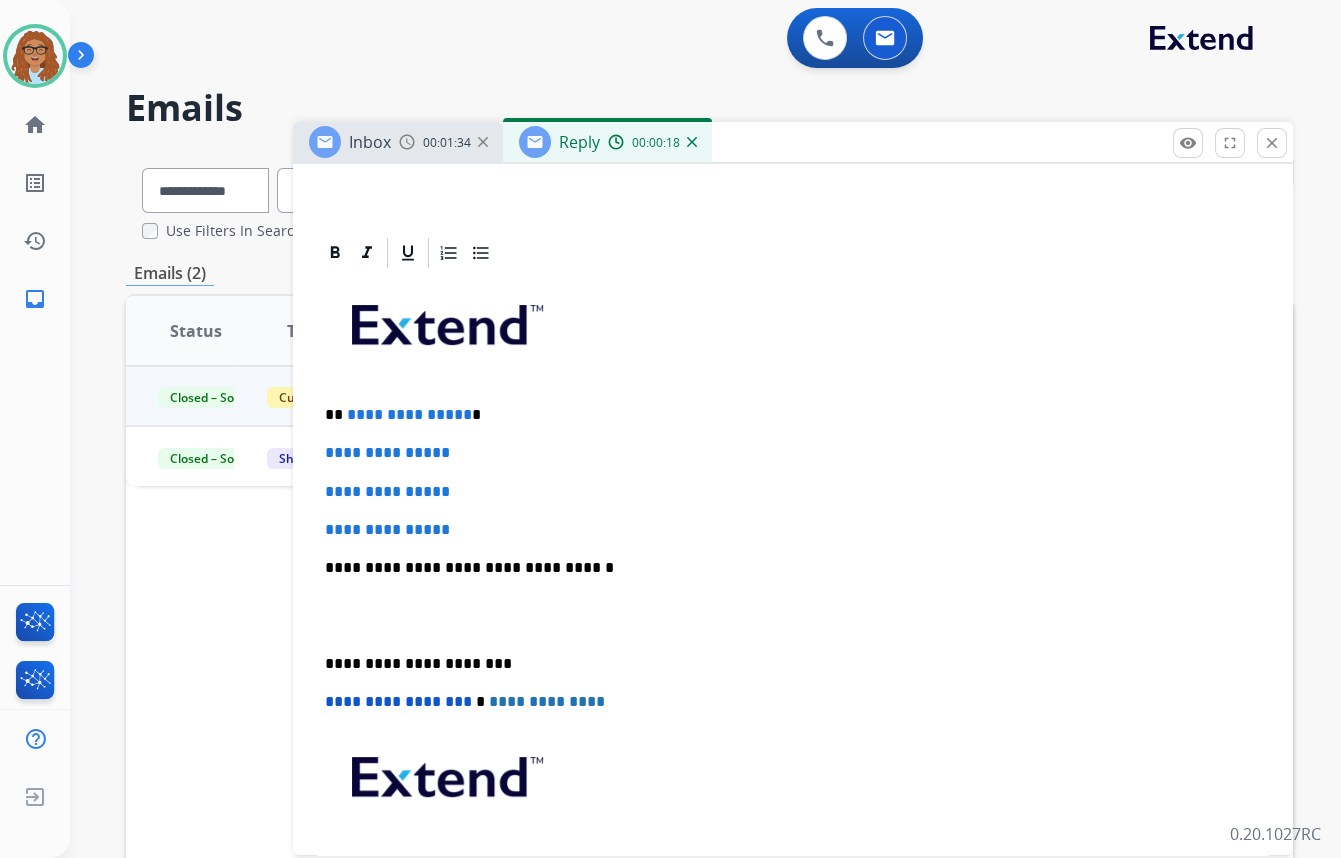 scroll, scrollTop: 454, scrollLeft: 0, axis: vertical 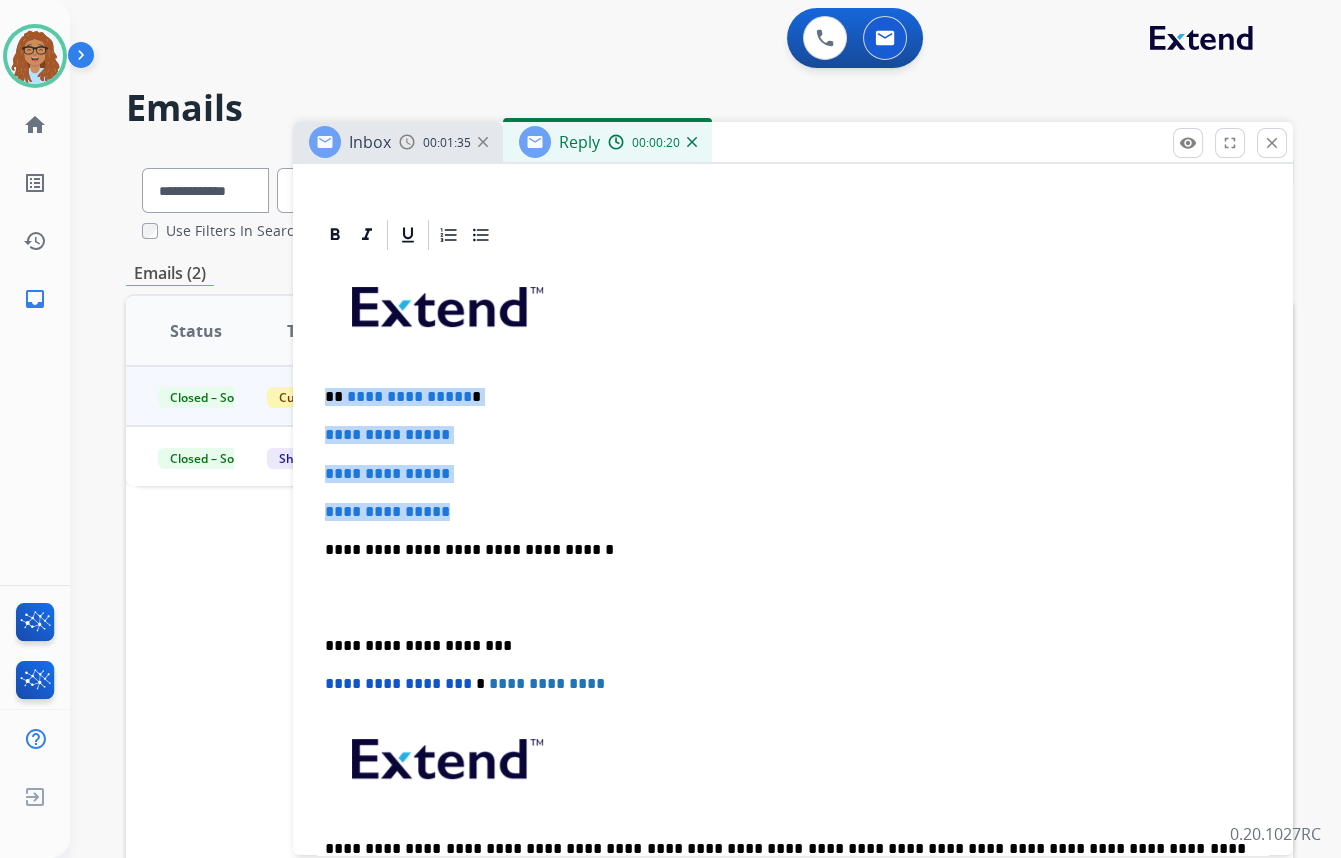 drag, startPoint x: 479, startPoint y: 506, endPoint x: 260, endPoint y: 379, distance: 253.16003 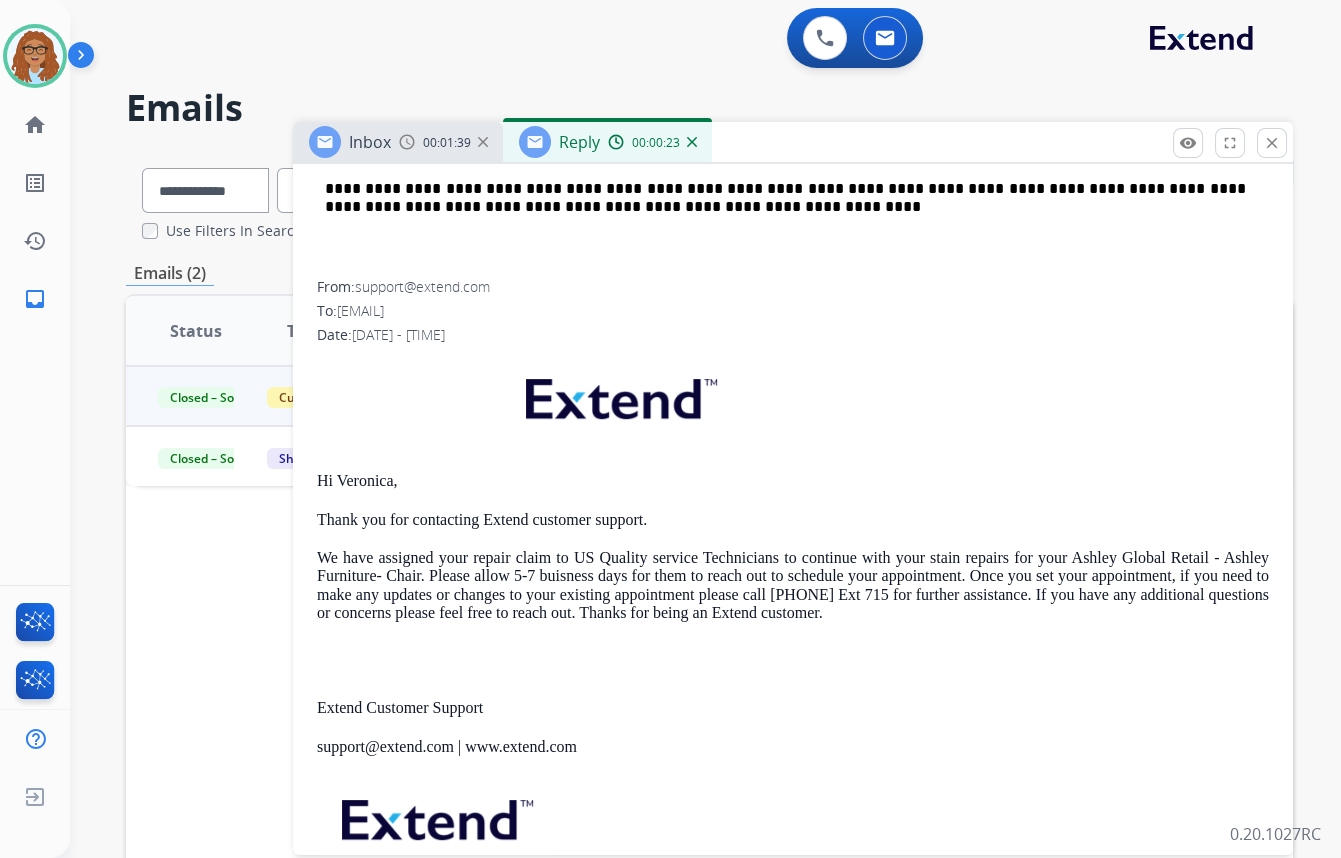 scroll, scrollTop: 1000, scrollLeft: 0, axis: vertical 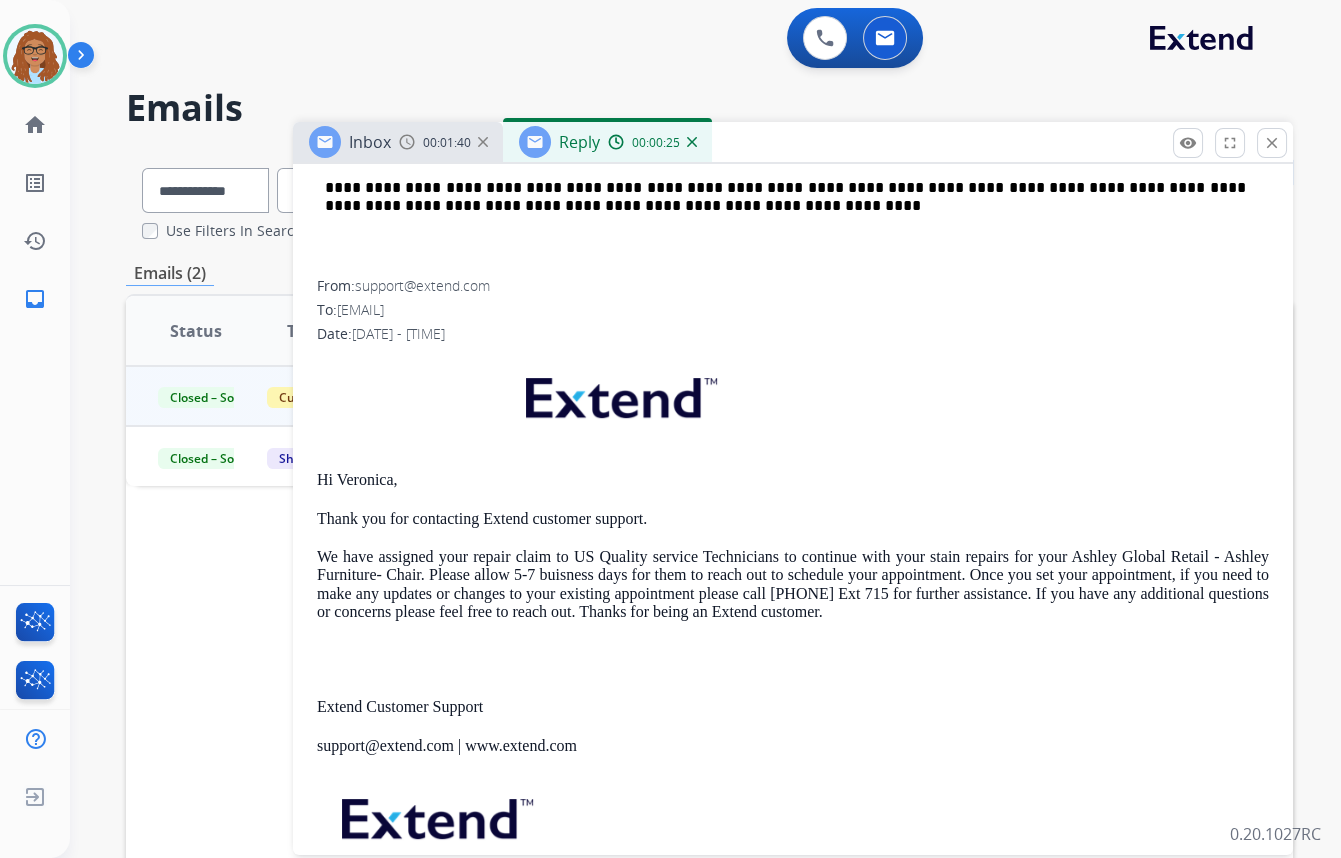 drag, startPoint x: 822, startPoint y: 610, endPoint x: 314, endPoint y: 468, distance: 527.4732 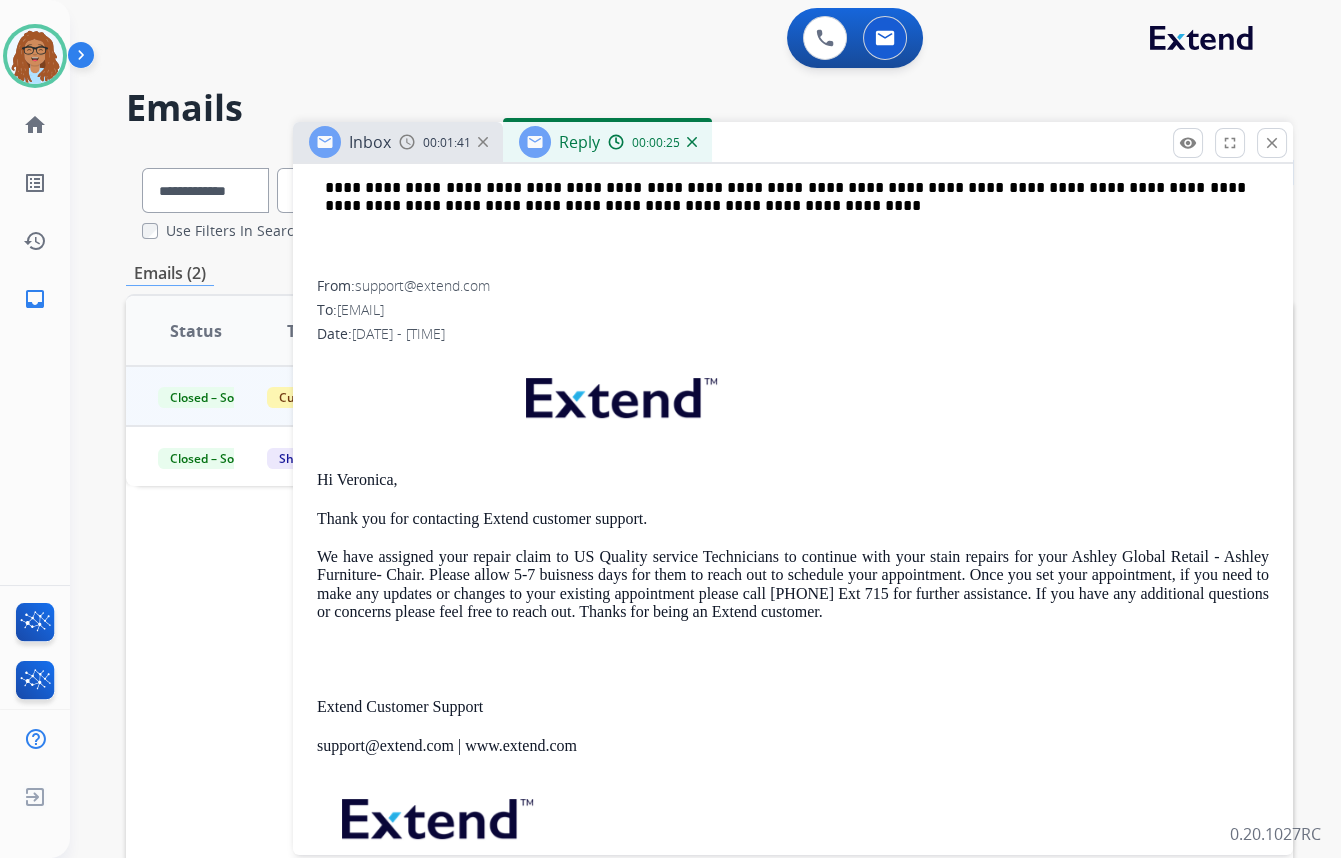 copy on "Hi Veronica, Thank you for contacting Extend customer support. We have assigned your repair claim to US Quality service Technicians to continue with your stain repairs for your Ashley Global Retail - Ashley Furniture- Chair. Please allow 5-7 buisness days for them to reach out to schedule your appointment. Once you set your appointment, if you need to make any updates or changes to your existing appointment please call [PHONE] Ext 715 for further assistance. If you have any additional questions or concerns please feel free to reach out. Thanks for being an Extend customer." 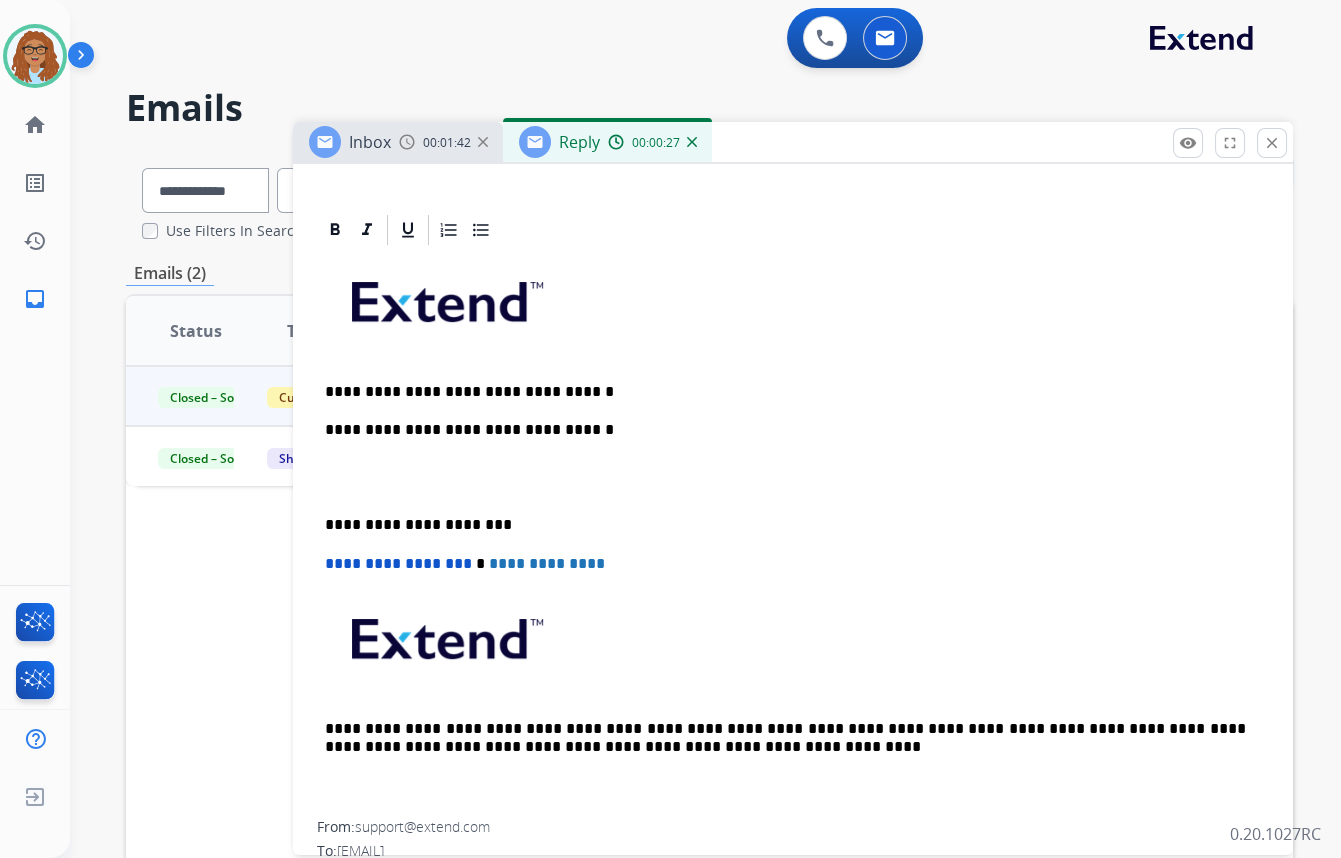 scroll, scrollTop: 454, scrollLeft: 0, axis: vertical 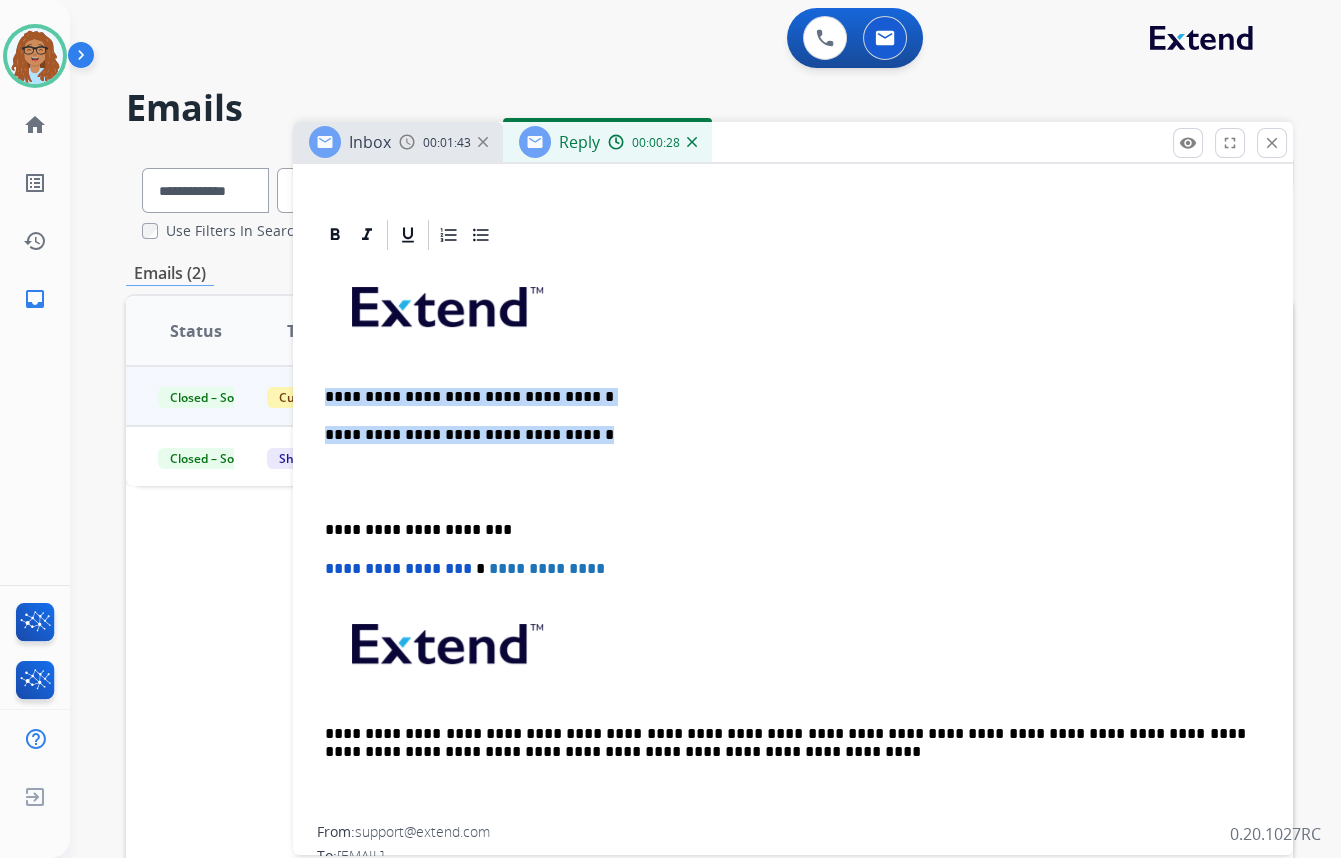 drag, startPoint x: 591, startPoint y: 430, endPoint x: 297, endPoint y: 387, distance: 297.12793 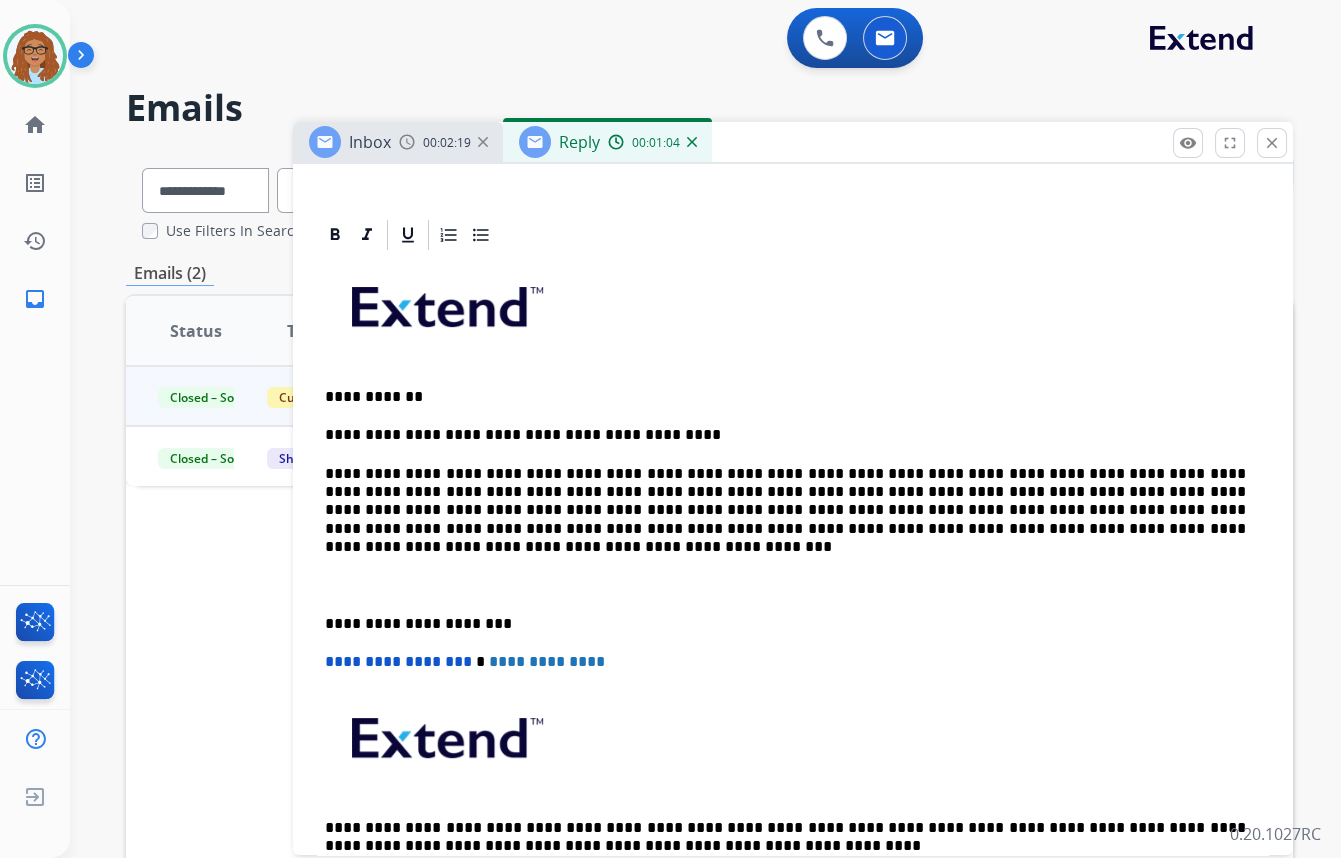 scroll, scrollTop: 363, scrollLeft: 0, axis: vertical 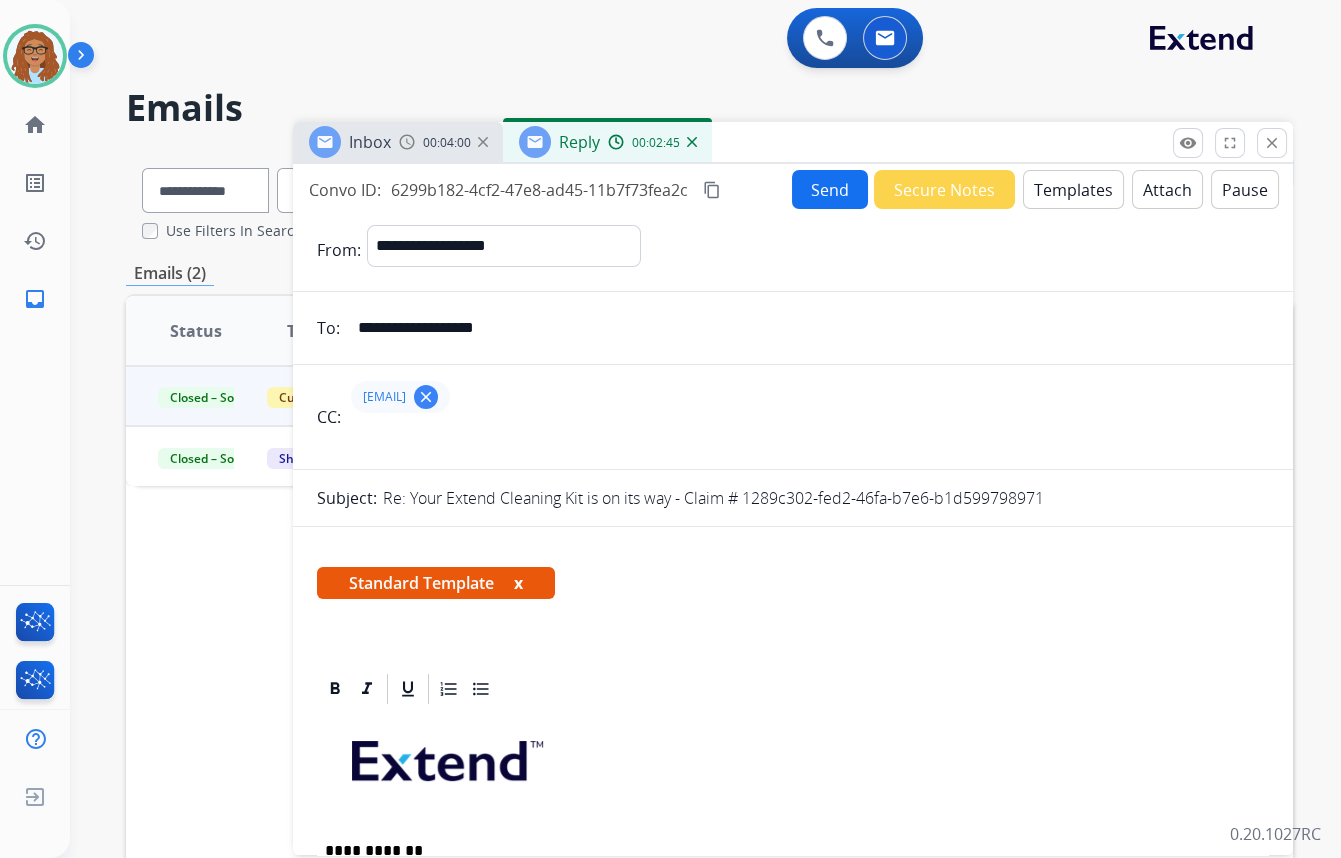 click on "Send" at bounding box center [830, 189] 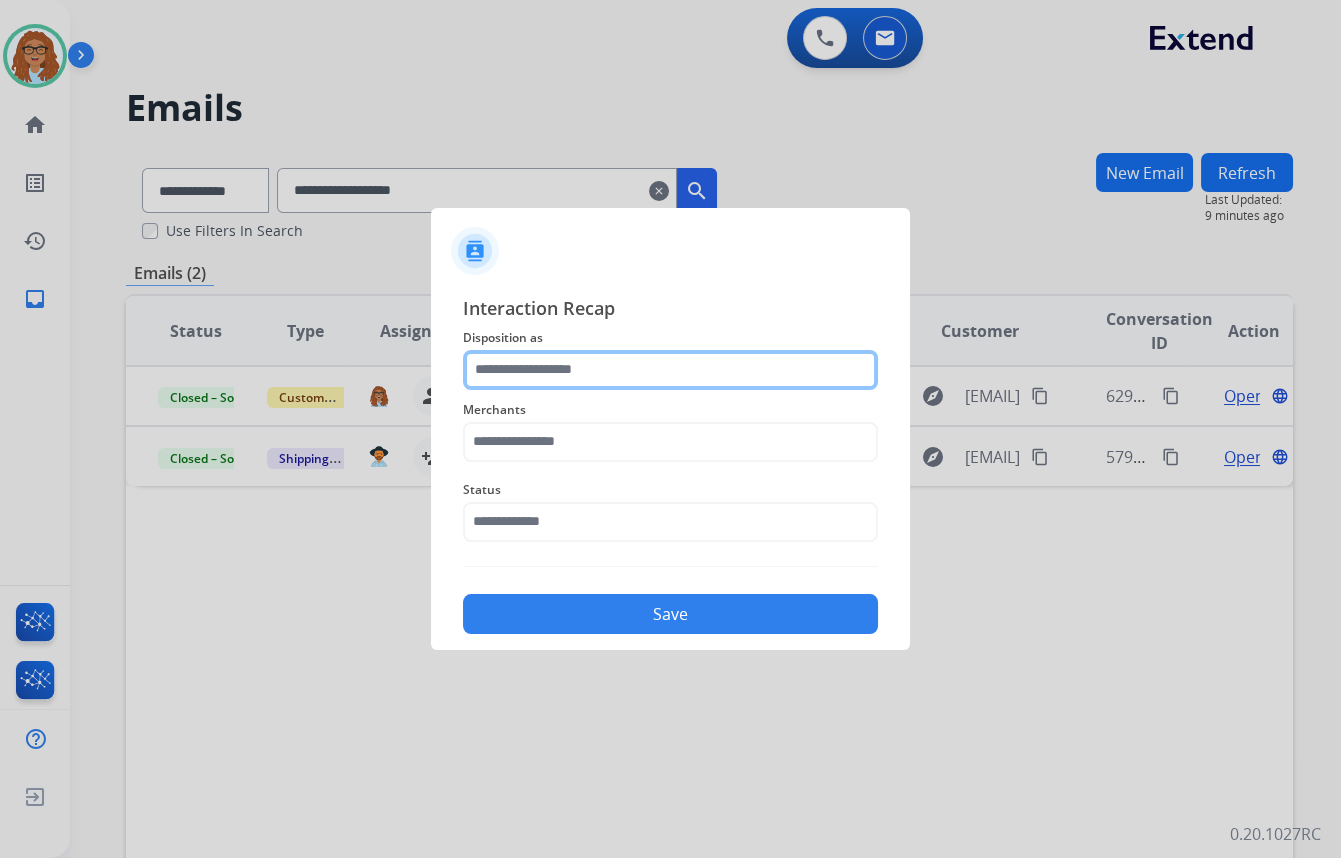 click 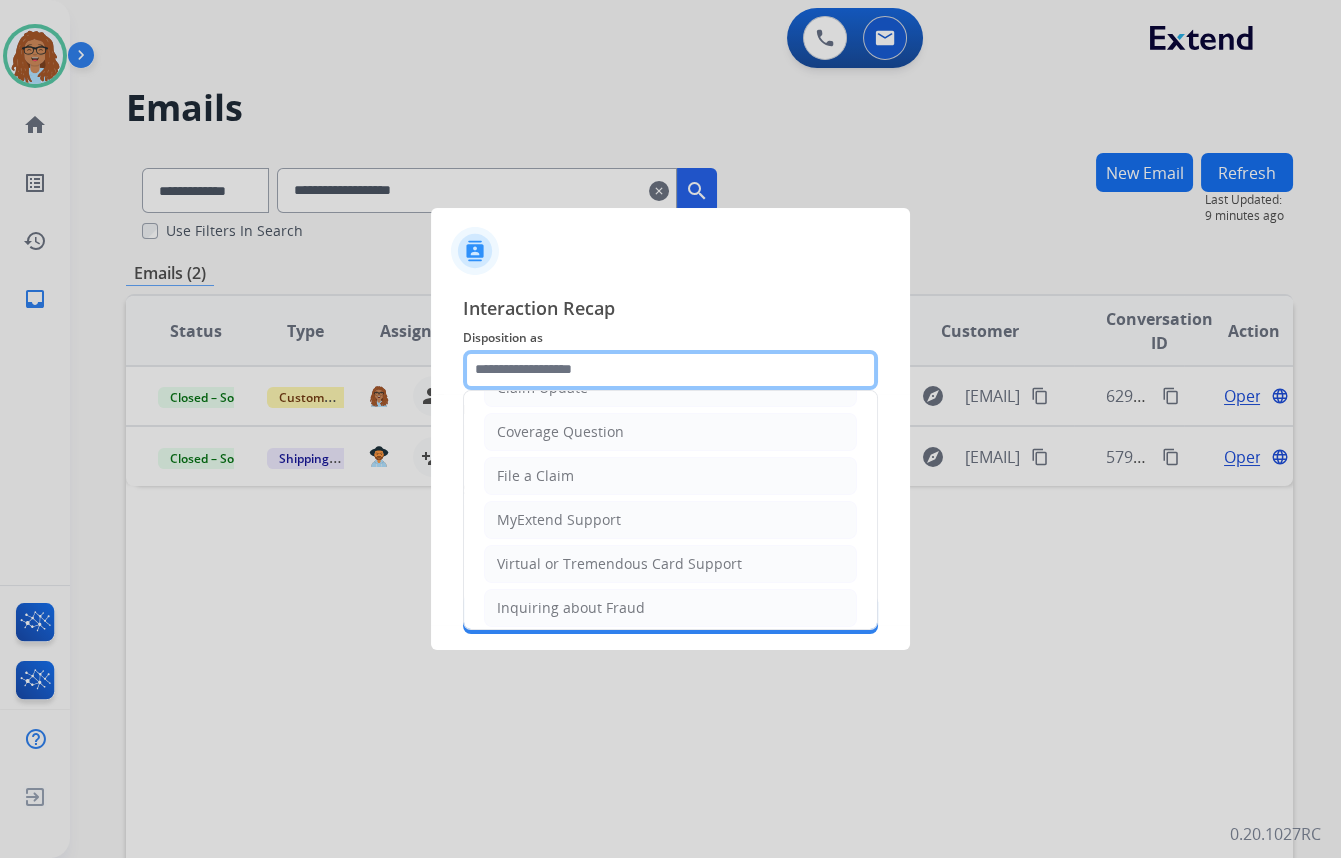 scroll, scrollTop: 309, scrollLeft: 0, axis: vertical 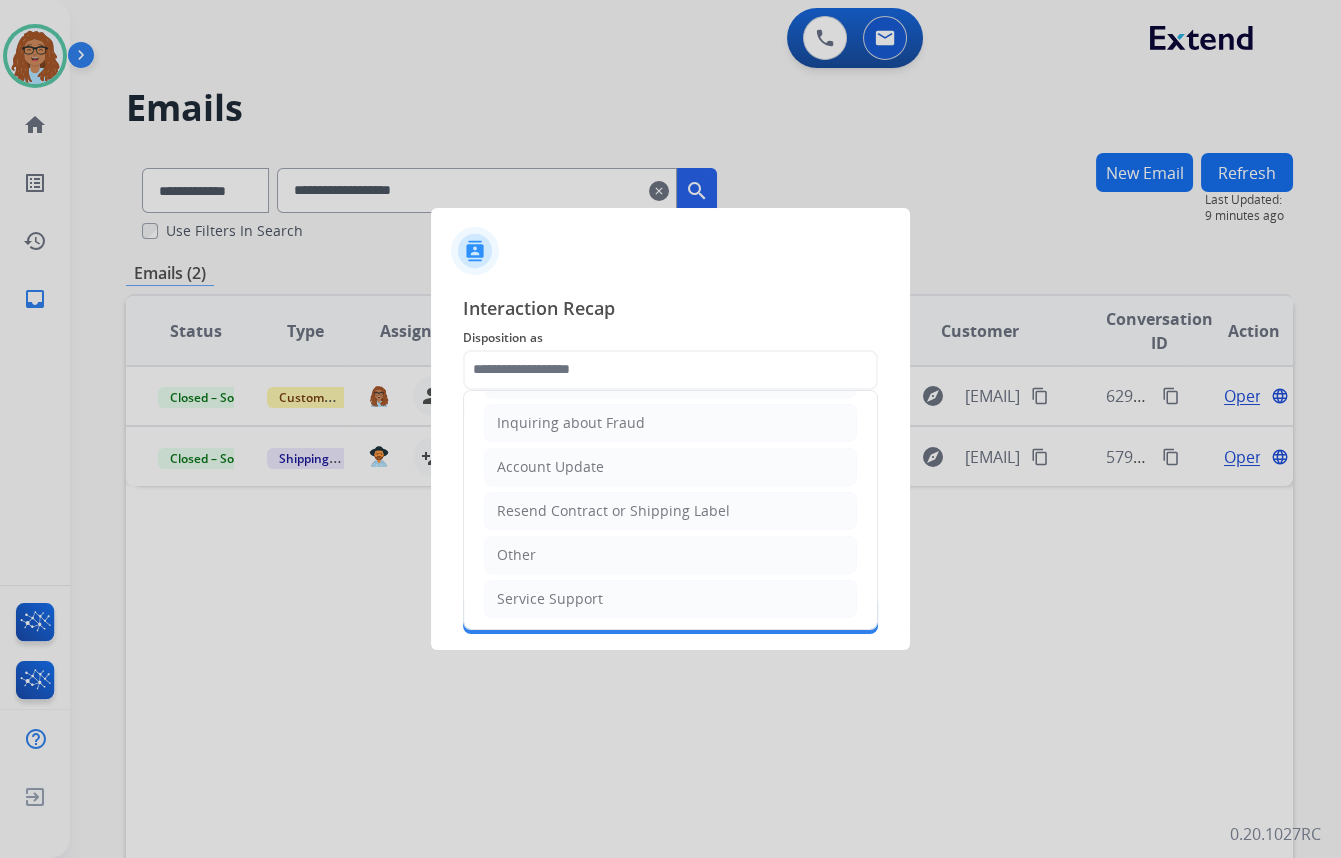 drag, startPoint x: 557, startPoint y: 593, endPoint x: 579, endPoint y: 476, distance: 119.05041 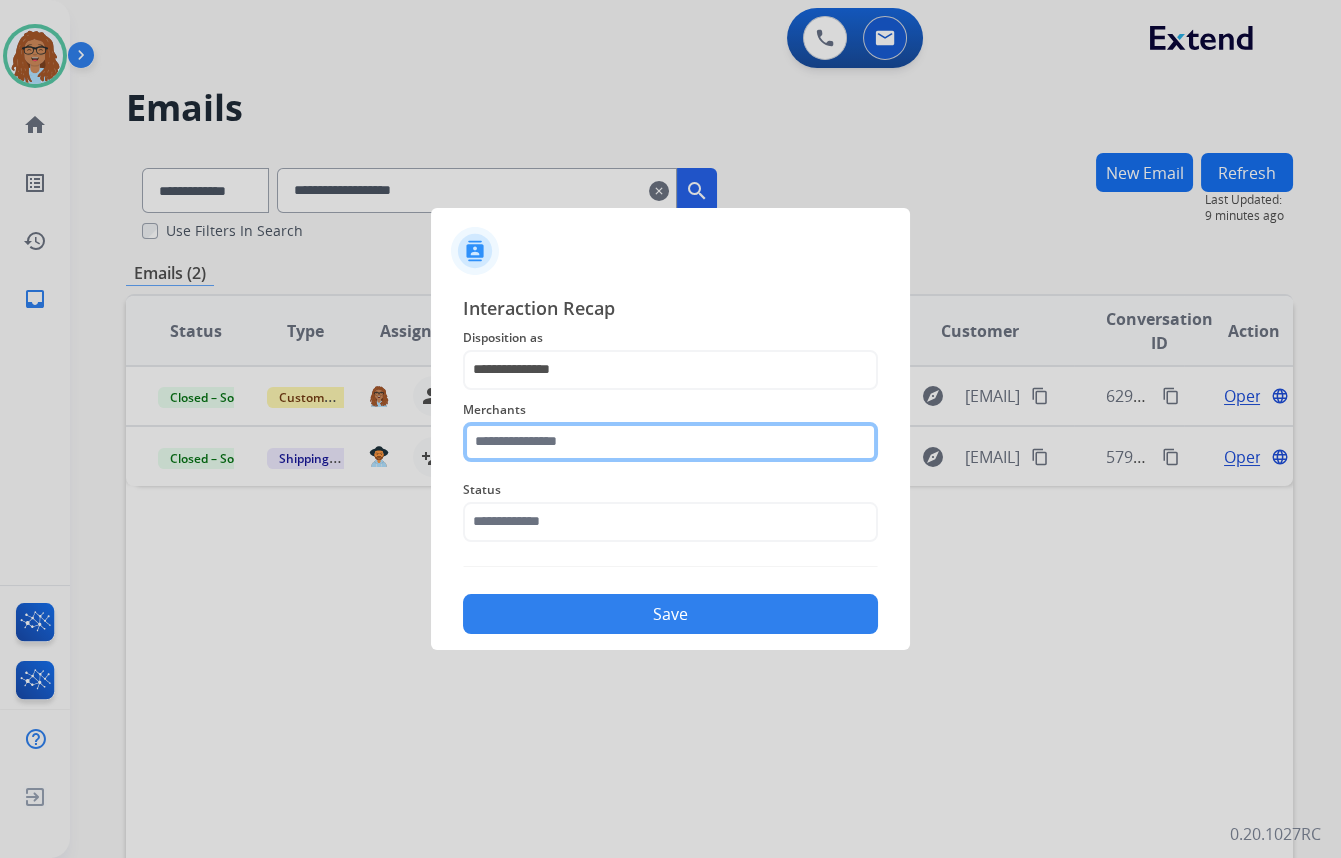 drag, startPoint x: 582, startPoint y: 446, endPoint x: 539, endPoint y: 446, distance: 43 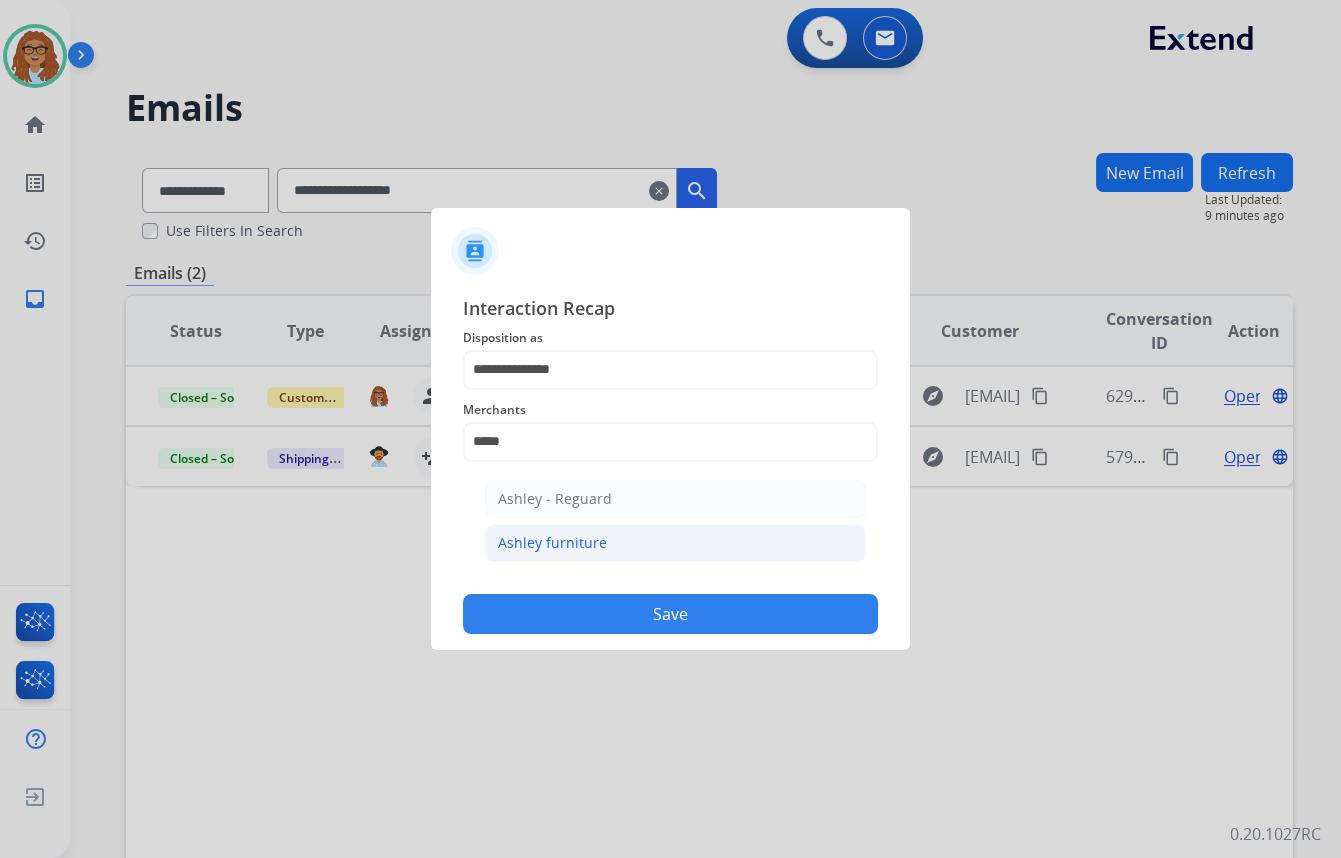 click on "Ashley furniture" 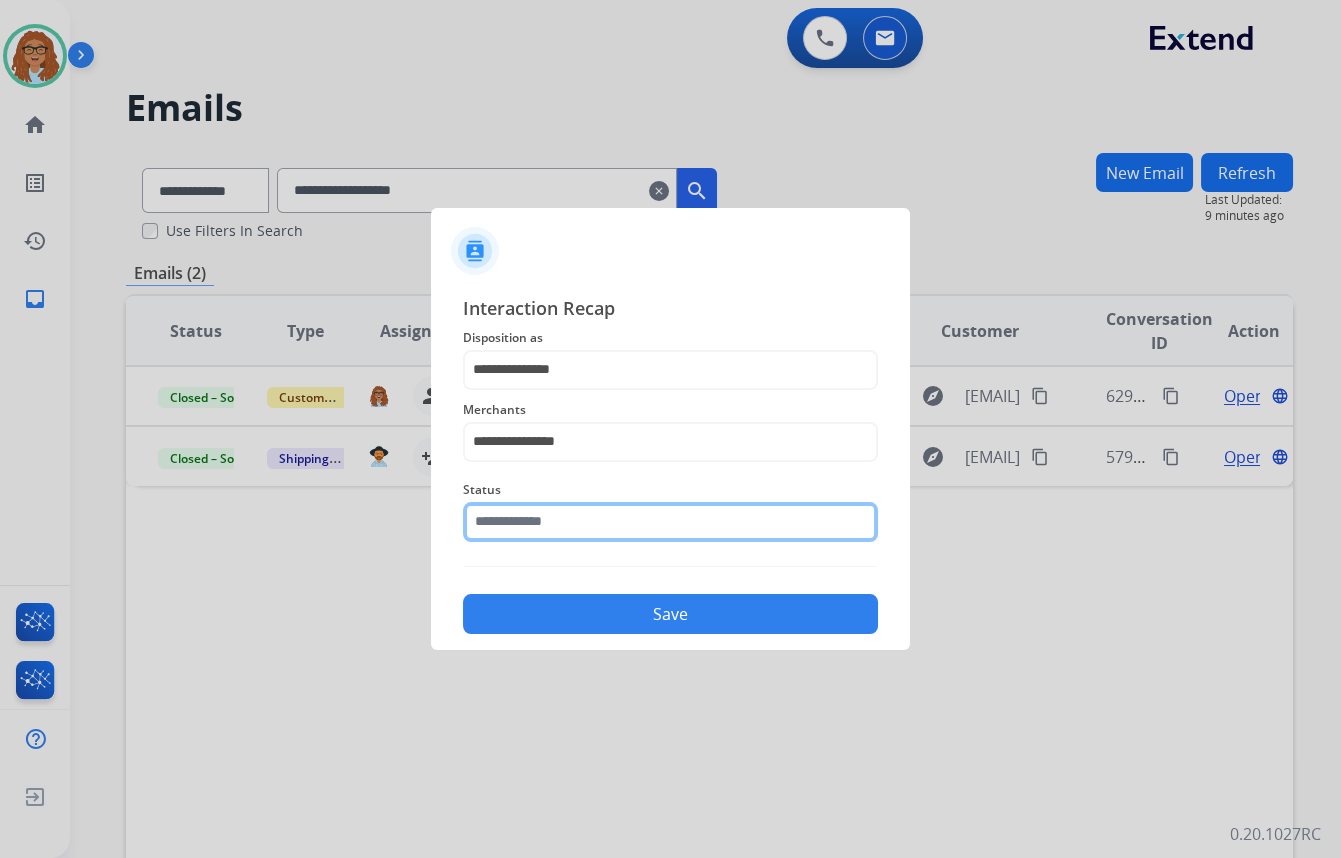 click 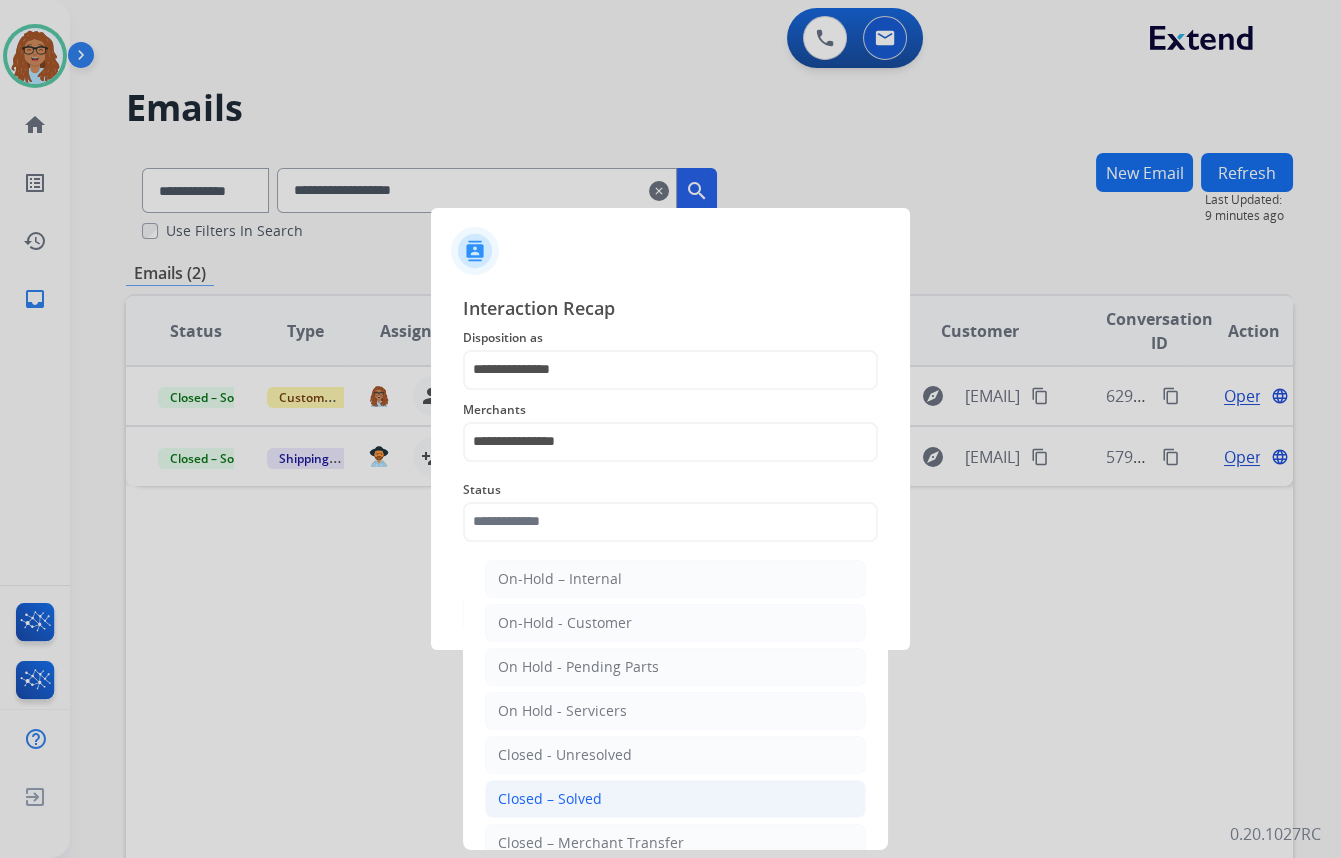 drag, startPoint x: 575, startPoint y: 792, endPoint x: 618, endPoint y: 688, distance: 112.53888 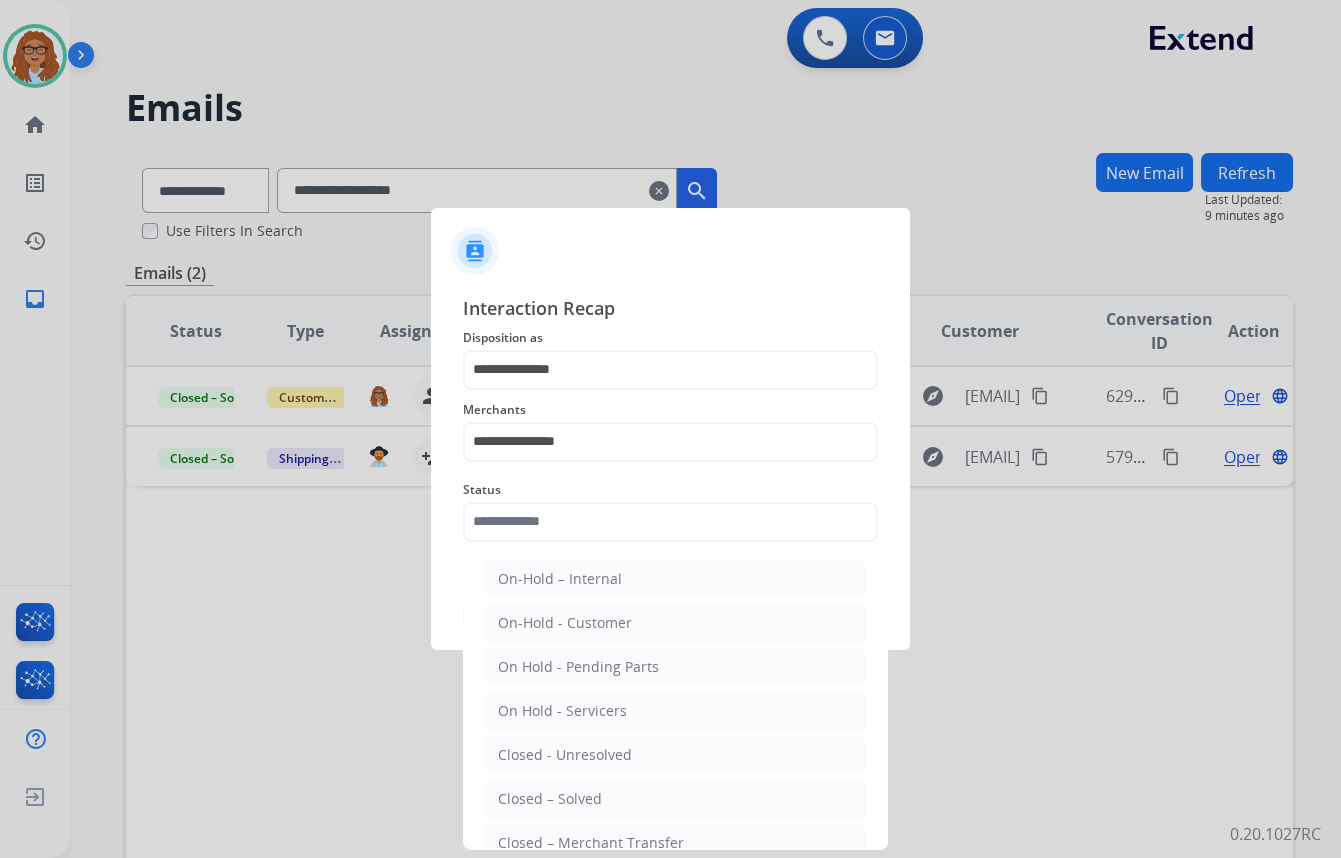 type on "**********" 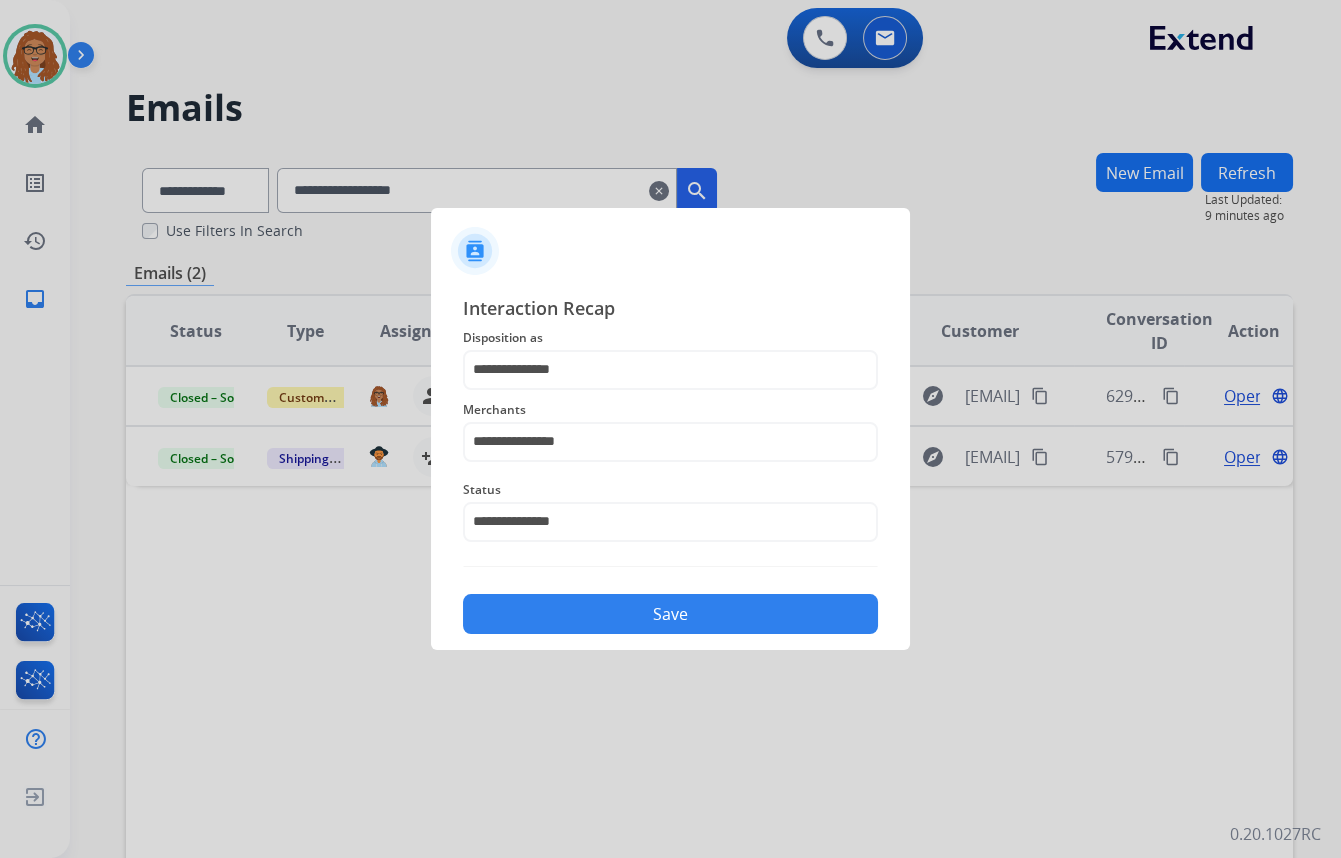 click on "Save" 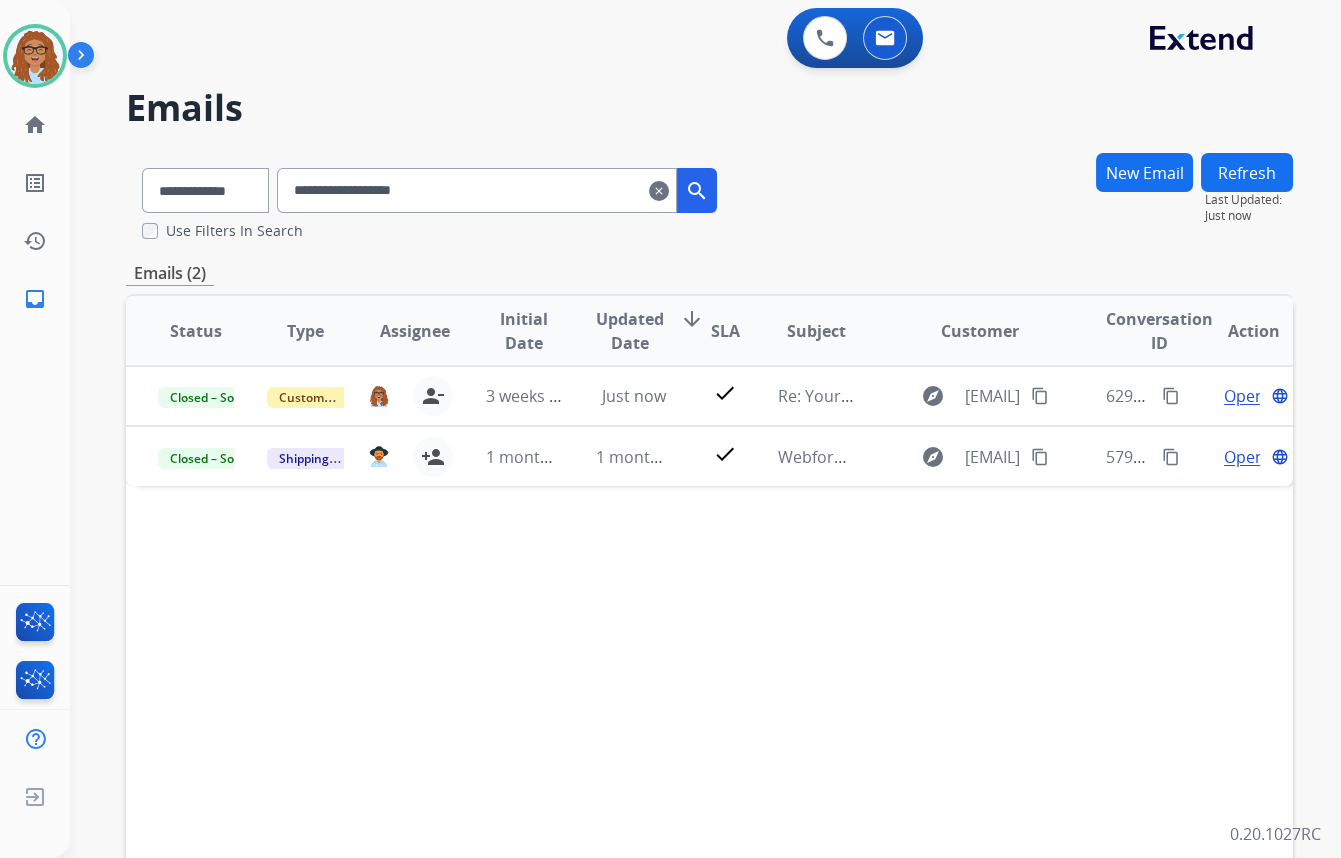 drag, startPoint x: 489, startPoint y: 196, endPoint x: 183, endPoint y: 197, distance: 306.00165 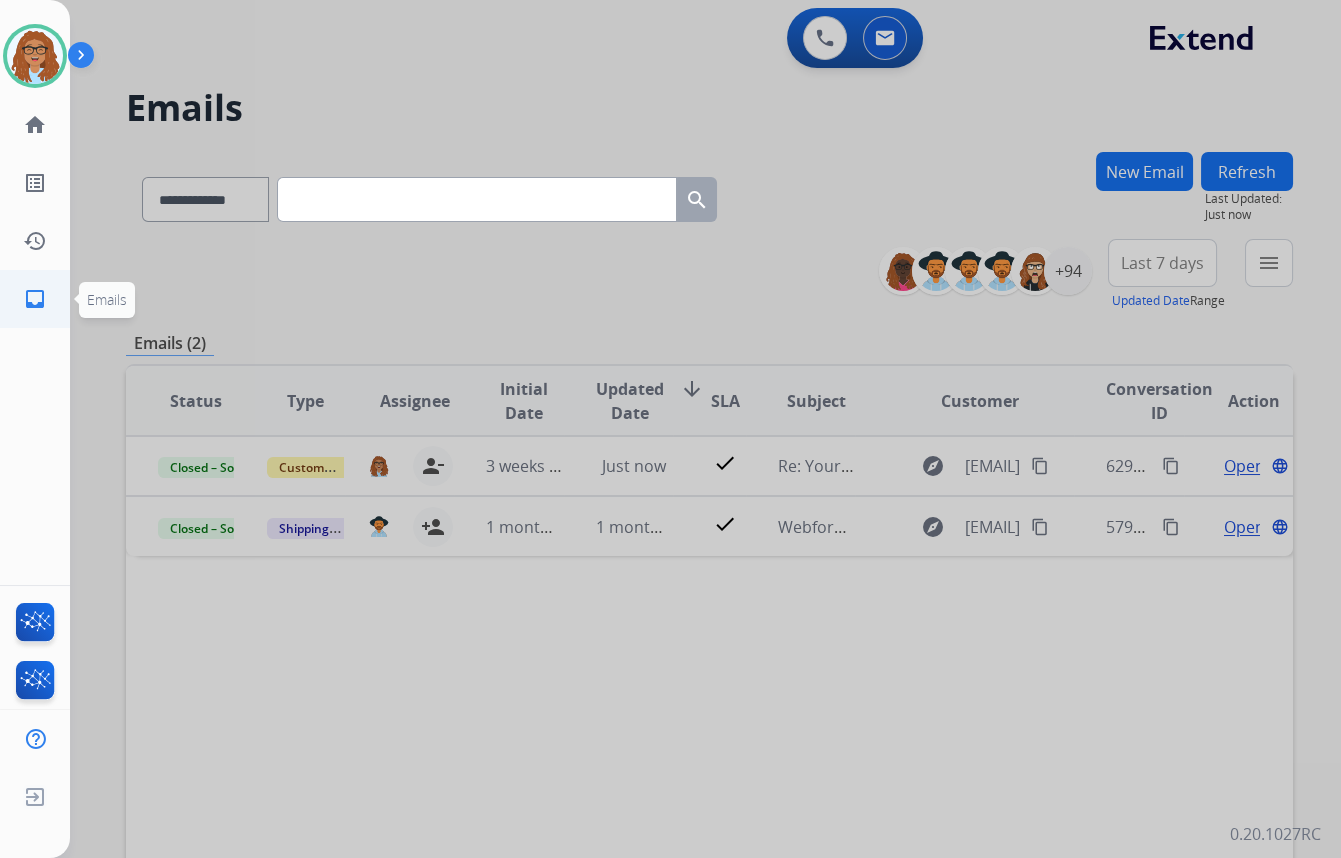 type 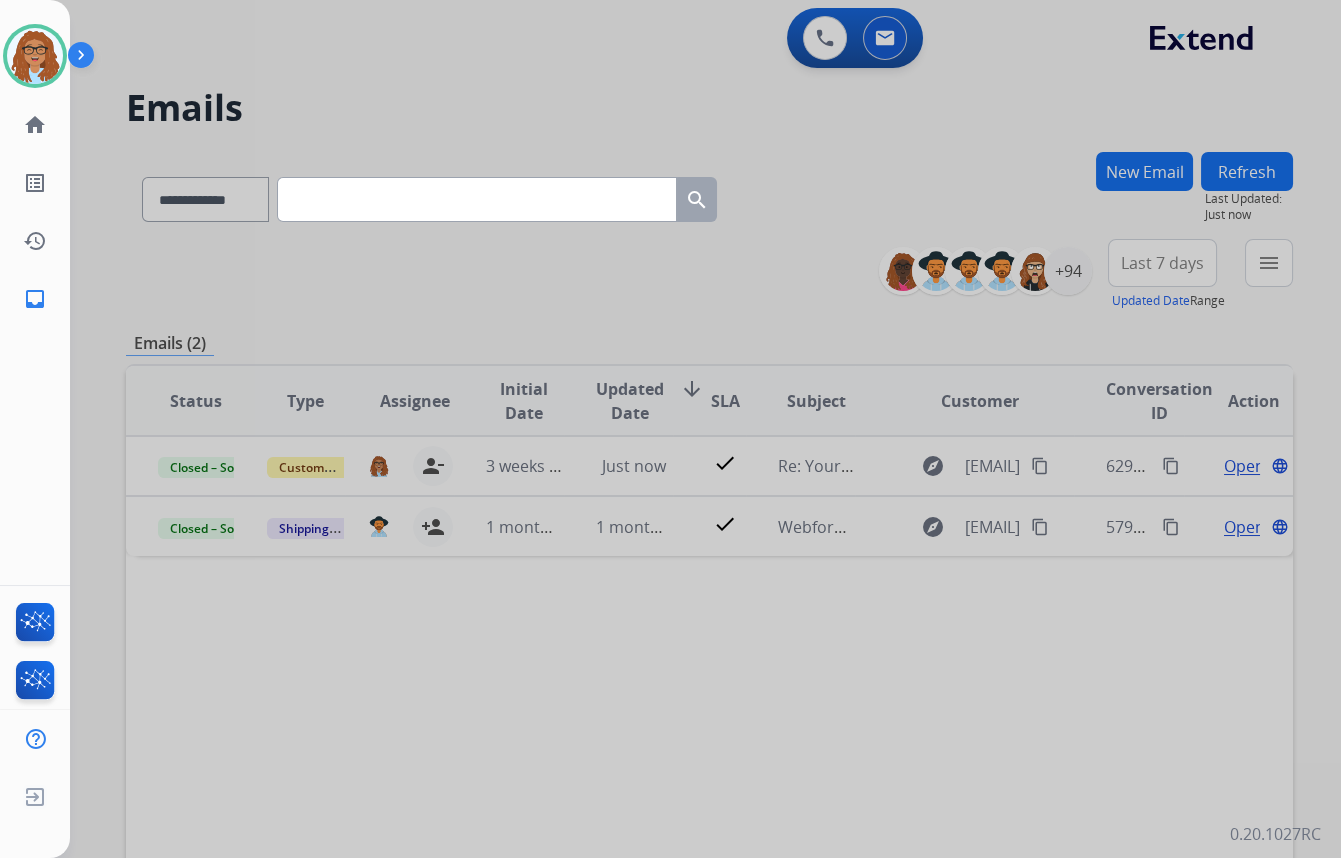 drag, startPoint x: 680, startPoint y: 145, endPoint x: 662, endPoint y: 158, distance: 22.203604 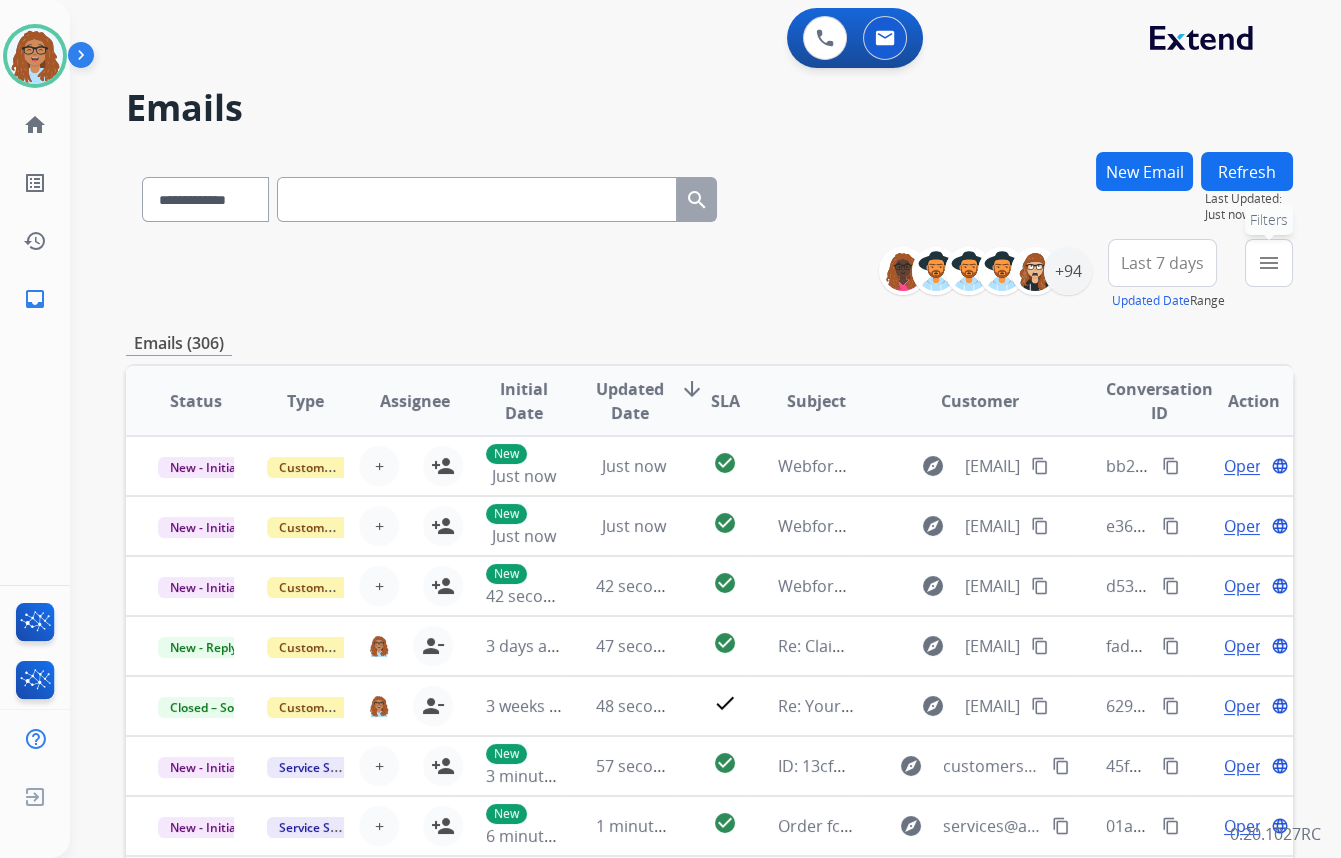 click on "menu" at bounding box center [1269, 263] 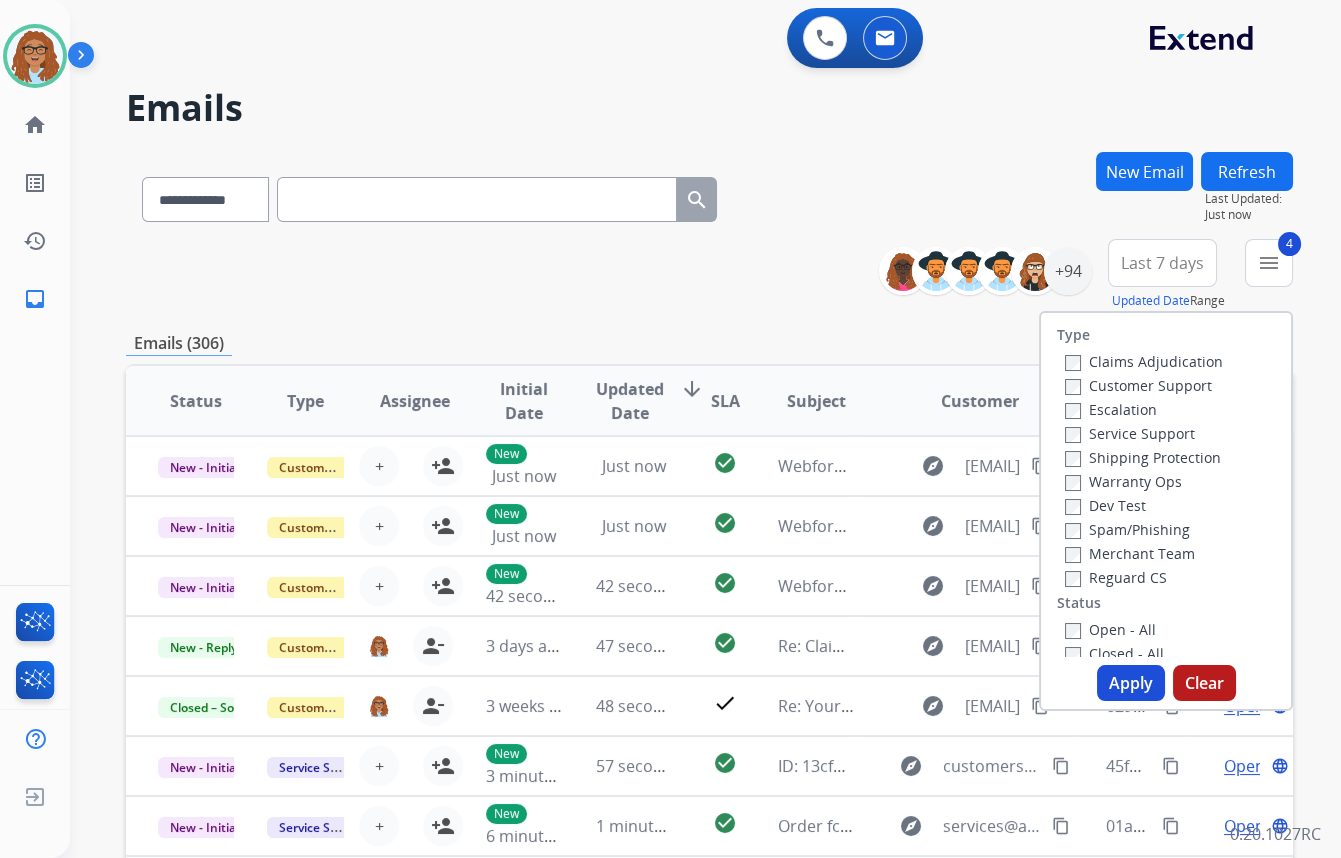 click on "Apply" at bounding box center (1131, 683) 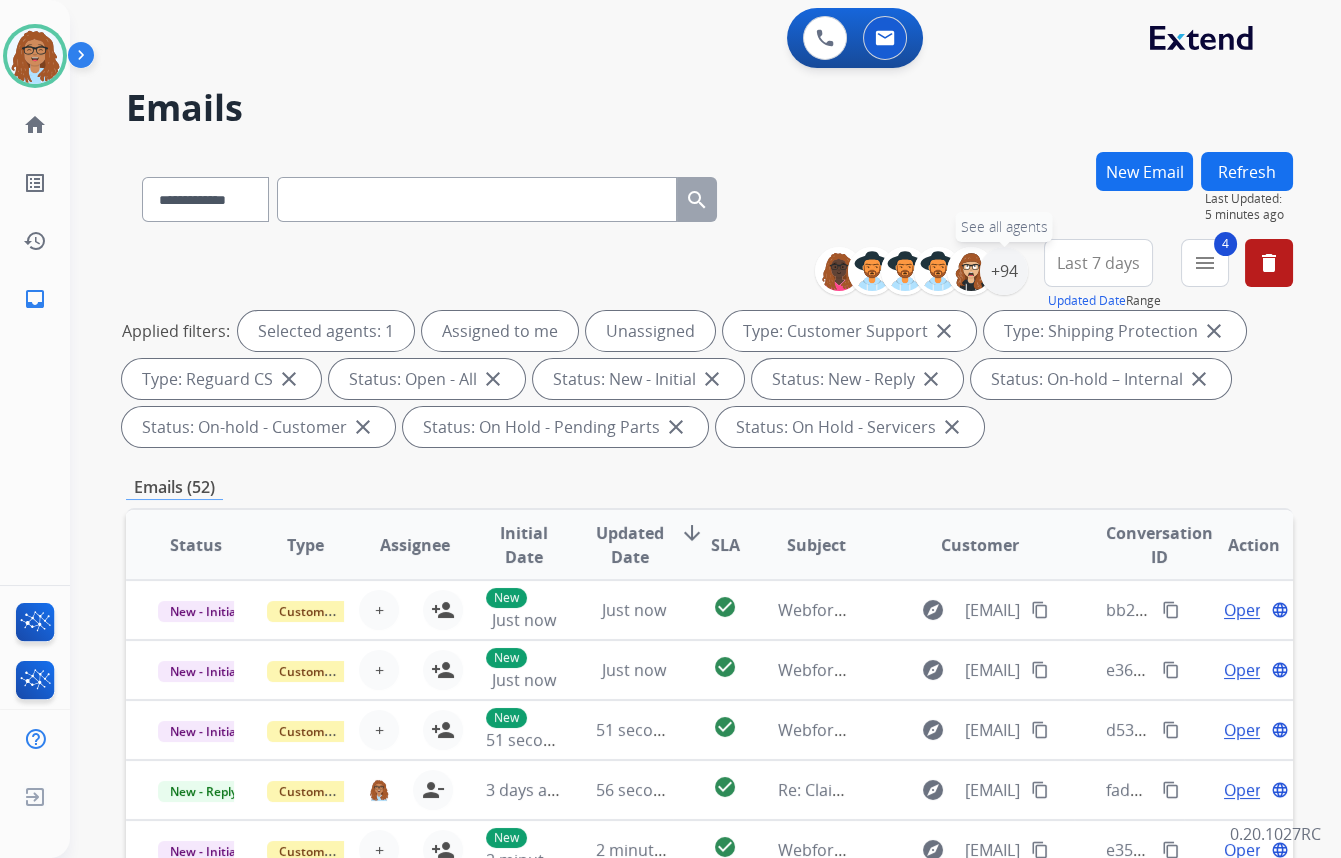 drag, startPoint x: 993, startPoint y: 266, endPoint x: 1020, endPoint y: 291, distance: 36.796738 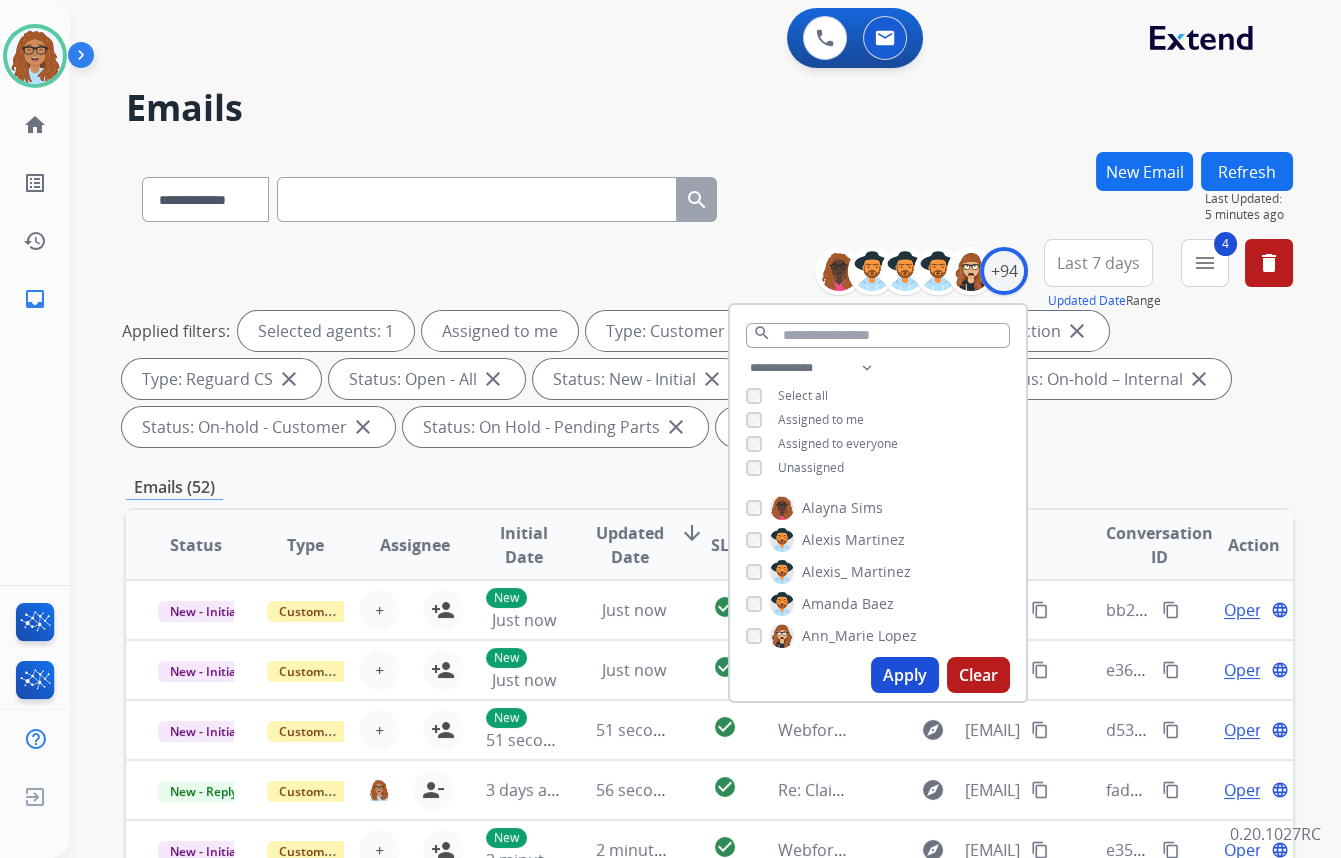 click on "Apply" at bounding box center [905, 675] 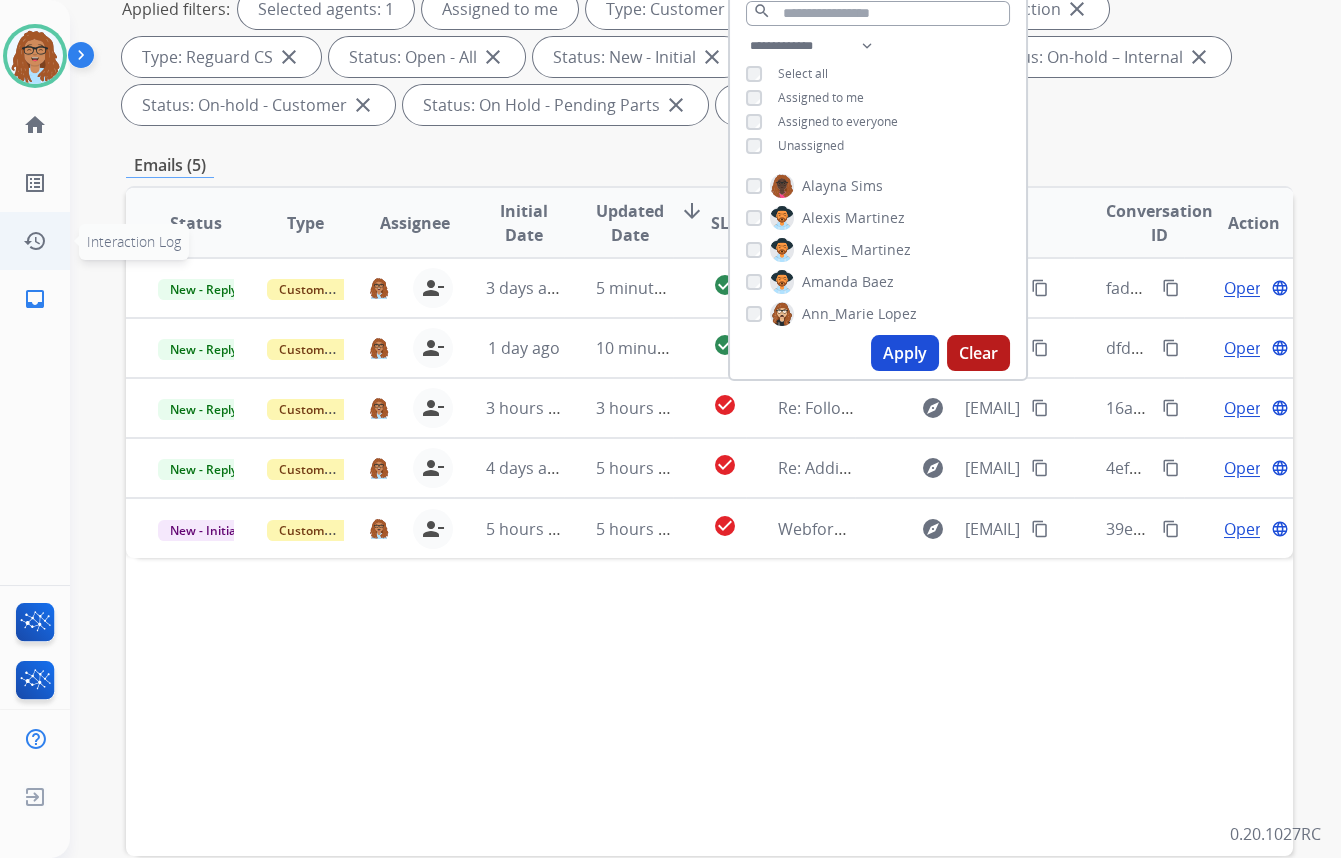 scroll, scrollTop: 241, scrollLeft: 0, axis: vertical 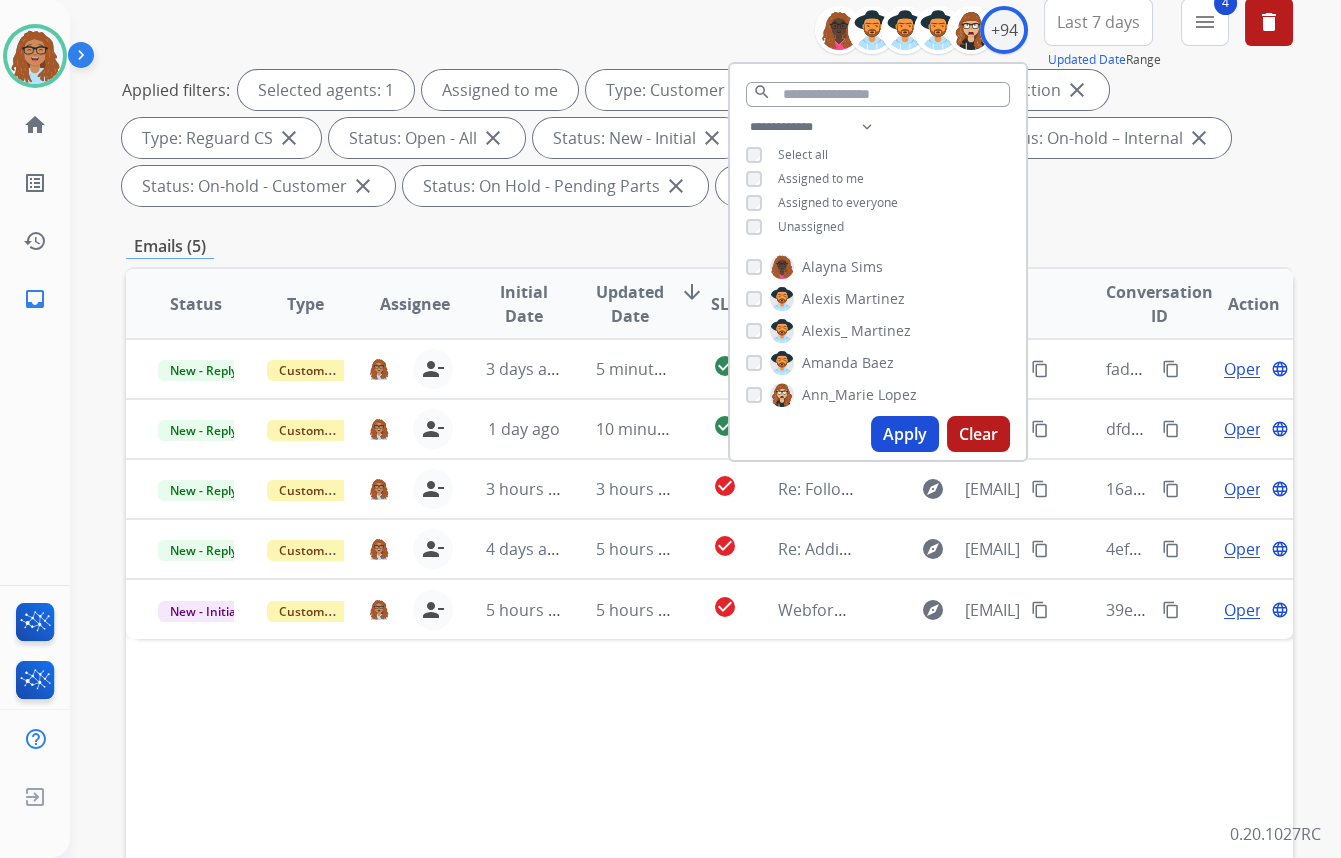 drag, startPoint x: 618, startPoint y: 247, endPoint x: 587, endPoint y: 266, distance: 36.359318 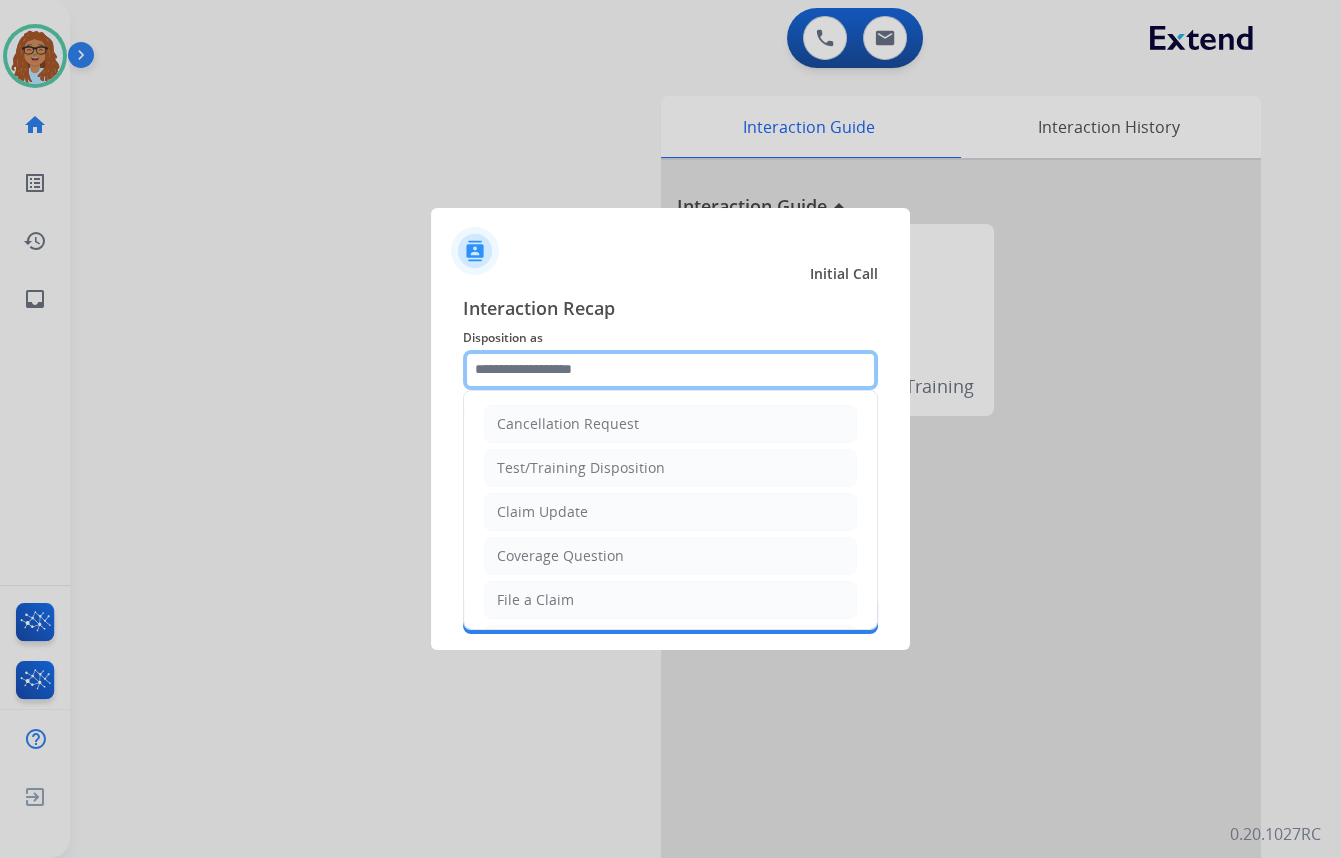 click 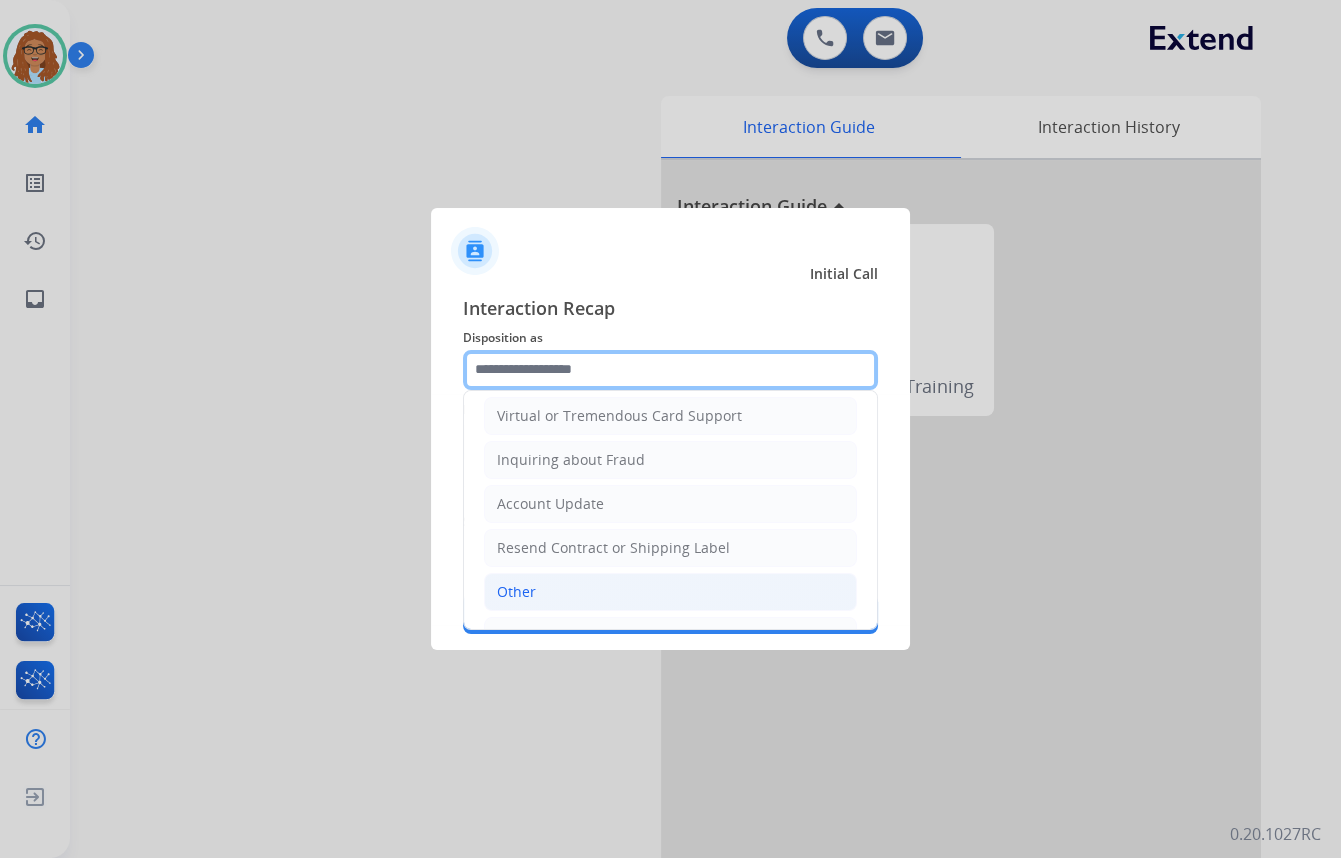 scroll, scrollTop: 309, scrollLeft: 0, axis: vertical 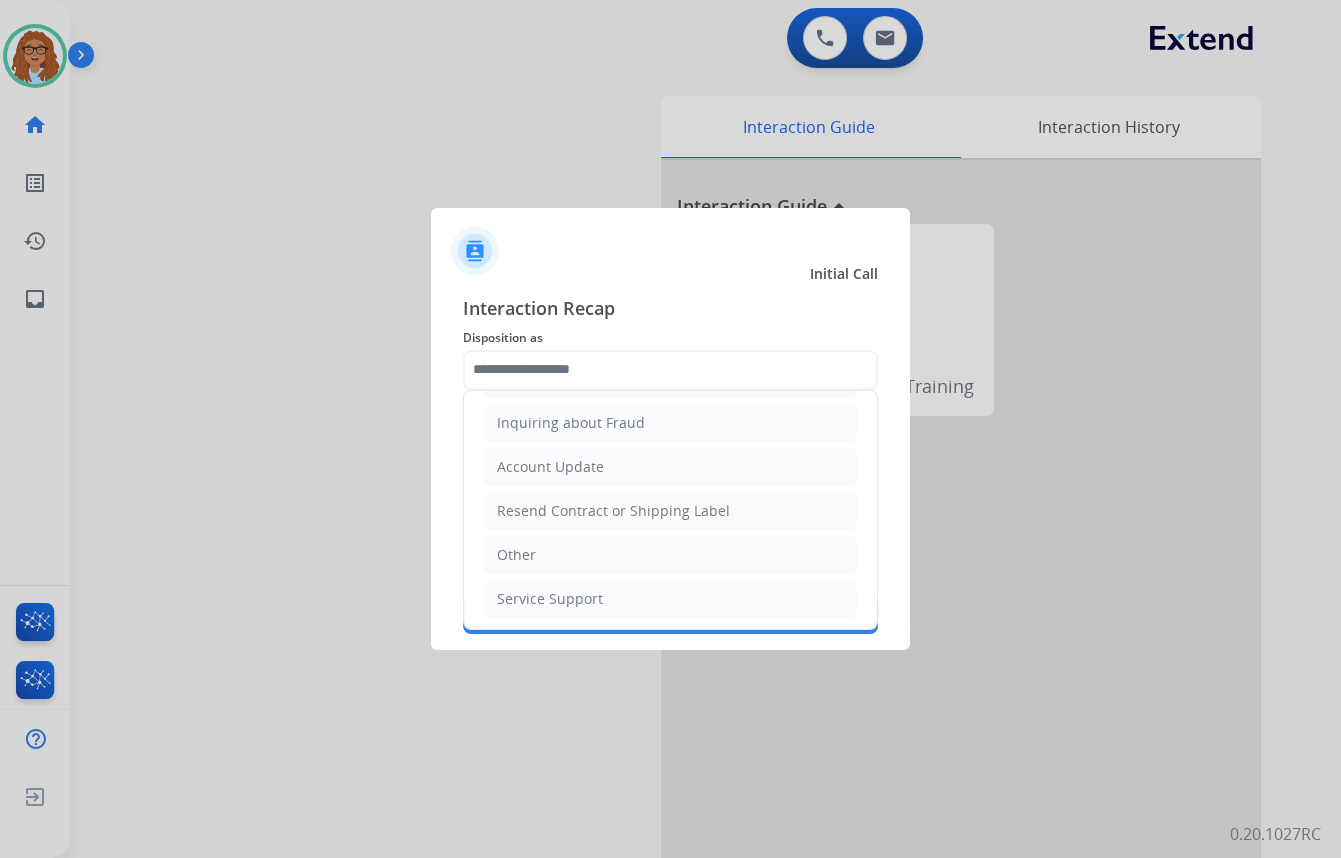 drag, startPoint x: 554, startPoint y: 590, endPoint x: 598, endPoint y: 483, distance: 115.69356 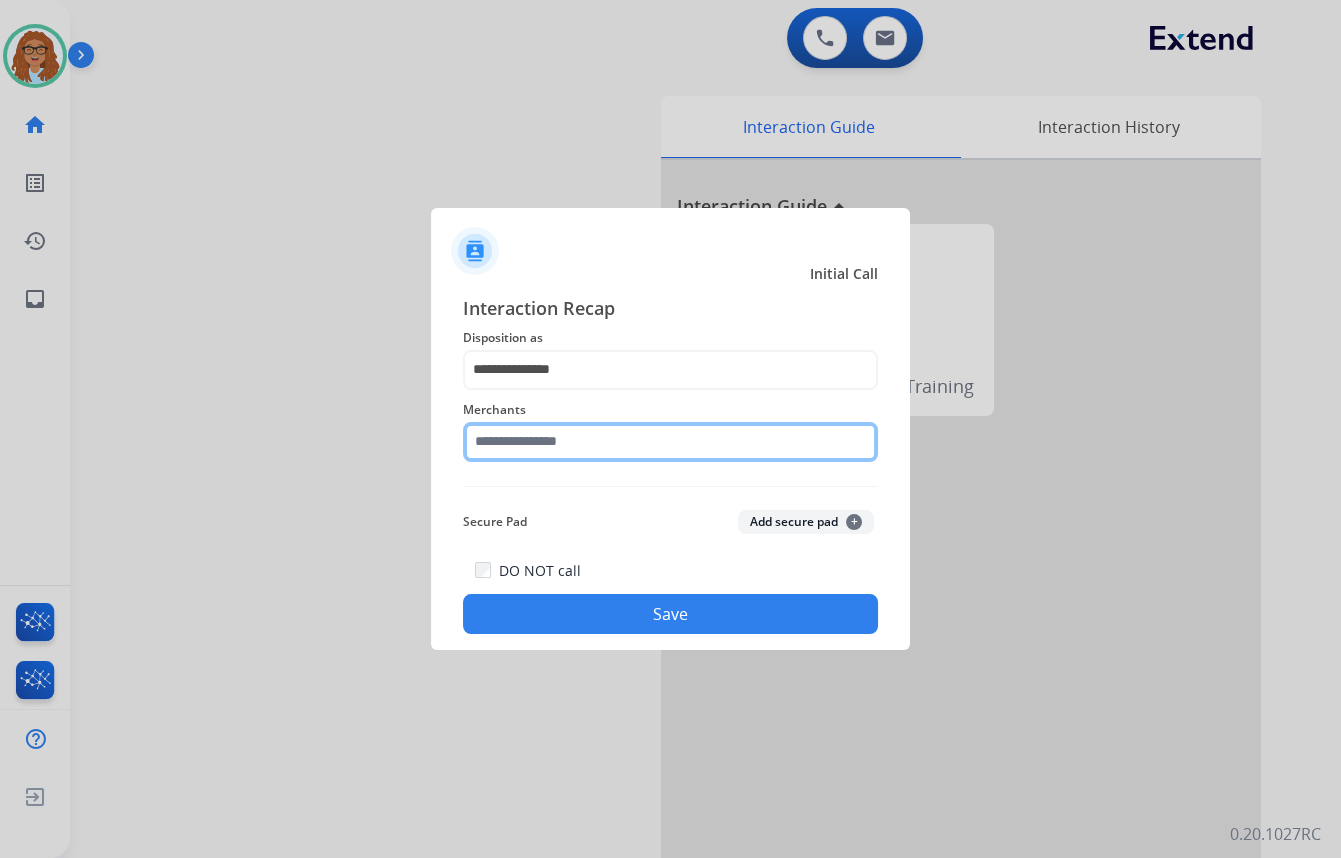 click 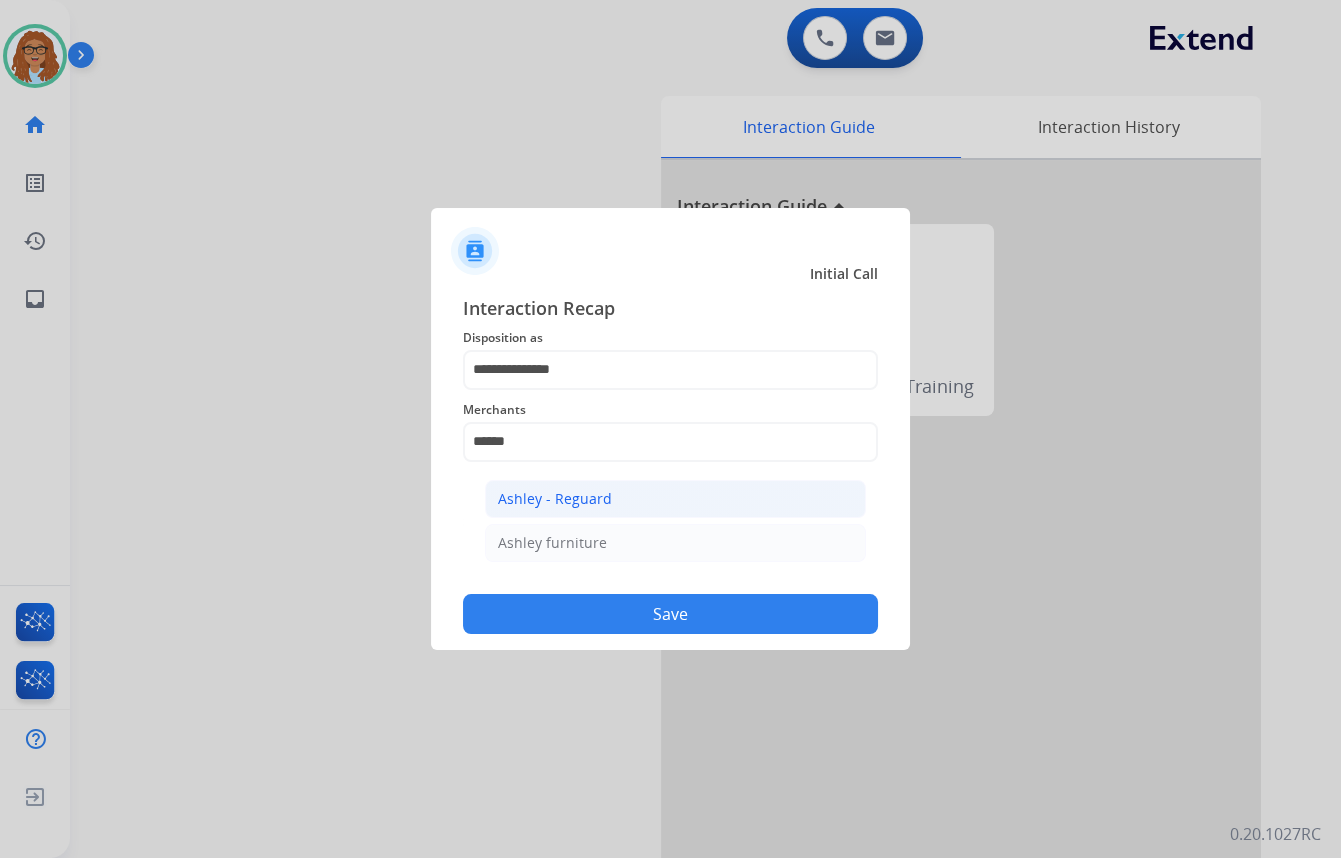 drag, startPoint x: 655, startPoint y: 500, endPoint x: 662, endPoint y: 513, distance: 14.764823 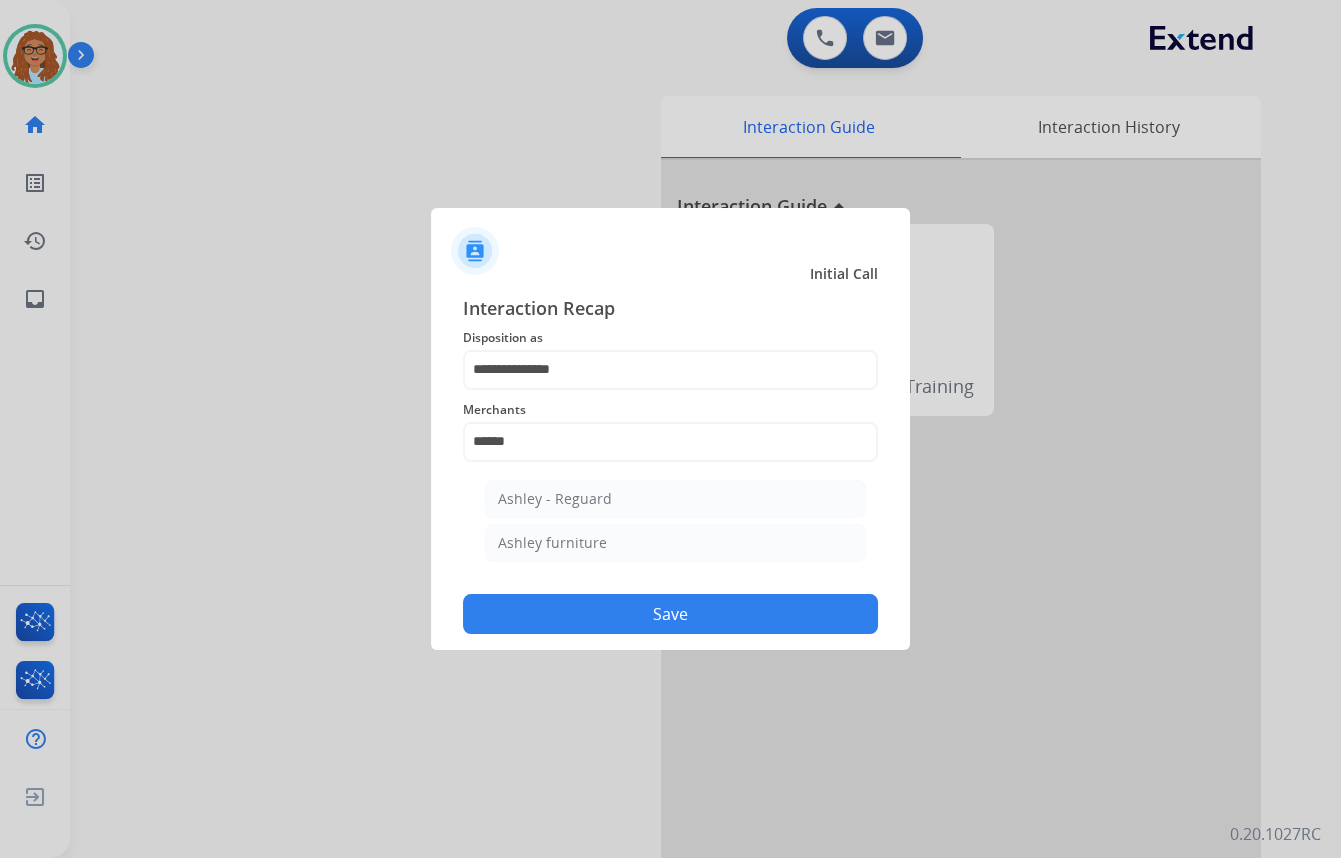 type on "**********" 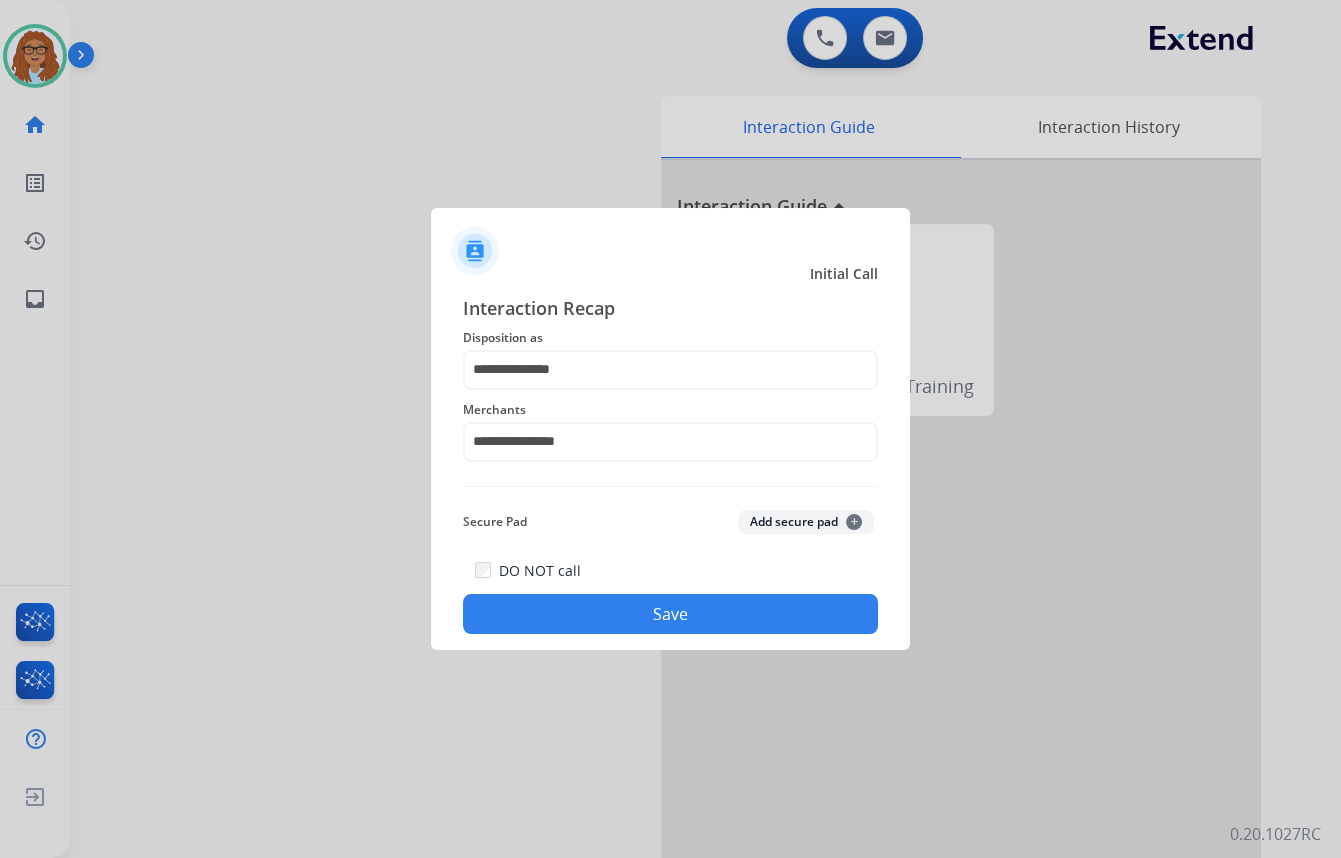 click on "Save" 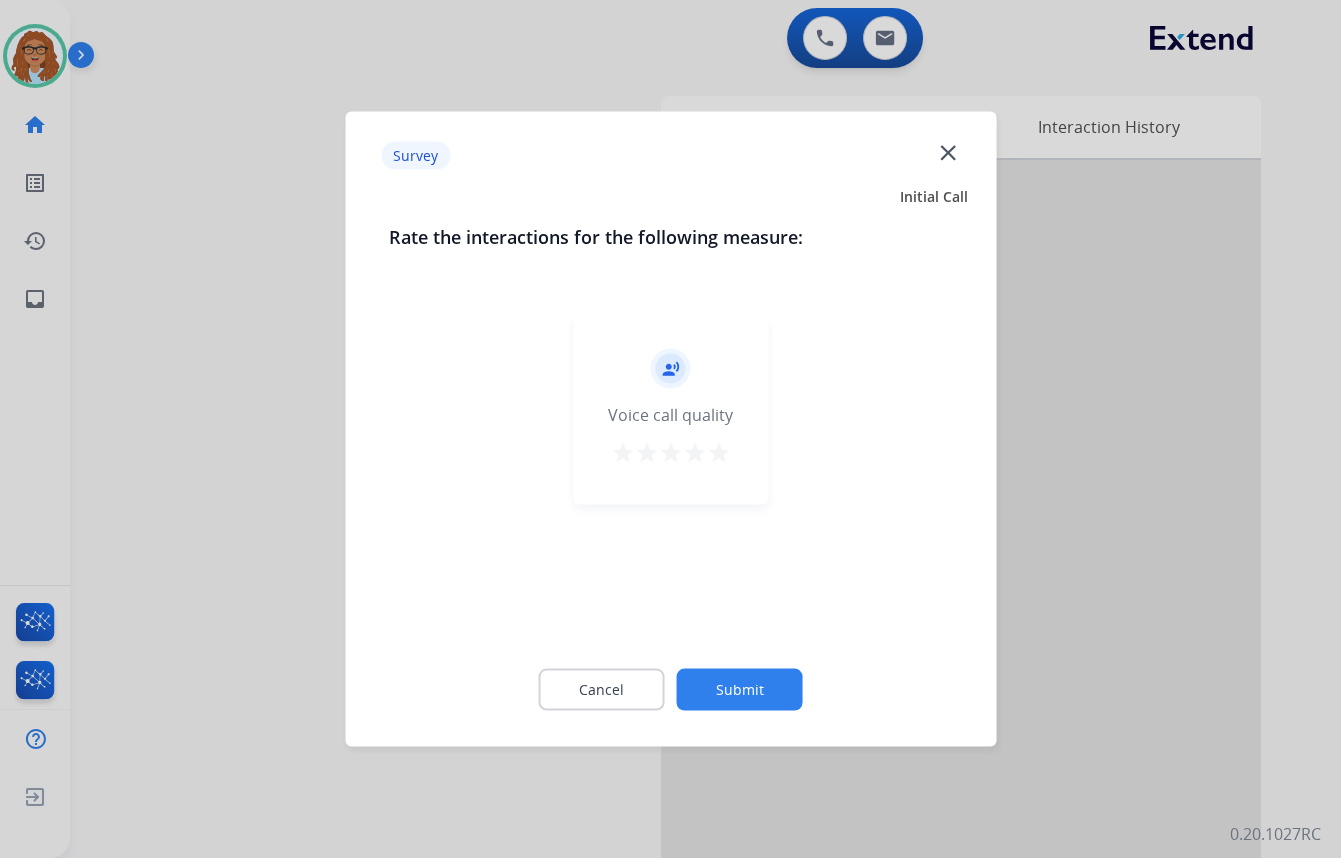 click on "close" 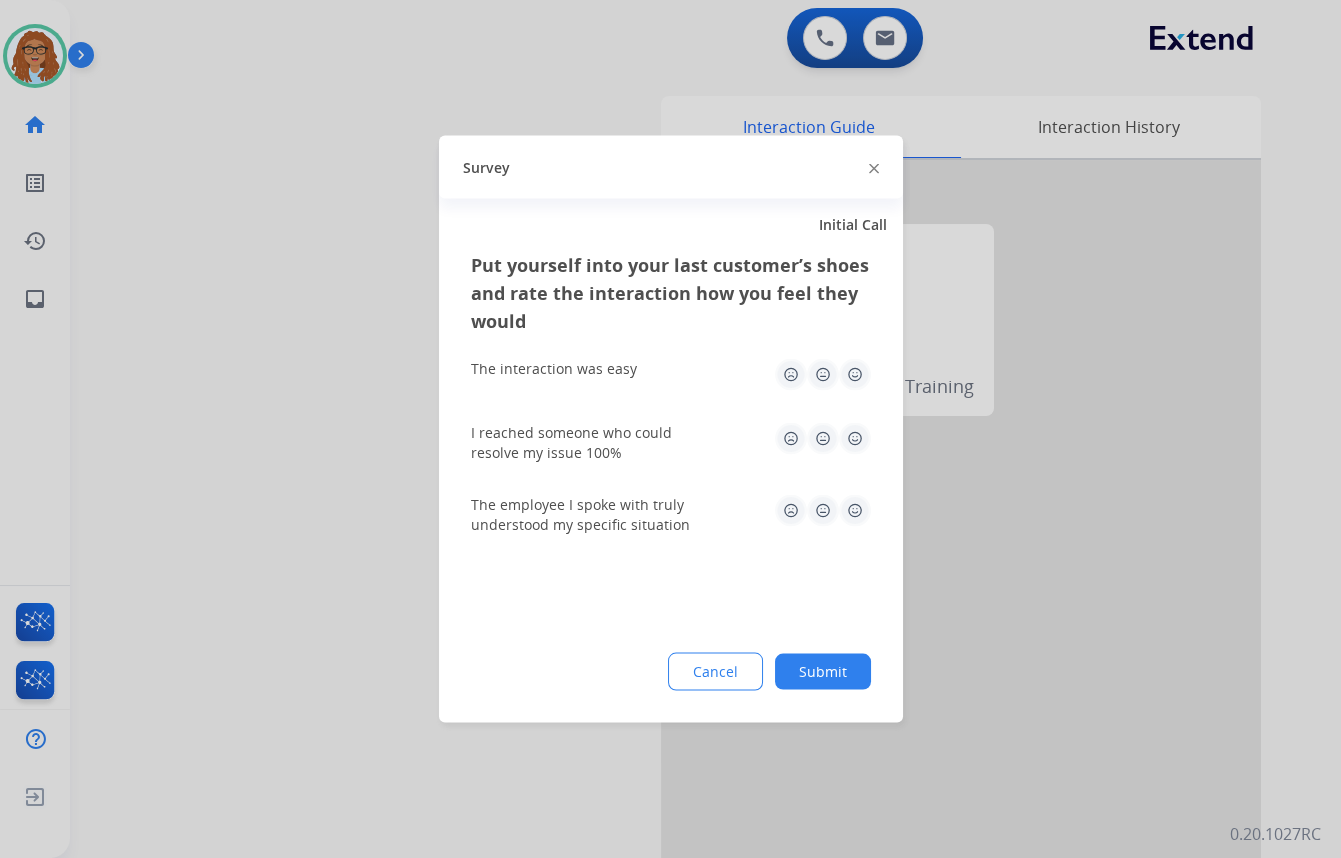 click 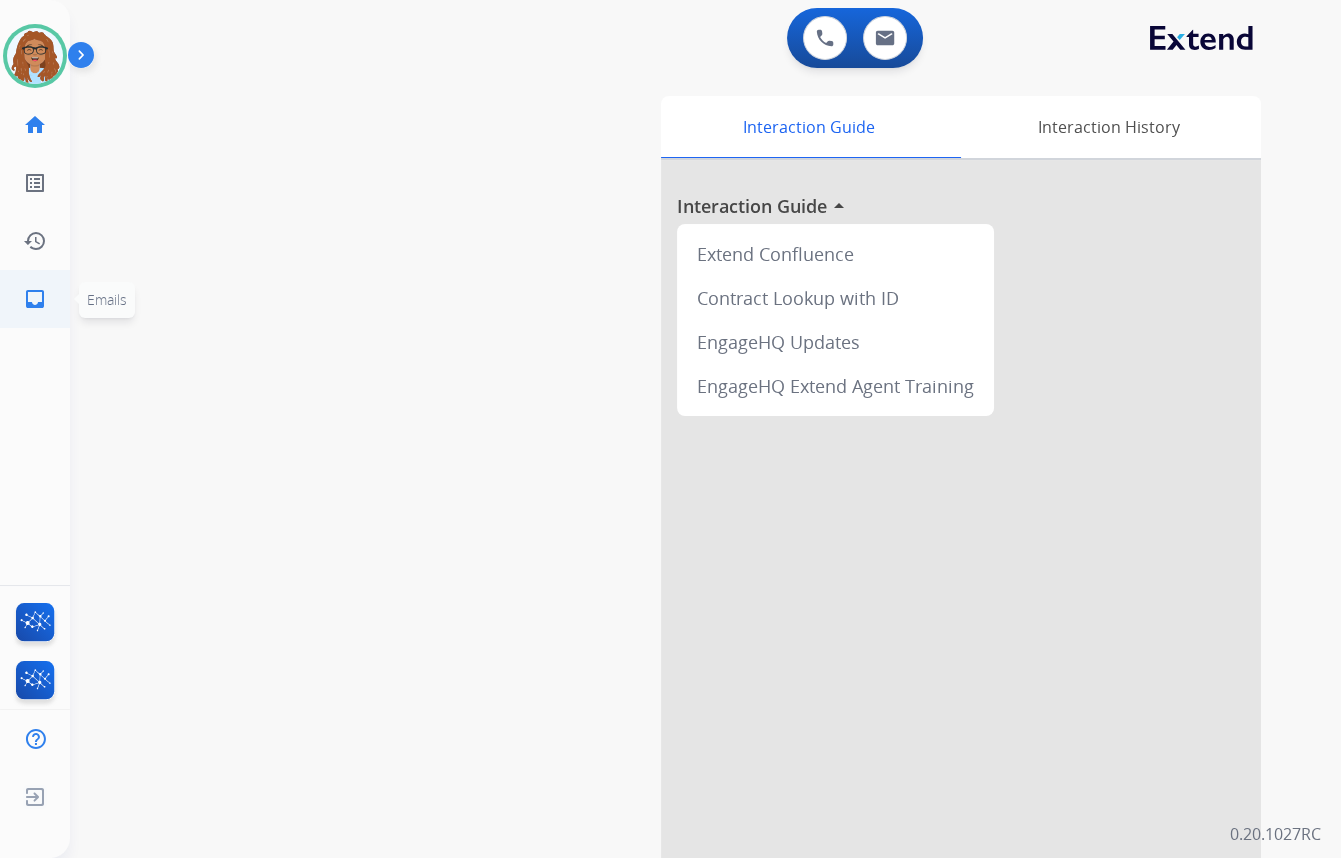 click on "inbox" 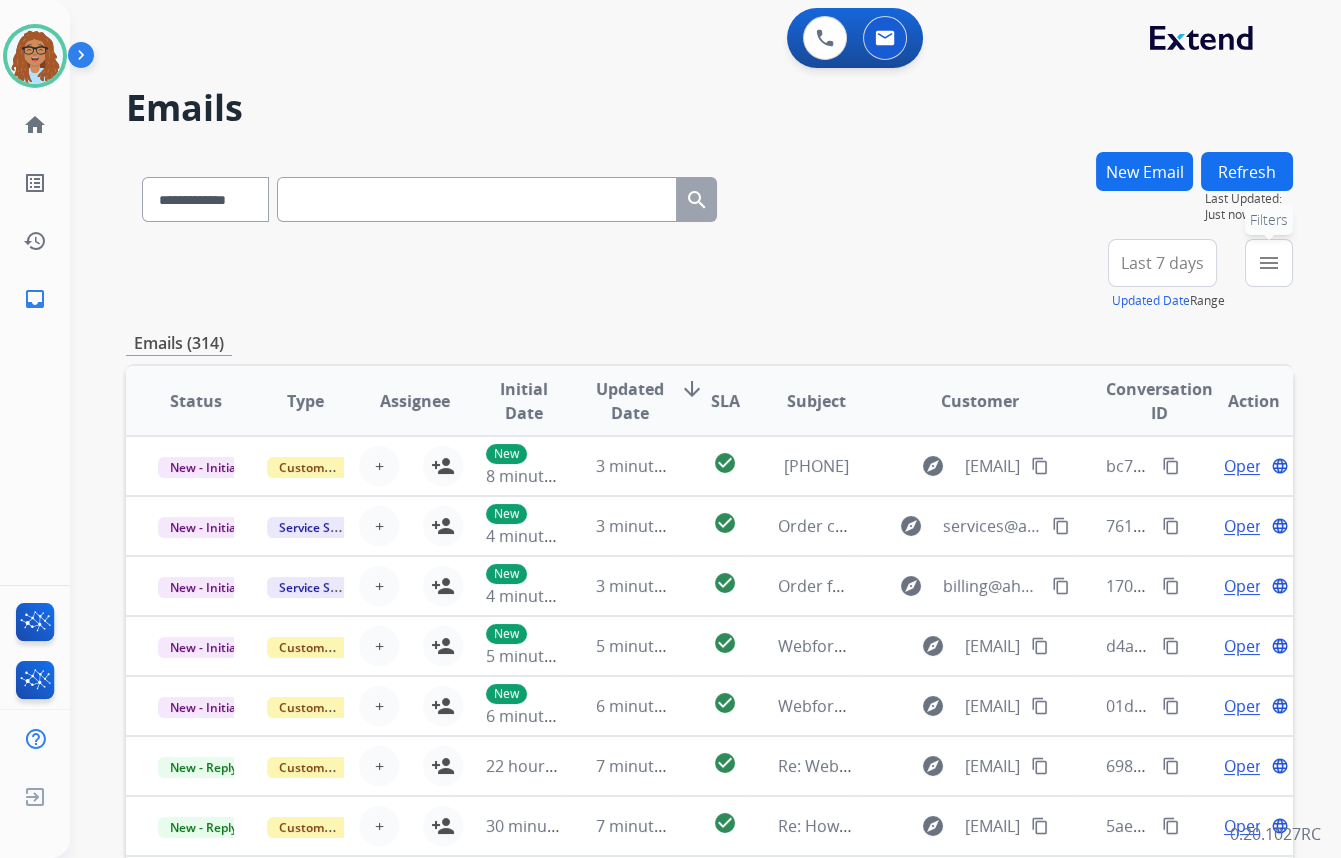click on "menu" at bounding box center (1269, 263) 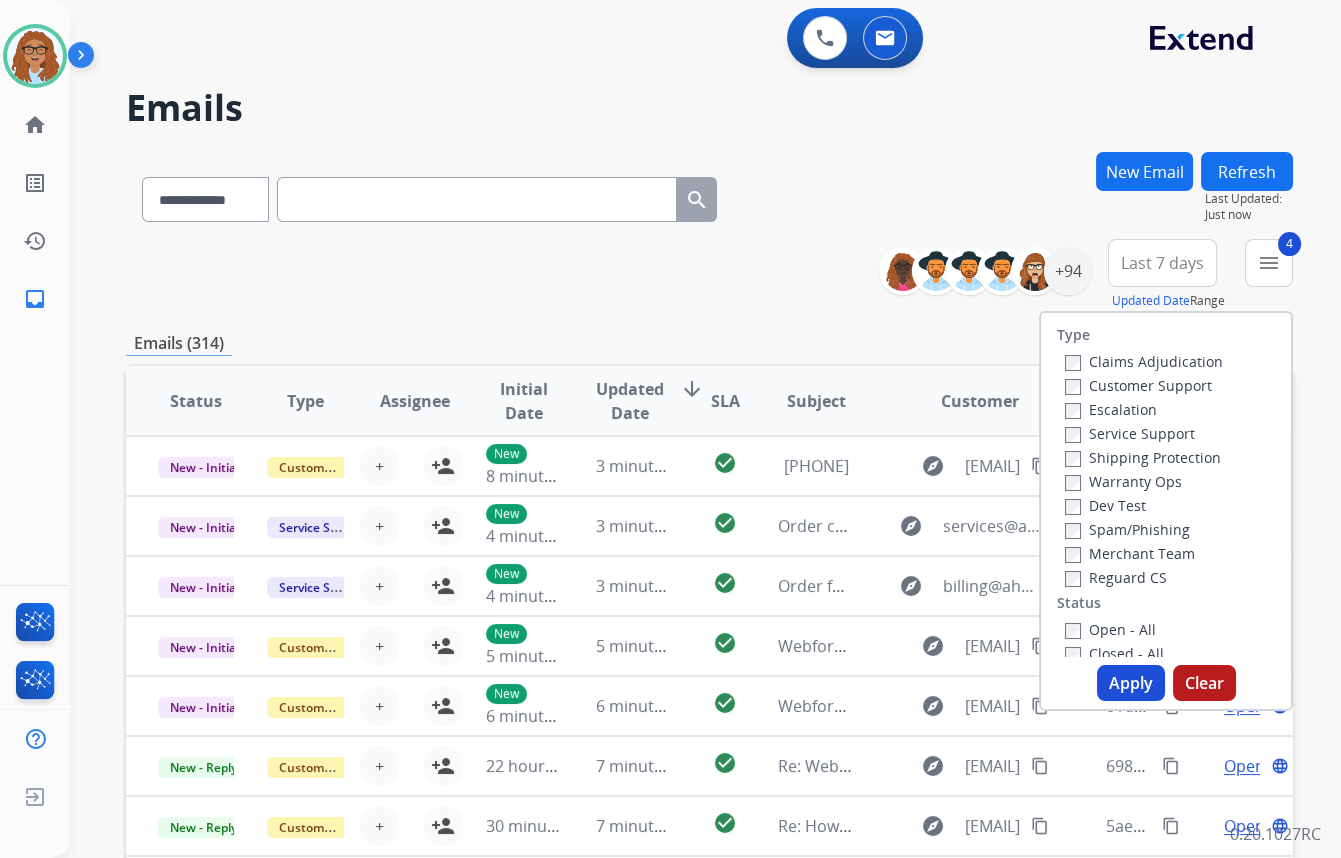 click on "Apply" at bounding box center (1131, 683) 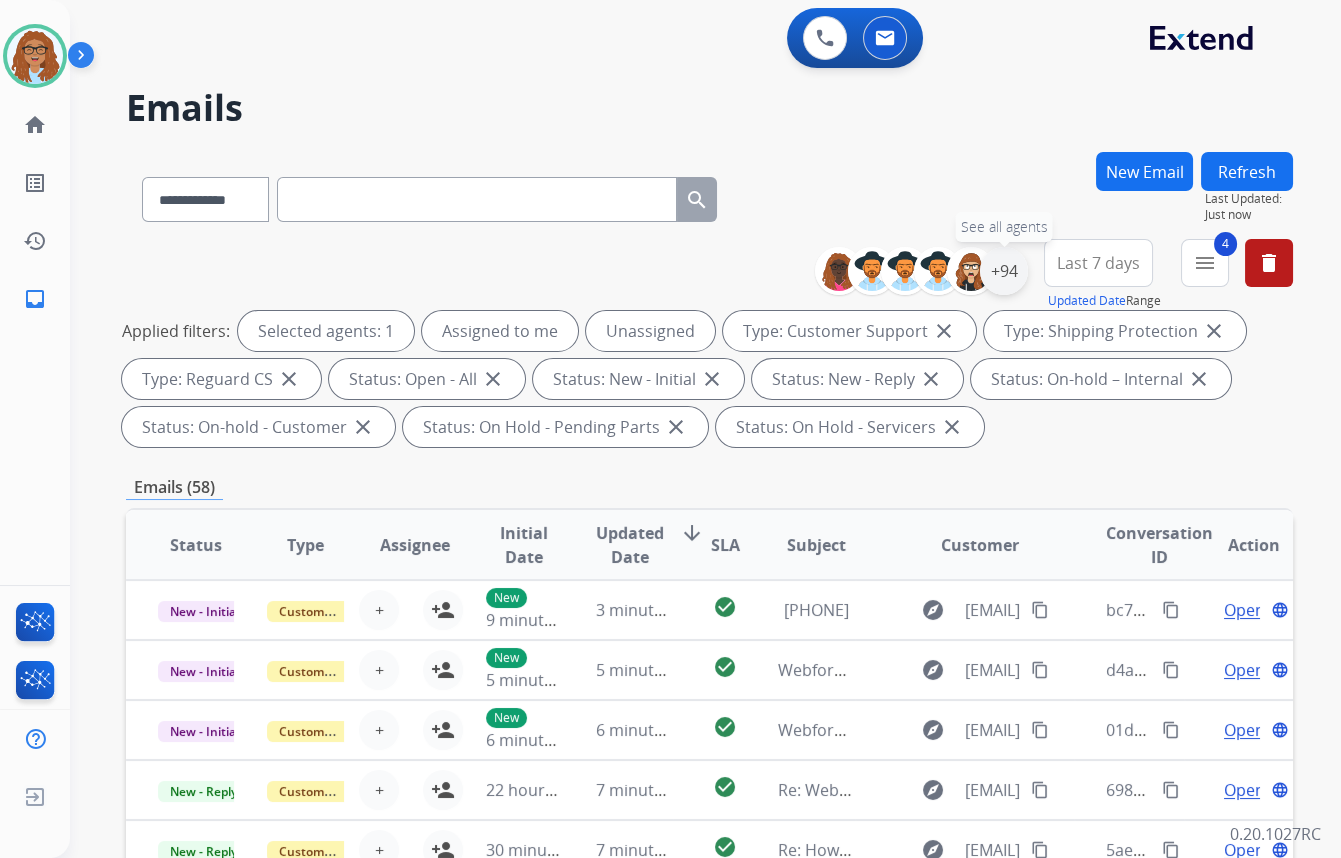click on "+94" at bounding box center [1004, 271] 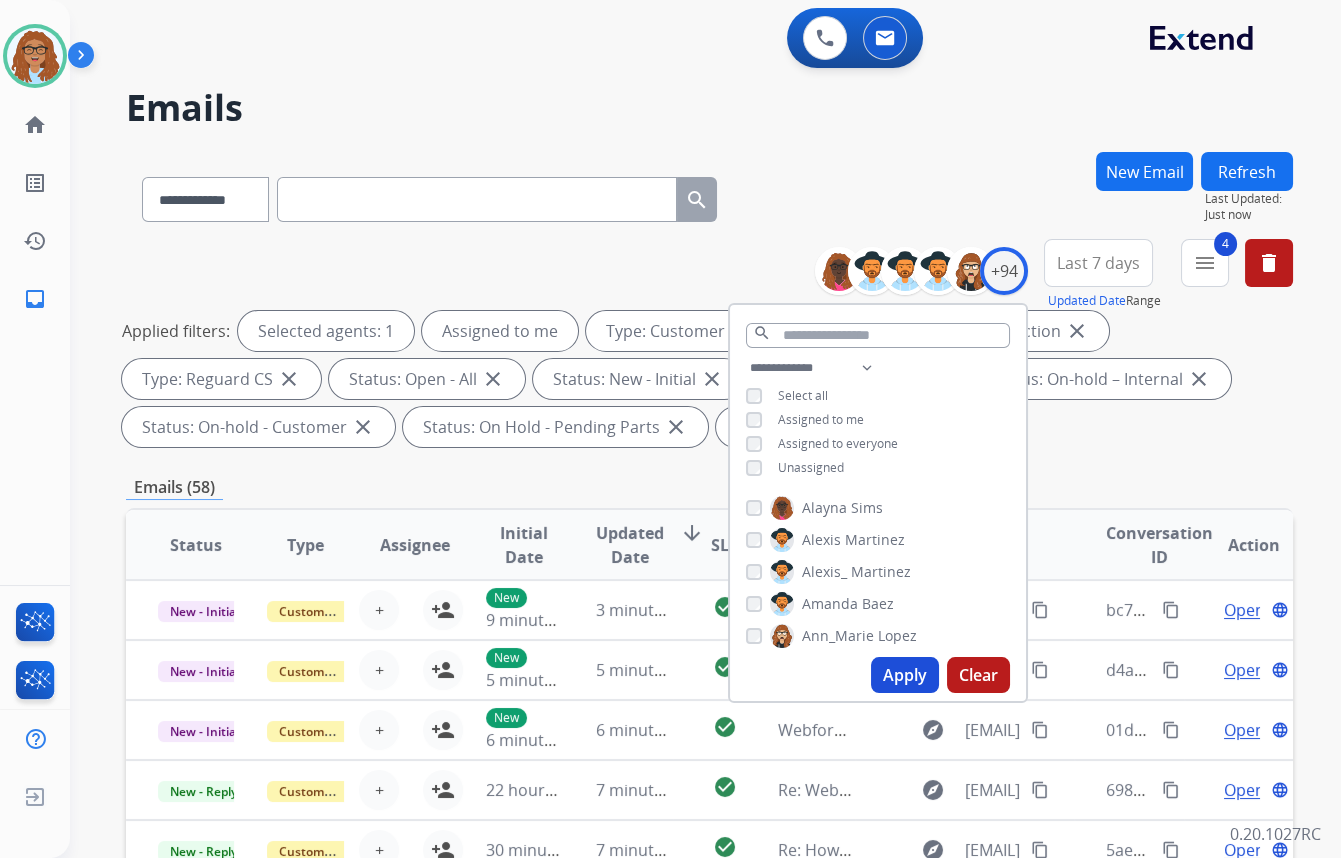 click on "Apply" at bounding box center (905, 675) 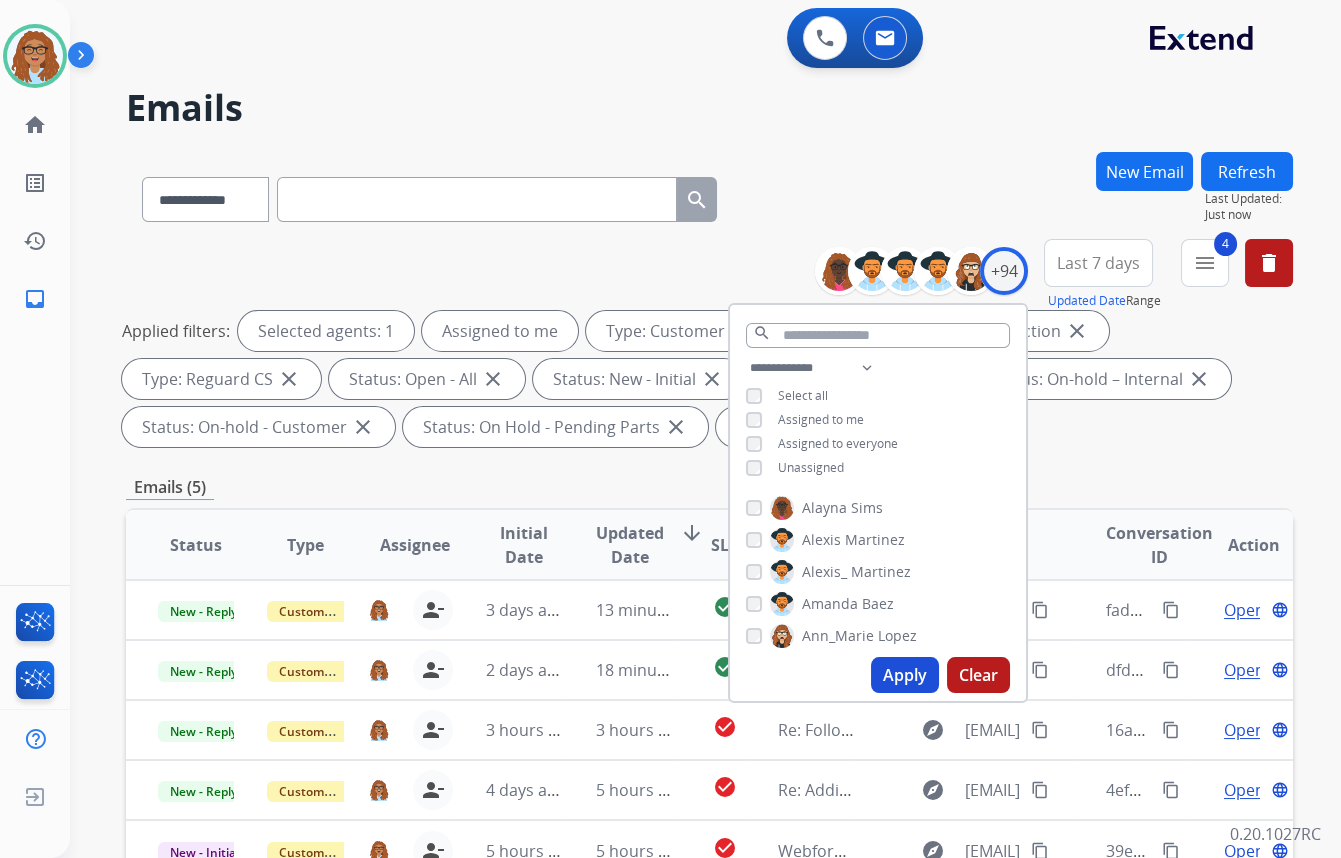 click on "**********" at bounding box center (709, 195) 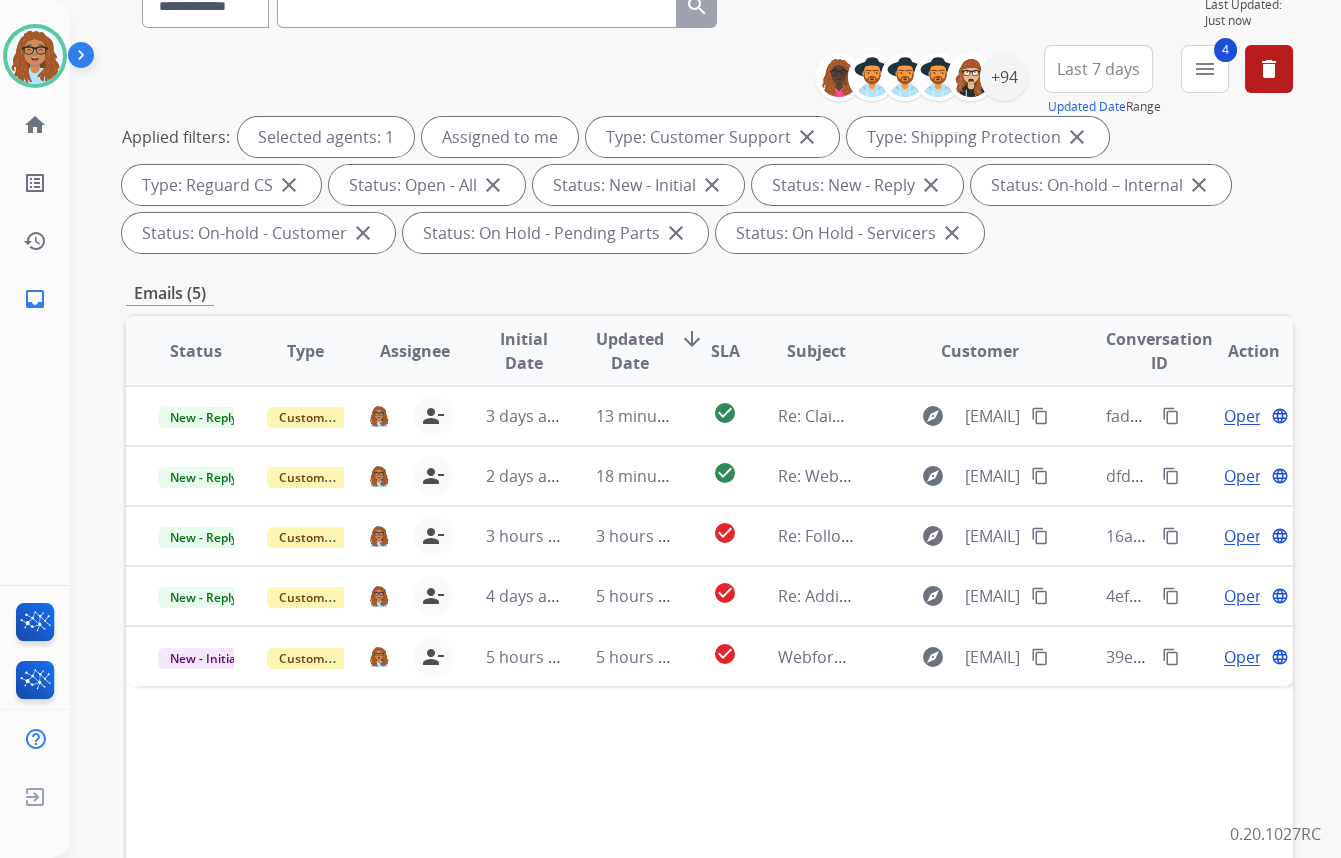 scroll, scrollTop: 363, scrollLeft: 0, axis: vertical 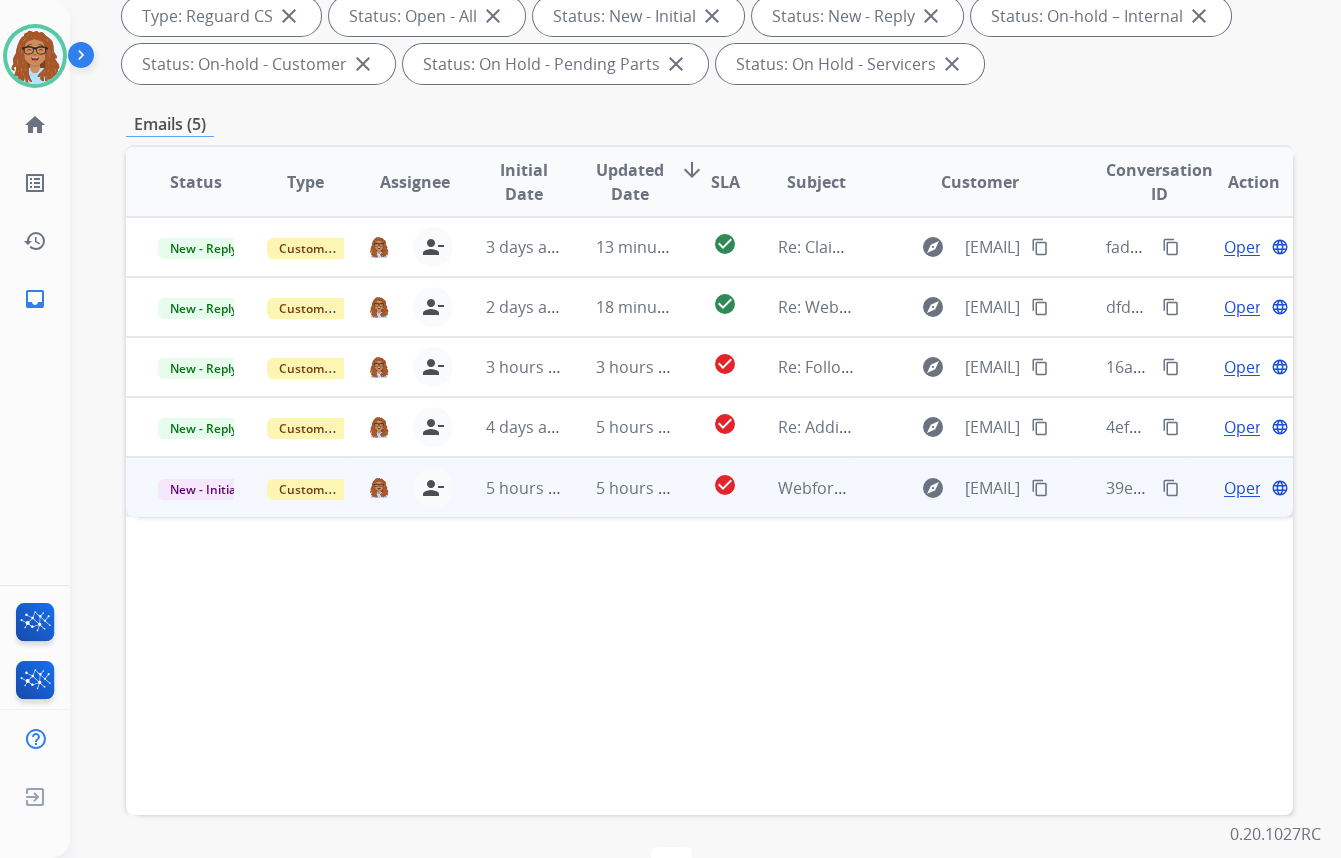 click on "content_copy" at bounding box center (1171, 488) 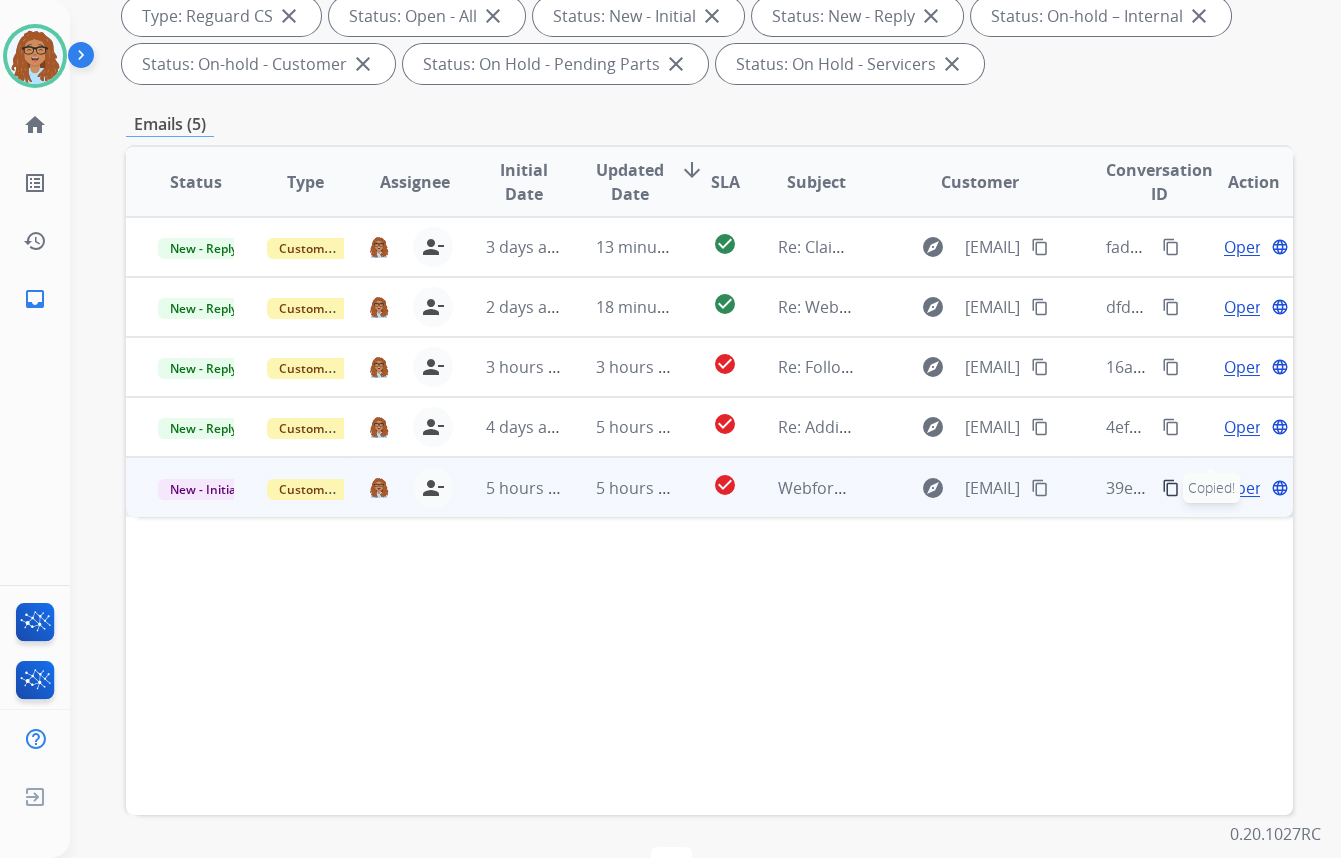 click on "content_copy" at bounding box center (1040, 488) 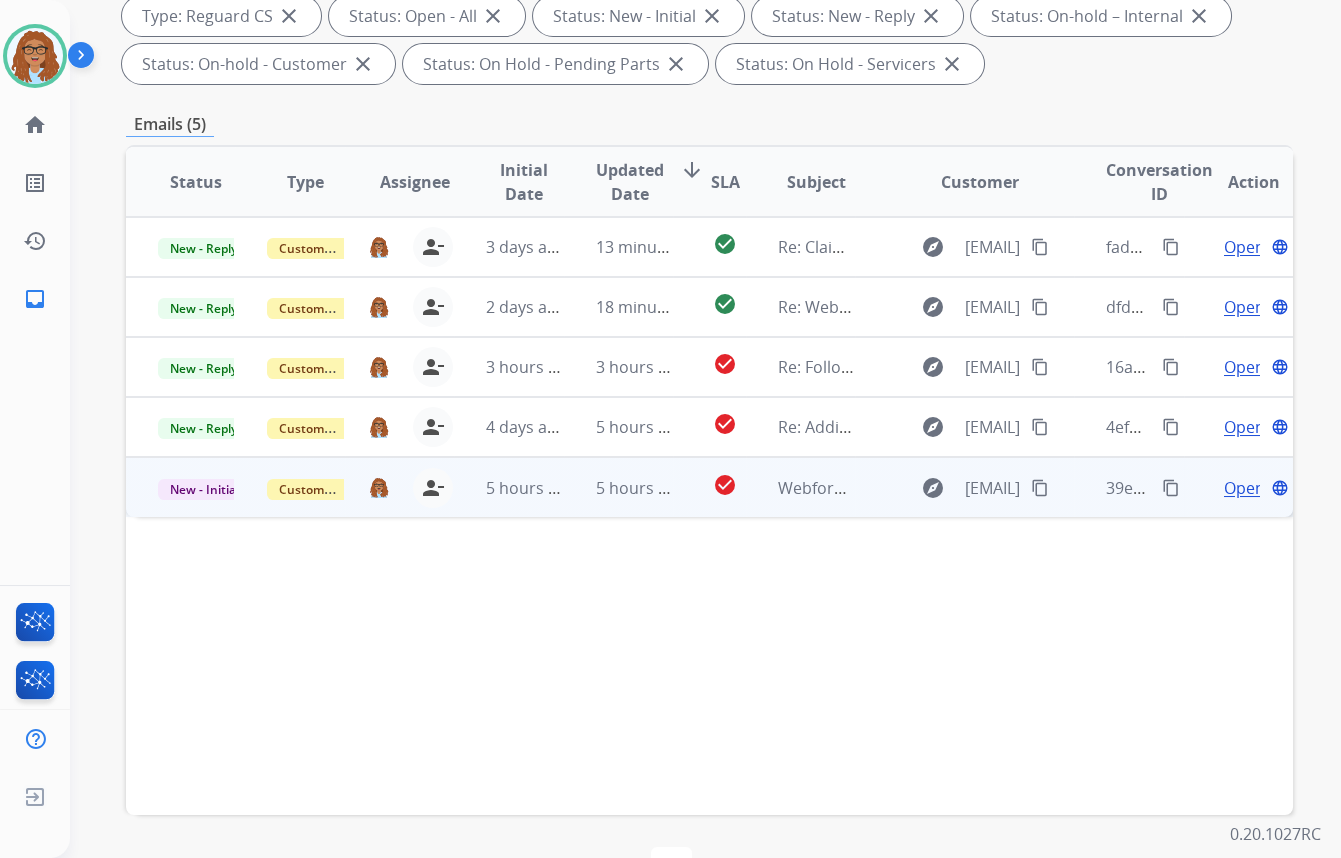 click on "Open" at bounding box center (1244, 488) 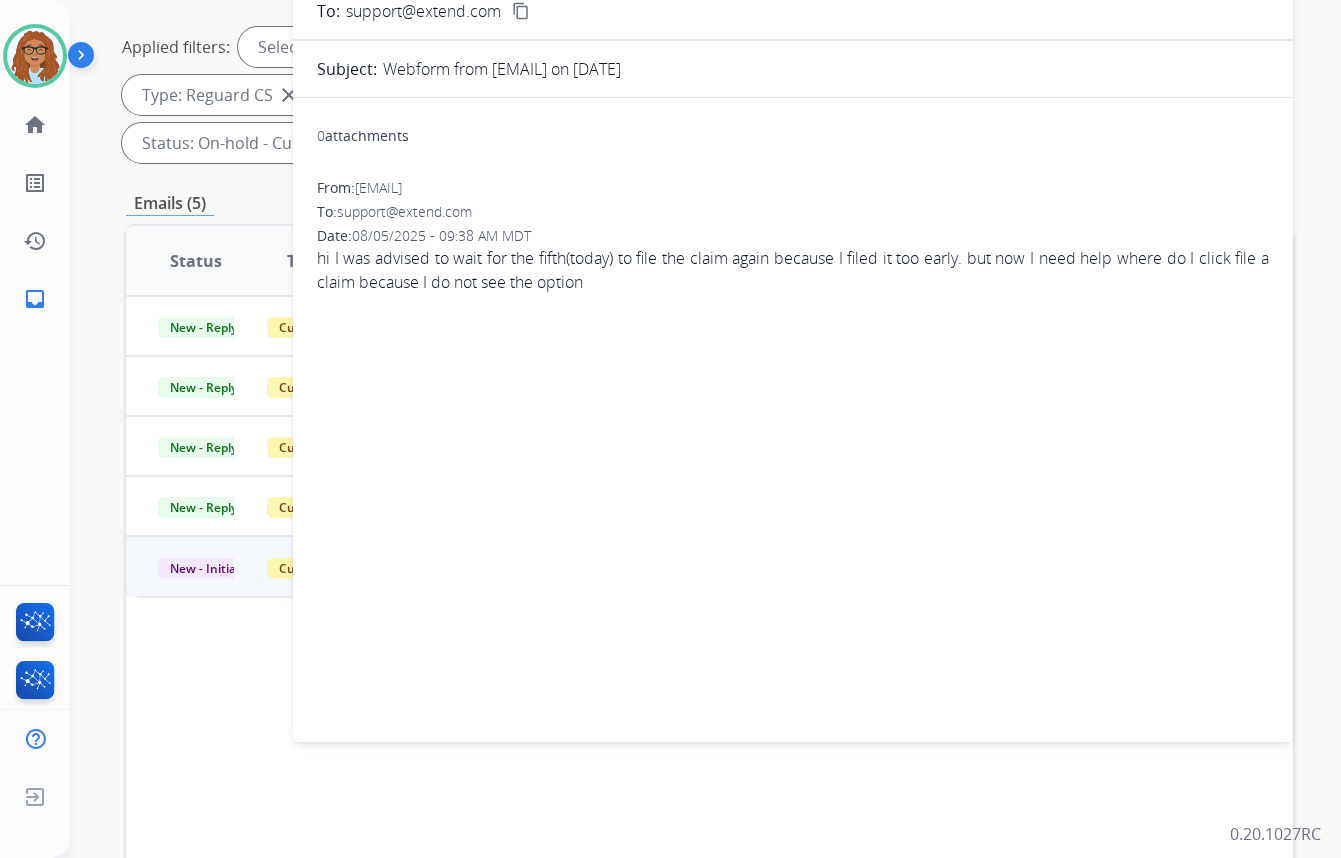 scroll, scrollTop: 181, scrollLeft: 0, axis: vertical 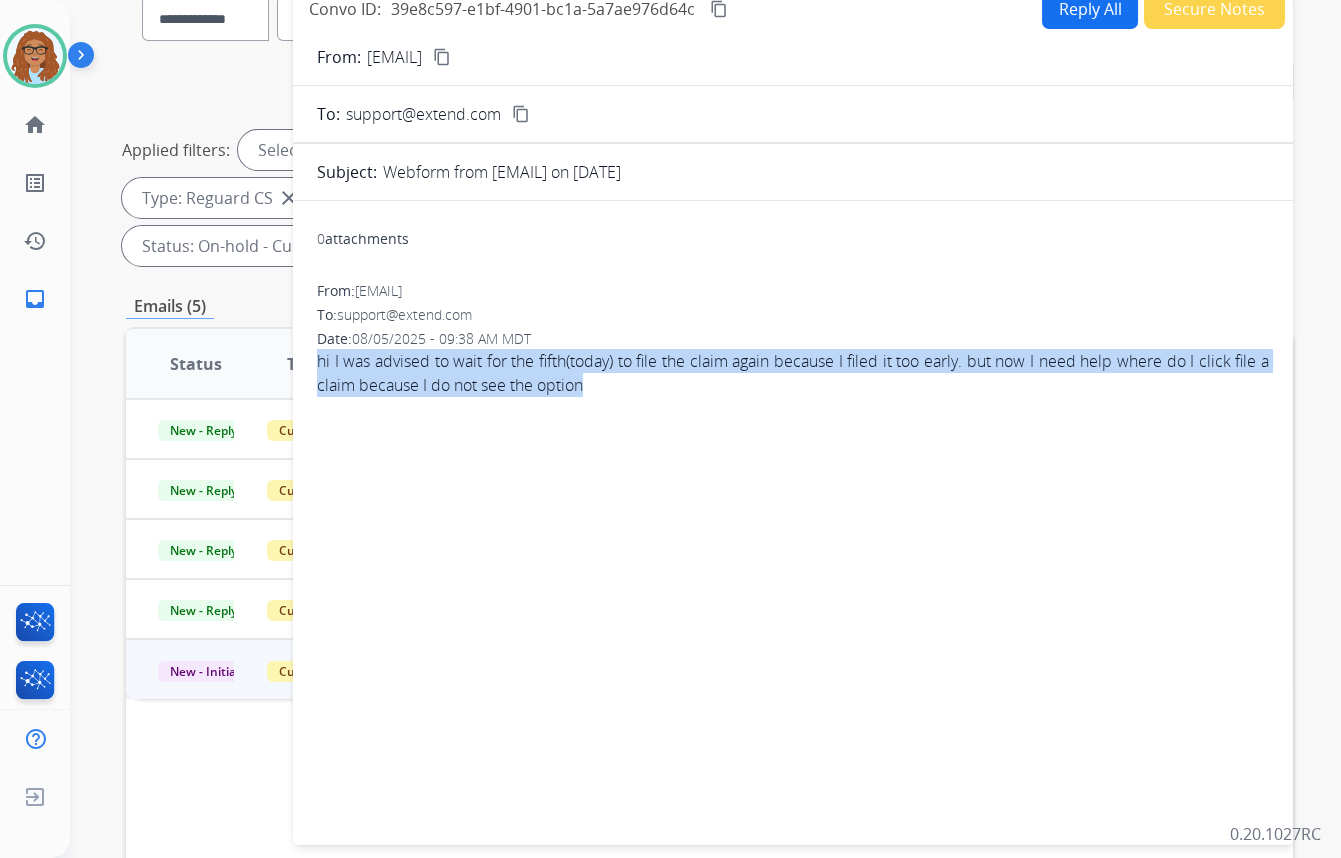 drag, startPoint x: 608, startPoint y: 384, endPoint x: 311, endPoint y: 365, distance: 297.60712 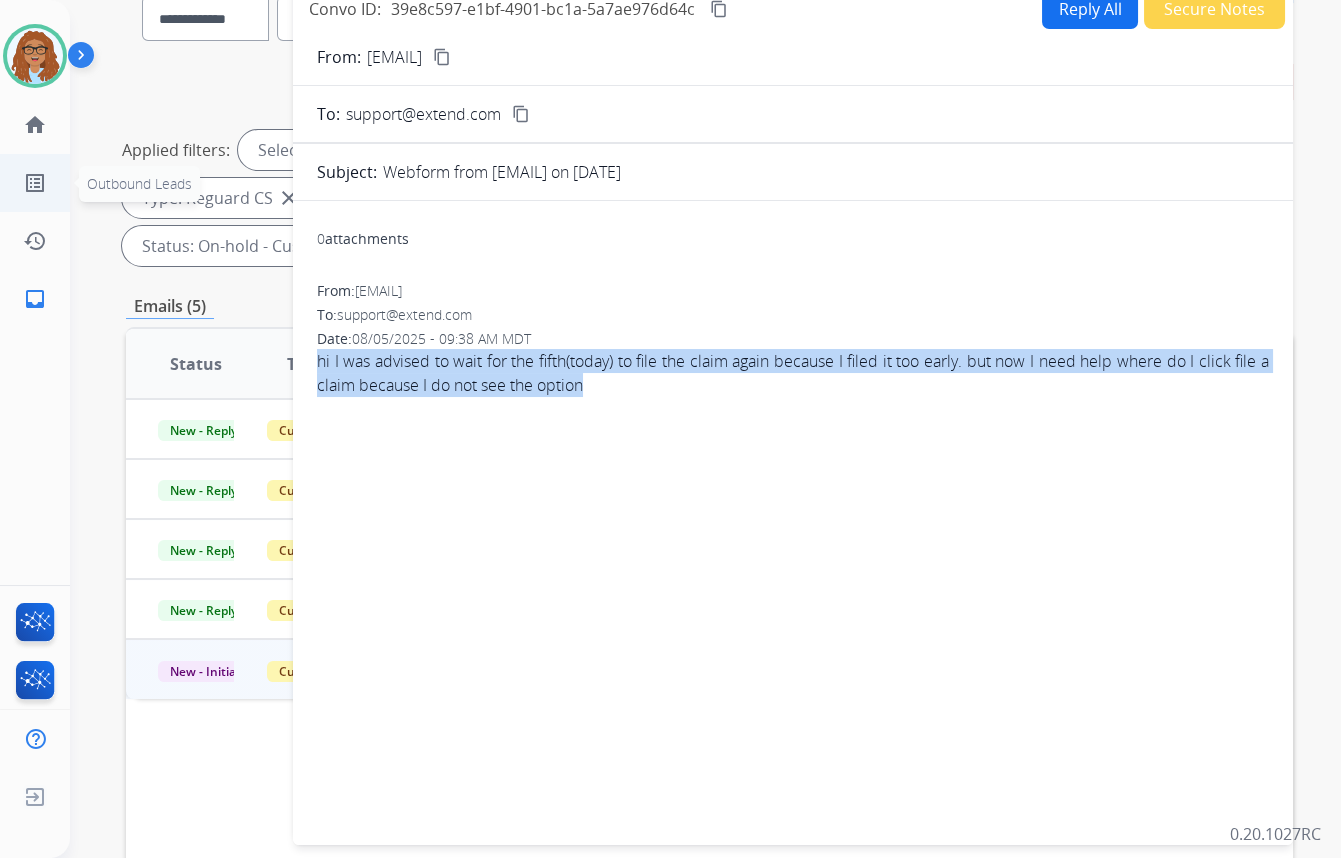 copy on "hi I was advised to wait for the fifth(today) to file the claim again because I filed it too early. but now I need help where do I click file a claim because I do not see the option" 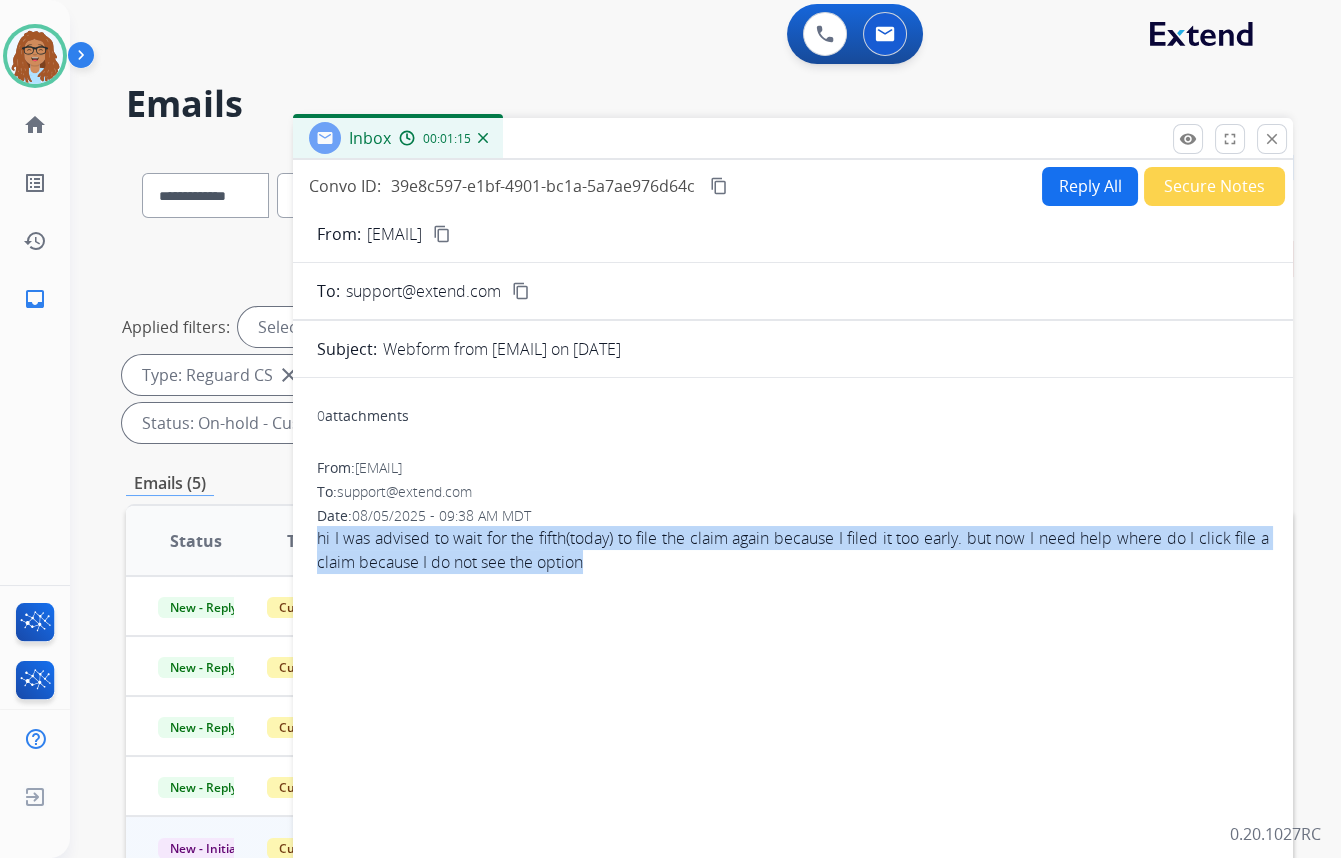 scroll, scrollTop: 0, scrollLeft: 0, axis: both 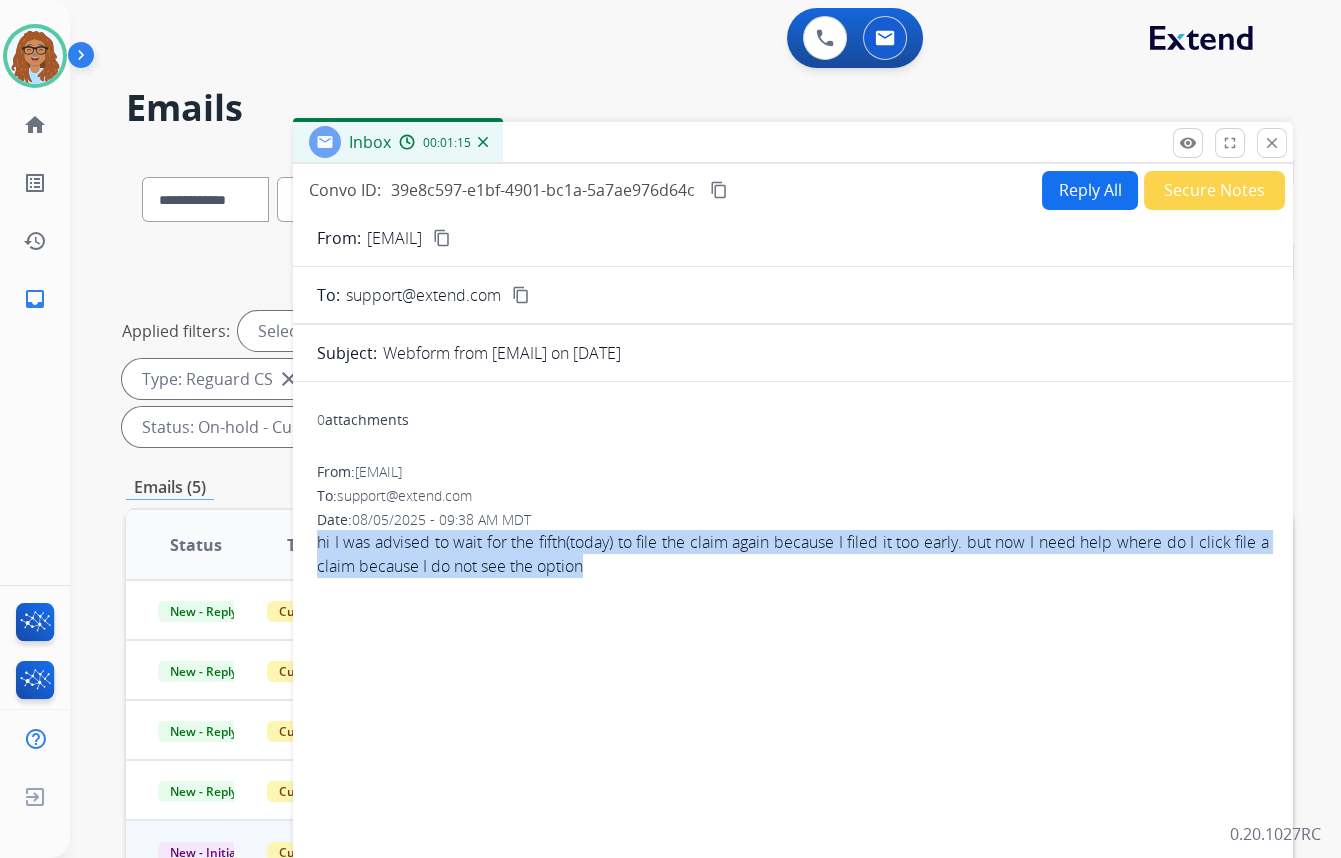 click on "Reply All" at bounding box center [1090, 190] 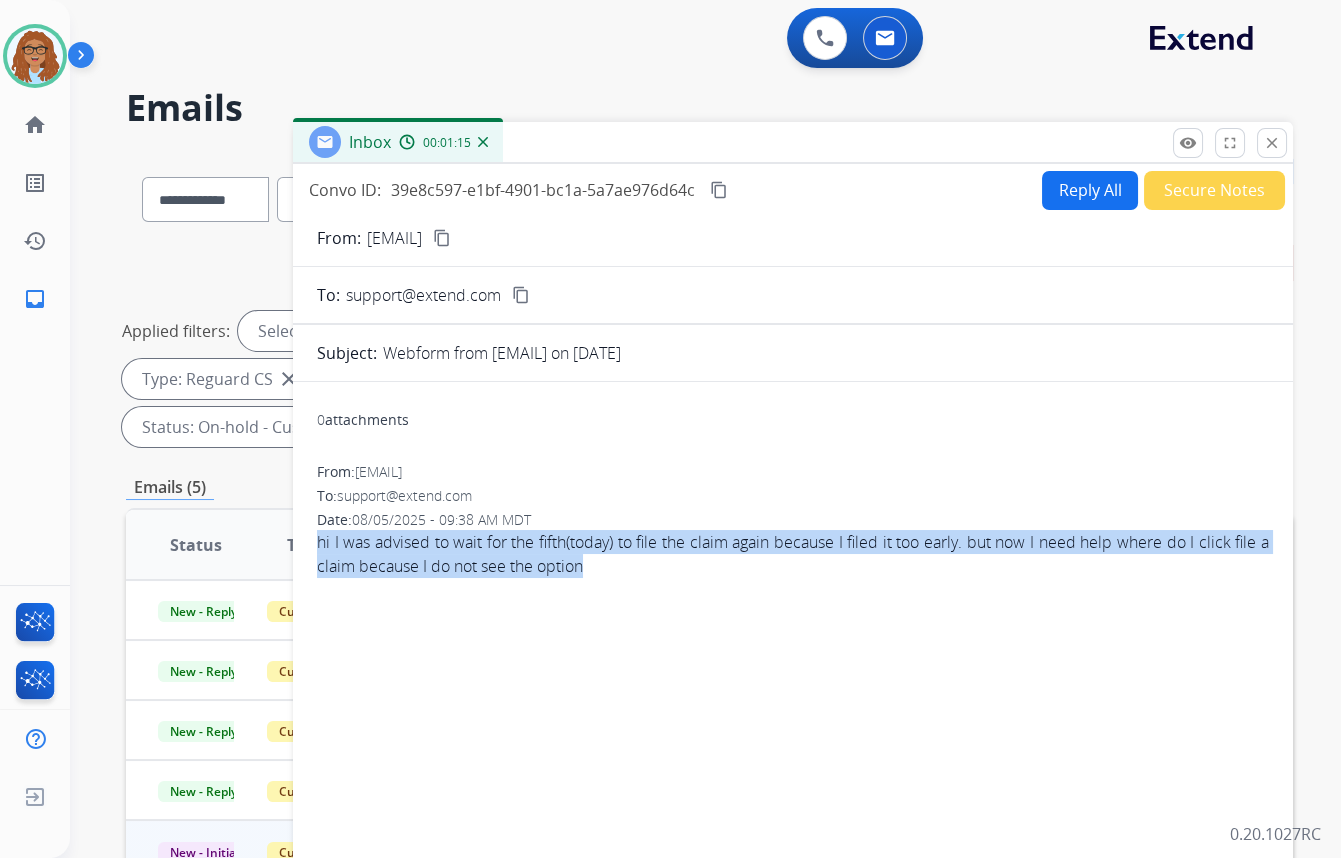 select on "**********" 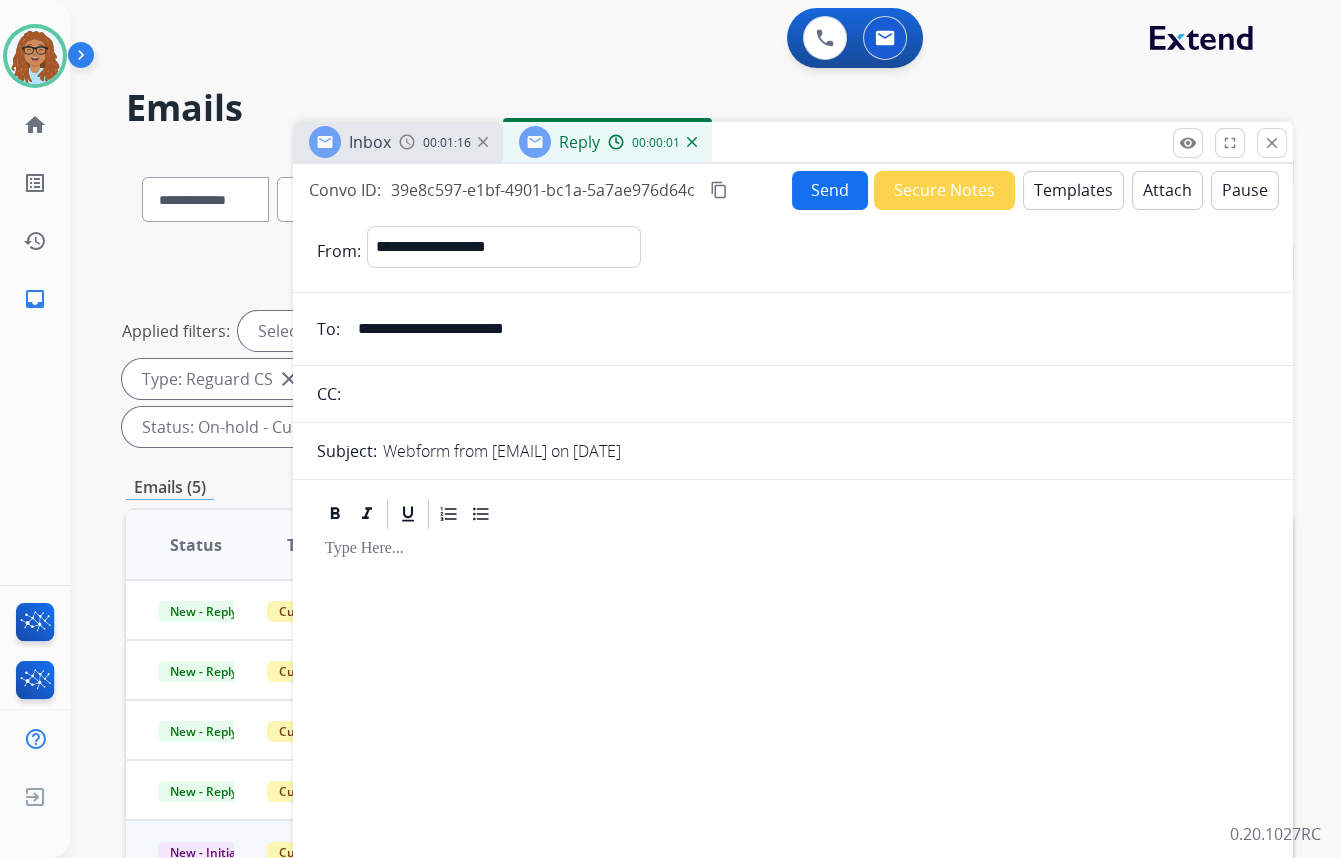 click on "**********" at bounding box center [709, 717] 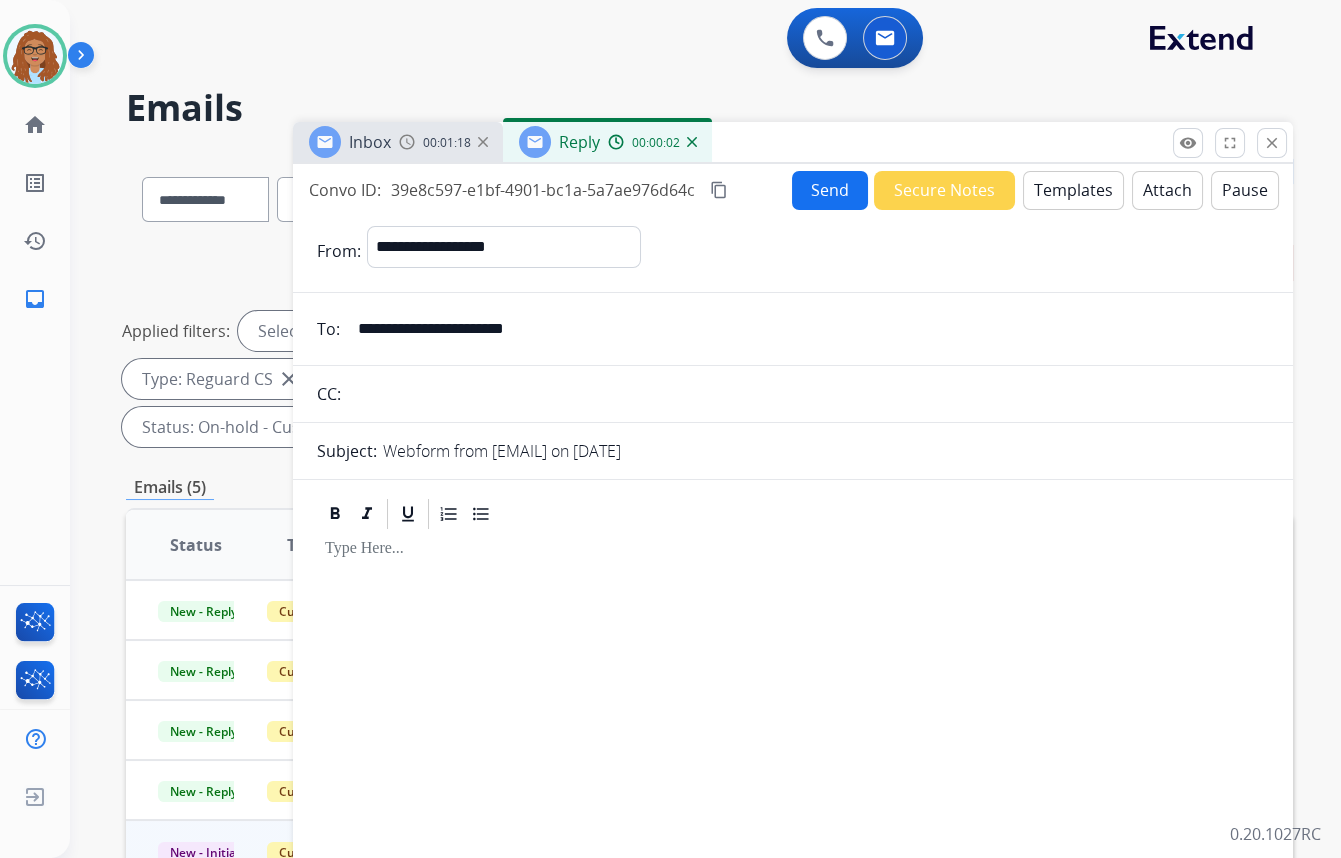 click at bounding box center [808, 394] 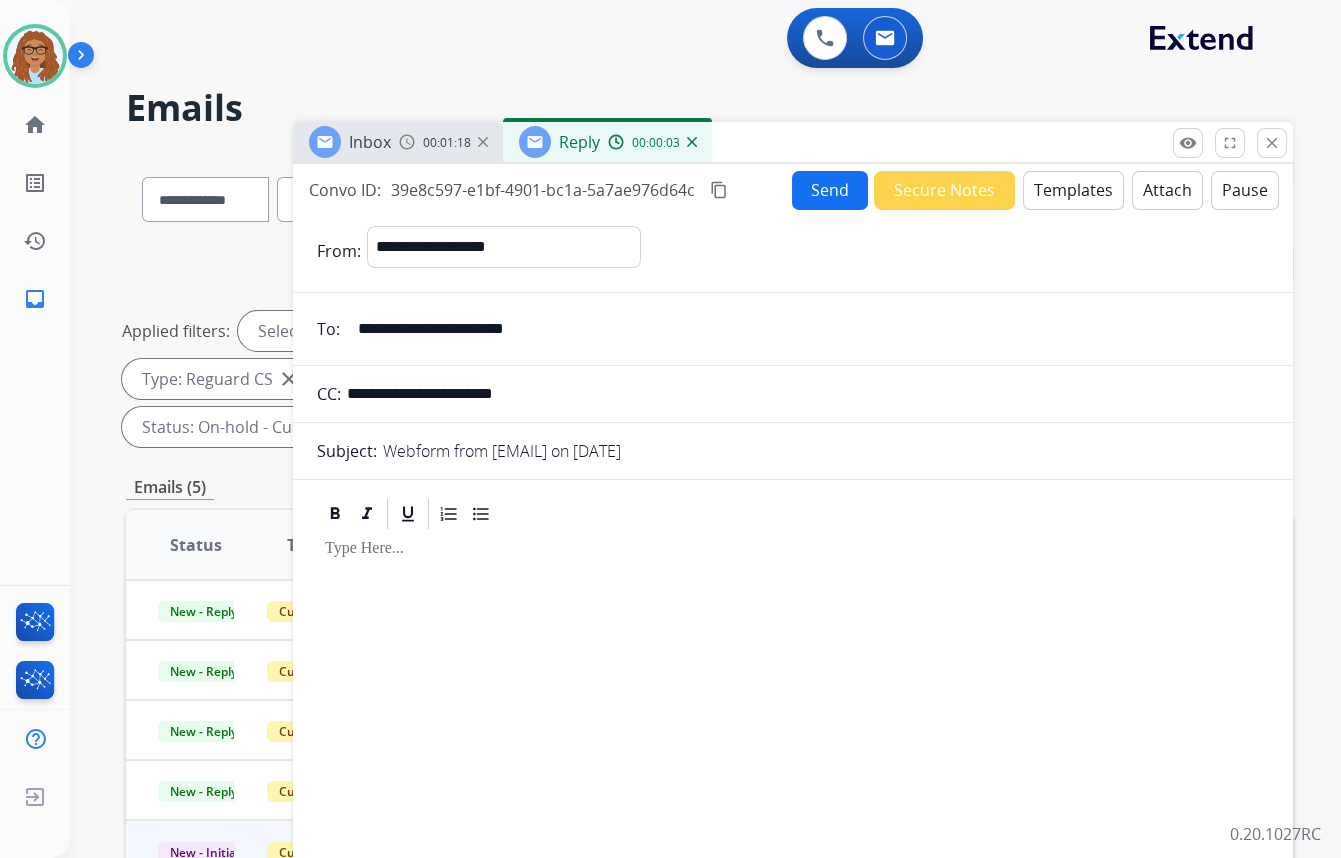type on "**********" 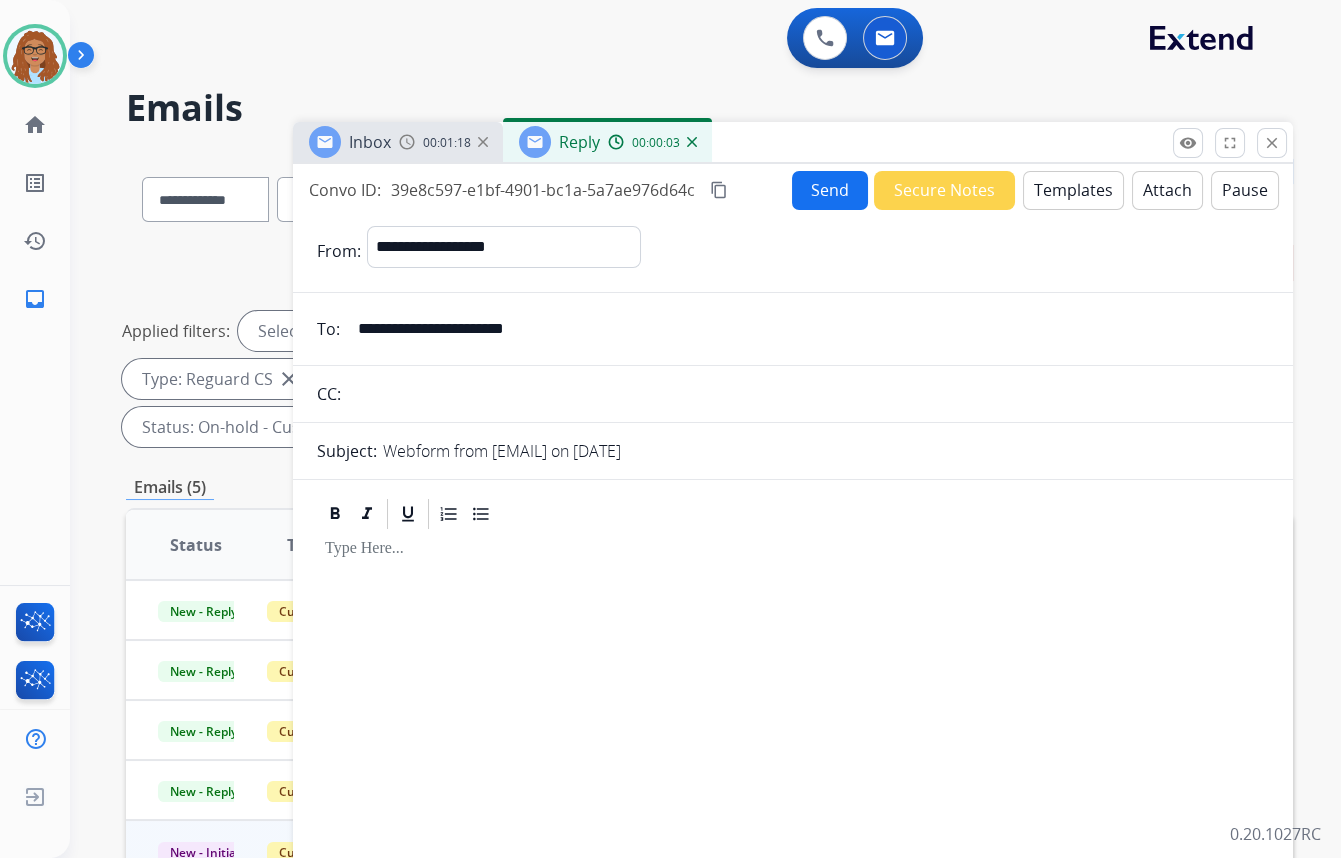 click on "Templates" at bounding box center [1073, 190] 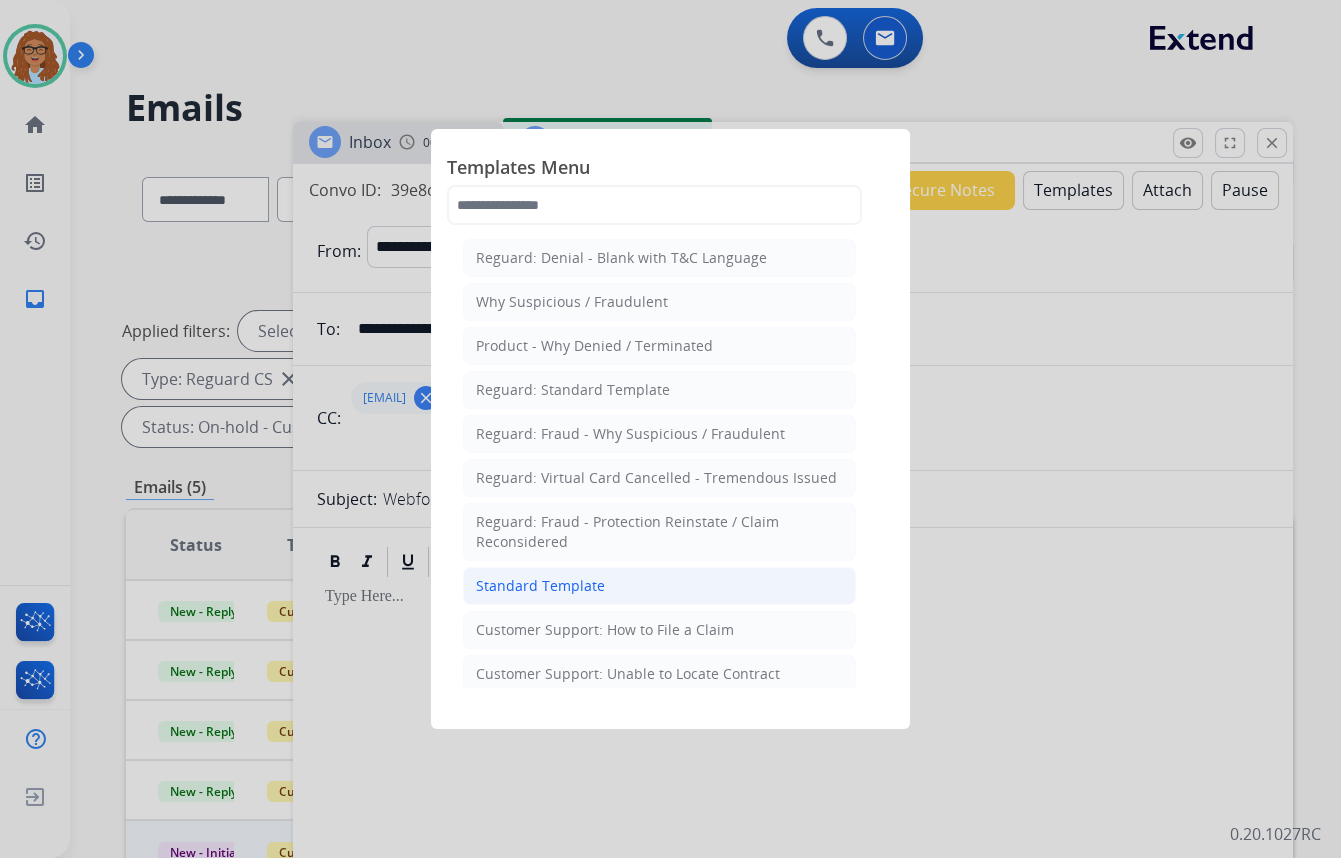 click on "Standard Template" 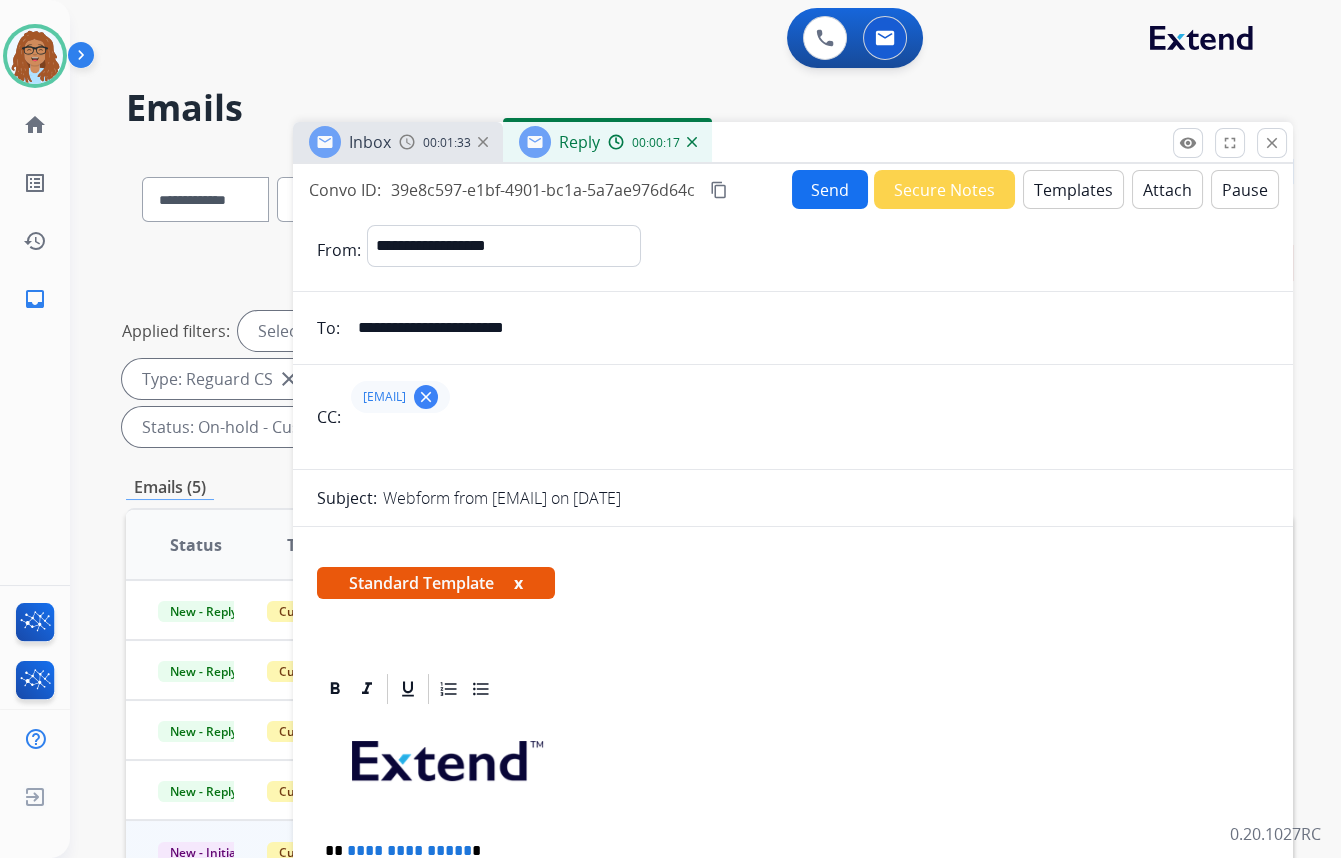 scroll, scrollTop: 363, scrollLeft: 0, axis: vertical 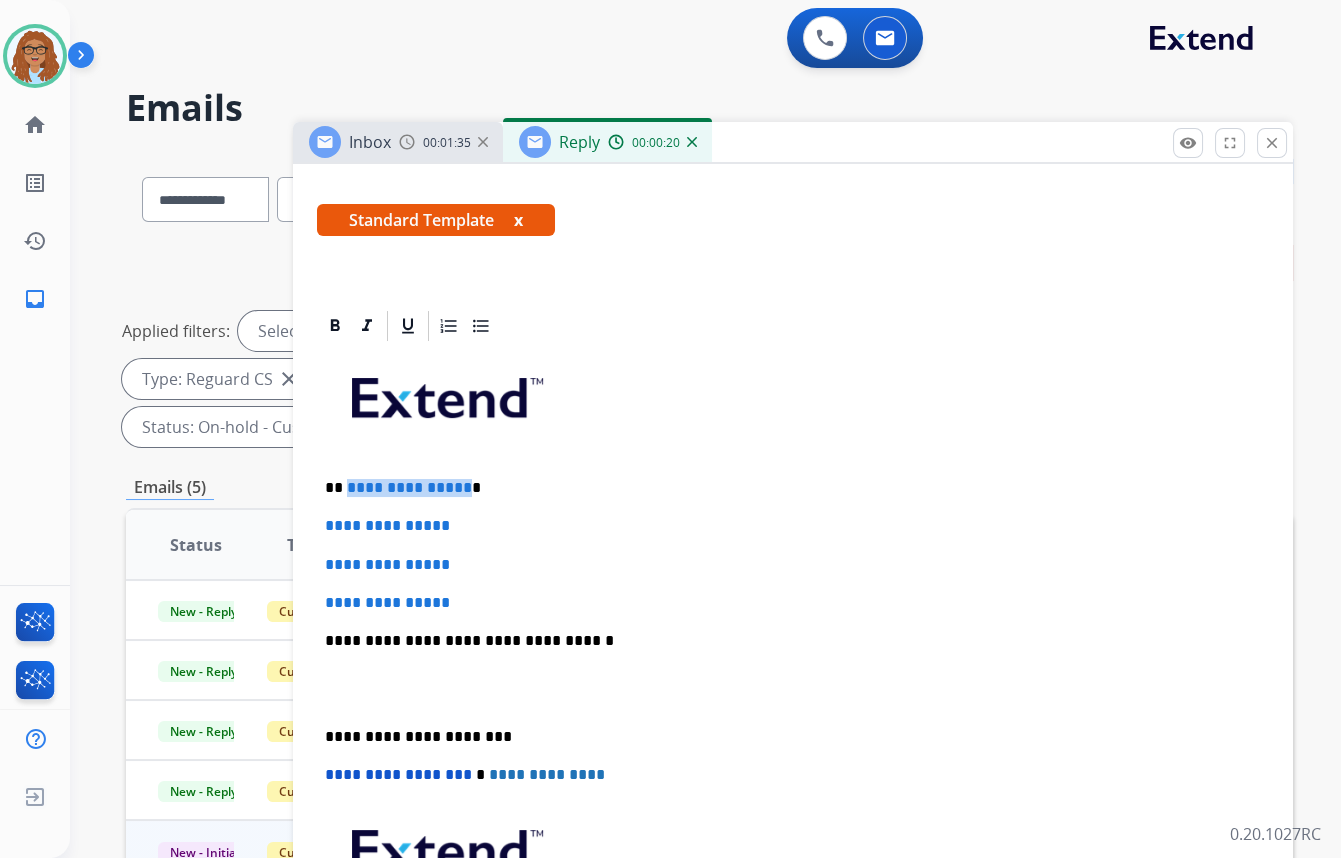 drag, startPoint x: 459, startPoint y: 479, endPoint x: 344, endPoint y: 489, distance: 115.43397 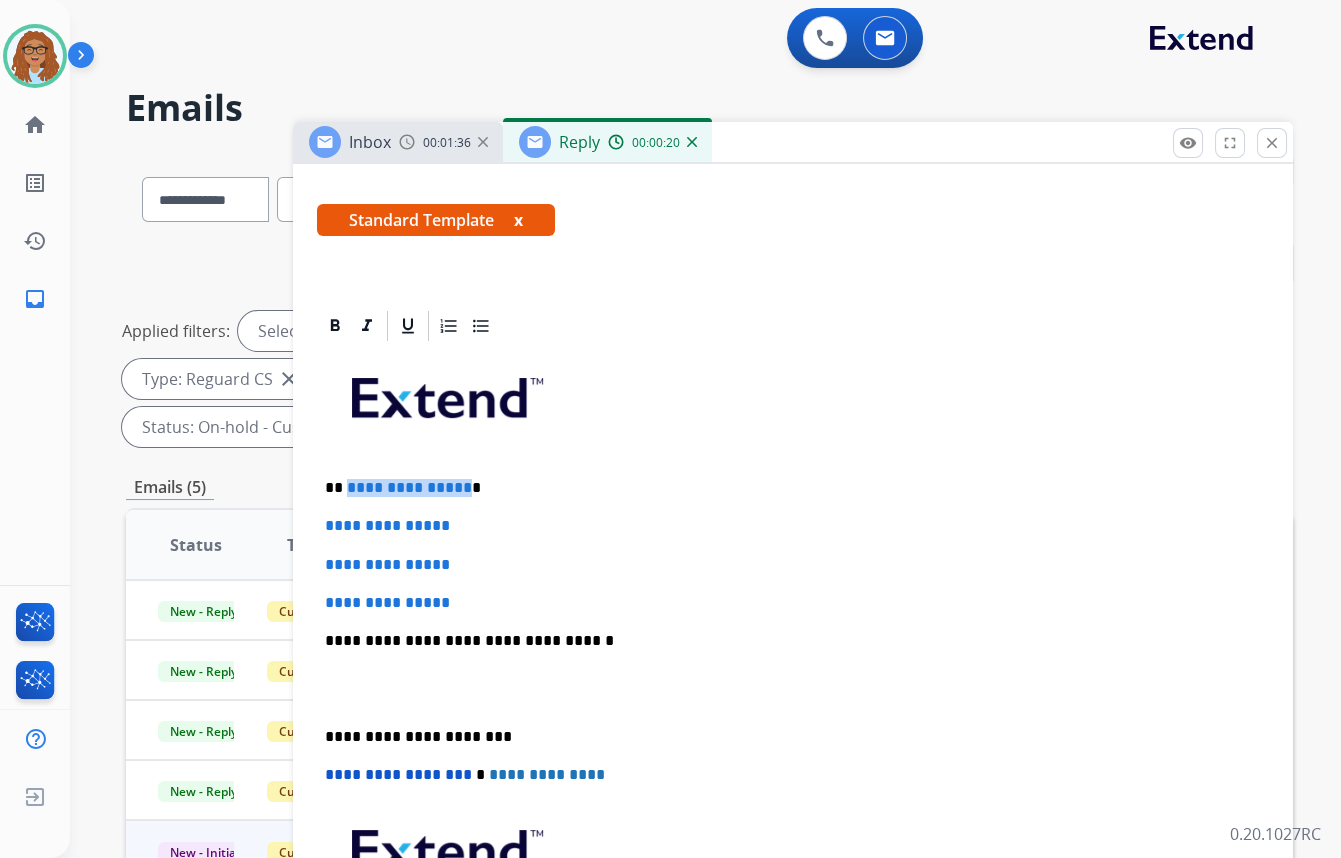 paste 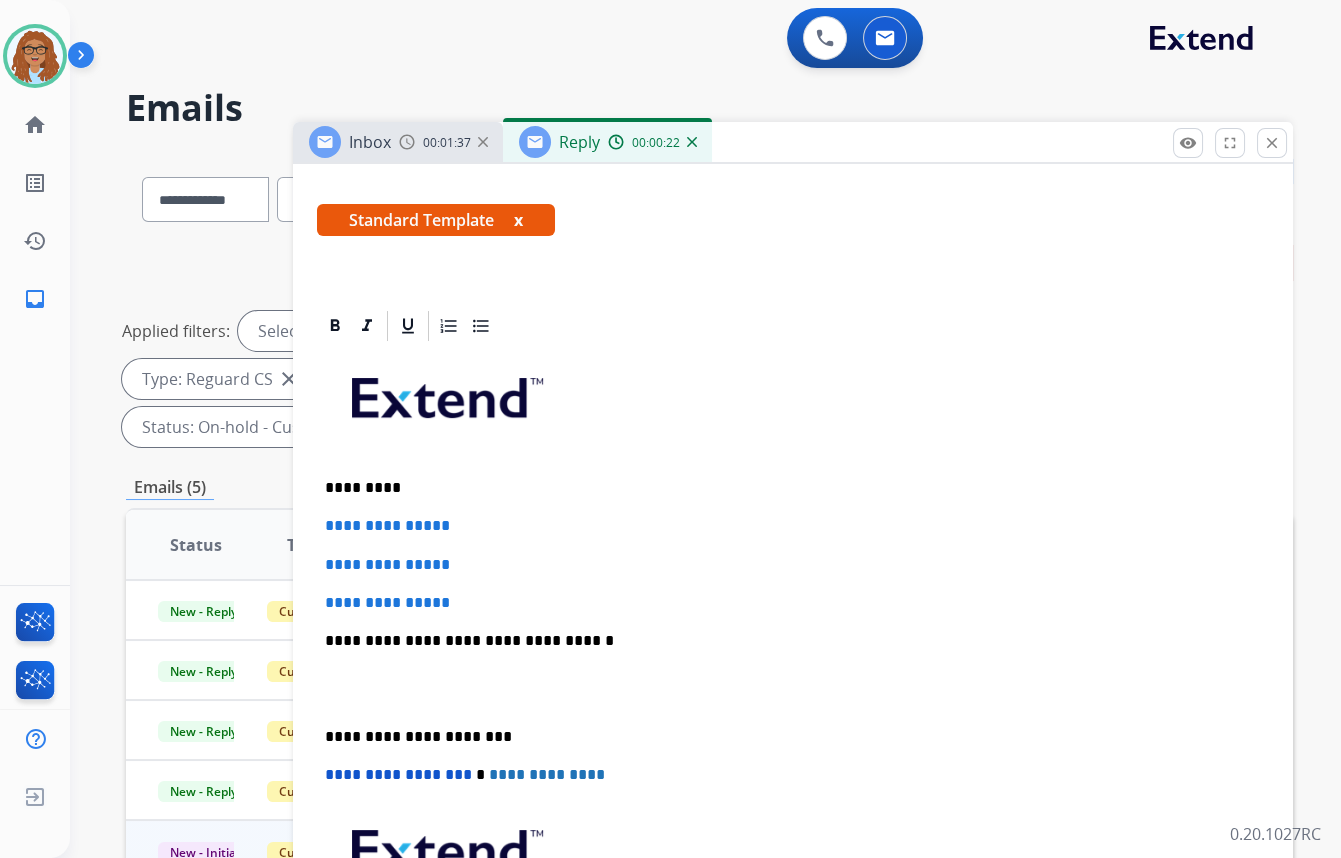 click on "*********" at bounding box center [785, 488] 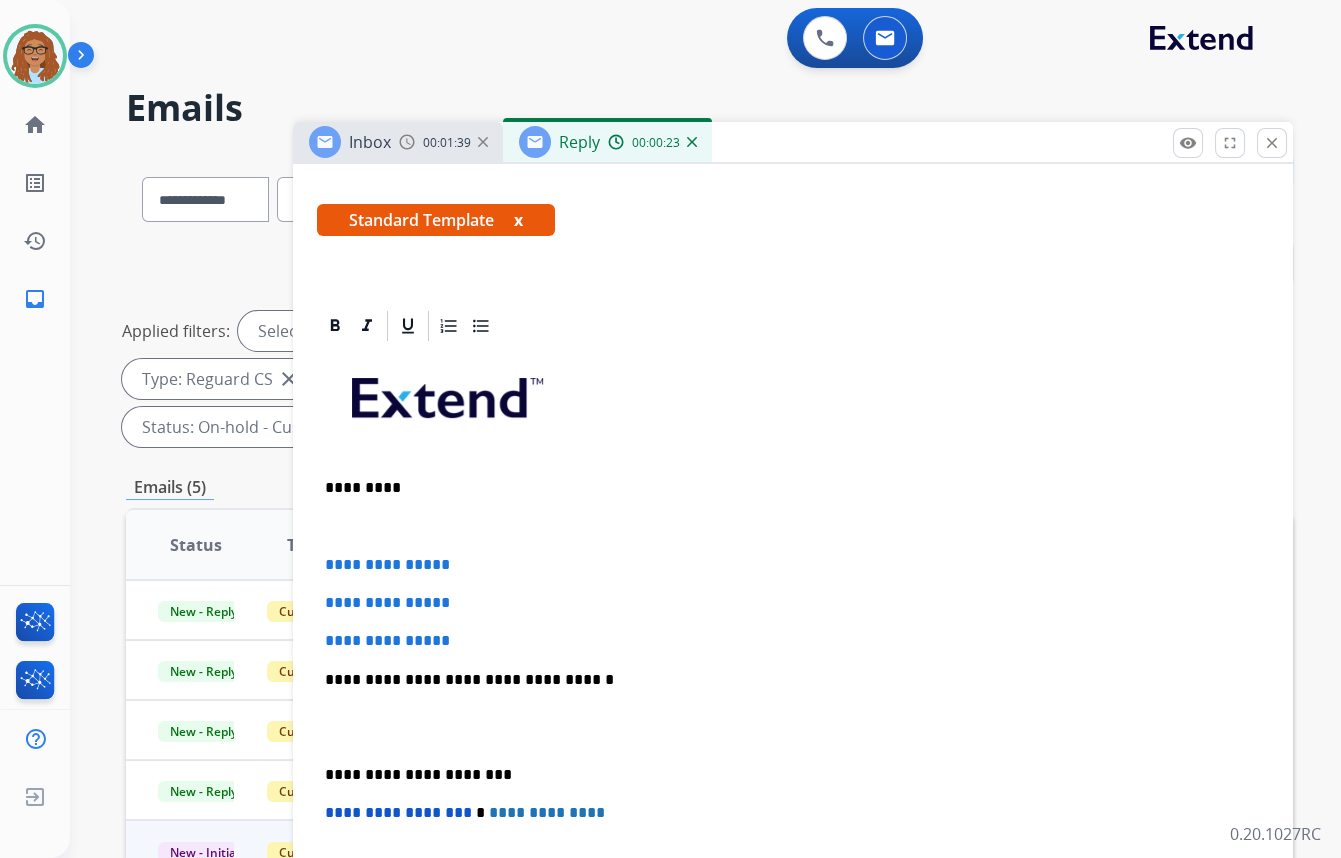 type 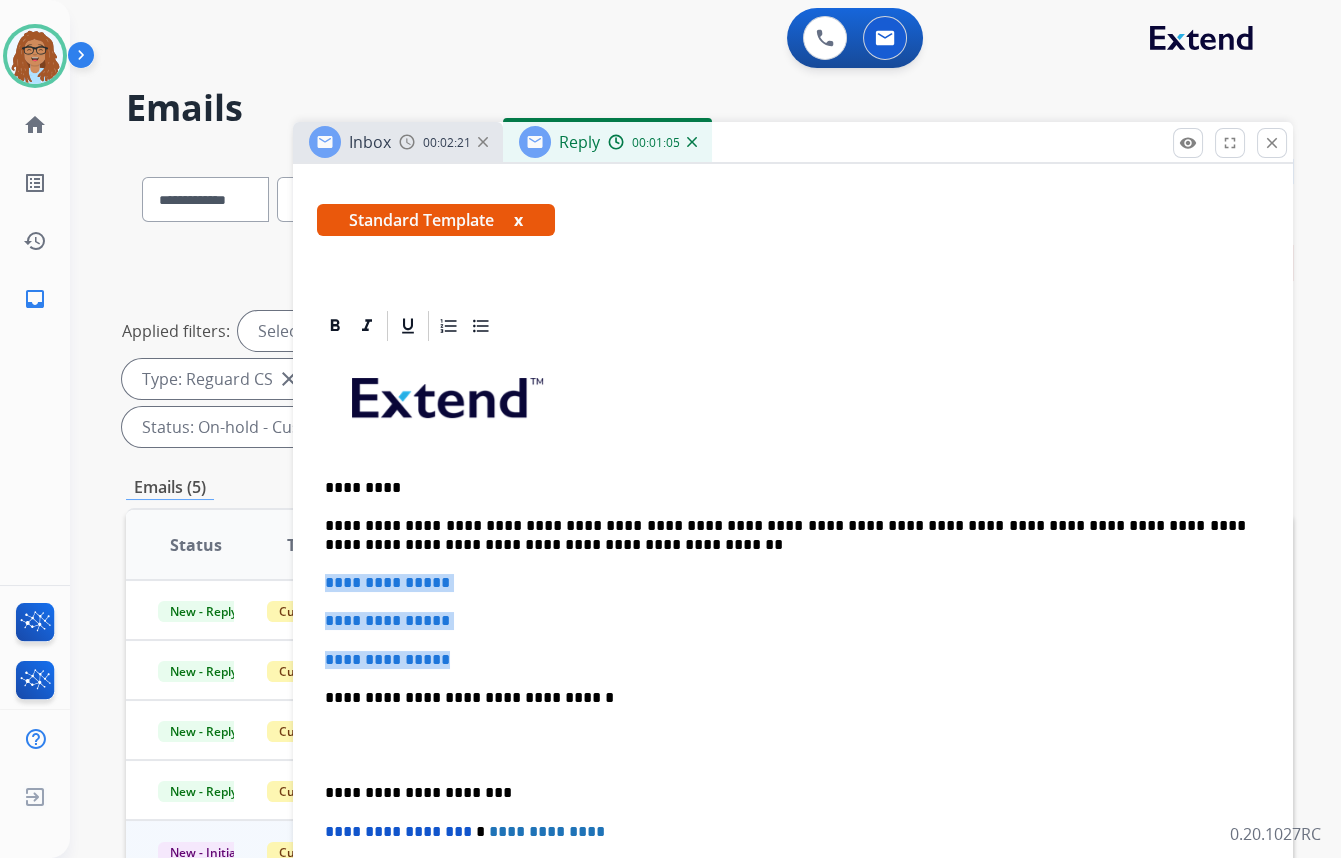 drag, startPoint x: 449, startPoint y: 659, endPoint x: 322, endPoint y: 582, distance: 148.51936 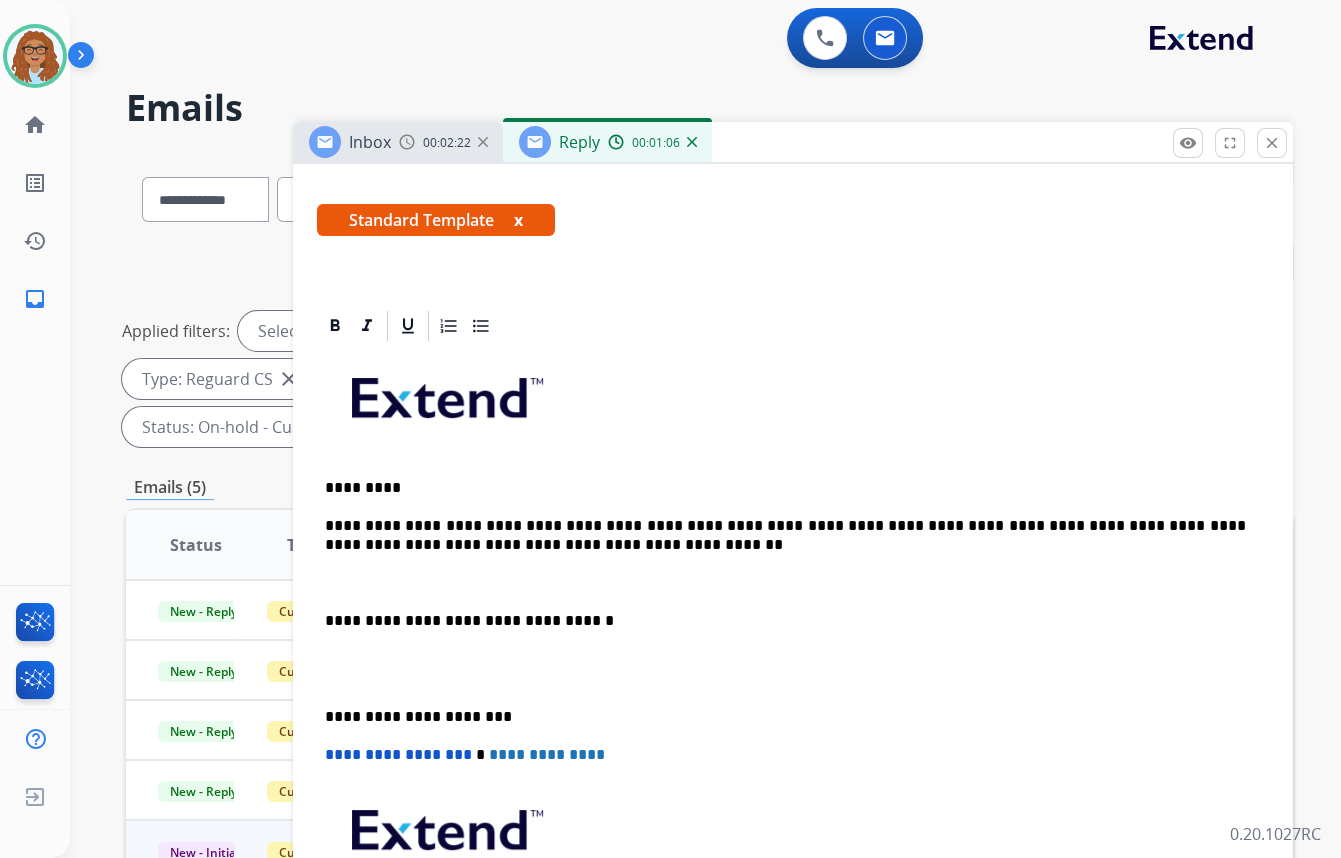 click on "**********" at bounding box center [785, 535] 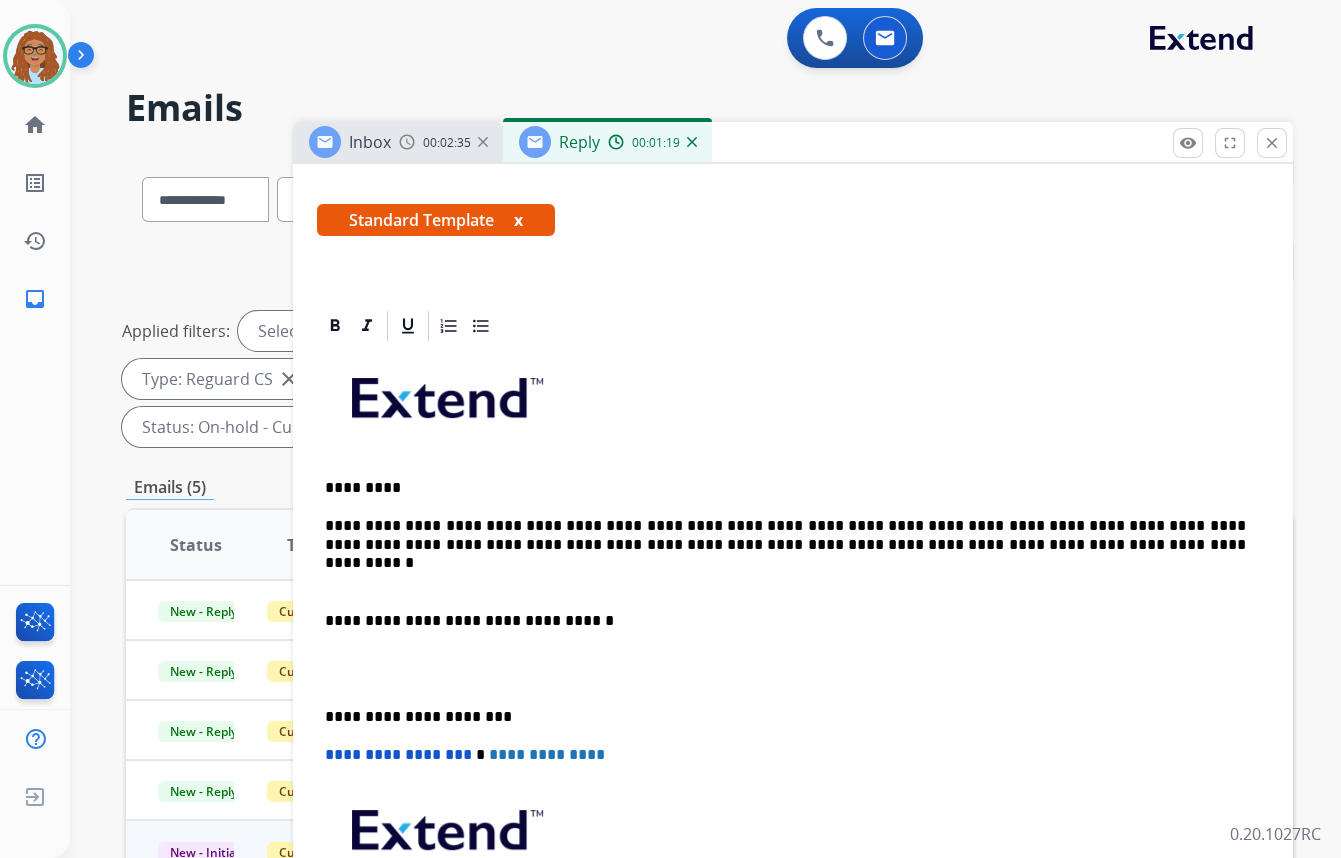 click on "**********" at bounding box center (785, 621) 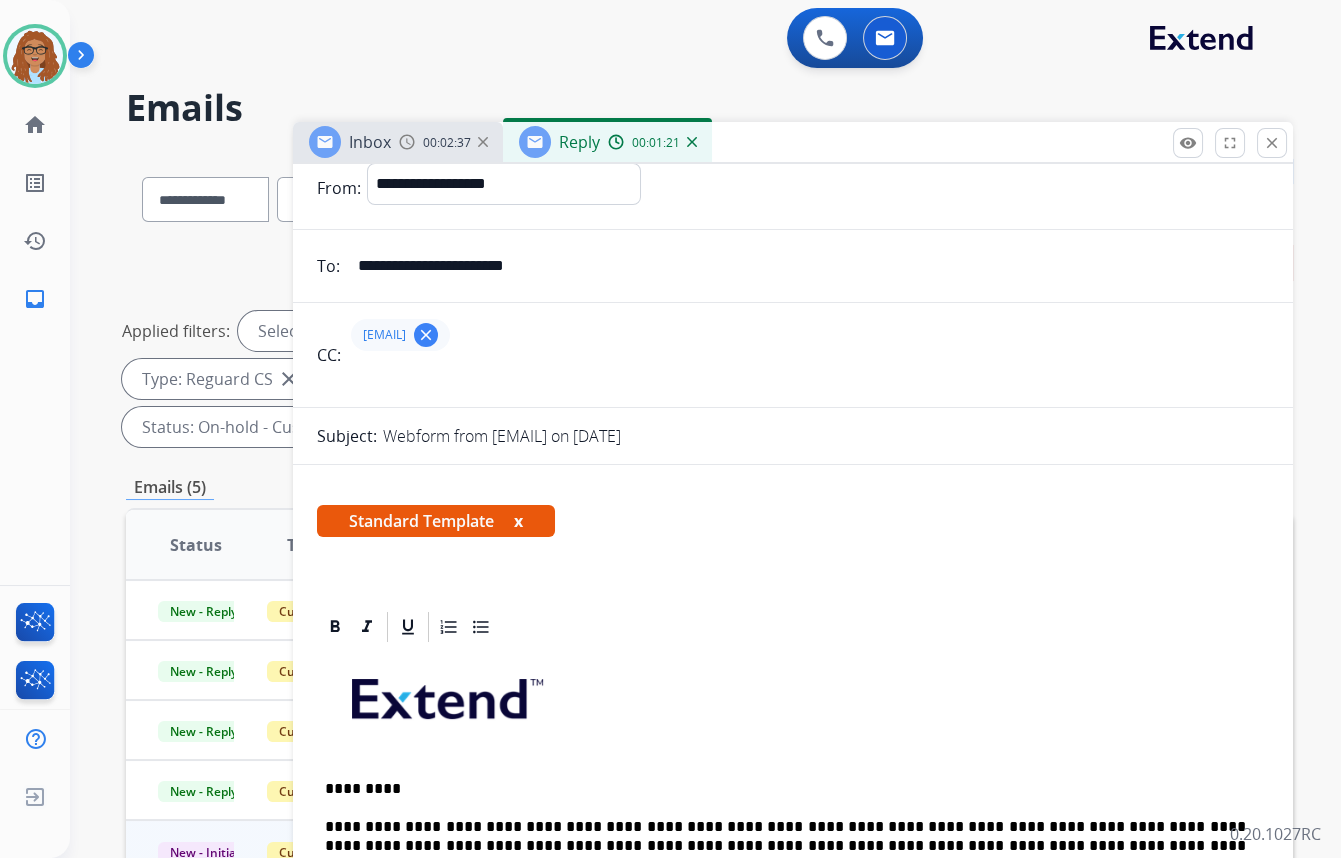 scroll, scrollTop: 0, scrollLeft: 0, axis: both 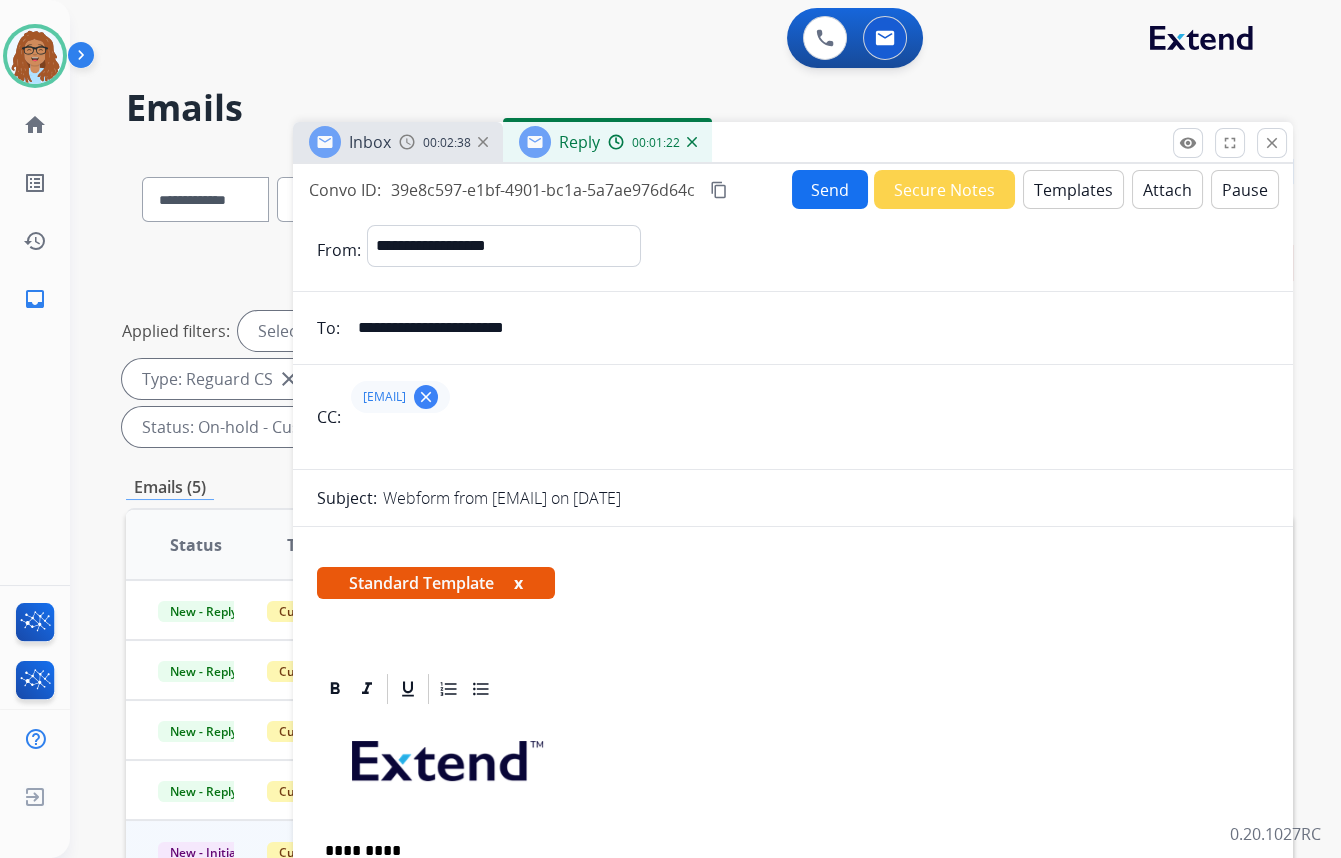 click on "Attach" at bounding box center (1167, 189) 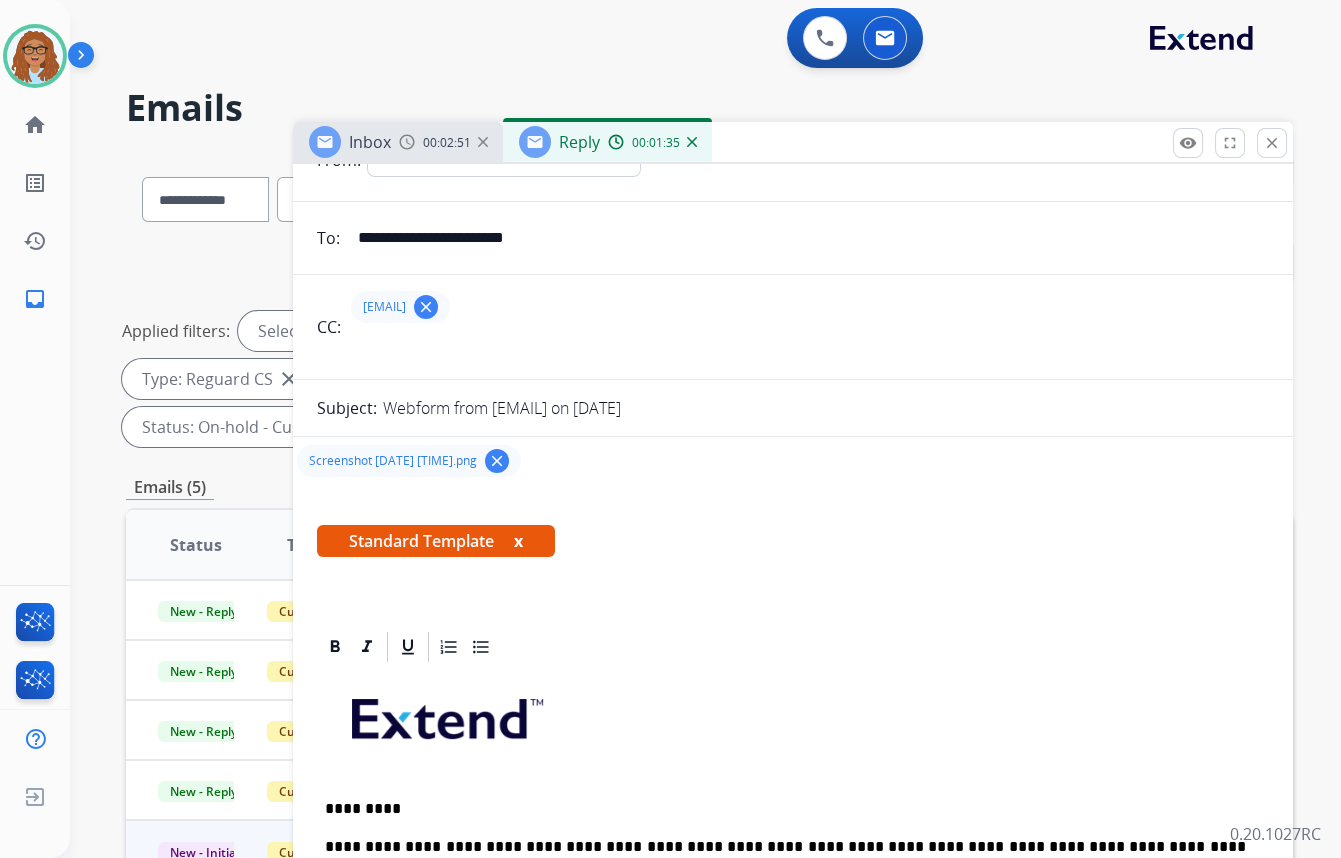 scroll, scrollTop: 0, scrollLeft: 0, axis: both 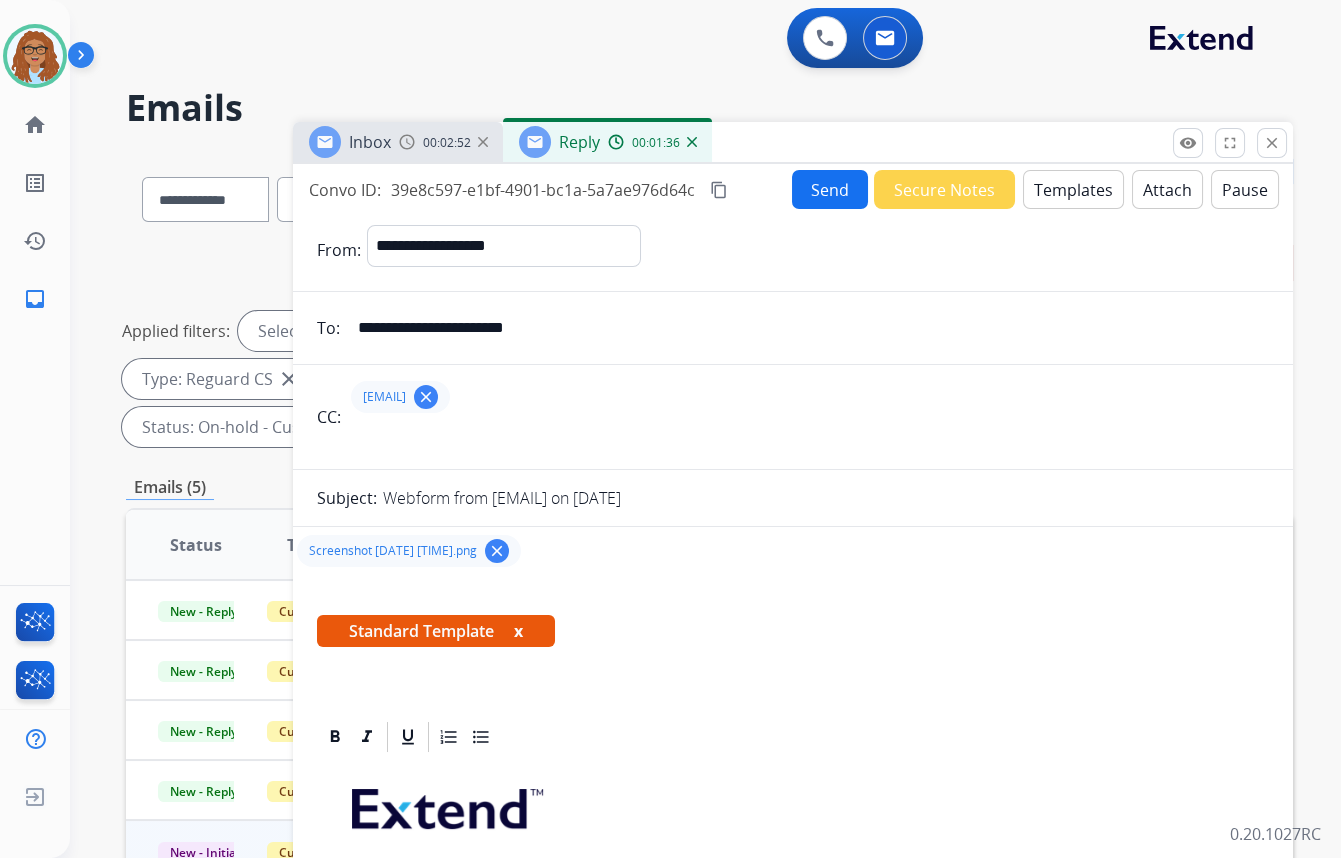 click on "Send" at bounding box center (830, 189) 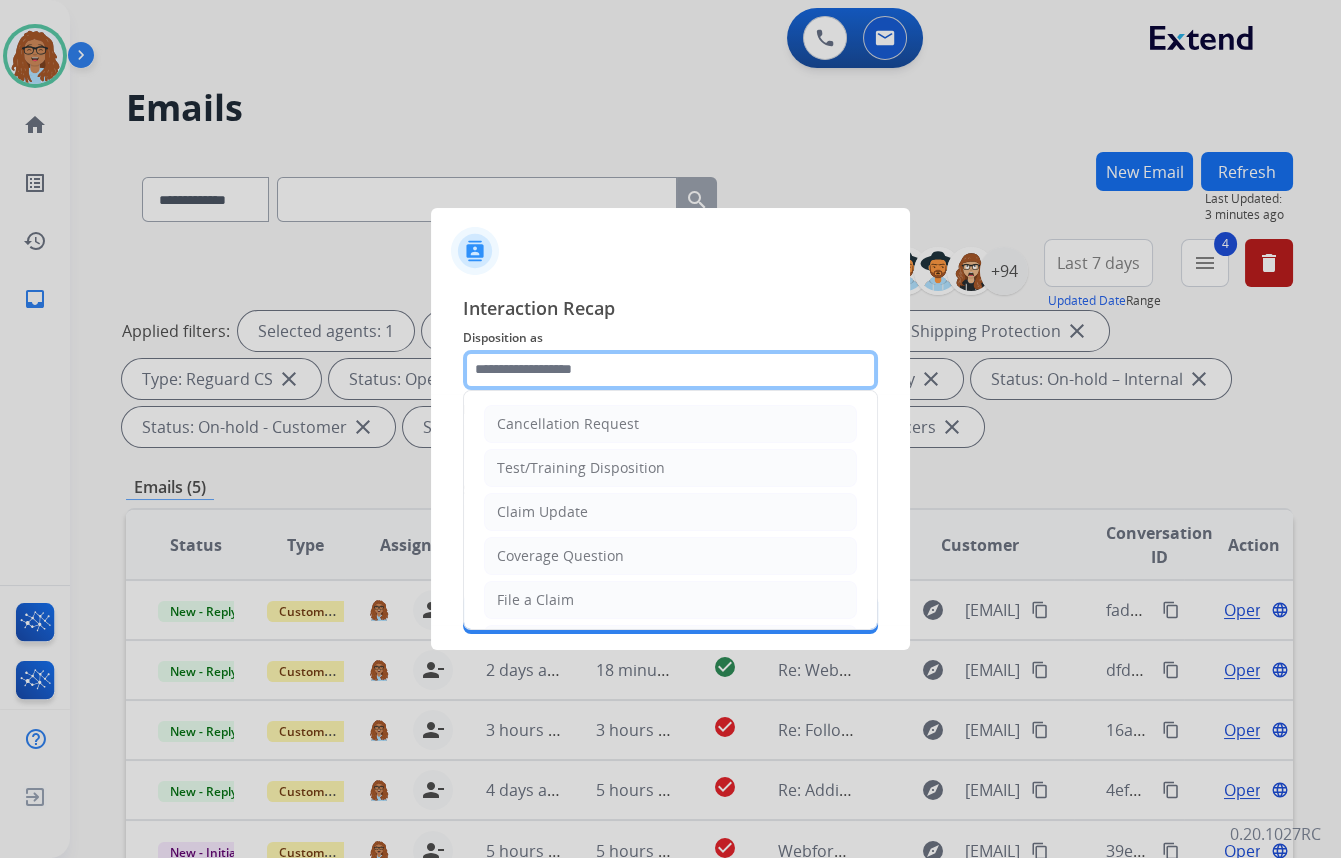 click 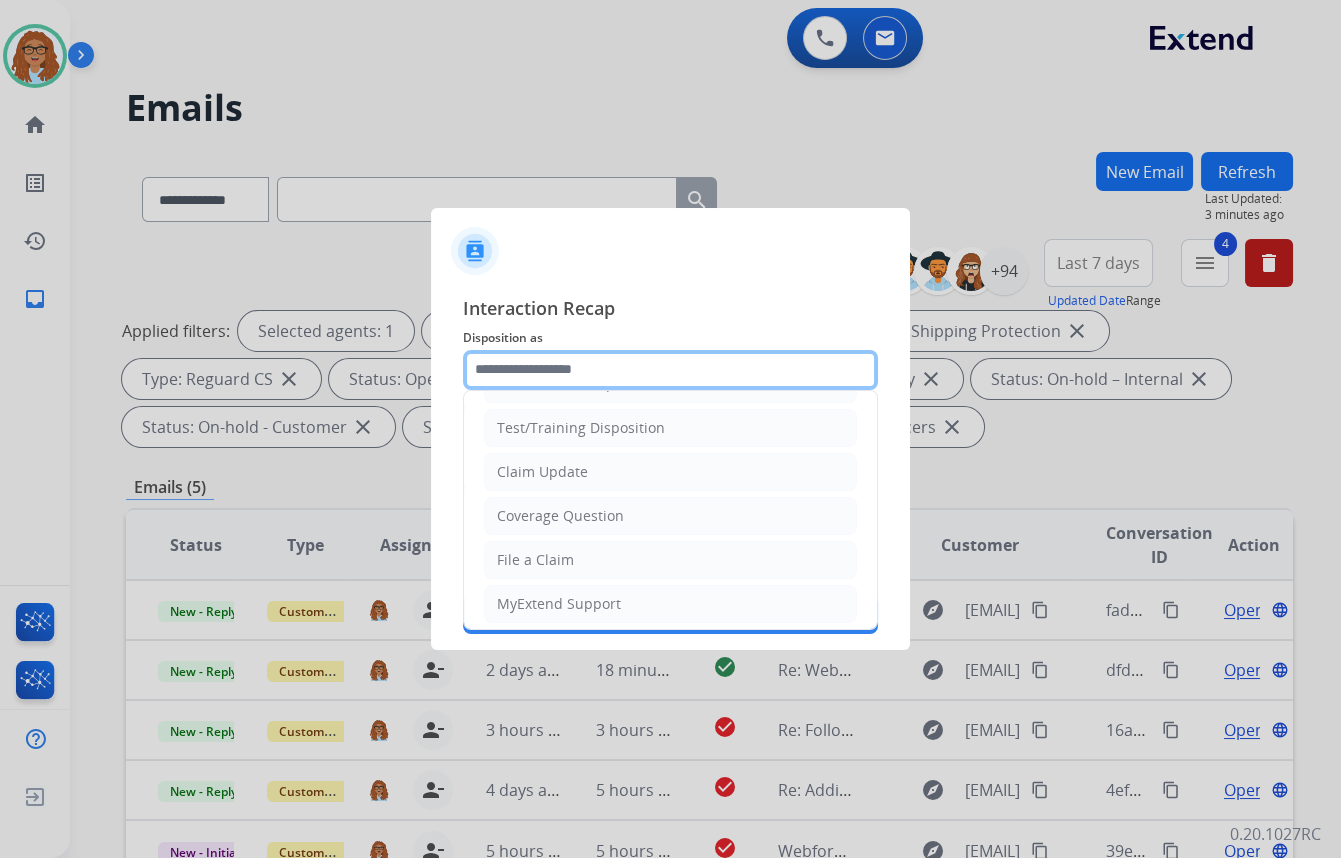 scroll, scrollTop: 0, scrollLeft: 0, axis: both 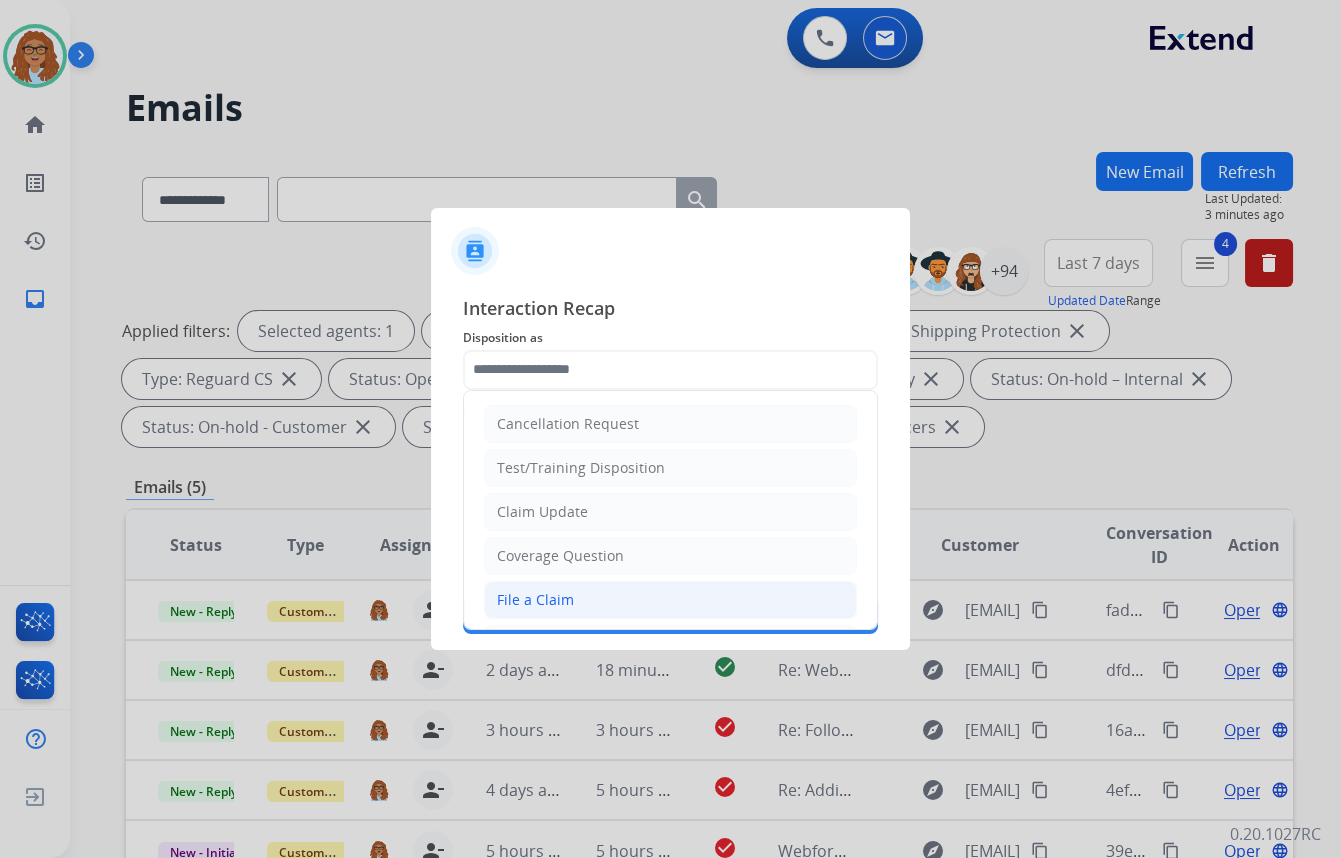 click on "File a Claim" 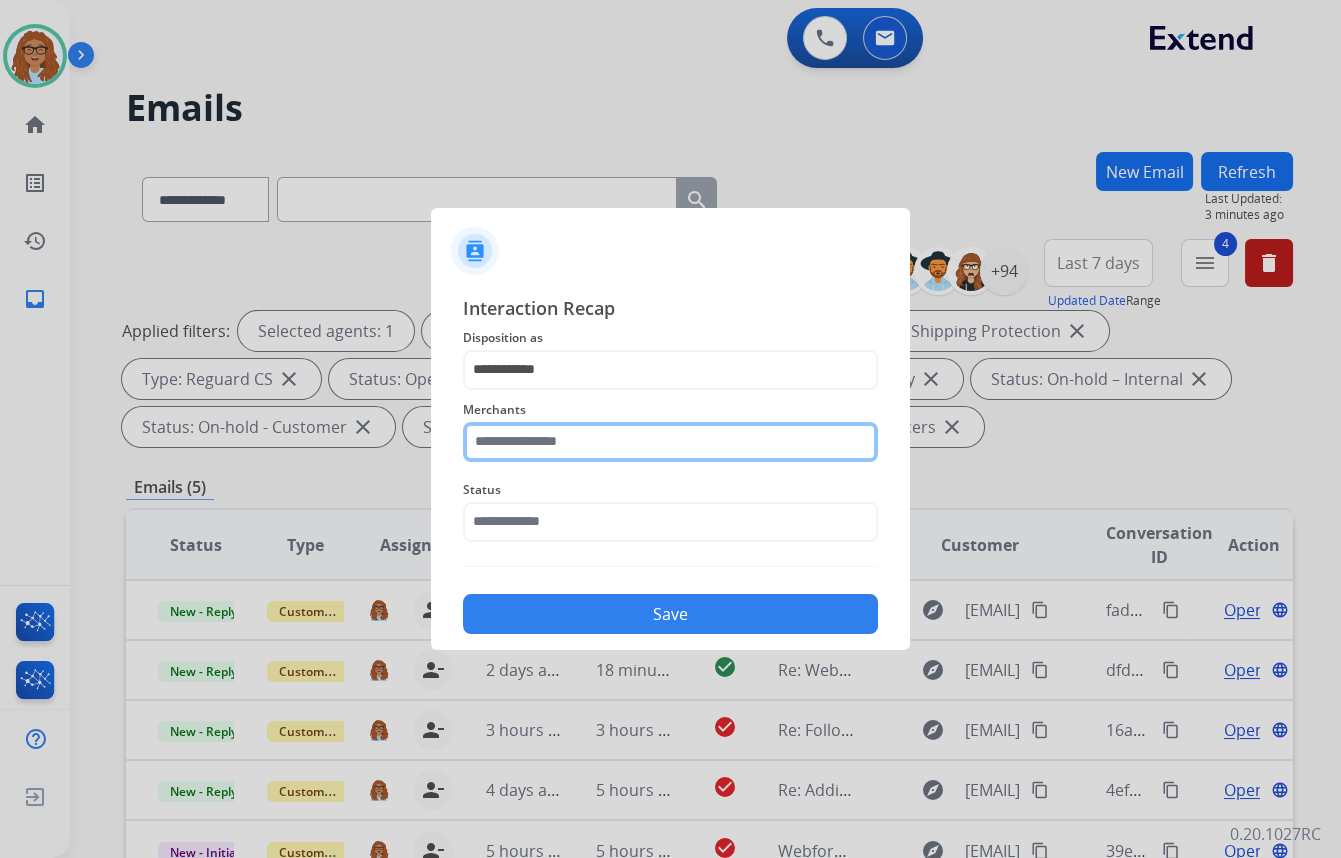 click 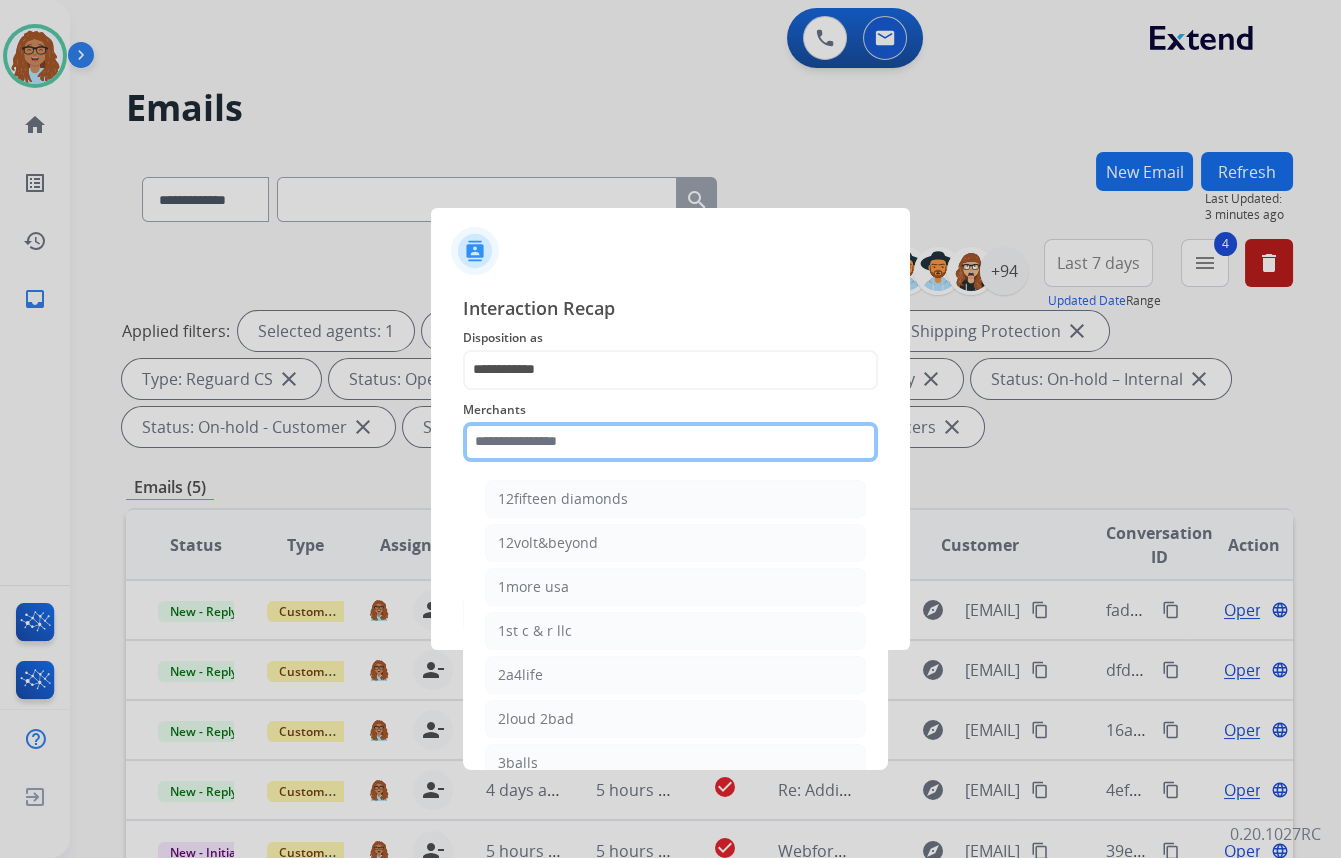 click 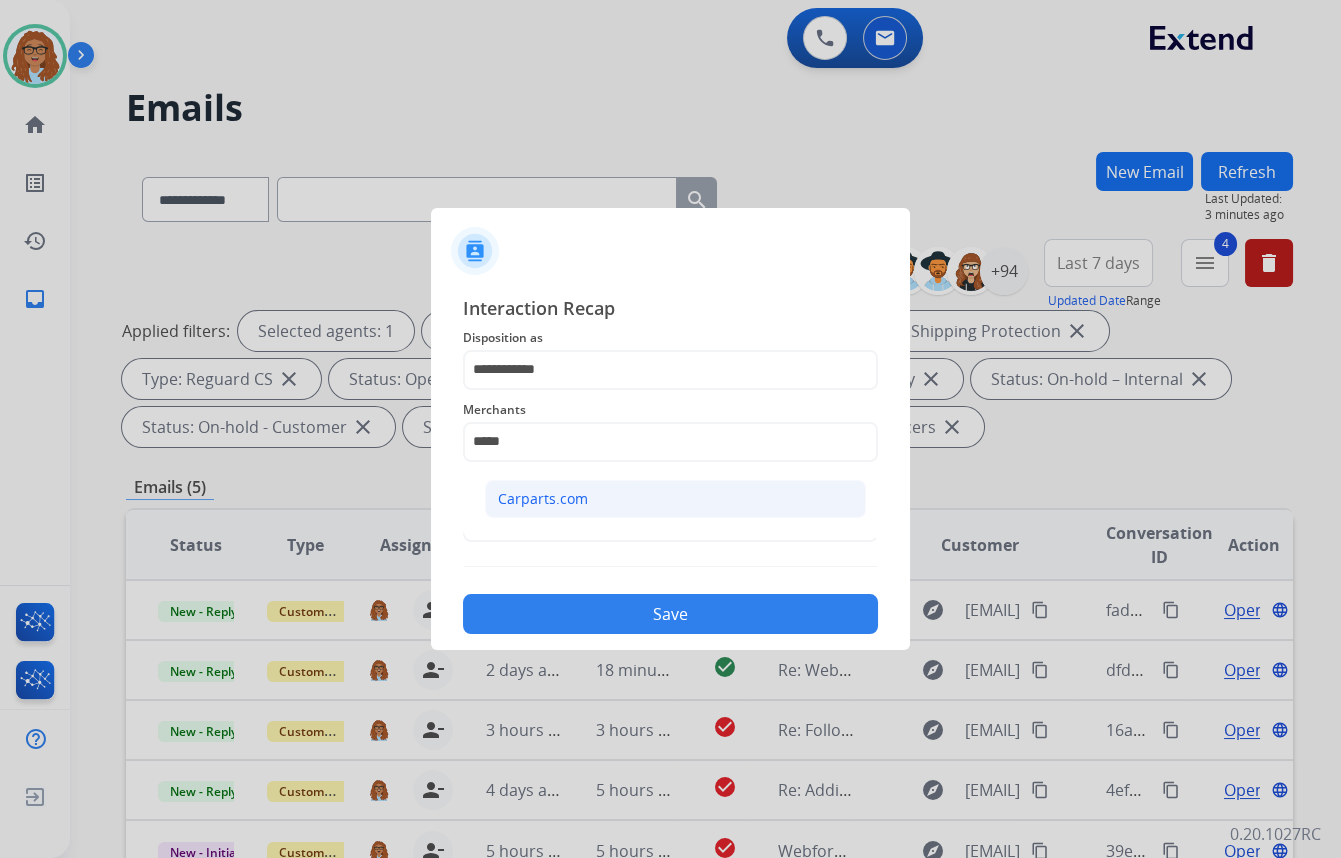 click on "Carparts.com" 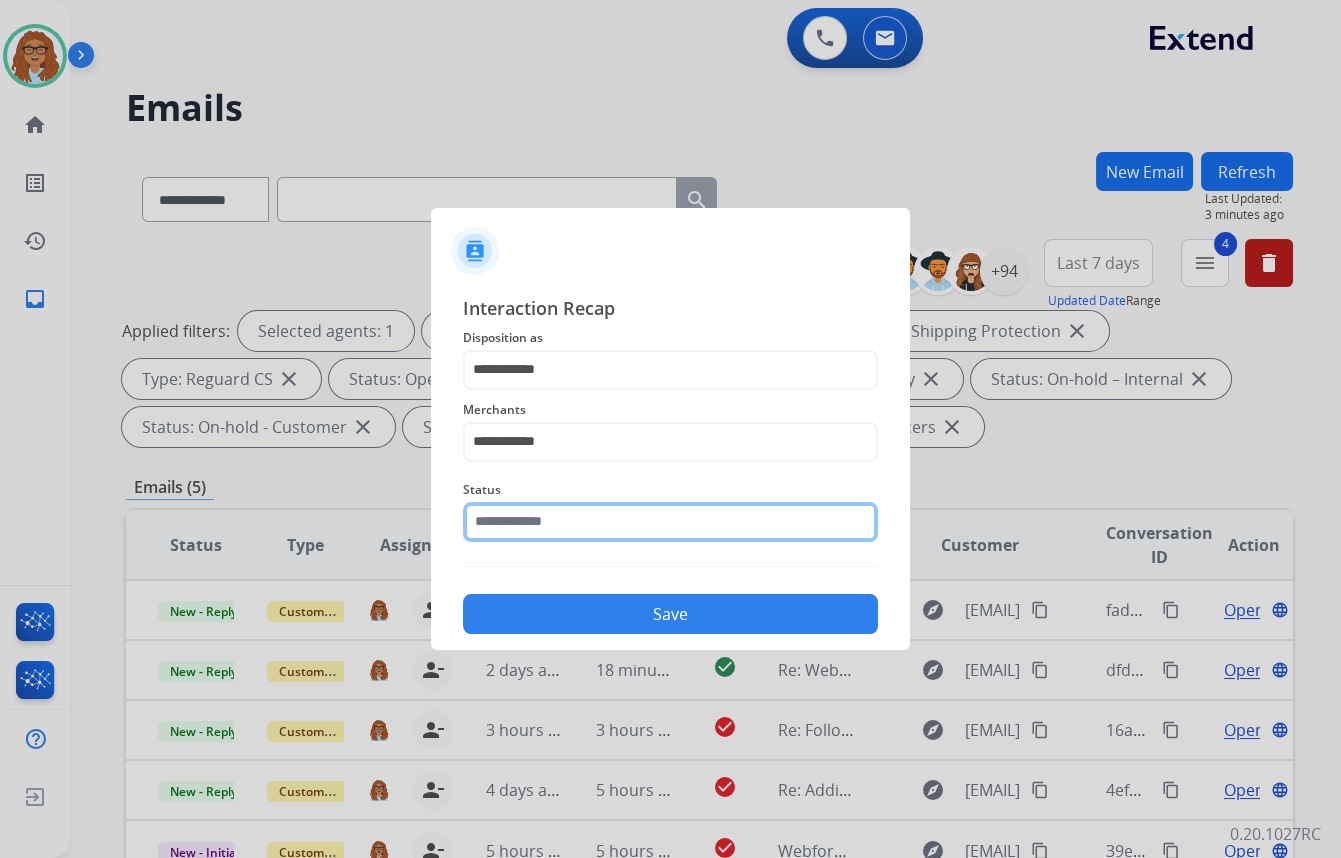 click 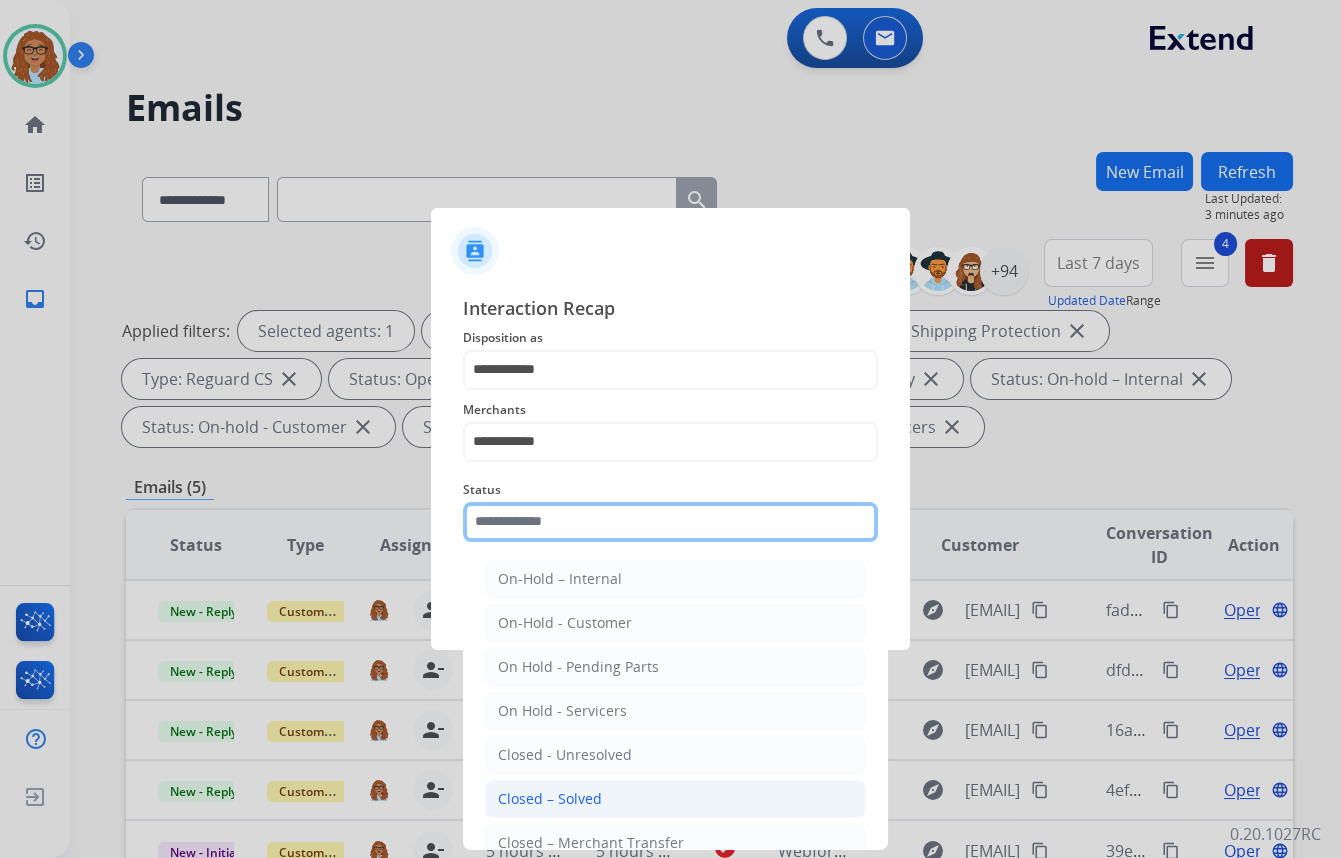 scroll, scrollTop: 90, scrollLeft: 0, axis: vertical 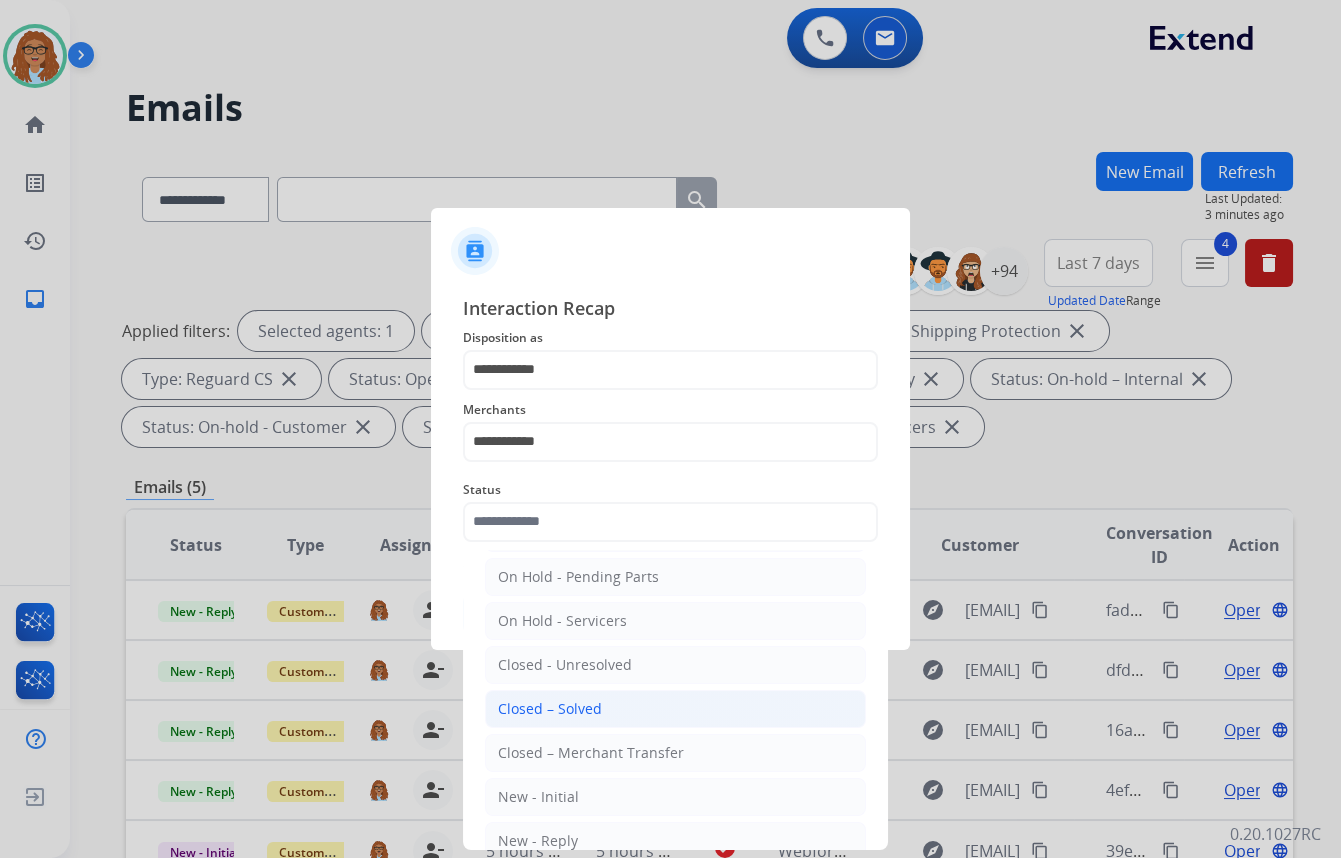 click on "Closed – Solved" 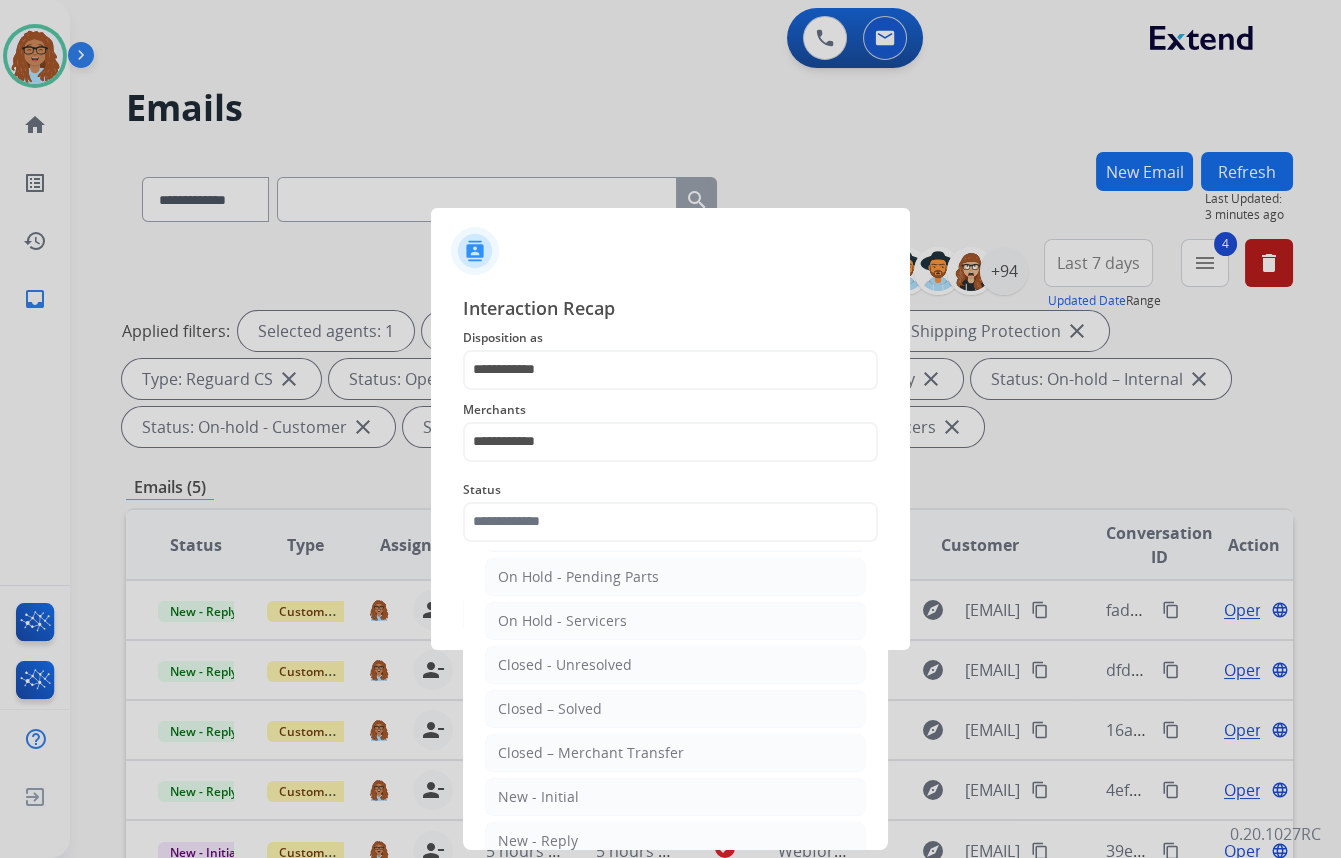 type on "**********" 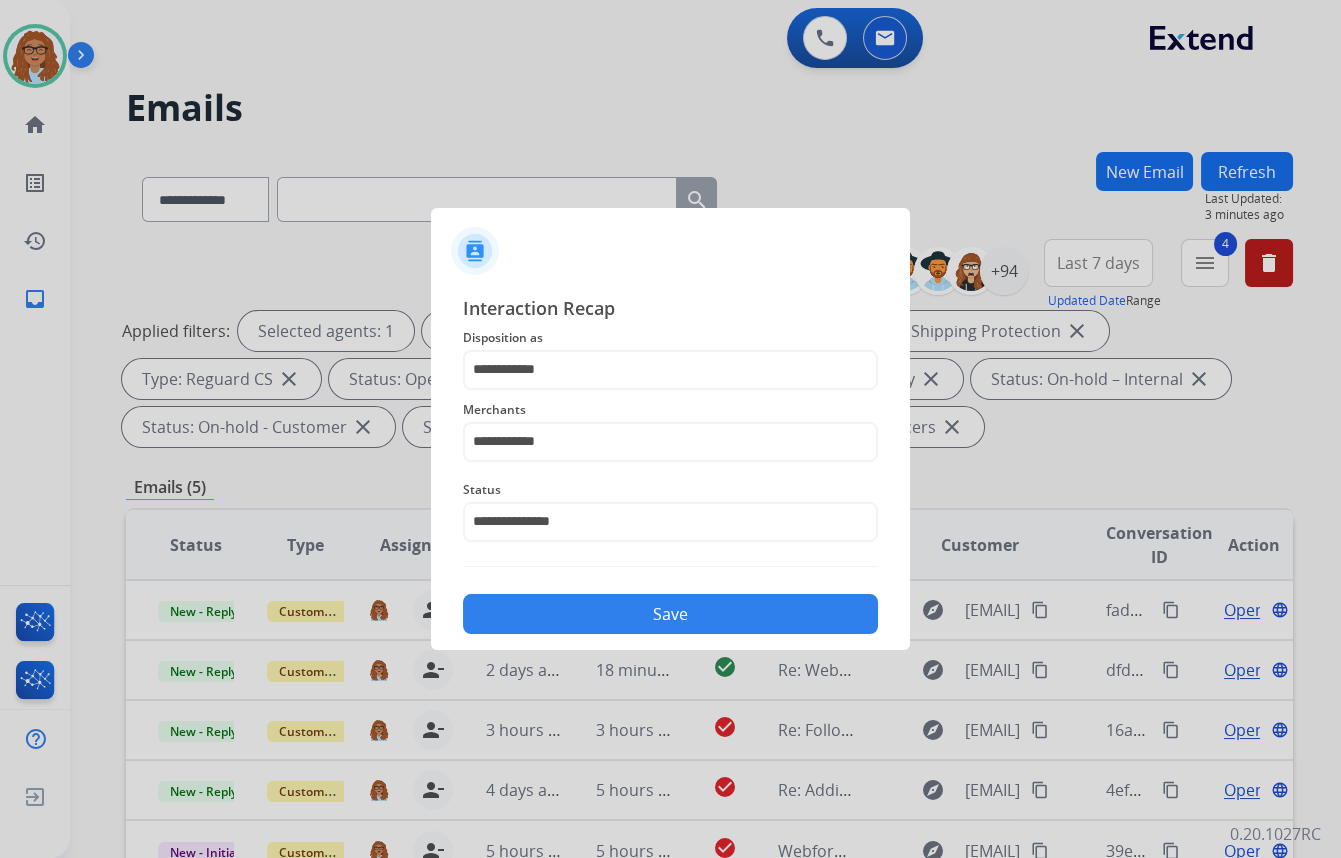 click on "Save" 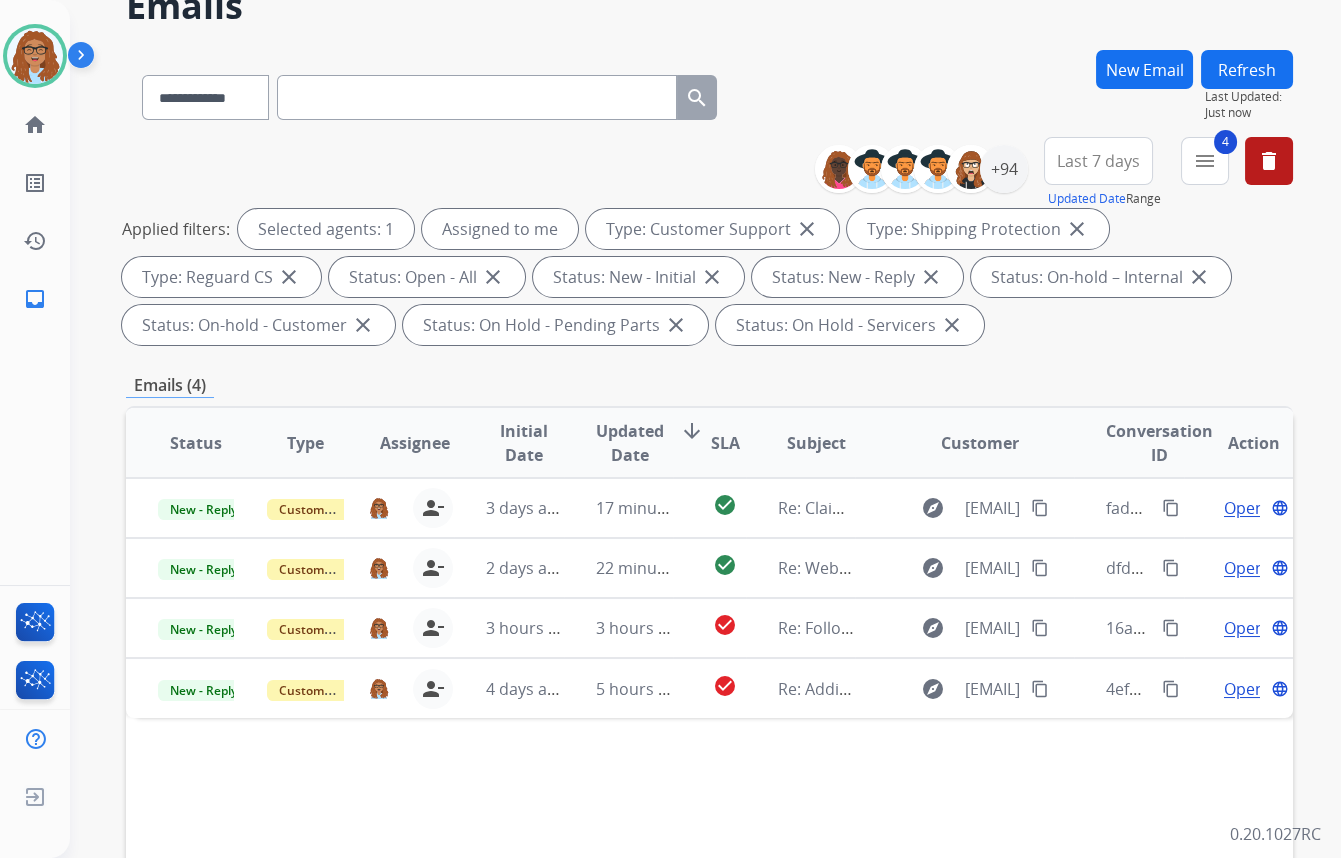 scroll, scrollTop: 90, scrollLeft: 0, axis: vertical 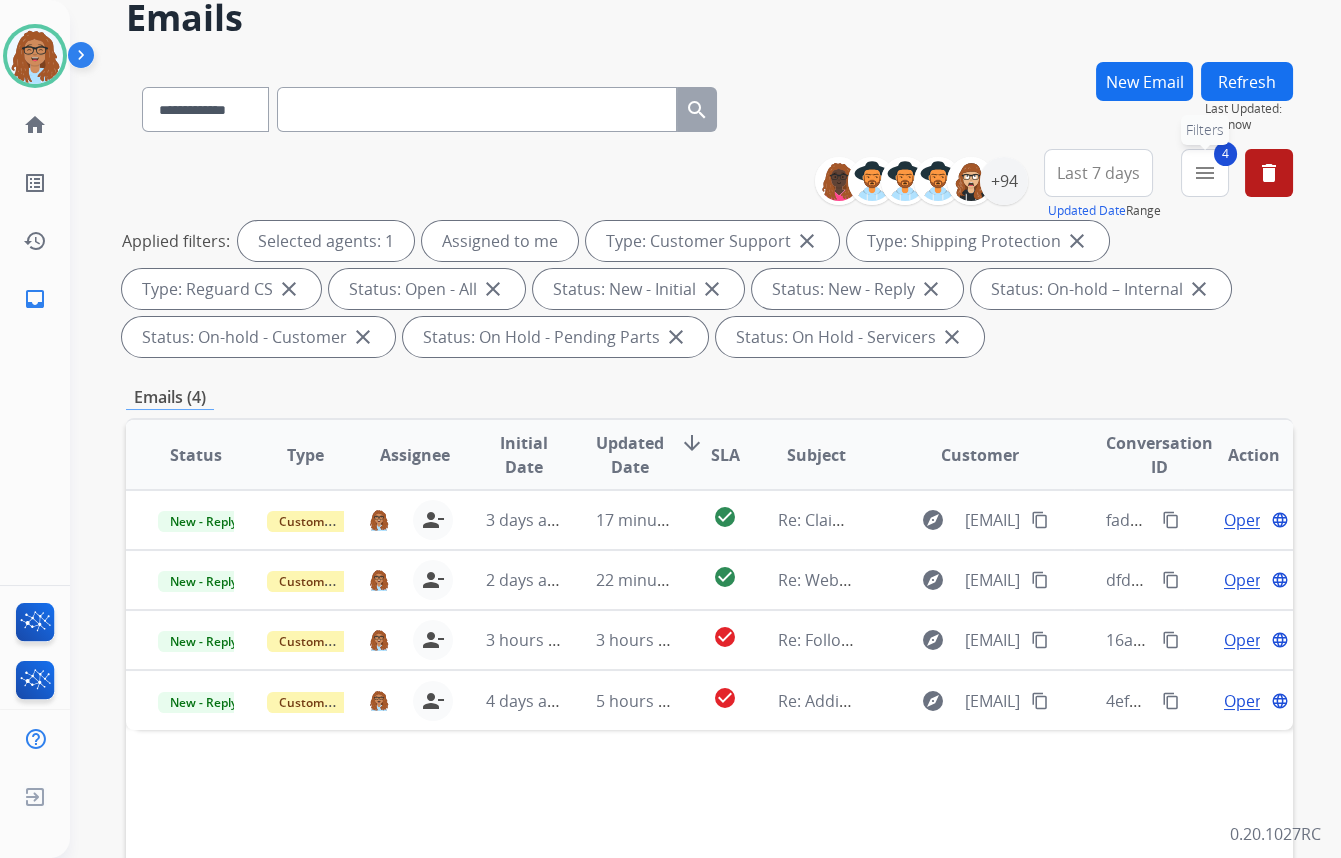 click on "menu" at bounding box center [1205, 173] 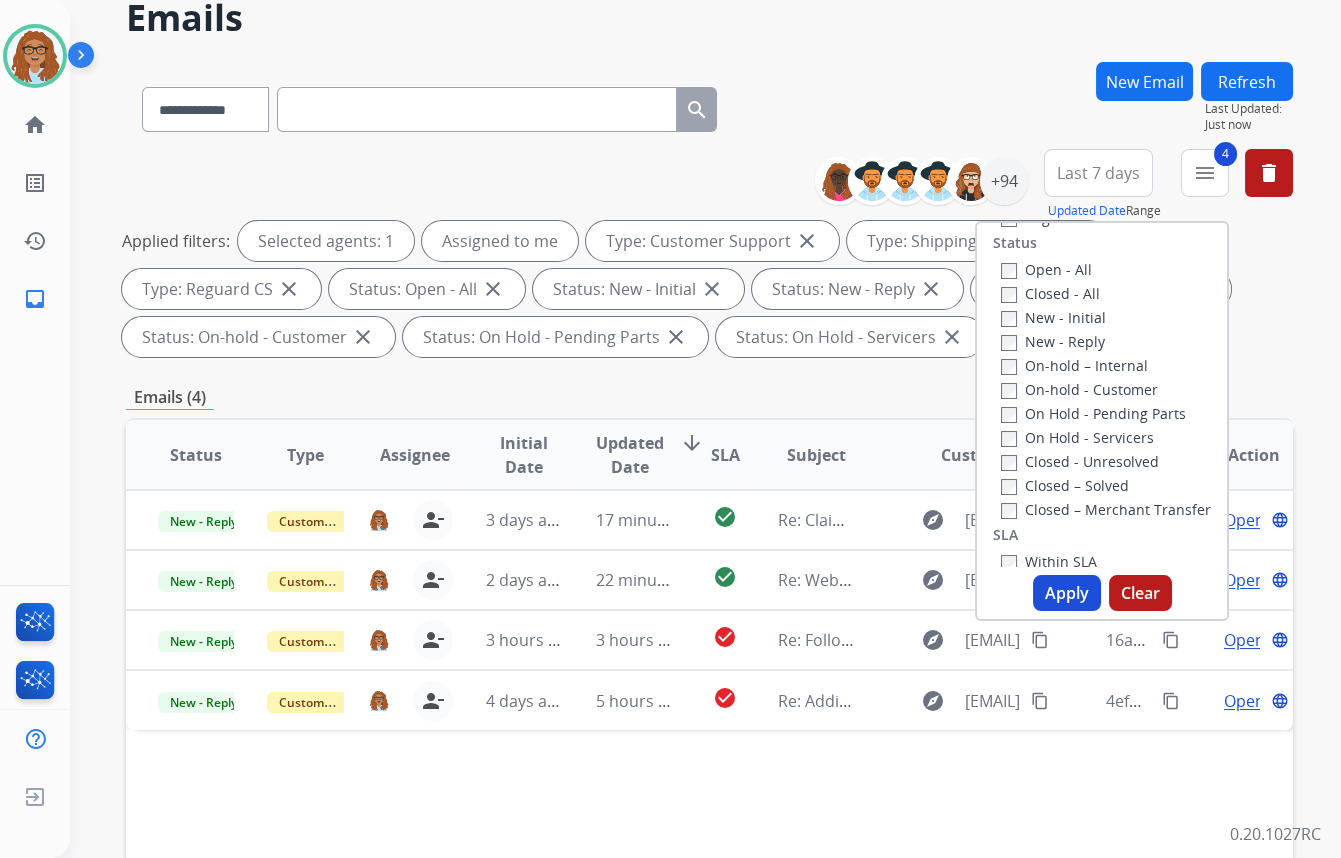 scroll, scrollTop: 272, scrollLeft: 0, axis: vertical 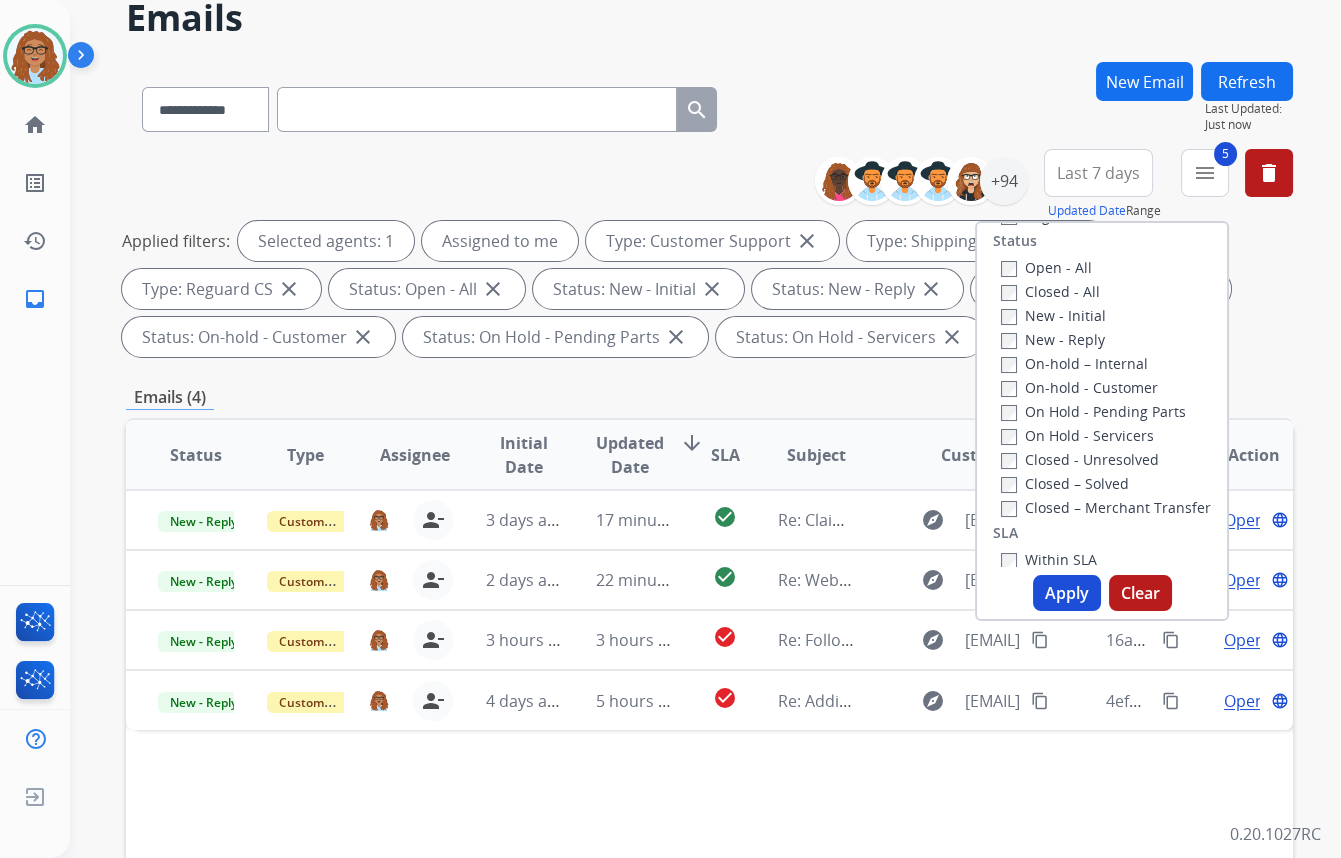 click on "Apply" at bounding box center (1067, 593) 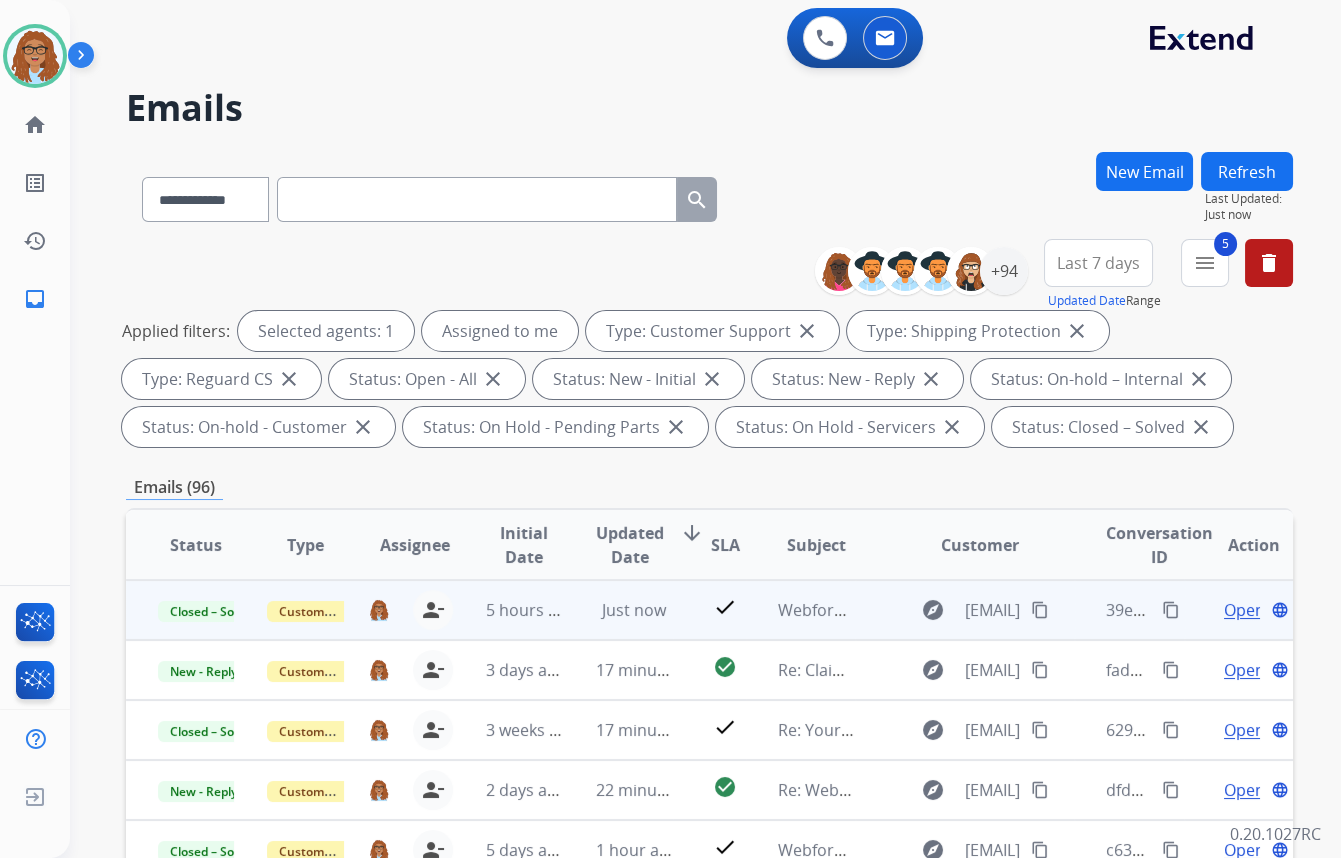scroll, scrollTop: 1, scrollLeft: 0, axis: vertical 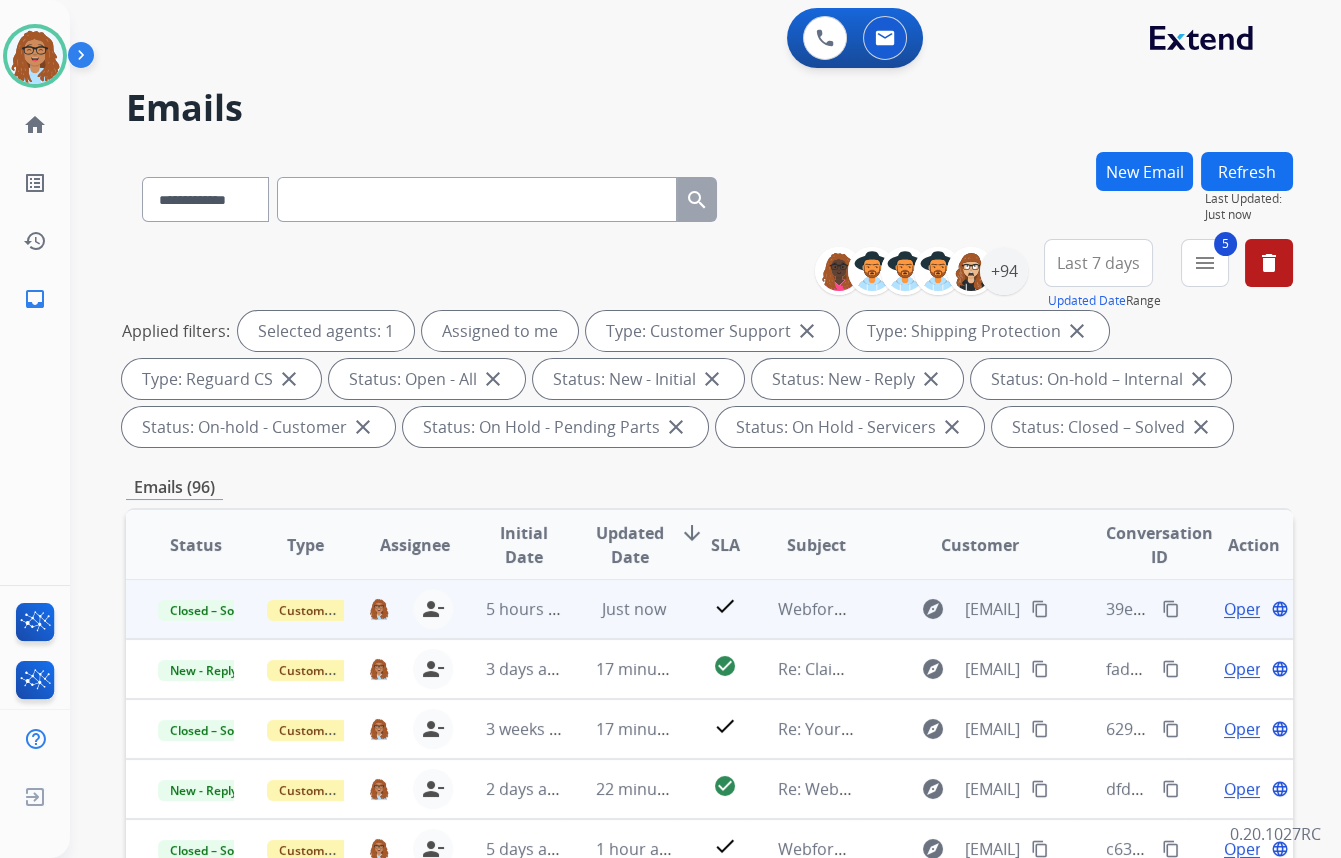 click on "content_copy" at bounding box center [1171, 609] 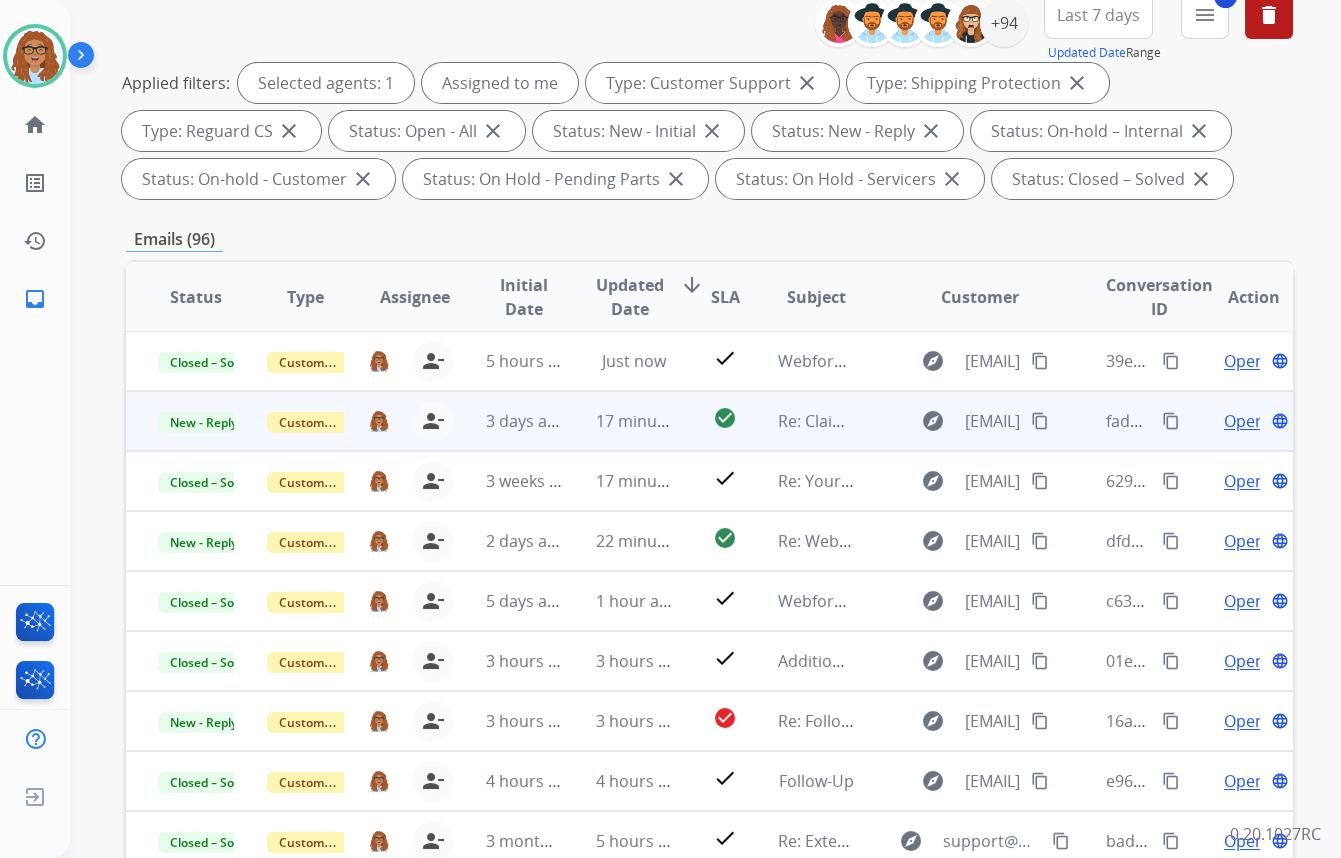 scroll, scrollTop: 272, scrollLeft: 0, axis: vertical 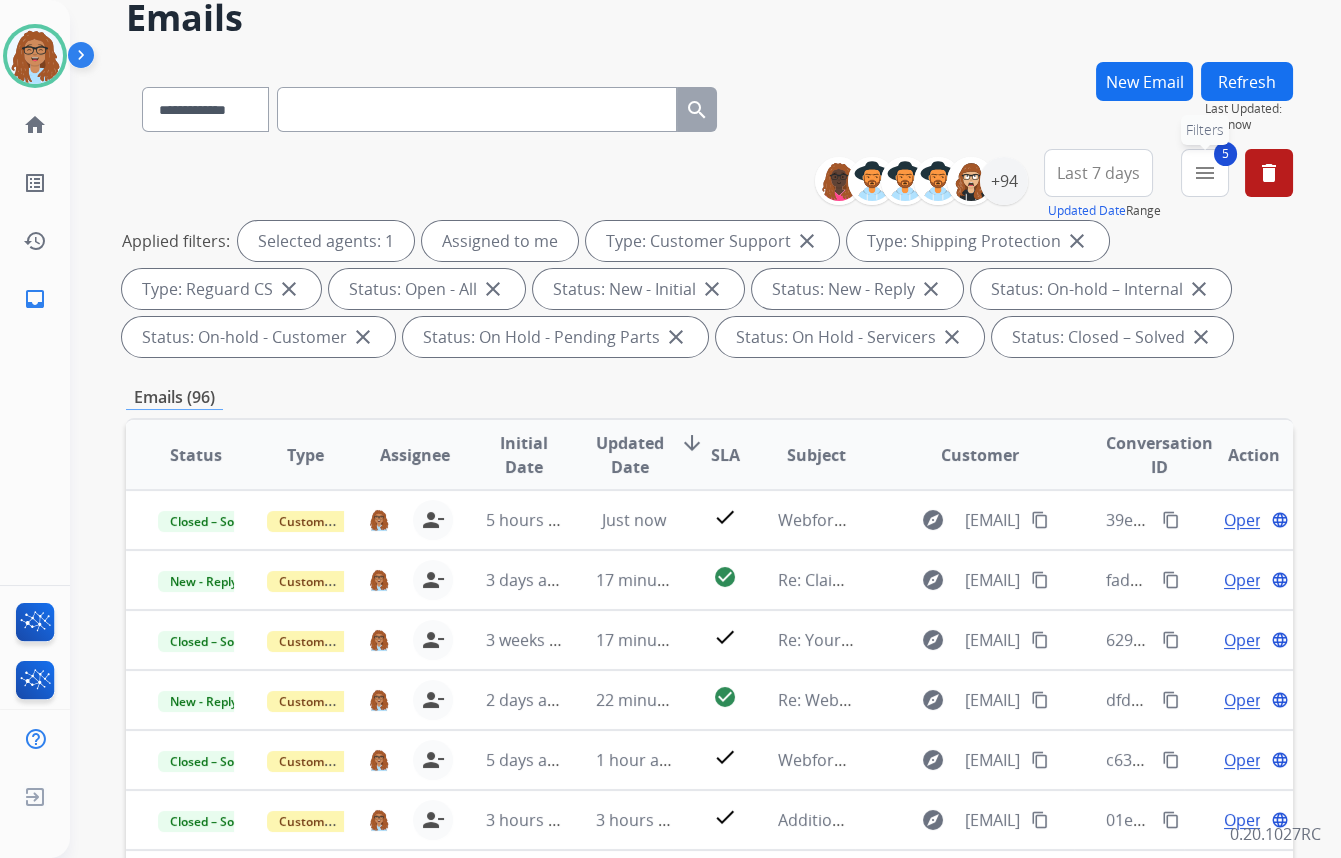 drag, startPoint x: 1211, startPoint y: 174, endPoint x: 1181, endPoint y: 191, distance: 34.48188 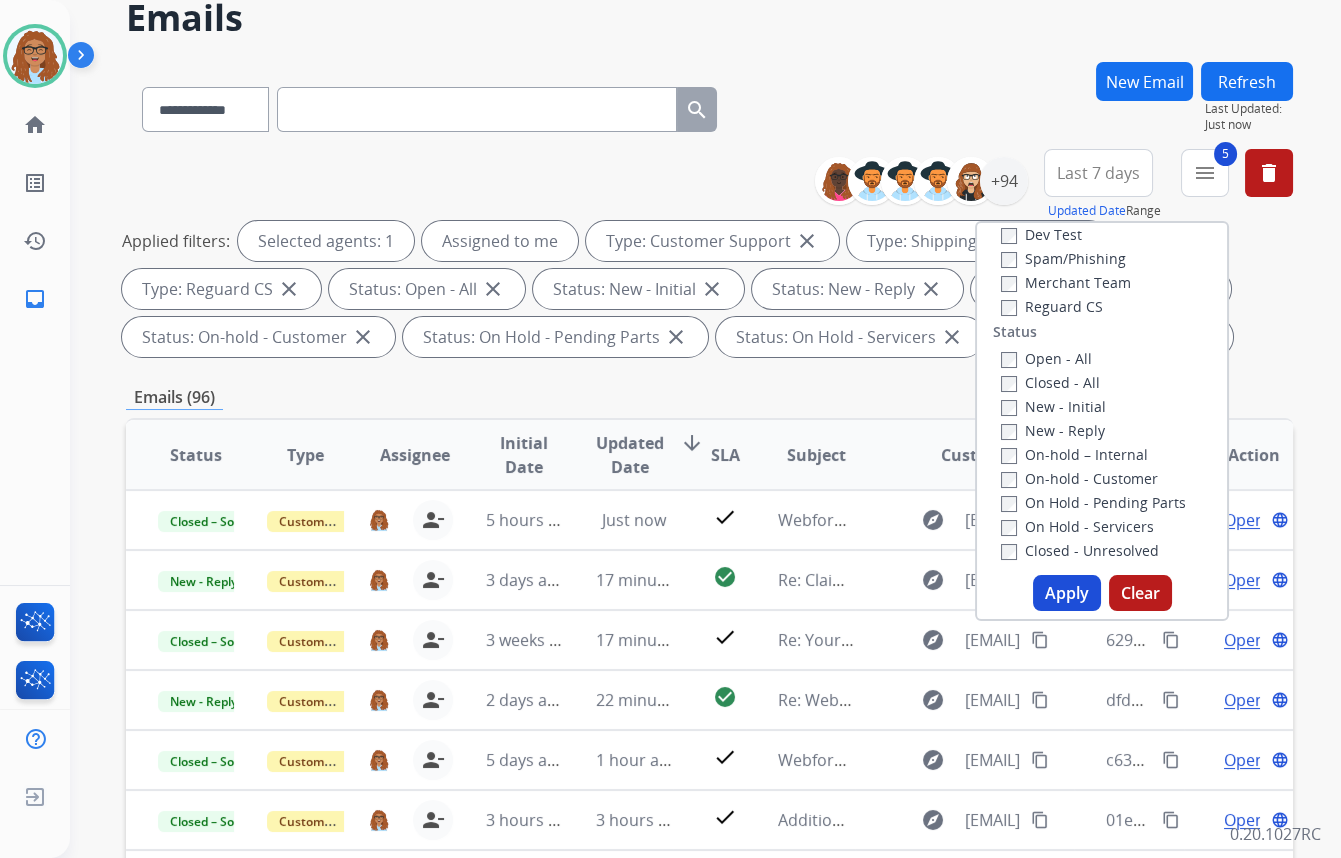 click on "Open - All   Closed - All   New - Initial   New - Reply   On-hold – Internal   On-hold - Customer   On Hold - Pending Parts   On Hold - Servicers   Closed - Unresolved   Closed – Solved   Closed – Merchant Transfer" at bounding box center [1102, 478] 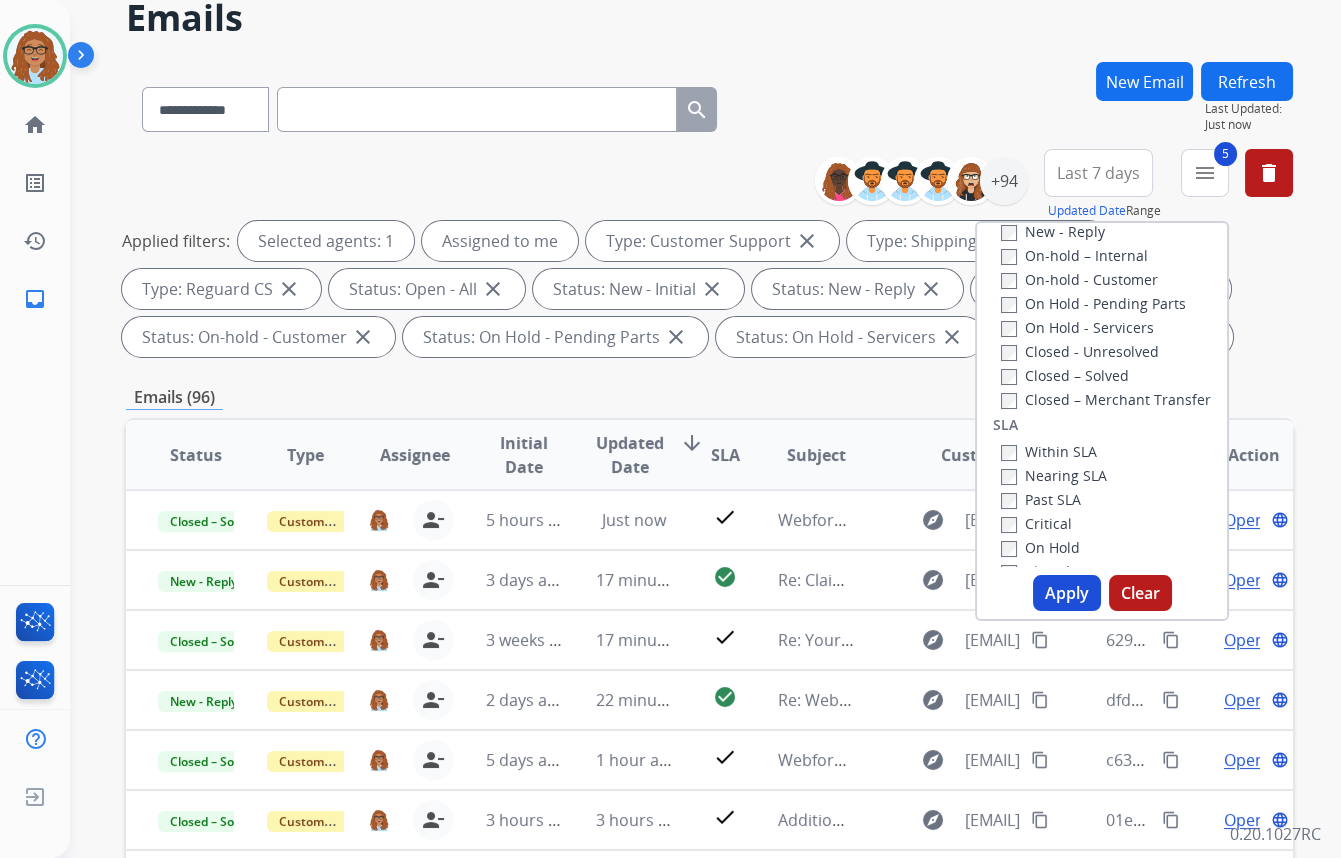 scroll, scrollTop: 454, scrollLeft: 0, axis: vertical 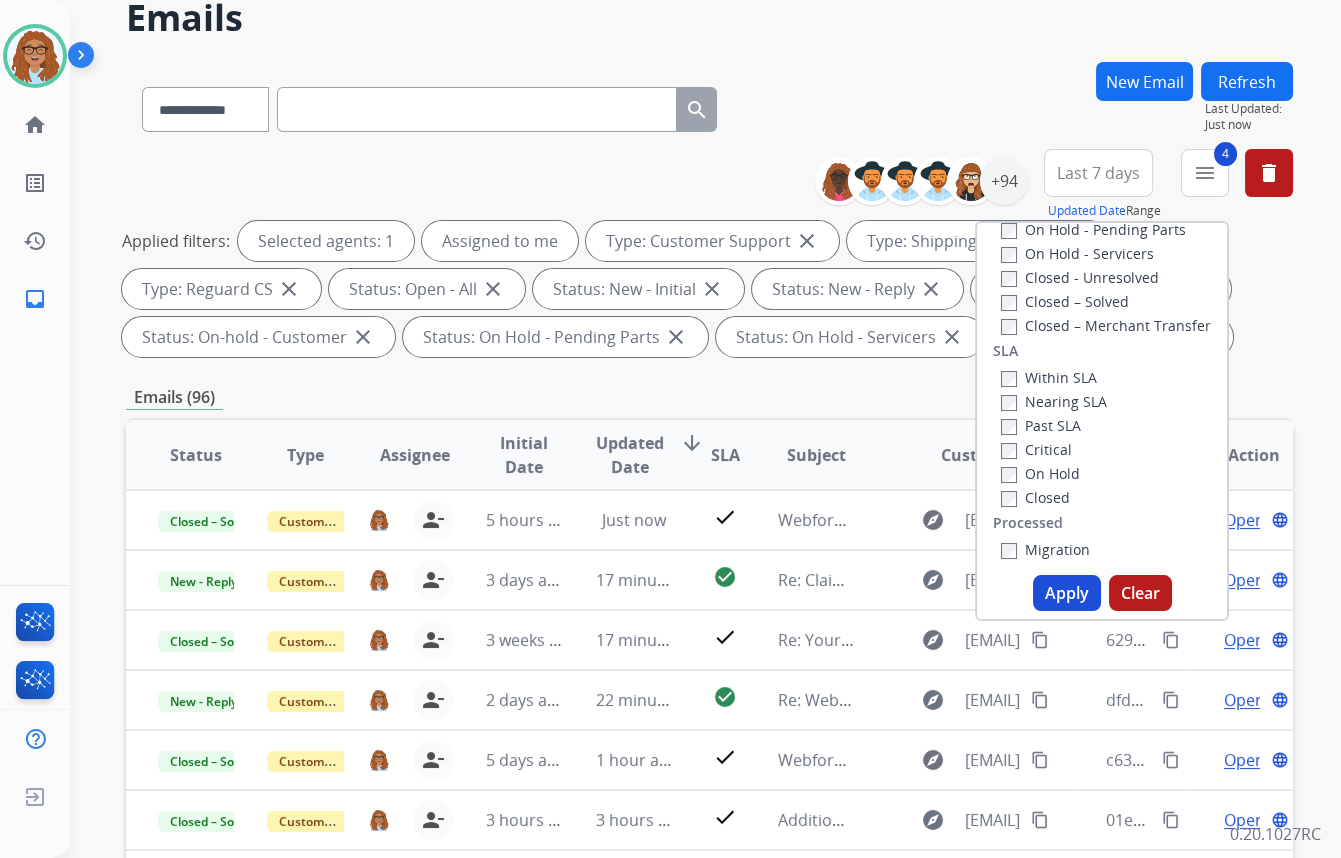click on "Apply" at bounding box center [1067, 593] 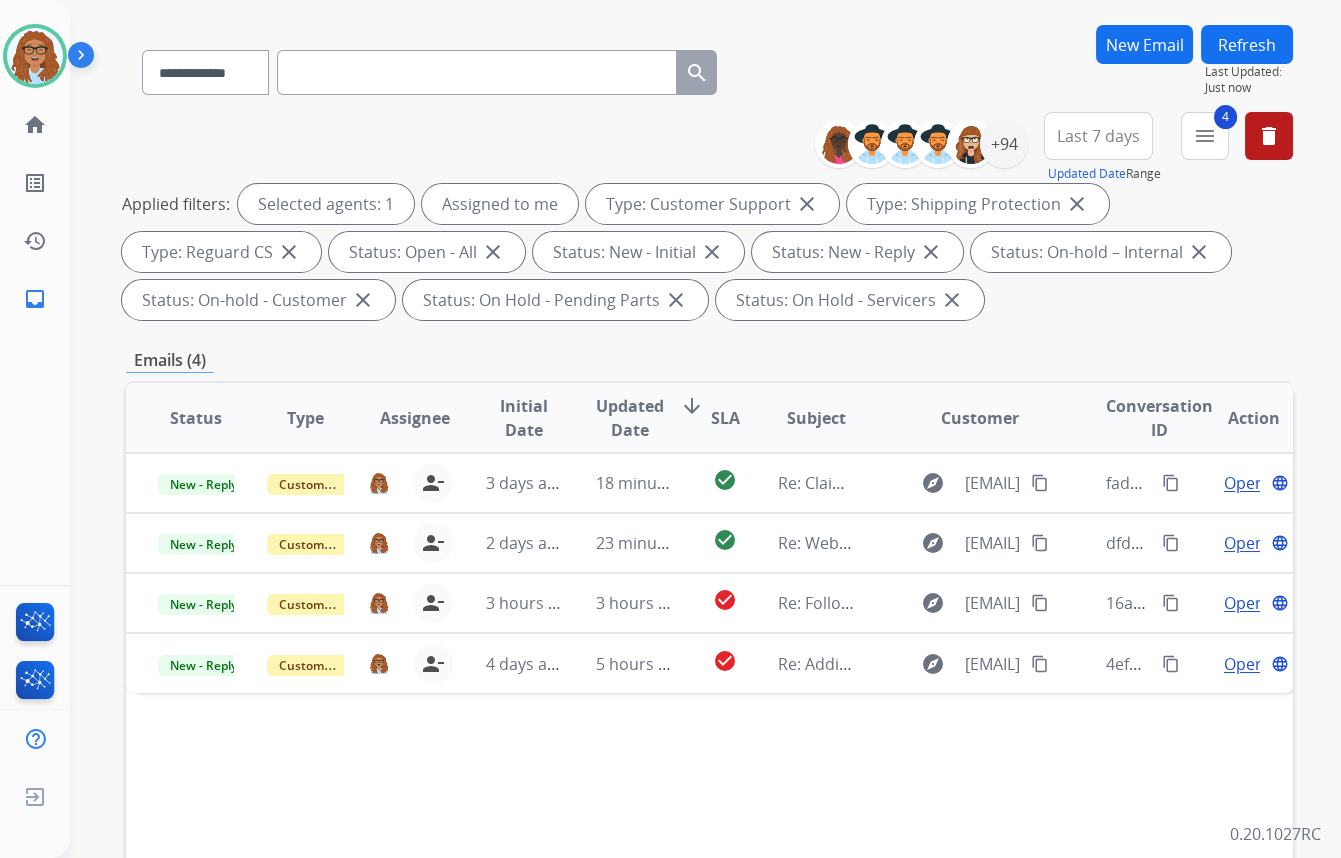 scroll, scrollTop: 272, scrollLeft: 0, axis: vertical 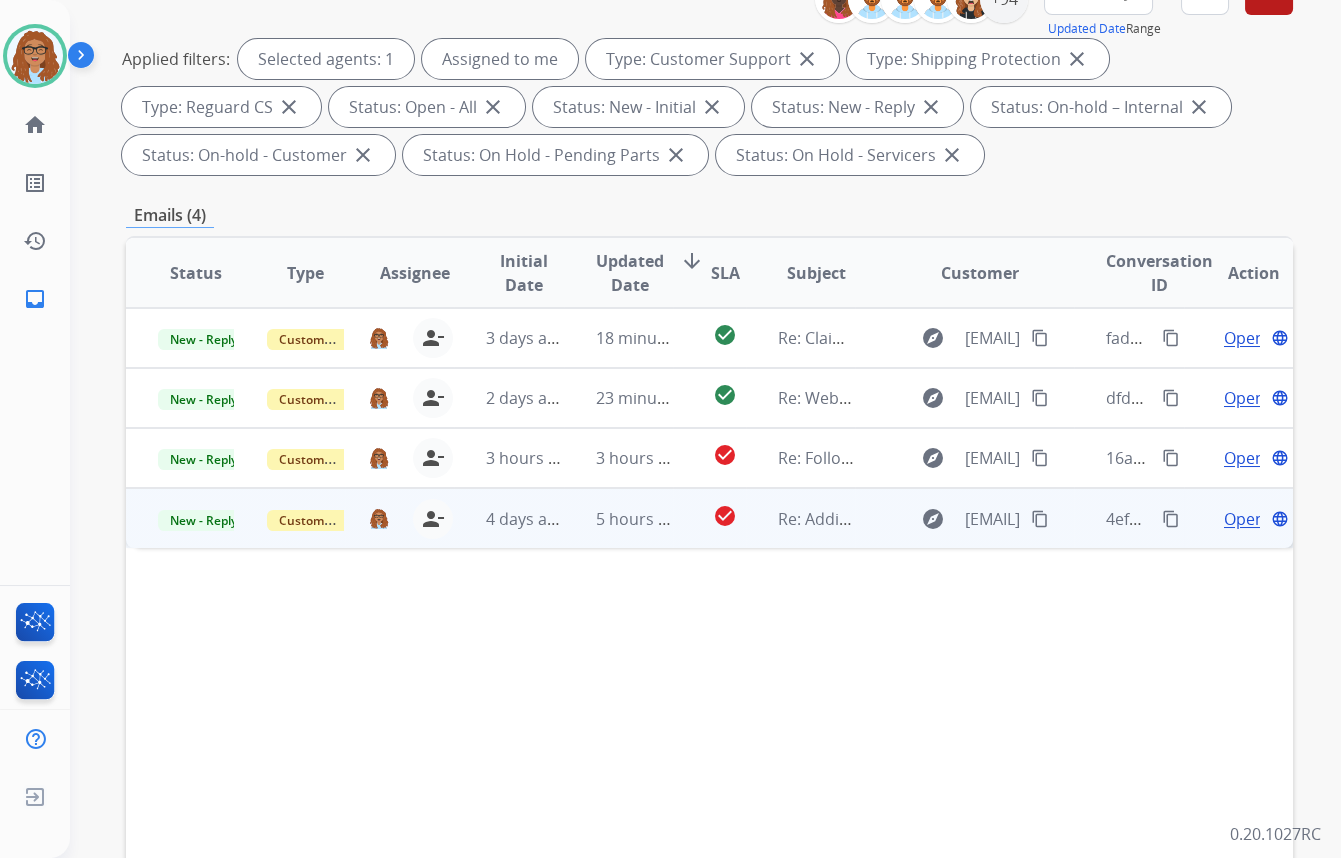 click on "content_copy" at bounding box center (1171, 519) 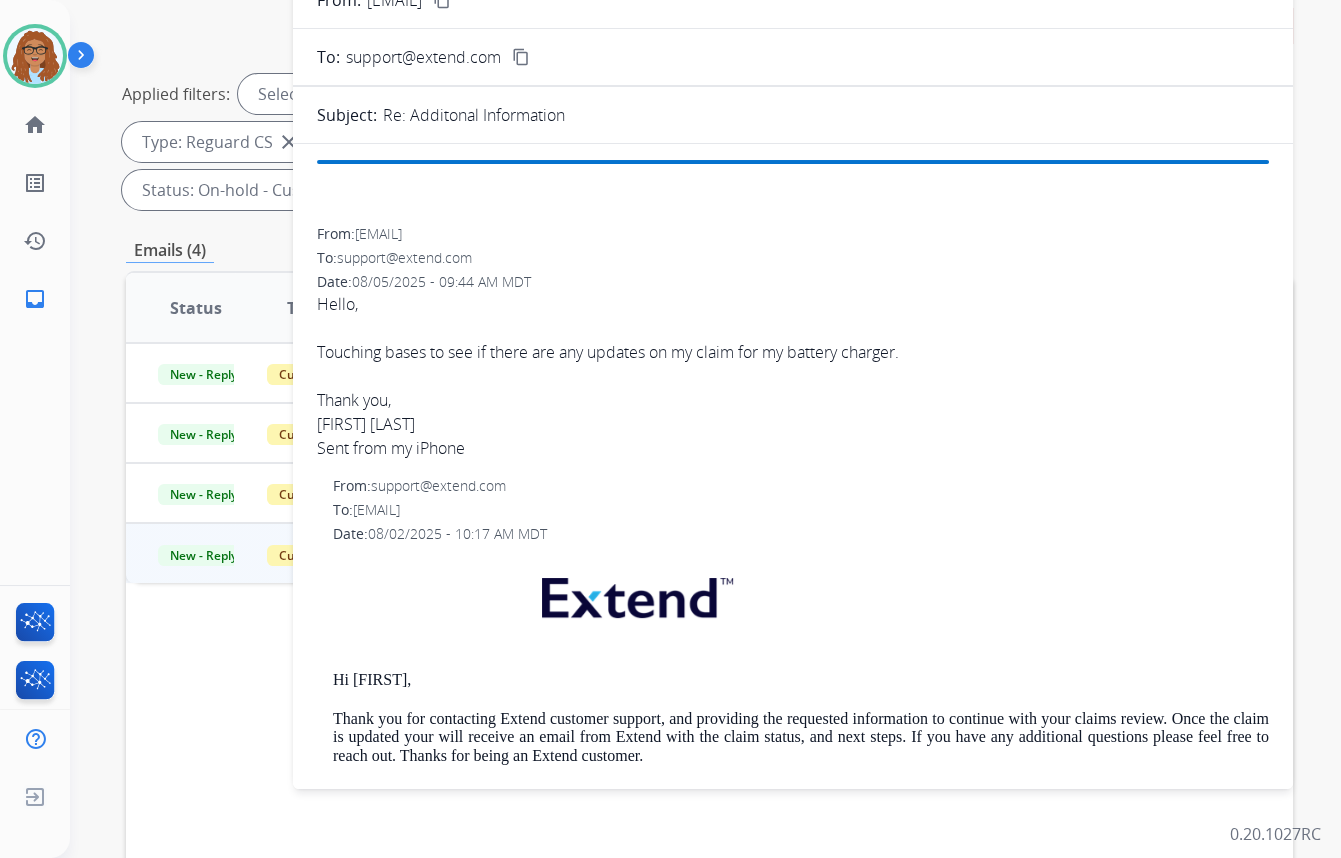 scroll, scrollTop: 181, scrollLeft: 0, axis: vertical 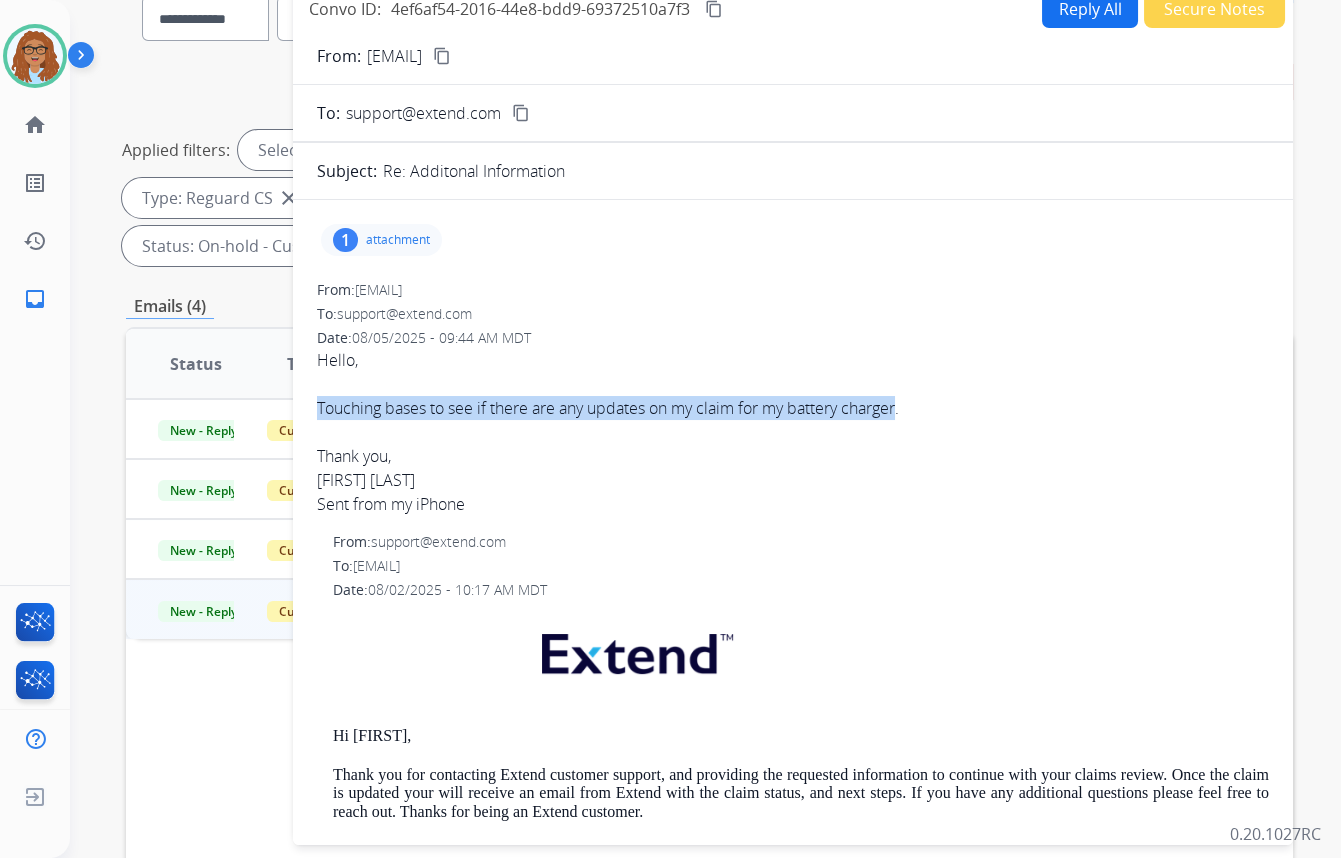 drag, startPoint x: 840, startPoint y: 407, endPoint x: 317, endPoint y: 408, distance: 523.001 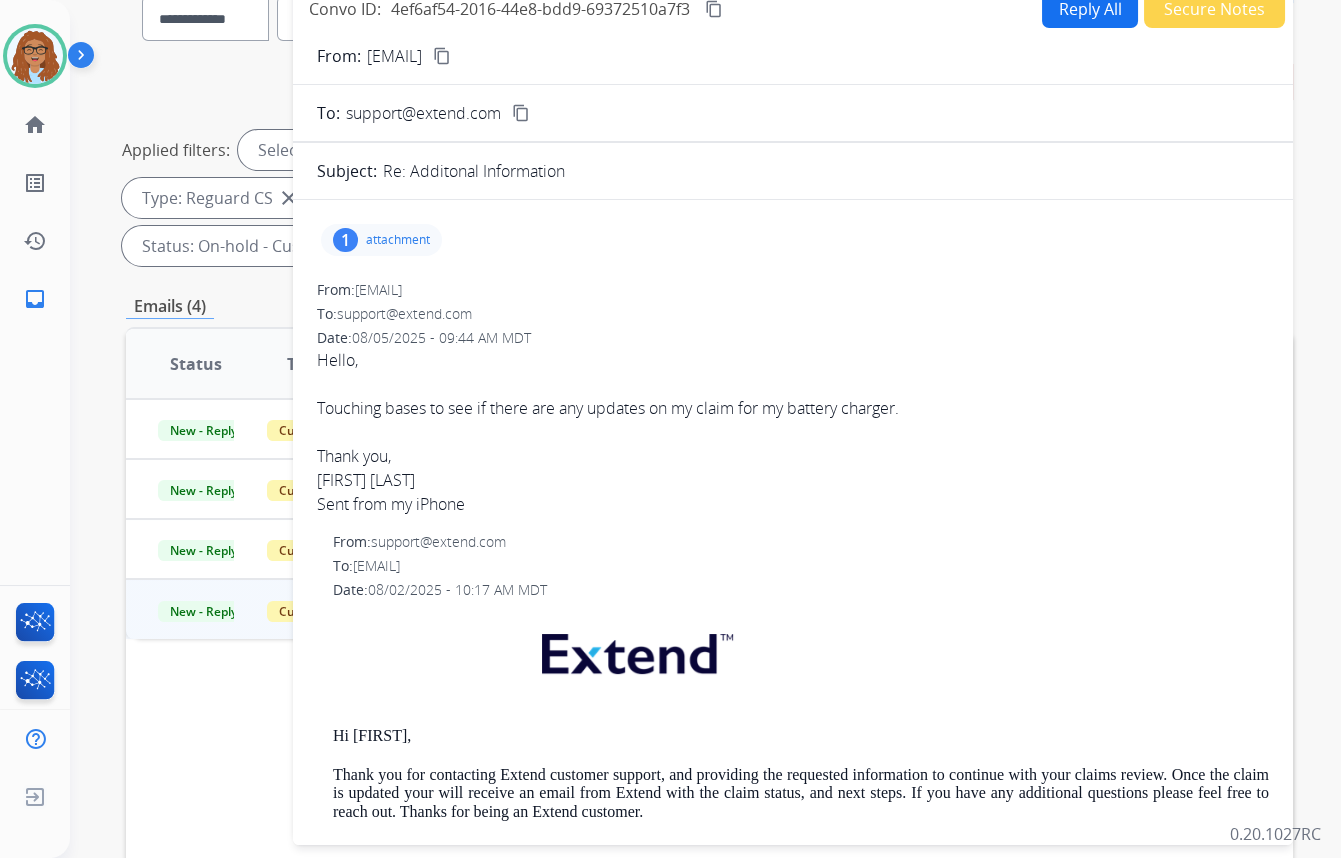 click on "1" at bounding box center [345, 240] 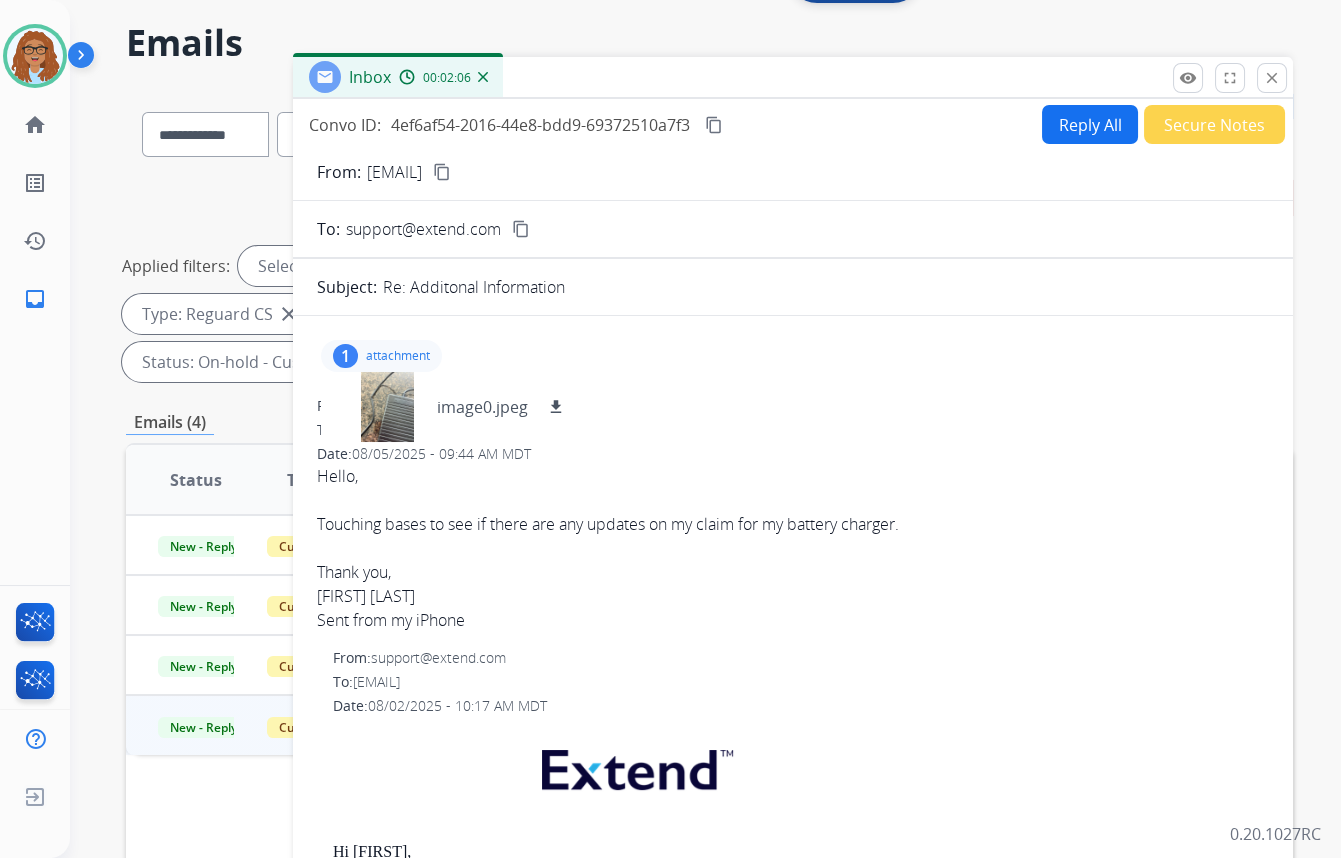 scroll, scrollTop: 0, scrollLeft: 0, axis: both 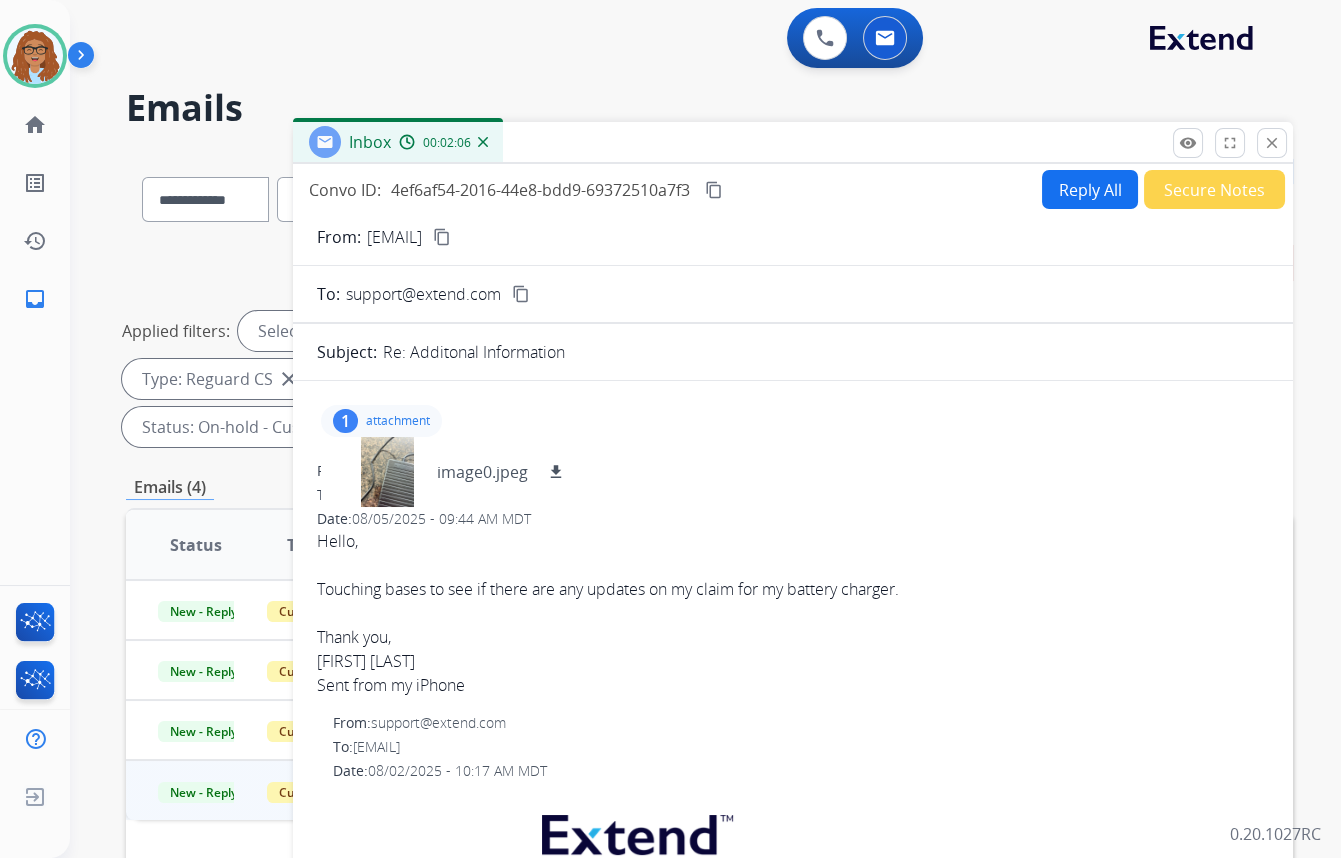 click on "Reply All" at bounding box center [1090, 189] 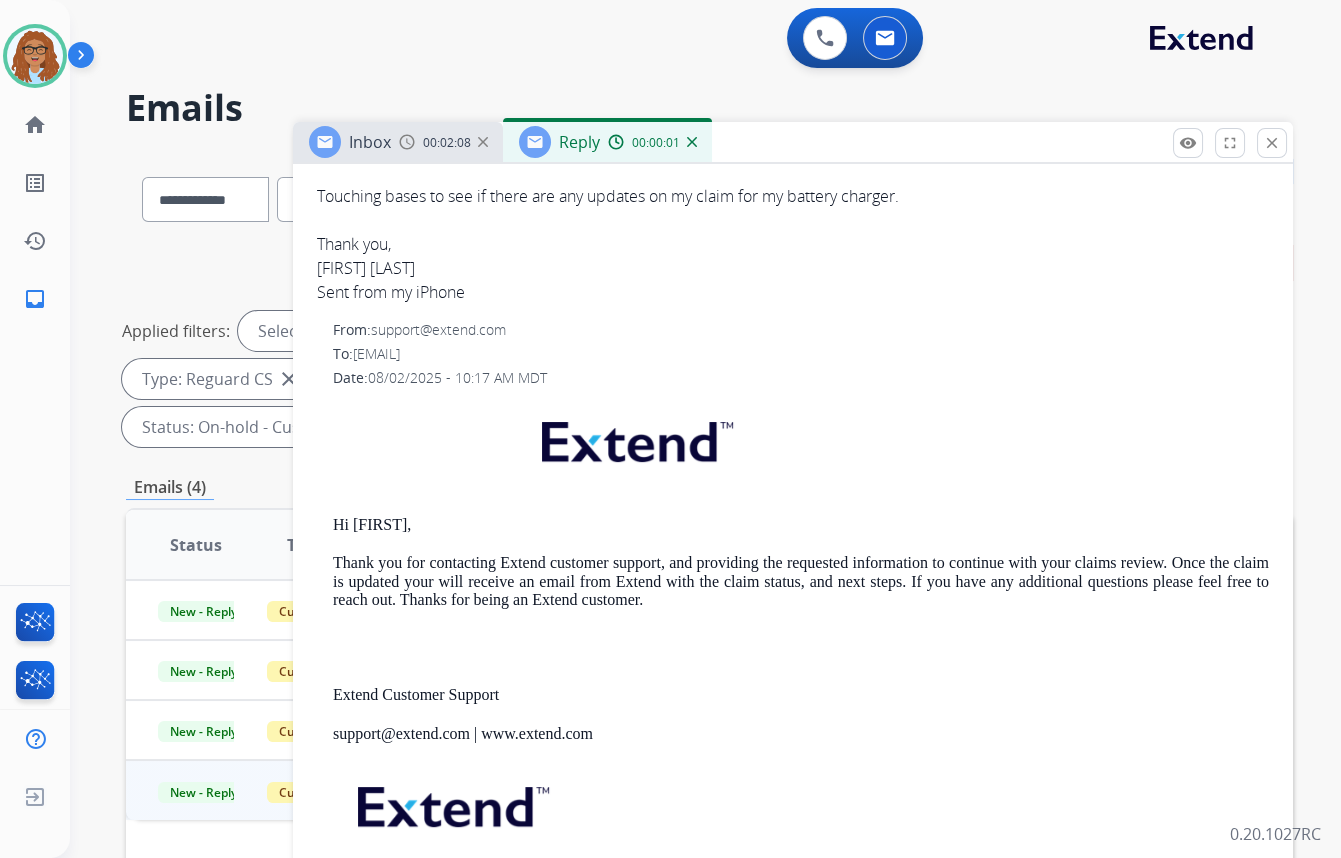 scroll, scrollTop: 636, scrollLeft: 0, axis: vertical 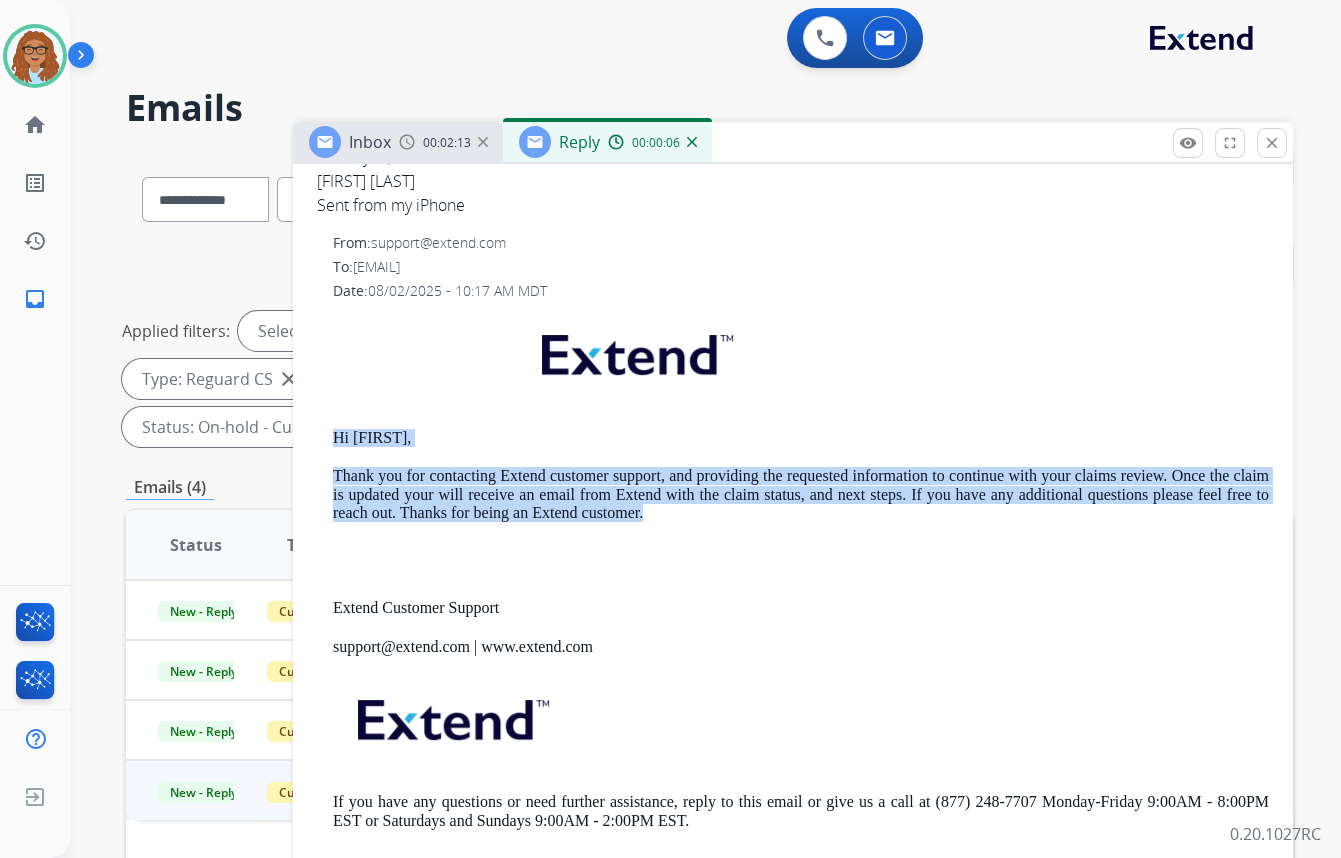 drag, startPoint x: 587, startPoint y: 511, endPoint x: 332, endPoint y: 425, distance: 269.1115 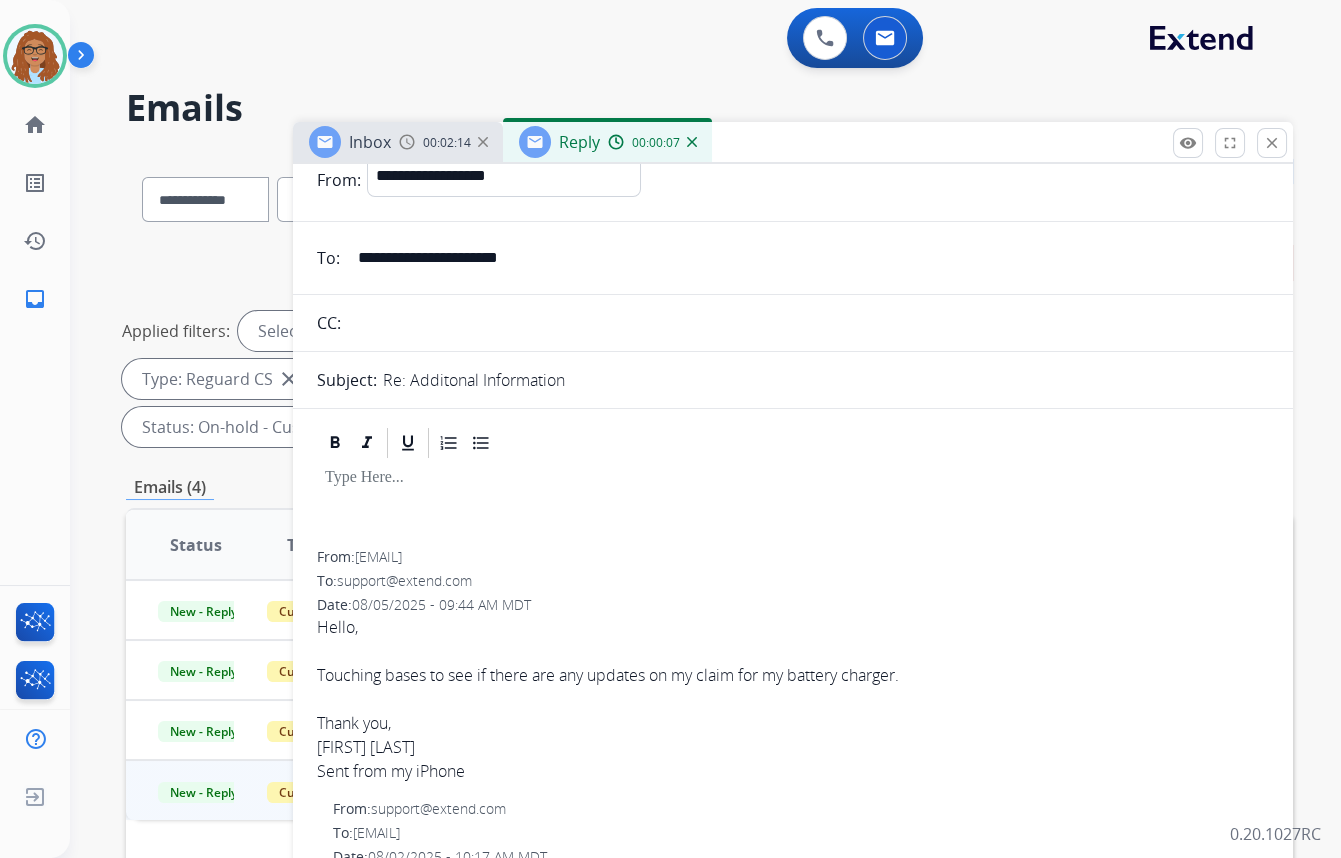 scroll, scrollTop: 0, scrollLeft: 0, axis: both 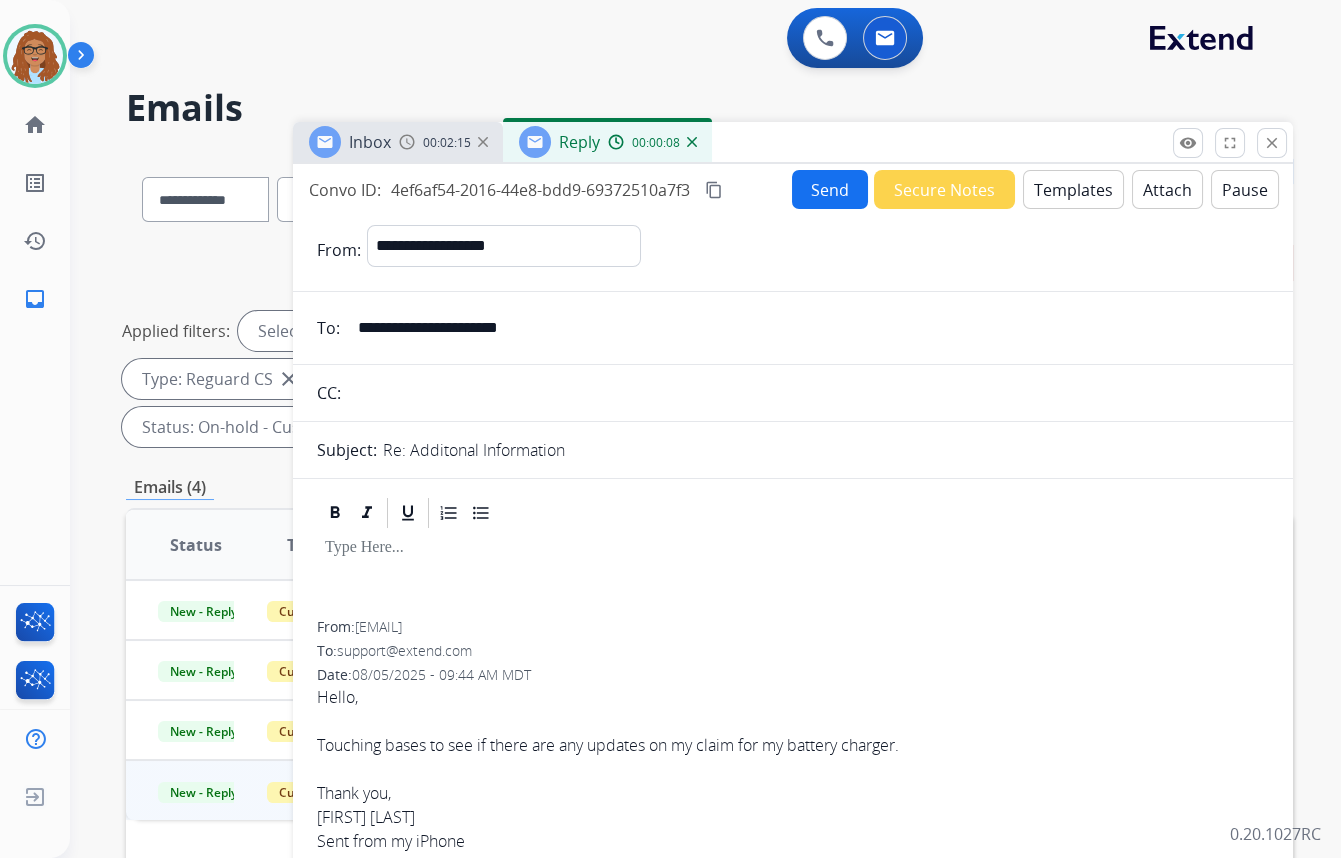 click on "Send" at bounding box center (830, 189) 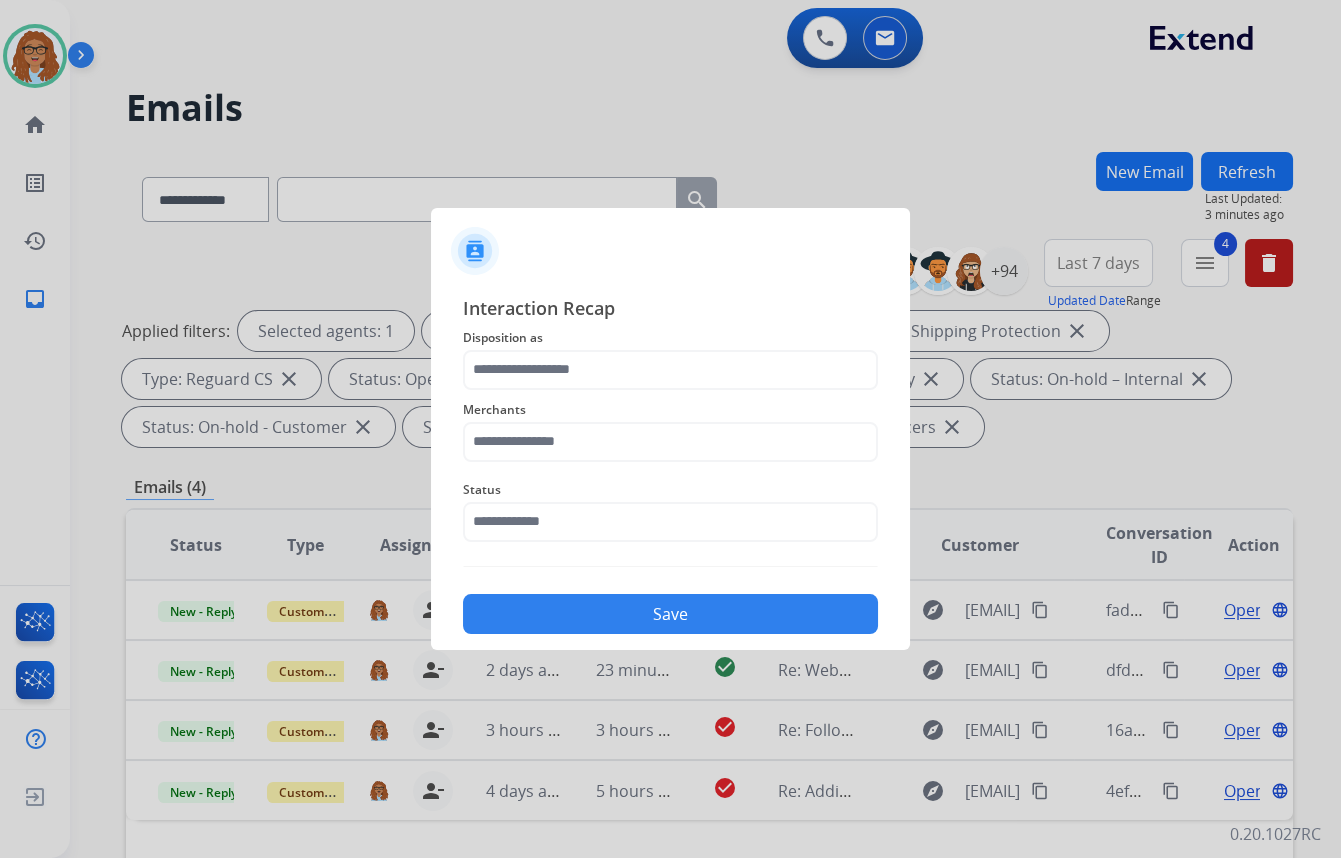 click at bounding box center [670, 429] 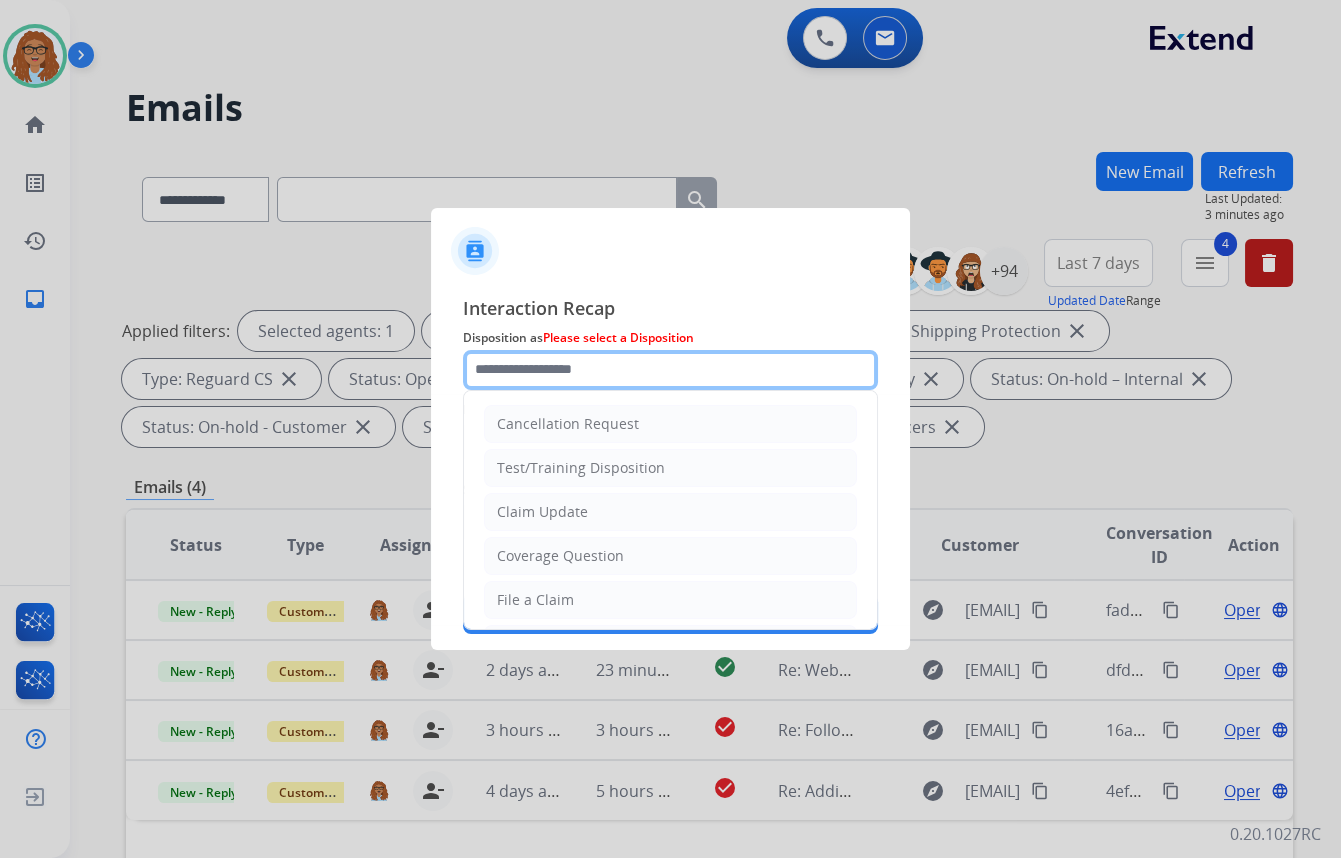 click 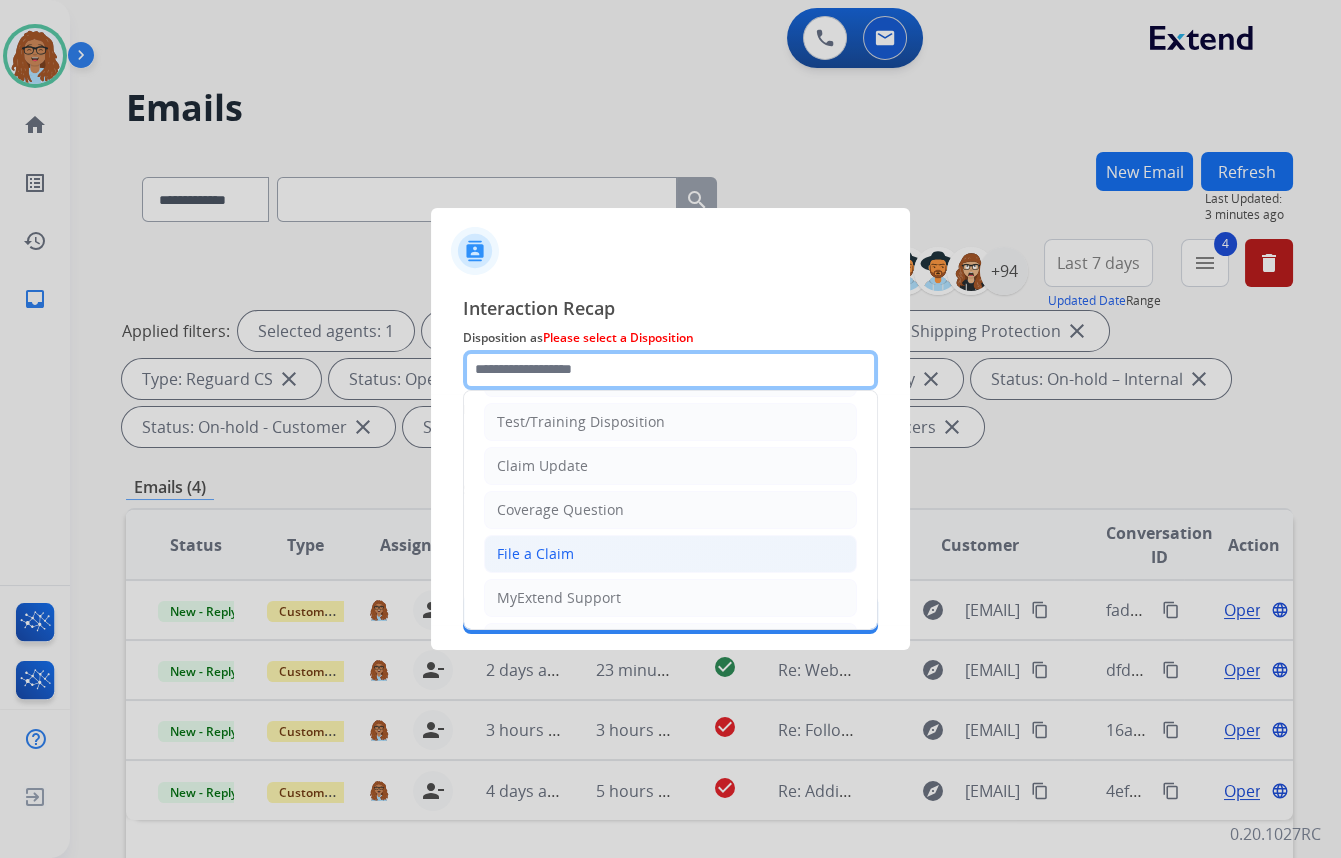 scroll, scrollTop: 90, scrollLeft: 0, axis: vertical 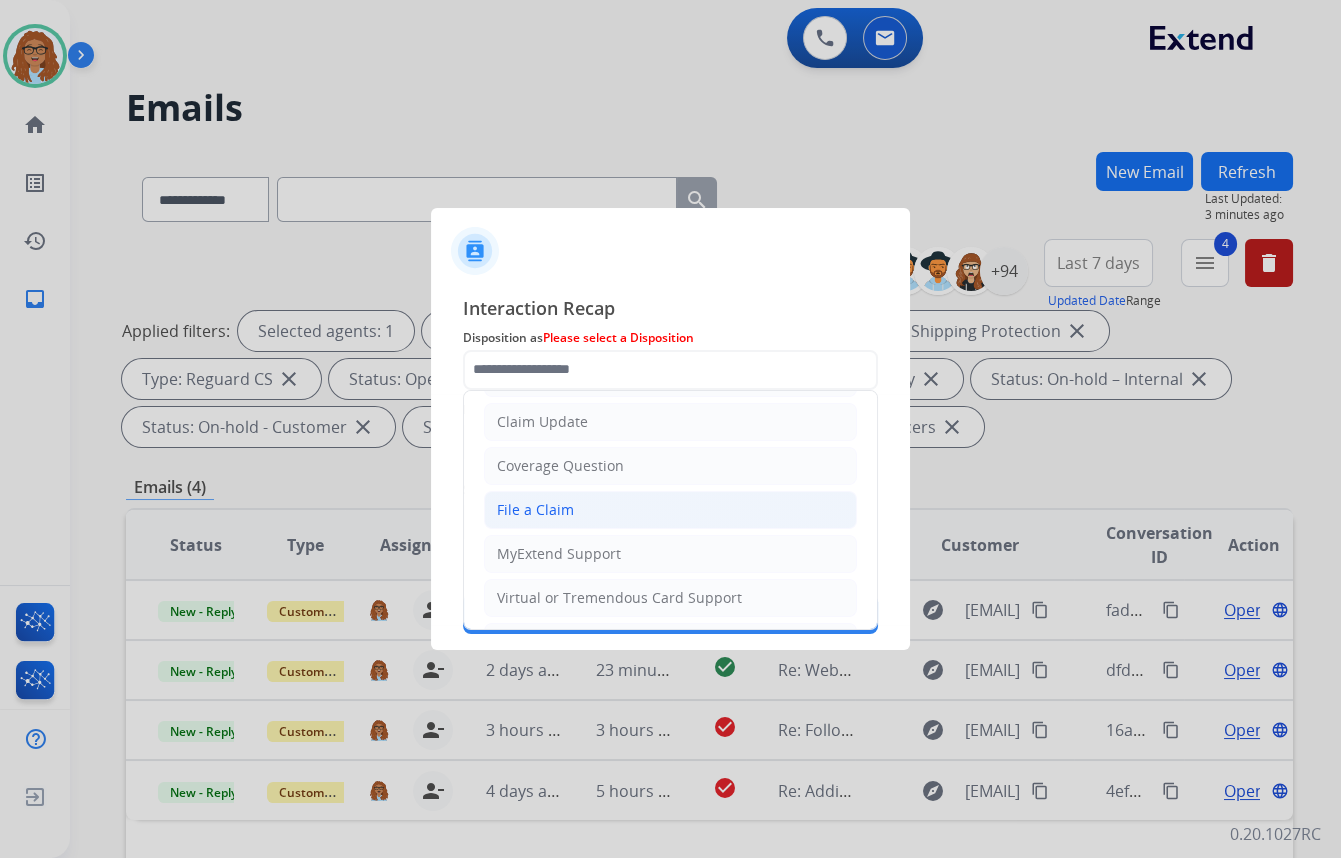 click on "File a Claim" 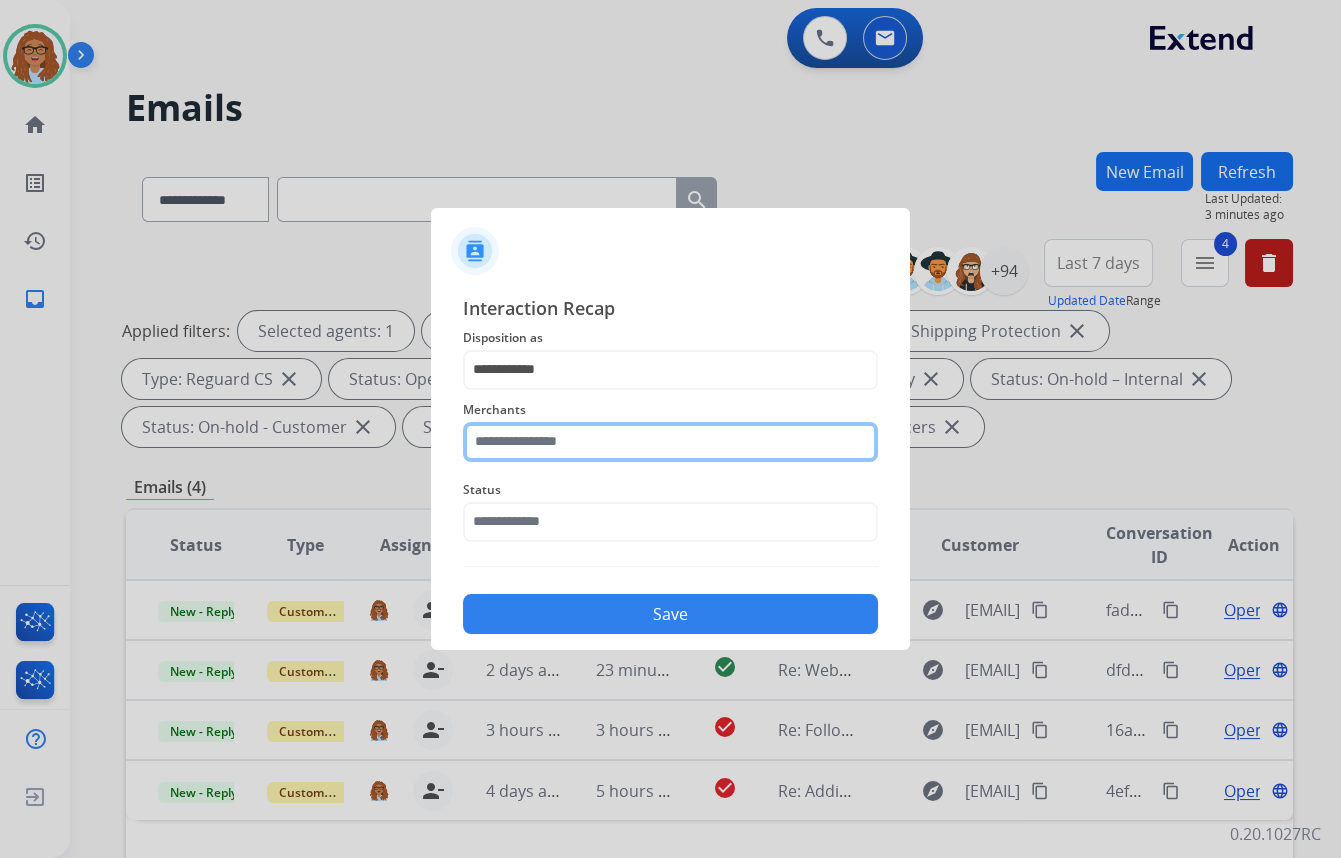 click 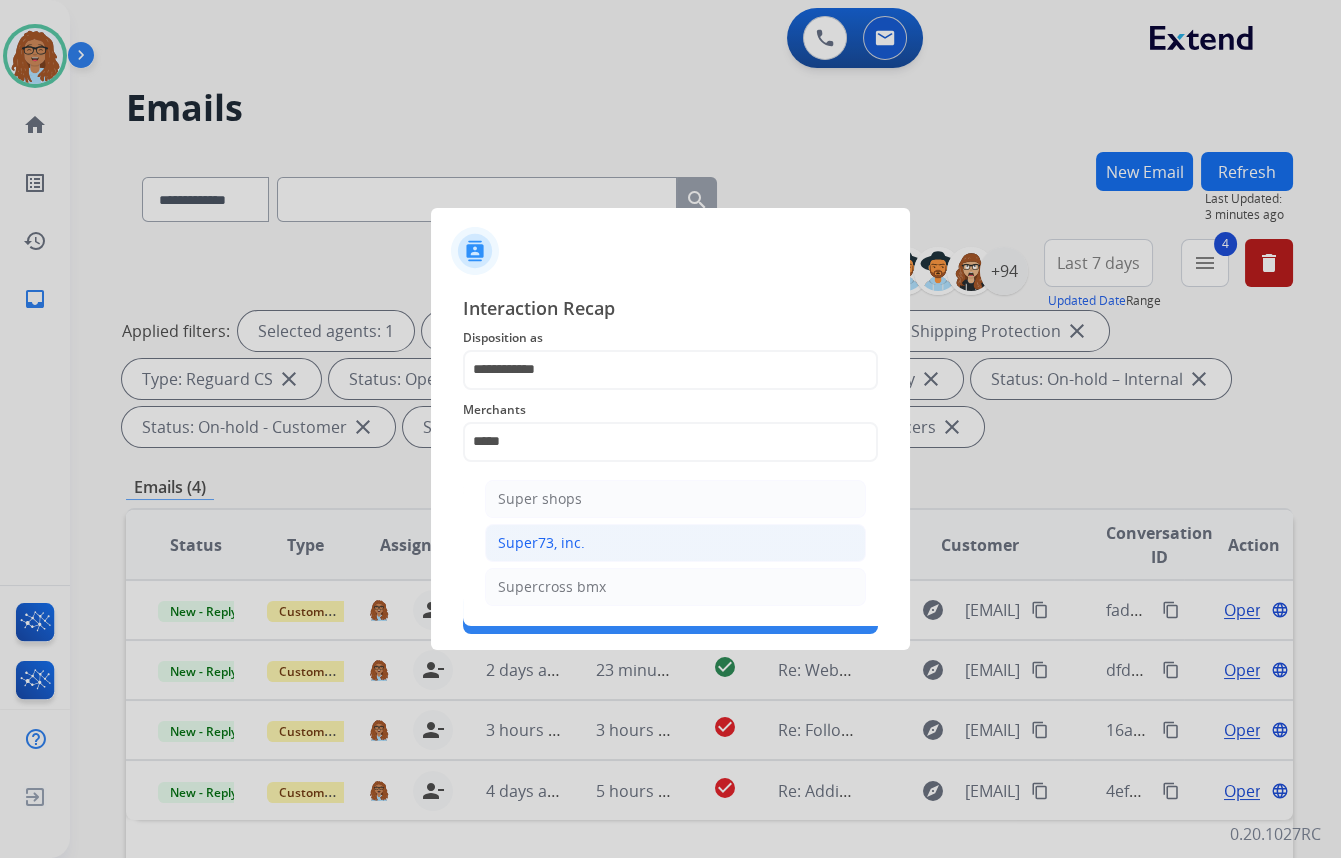 click on "Super73, inc." 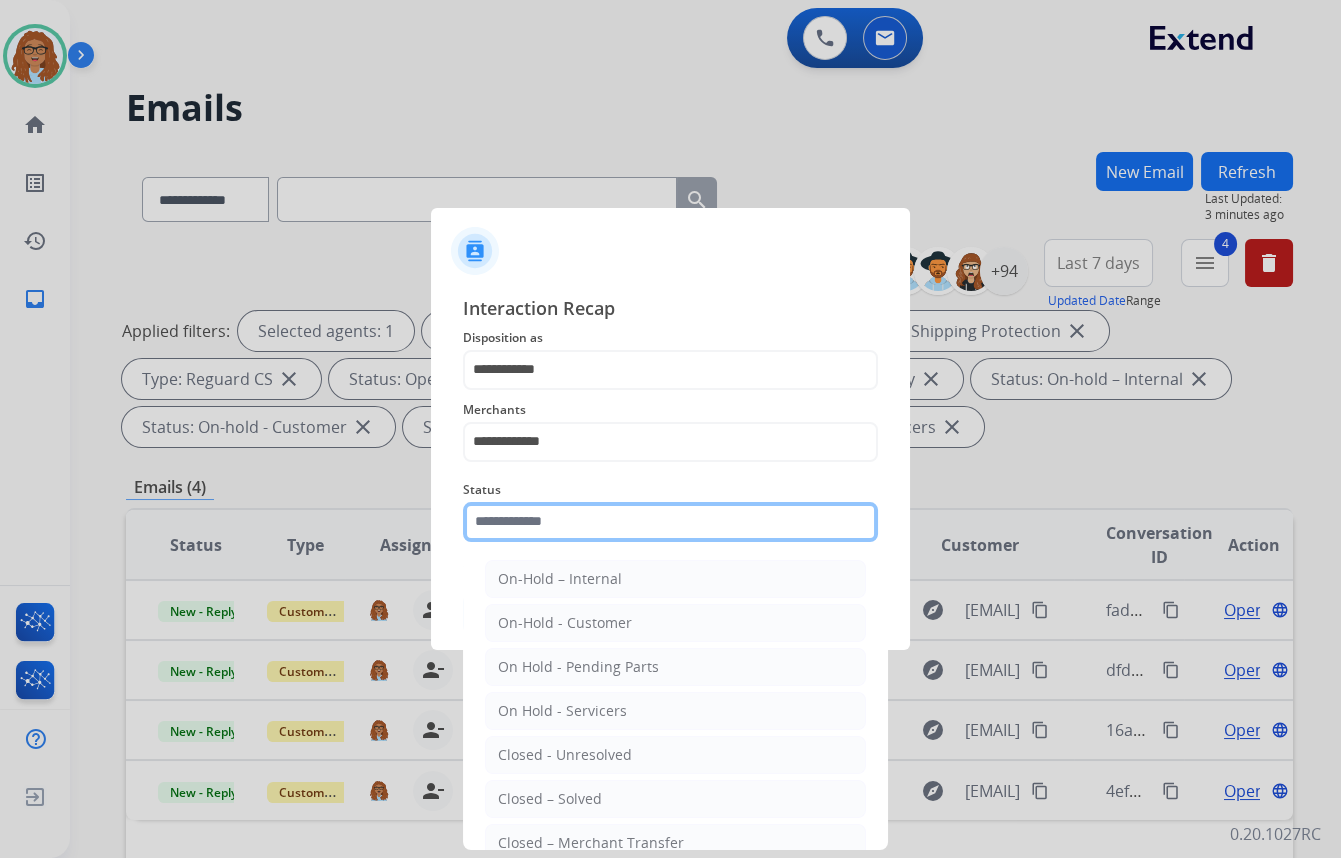 click 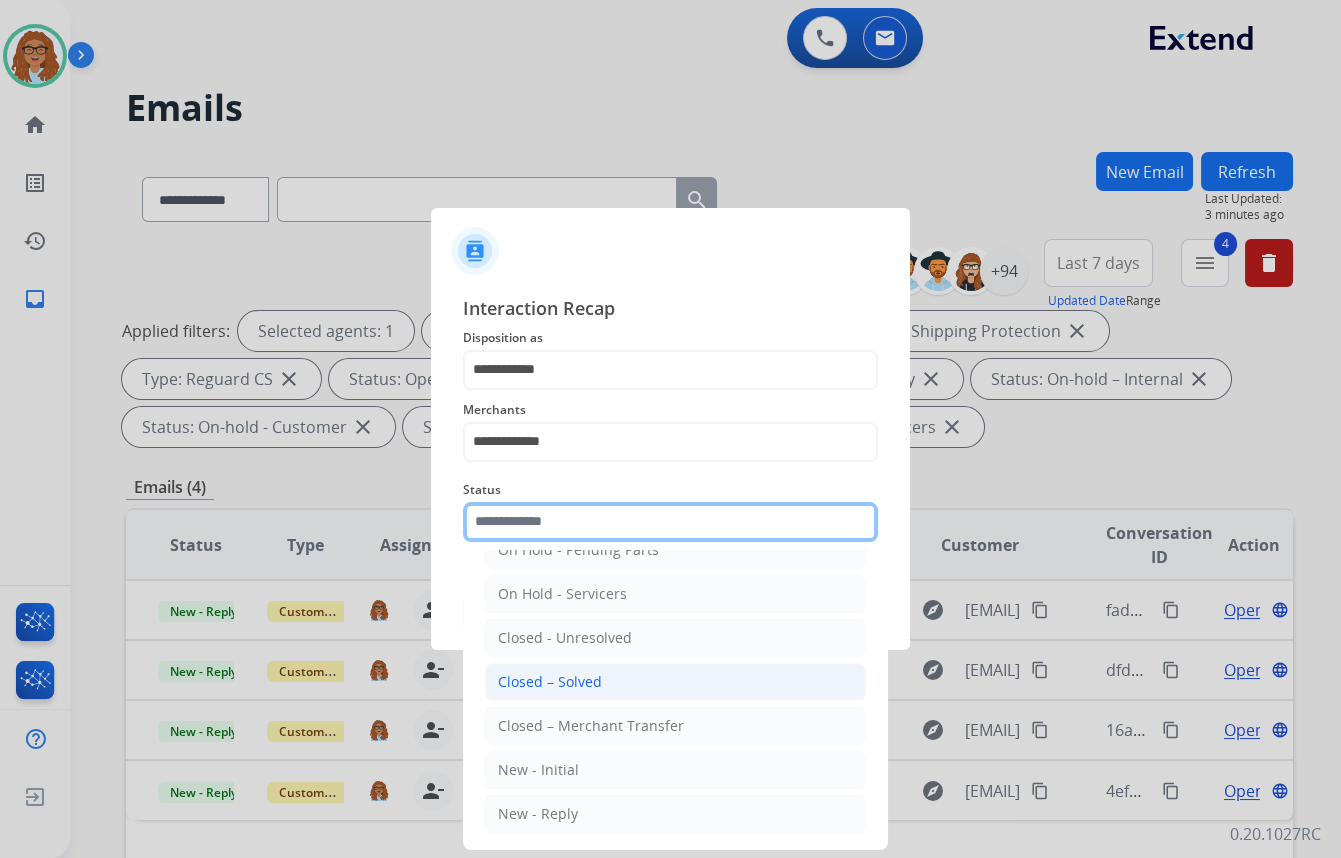 scroll, scrollTop: 118, scrollLeft: 0, axis: vertical 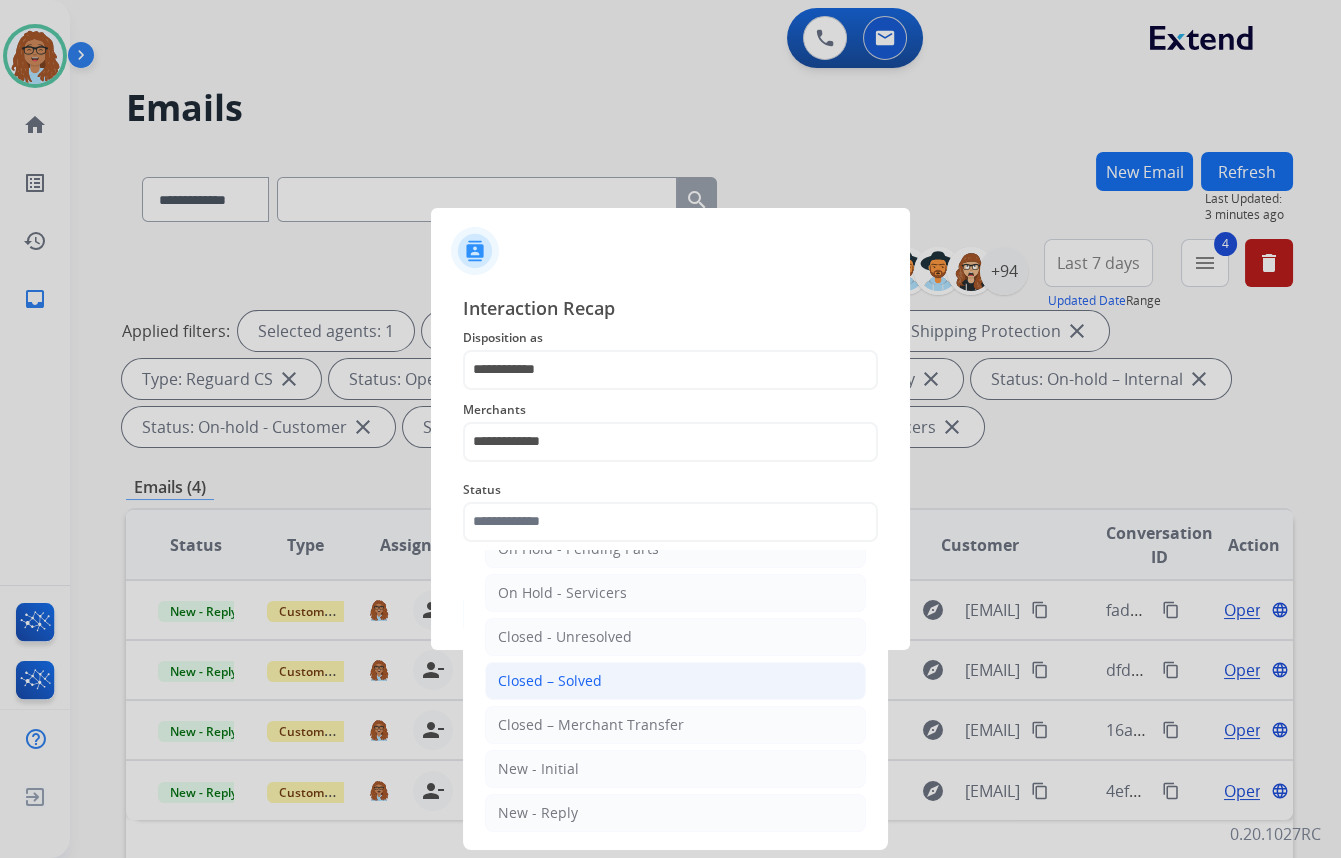click on "Closed – Solved" 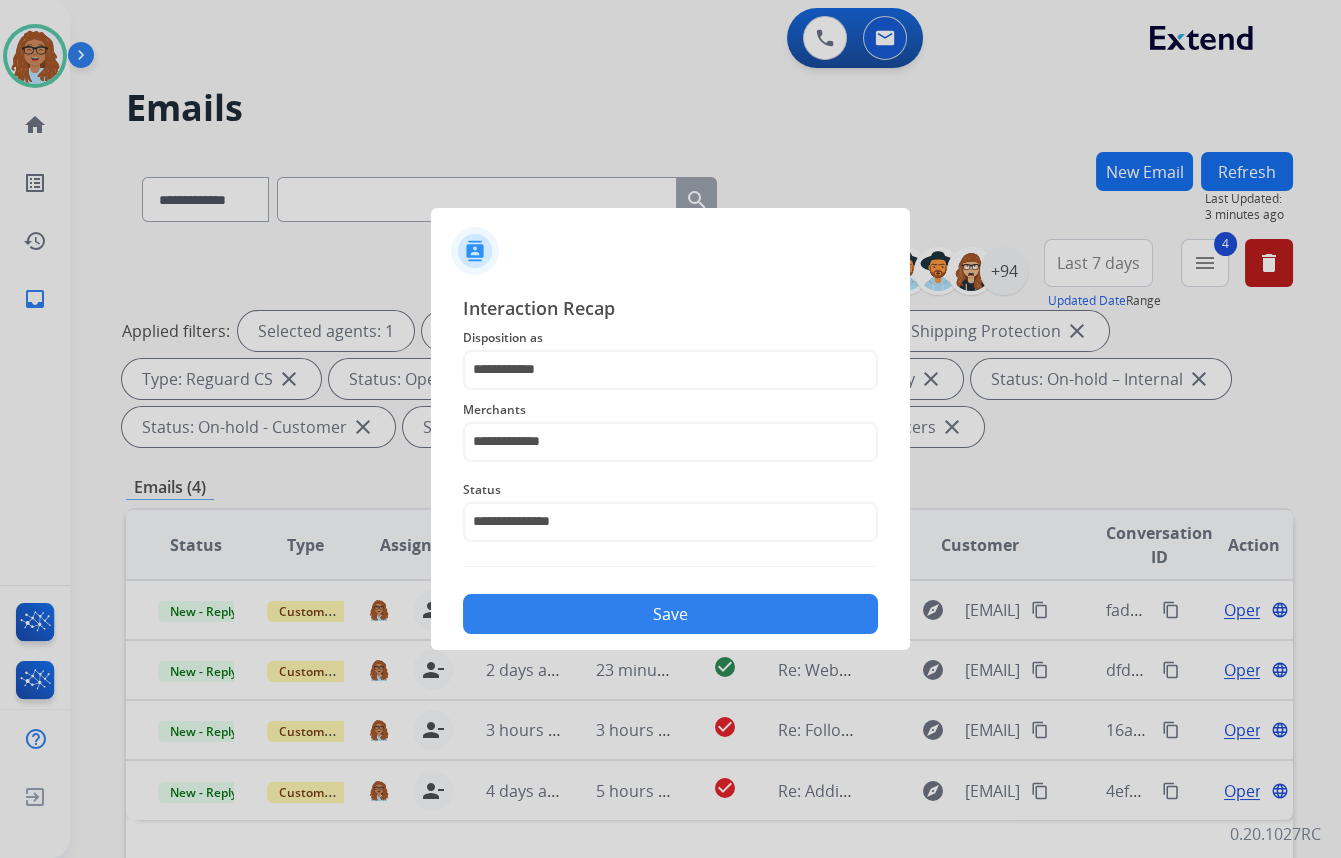 click on "Save" 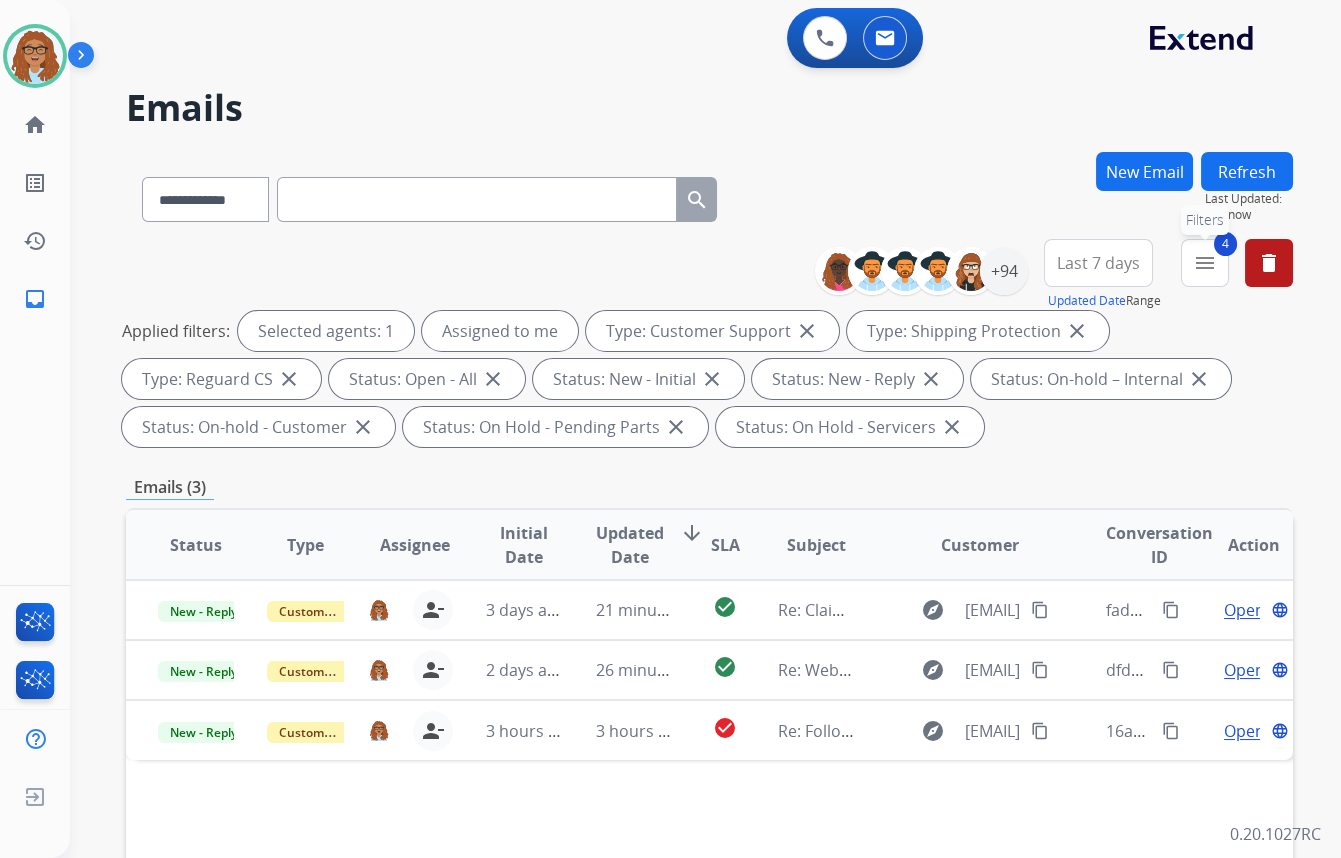 click on "4 menu  Filters" at bounding box center [1205, 263] 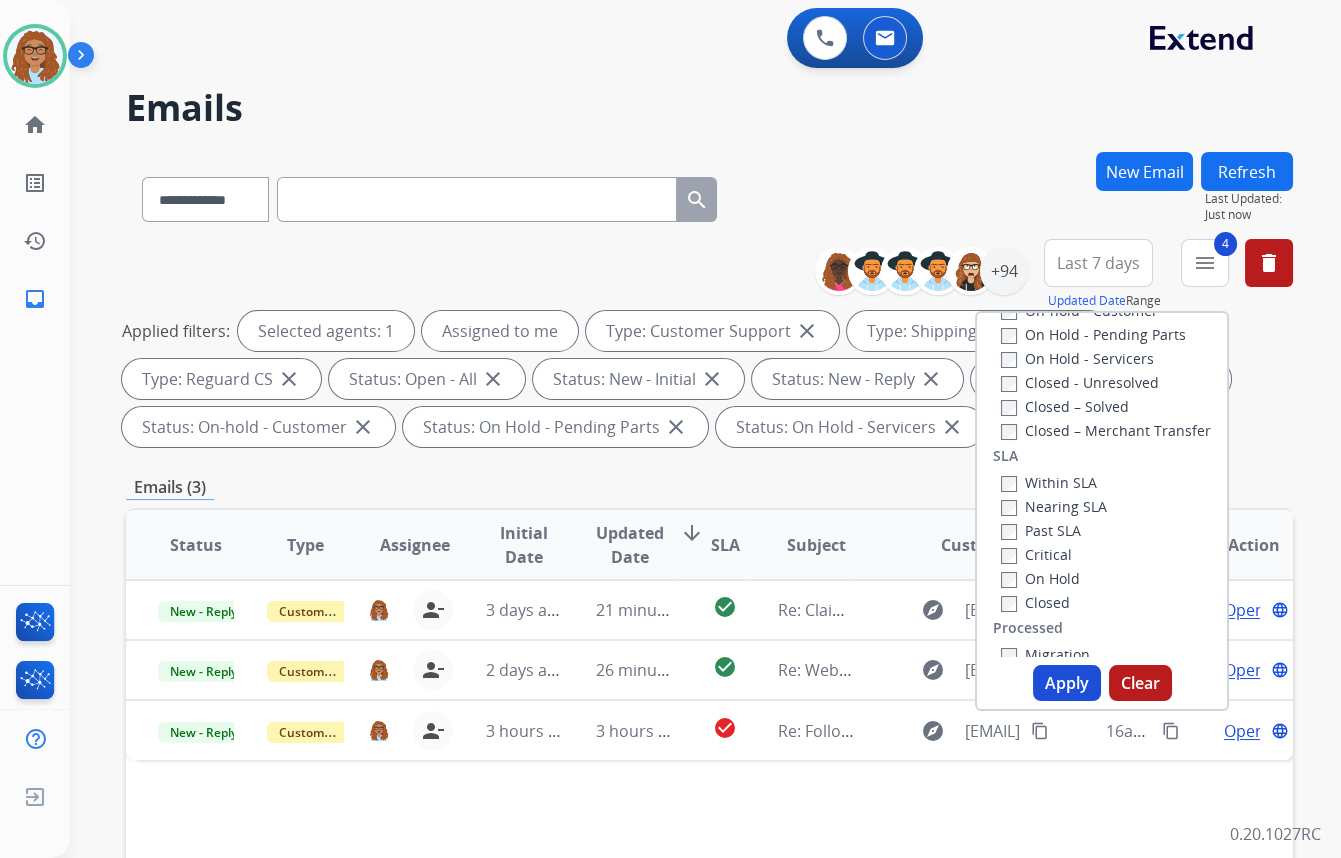scroll, scrollTop: 345, scrollLeft: 0, axis: vertical 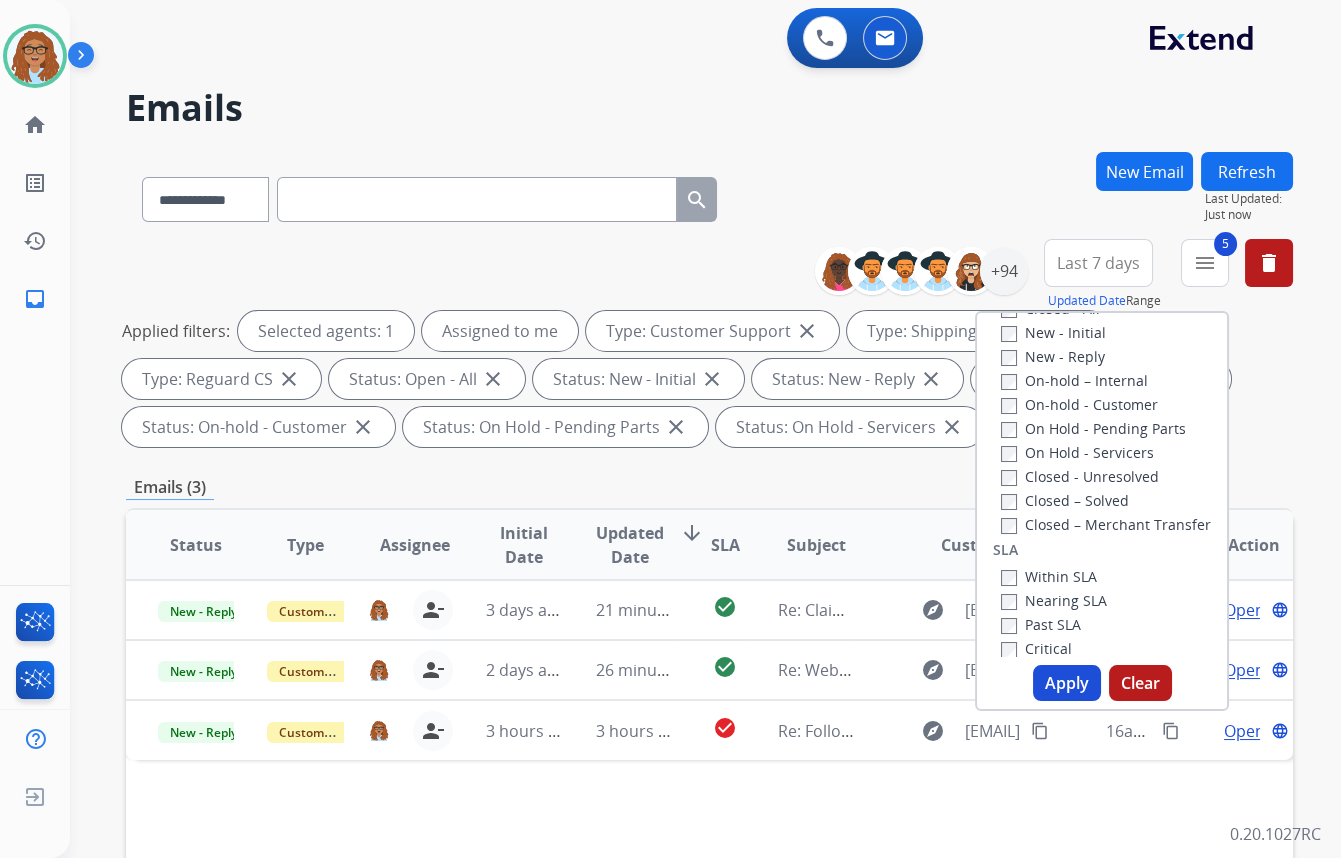 click on "Apply" at bounding box center (1067, 683) 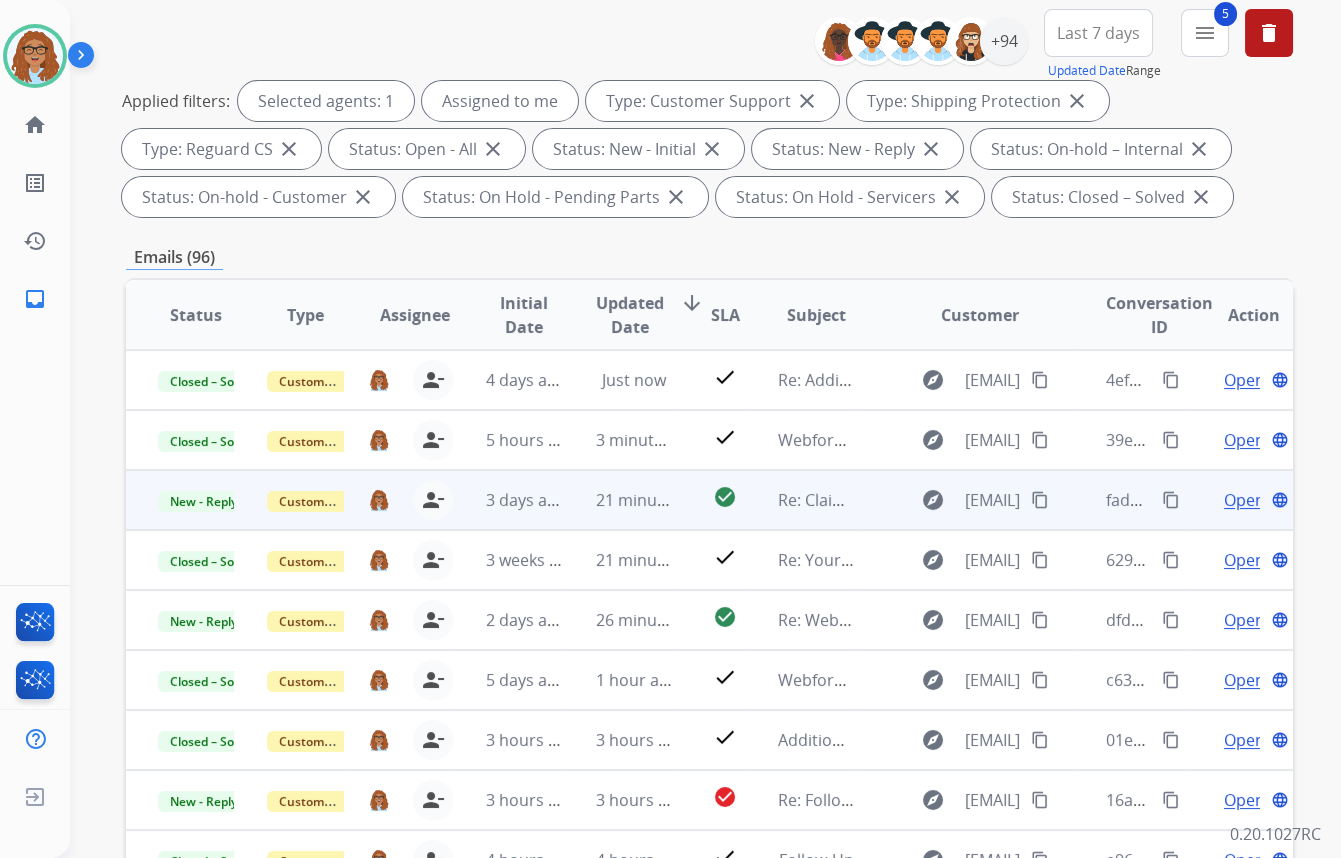 scroll, scrollTop: 272, scrollLeft: 0, axis: vertical 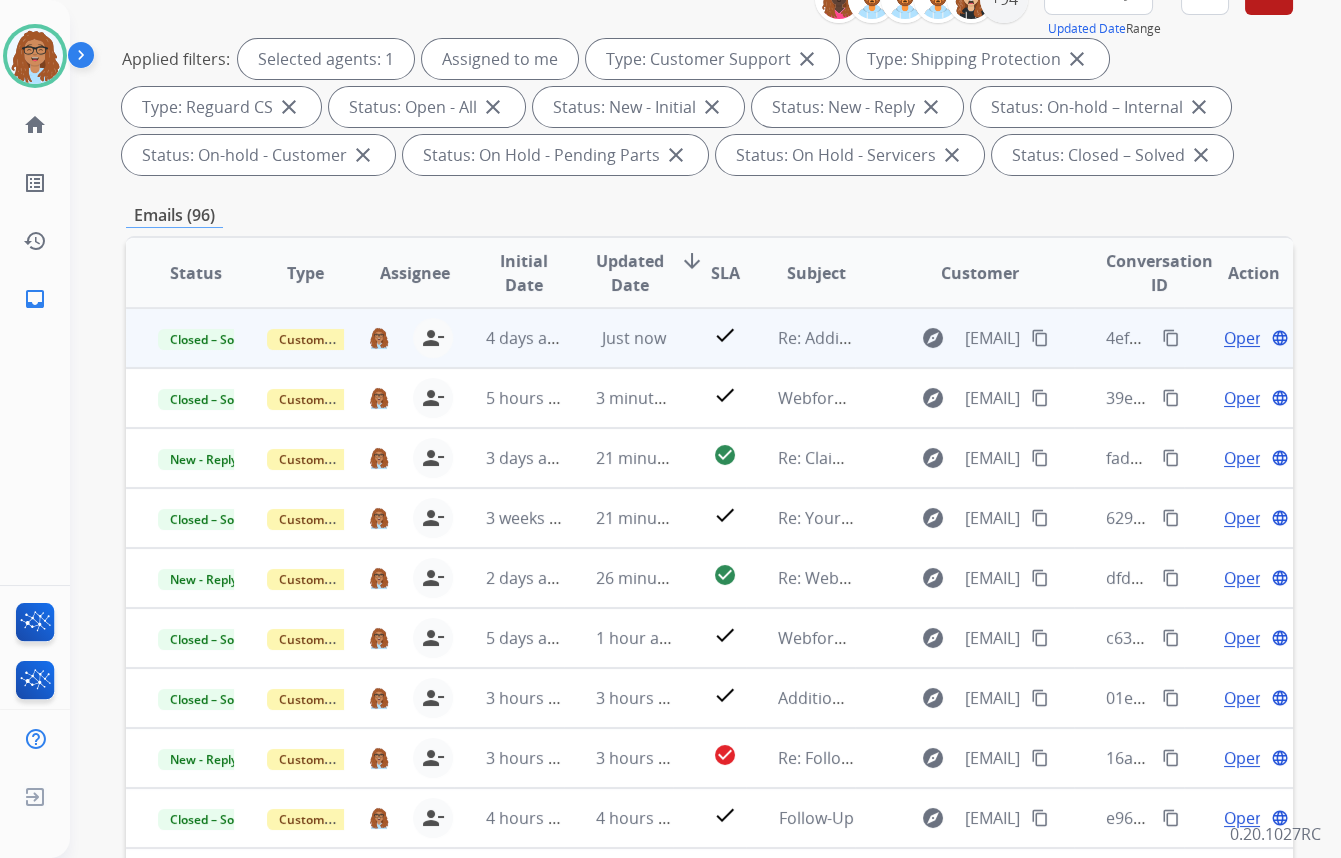 click on "Open" at bounding box center (1244, 338) 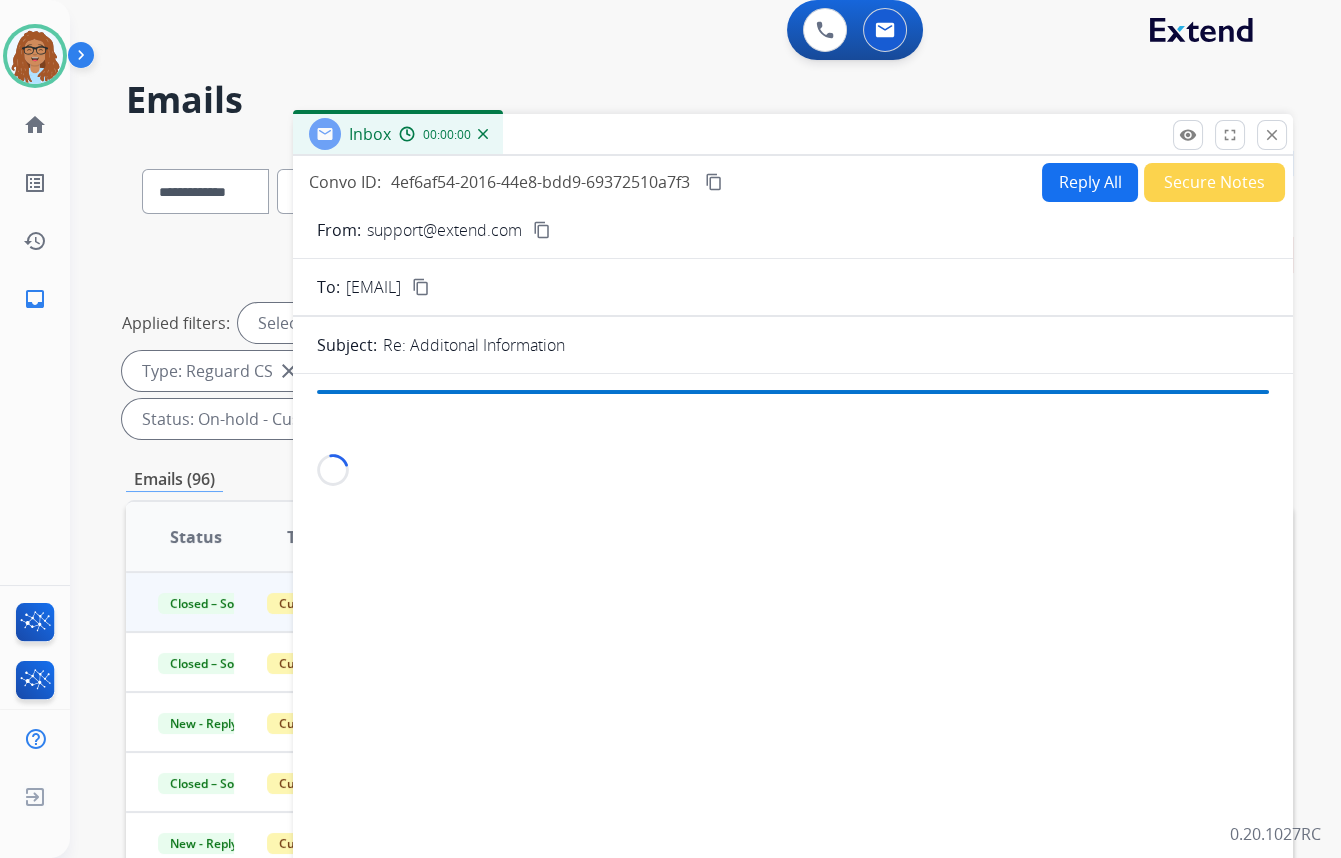 scroll, scrollTop: 0, scrollLeft: 0, axis: both 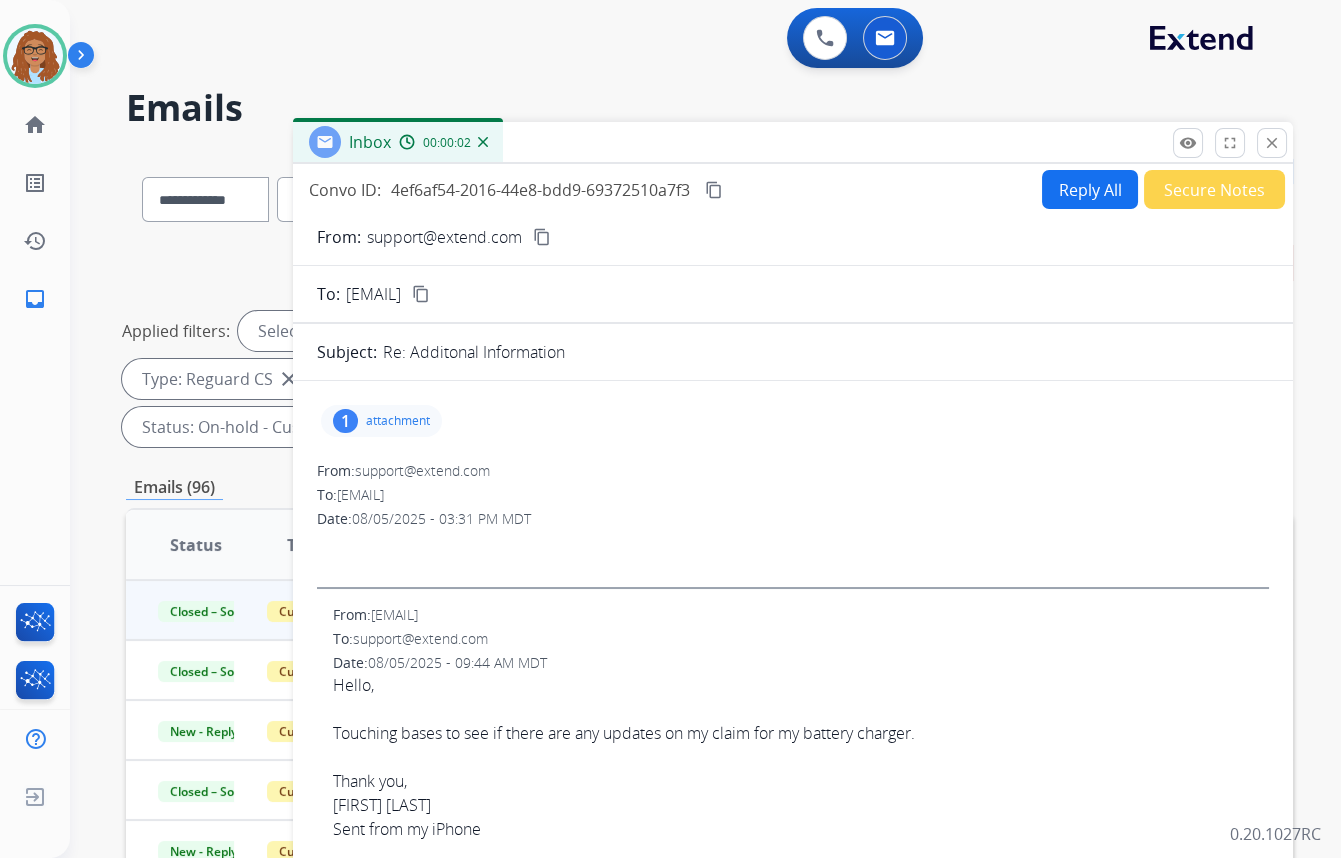 click on "Reply All" at bounding box center [1090, 189] 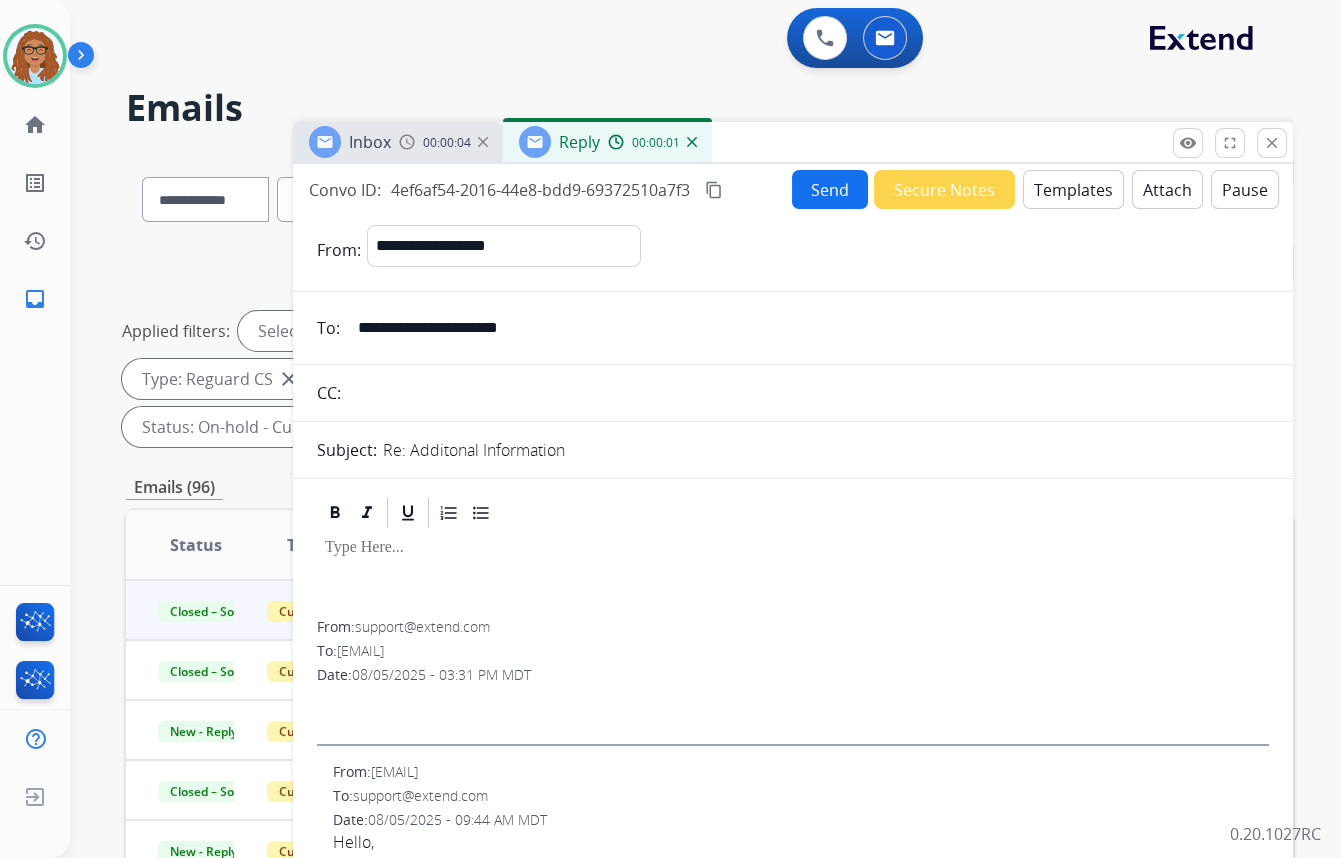 click on "Templates" at bounding box center [1073, 189] 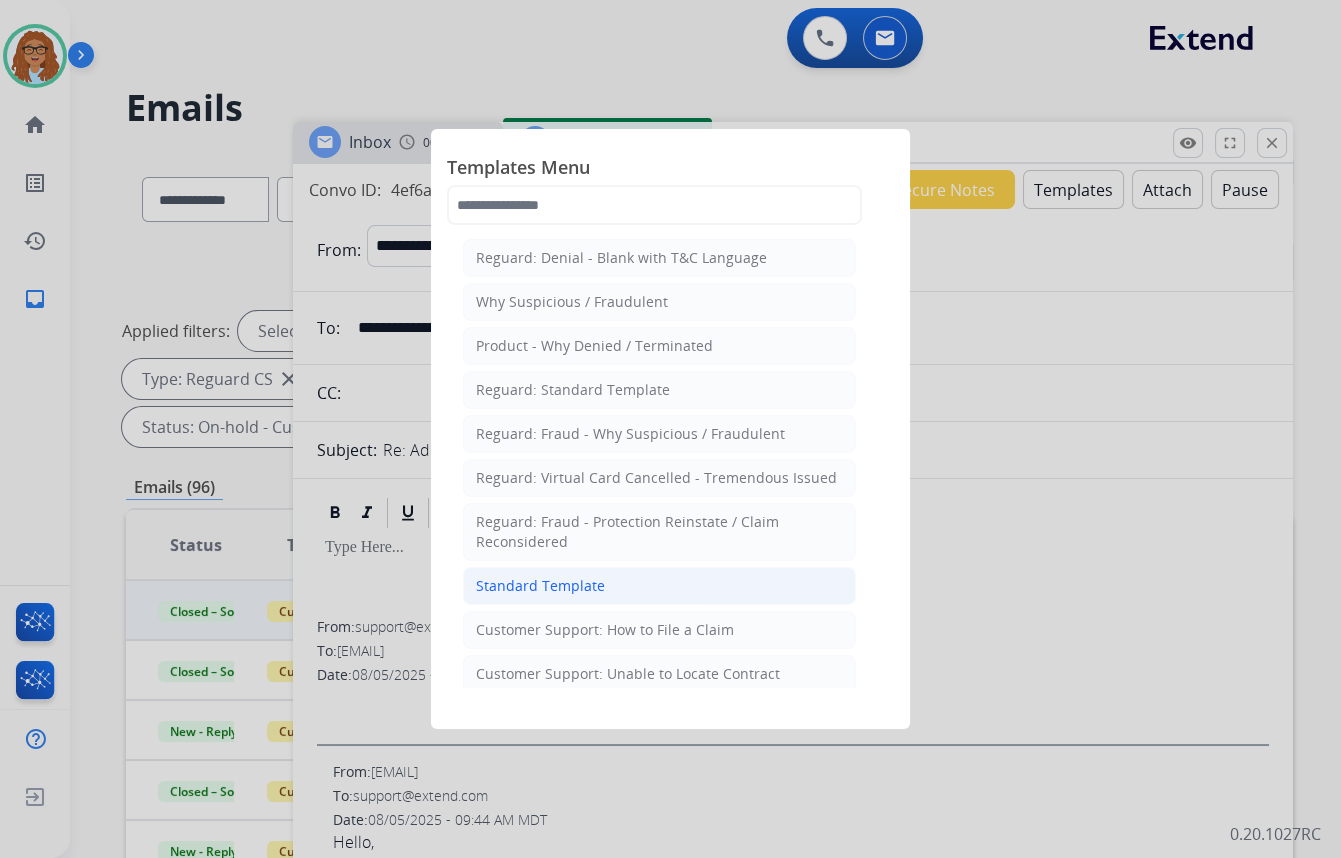 click on "Standard Template" 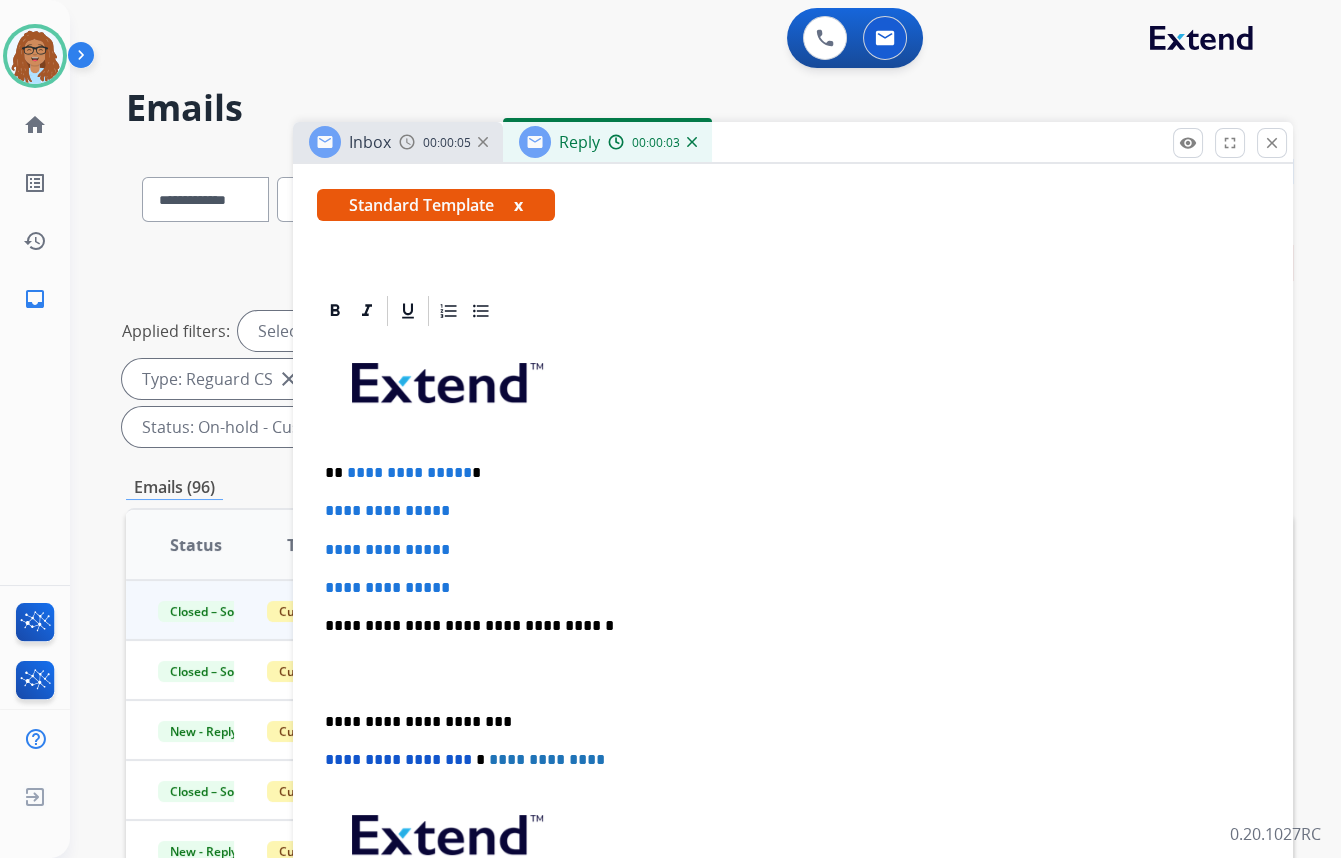 scroll, scrollTop: 363, scrollLeft: 0, axis: vertical 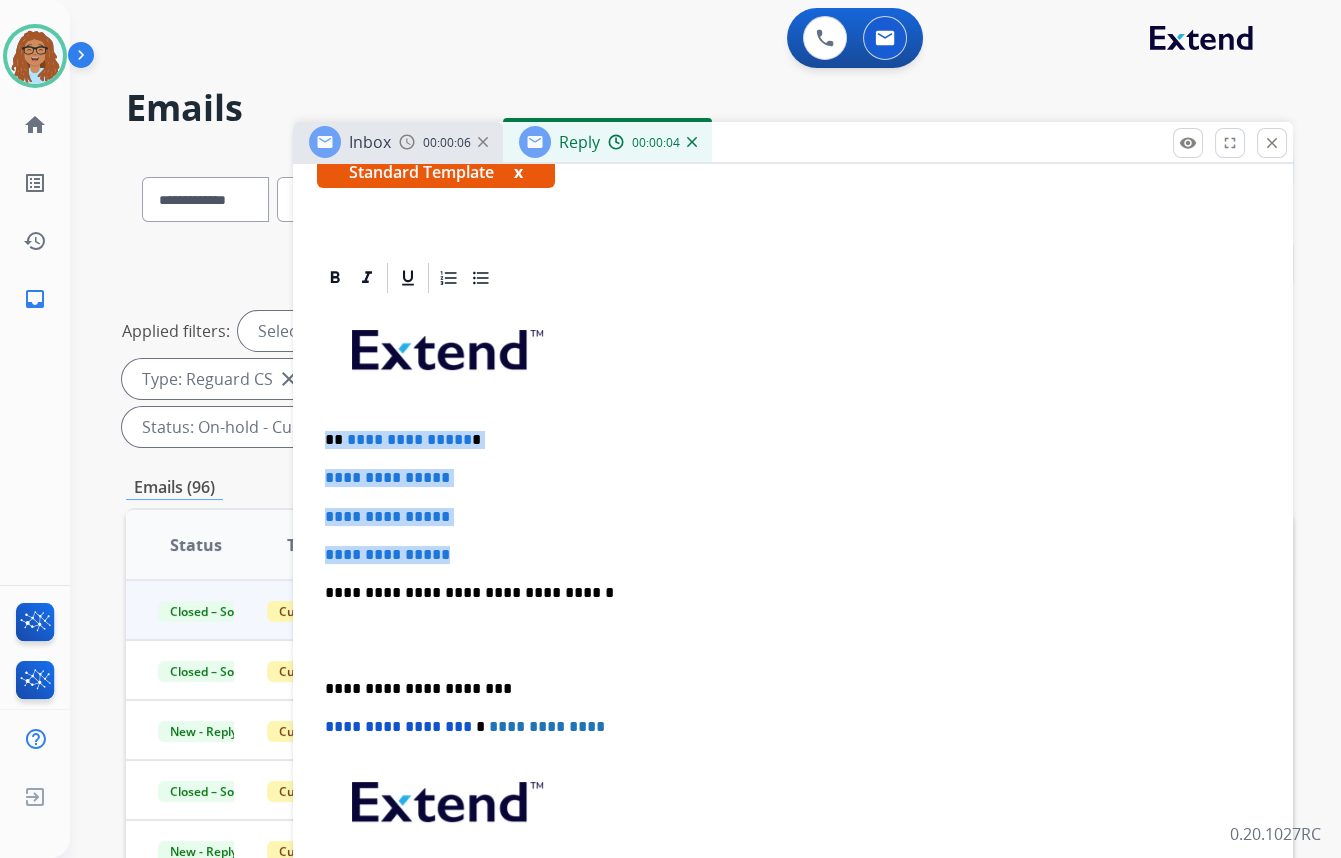 drag, startPoint x: 467, startPoint y: 545, endPoint x: 289, endPoint y: 410, distance: 223.40323 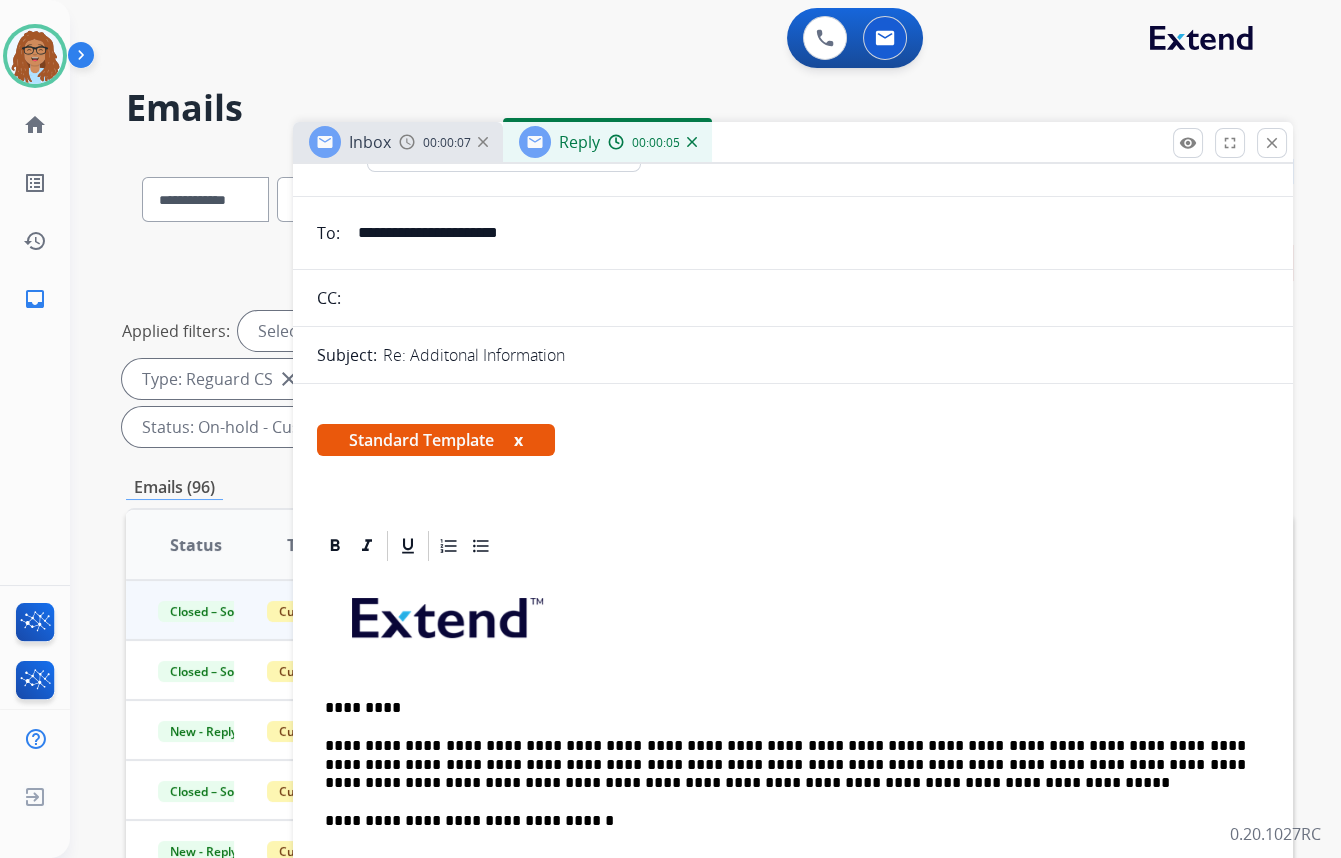 scroll, scrollTop: 90, scrollLeft: 0, axis: vertical 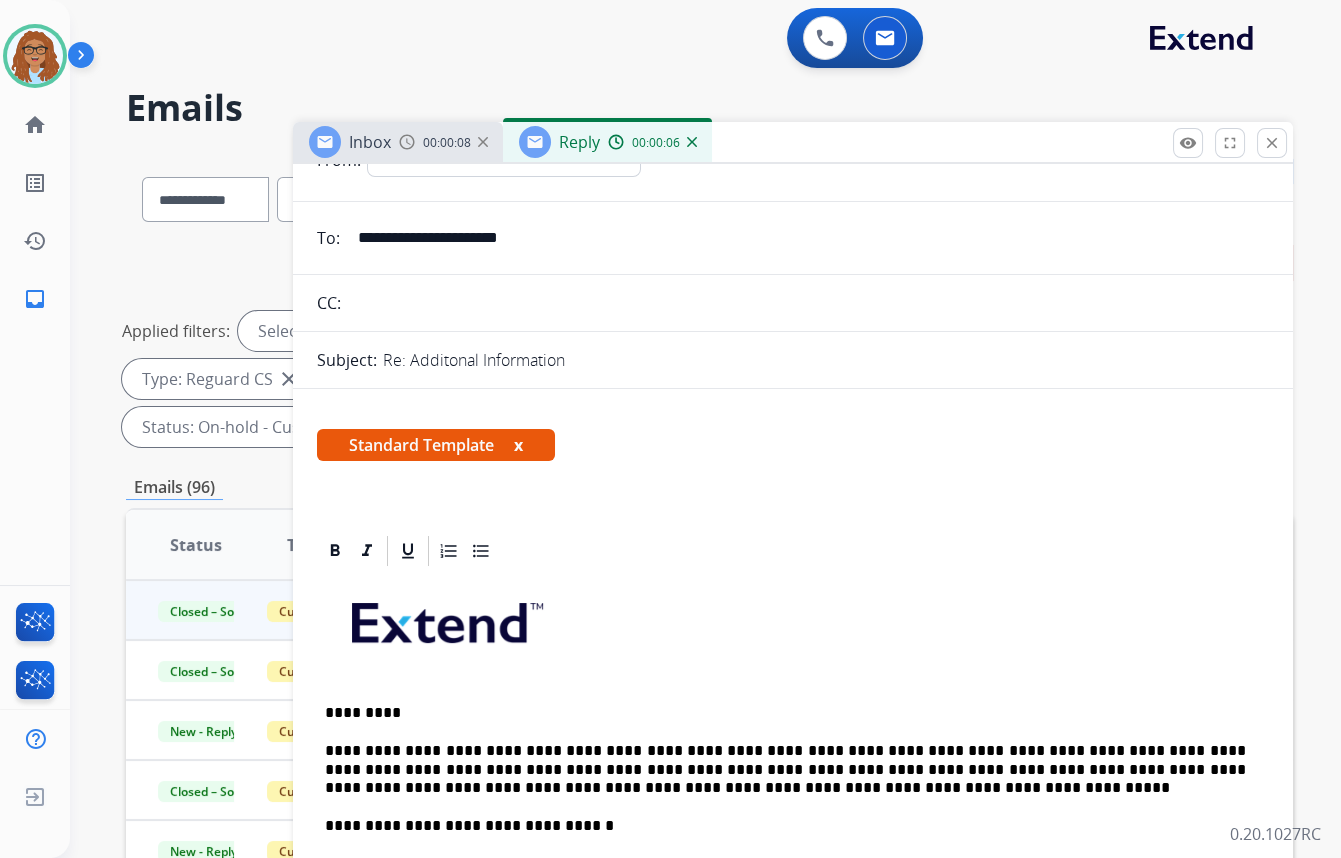 drag, startPoint x: 594, startPoint y: 237, endPoint x: 307, endPoint y: 235, distance: 287.00696 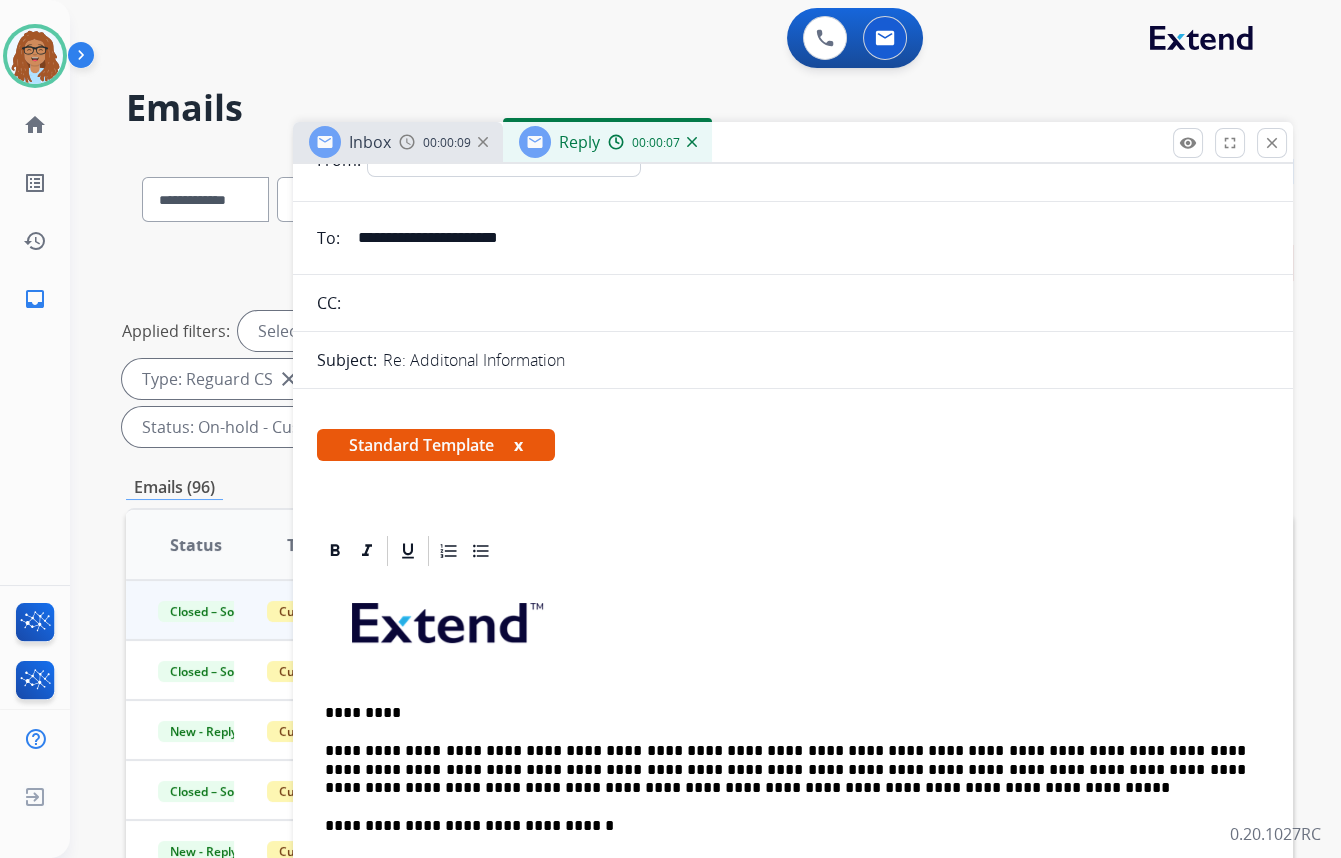 click at bounding box center (808, 303) 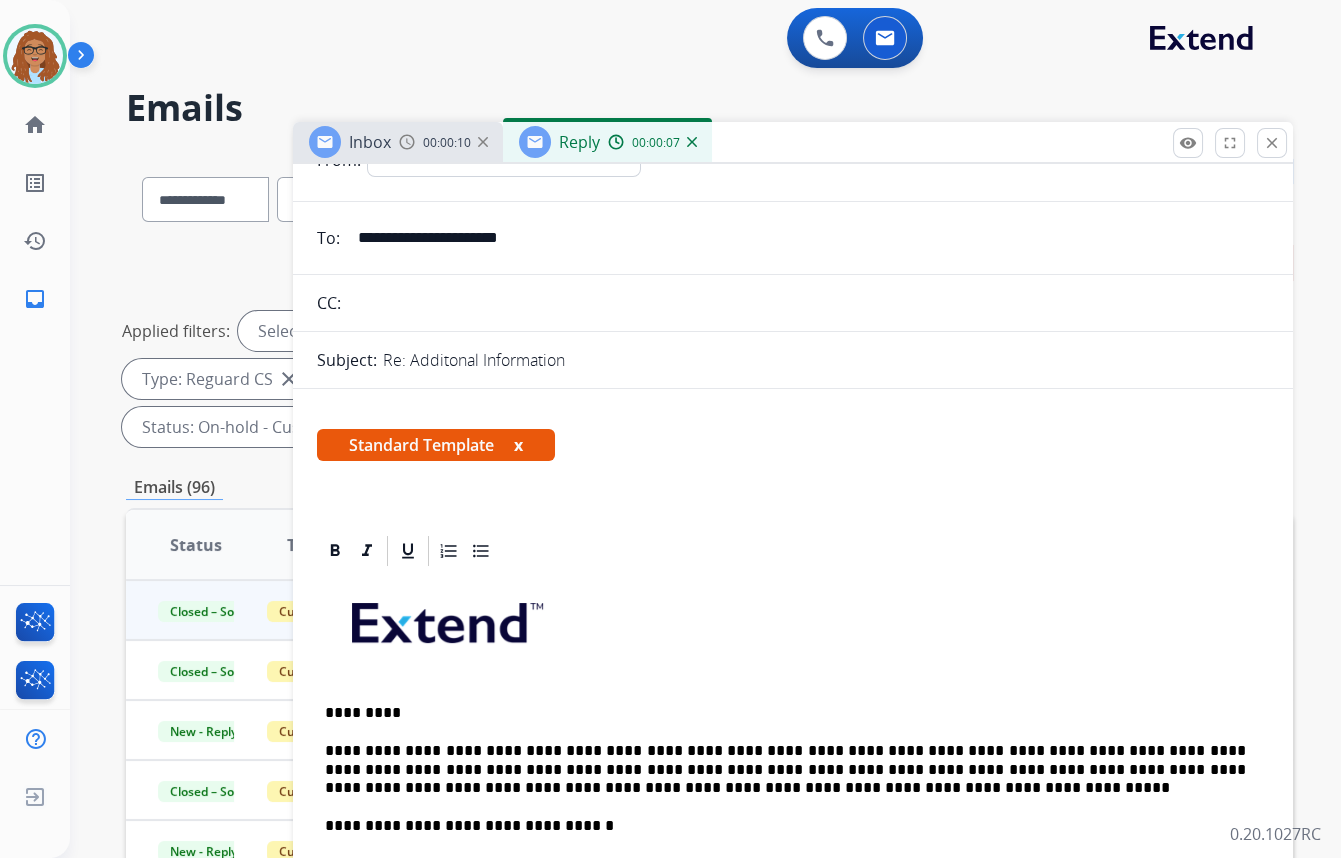 paste on "**********" 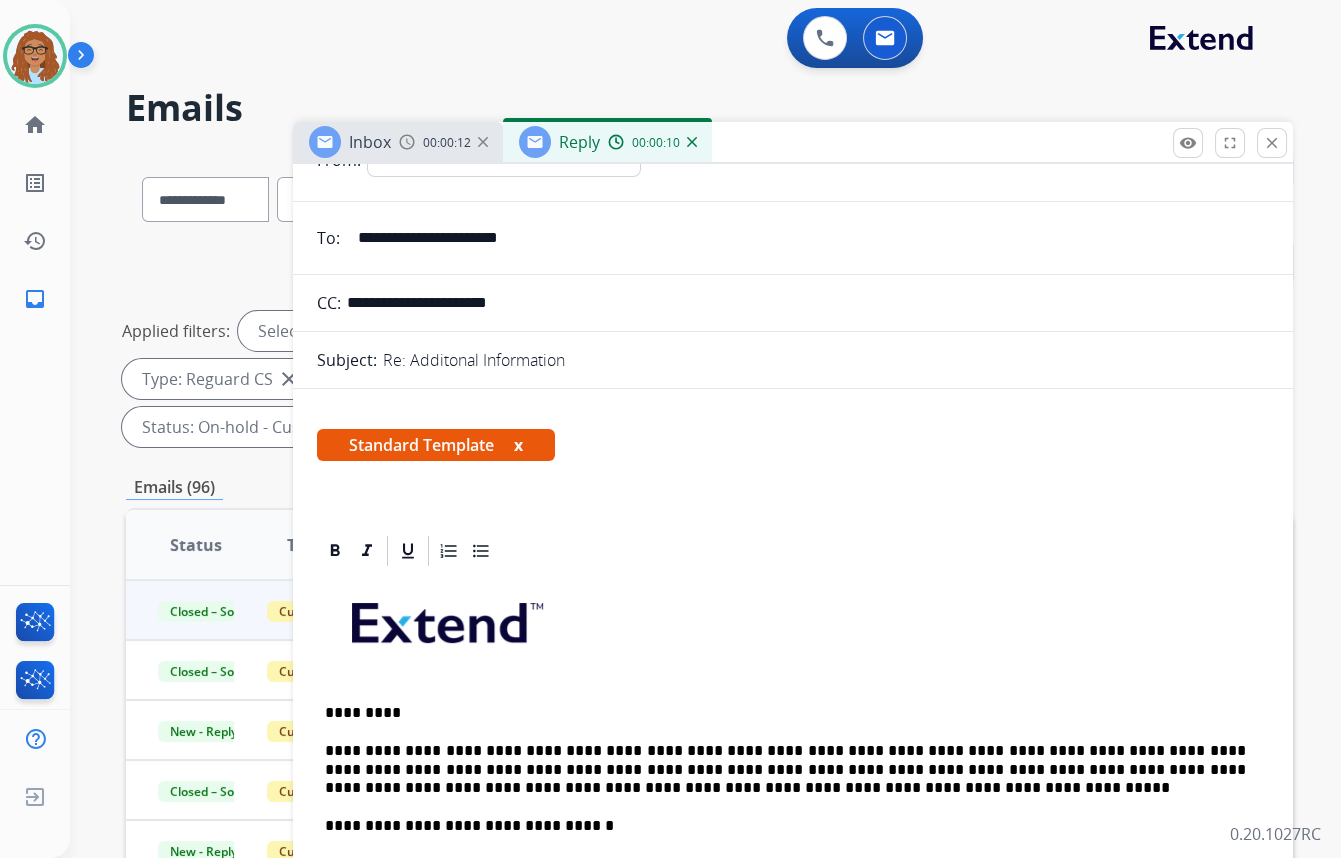 type on "**********" 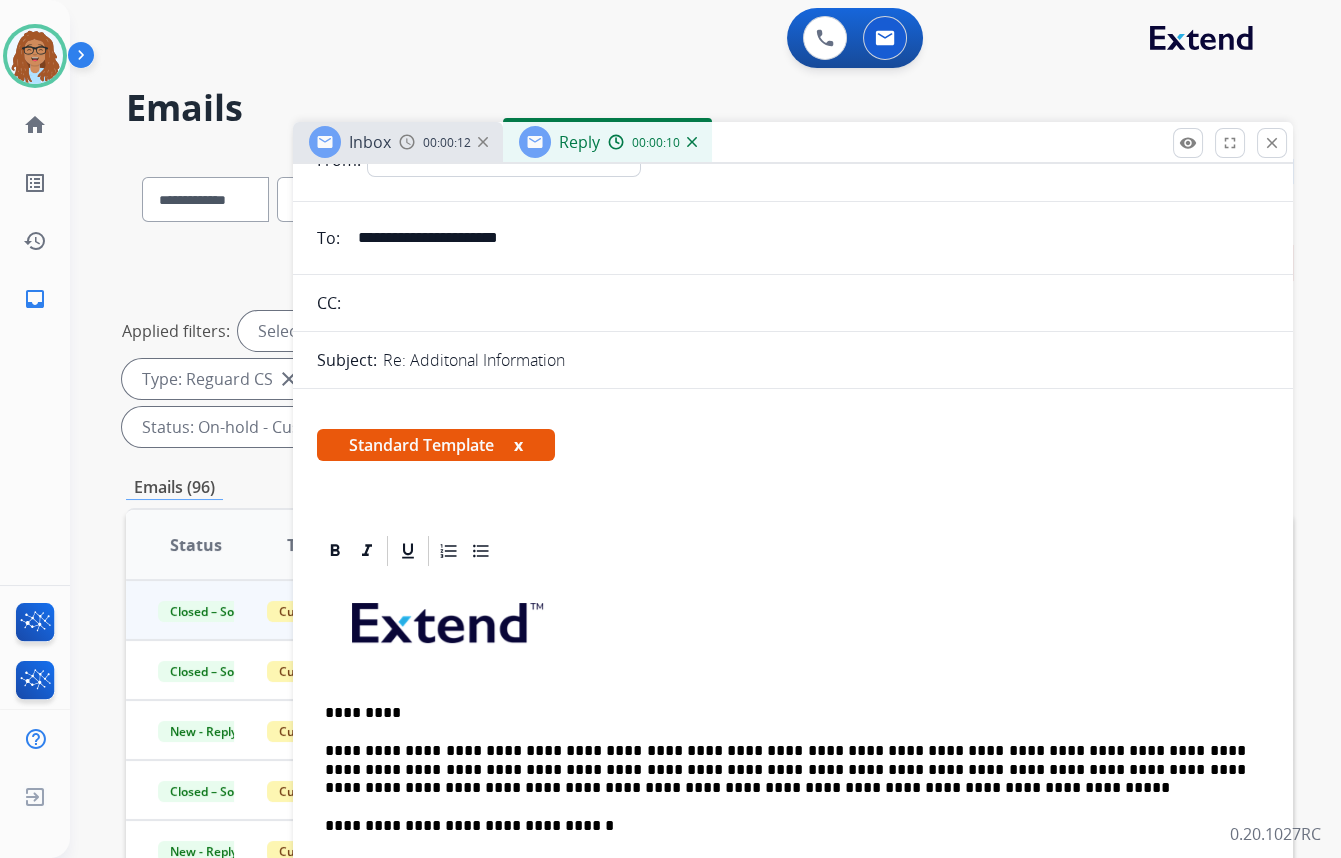 click on "**********" at bounding box center (793, 893) 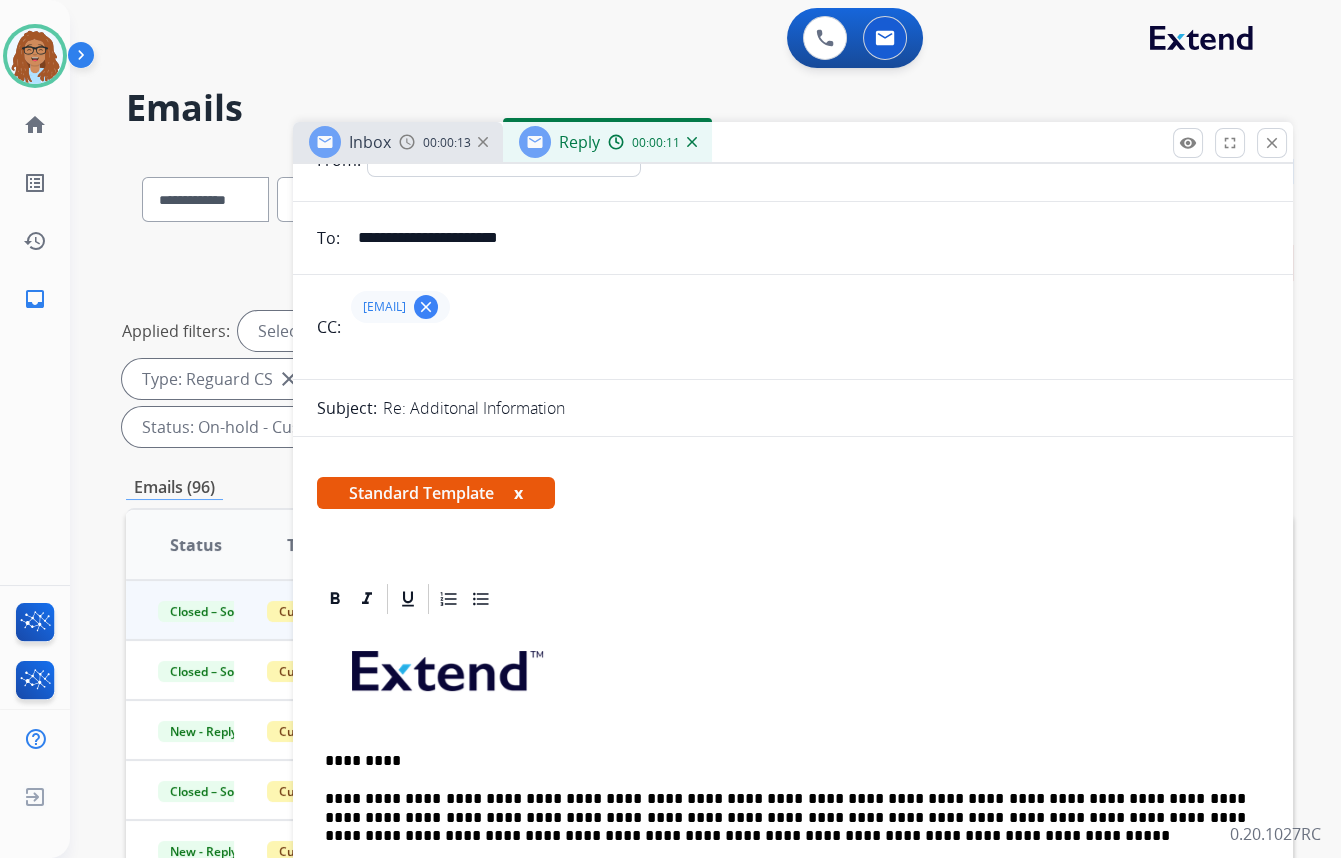 type 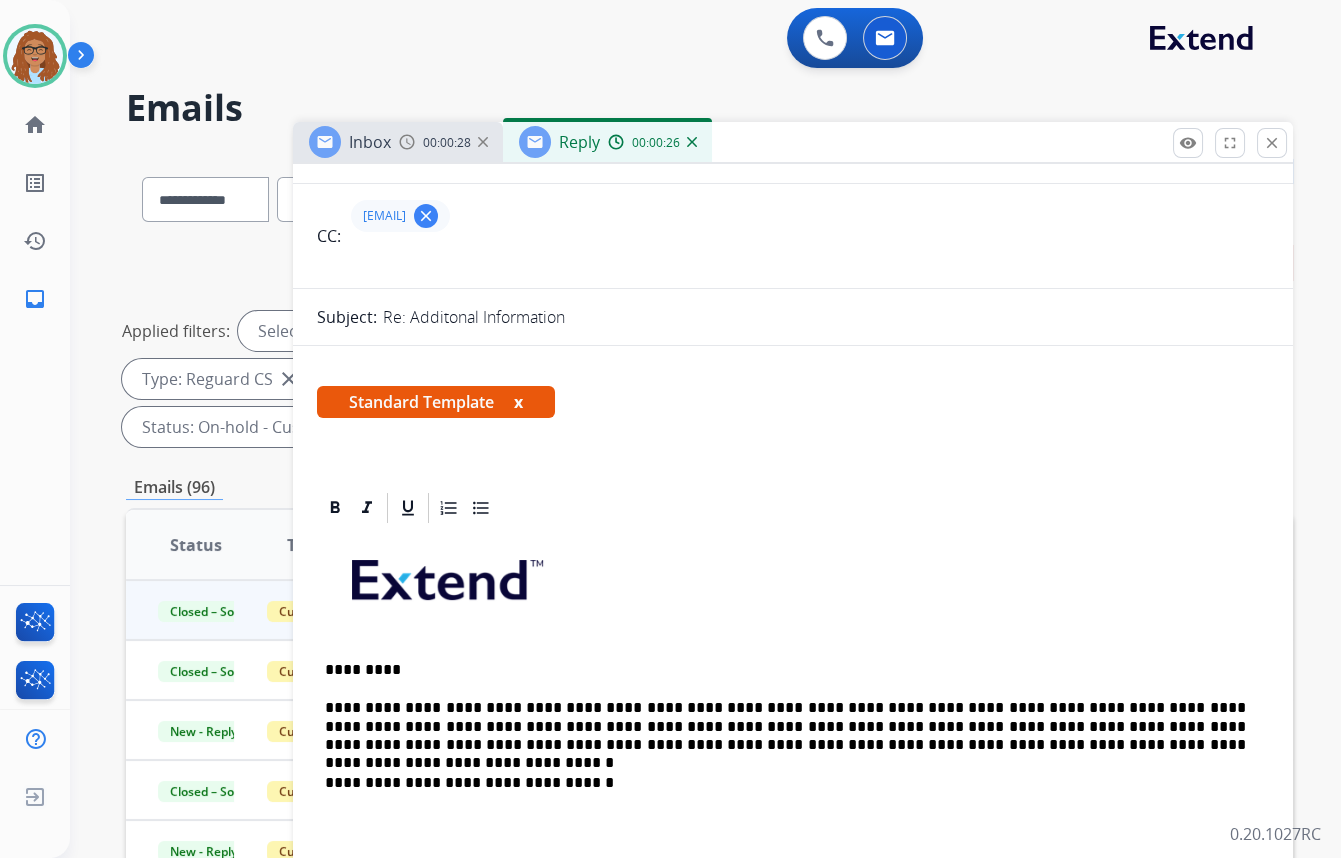 scroll, scrollTop: 0, scrollLeft: 0, axis: both 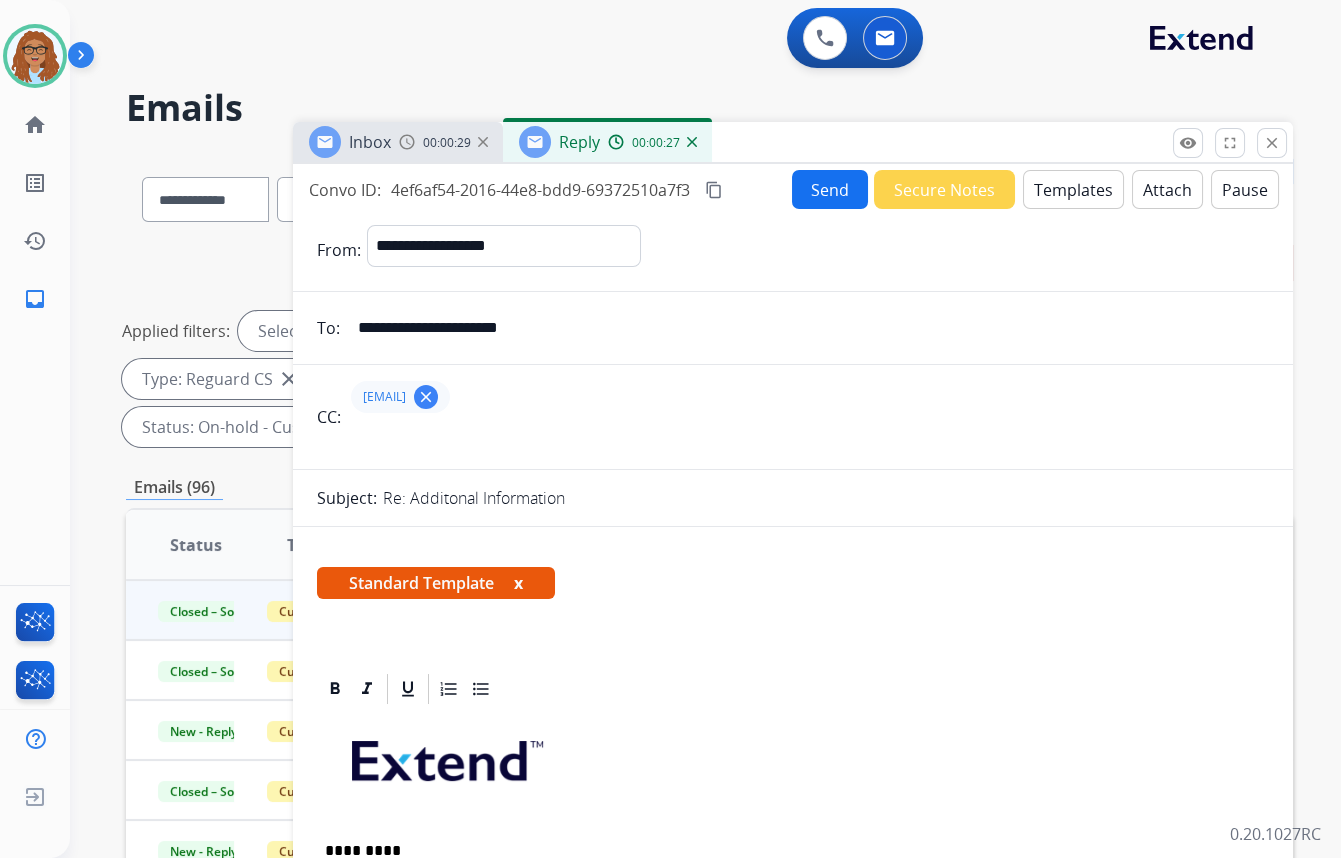 click on "Send" at bounding box center (830, 189) 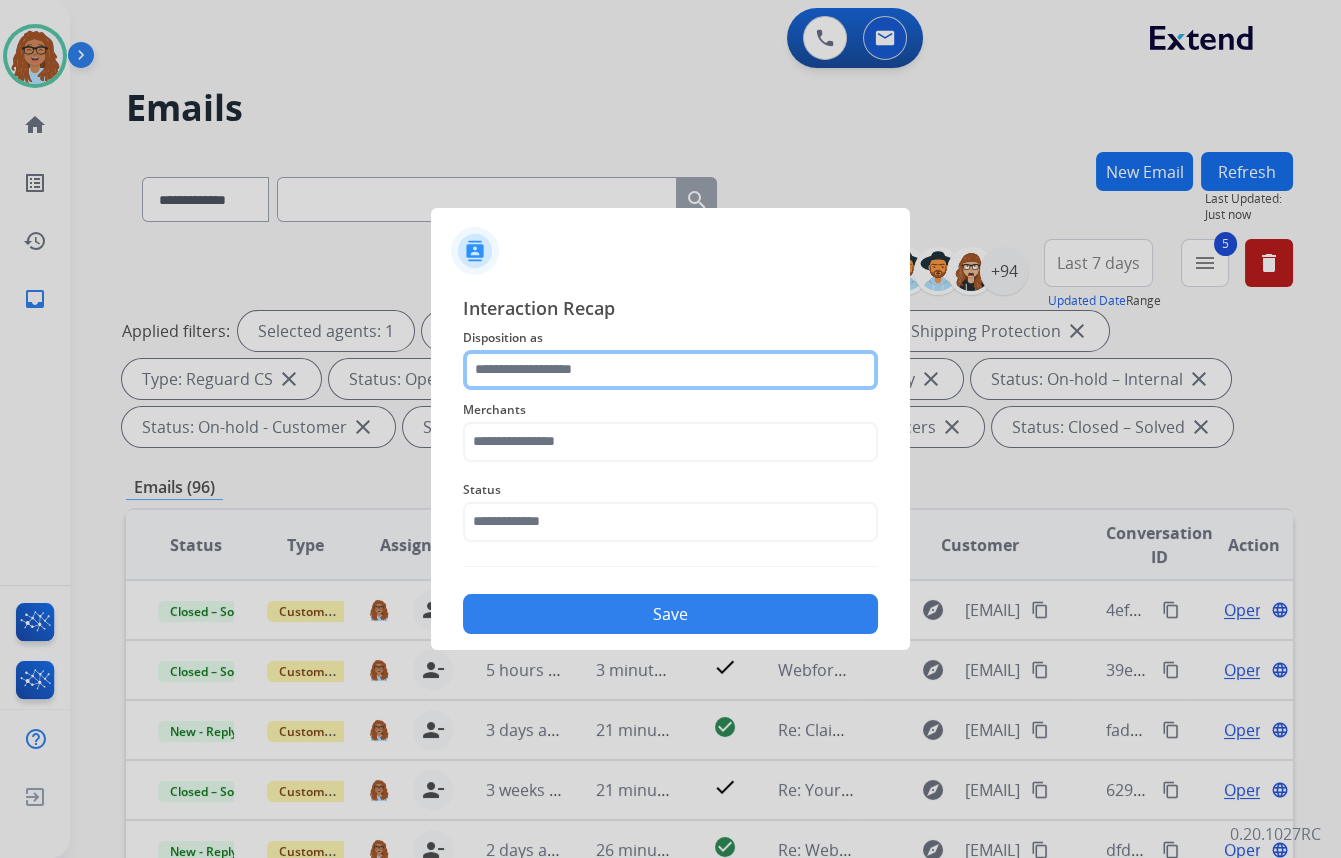drag, startPoint x: 574, startPoint y: 370, endPoint x: 570, endPoint y: 386, distance: 16.492422 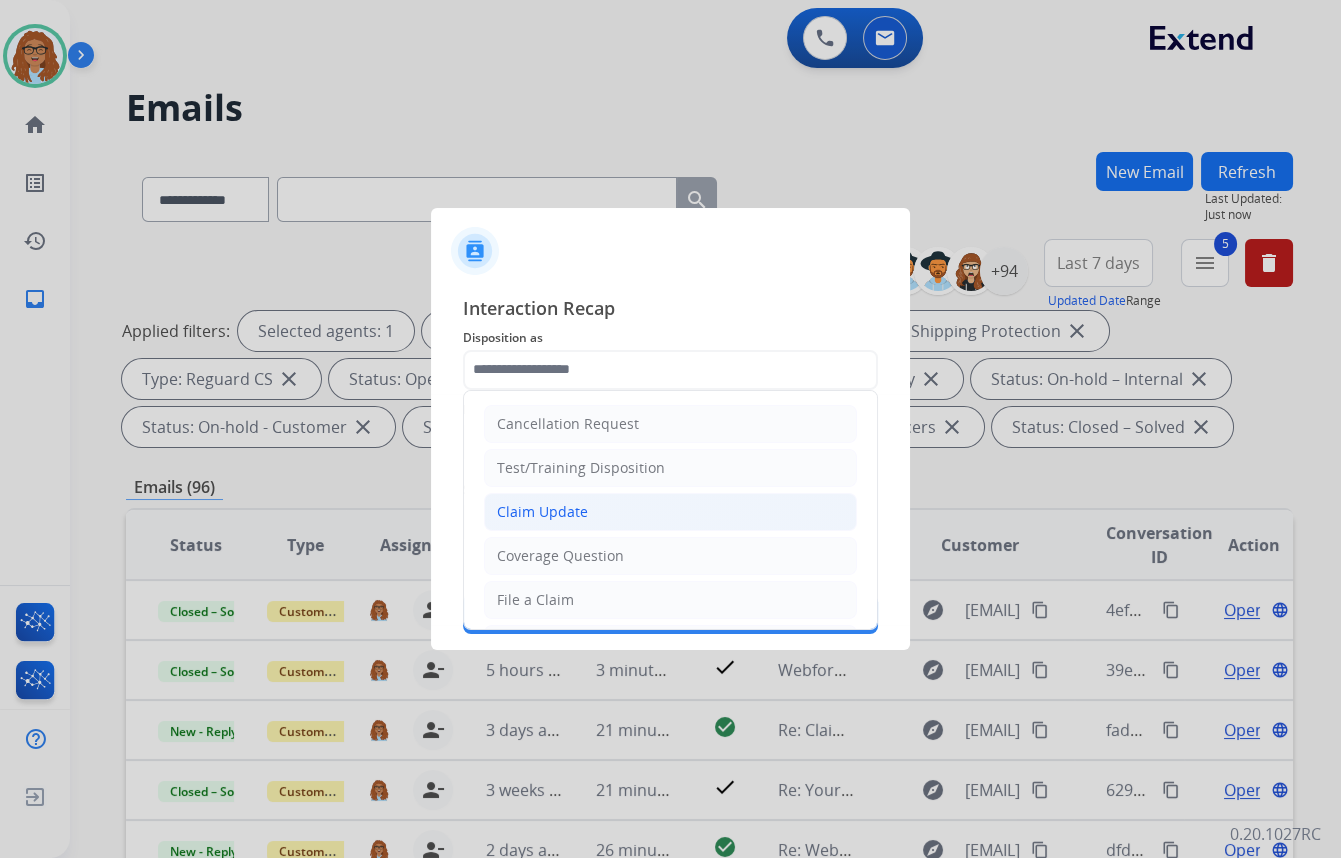 click on "Claim Update" 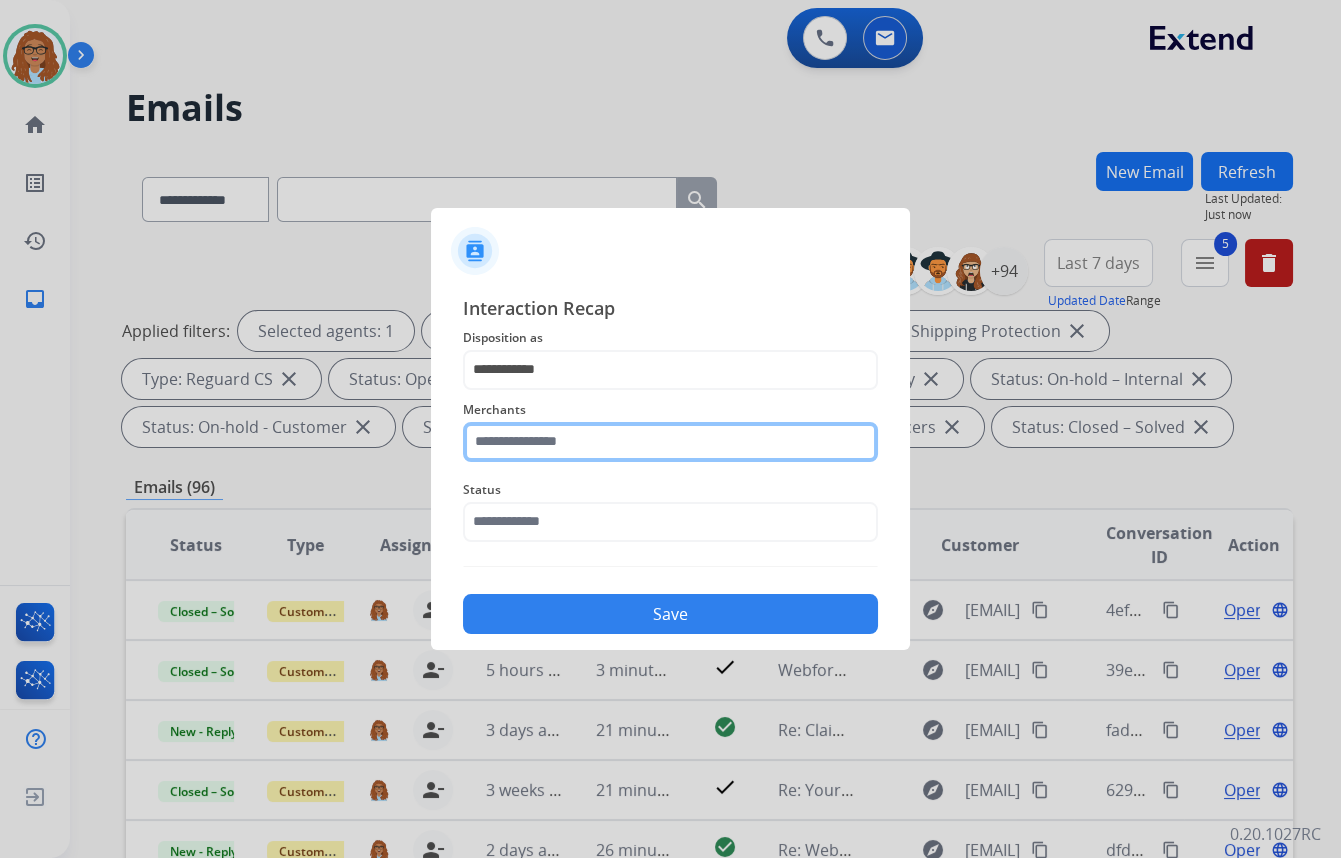 click 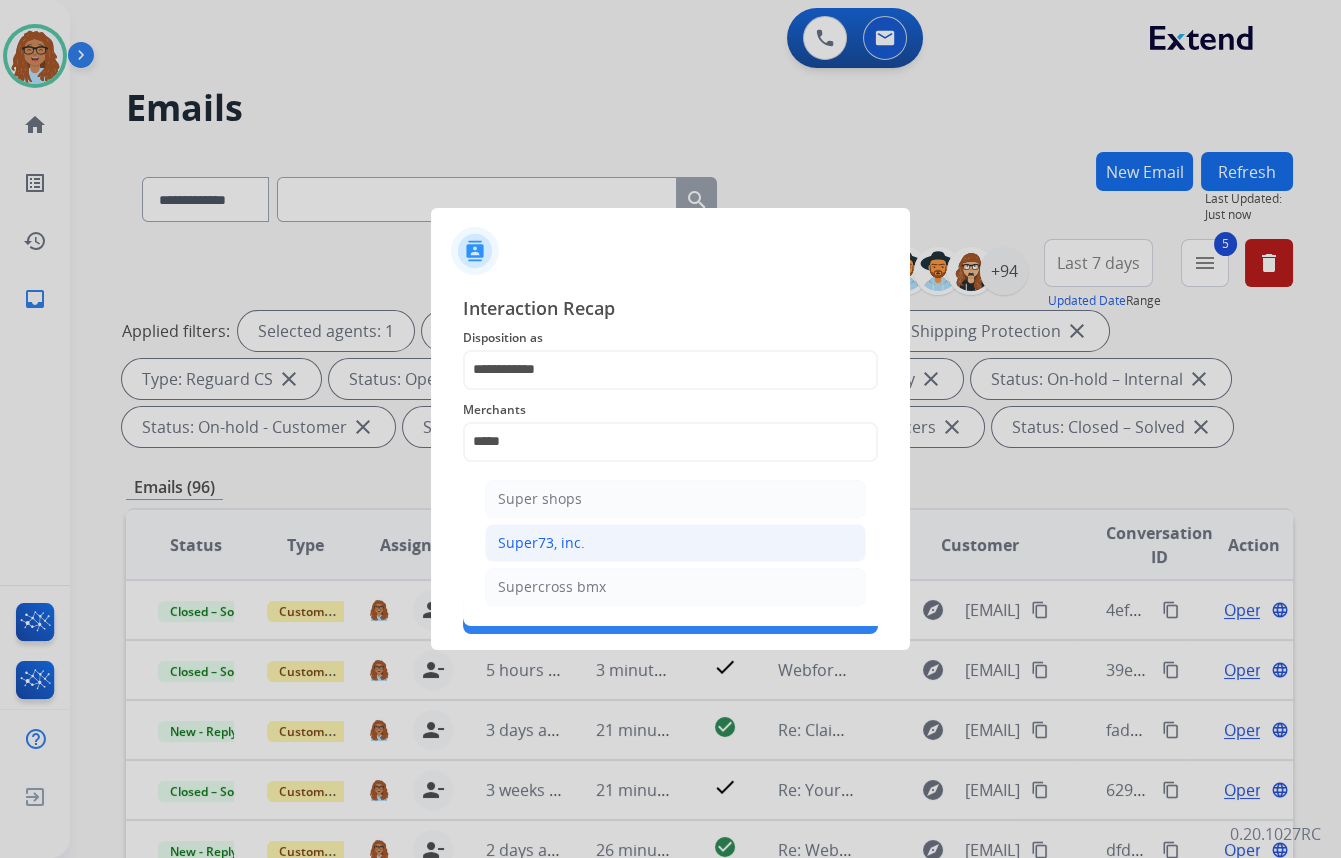 click on "Super73, inc." 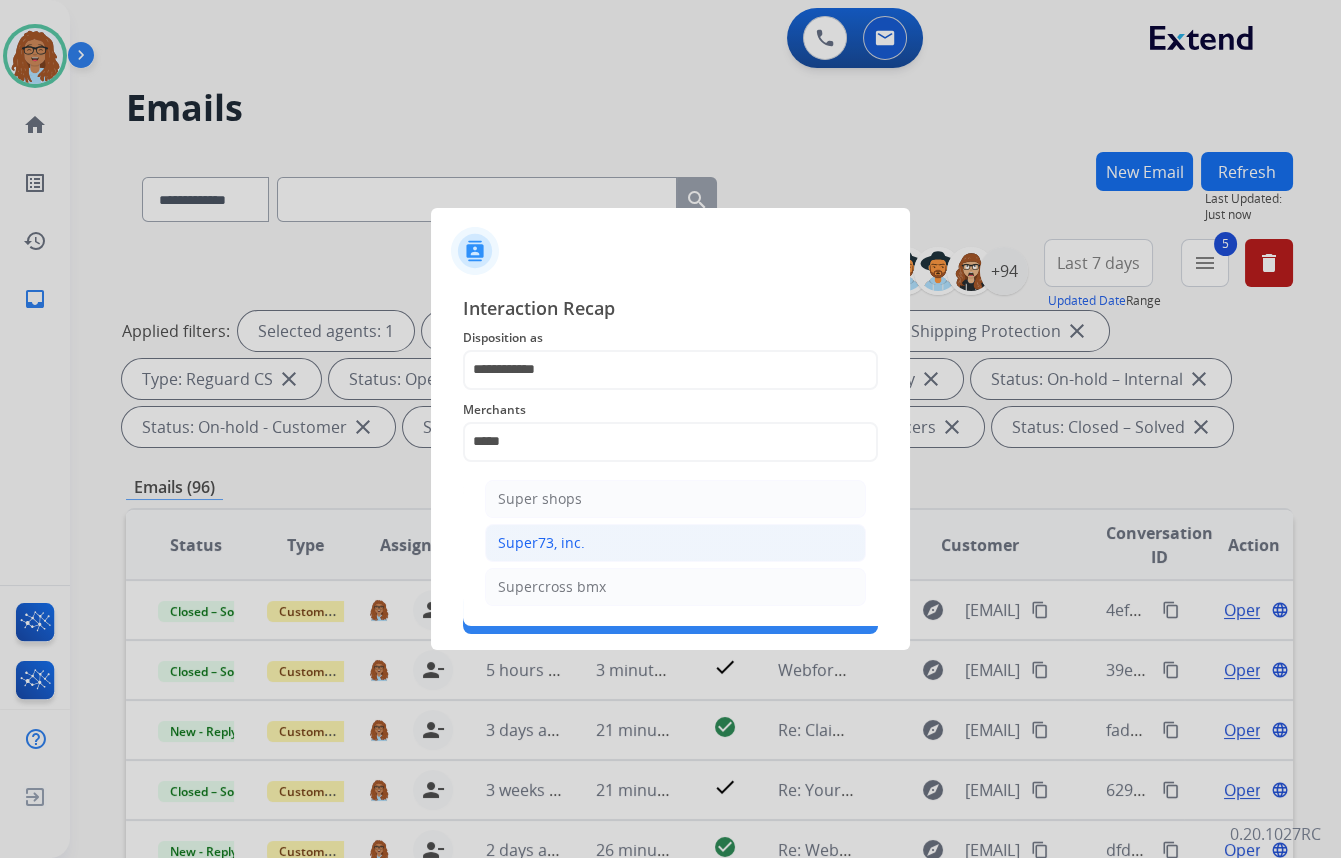 type on "**********" 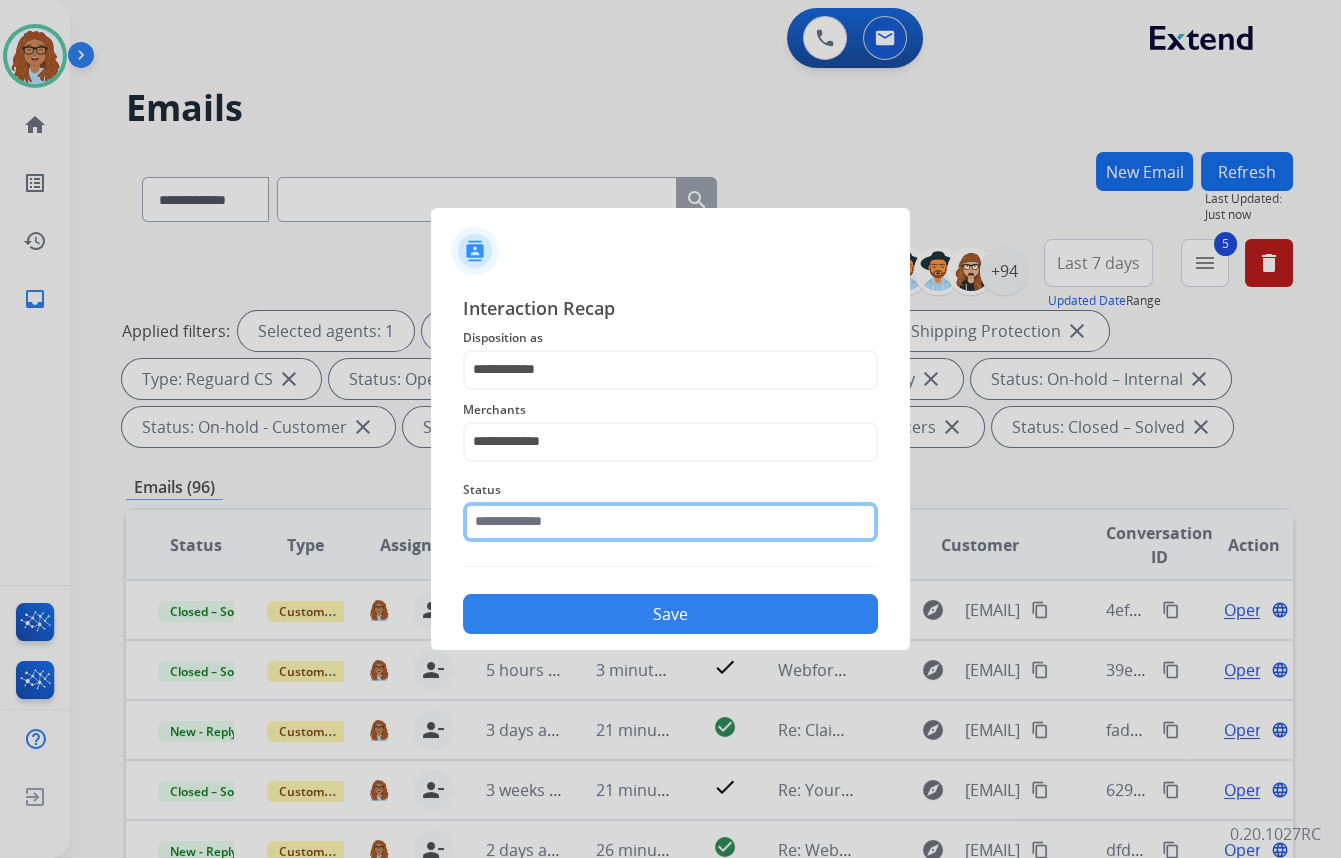 click 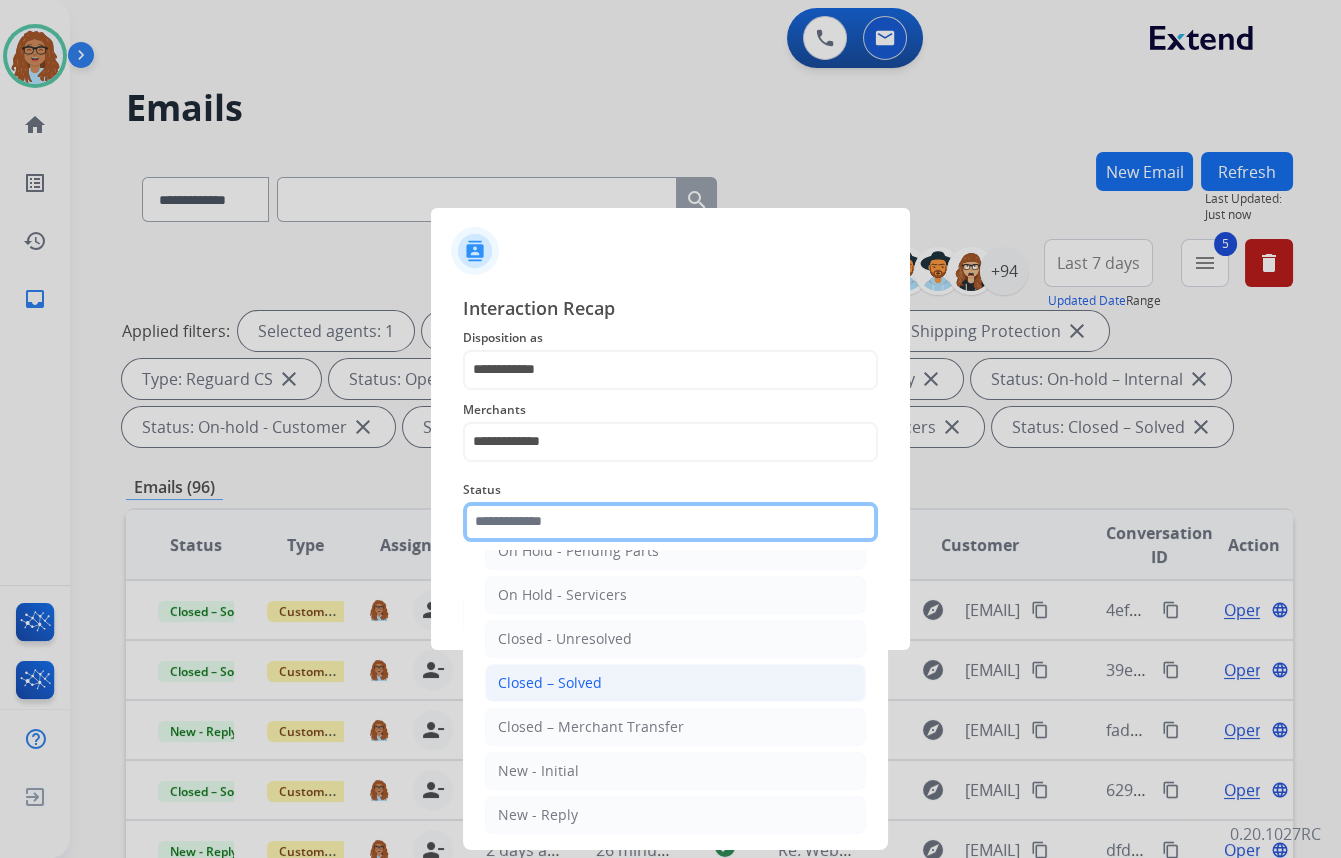 scroll, scrollTop: 118, scrollLeft: 0, axis: vertical 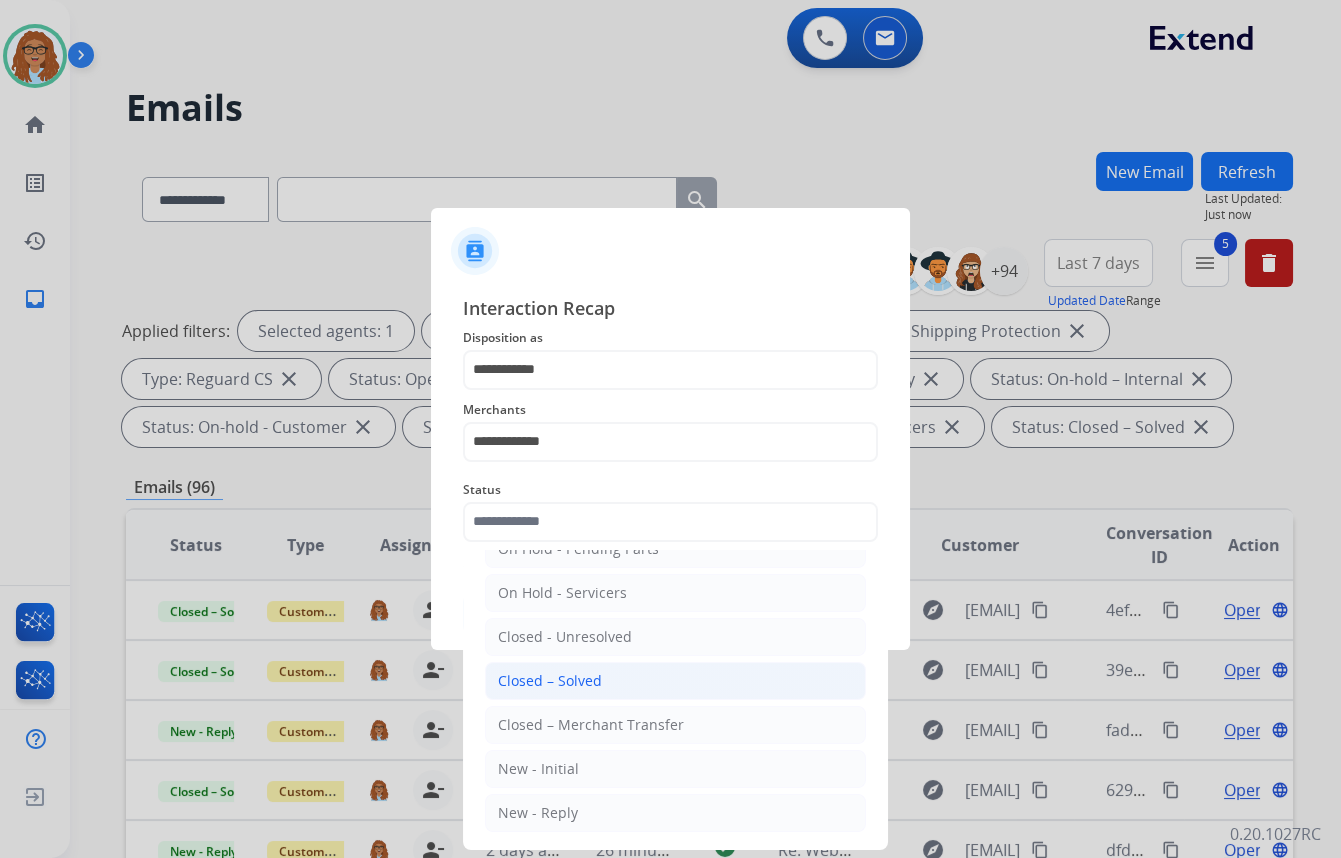 click on "Closed – Solved" 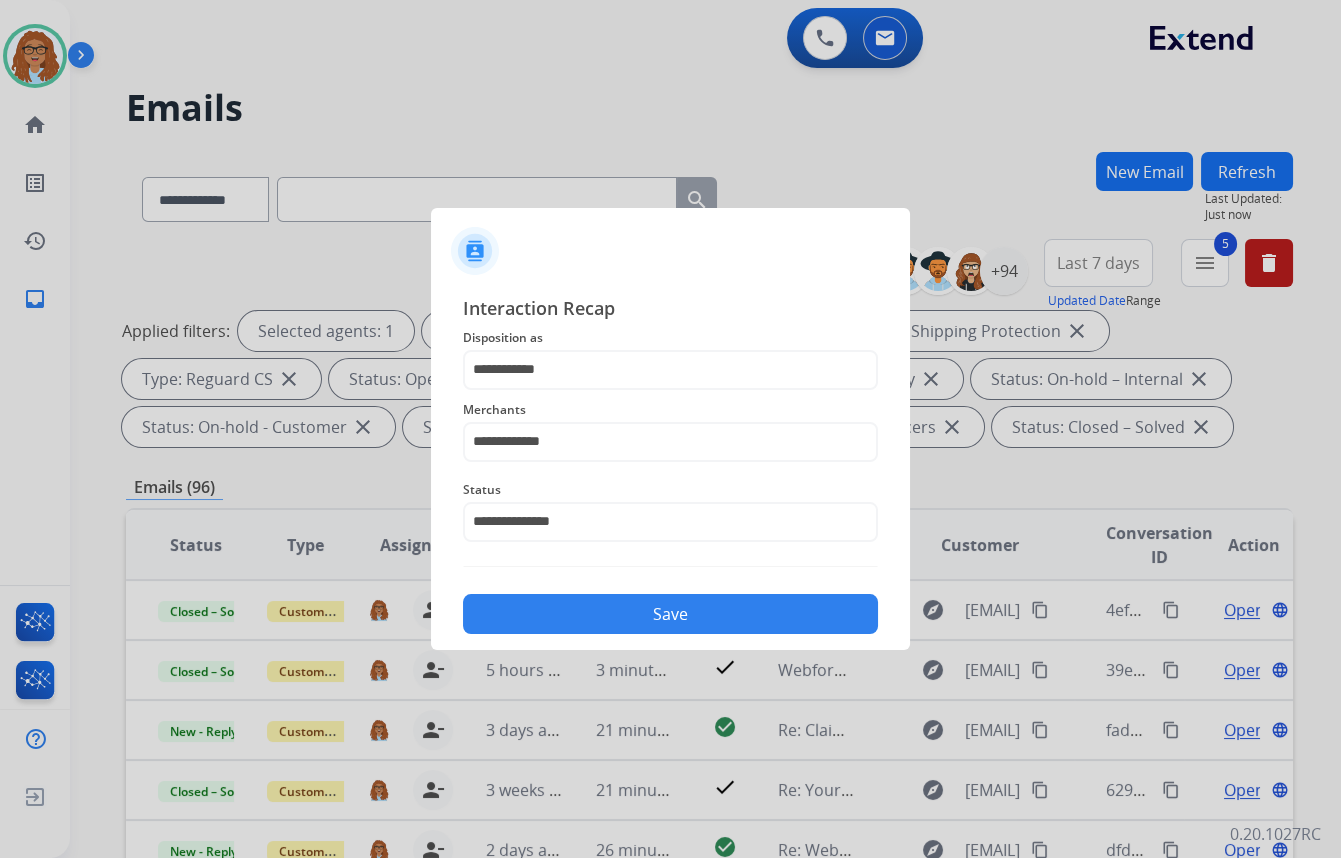 drag, startPoint x: 644, startPoint y: 603, endPoint x: 538, endPoint y: 650, distance: 115.952576 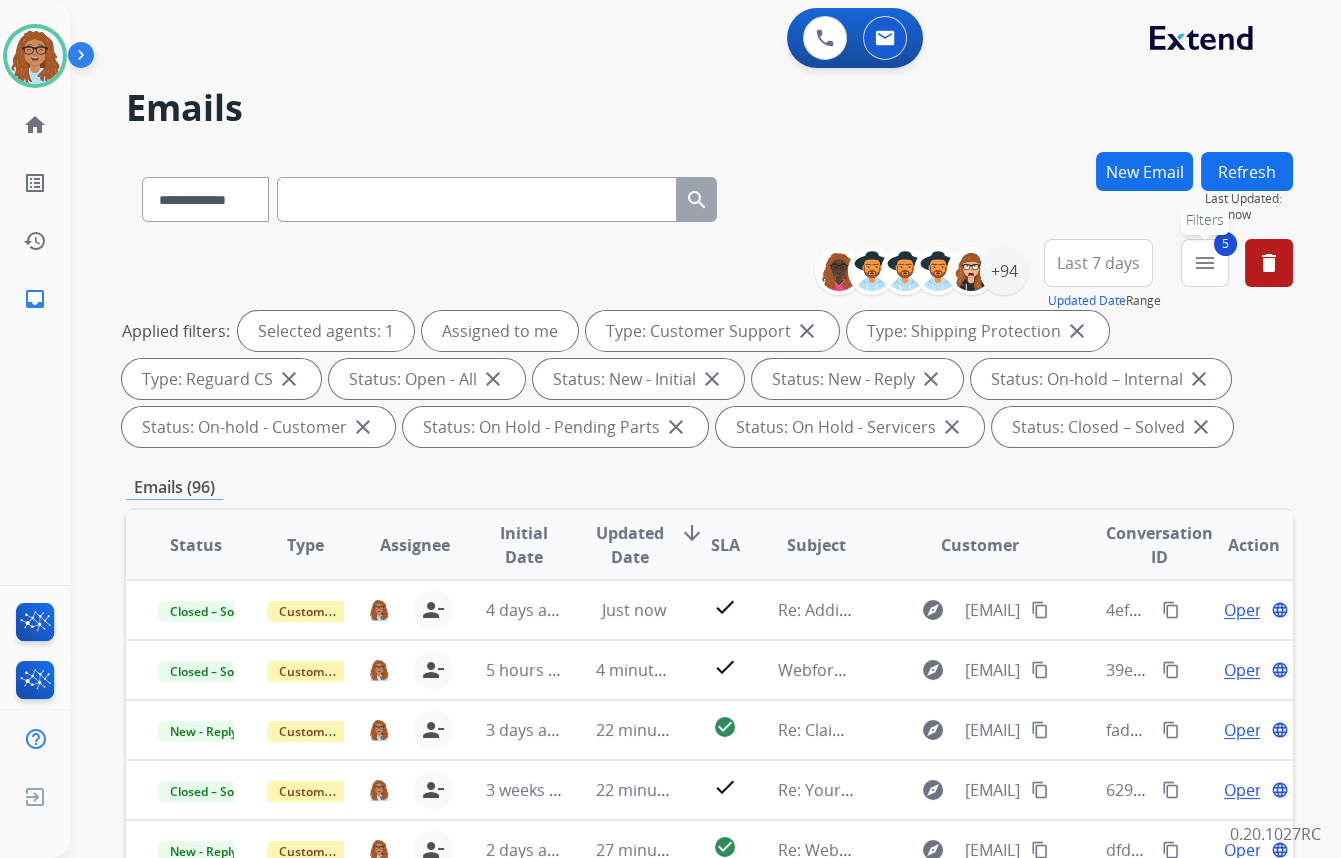 click on "5 menu  Filters" at bounding box center (1205, 263) 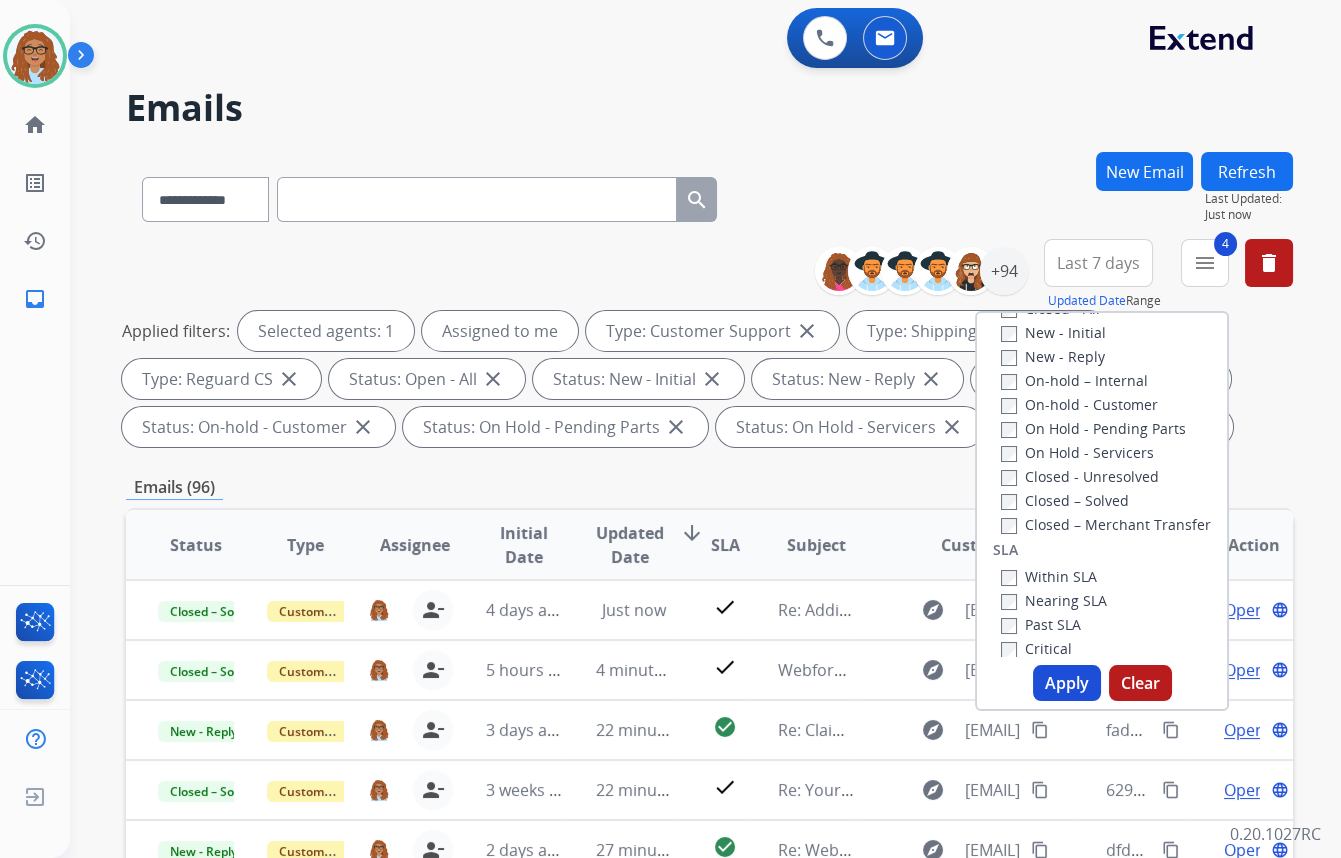 click on "Apply" at bounding box center [1067, 683] 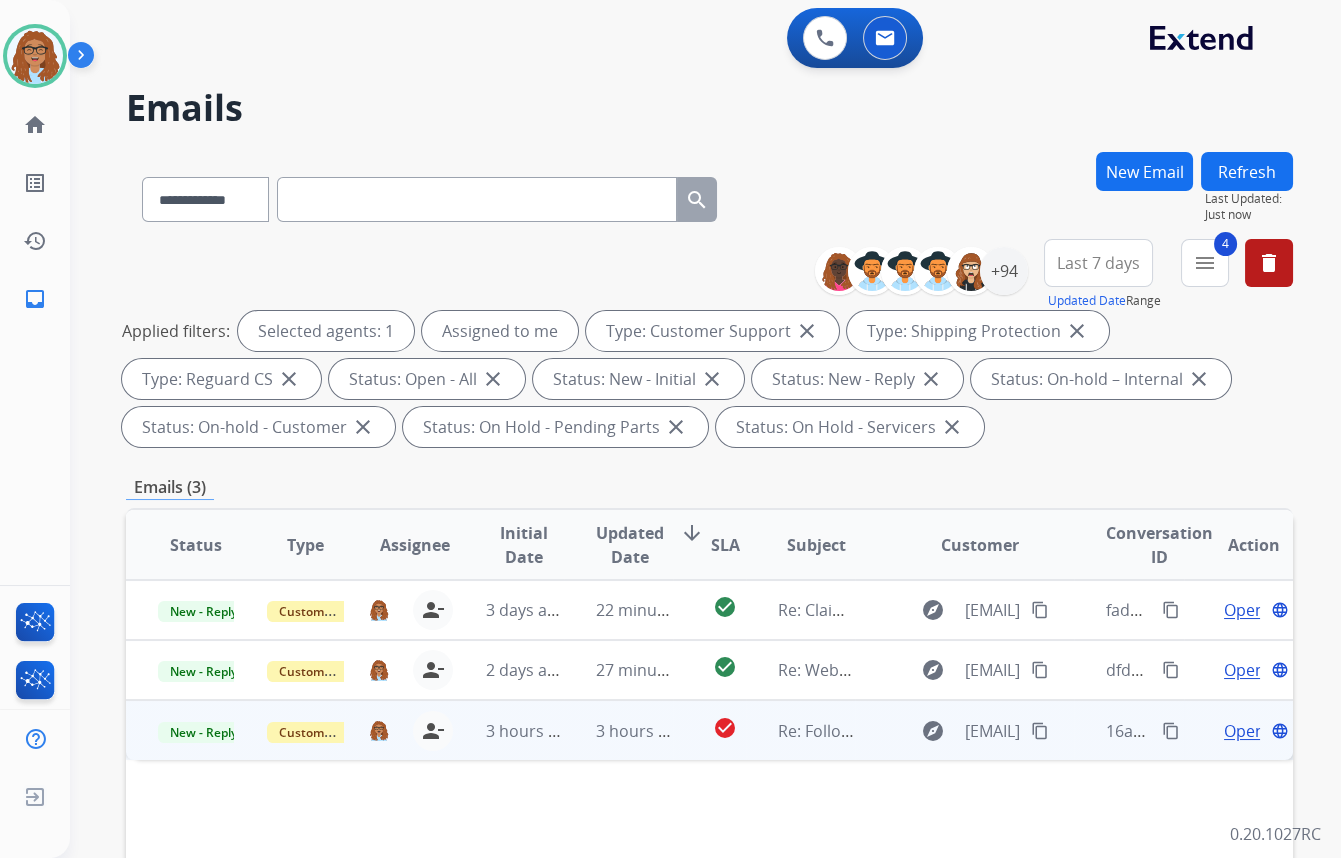 click on "content_copy" at bounding box center [1171, 731] 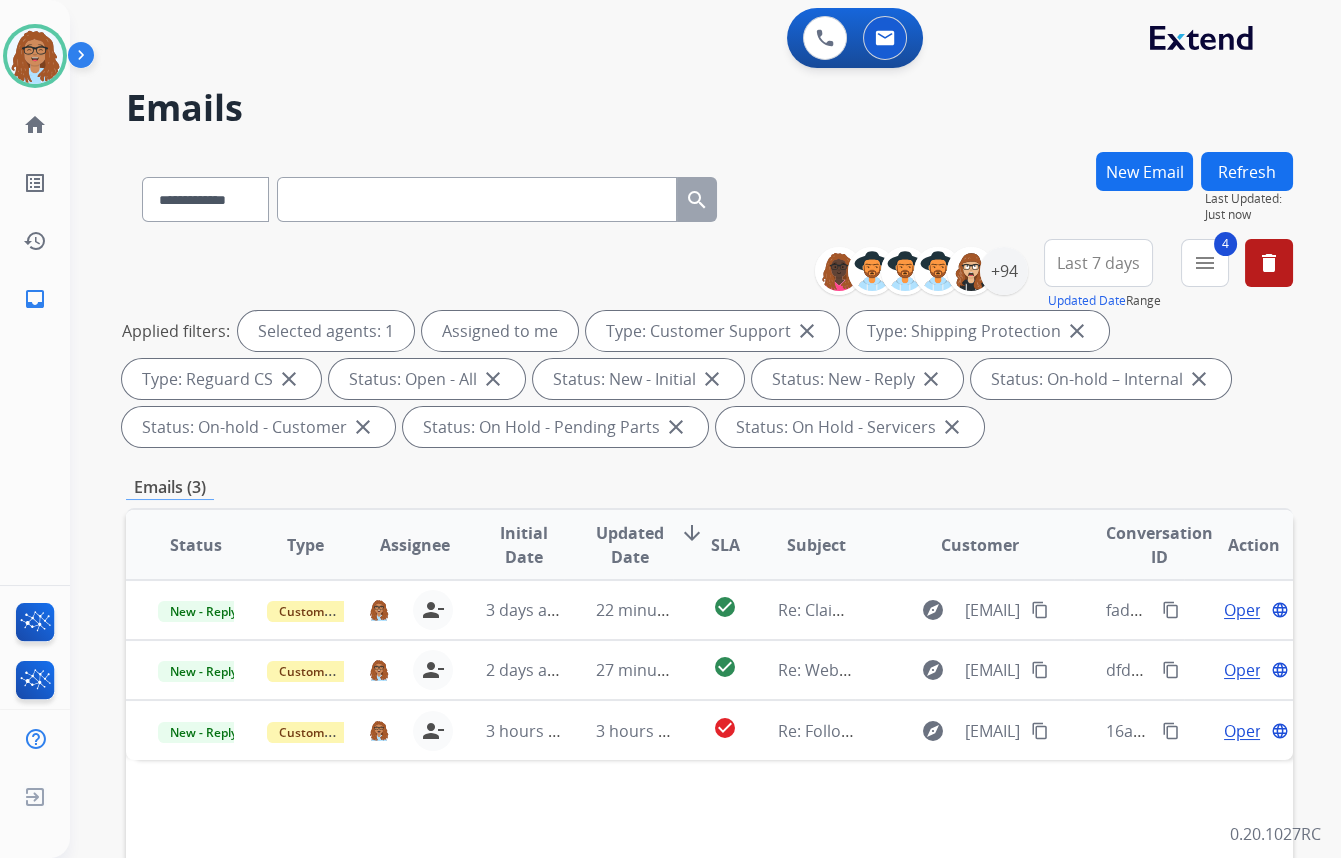 drag, startPoint x: 1054, startPoint y: 729, endPoint x: 976, endPoint y: 783, distance: 94.86833 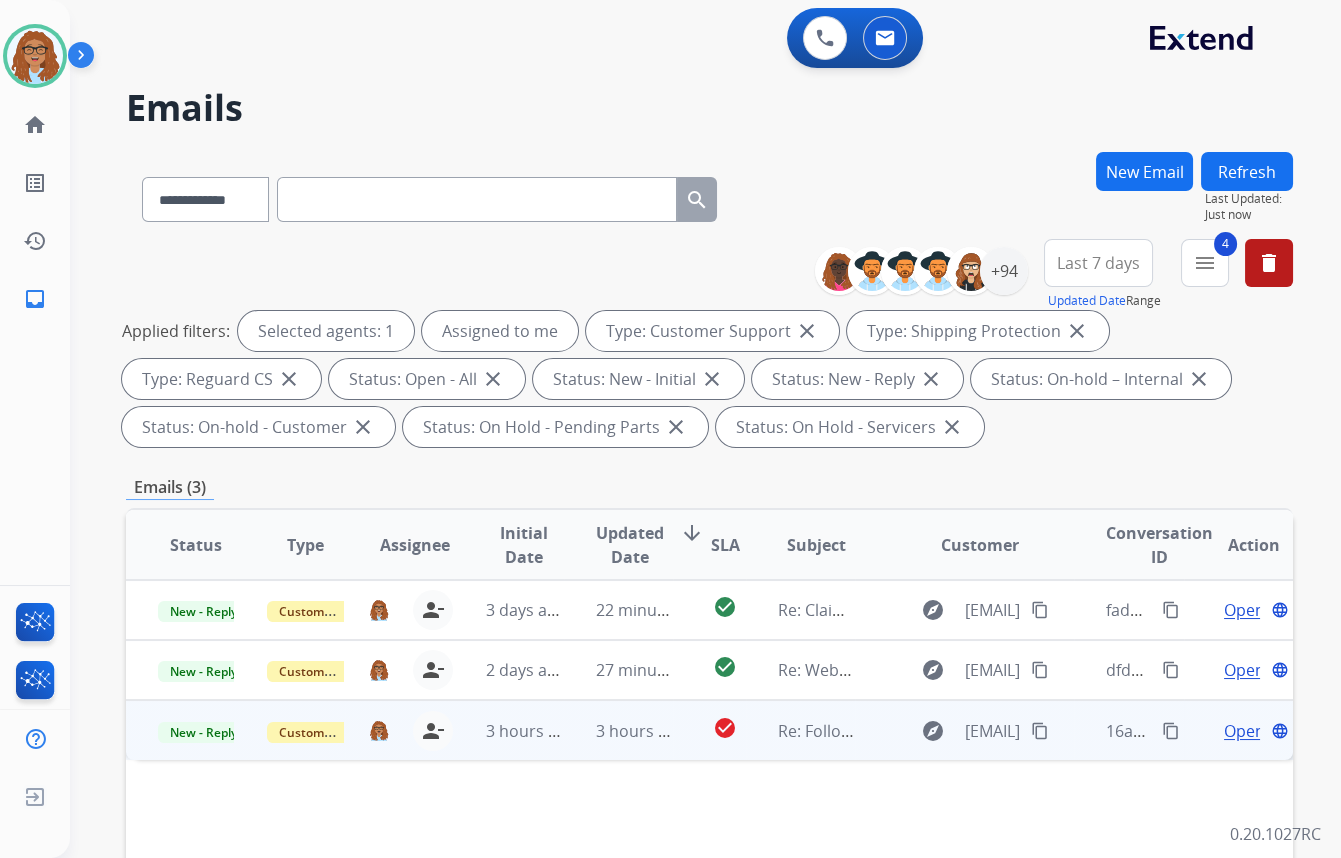 click on "Open" at bounding box center (1244, 731) 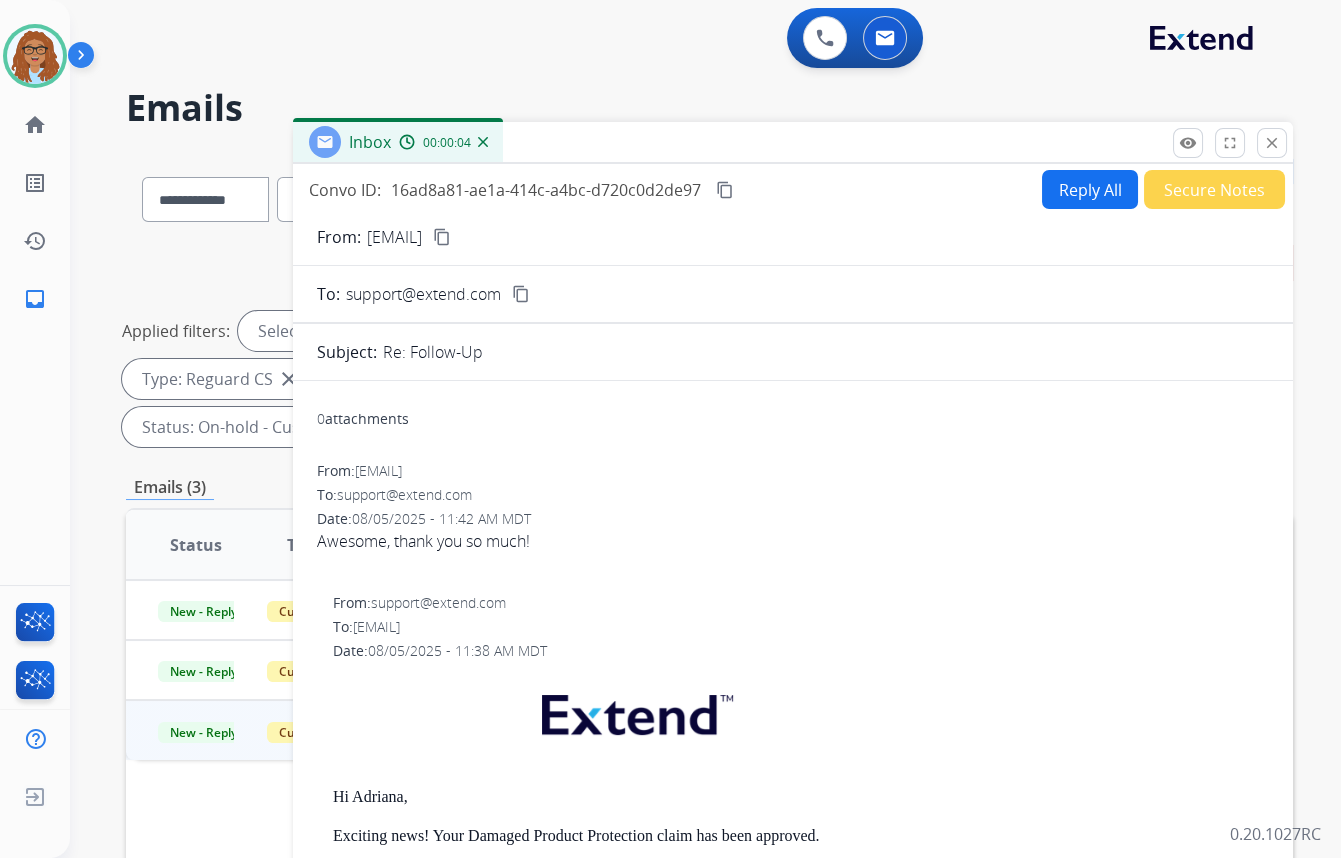 scroll, scrollTop: 0, scrollLeft: 0, axis: both 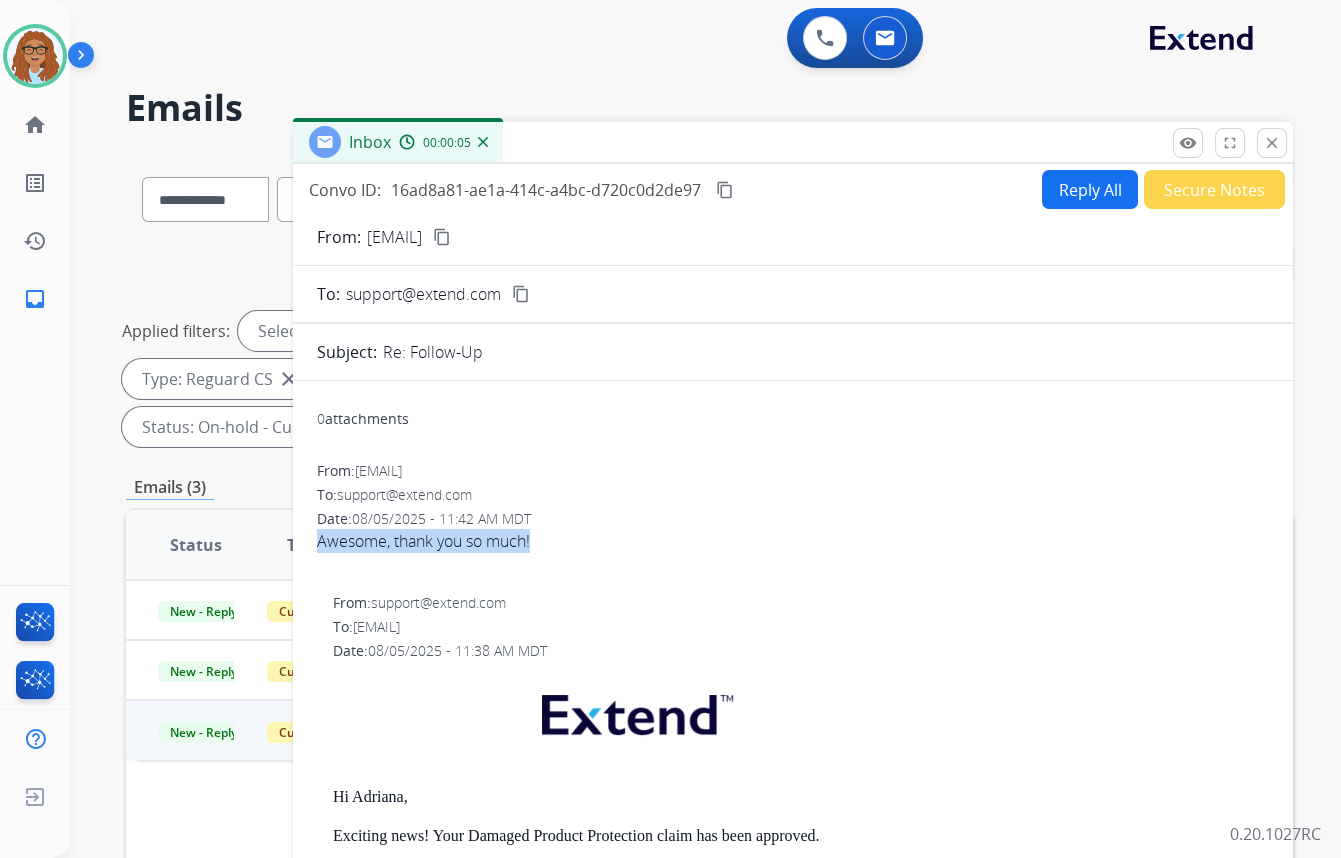 drag, startPoint x: 534, startPoint y: 535, endPoint x: 301, endPoint y: 540, distance: 233.05363 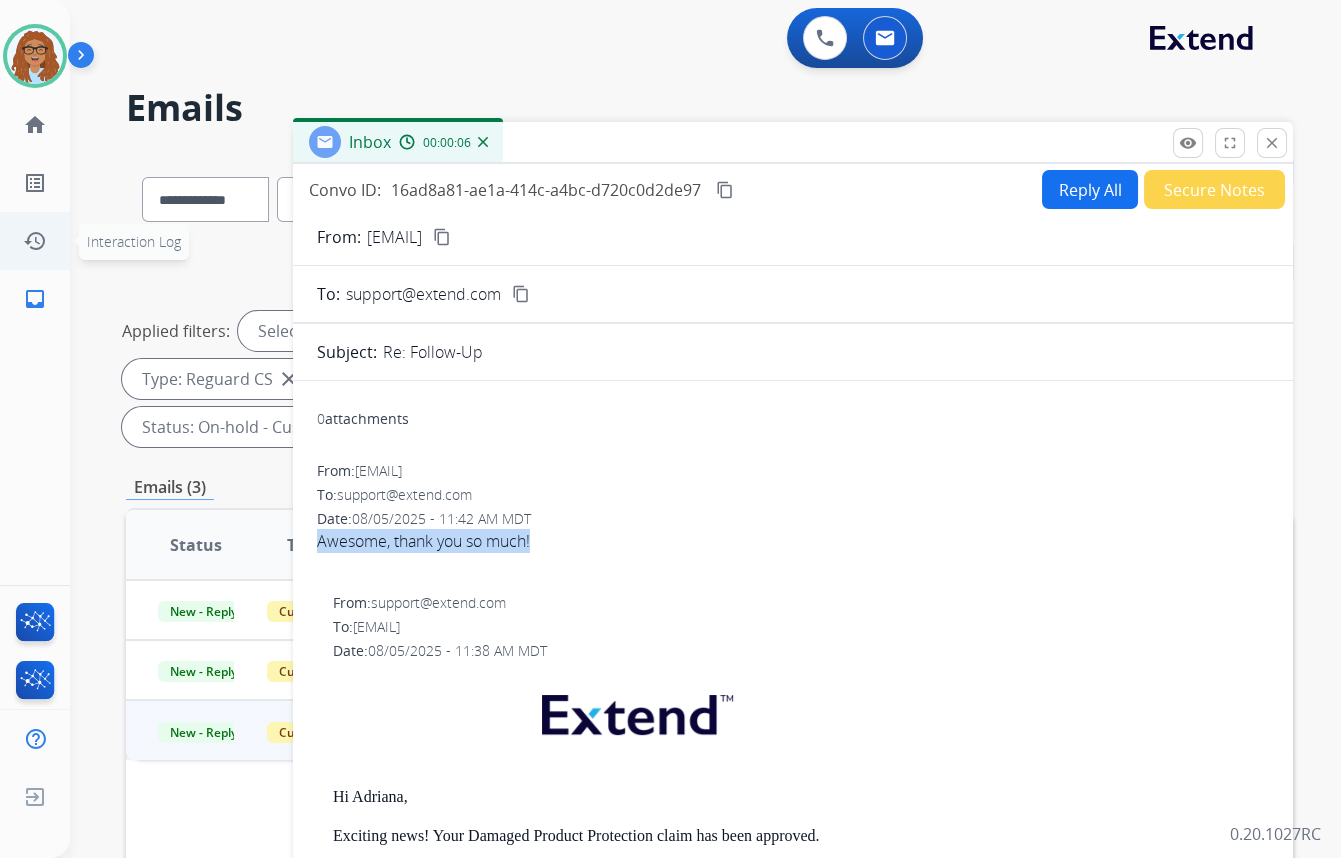 copy on "Awesome, thank you so much!" 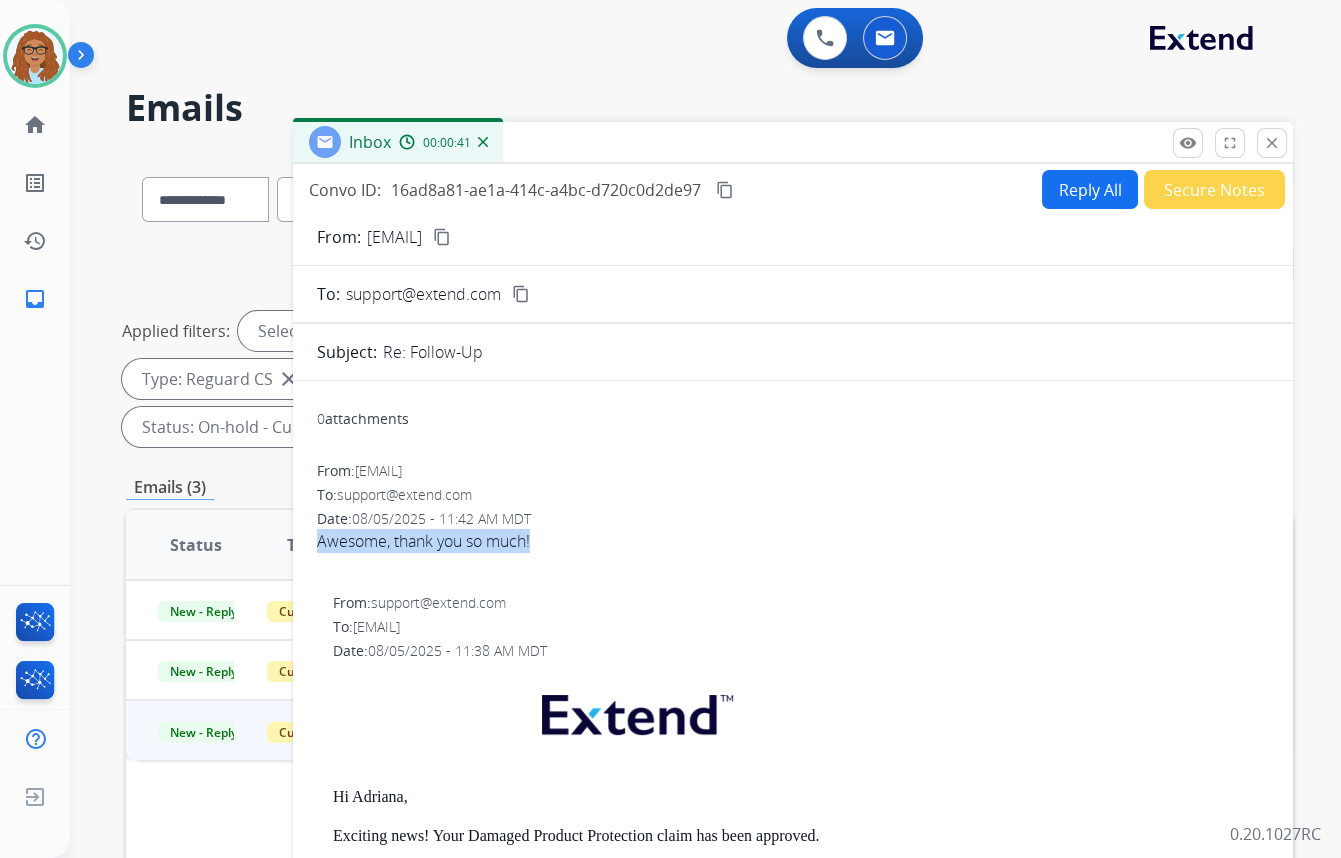 click on "Reply All" at bounding box center (1090, 189) 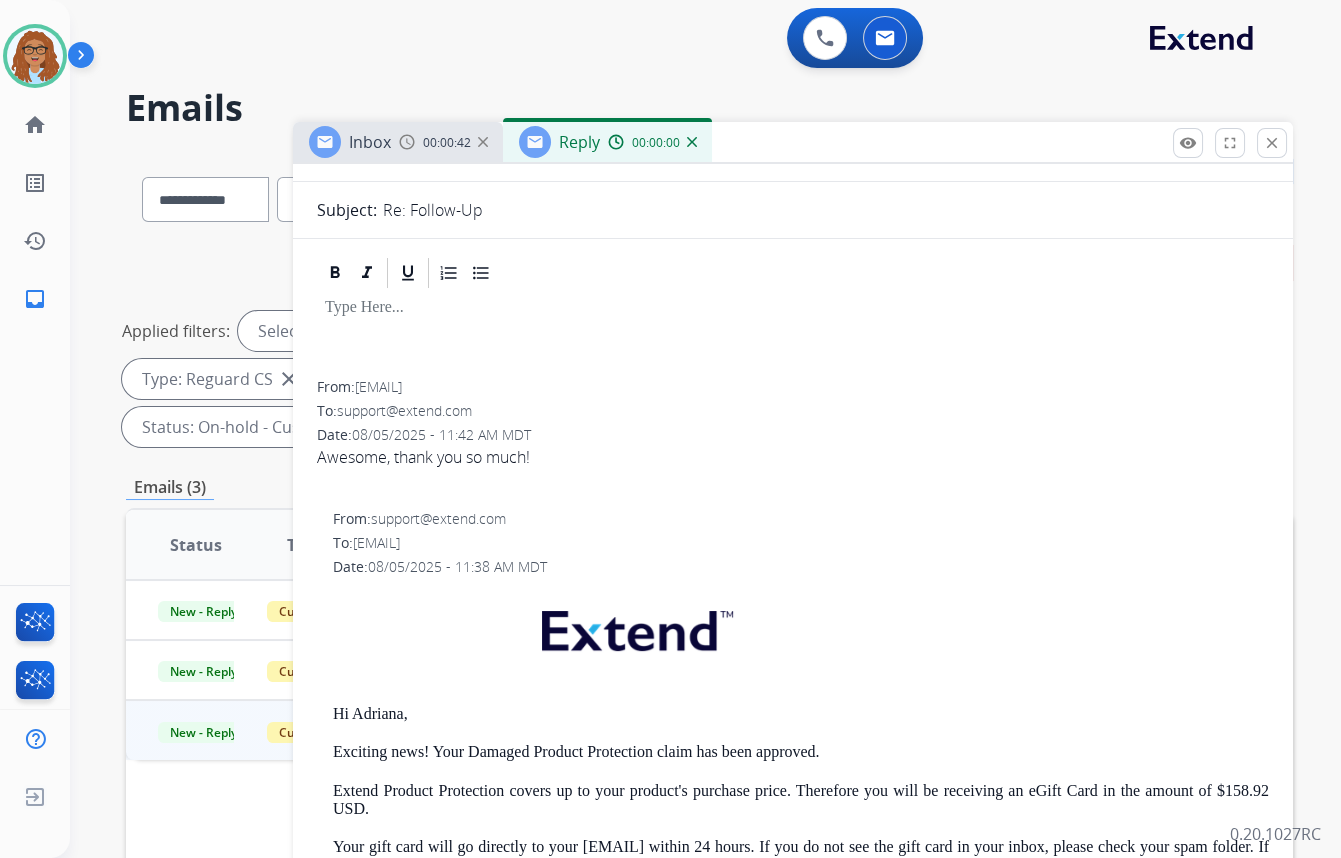scroll, scrollTop: 454, scrollLeft: 0, axis: vertical 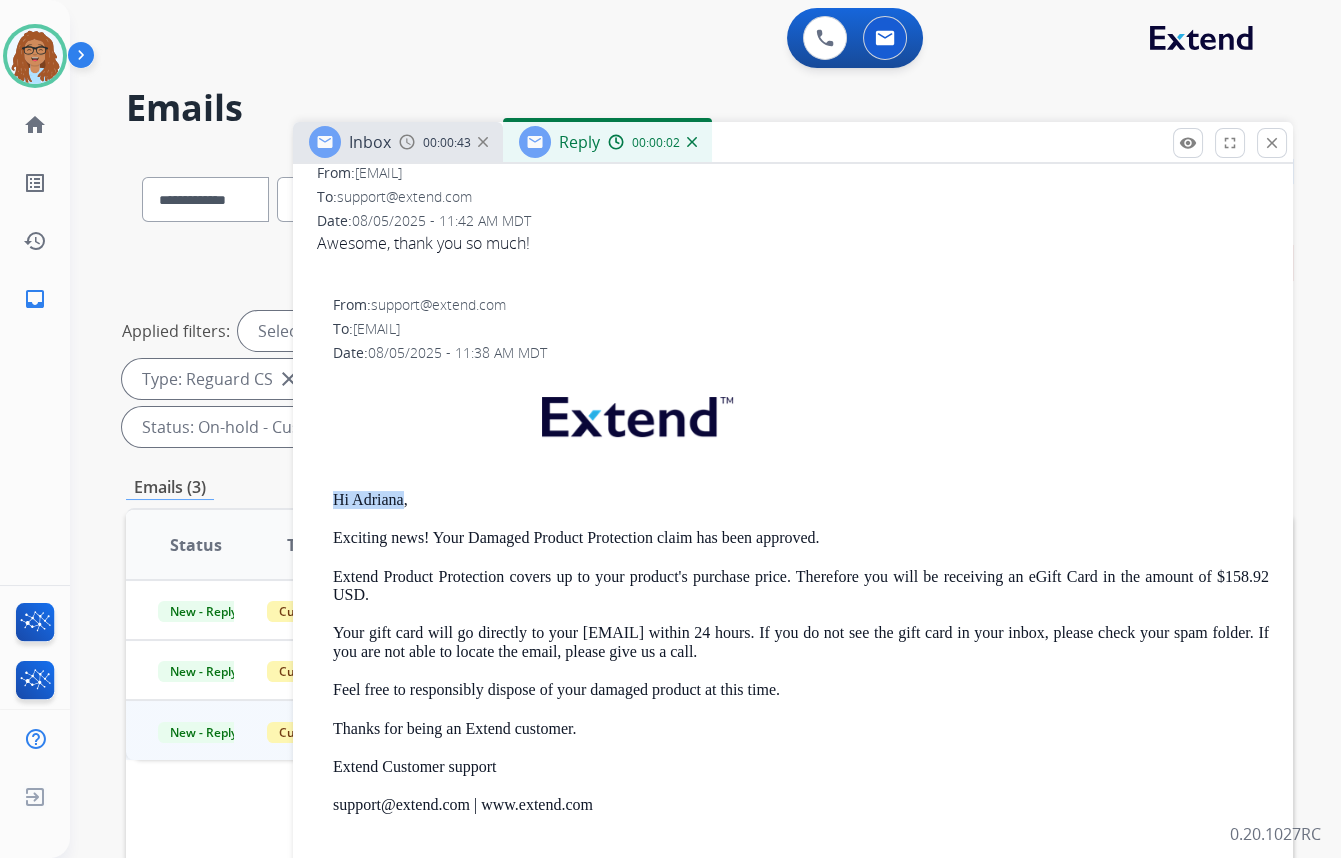 click on "From:  [EMAIL]   To:  [EMAIL]  Date:  08/05/2025 - 11:38 AM MDT Hi Adriana, Exciting news! Your Damaged Product Protection claim has been approved. Extend Product Protection covers up to your product's purchase price. Therefore you will be receiving an eGift Card in the amount of $158.92 USD. Your gift card will go directly to your email address within 24 hours. If you do not see the gift card in your inbox, please check your spam folder. If you are not able to locate the email, please give us a call. Feel free to responsibly dispose of your damaged product at this time. Thanks for being an Extend customer. Extend Customer support [EMAIL] | www.extend.com If you have any questions or need further assistance, reply to this email or give us a call at (877) 248-7707 Monday-Friday 9:00AM - 8:00PM EST or Saturdays and Sundays 9:00AM - 2:00PM EST so we can help." at bounding box center (793, 658) 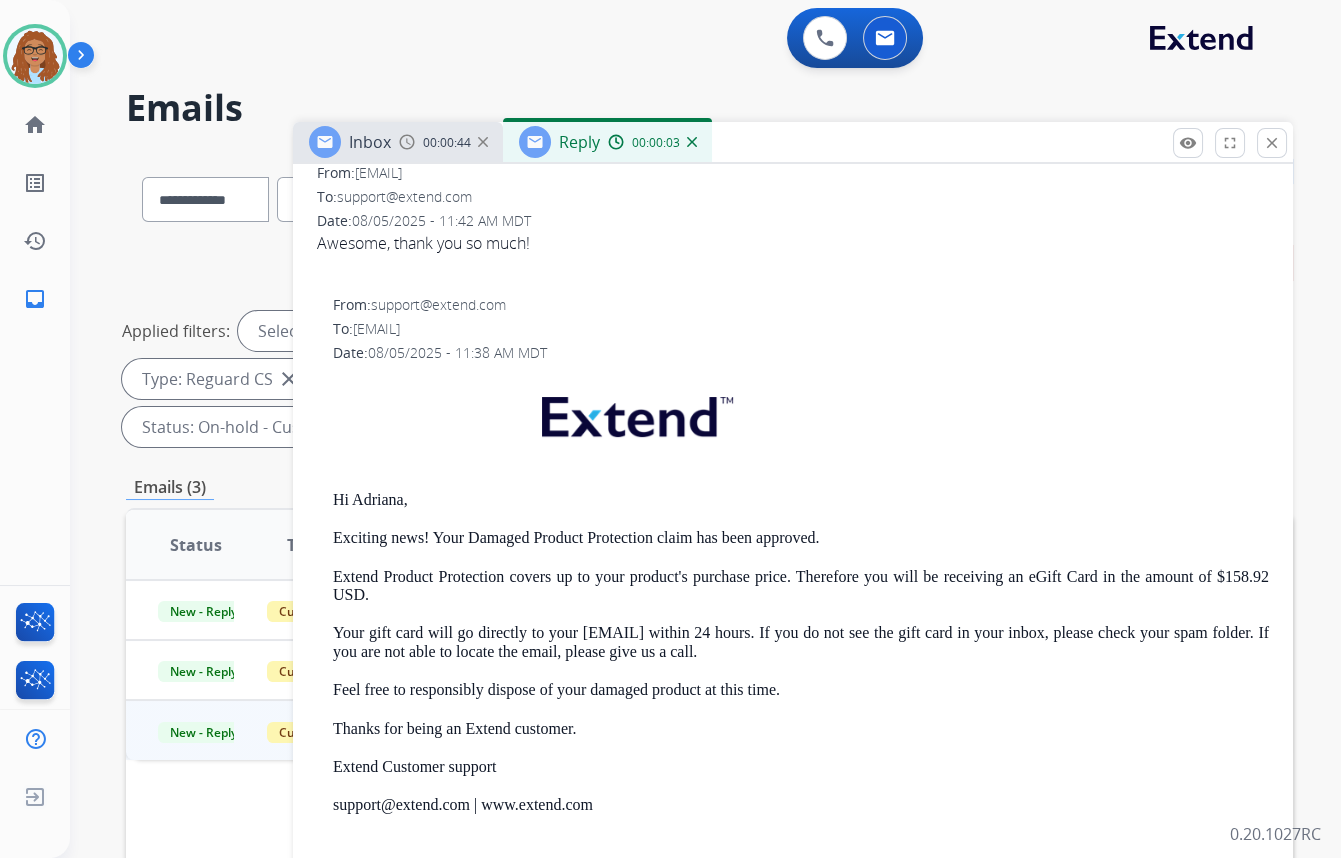 click on "Hi Adriana," at bounding box center [801, 500] 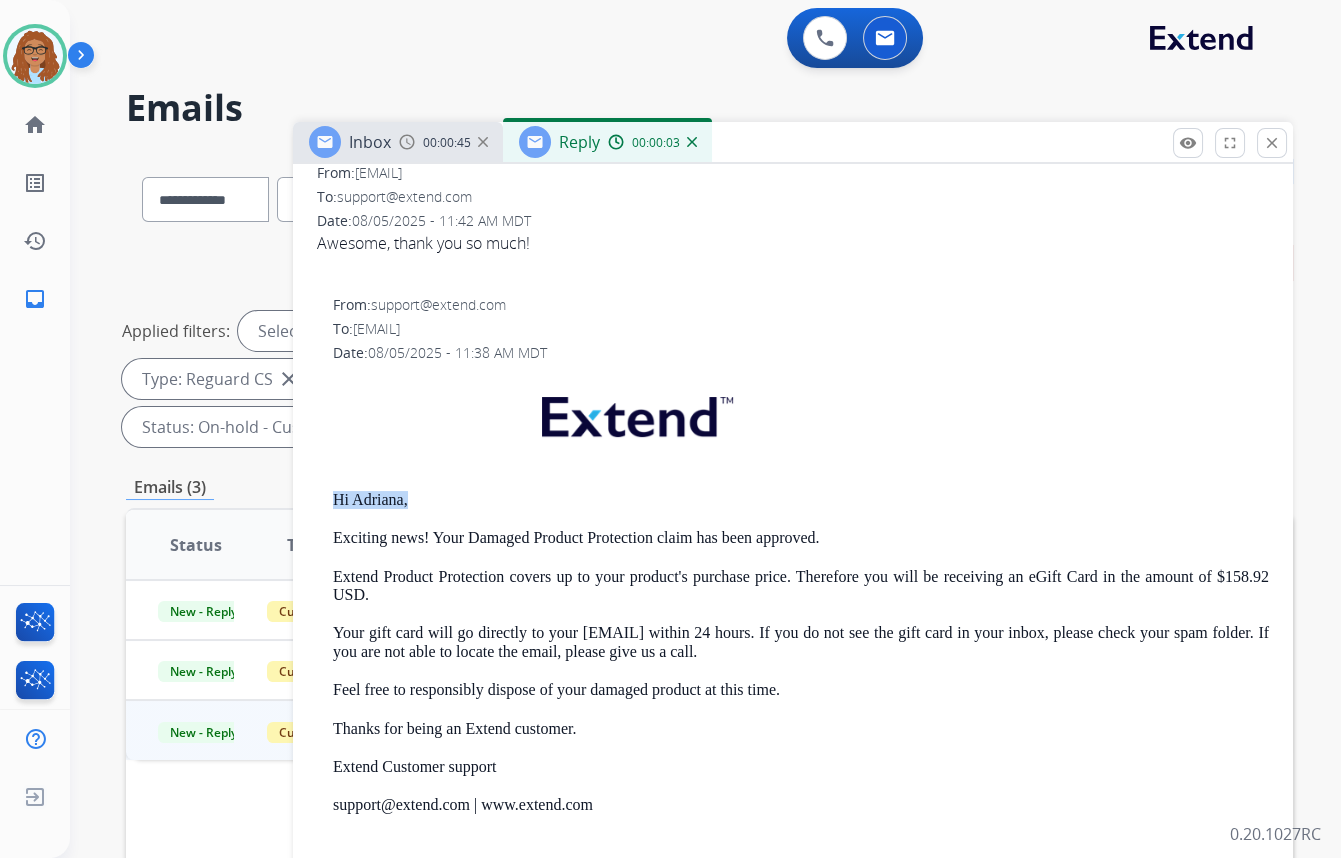 drag, startPoint x: 419, startPoint y: 498, endPoint x: 300, endPoint y: 499, distance: 119.0042 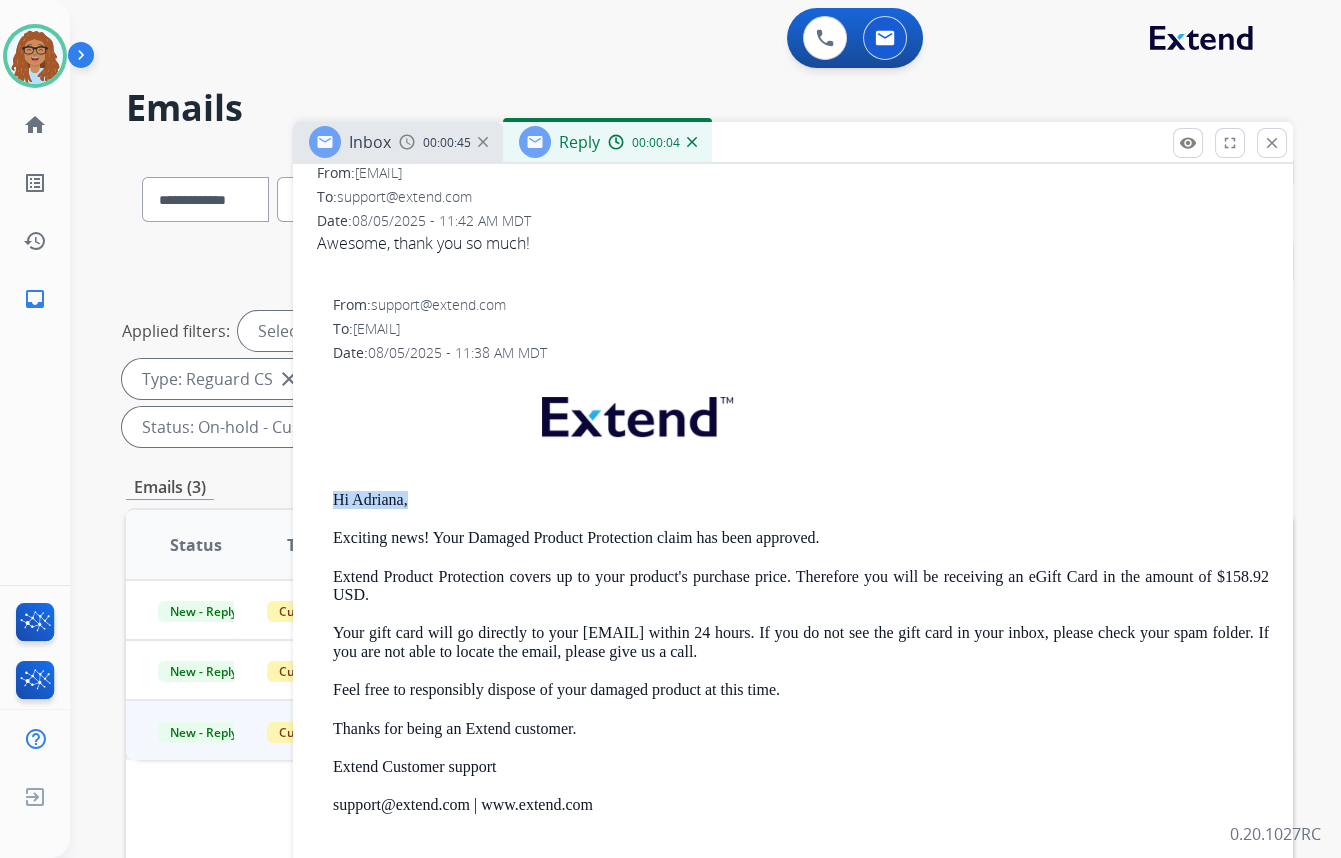 copy on "Hi Adriana," 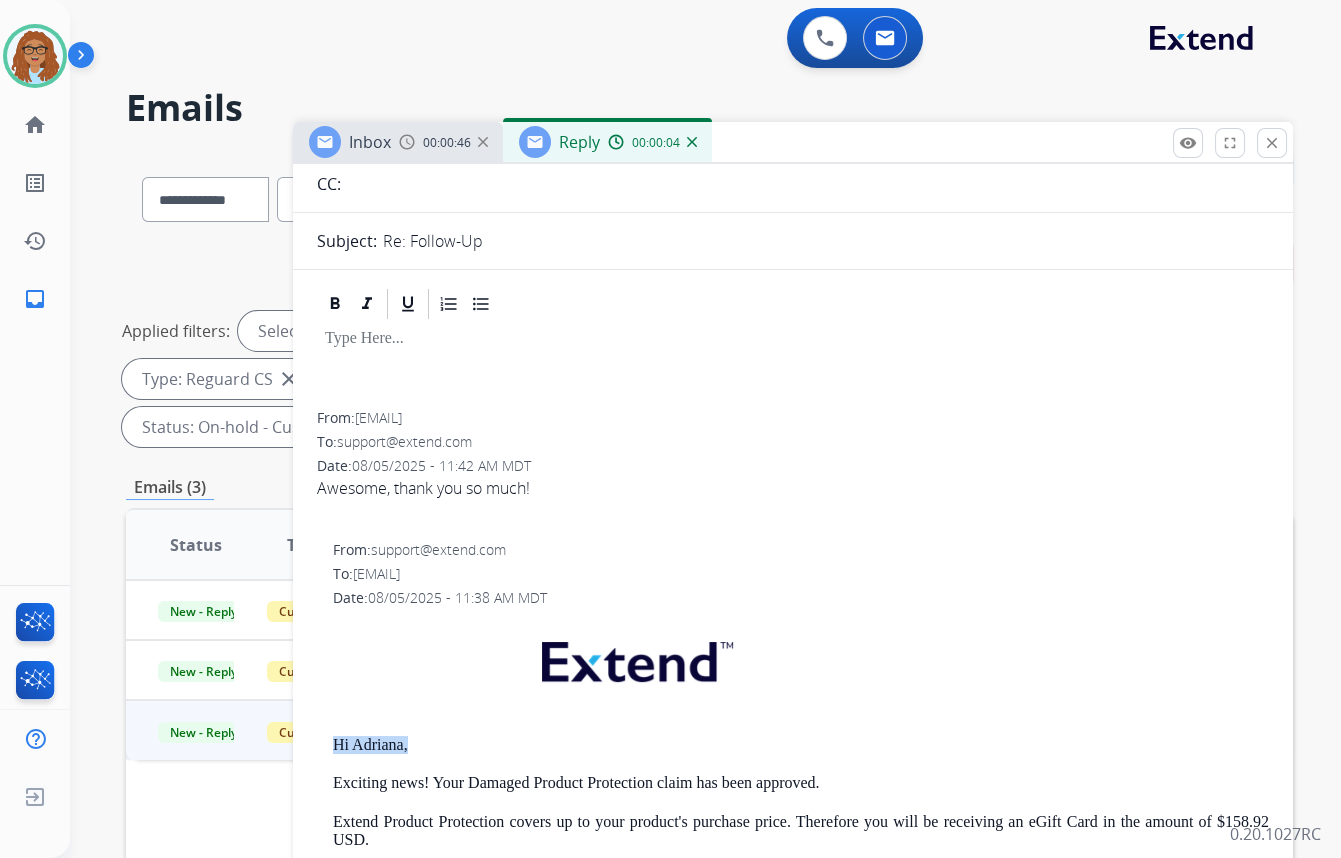scroll, scrollTop: 0, scrollLeft: 0, axis: both 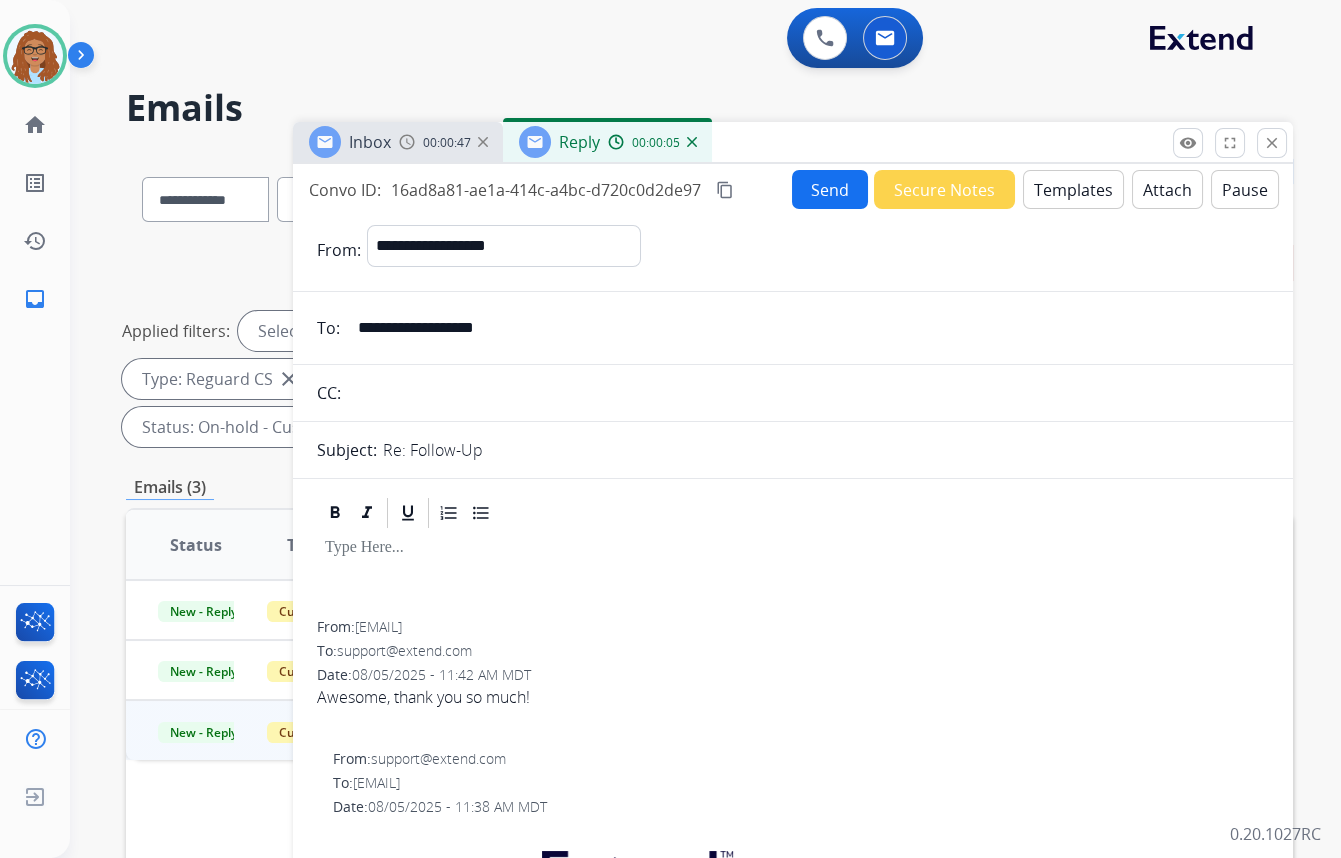click on "Templates" at bounding box center [1073, 189] 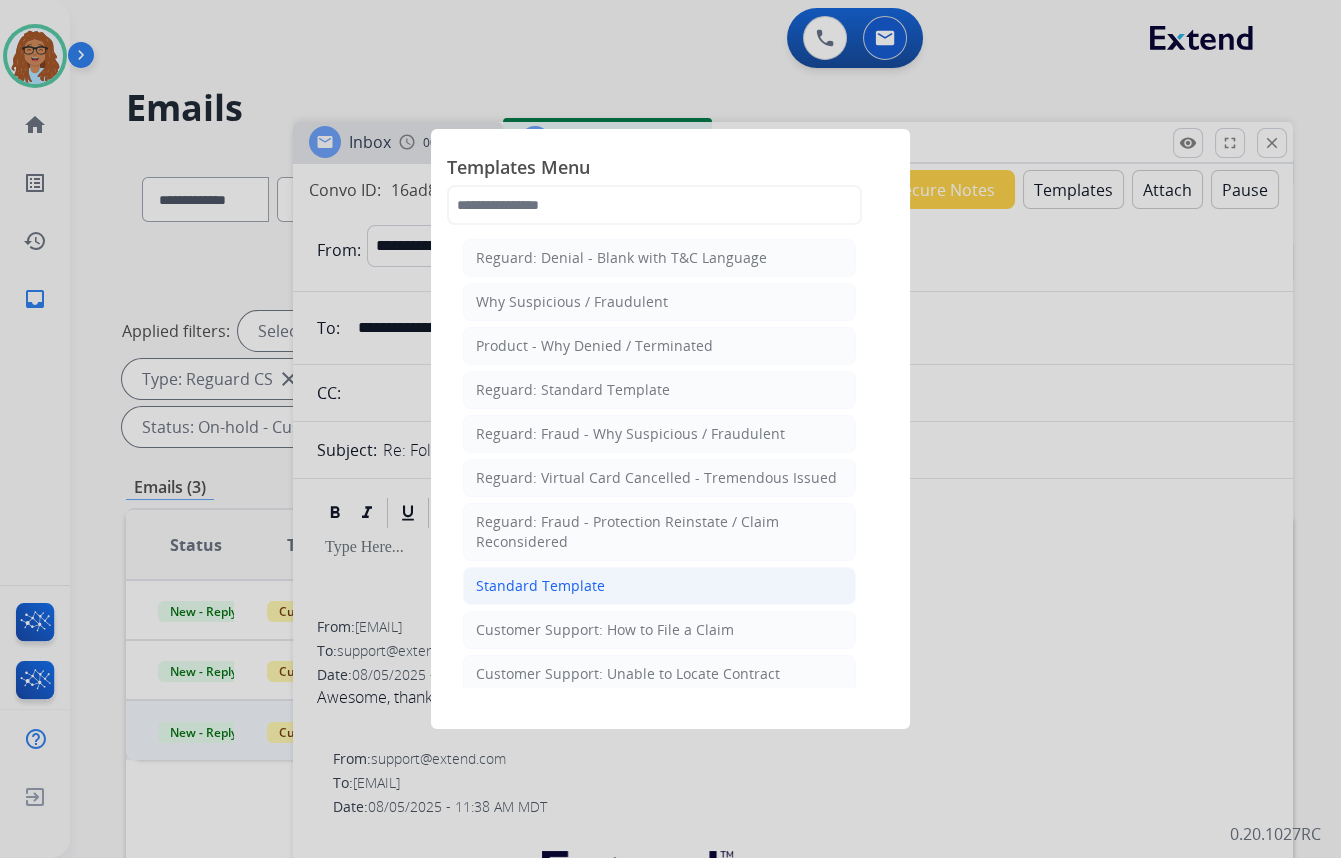 click on "Standard Template" 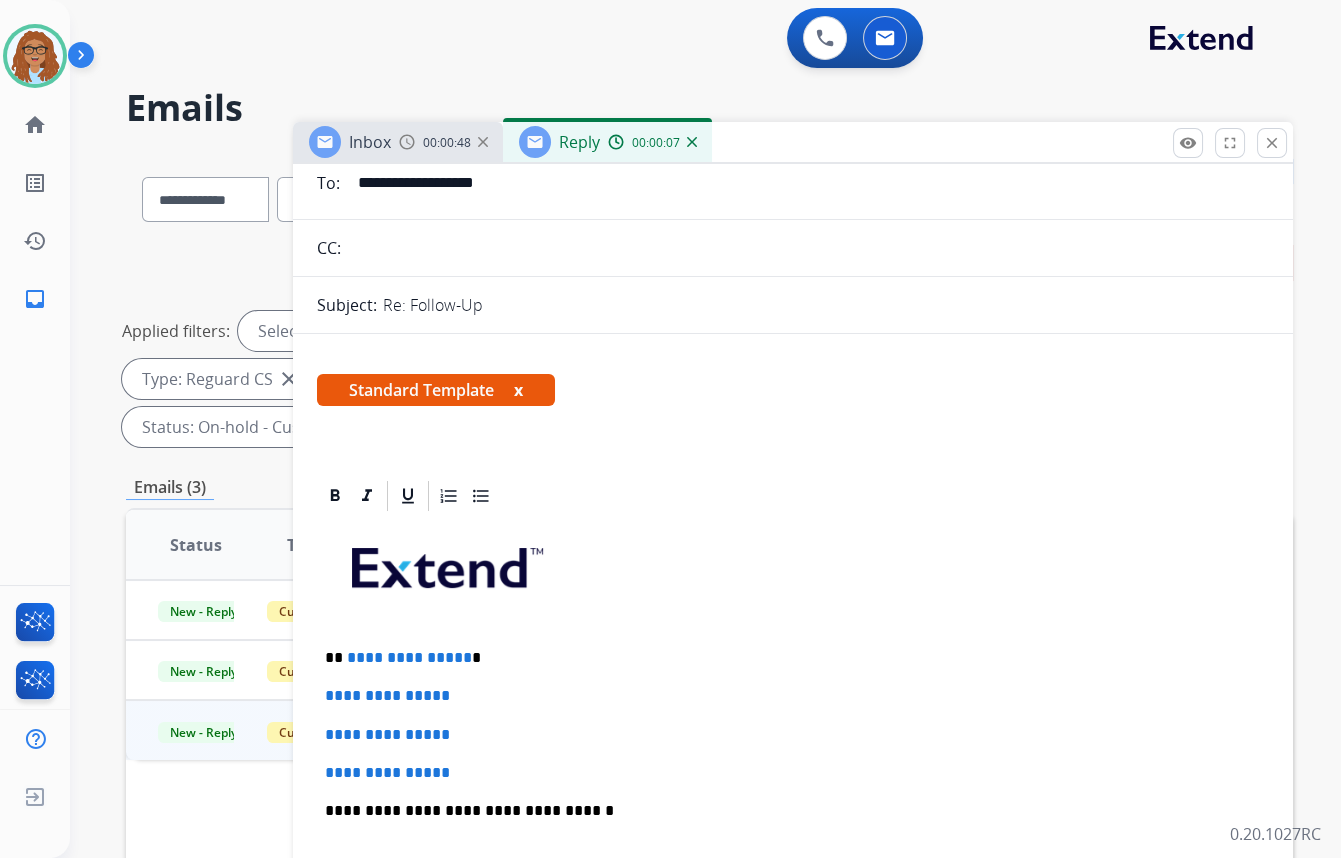 scroll, scrollTop: 363, scrollLeft: 0, axis: vertical 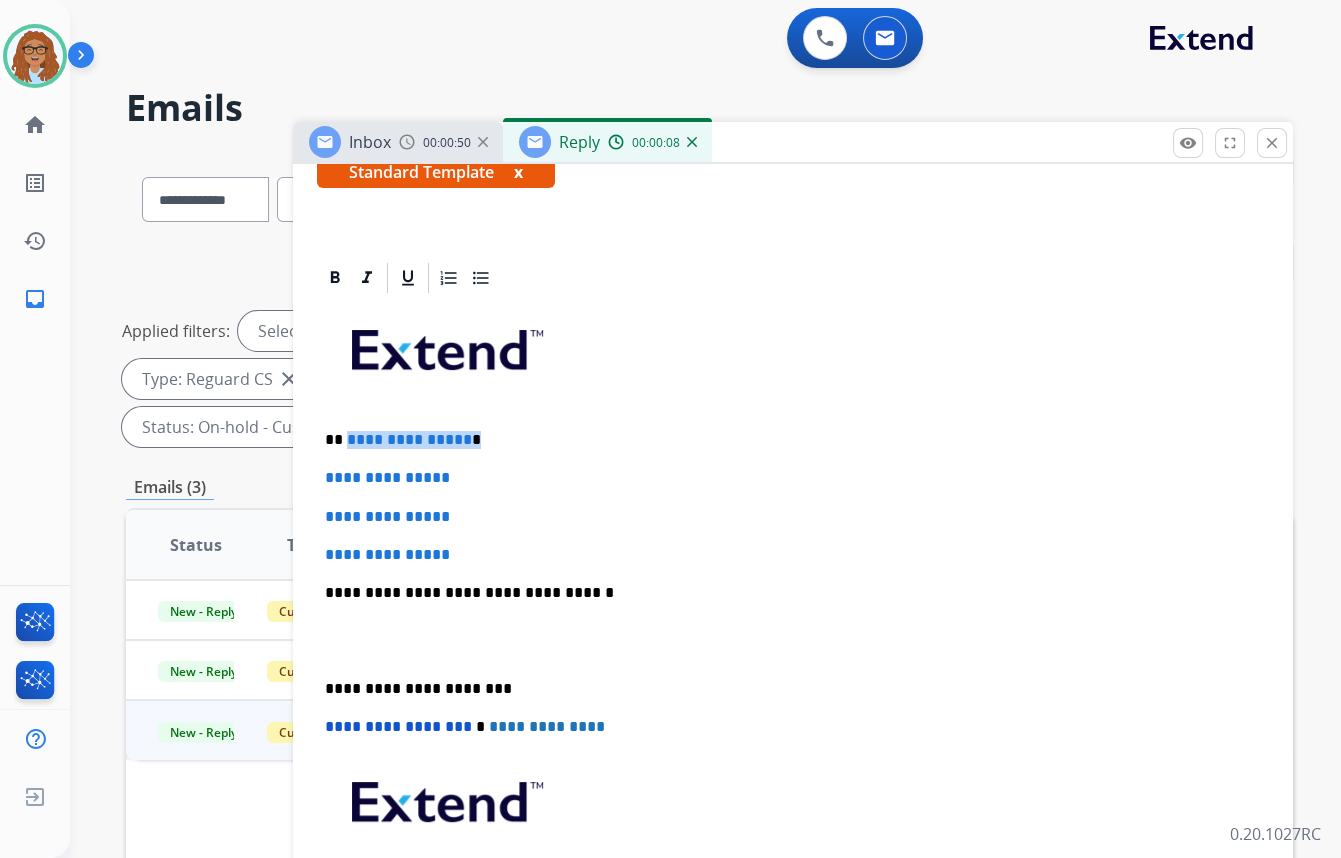 drag, startPoint x: 450, startPoint y: 436, endPoint x: 344, endPoint y: 439, distance: 106.04244 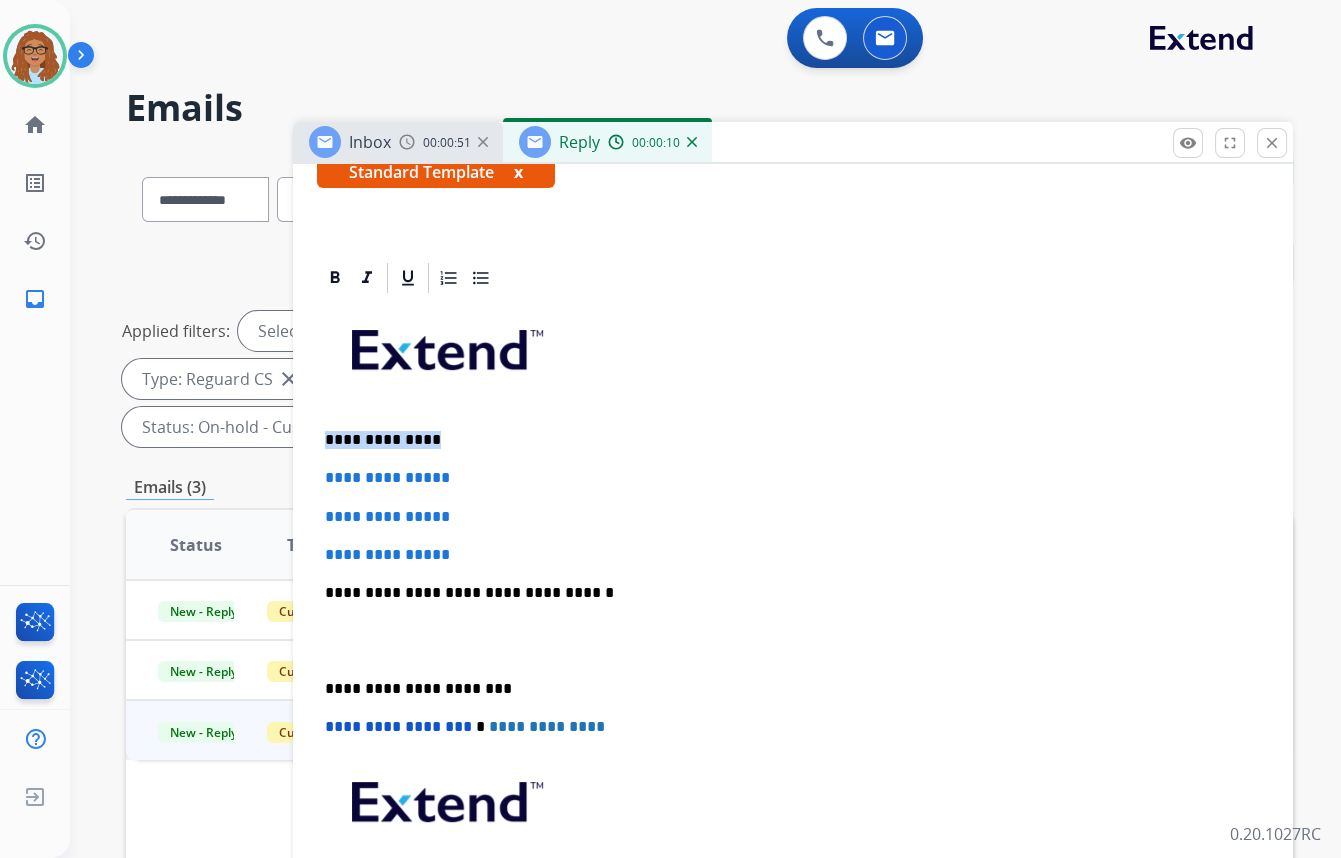 drag, startPoint x: 436, startPoint y: 431, endPoint x: 295, endPoint y: 437, distance: 141.12761 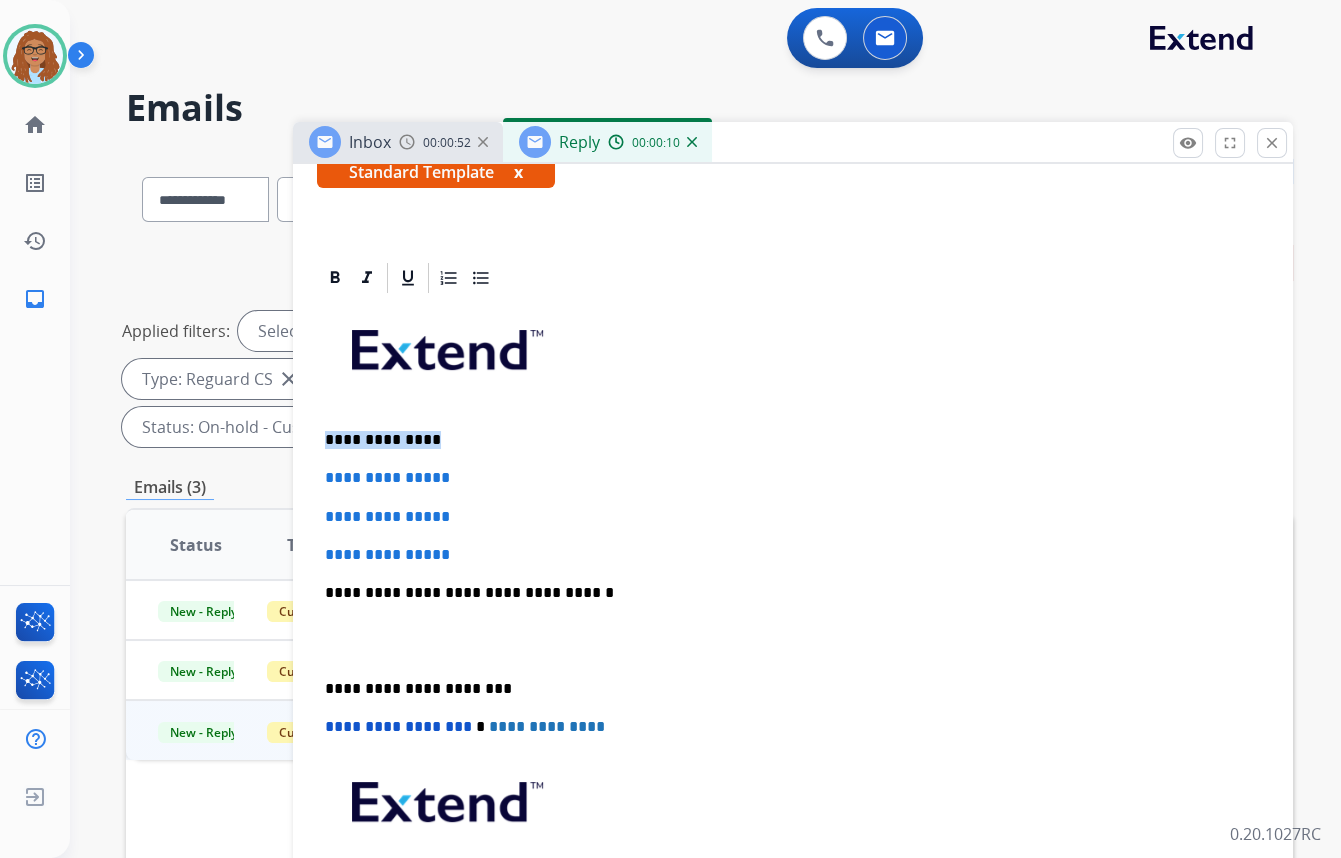 paste 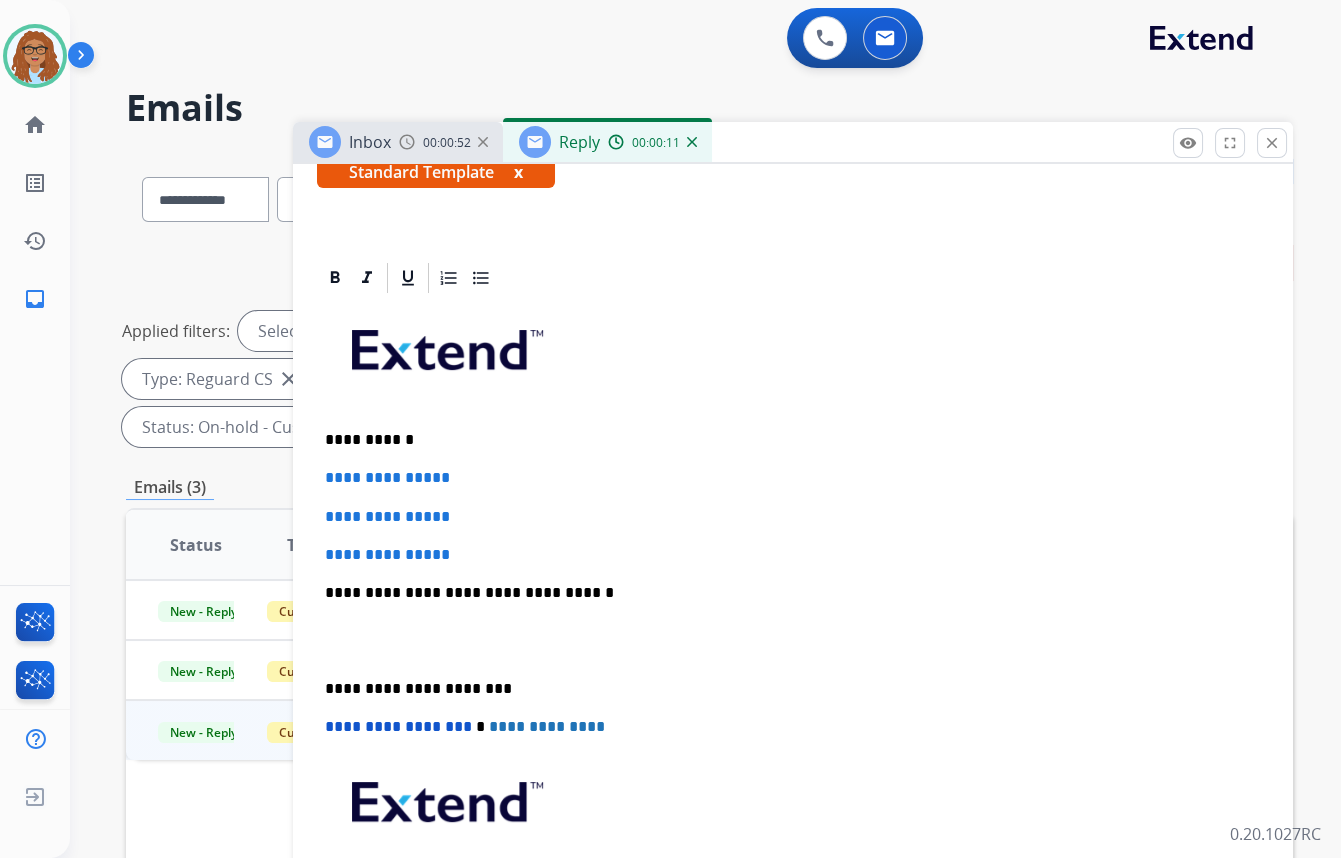 click on "**********" at bounding box center (793, 640) 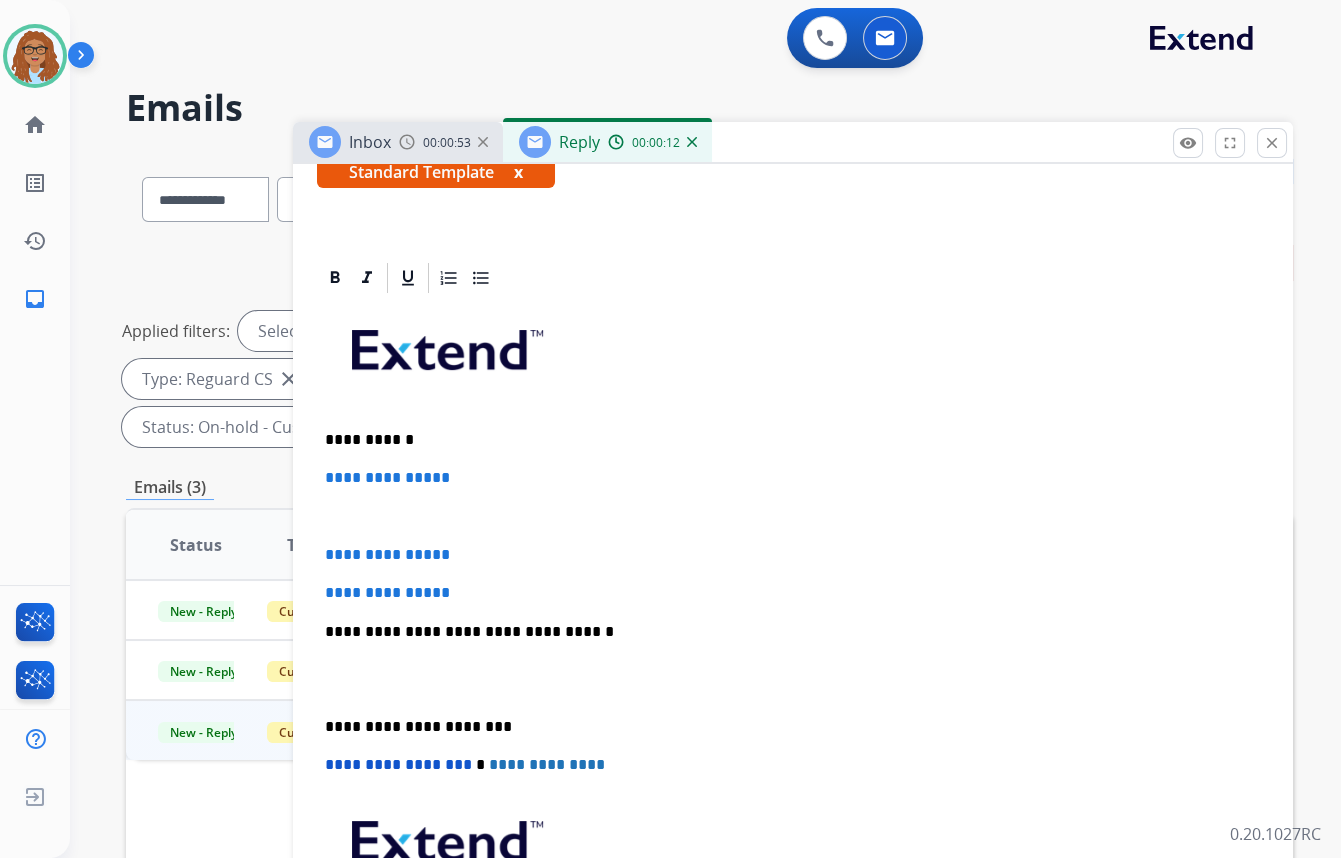 type 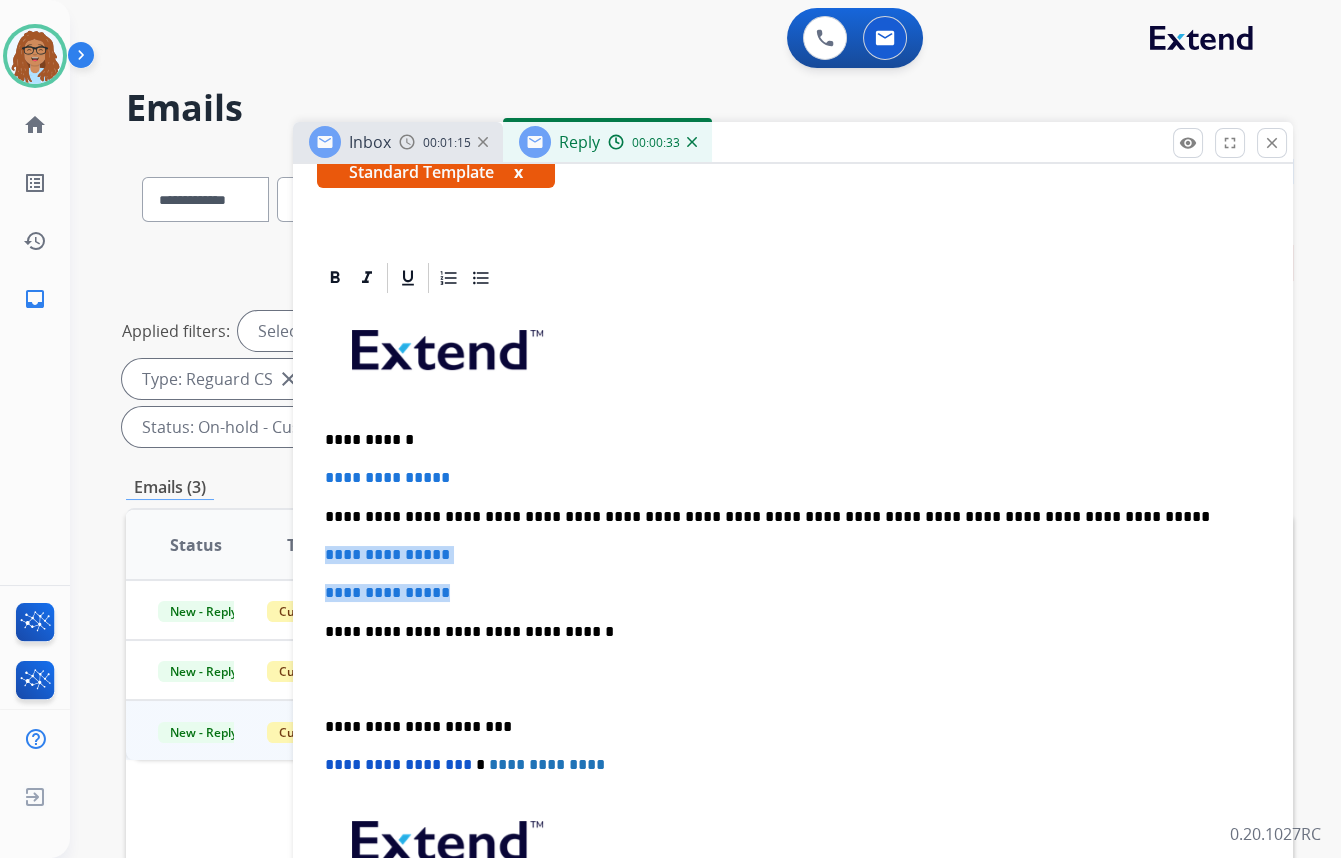 drag, startPoint x: 469, startPoint y: 590, endPoint x: 333, endPoint y: 545, distance: 143.25153 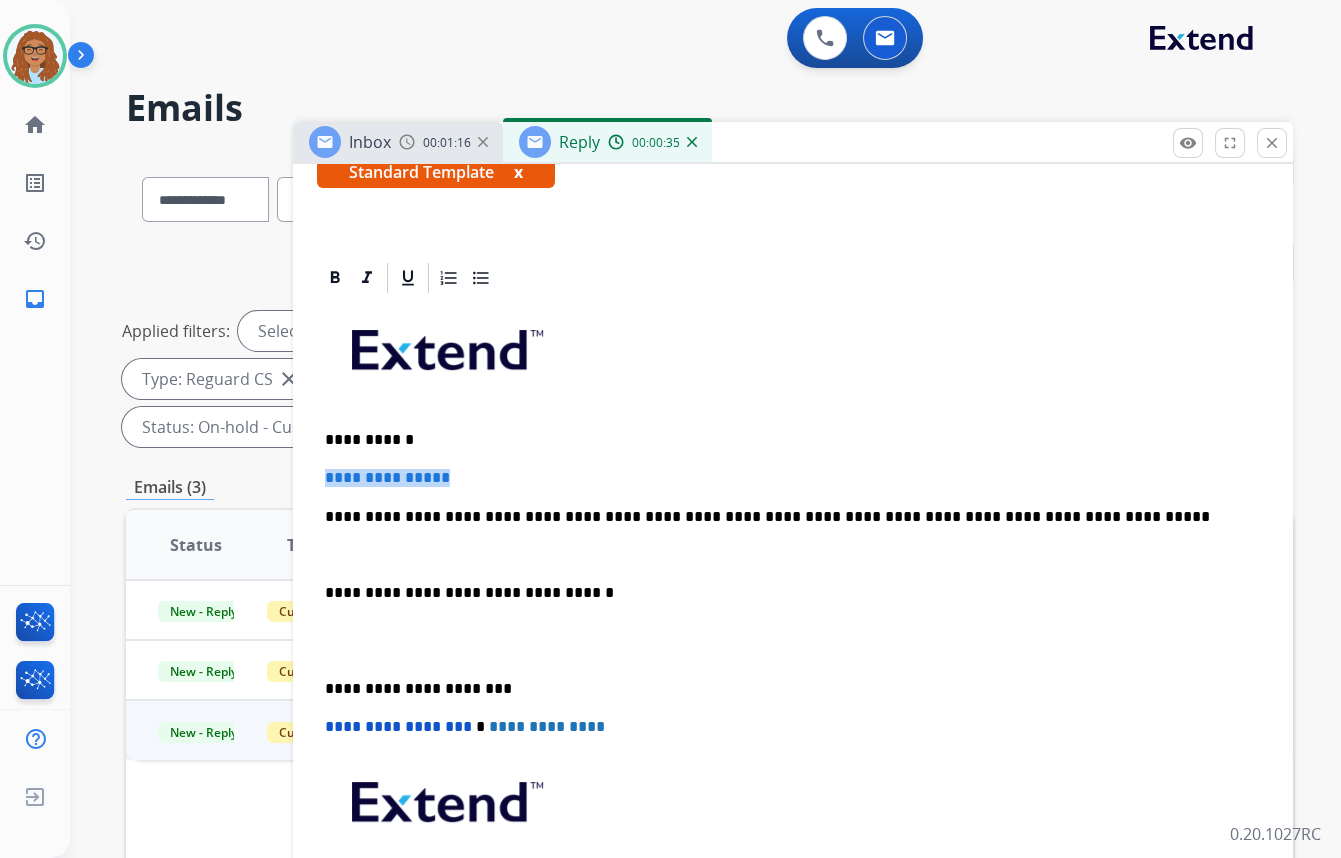 drag, startPoint x: 381, startPoint y: 473, endPoint x: 311, endPoint y: 479, distance: 70.256676 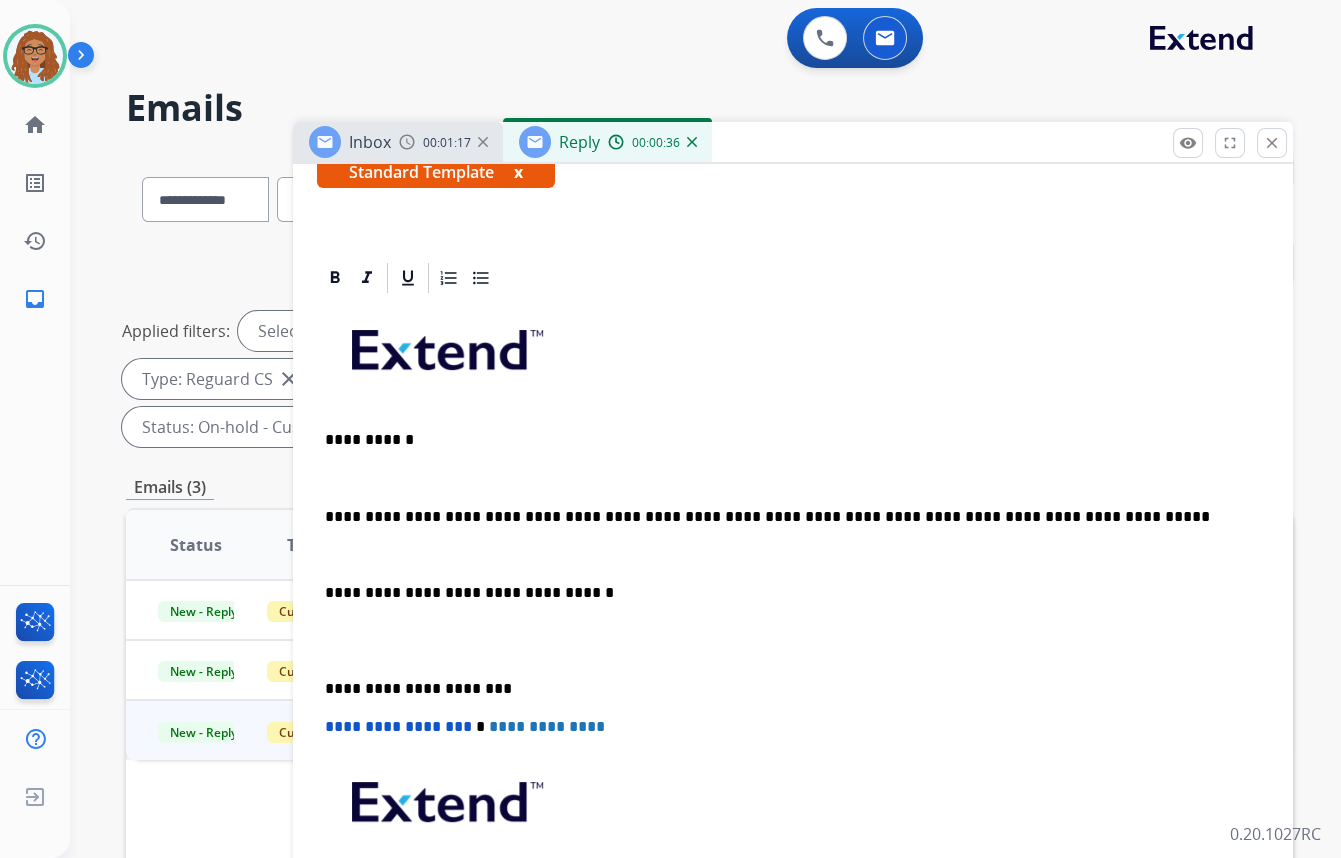 click on "**********" at bounding box center (785, 517) 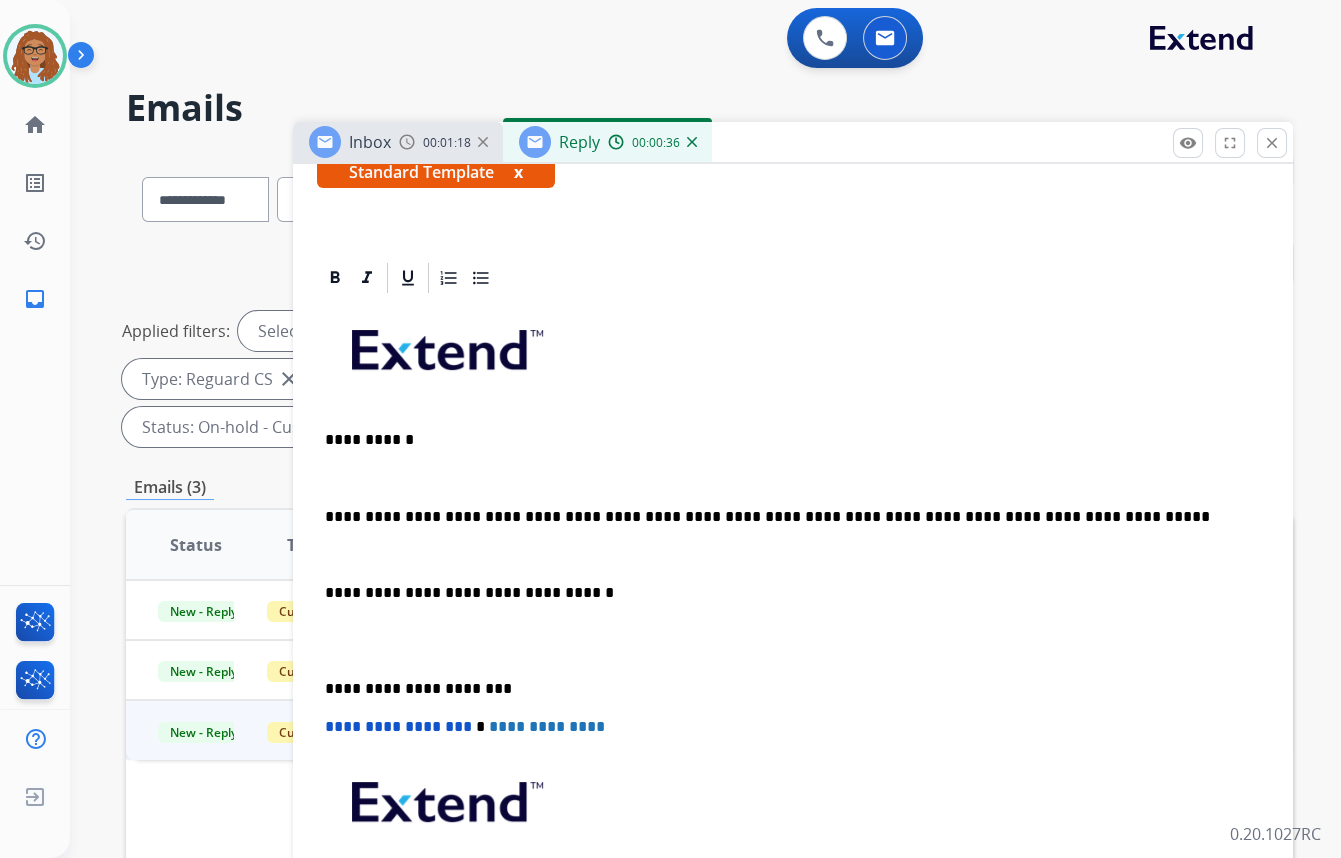 click on "**********" at bounding box center [785, 517] 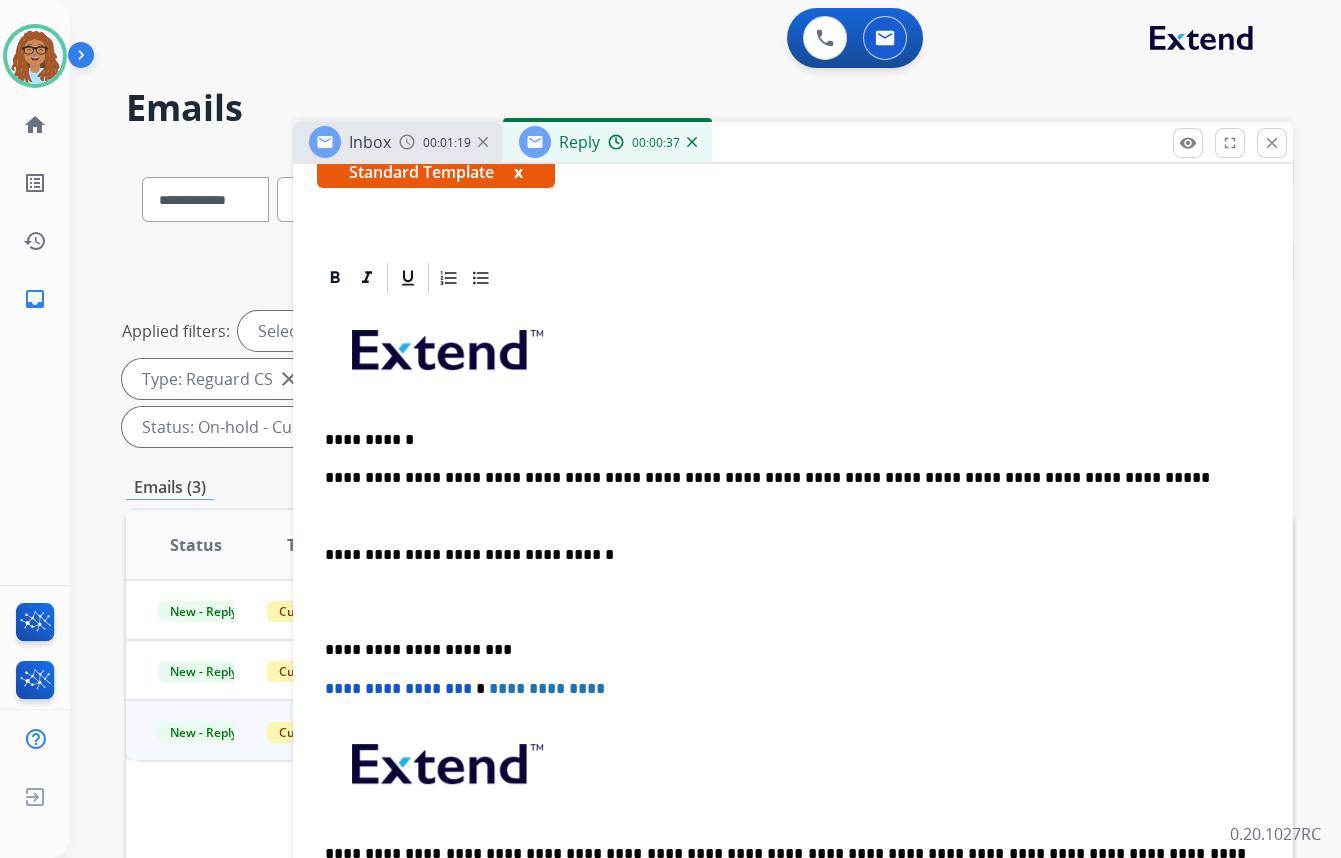 click on "**********" at bounding box center (785, 555) 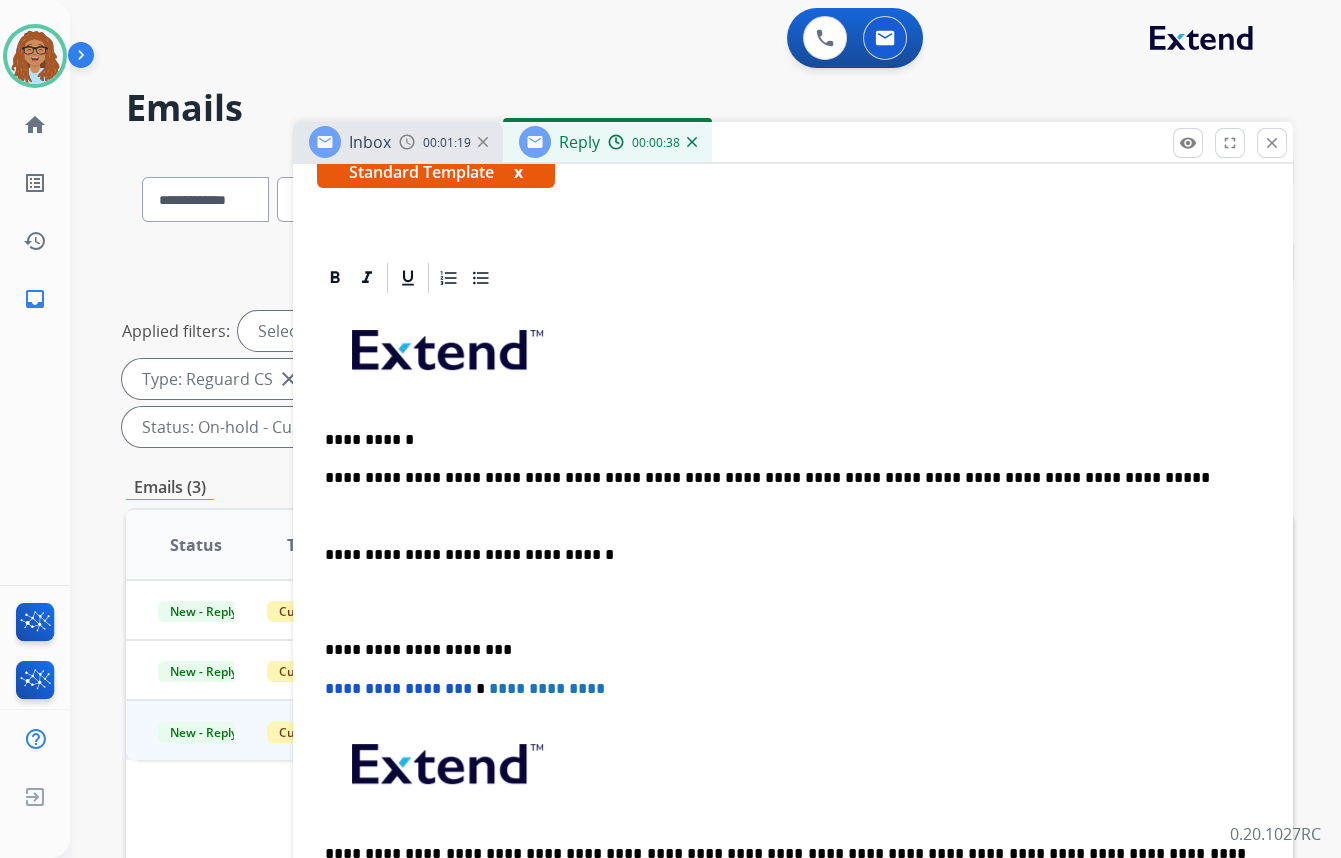 click on "**********" at bounding box center [785, 555] 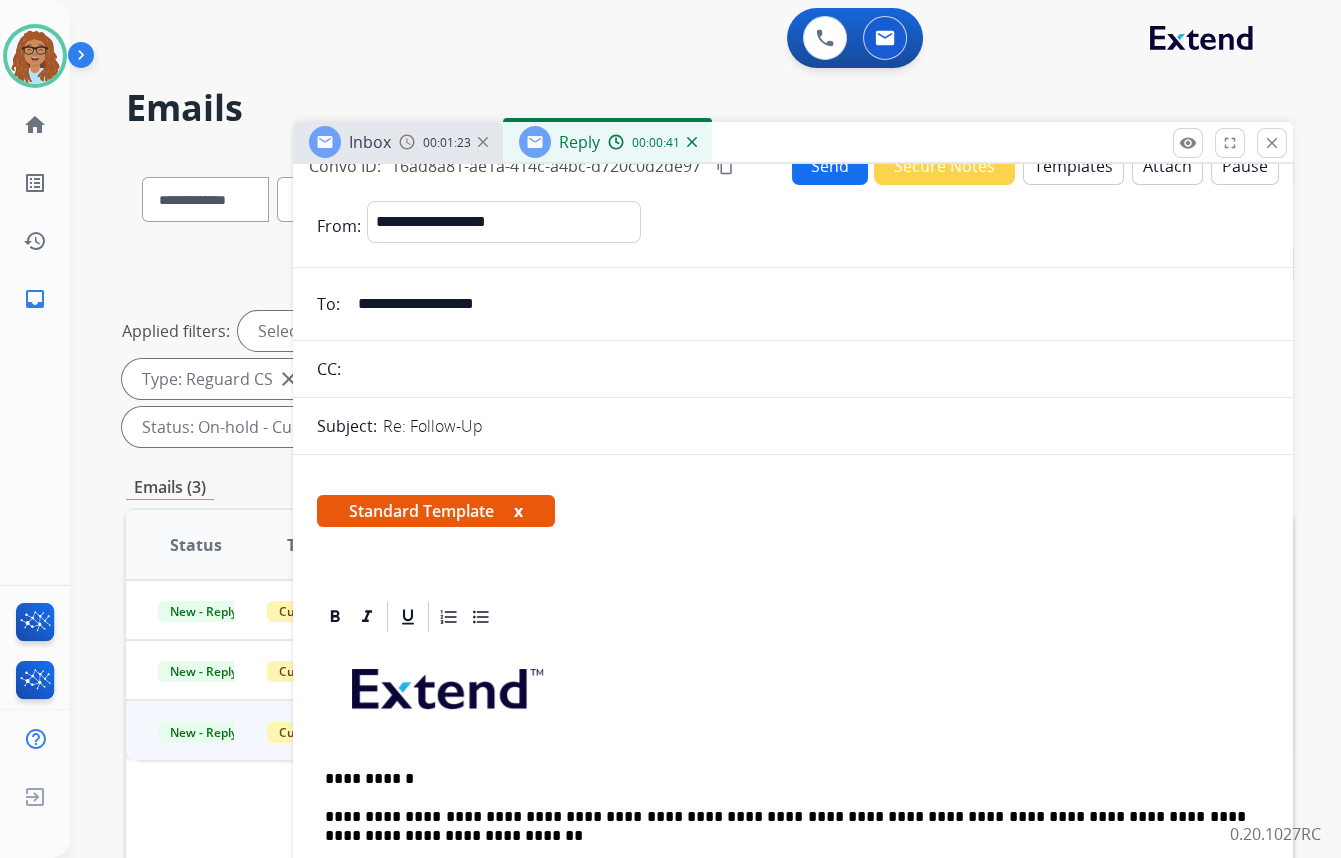 scroll, scrollTop: 0, scrollLeft: 0, axis: both 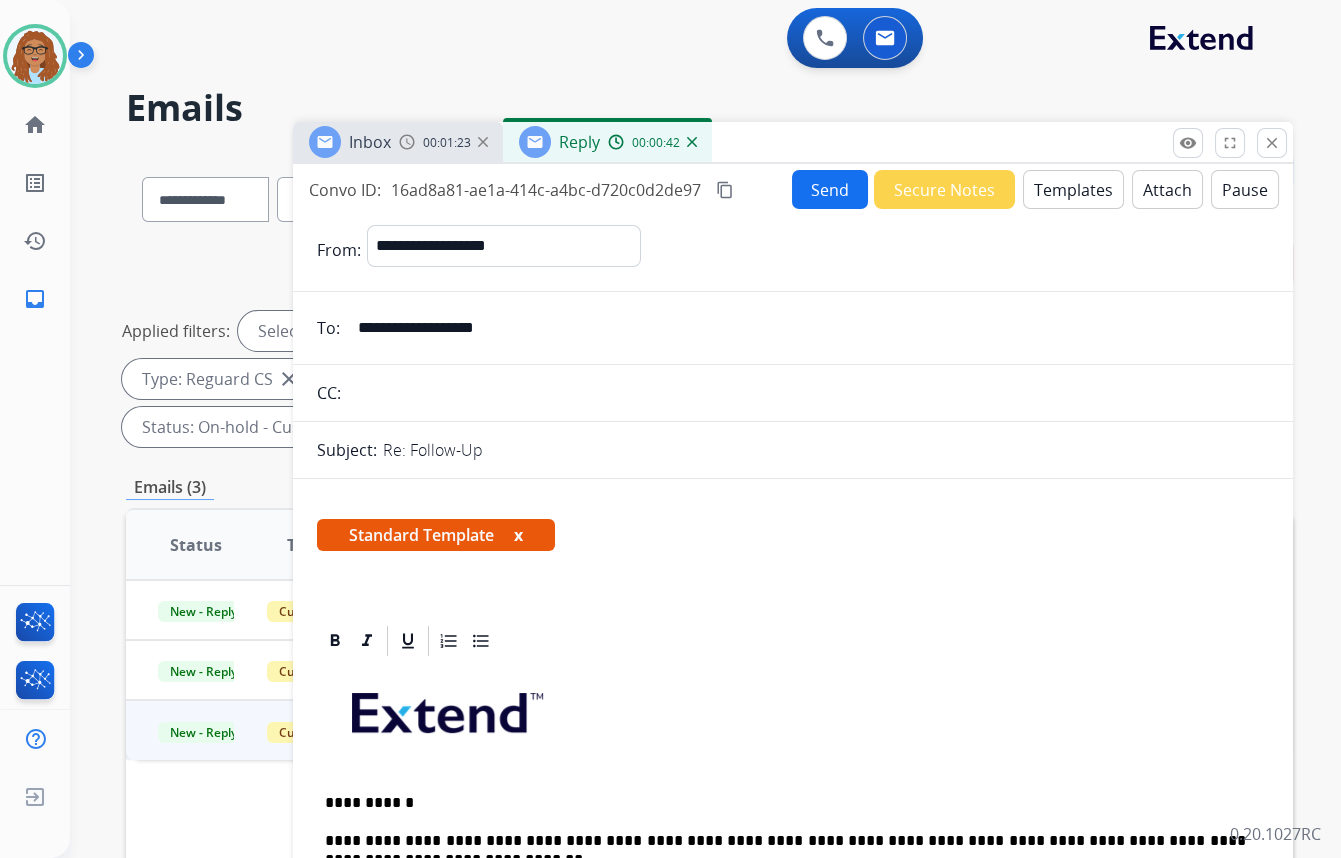 drag, startPoint x: 544, startPoint y: 322, endPoint x: 241, endPoint y: 318, distance: 303.0264 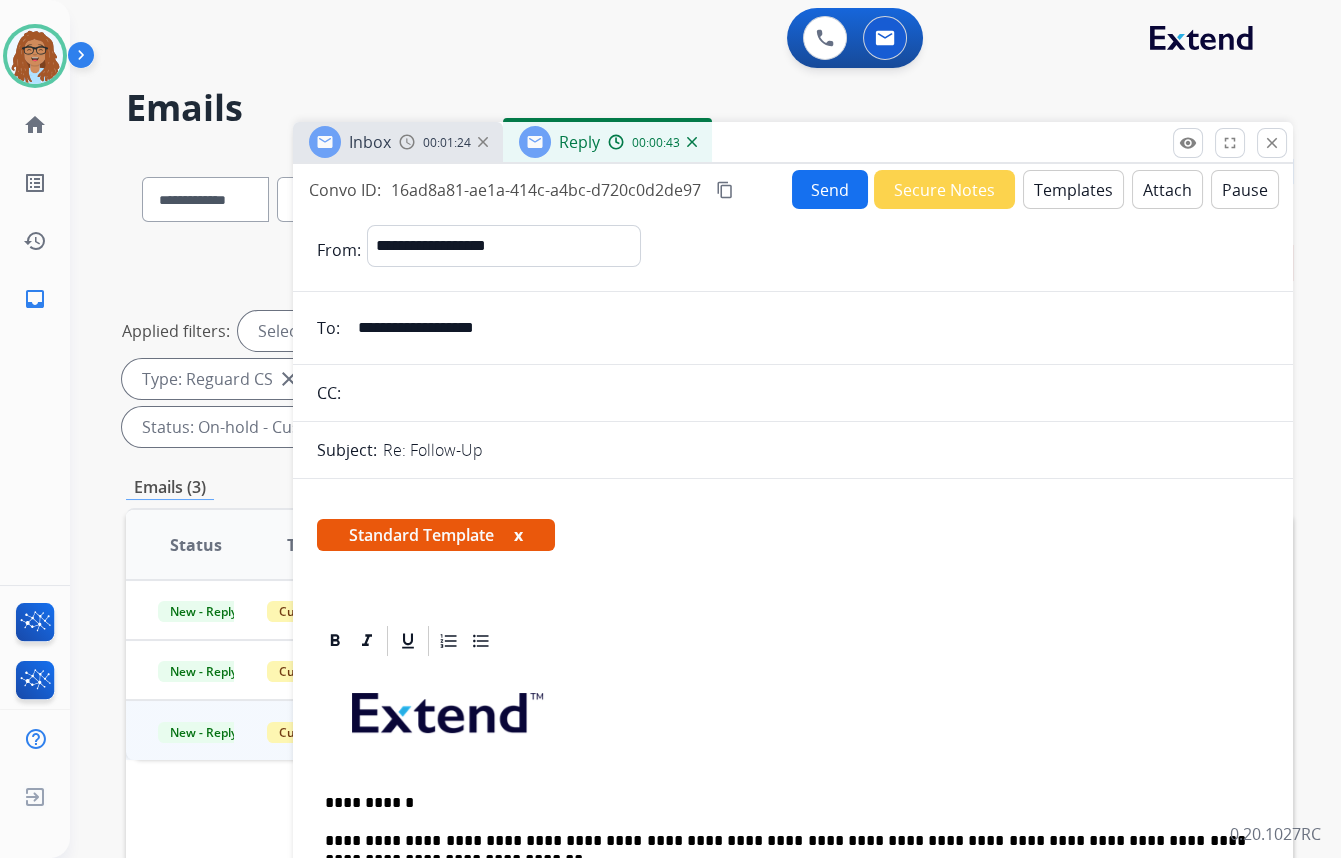 drag, startPoint x: 449, startPoint y: 397, endPoint x: 590, endPoint y: 364, distance: 144.81023 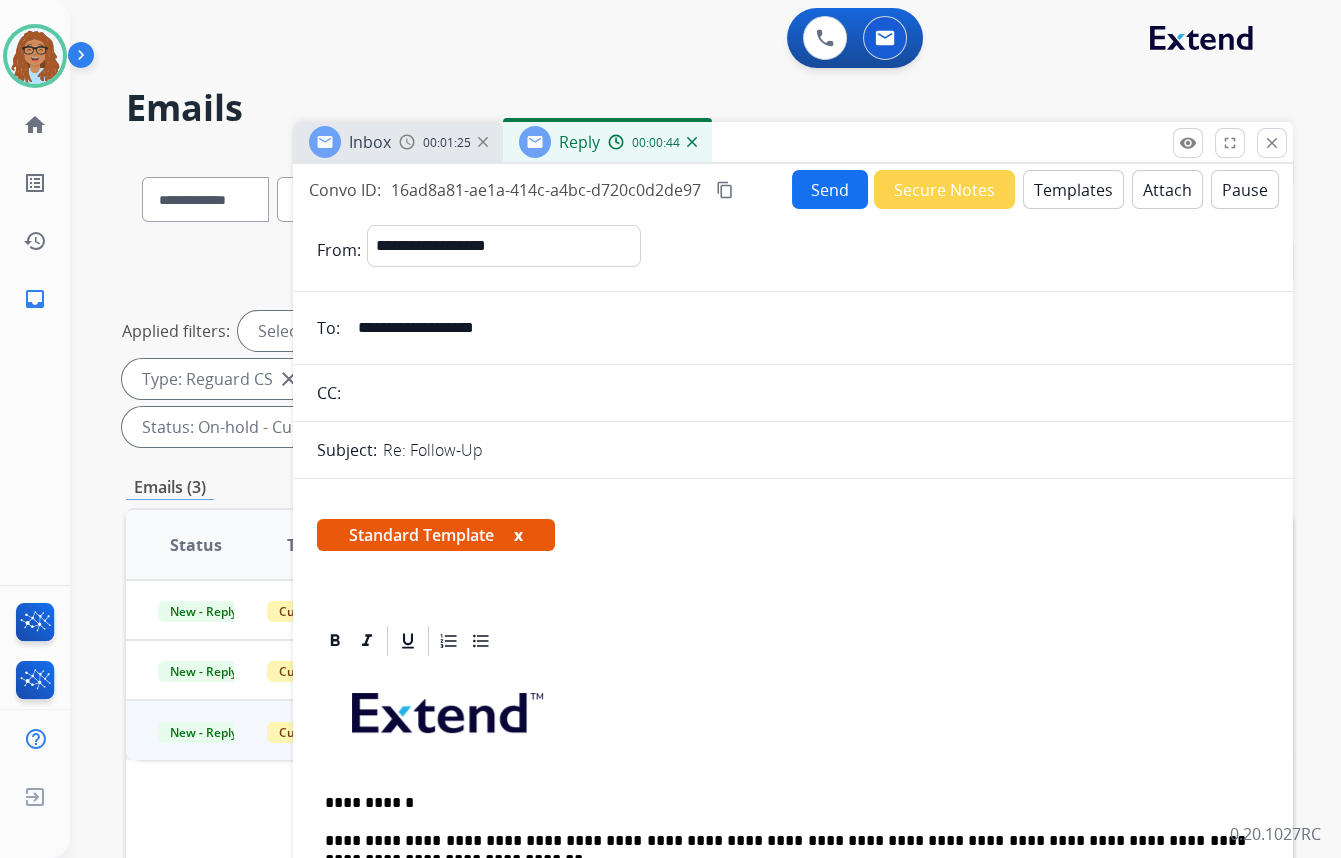click on "Send" at bounding box center (830, 189) 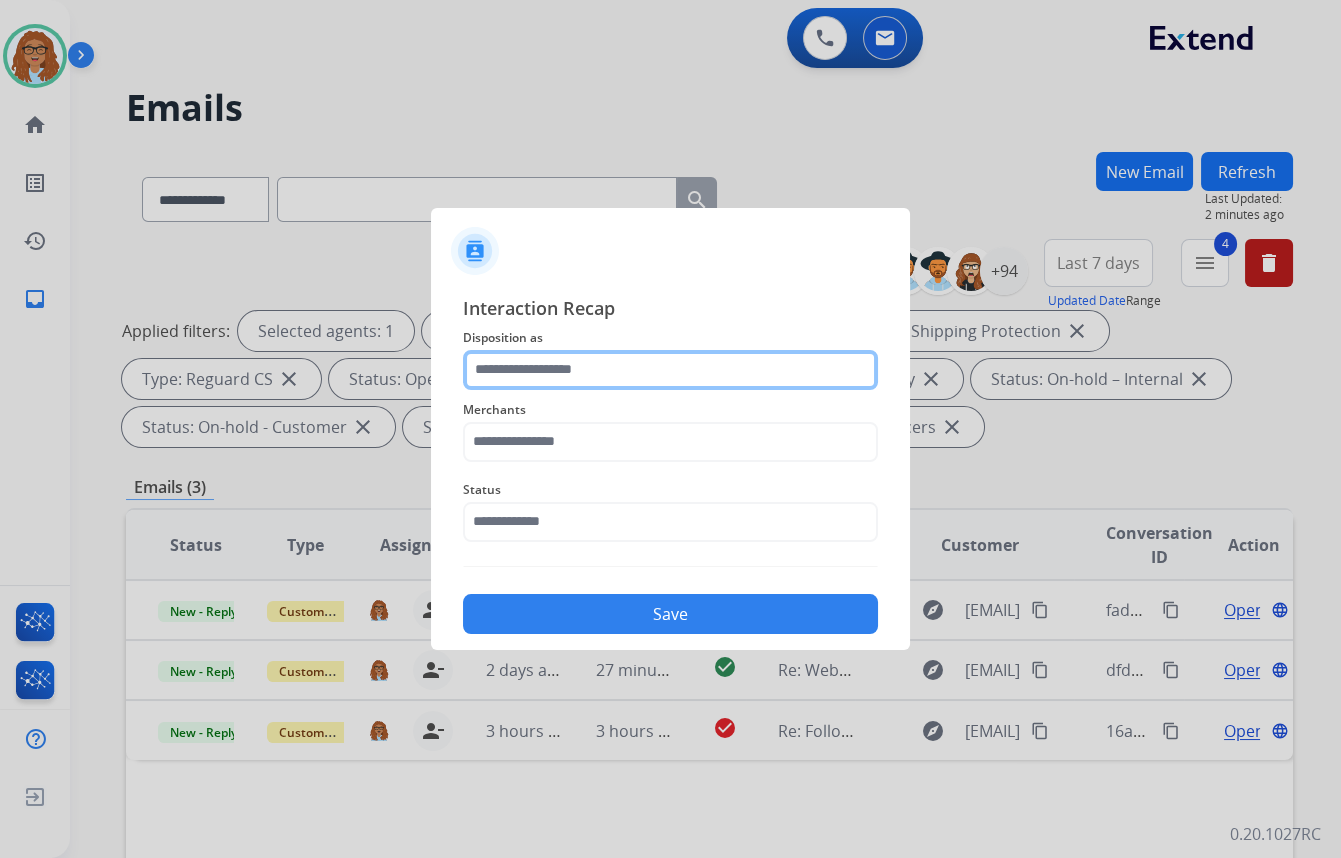 click 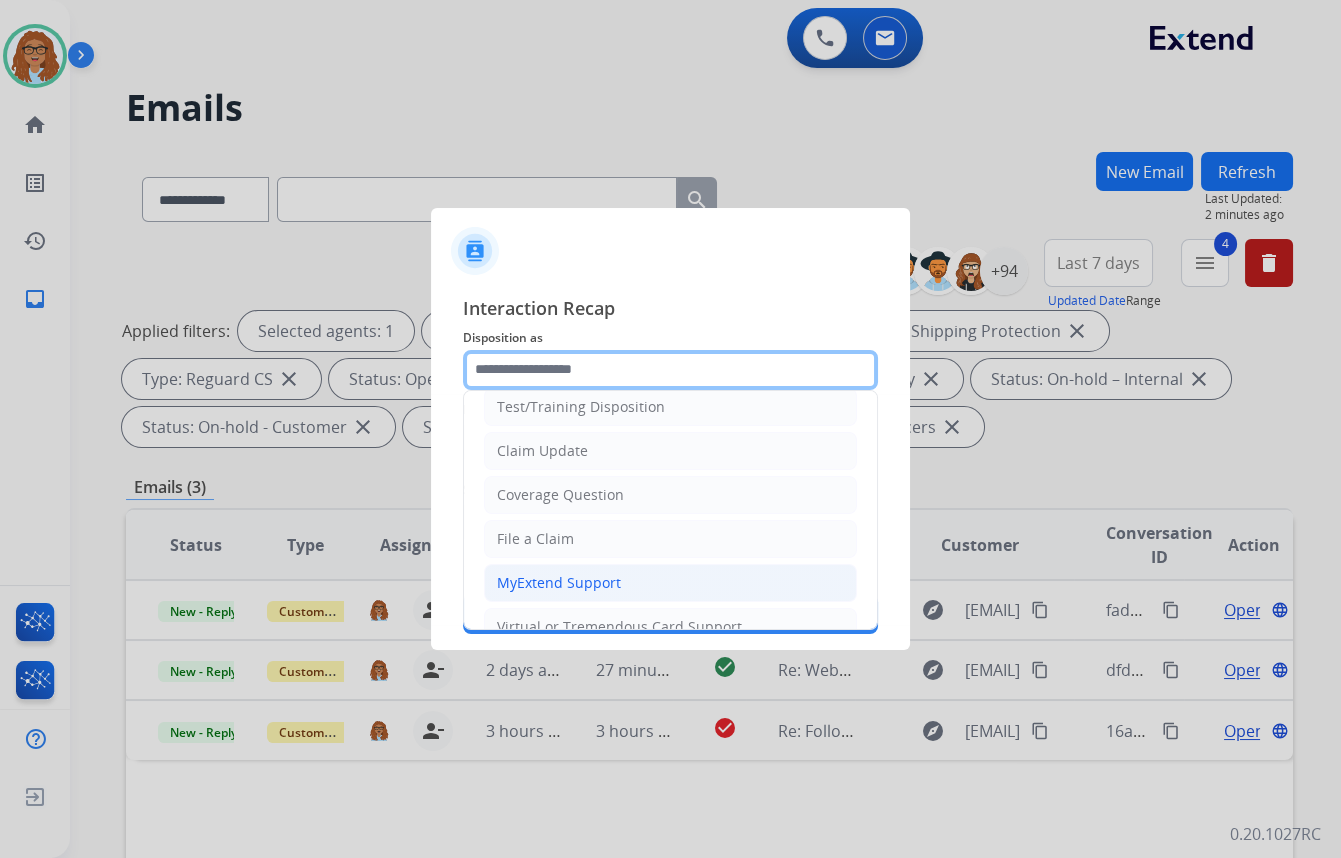 scroll, scrollTop: 90, scrollLeft: 0, axis: vertical 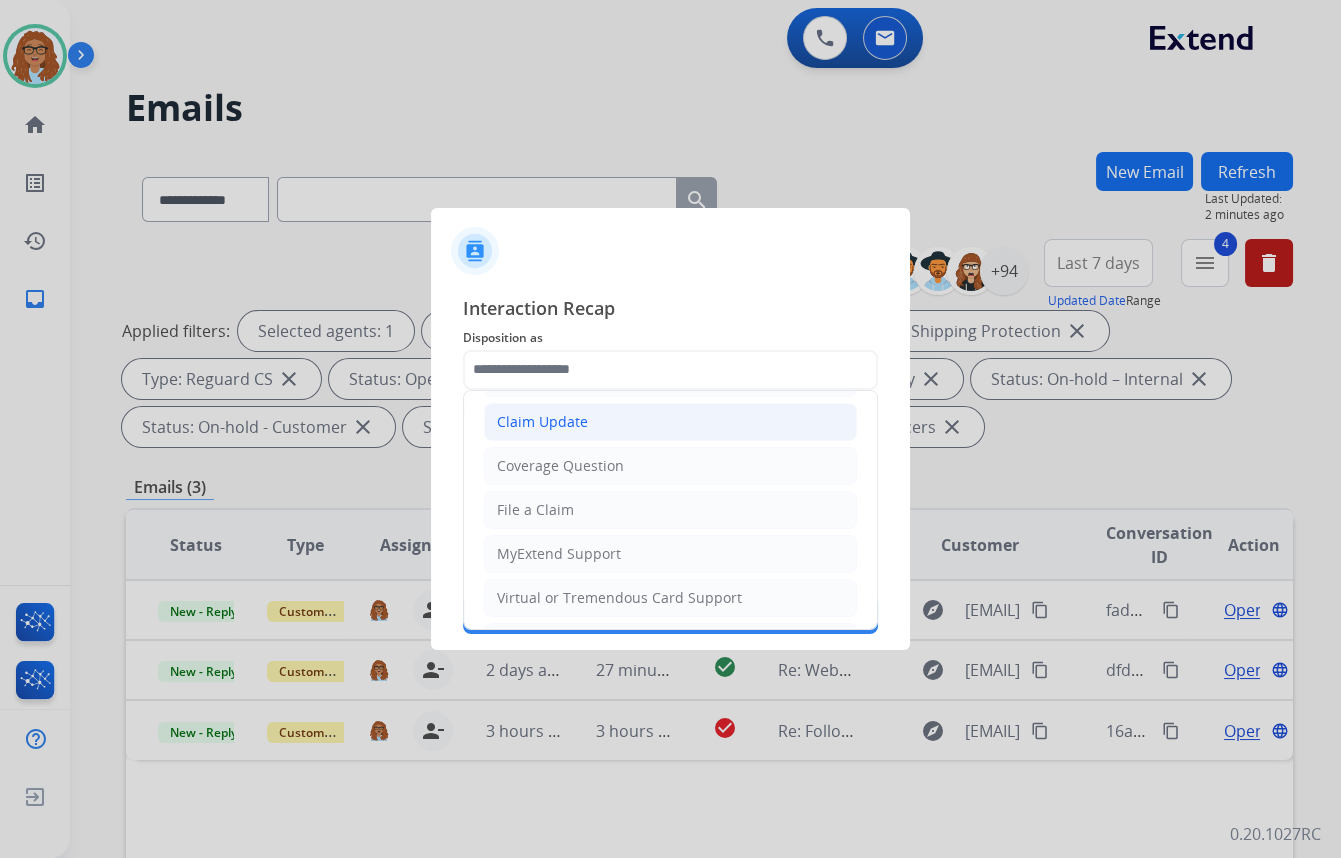 drag, startPoint x: 600, startPoint y: 422, endPoint x: 599, endPoint y: 469, distance: 47.010635 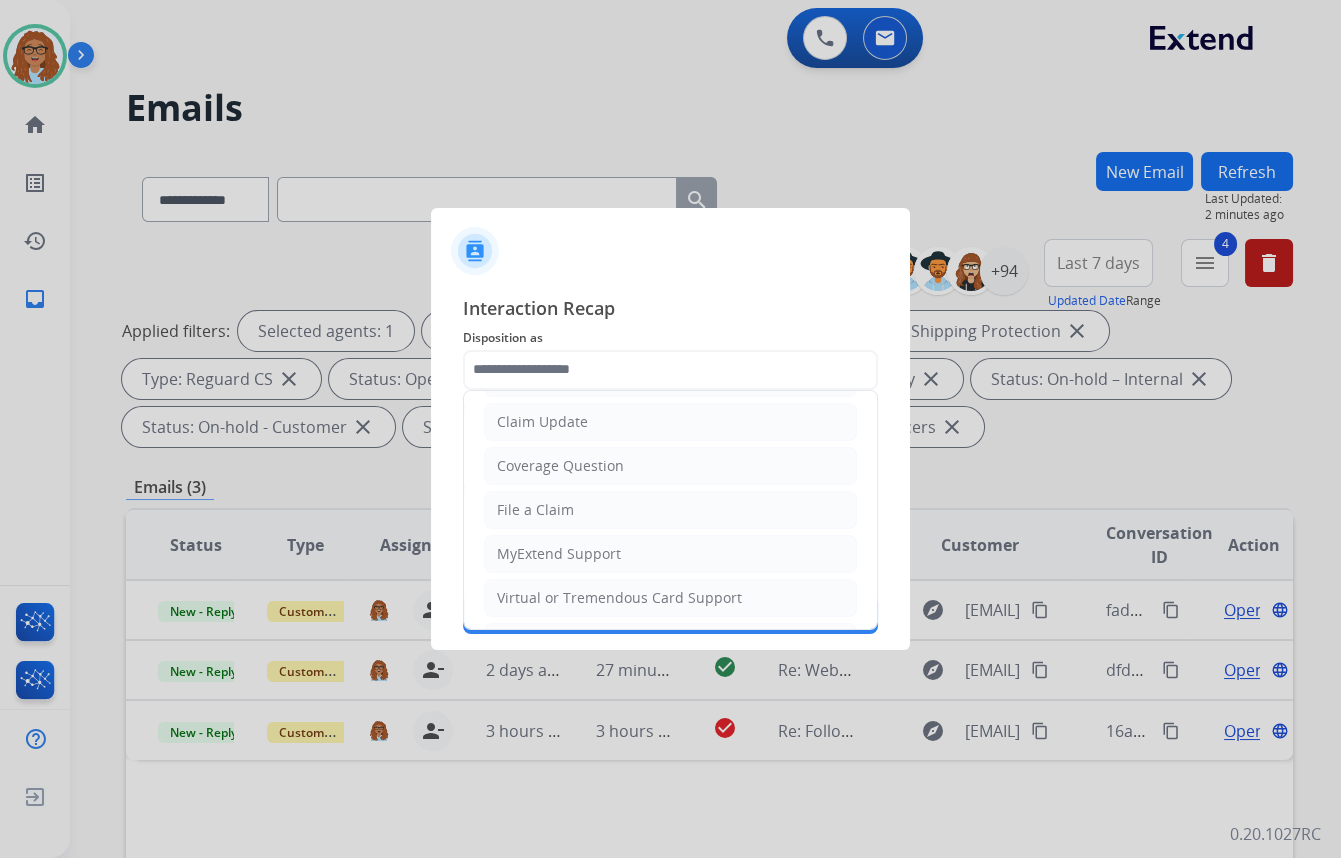 click on "Claim Update" 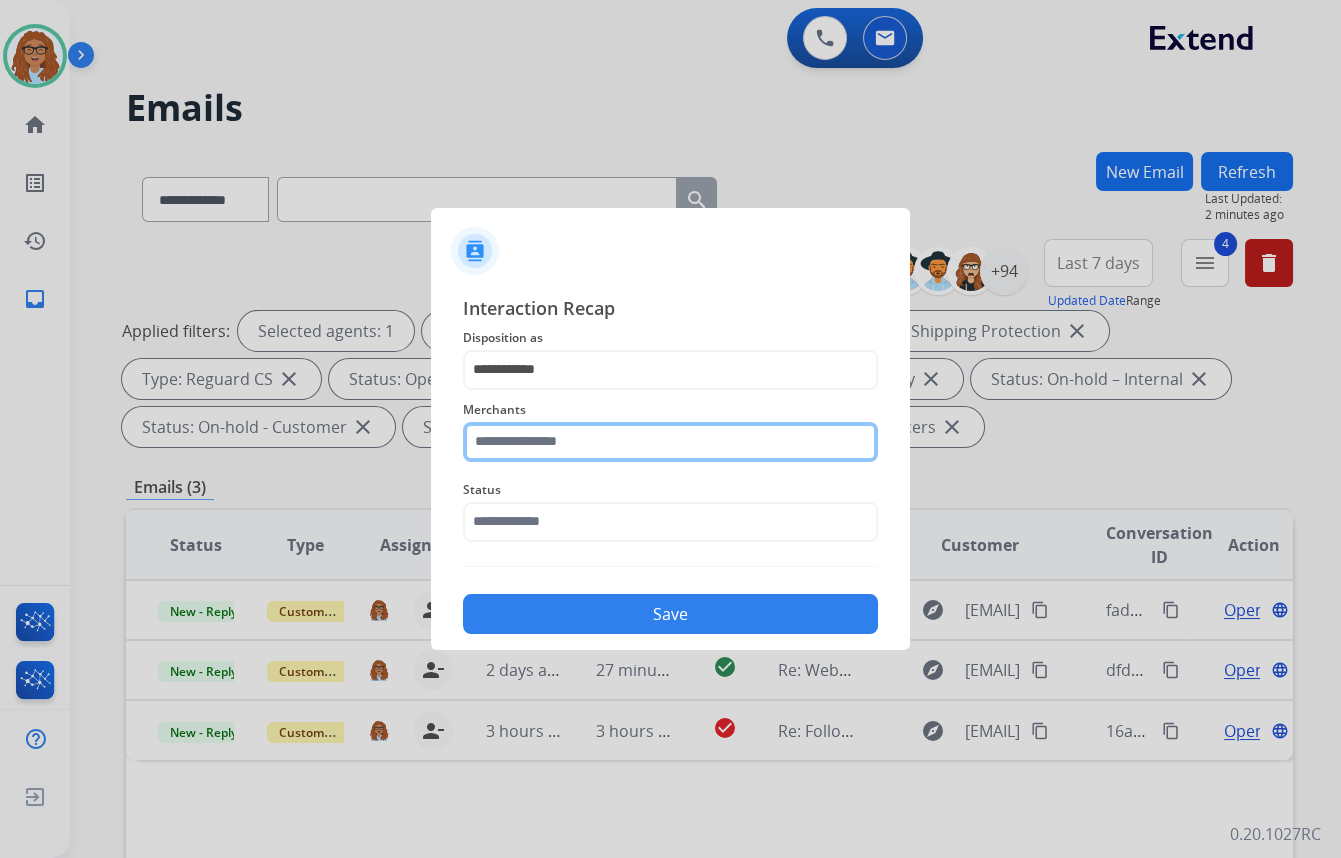 click 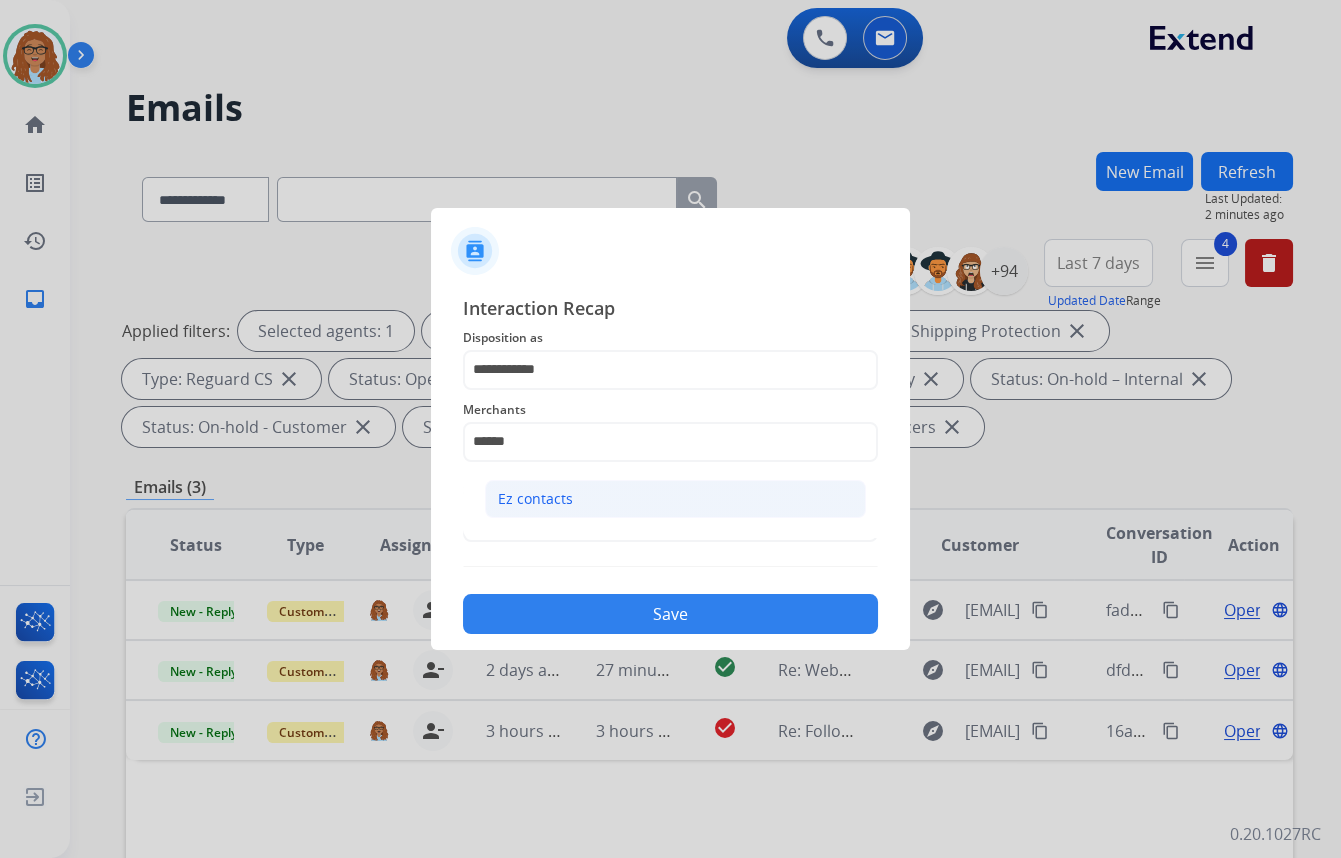 drag, startPoint x: 639, startPoint y: 484, endPoint x: 605, endPoint y: 523, distance: 51.739735 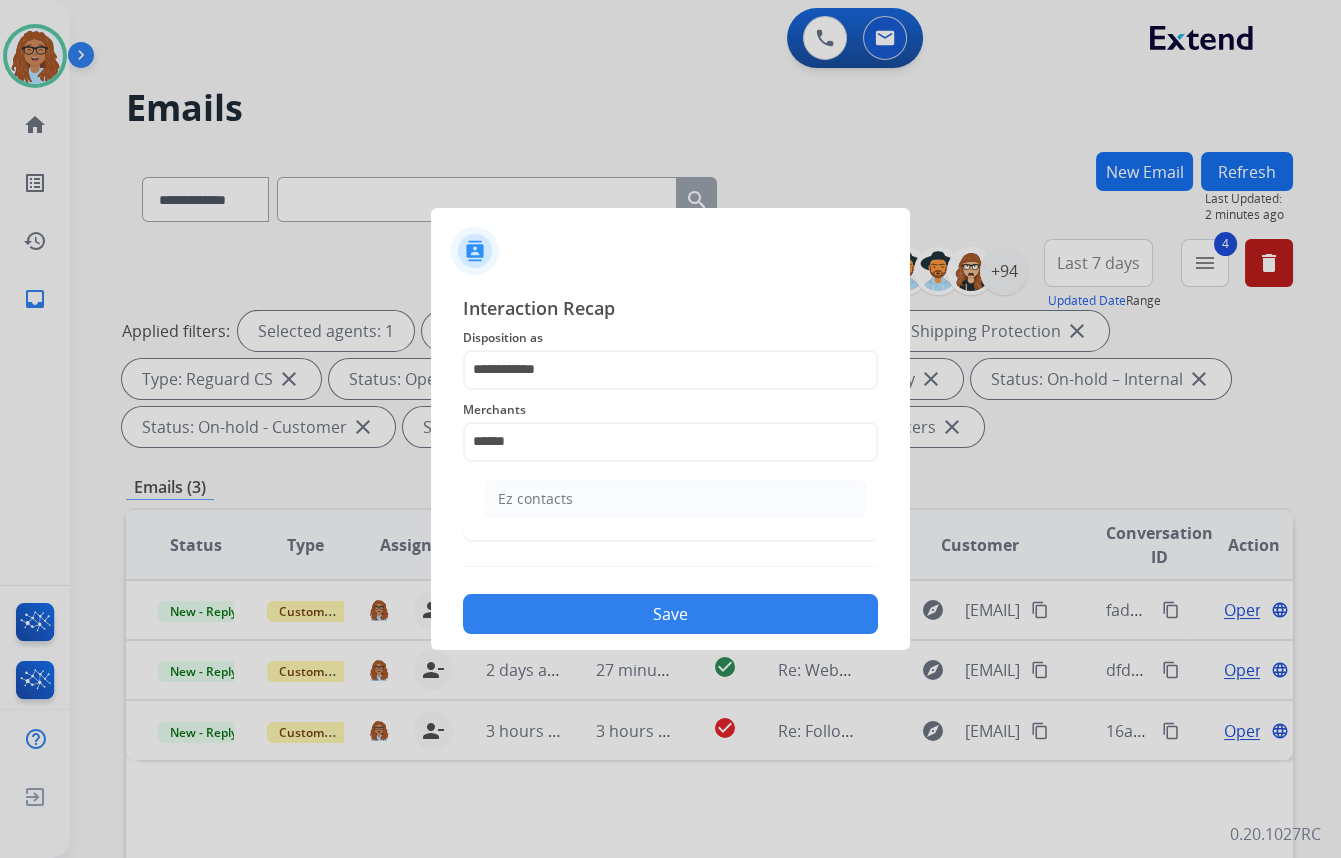 type on "**********" 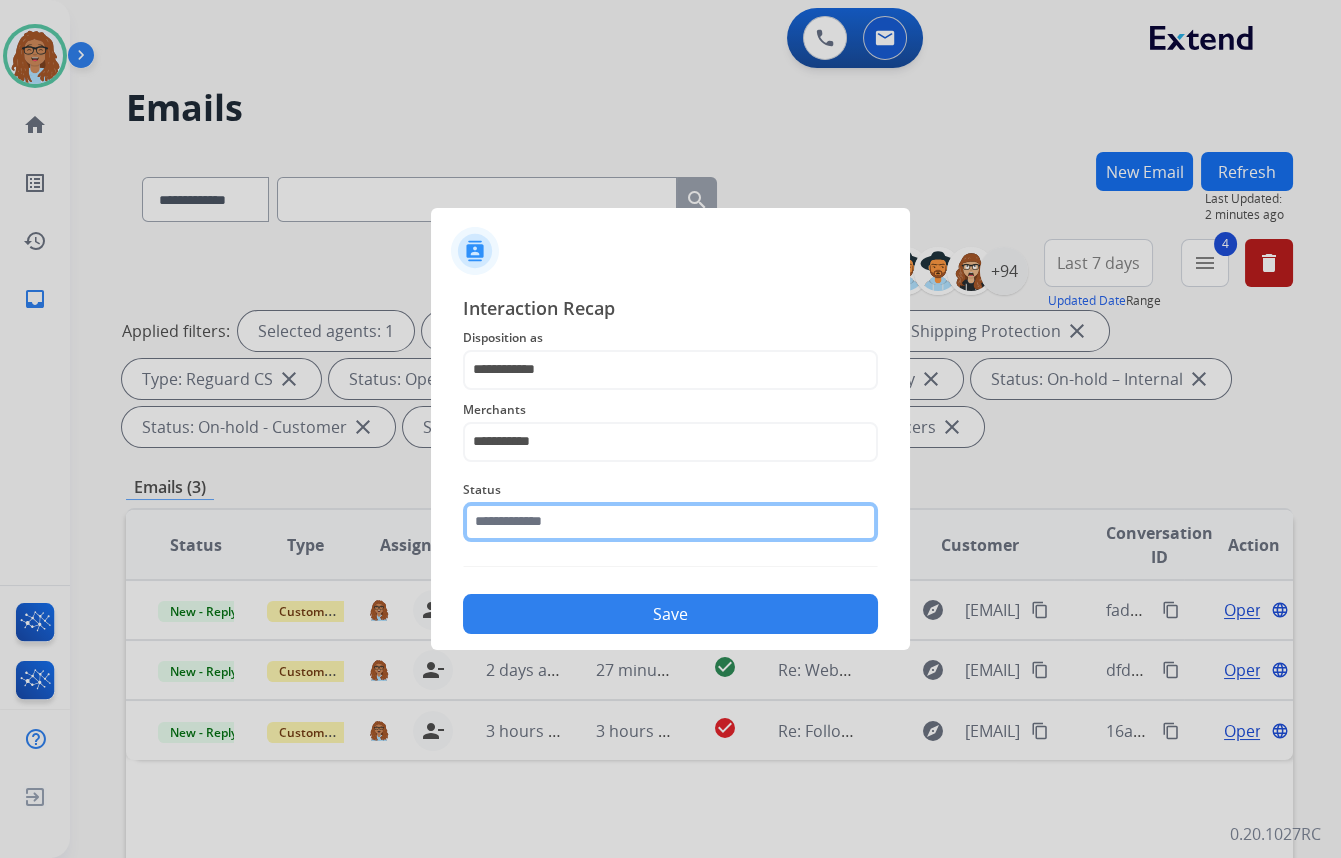 click 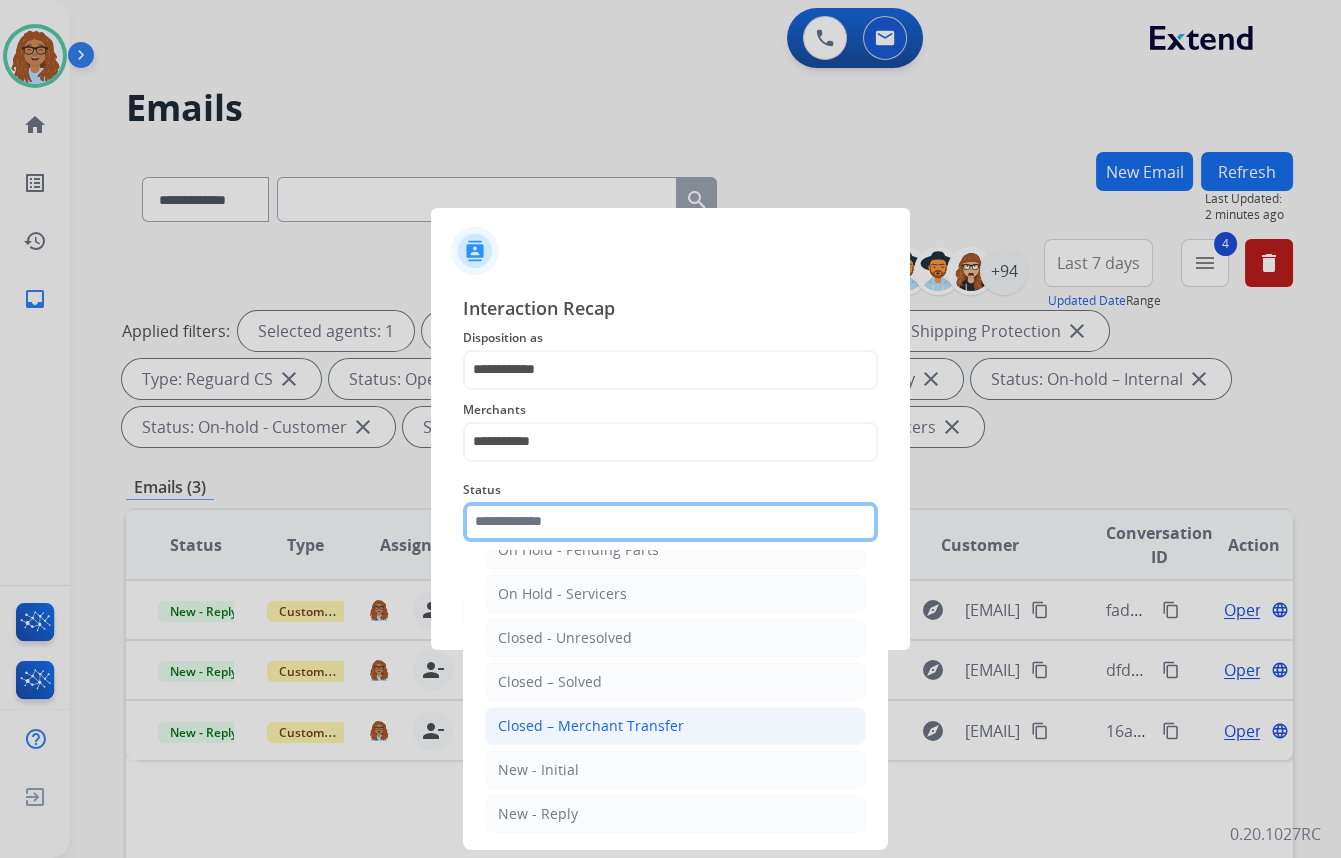 scroll, scrollTop: 118, scrollLeft: 0, axis: vertical 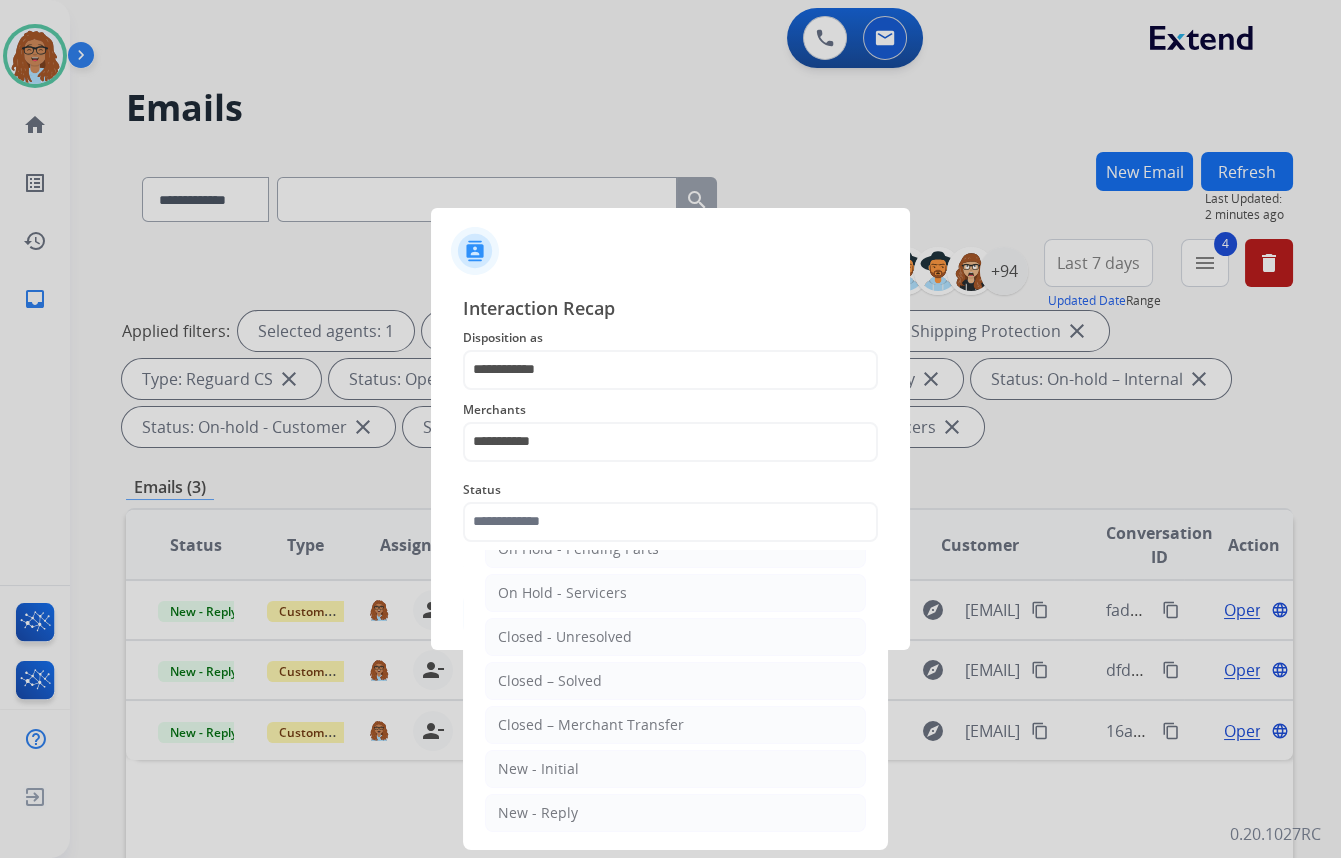 drag, startPoint x: 610, startPoint y: 679, endPoint x: 655, endPoint y: 643, distance: 57.628117 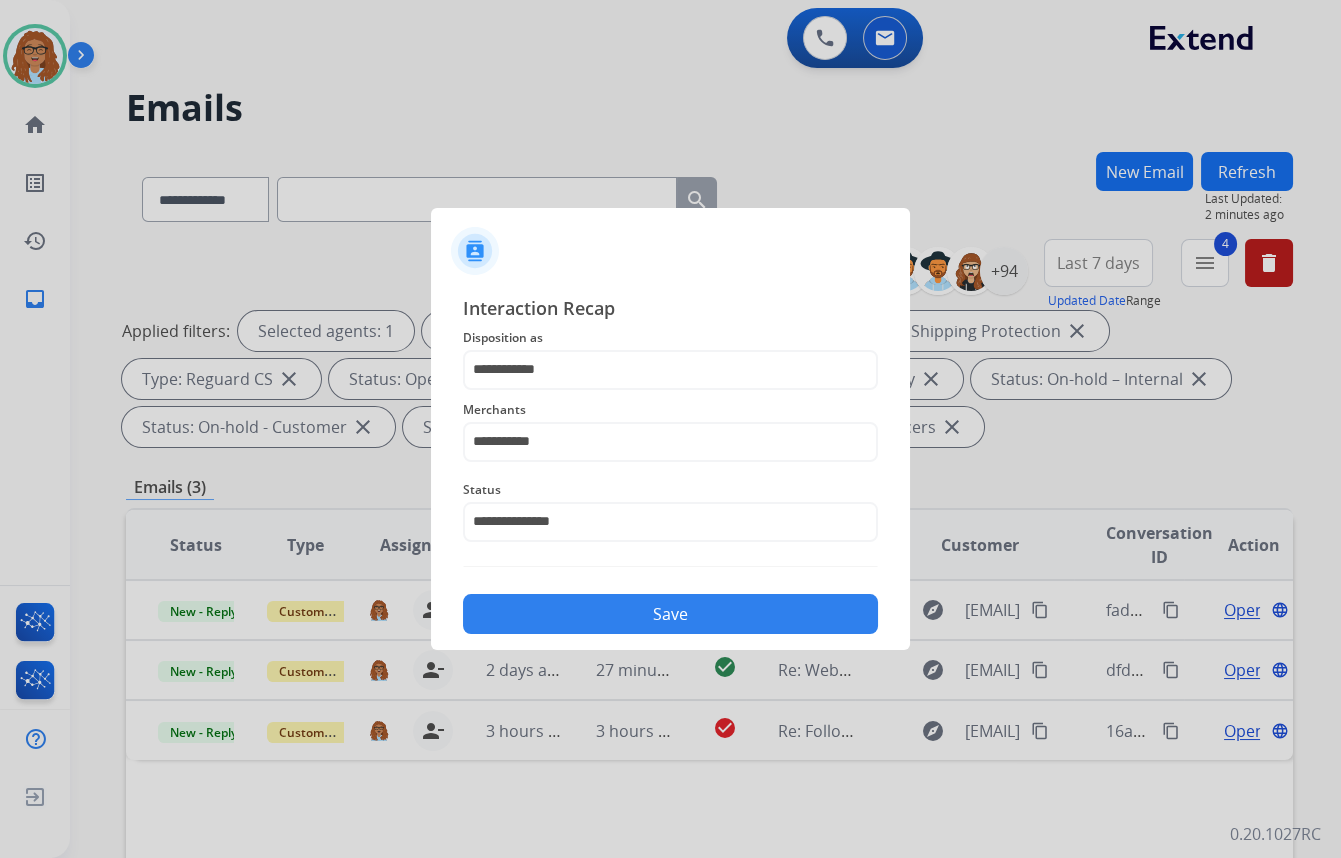 click on "Save" 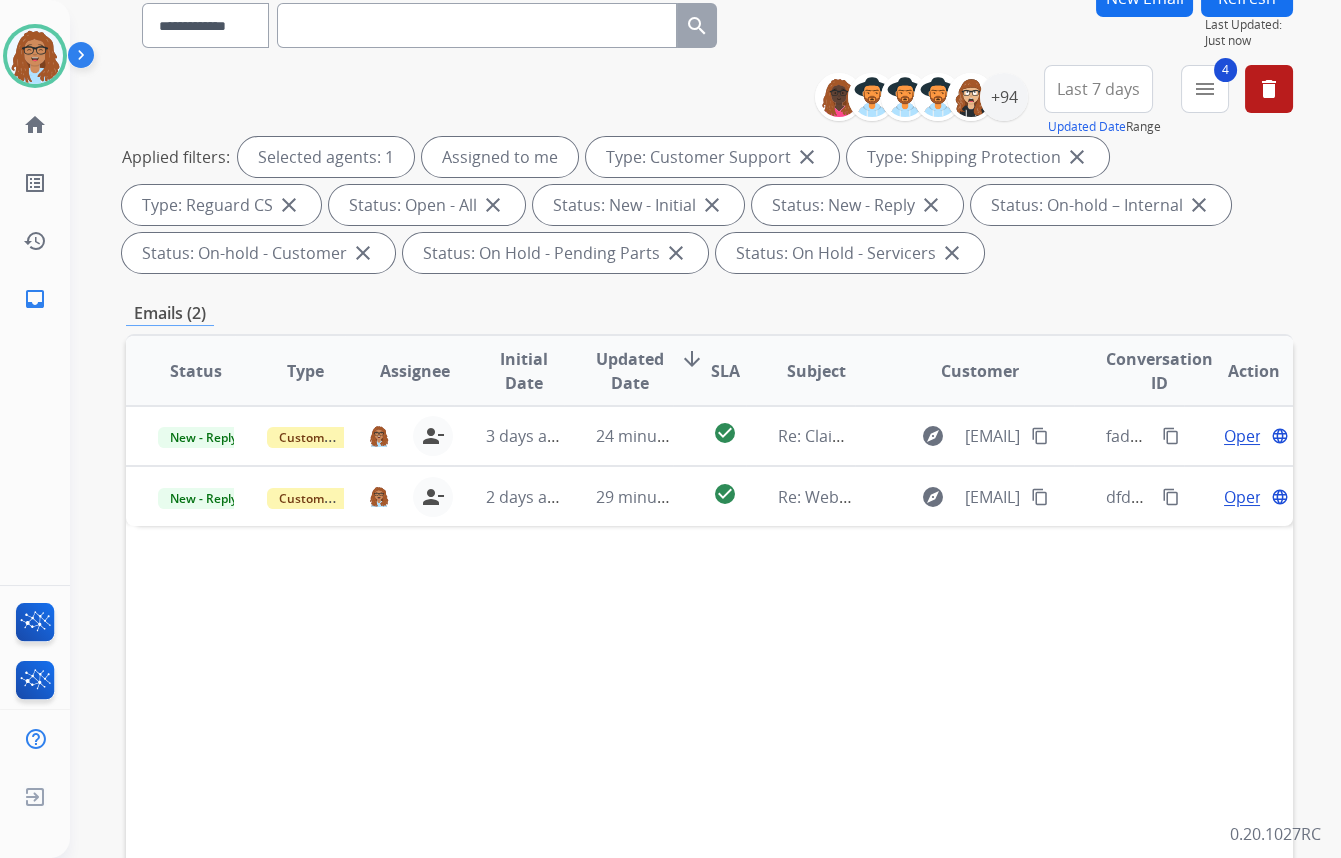 scroll, scrollTop: 181, scrollLeft: 0, axis: vertical 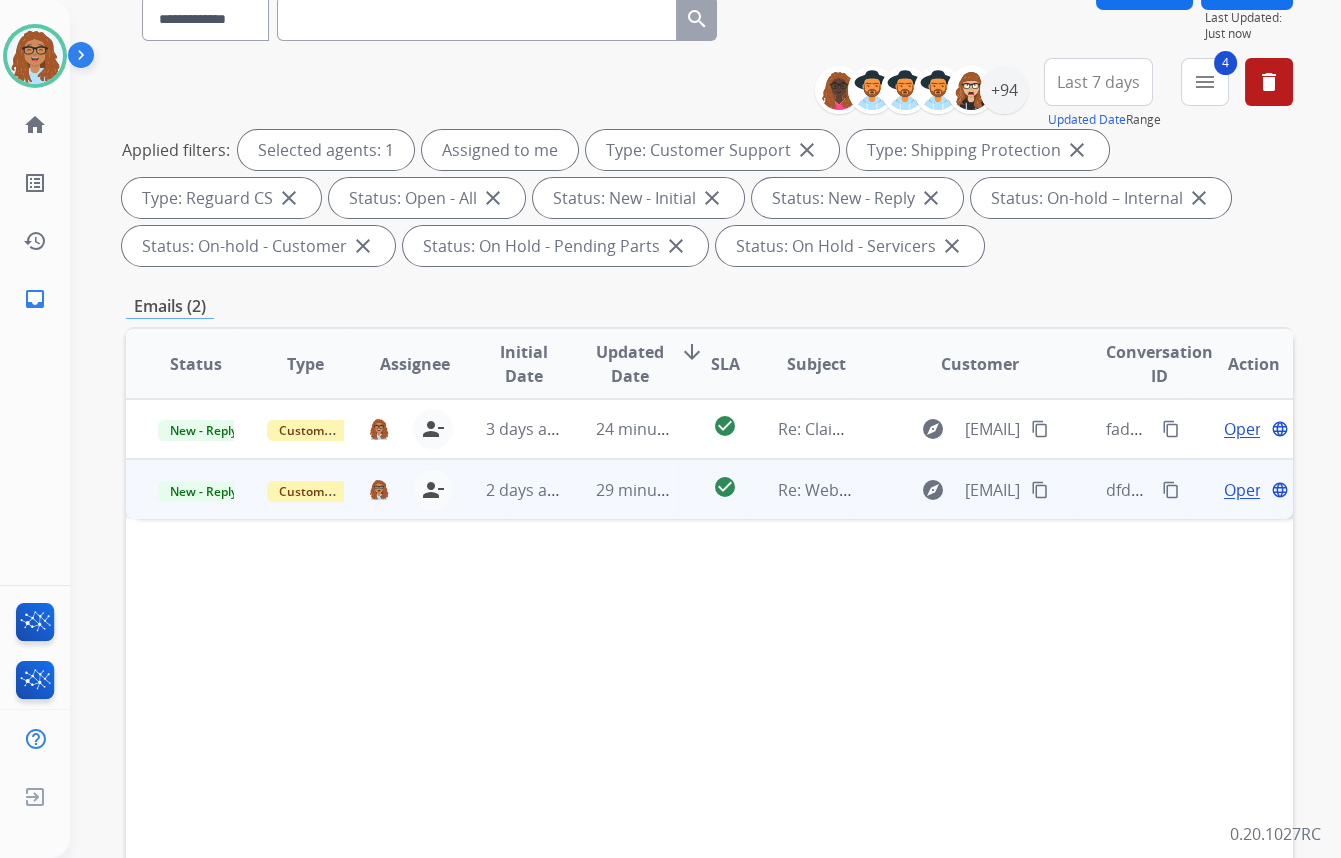 click on "content_copy" at bounding box center [1171, 490] 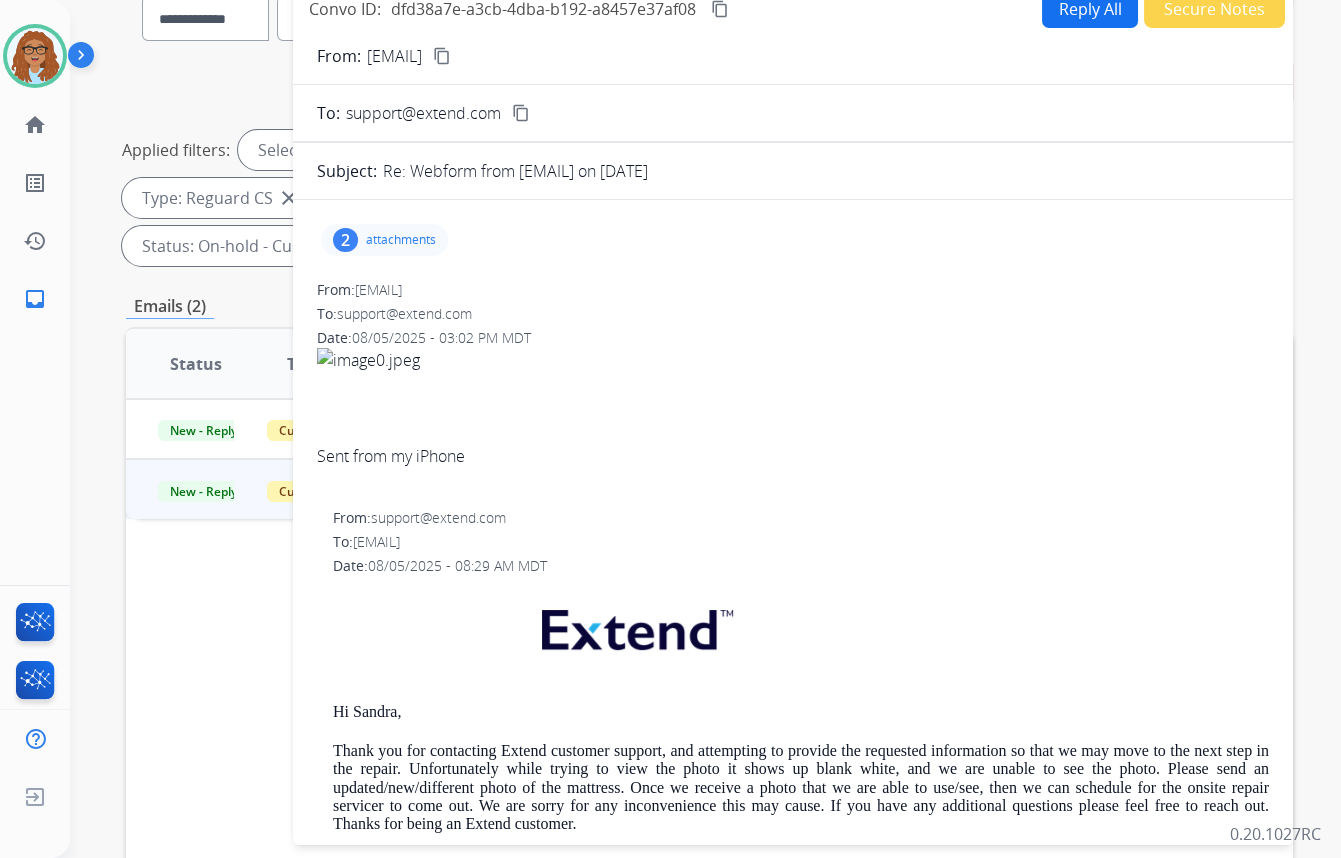 click on "2" at bounding box center [345, 240] 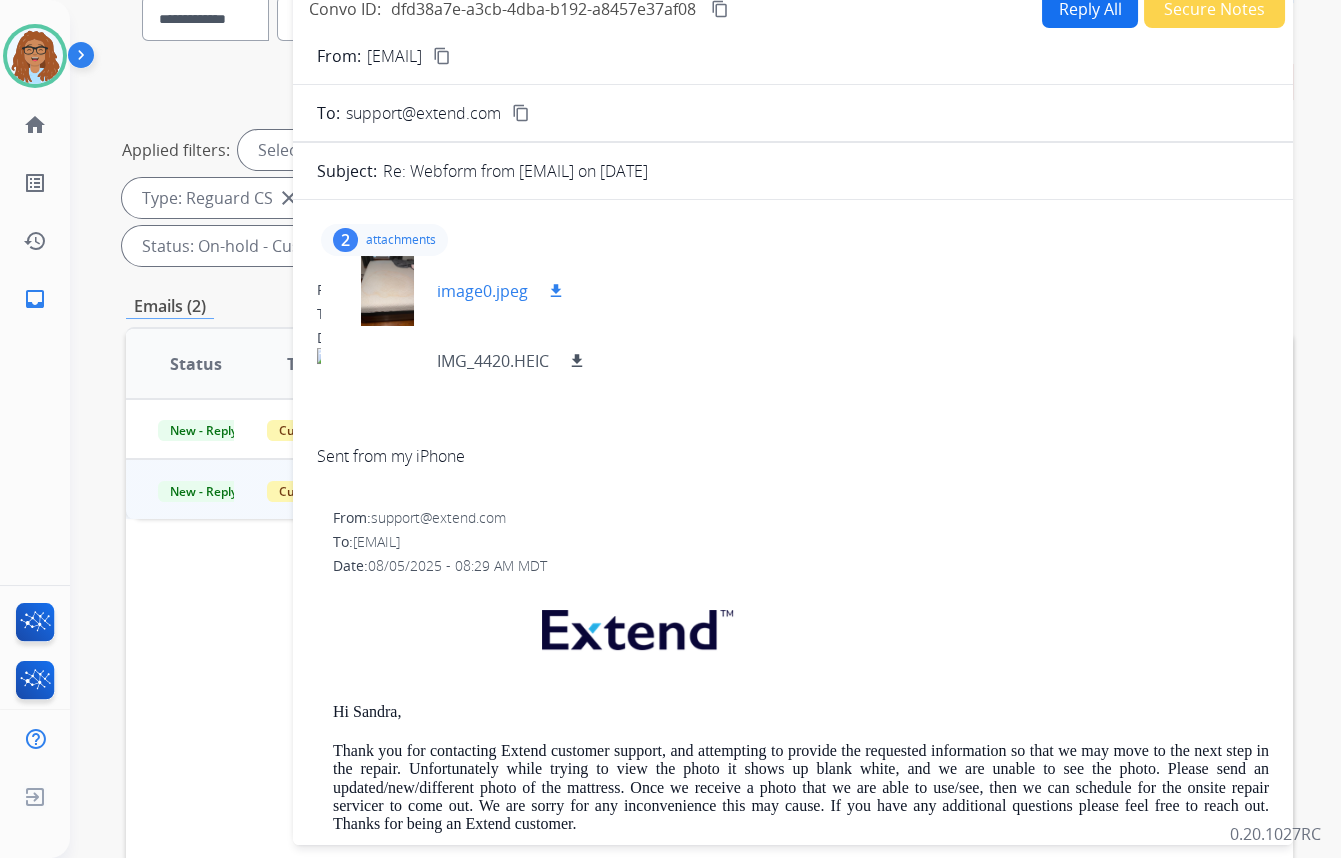click at bounding box center [387, 291] 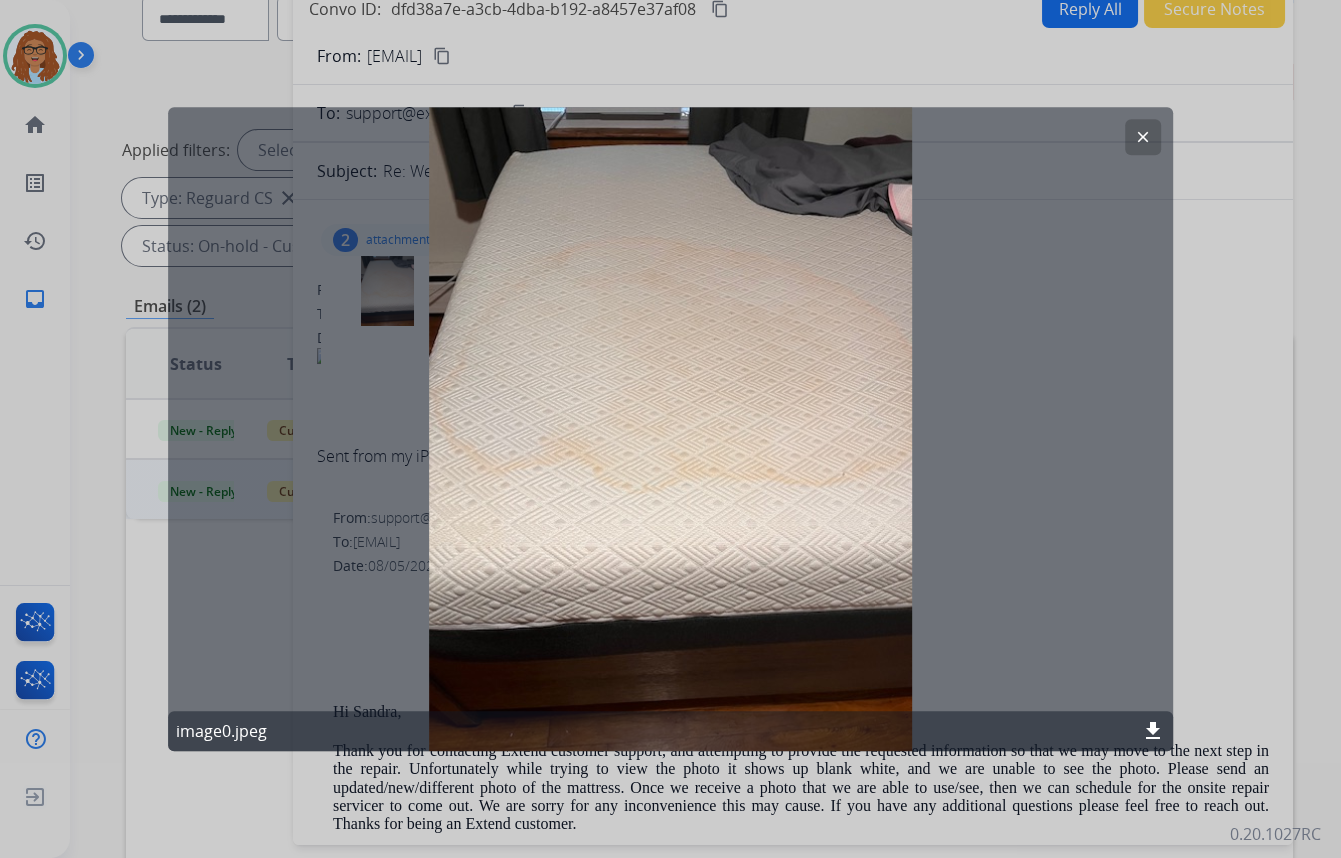 click on "clear" 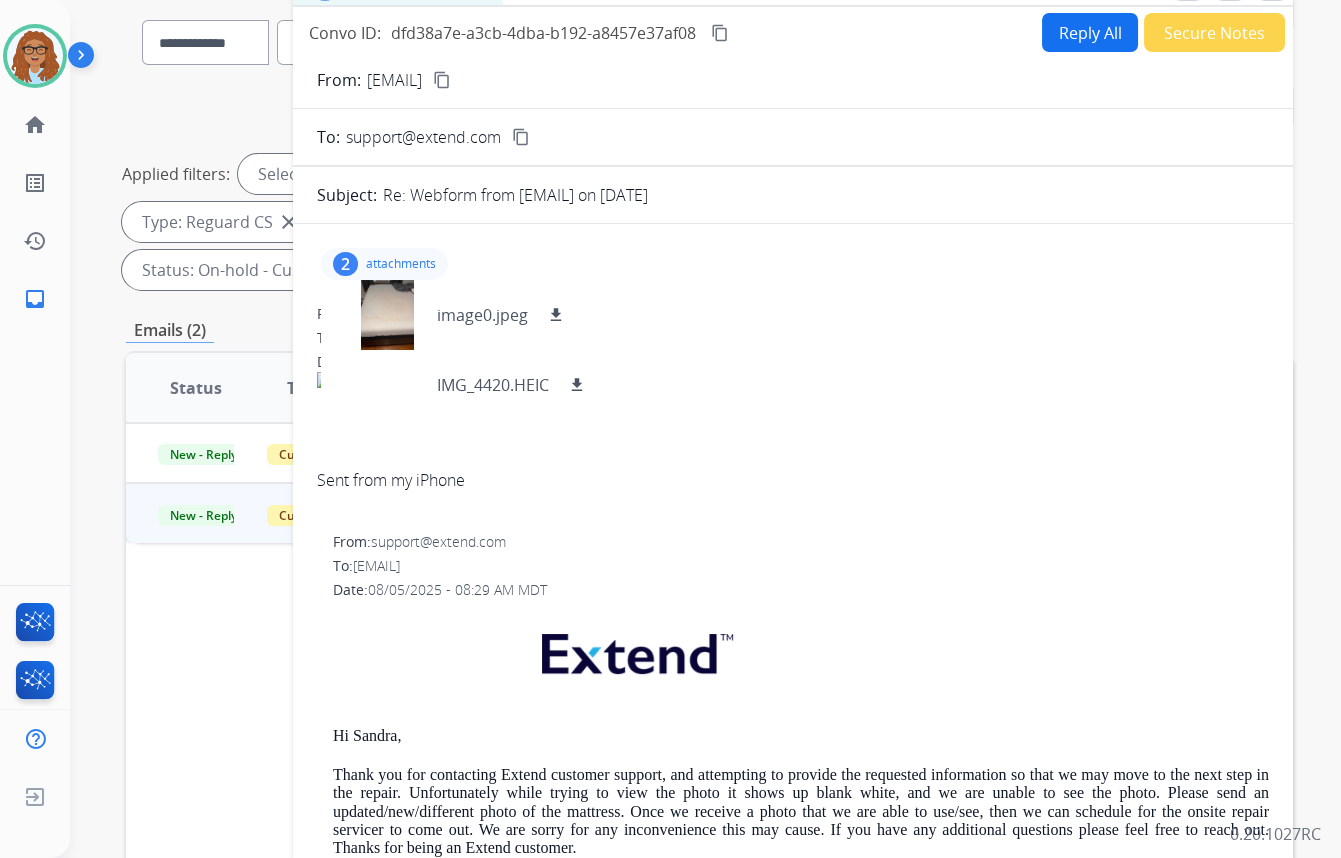 scroll, scrollTop: 0, scrollLeft: 0, axis: both 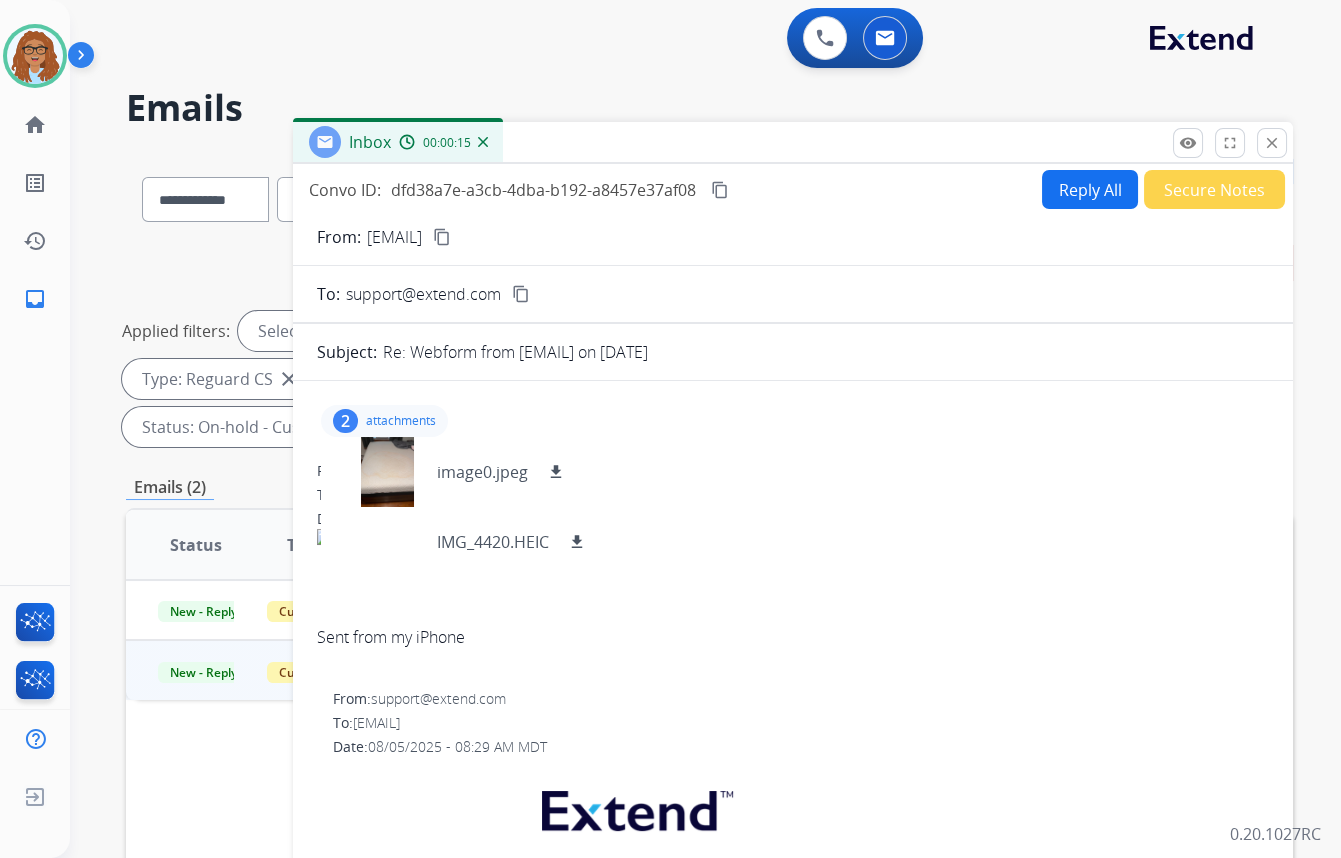 drag, startPoint x: 552, startPoint y: 234, endPoint x: 520, endPoint y: 245, distance: 33.83785 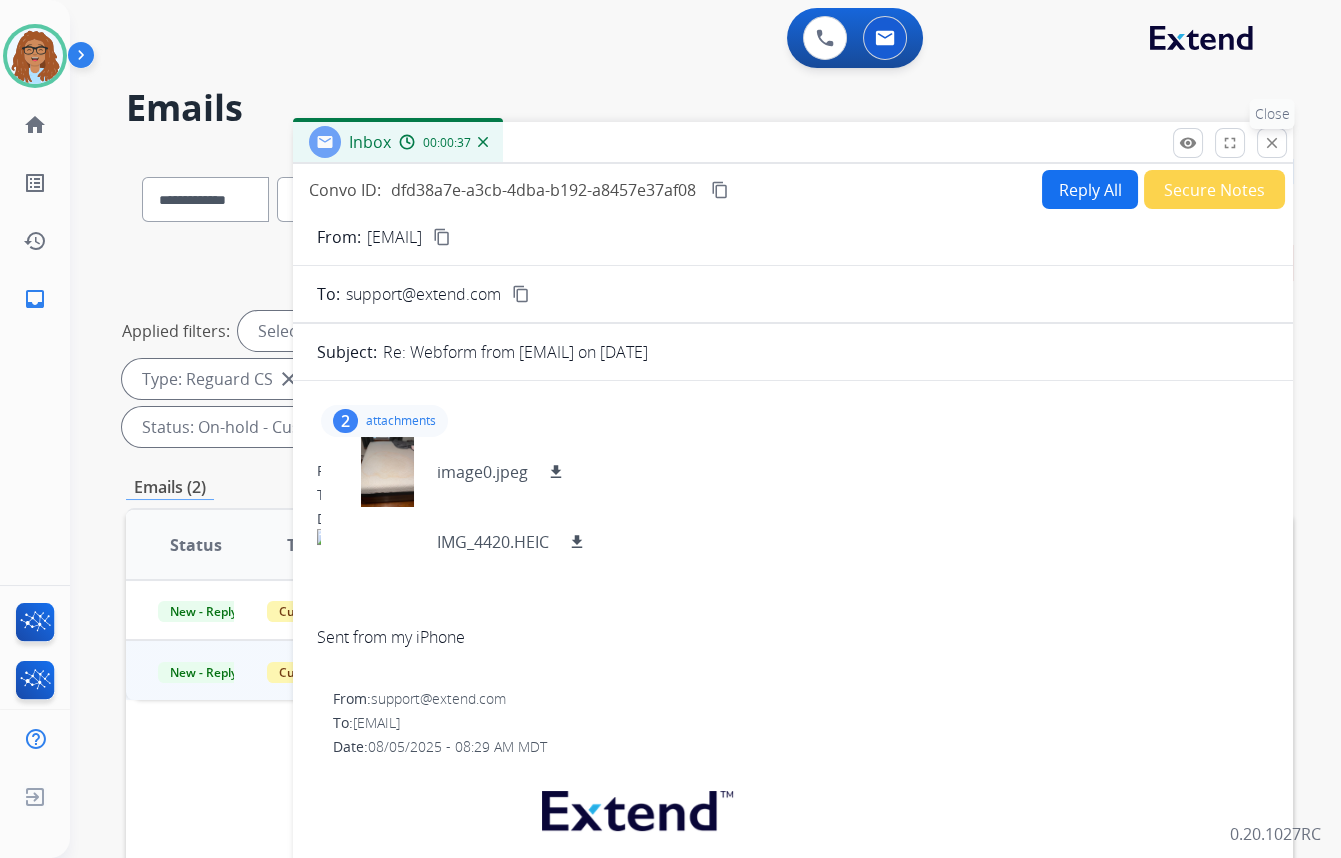 click on "close" at bounding box center [1272, 143] 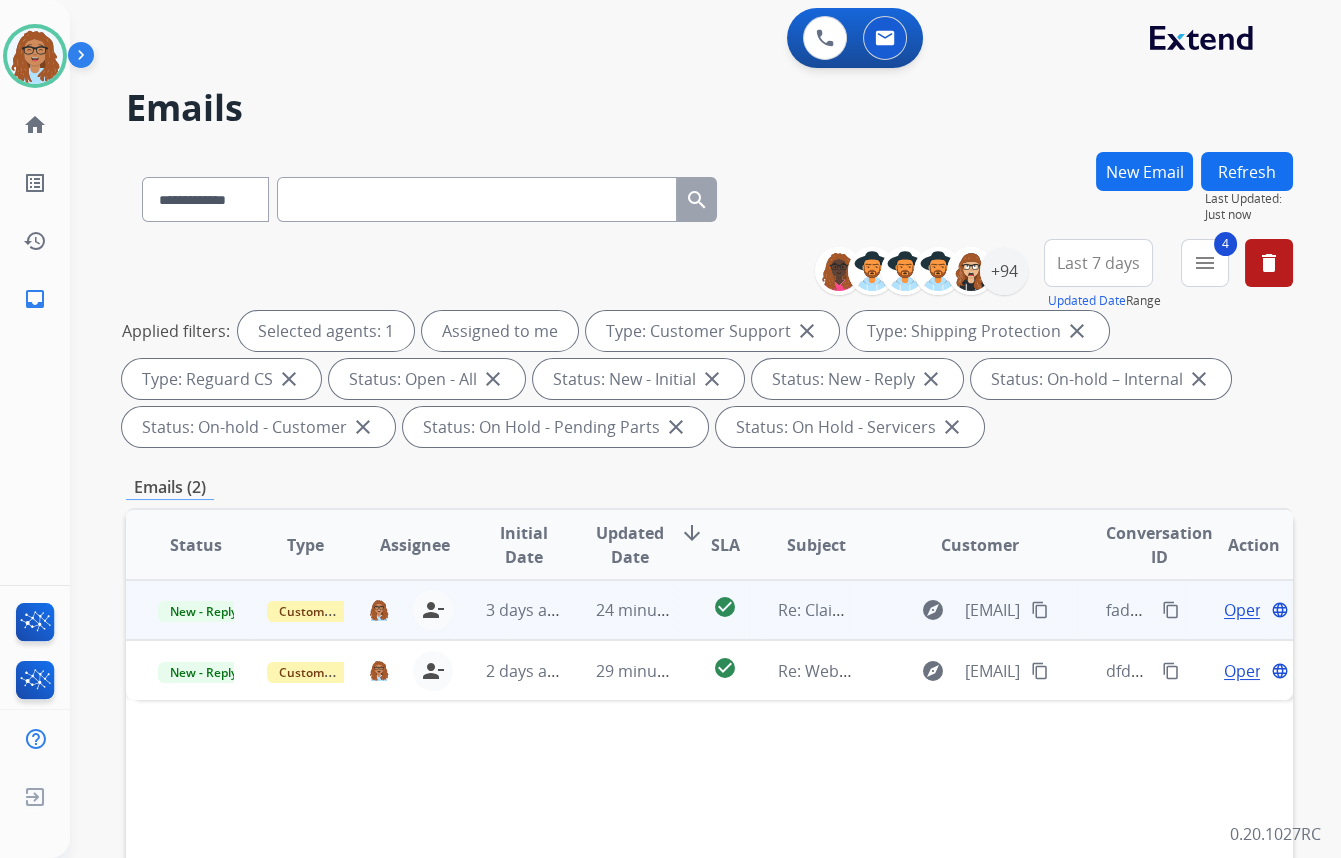 click on "Open" at bounding box center [1244, 610] 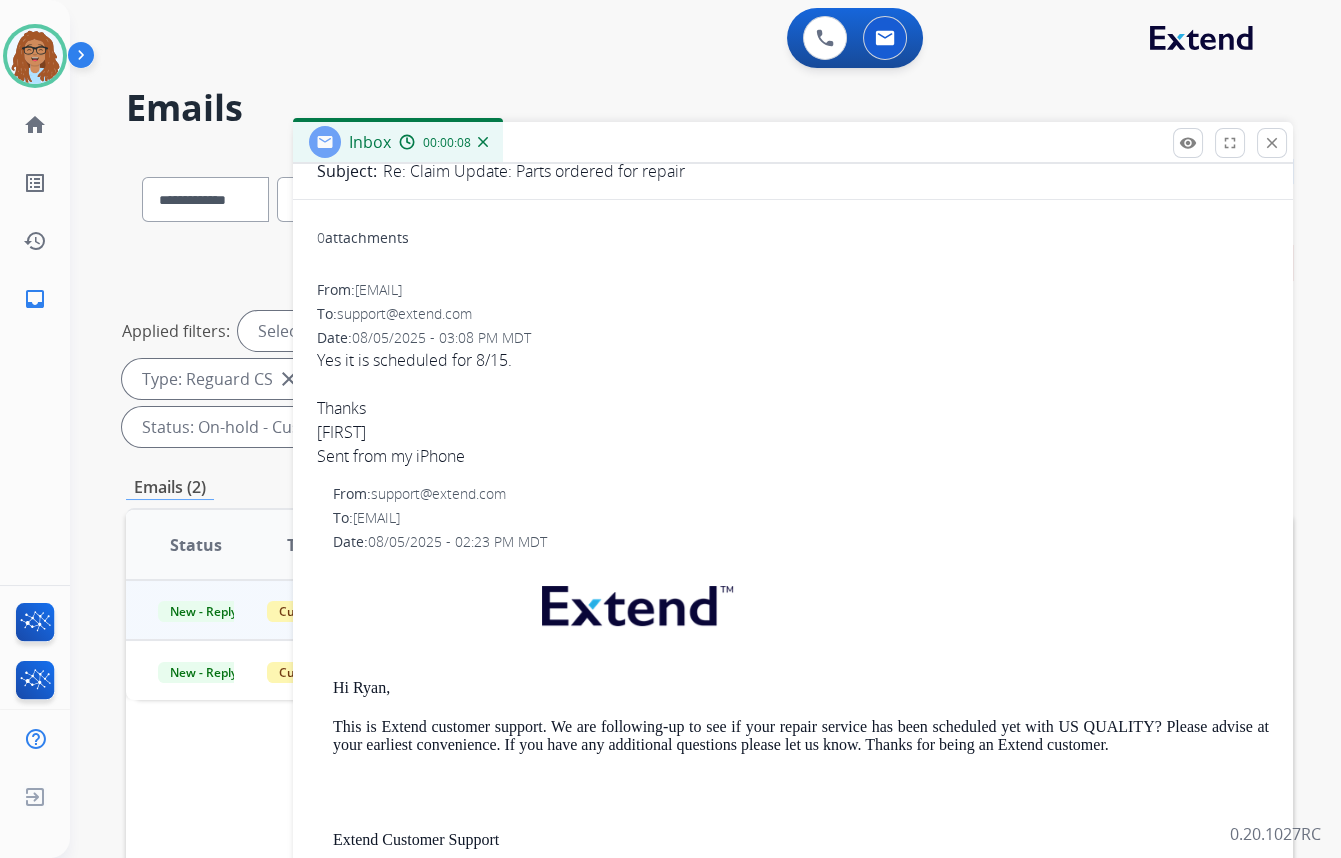 scroll, scrollTop: 0, scrollLeft: 0, axis: both 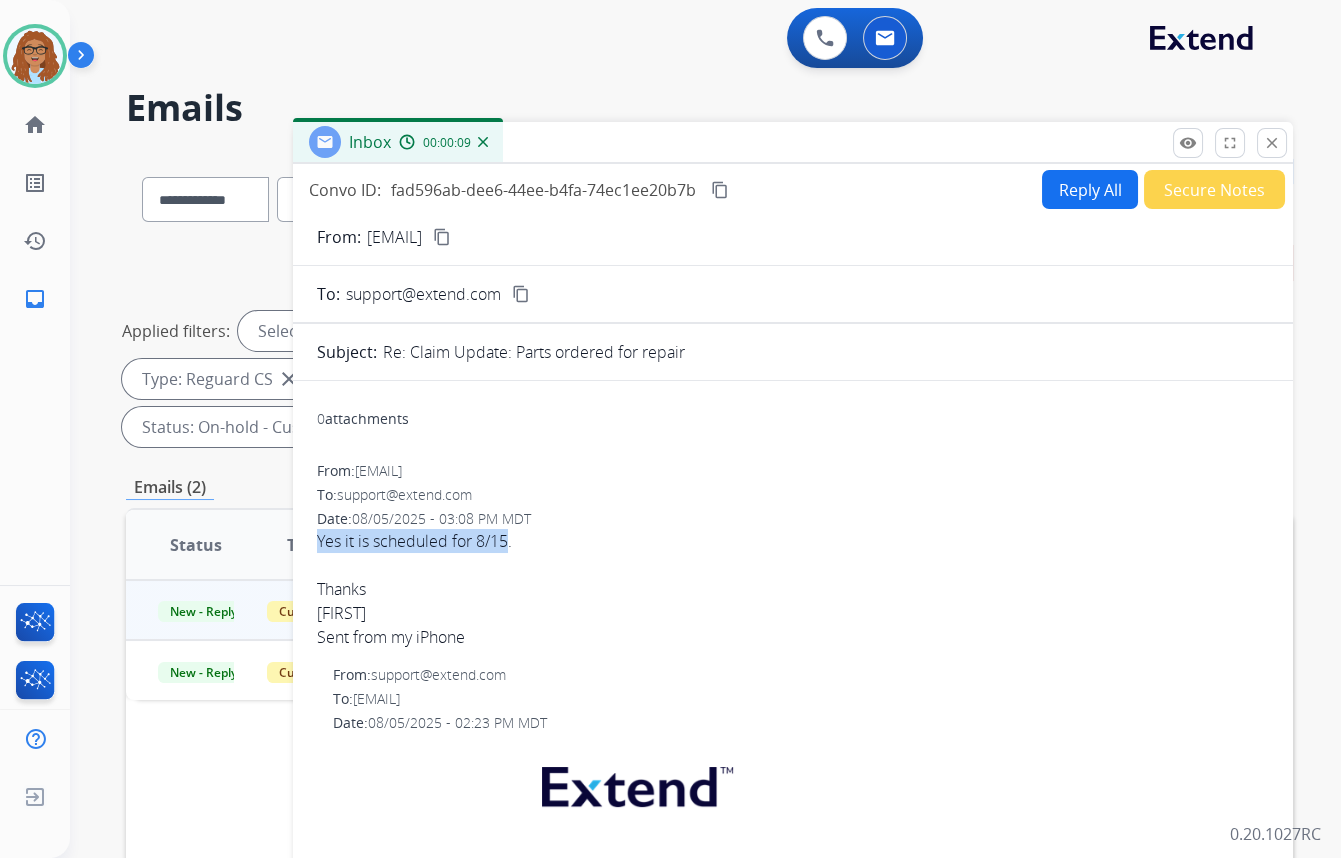 drag, startPoint x: 510, startPoint y: 543, endPoint x: 300, endPoint y: 544, distance: 210.00238 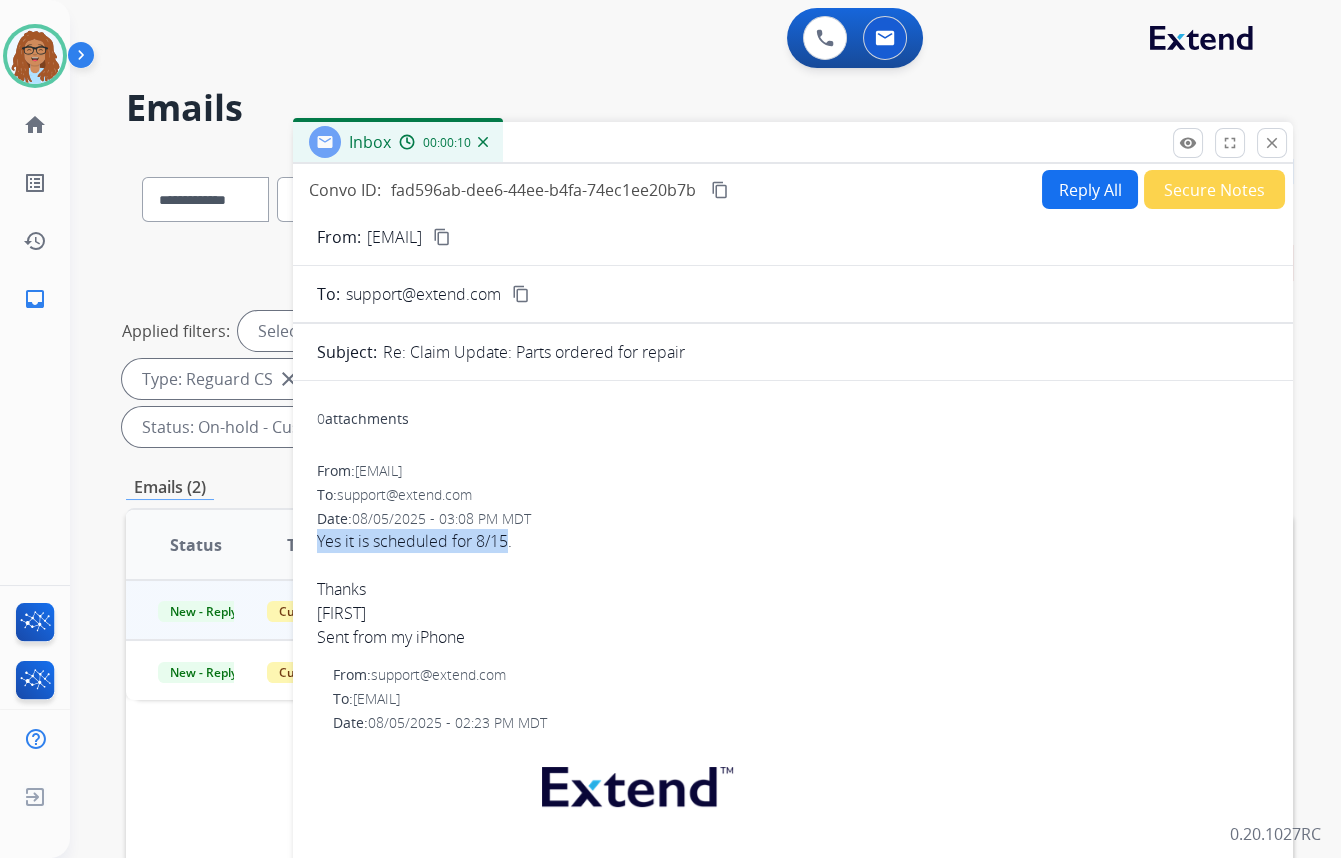 copy on "Yes it is scheduled for 8/15" 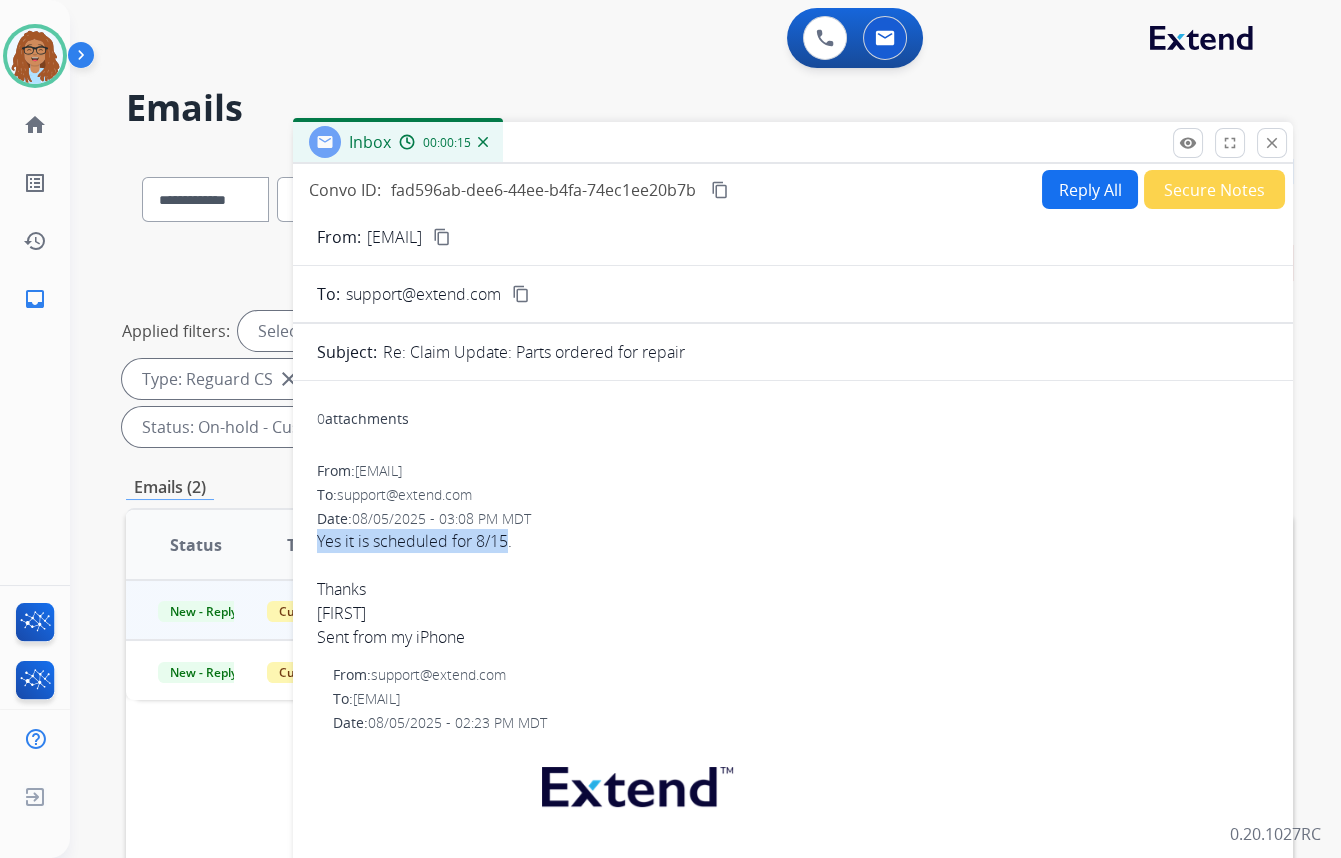 drag, startPoint x: 603, startPoint y: 235, endPoint x: 550, endPoint y: 285, distance: 72.862885 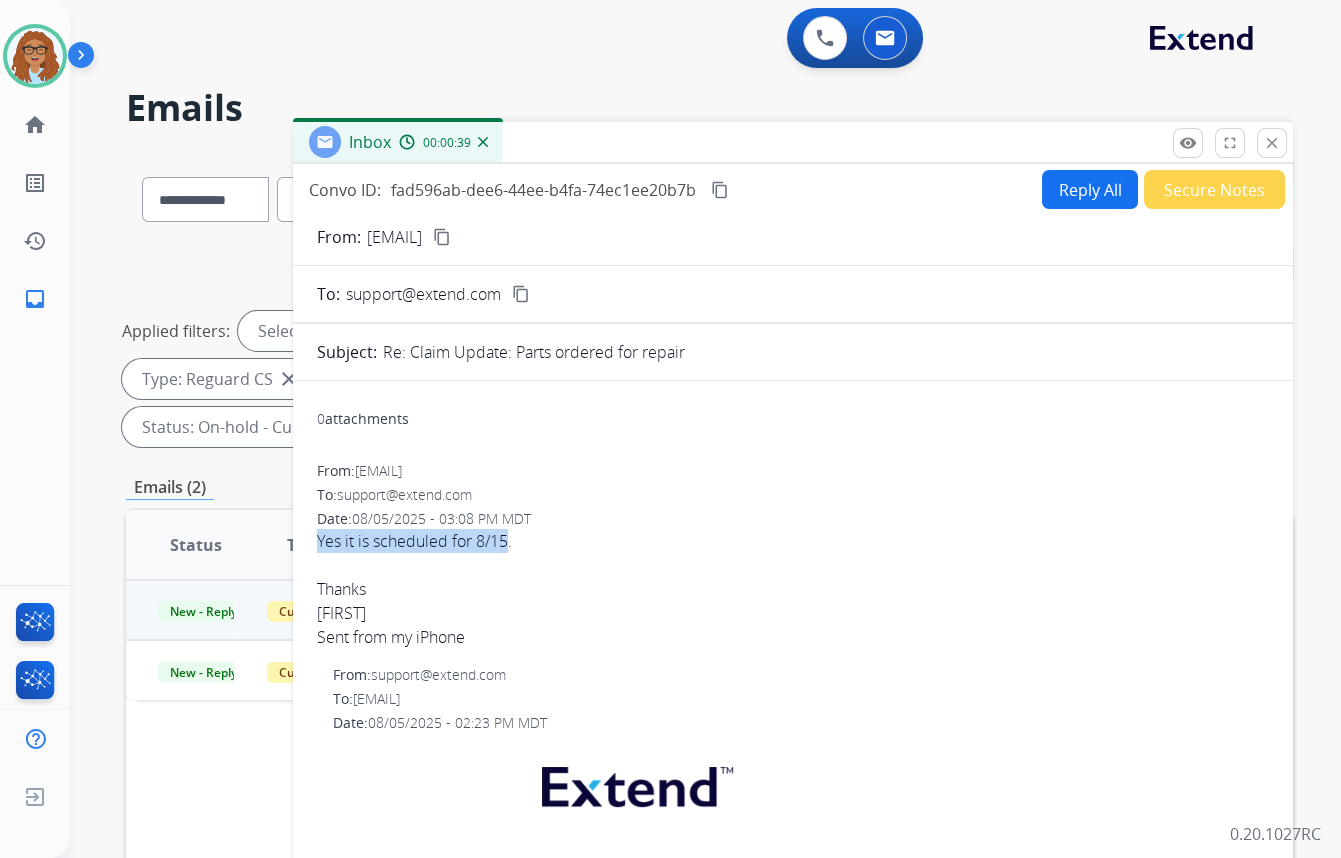click on "Yes it is scheduled for 8/15. Thanks Ryan Sent from my iPhone" at bounding box center [793, 589] 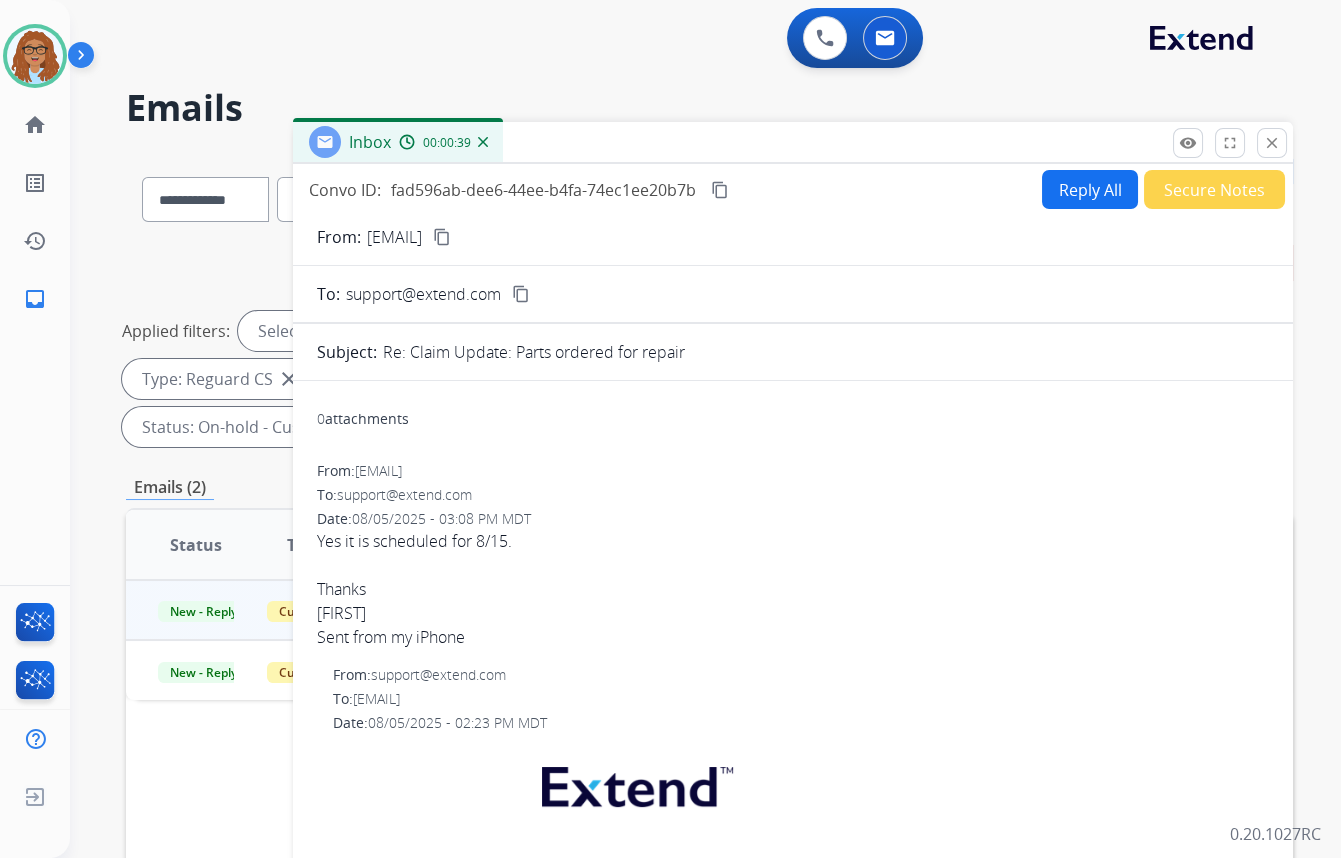 click on "Yes it is scheduled for 8/15. Thanks Ryan Sent from my iPhone" at bounding box center [793, 589] 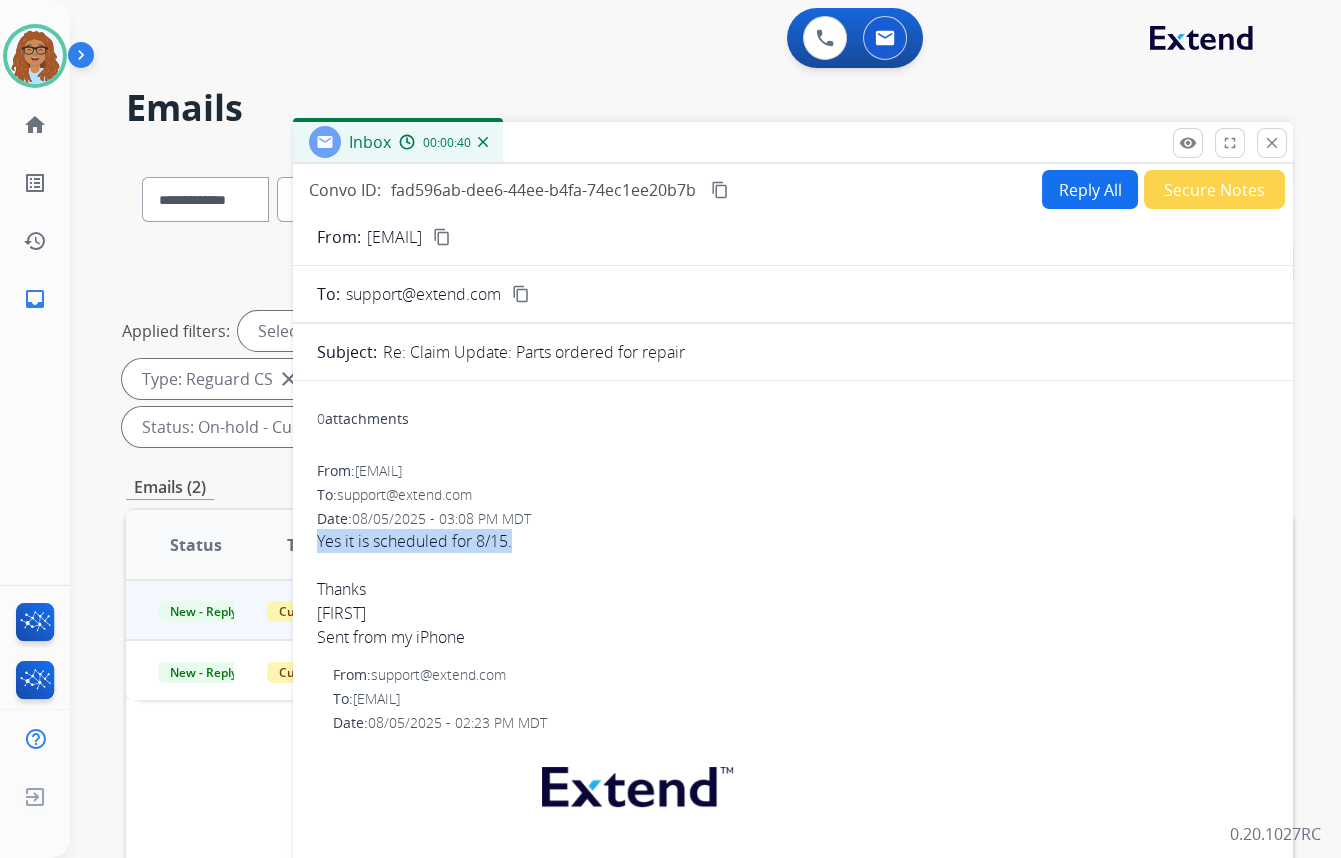 drag, startPoint x: 520, startPoint y: 539, endPoint x: 317, endPoint y: 542, distance: 203.02217 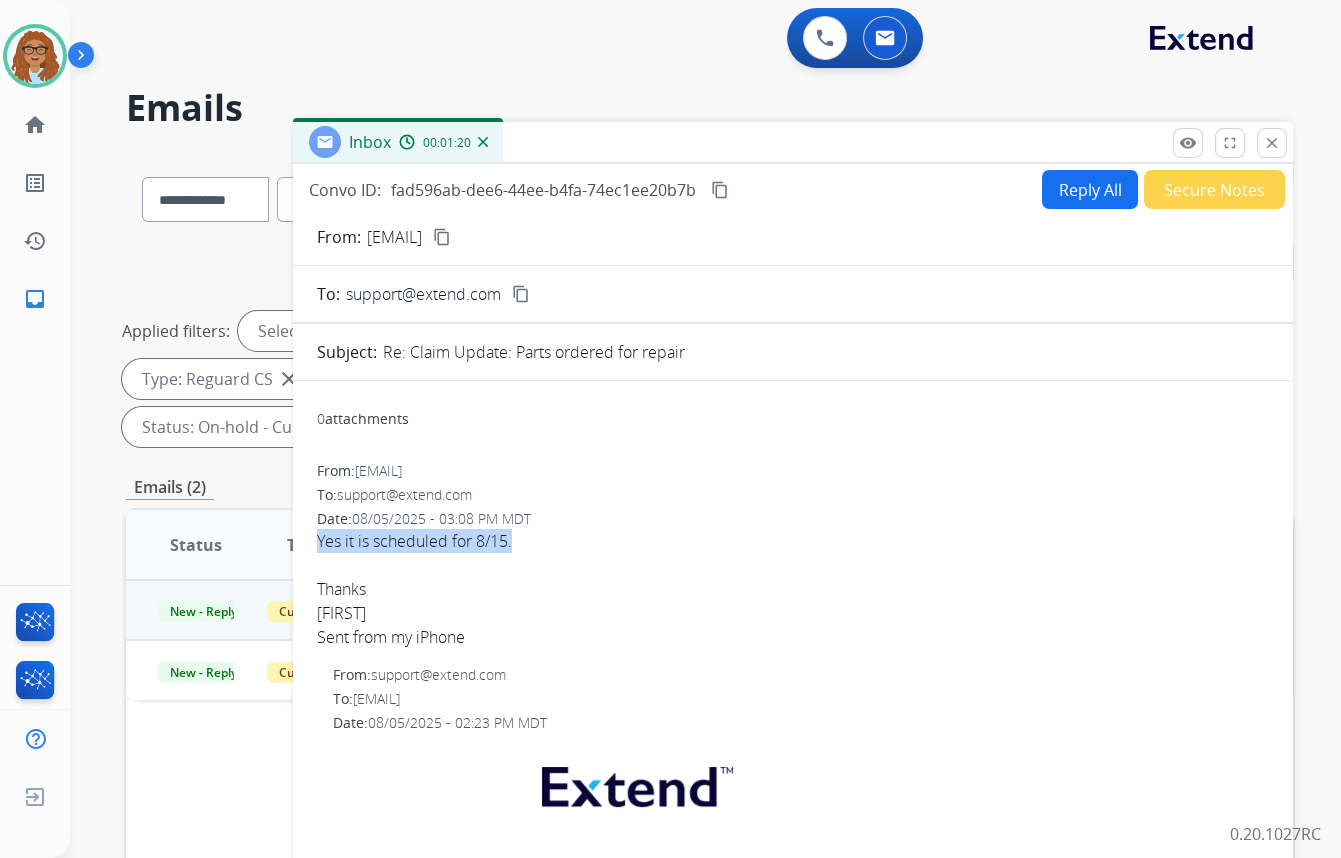 drag, startPoint x: 723, startPoint y: 187, endPoint x: 660, endPoint y: 256, distance: 93.43447 